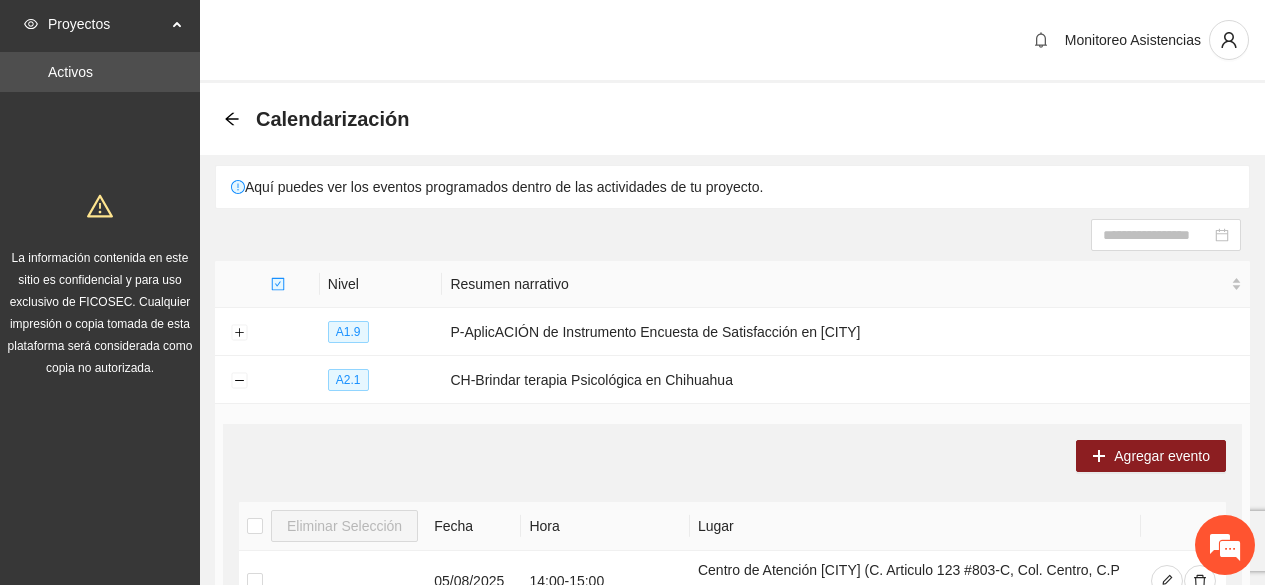 scroll, scrollTop: 192, scrollLeft: 0, axis: vertical 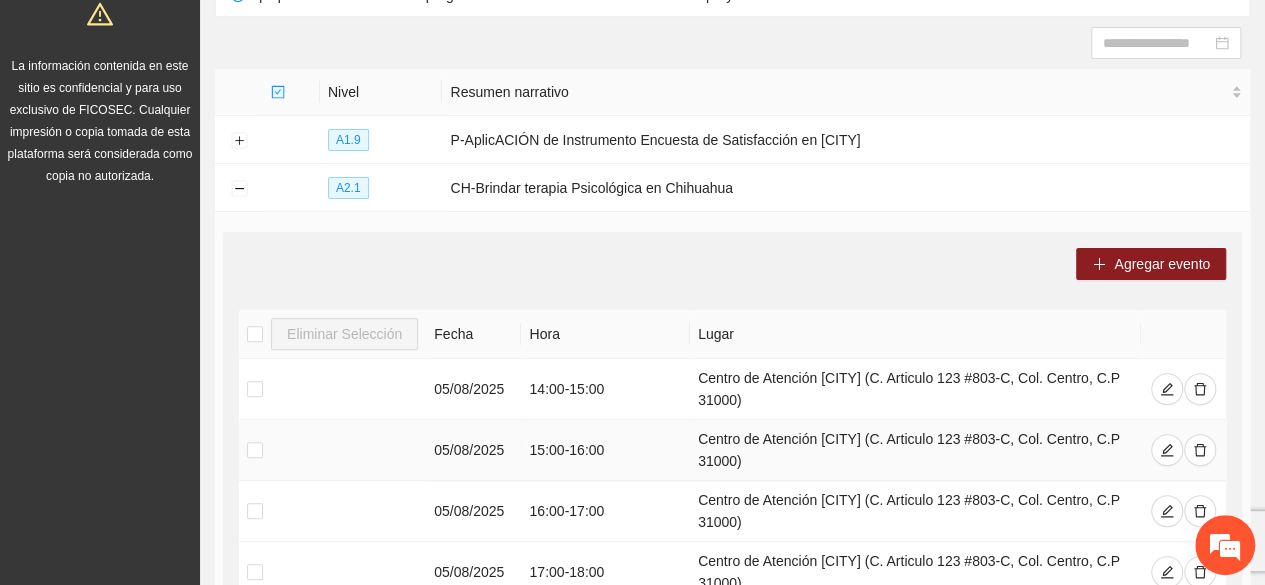 click on "Centro de Atención [CITY] (C. Articulo 123 #803-C, Col. Centro, C.P 31000)" at bounding box center [915, 450] 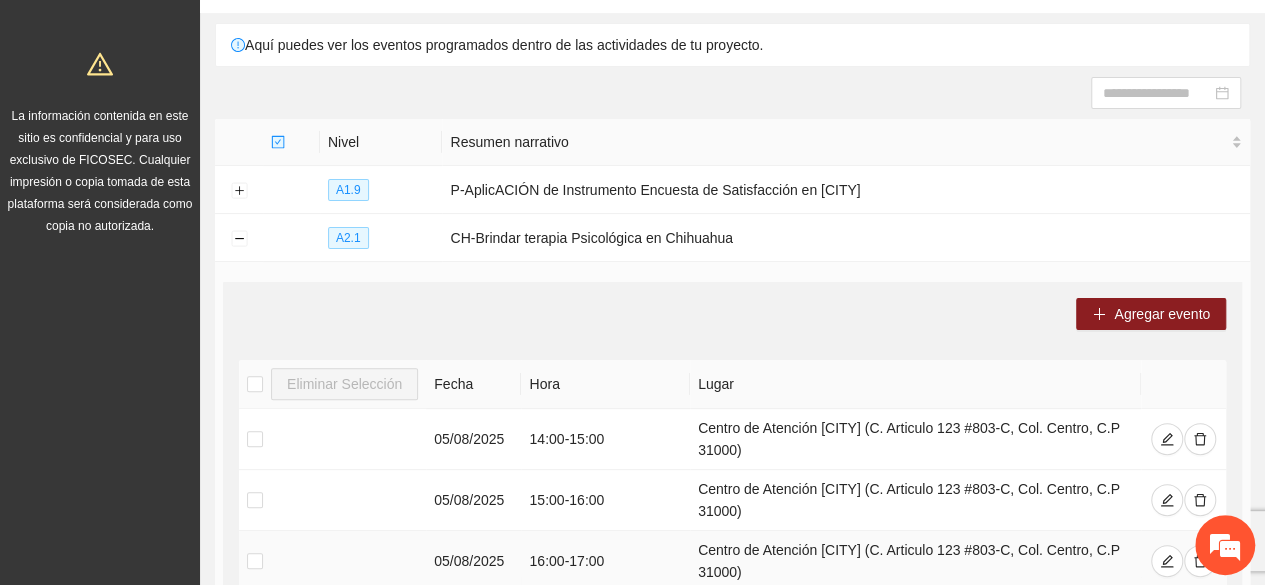scroll, scrollTop: 142, scrollLeft: 0, axis: vertical 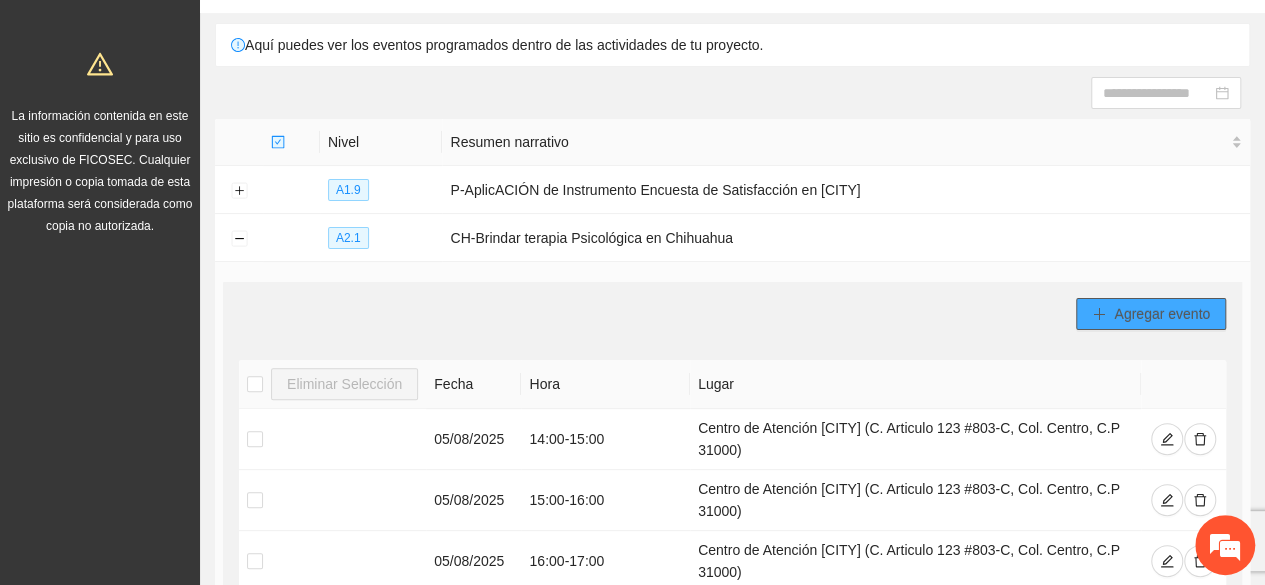 click on "Agregar evento" at bounding box center [1162, 314] 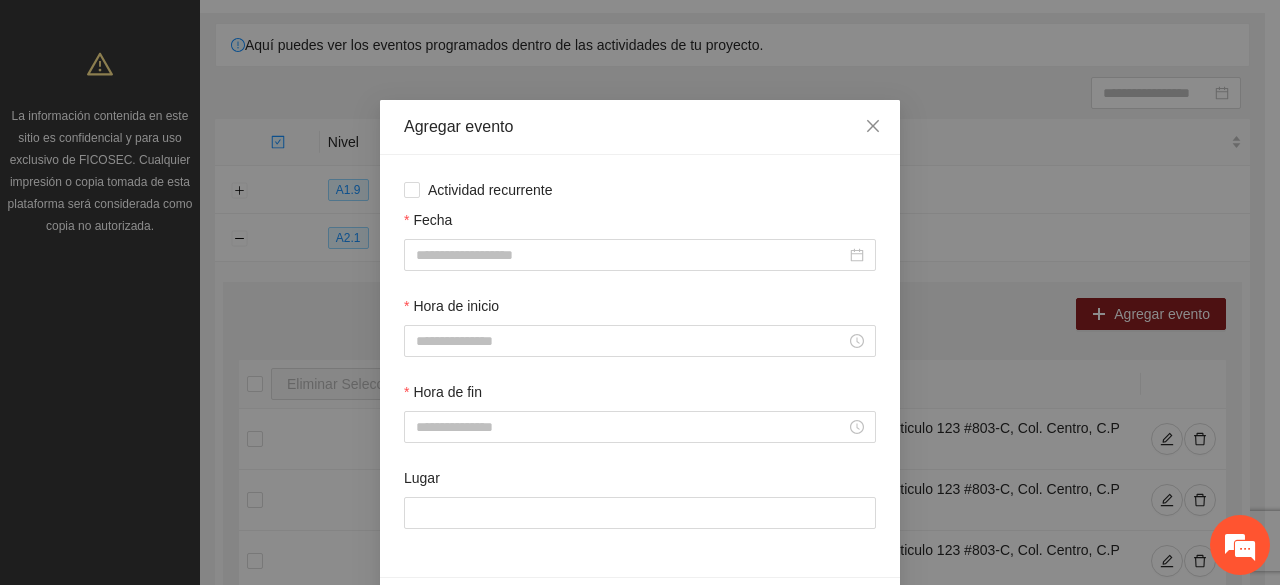 click on "Agregar evento Actividad recurrente Fecha Hora de inicio Hora de fin Lugar Cancelar Guardar" at bounding box center (640, 292) 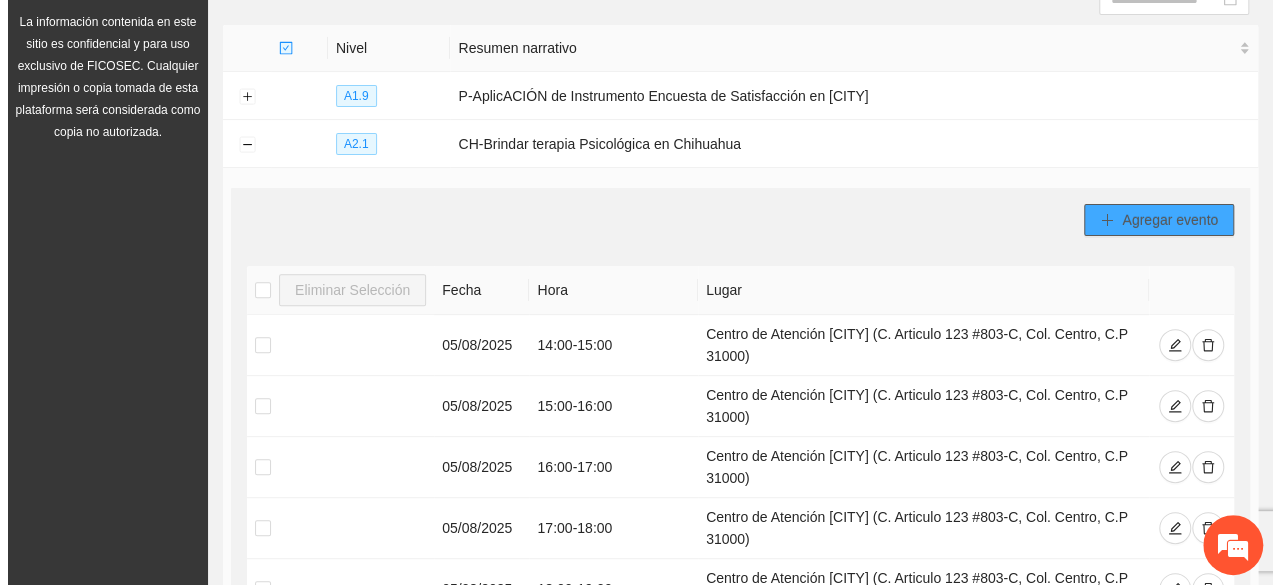 scroll, scrollTop: 190, scrollLeft: 0, axis: vertical 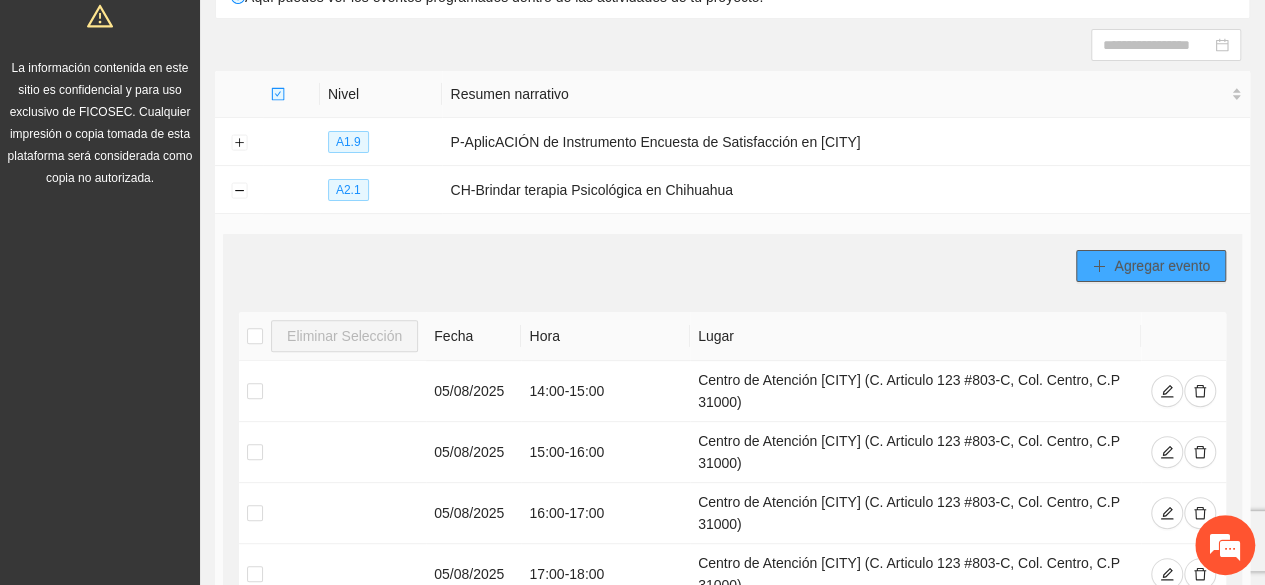click at bounding box center [1099, 267] 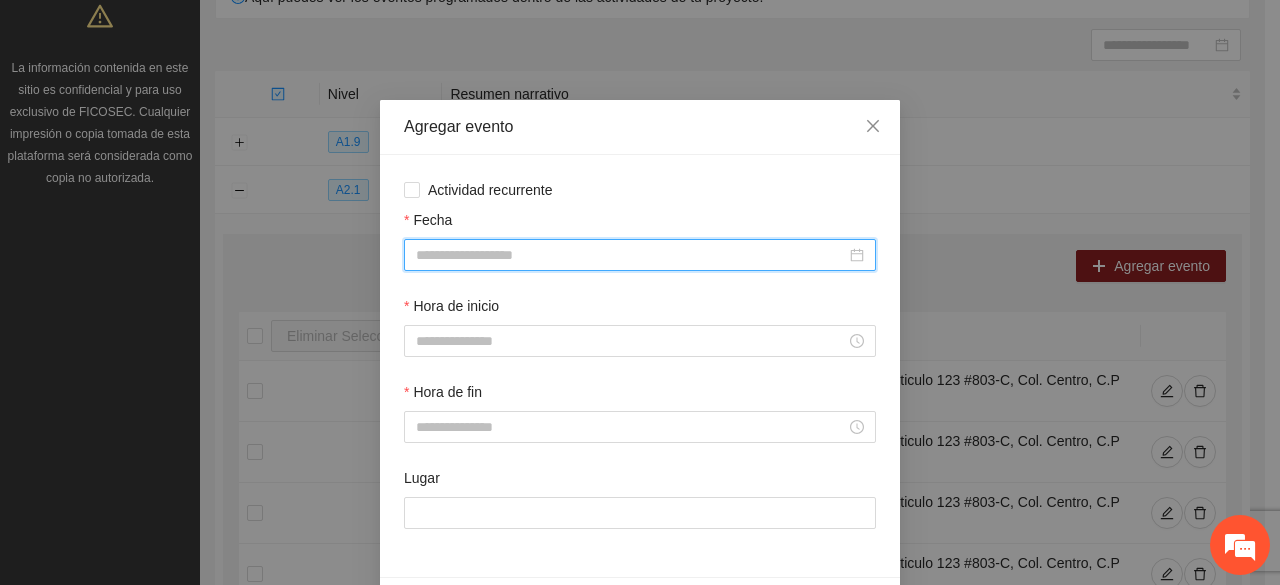 click on "Fecha" at bounding box center [631, 255] 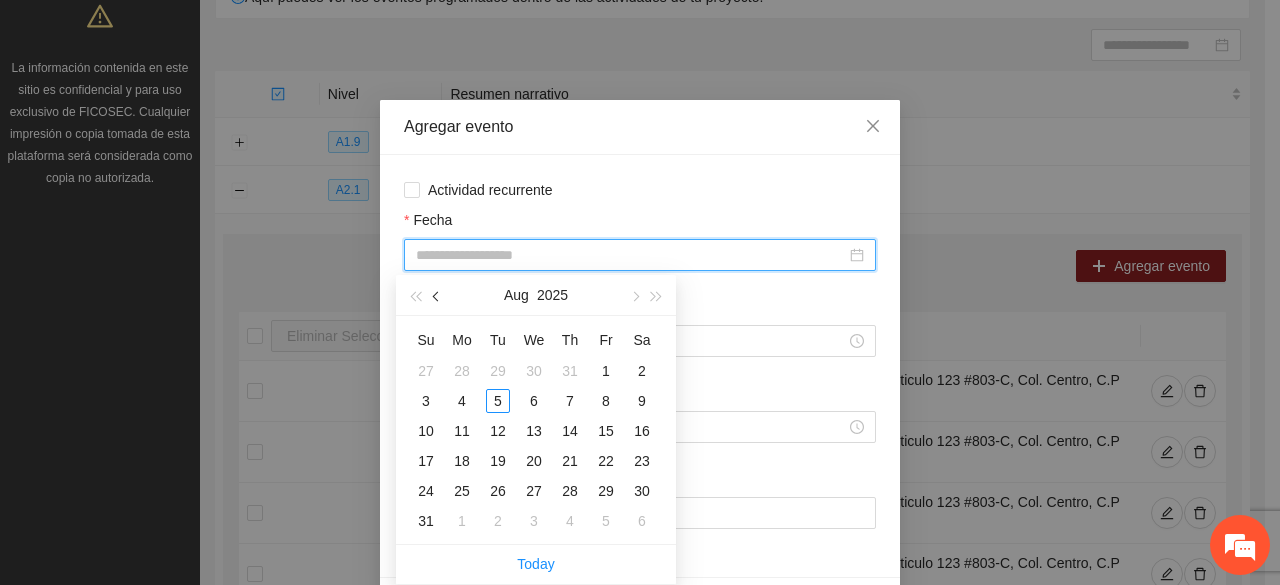 click at bounding box center [437, 295] 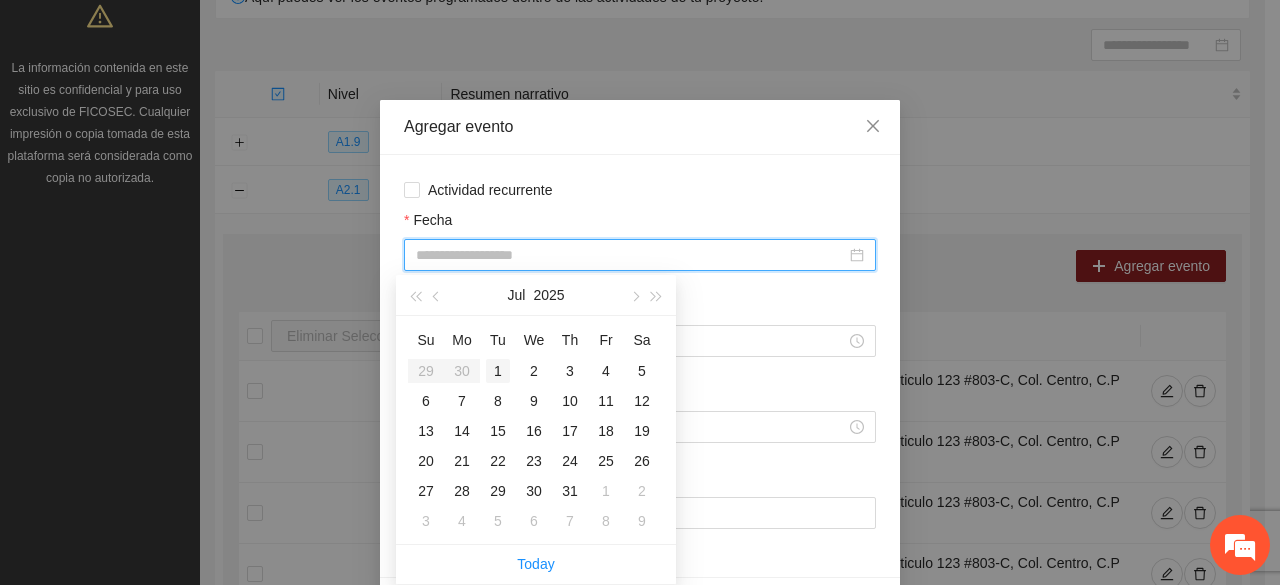 type on "**********" 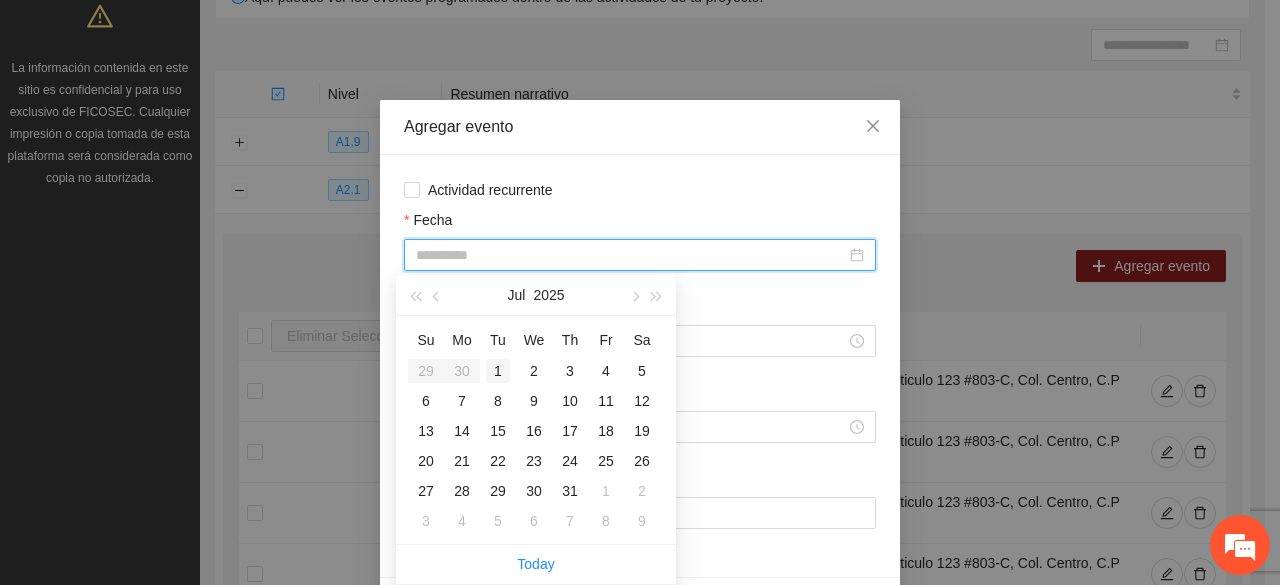 click on "1" at bounding box center (498, 371) 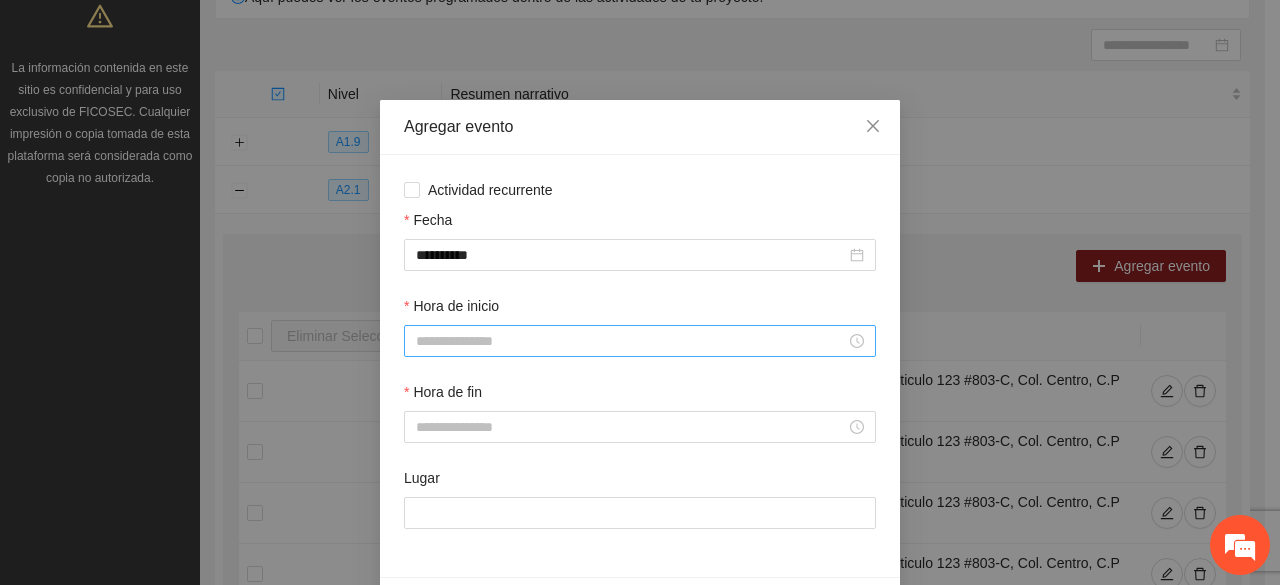 click at bounding box center [640, 341] 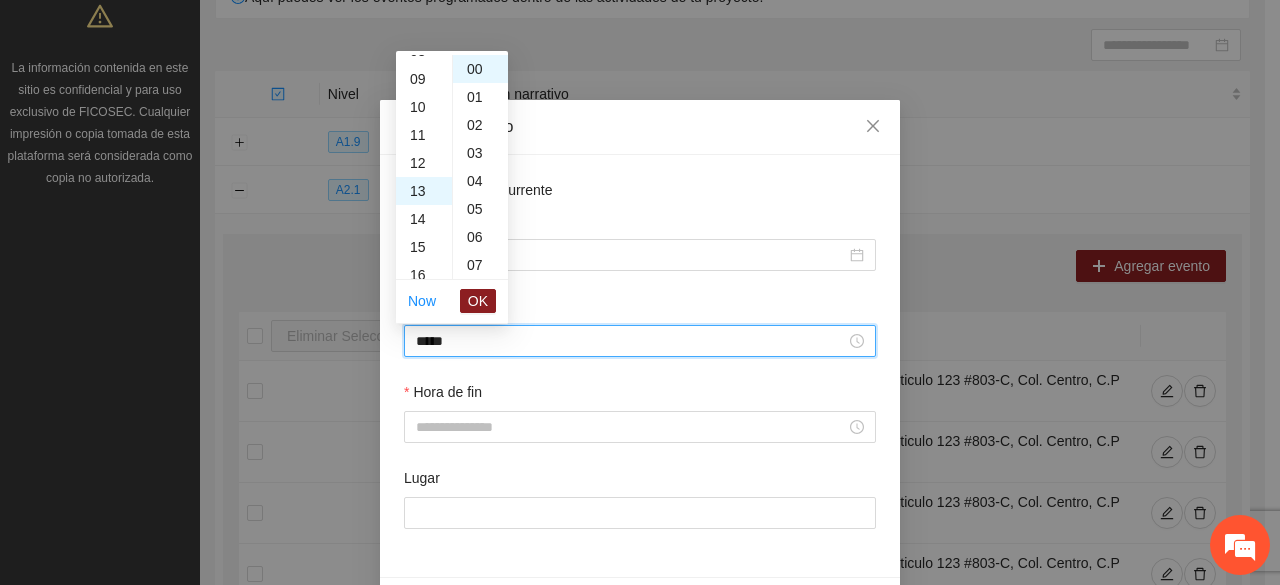 scroll, scrollTop: 364, scrollLeft: 0, axis: vertical 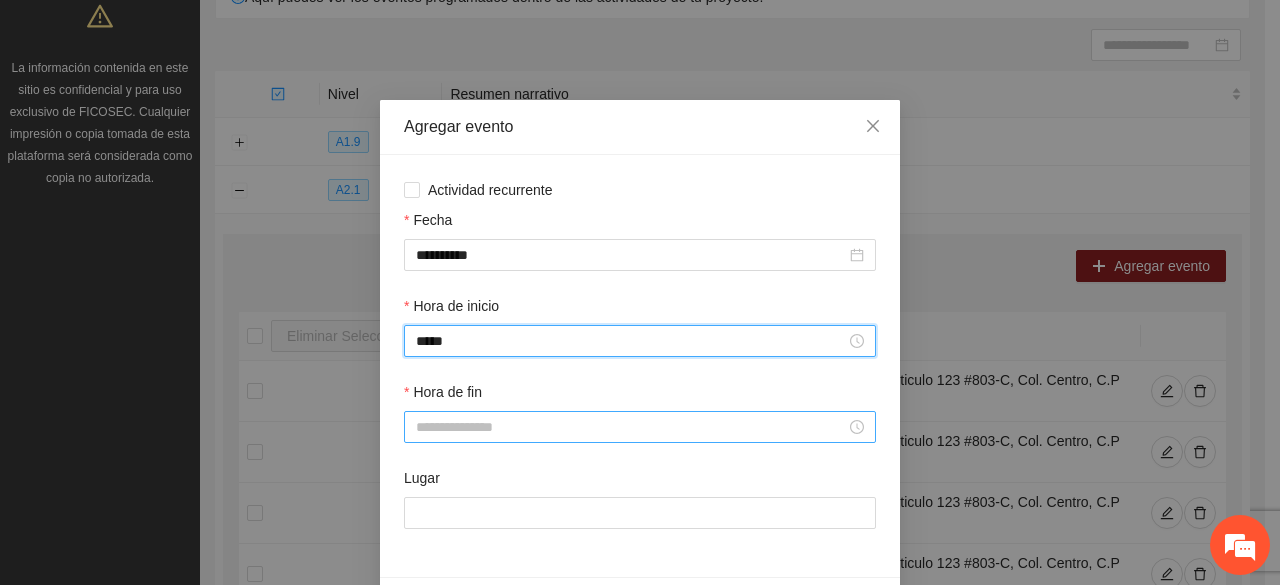 type on "*****" 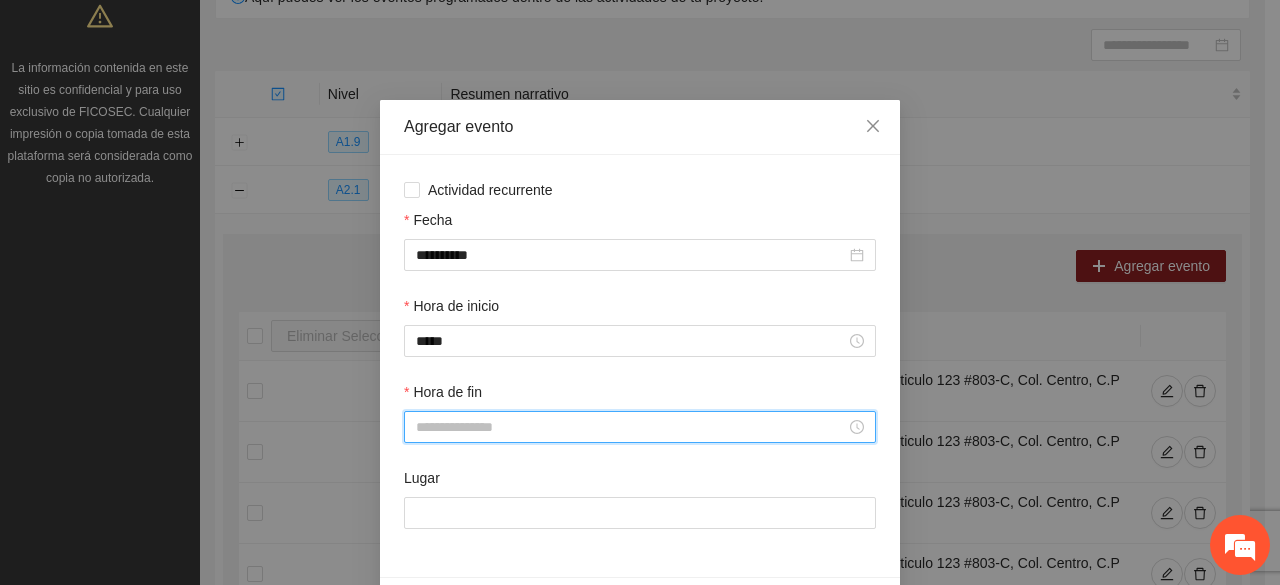 click on "Hora de fin" at bounding box center (631, 427) 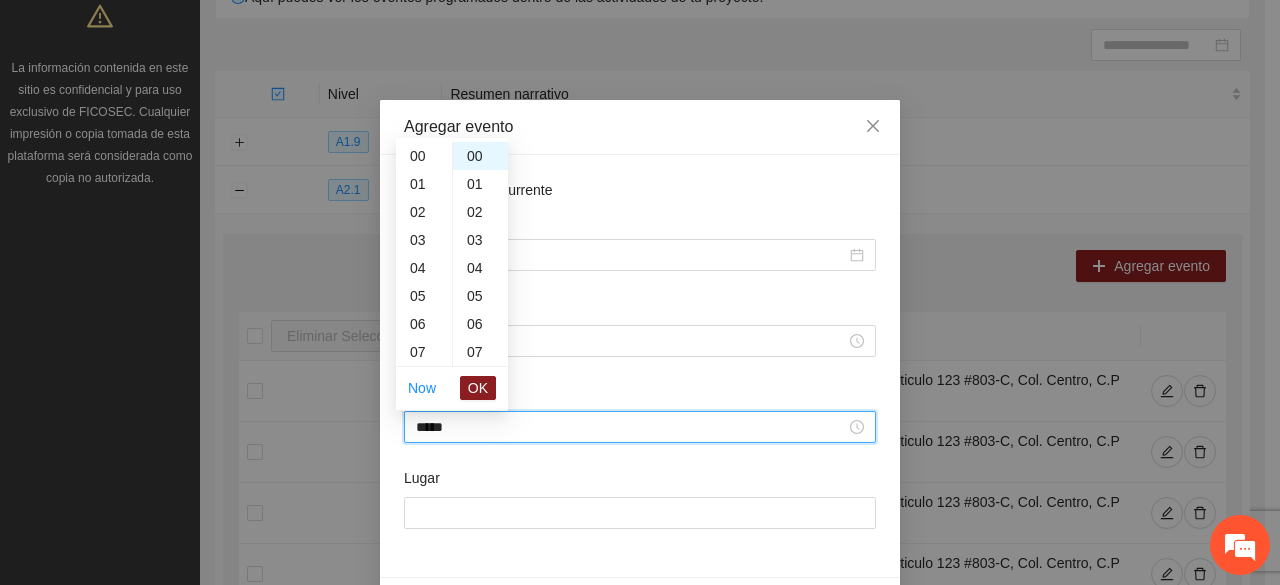 scroll, scrollTop: 392, scrollLeft: 0, axis: vertical 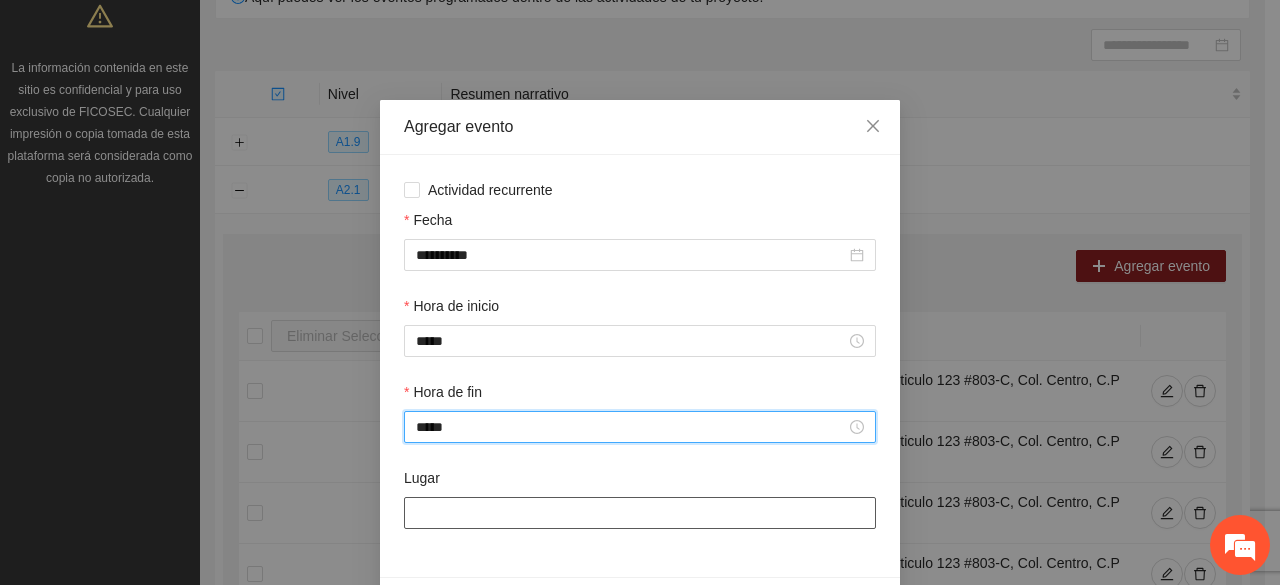 type on "*****" 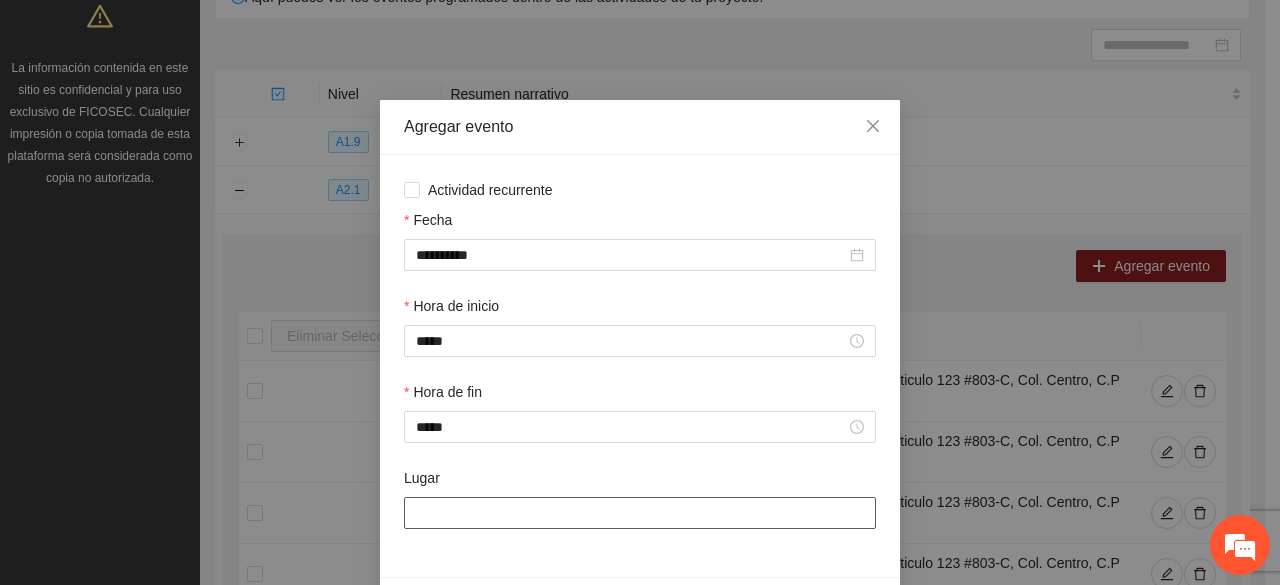 click on "Lugar" at bounding box center [640, 513] 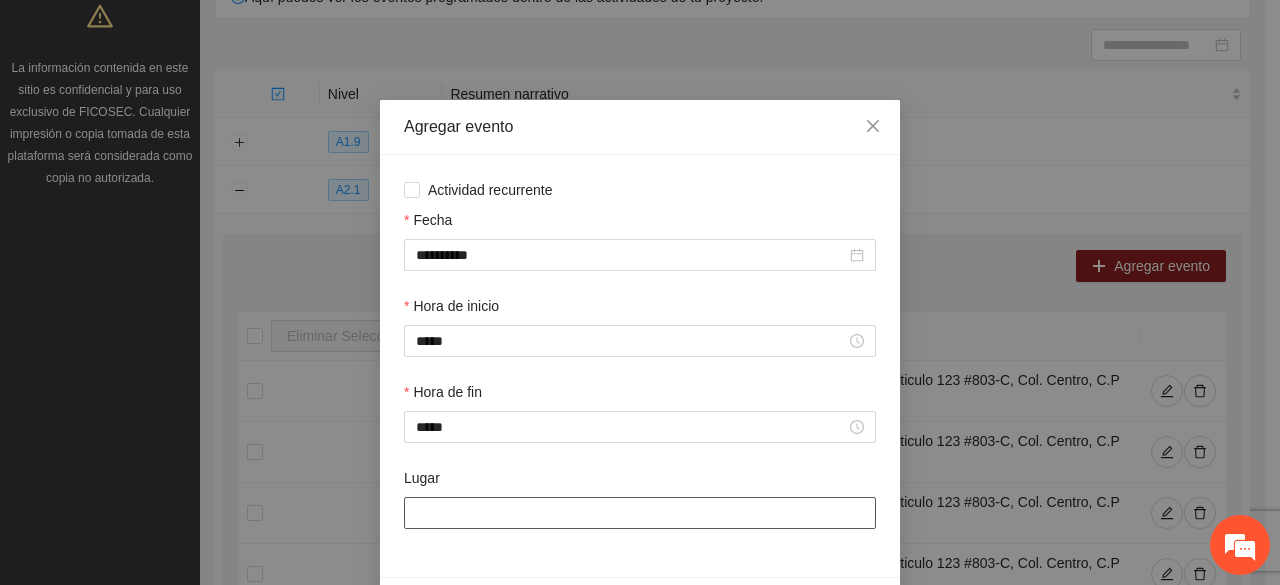 type on "**********" 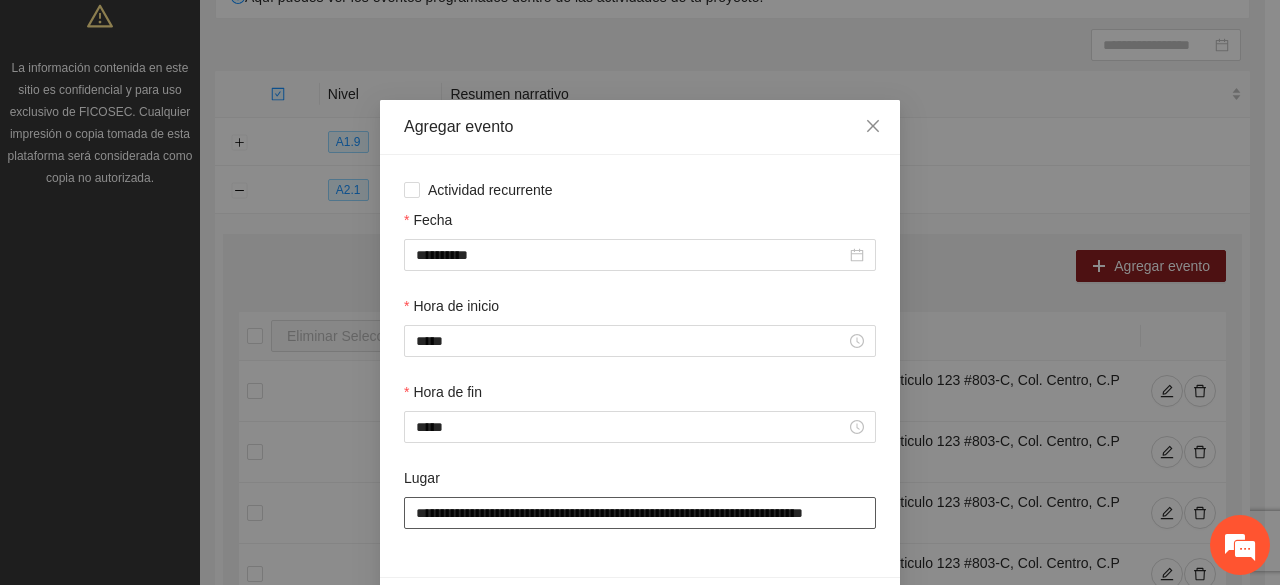 scroll, scrollTop: 70, scrollLeft: 0, axis: vertical 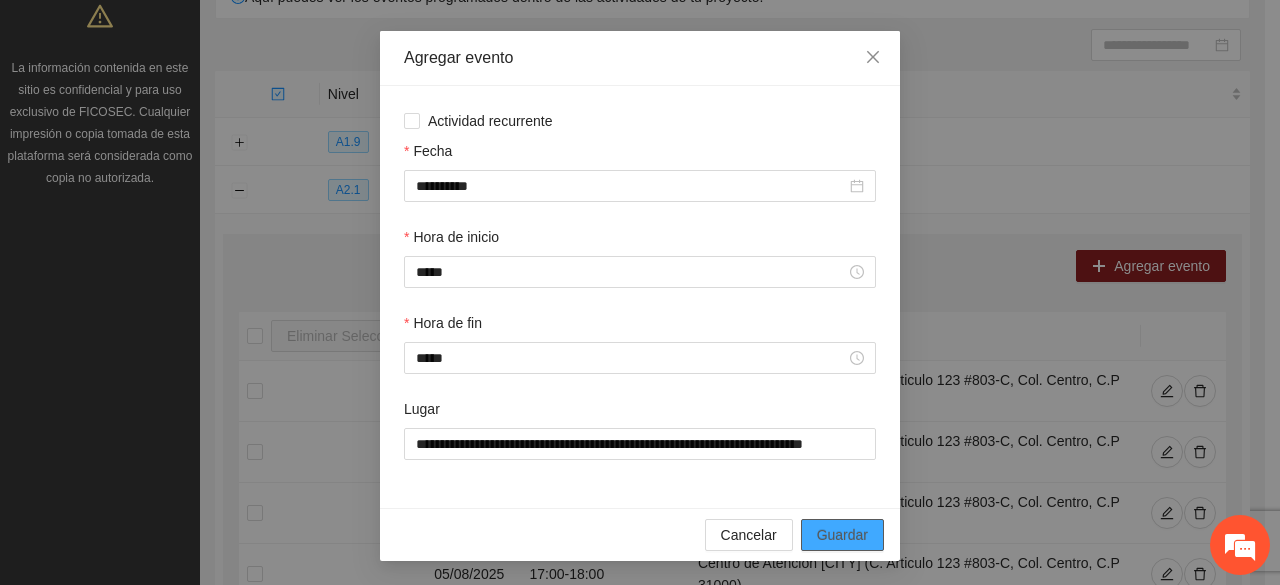 click on "Guardar" at bounding box center [842, 535] 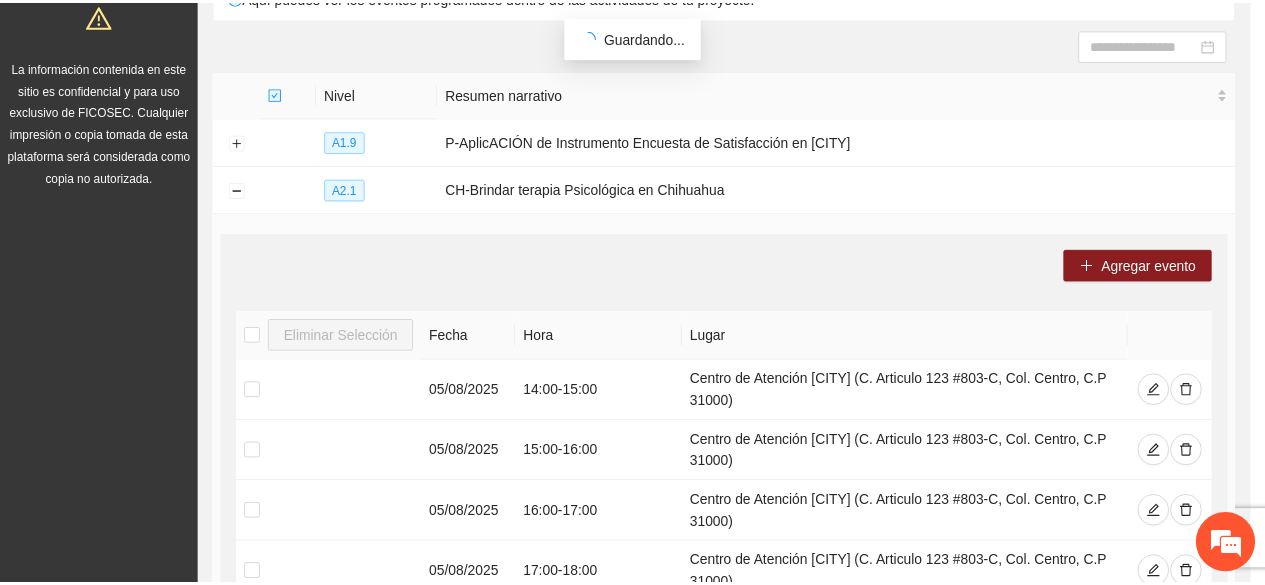 scroll, scrollTop: 0, scrollLeft: 0, axis: both 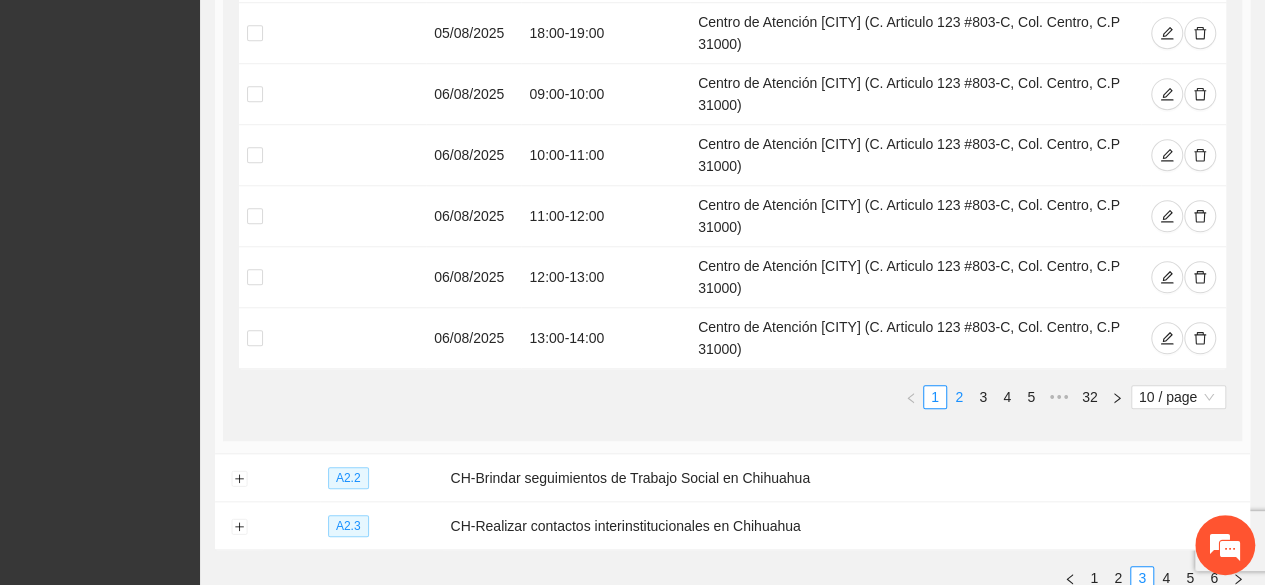 click on "2" at bounding box center [959, 397] 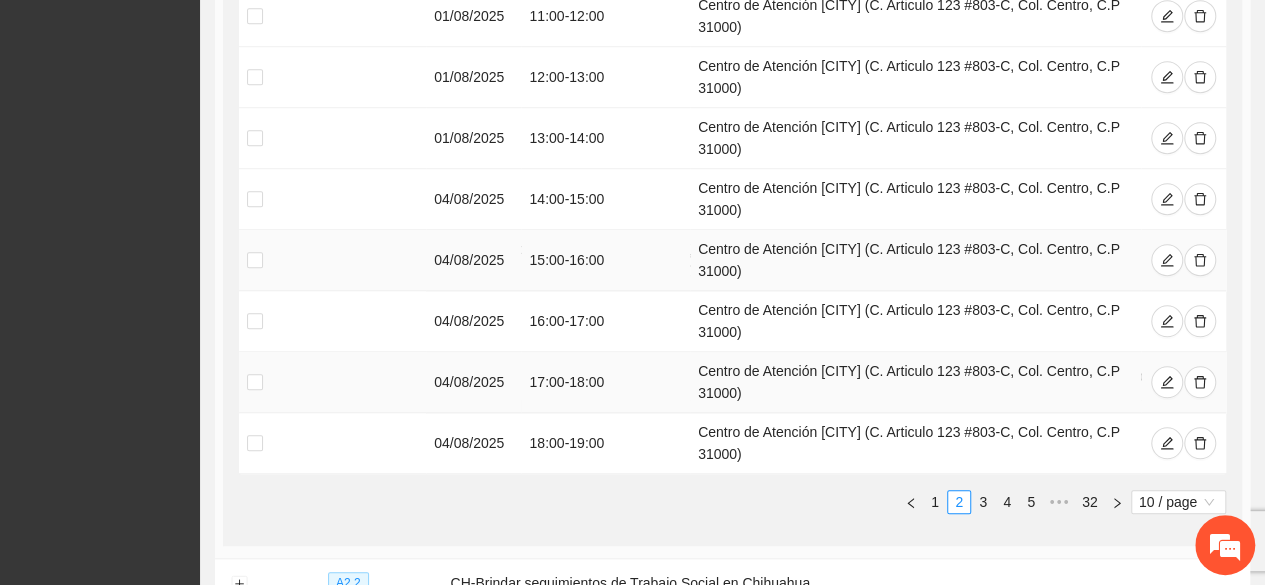 scroll, scrollTop: 760, scrollLeft: 0, axis: vertical 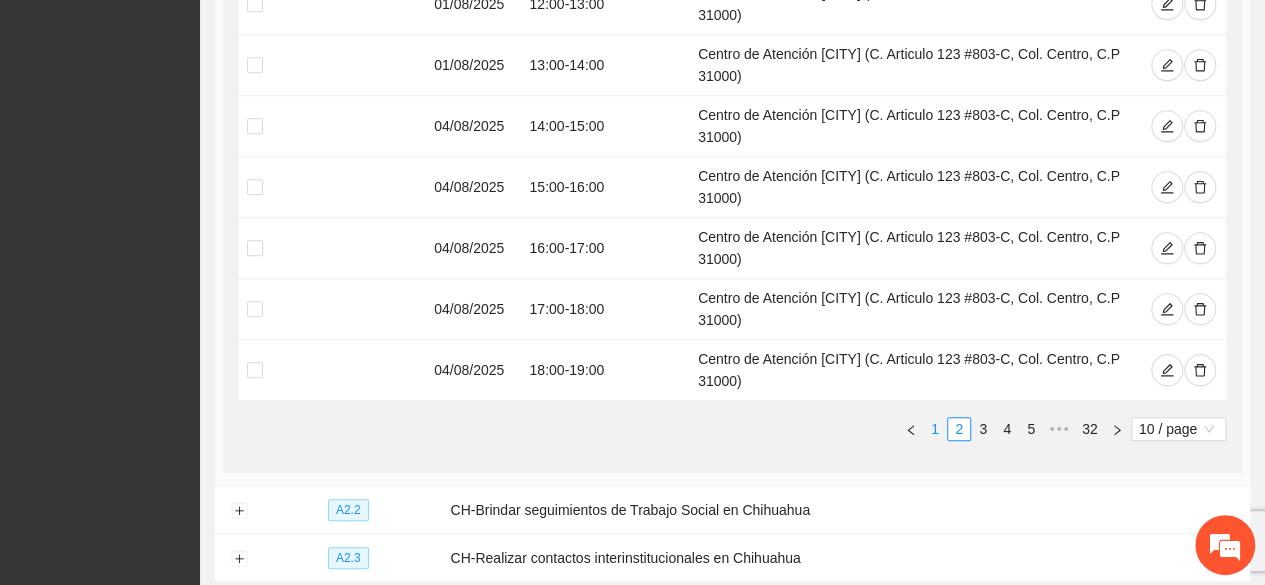 click on "1" at bounding box center [935, 429] 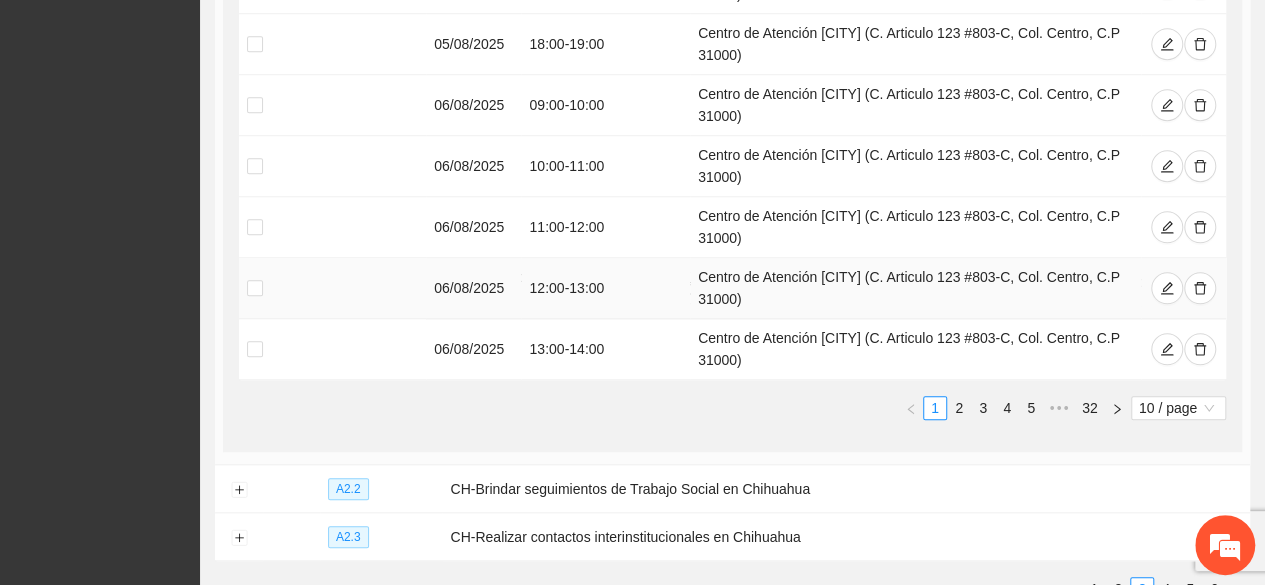 scroll, scrollTop: 782, scrollLeft: 0, axis: vertical 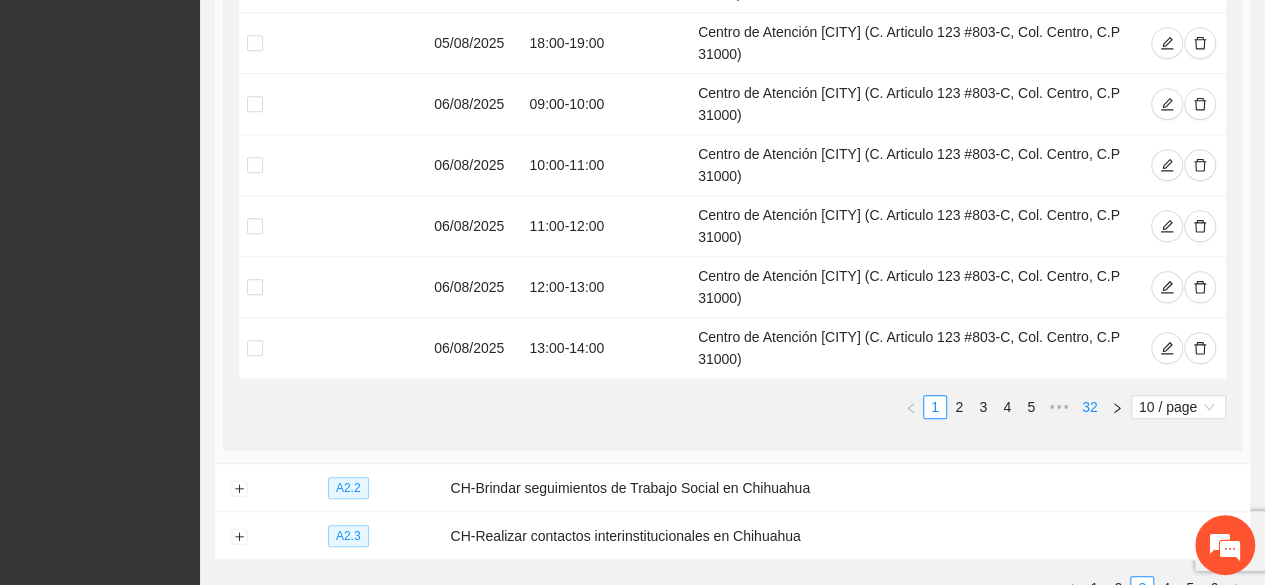 click on "32" at bounding box center (1090, 407) 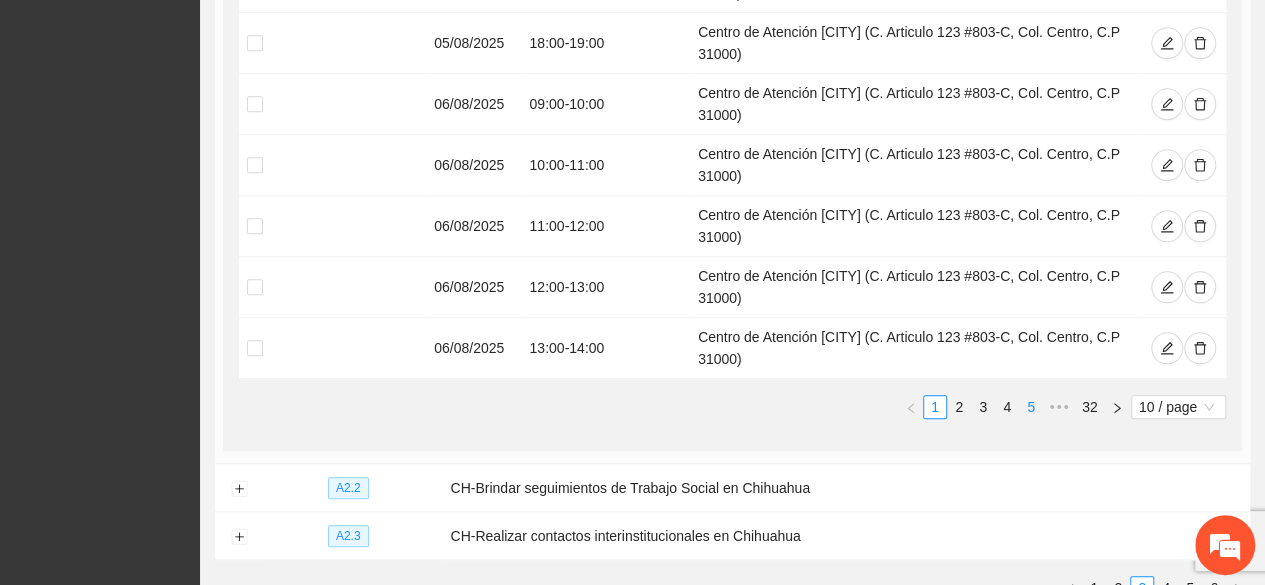 click on "5" at bounding box center [1031, 407] 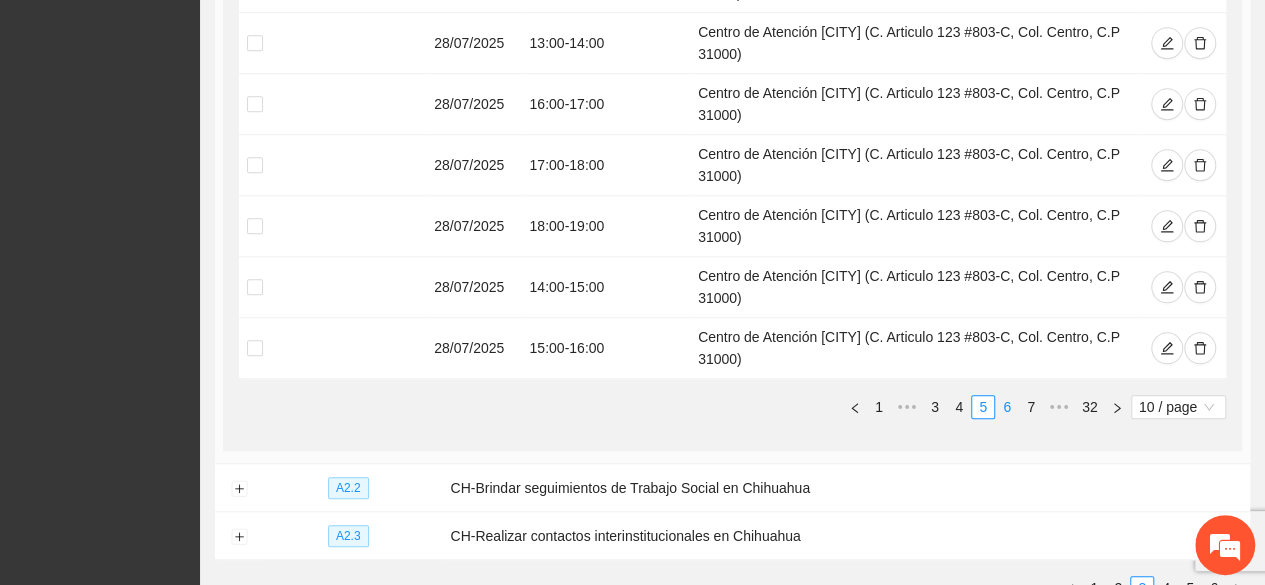 click on "6" at bounding box center (1007, 407) 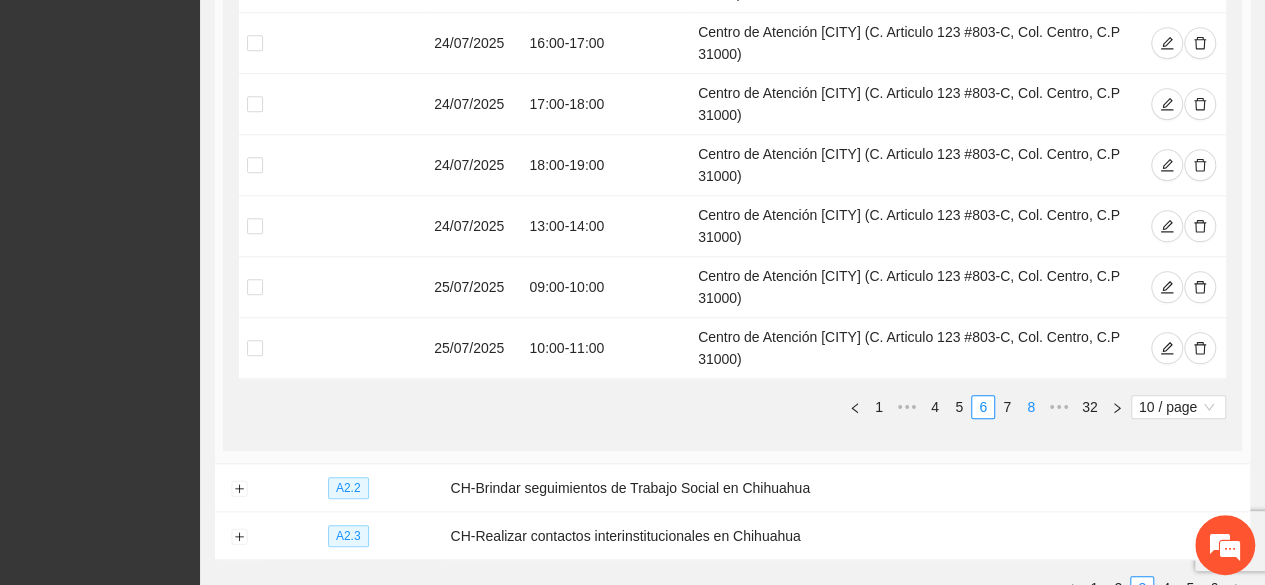 click on "8" at bounding box center (1031, 407) 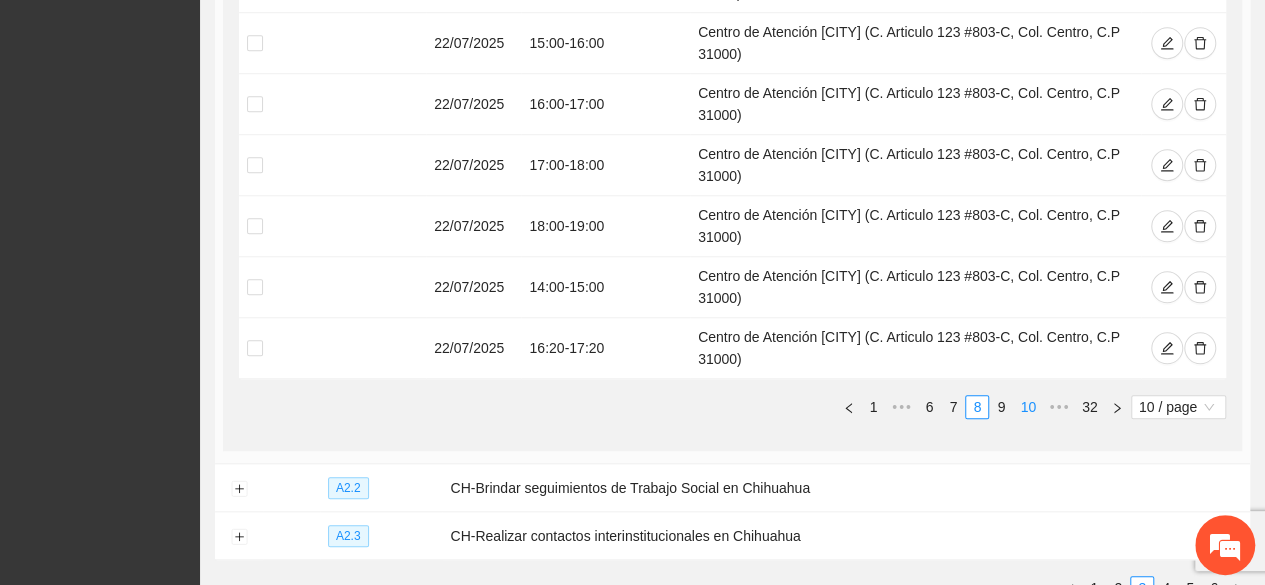 click on "10" at bounding box center [1028, 407] 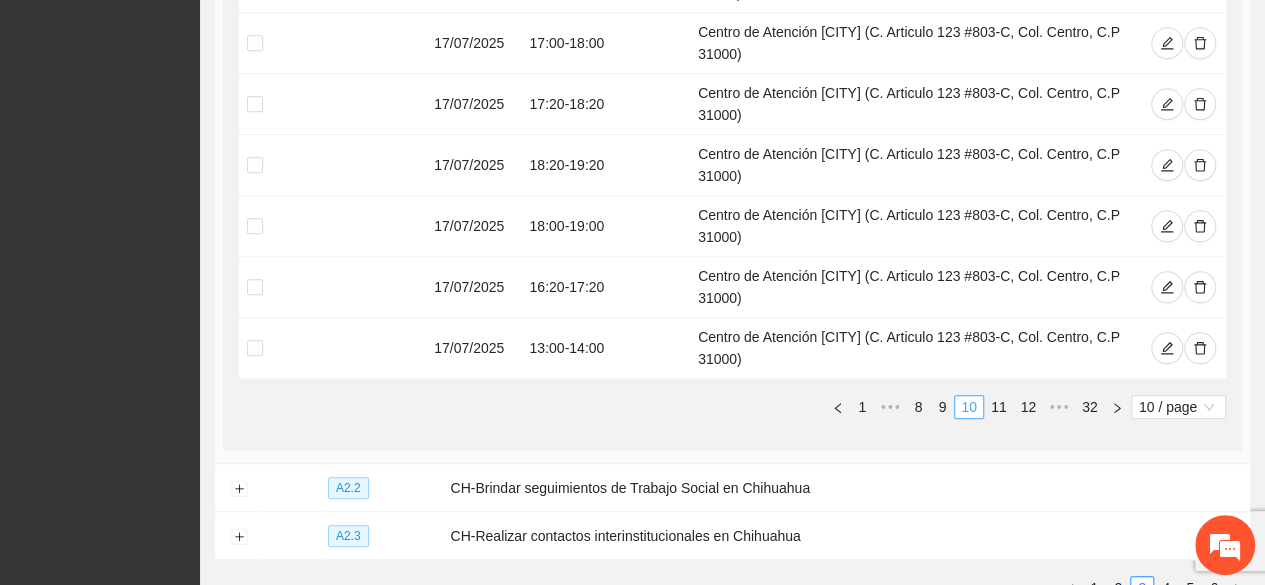 click on "12" at bounding box center [1028, 407] 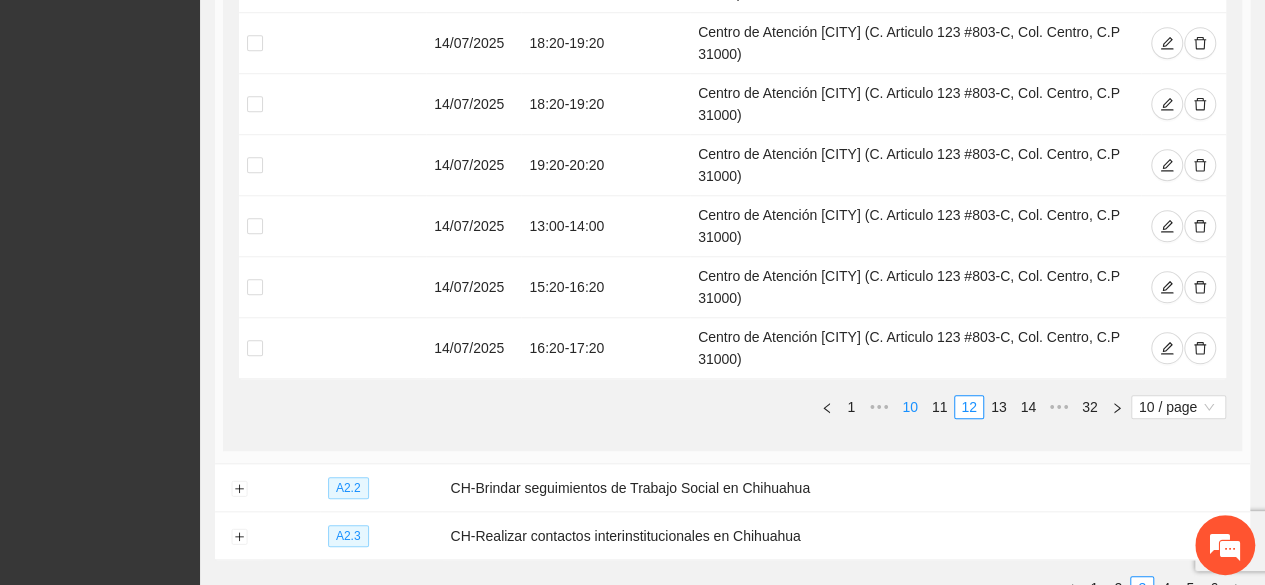 click on "14" at bounding box center (1028, 407) 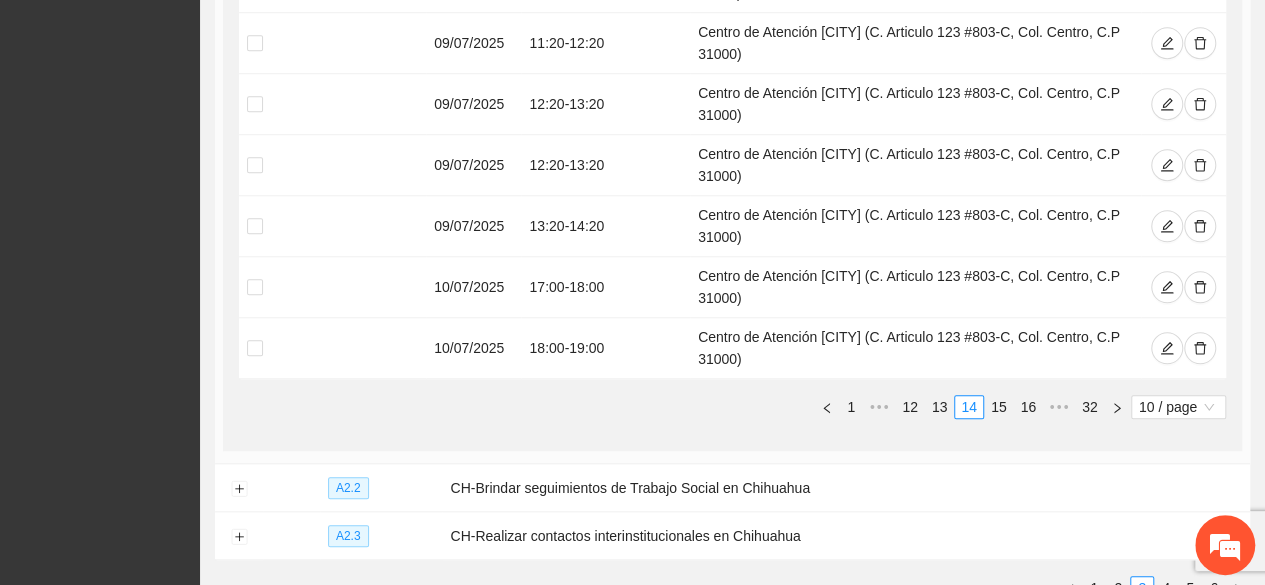click on "16" at bounding box center (1028, 407) 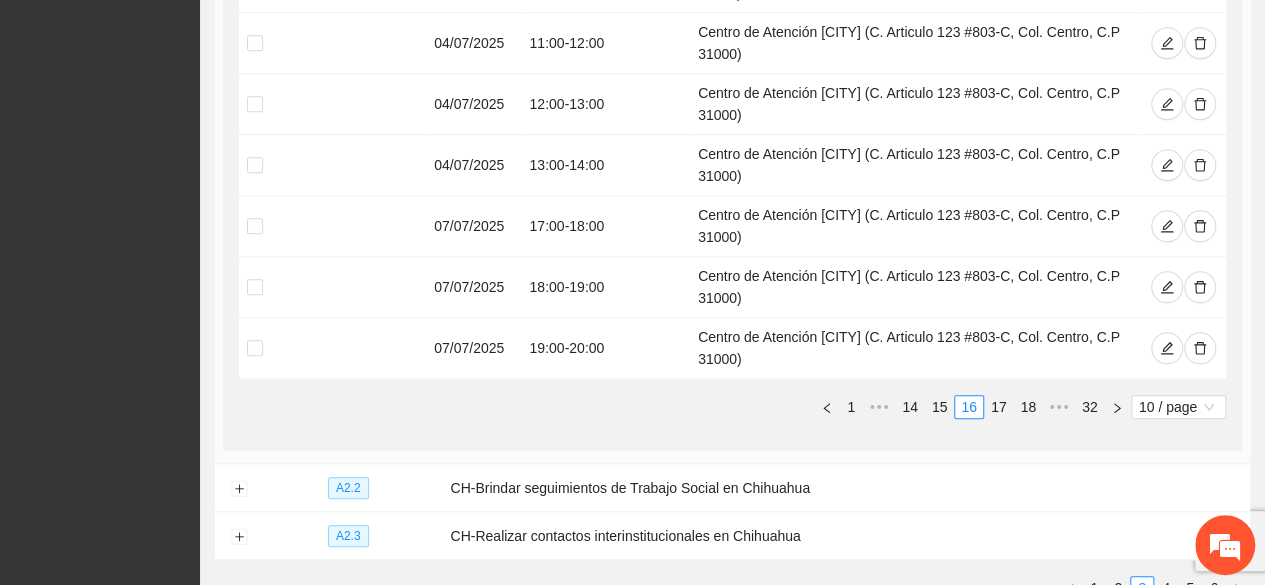 click on "18" at bounding box center (1028, 407) 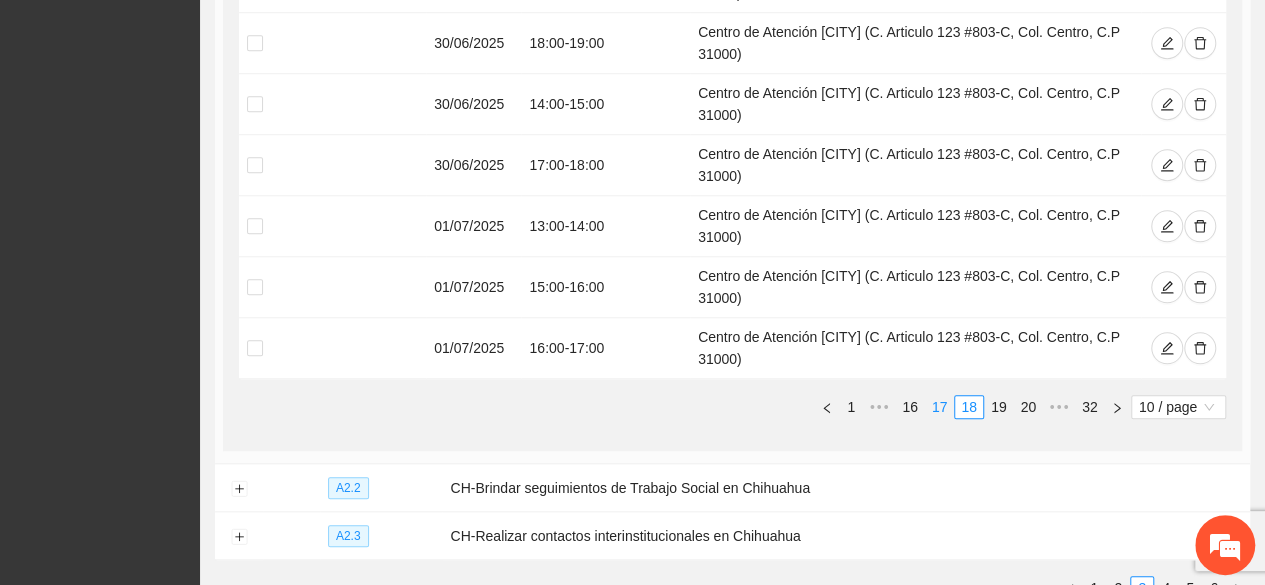 click on "17" at bounding box center [940, 407] 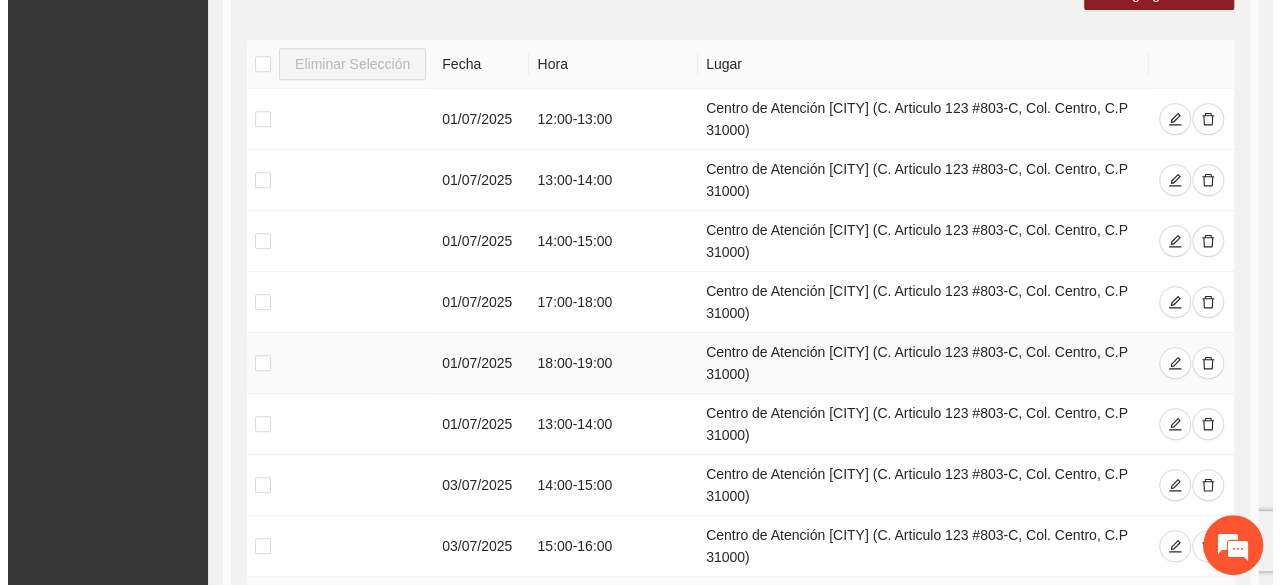 scroll, scrollTop: 464, scrollLeft: 0, axis: vertical 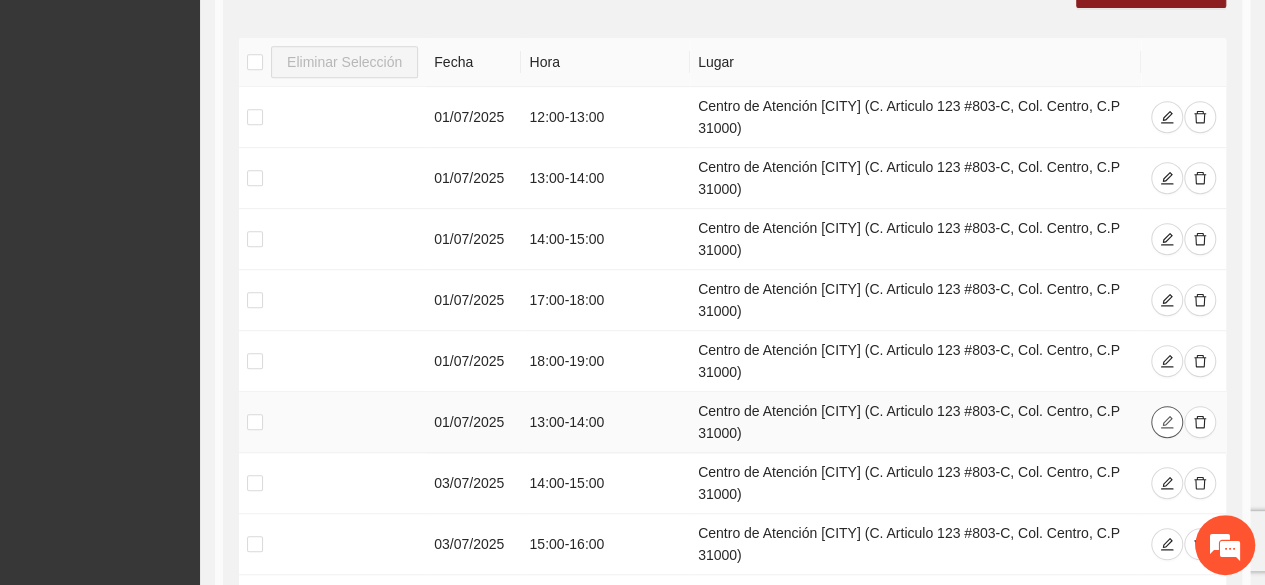 click 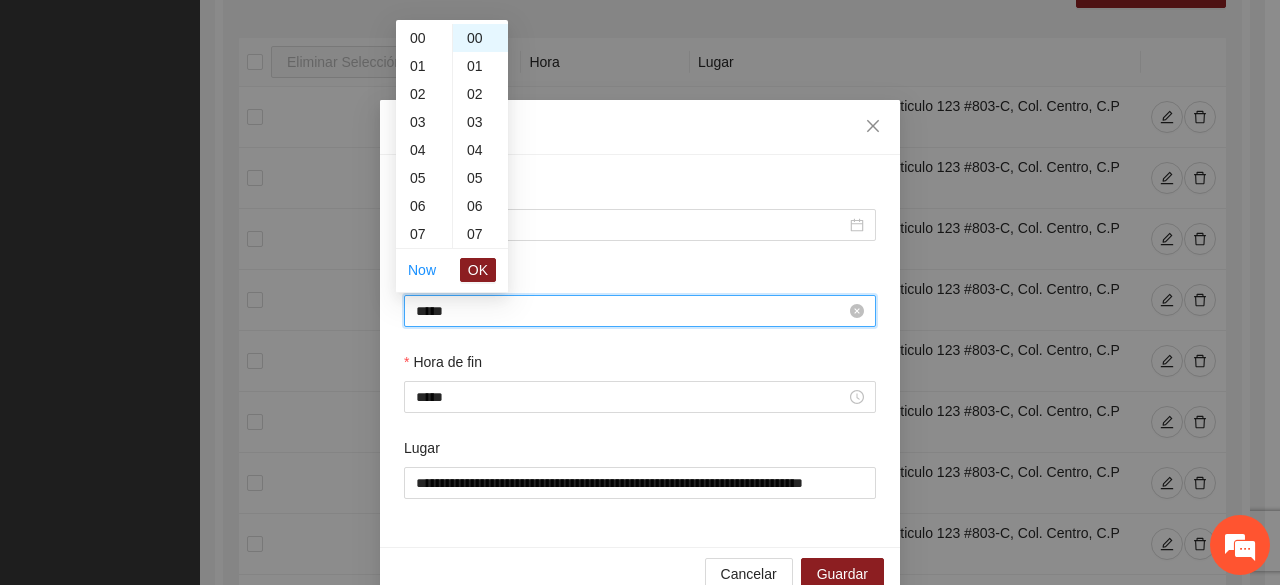 click on "*****" at bounding box center [631, 311] 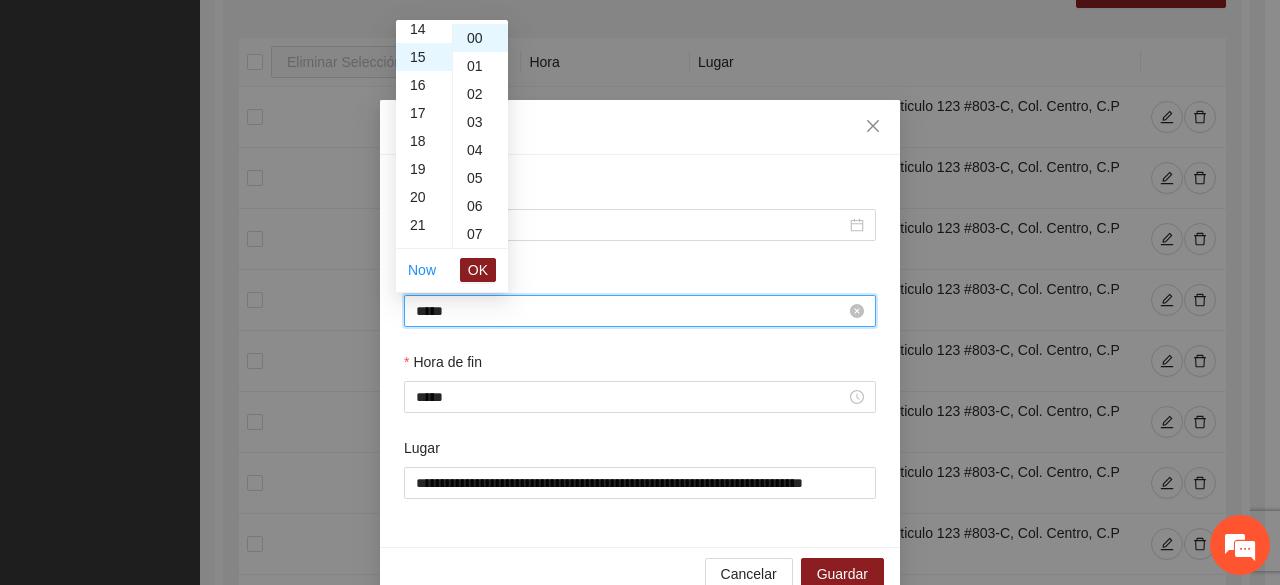 scroll, scrollTop: 420, scrollLeft: 0, axis: vertical 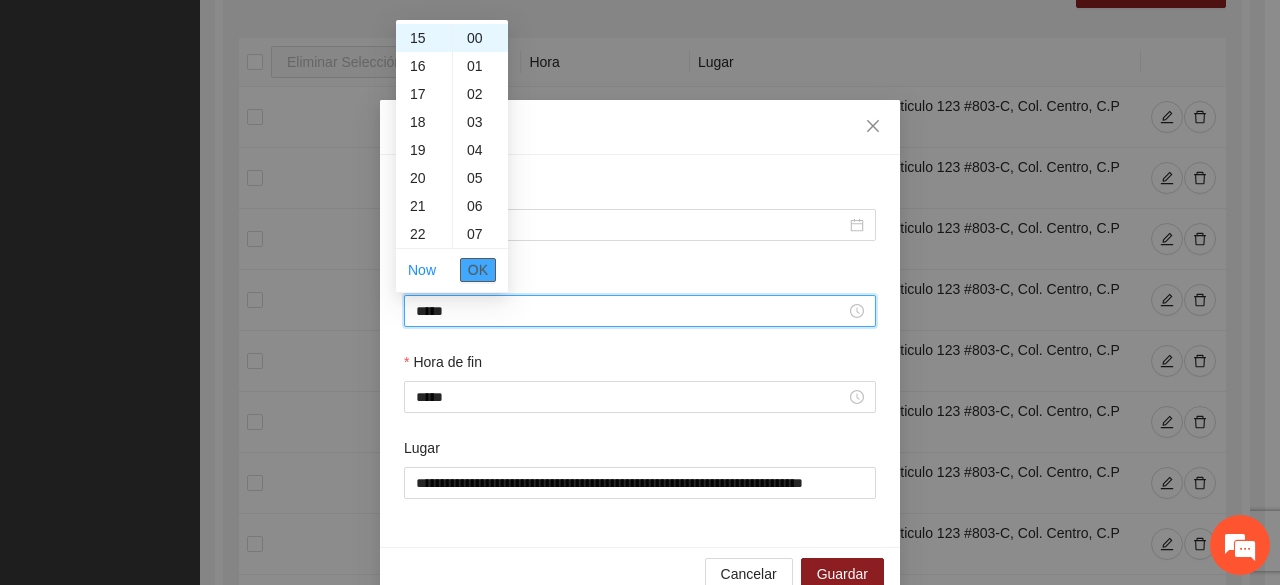 click on "OK" at bounding box center (478, 270) 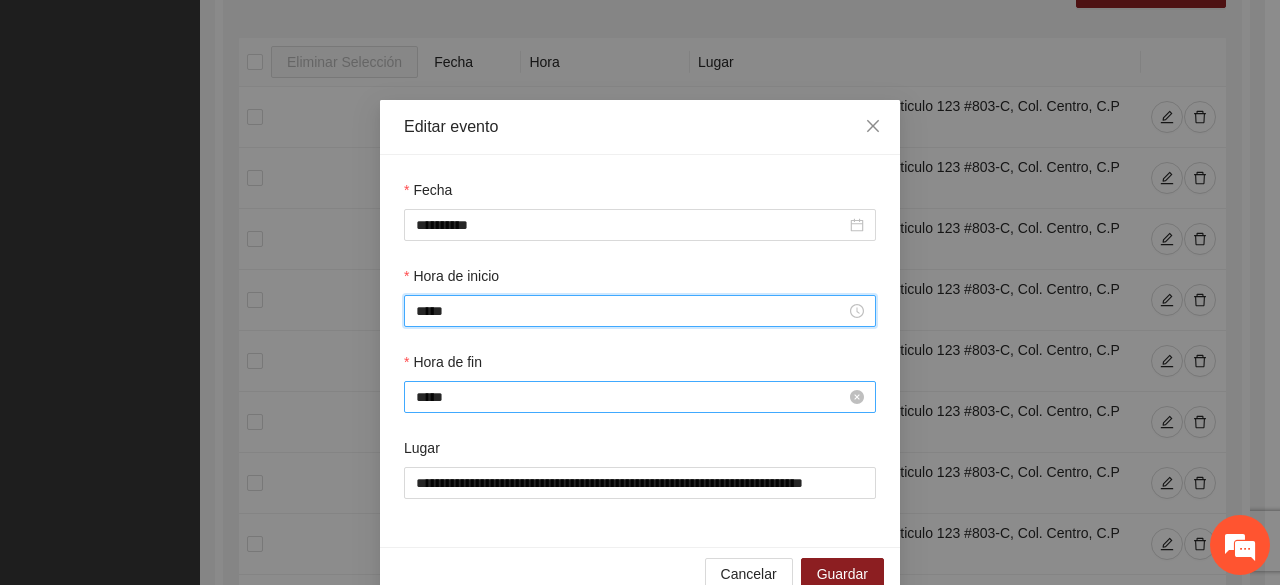 type on "*****" 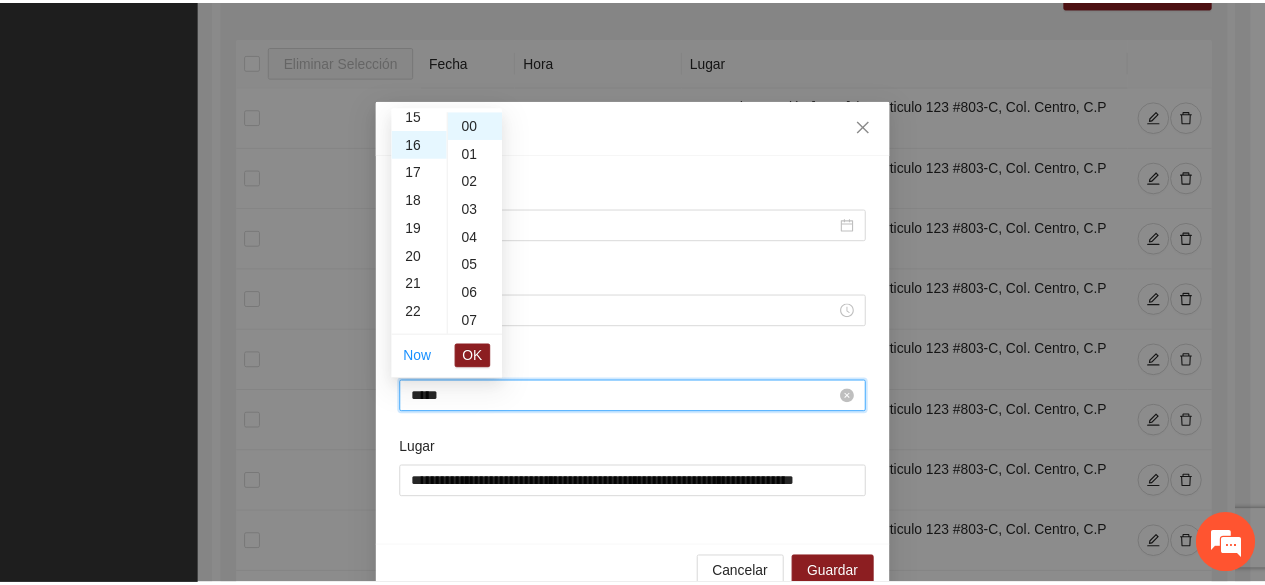 scroll, scrollTop: 448, scrollLeft: 0, axis: vertical 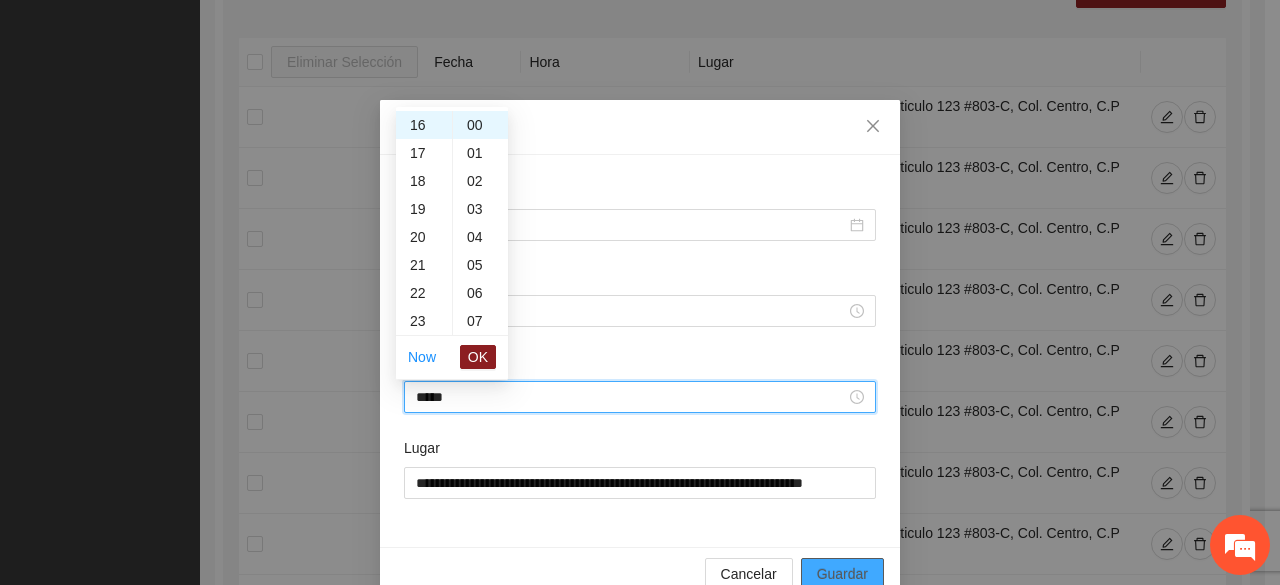 type on "*****" 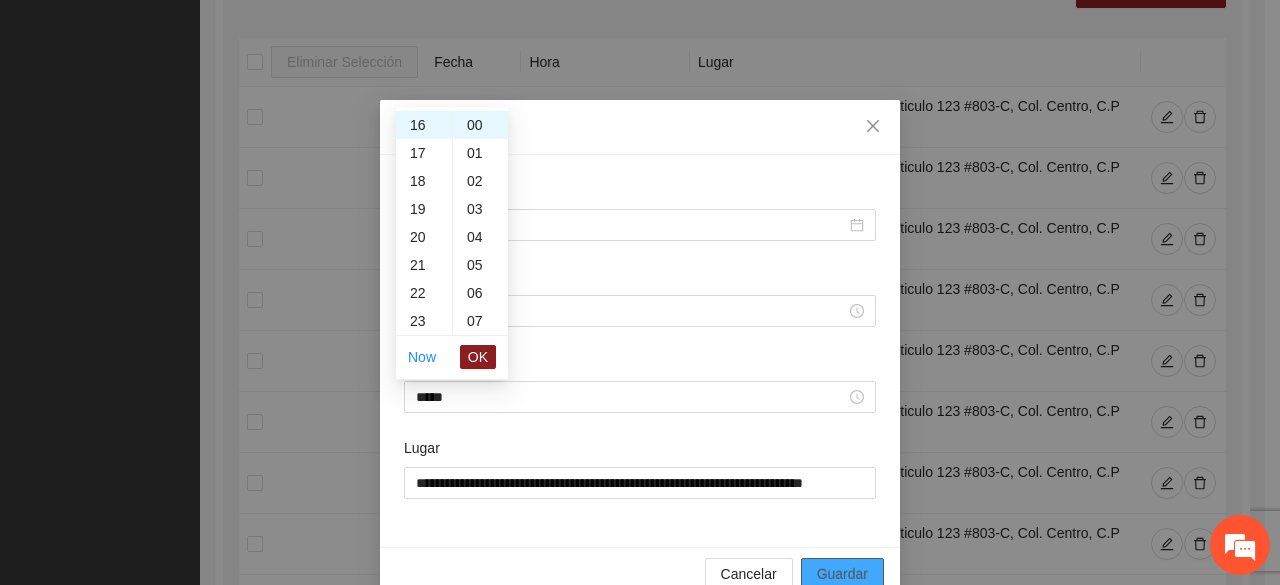 click on "Guardar" at bounding box center [842, 574] 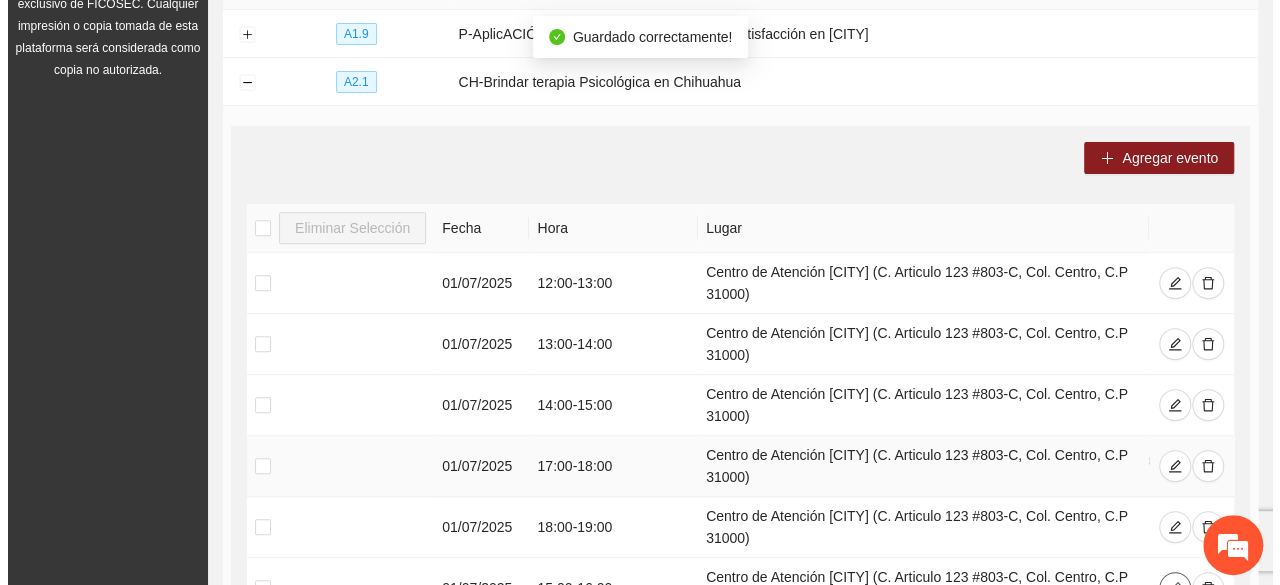 scroll, scrollTop: 267, scrollLeft: 0, axis: vertical 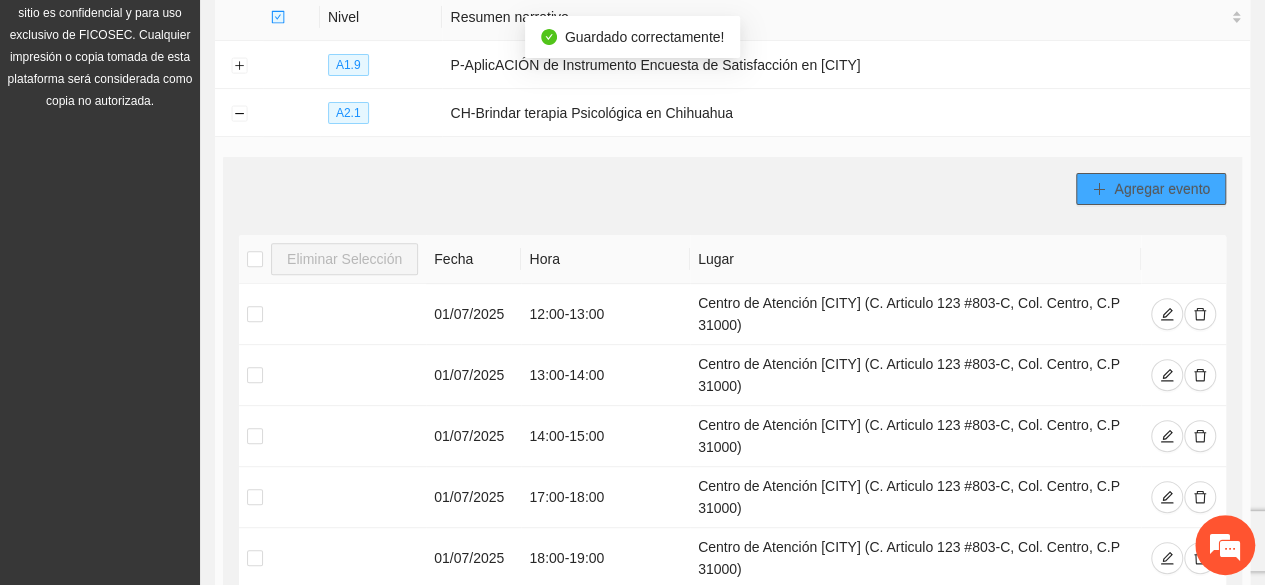 click on "Agregar evento" at bounding box center [1162, 189] 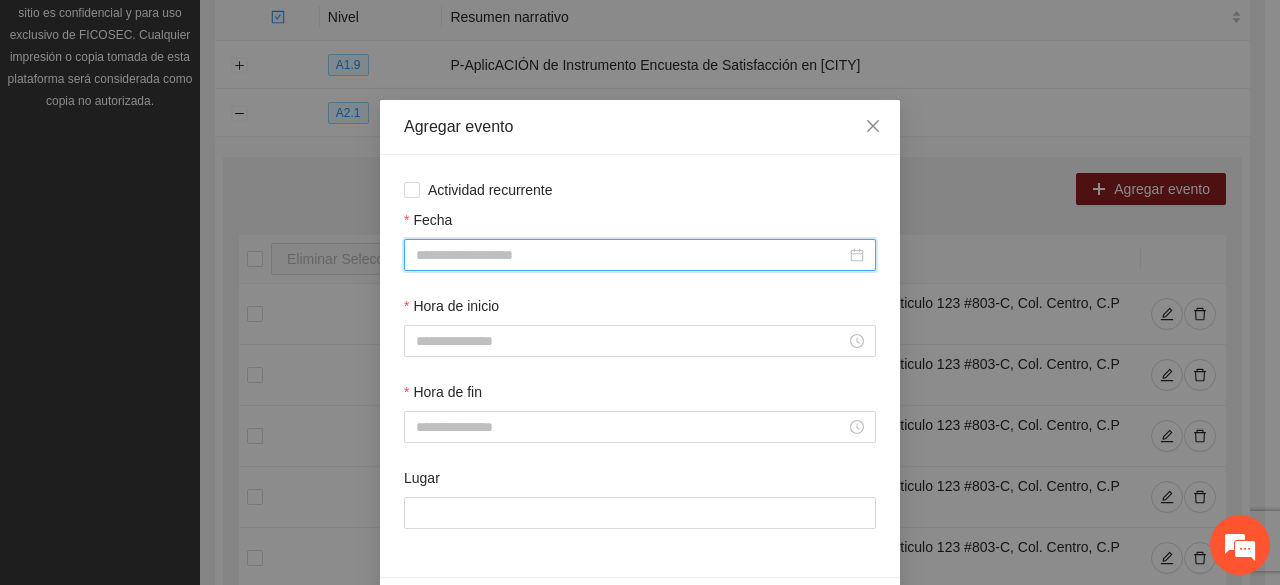 click on "Fecha" at bounding box center (631, 255) 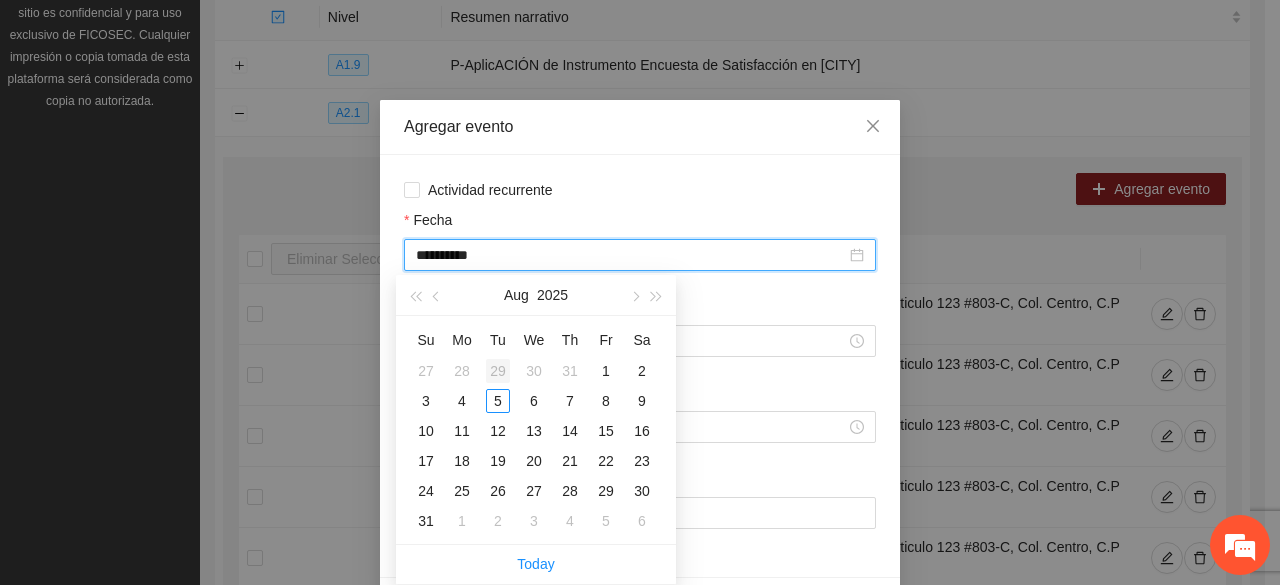 type on "**********" 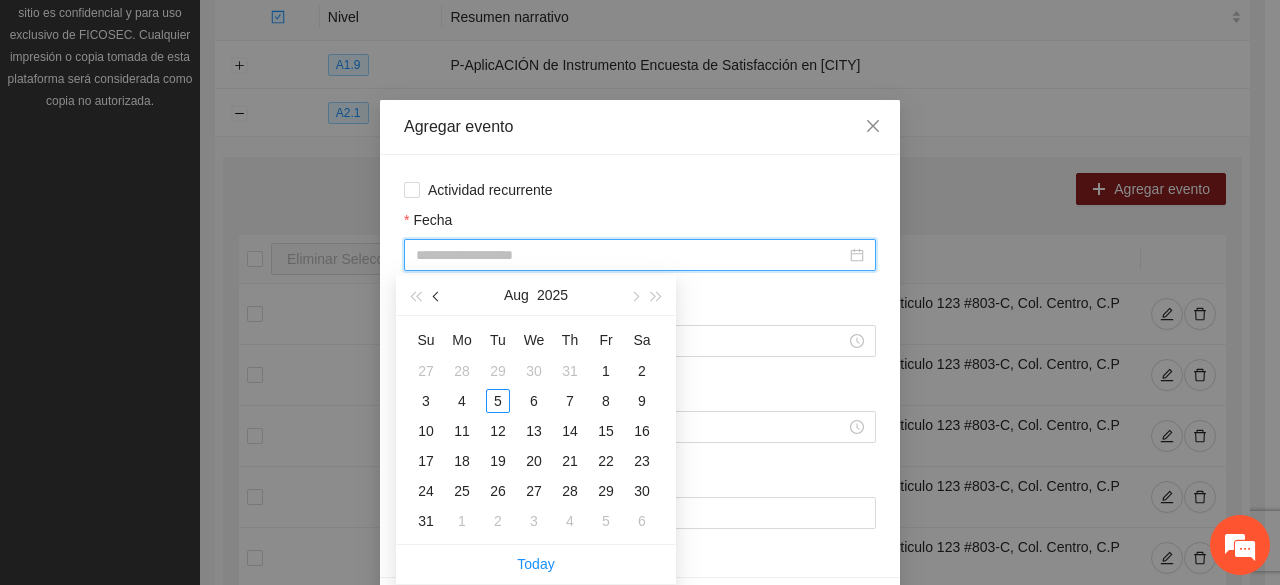 click at bounding box center [438, 296] 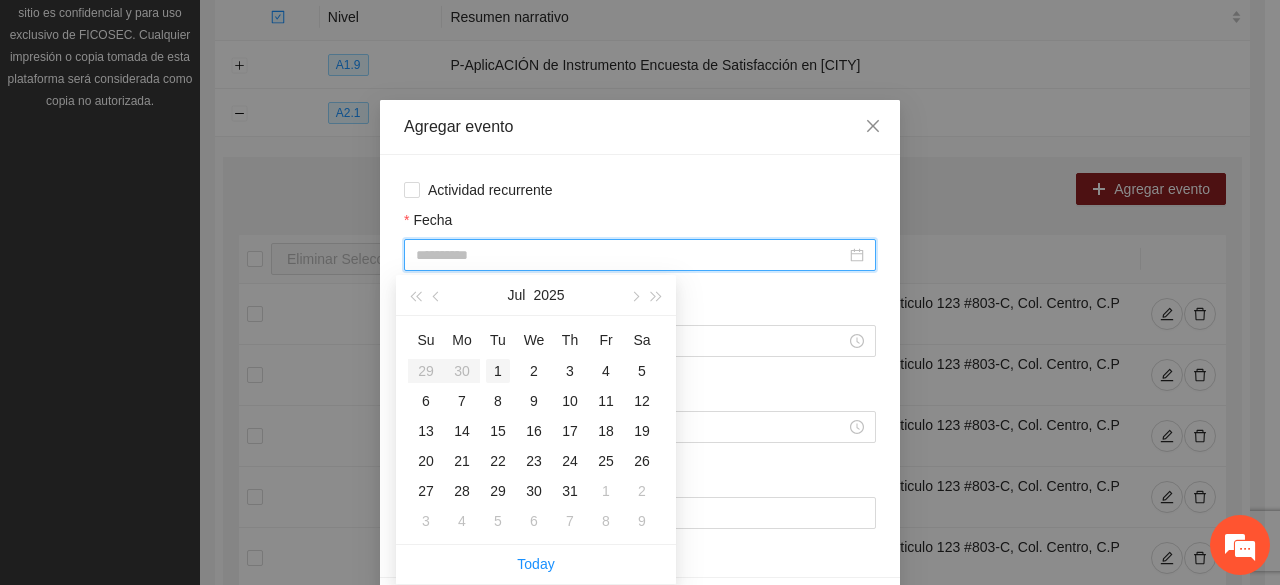 type on "**********" 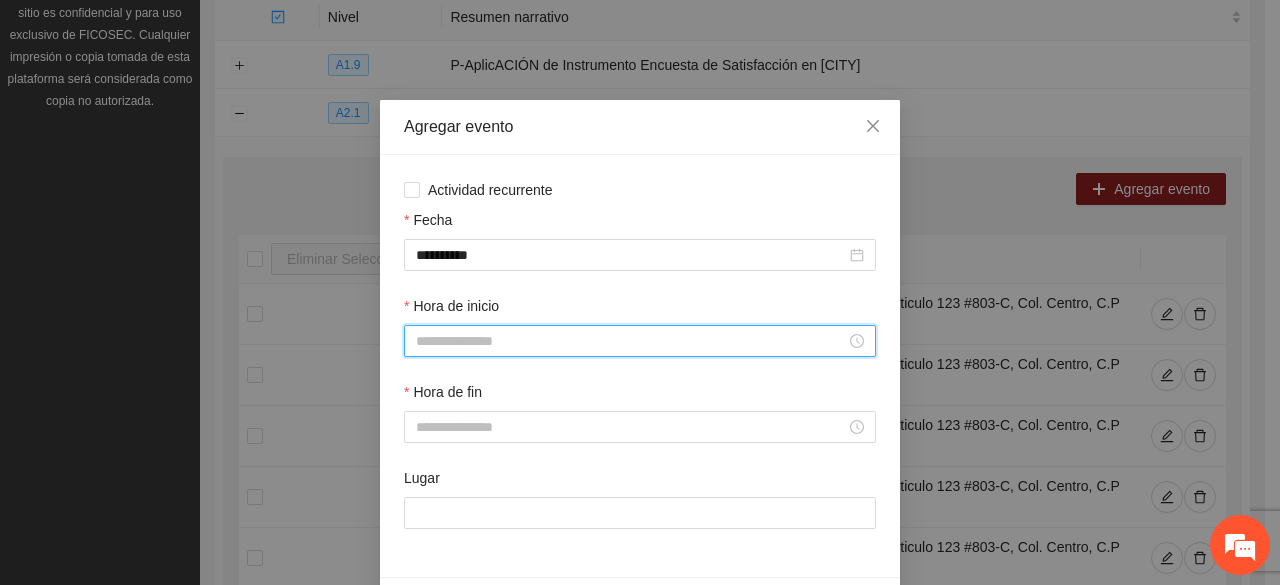 click on "Hora de inicio" at bounding box center (631, 341) 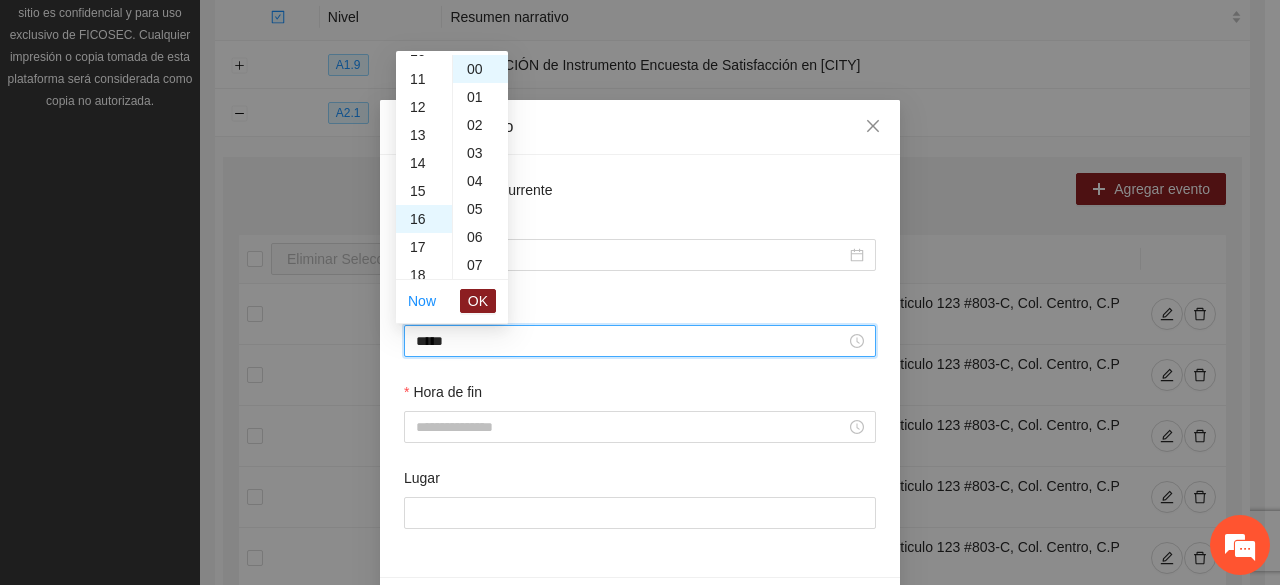 scroll, scrollTop: 448, scrollLeft: 0, axis: vertical 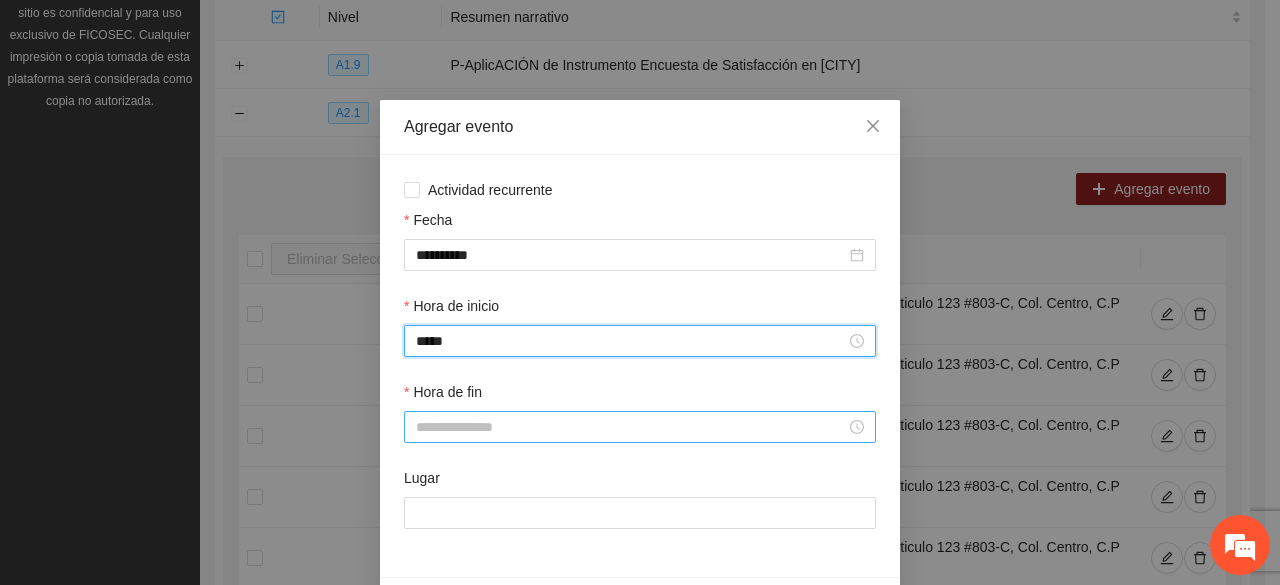 type on "*****" 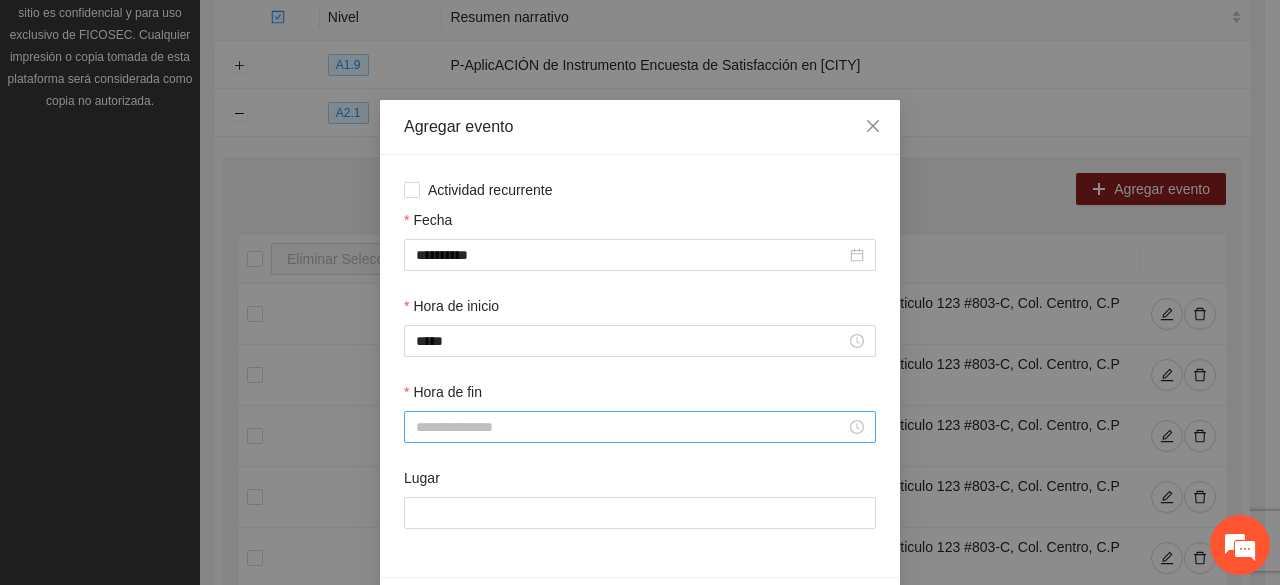 click at bounding box center (640, 427) 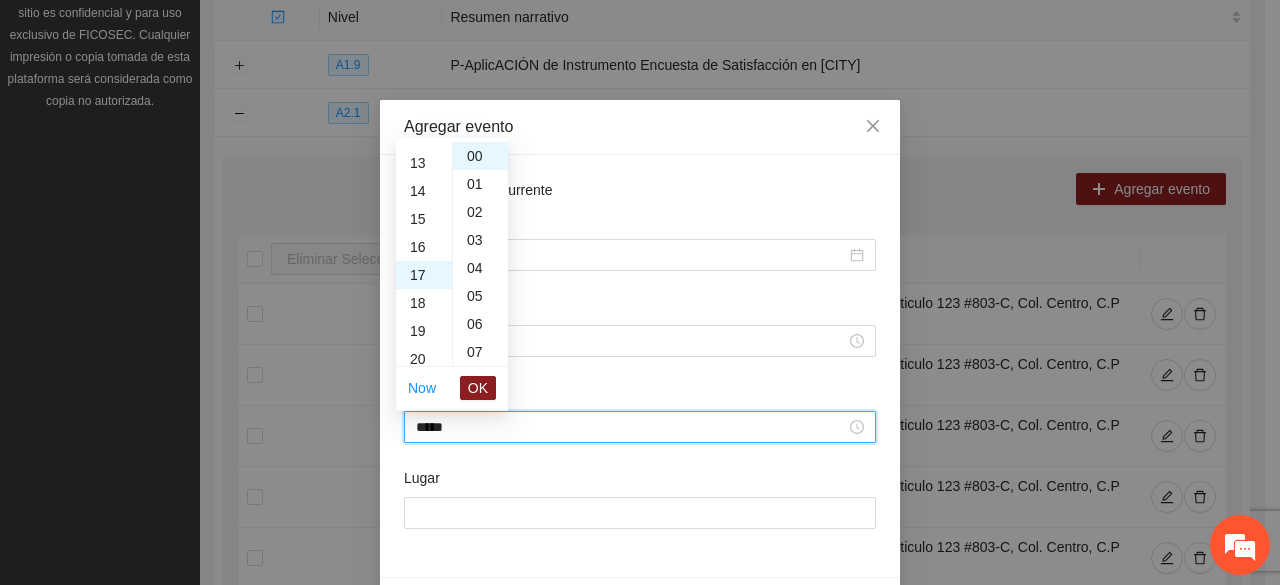 scroll, scrollTop: 476, scrollLeft: 0, axis: vertical 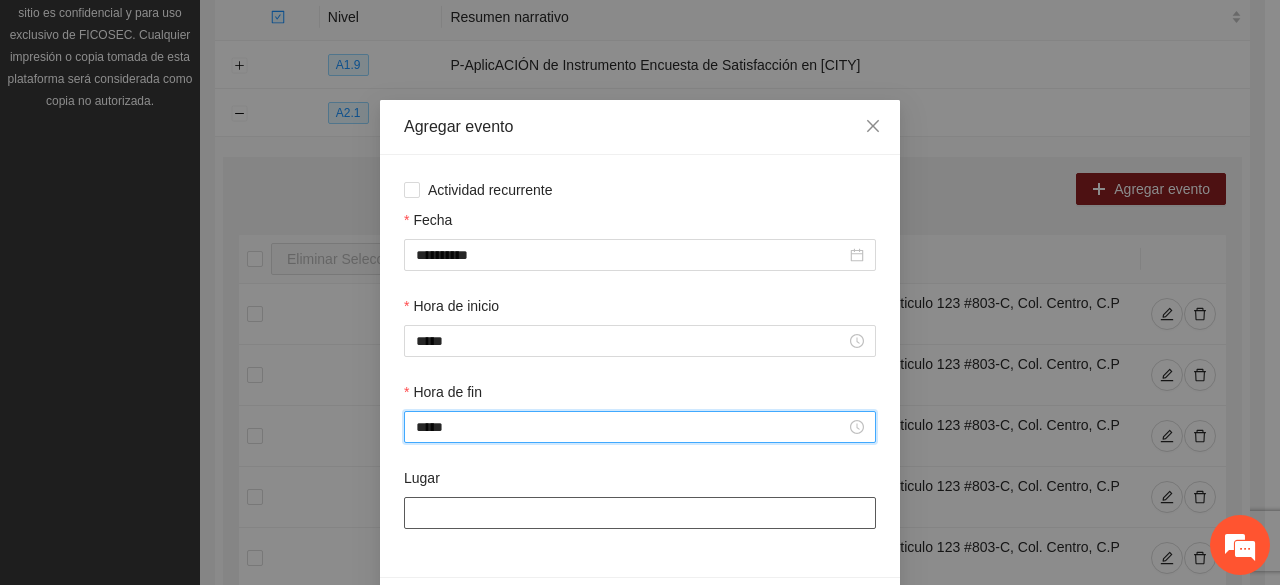 type on "*****" 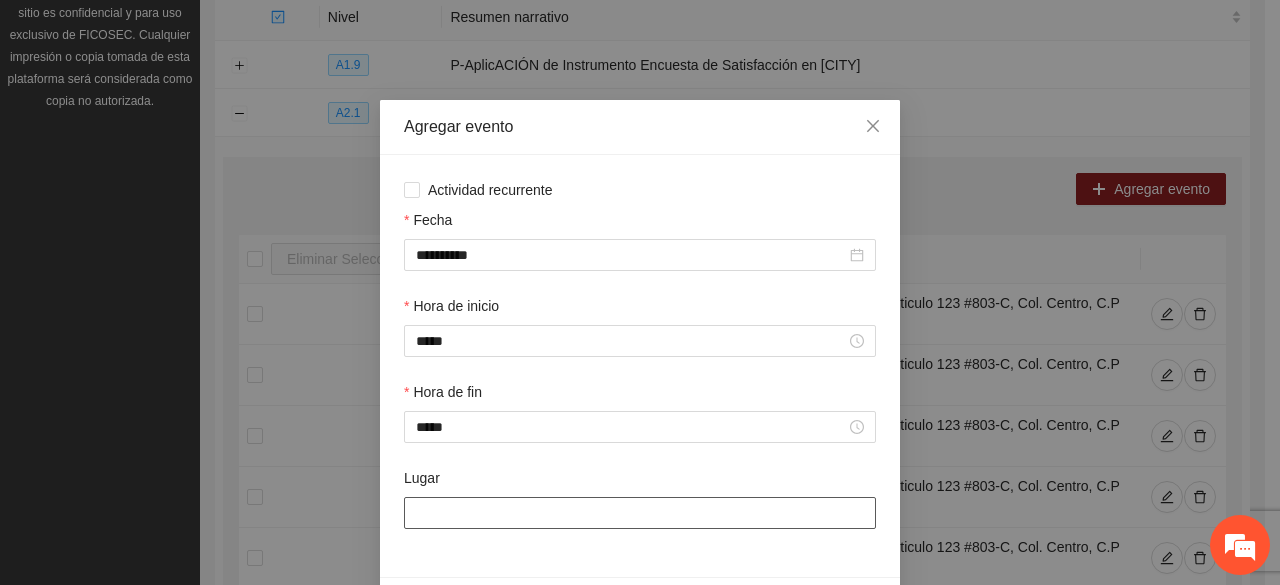 type on "**********" 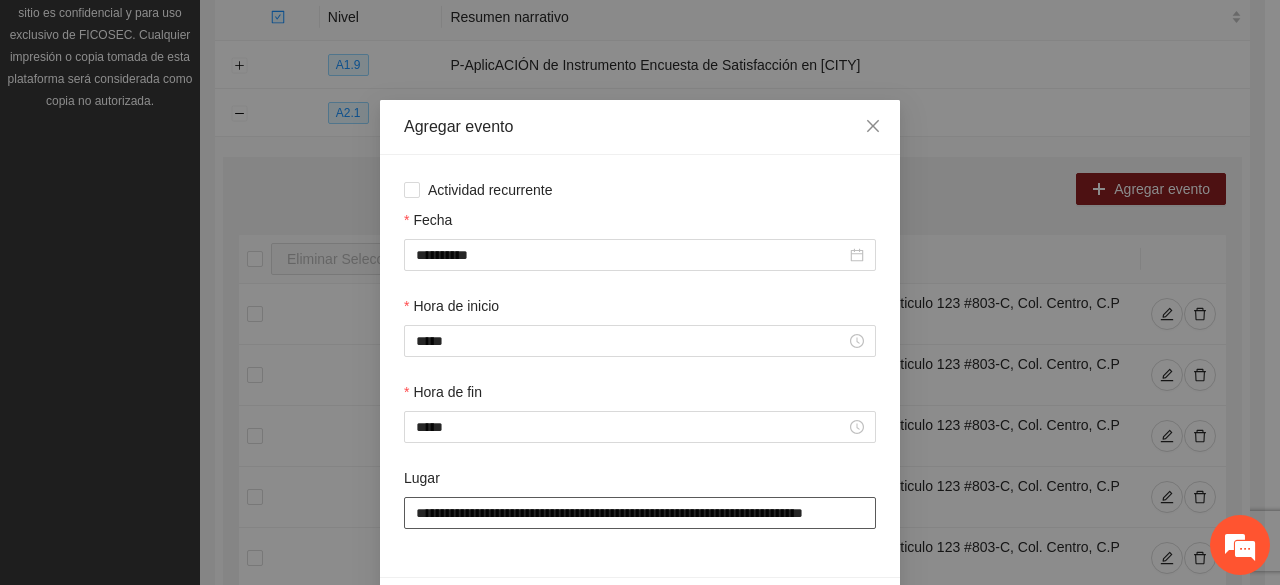 scroll, scrollTop: 70, scrollLeft: 0, axis: vertical 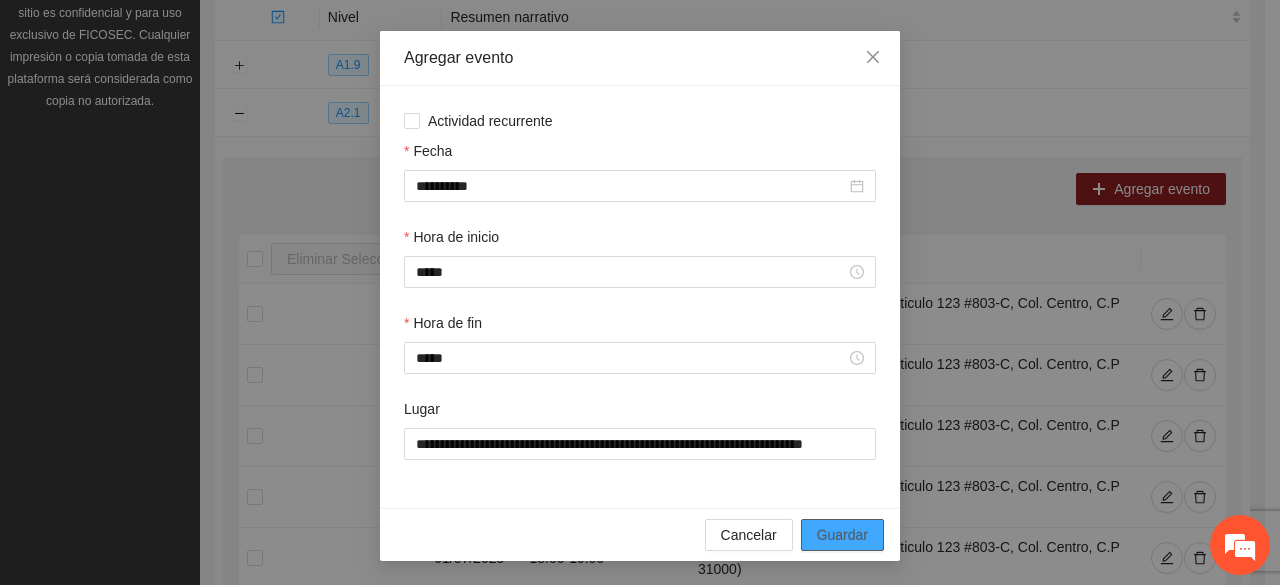 click on "Guardar" at bounding box center [842, 535] 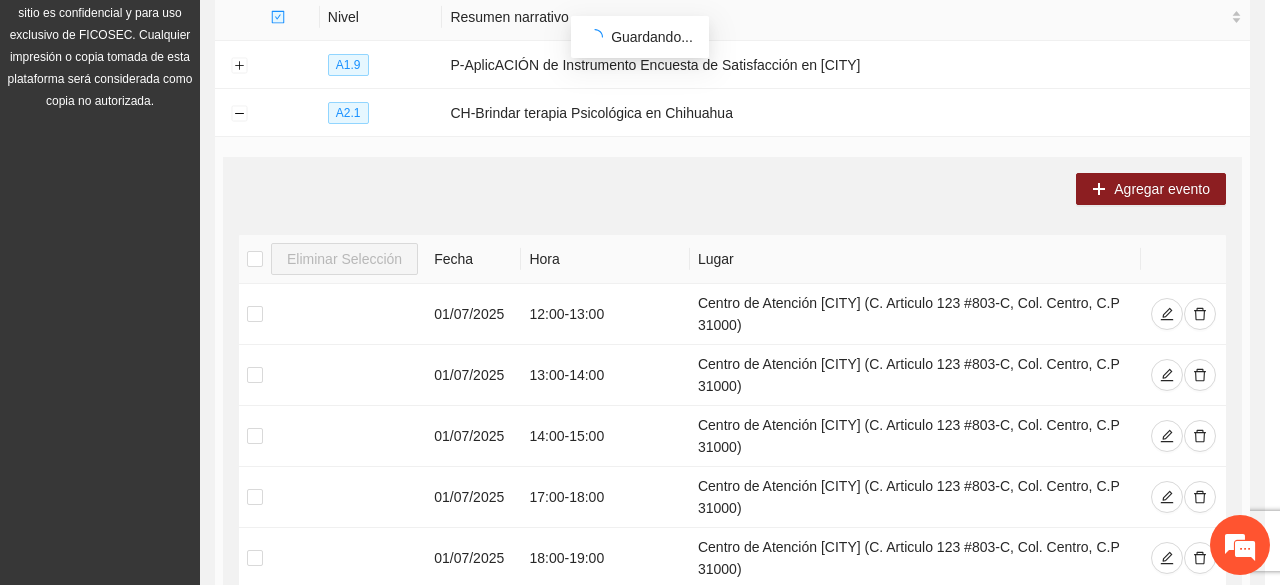 scroll, scrollTop: 0, scrollLeft: 0, axis: both 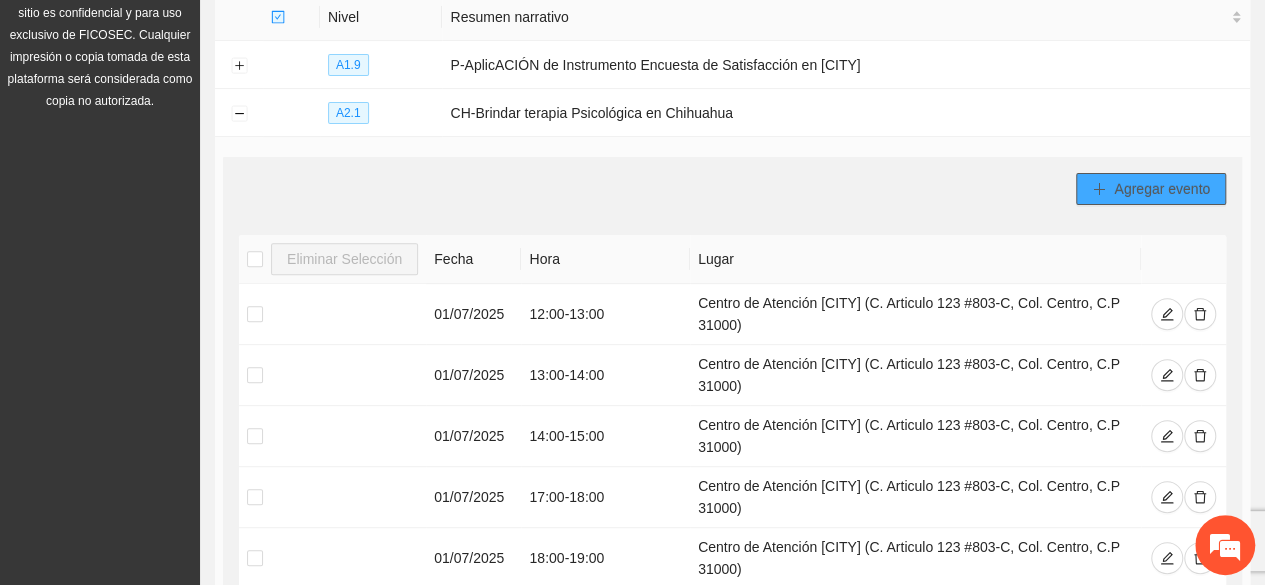 click on "Agregar evento" at bounding box center [1162, 189] 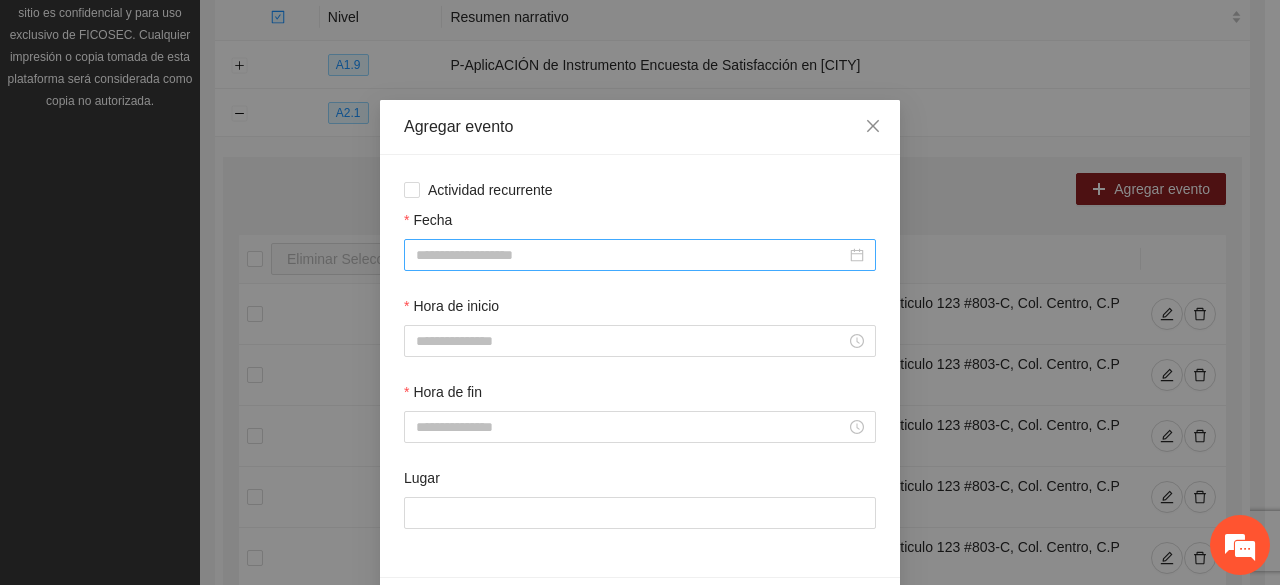 click on "Fecha" at bounding box center [631, 255] 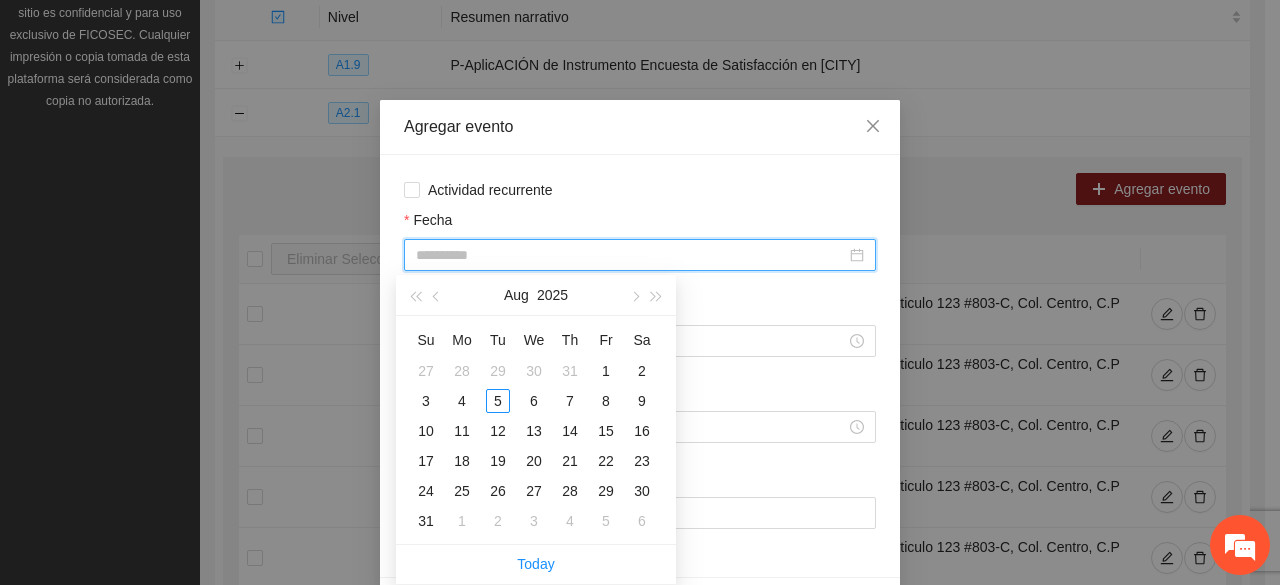 type on "**********" 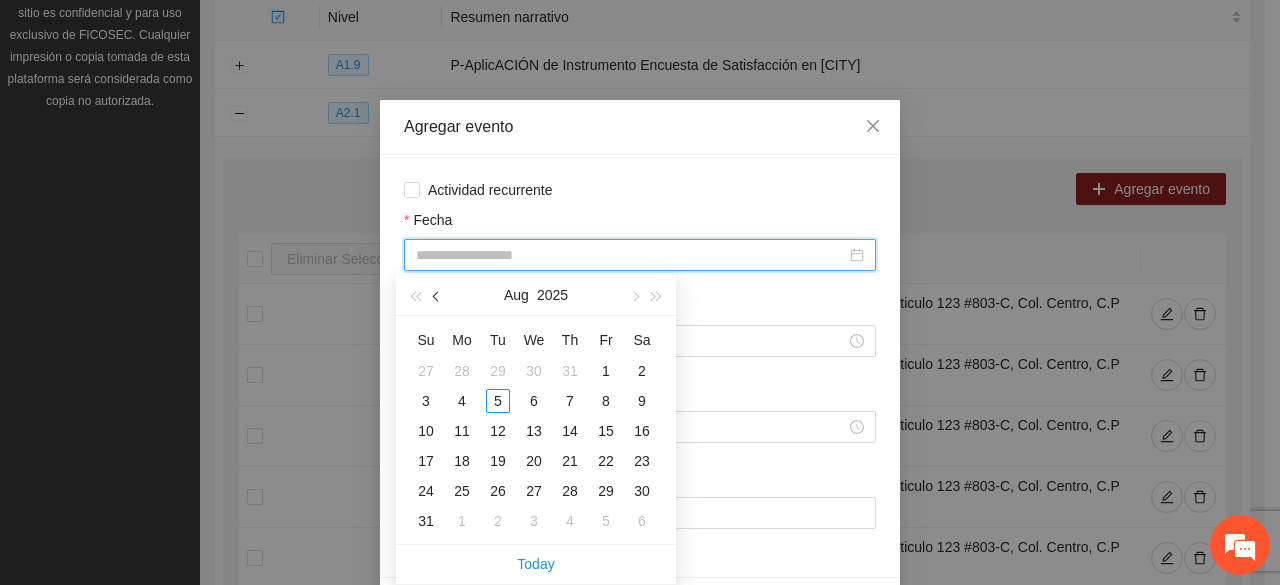 click at bounding box center (438, 296) 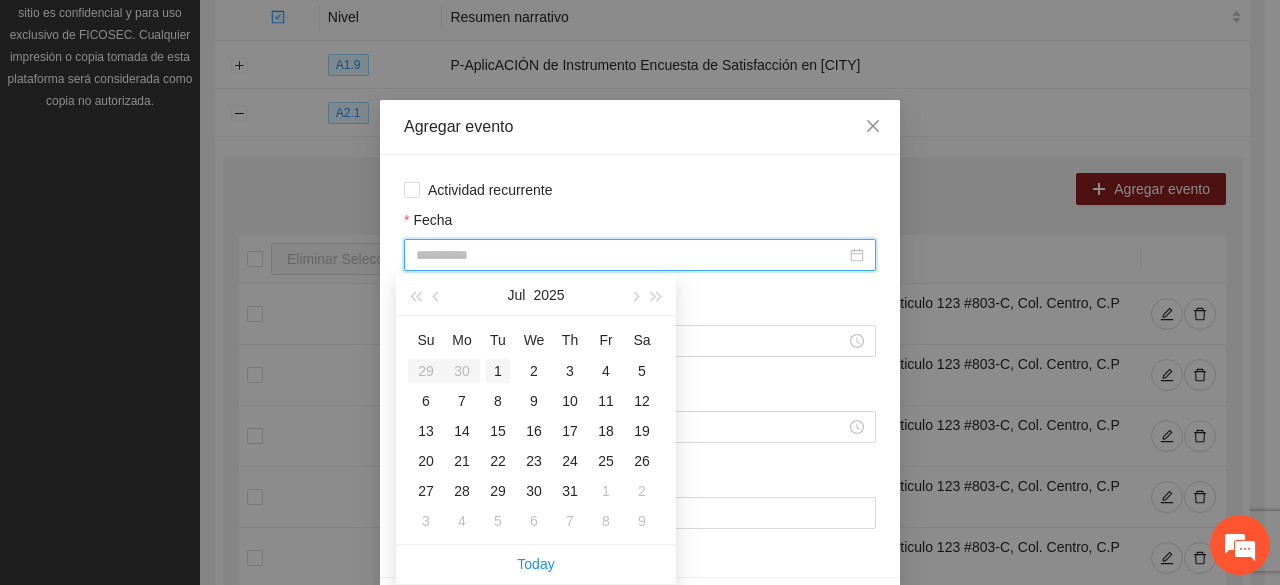 type on "**********" 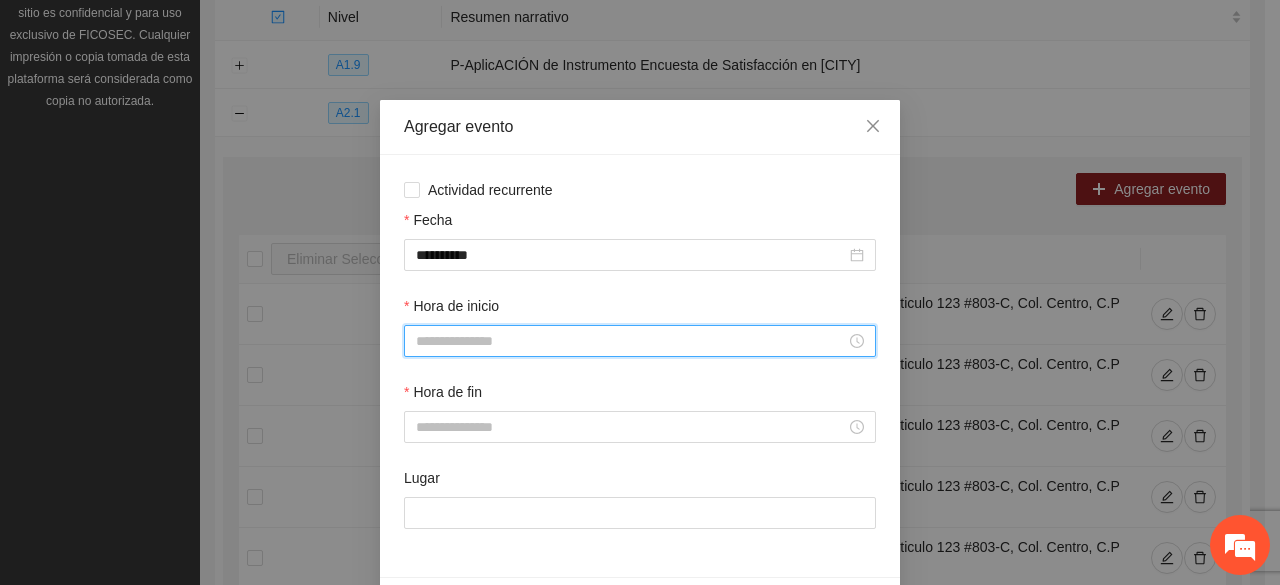 click on "Hora de inicio" at bounding box center (631, 341) 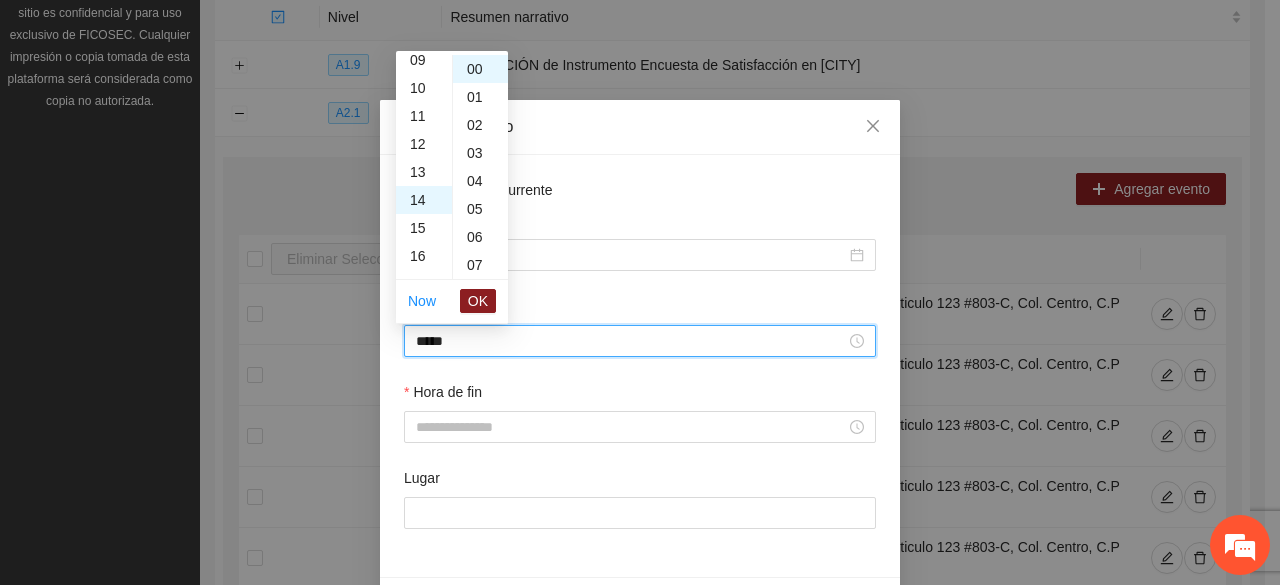scroll, scrollTop: 392, scrollLeft: 0, axis: vertical 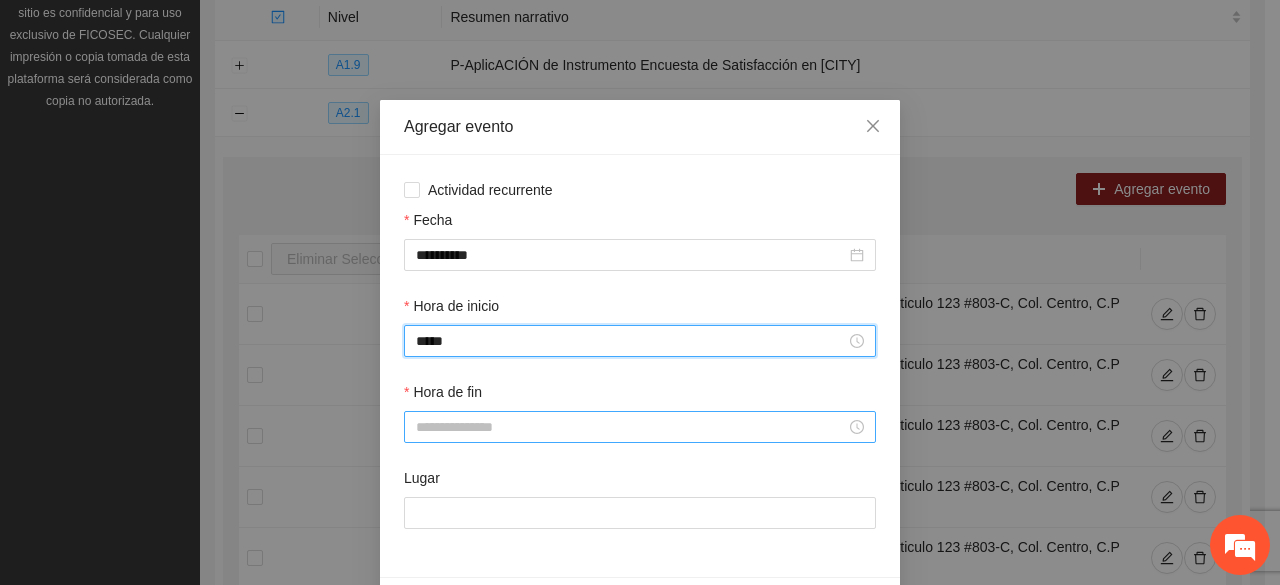 type on "*****" 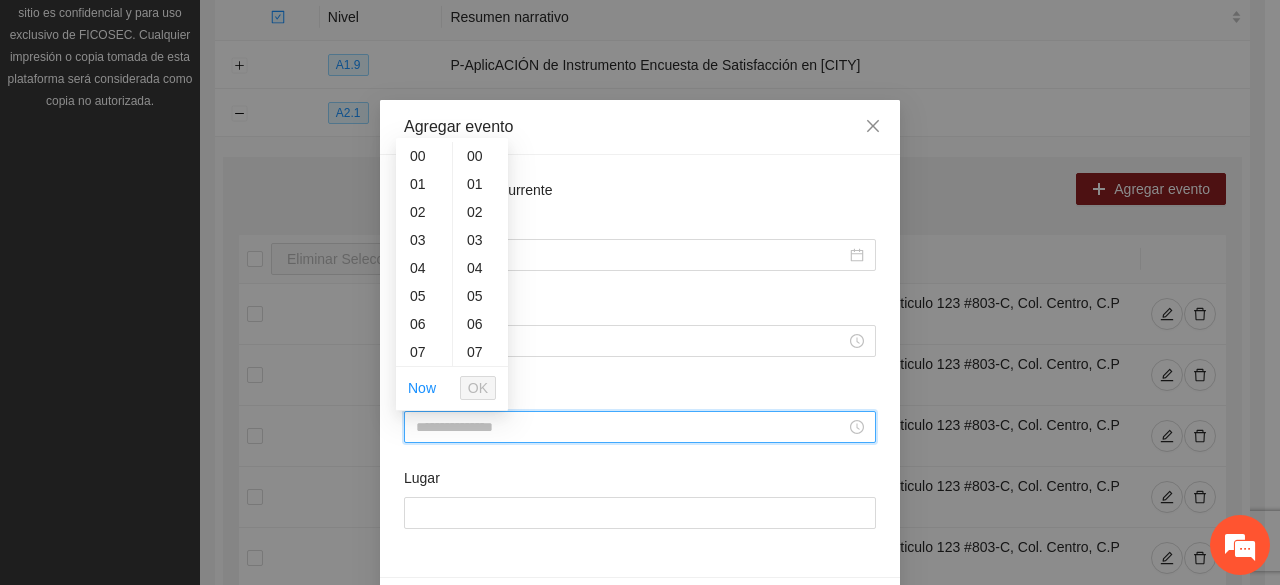 click on "Hora de fin" at bounding box center (631, 427) 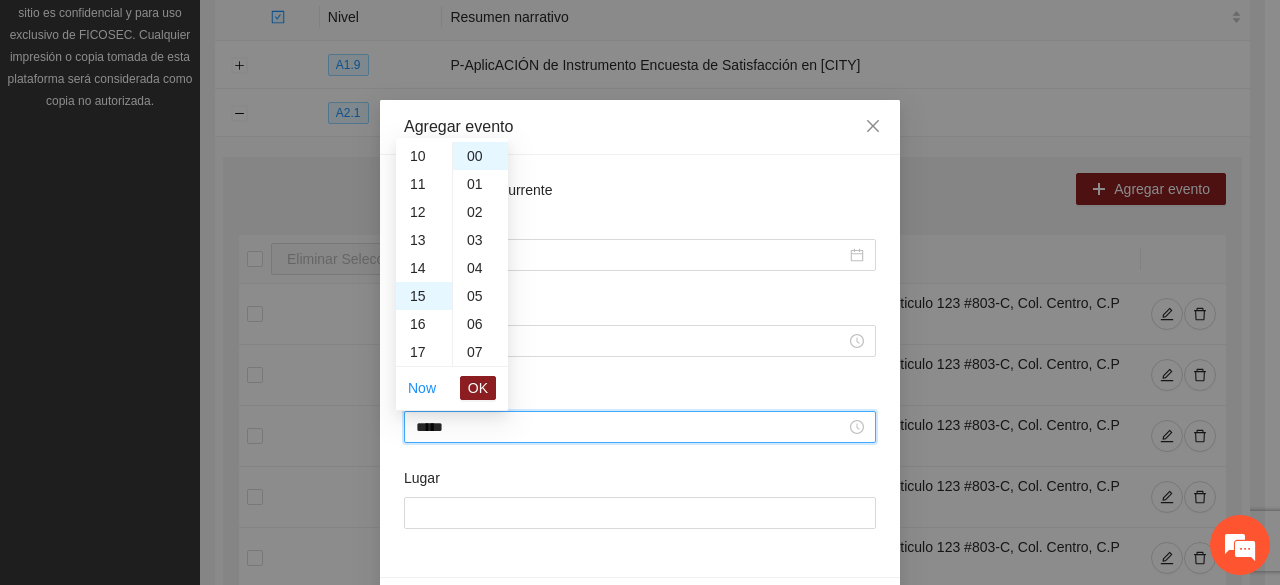 scroll, scrollTop: 420, scrollLeft: 0, axis: vertical 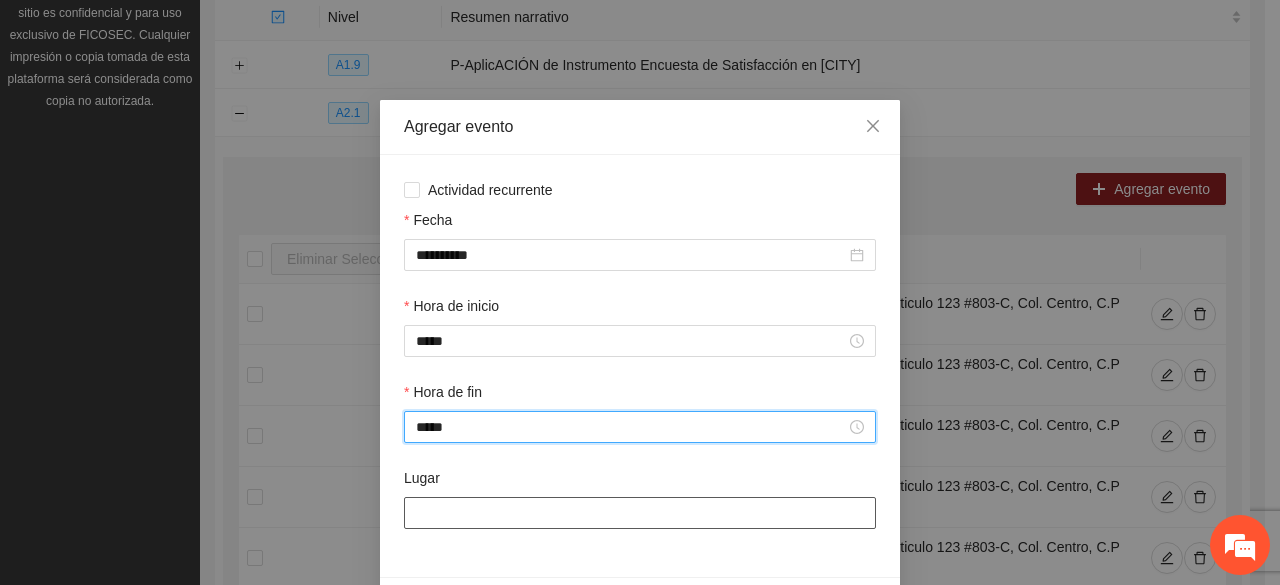 type on "*****" 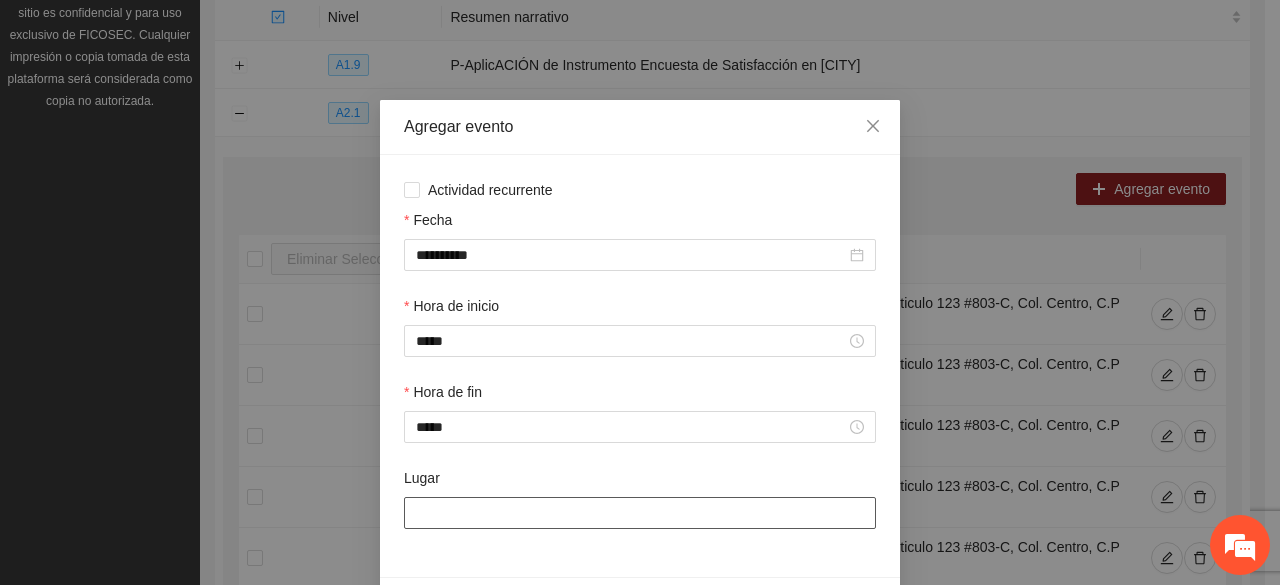 click on "Lugar" at bounding box center [640, 513] 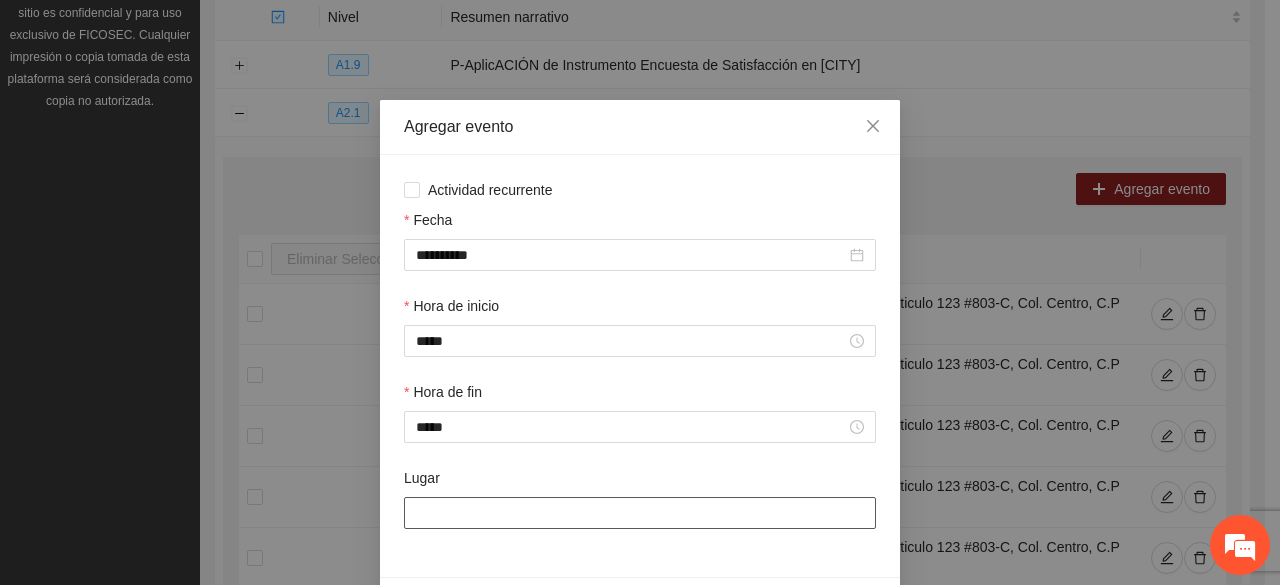 type on "**********" 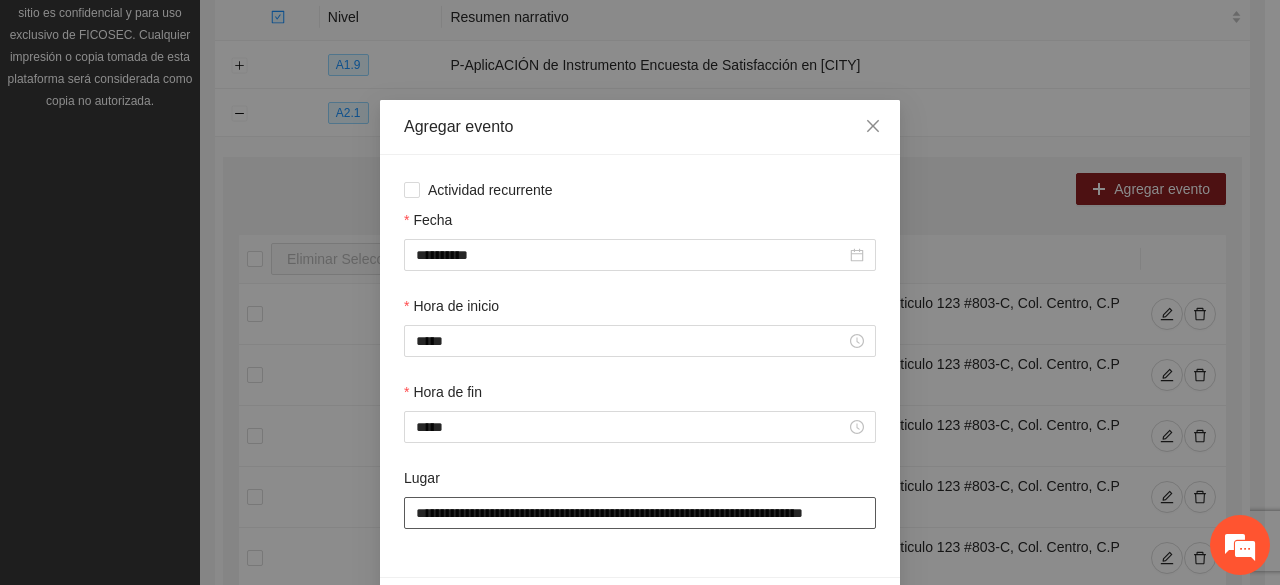 scroll, scrollTop: 0, scrollLeft: 36, axis: horizontal 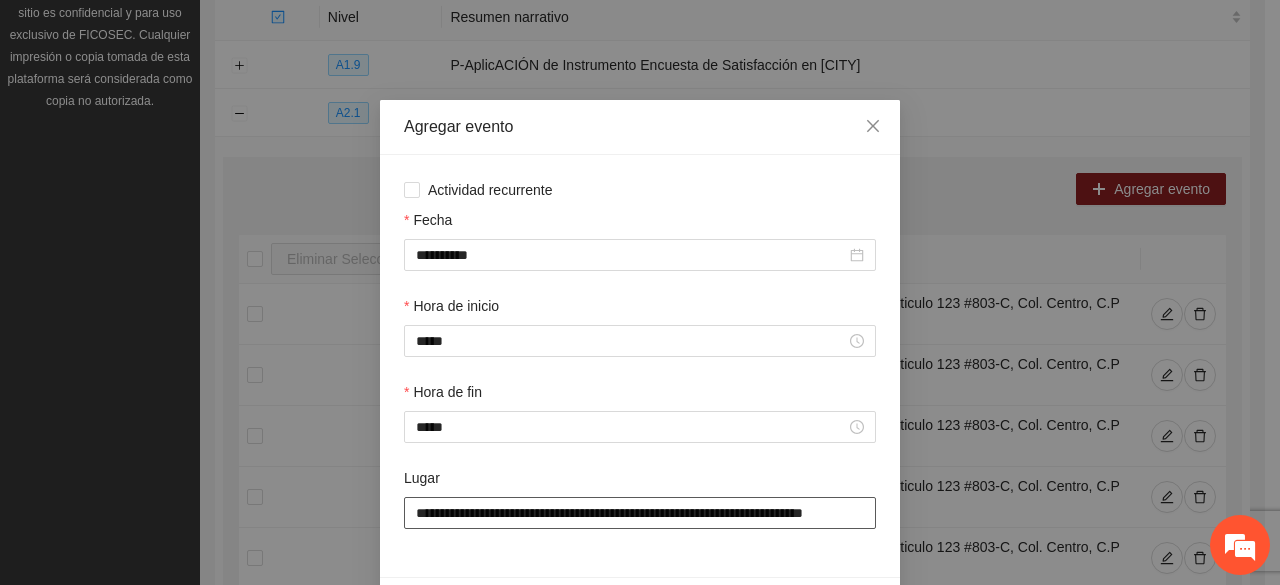 drag, startPoint x: 404, startPoint y: 517, endPoint x: 900, endPoint y: 525, distance: 496.0645 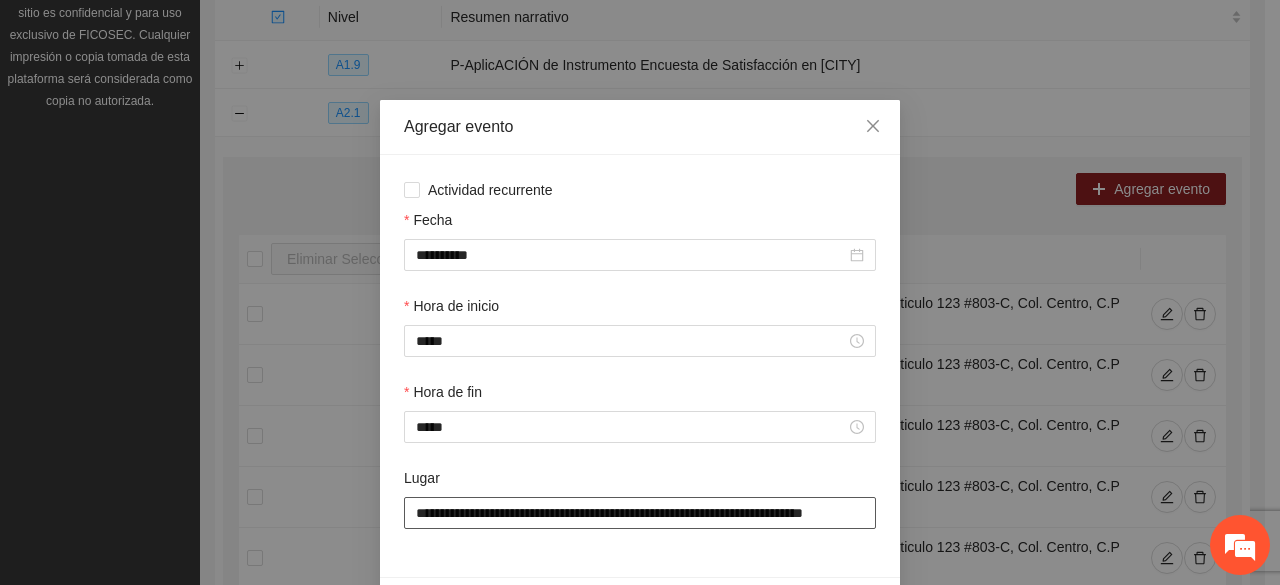 scroll, scrollTop: 70, scrollLeft: 0, axis: vertical 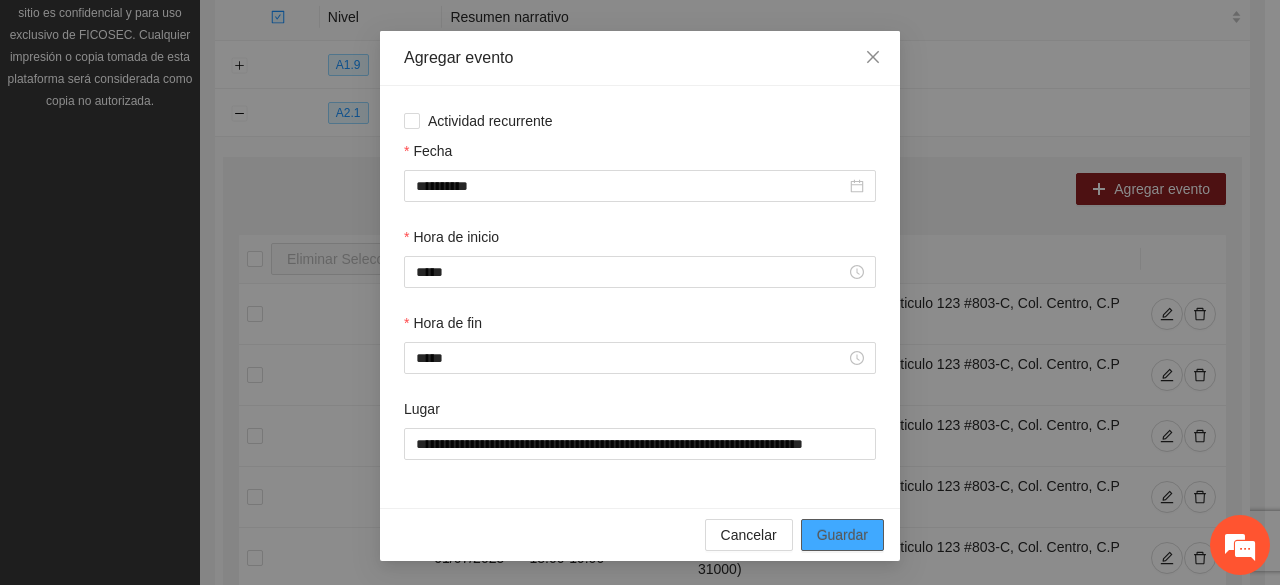 click on "Guardar" at bounding box center (842, 535) 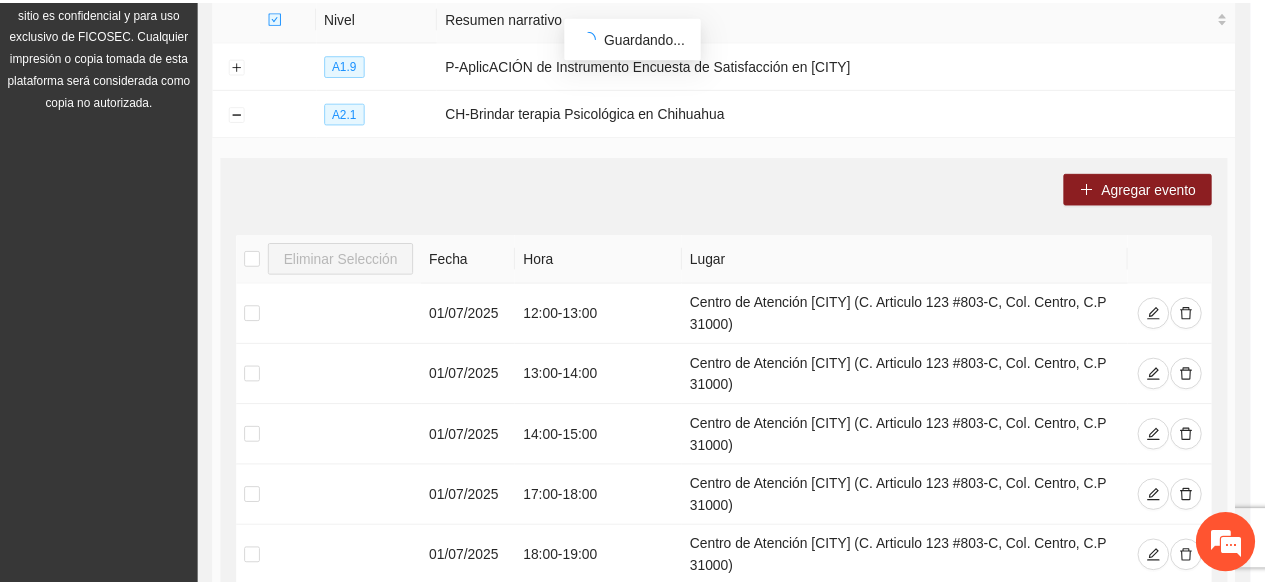 scroll, scrollTop: 0, scrollLeft: 0, axis: both 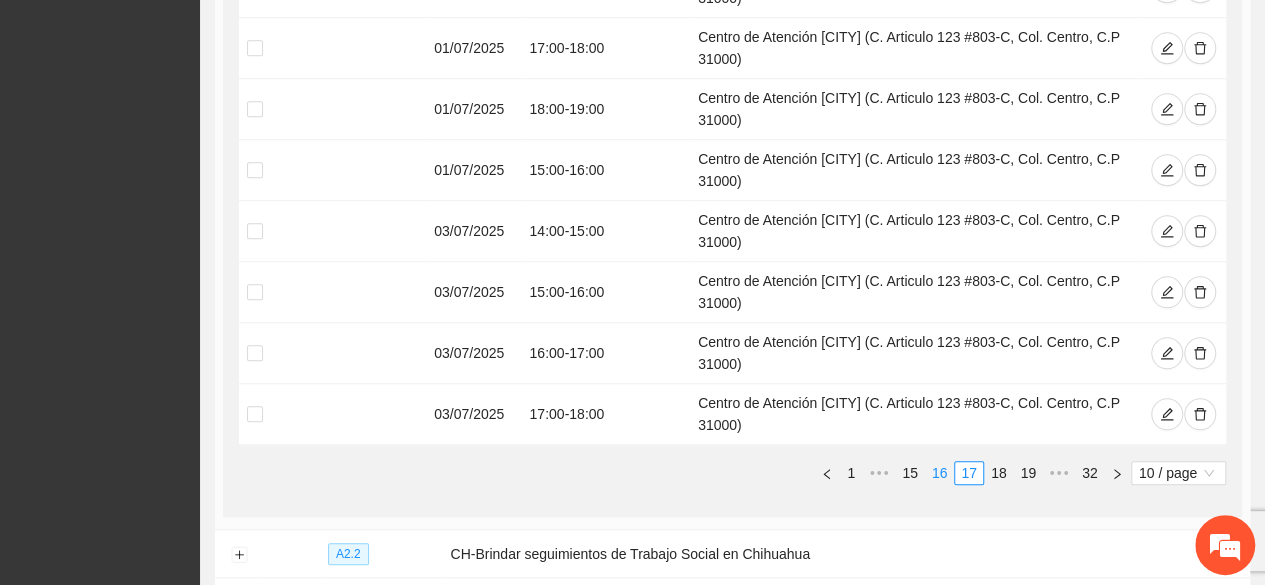 click on "16" at bounding box center [940, 473] 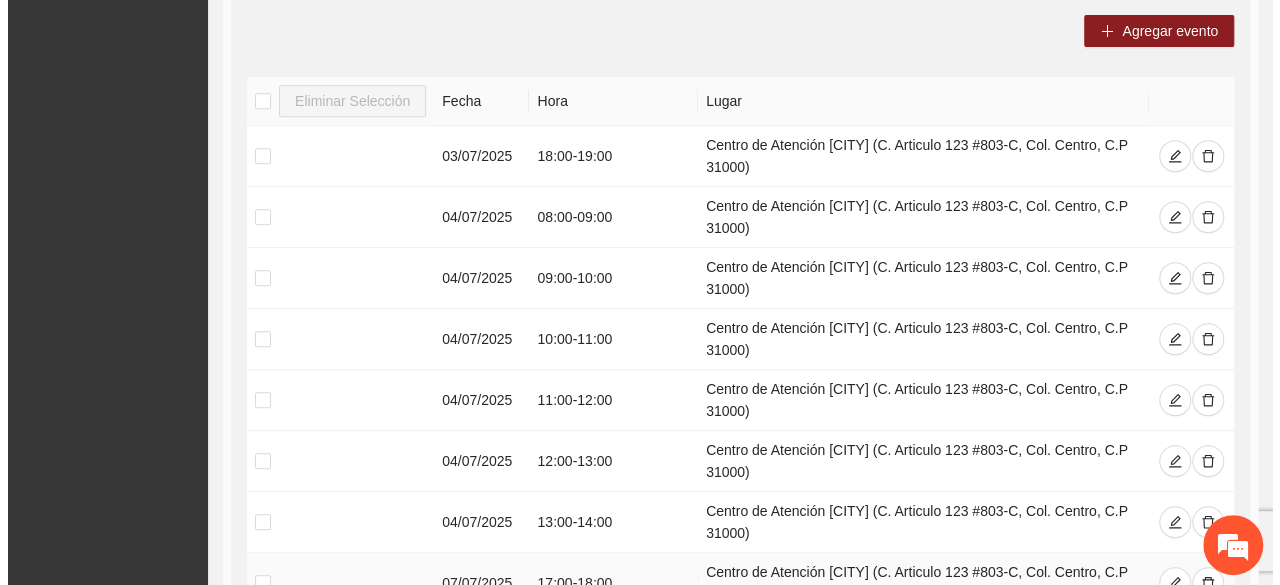 scroll, scrollTop: 423, scrollLeft: 0, axis: vertical 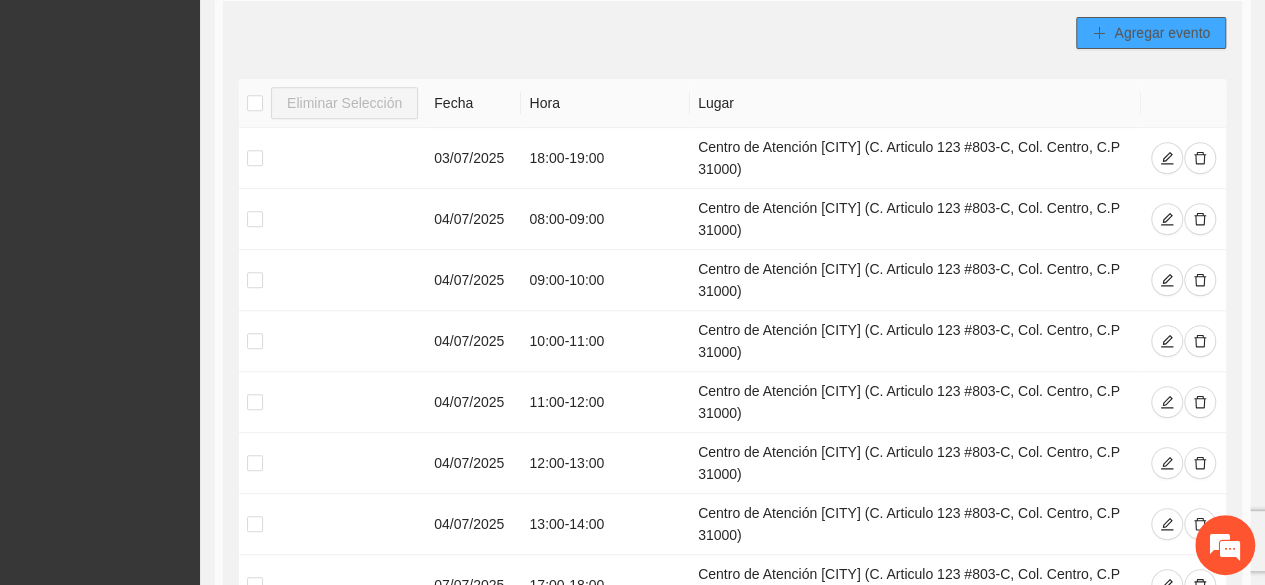 click on "Agregar evento" at bounding box center [1162, 33] 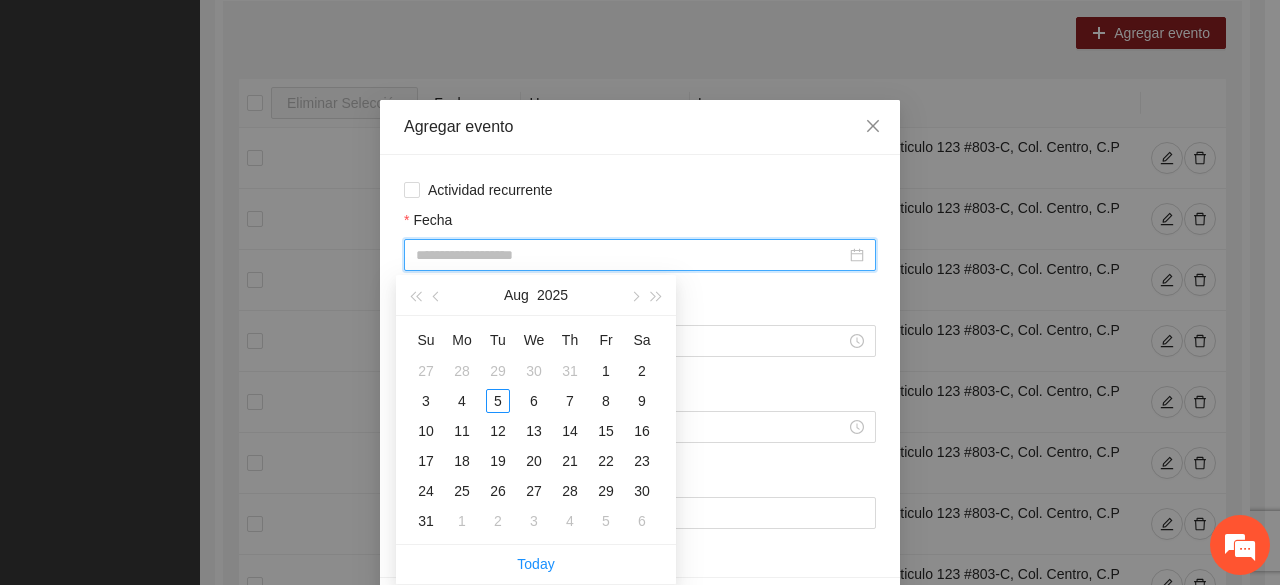 click on "Fecha" at bounding box center [631, 255] 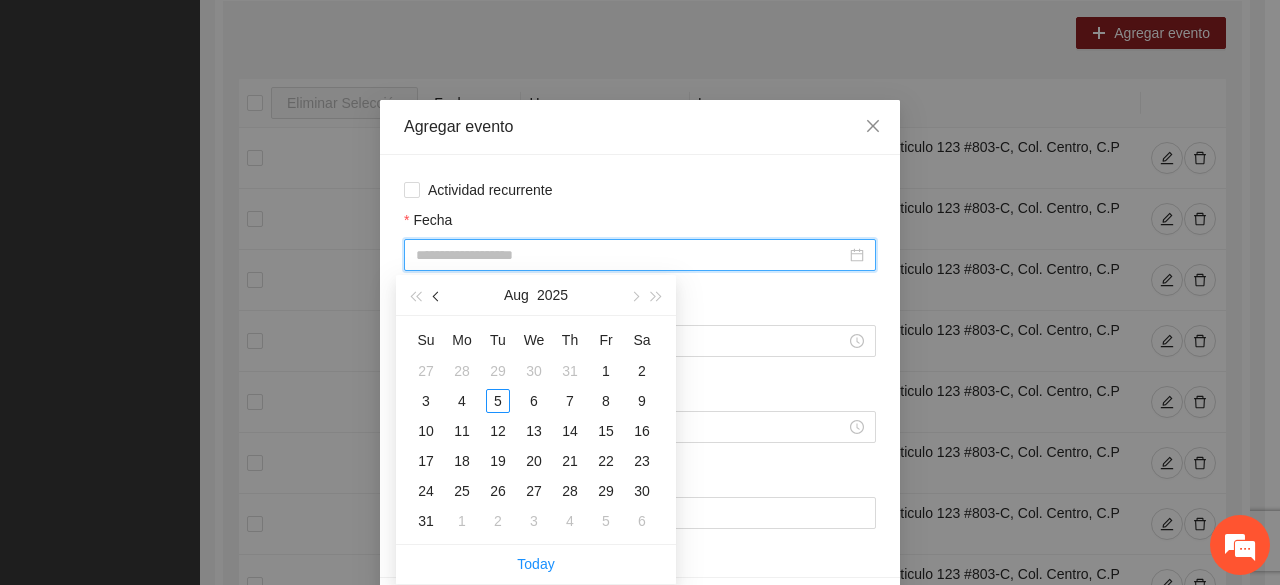 click at bounding box center (437, 295) 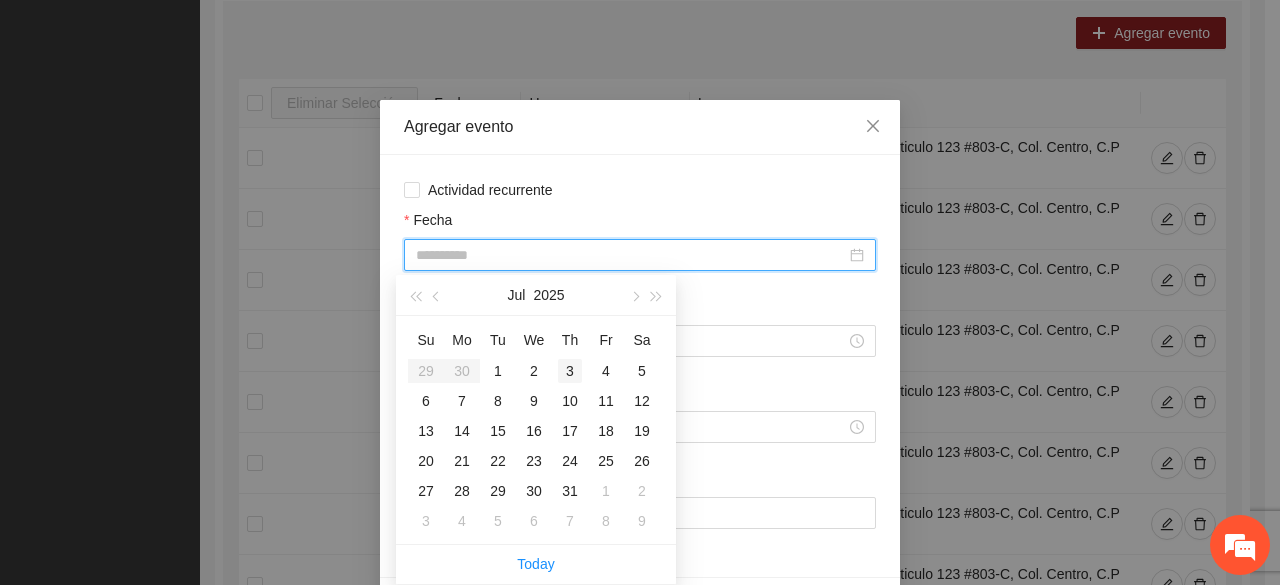 type on "**********" 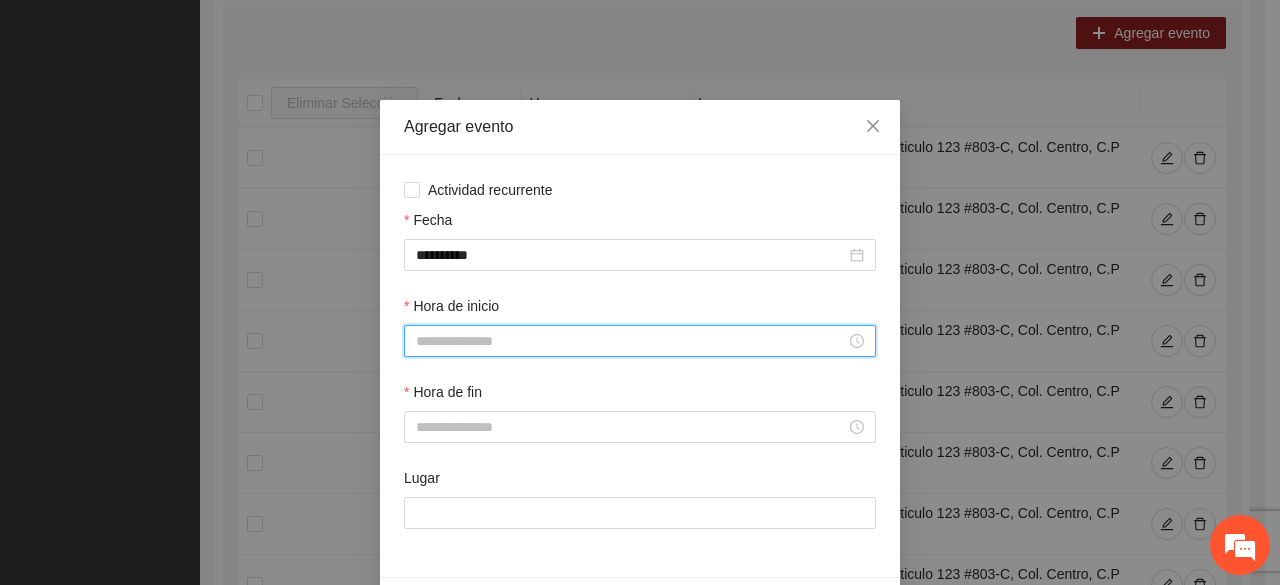 click on "Hora de inicio" at bounding box center [631, 341] 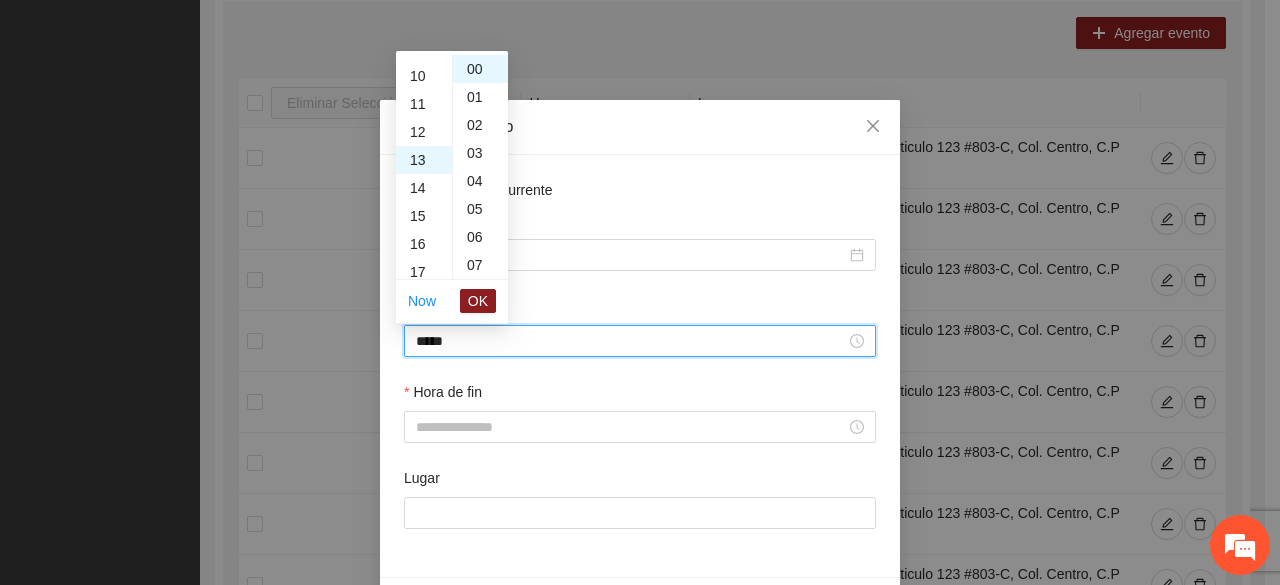 scroll, scrollTop: 364, scrollLeft: 0, axis: vertical 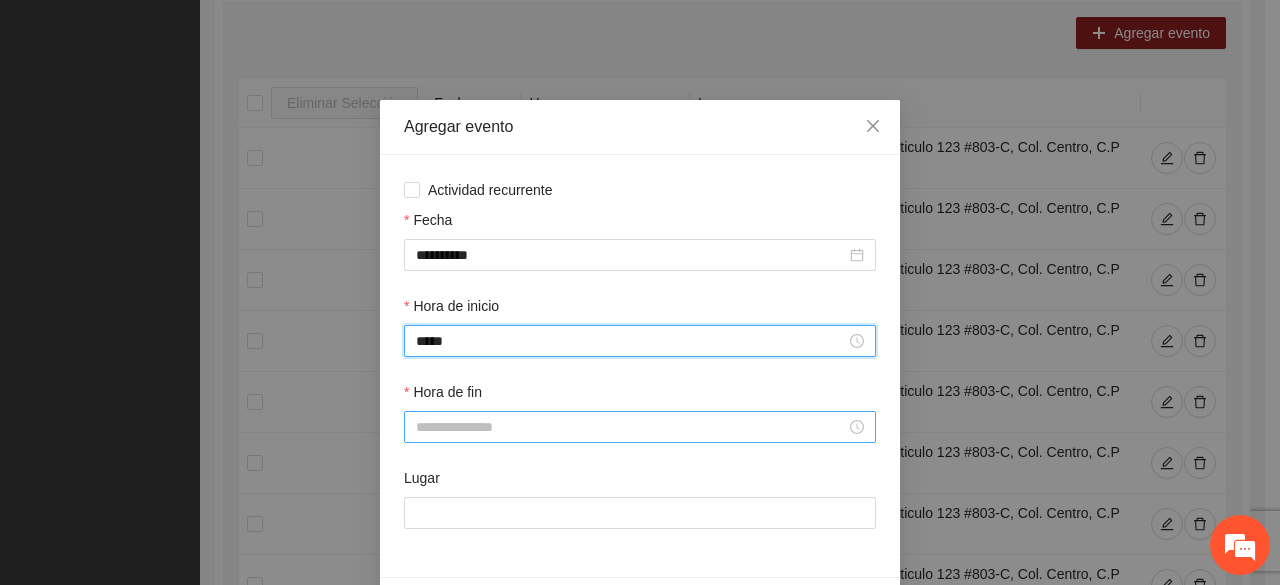 type on "*****" 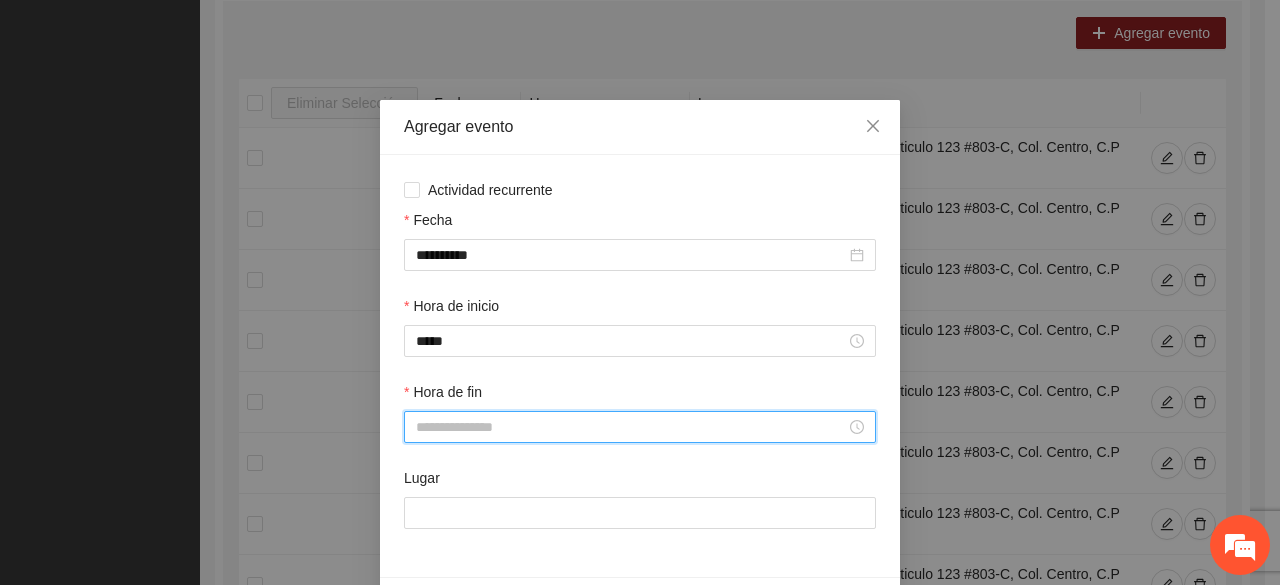 click on "Hora de fin" at bounding box center (631, 427) 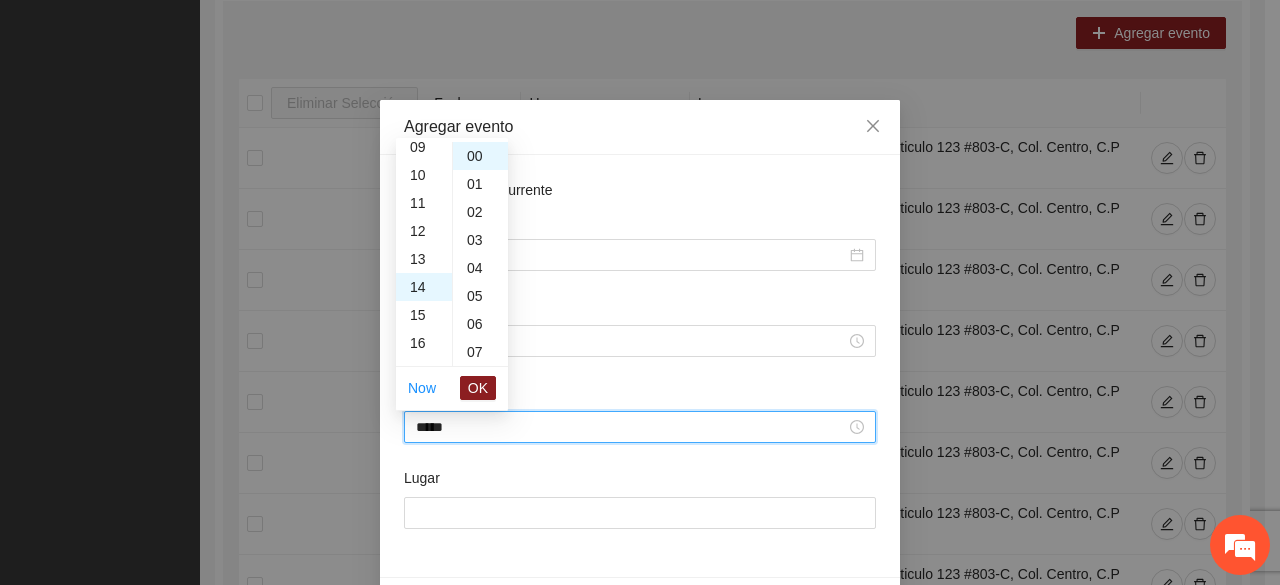 scroll, scrollTop: 392, scrollLeft: 0, axis: vertical 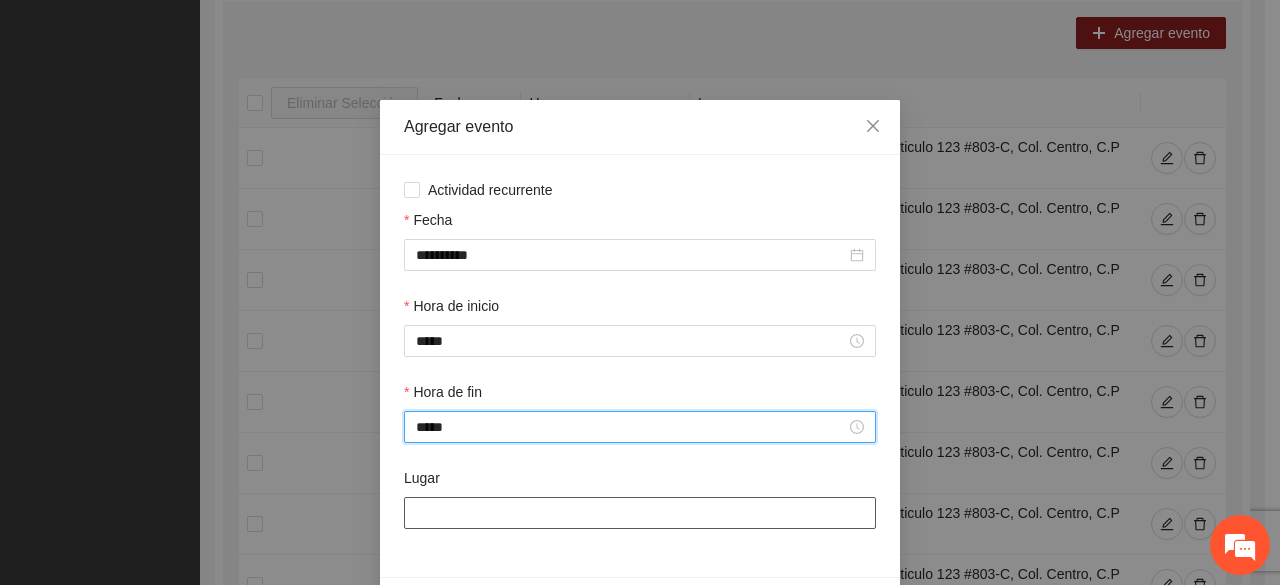 type on "*****" 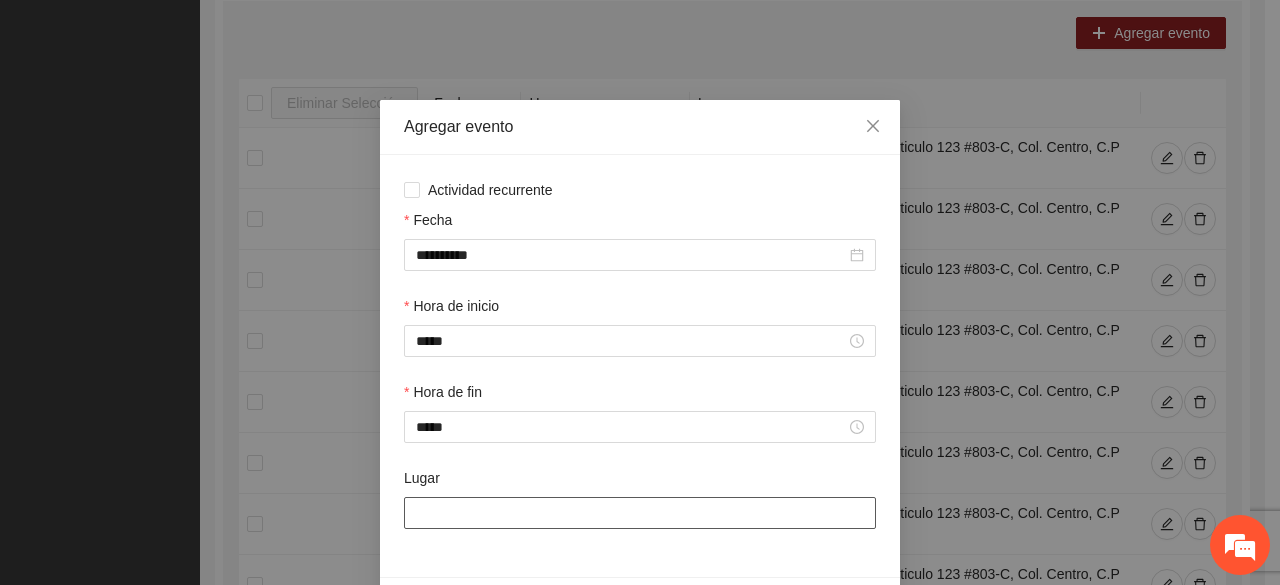 paste on "**********" 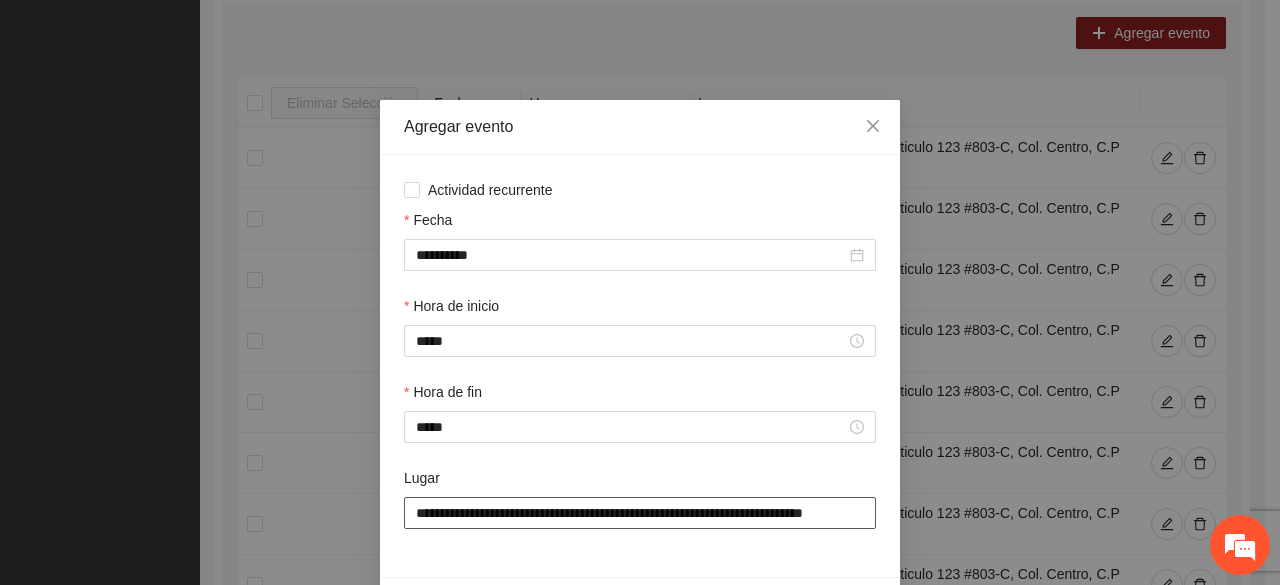 scroll, scrollTop: 0, scrollLeft: 36, axis: horizontal 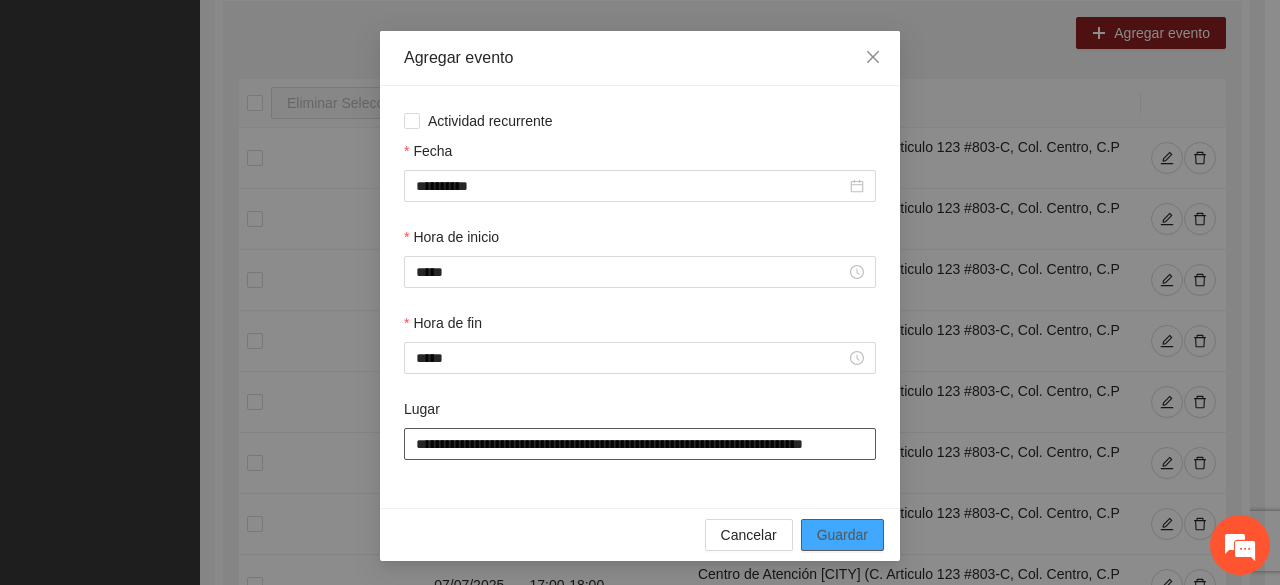 type on "**********" 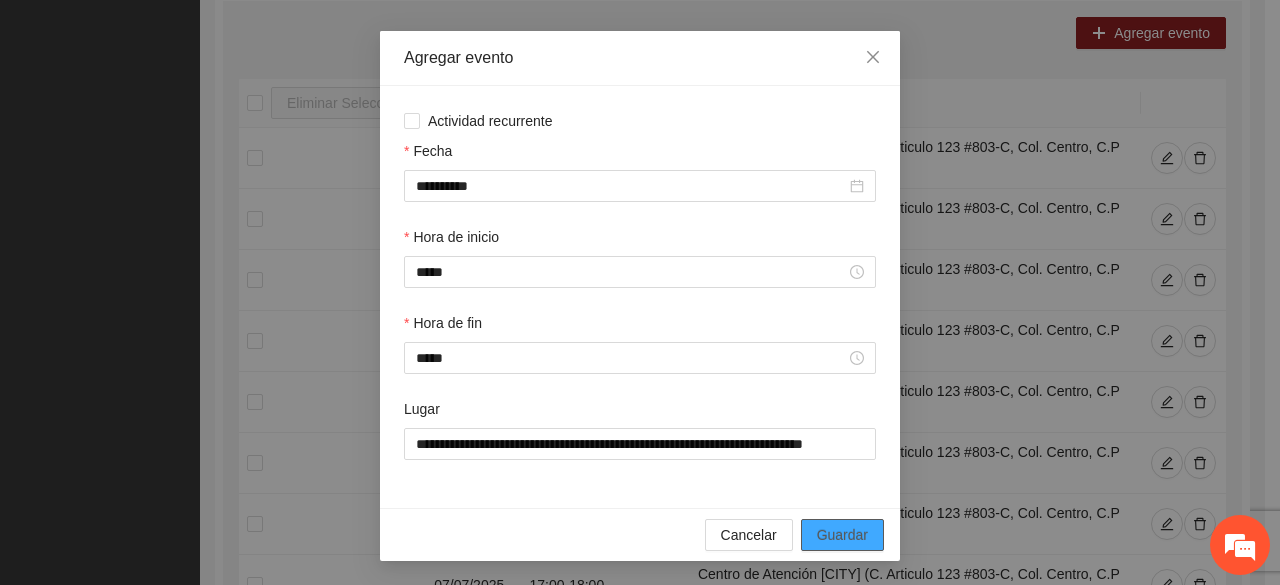 scroll, scrollTop: 0, scrollLeft: 0, axis: both 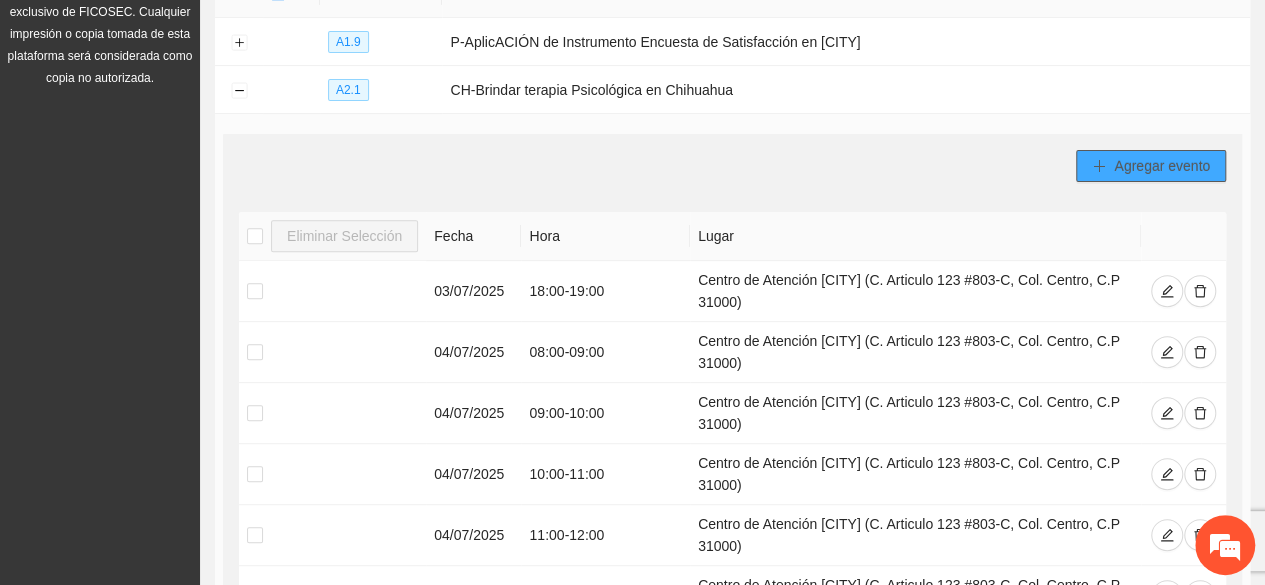 click on "Agregar evento" at bounding box center (1162, 166) 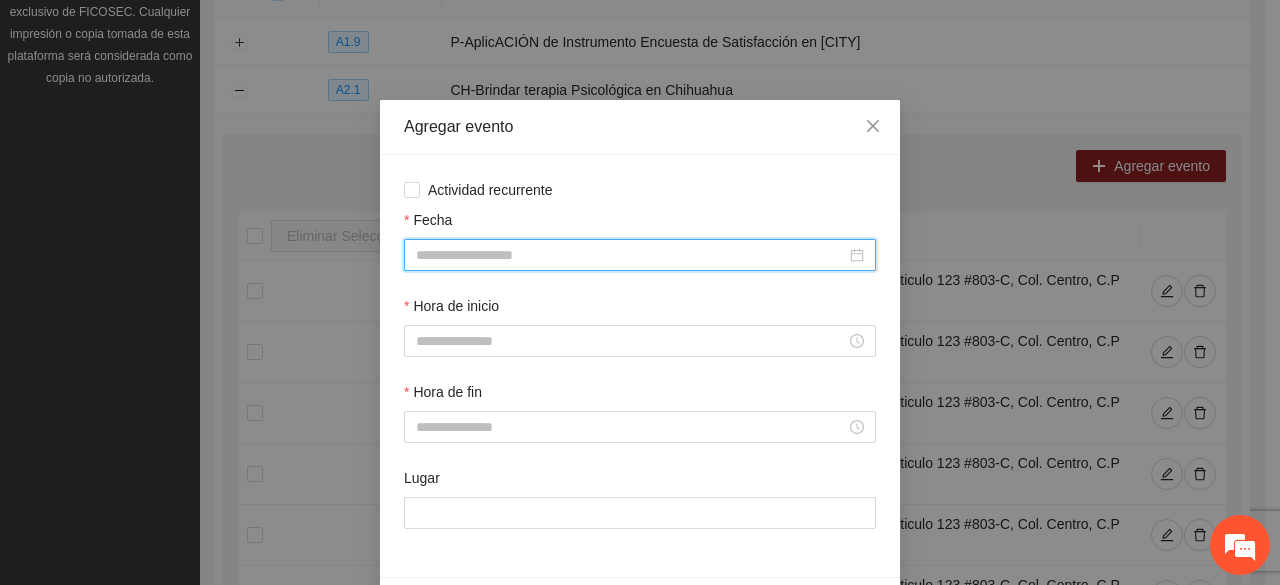 click on "Fecha" at bounding box center (631, 255) 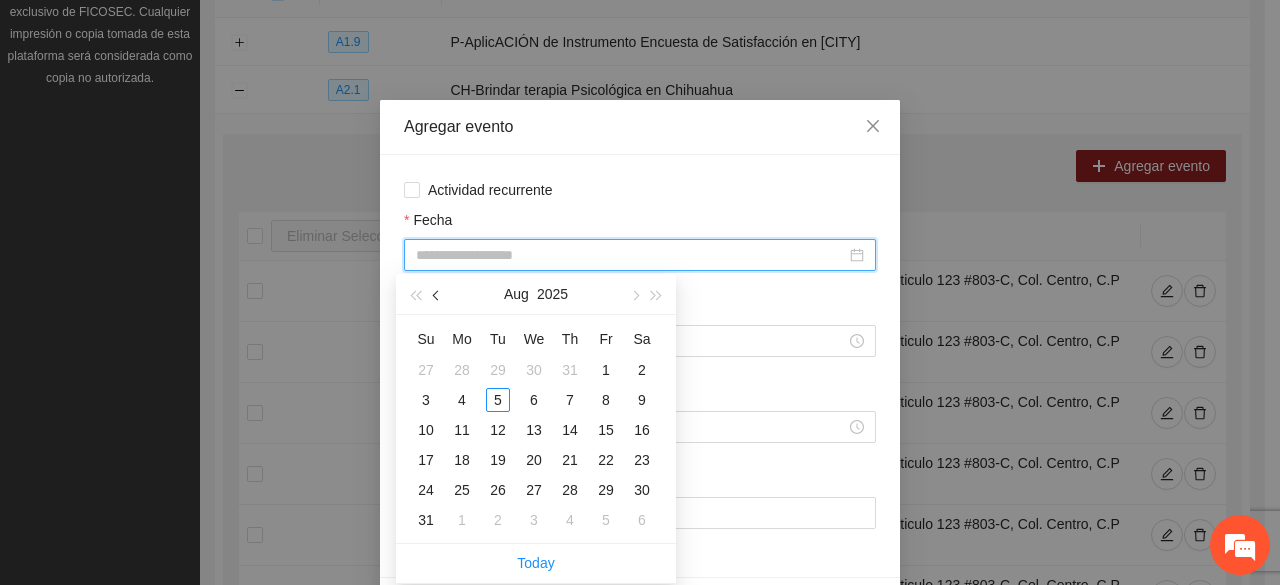 click at bounding box center [438, 296] 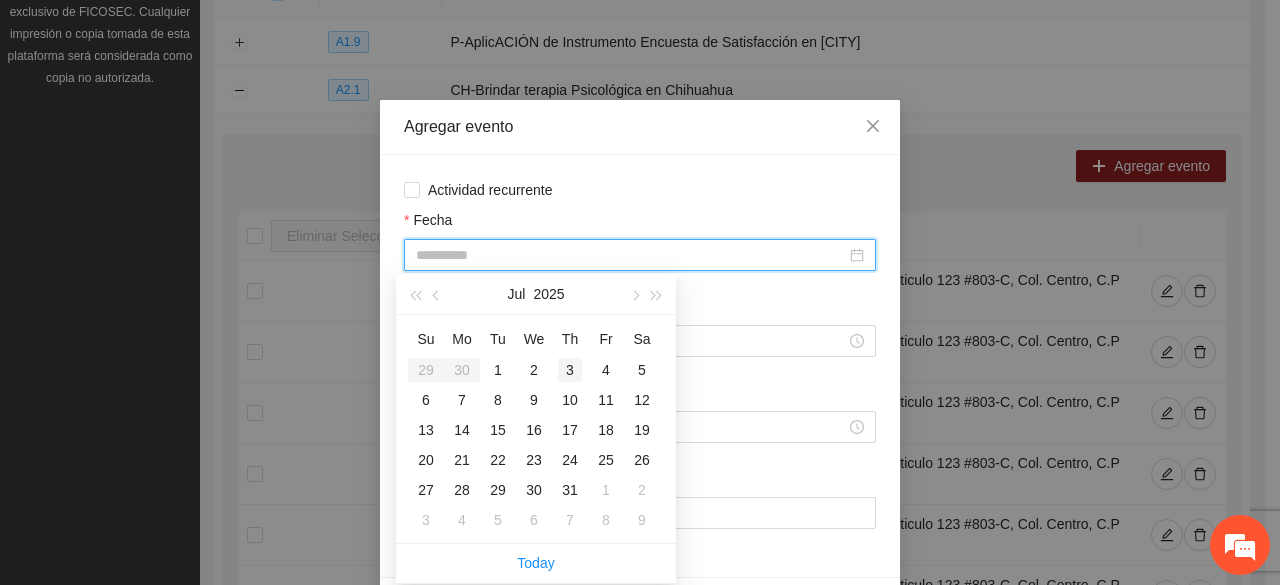 type on "**********" 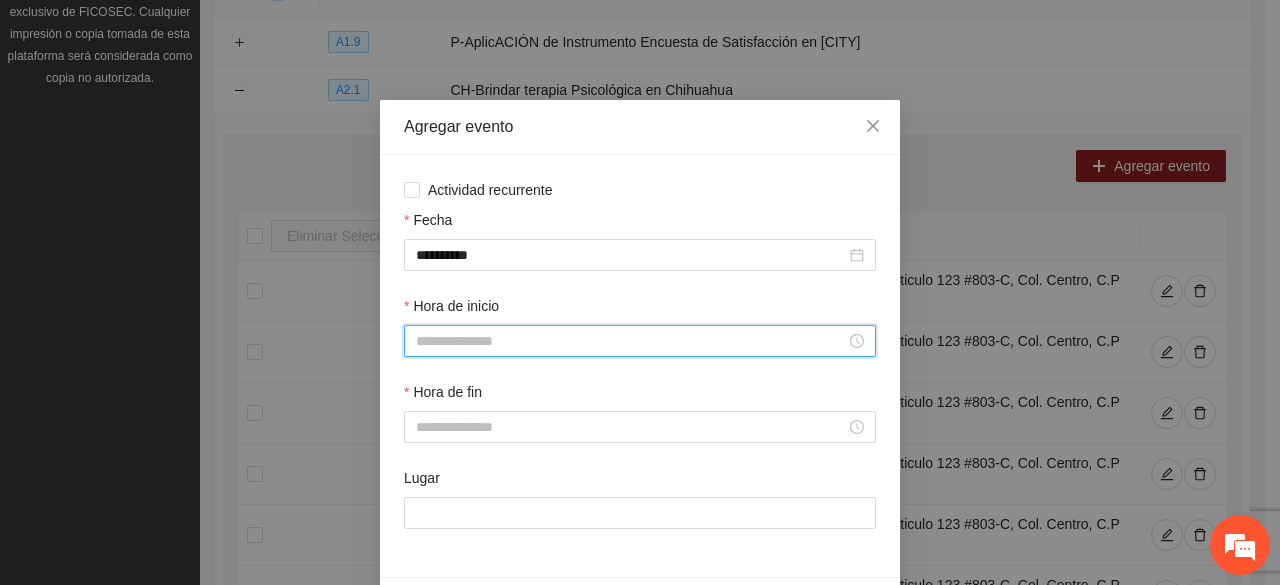 click on "Hora de inicio" at bounding box center (631, 341) 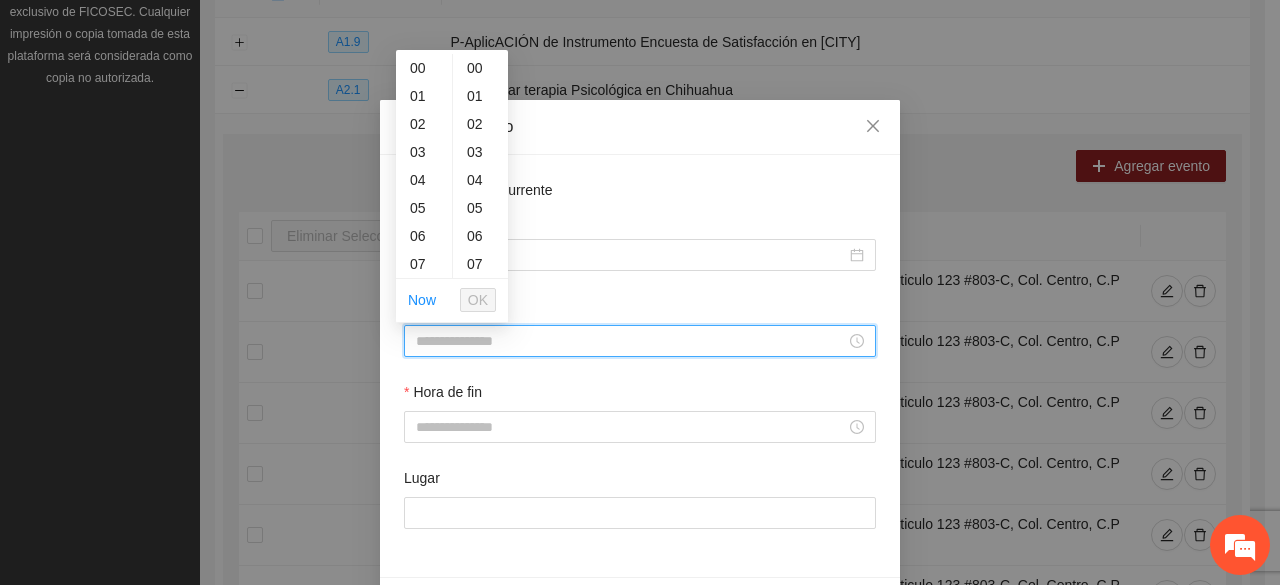 type on "*" 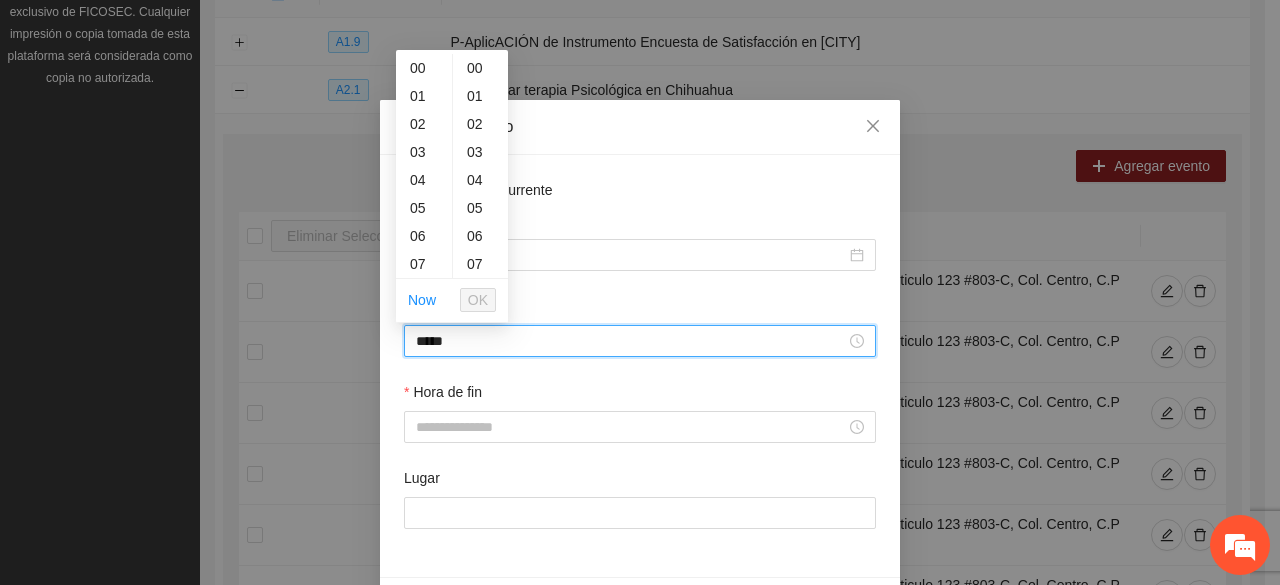 scroll, scrollTop: 261, scrollLeft: 0, axis: vertical 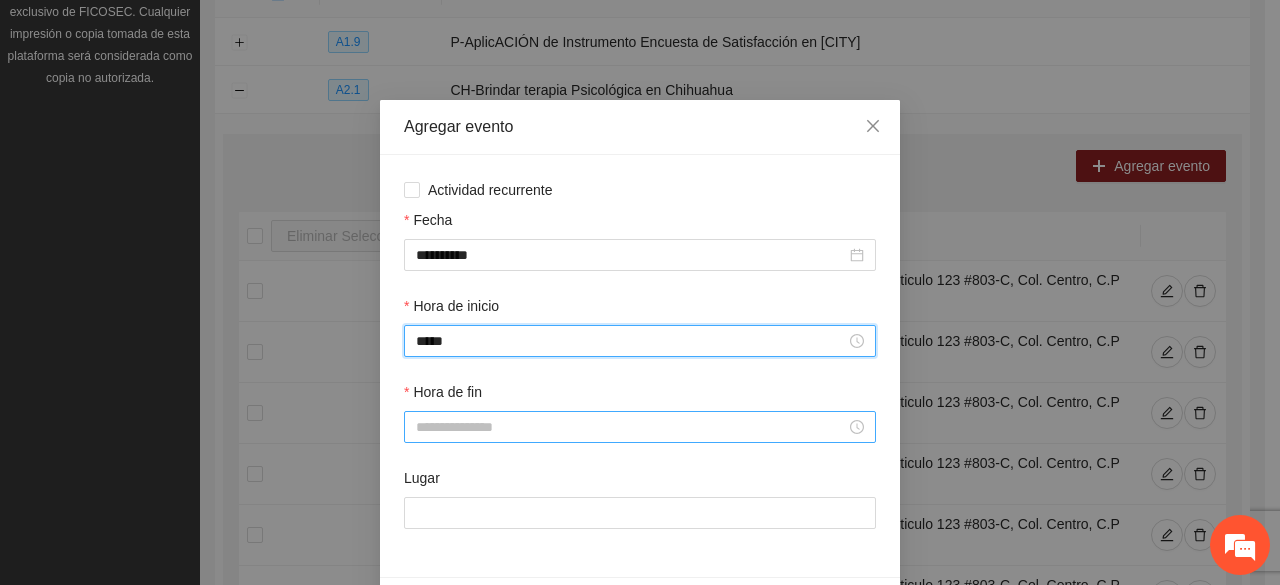 type on "*****" 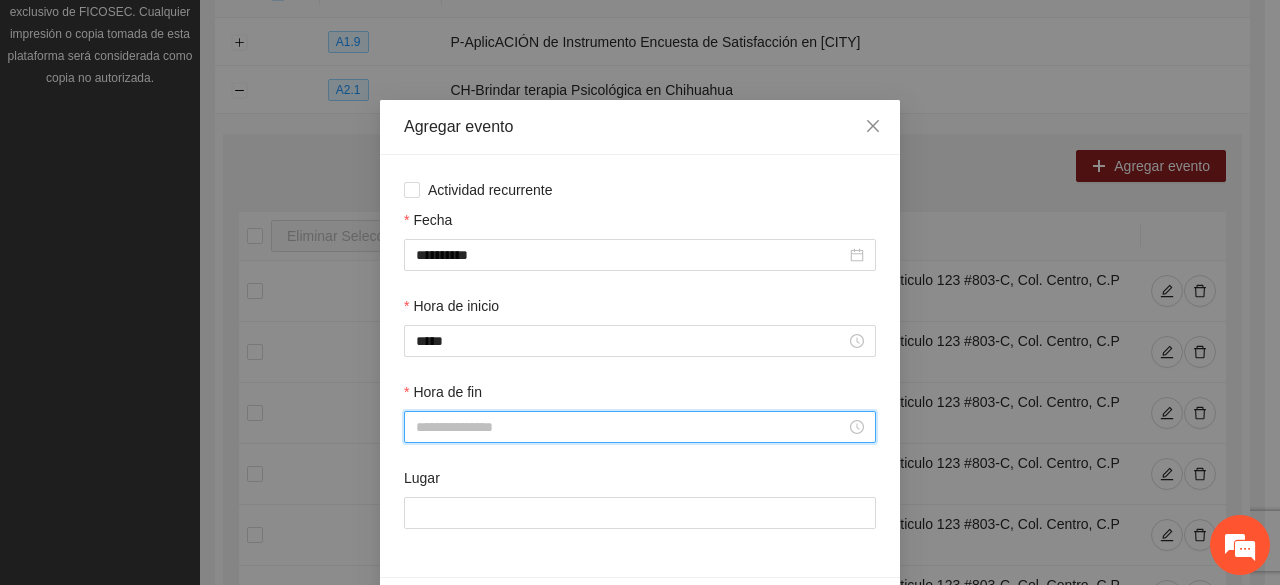 click on "Hora de fin" at bounding box center [631, 427] 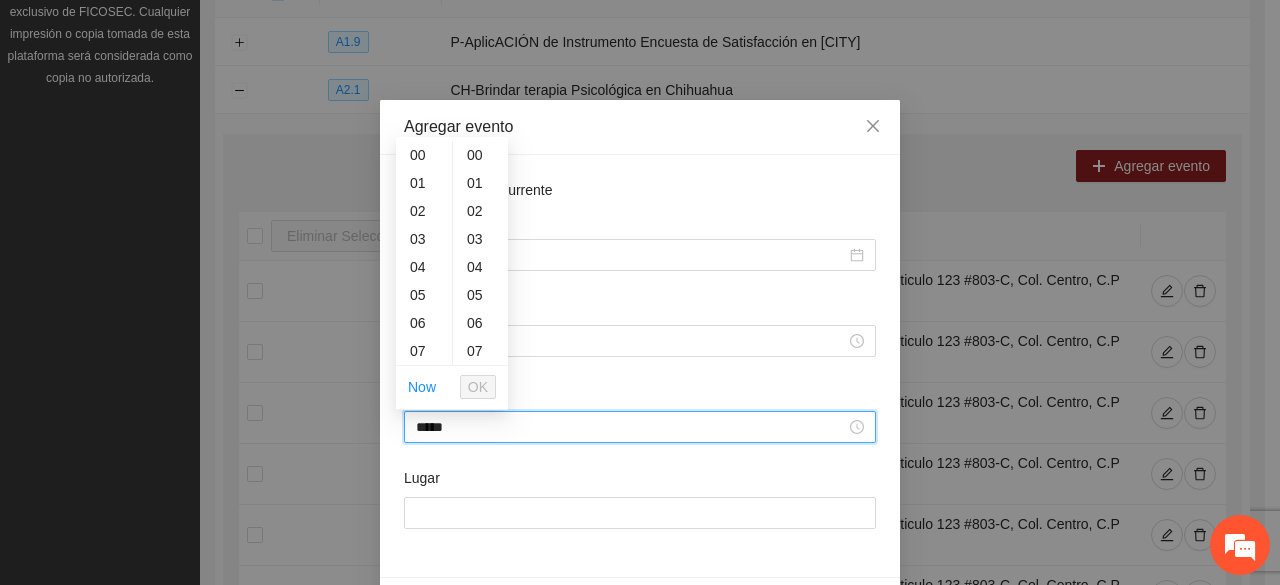 scroll, scrollTop: 420, scrollLeft: 0, axis: vertical 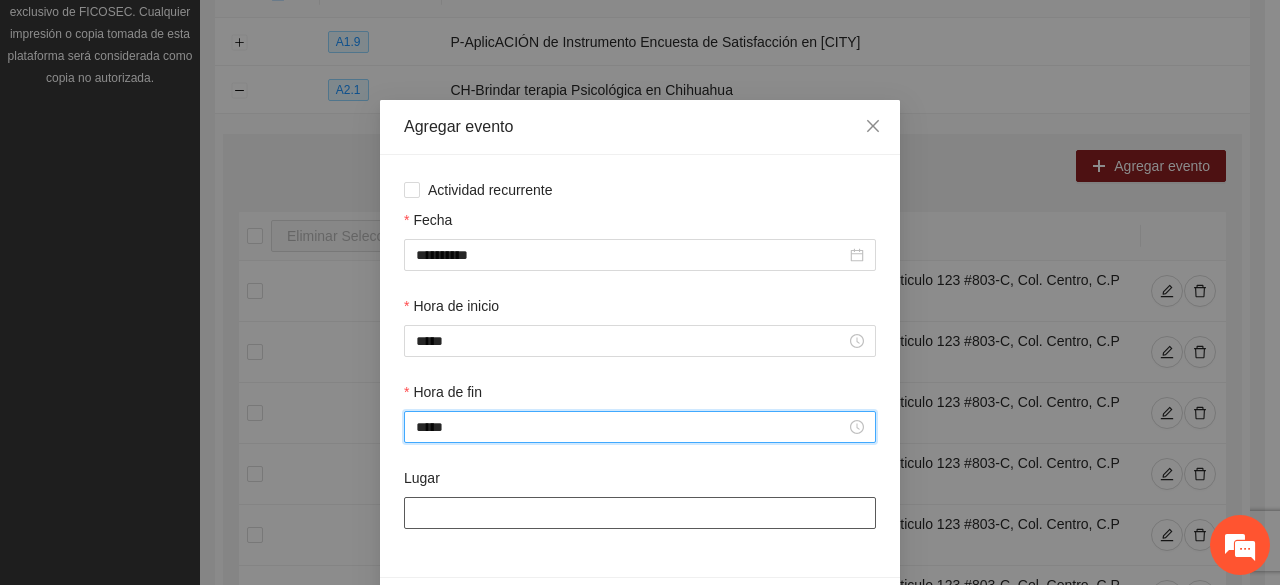 type on "*****" 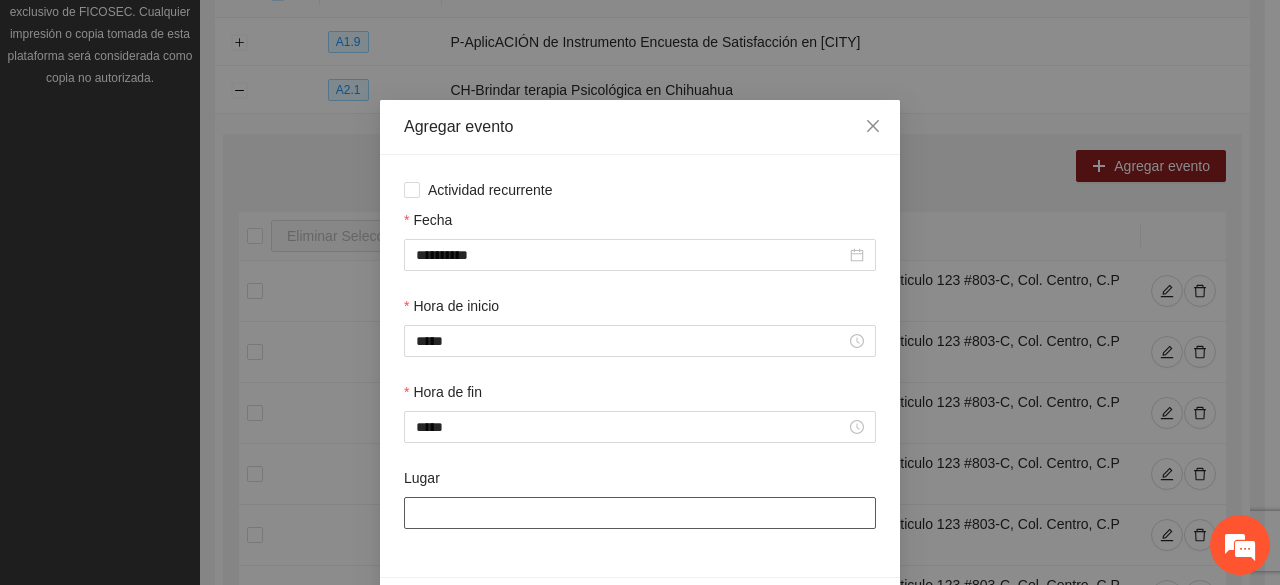 click on "Lugar" at bounding box center (640, 513) 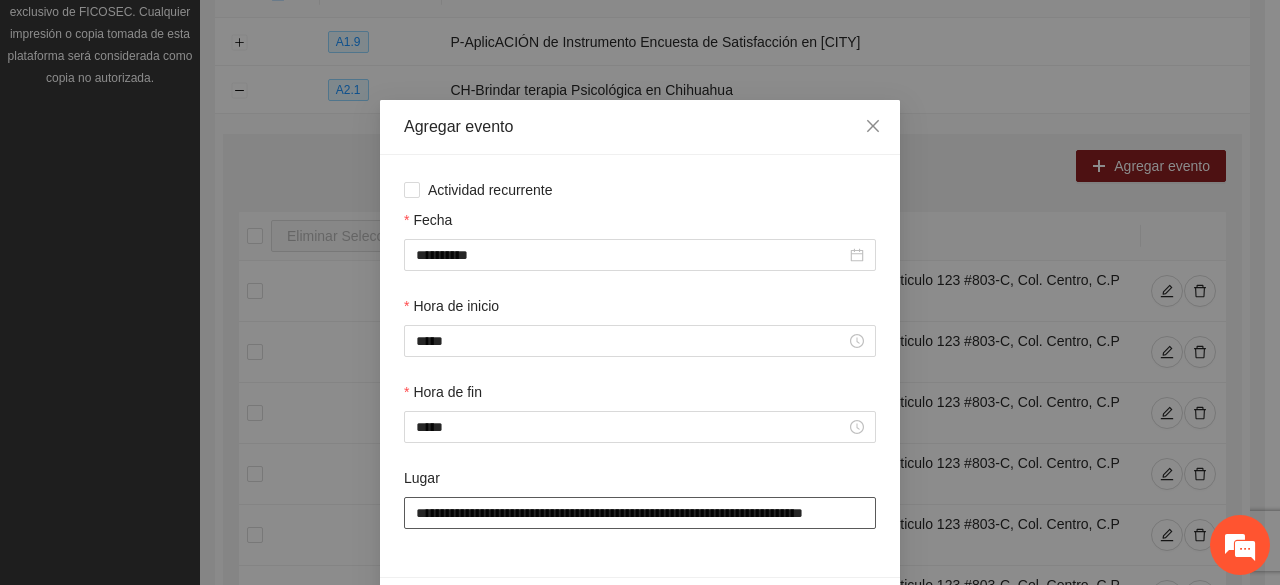 scroll, scrollTop: 0, scrollLeft: 36, axis: horizontal 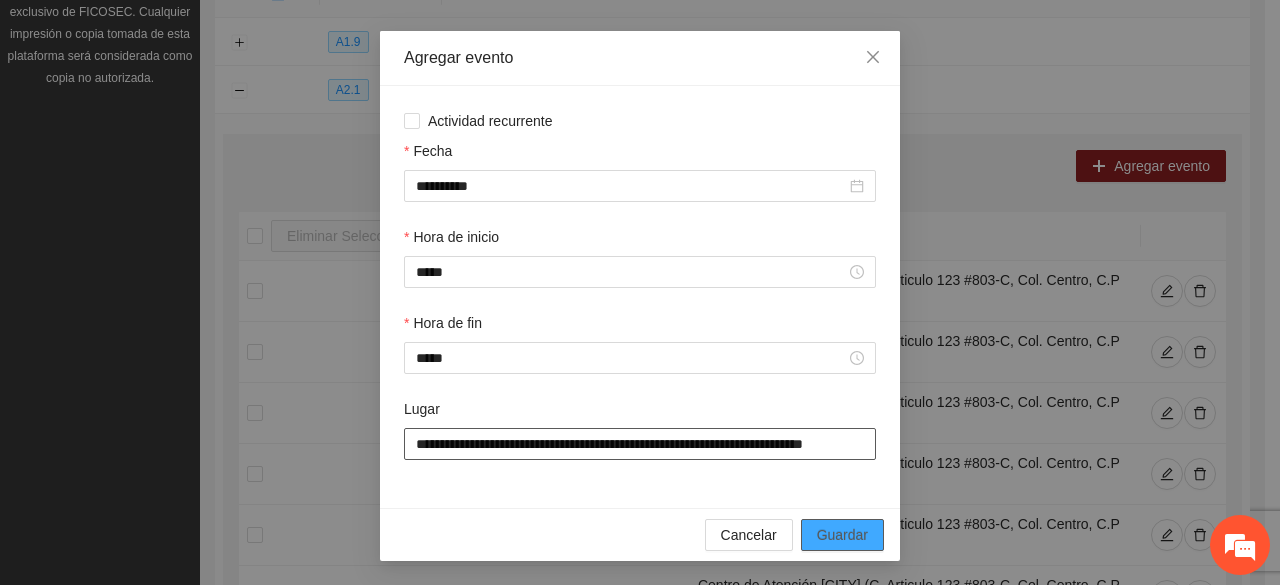 type on "**********" 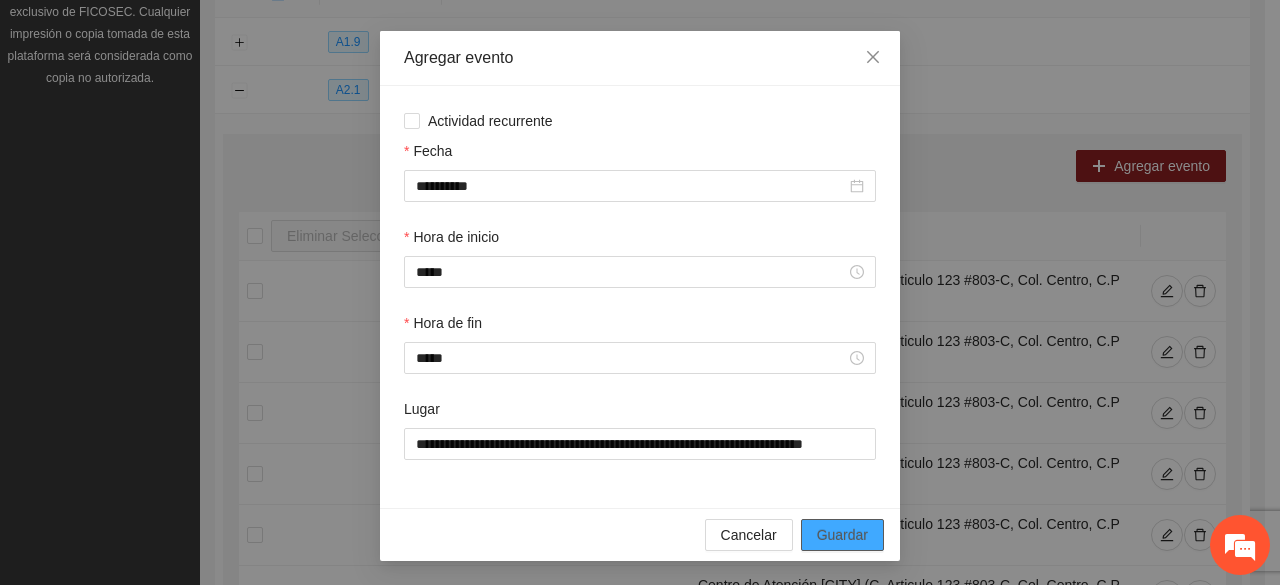 scroll, scrollTop: 0, scrollLeft: 0, axis: both 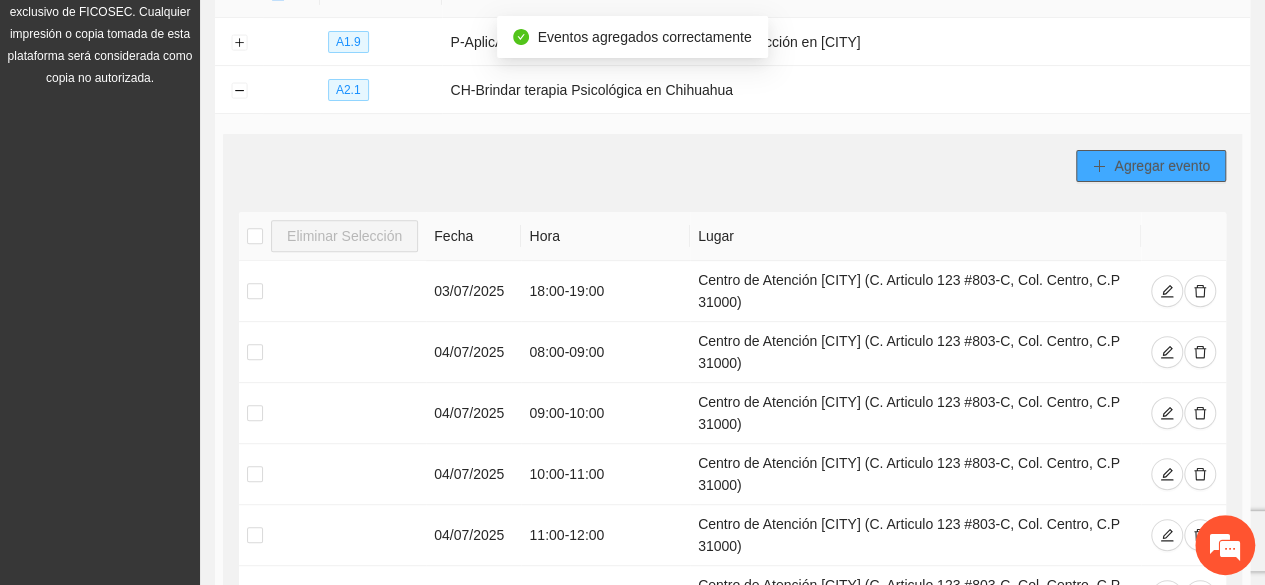click on "Agregar evento" at bounding box center (1162, 166) 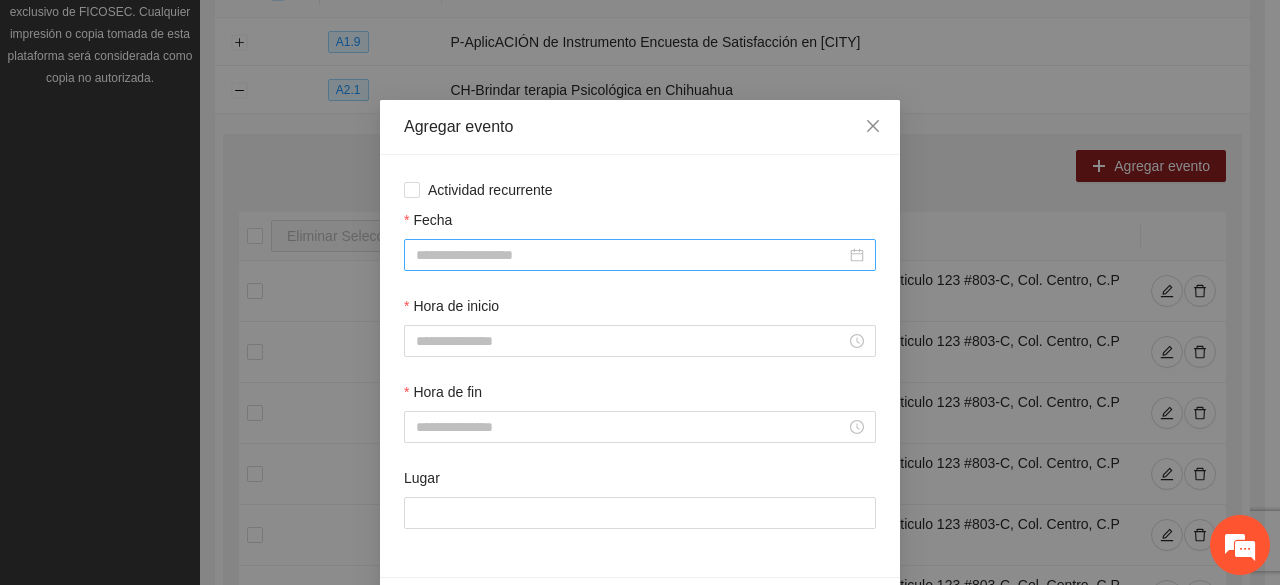 click on "Fecha" at bounding box center [631, 255] 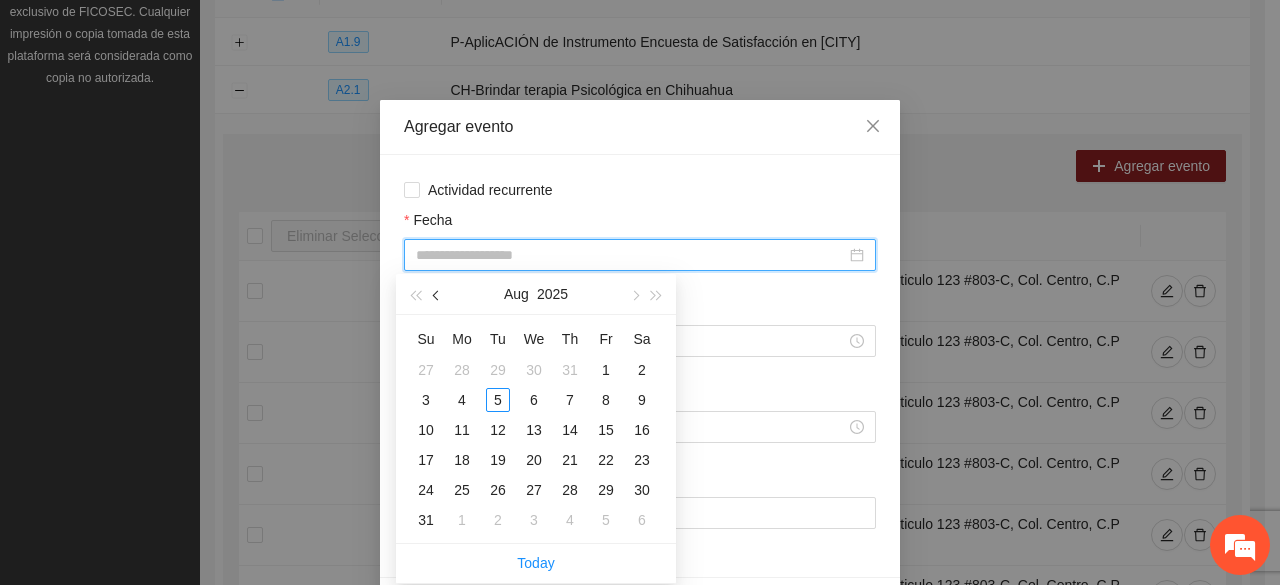 click at bounding box center [438, 296] 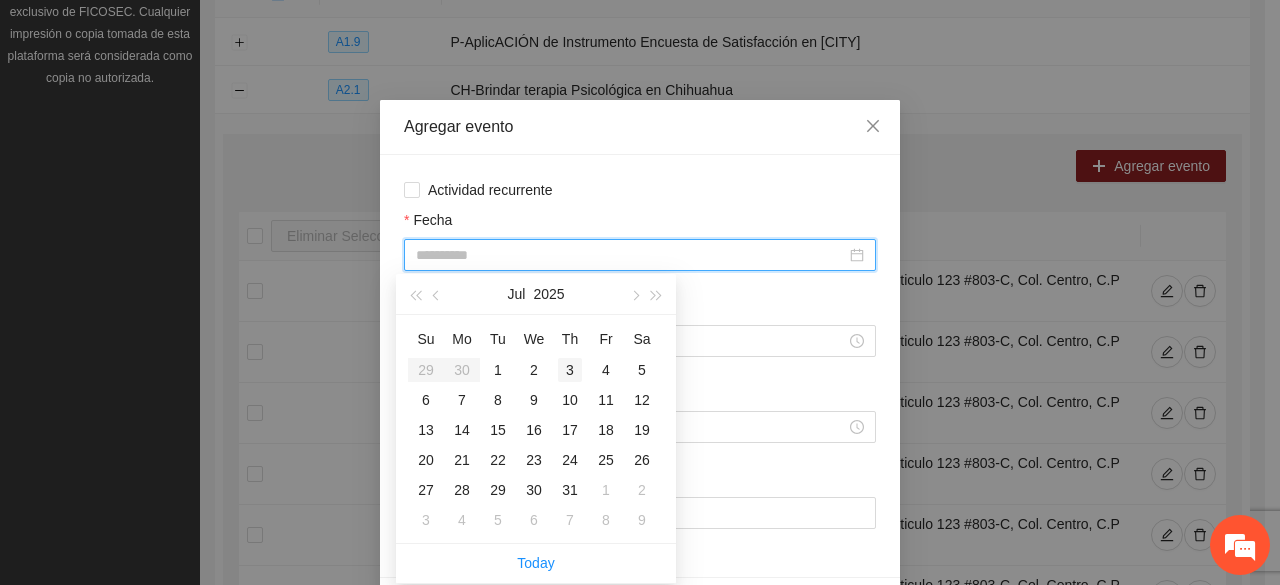 type on "**********" 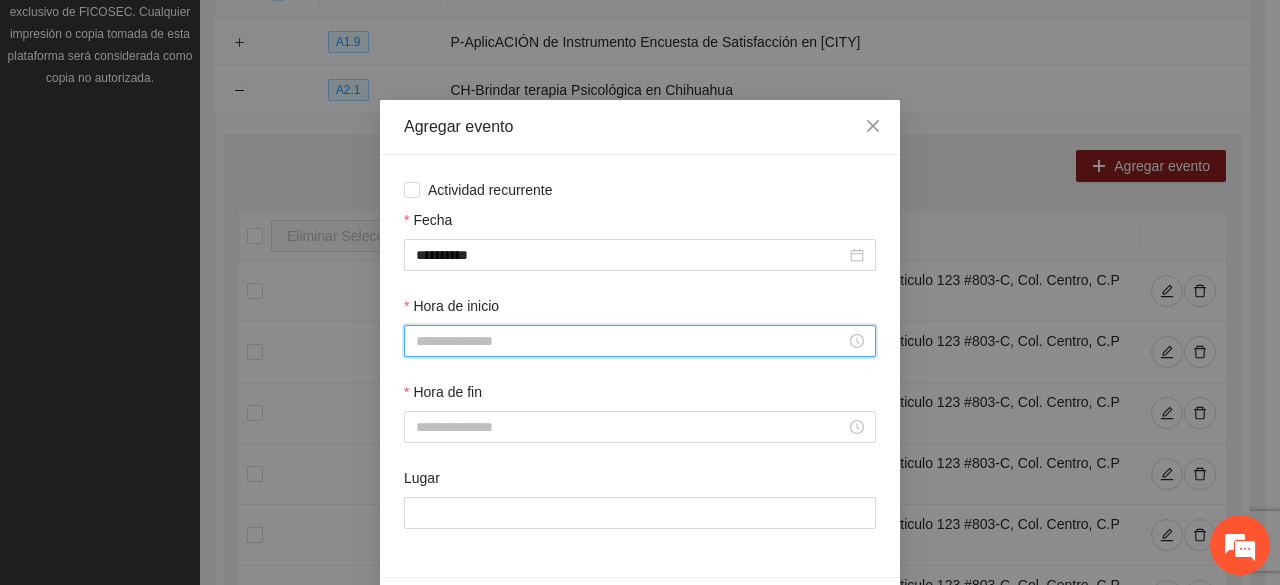 click on "Hora de inicio" at bounding box center (631, 341) 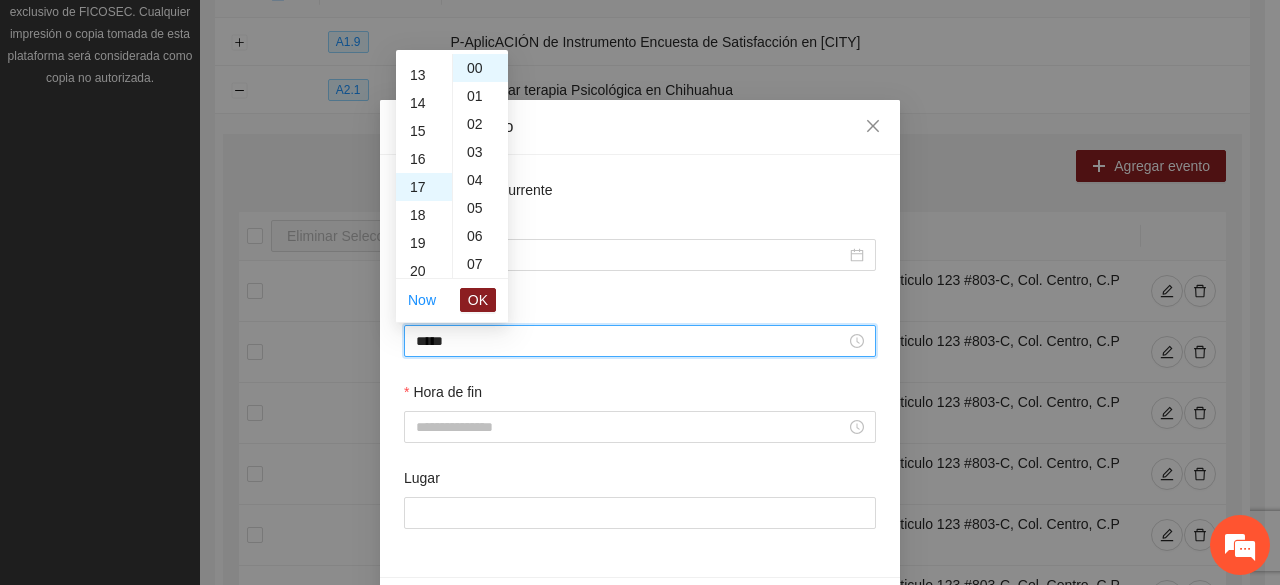 scroll, scrollTop: 476, scrollLeft: 0, axis: vertical 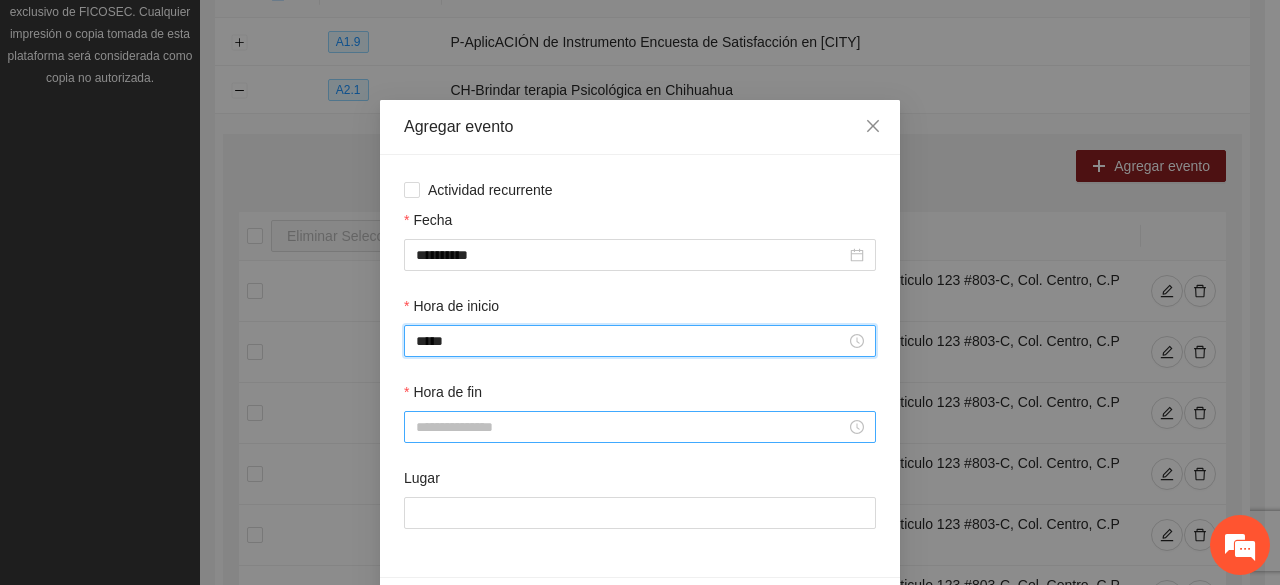type on "*****" 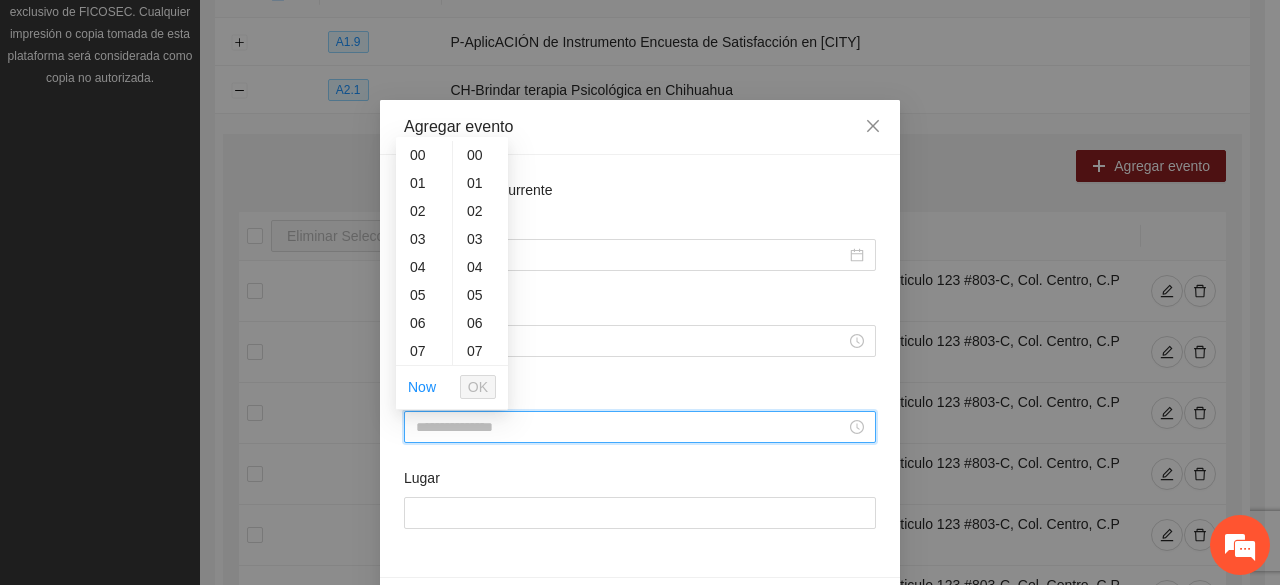click on "Hora de fin" at bounding box center [631, 427] 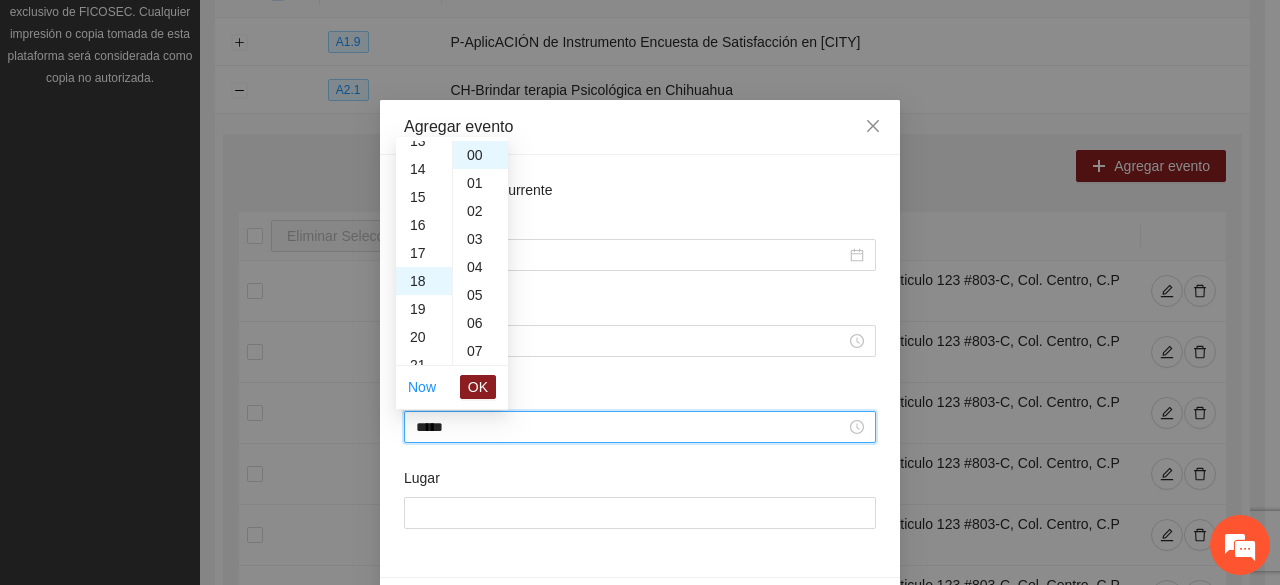 scroll, scrollTop: 504, scrollLeft: 0, axis: vertical 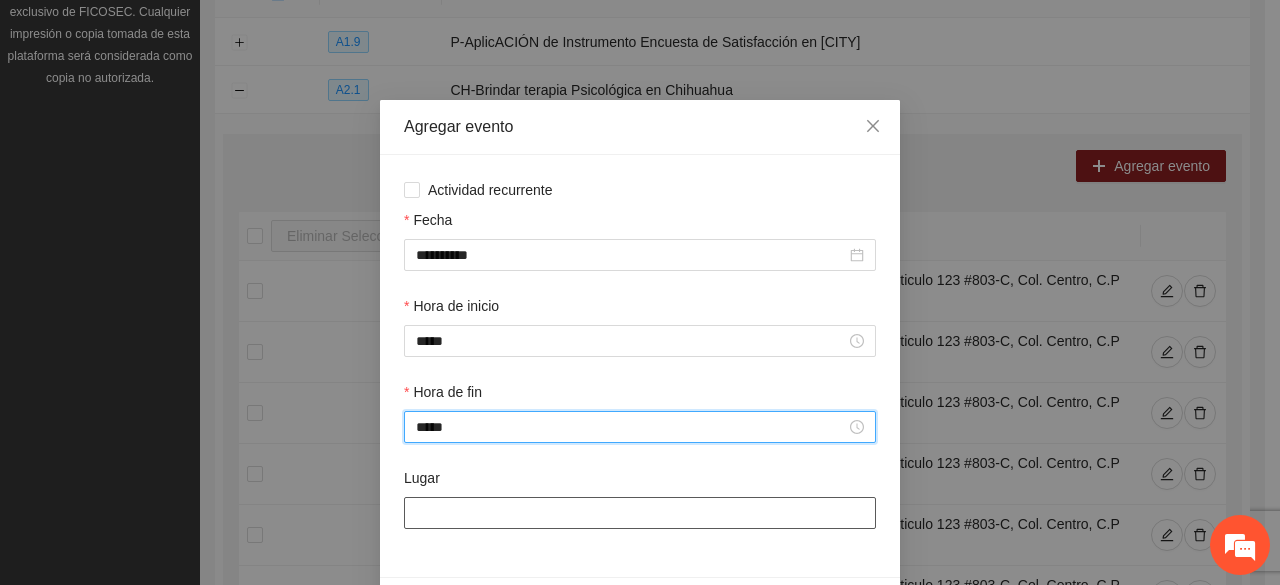 type on "*****" 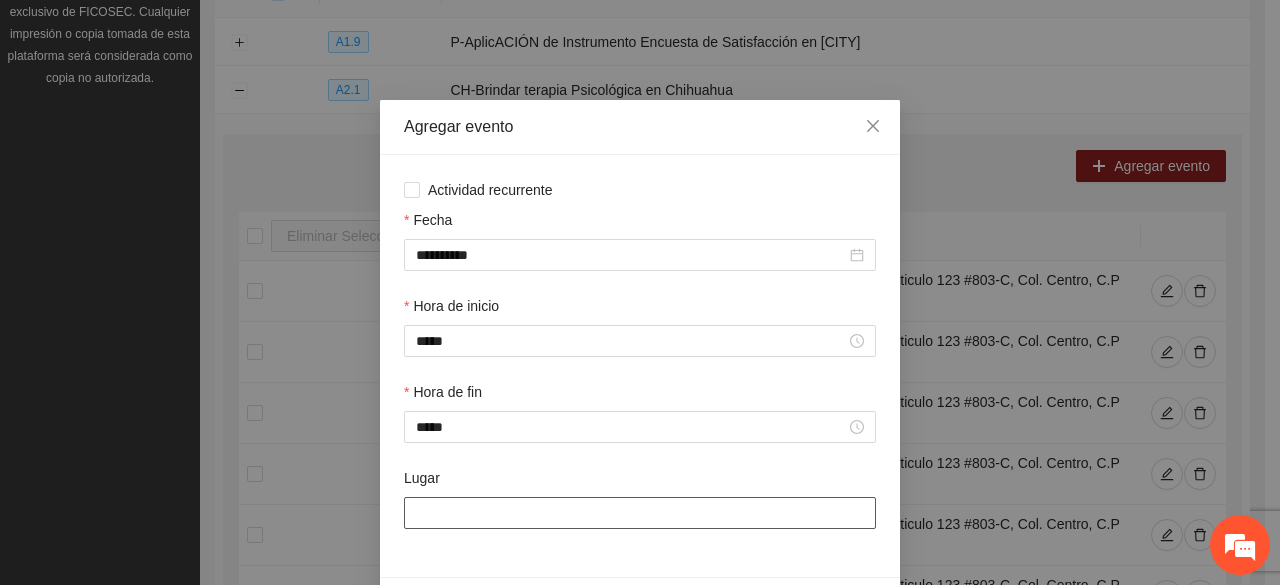 click on "Lugar" at bounding box center (640, 513) 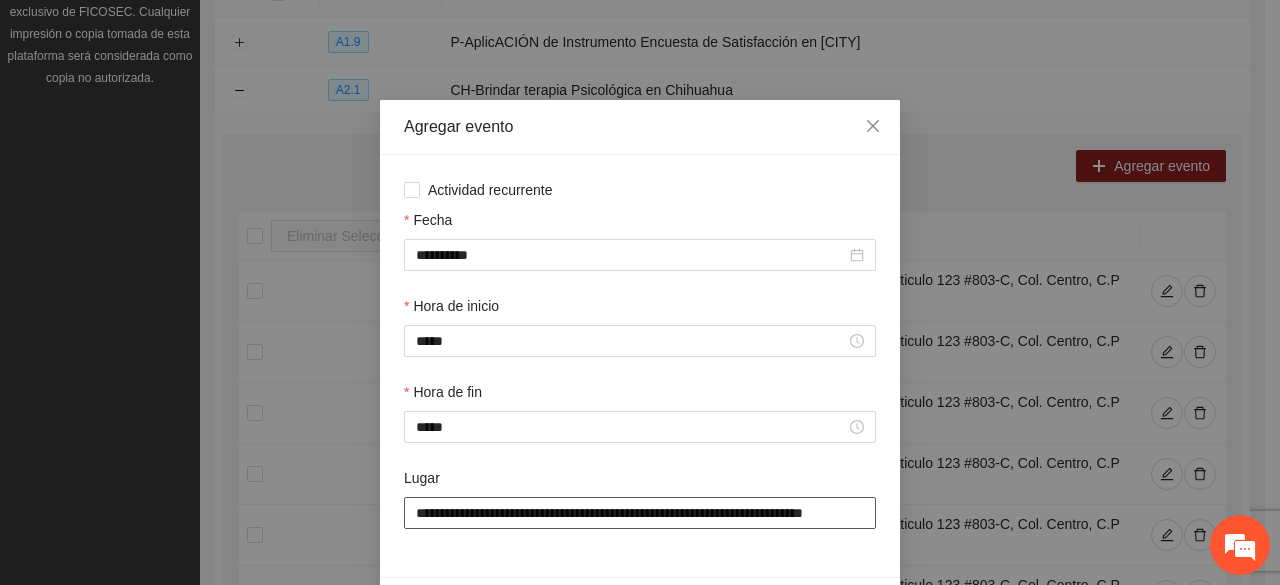 scroll, scrollTop: 0, scrollLeft: 36, axis: horizontal 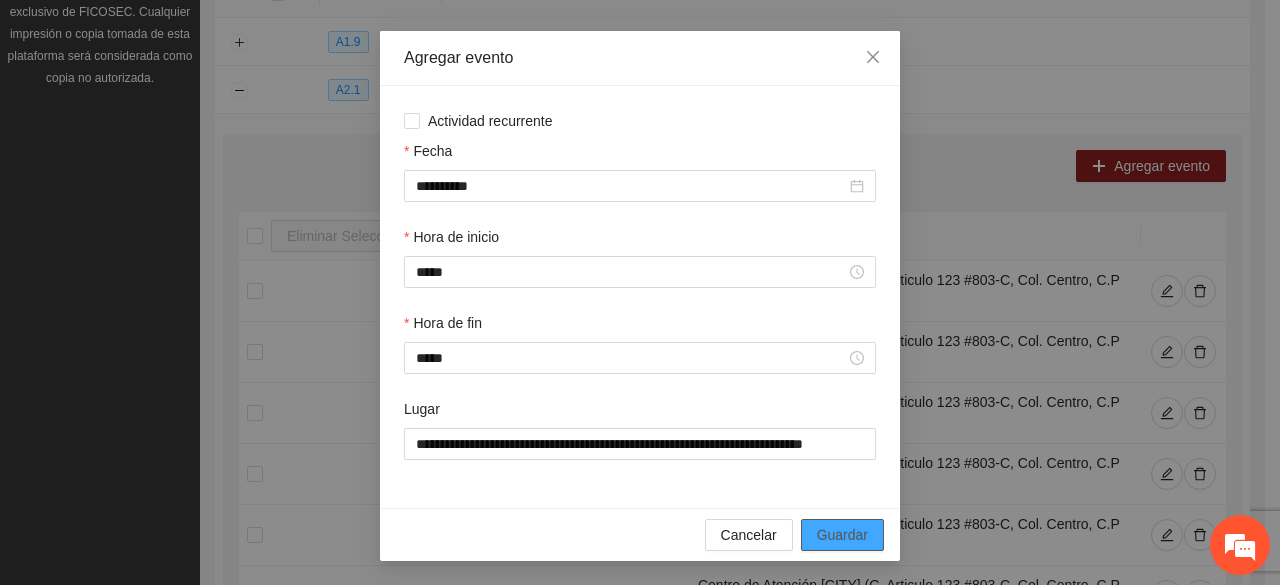 click on "Guardar" at bounding box center [842, 535] 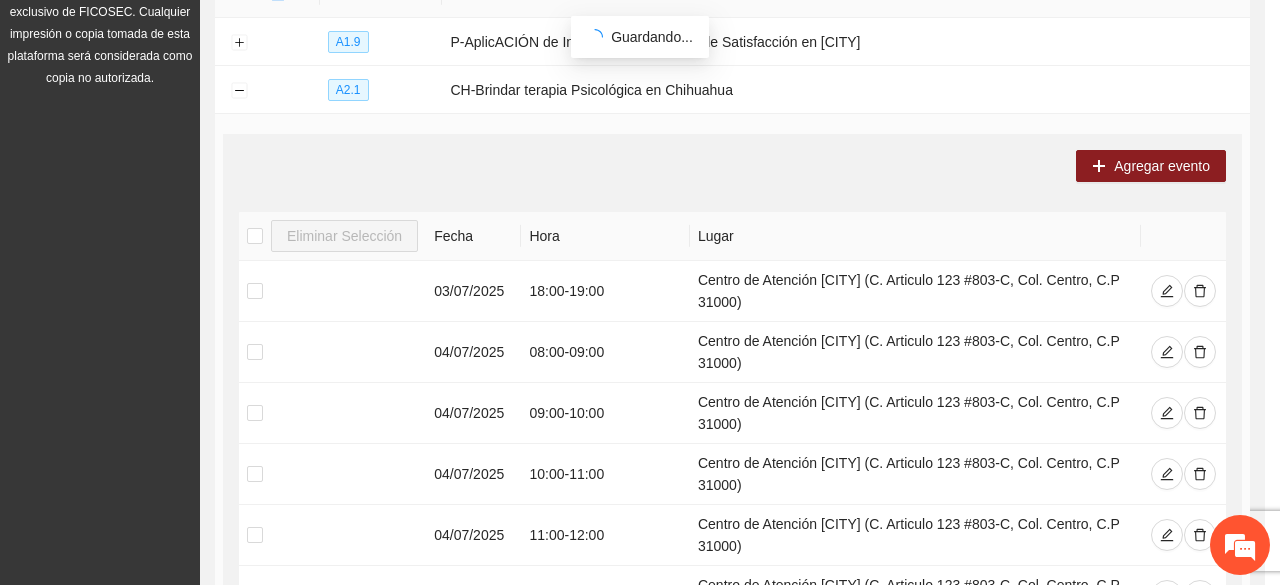 scroll, scrollTop: 0, scrollLeft: 0, axis: both 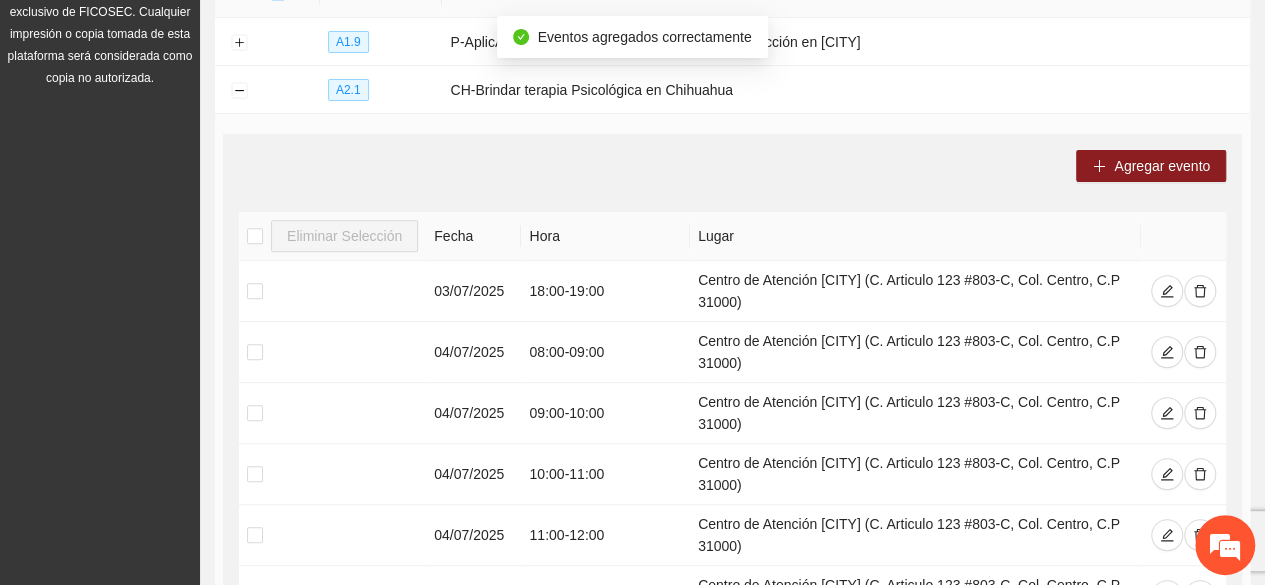 click on "Agregar evento Eliminar Selección Fecha Hora Lugar 03/07/2025 18:00  -  19:00 Centro de Atención [CITY] (C. Articulo 123 #803-C, Col. Centro, C.P 31000) 04/07/2025 08:00  -  09:00 Centro de Atención [CITY] (C. Articulo 123 #803-C, Col. Centro, C.P 31000) 04/07/2025 09:00  -  10:00 Centro de Atención [CITY] (C. Articulo 123 #803-C, Col. Centro, C.P 31000) 04/07/2025 10:00  -  11:00 Centro de Atención [CITY] (C. Articulo 123 #803-C, Col. Centro, C.P 31000) 04/07/2025 11:00  -  12:00 Centro de Atención [CITY] (C. Articulo 123 #803-C, Col. Centro, C.P 31000) 04/07/2025 12:00  -  13:00 Centro de Atención [CITY] (C. Articulo 123 #803-C, Col. Centro, C.P 31000) 04/07/2025 13:00  -  14:00 Centro de Atención [CITY] (C. Articulo 123 #803-C, Col. Centro, C.P 31000) 07/07/2025 17:00  -  18:00 Centro de Atención [CITY] (C. Articulo 123 #803-C, Col. Centro, C.P 31000) 07/07/2025 18:00  -  19:00 Centro de Atención [CITY] (C. Articulo 123 #803-C, Col. Centro, C.P 31000) 07/07/2025 19:00 1" at bounding box center [732, 538] 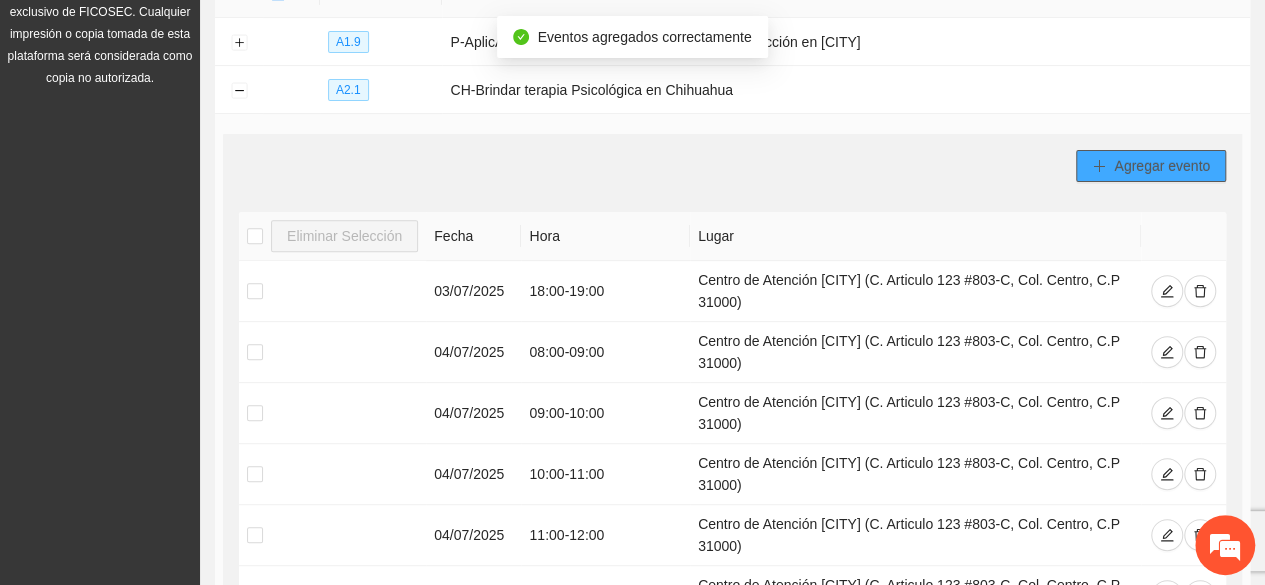 click on "Agregar evento" at bounding box center (1162, 166) 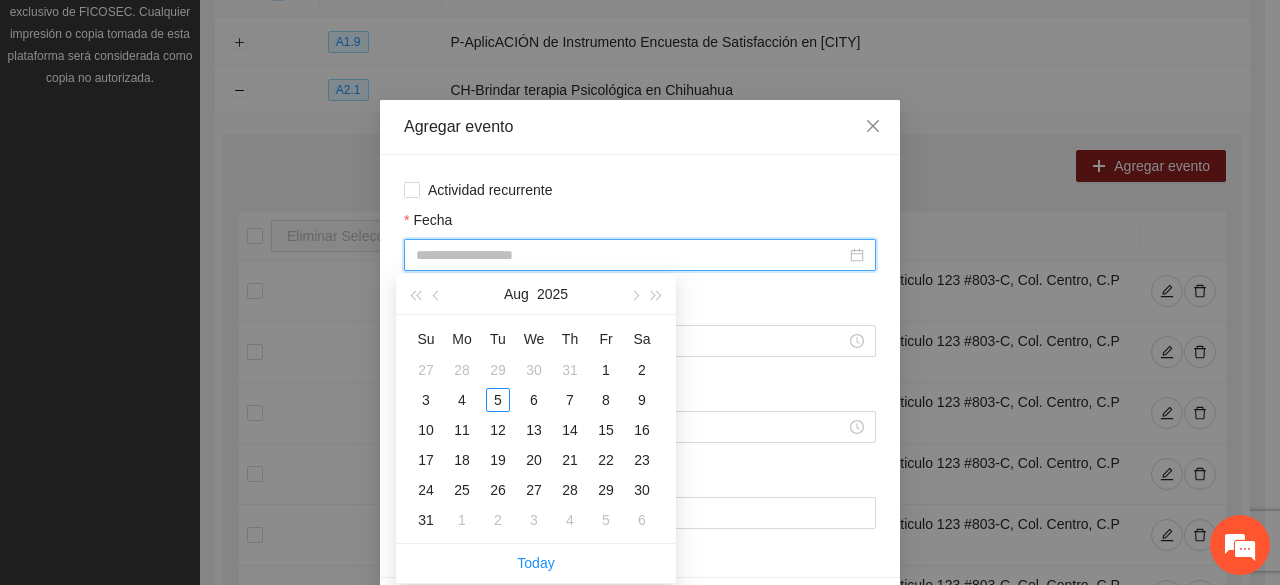 click on "Fecha" at bounding box center [631, 255] 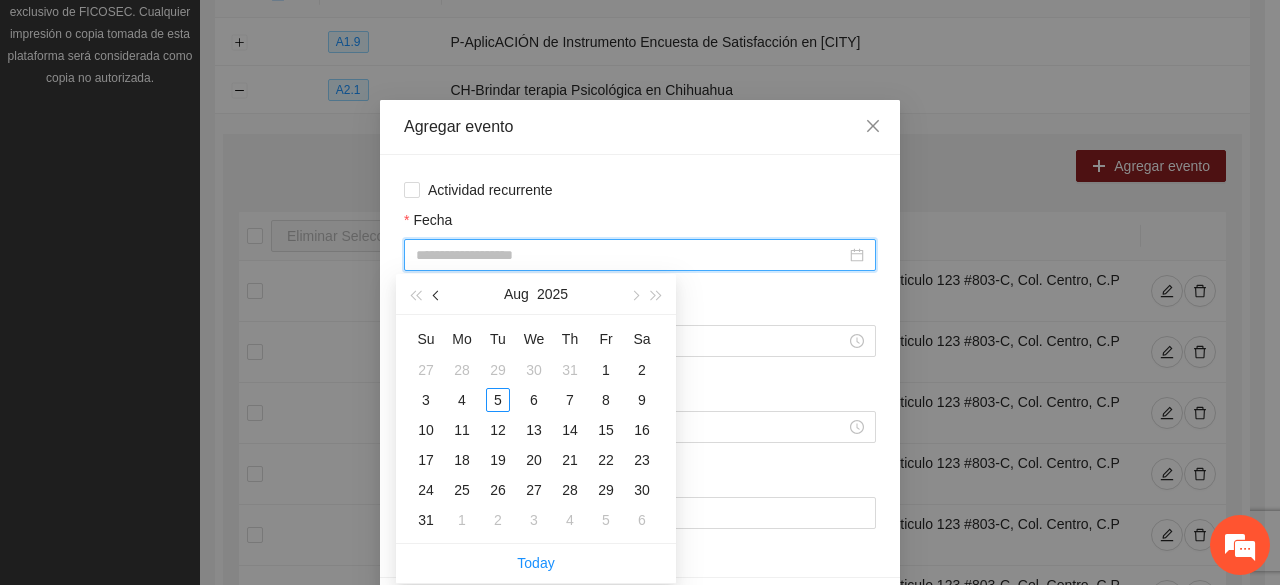 click at bounding box center (437, 294) 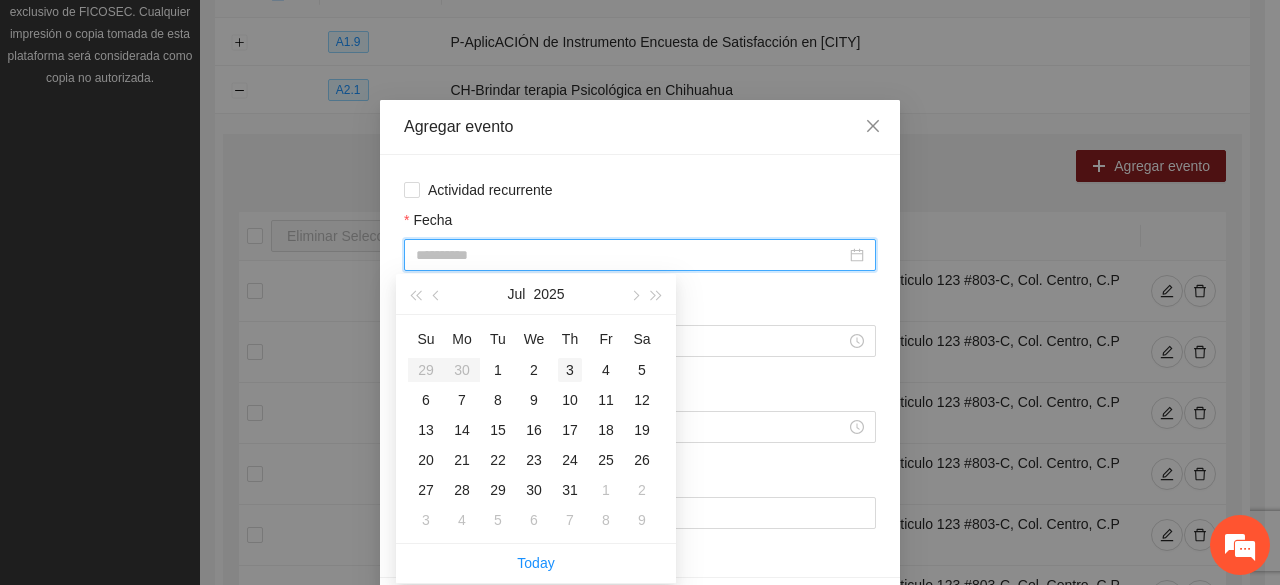 type on "**********" 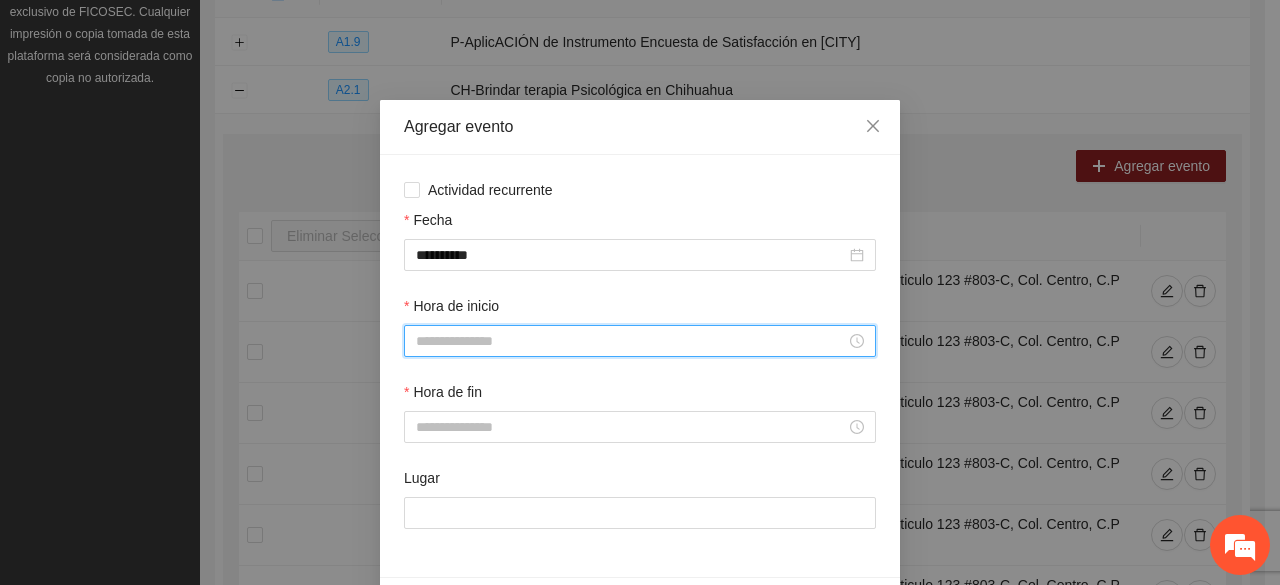 click on "Hora de inicio" at bounding box center (631, 341) 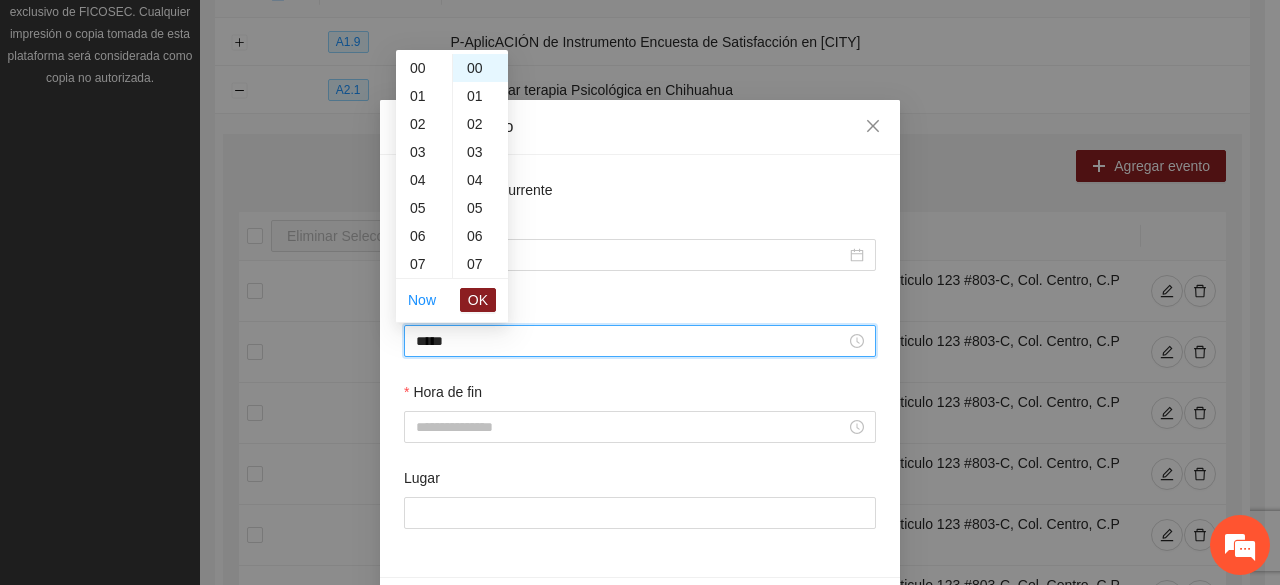 scroll, scrollTop: 504, scrollLeft: 0, axis: vertical 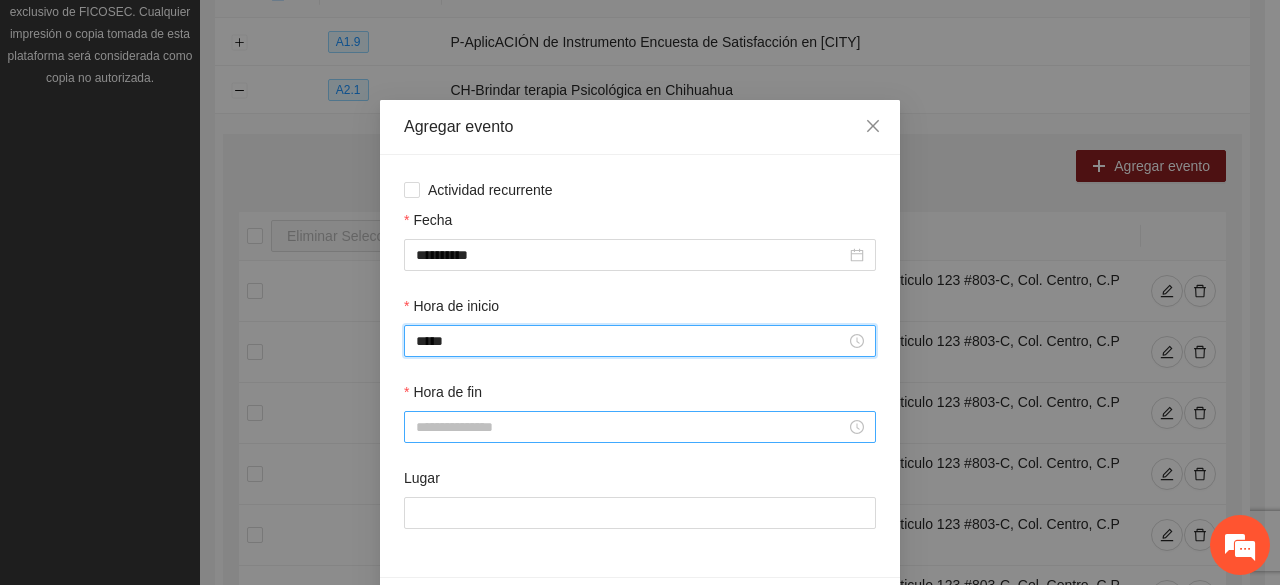type on "*****" 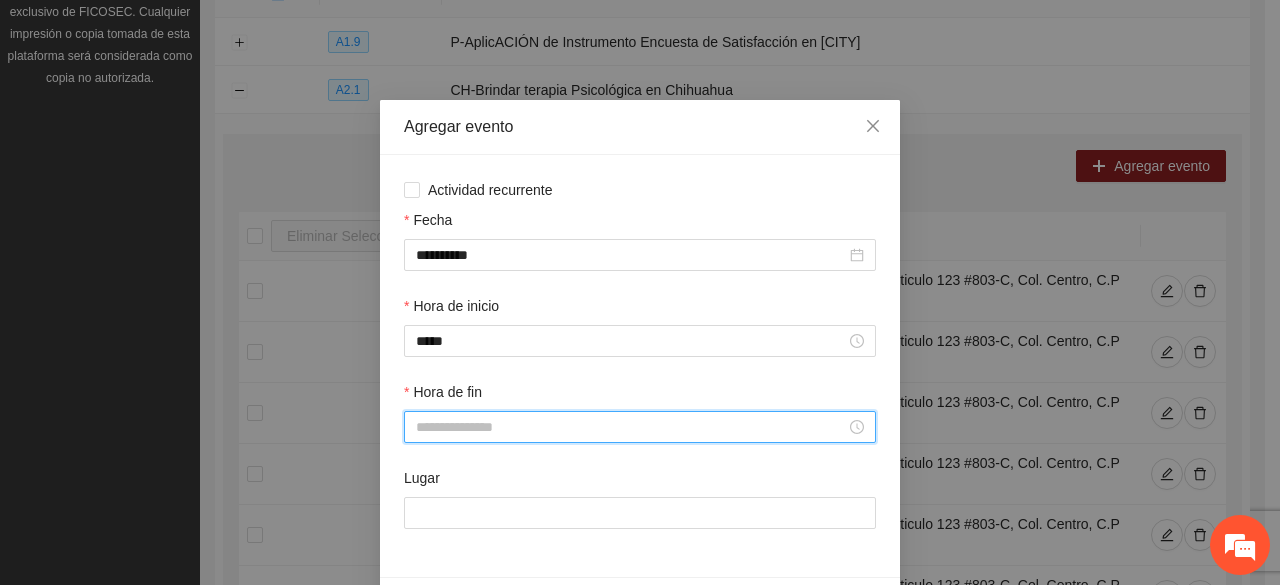 click on "Hora de fin" at bounding box center (631, 427) 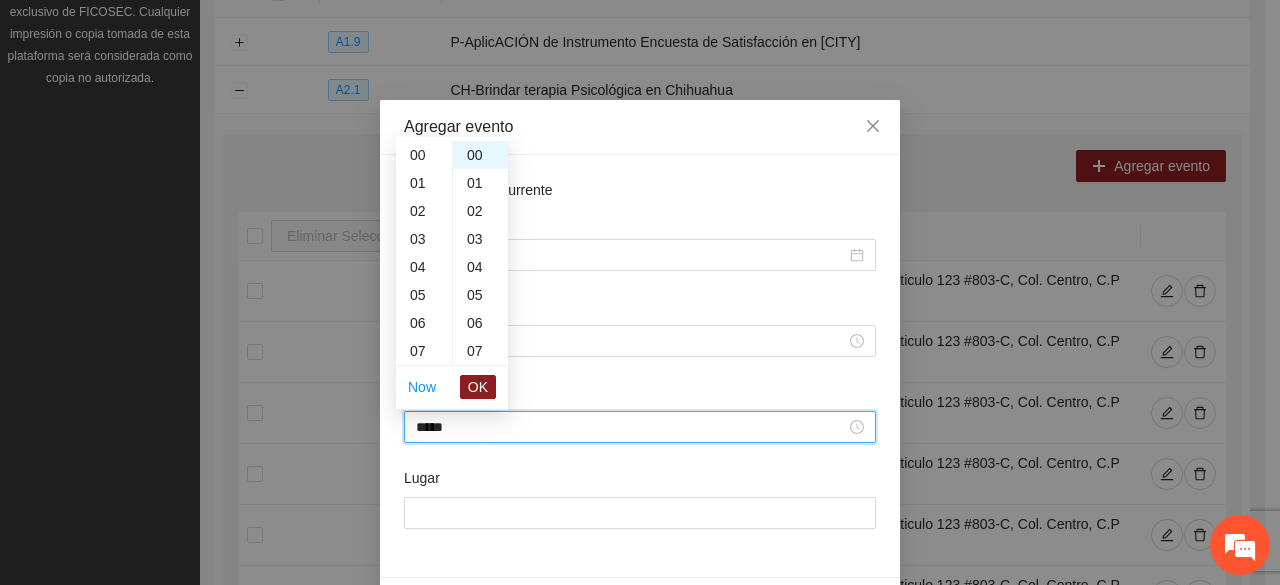 scroll, scrollTop: 532, scrollLeft: 0, axis: vertical 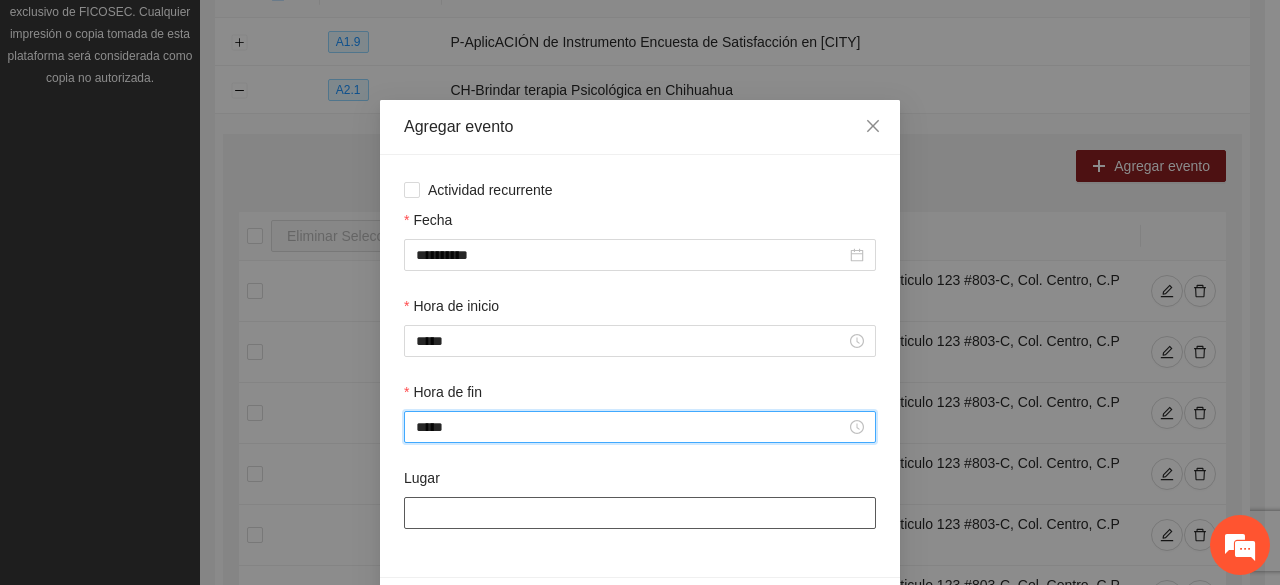 type on "*****" 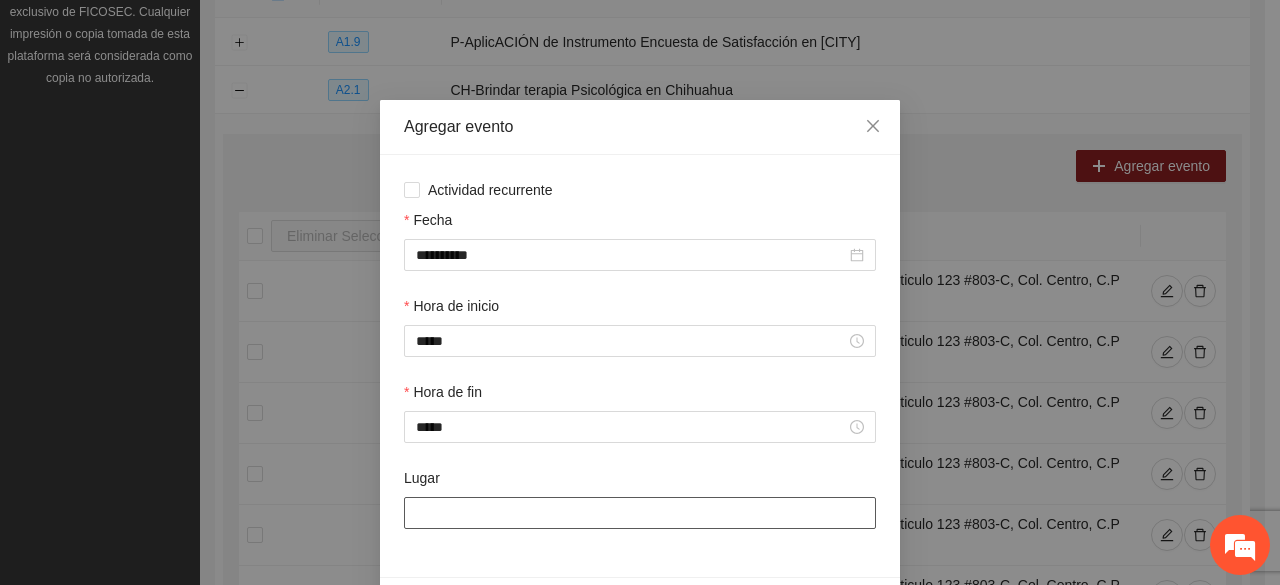 click on "Lugar" at bounding box center [640, 513] 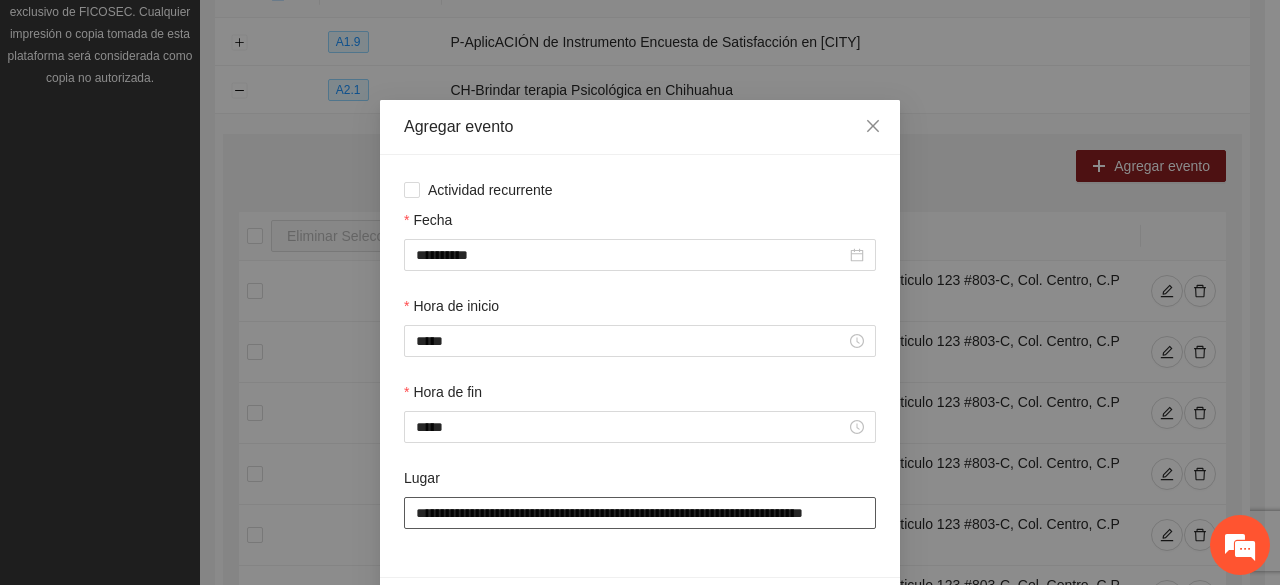 scroll, scrollTop: 0, scrollLeft: 36, axis: horizontal 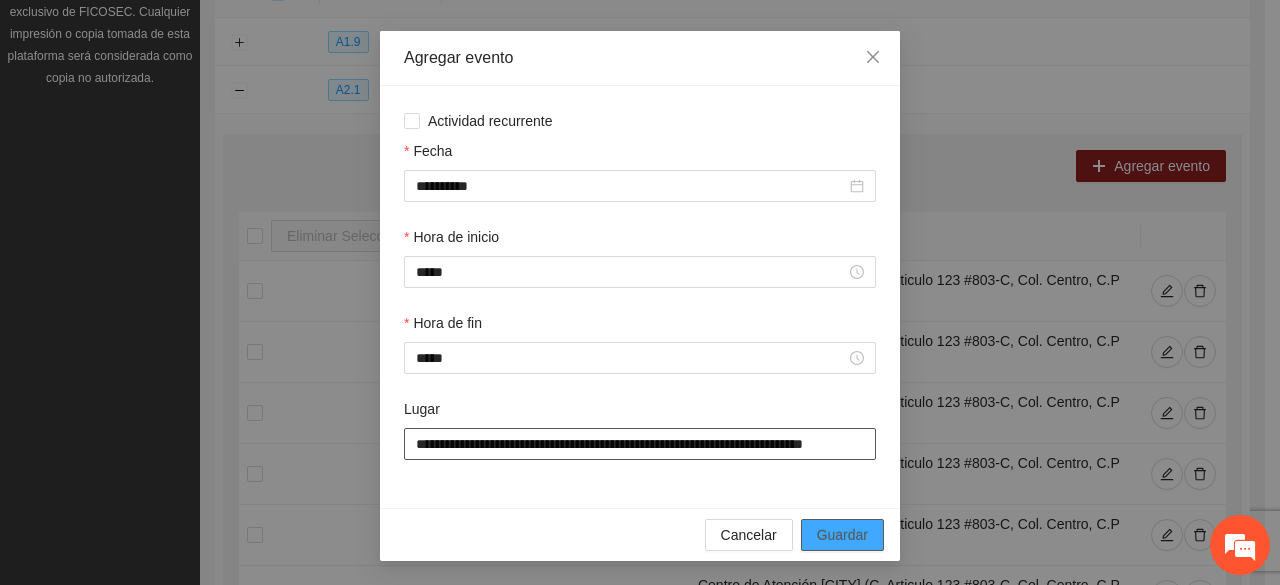 type on "**********" 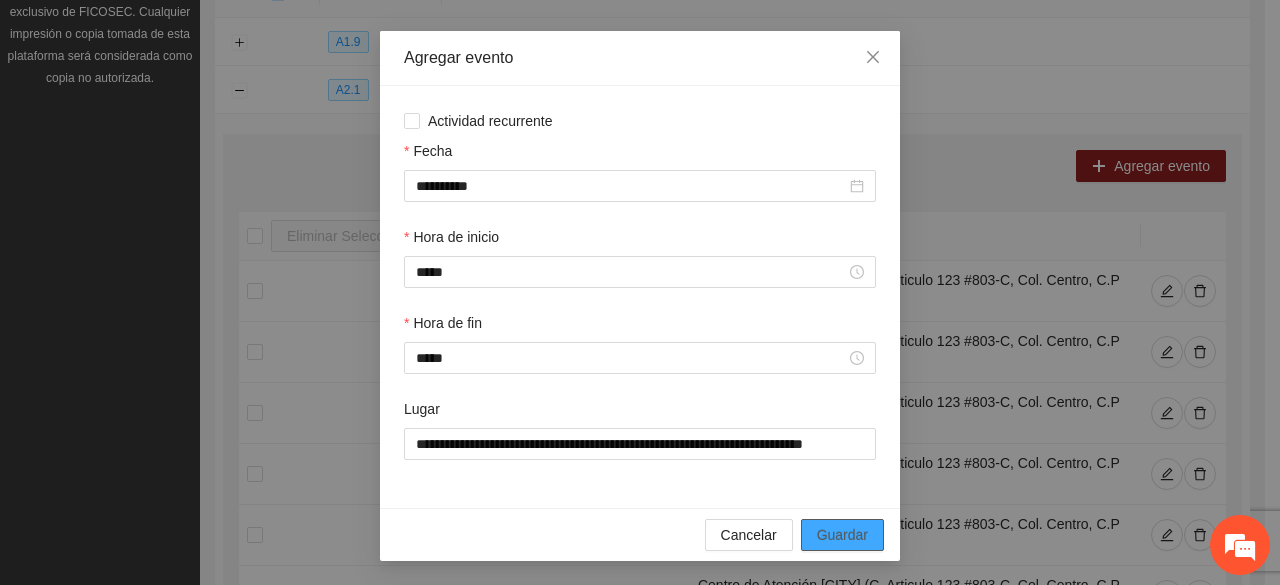 scroll, scrollTop: 0, scrollLeft: 0, axis: both 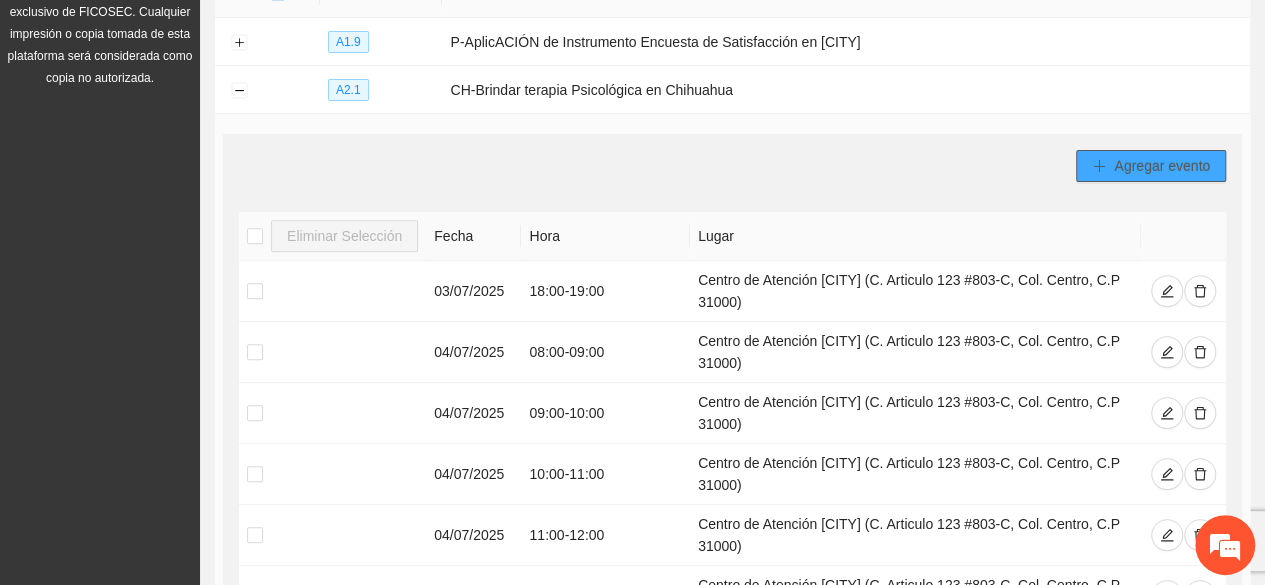 click on "Agregar evento" at bounding box center [1162, 166] 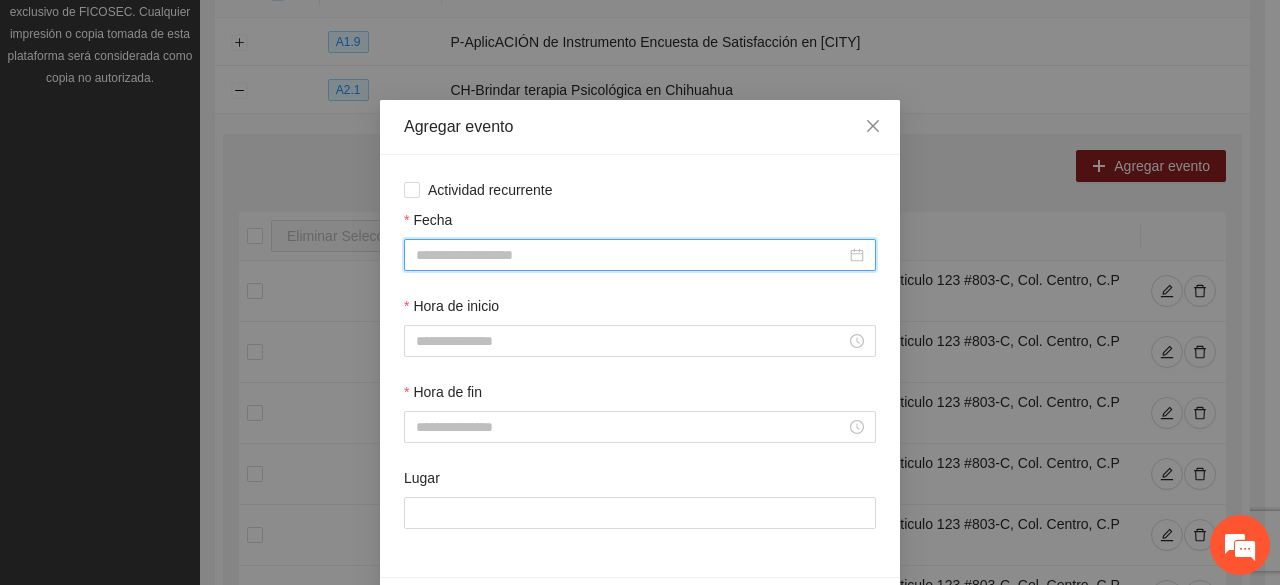 click on "Fecha" at bounding box center [631, 255] 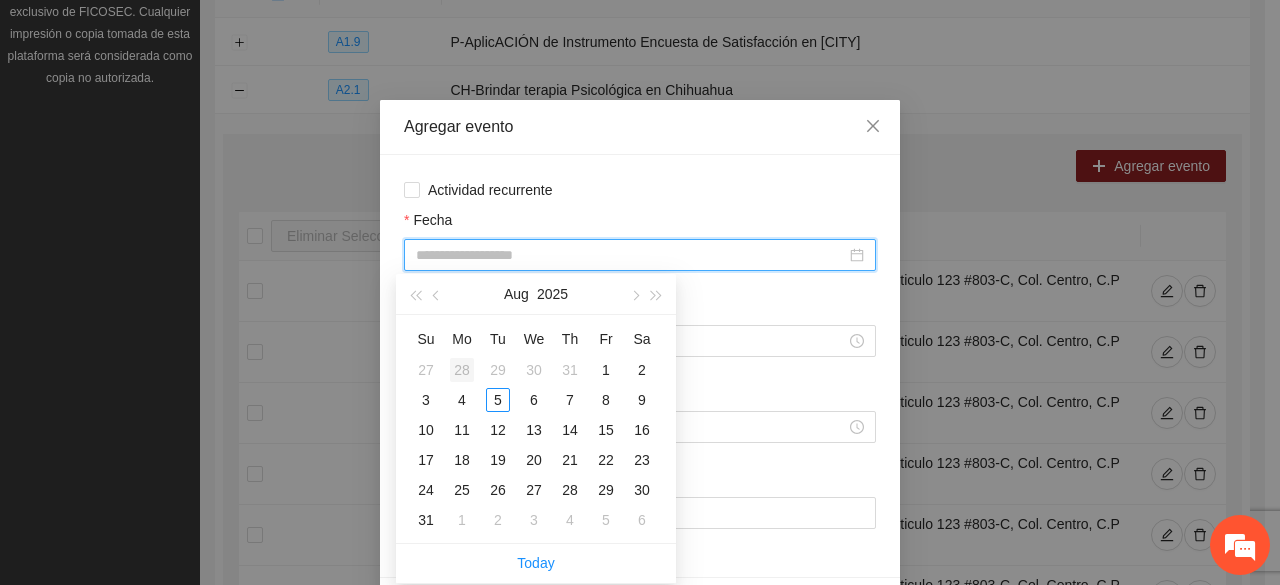 type on "**********" 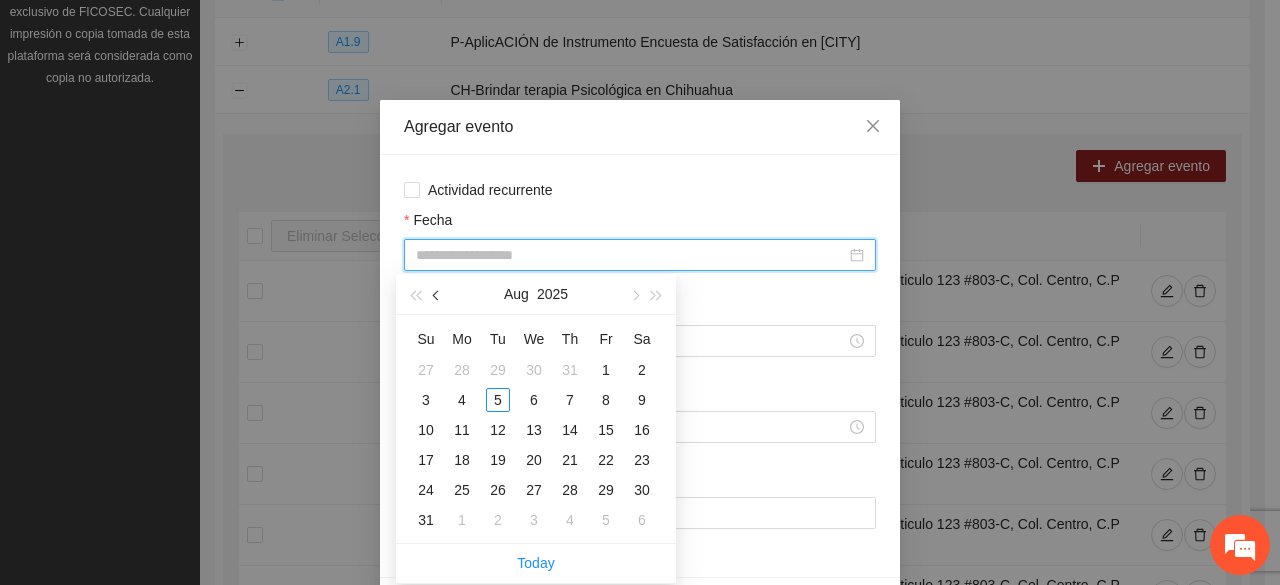 click at bounding box center (438, 296) 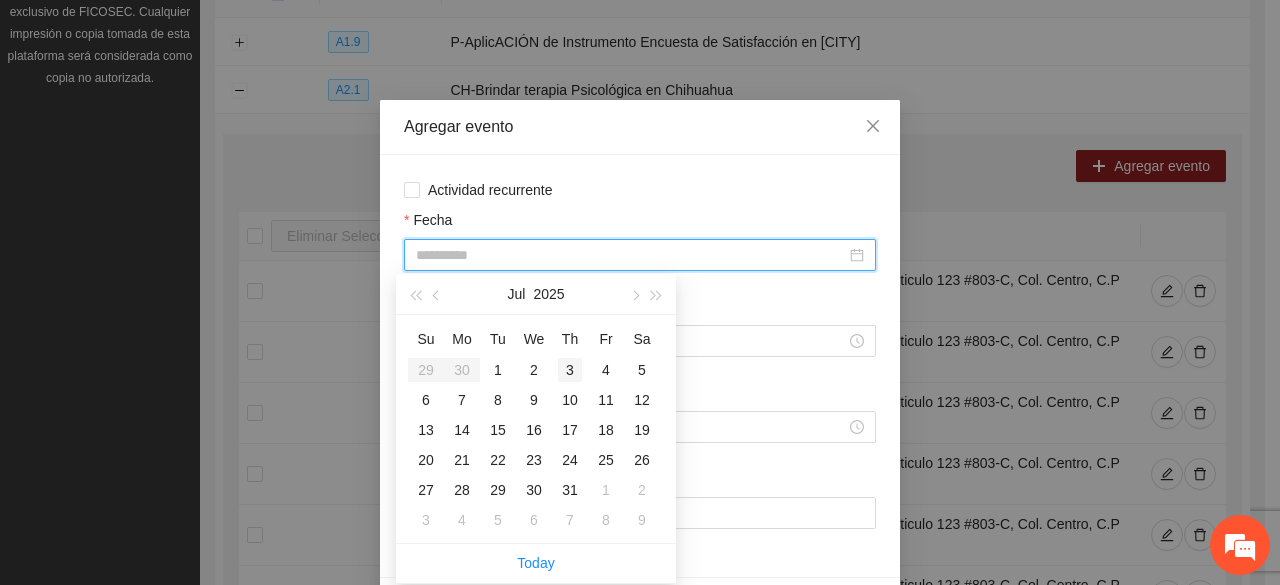 type on "**********" 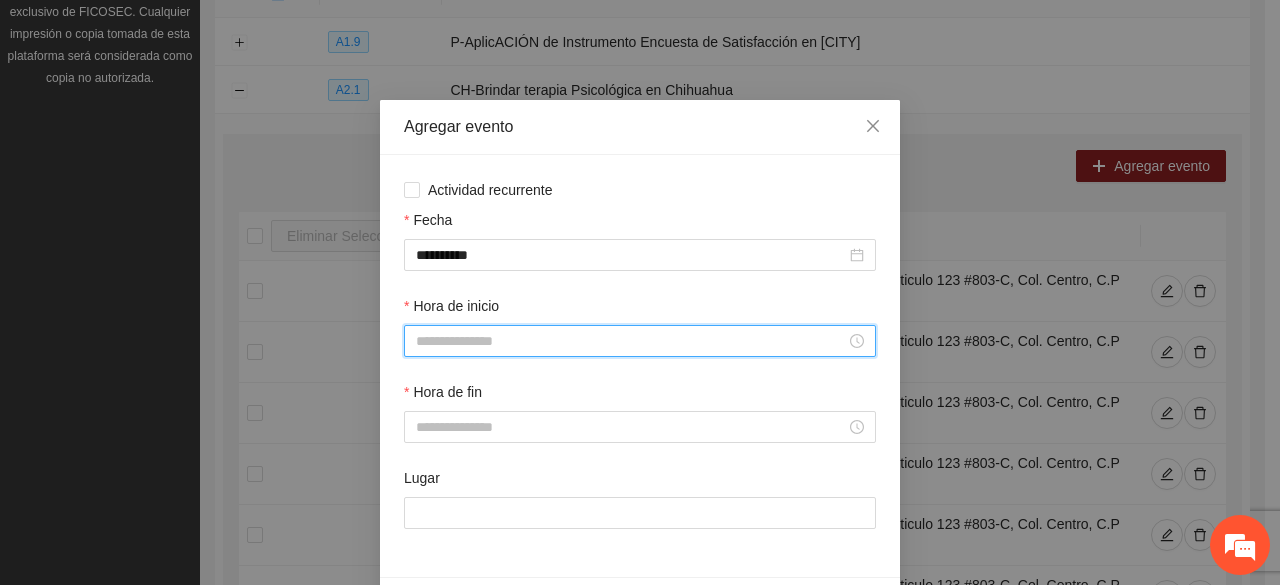 click on "Hora de inicio" at bounding box center [631, 341] 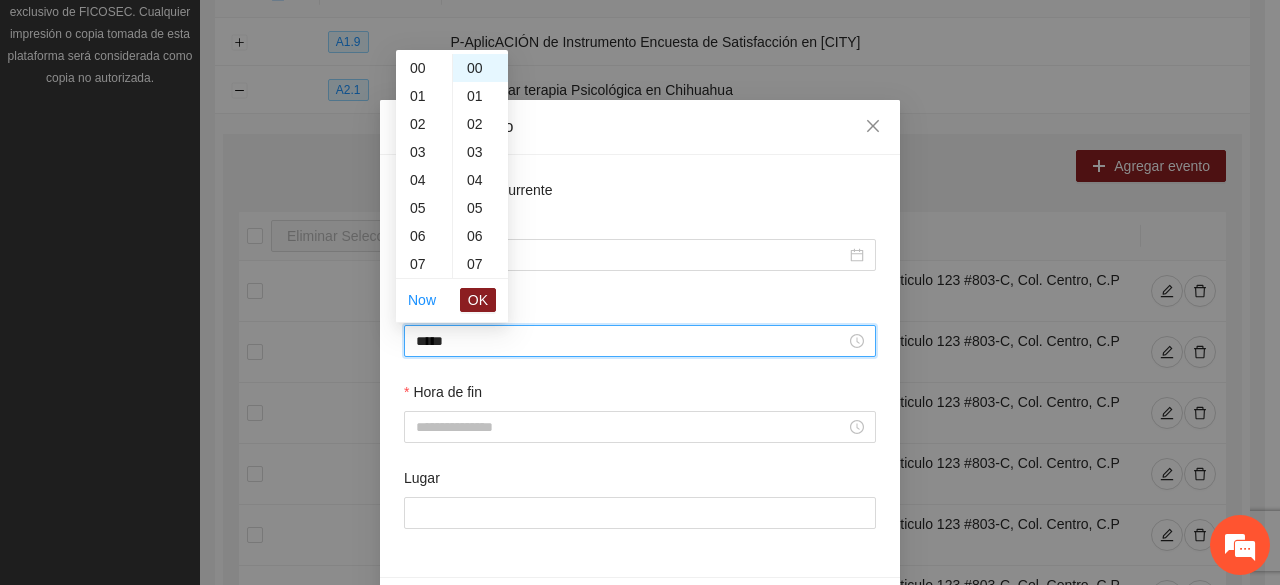 scroll, scrollTop: 420, scrollLeft: 0, axis: vertical 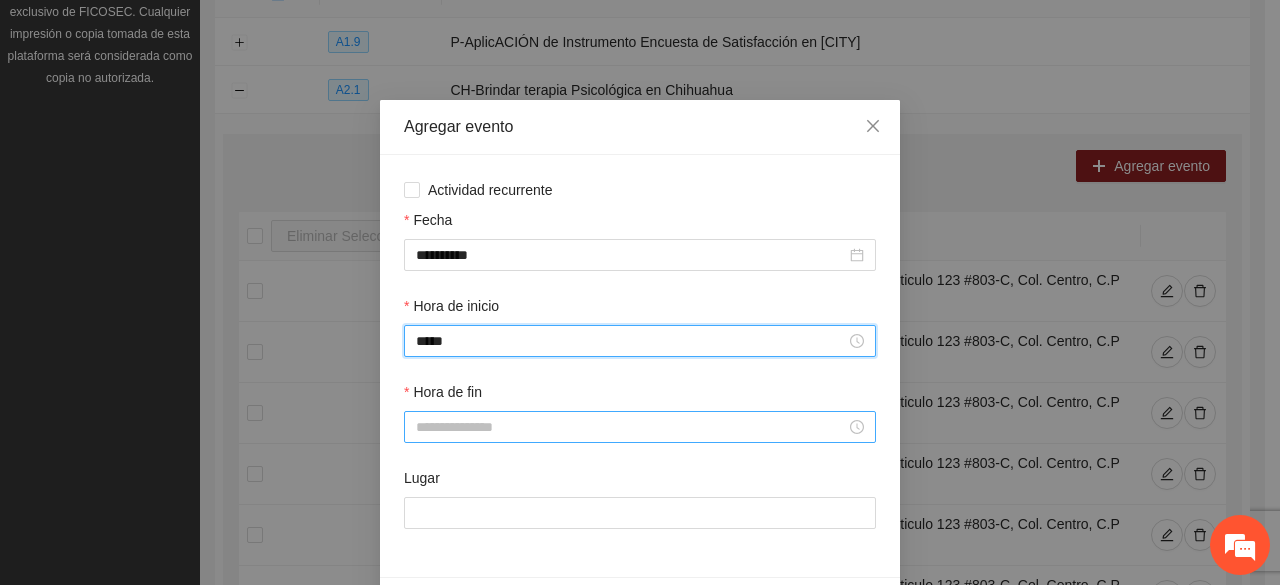 type on "*****" 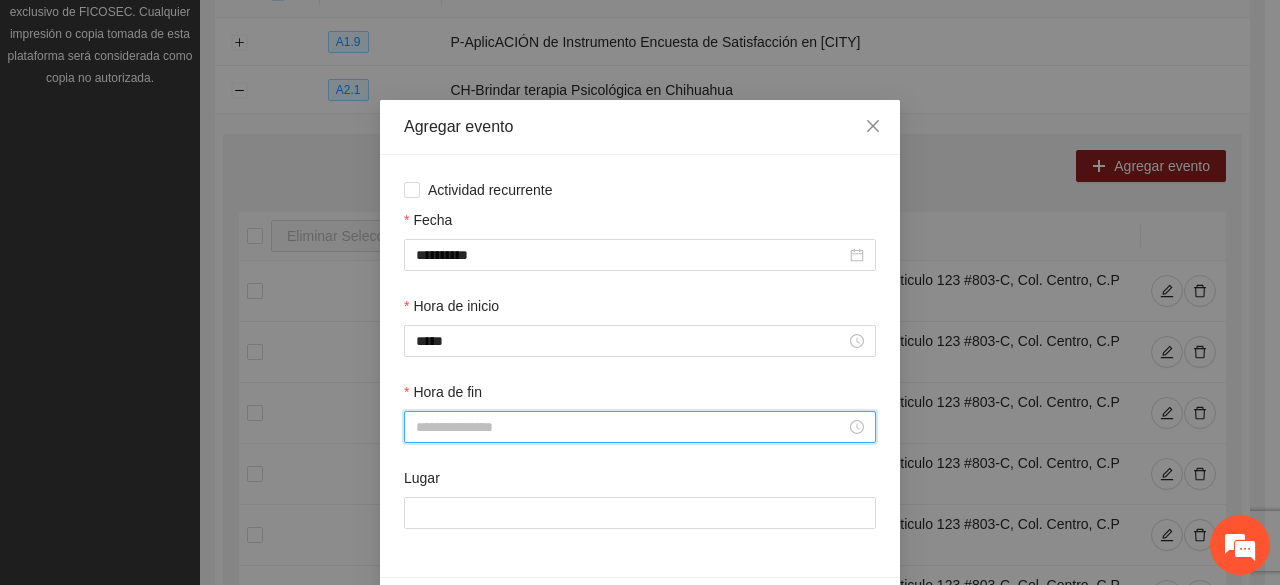 click on "Hora de fin" at bounding box center (631, 427) 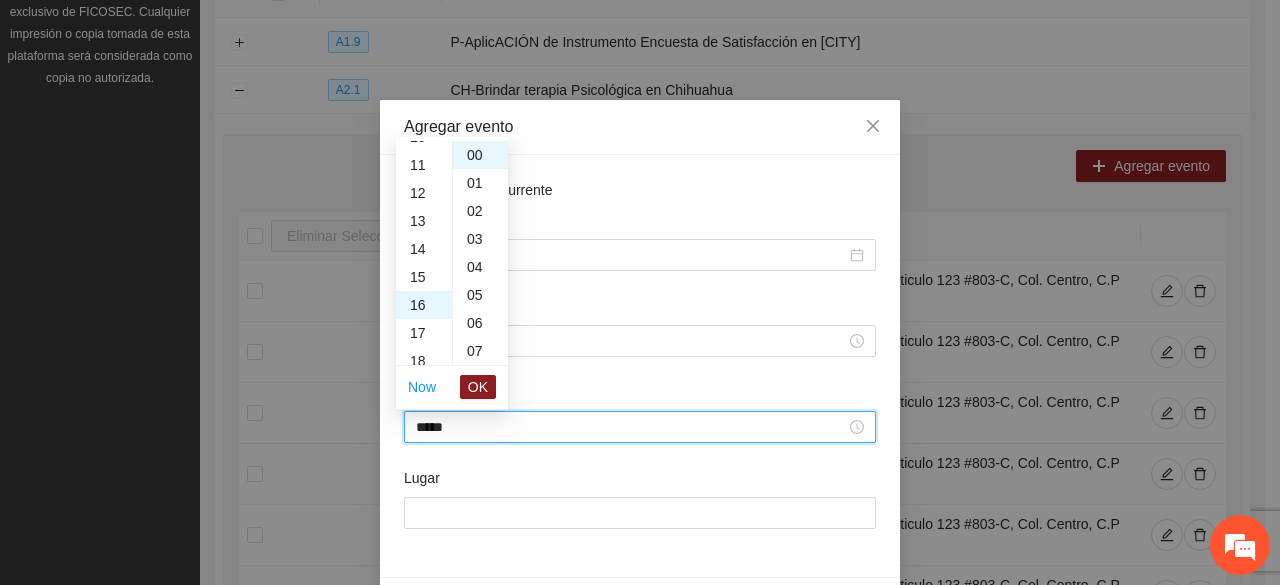 scroll, scrollTop: 448, scrollLeft: 0, axis: vertical 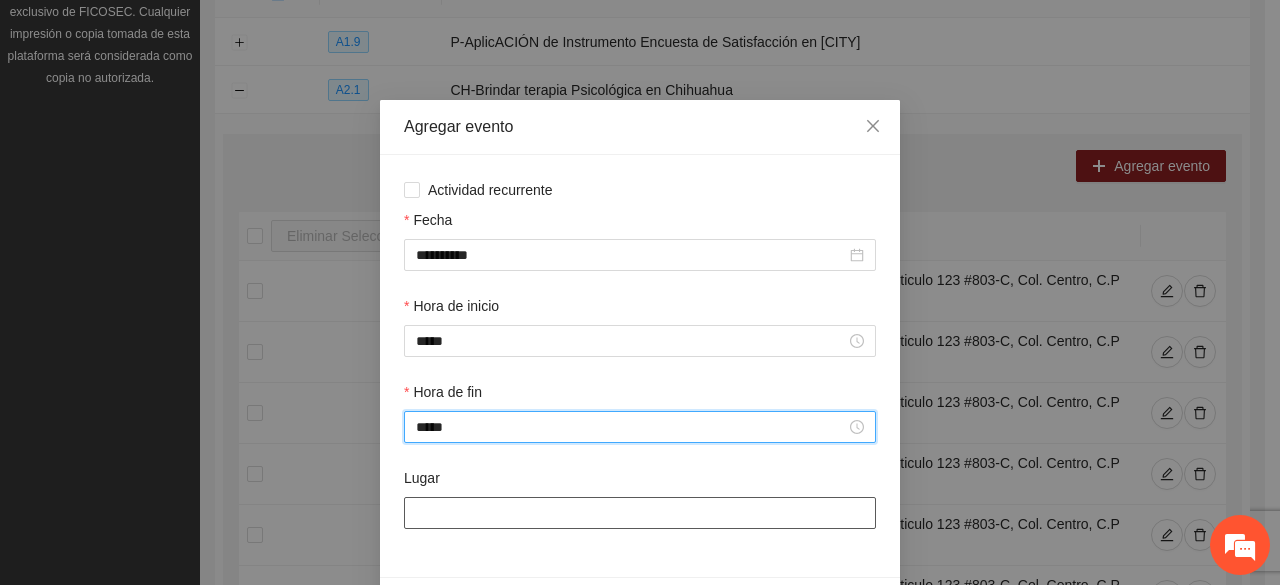 type on "*****" 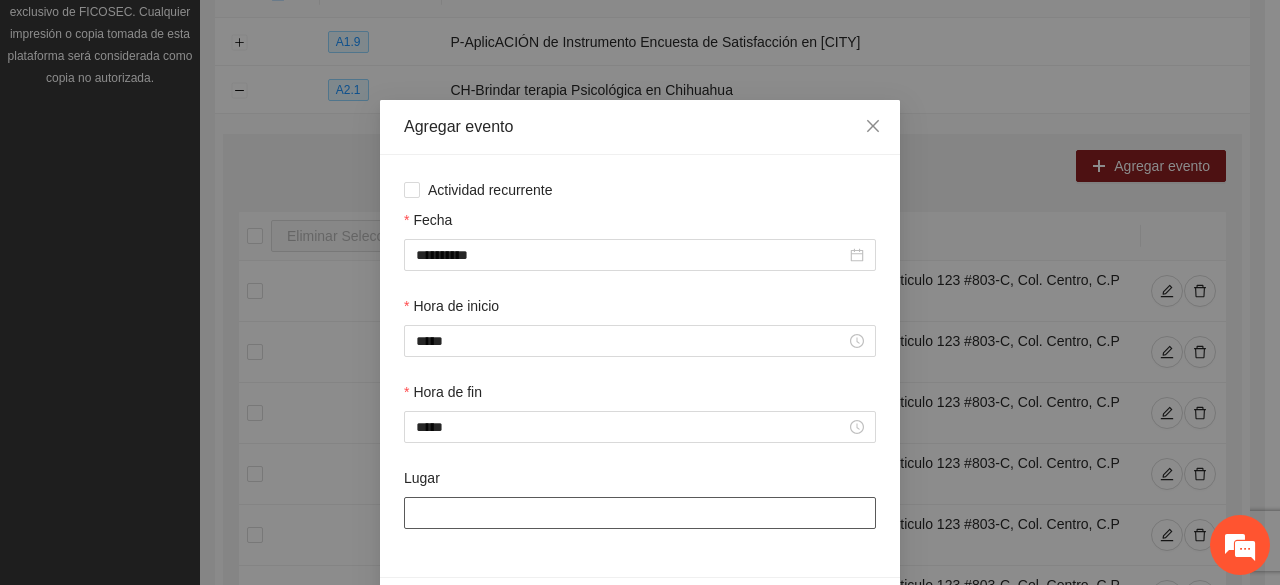 paste on "**********" 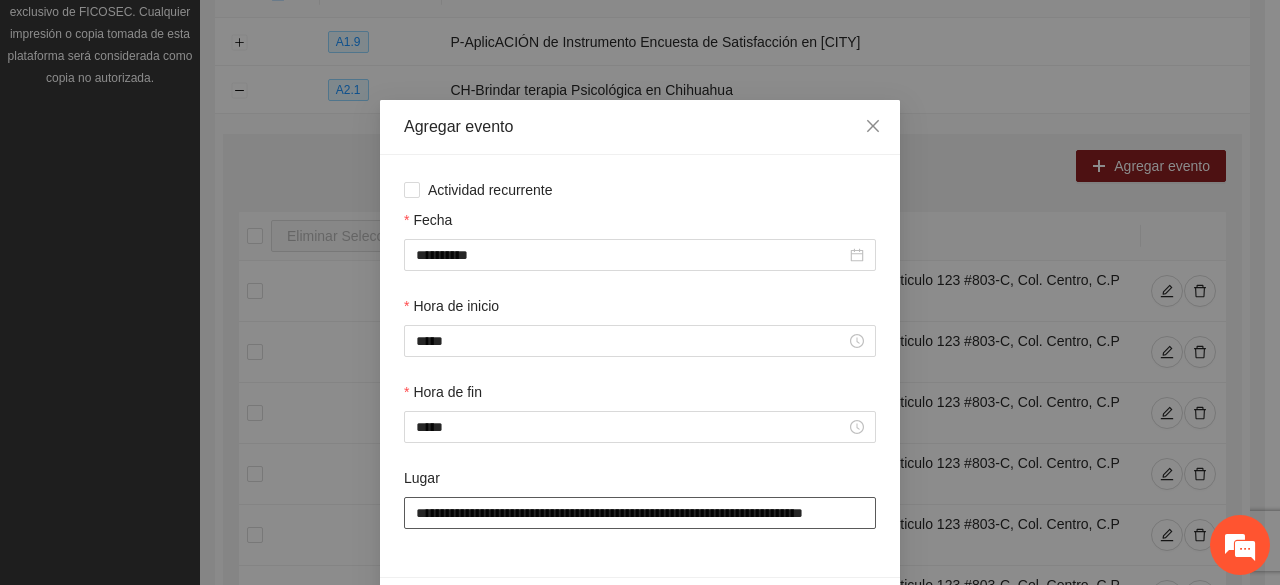 scroll, scrollTop: 0, scrollLeft: 36, axis: horizontal 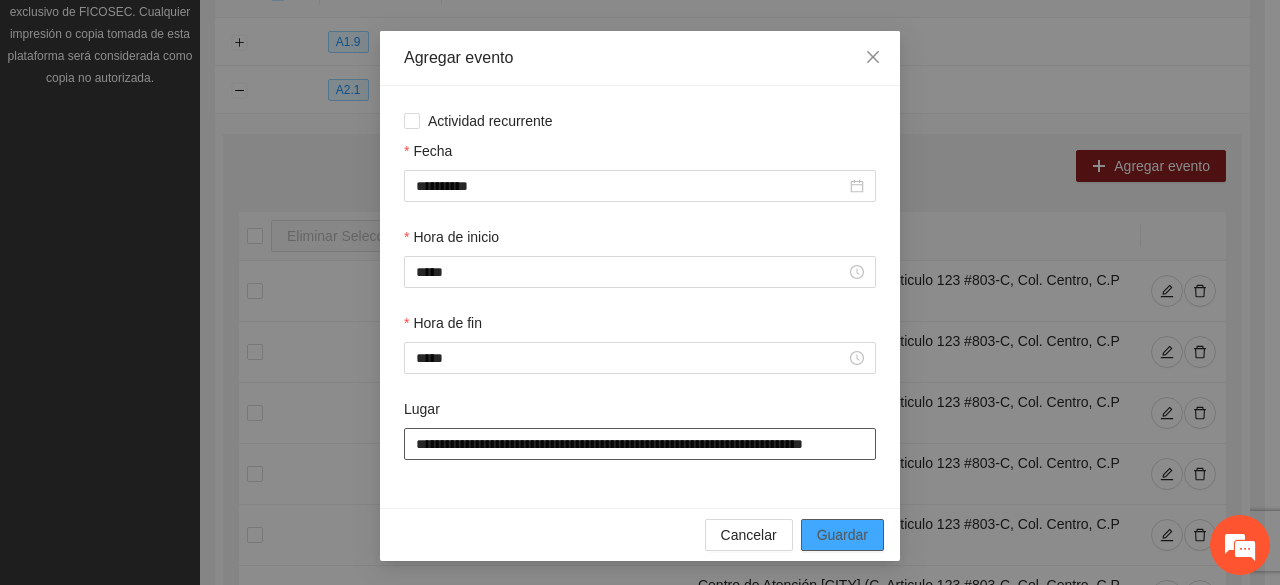 type on "**********" 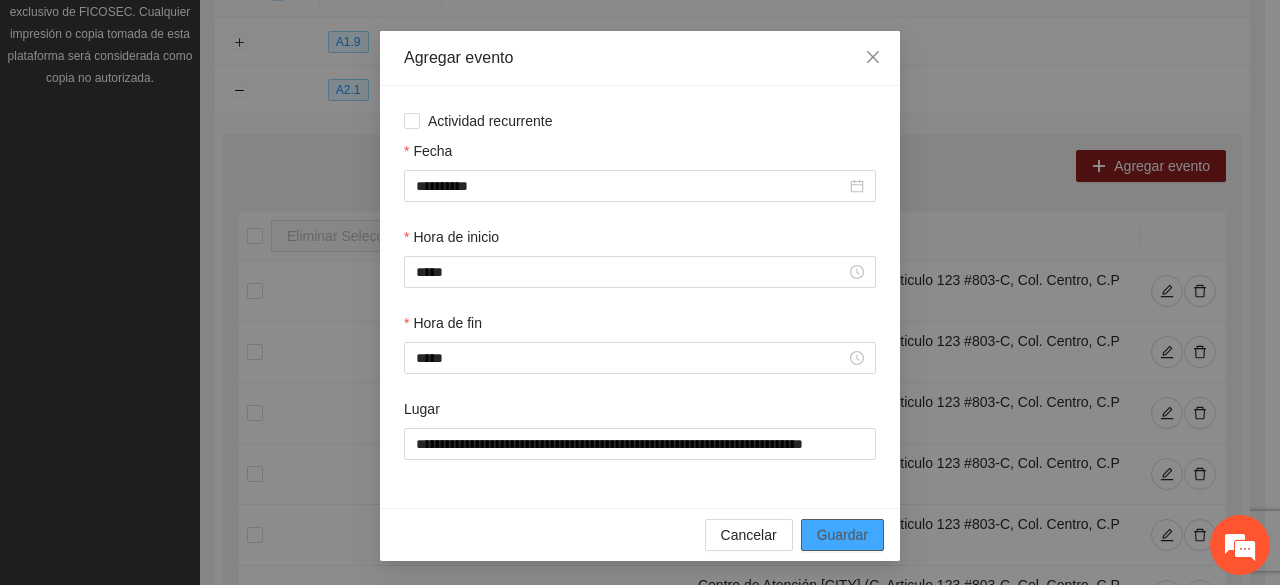 scroll, scrollTop: 0, scrollLeft: 0, axis: both 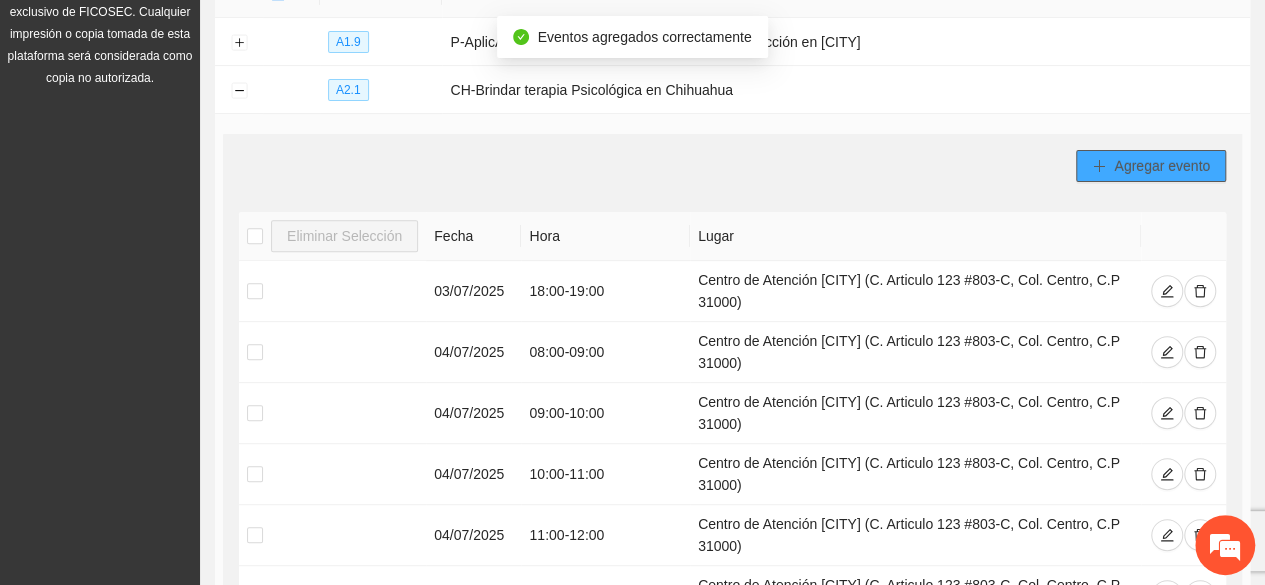 click on "Agregar evento" at bounding box center [1162, 166] 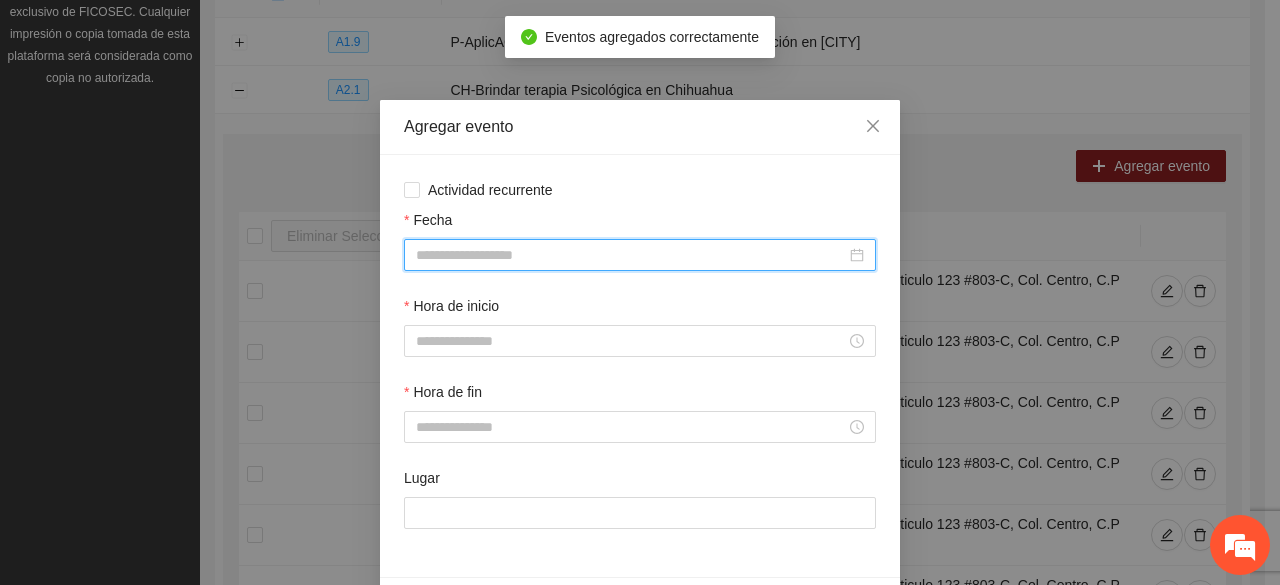 click on "Fecha" at bounding box center [631, 255] 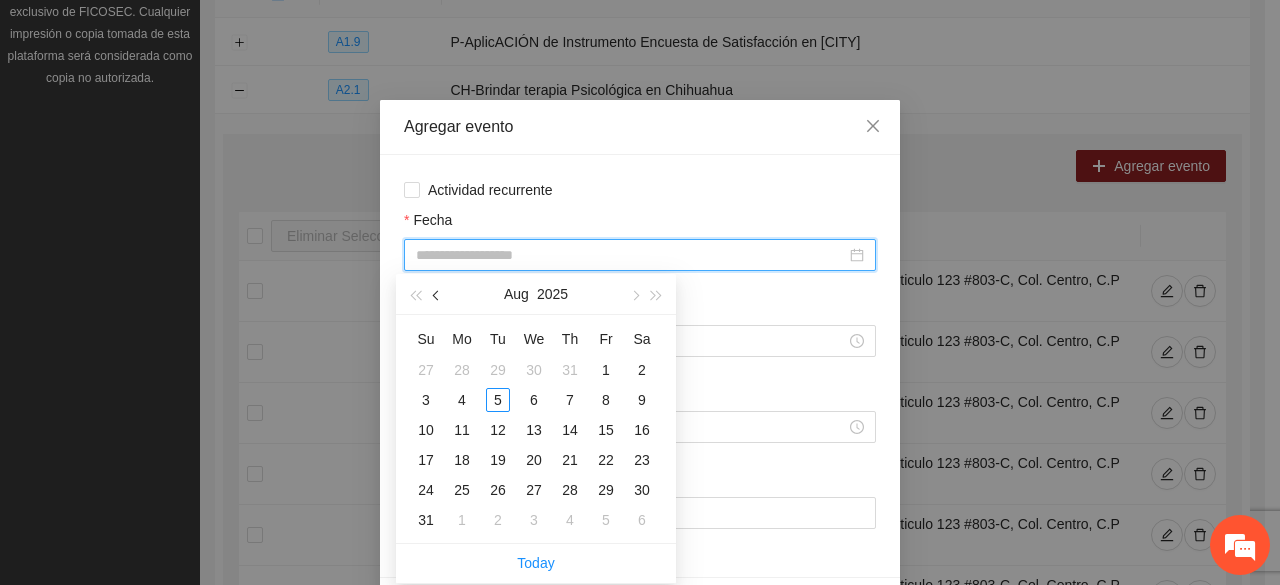 click at bounding box center [437, 294] 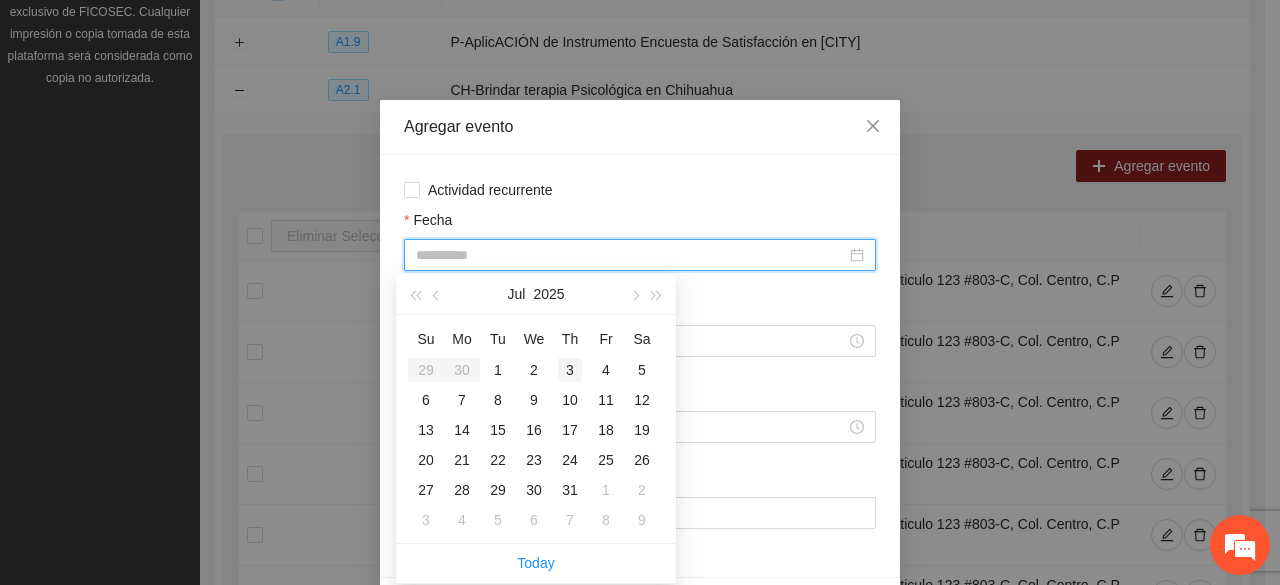 type on "**********" 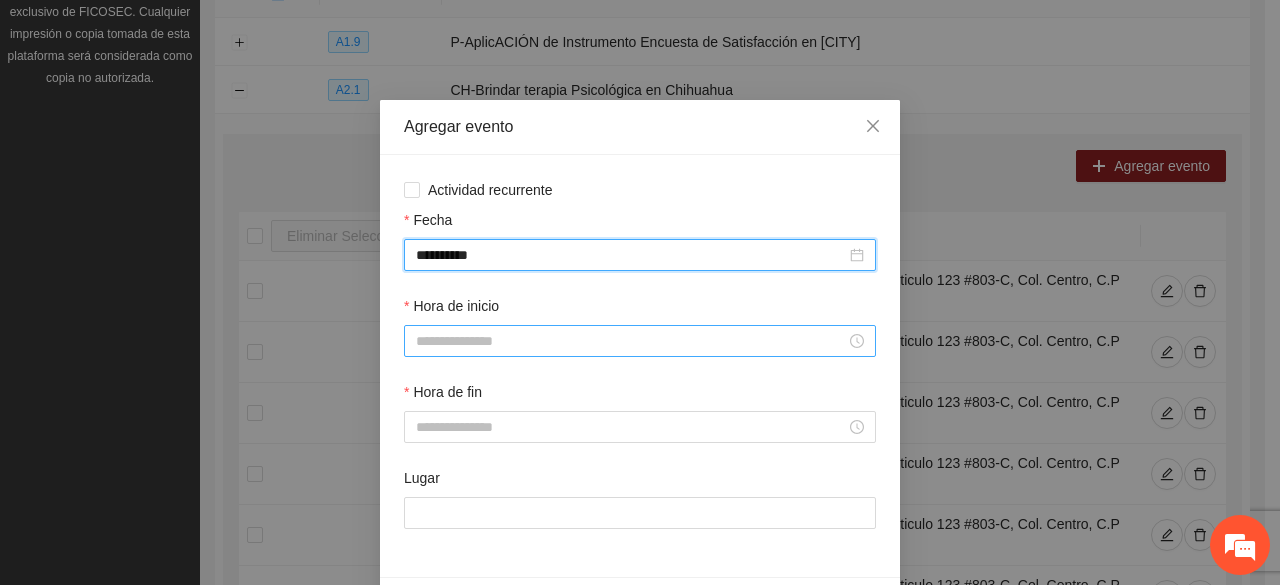 click on "Hora de inicio" at bounding box center [631, 341] 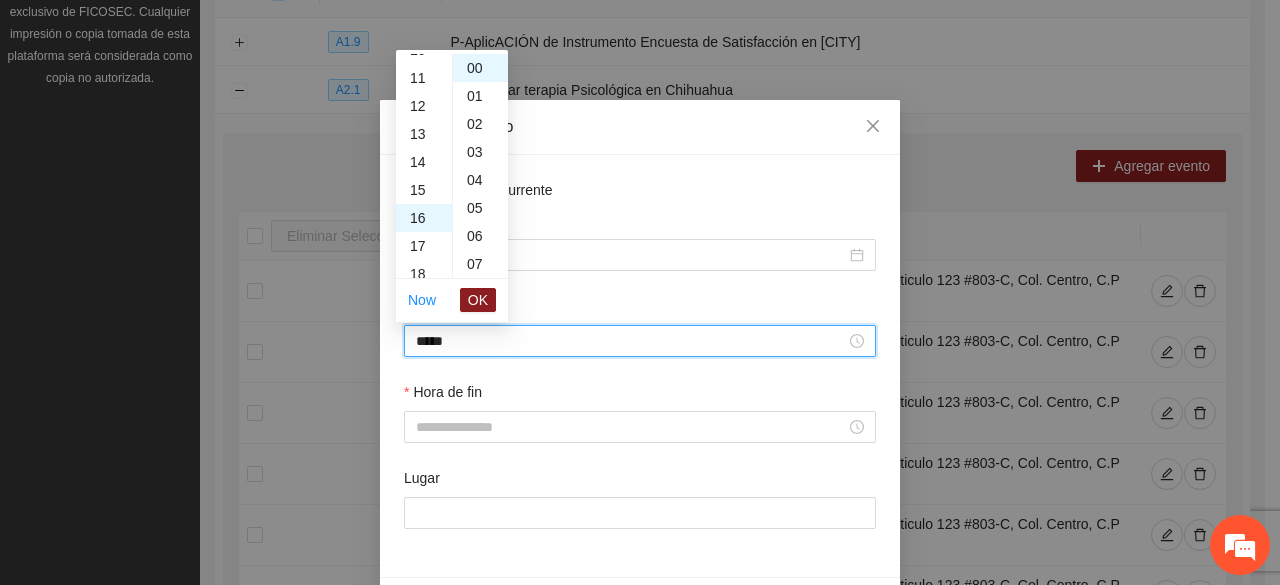 scroll, scrollTop: 448, scrollLeft: 0, axis: vertical 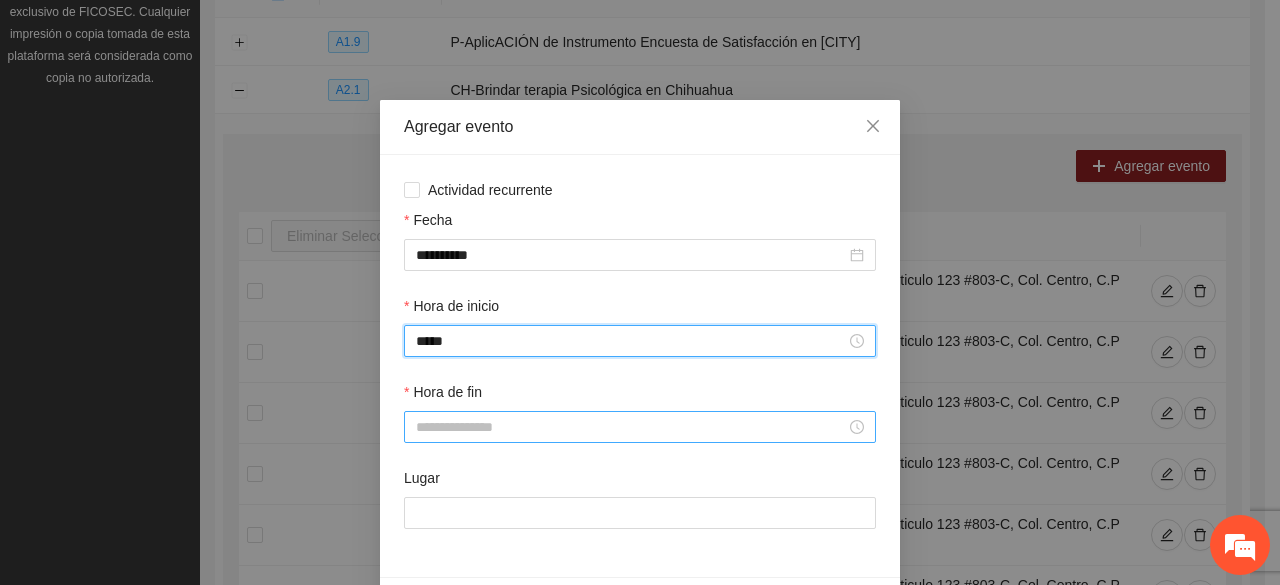 type on "*****" 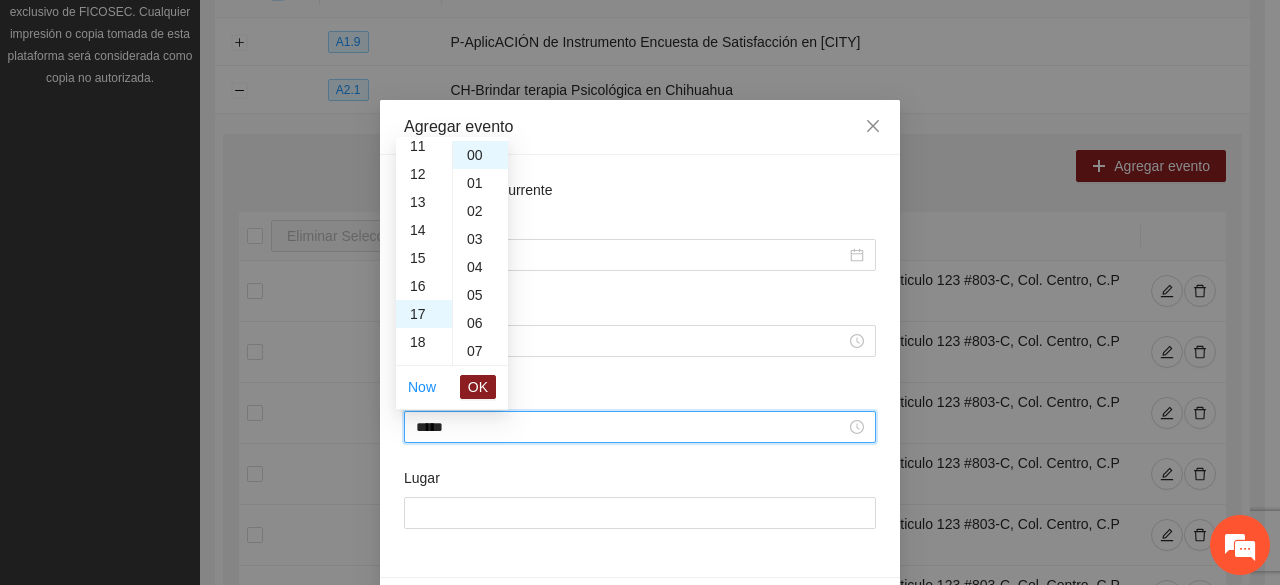 scroll, scrollTop: 476, scrollLeft: 0, axis: vertical 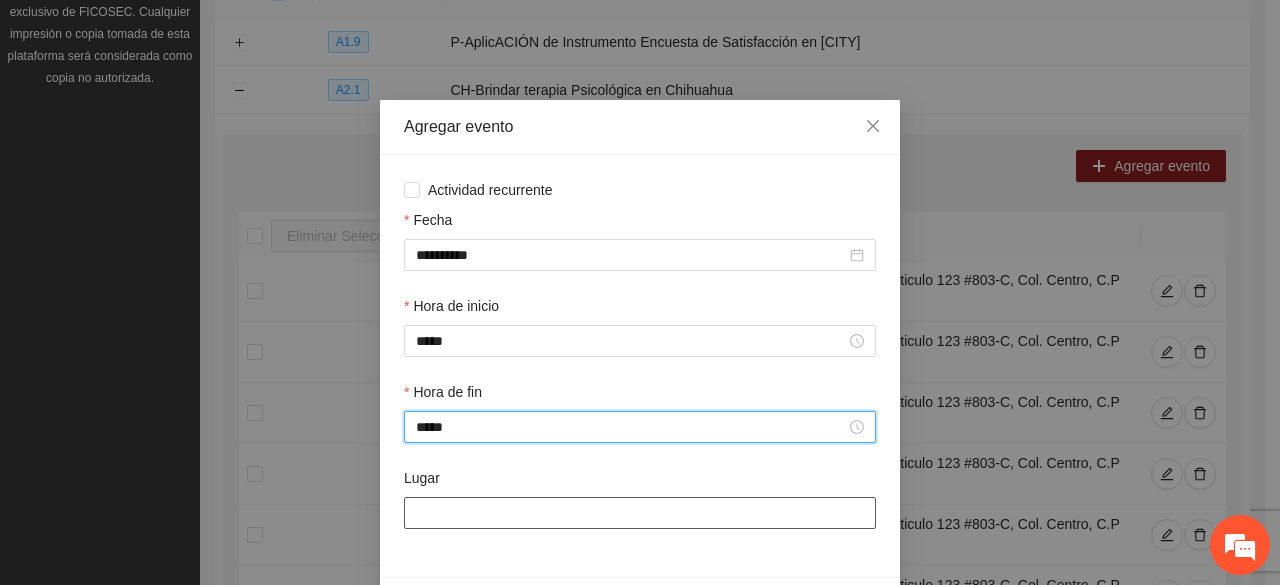 type on "*****" 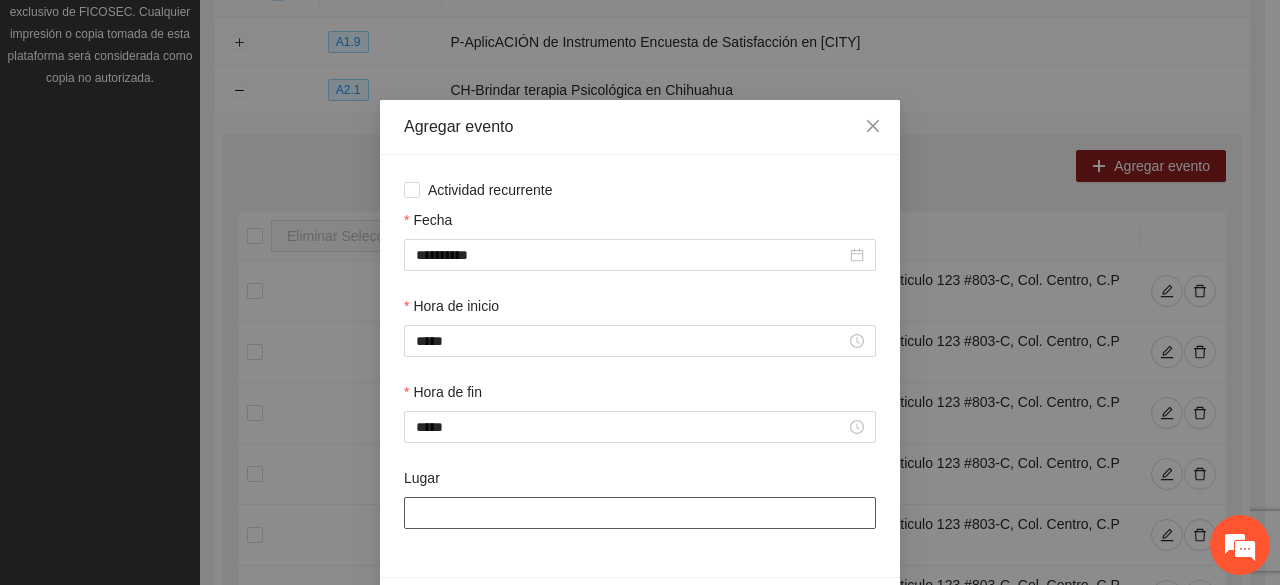 click on "Lugar" at bounding box center (640, 513) 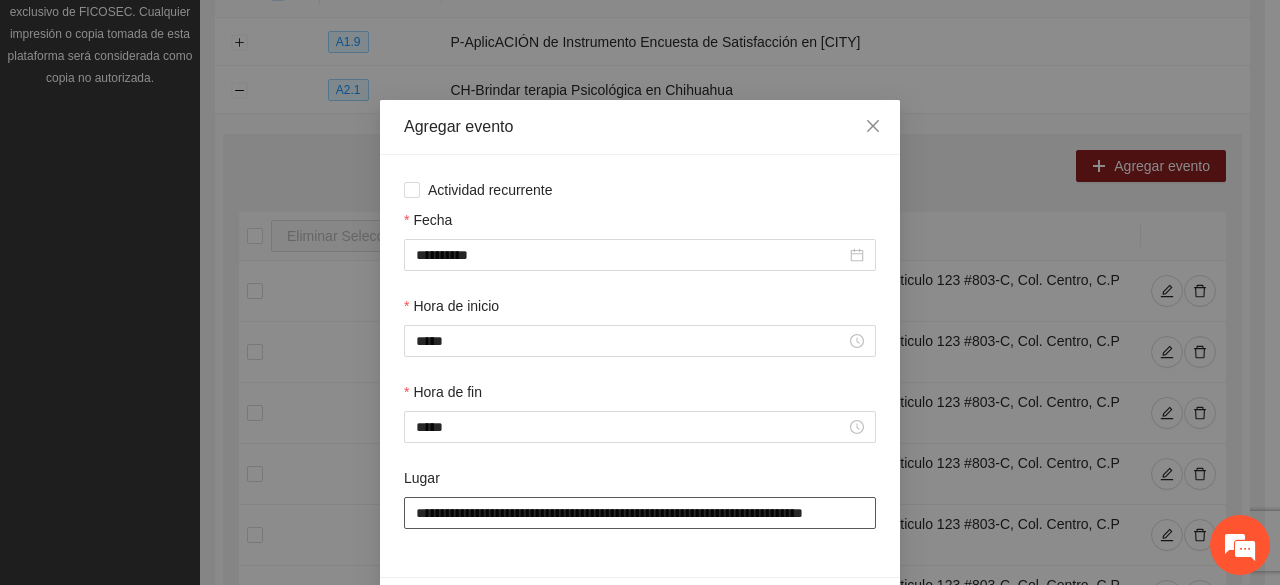scroll, scrollTop: 0, scrollLeft: 36, axis: horizontal 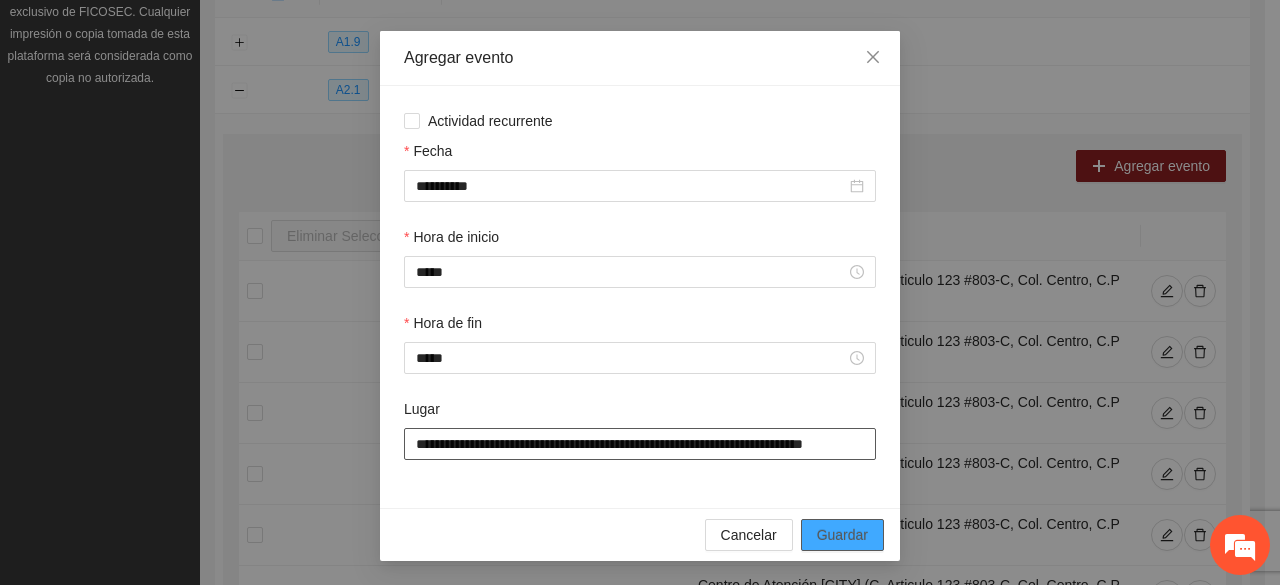 type on "**********" 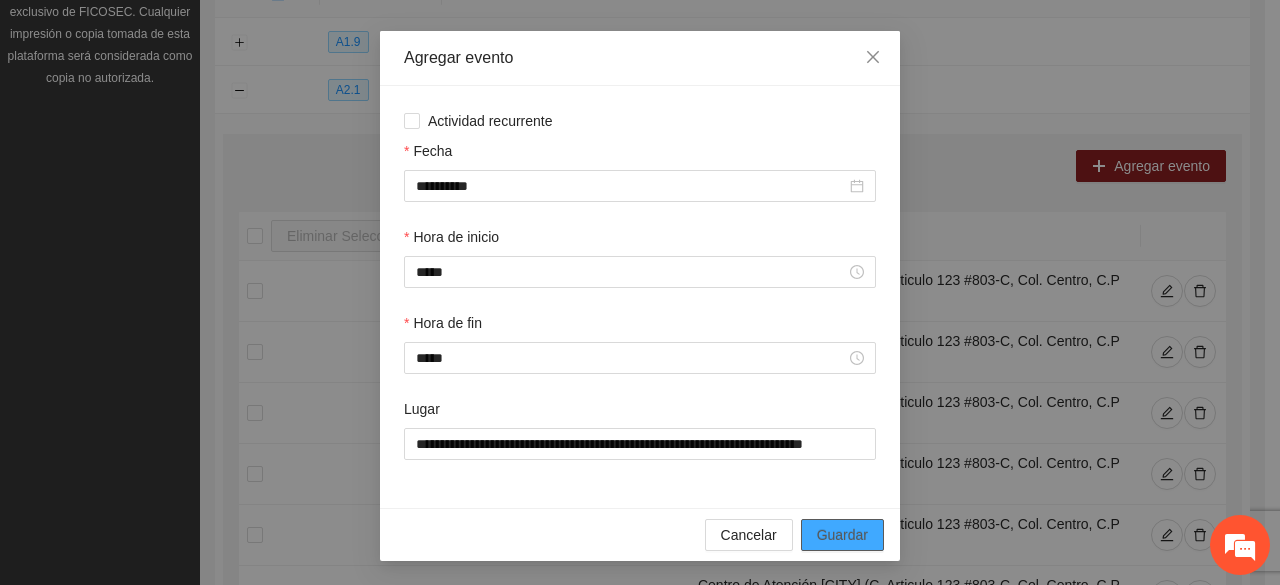scroll, scrollTop: 0, scrollLeft: 0, axis: both 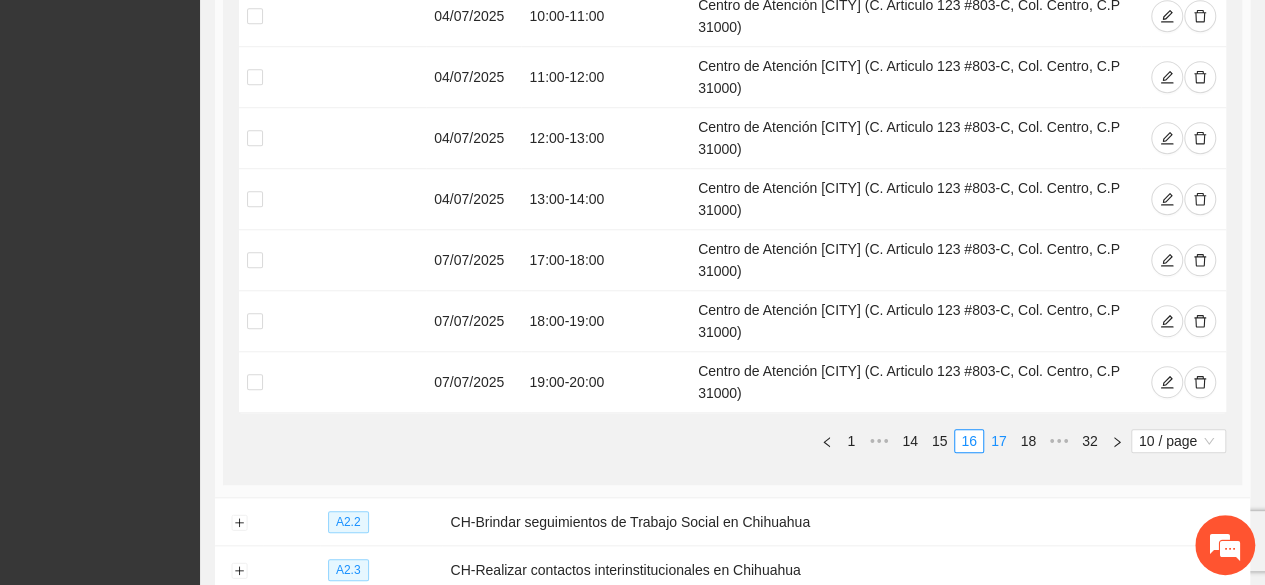 click on "17" at bounding box center [999, 441] 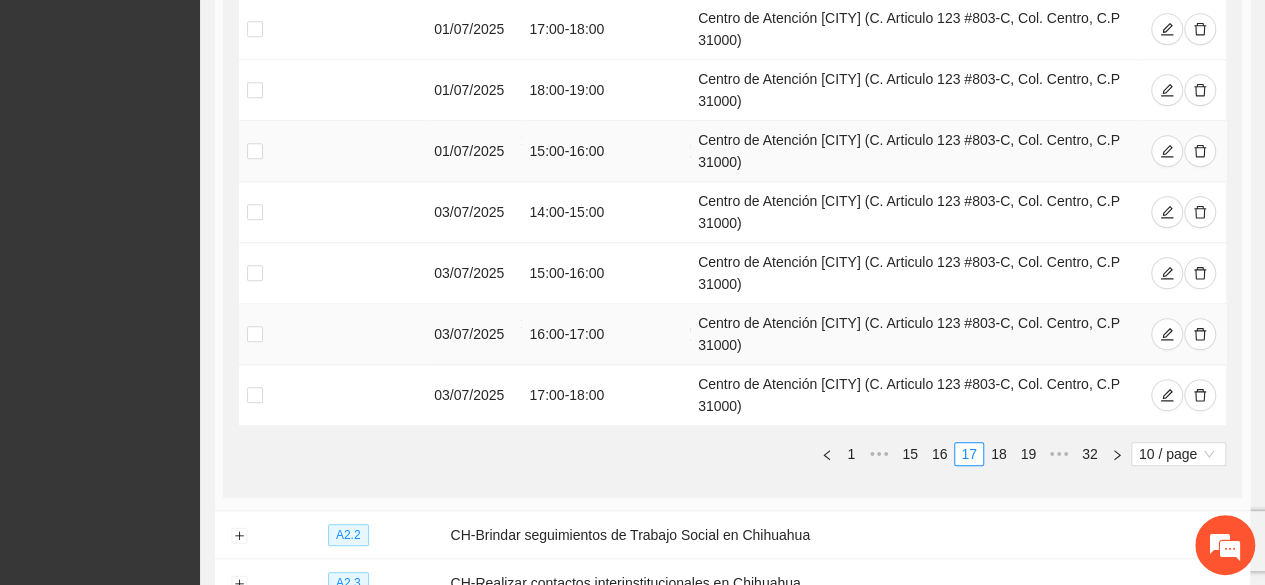 scroll, scrollTop: 794, scrollLeft: 0, axis: vertical 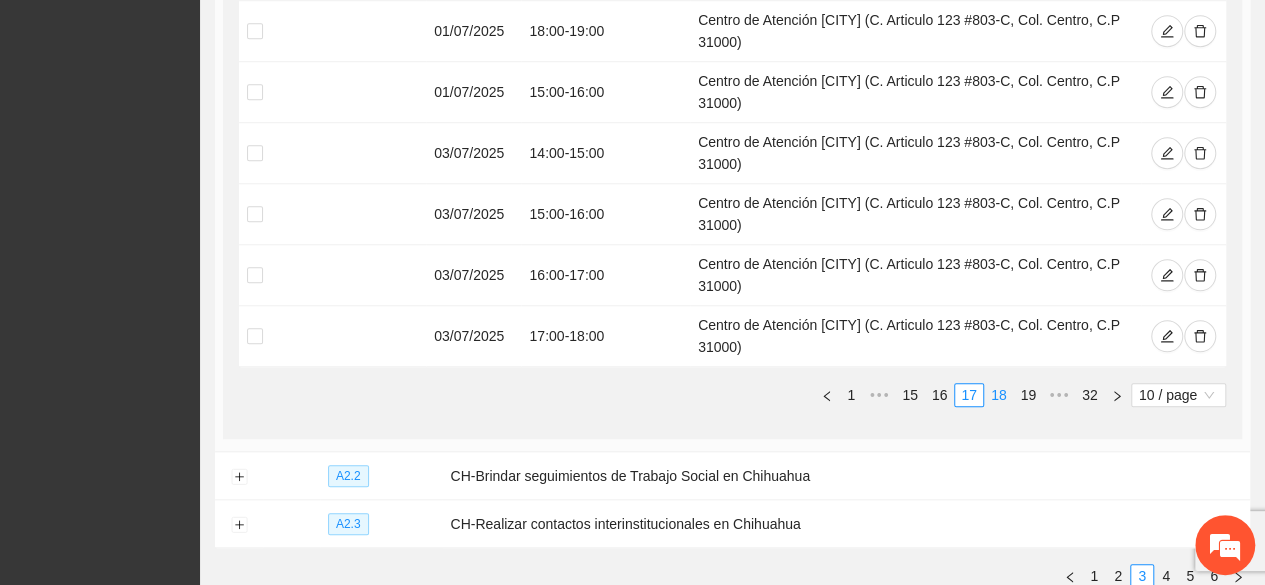 click on "18" at bounding box center (999, 395) 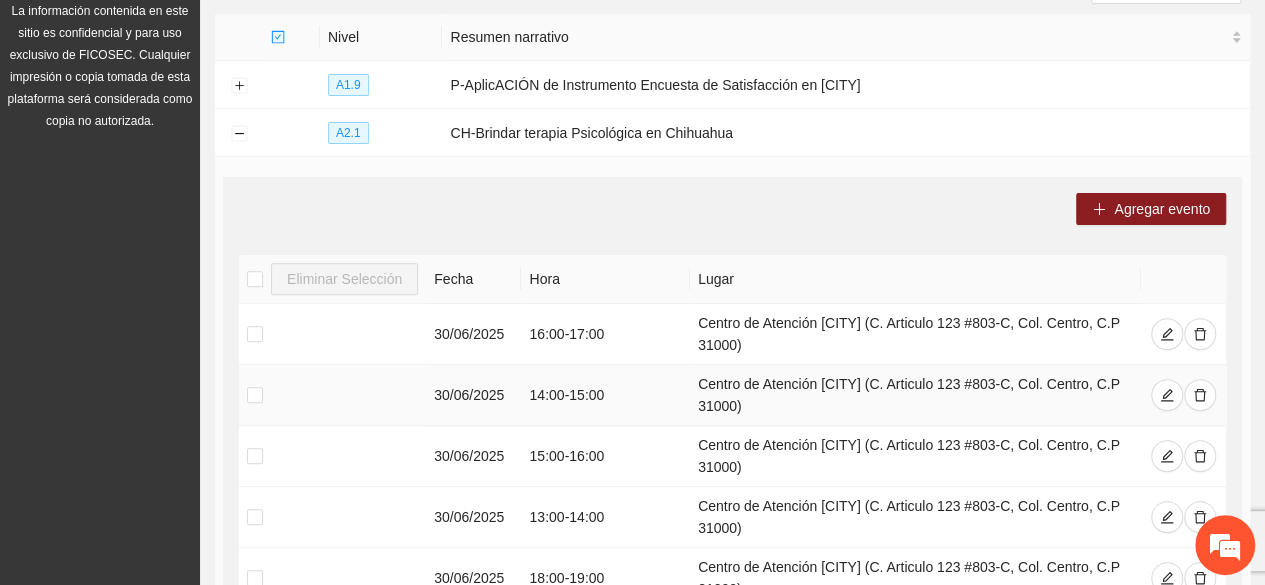 scroll, scrollTop: 0, scrollLeft: 0, axis: both 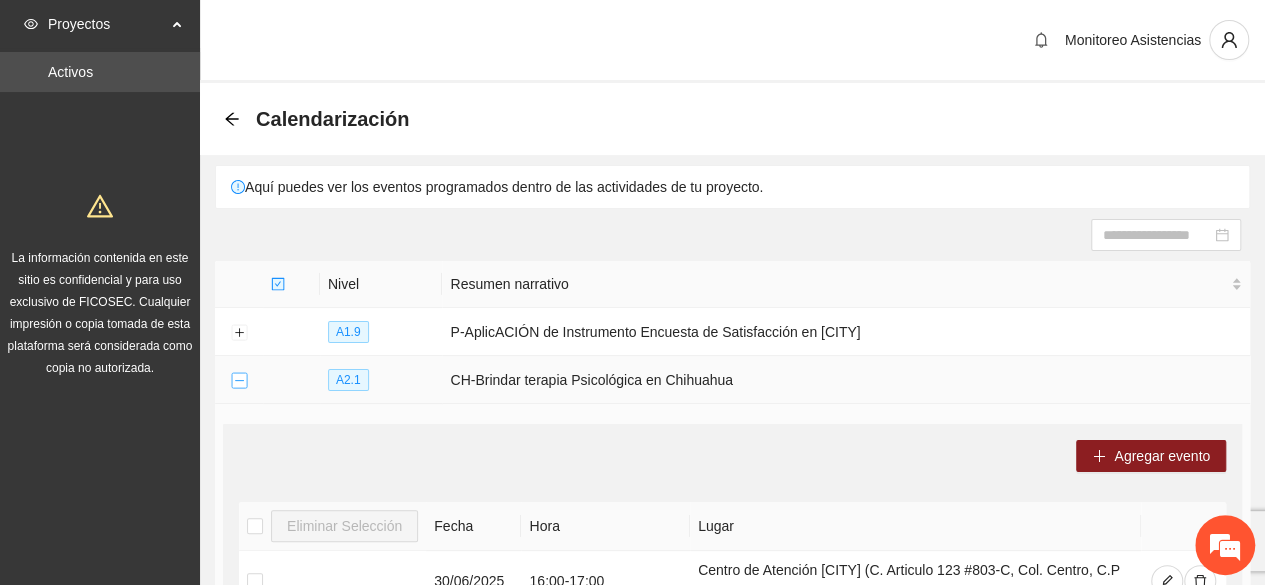 click at bounding box center (239, 381) 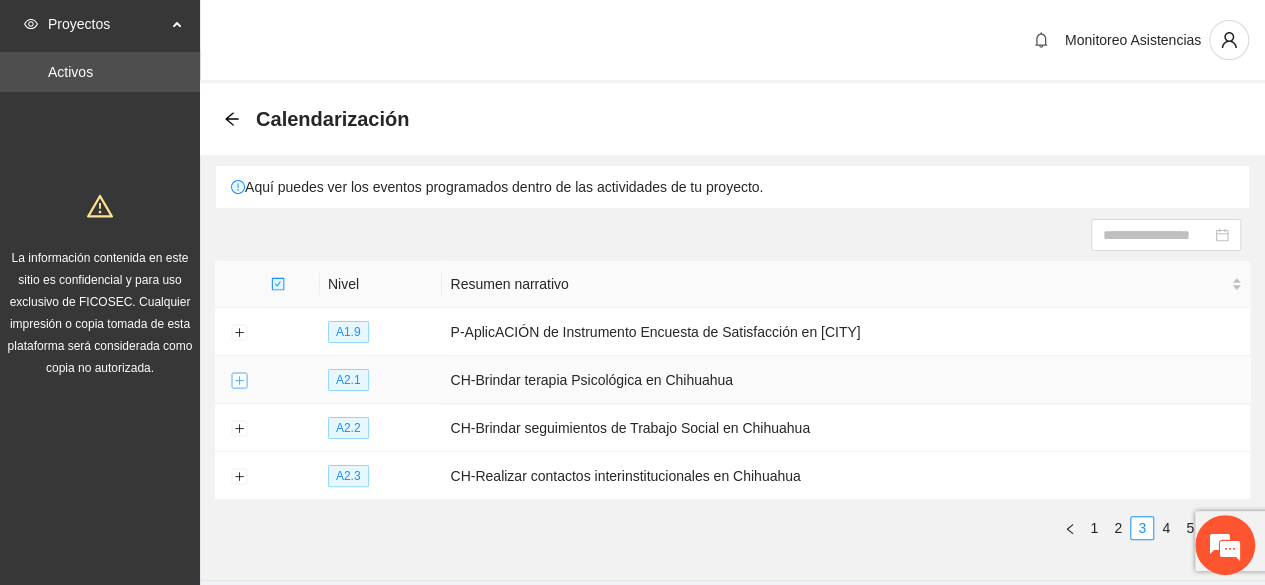 click at bounding box center (239, 381) 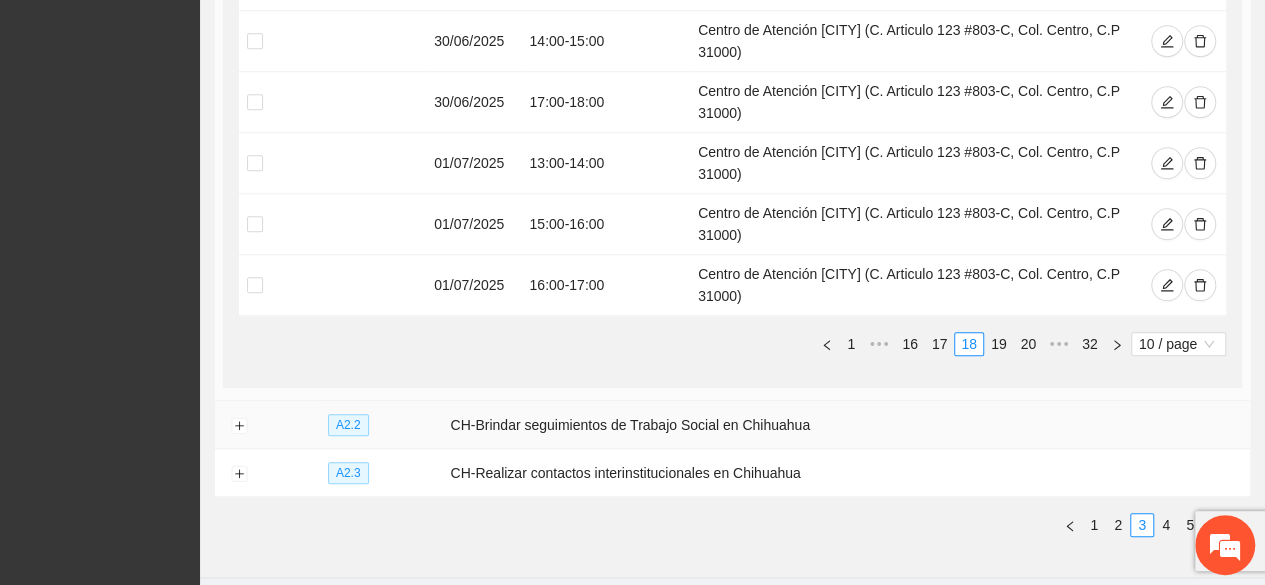 scroll, scrollTop: 844, scrollLeft: 0, axis: vertical 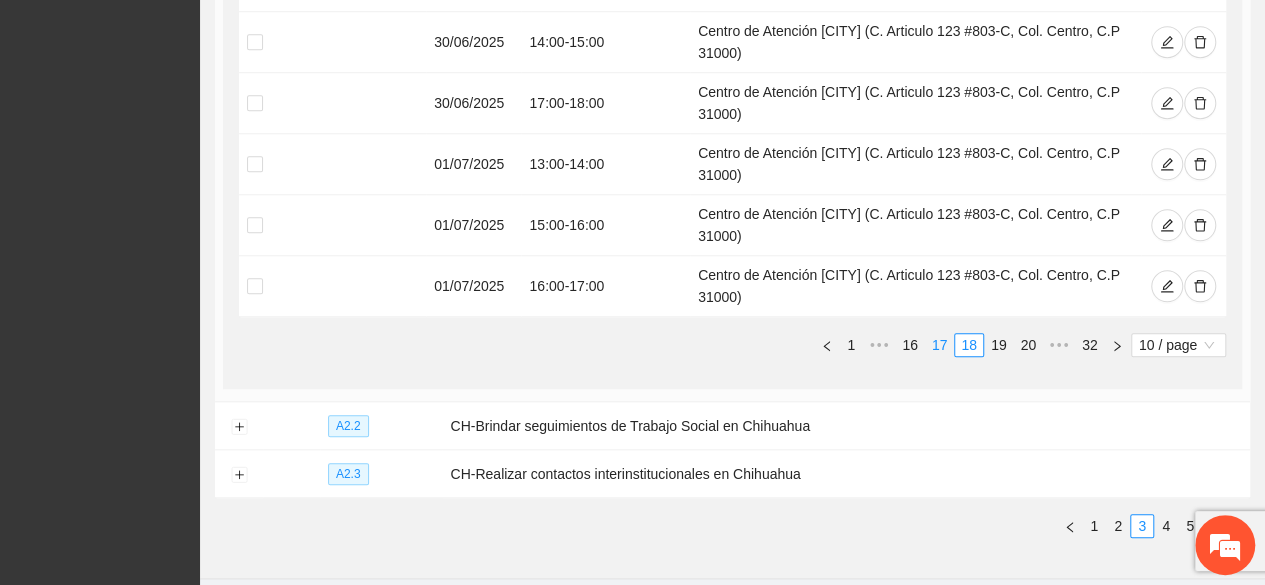 click on "17" at bounding box center (940, 345) 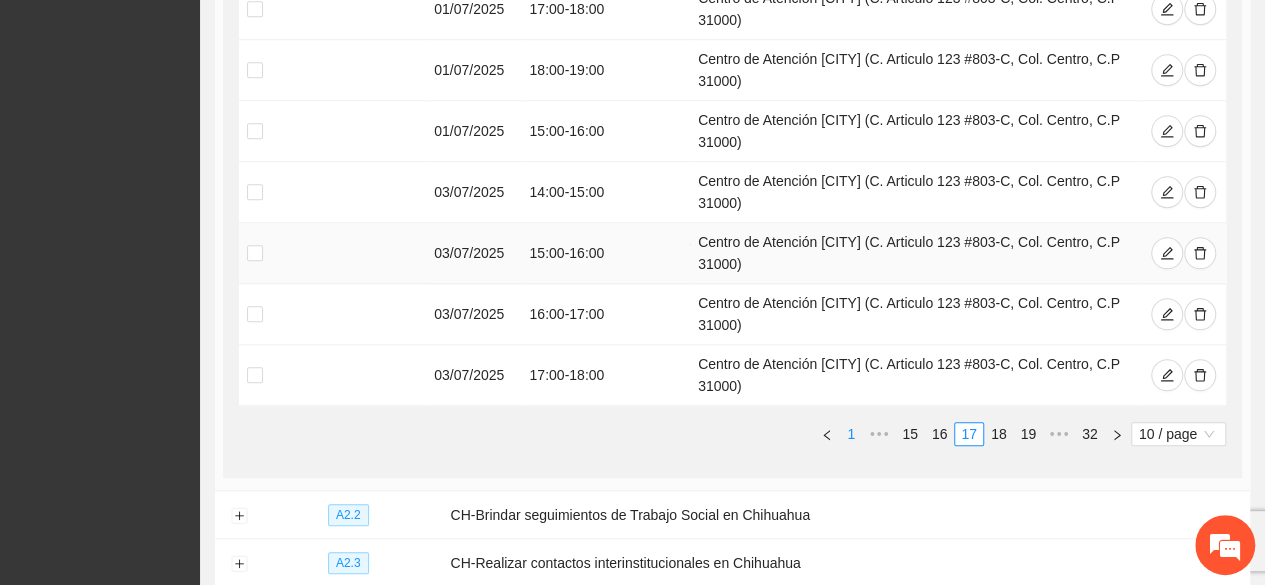 scroll, scrollTop: 758, scrollLeft: 0, axis: vertical 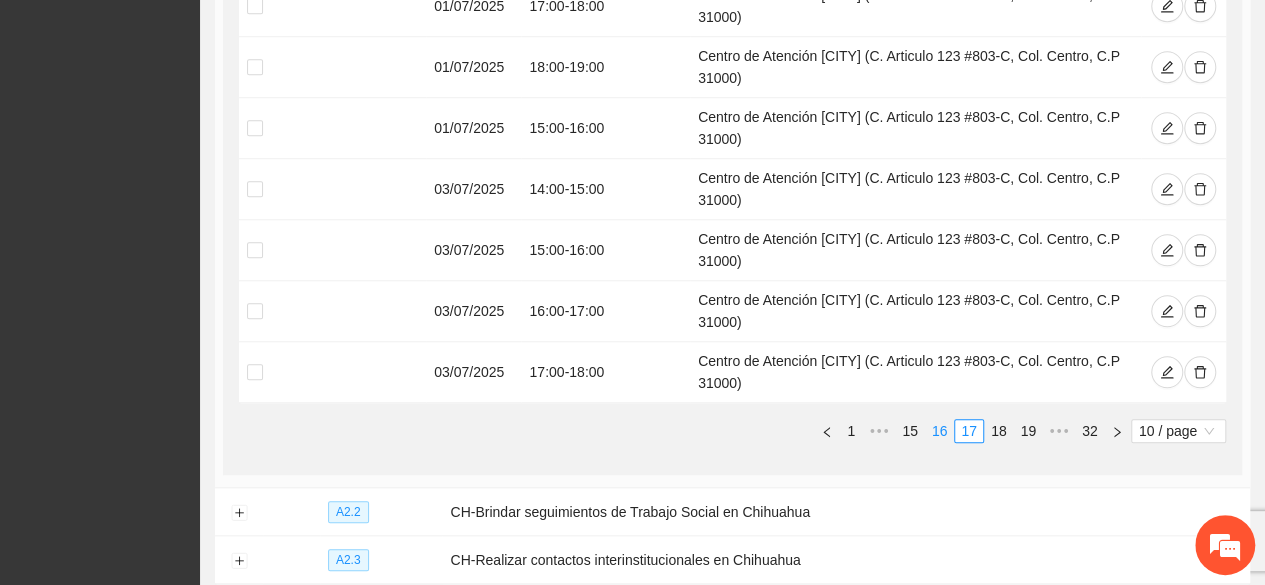 click on "16" at bounding box center [940, 431] 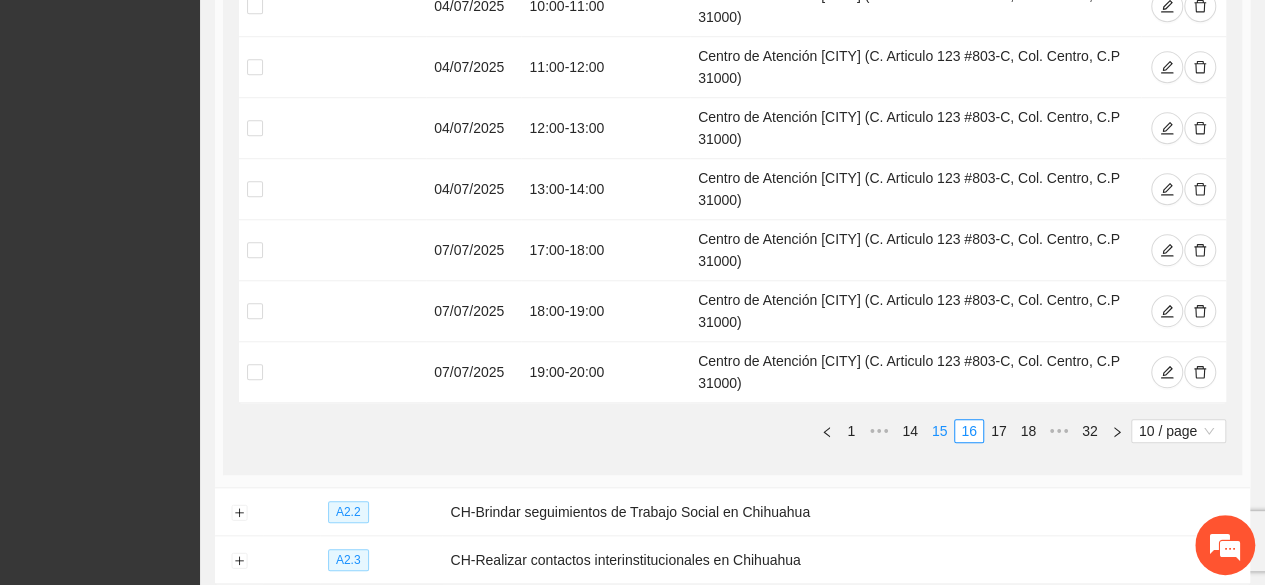 click on "15" at bounding box center [940, 431] 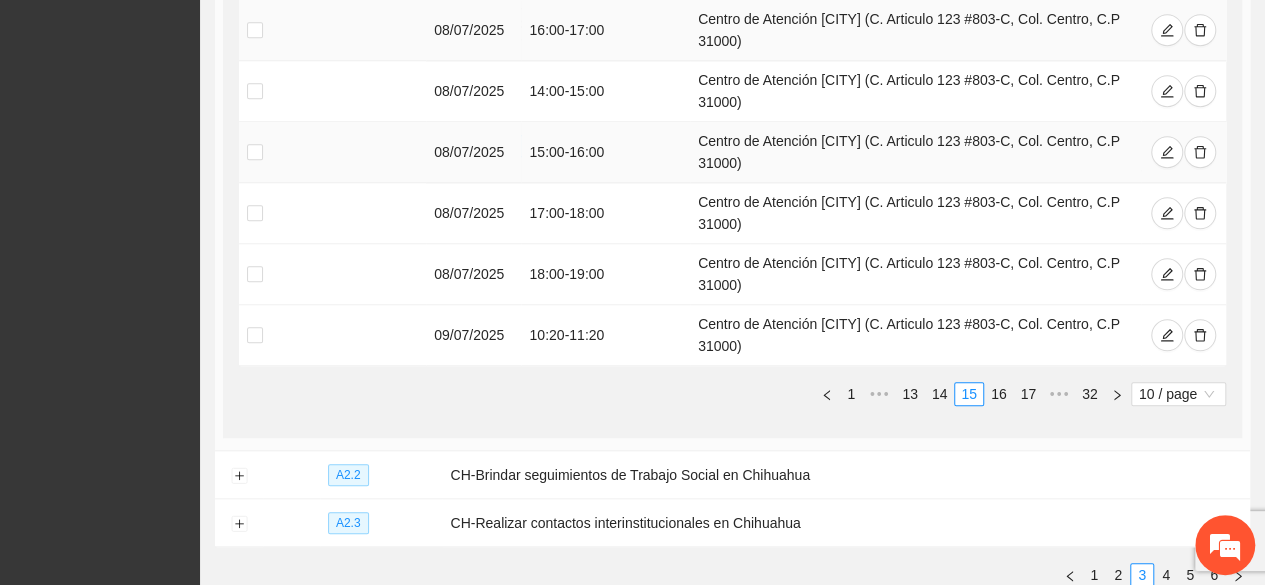scroll, scrollTop: 796, scrollLeft: 0, axis: vertical 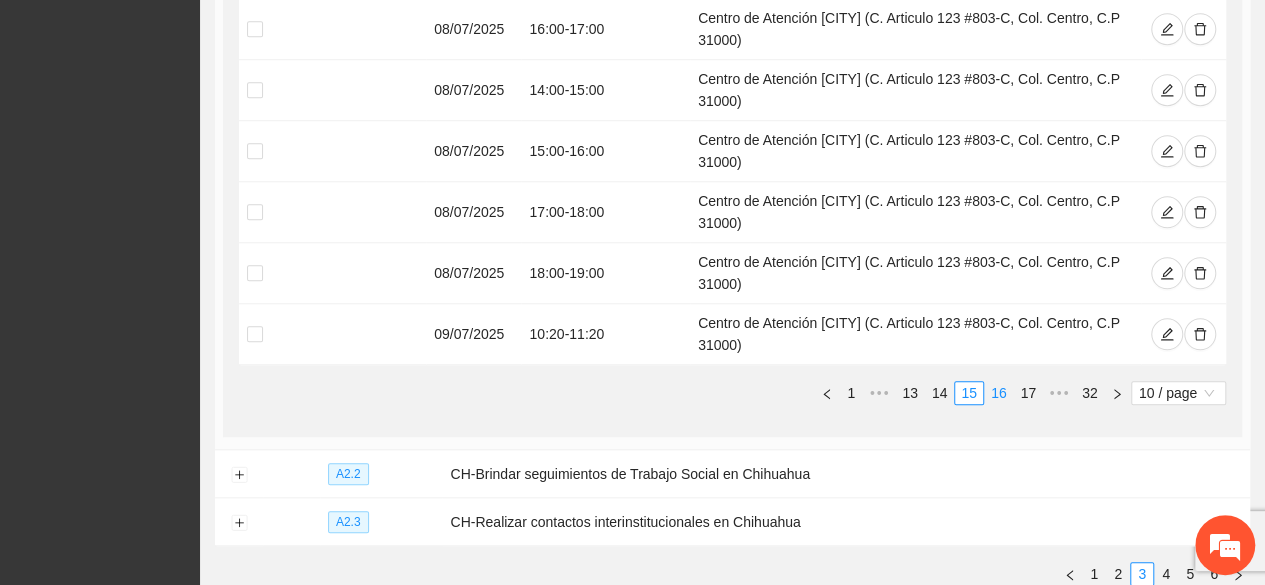 click on "16" at bounding box center [999, 393] 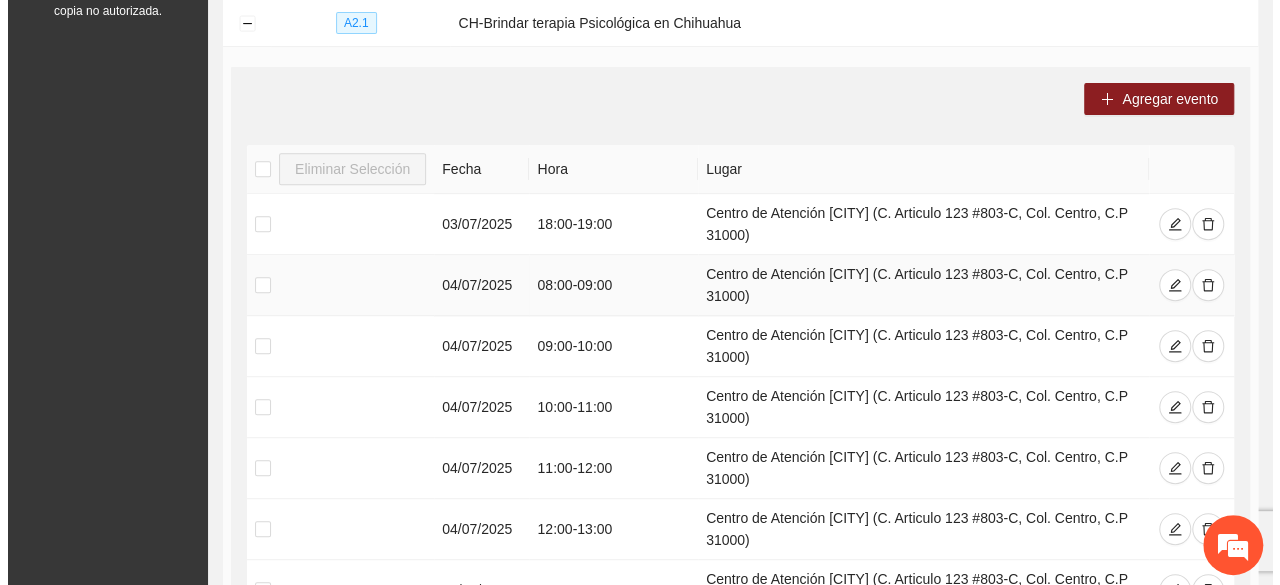 scroll, scrollTop: 345, scrollLeft: 0, axis: vertical 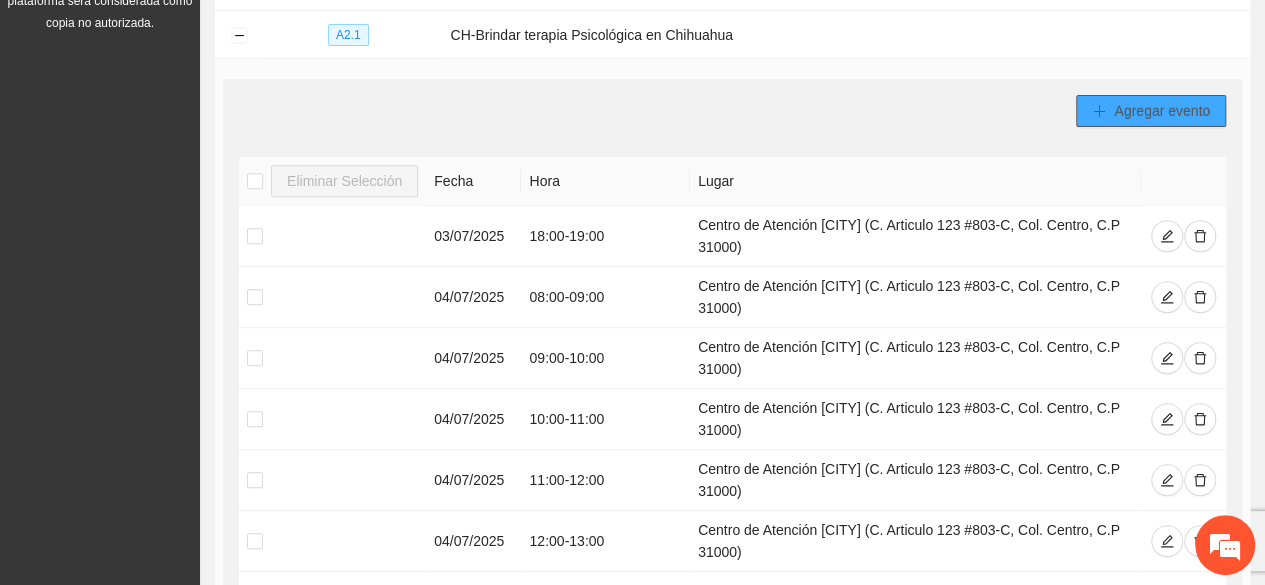 click on "Agregar evento" at bounding box center [1162, 111] 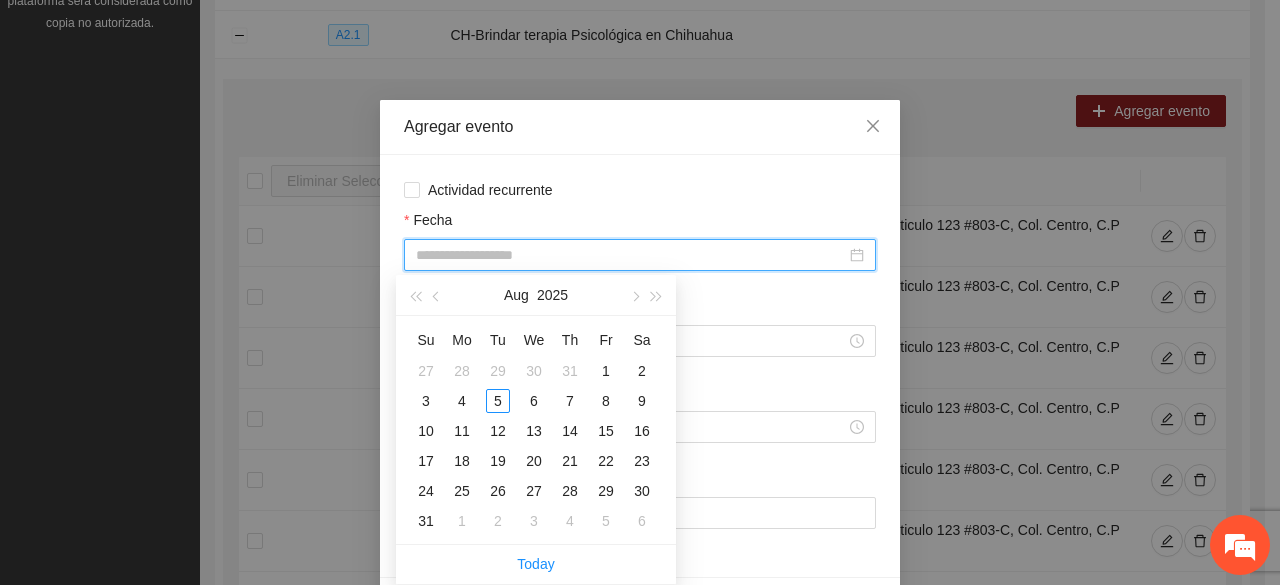 click on "Fecha" at bounding box center (631, 255) 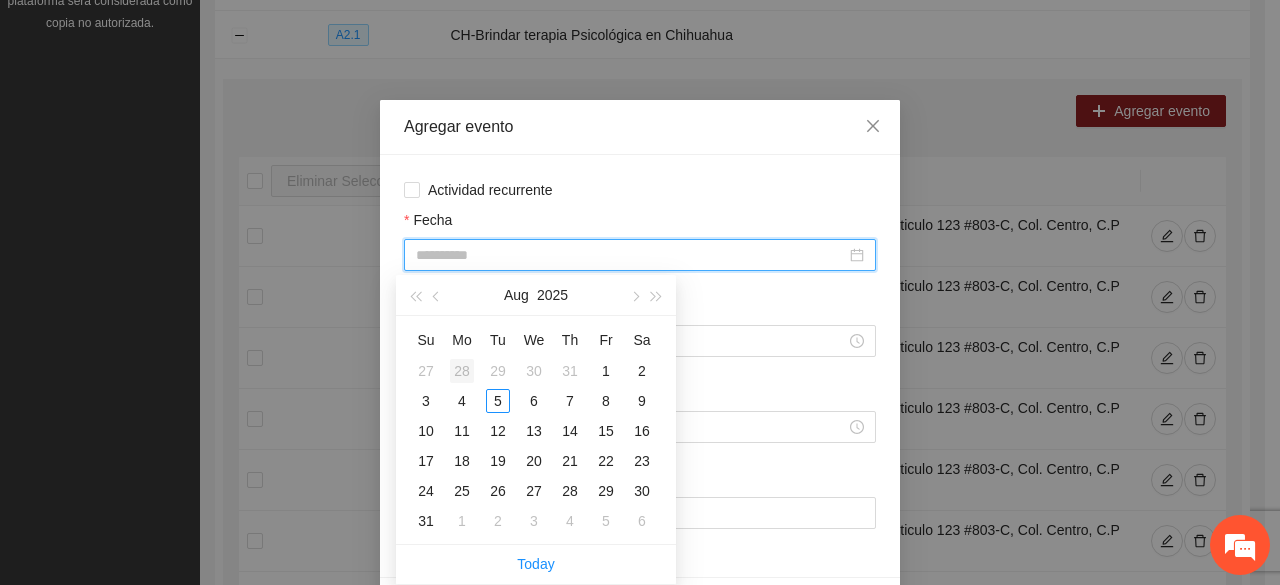 type on "**********" 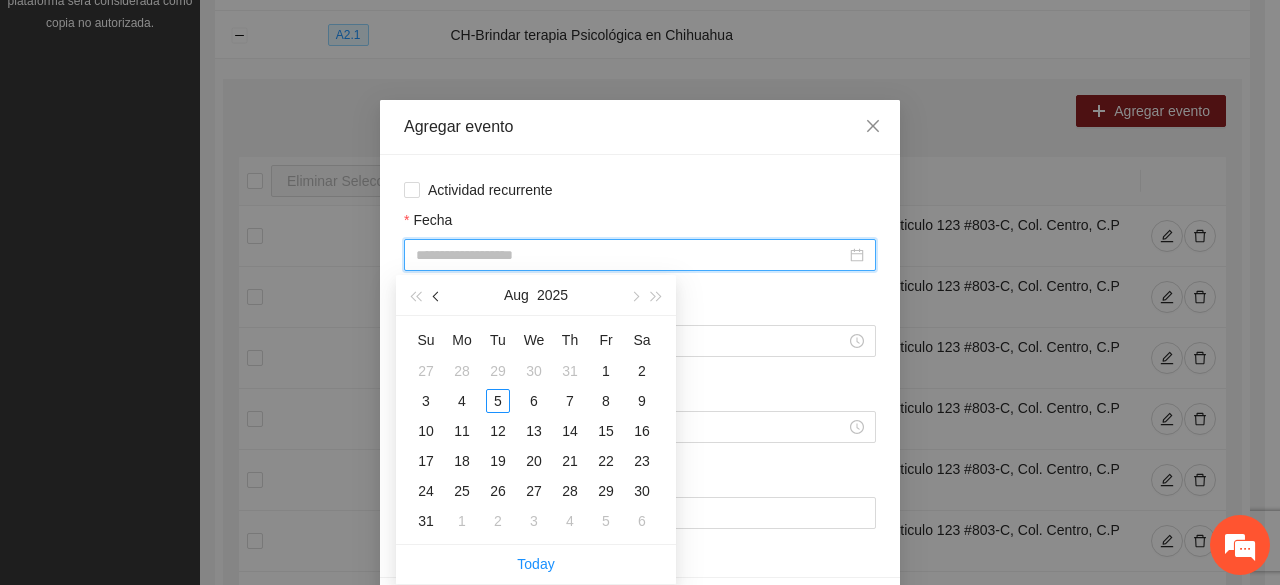 click at bounding box center [437, 295] 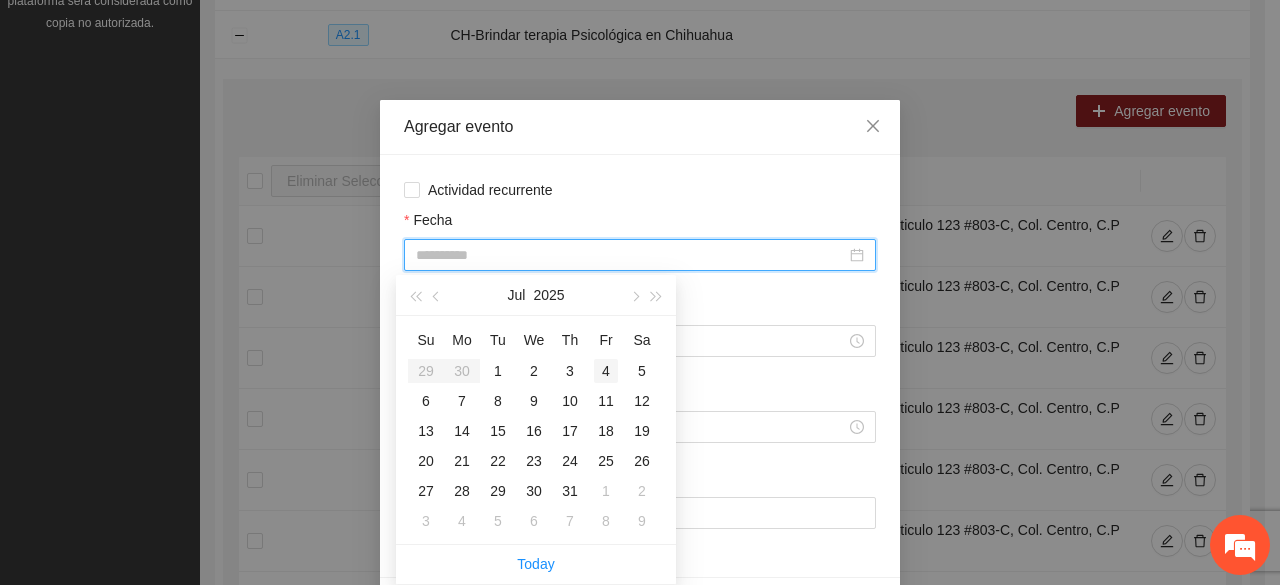 type on "**********" 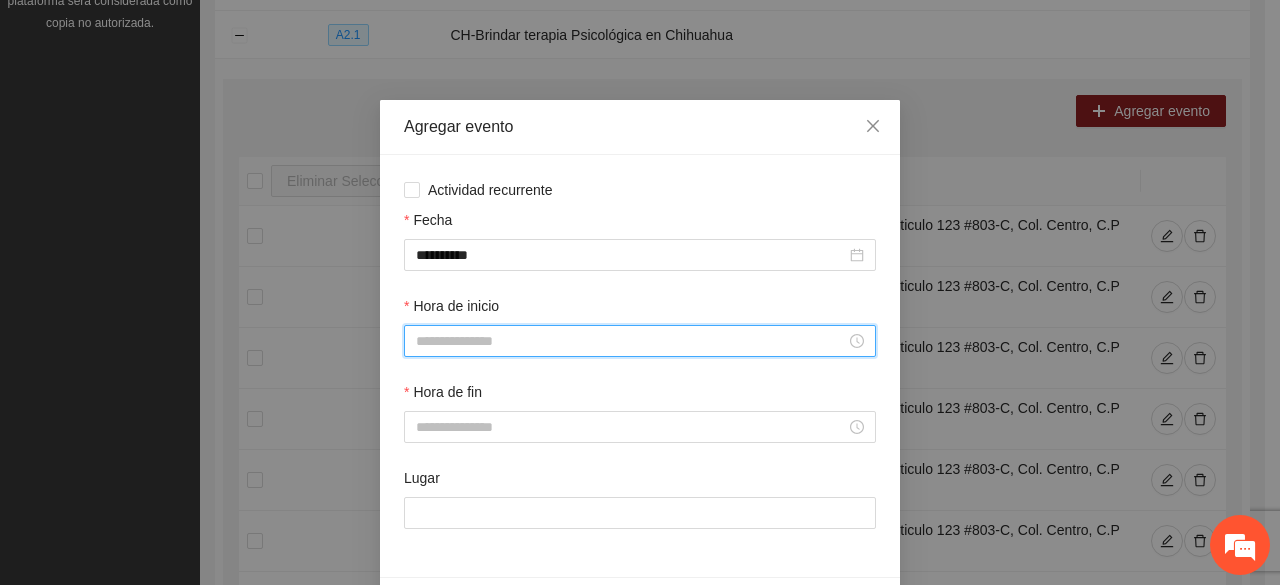 click on "Hora de inicio" at bounding box center [631, 341] 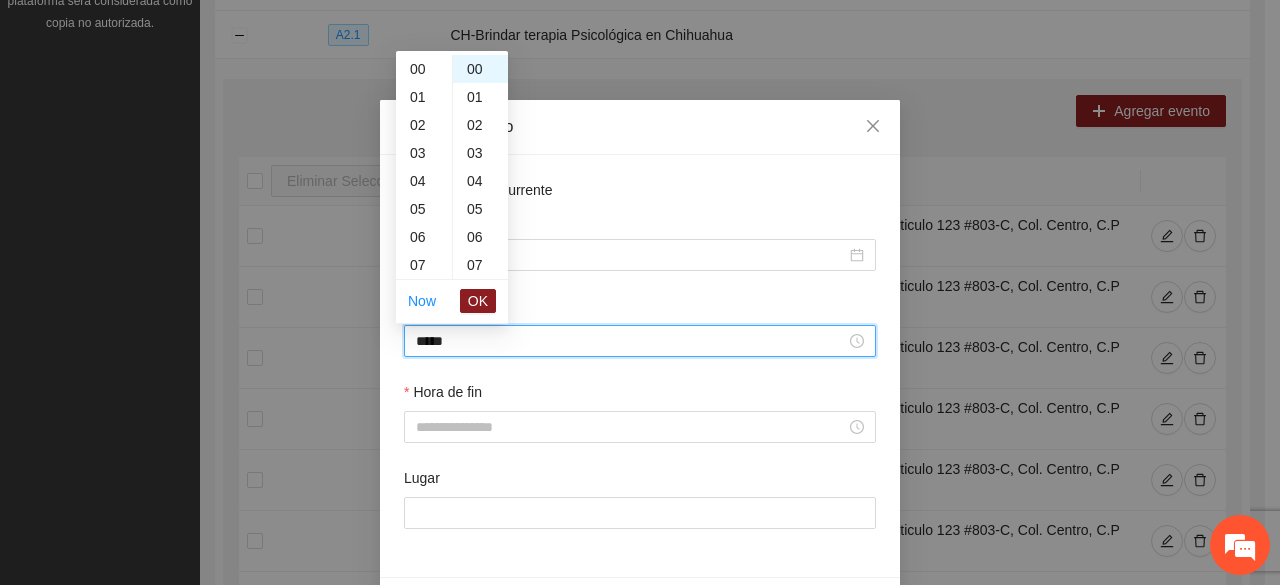 scroll, scrollTop: 280, scrollLeft: 0, axis: vertical 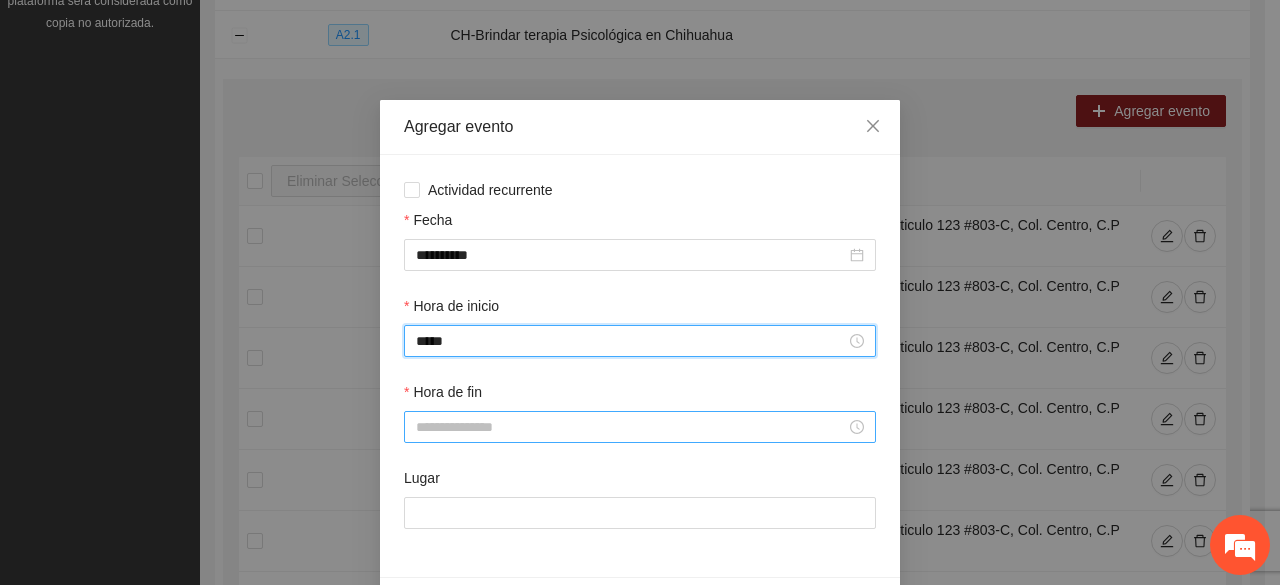 type on "*****" 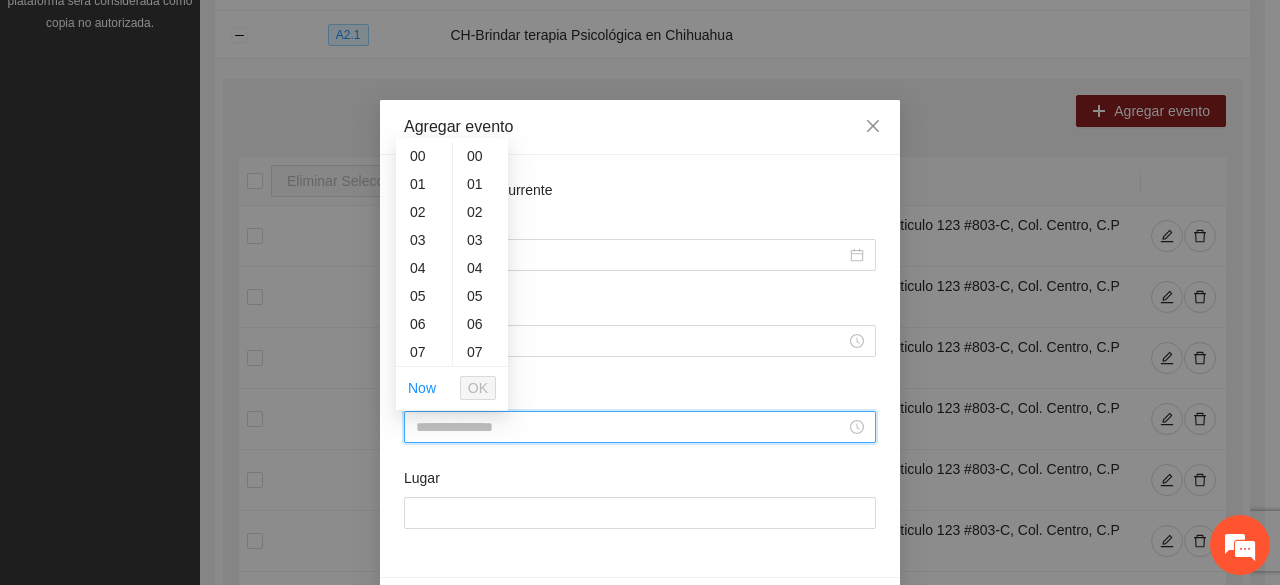 click on "Hora de fin" at bounding box center (631, 427) 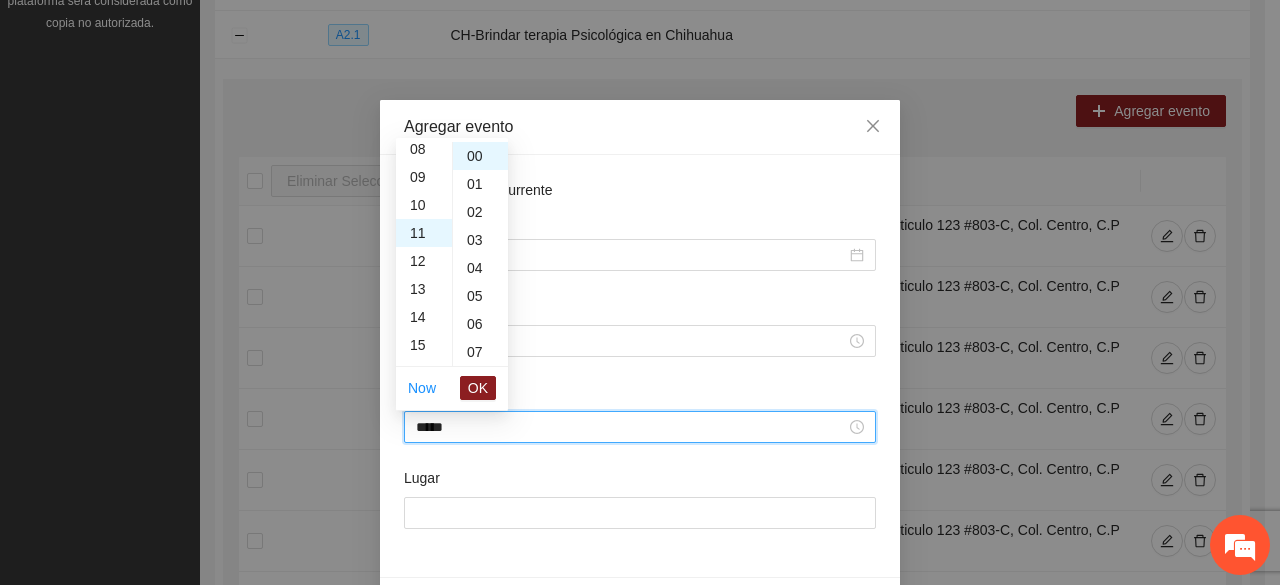 scroll, scrollTop: 308, scrollLeft: 0, axis: vertical 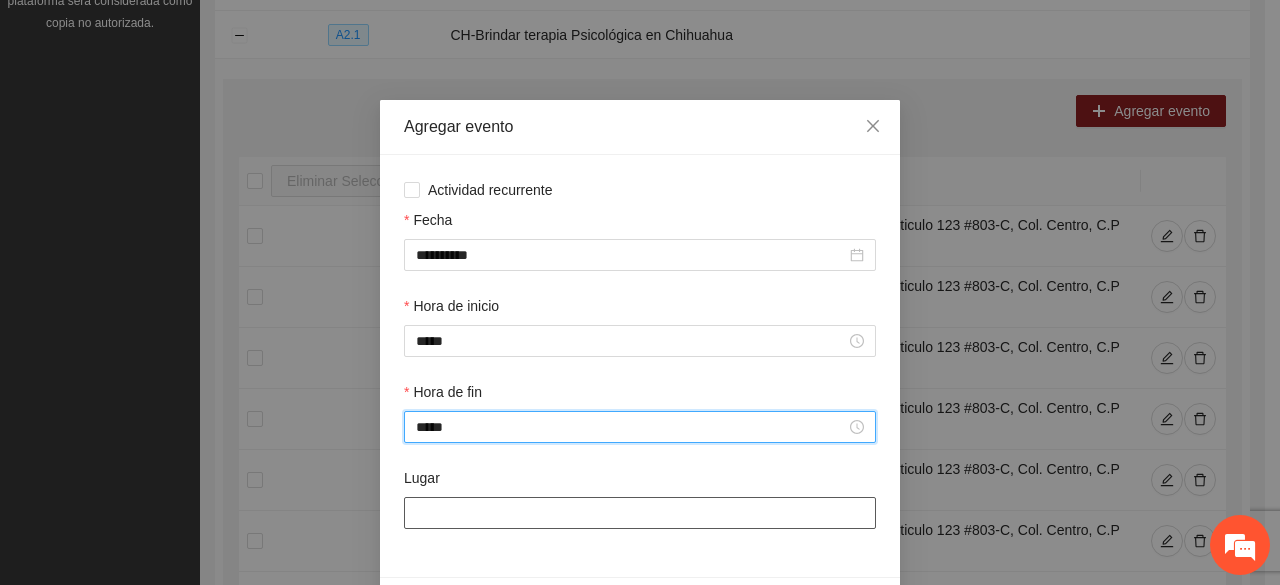 type on "*****" 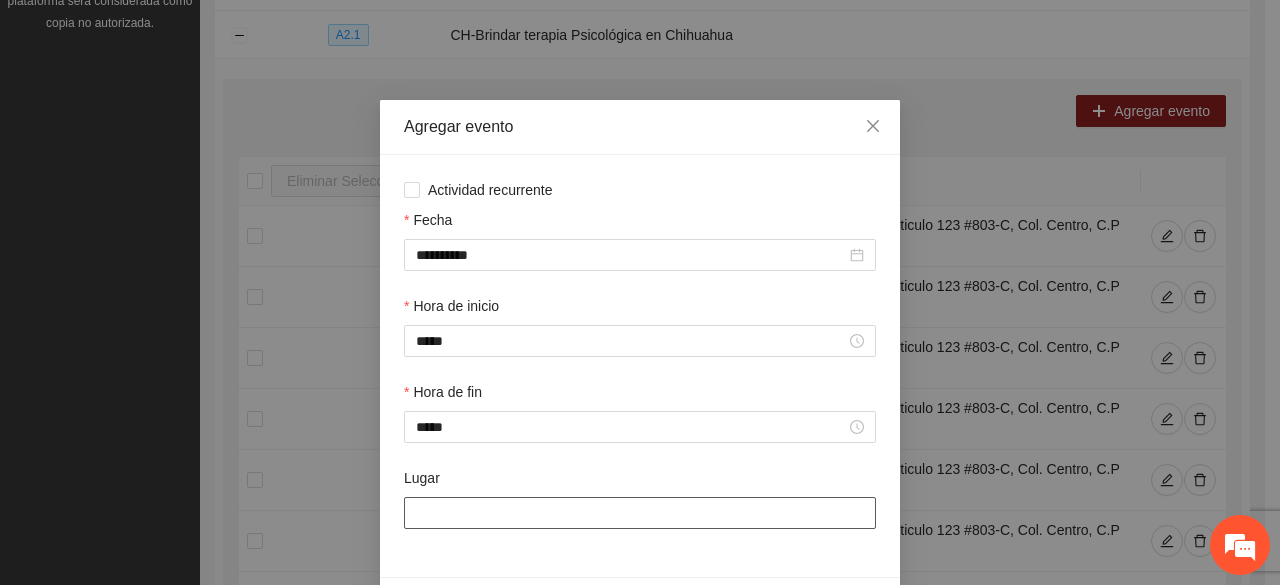 click on "Lugar" at bounding box center [640, 513] 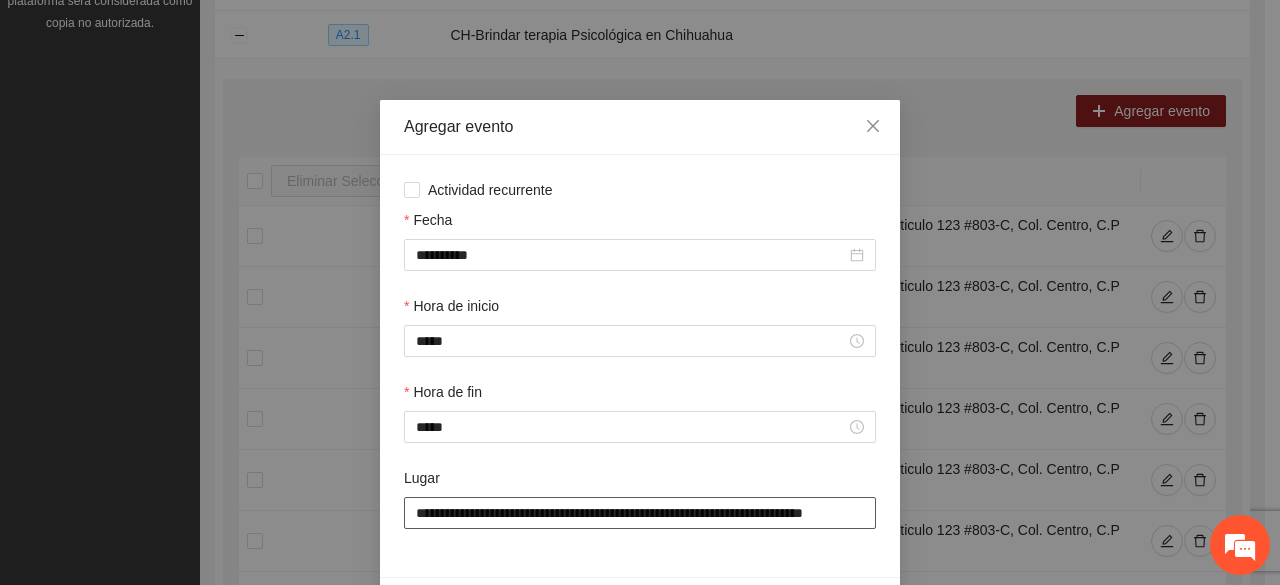 scroll, scrollTop: 0, scrollLeft: 36, axis: horizontal 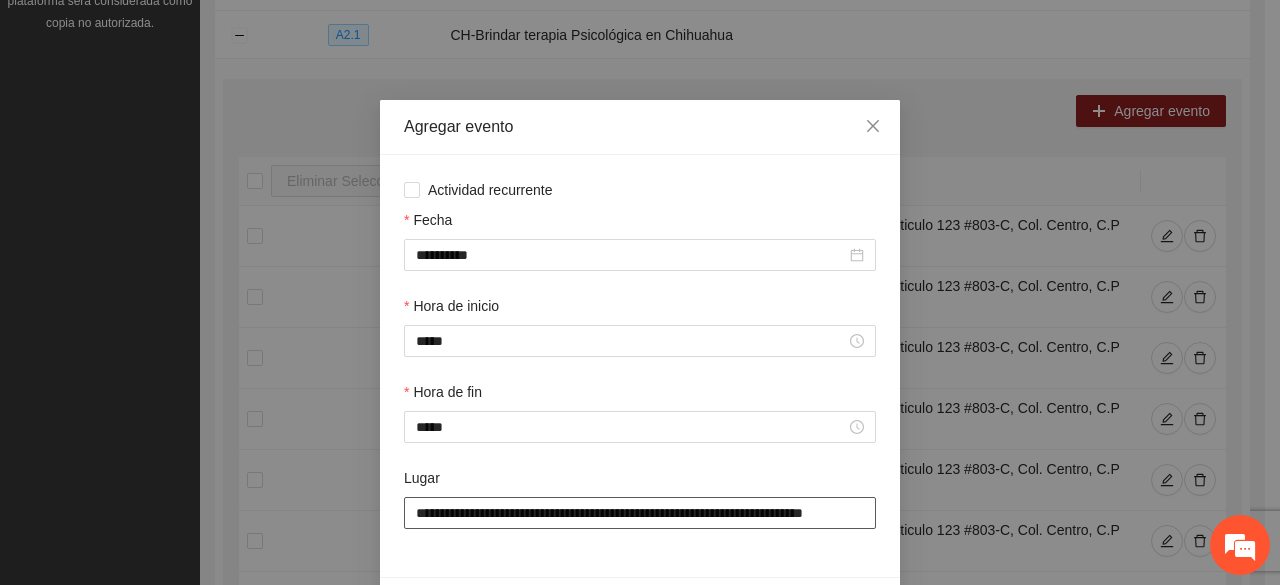 type on "**********" 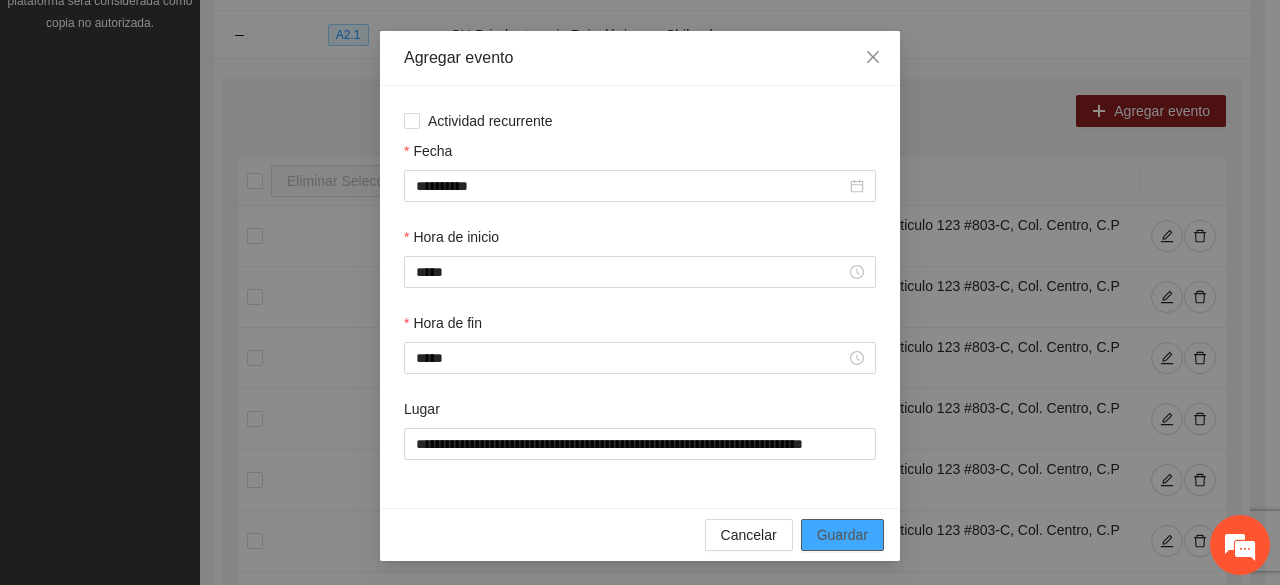 scroll, scrollTop: 0, scrollLeft: 0, axis: both 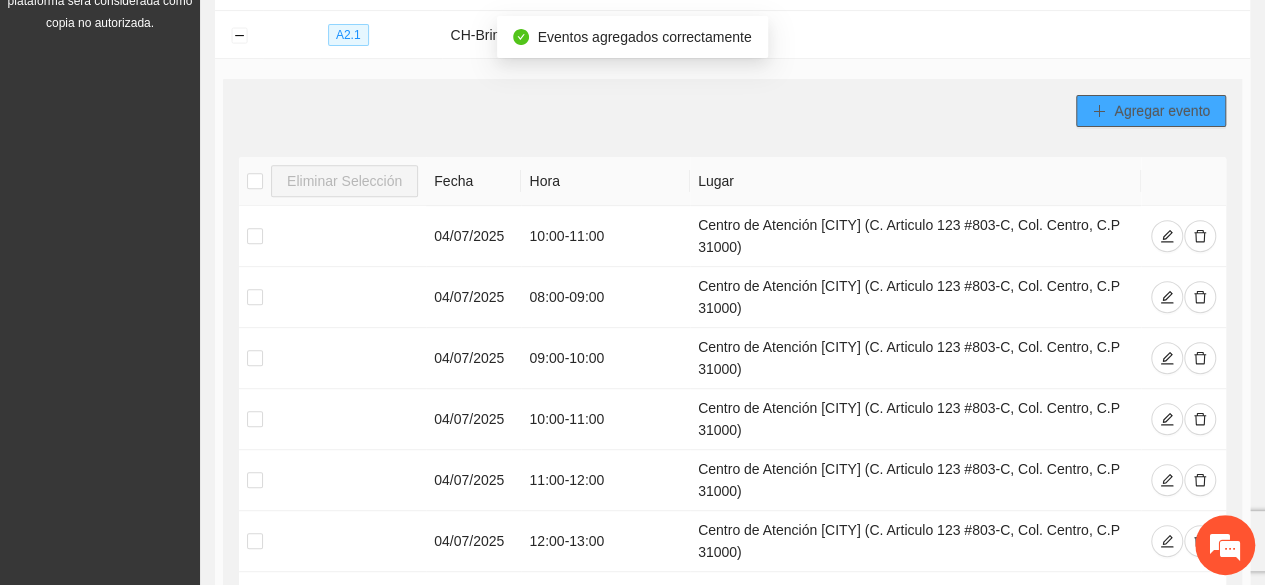 click on "Agregar evento" at bounding box center [1162, 111] 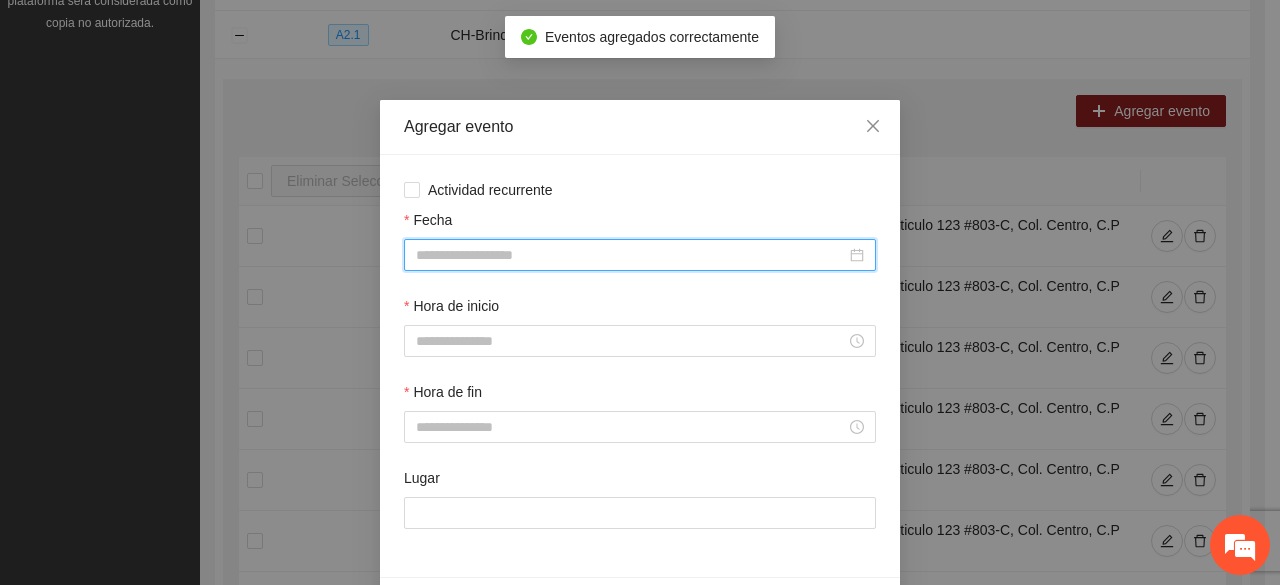 click on "Fecha" at bounding box center [631, 255] 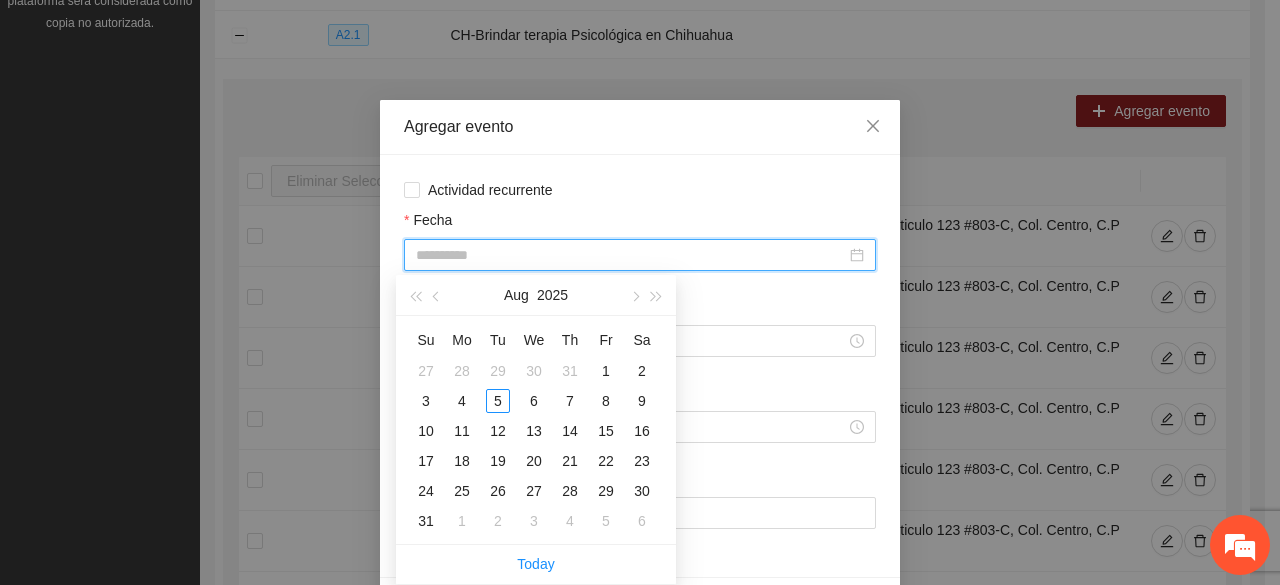 type on "**********" 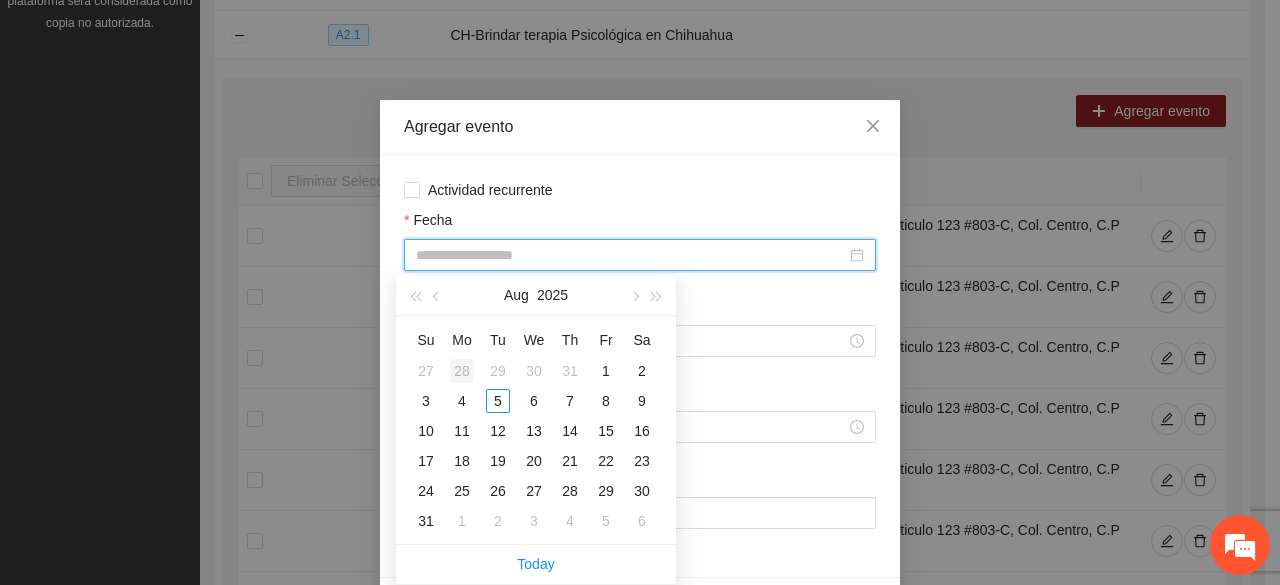 type on "**********" 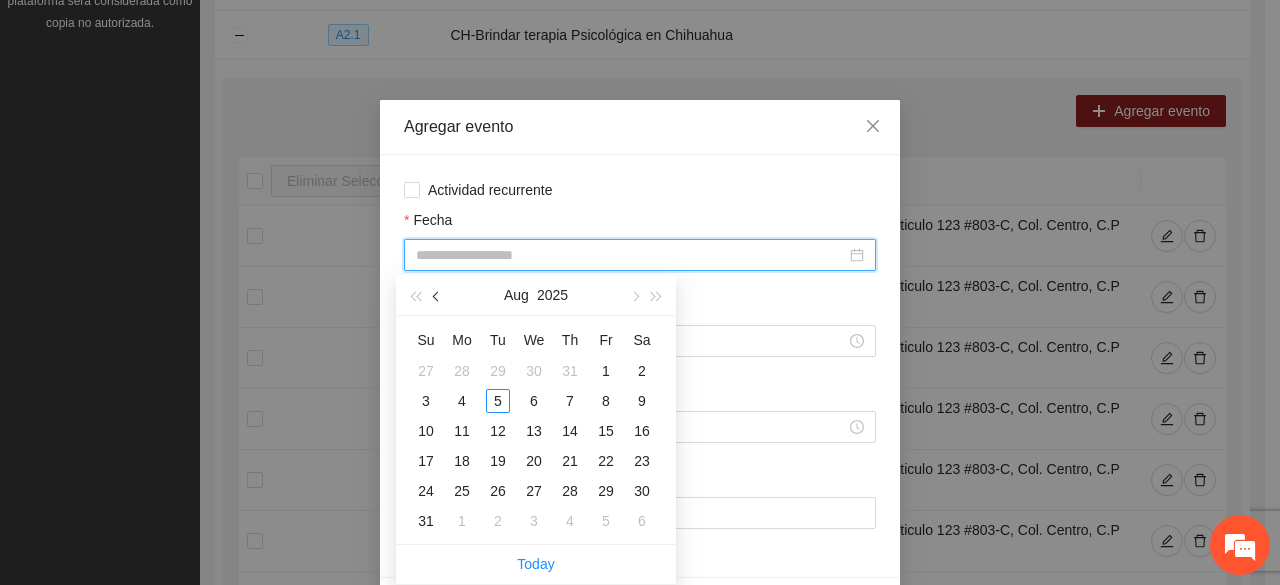 click at bounding box center [438, 296] 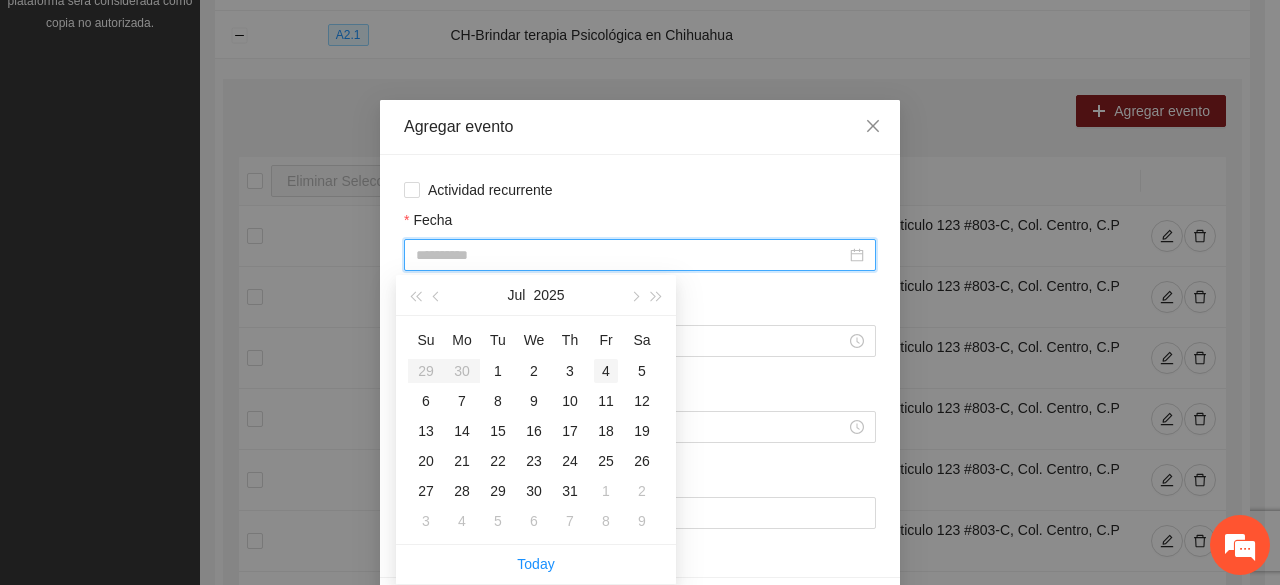 type on "**********" 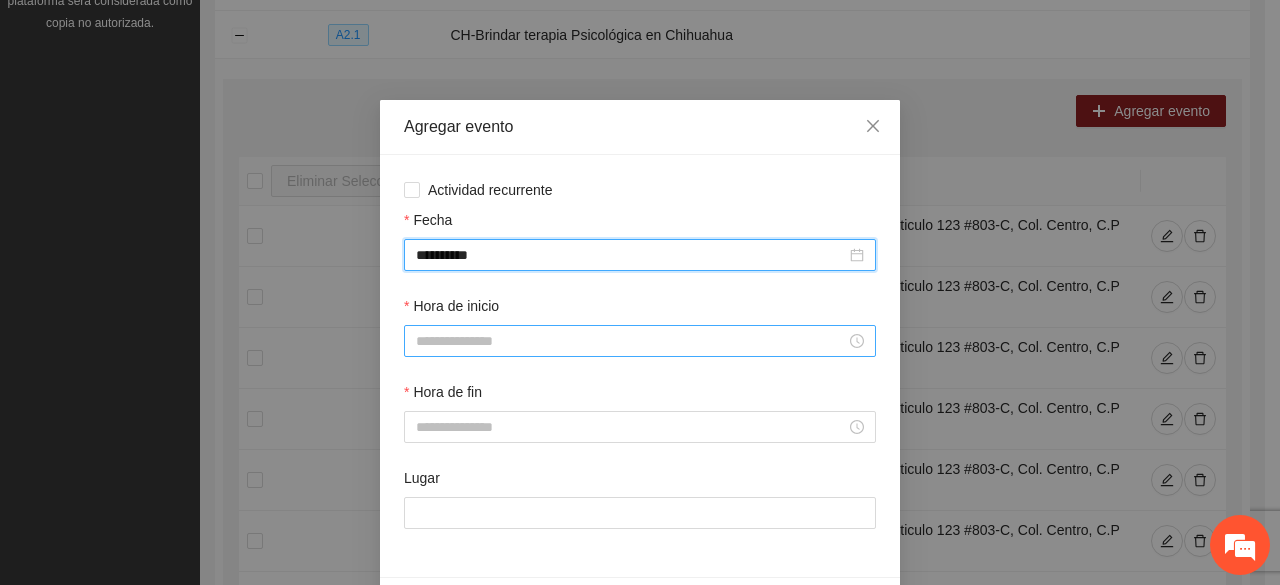 click on "Hora de inicio" at bounding box center [631, 341] 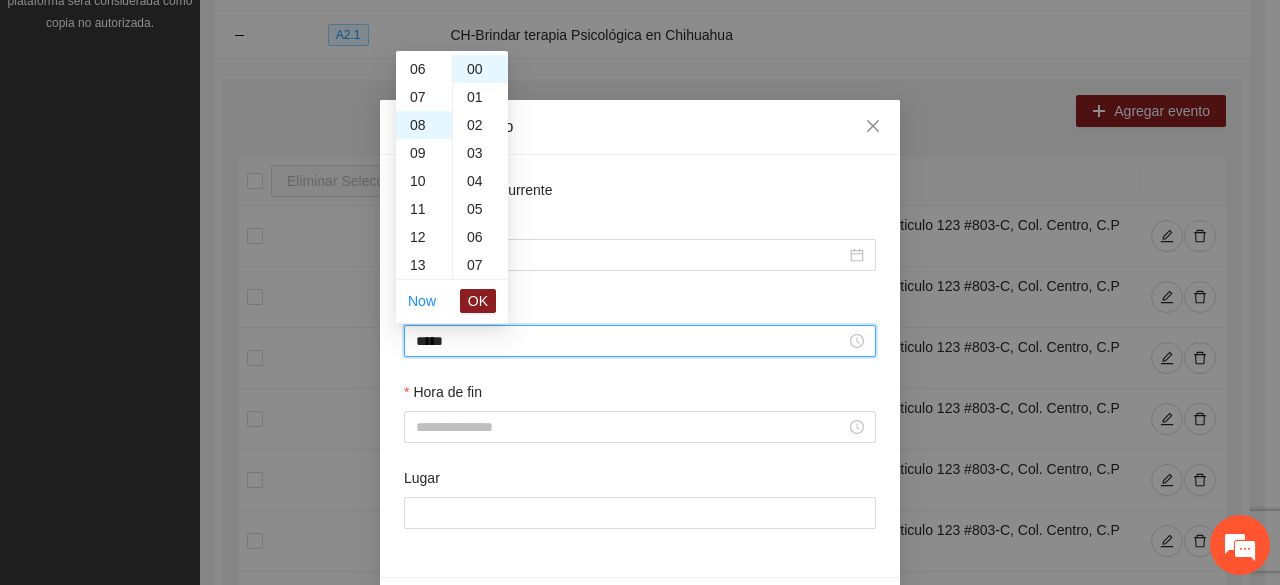 scroll, scrollTop: 224, scrollLeft: 0, axis: vertical 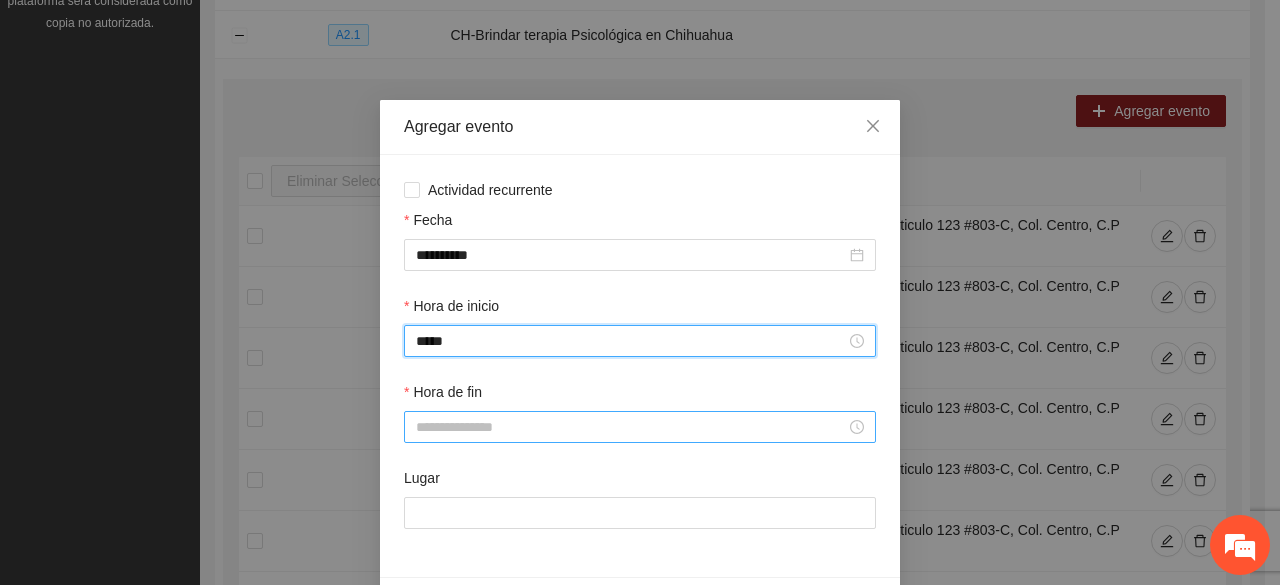 type on "*****" 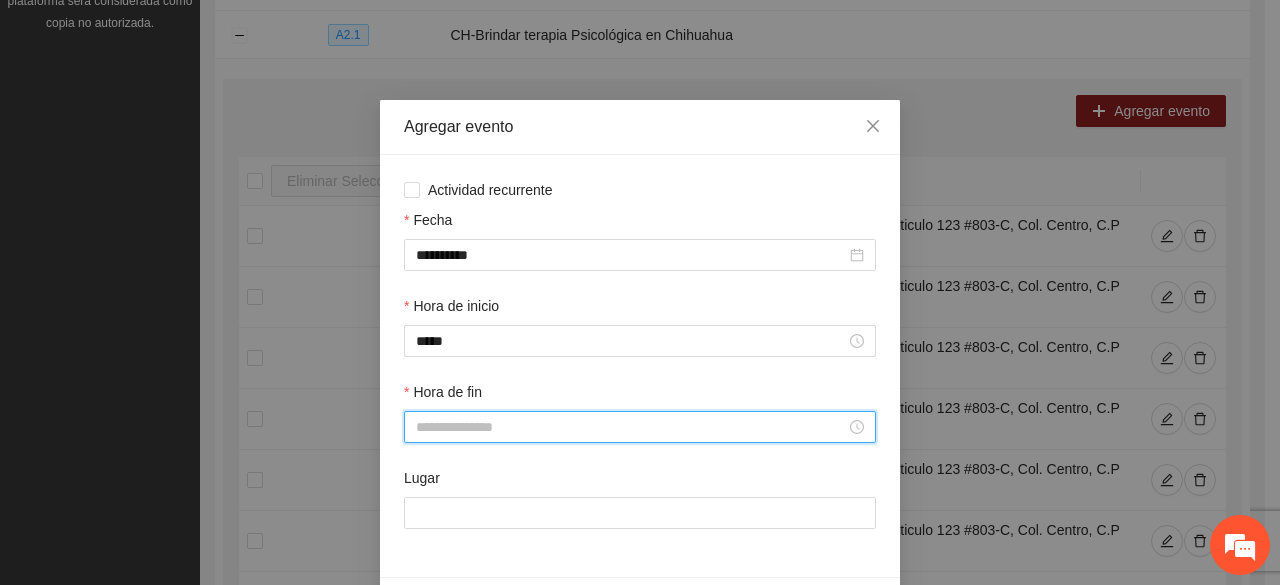 click on "Hora de fin" at bounding box center [631, 427] 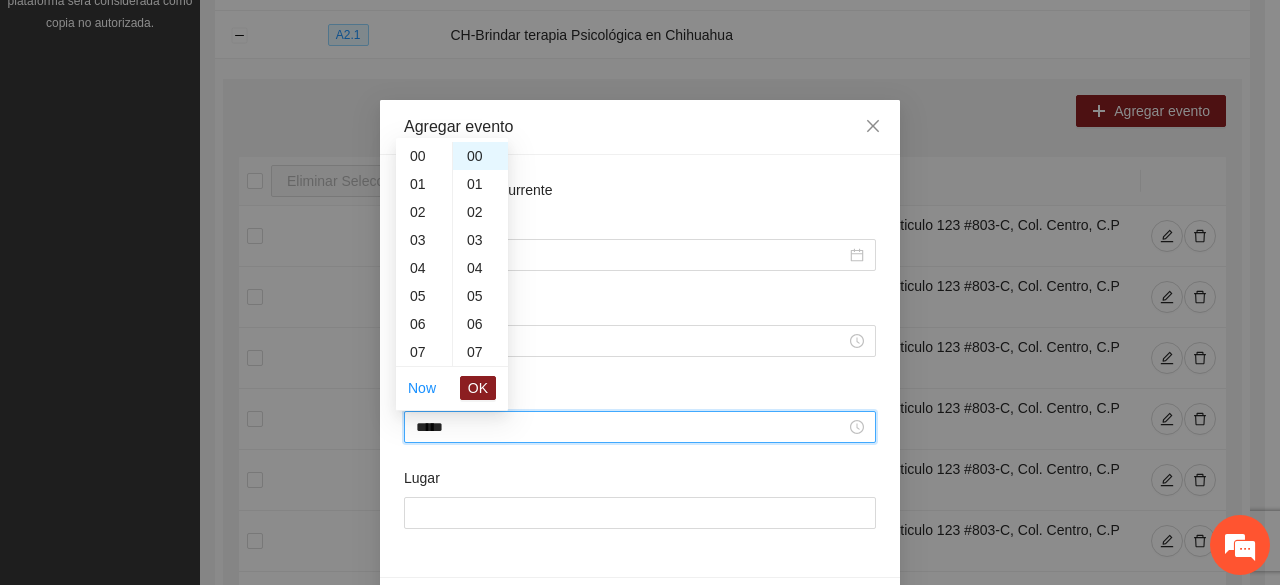 scroll, scrollTop: 252, scrollLeft: 0, axis: vertical 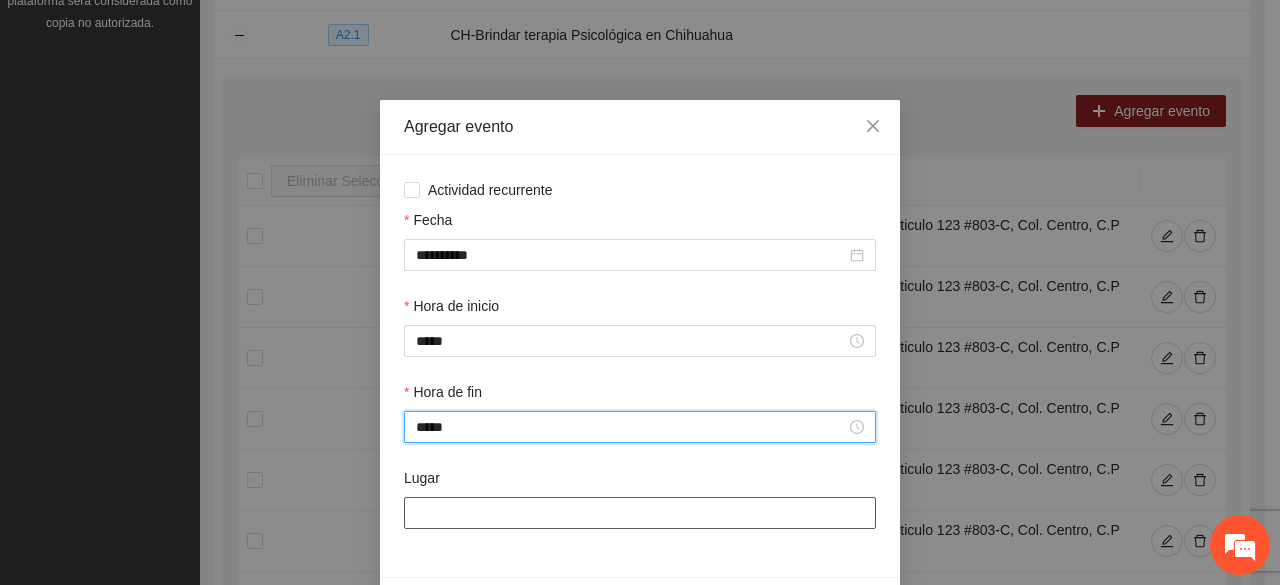 type on "*****" 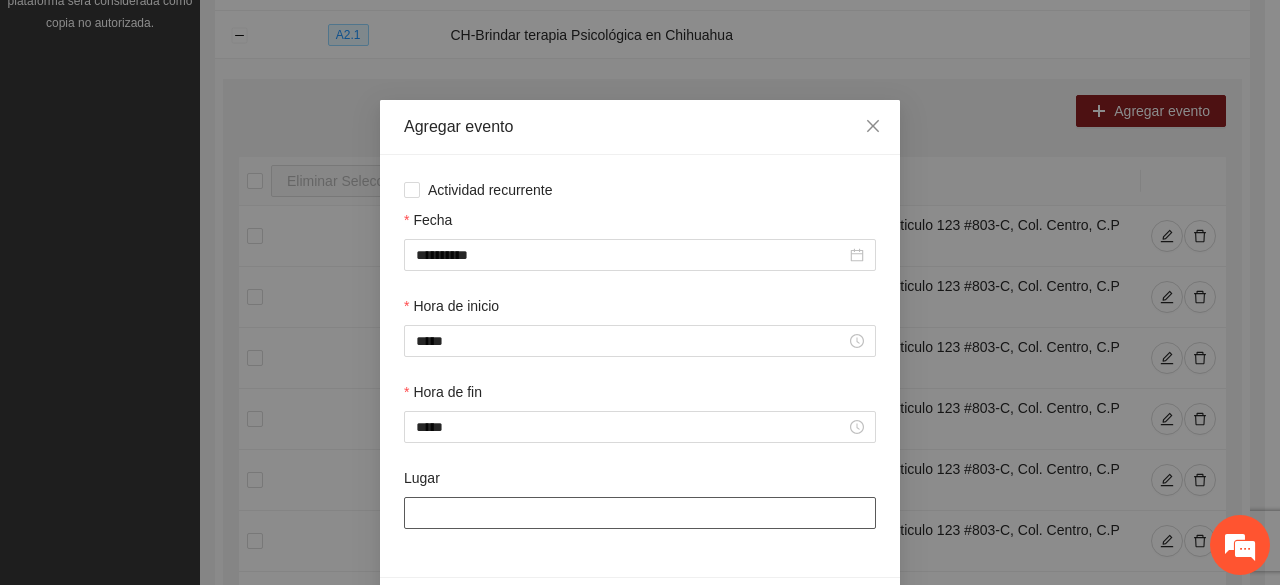 click on "Lugar" at bounding box center [640, 513] 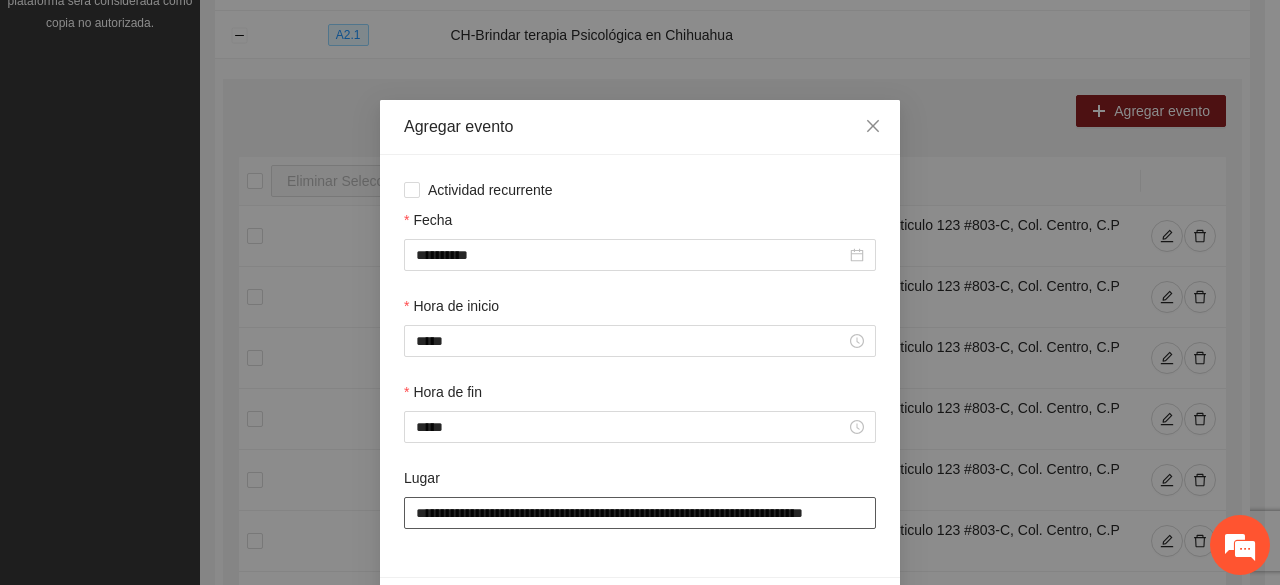 scroll, scrollTop: 0, scrollLeft: 36, axis: horizontal 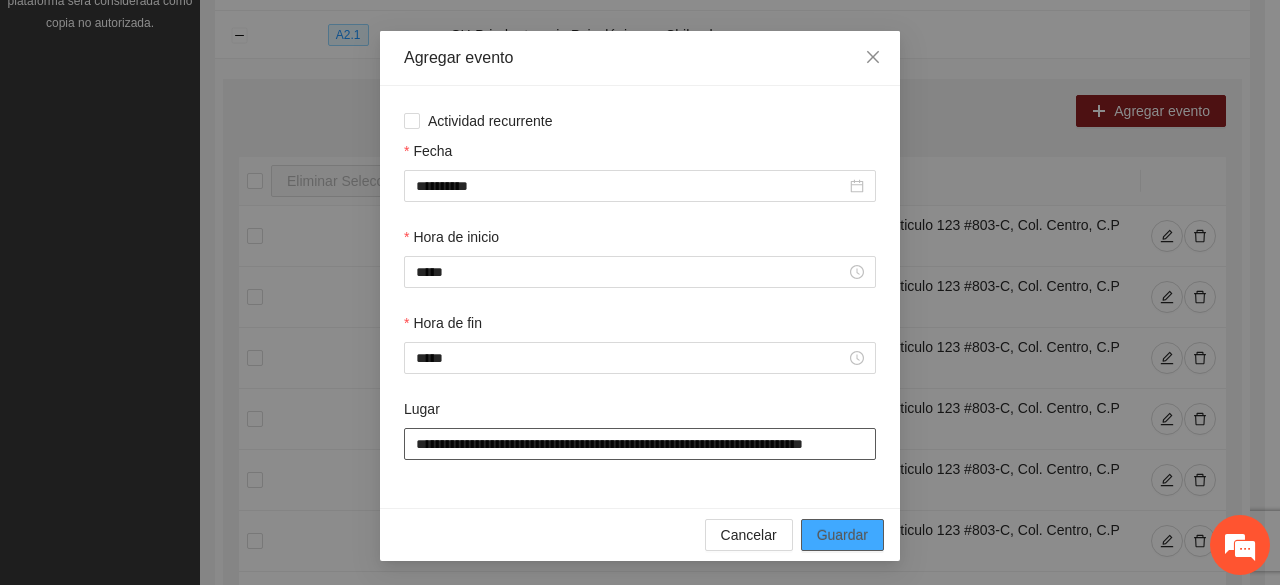 type on "**********" 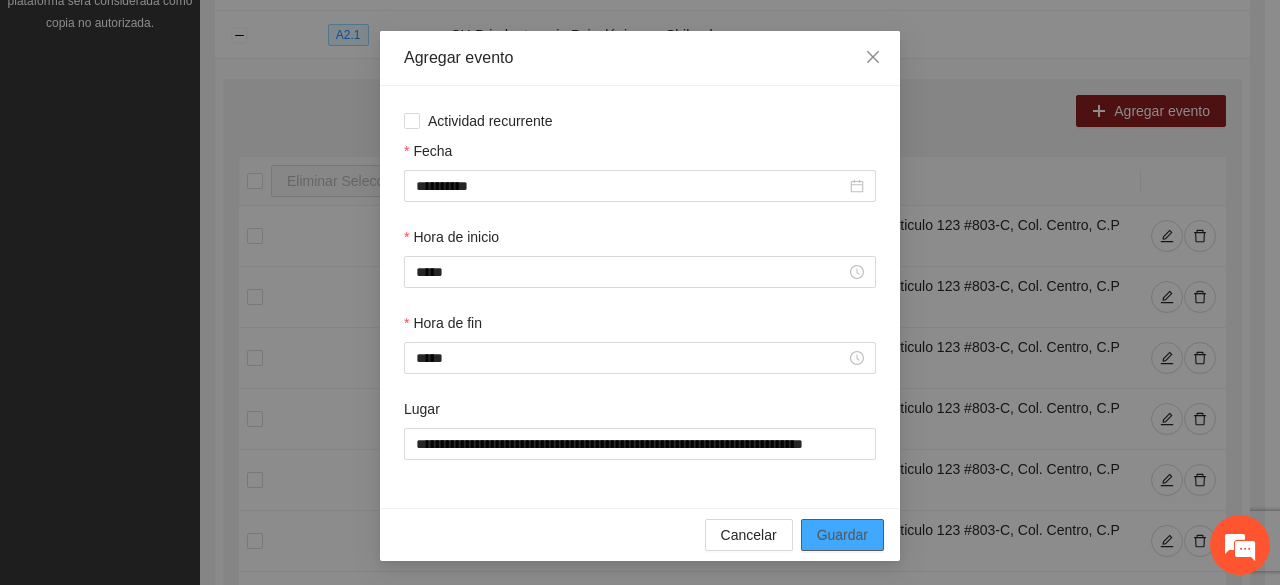 scroll, scrollTop: 0, scrollLeft: 0, axis: both 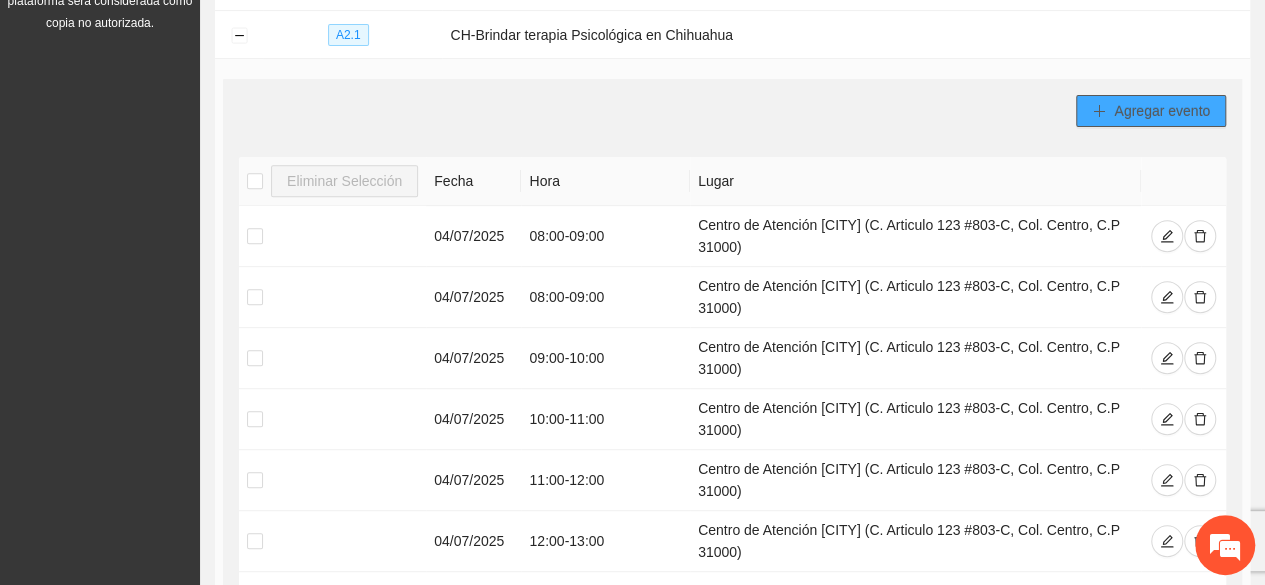 click on "Agregar evento" at bounding box center [1162, 111] 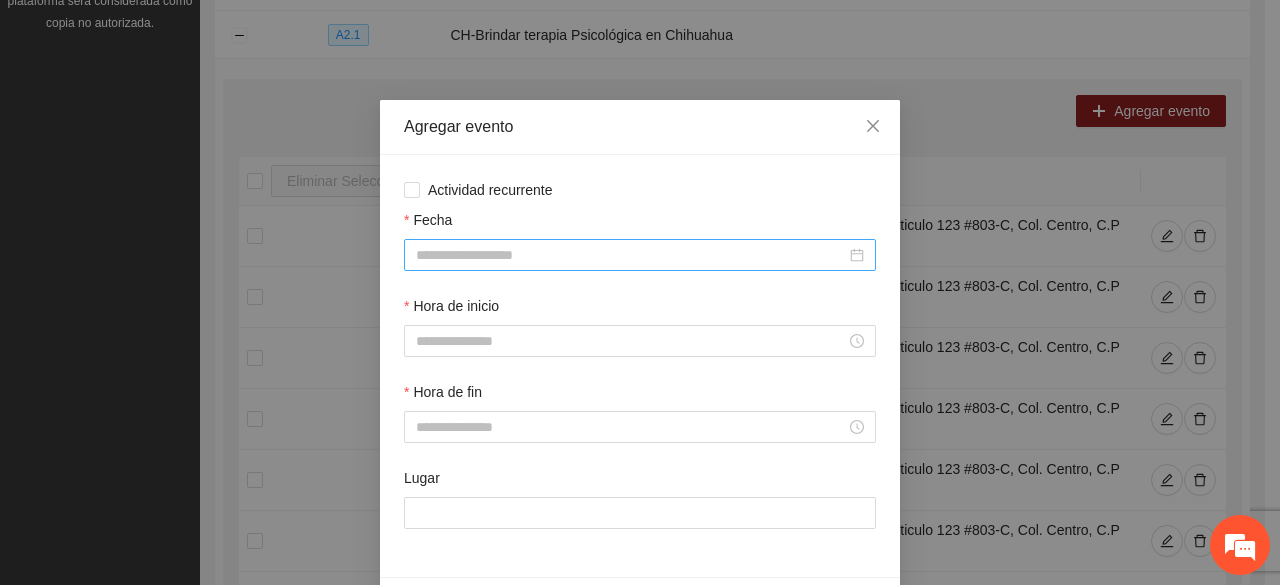 click on "Fecha" at bounding box center [631, 255] 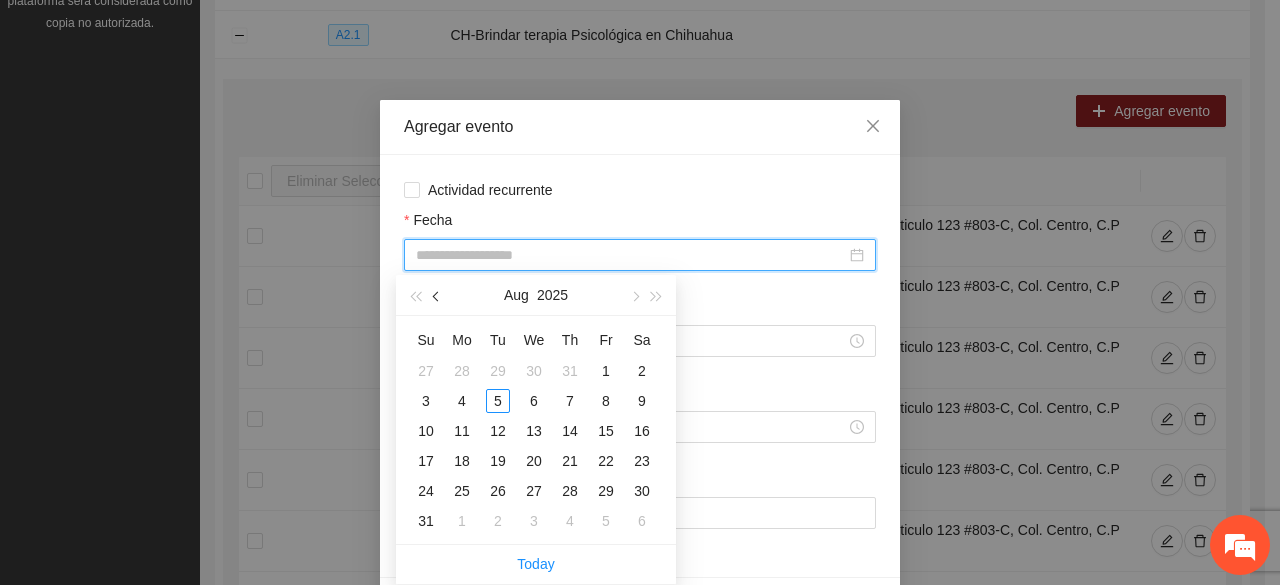 click at bounding box center (437, 295) 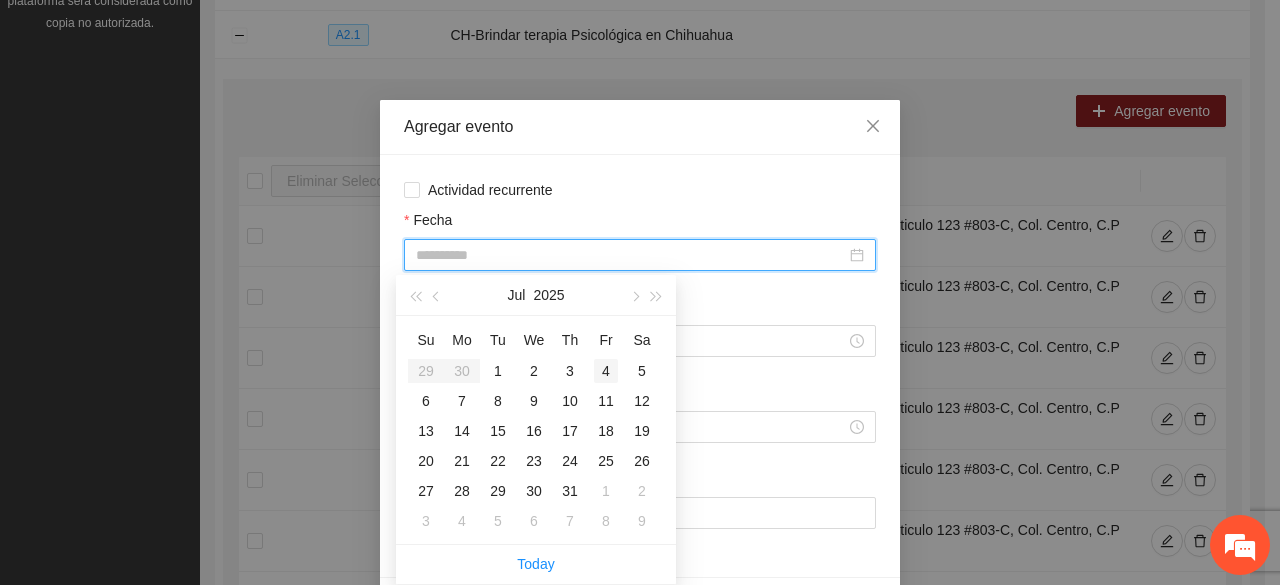 type on "**********" 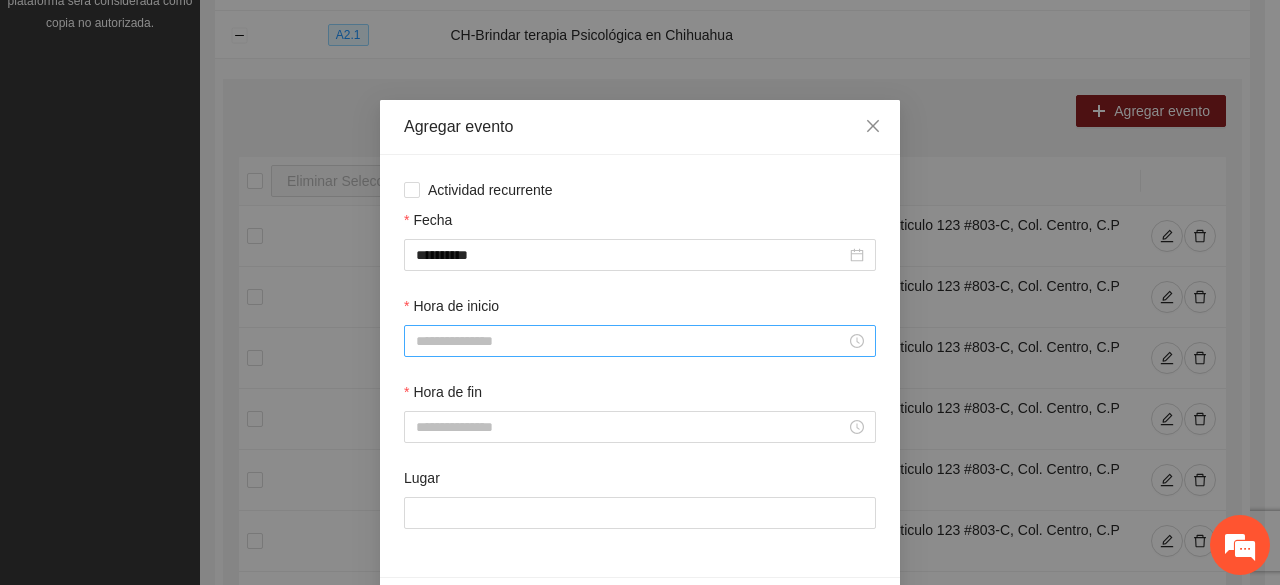 click at bounding box center (640, 341) 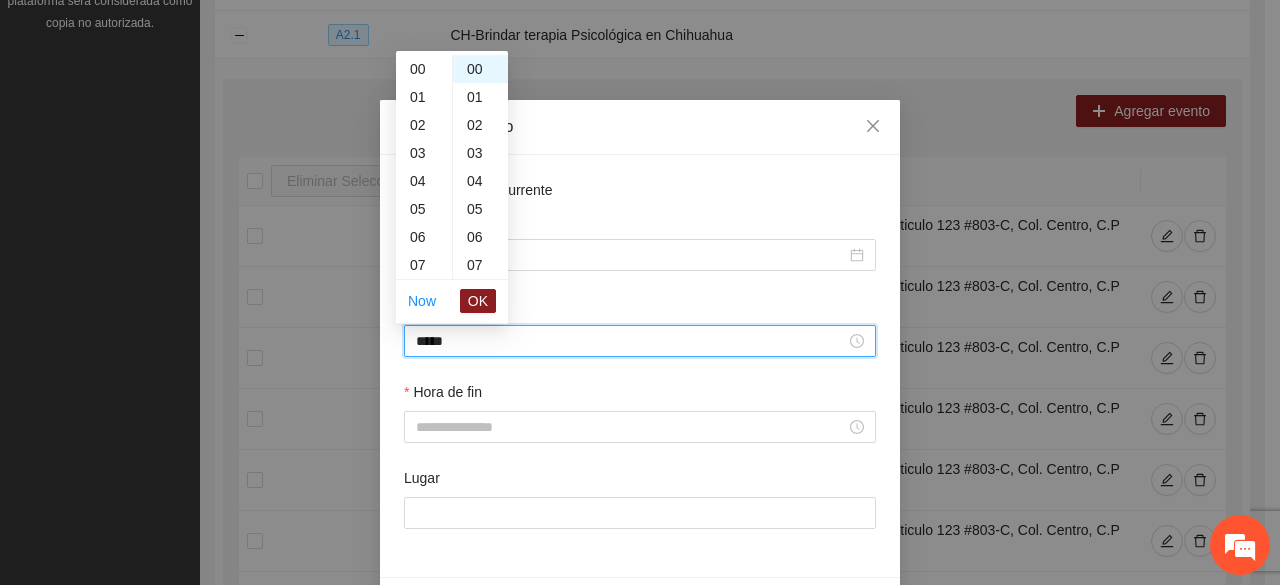scroll, scrollTop: 252, scrollLeft: 0, axis: vertical 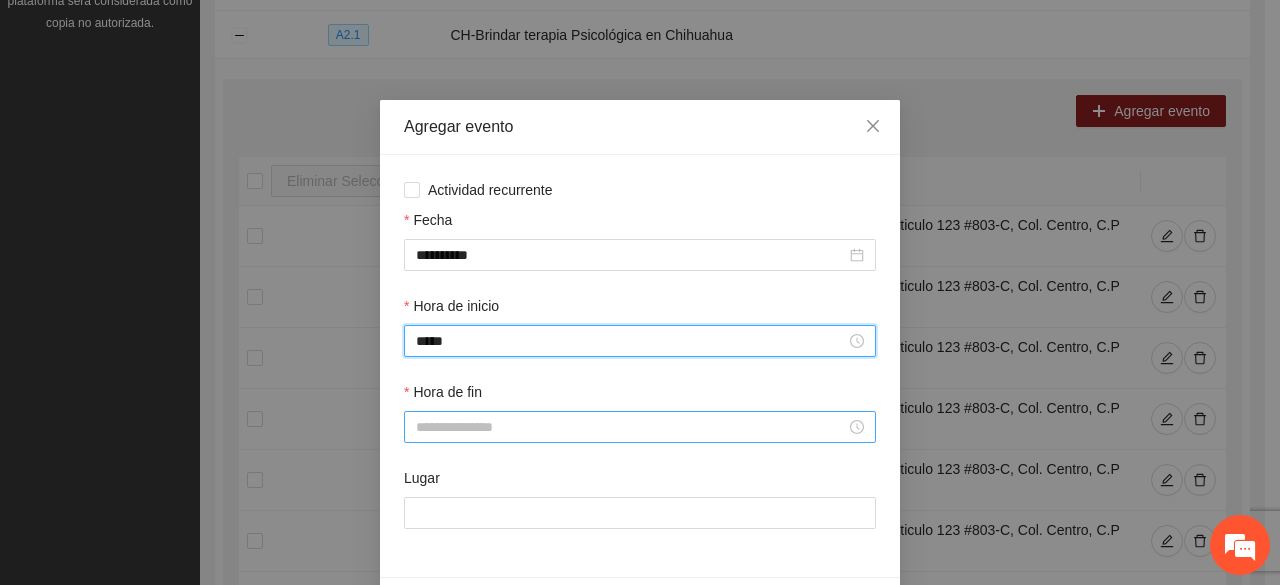 type on "*****" 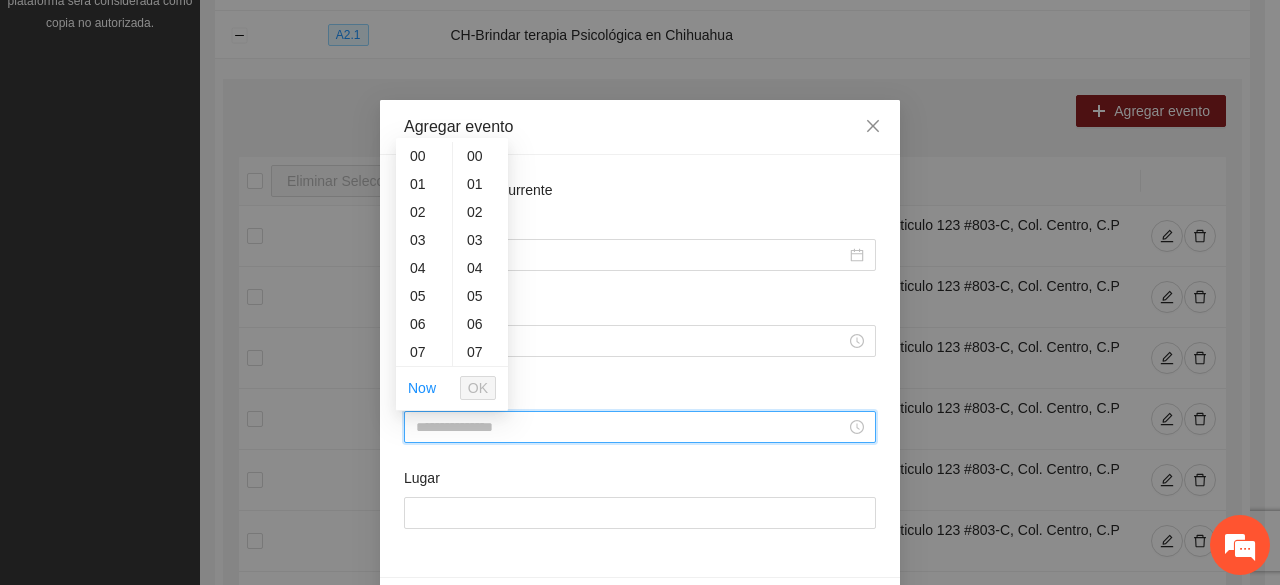 click on "Hora de fin" at bounding box center [631, 427] 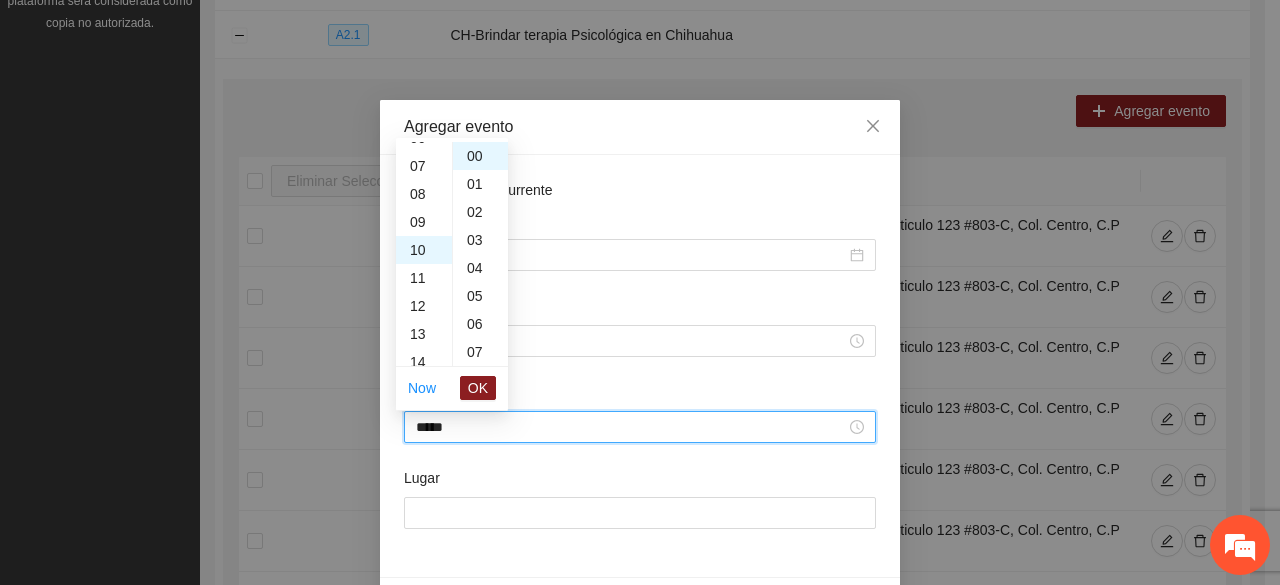 scroll, scrollTop: 280, scrollLeft: 0, axis: vertical 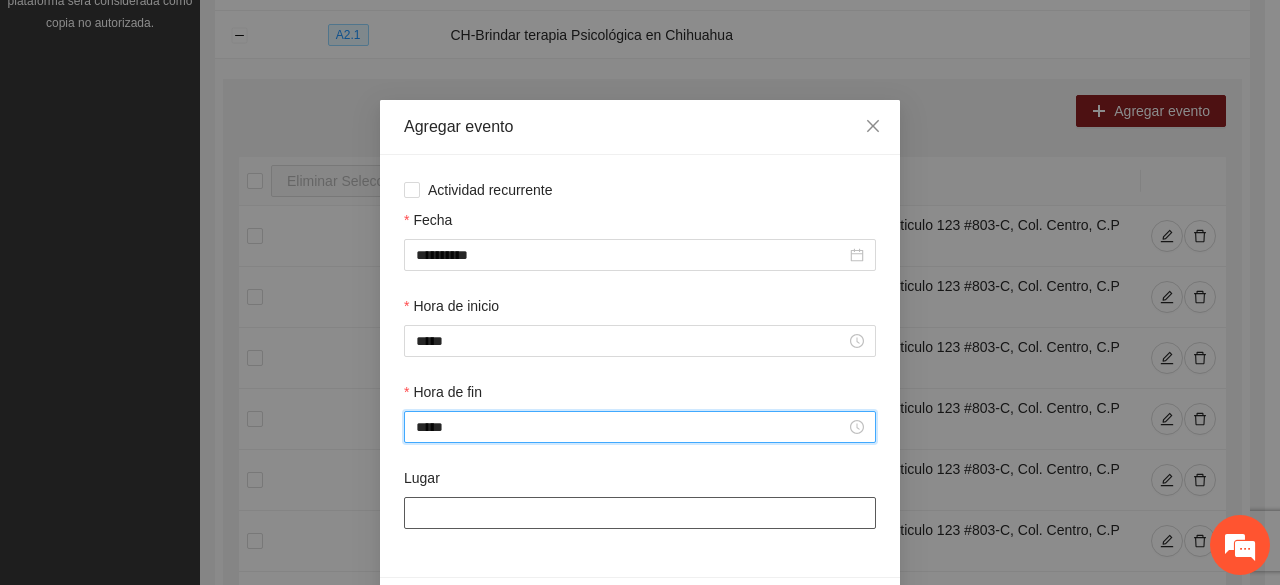 type on "*****" 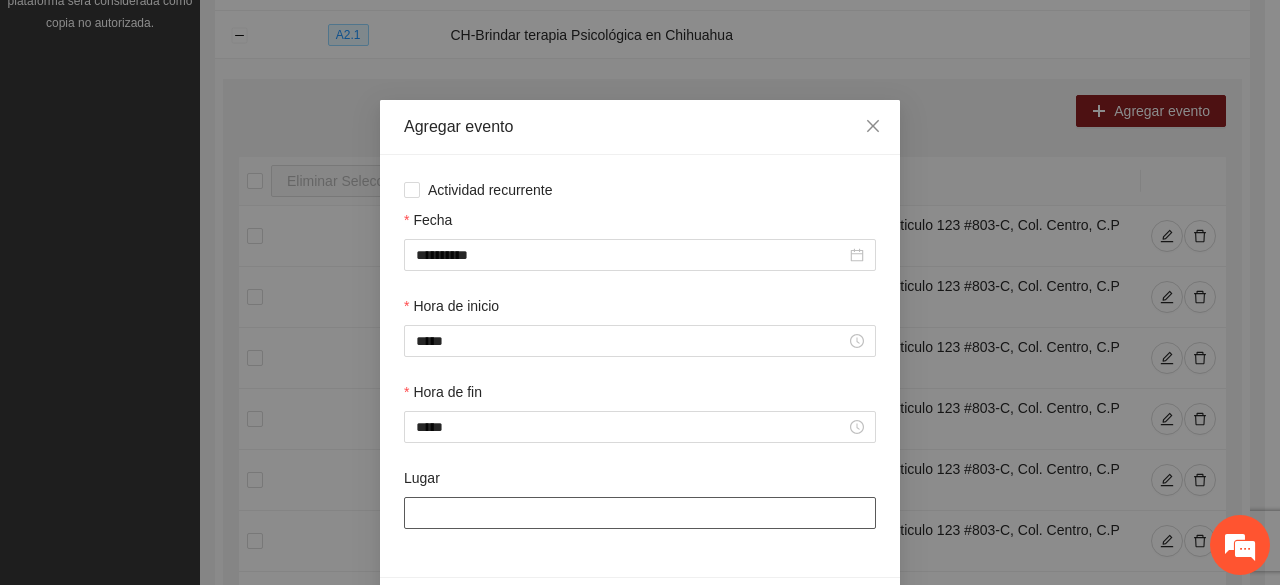 click on "Lugar" at bounding box center (640, 513) 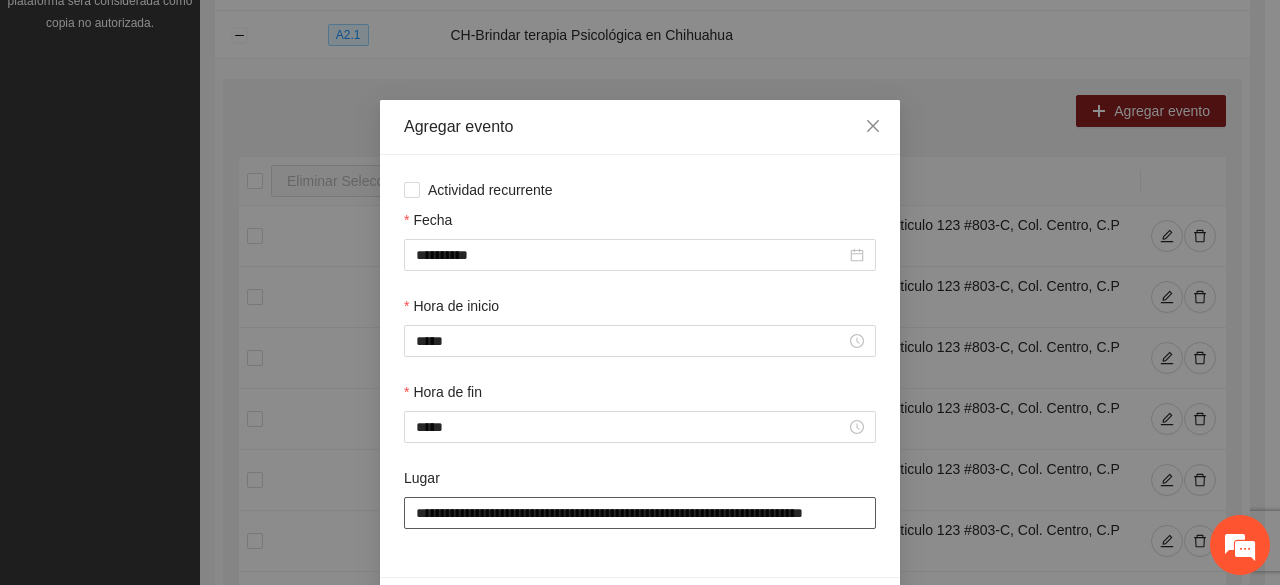 scroll, scrollTop: 0, scrollLeft: 36, axis: horizontal 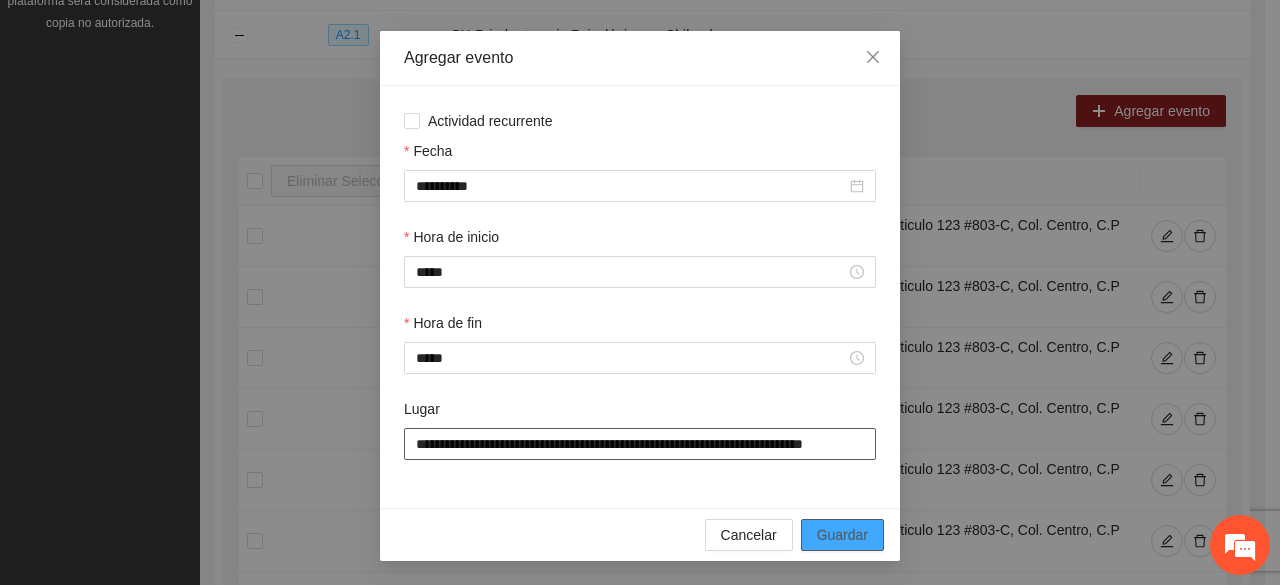 type on "**********" 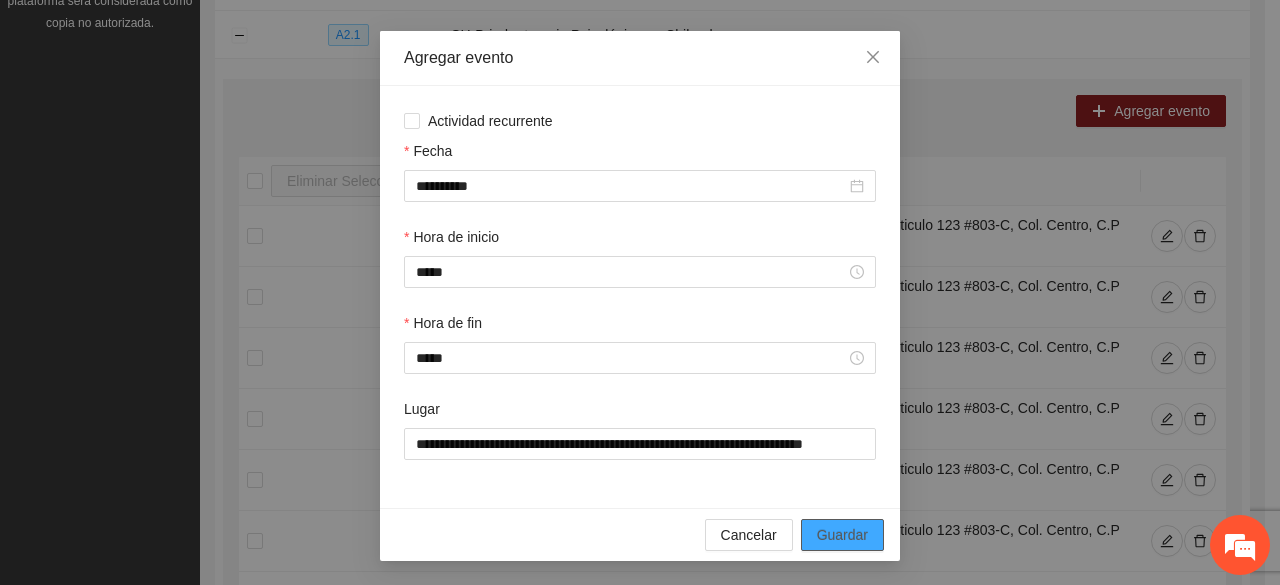 scroll, scrollTop: 0, scrollLeft: 0, axis: both 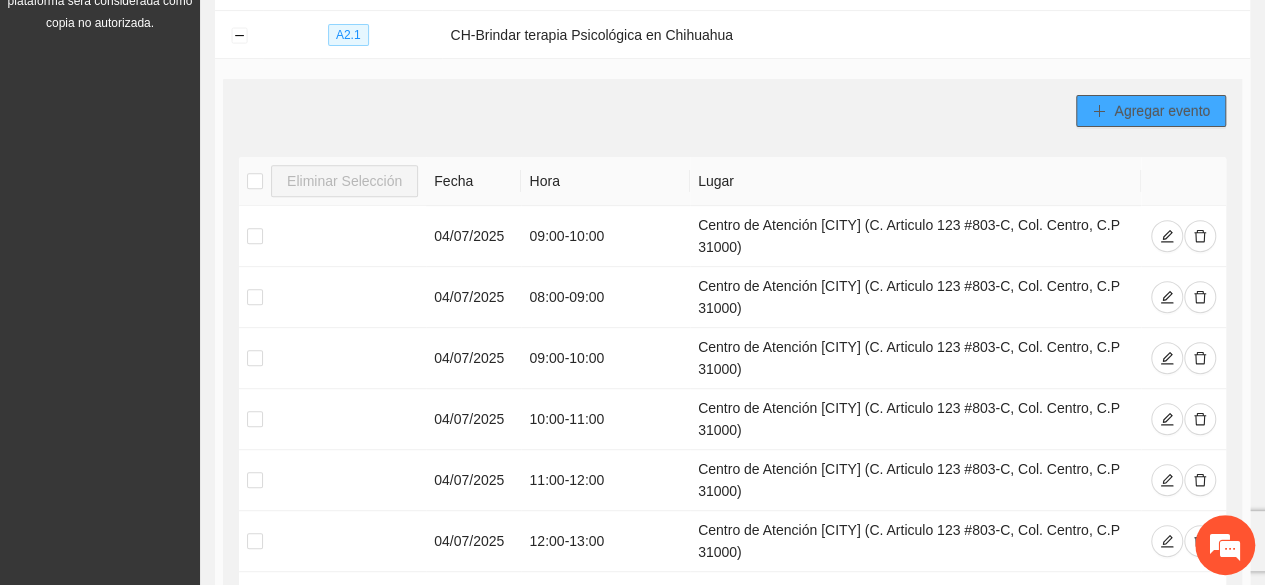 click on "Agregar evento" at bounding box center [1162, 111] 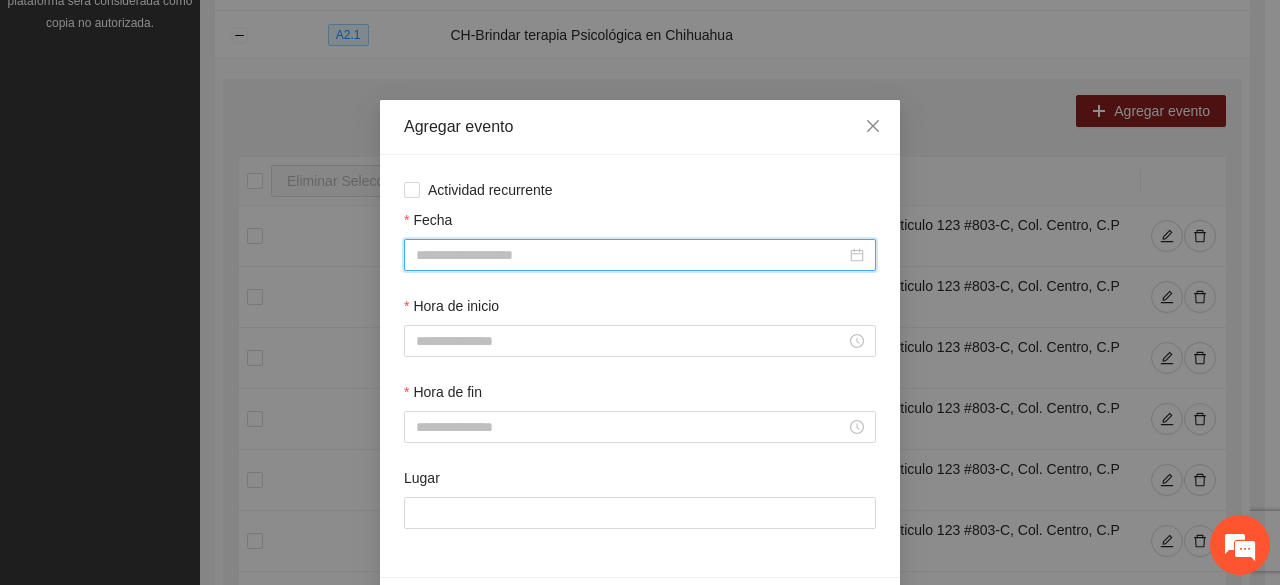 click on "Fecha" at bounding box center (631, 255) 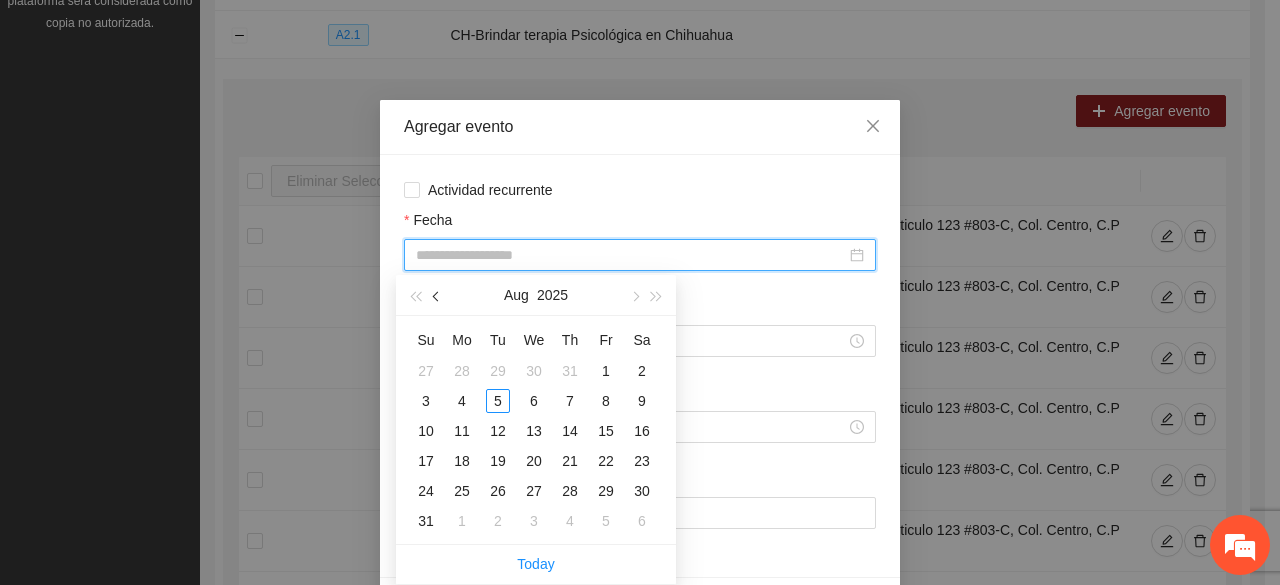 click at bounding box center (437, 295) 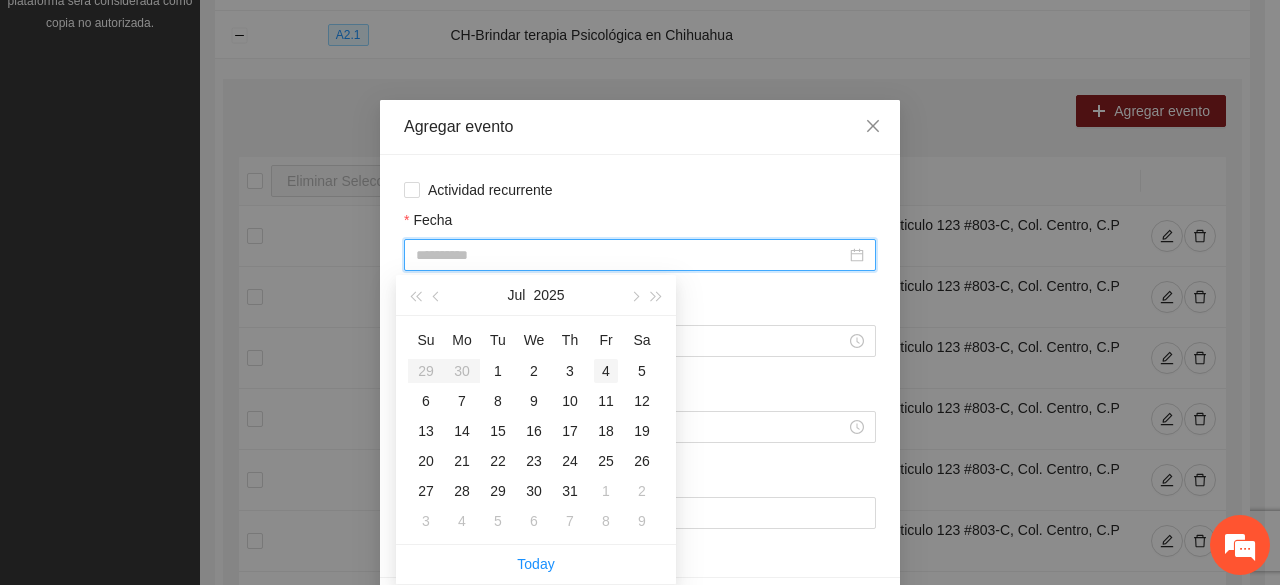 type on "**********" 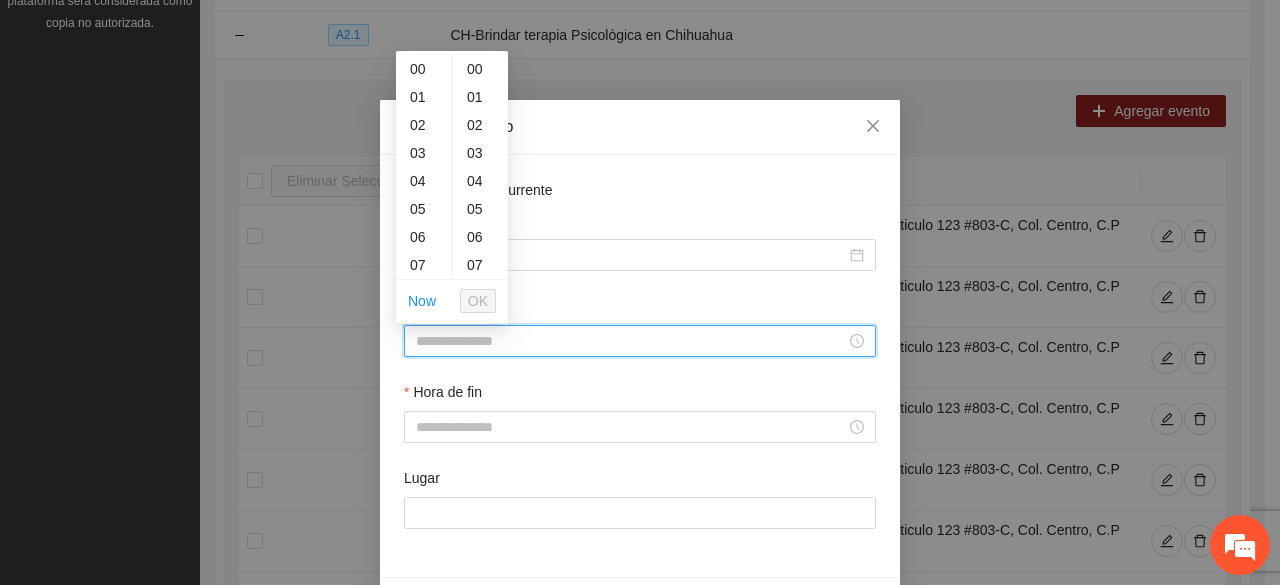 click on "Hora de inicio" at bounding box center (631, 341) 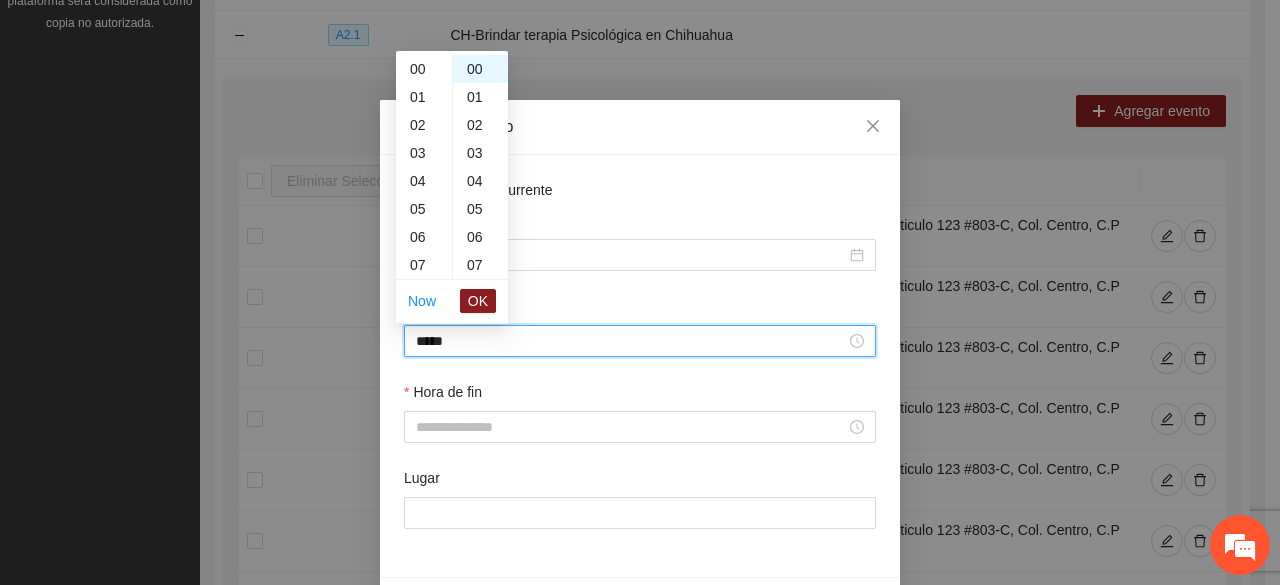 scroll, scrollTop: 308, scrollLeft: 0, axis: vertical 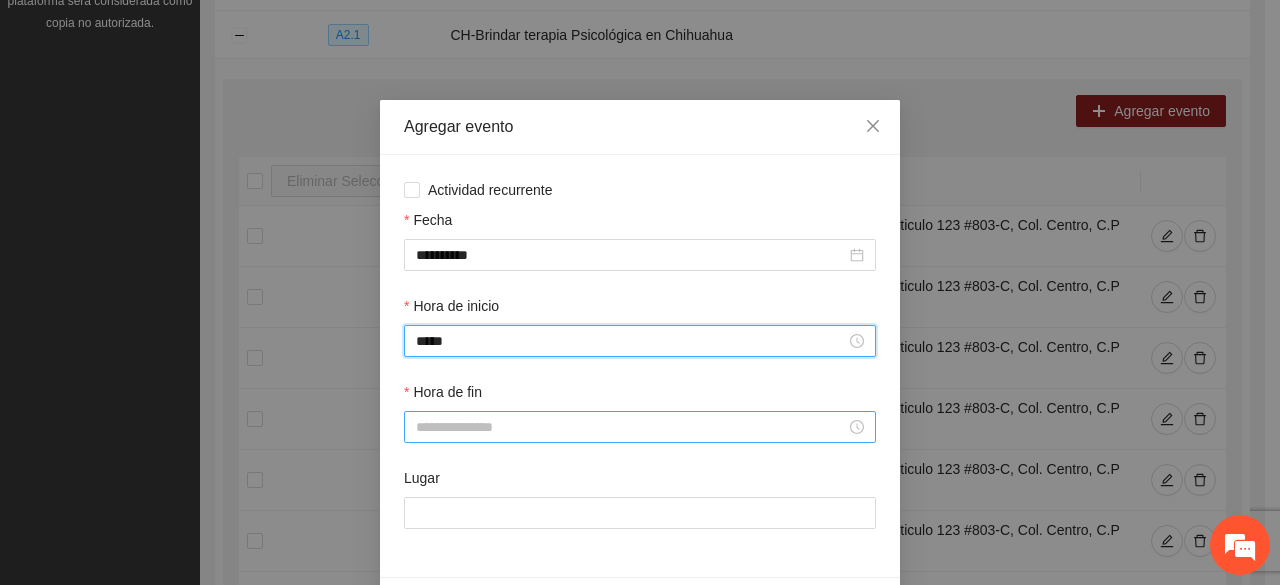 type on "*****" 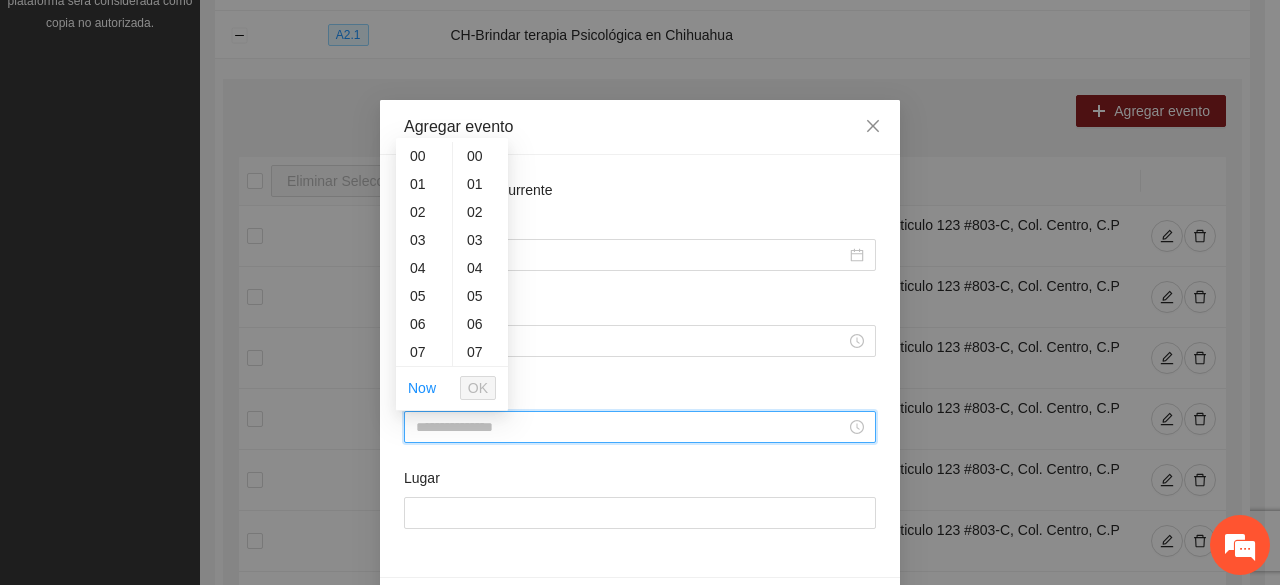 click on "Hora de fin" at bounding box center [631, 427] 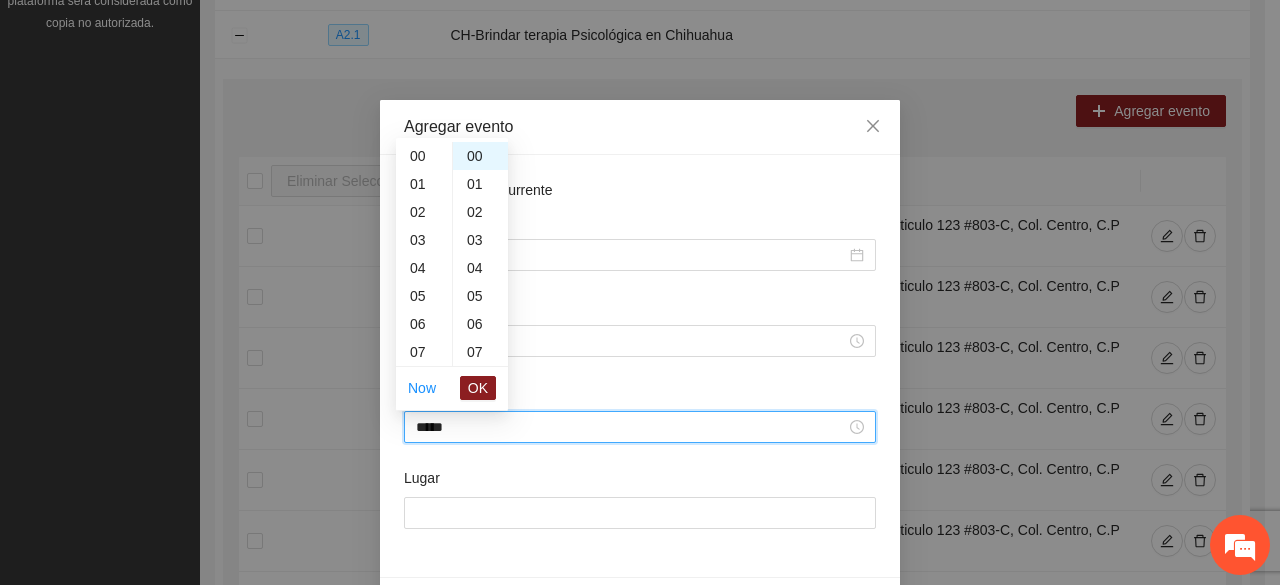 scroll, scrollTop: 336, scrollLeft: 0, axis: vertical 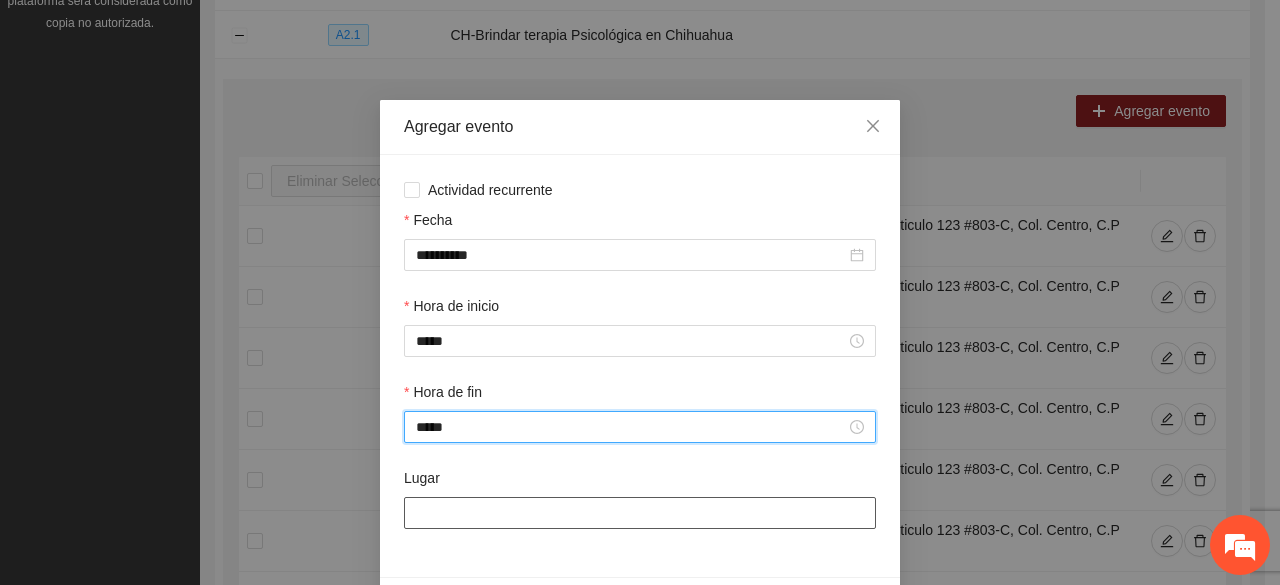 type on "*****" 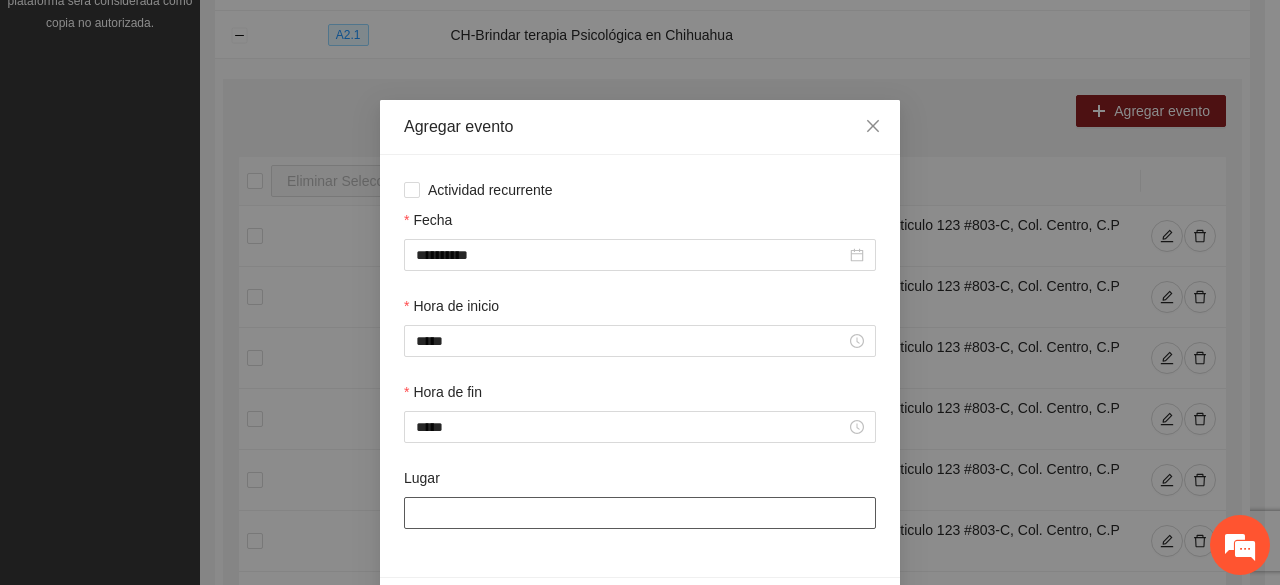 paste on "**********" 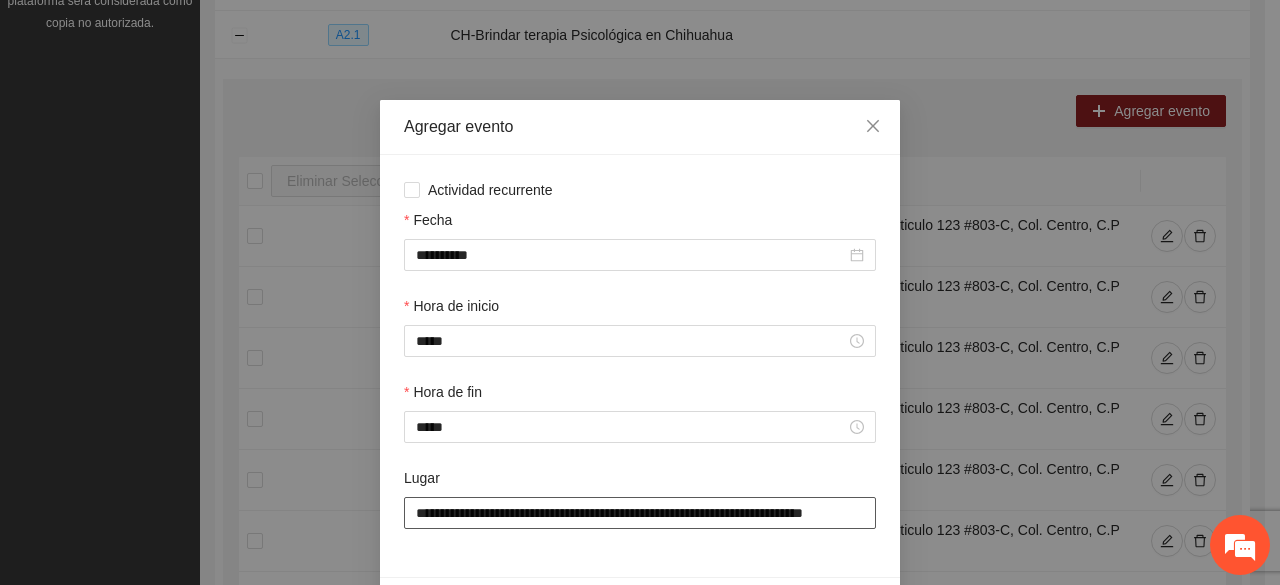 scroll, scrollTop: 0, scrollLeft: 36, axis: horizontal 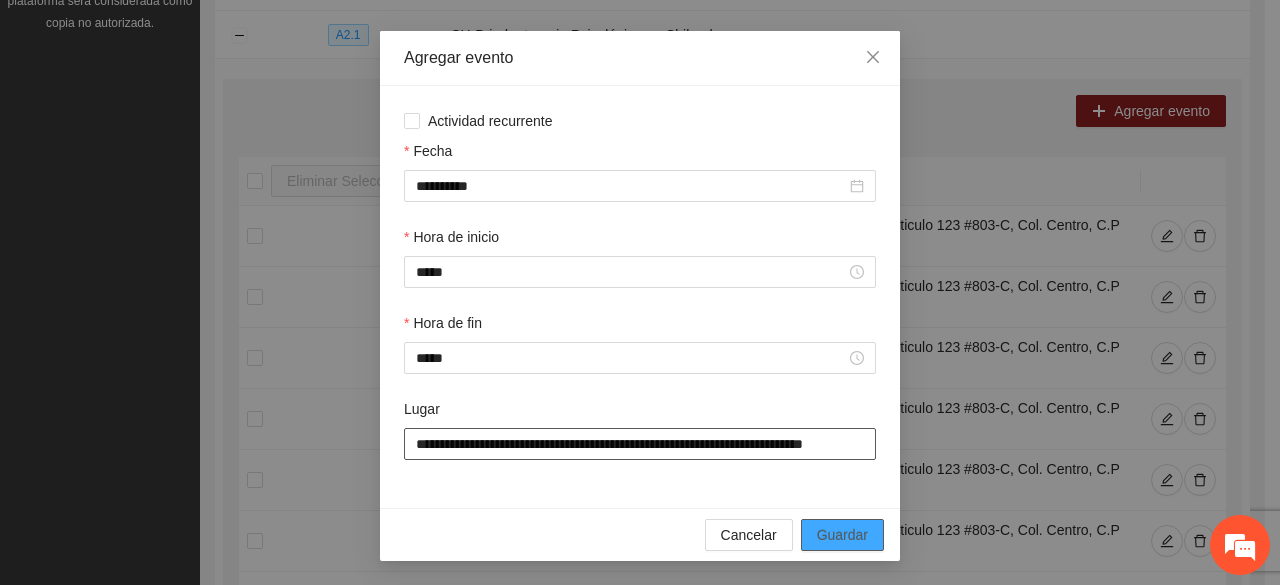 type on "**********" 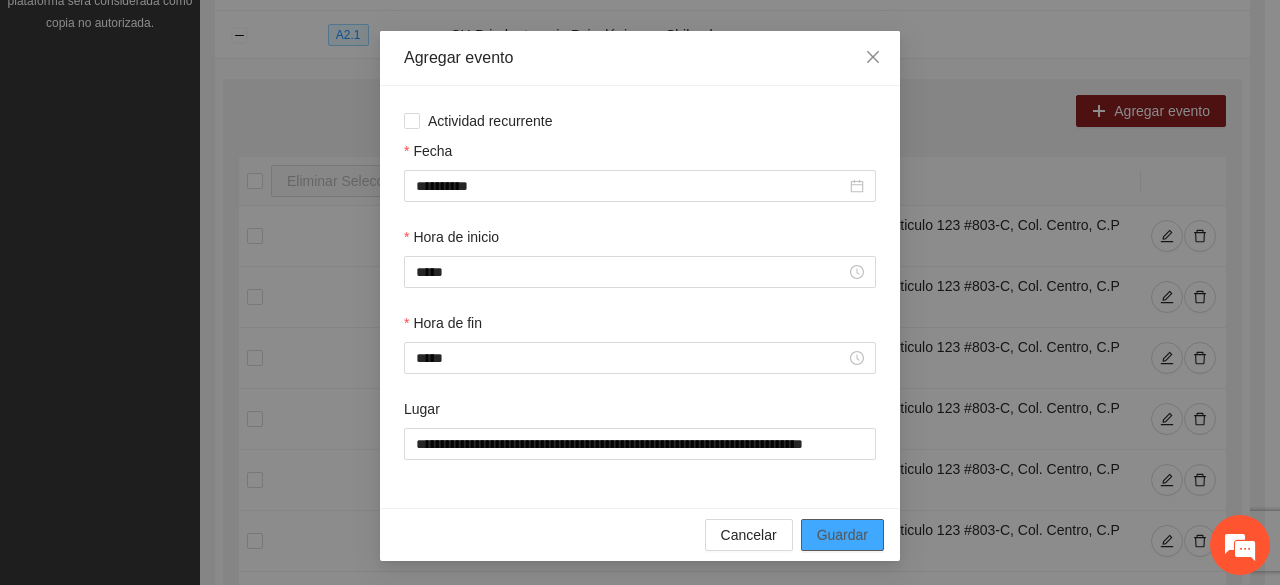 scroll, scrollTop: 0, scrollLeft: 0, axis: both 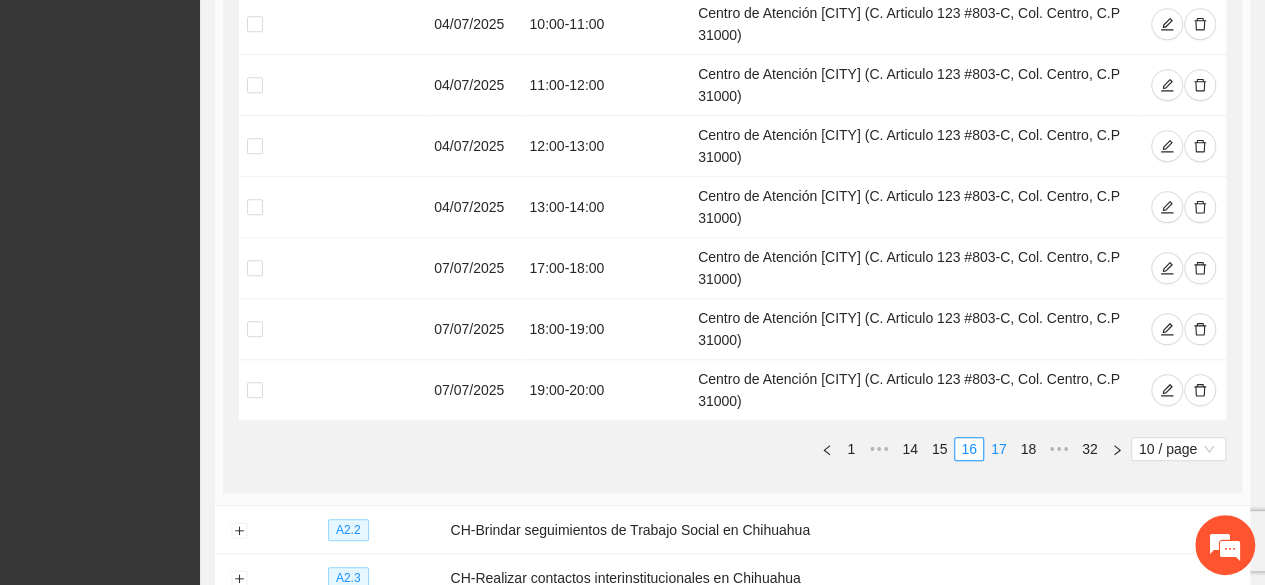 click on "17" at bounding box center (999, 449) 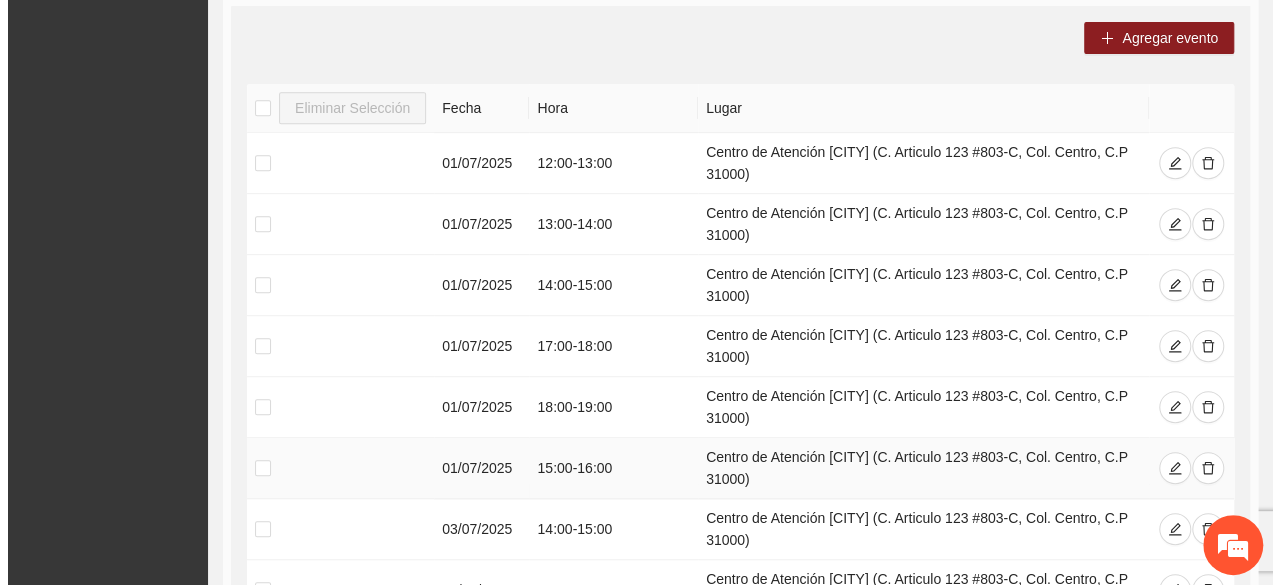scroll, scrollTop: 408, scrollLeft: 0, axis: vertical 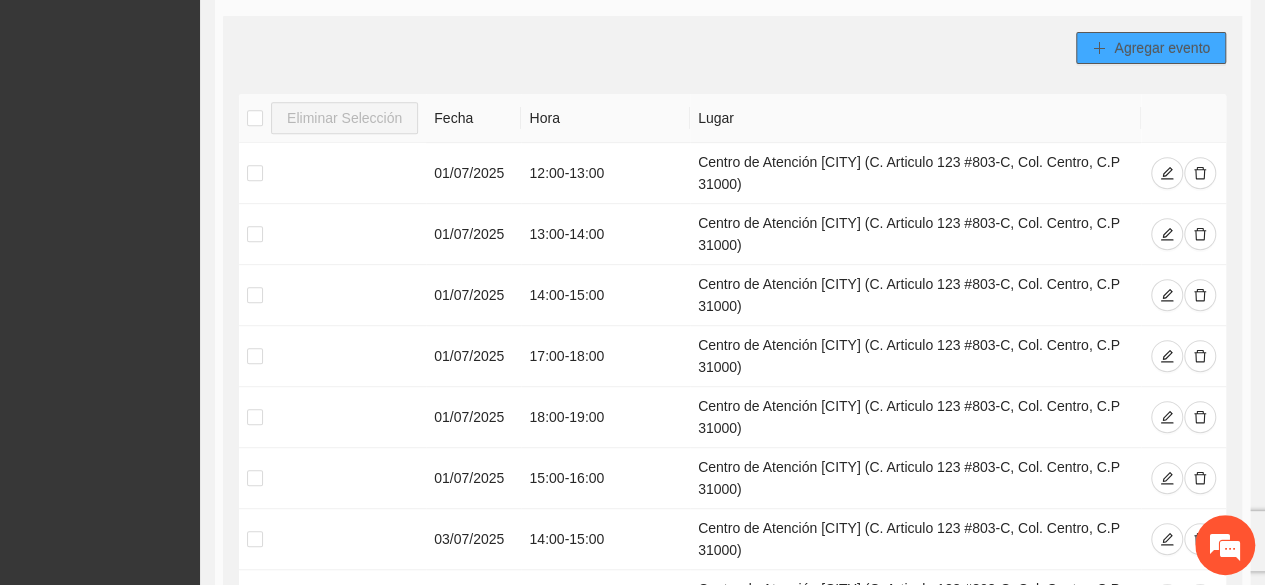 click on "Agregar evento" at bounding box center (1162, 48) 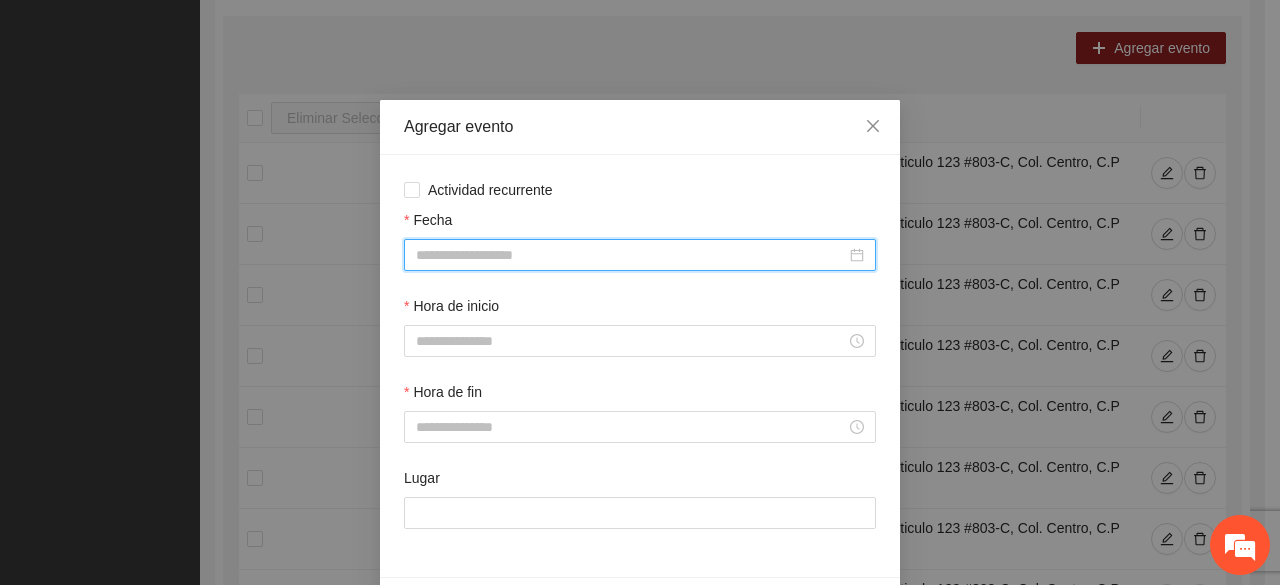 click on "Fecha" at bounding box center (631, 255) 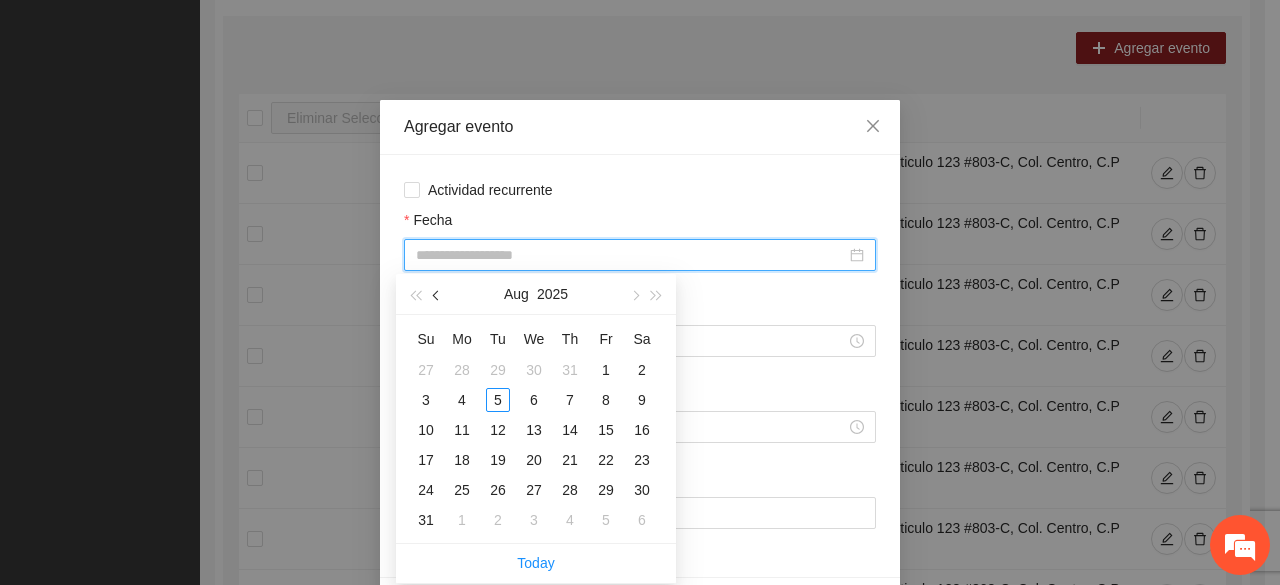 click at bounding box center [438, 296] 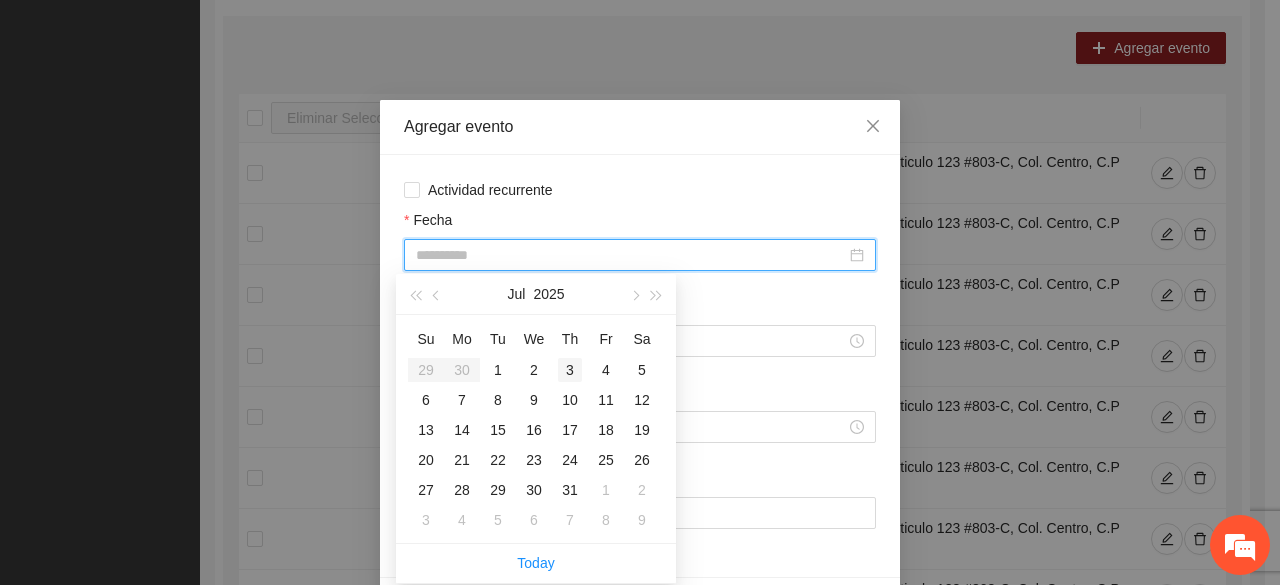 type on "**********" 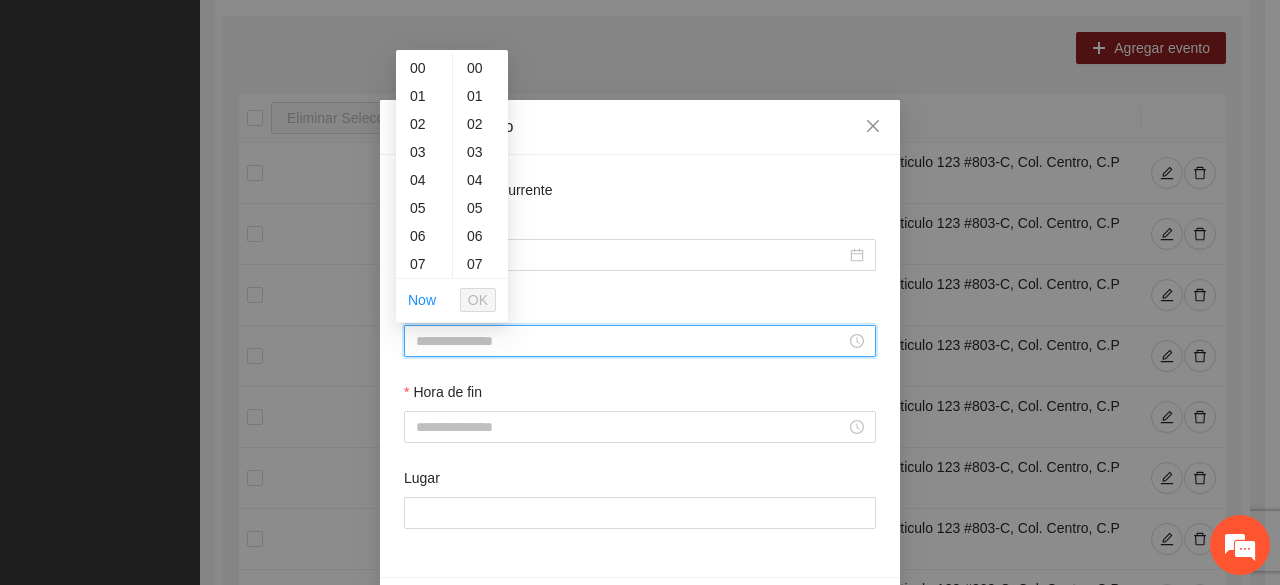 click on "Hora de inicio" at bounding box center (631, 341) 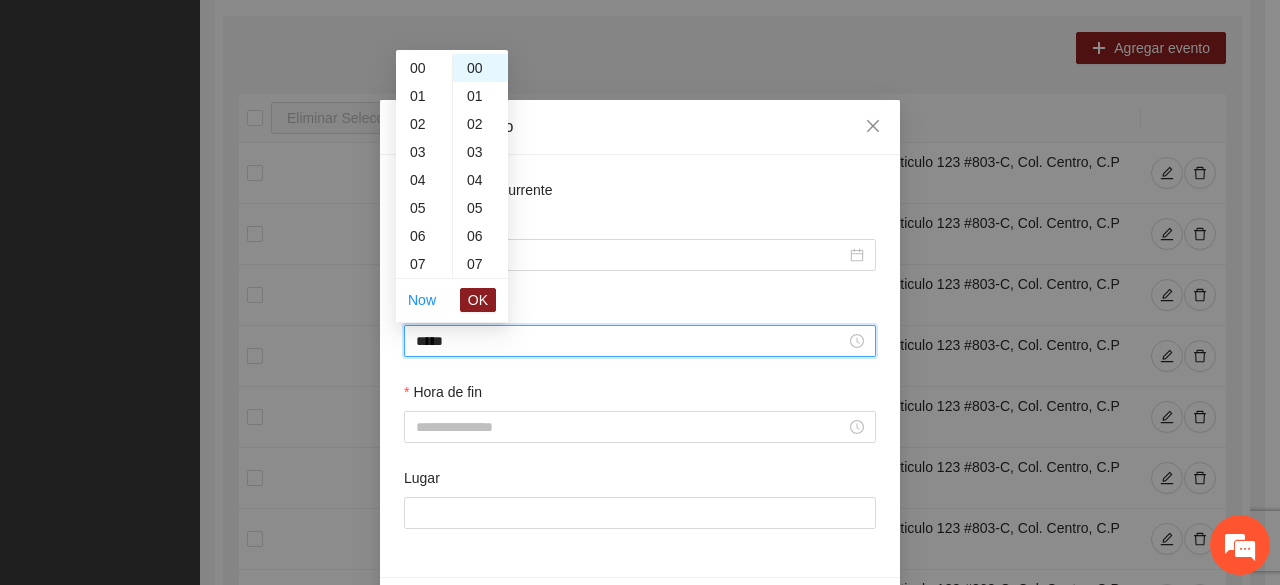 scroll, scrollTop: 364, scrollLeft: 0, axis: vertical 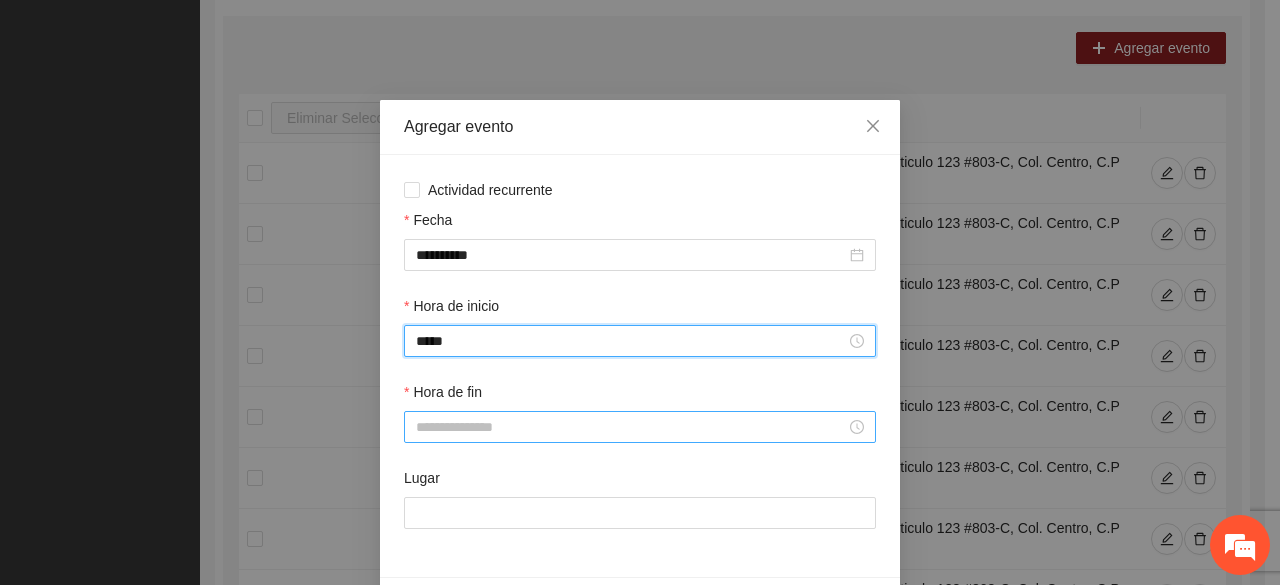 type on "*****" 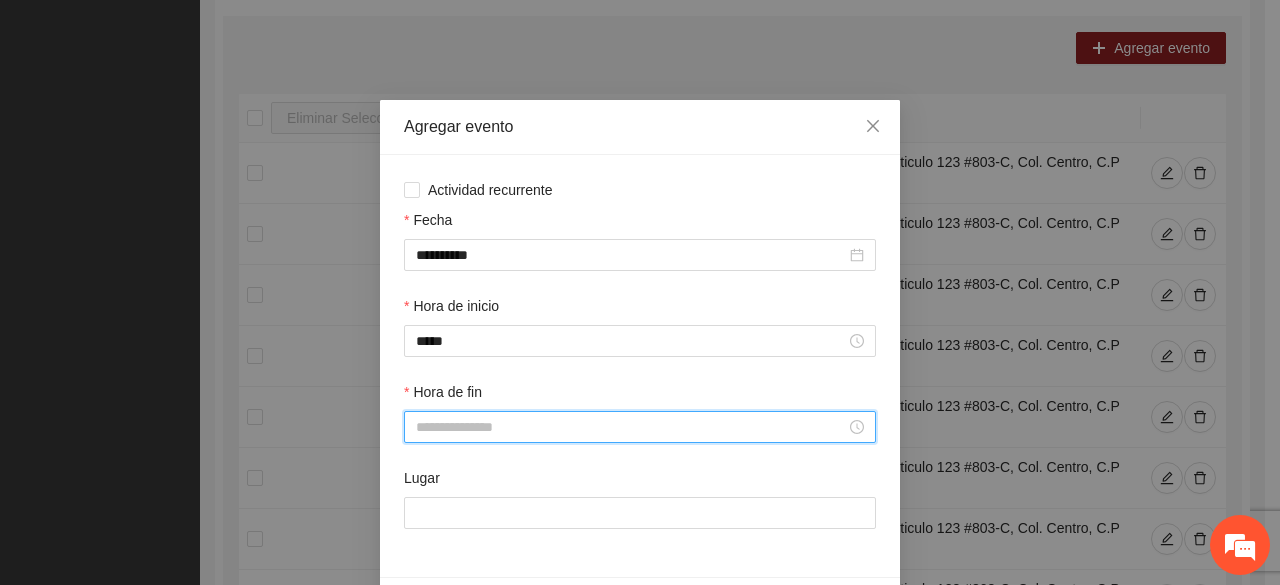 click on "Hora de fin" at bounding box center (631, 427) 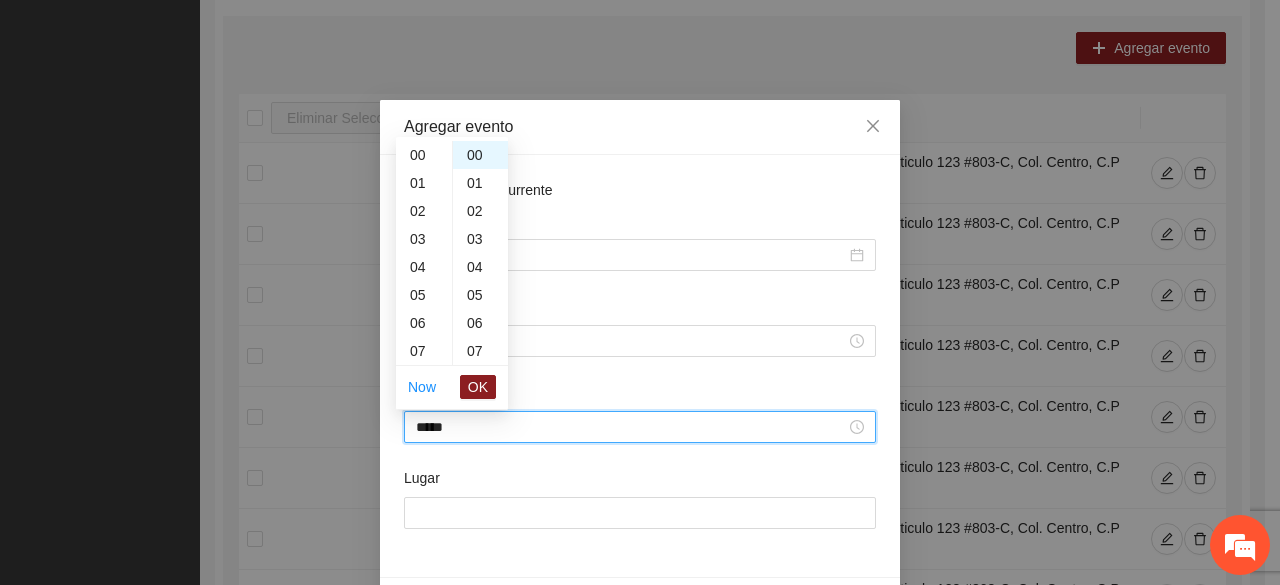 scroll, scrollTop: 392, scrollLeft: 0, axis: vertical 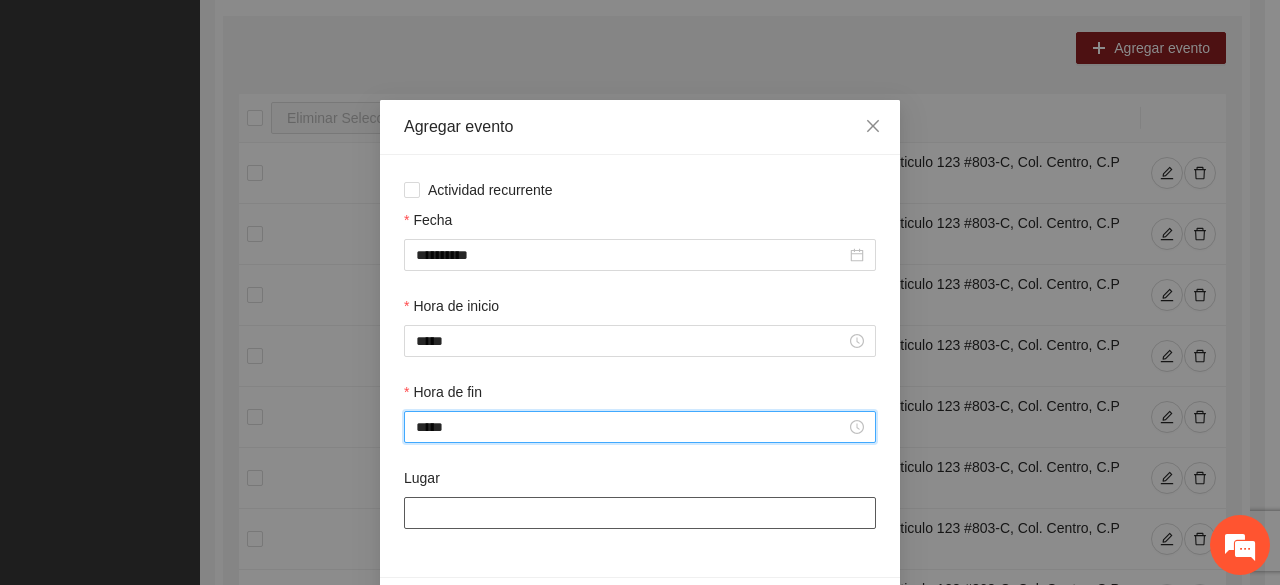 type on "*****" 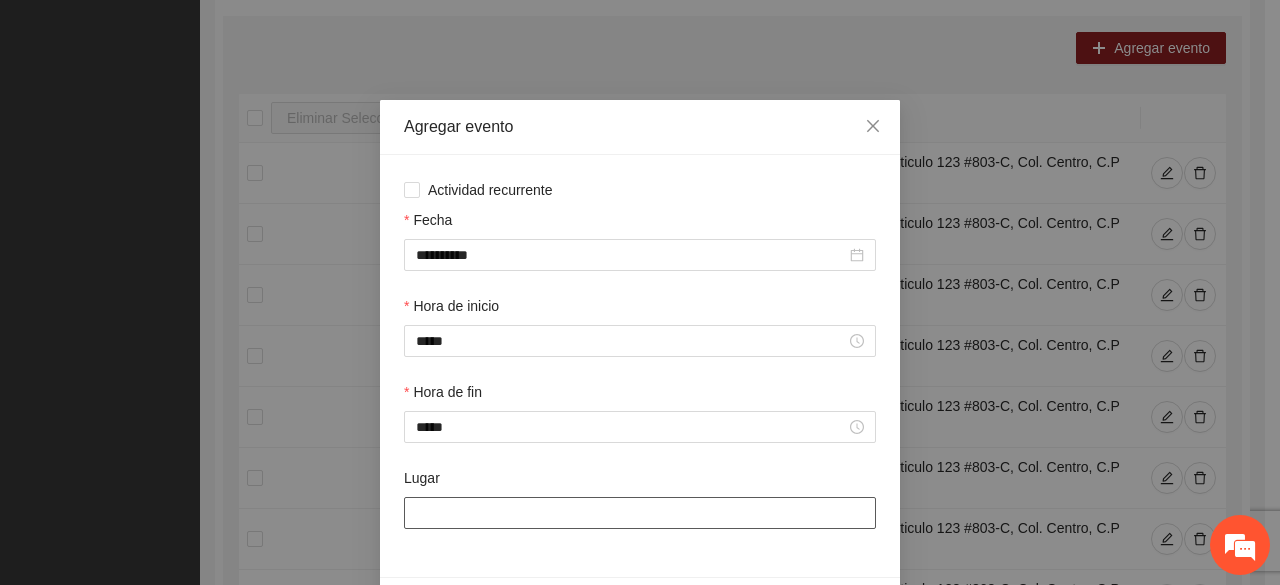 click on "Lugar" at bounding box center [640, 513] 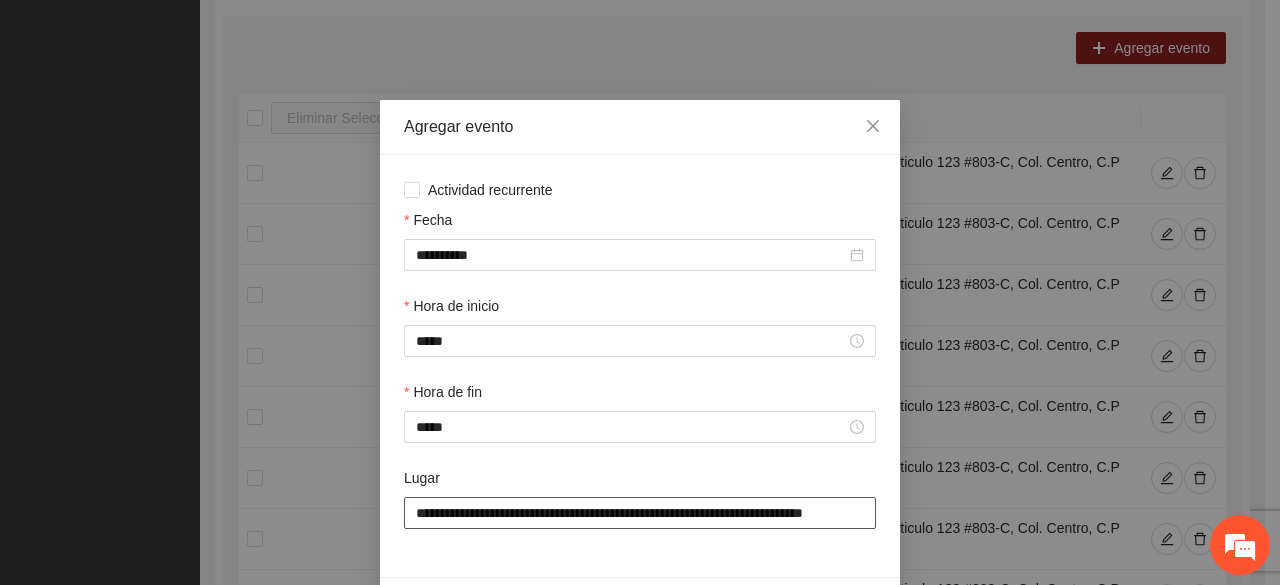 scroll, scrollTop: 0, scrollLeft: 36, axis: horizontal 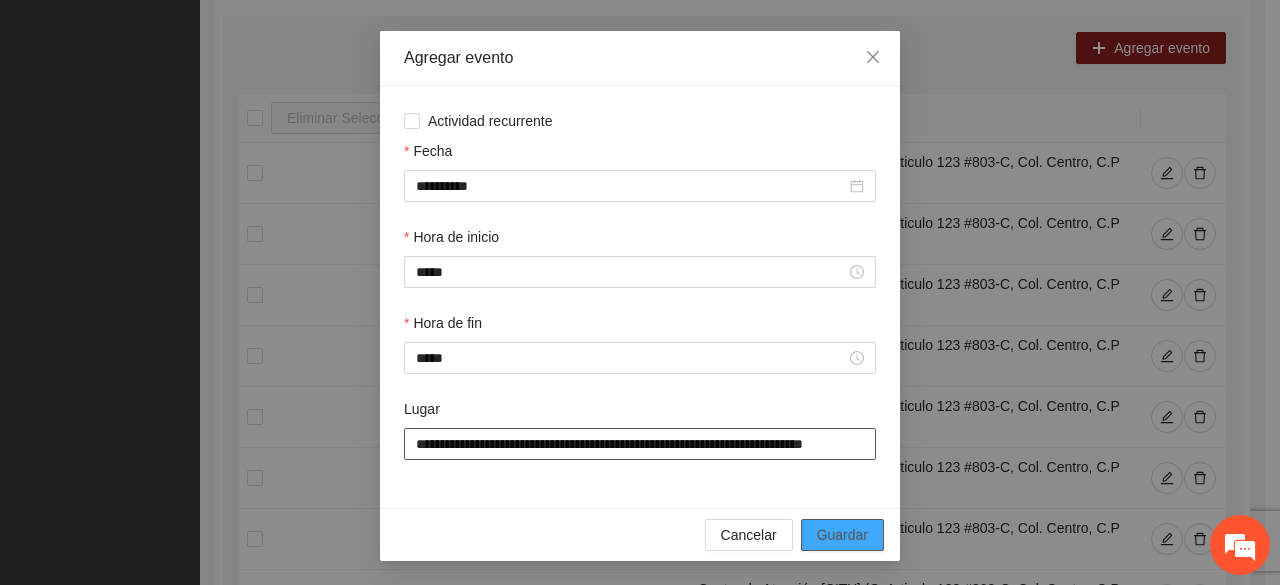 type on "**********" 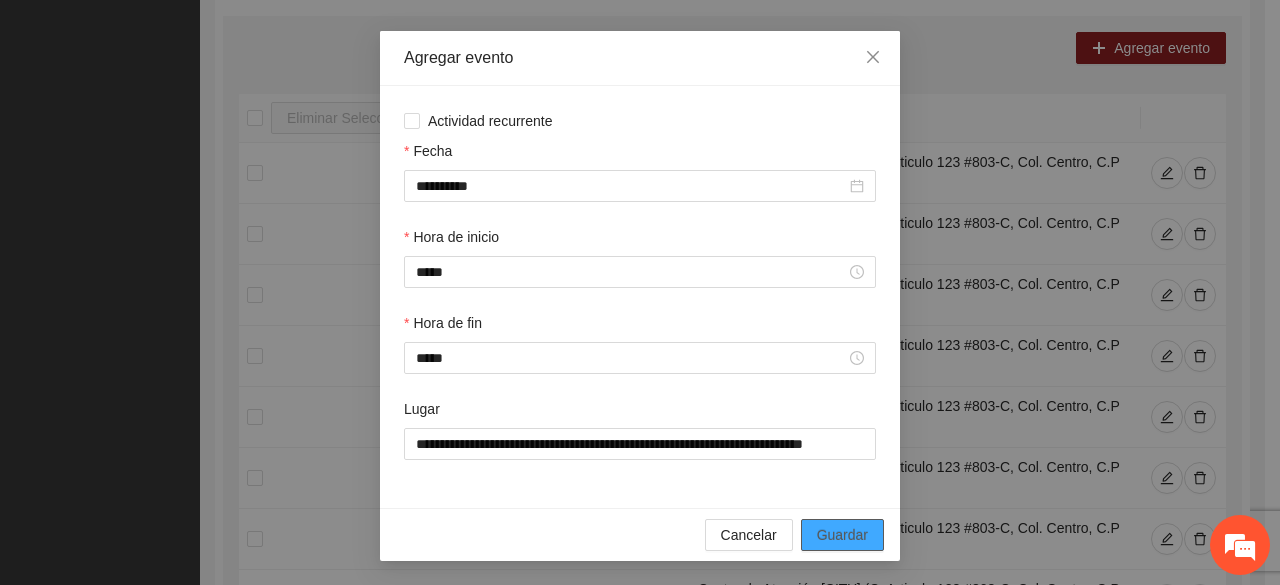 scroll, scrollTop: 0, scrollLeft: 0, axis: both 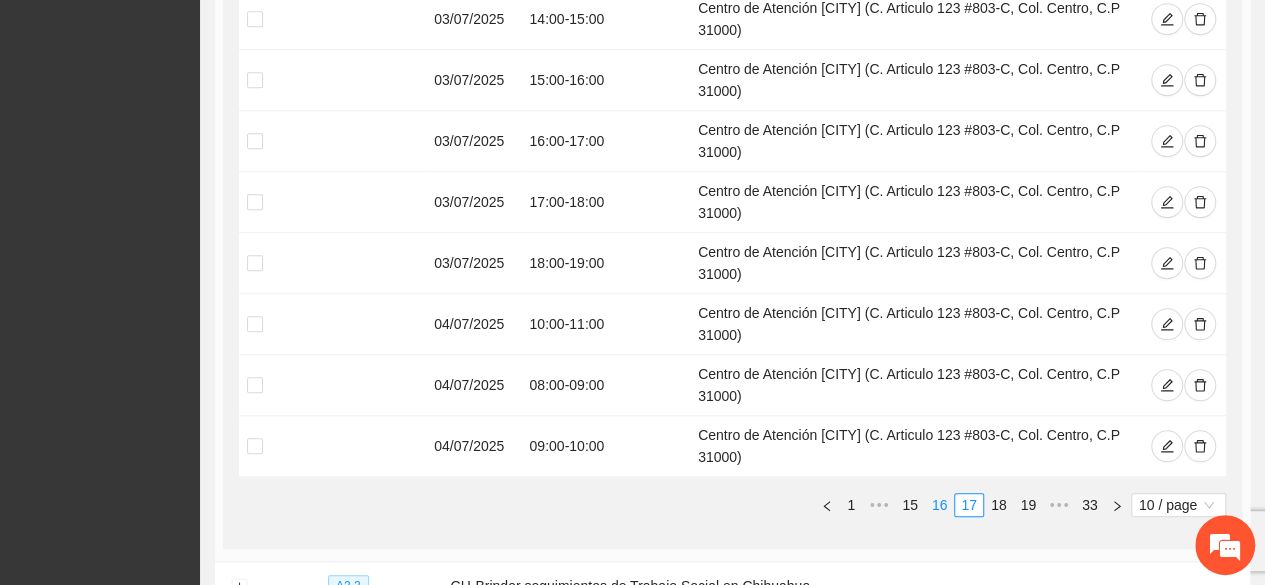 click on "16" at bounding box center (940, 505) 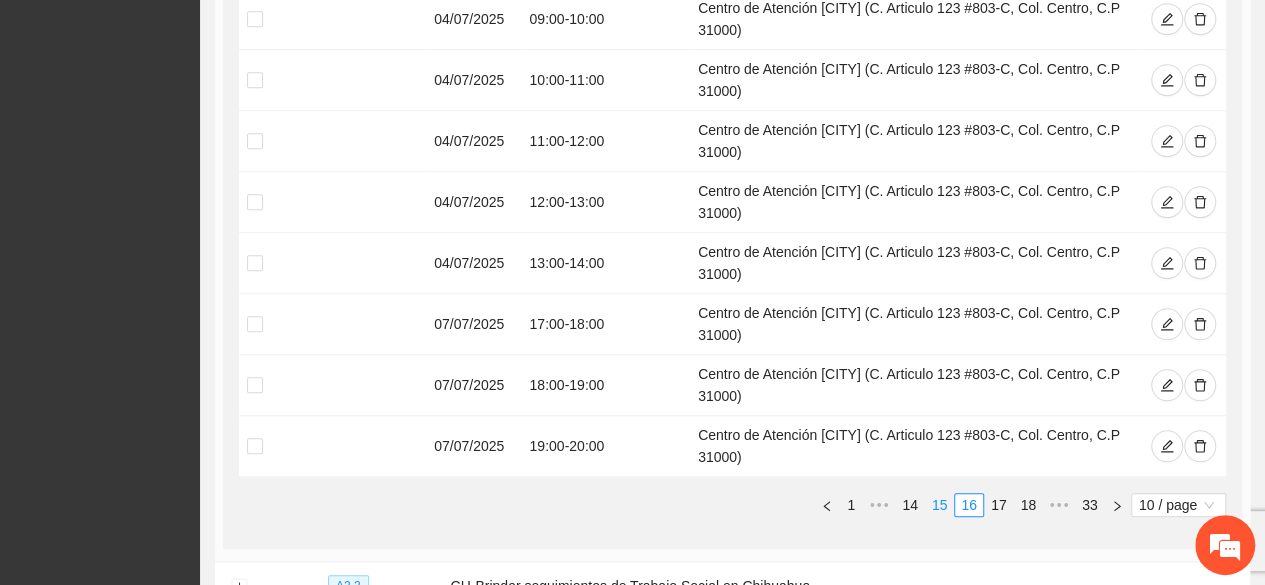 click on "15" at bounding box center [940, 505] 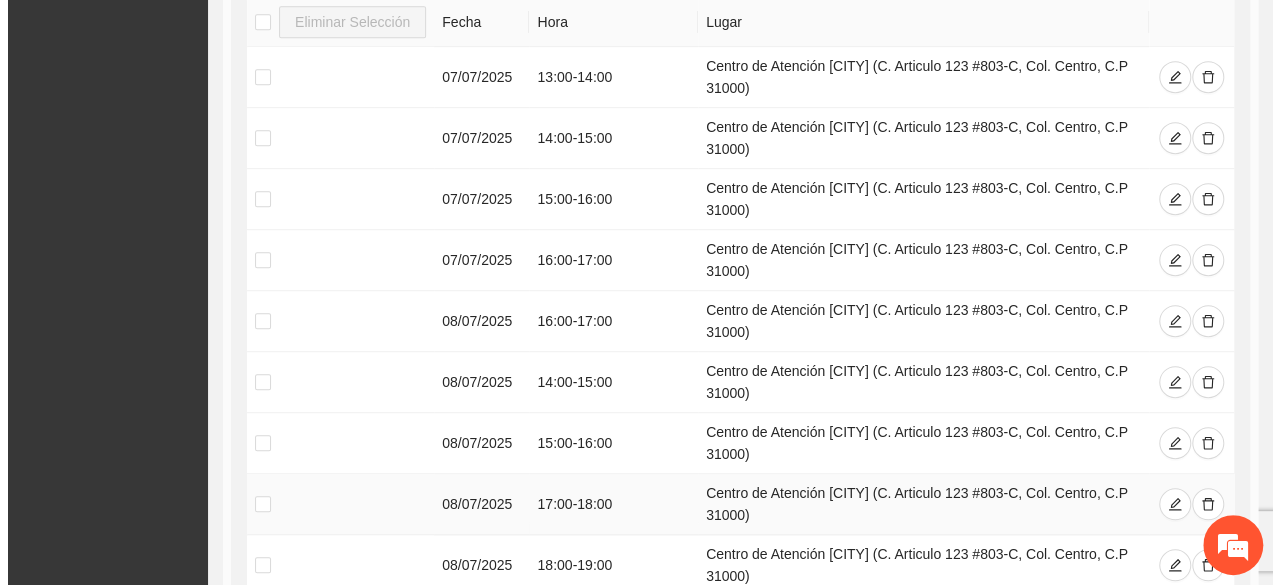 scroll, scrollTop: 442, scrollLeft: 0, axis: vertical 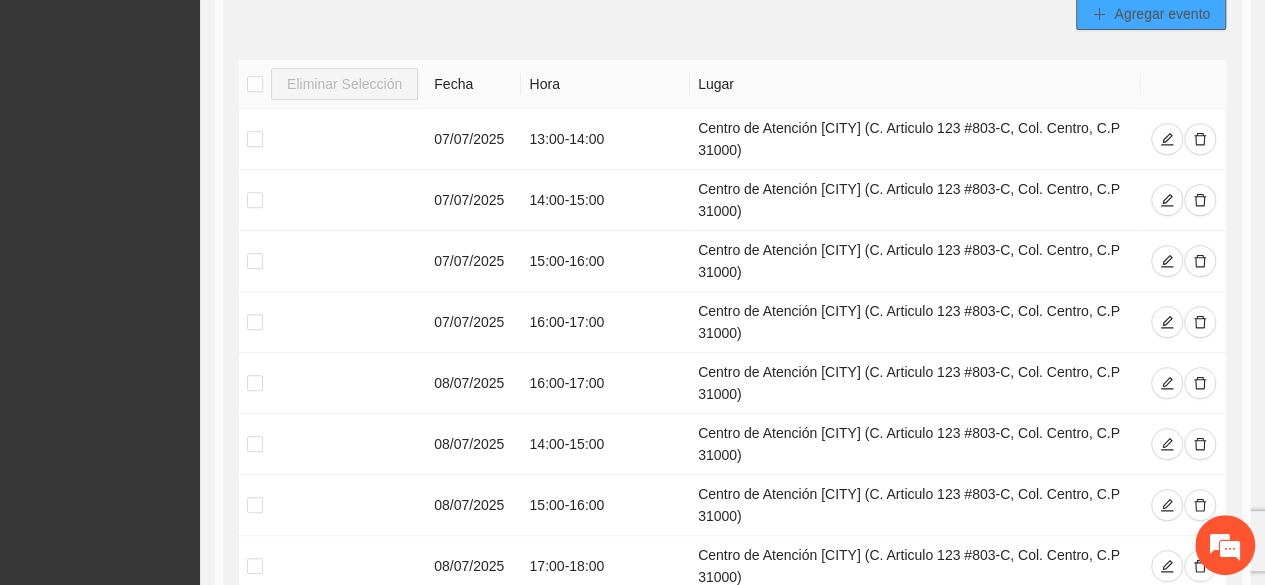 click on "Agregar evento" at bounding box center [1162, 14] 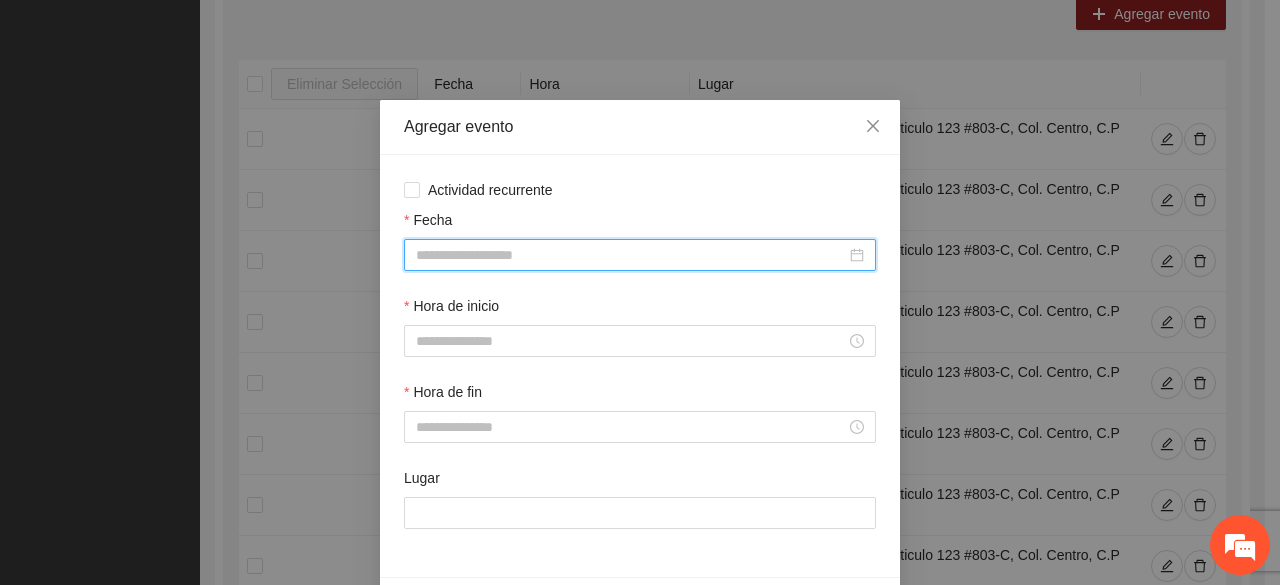 click on "Fecha" at bounding box center [631, 255] 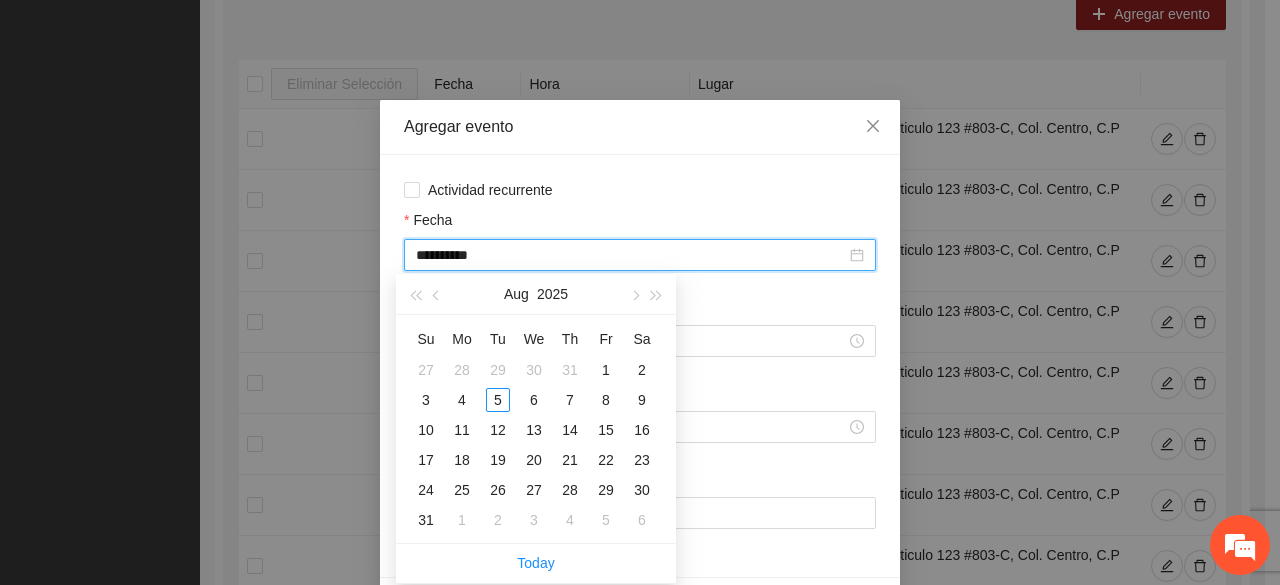 type on "**********" 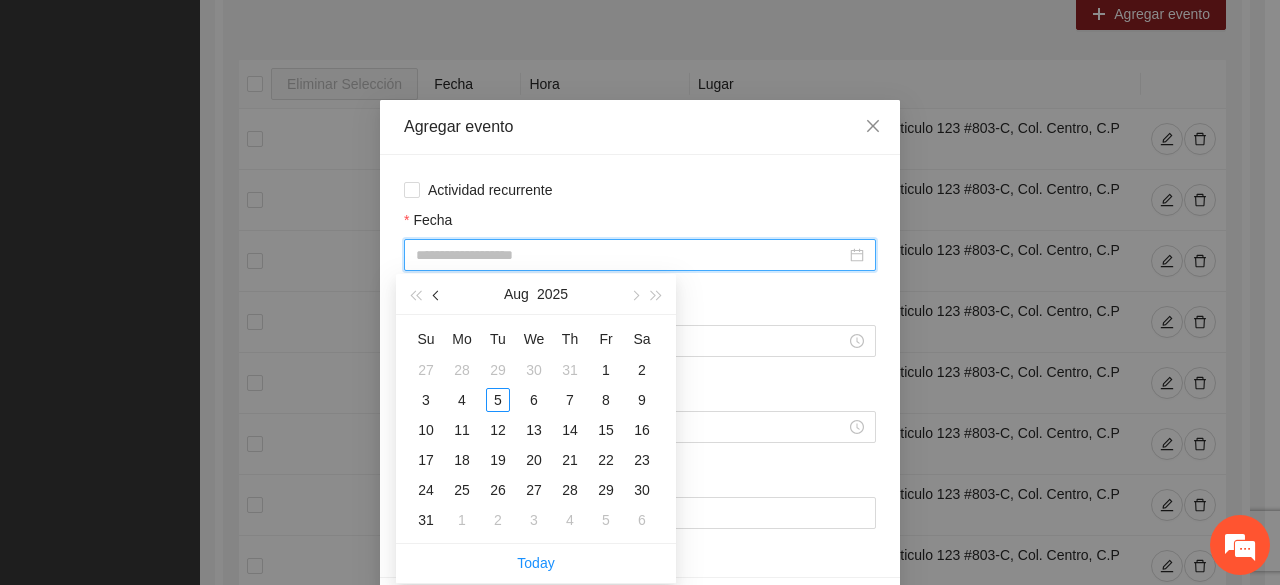click at bounding box center [437, 294] 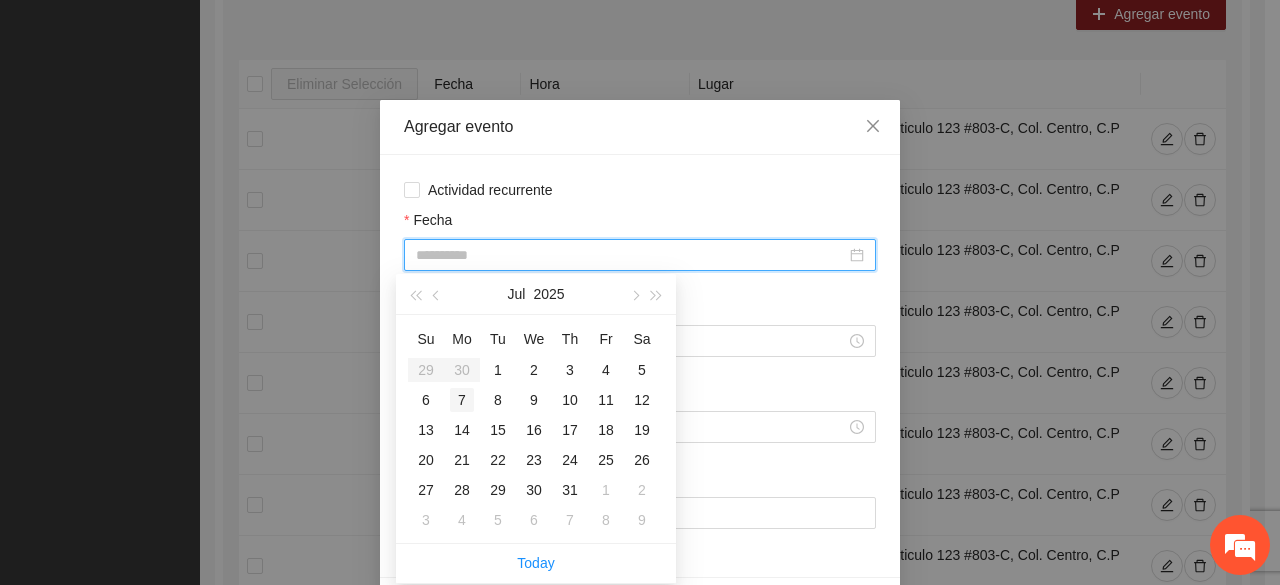 type on "**********" 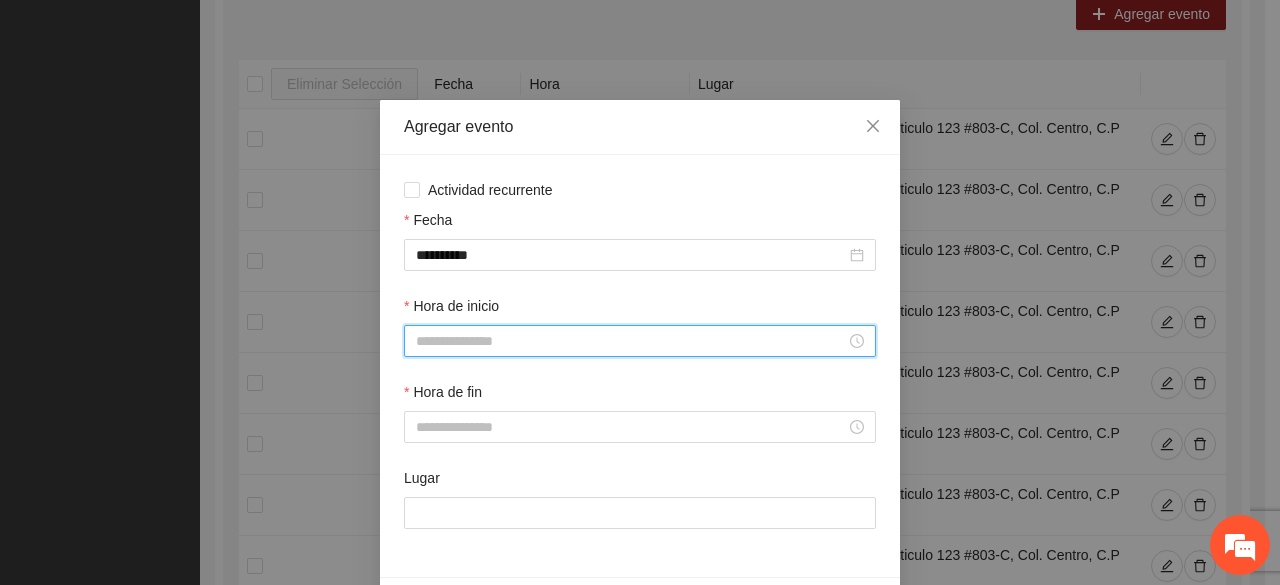 click on "Hora de inicio" at bounding box center (631, 341) 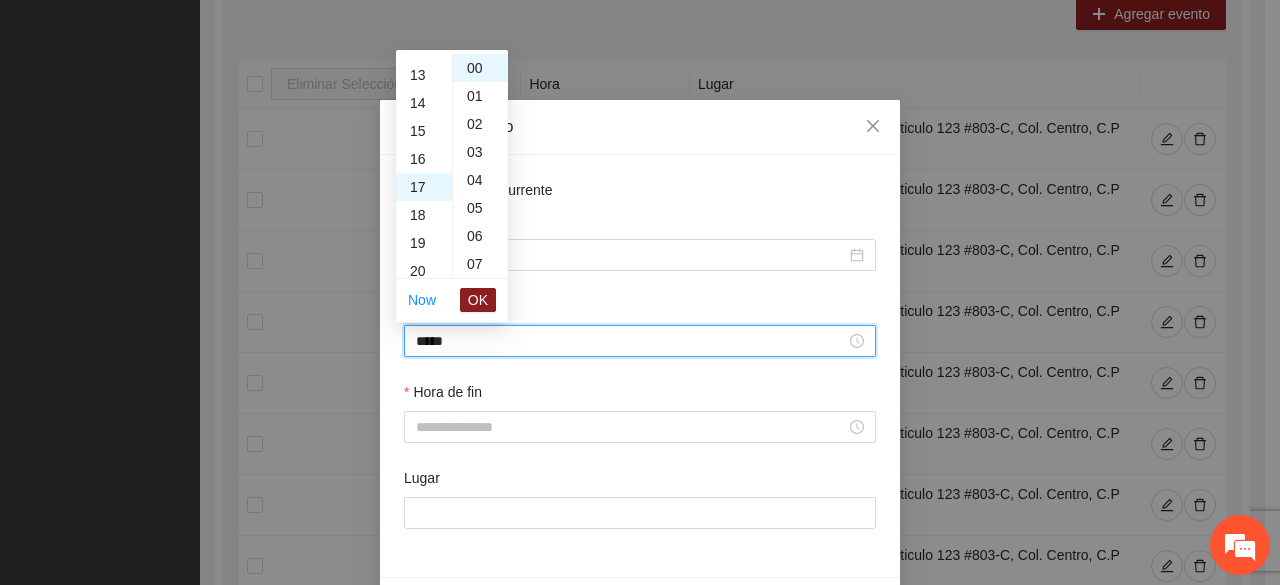 scroll, scrollTop: 476, scrollLeft: 0, axis: vertical 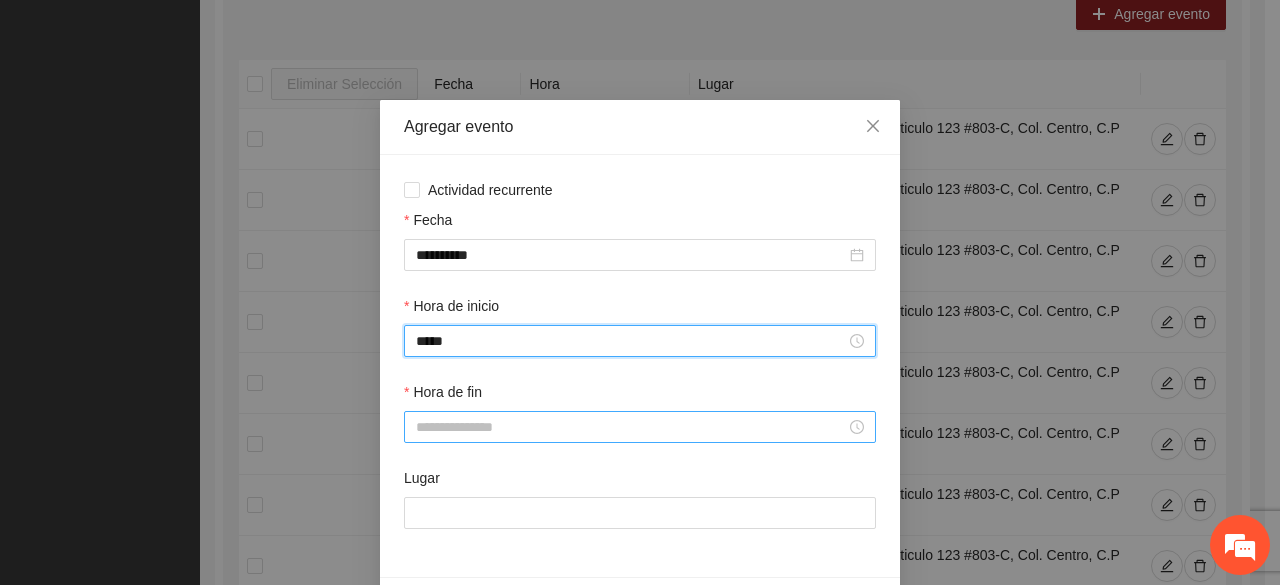 type on "*****" 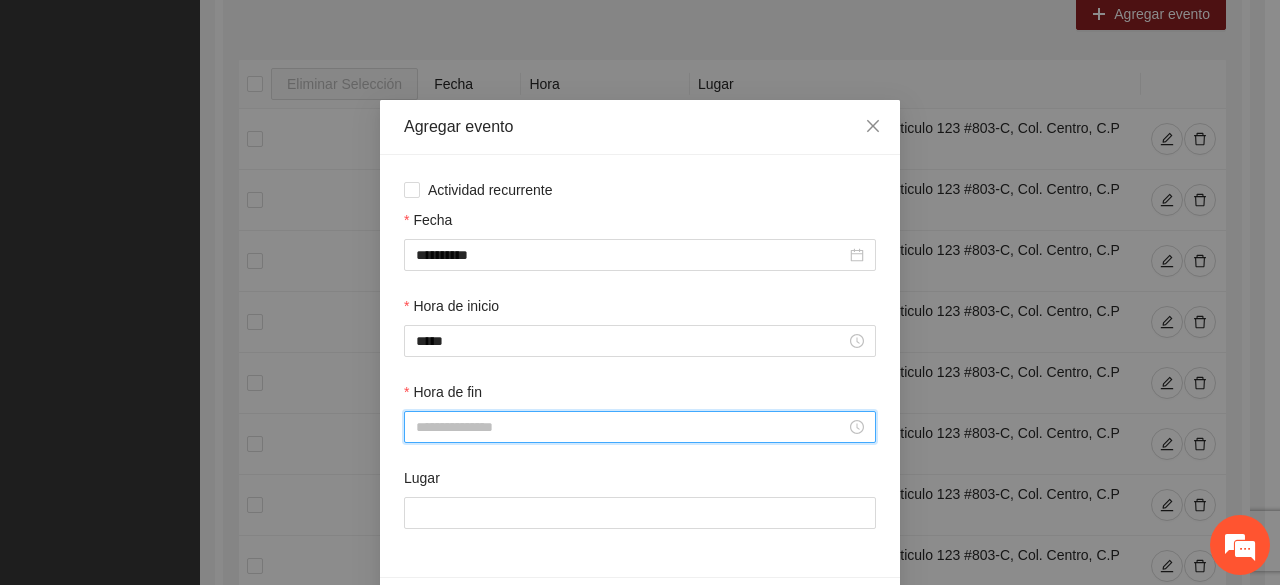 click on "Hora de fin" at bounding box center (631, 427) 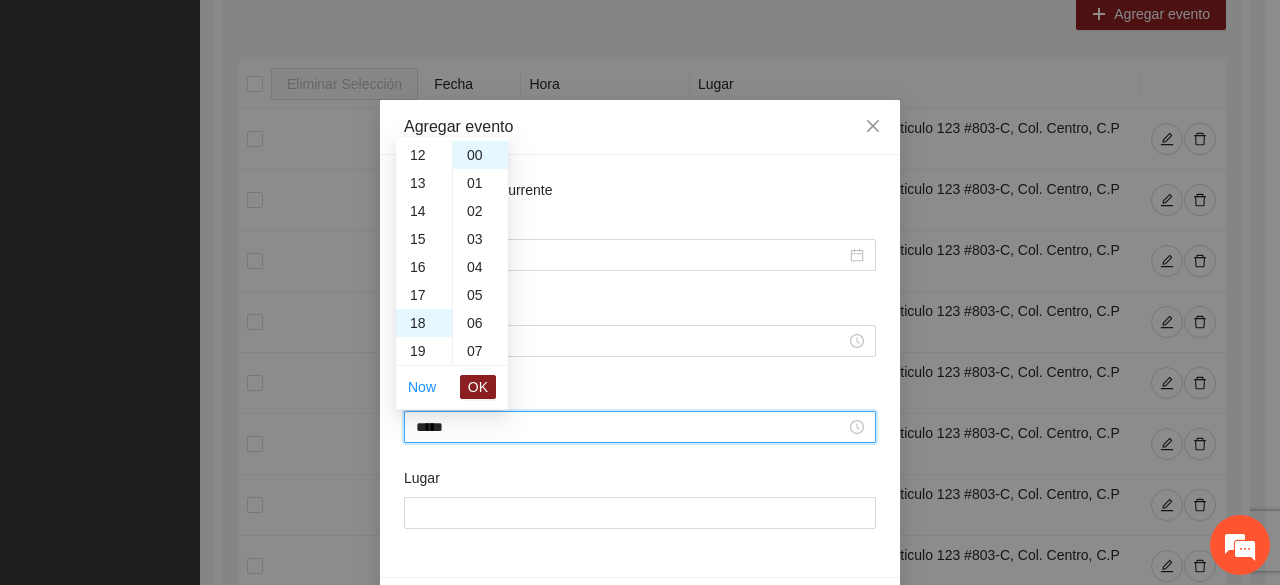 scroll, scrollTop: 504, scrollLeft: 0, axis: vertical 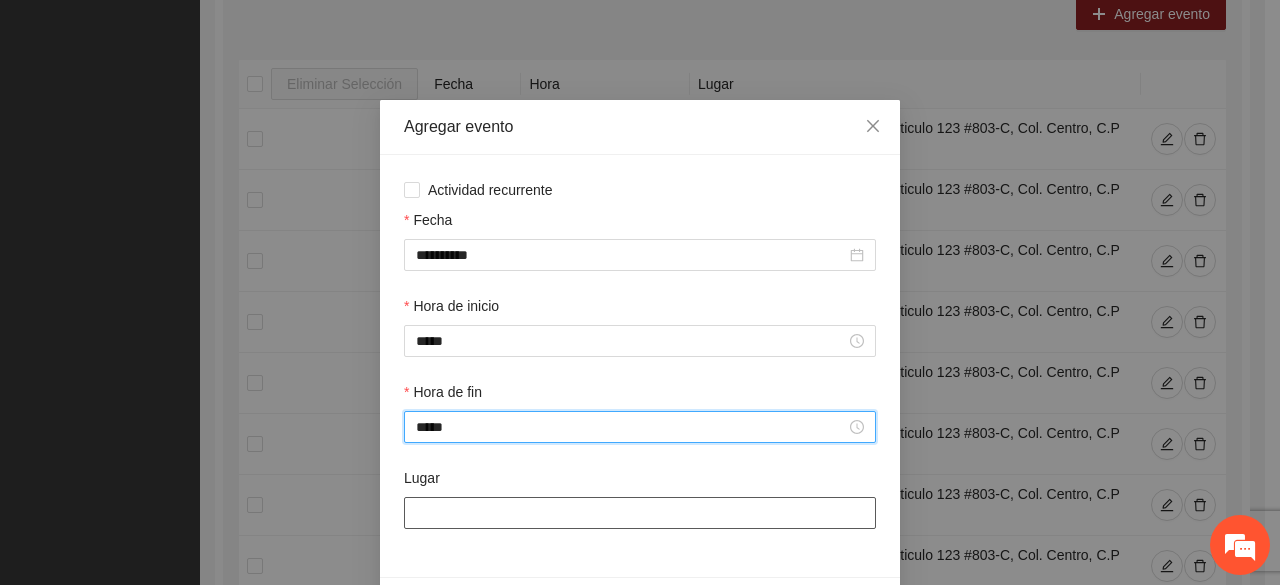 type on "*****" 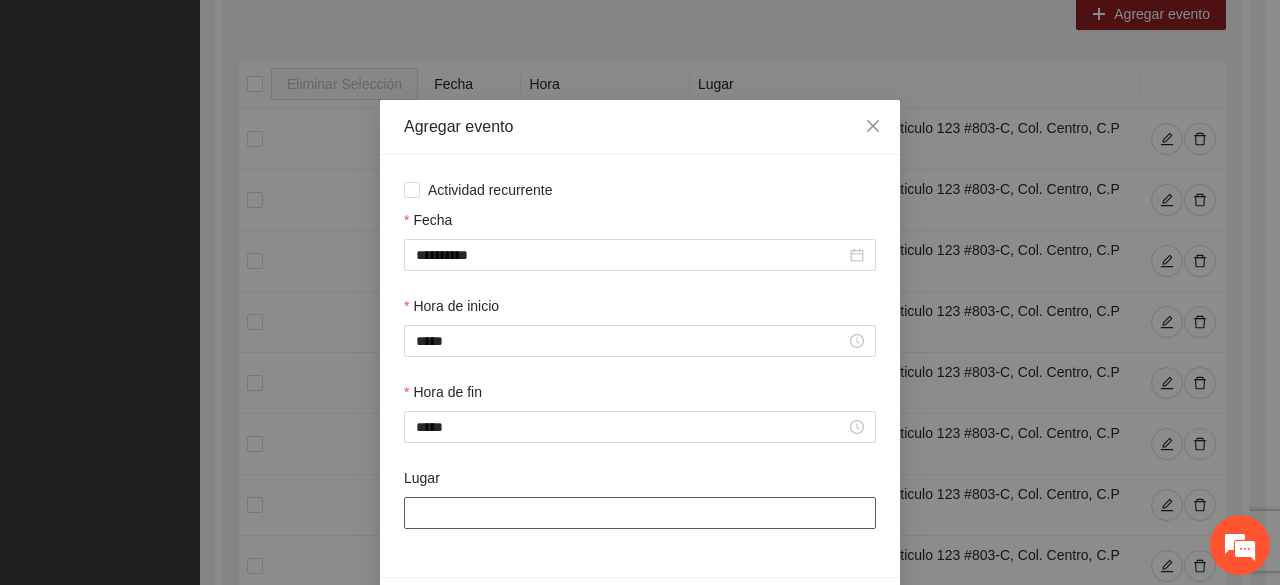 click on "Lugar" at bounding box center (640, 513) 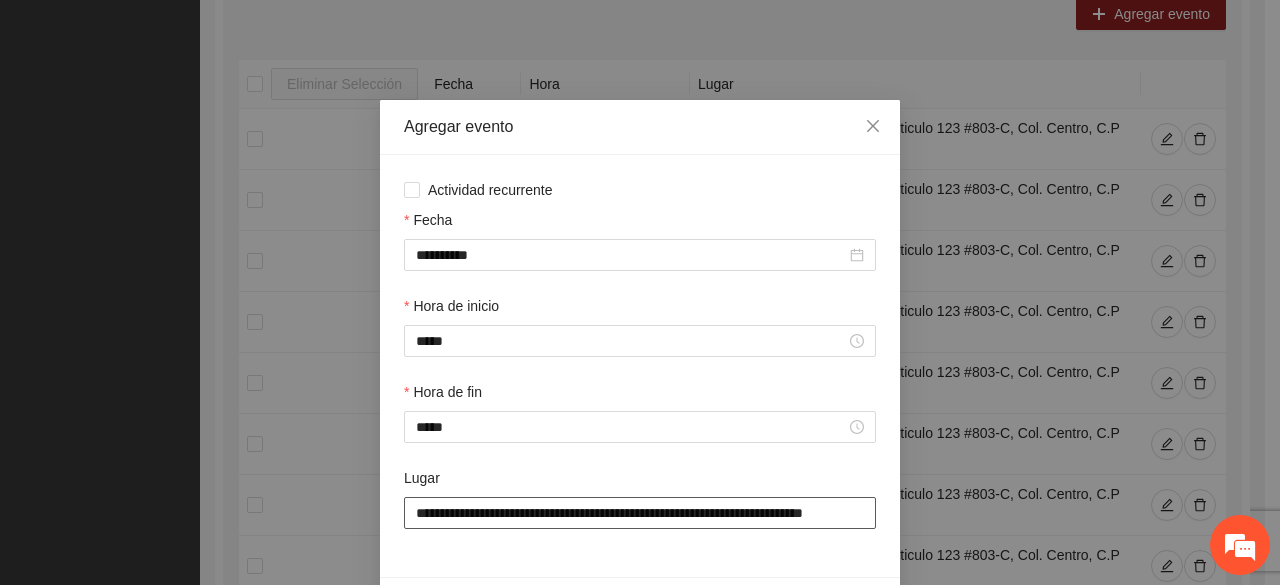 scroll, scrollTop: 0, scrollLeft: 36, axis: horizontal 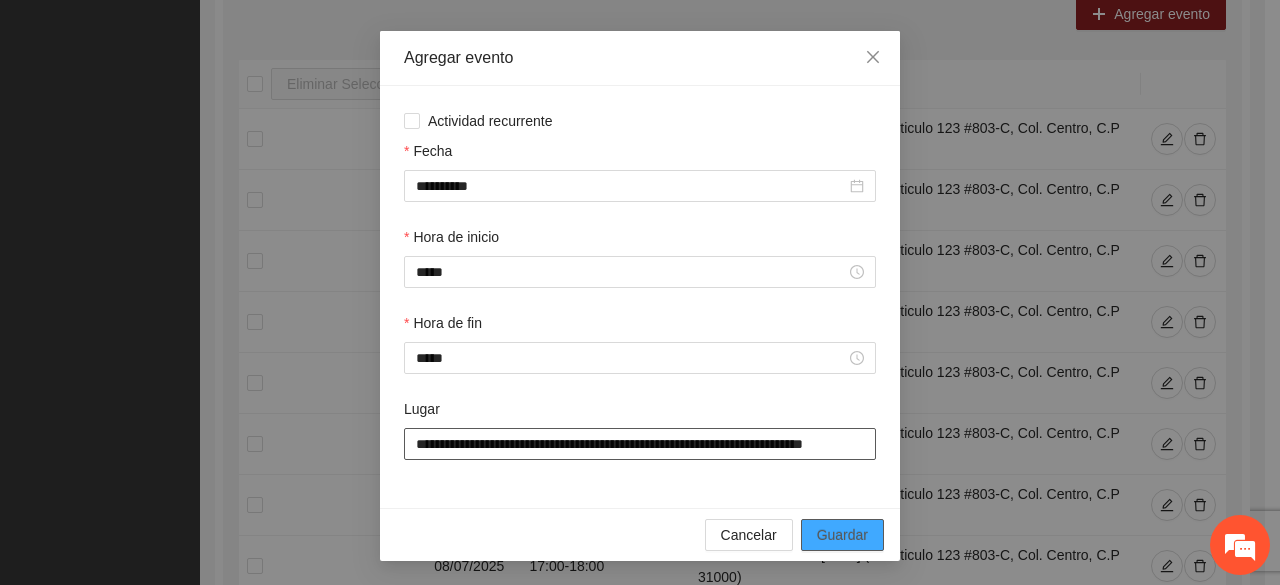 type on "**********" 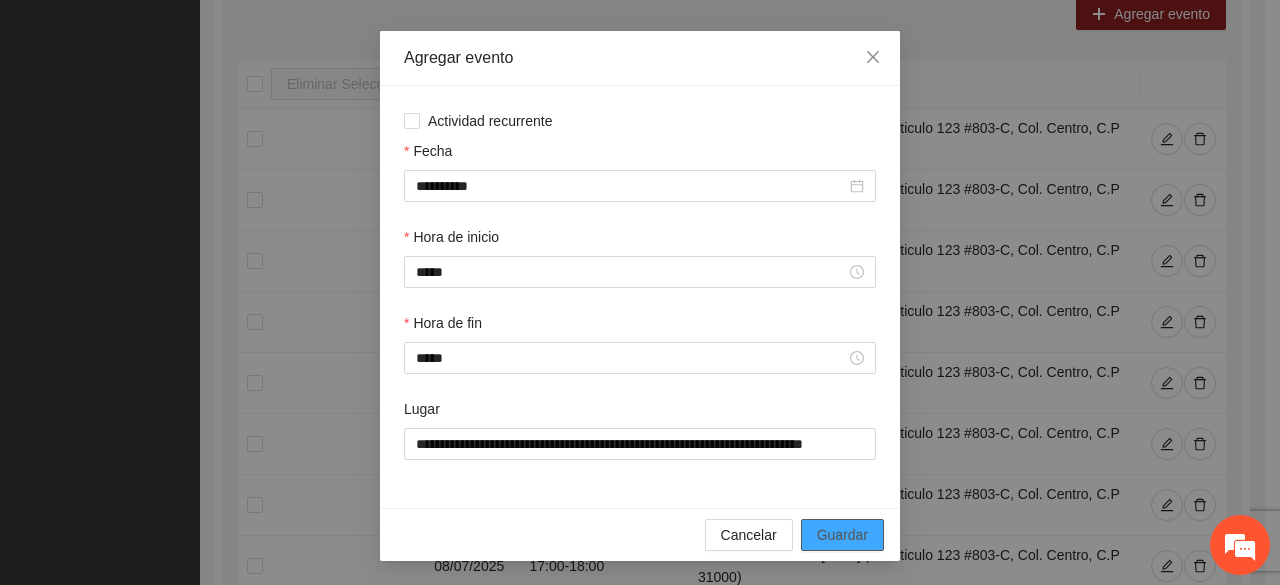 scroll, scrollTop: 0, scrollLeft: 0, axis: both 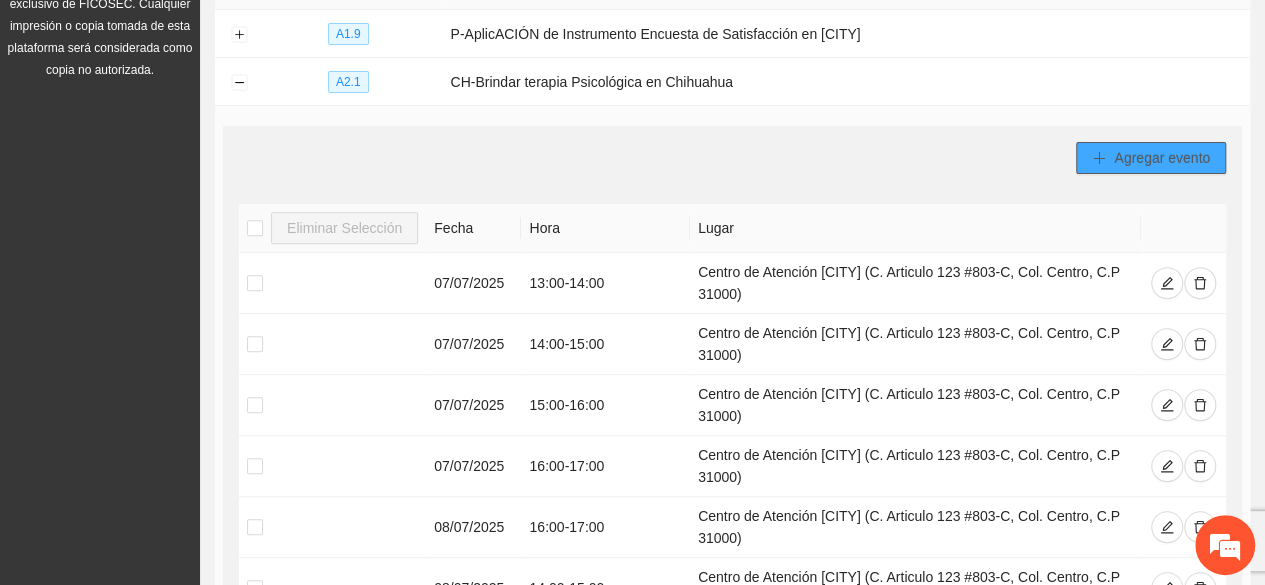 click on "Agregar evento" at bounding box center (1162, 158) 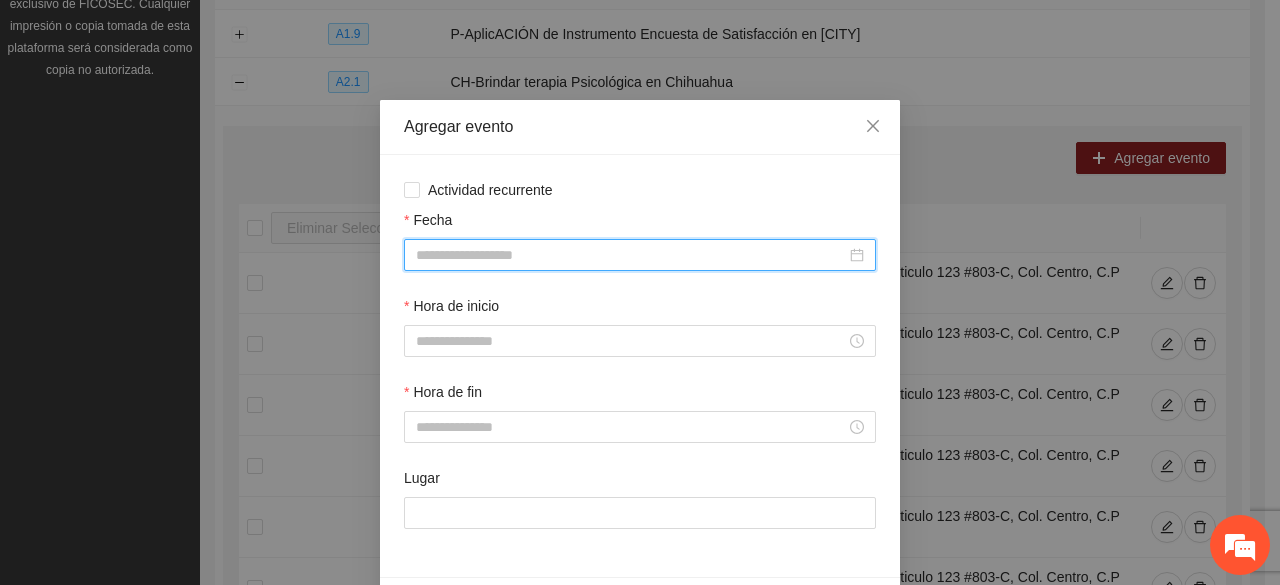 click on "Fecha" at bounding box center [631, 255] 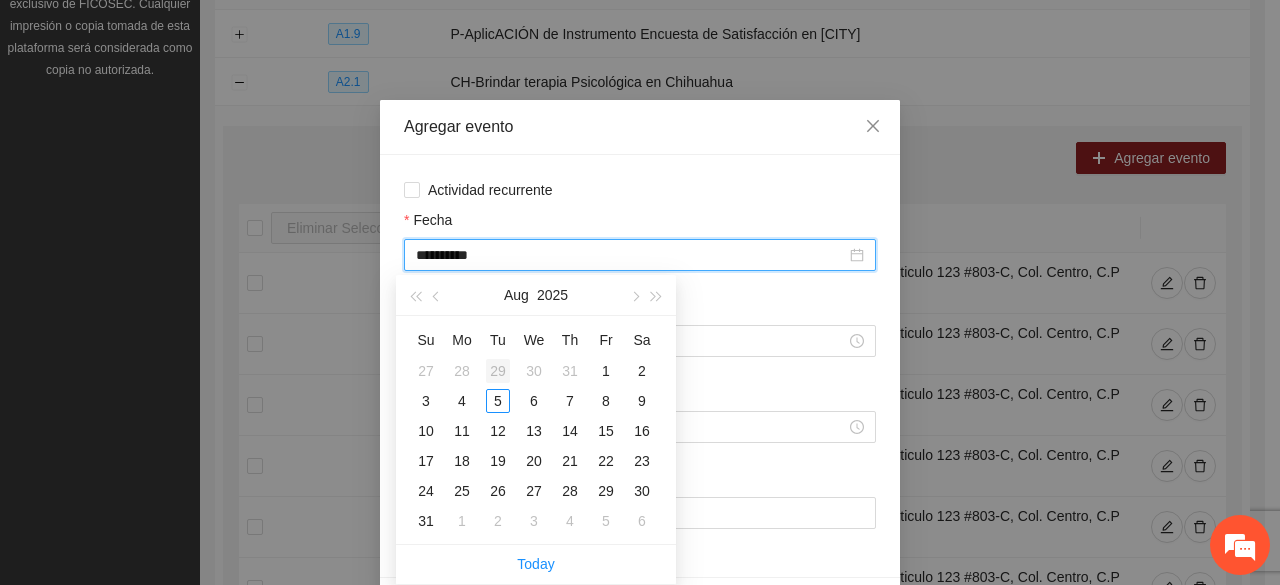 type on "**********" 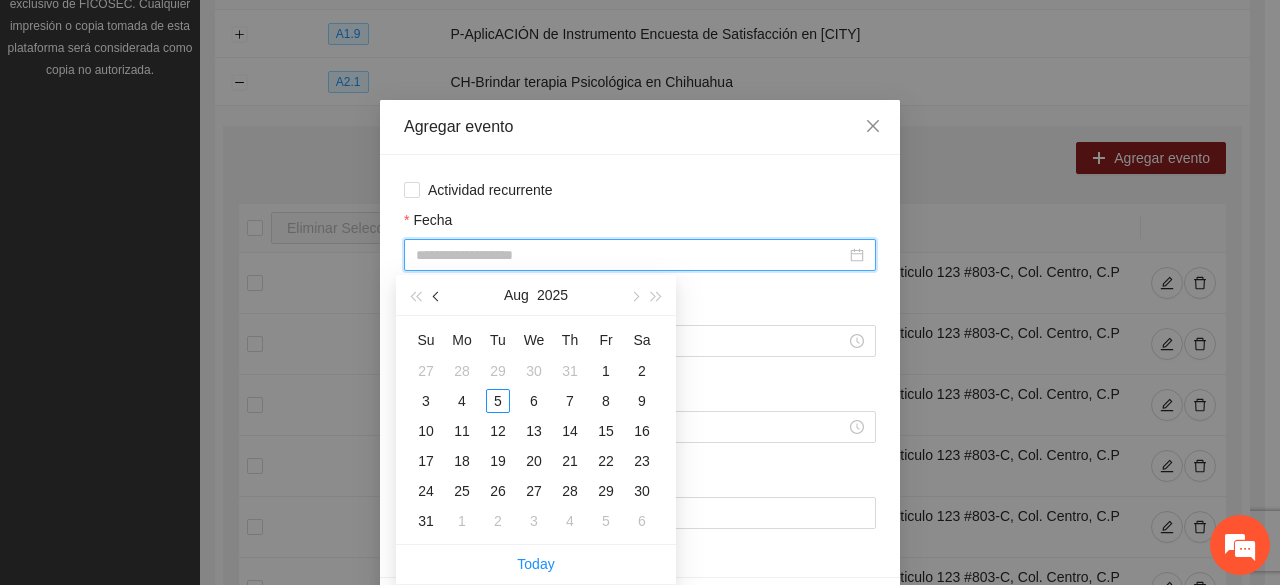 click at bounding box center [437, 295] 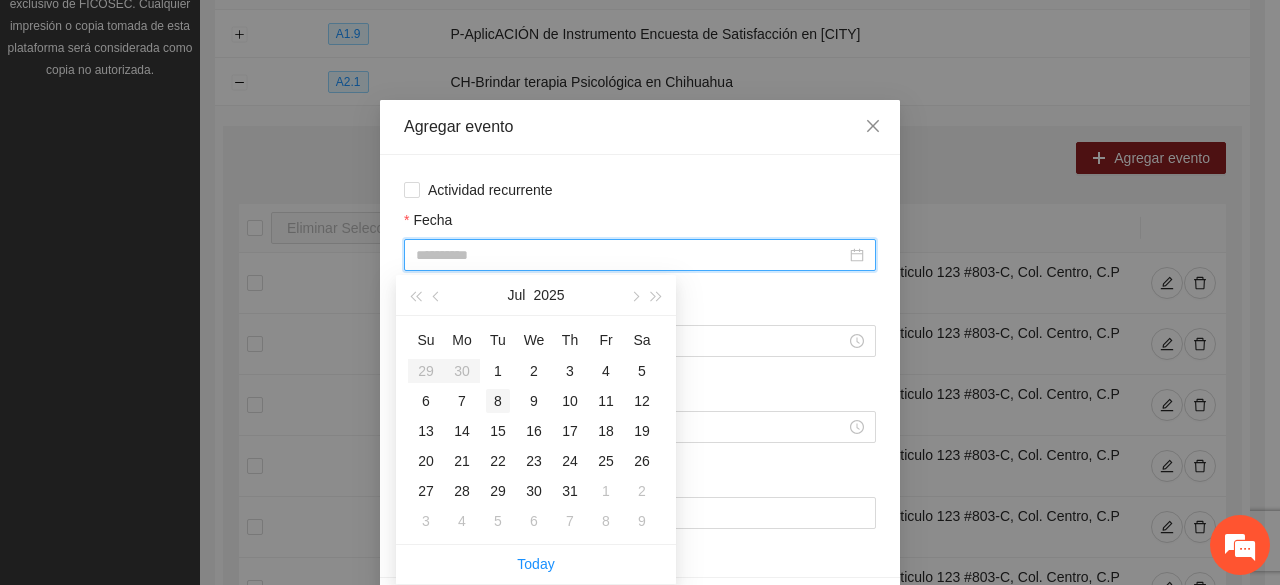 type on "**********" 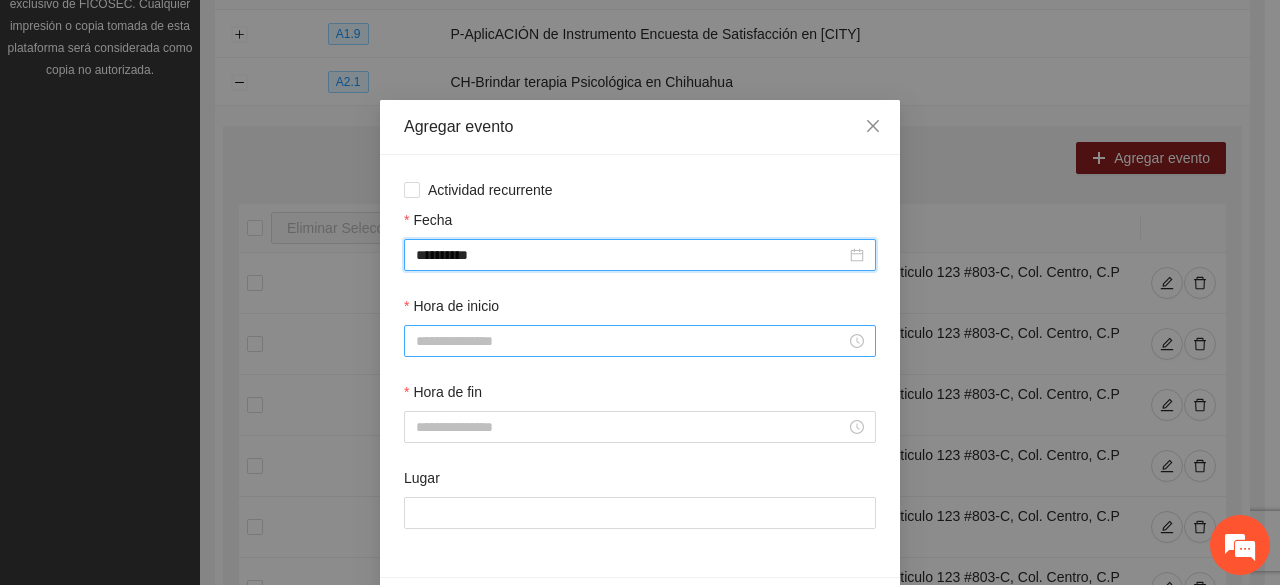 click at bounding box center [640, 341] 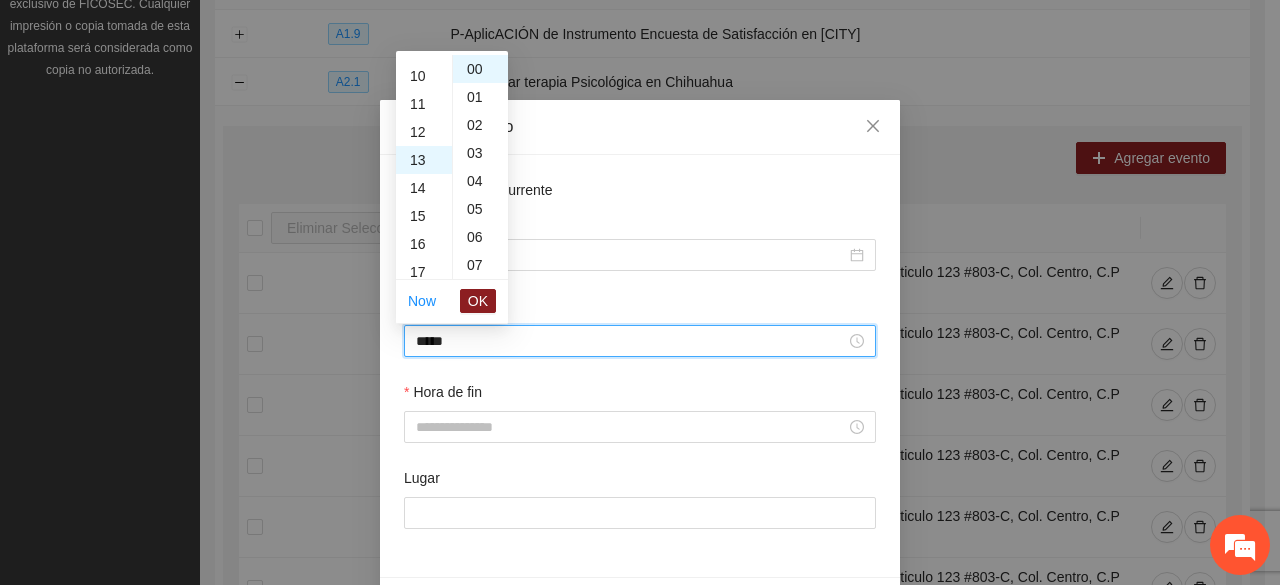 scroll, scrollTop: 364, scrollLeft: 0, axis: vertical 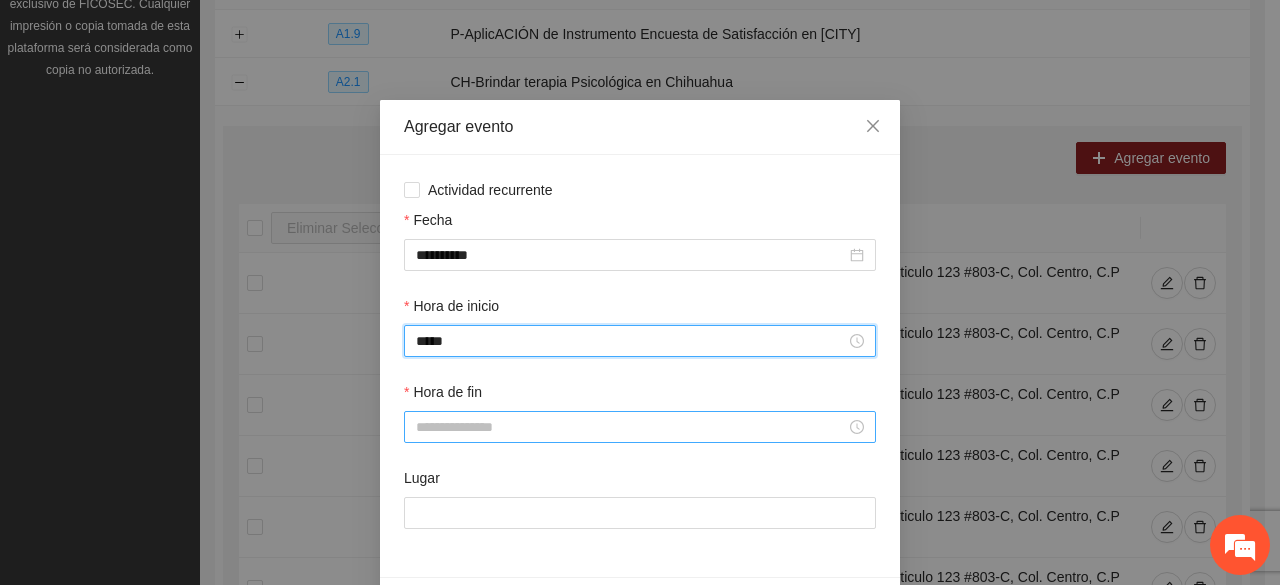 type on "*****" 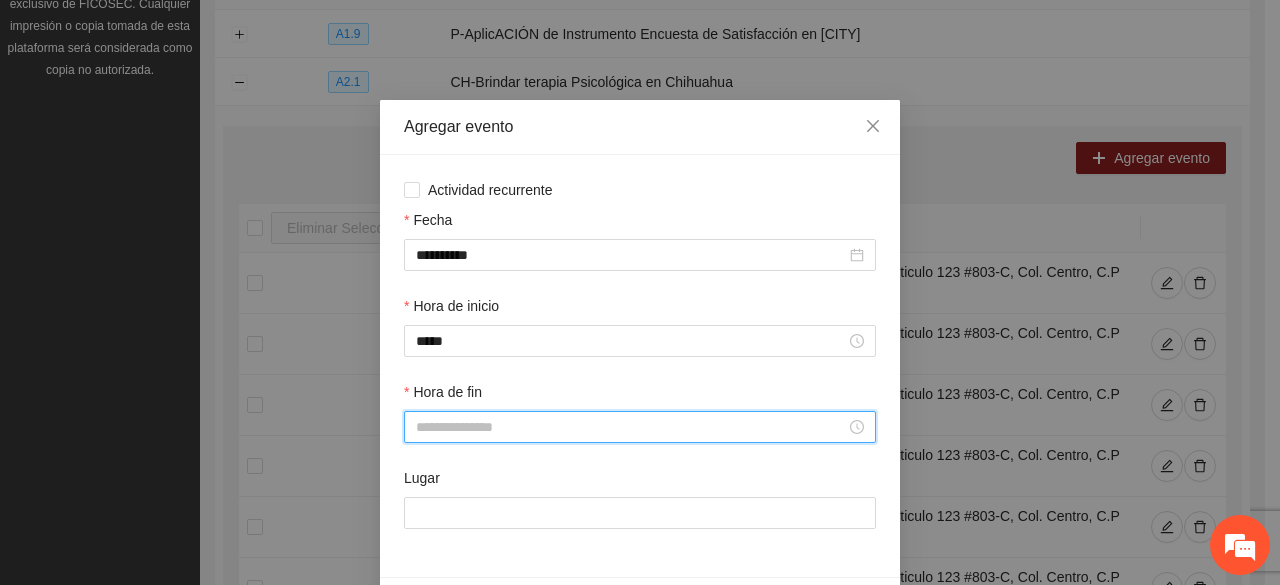click on "Hora de fin" at bounding box center [631, 427] 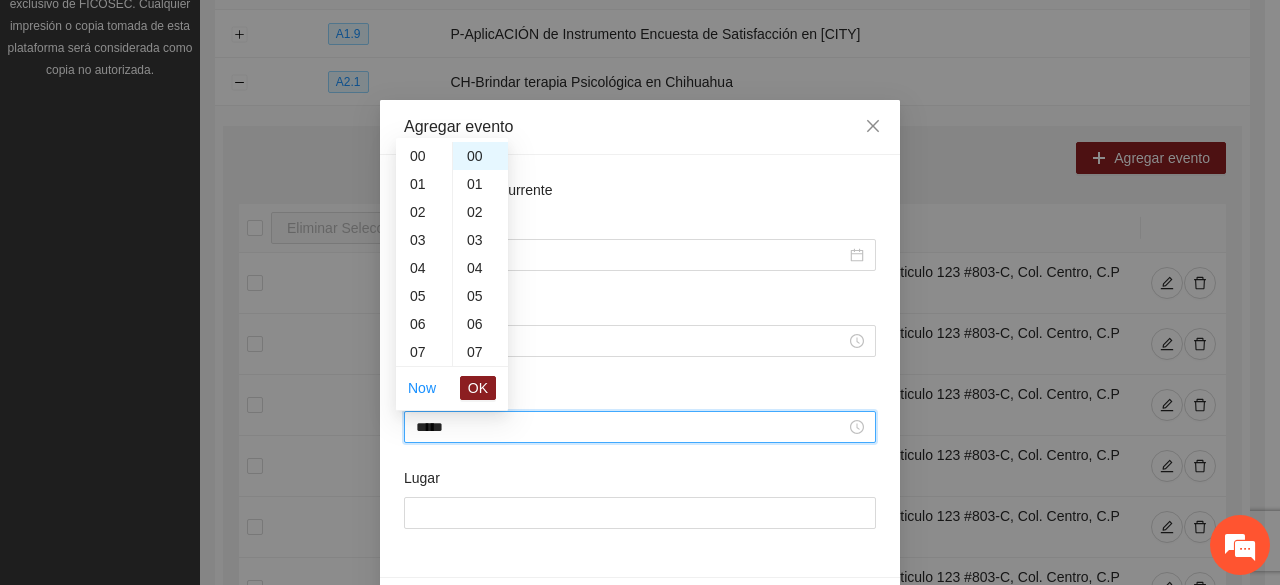 scroll, scrollTop: 392, scrollLeft: 0, axis: vertical 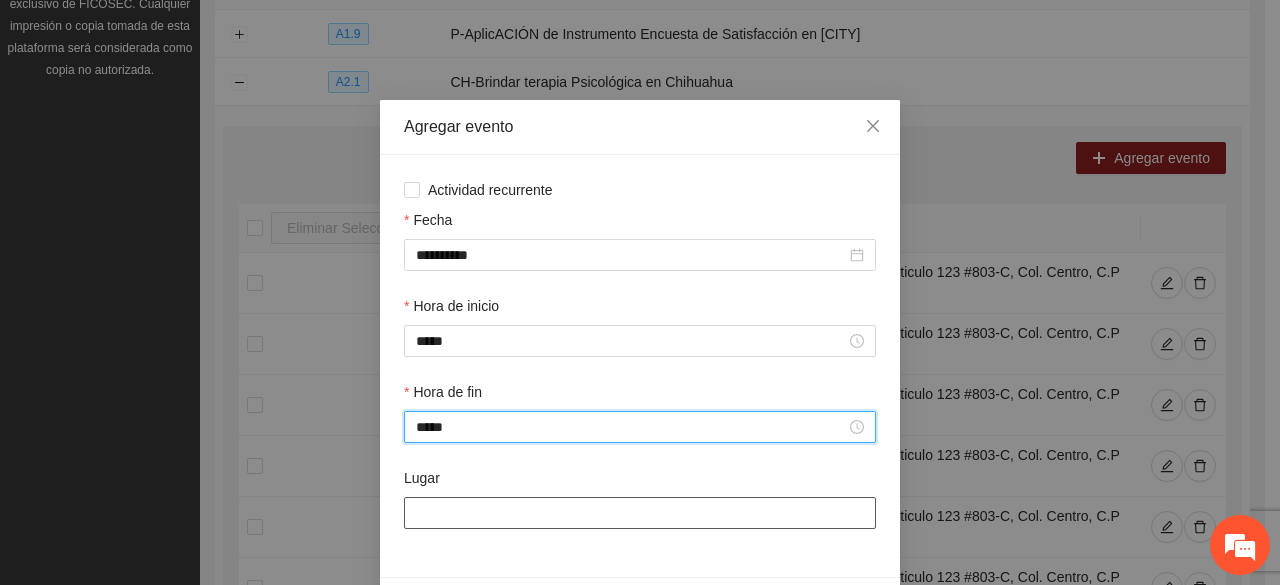 type on "*****" 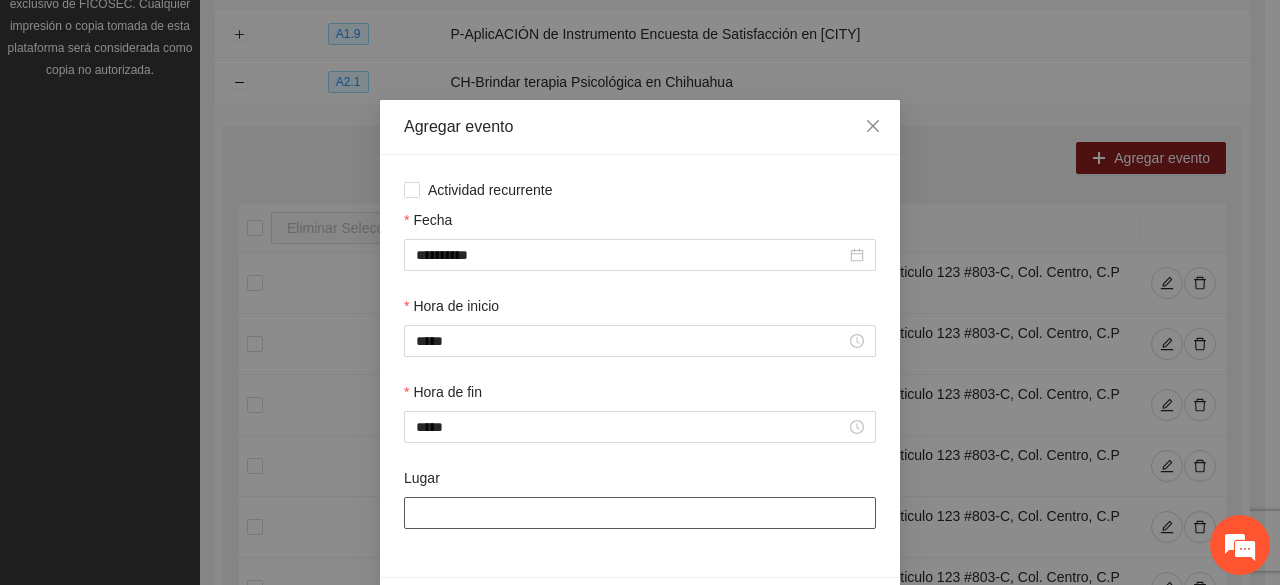 click on "Lugar" at bounding box center [640, 513] 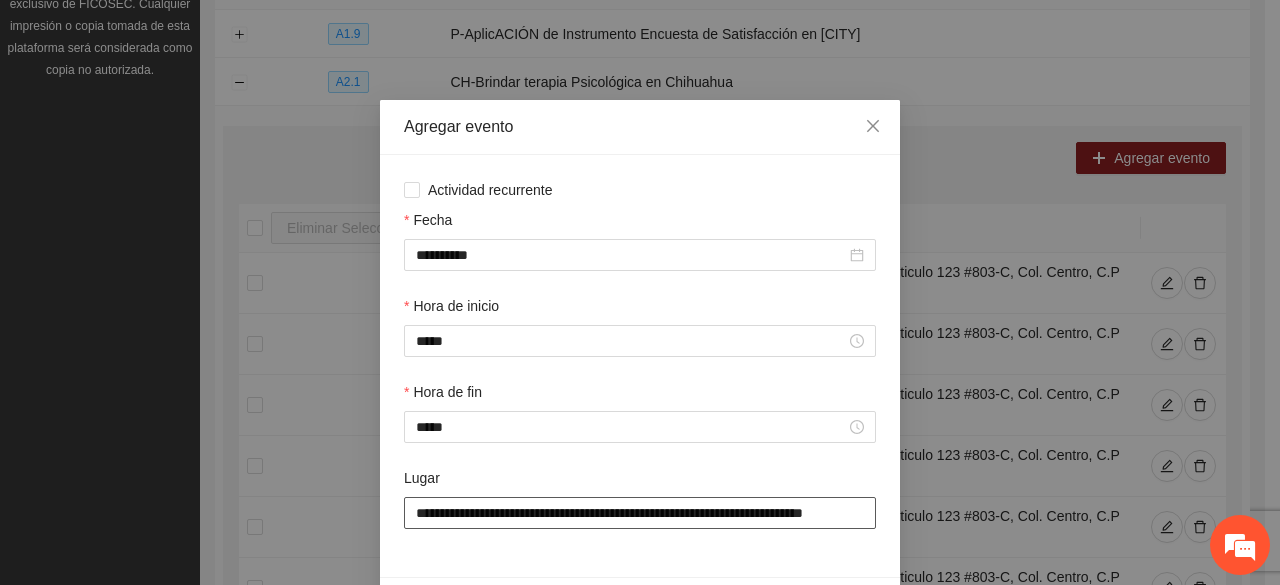 scroll, scrollTop: 0, scrollLeft: 36, axis: horizontal 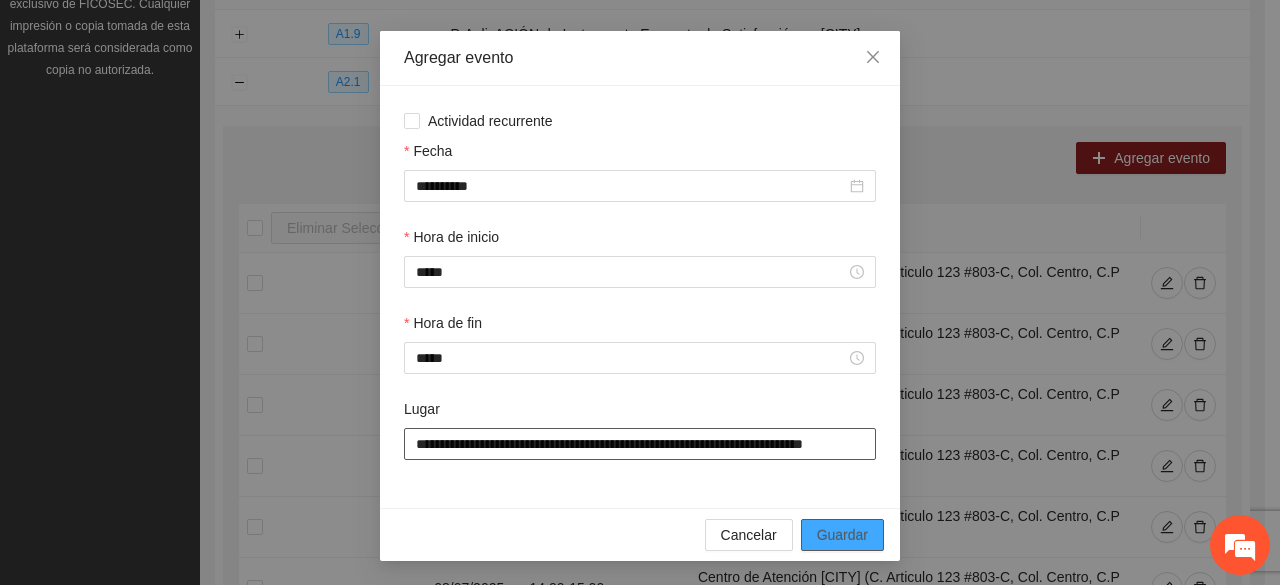 type on "**********" 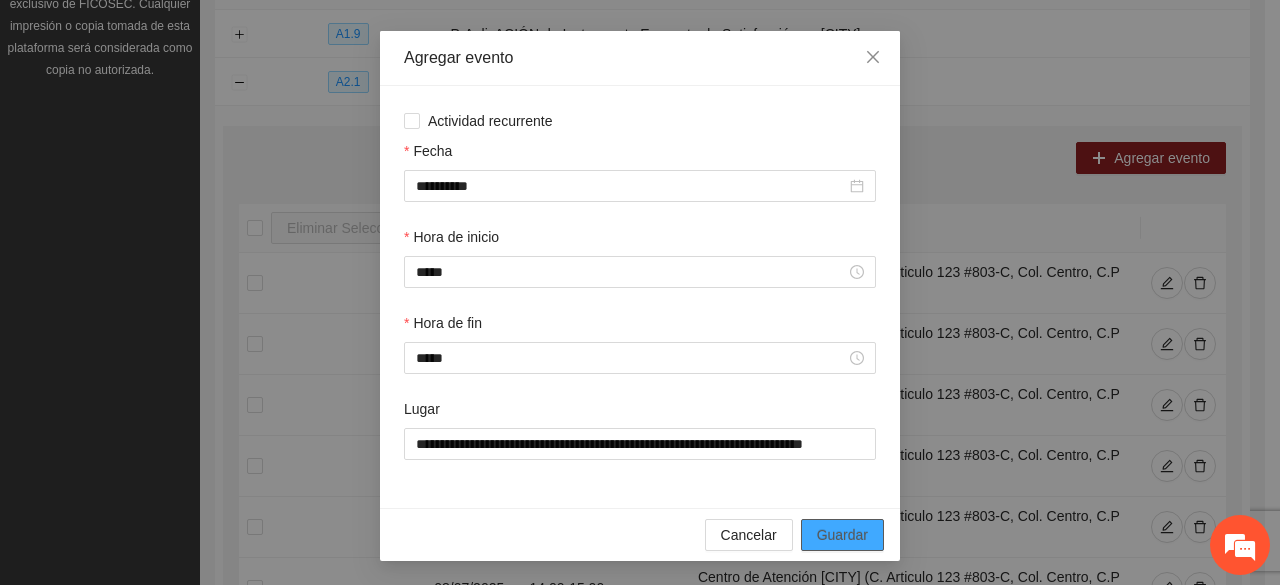 scroll, scrollTop: 0, scrollLeft: 0, axis: both 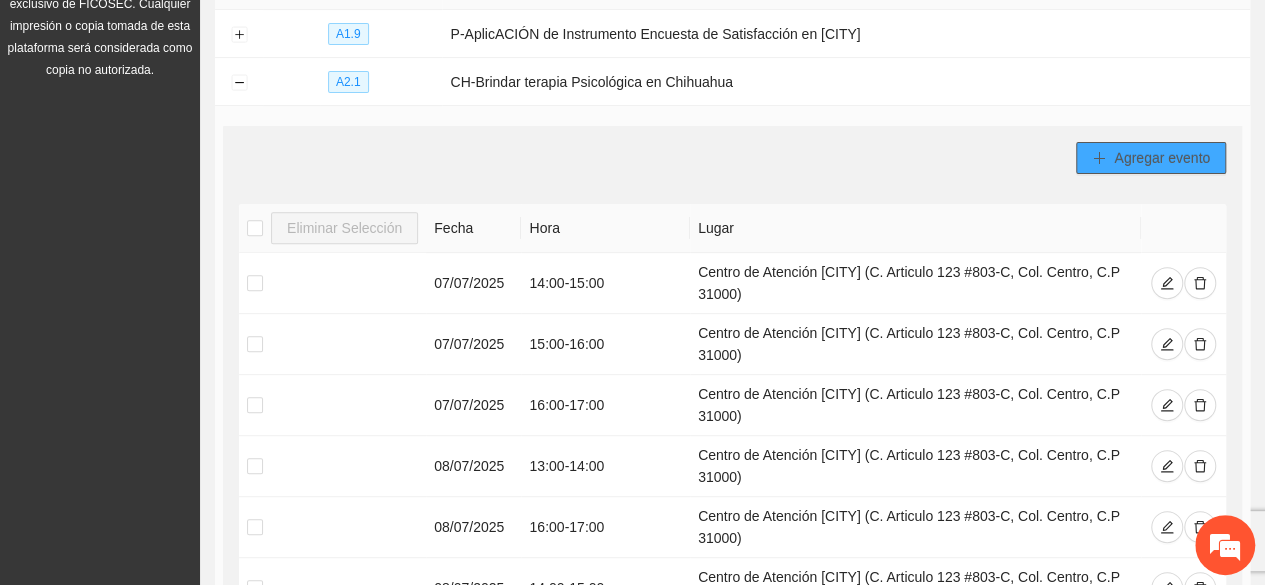 click on "Agregar evento" at bounding box center (1162, 158) 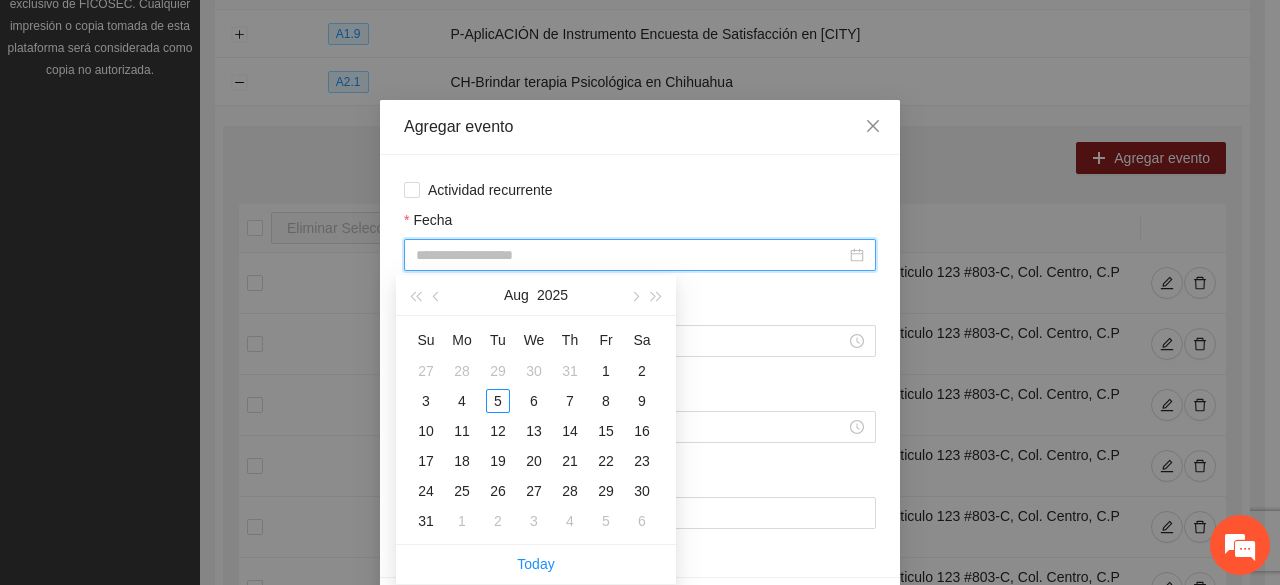 click on "Fecha" at bounding box center [631, 255] 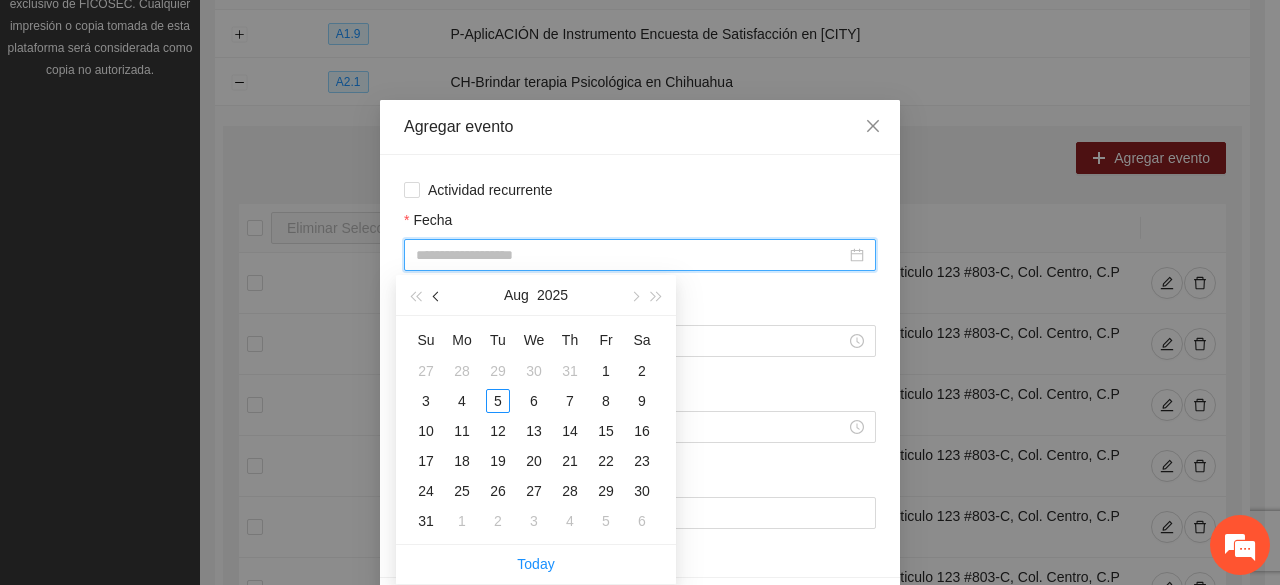 click at bounding box center (437, 295) 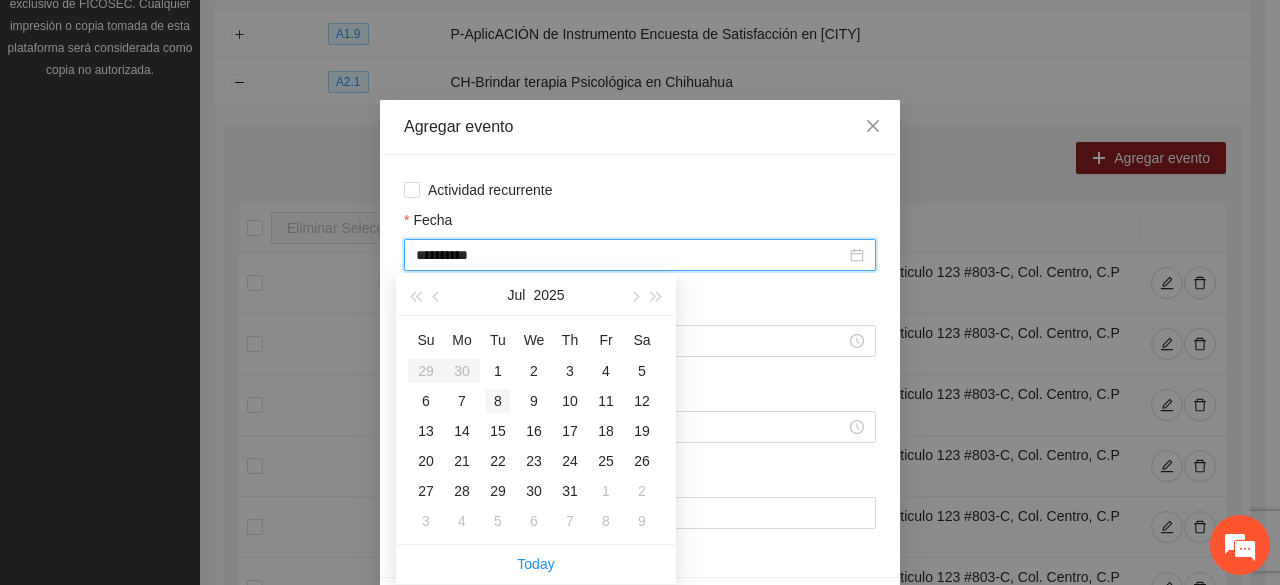 type on "**********" 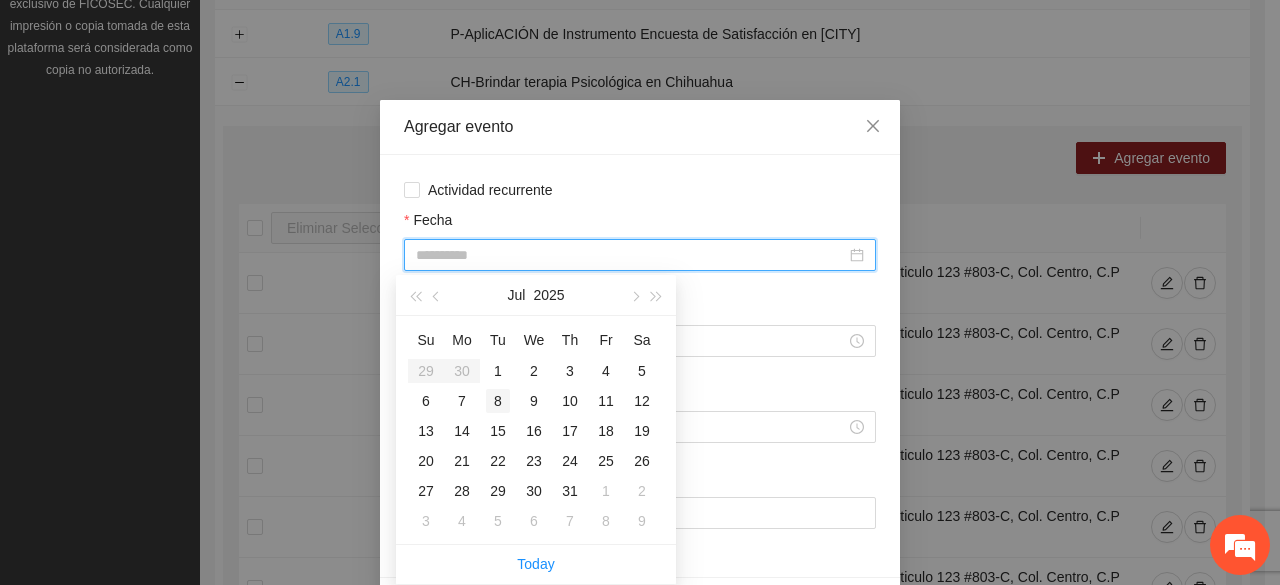 click on "8" at bounding box center (498, 401) 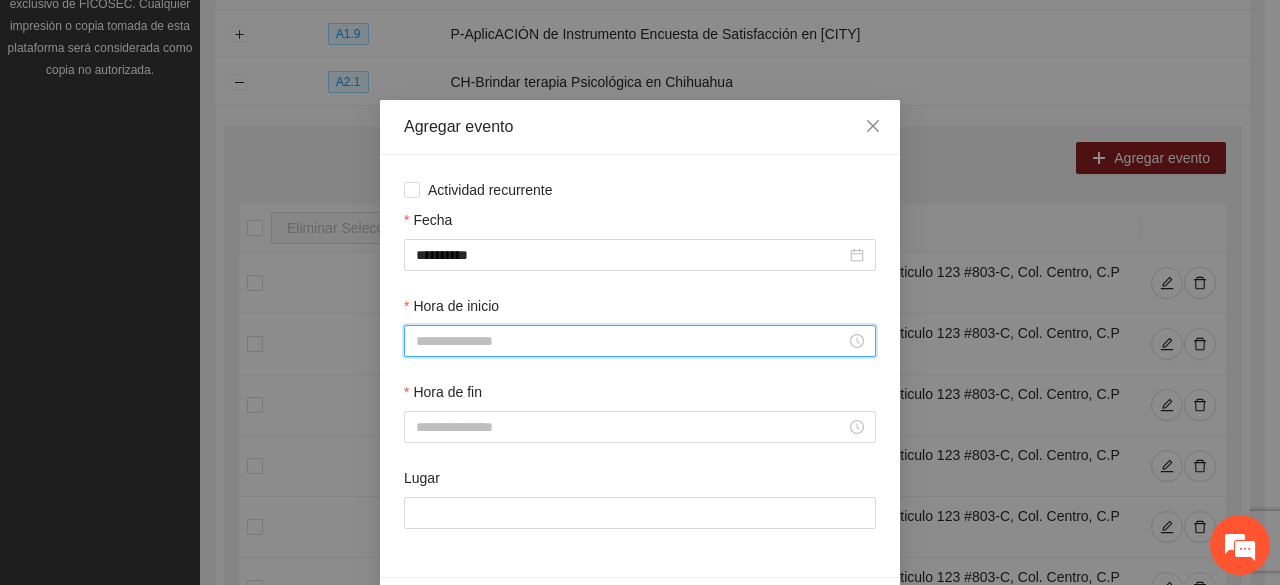 click on "Hora de inicio" at bounding box center (631, 341) 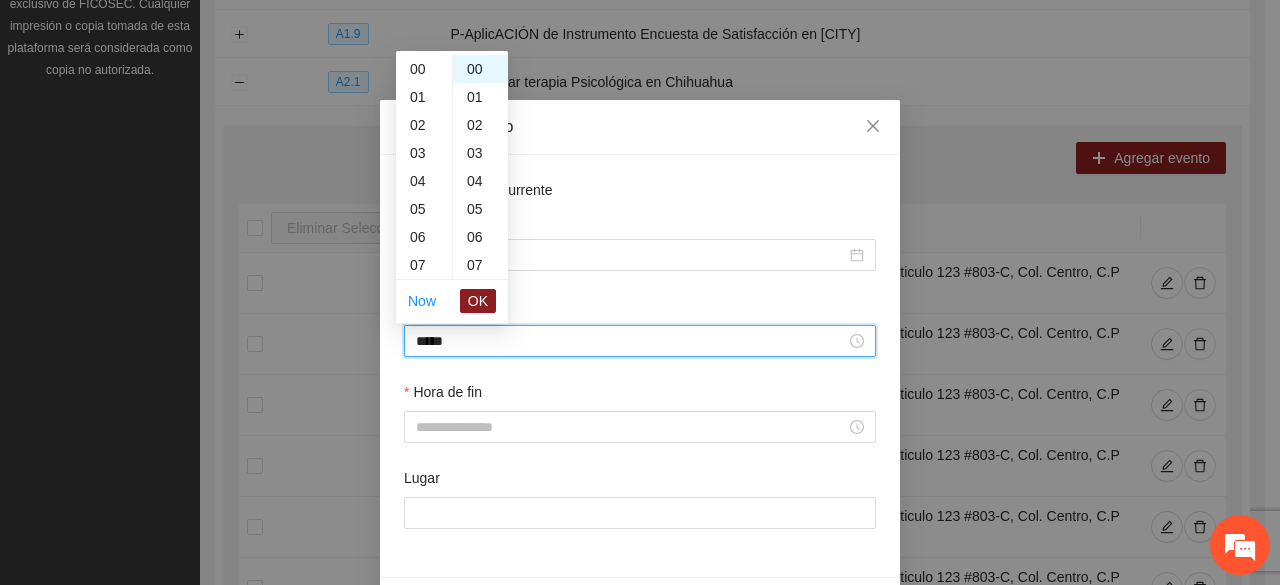 scroll, scrollTop: 364, scrollLeft: 0, axis: vertical 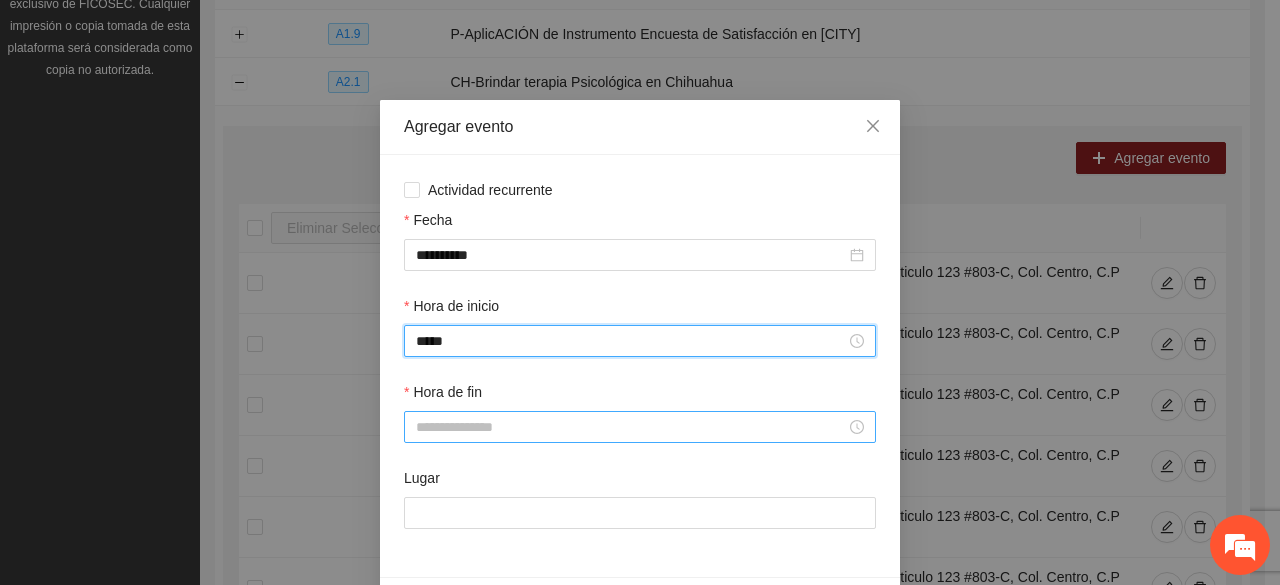 type on "*****" 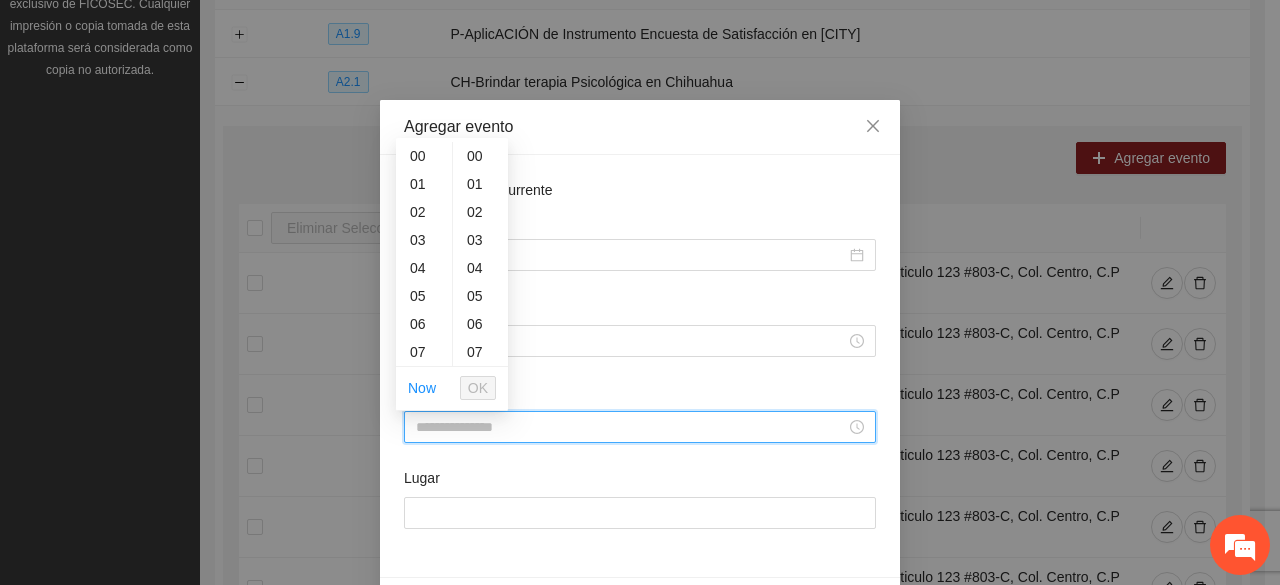 click on "Hora de fin" at bounding box center [631, 427] 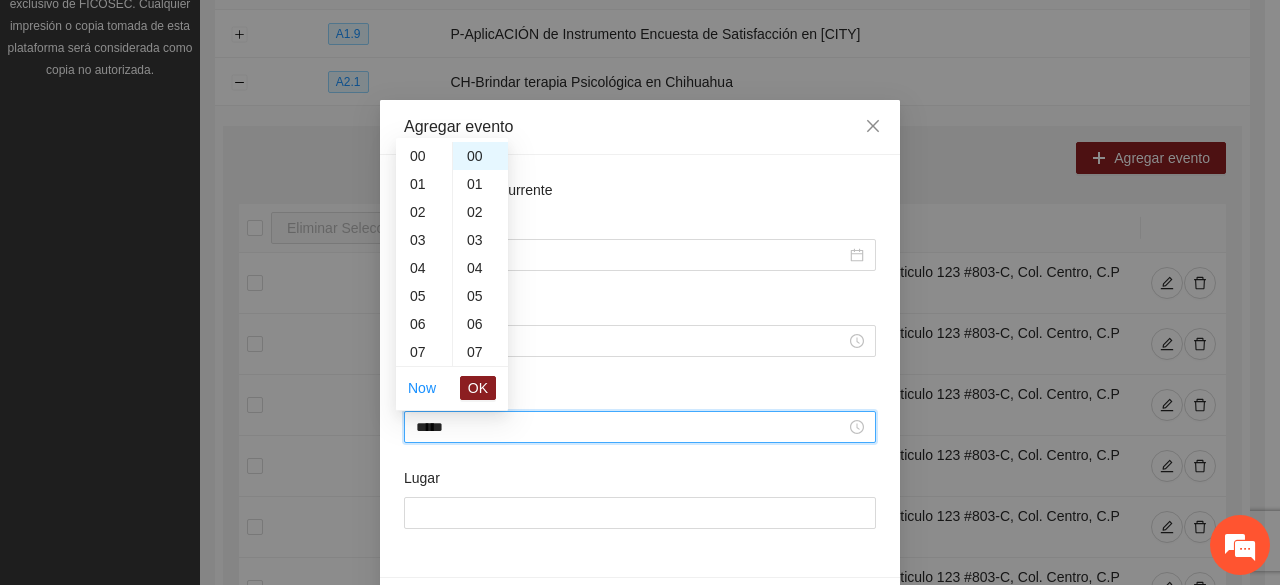 scroll, scrollTop: 392, scrollLeft: 0, axis: vertical 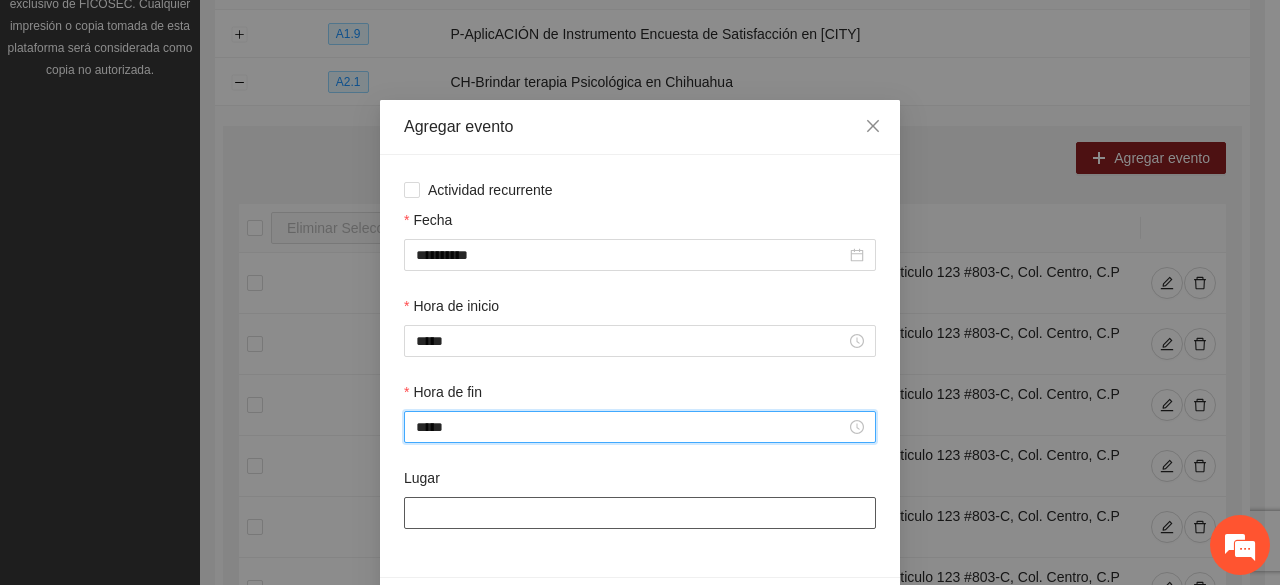 type on "*****" 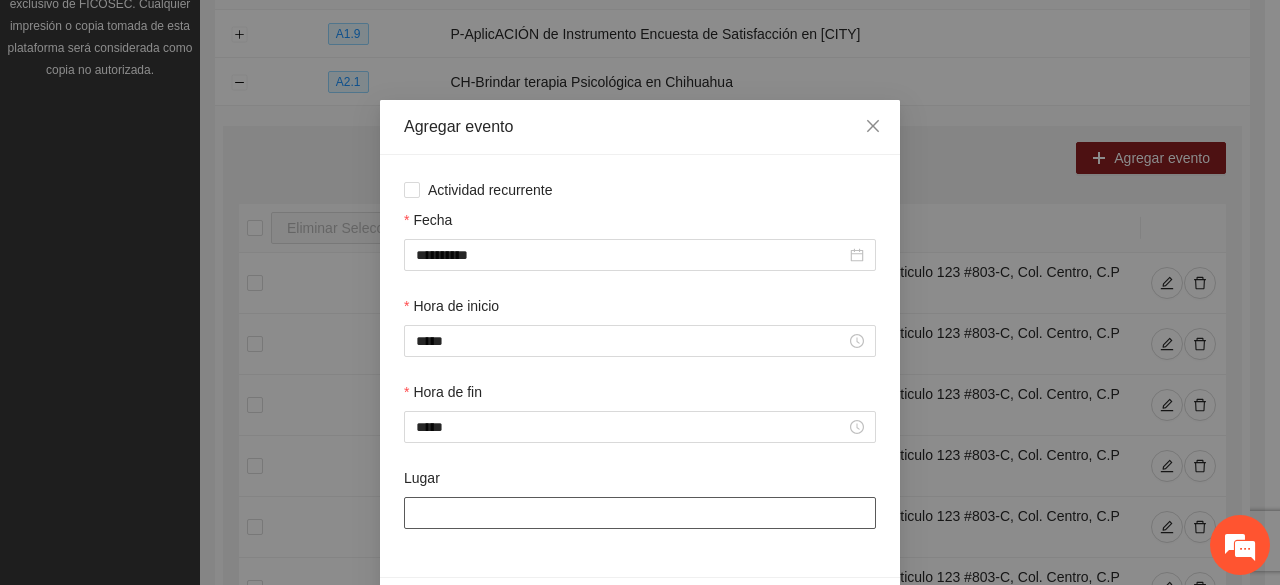 click on "Lugar" at bounding box center (640, 513) 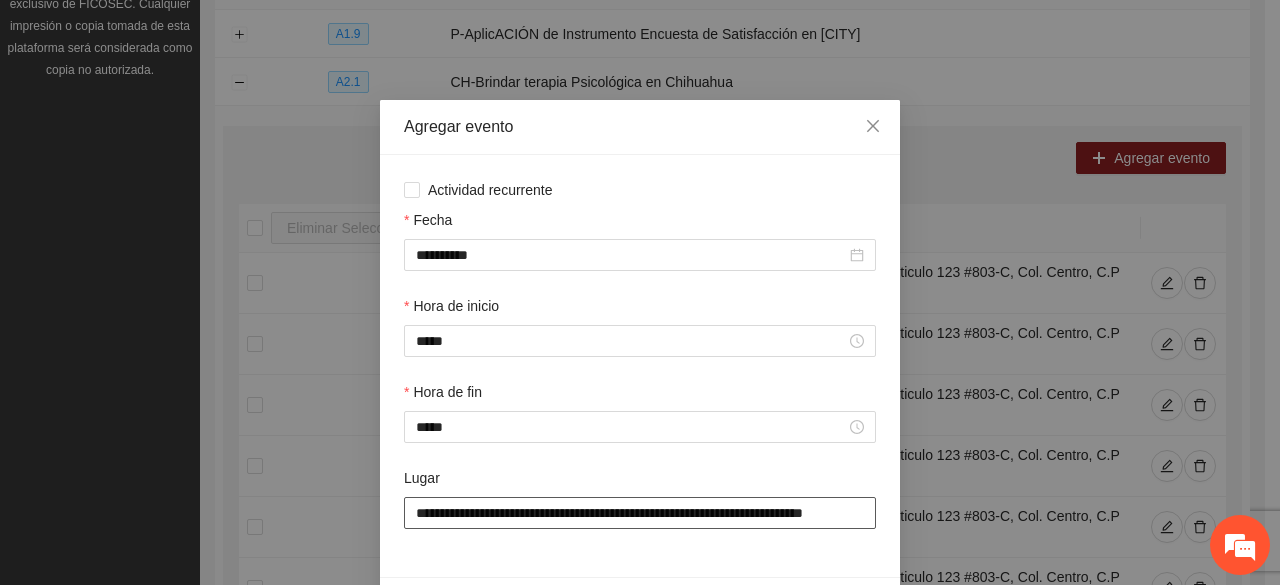 scroll, scrollTop: 0, scrollLeft: 36, axis: horizontal 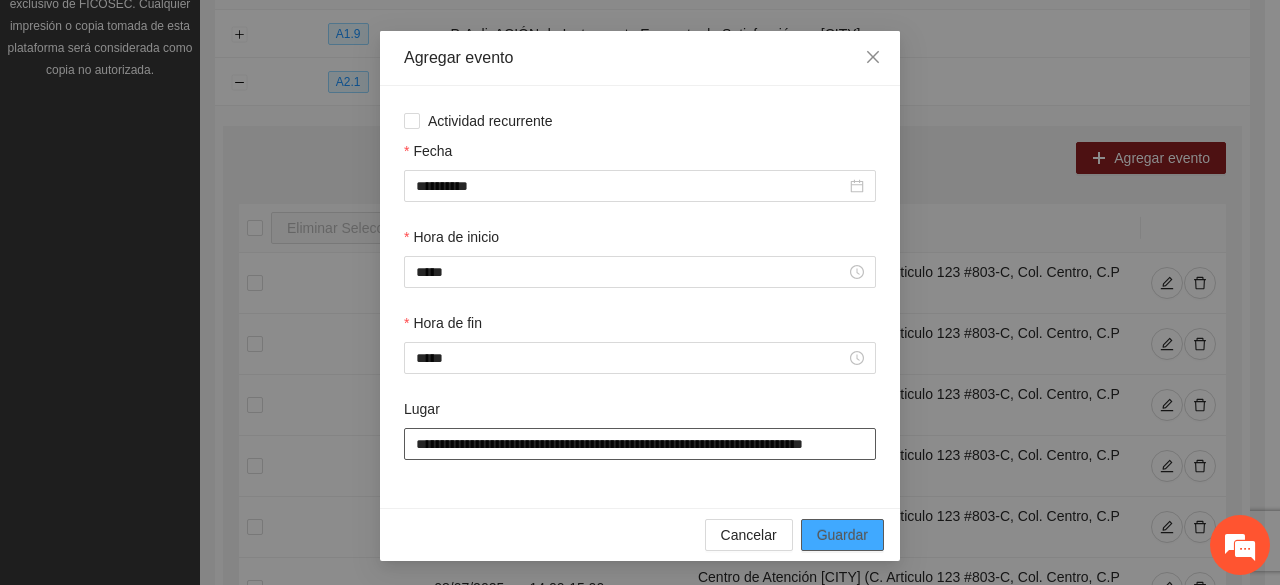 type on "**********" 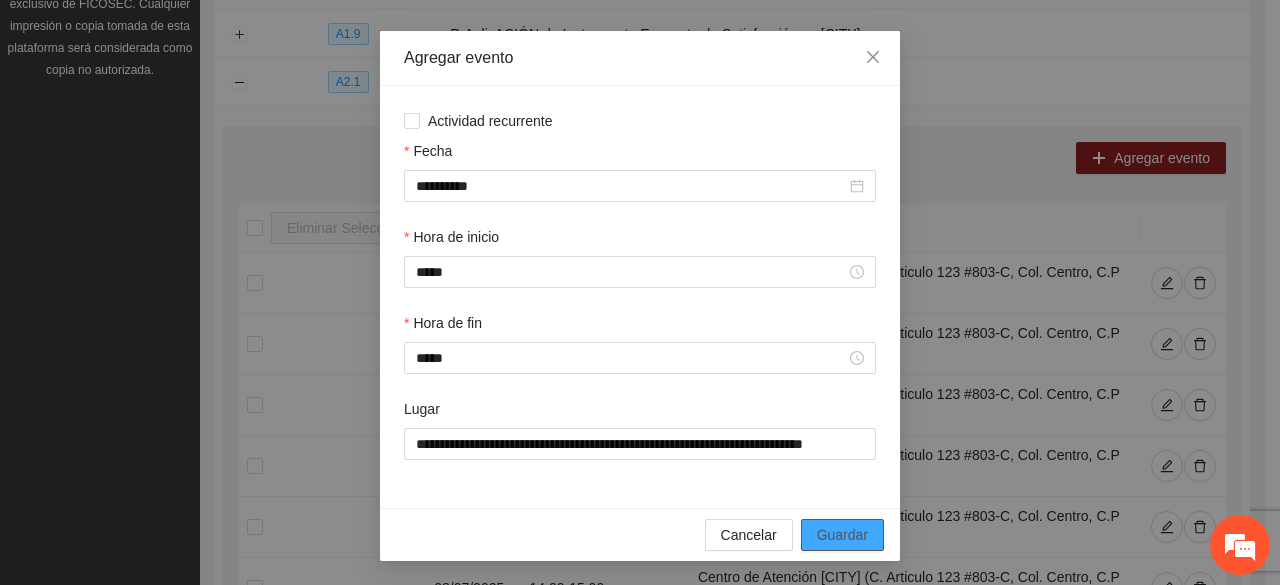 scroll, scrollTop: 0, scrollLeft: 0, axis: both 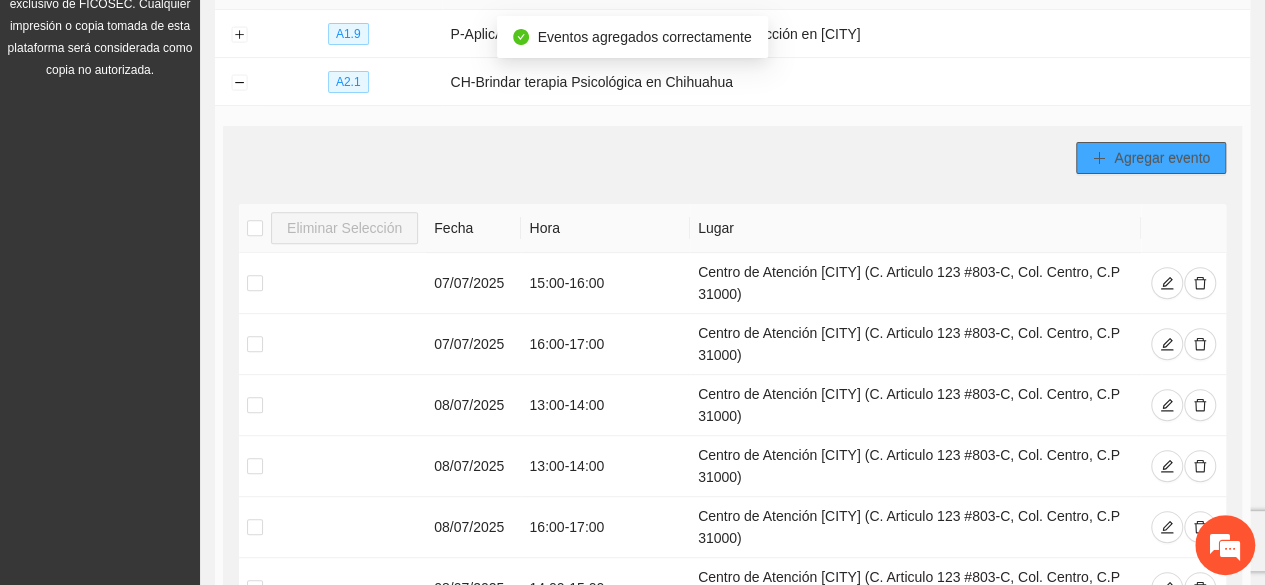 click 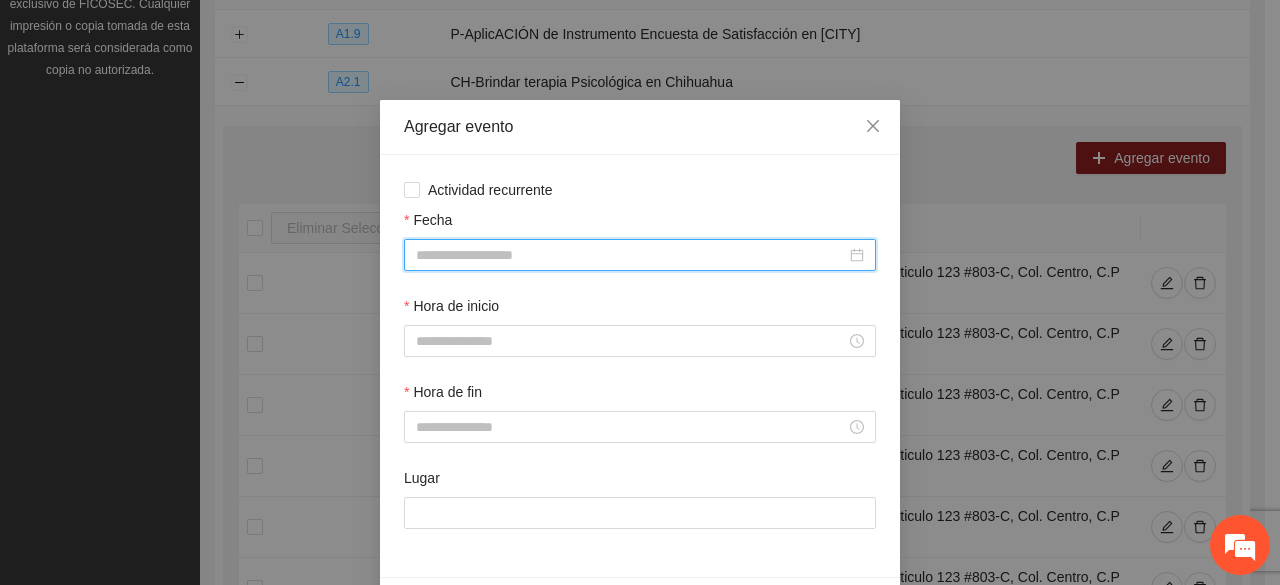 click on "Fecha" at bounding box center [631, 255] 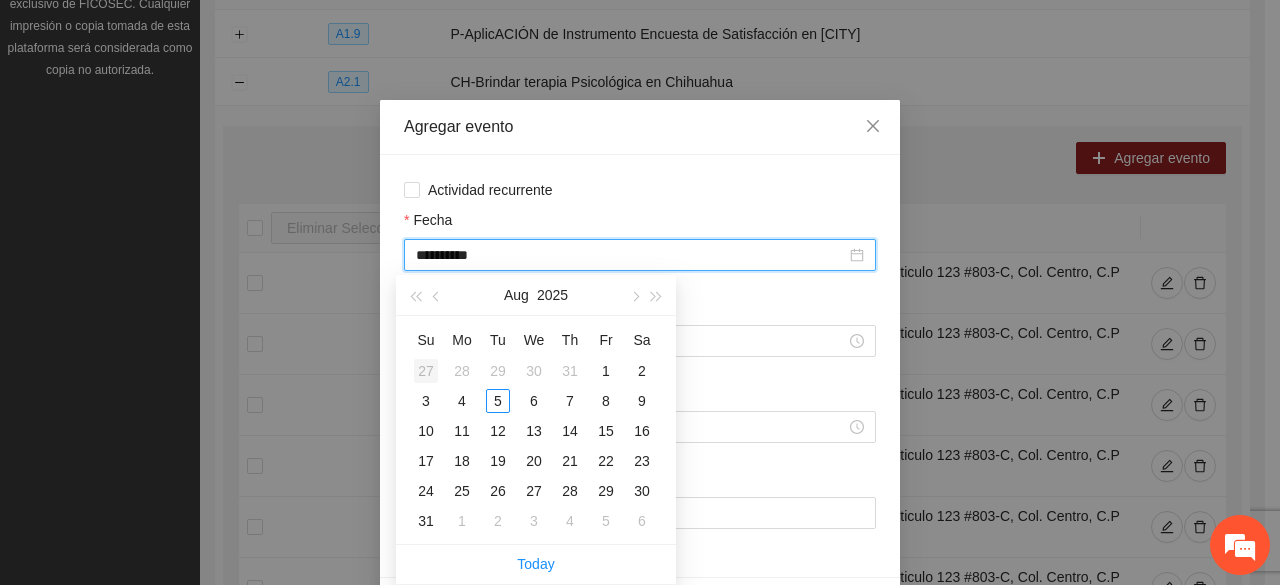 type on "**********" 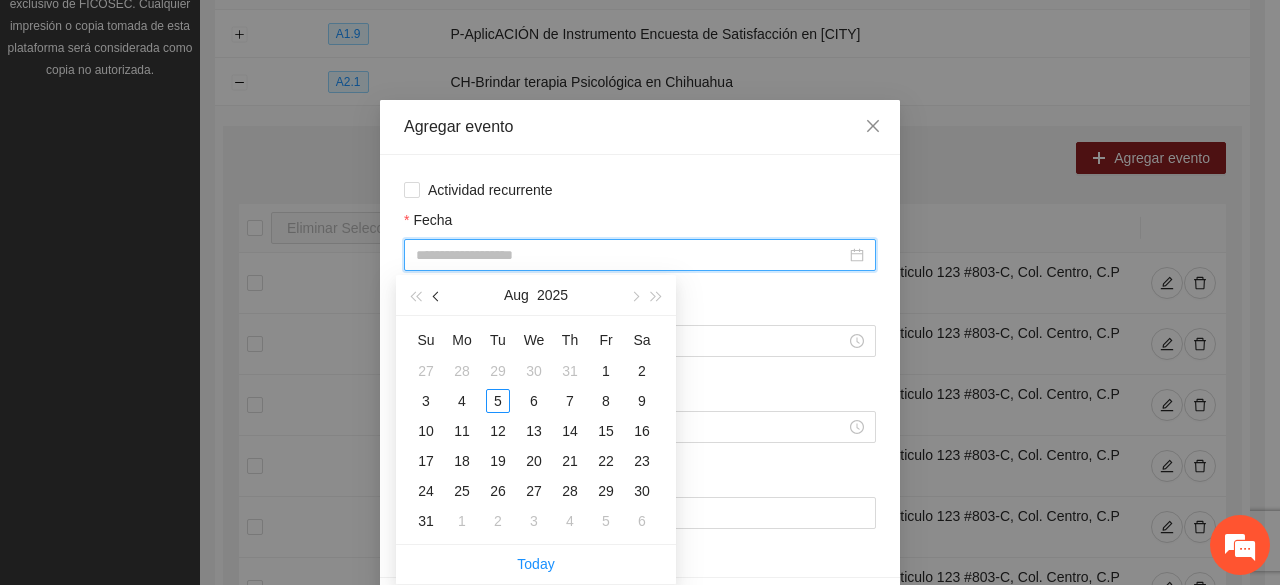 click at bounding box center [438, 297] 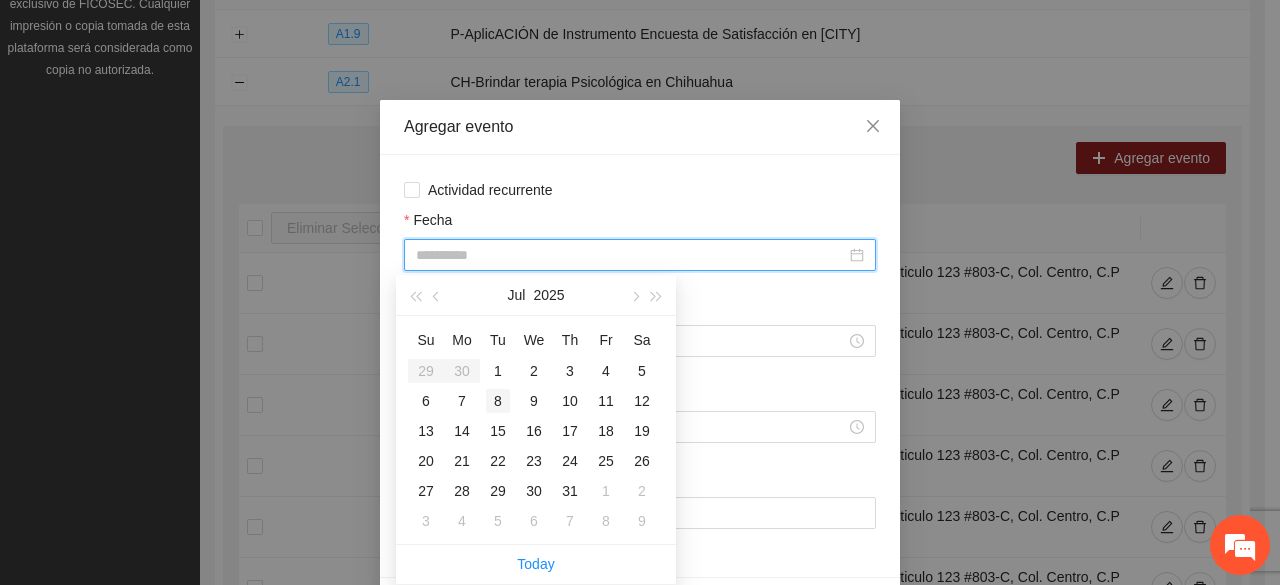 type on "**********" 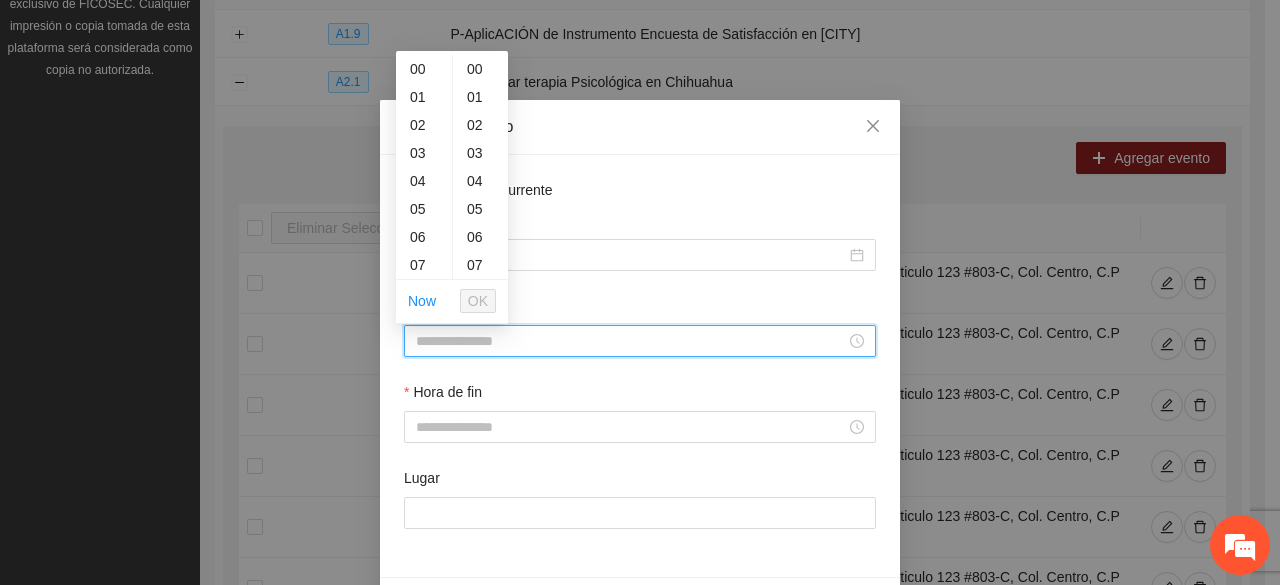 click on "Hora de inicio" at bounding box center [631, 341] 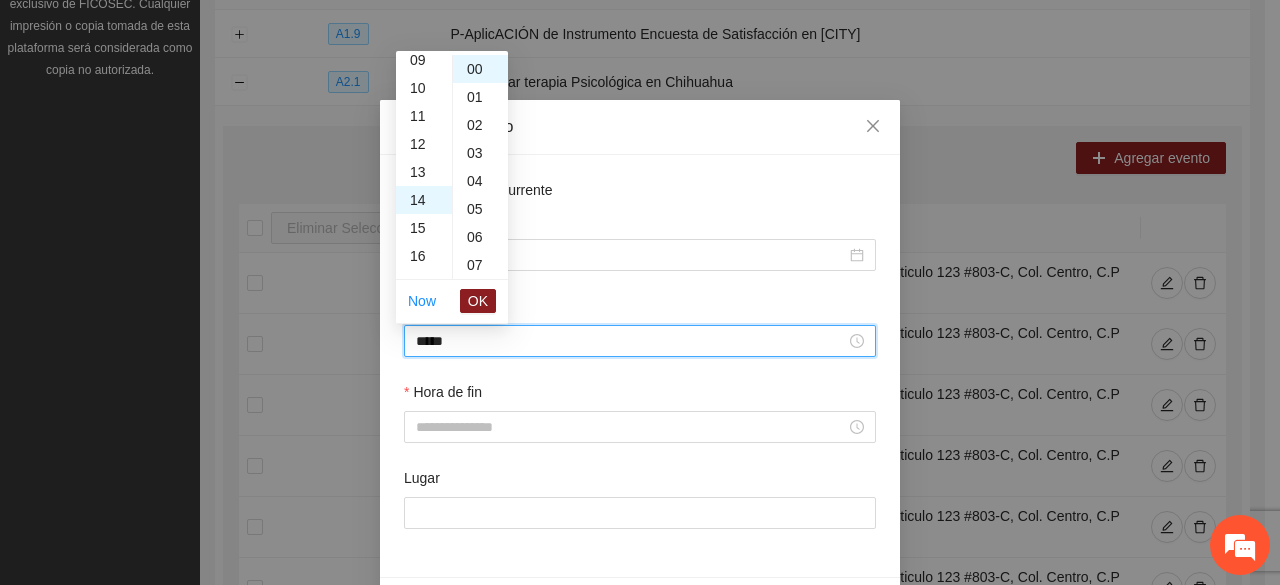scroll, scrollTop: 392, scrollLeft: 0, axis: vertical 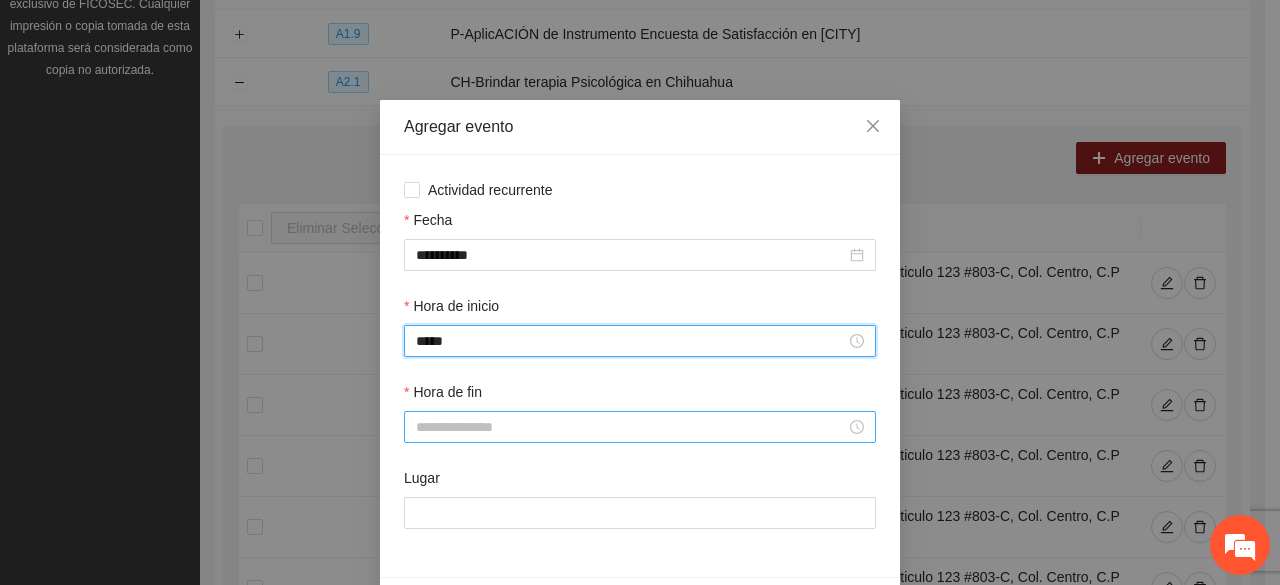 type on "*****" 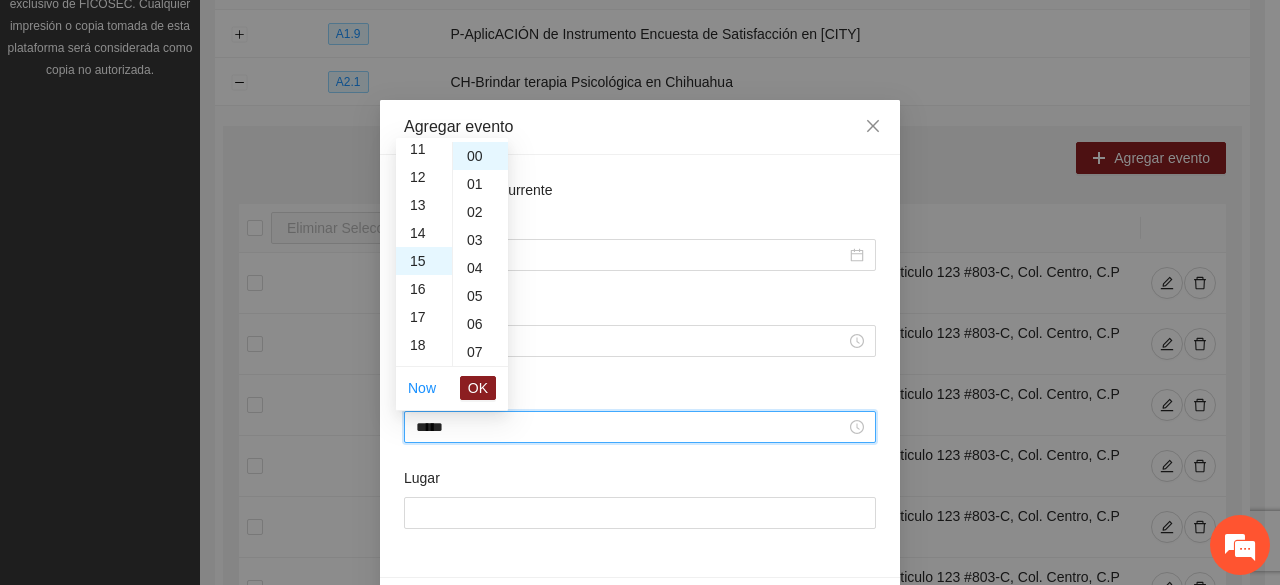 scroll, scrollTop: 420, scrollLeft: 0, axis: vertical 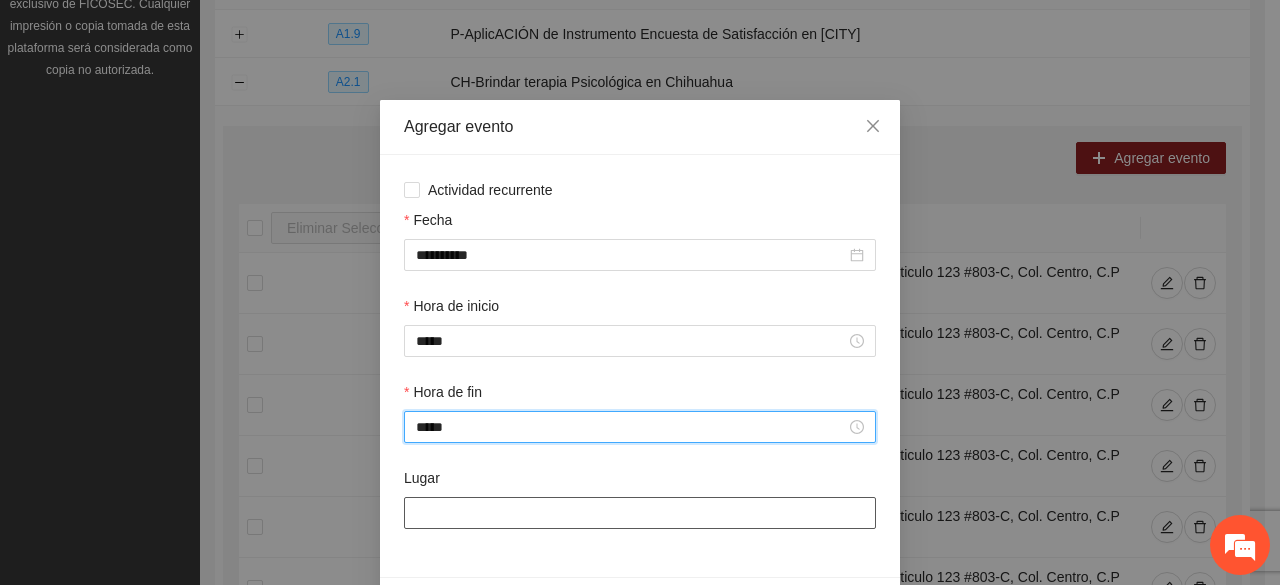 type on "*****" 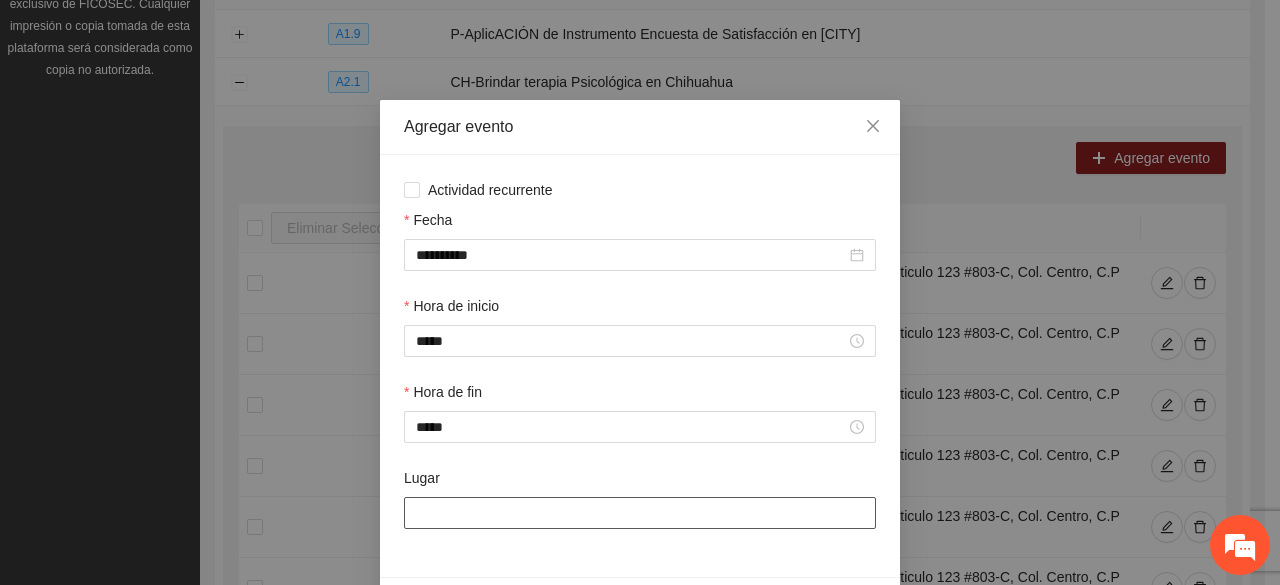 click on "Lugar" at bounding box center (640, 513) 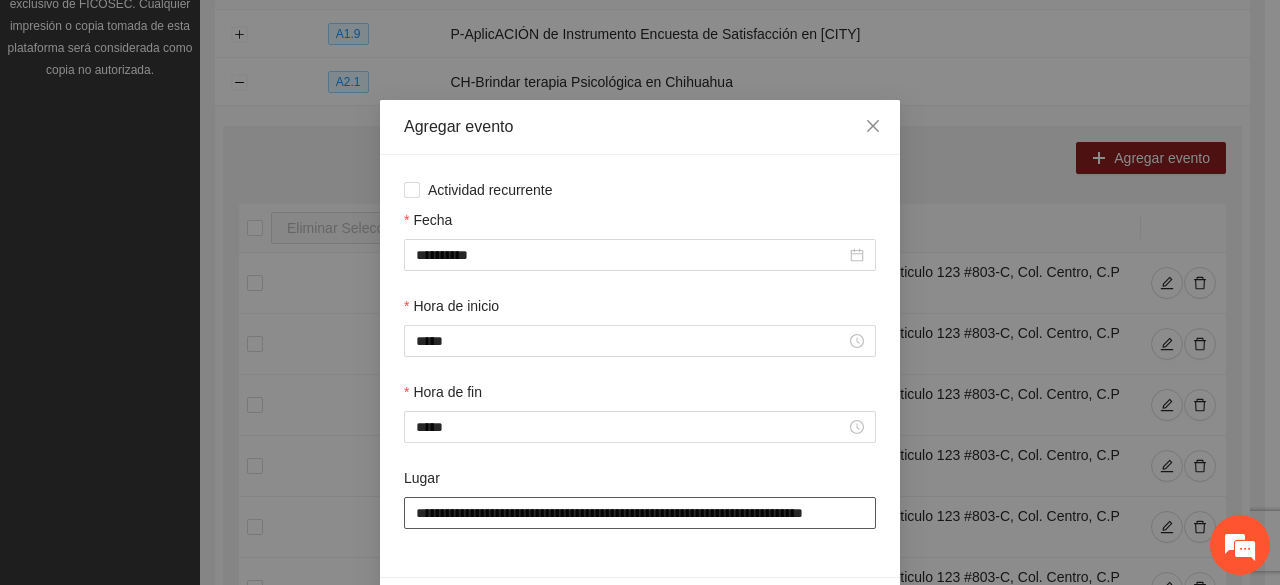 scroll, scrollTop: 0, scrollLeft: 36, axis: horizontal 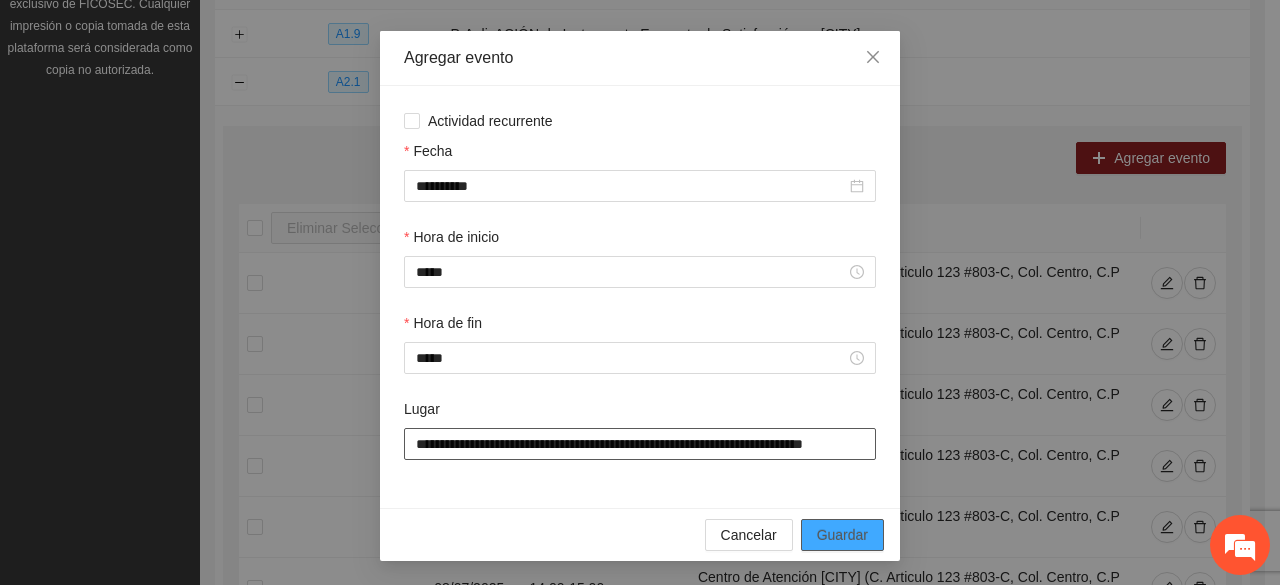 type on "**********" 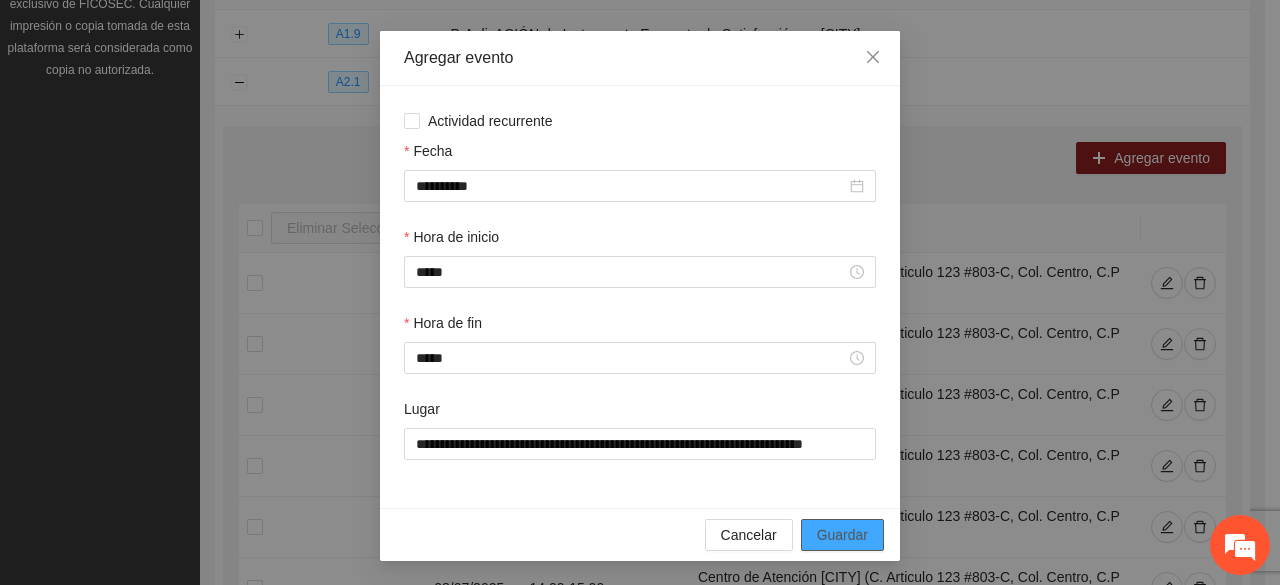 scroll, scrollTop: 0, scrollLeft: 0, axis: both 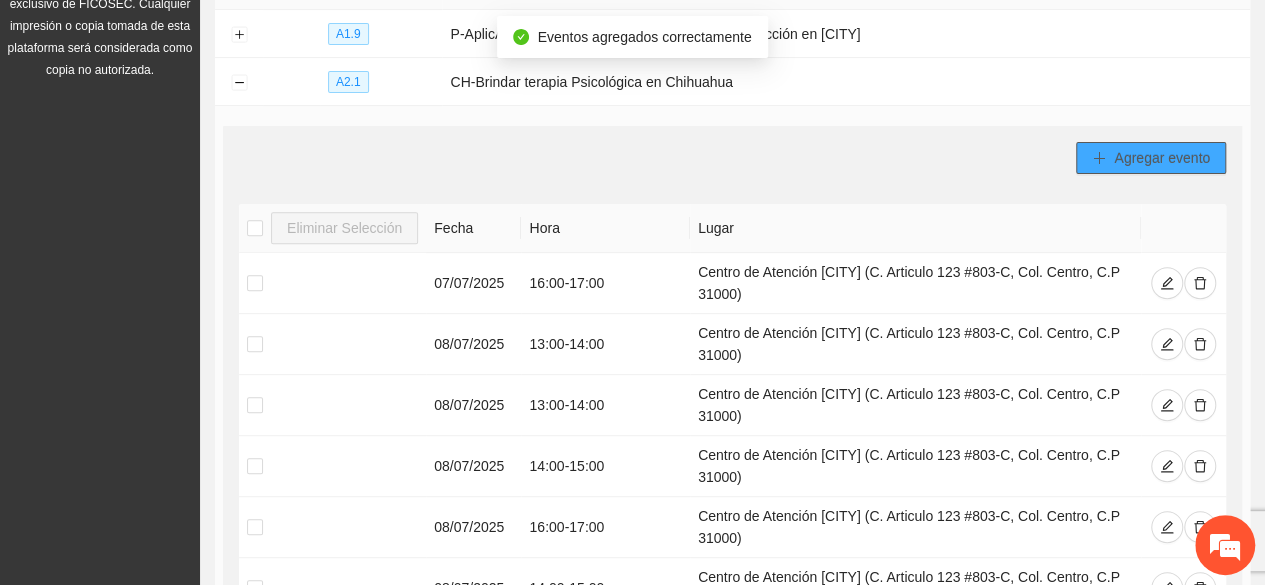 click on "Agregar evento" at bounding box center [1151, 158] 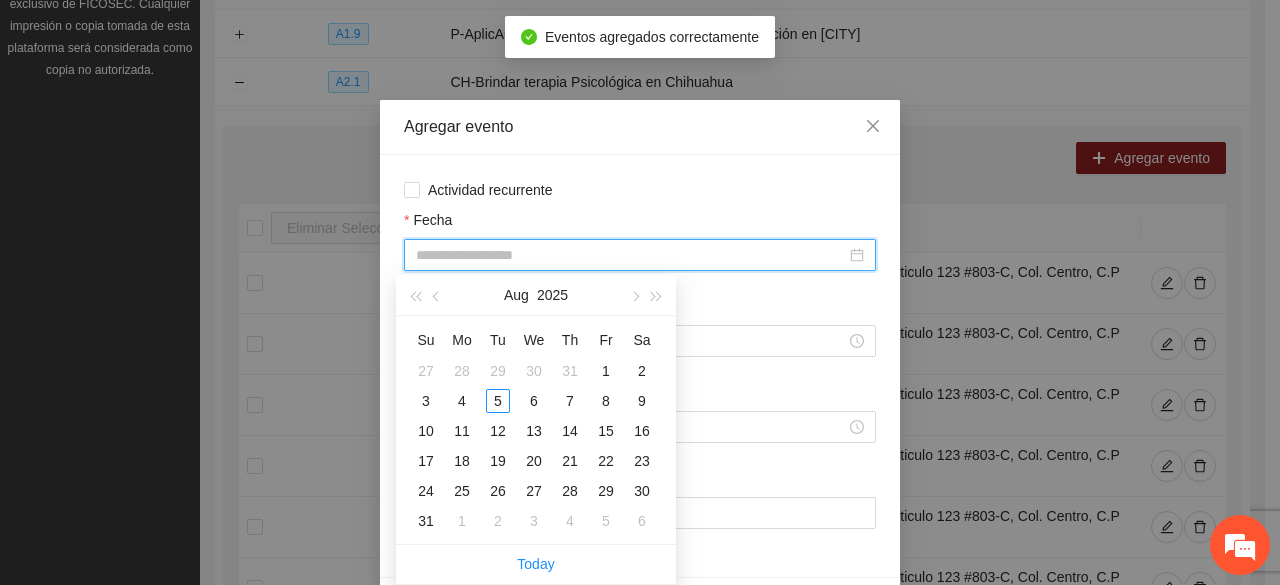click on "Fecha" at bounding box center (631, 255) 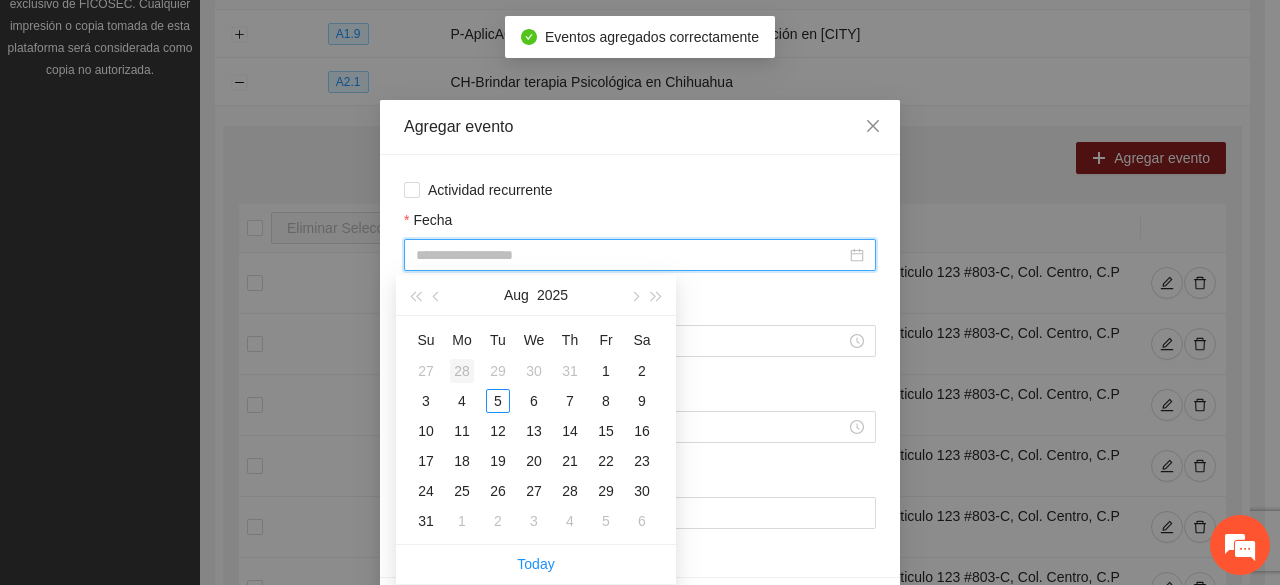 type on "**********" 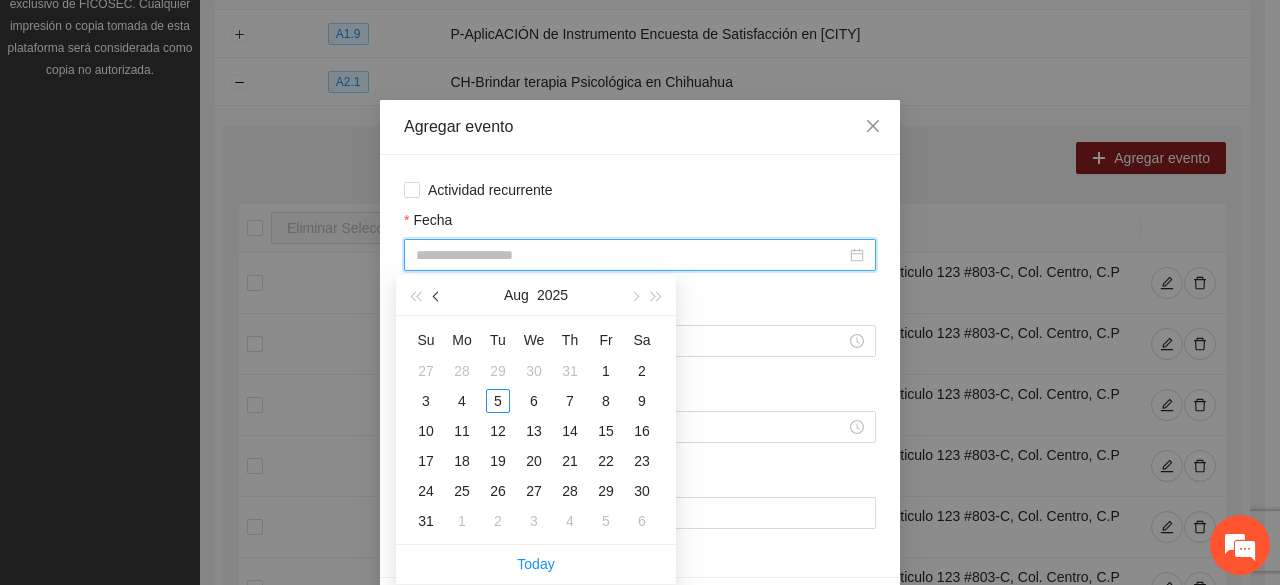 click at bounding box center [437, 295] 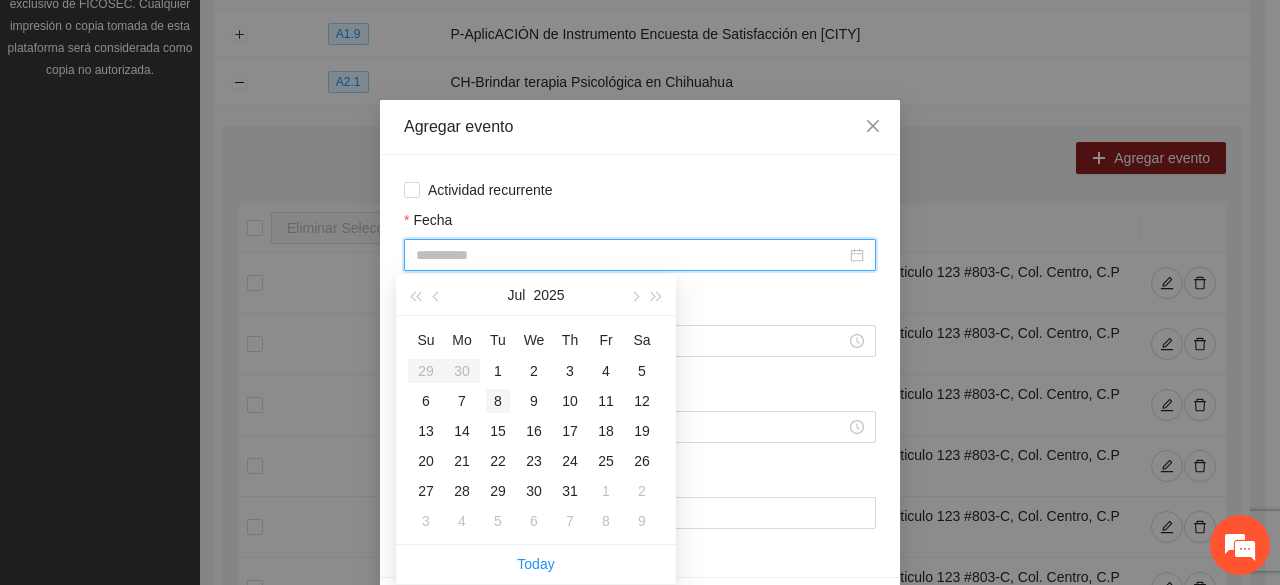 type on "**********" 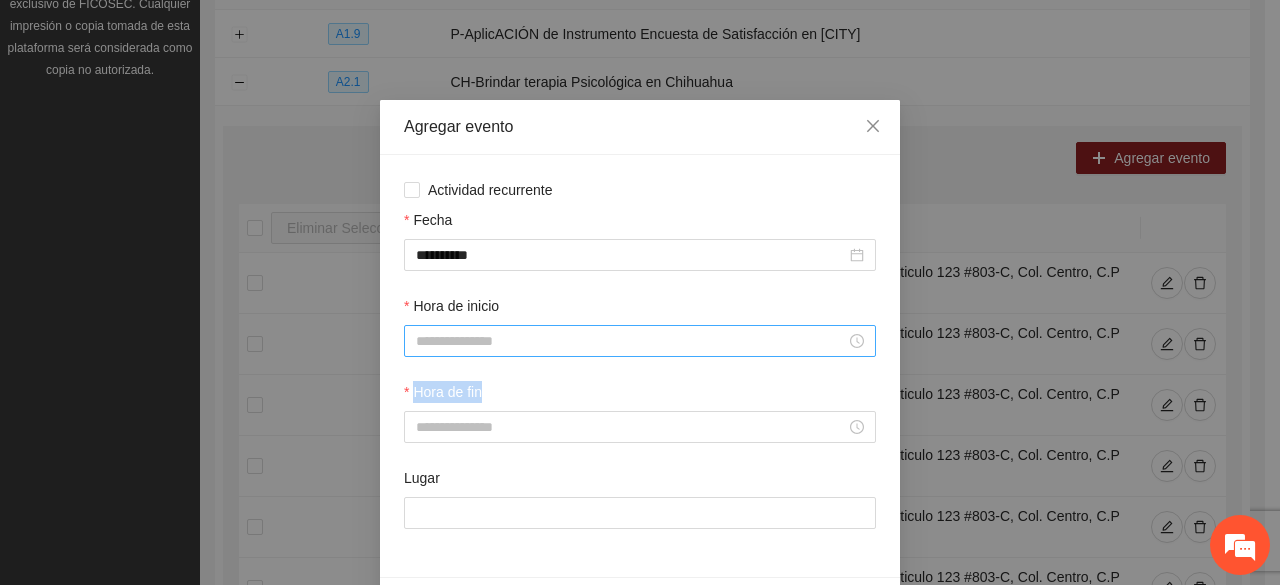 drag, startPoint x: 502, startPoint y: 399, endPoint x: 534, endPoint y: 347, distance: 61.05735 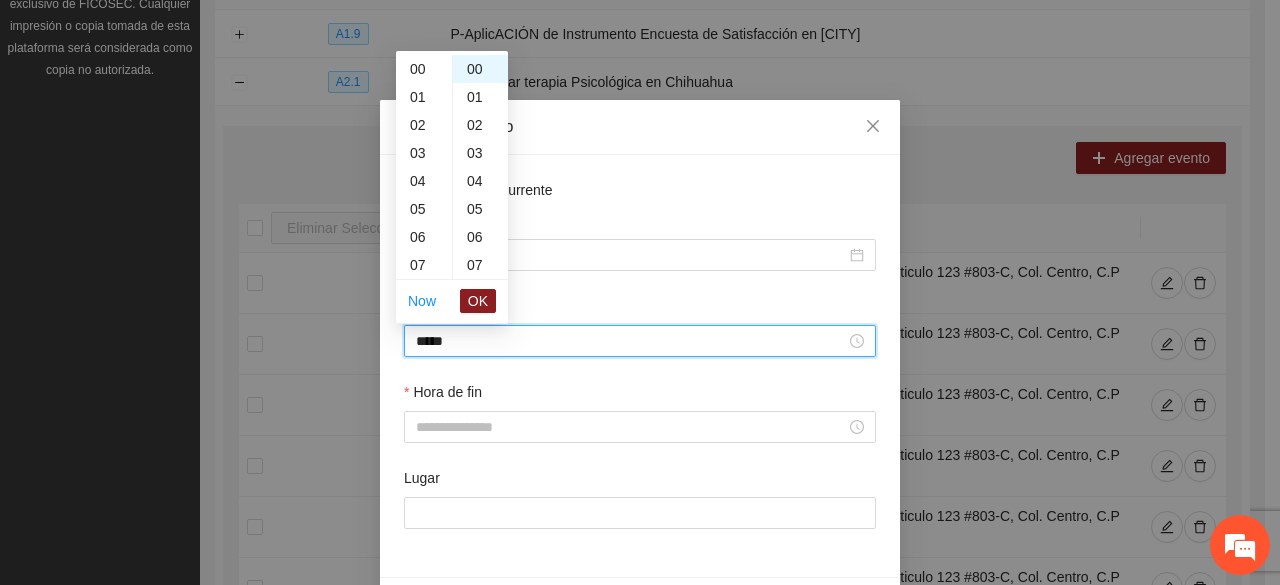 scroll, scrollTop: 420, scrollLeft: 0, axis: vertical 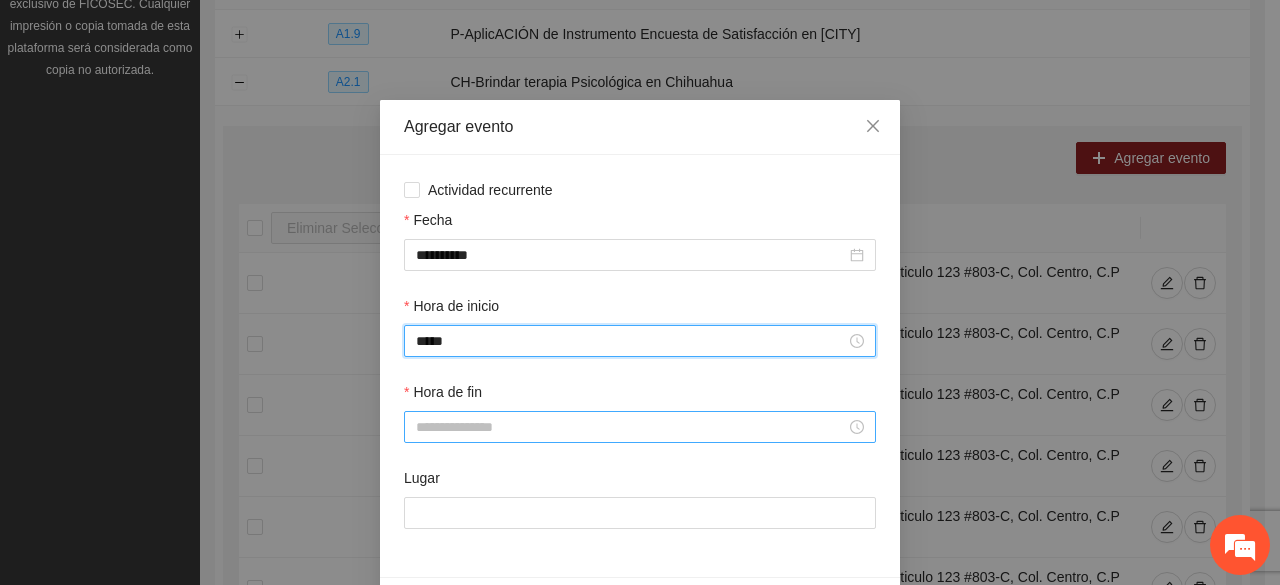 type on "*****" 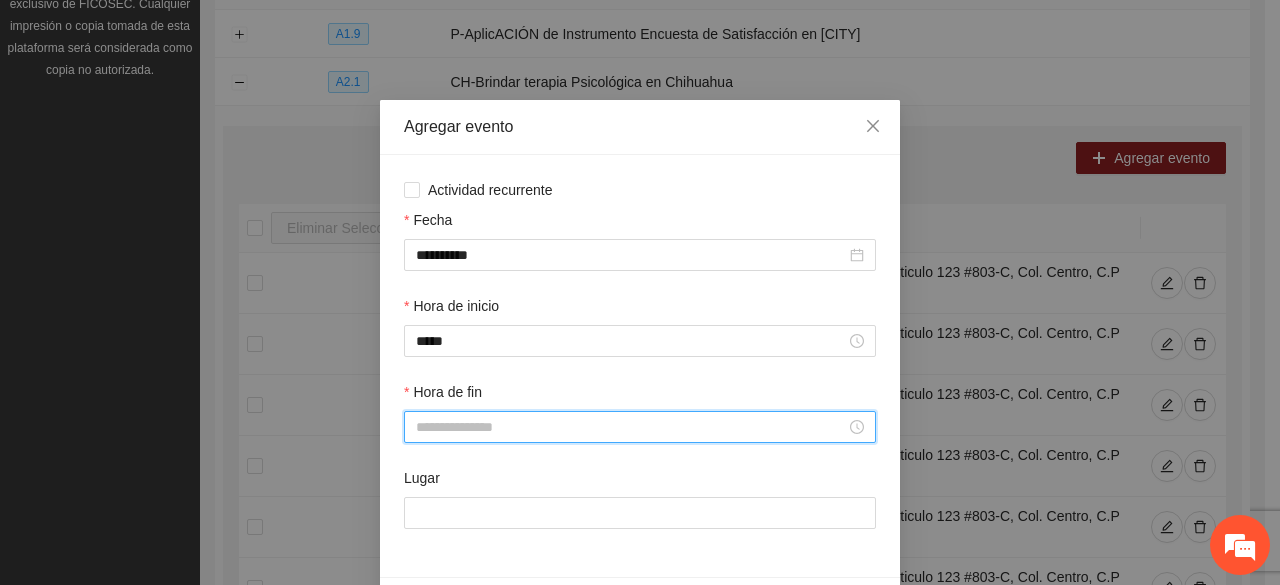 click on "Hora de fin" at bounding box center (631, 427) 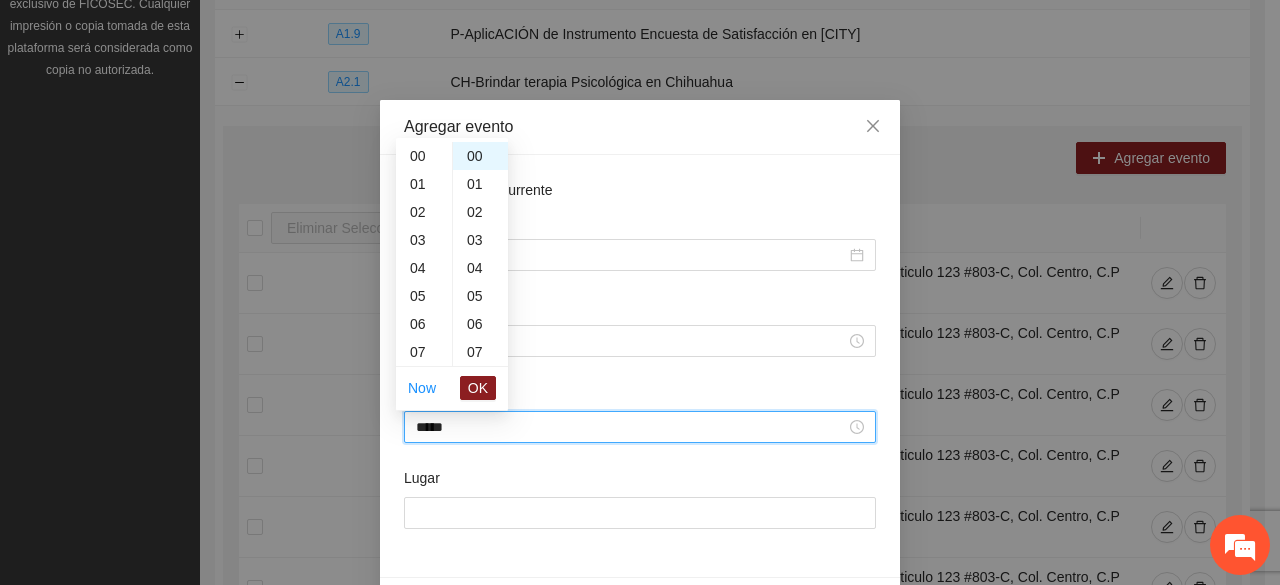 scroll, scrollTop: 448, scrollLeft: 0, axis: vertical 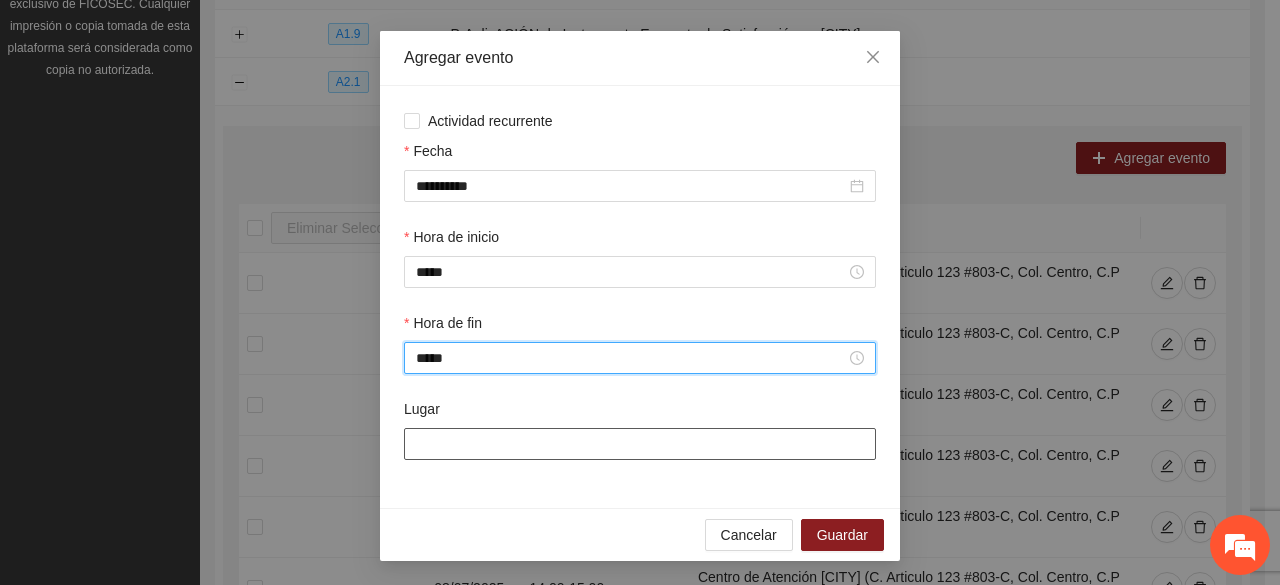 type on "*****" 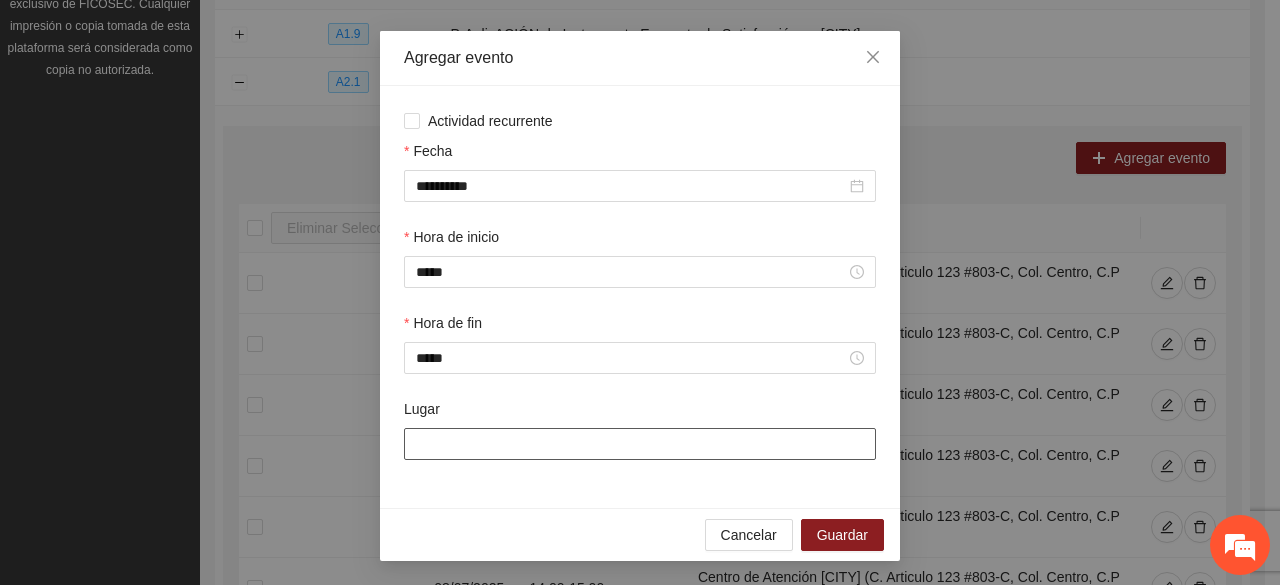 click on "Lugar" at bounding box center (640, 444) 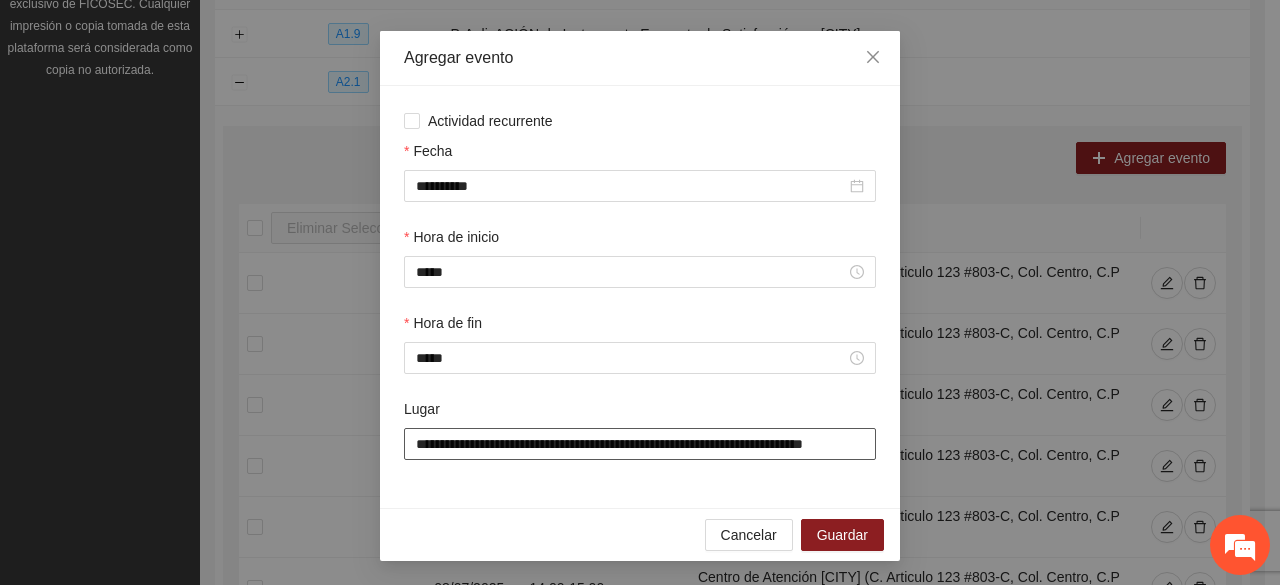 scroll, scrollTop: 0, scrollLeft: 36, axis: horizontal 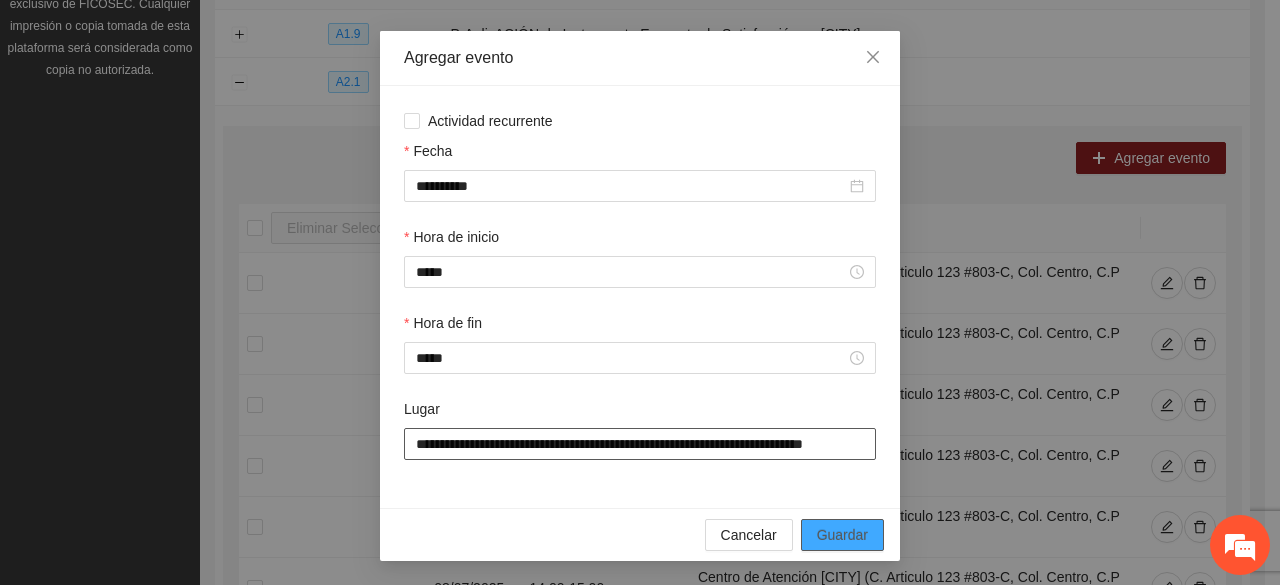 type on "**********" 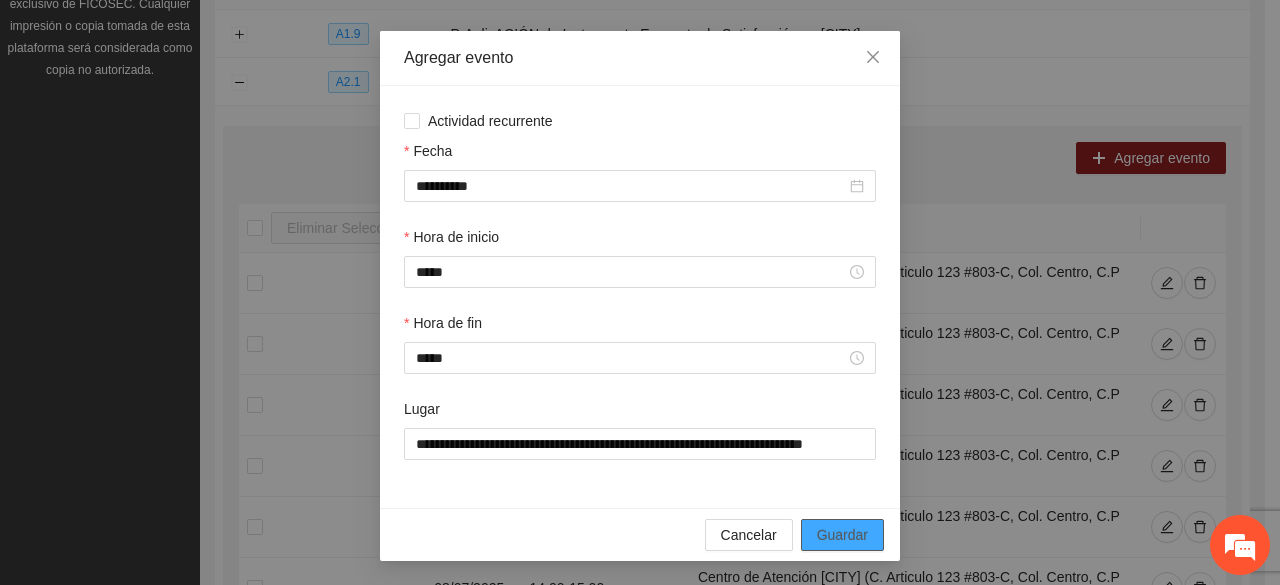 scroll, scrollTop: 0, scrollLeft: 0, axis: both 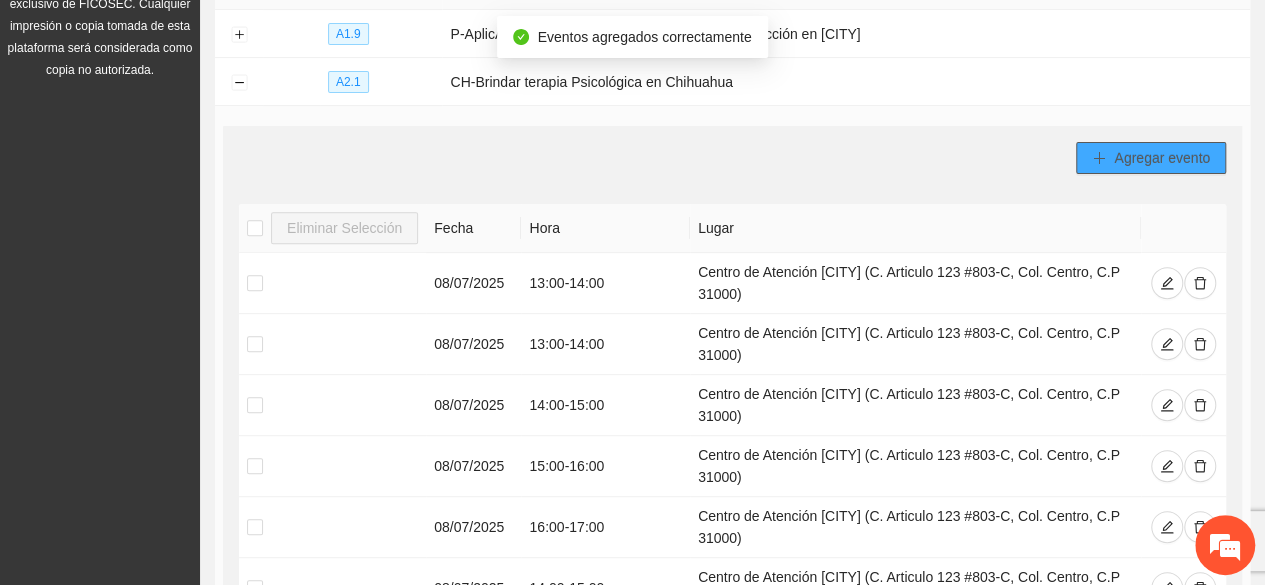 click on "Agregar evento" at bounding box center (1151, 158) 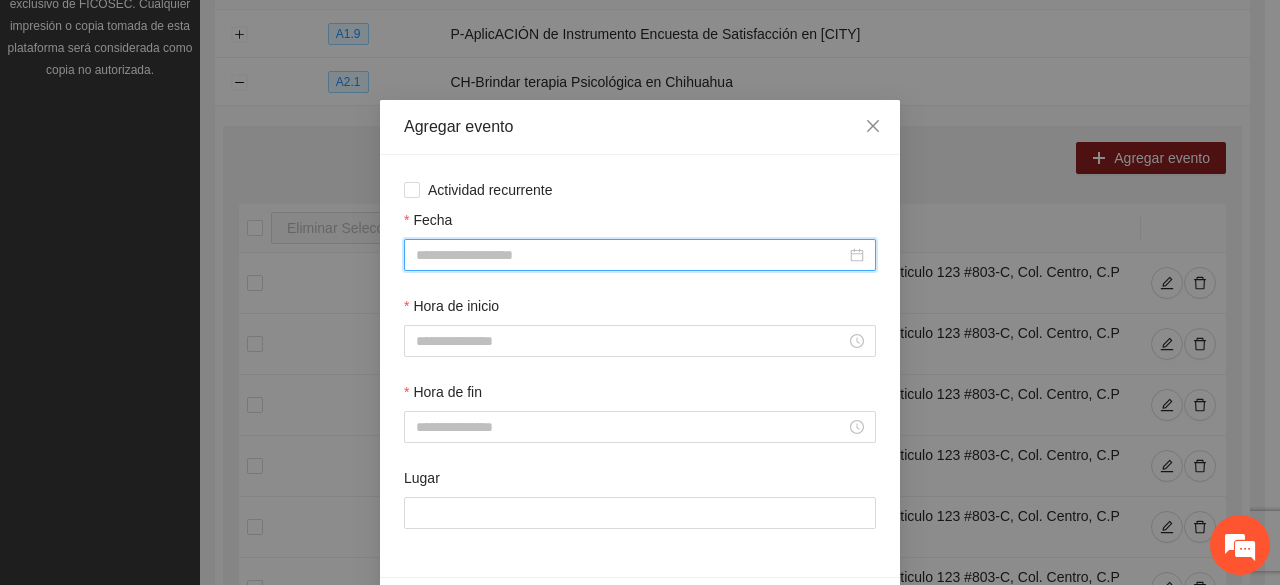 click on "Fecha" at bounding box center [631, 255] 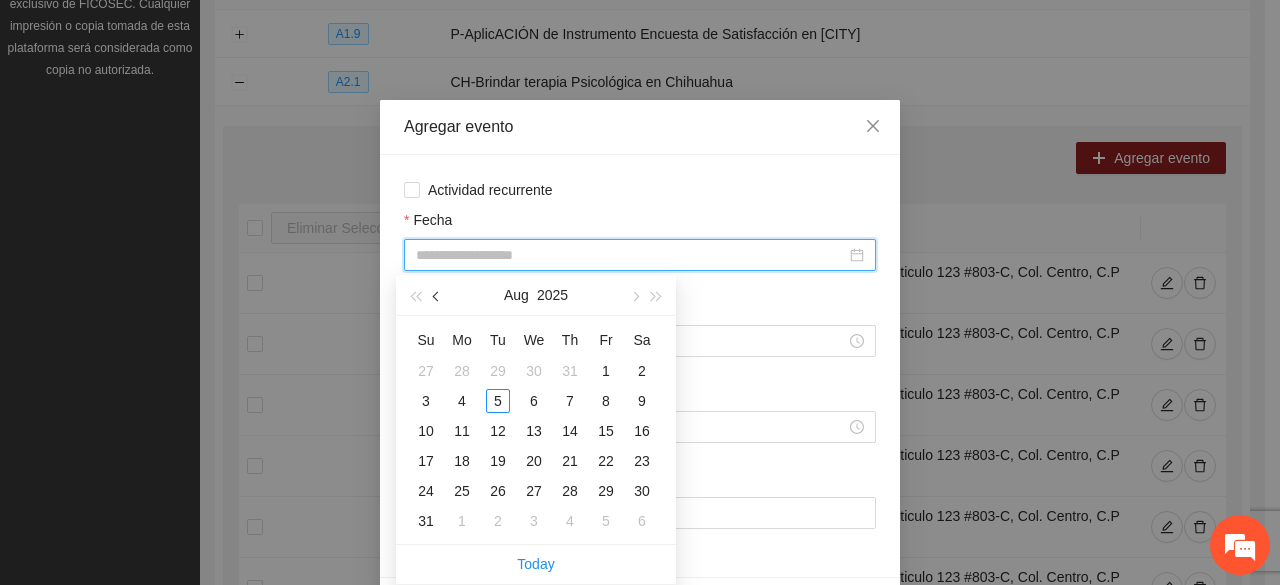 click at bounding box center (437, 295) 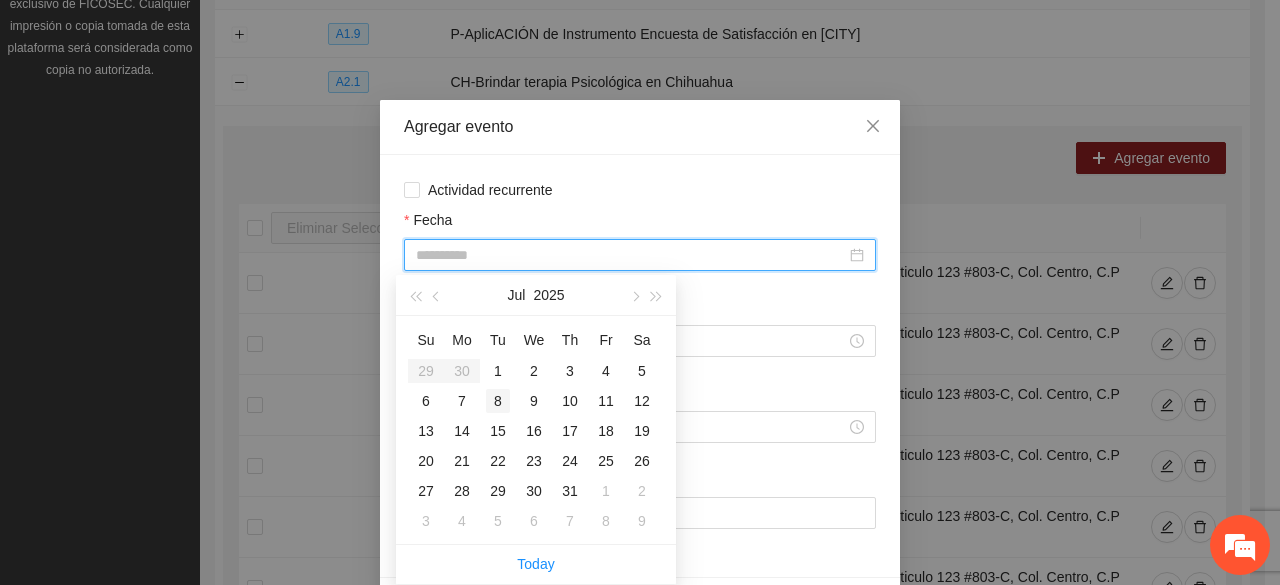type on "**********" 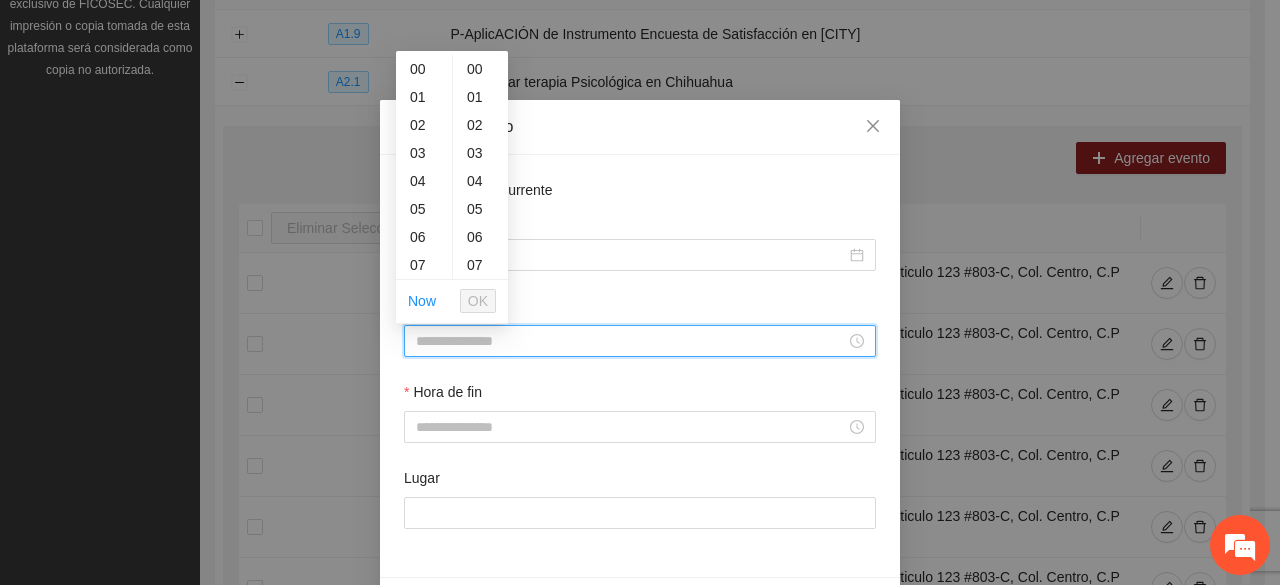 click on "Hora de inicio" at bounding box center [631, 341] 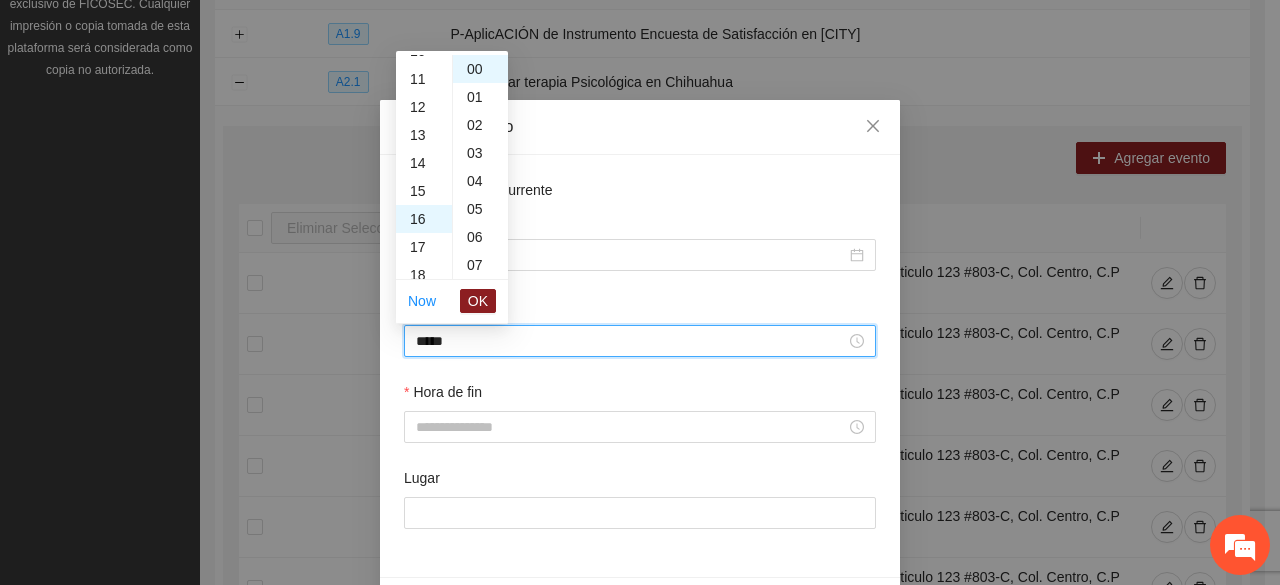scroll, scrollTop: 448, scrollLeft: 0, axis: vertical 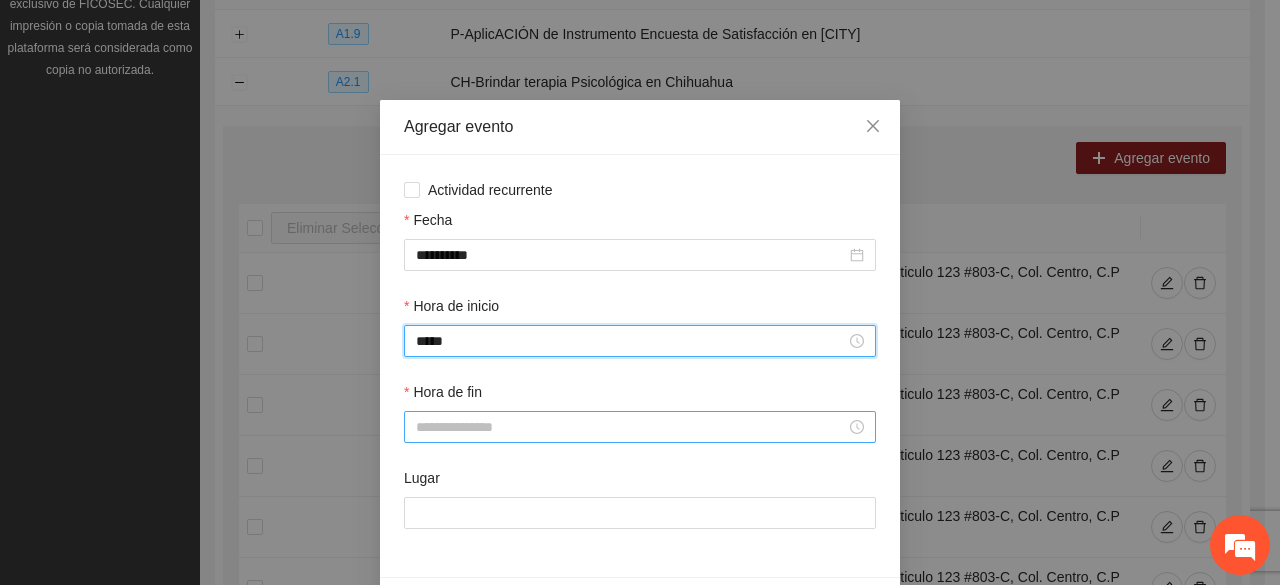 type on "*****" 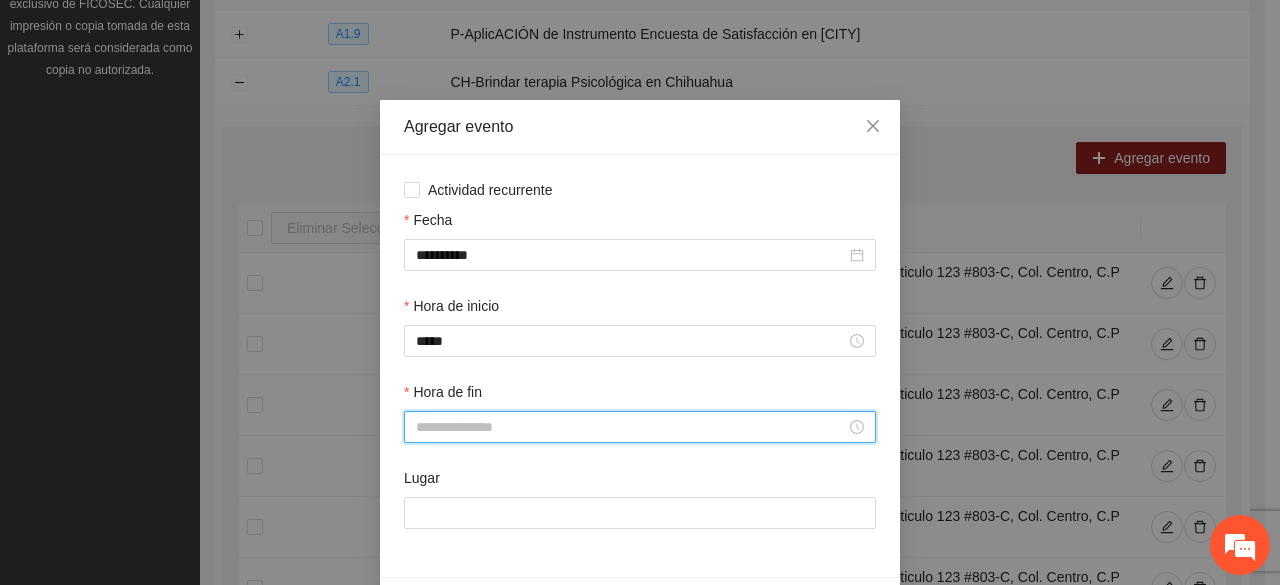 click on "Hora de fin" at bounding box center (631, 427) 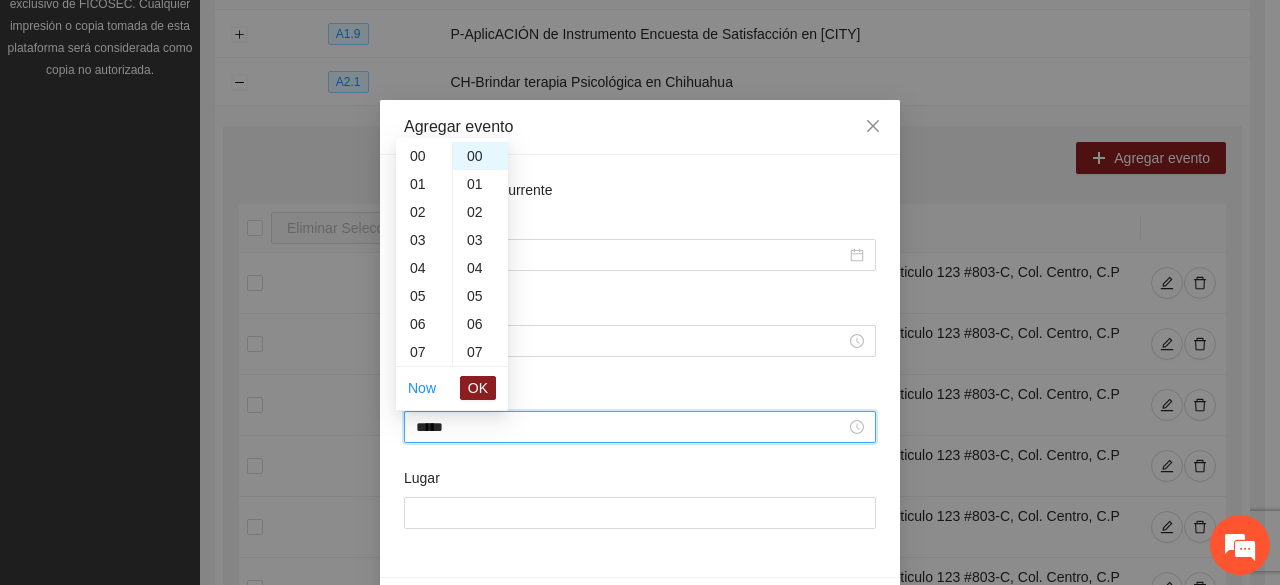 scroll, scrollTop: 476, scrollLeft: 0, axis: vertical 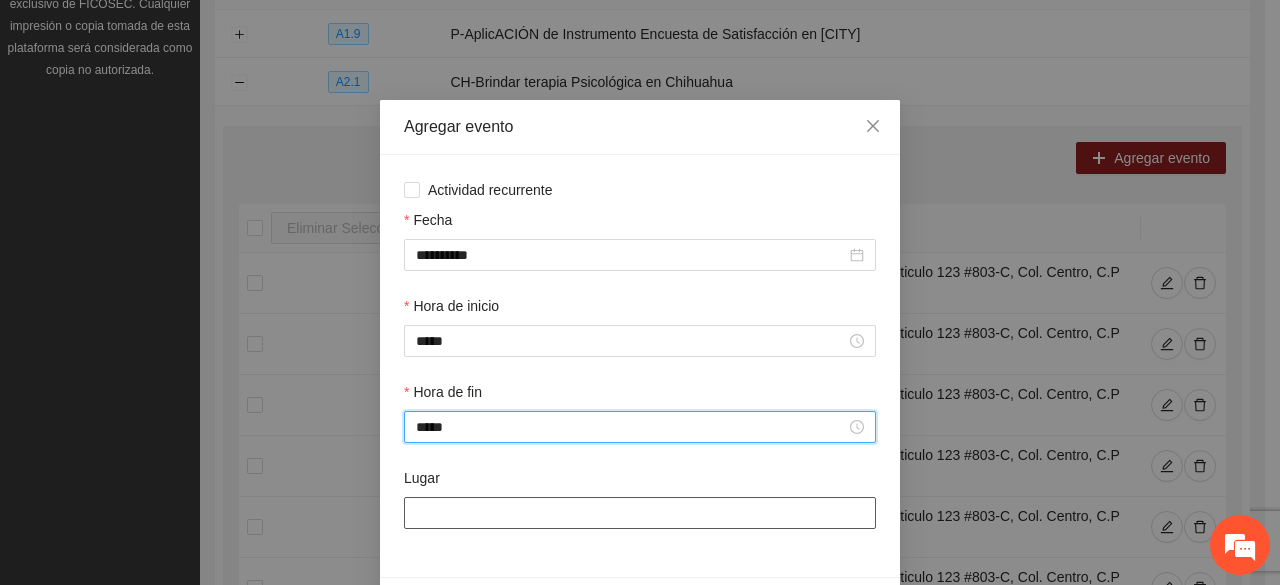 type on "*****" 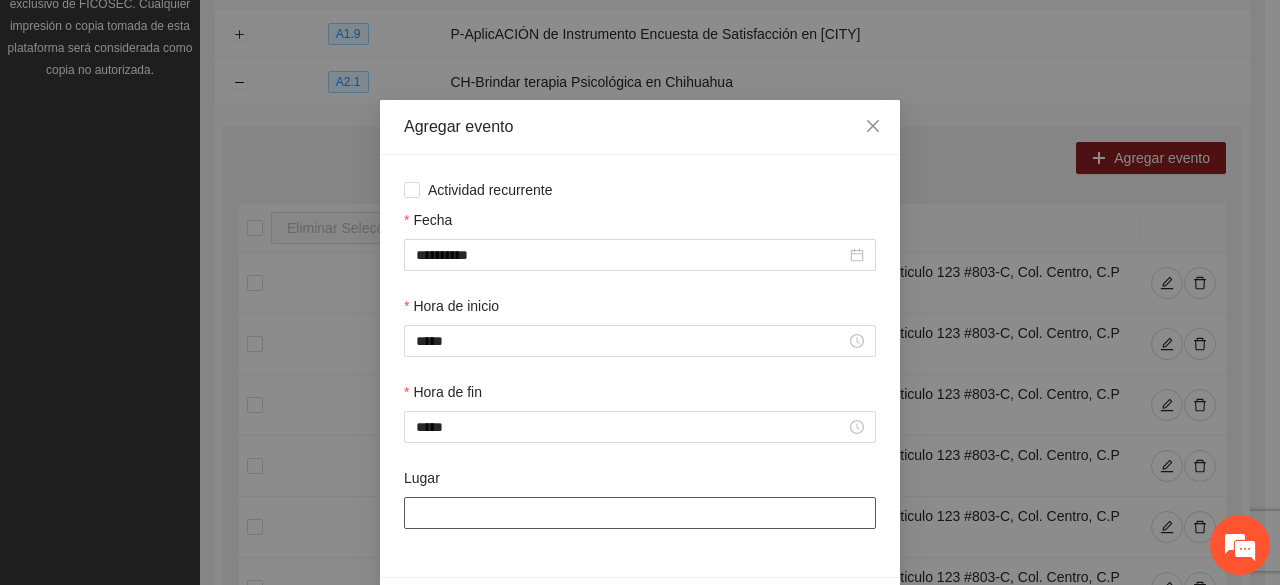 click on "Lugar" at bounding box center (640, 513) 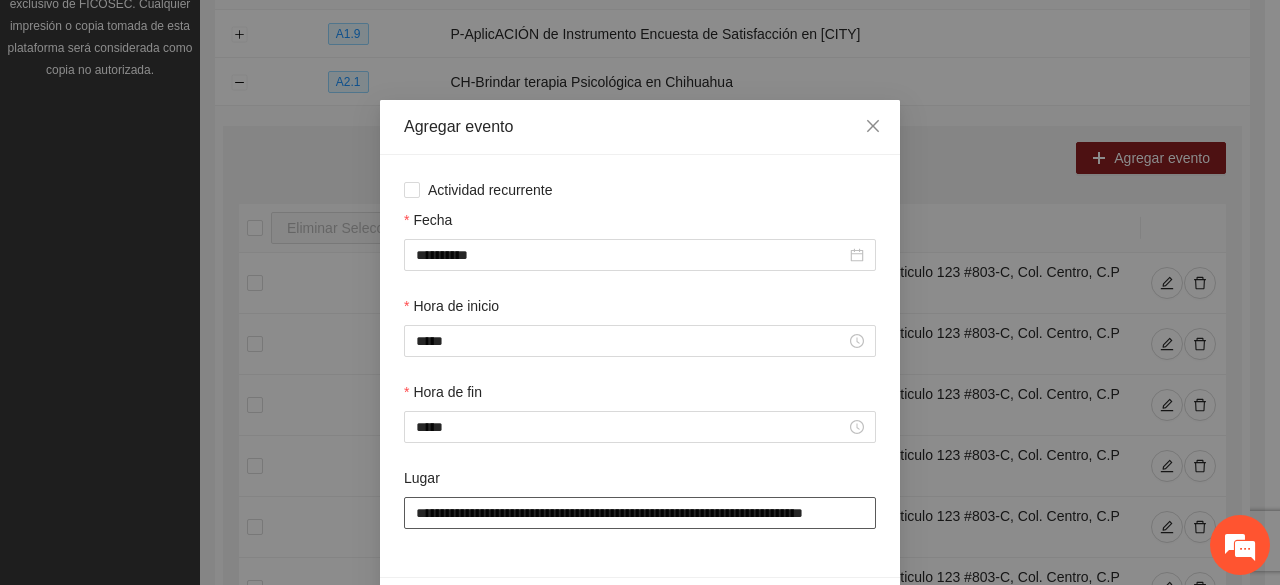 scroll, scrollTop: 0, scrollLeft: 36, axis: horizontal 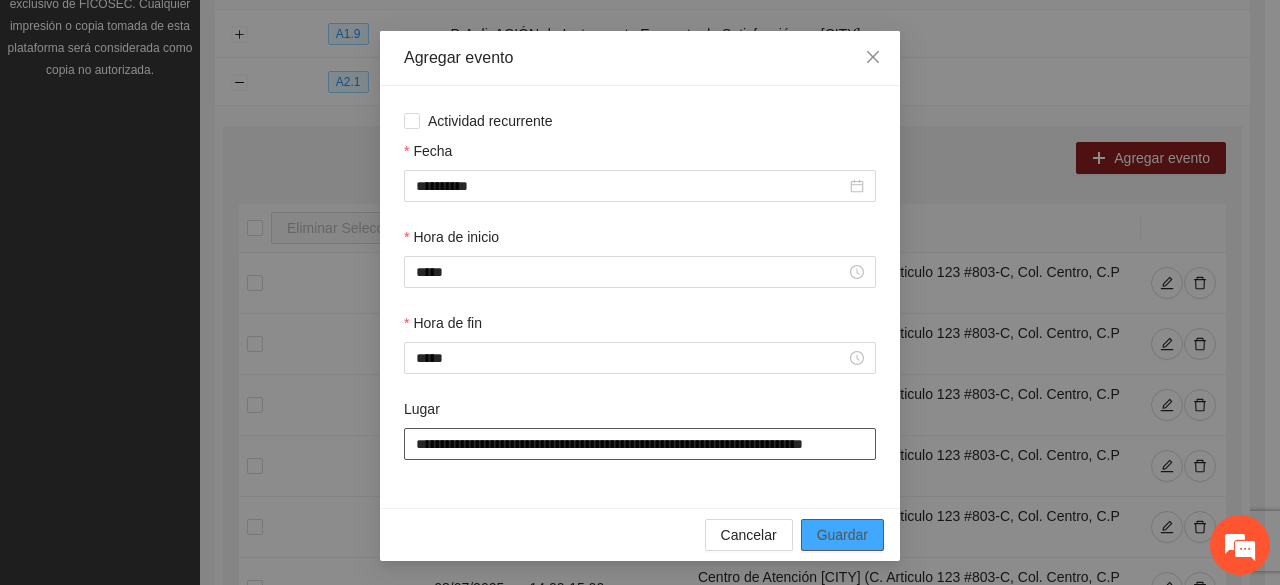 type on "**********" 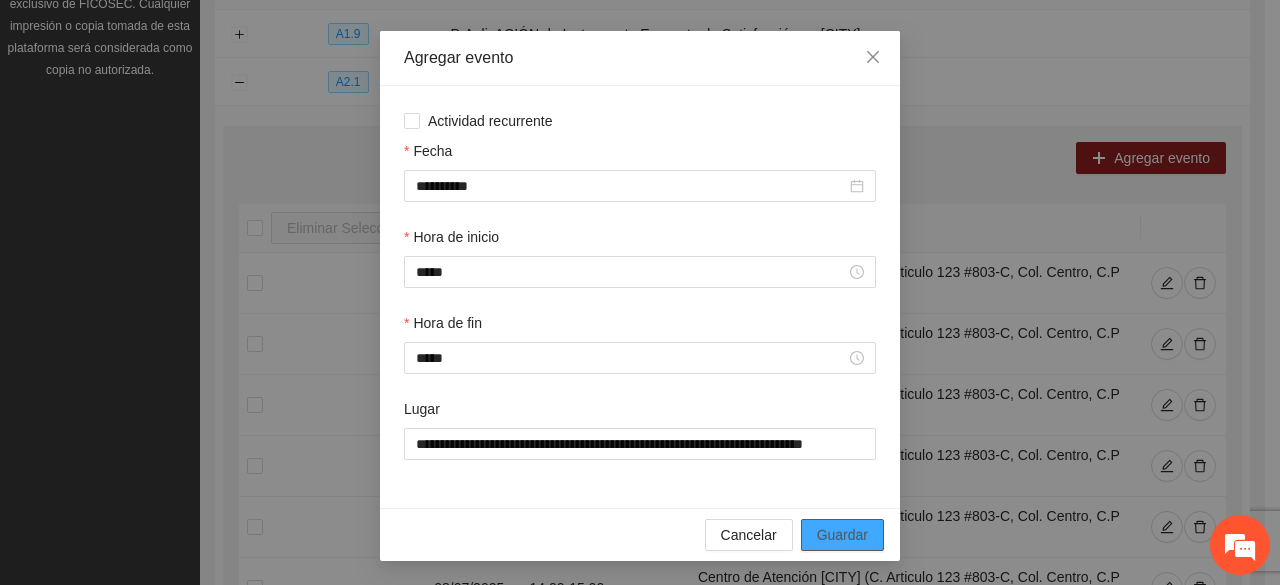 scroll, scrollTop: 0, scrollLeft: 0, axis: both 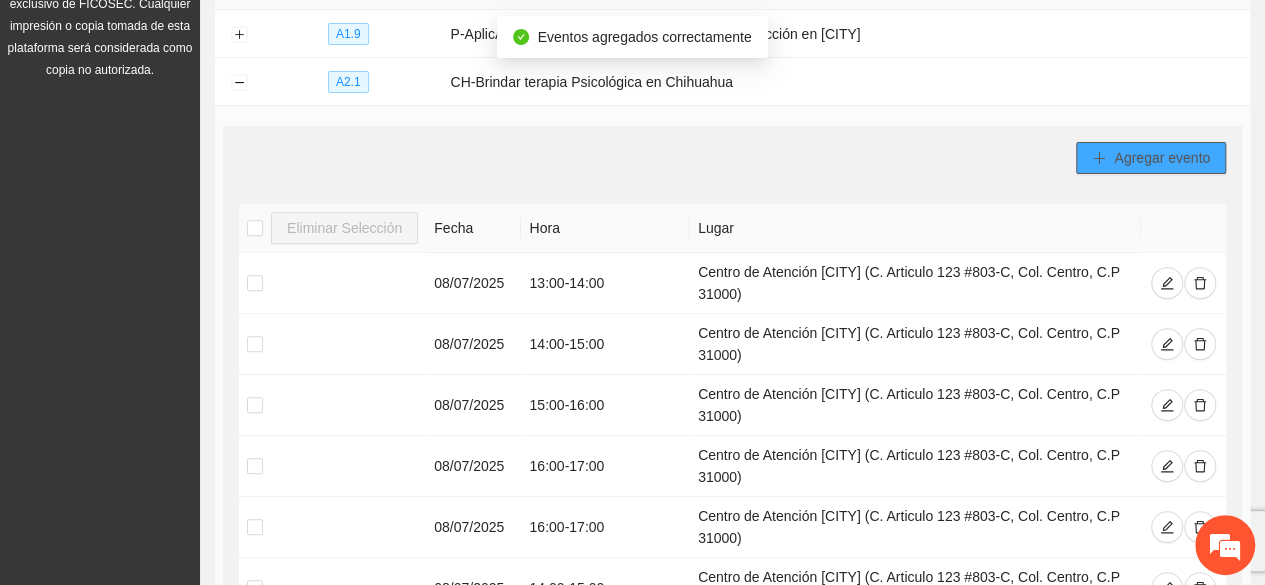 click on "Agregar evento" at bounding box center [1162, 158] 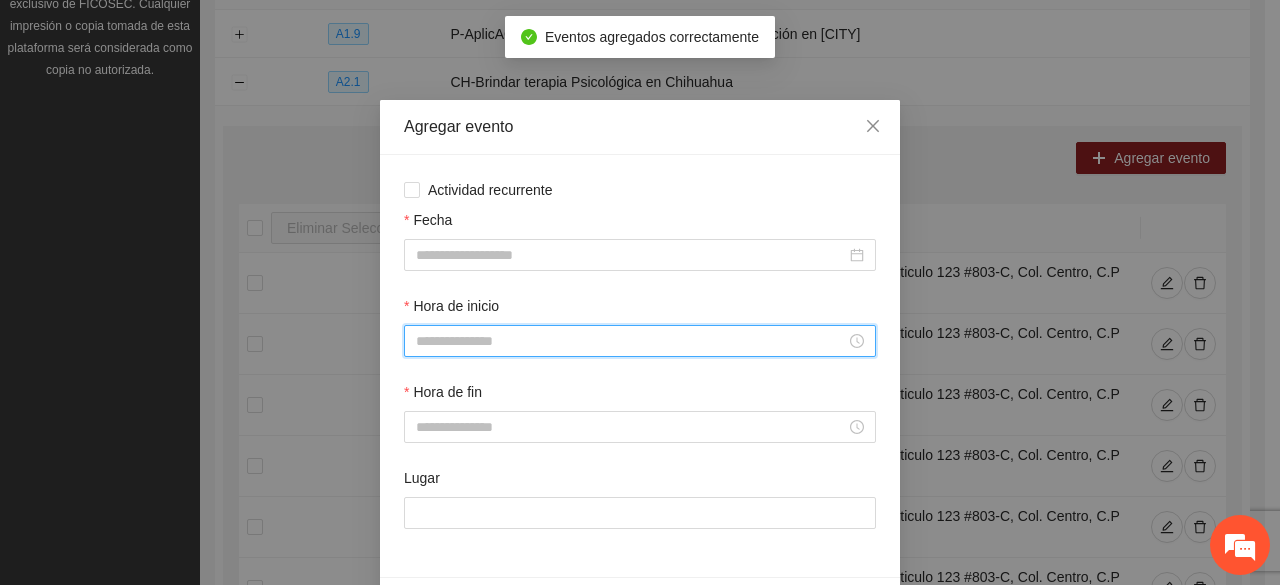 click on "Hora de inicio" at bounding box center [631, 341] 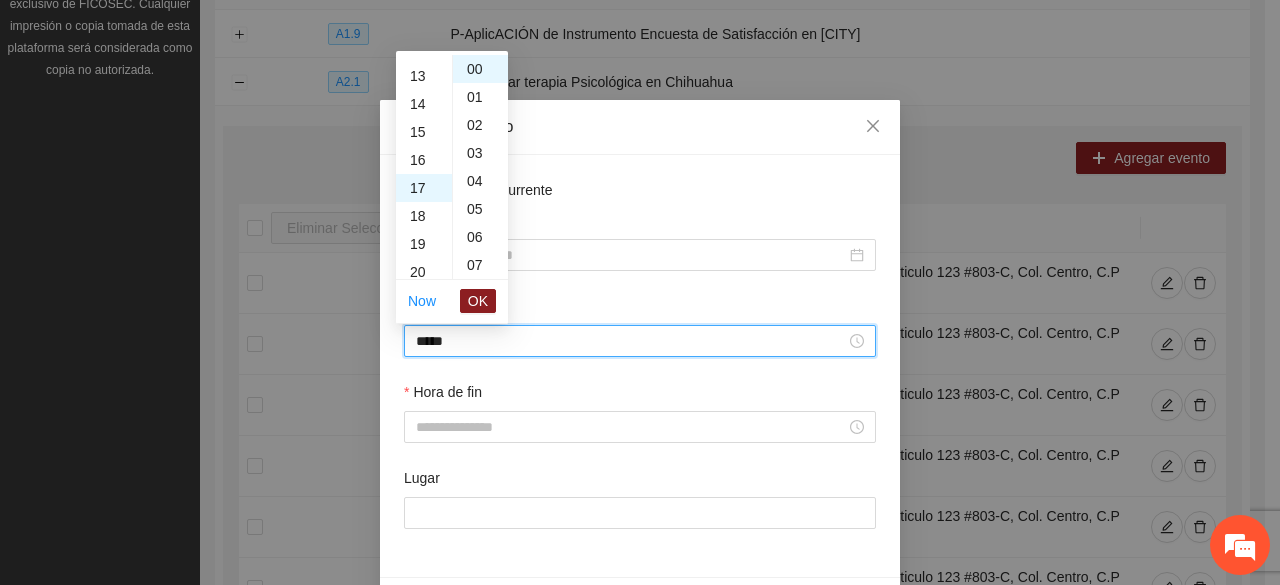 scroll, scrollTop: 476, scrollLeft: 0, axis: vertical 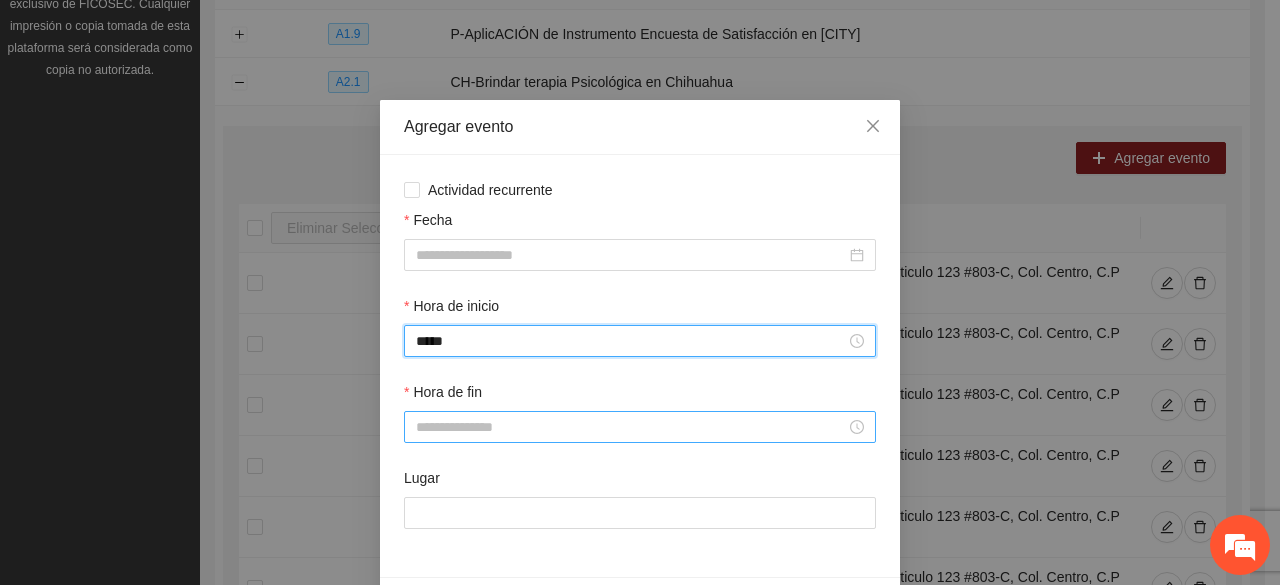type on "*****" 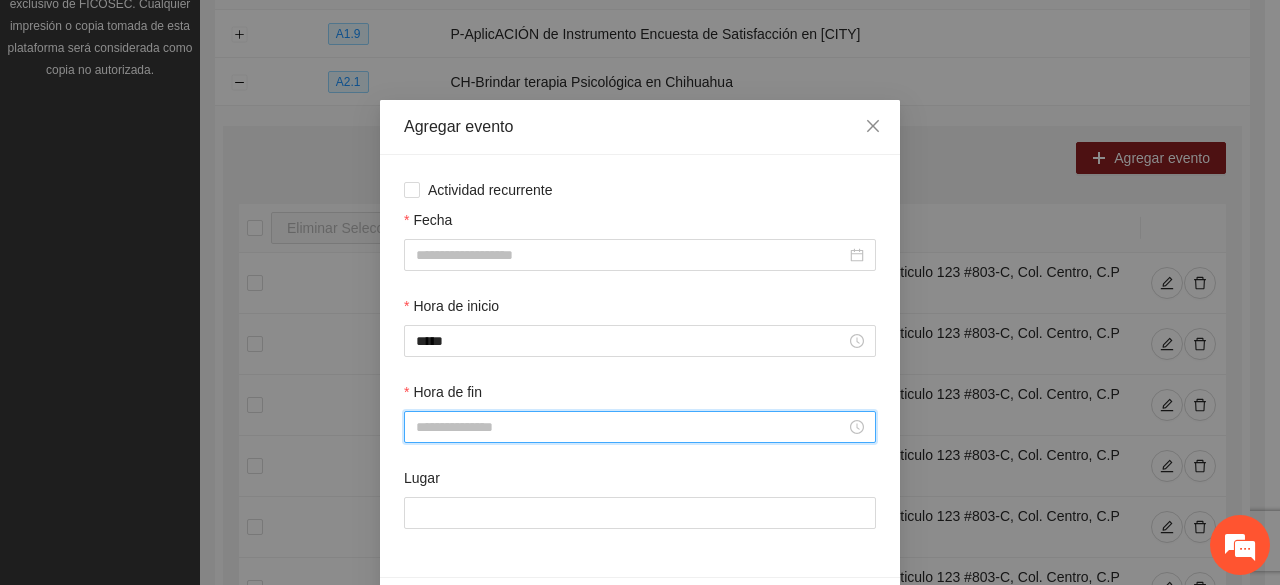 click on "Hora de fin" at bounding box center (631, 427) 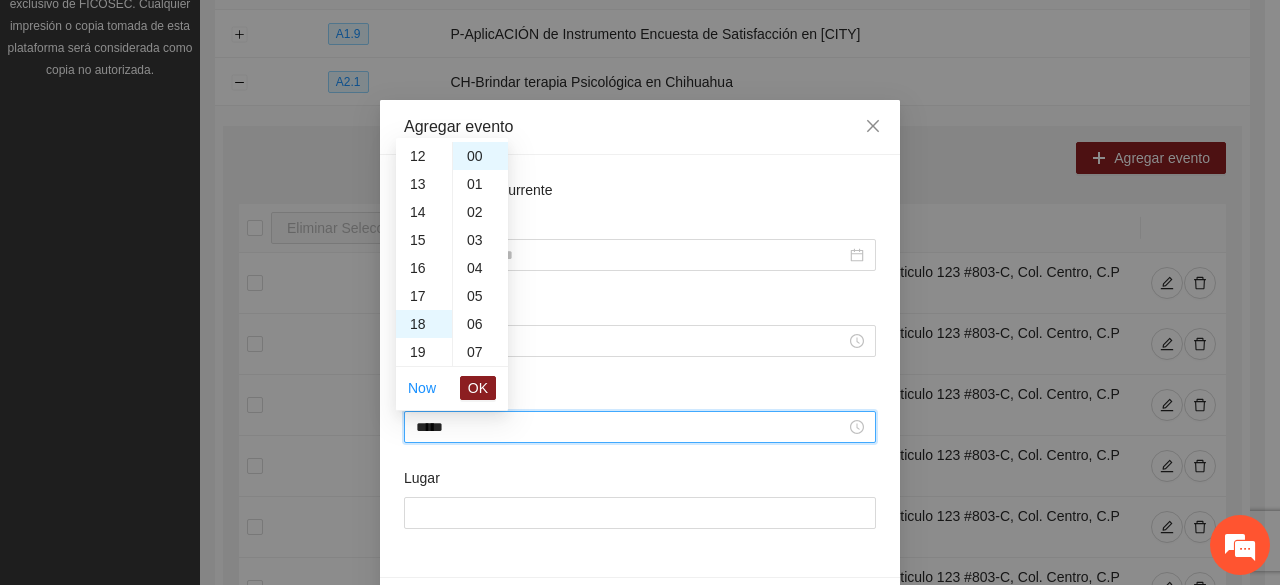 scroll, scrollTop: 504, scrollLeft: 0, axis: vertical 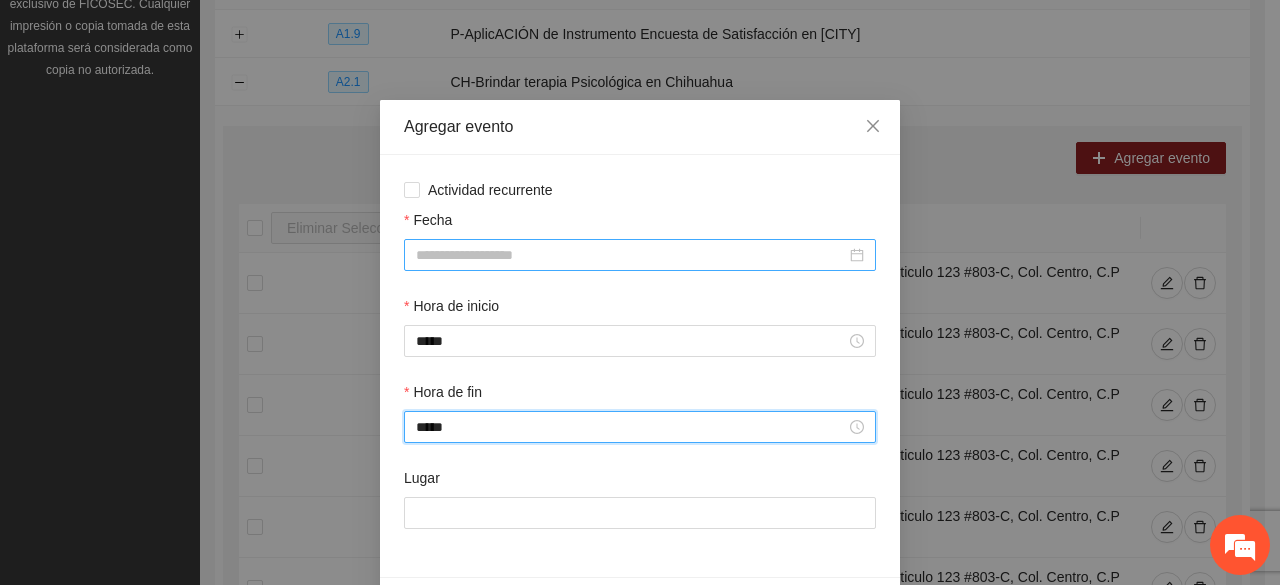 type on "*****" 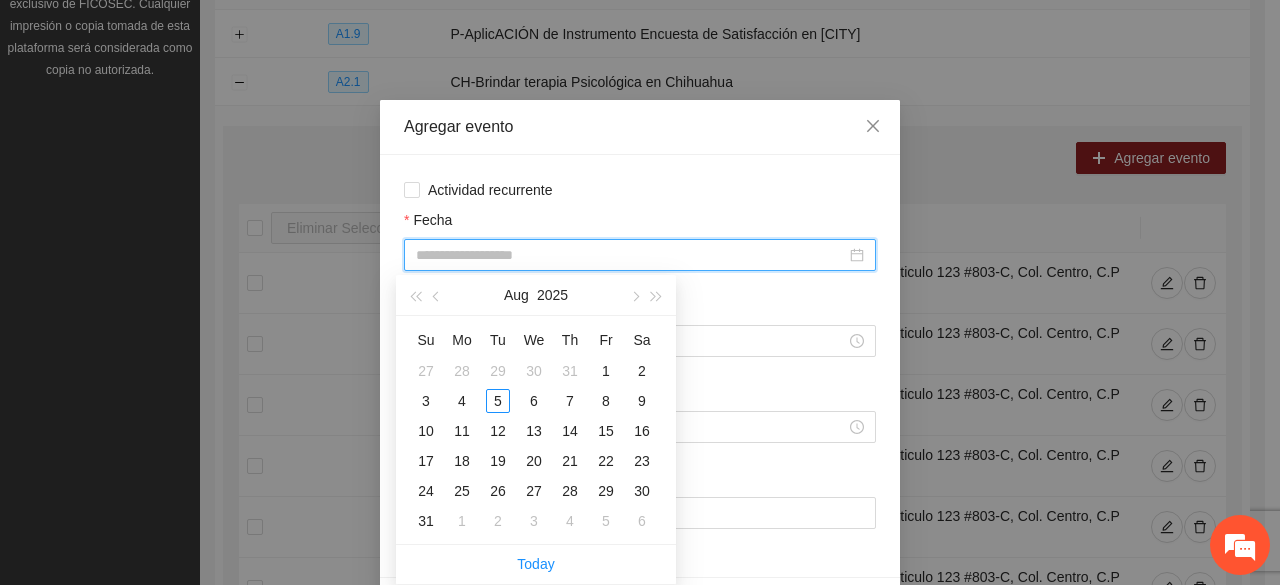 click on "Fecha" at bounding box center (631, 255) 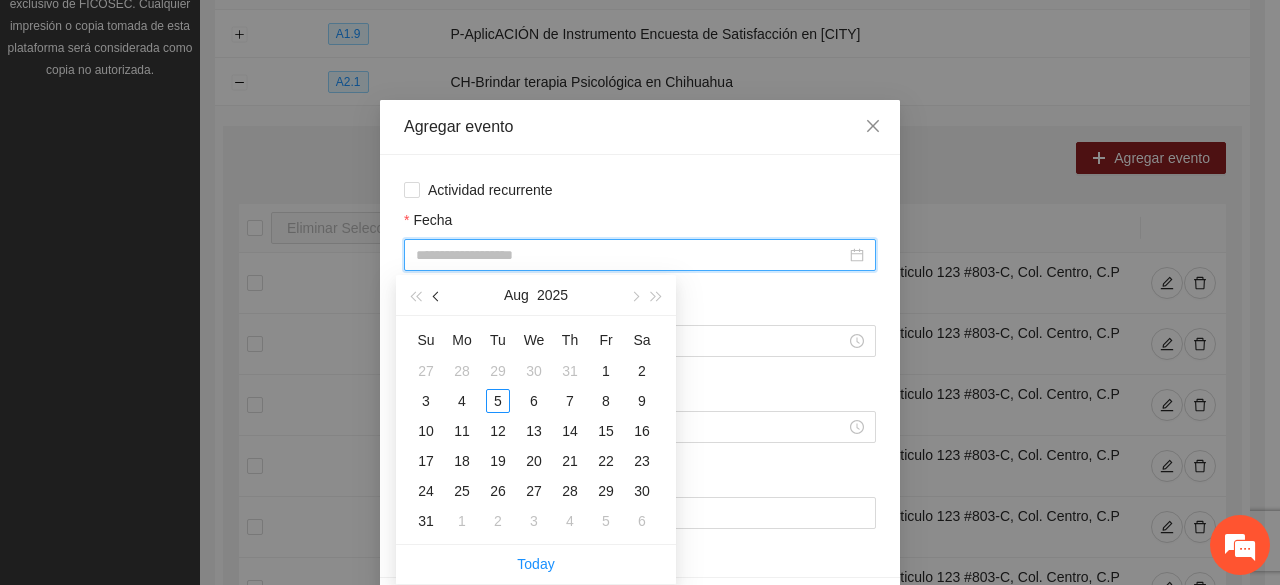 click at bounding box center [438, 297] 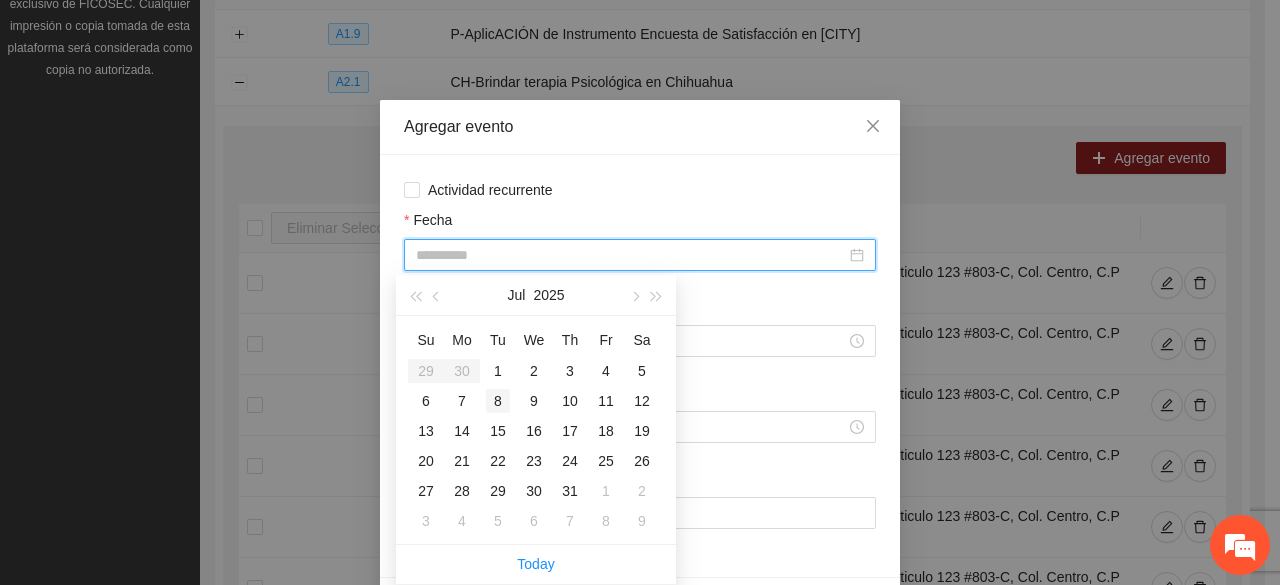 type on "**********" 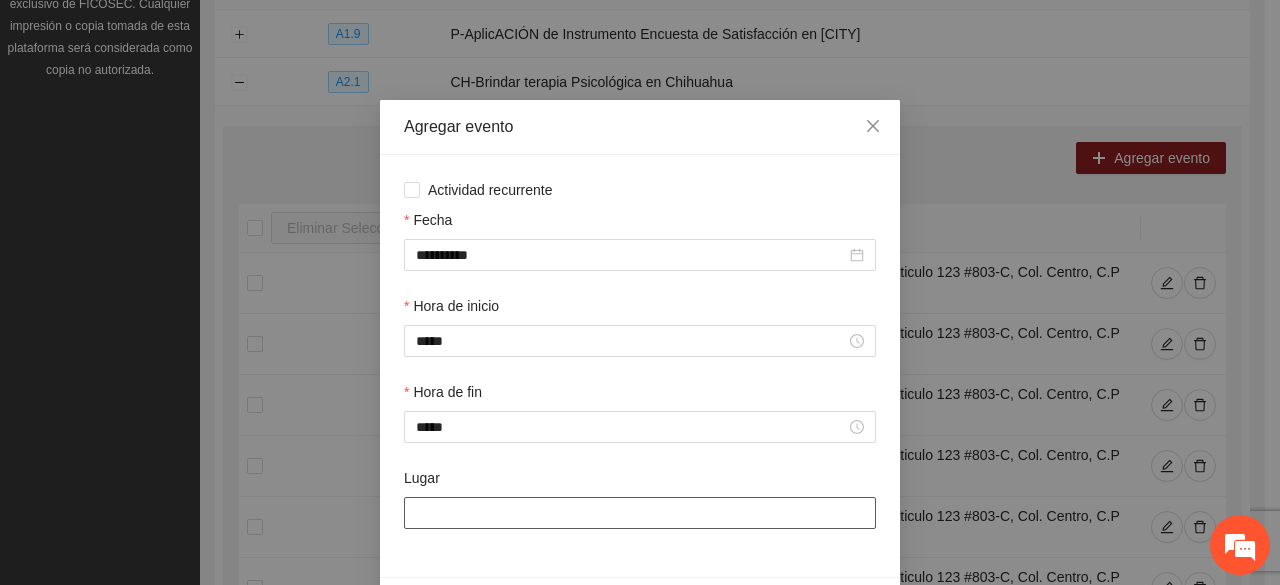 click on "Lugar" at bounding box center [640, 513] 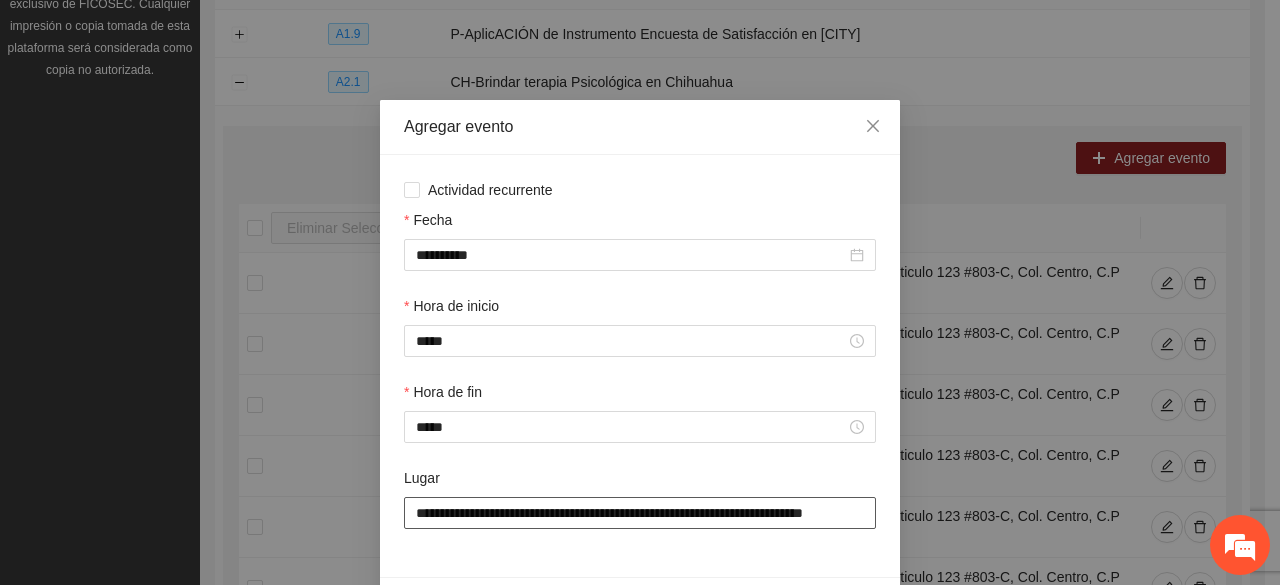 scroll, scrollTop: 0, scrollLeft: 36, axis: horizontal 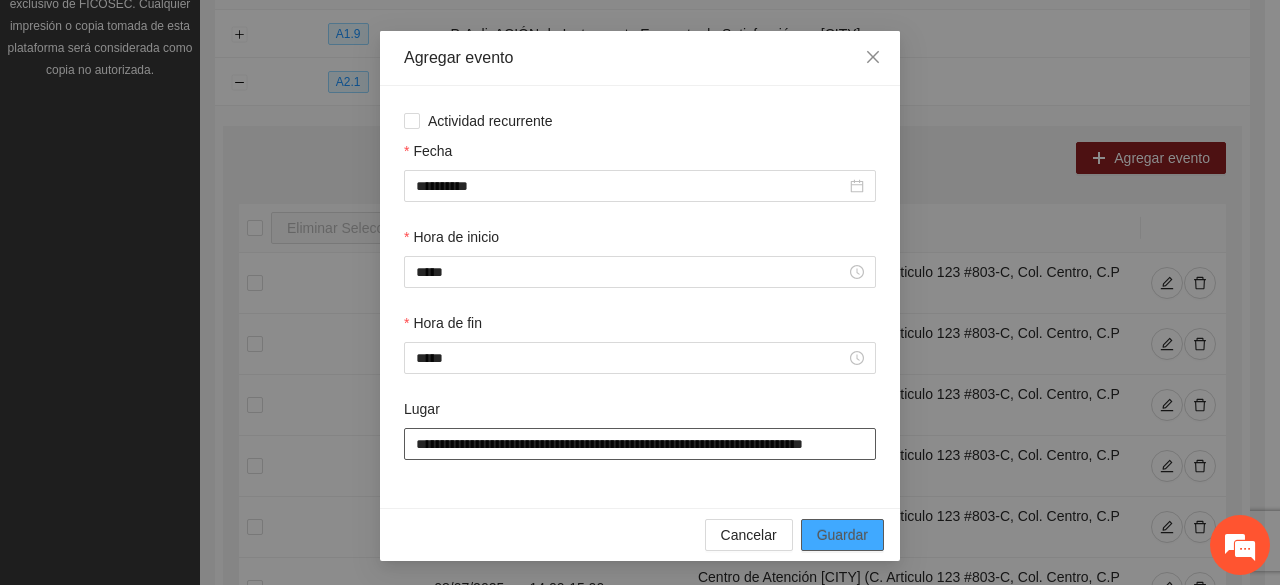 type on "**********" 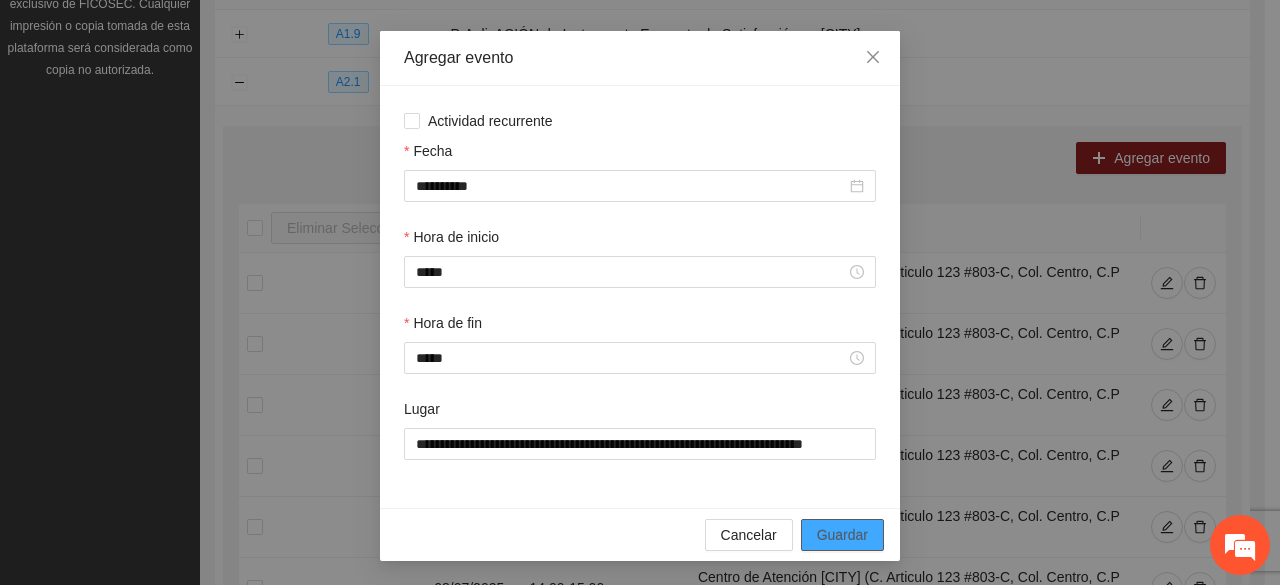 scroll, scrollTop: 0, scrollLeft: 0, axis: both 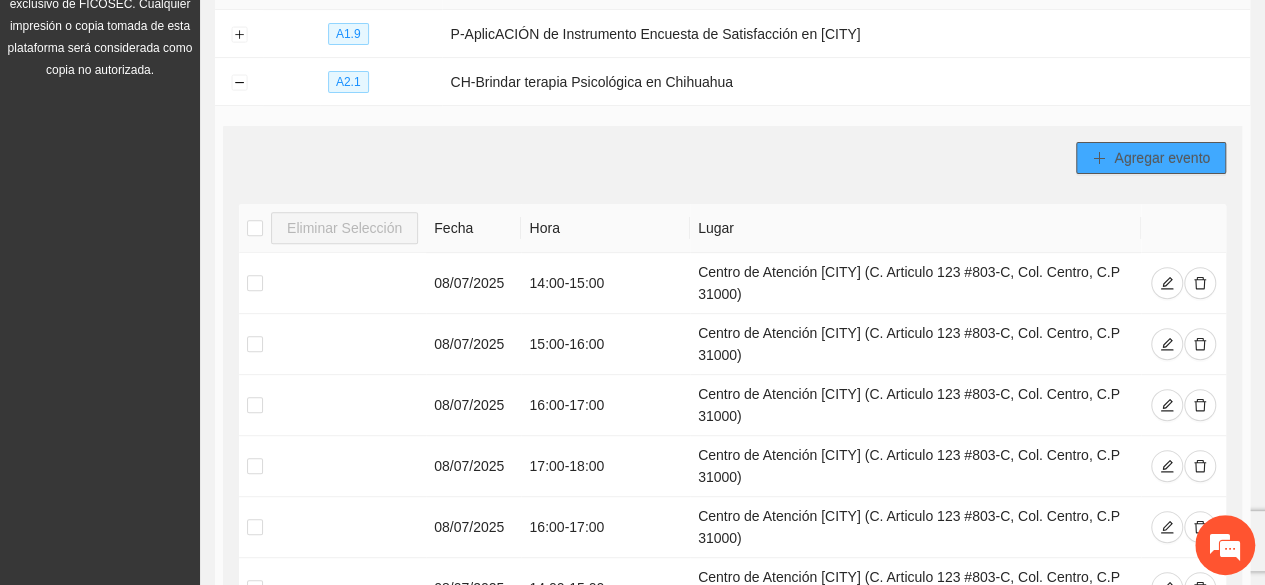 click on "Agregar evento" at bounding box center (1151, 158) 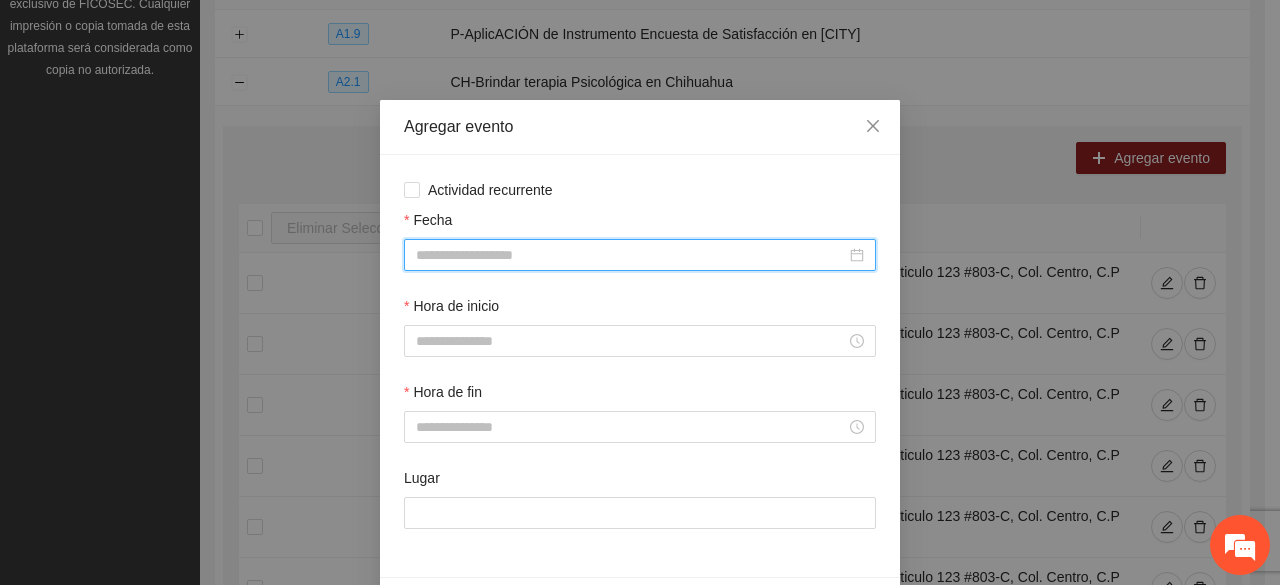 click on "Fecha" at bounding box center (631, 255) 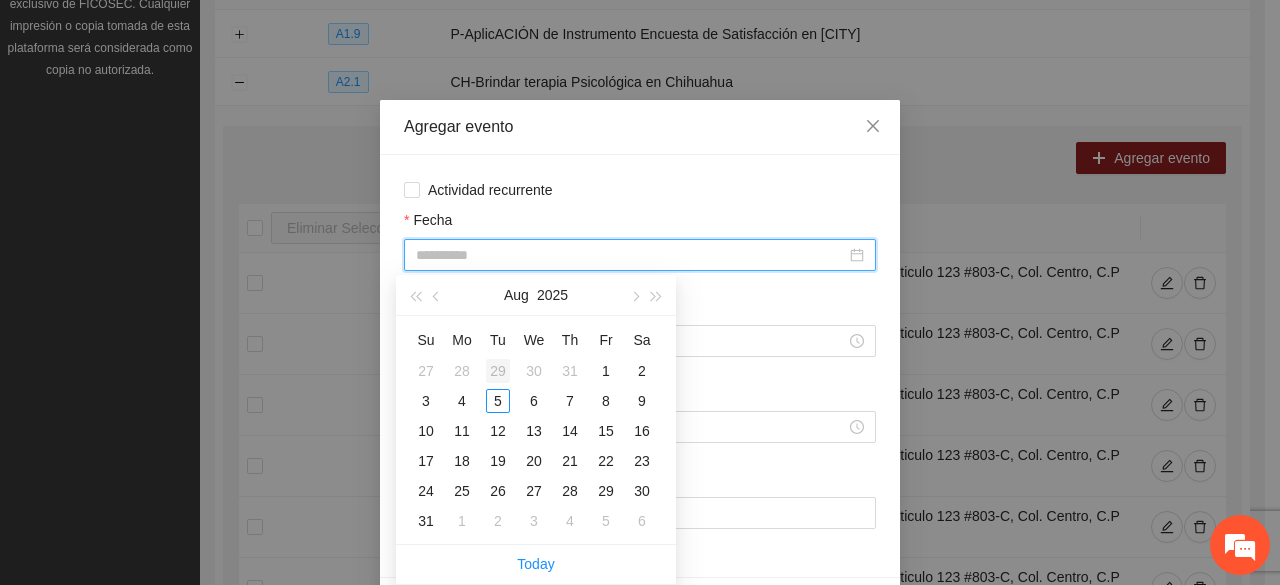 type on "**********" 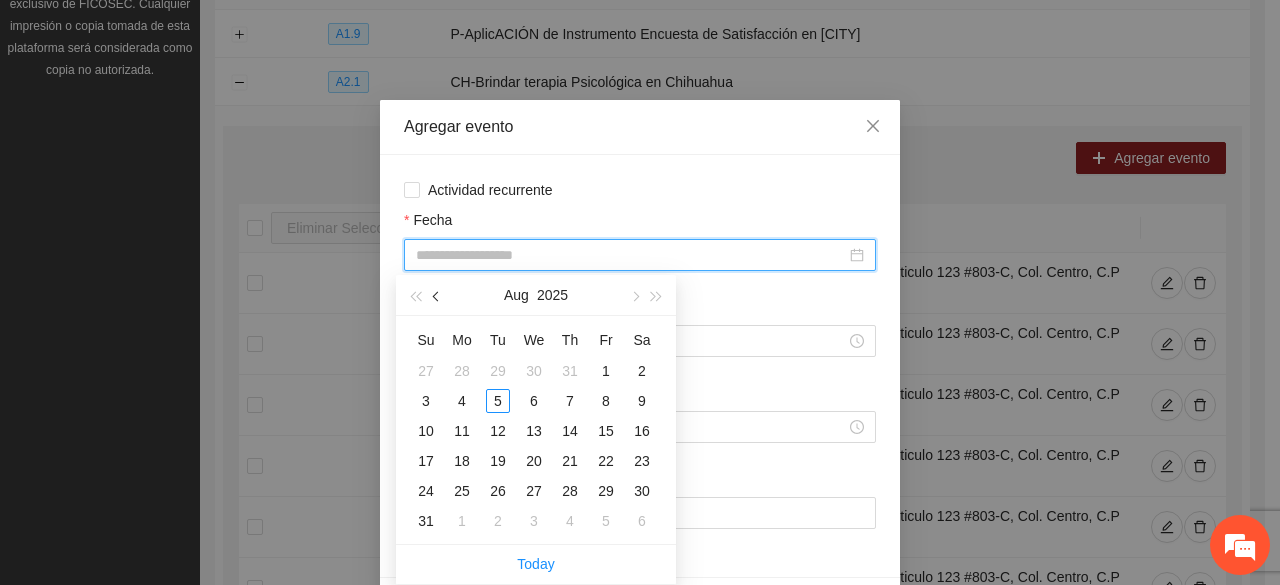 click at bounding box center [438, 297] 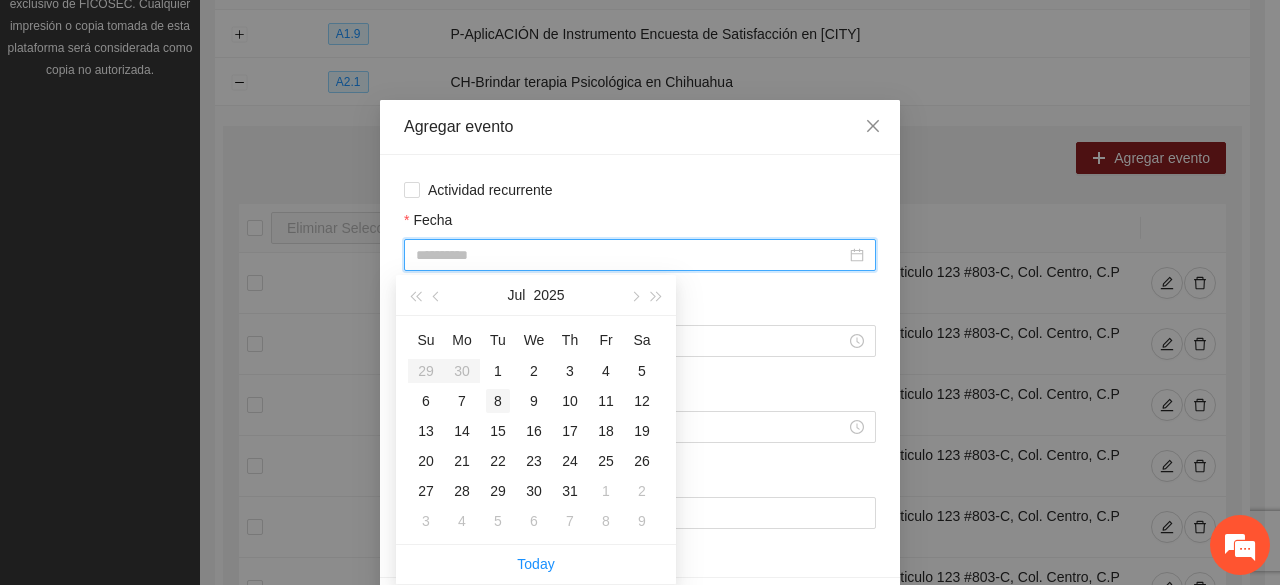 type on "**********" 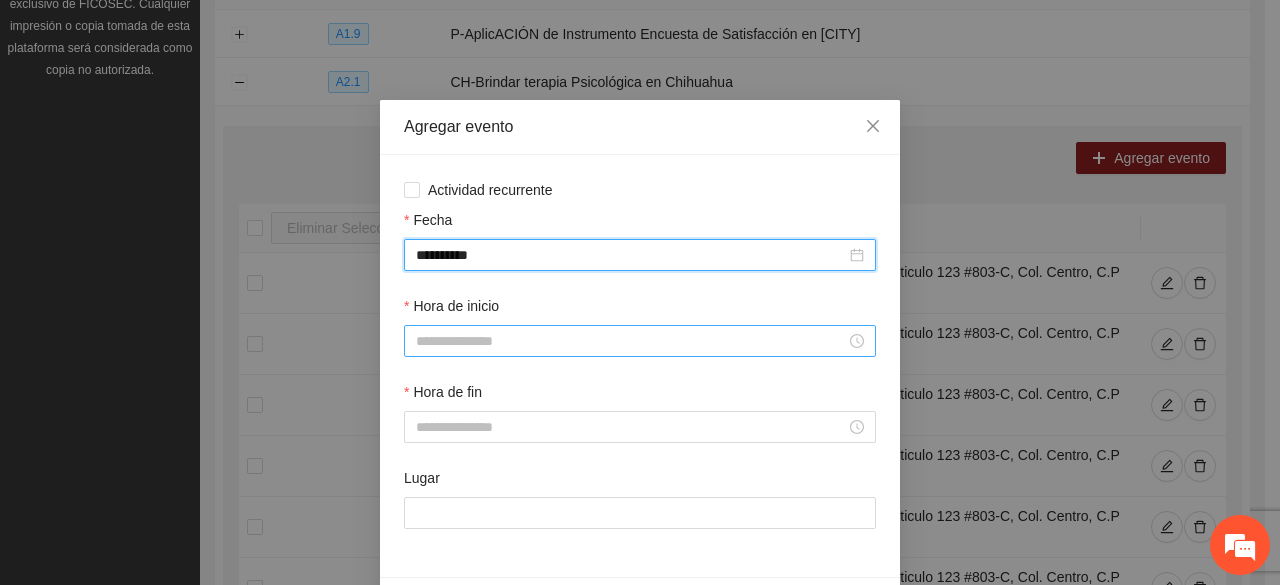 click on "Hora de inicio" at bounding box center (631, 341) 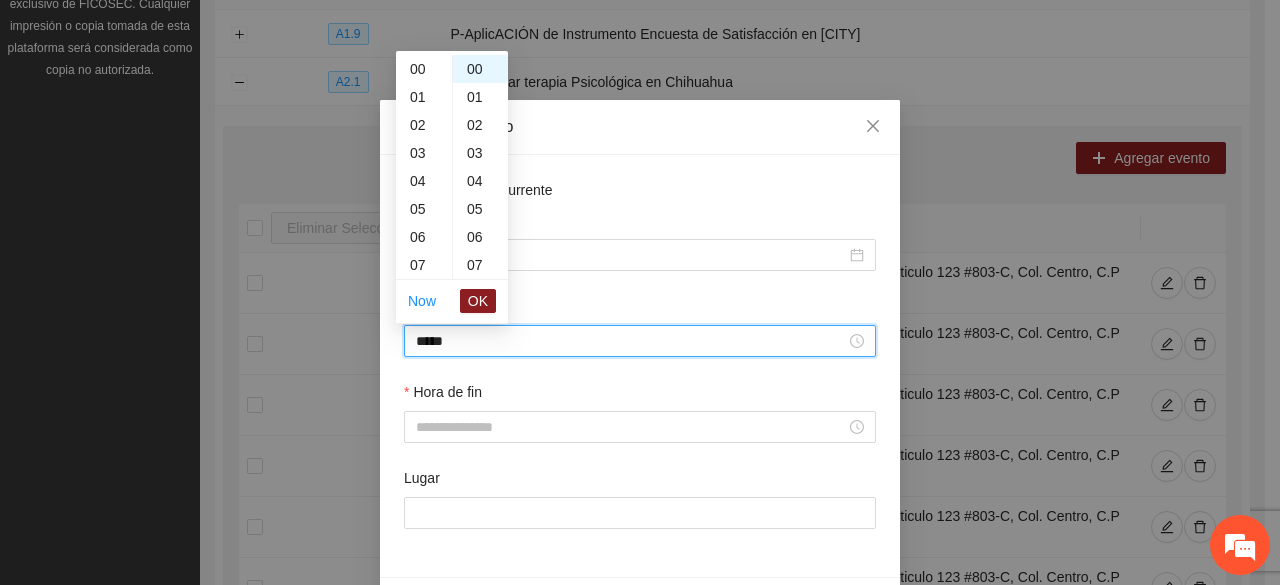 scroll, scrollTop: 504, scrollLeft: 0, axis: vertical 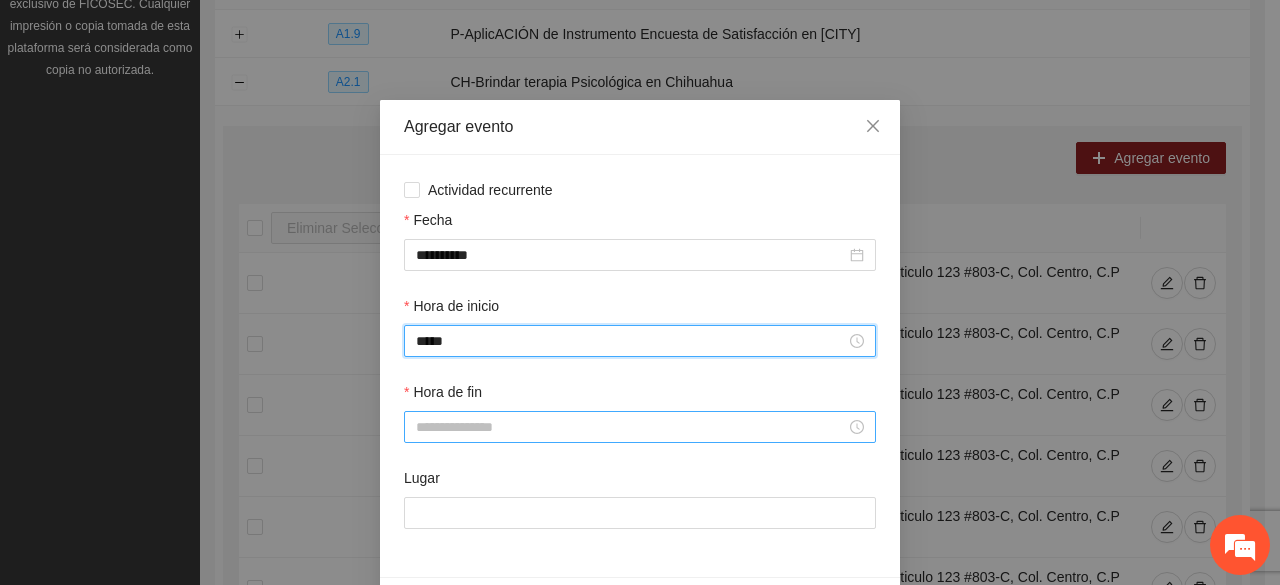type on "*****" 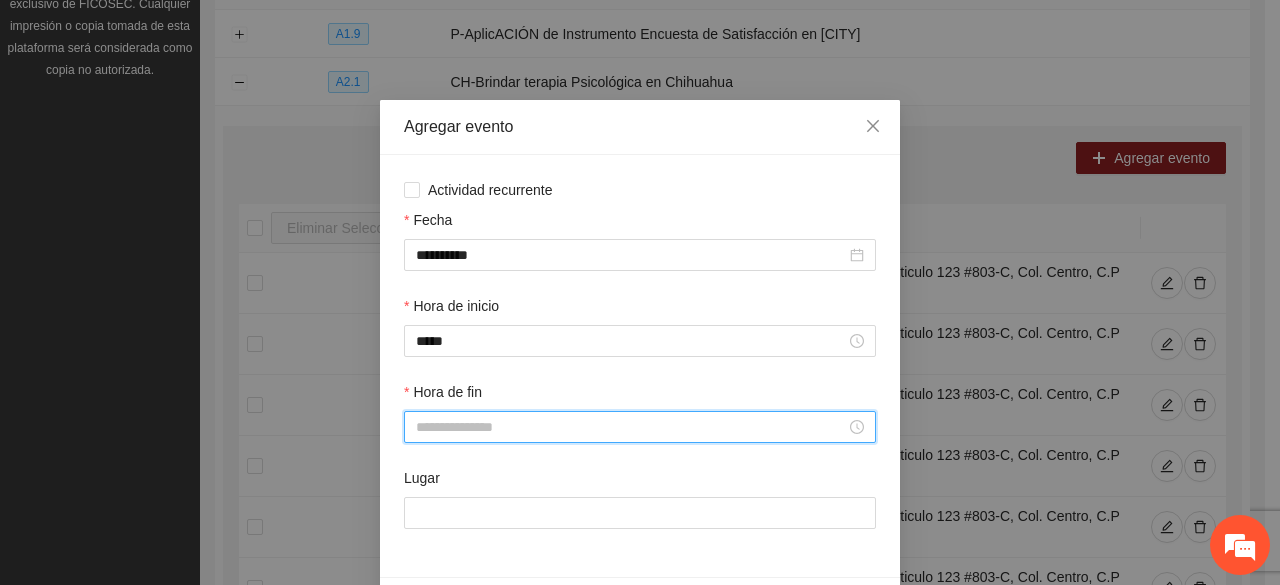 click on "Hora de fin" at bounding box center [631, 427] 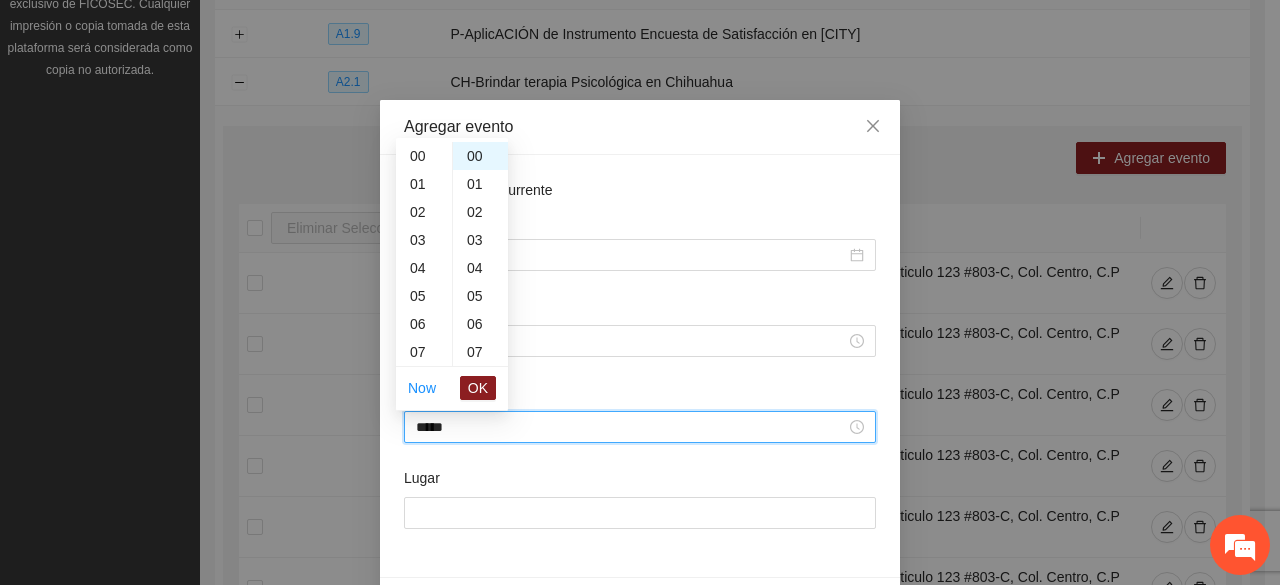 scroll, scrollTop: 532, scrollLeft: 0, axis: vertical 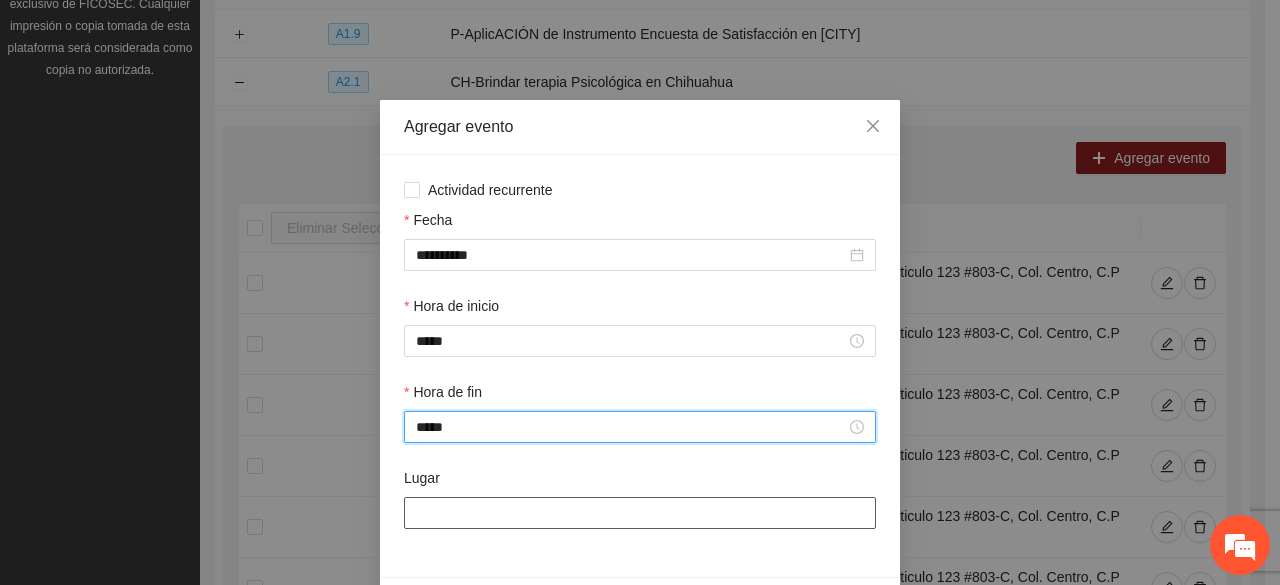 type on "*****" 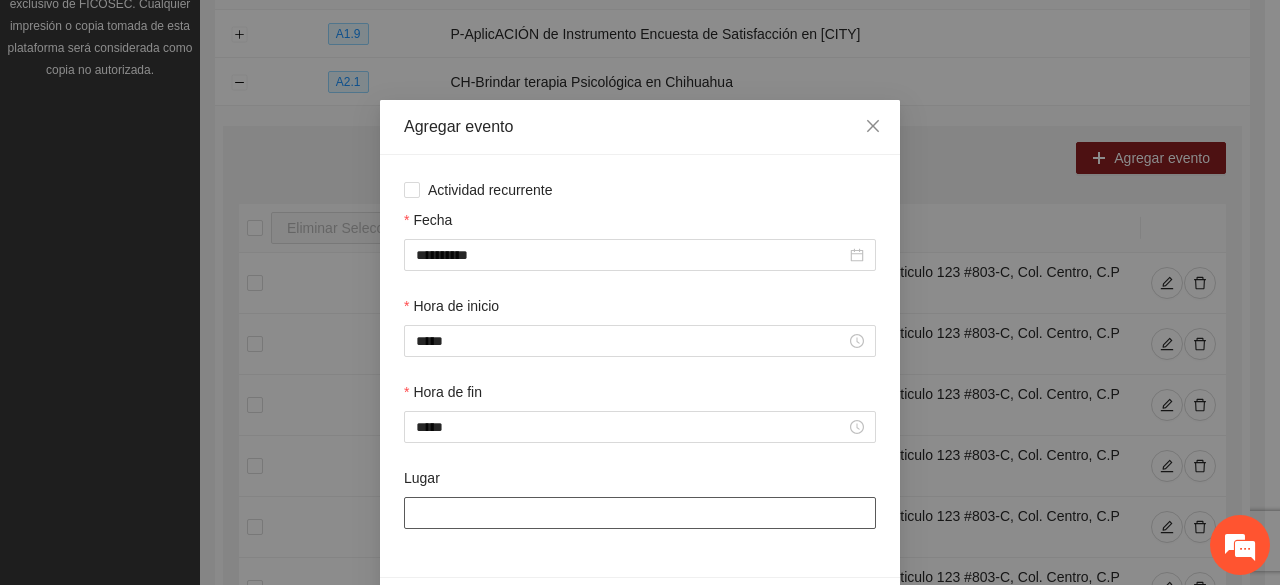 click on "Lugar" at bounding box center (640, 513) 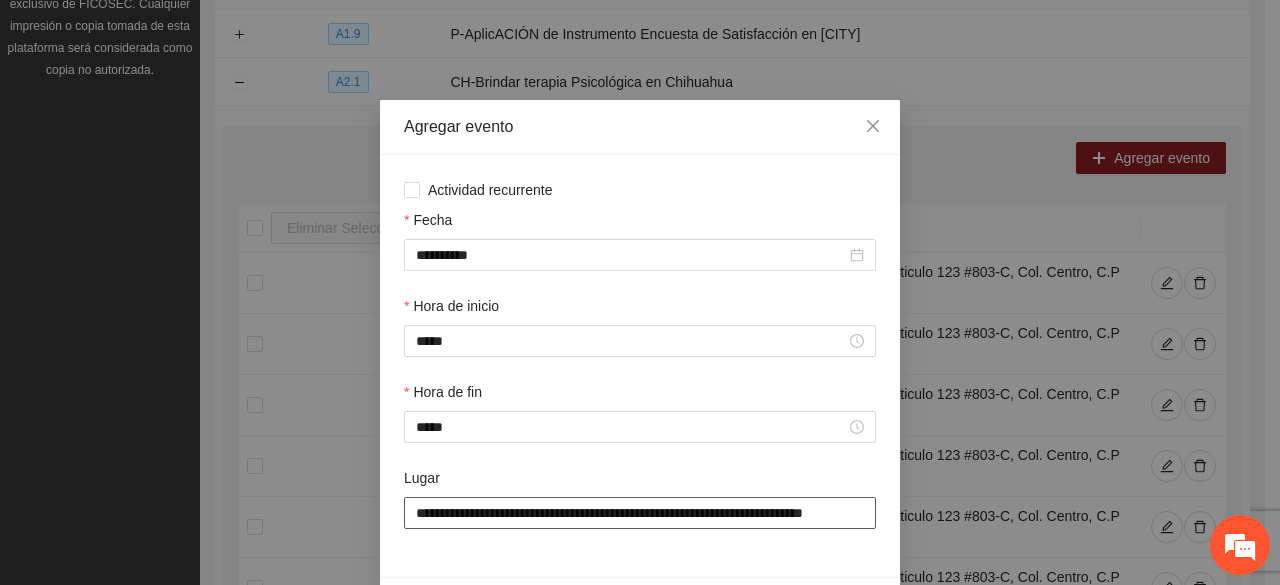 scroll, scrollTop: 0, scrollLeft: 36, axis: horizontal 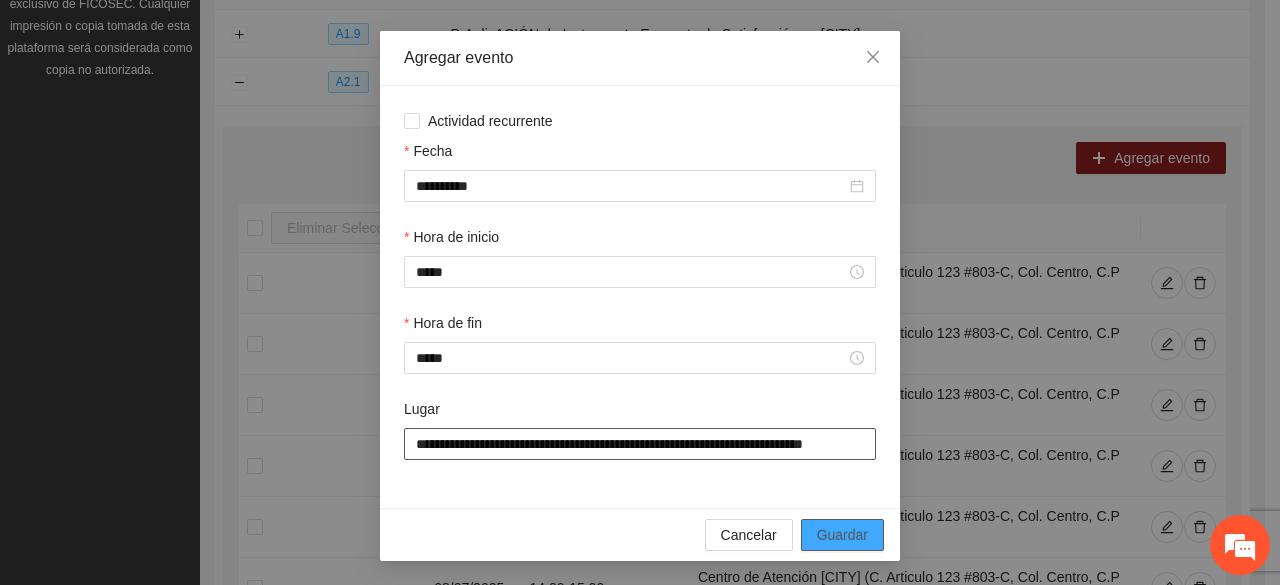 type on "**********" 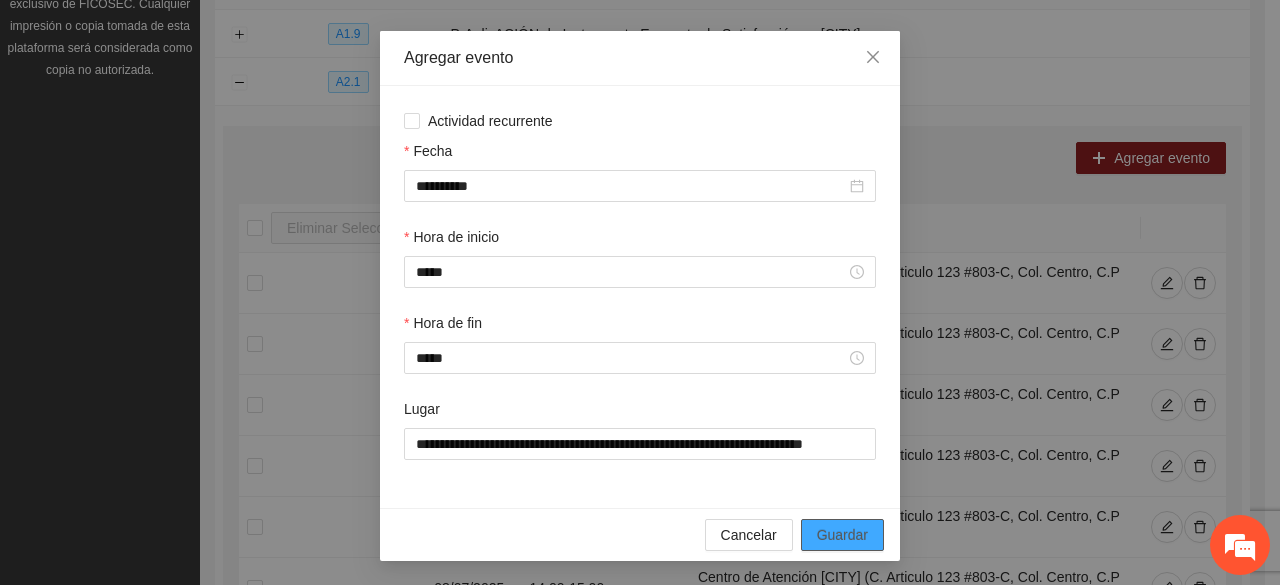 scroll, scrollTop: 0, scrollLeft: 0, axis: both 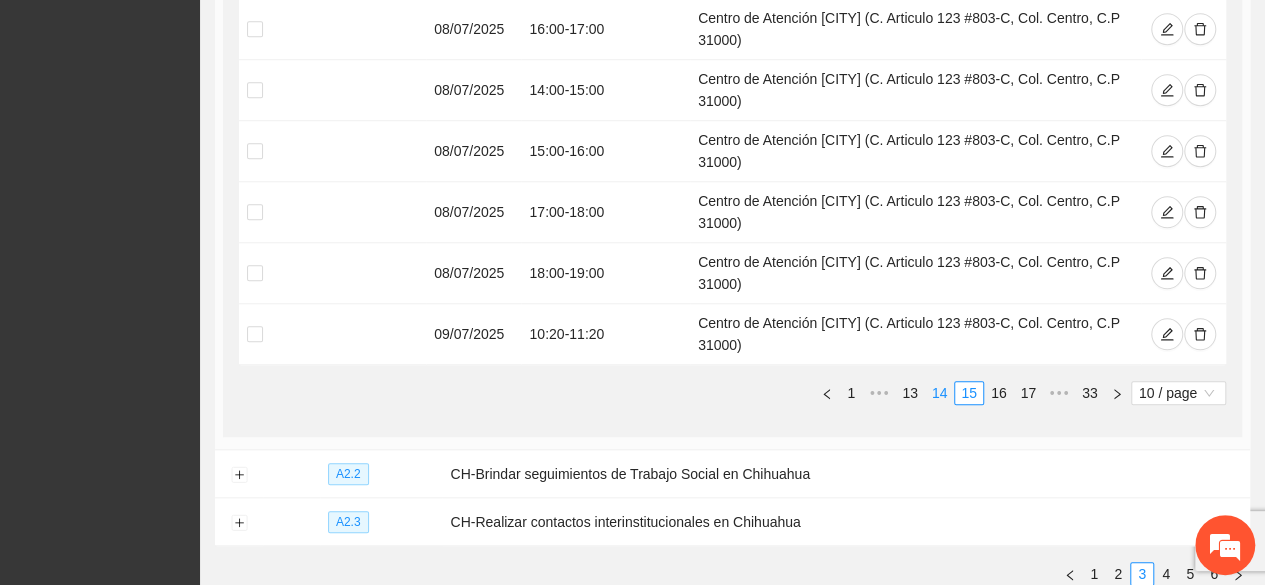 click on "14" at bounding box center [940, 393] 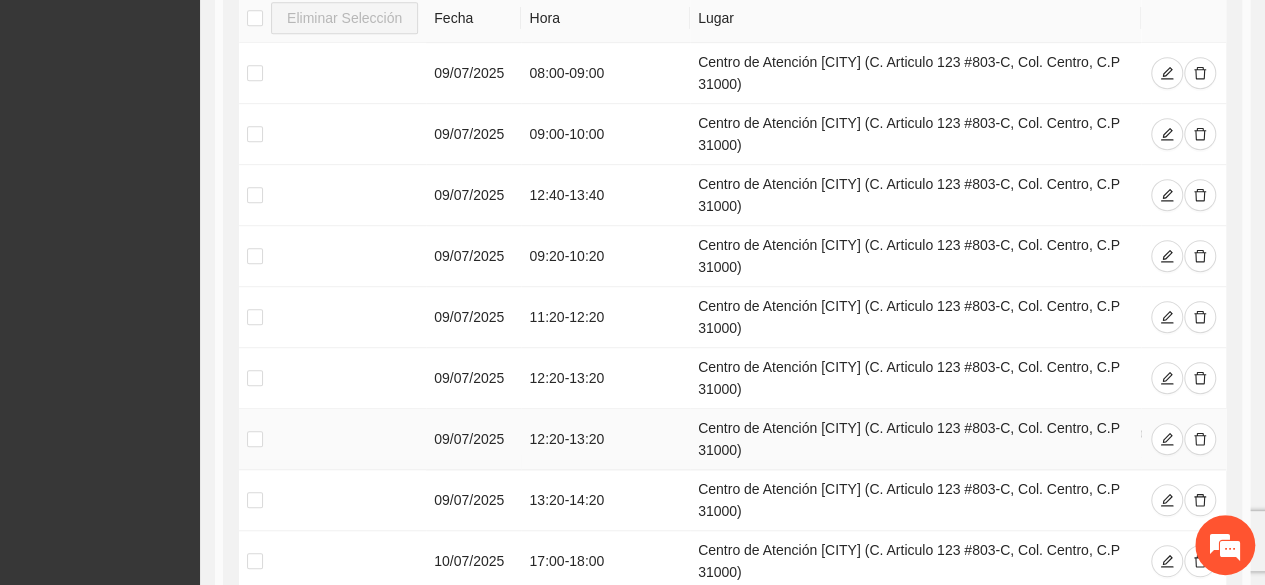 scroll, scrollTop: 512, scrollLeft: 0, axis: vertical 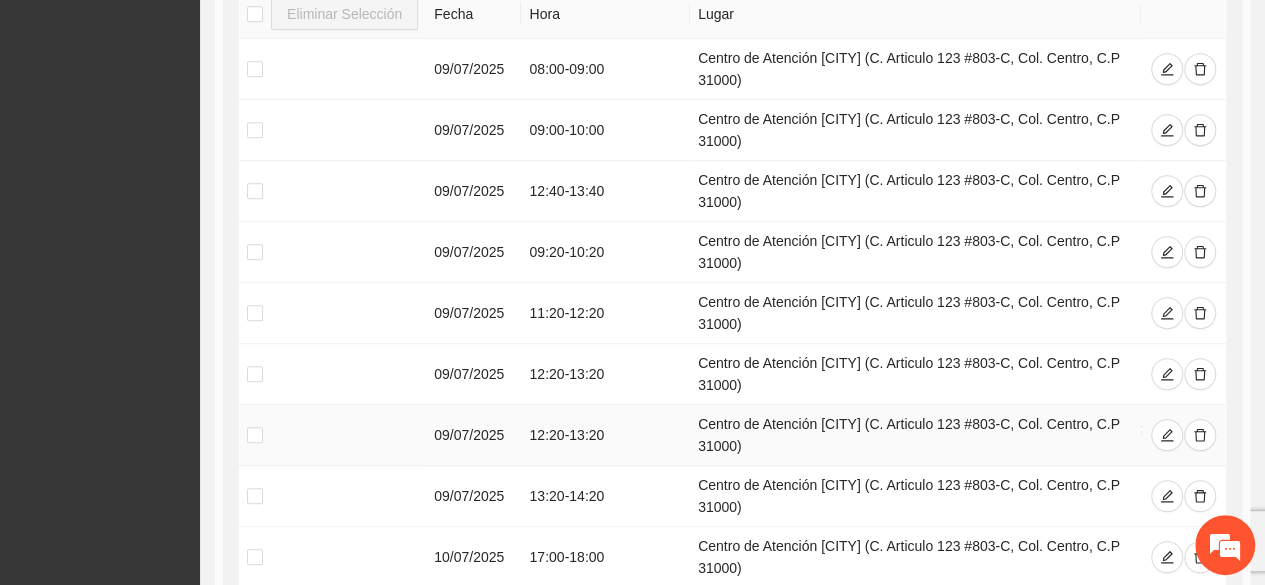 click on "Centro de Atención [CITY] (C. Articulo 123 #803-C, Col. Centro, C.P 31000)" at bounding box center (915, 435) 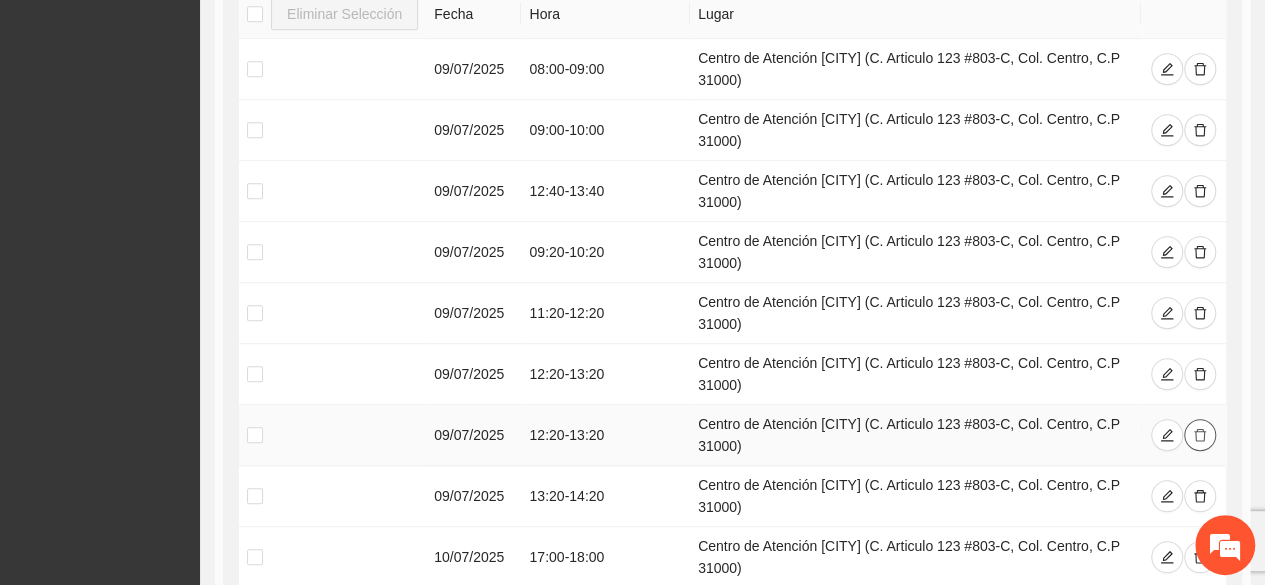 click 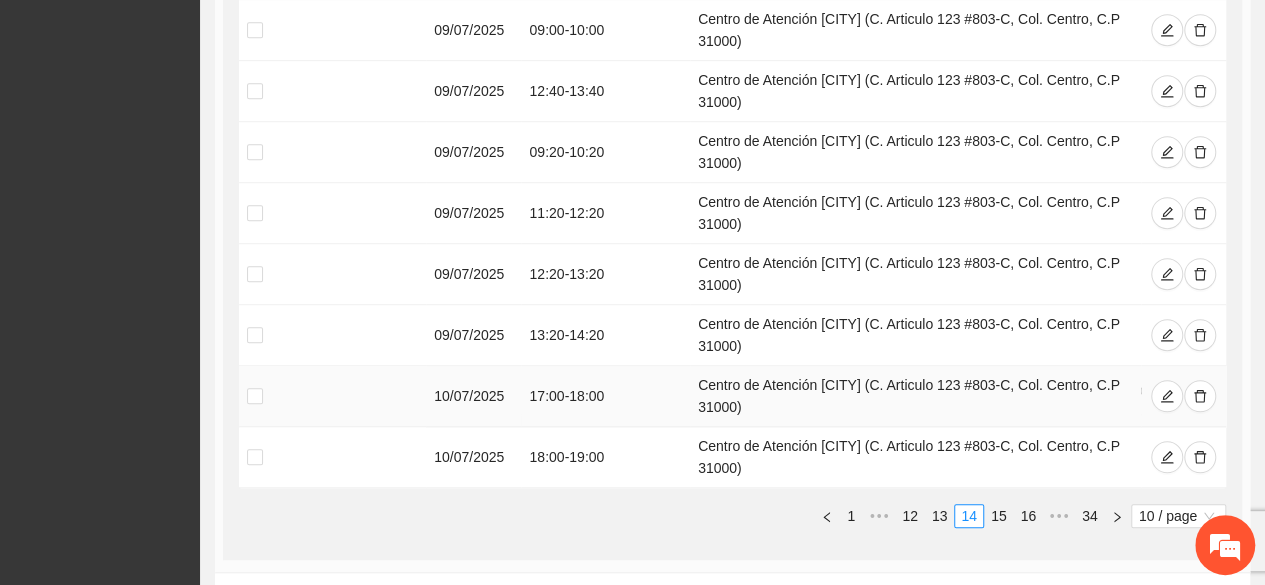 scroll, scrollTop: 620, scrollLeft: 0, axis: vertical 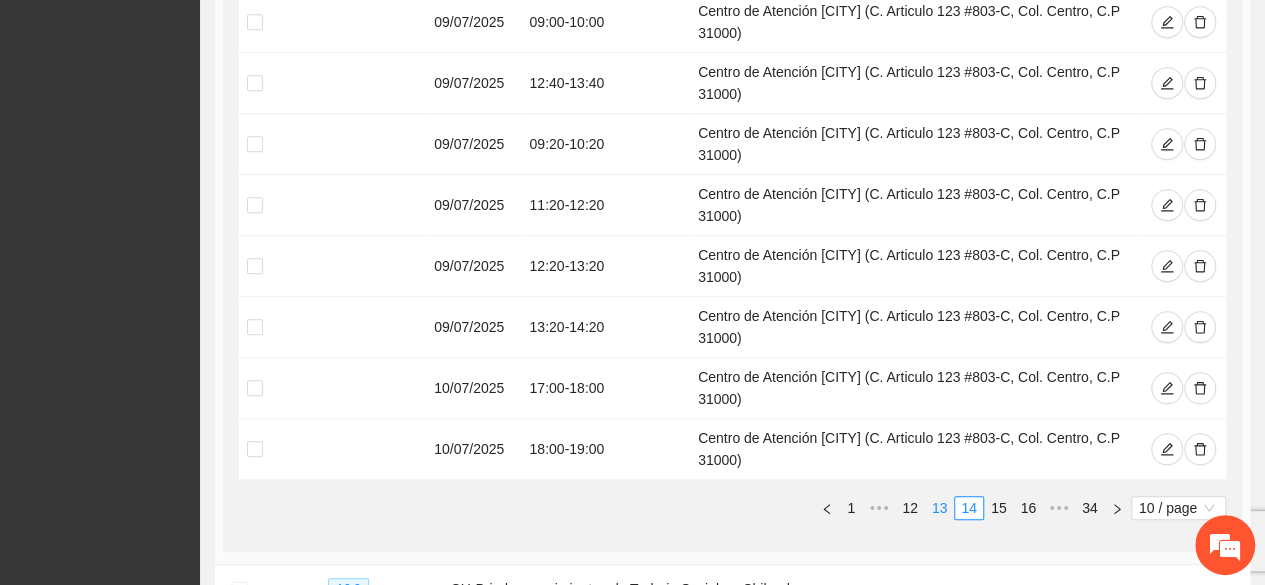 click on "13" at bounding box center (940, 508) 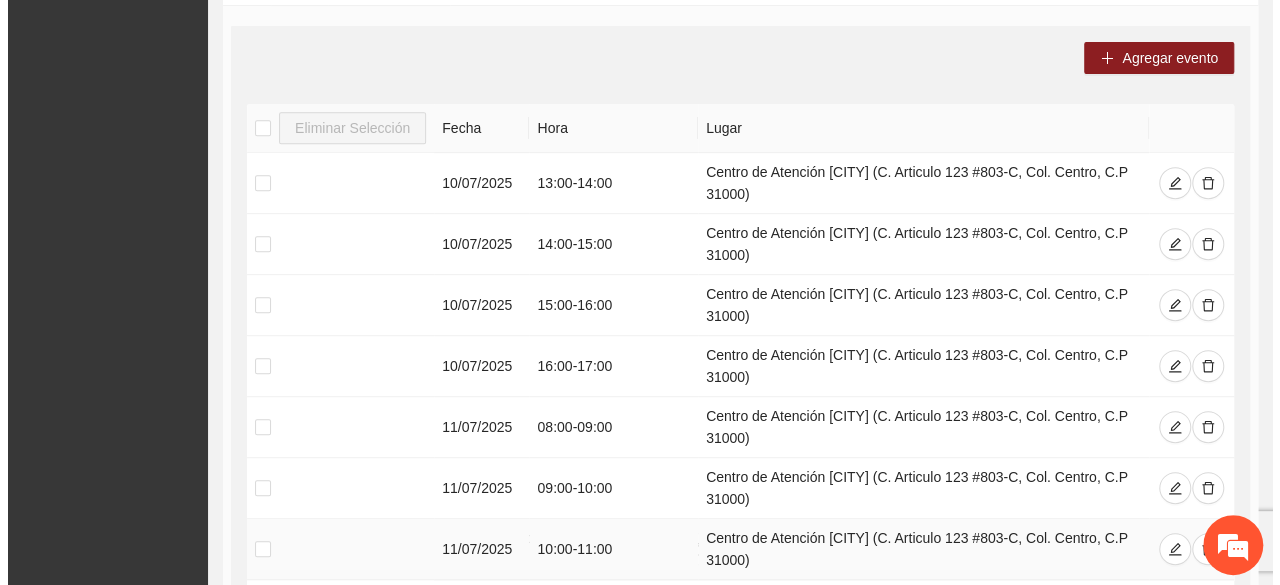 scroll, scrollTop: 398, scrollLeft: 0, axis: vertical 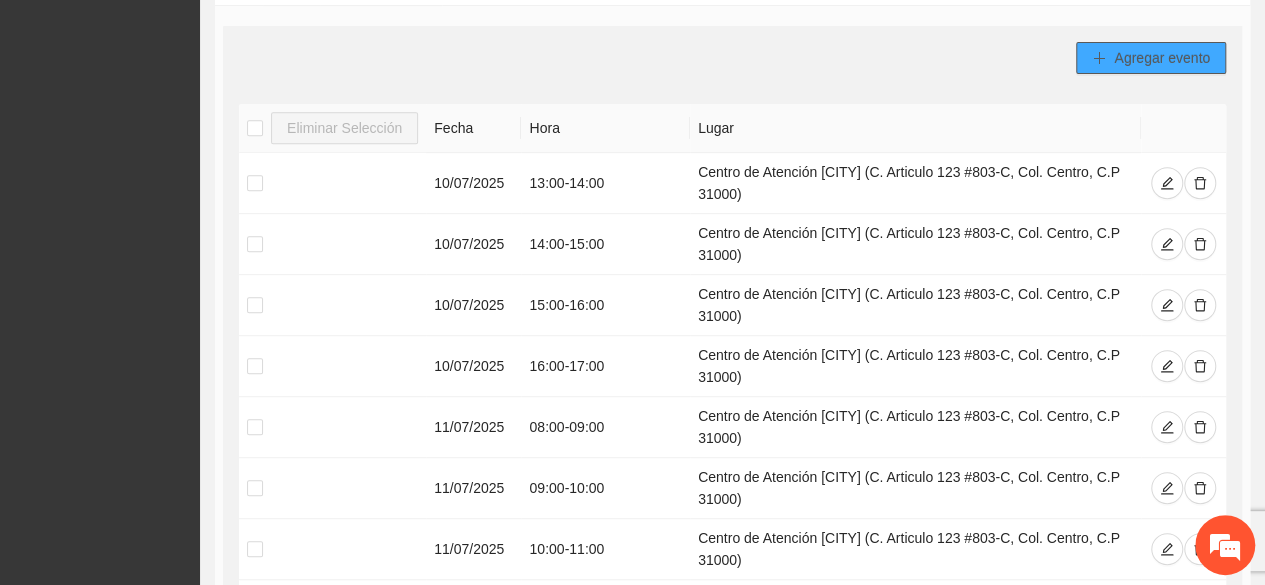 click on "Agregar evento" at bounding box center (1162, 58) 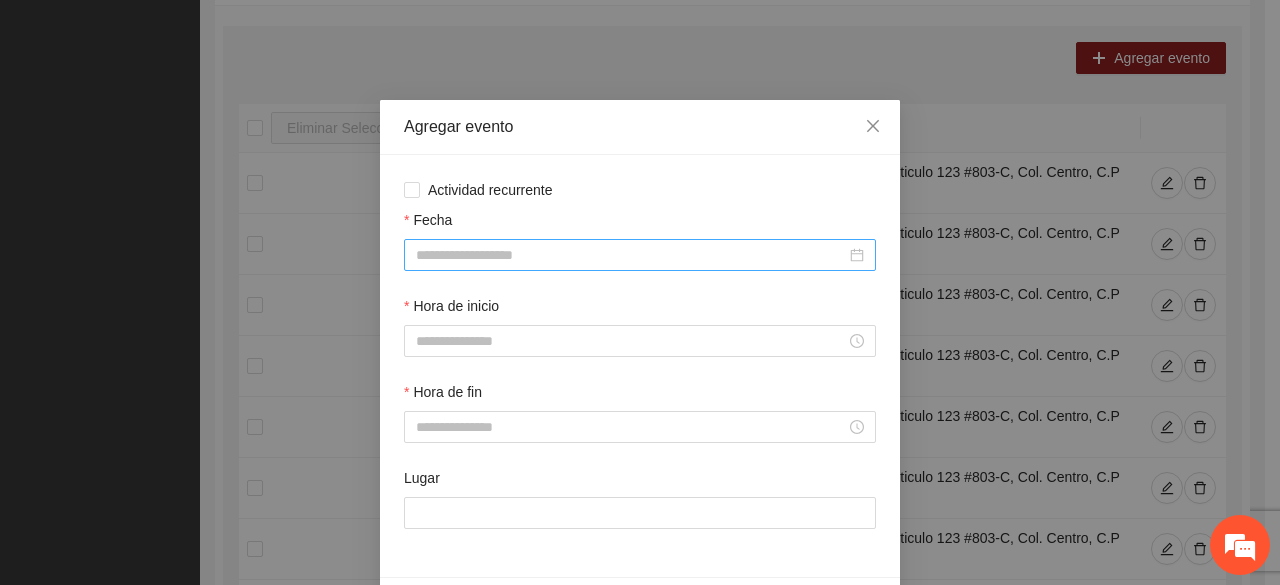 click at bounding box center [640, 255] 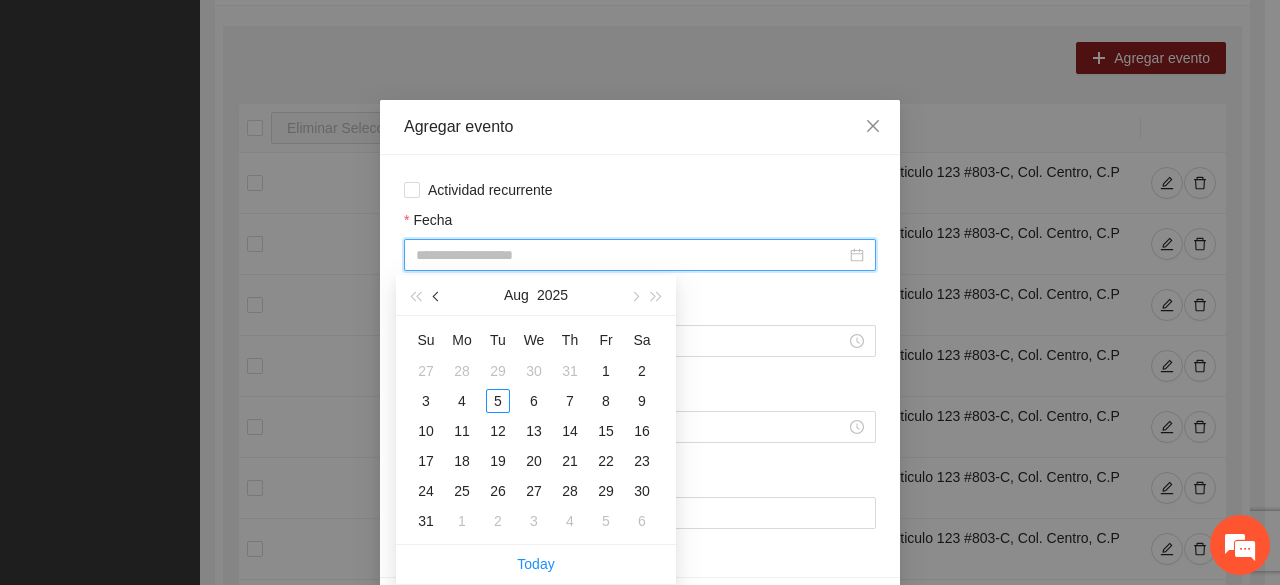click at bounding box center (437, 295) 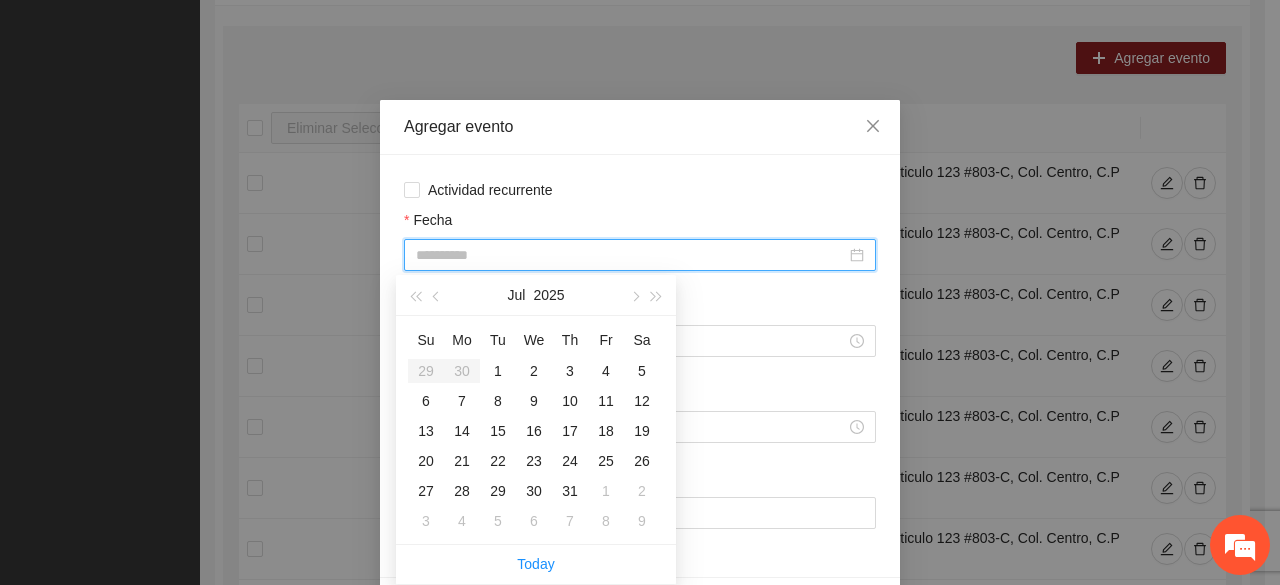type on "**********" 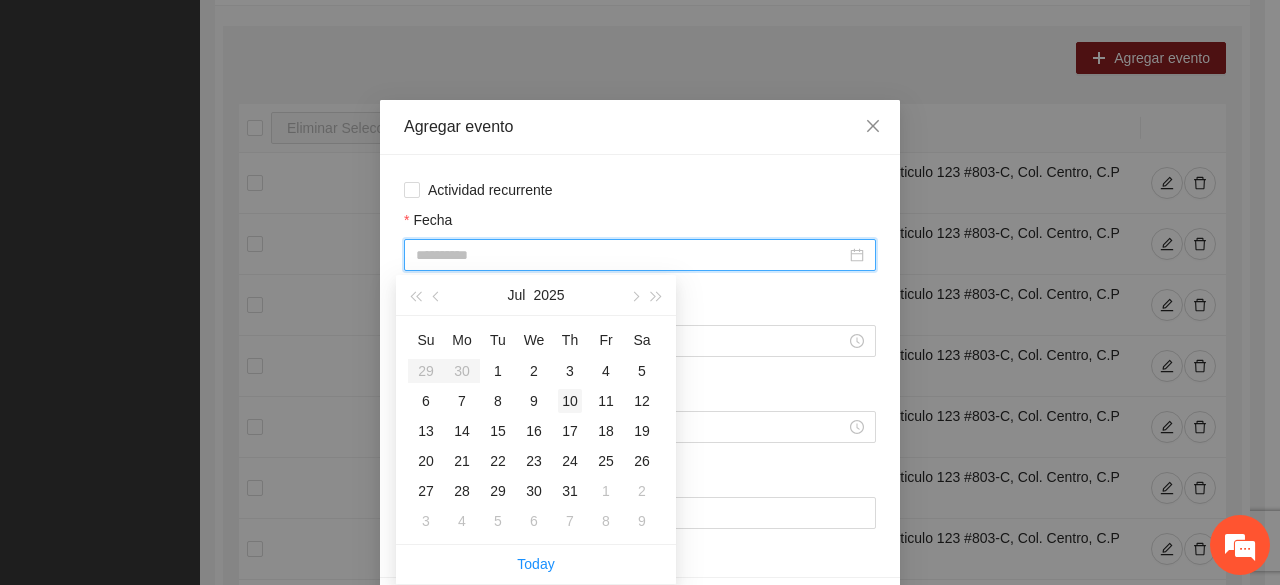 type on "**********" 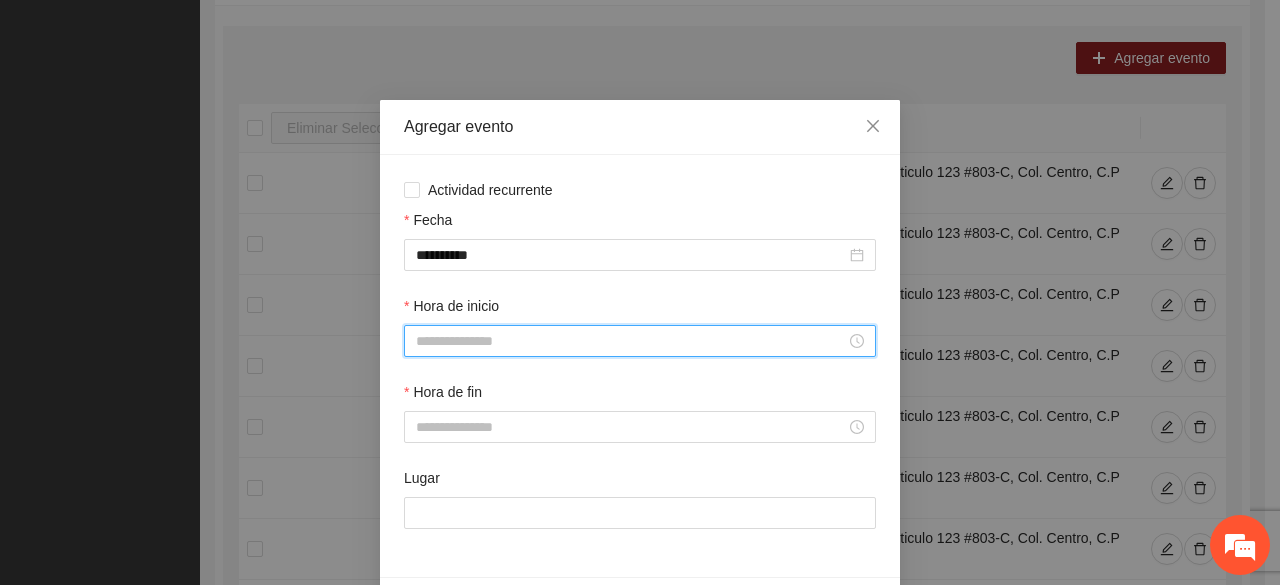 click on "Hora de inicio" at bounding box center [631, 341] 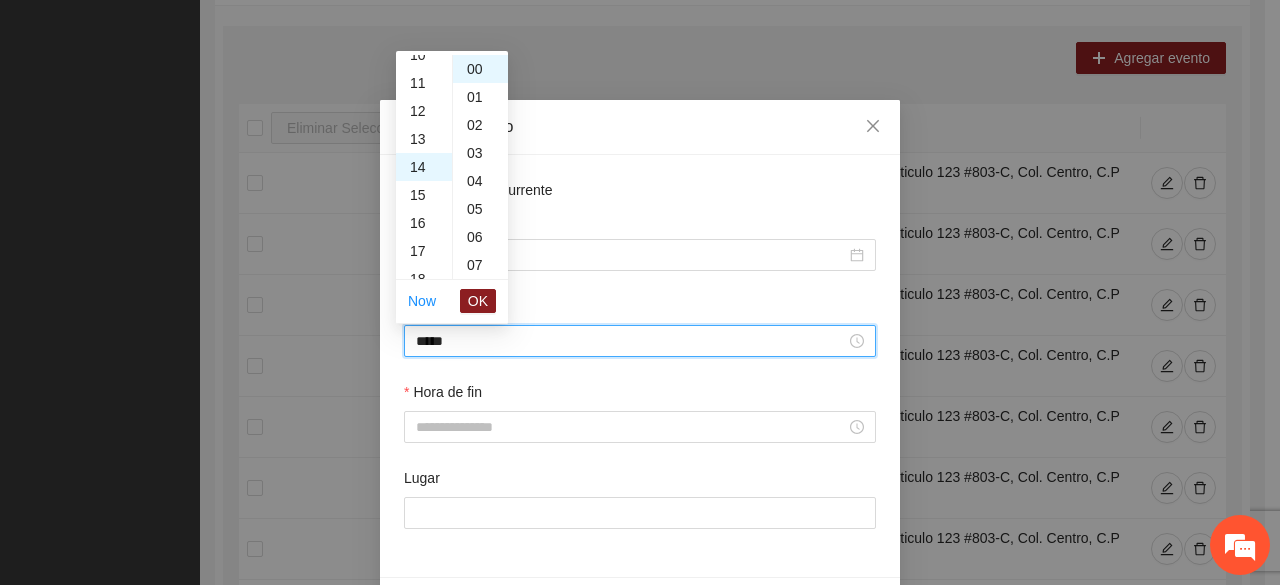 scroll, scrollTop: 392, scrollLeft: 0, axis: vertical 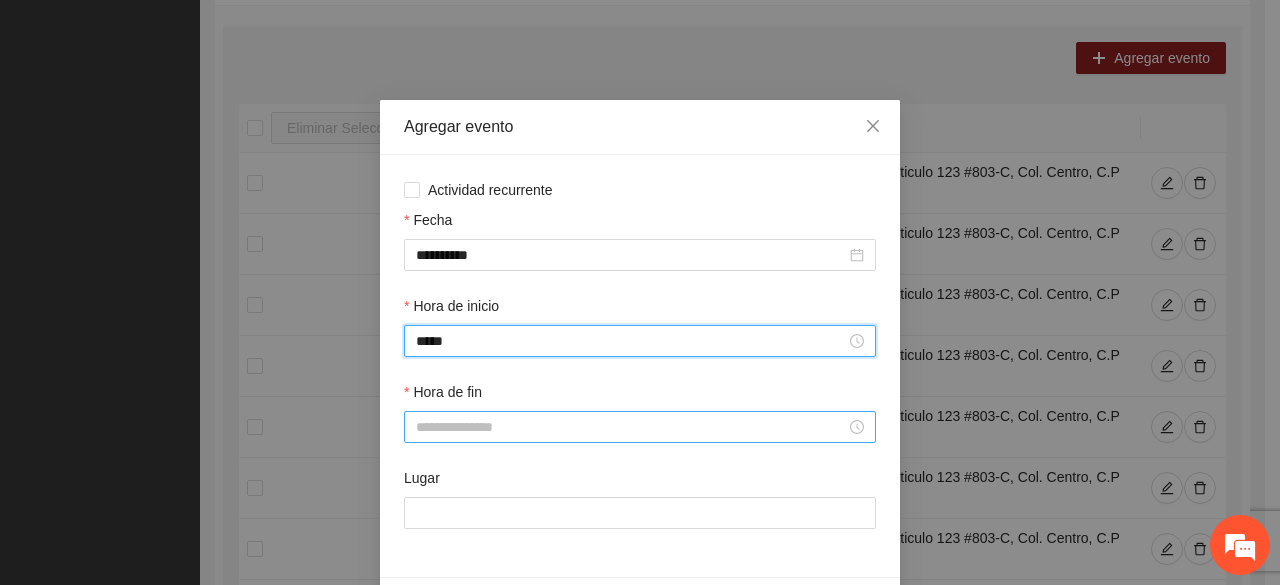 type on "*****" 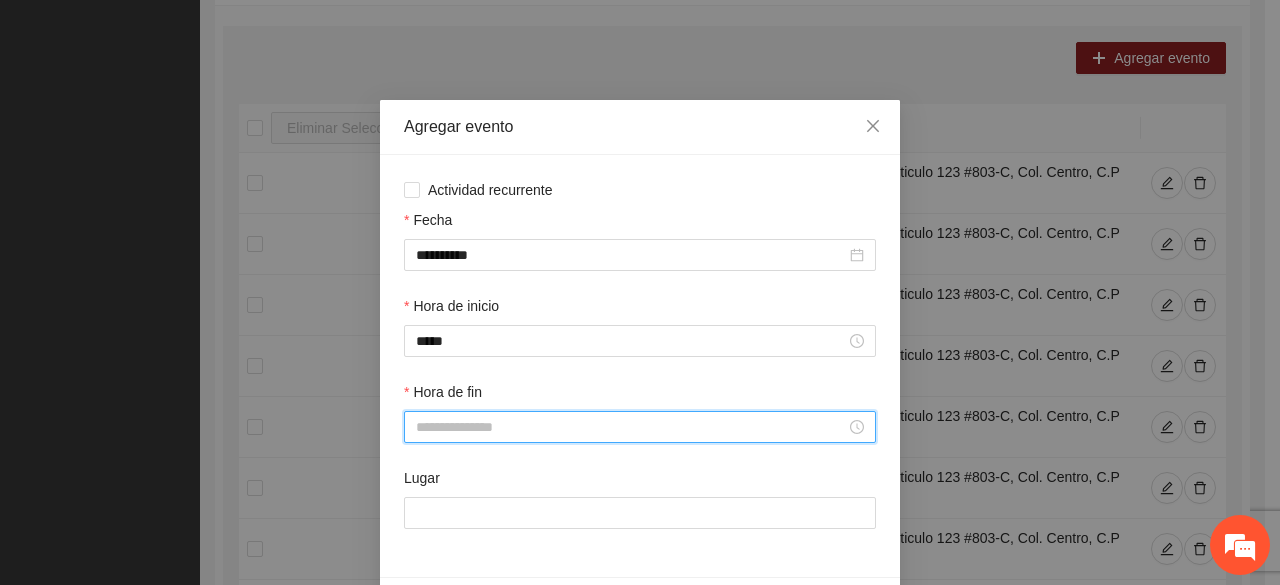 click on "Hora de fin" at bounding box center [631, 427] 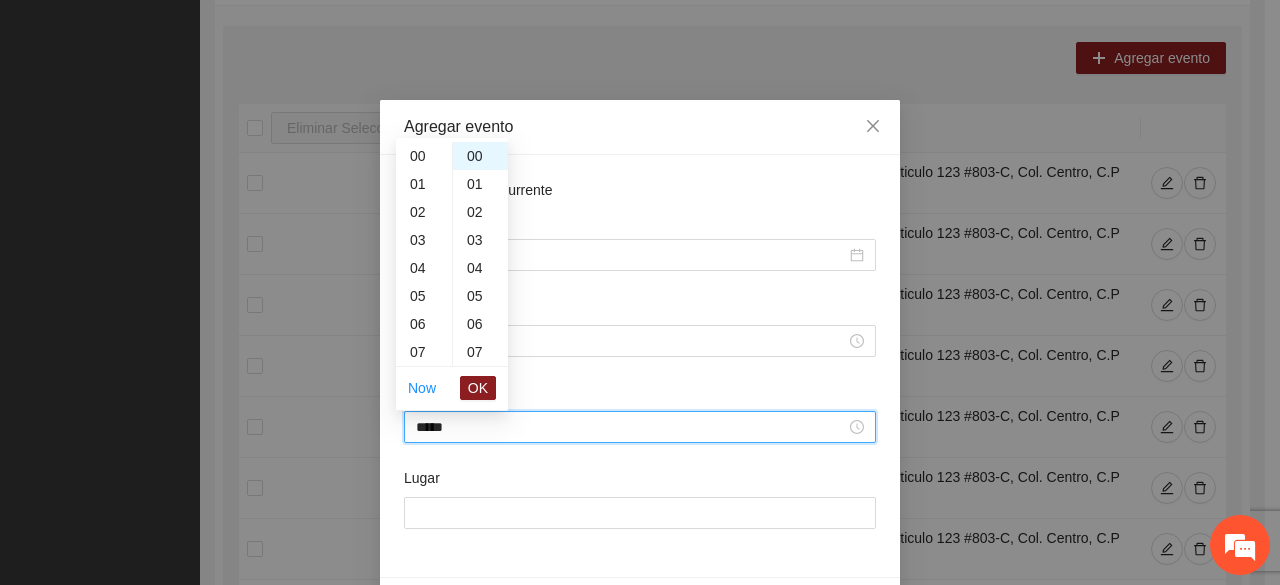 scroll, scrollTop: 420, scrollLeft: 0, axis: vertical 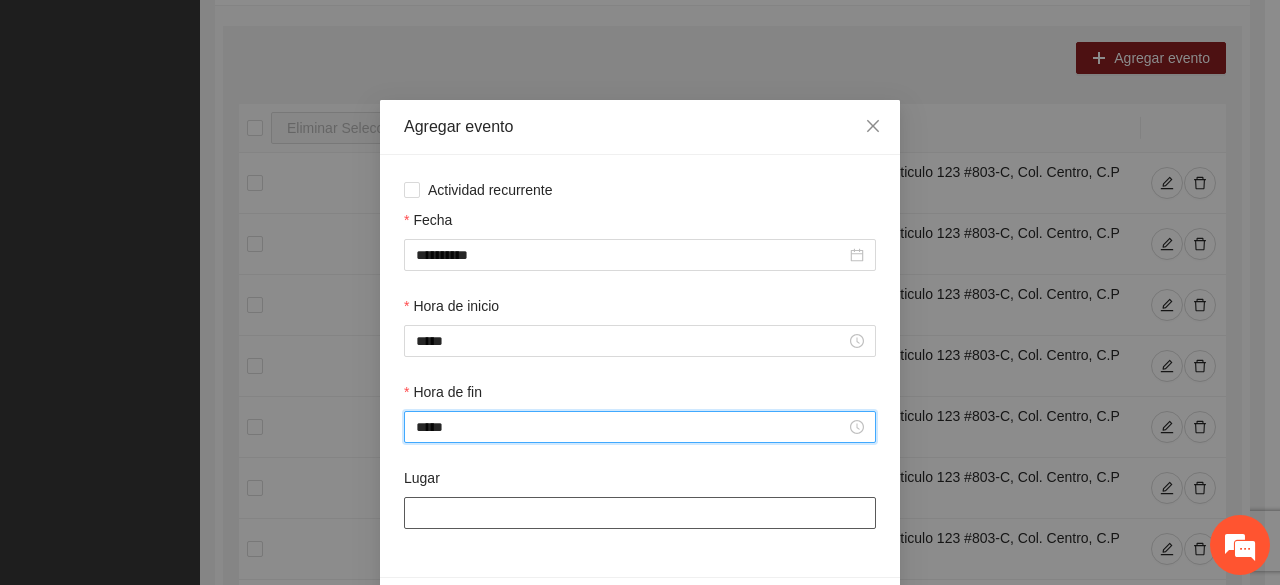 type on "*****" 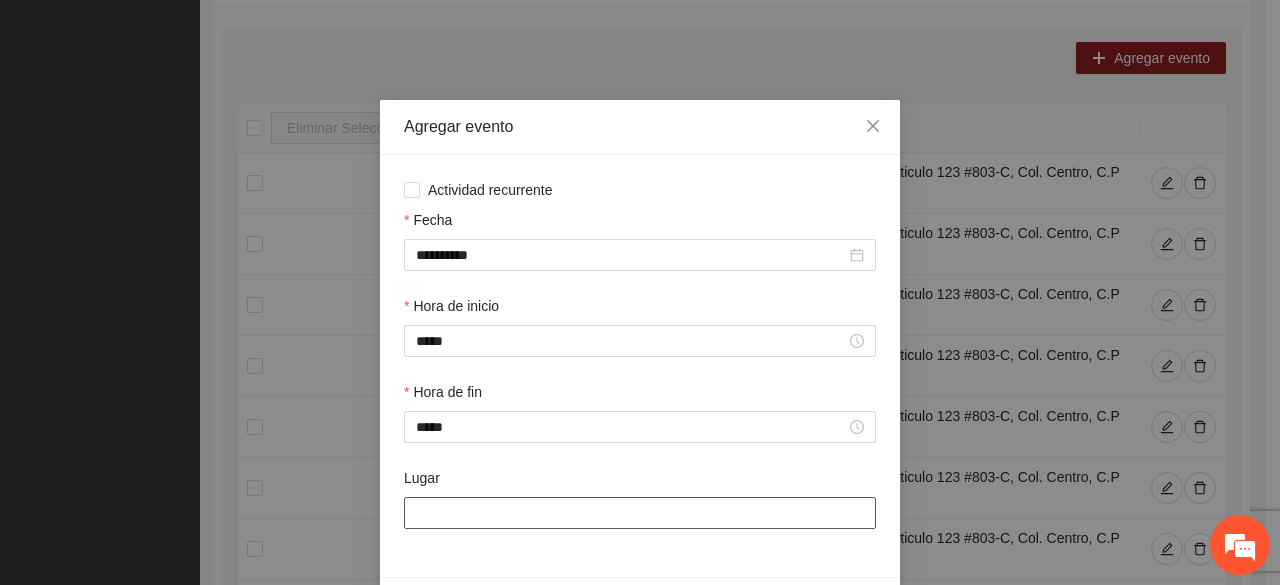 click on "Lugar" at bounding box center (640, 513) 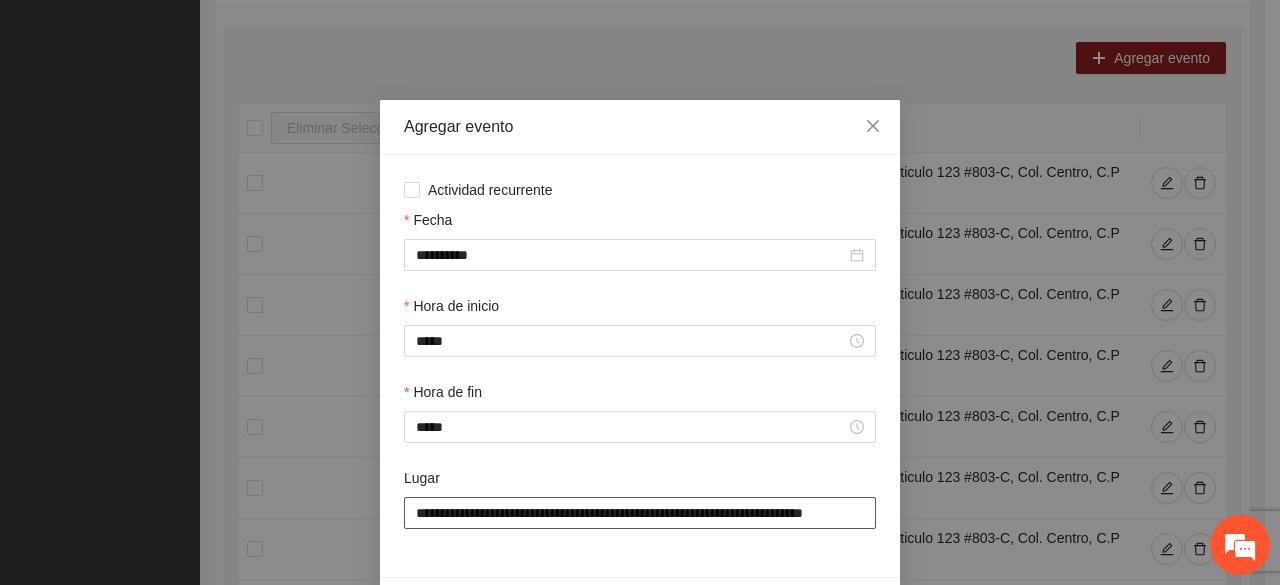 scroll, scrollTop: 0, scrollLeft: 36, axis: horizontal 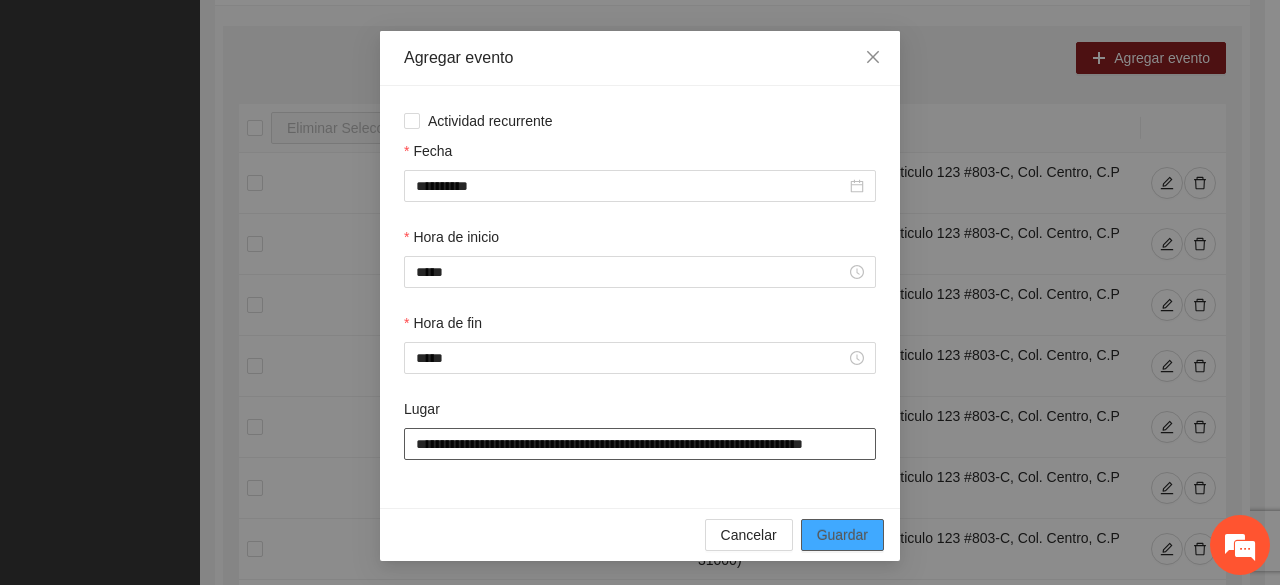 type on "**********" 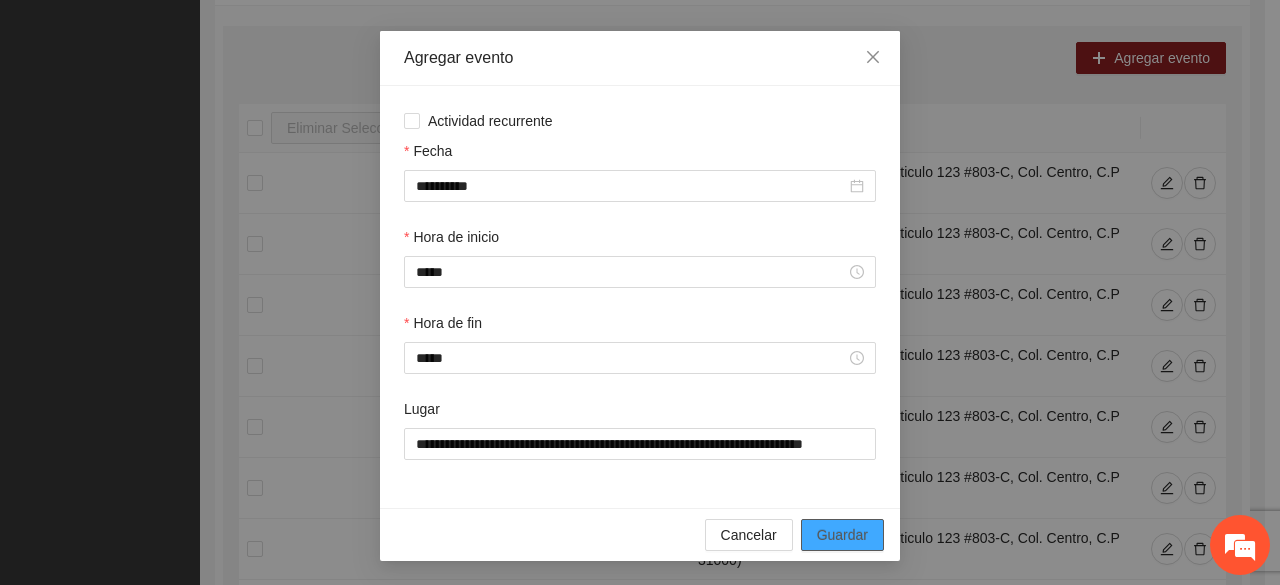 scroll, scrollTop: 0, scrollLeft: 0, axis: both 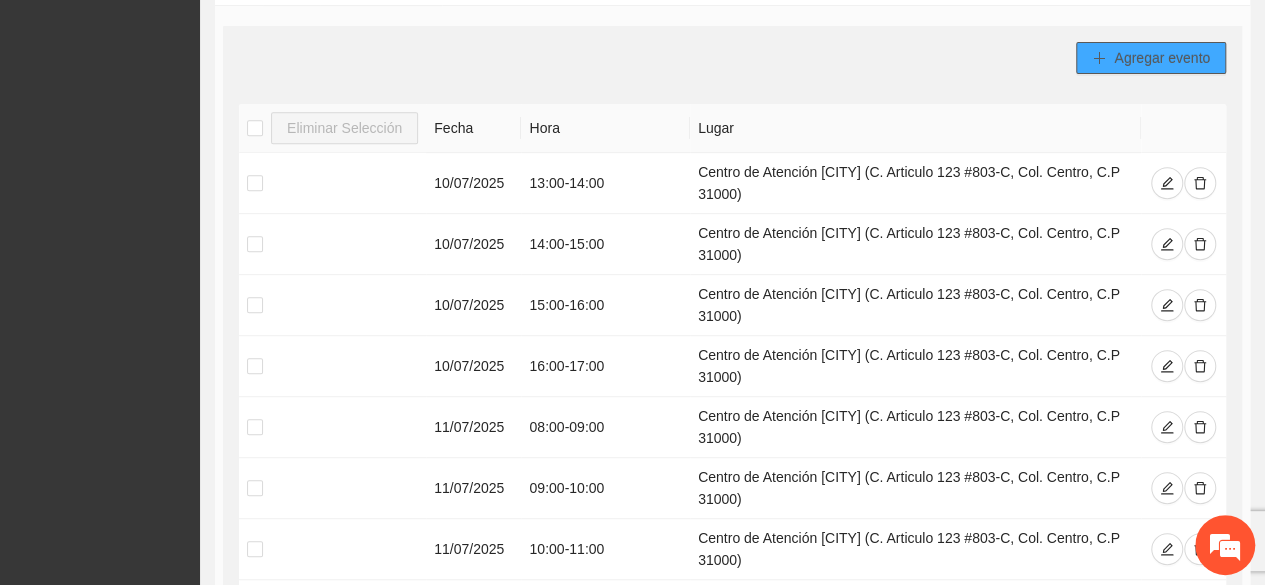 click on "Agregar evento" at bounding box center [1162, 58] 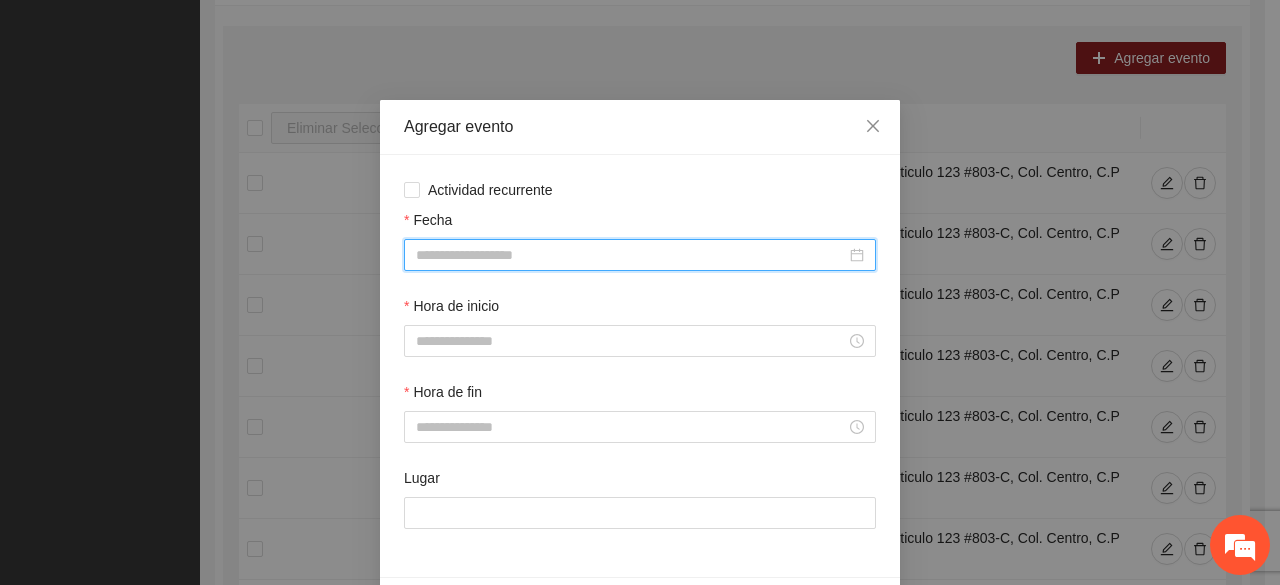 click on "Fecha" at bounding box center (631, 255) 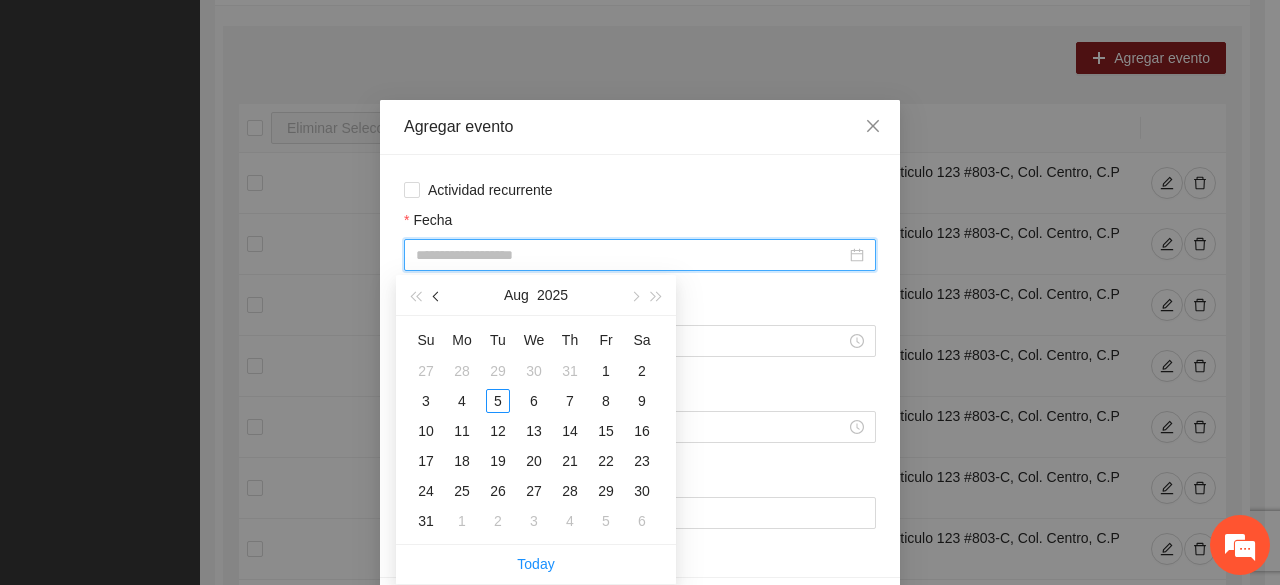 click at bounding box center [437, 295] 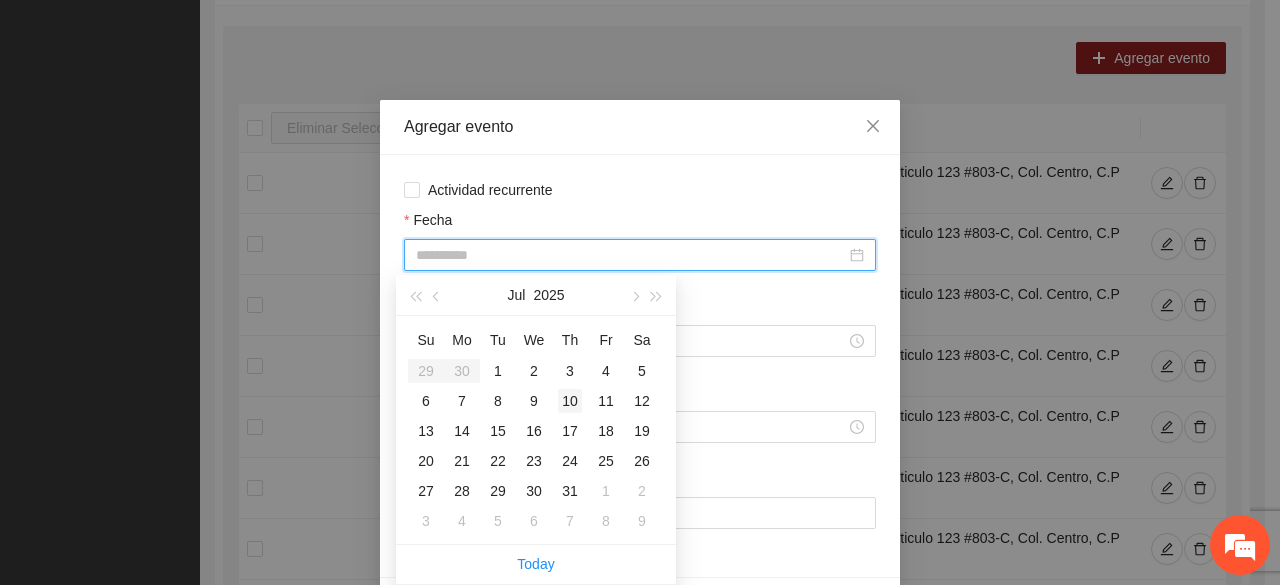 type on "**********" 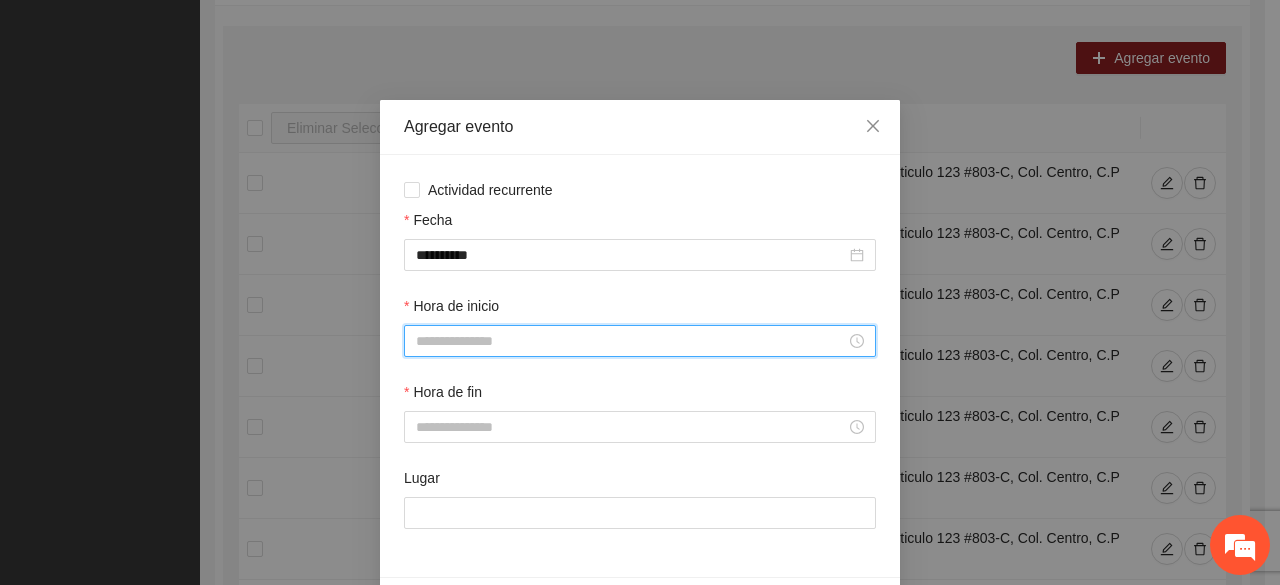 click on "Hora de inicio" at bounding box center (631, 341) 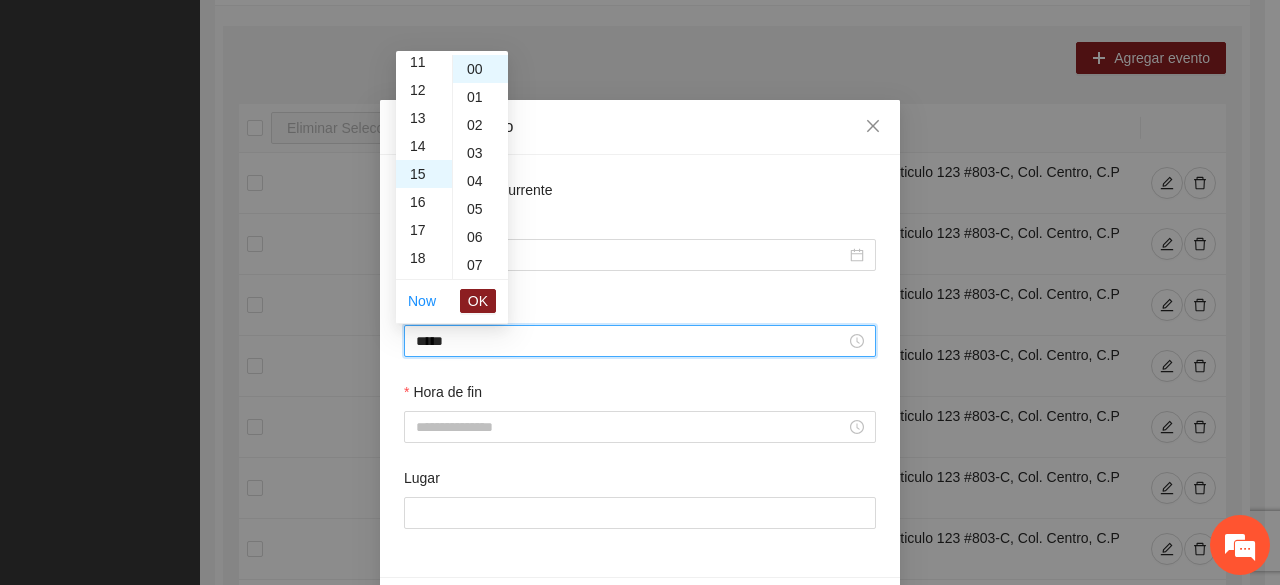 scroll, scrollTop: 420, scrollLeft: 0, axis: vertical 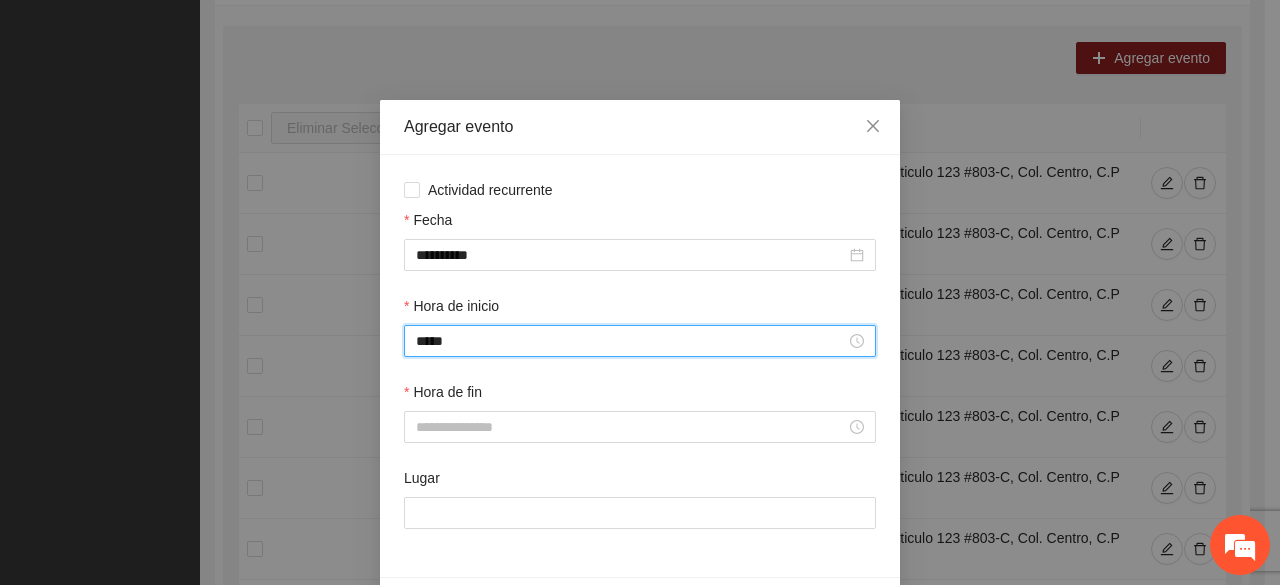 type on "*****" 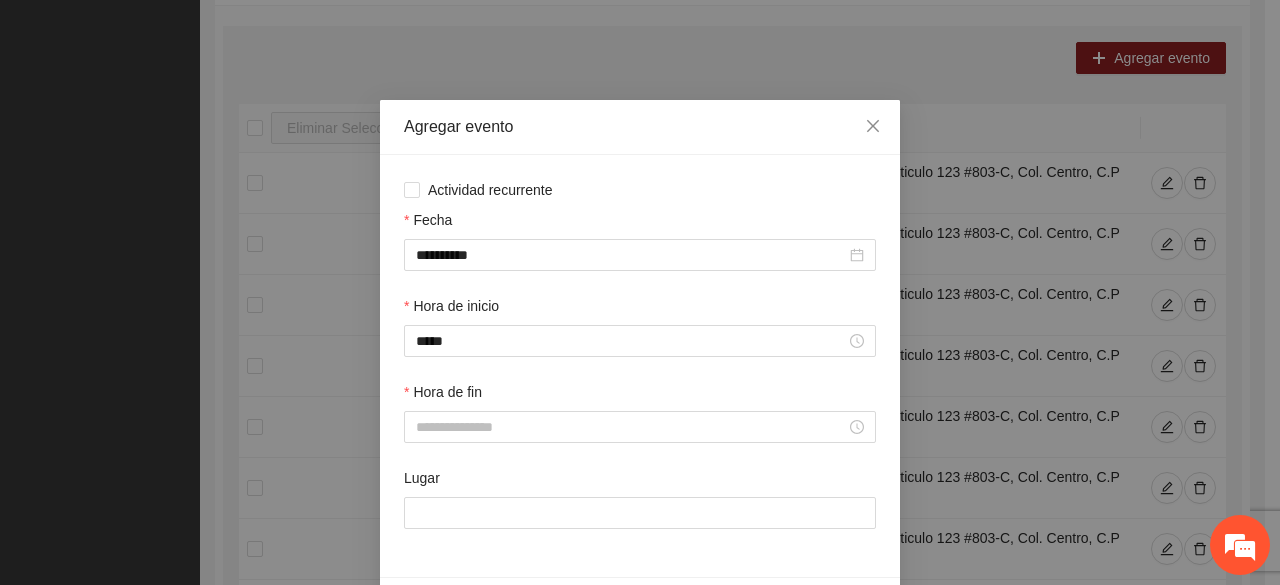 click at bounding box center (640, 427) 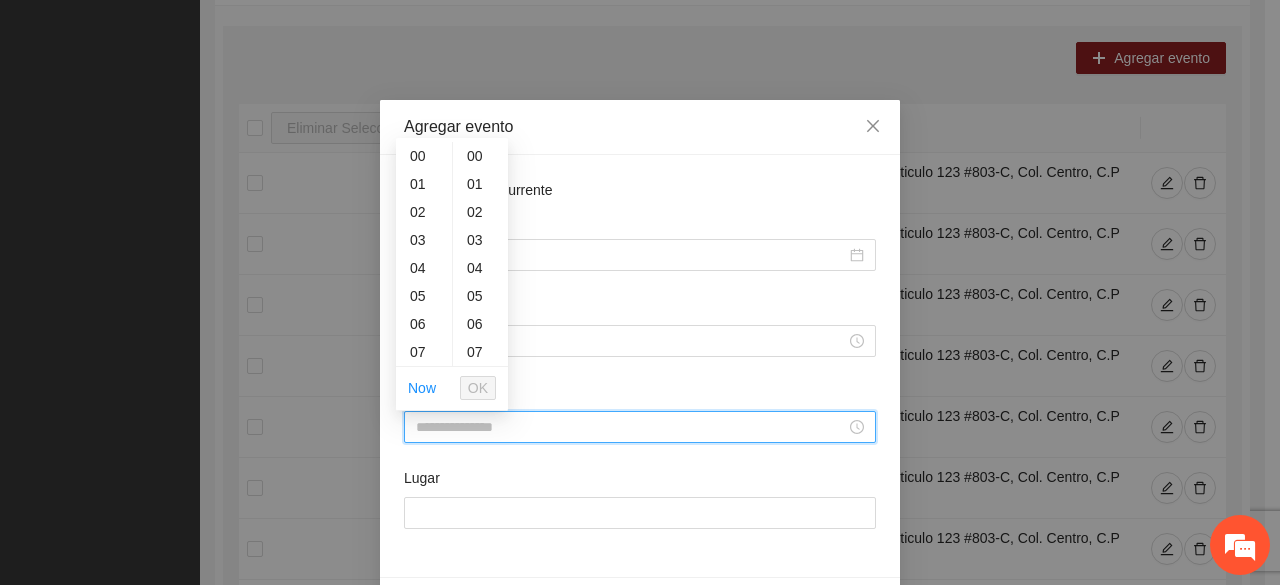 click on "Hora de fin" at bounding box center [631, 427] 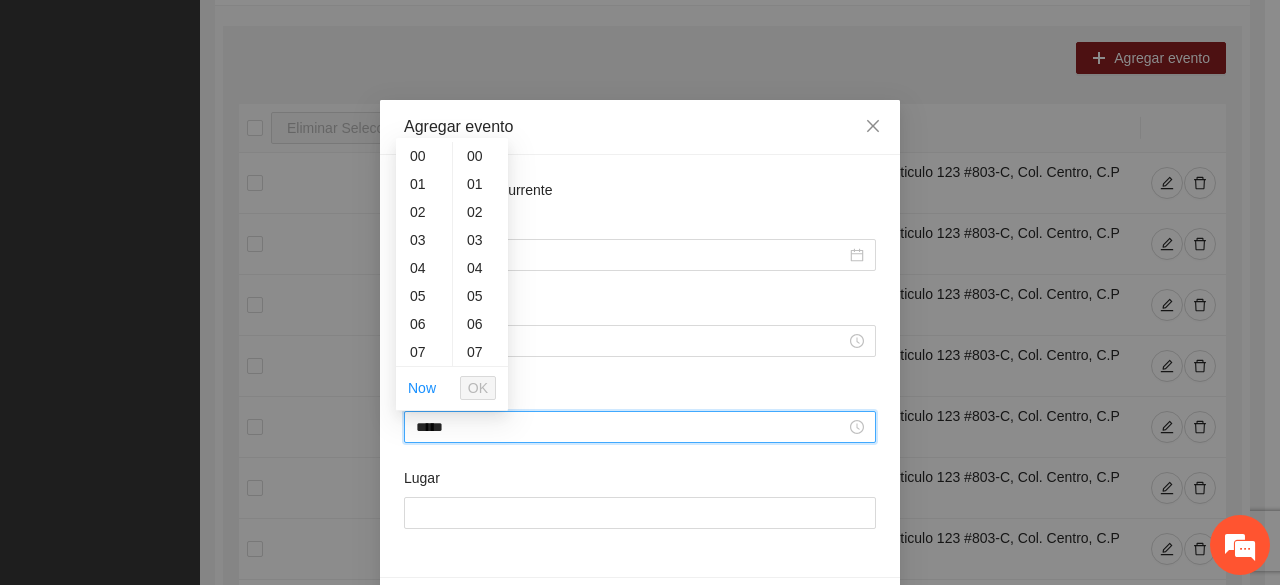 scroll, scrollTop: 448, scrollLeft: 0, axis: vertical 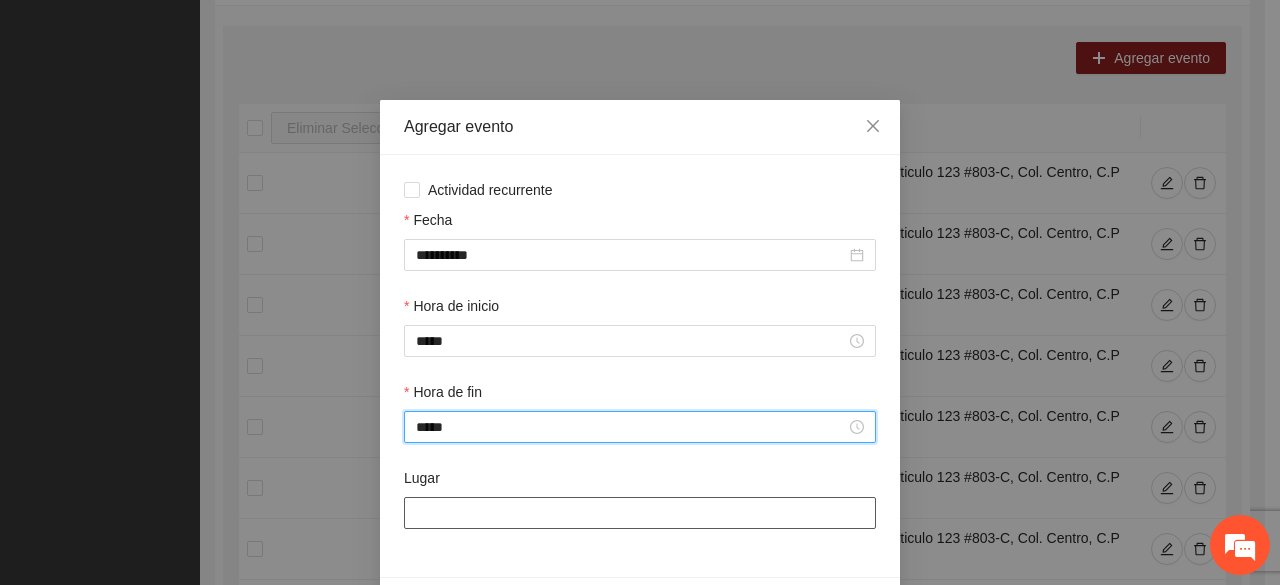 type on "*****" 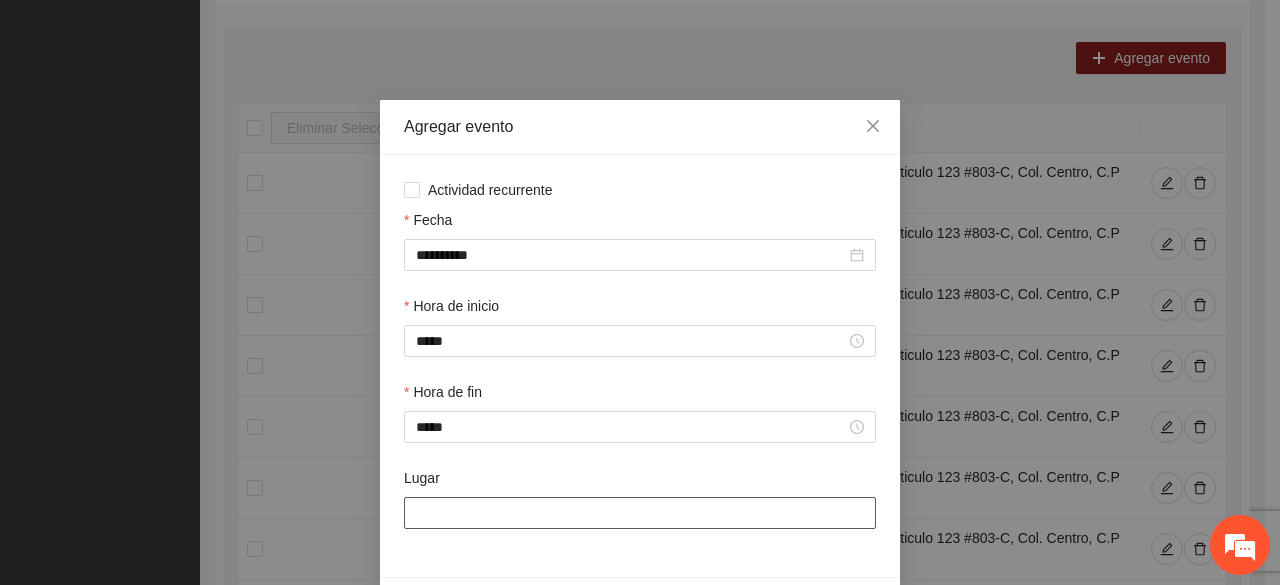 click on "Lugar" at bounding box center (640, 513) 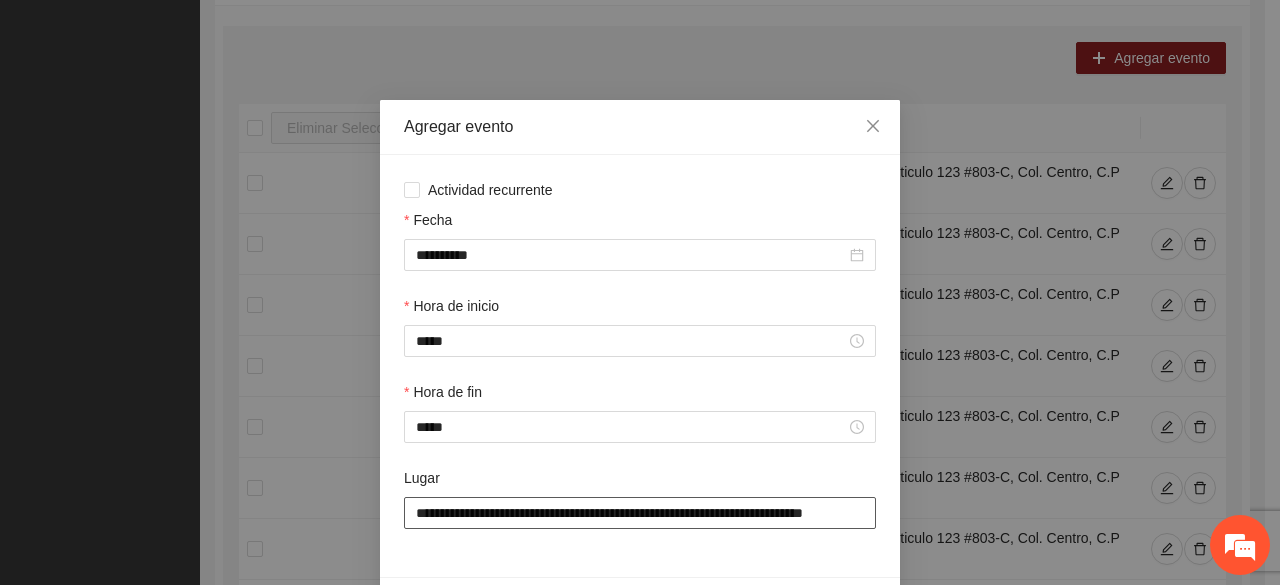 scroll, scrollTop: 0, scrollLeft: 36, axis: horizontal 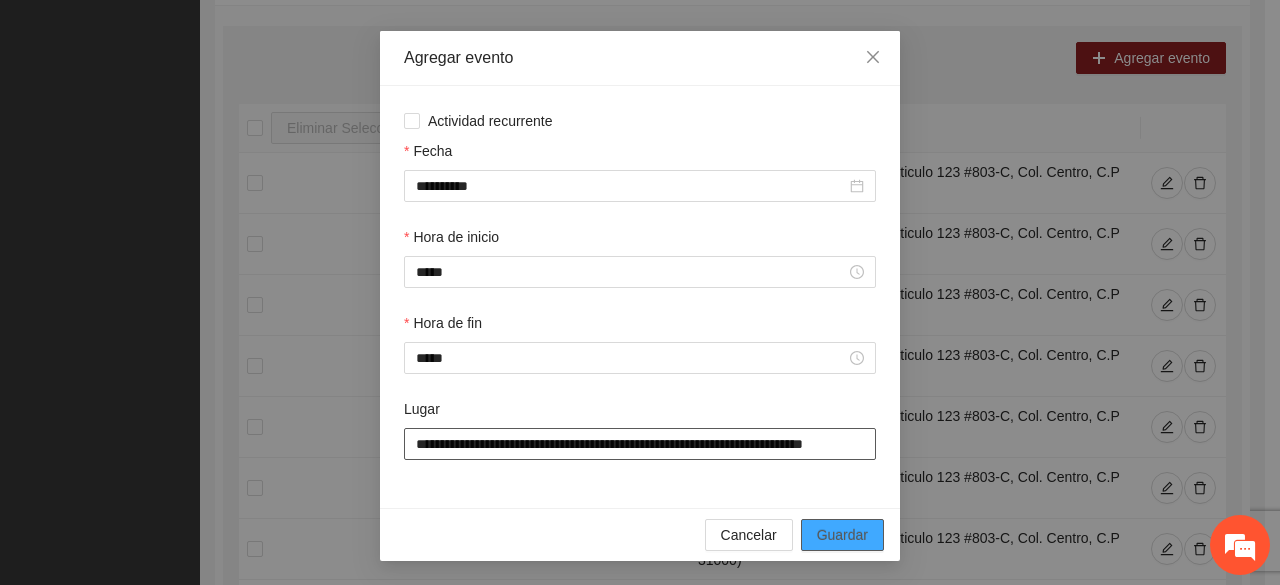 type on "**********" 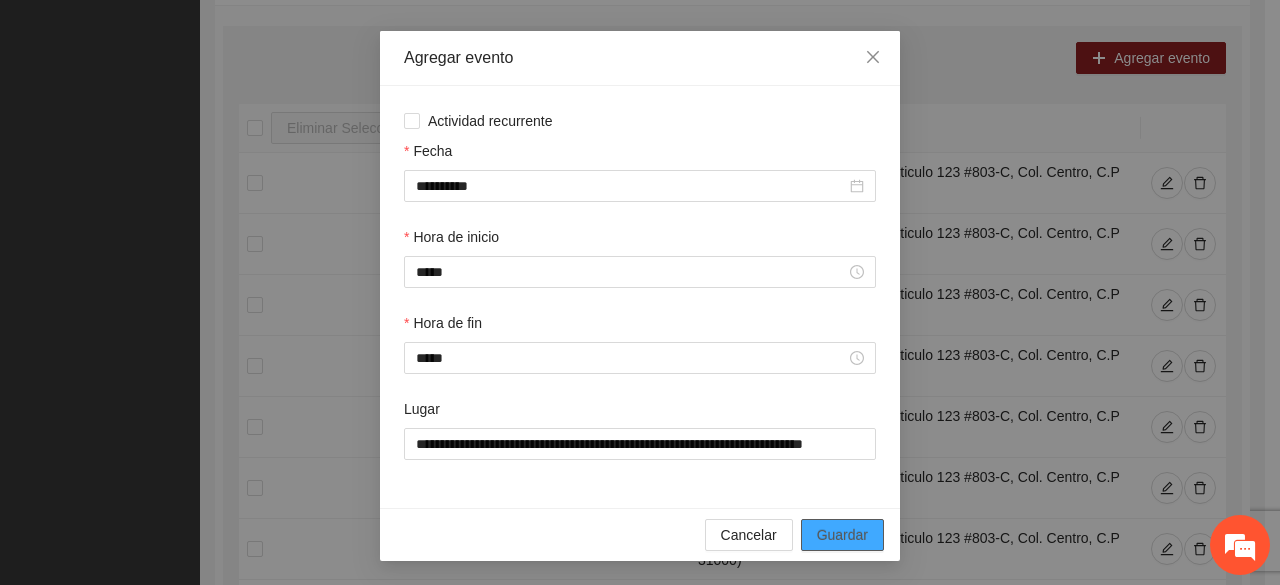 scroll, scrollTop: 0, scrollLeft: 0, axis: both 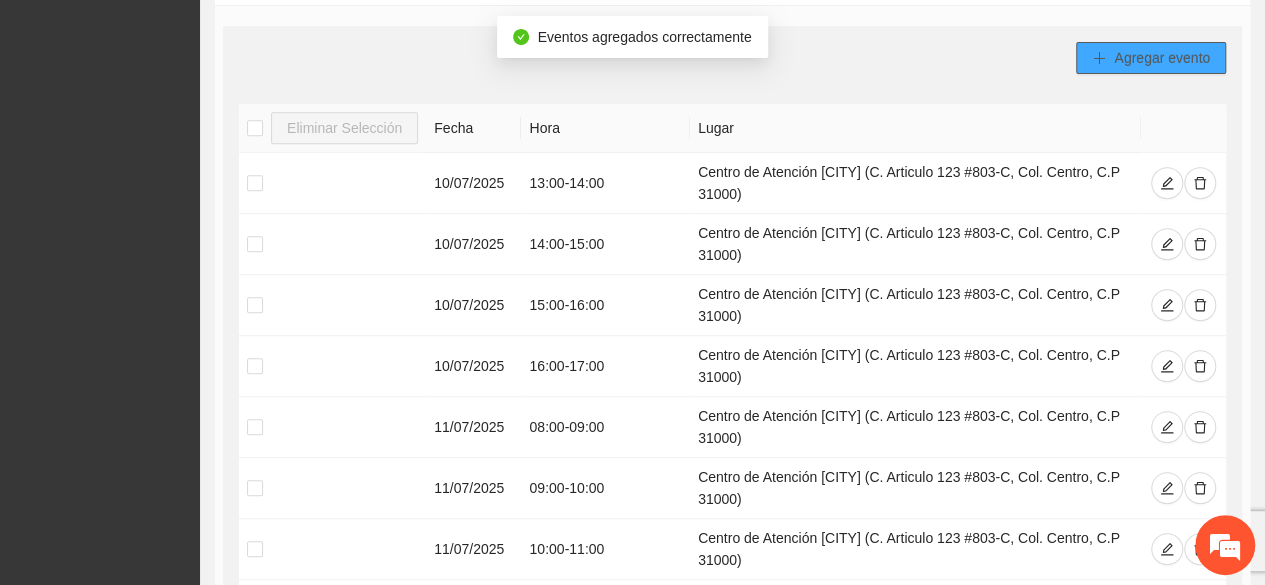 click on "Agregar evento" at bounding box center (1162, 58) 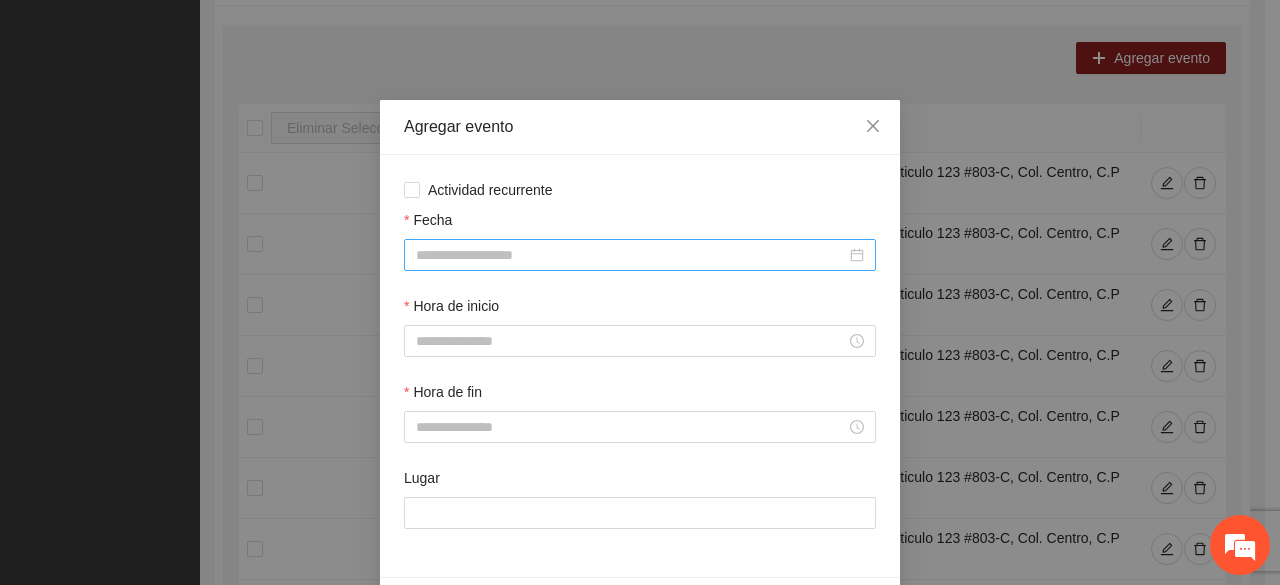 click on "Fecha" at bounding box center [631, 255] 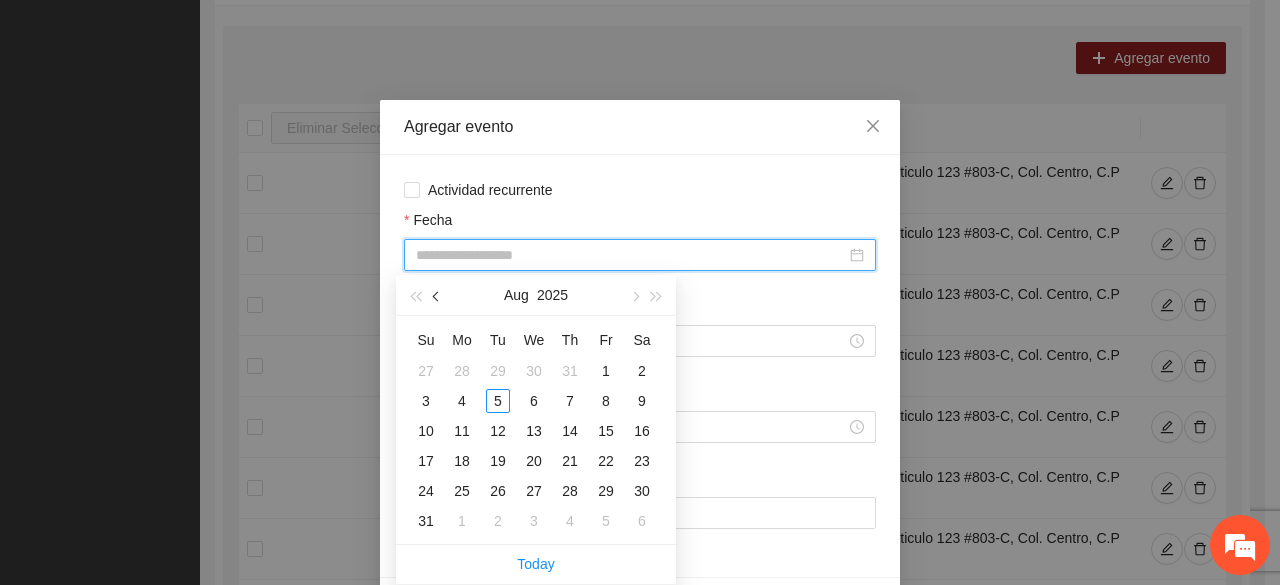 click at bounding box center [438, 297] 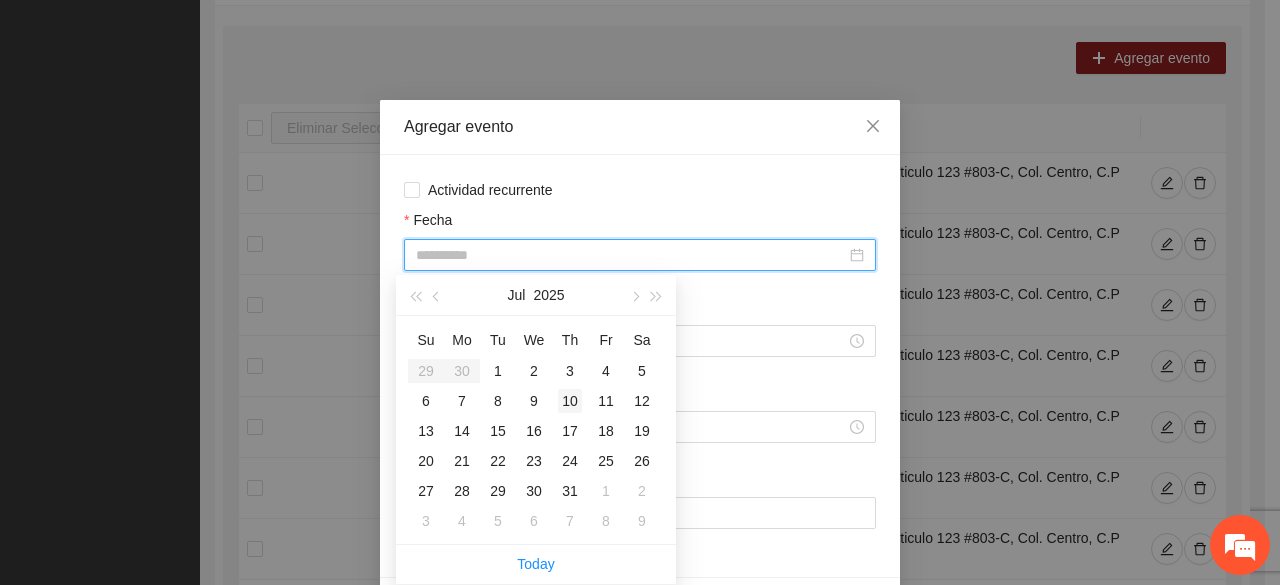 type on "**********" 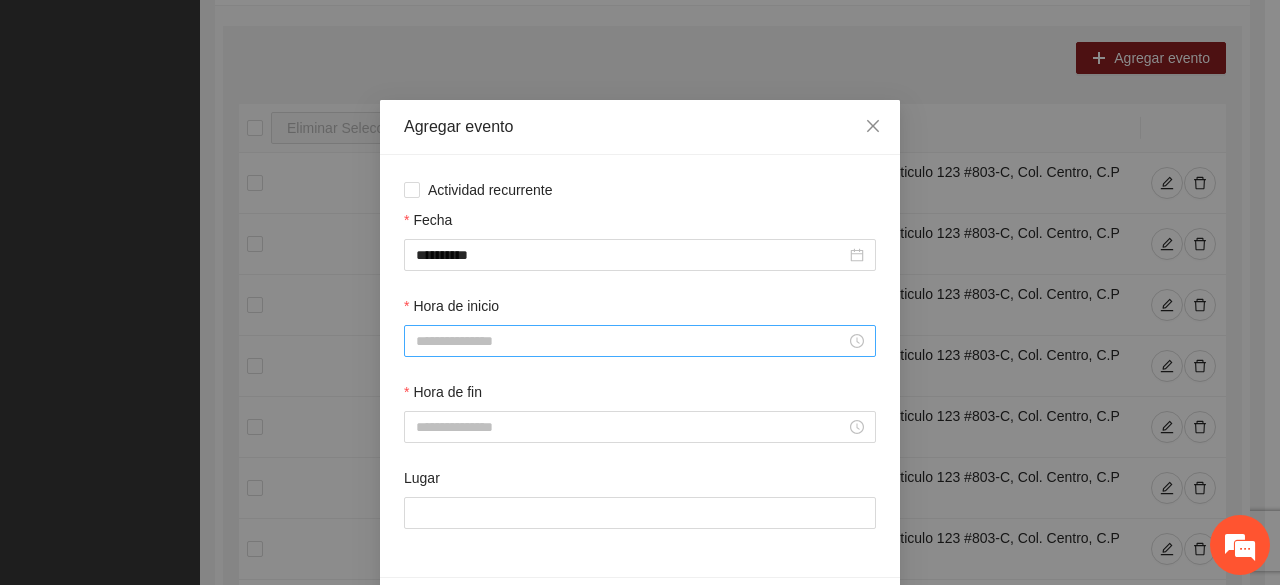 click at bounding box center (640, 341) 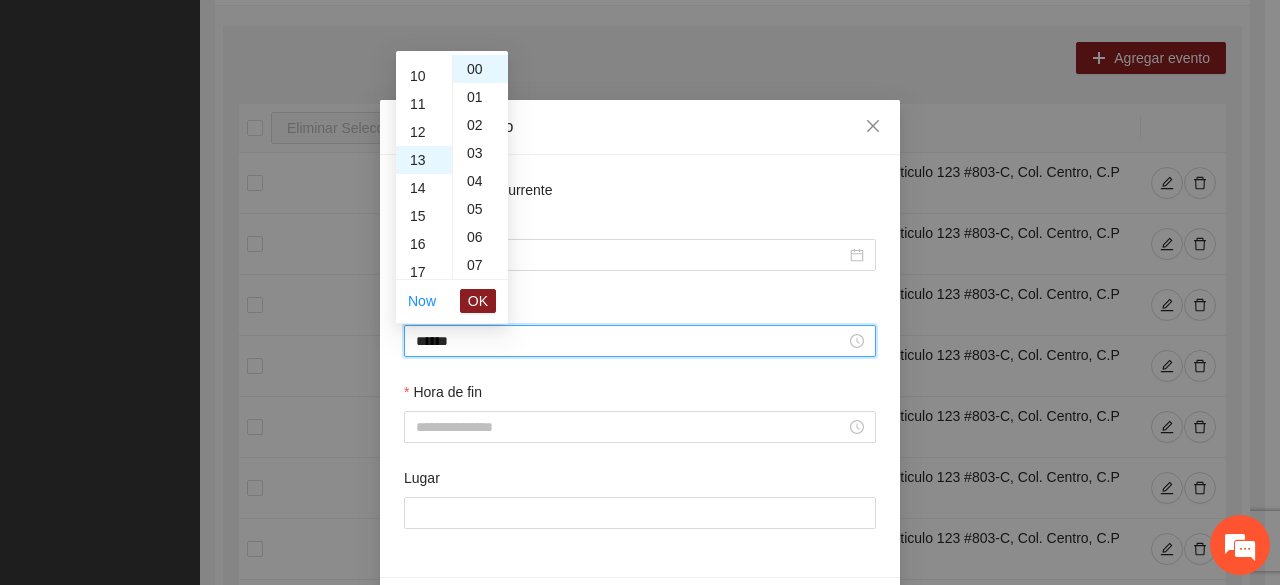 scroll, scrollTop: 364, scrollLeft: 0, axis: vertical 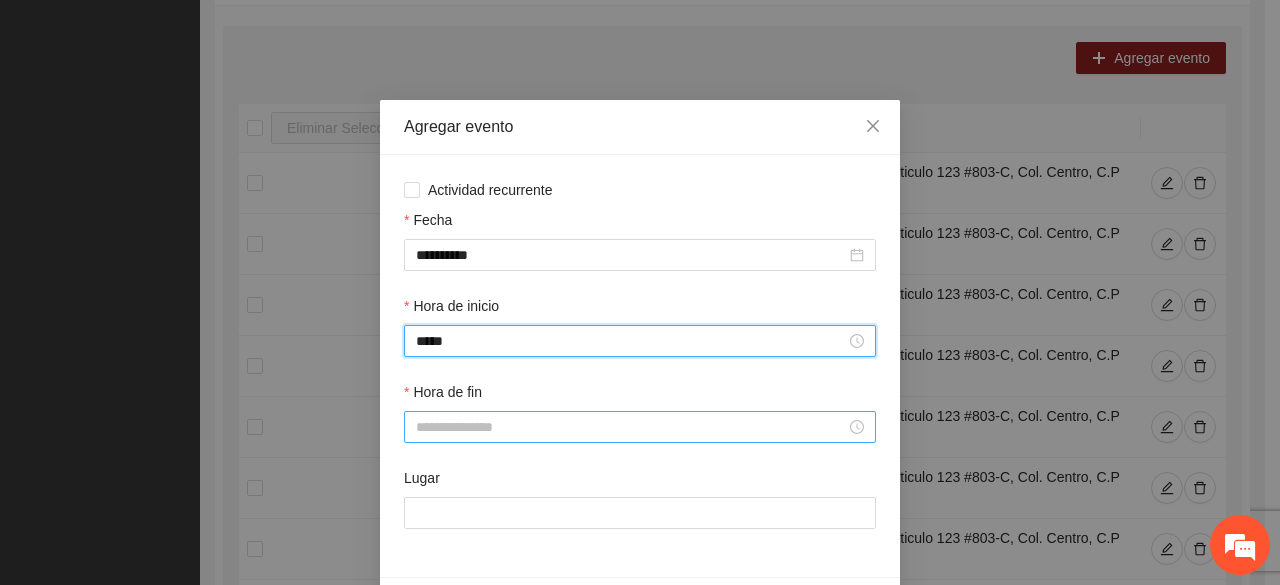 type on "*****" 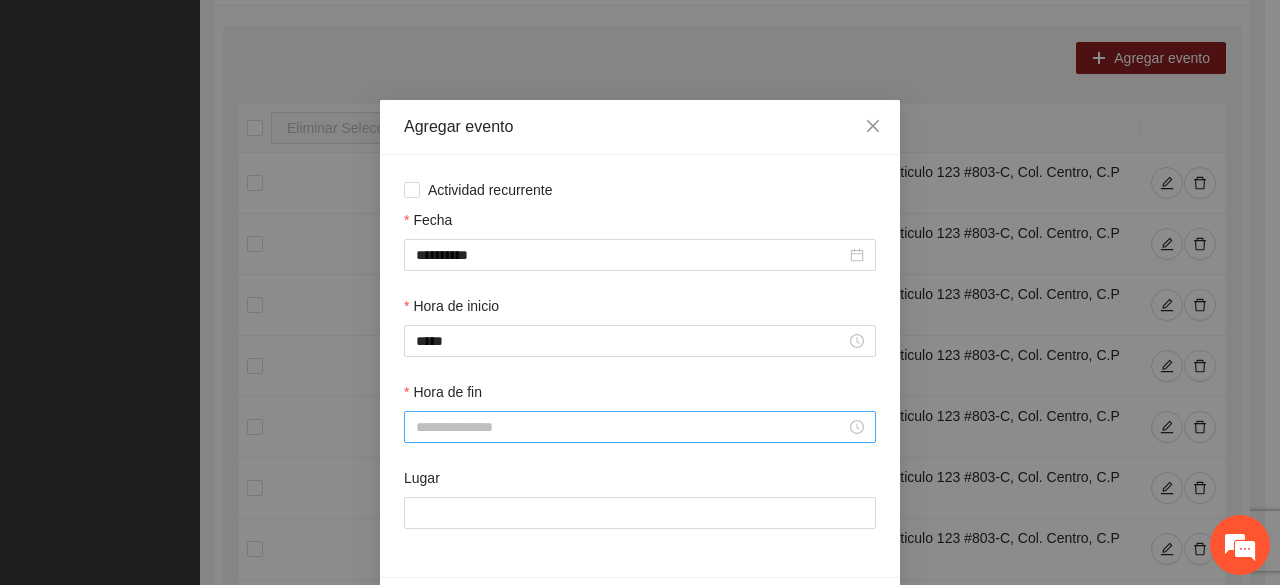 click at bounding box center [640, 427] 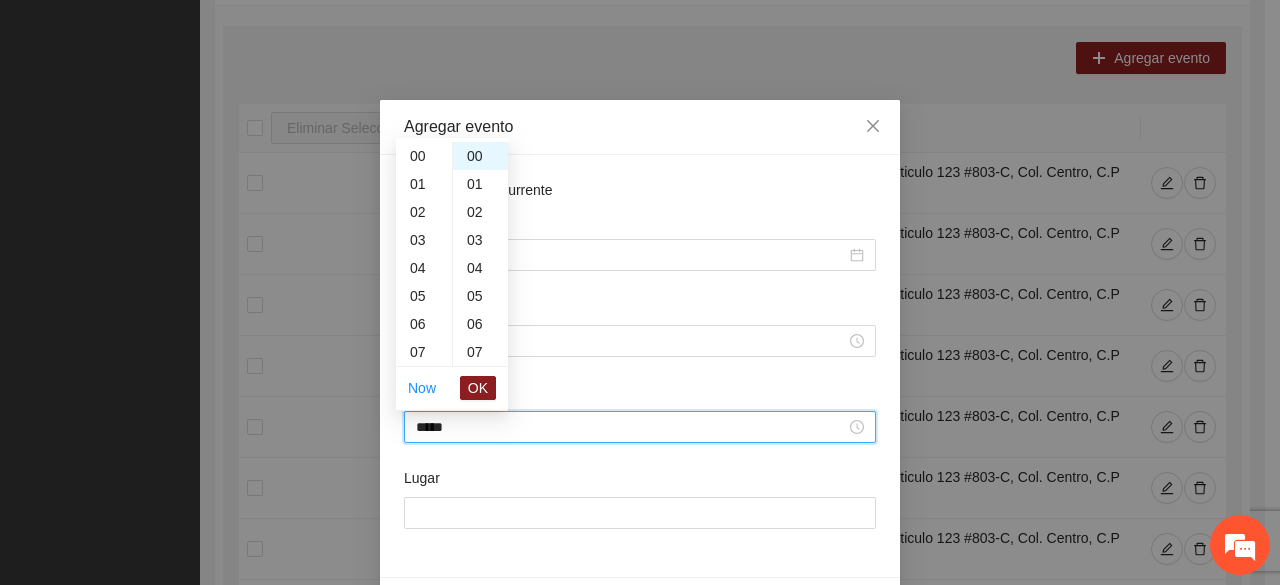 scroll, scrollTop: 392, scrollLeft: 0, axis: vertical 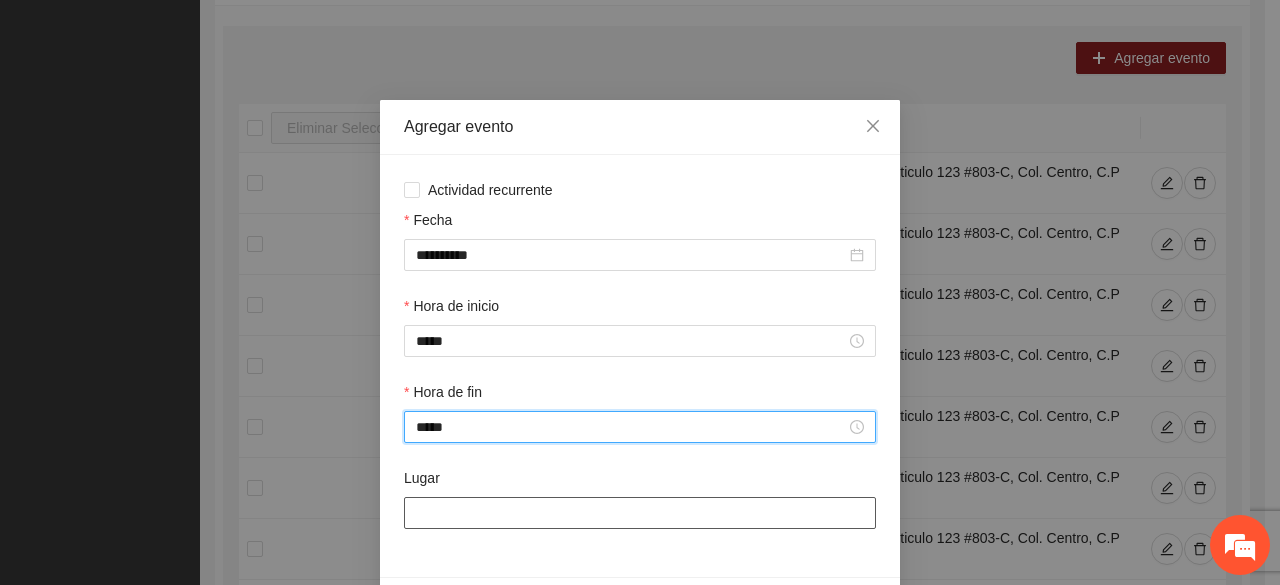 type on "*****" 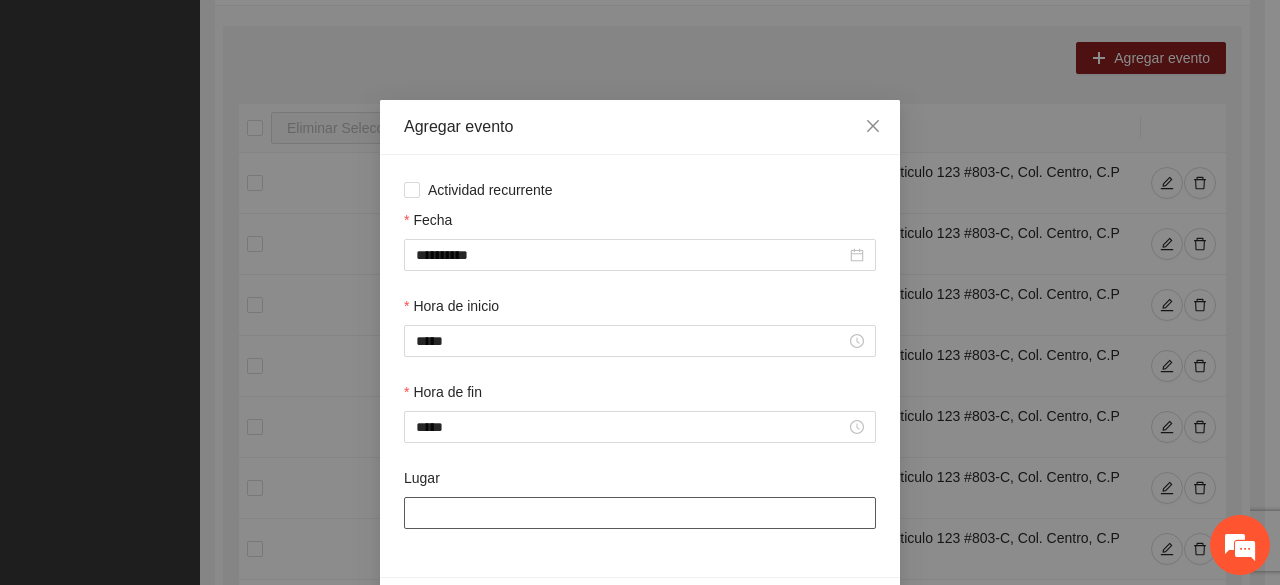 click on "Lugar" at bounding box center (640, 513) 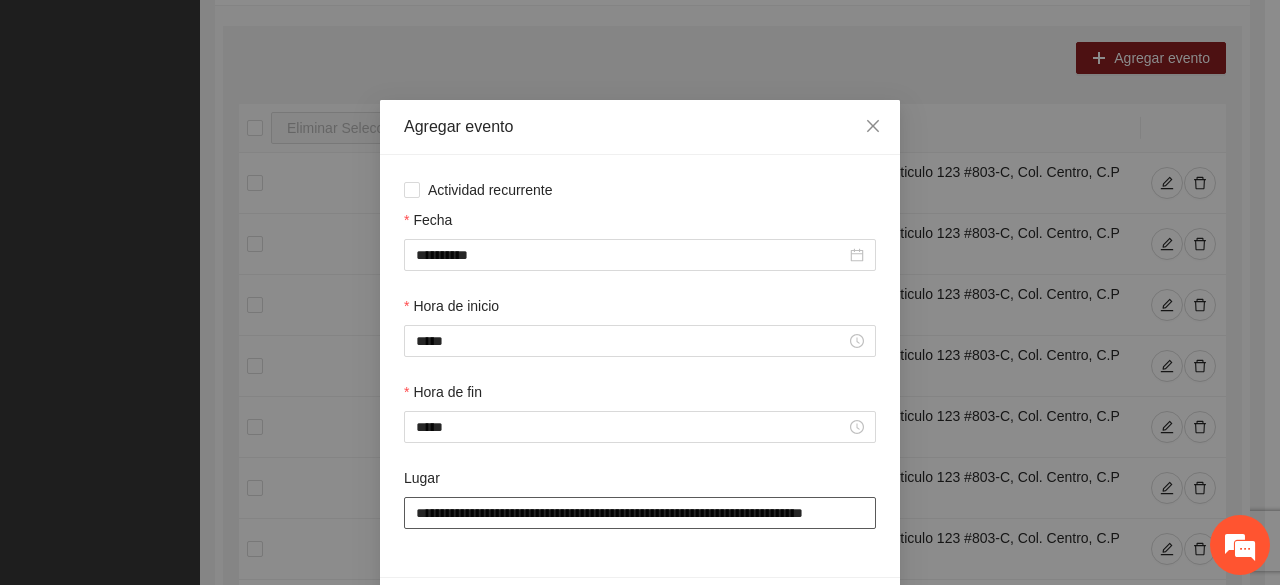 scroll, scrollTop: 0, scrollLeft: 36, axis: horizontal 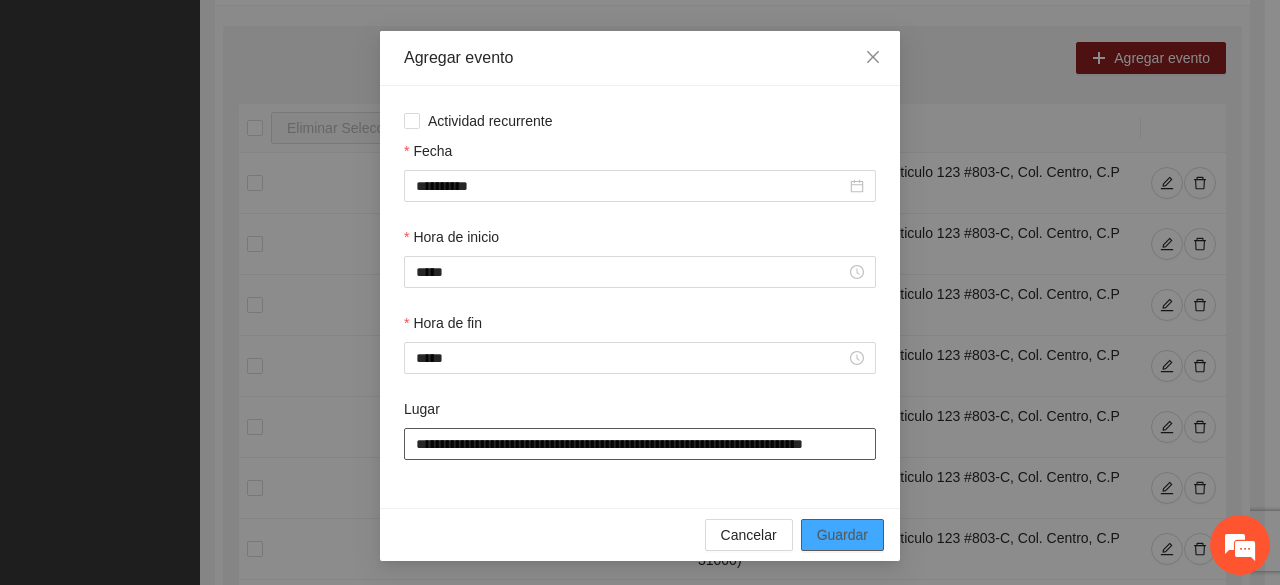 type on "**********" 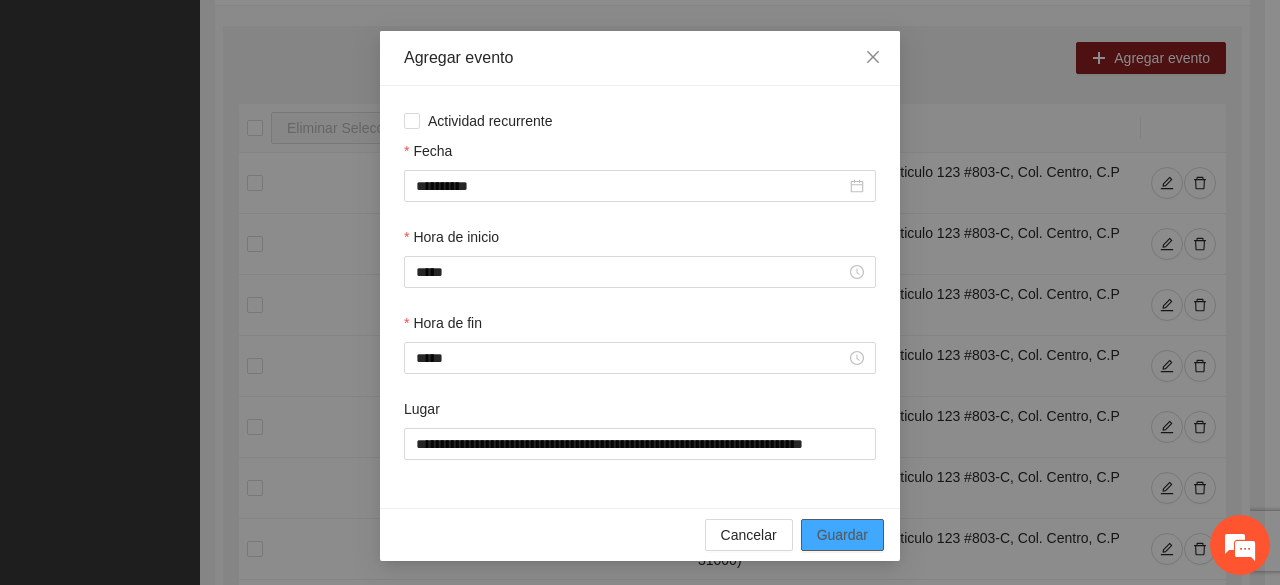 scroll, scrollTop: 0, scrollLeft: 0, axis: both 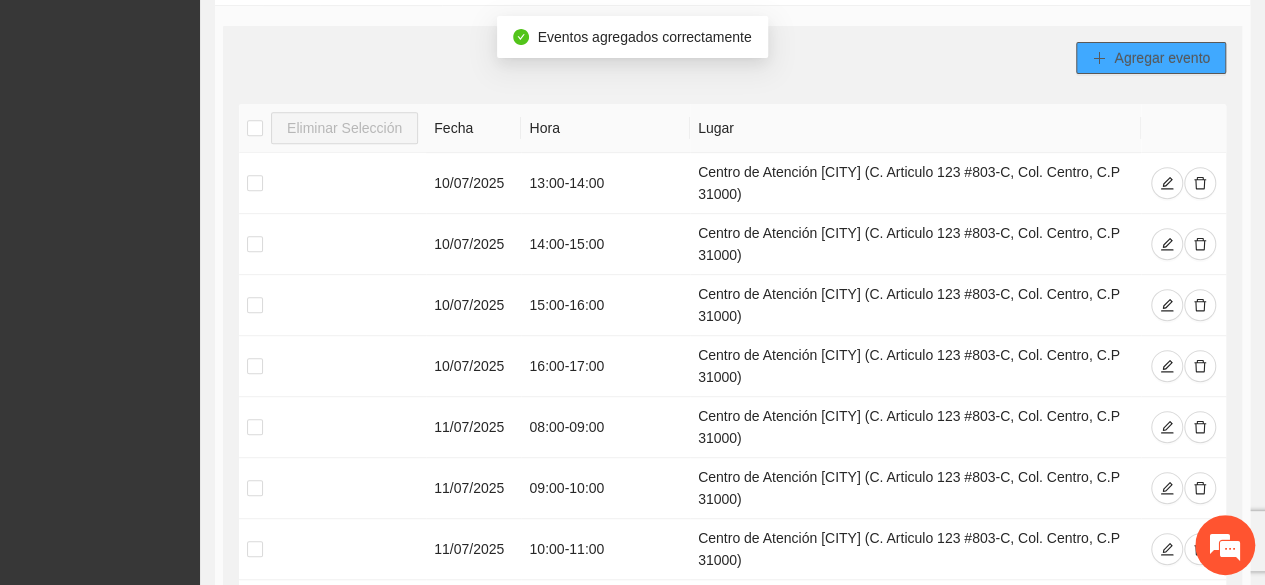 click on "Agregar evento" at bounding box center (1151, 58) 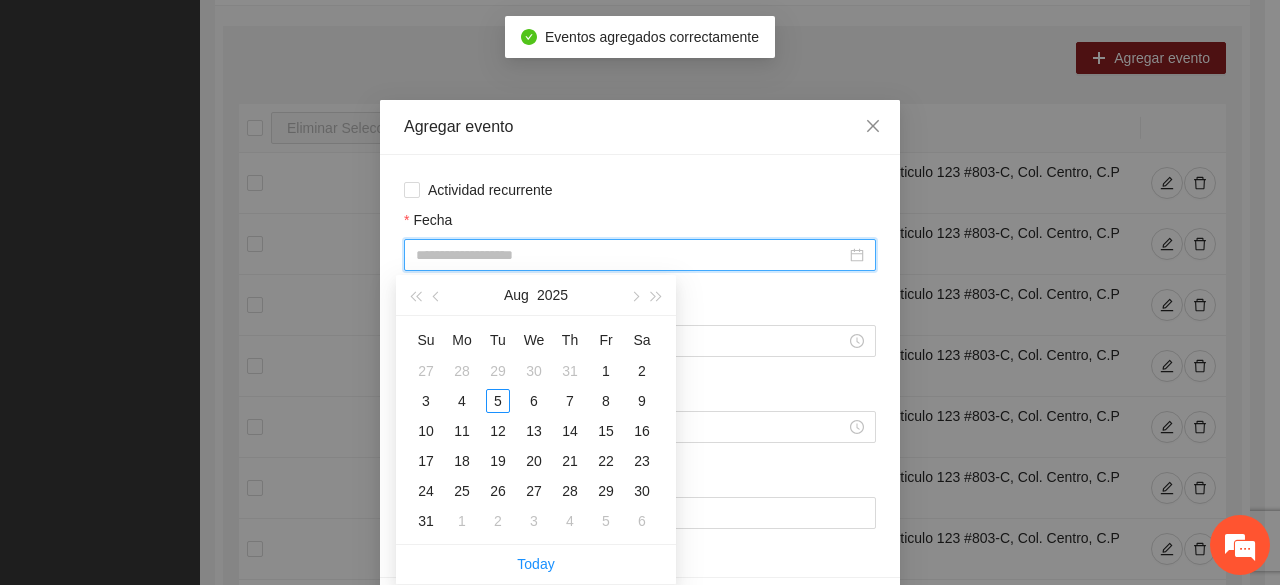 click on "Fecha" at bounding box center (631, 255) 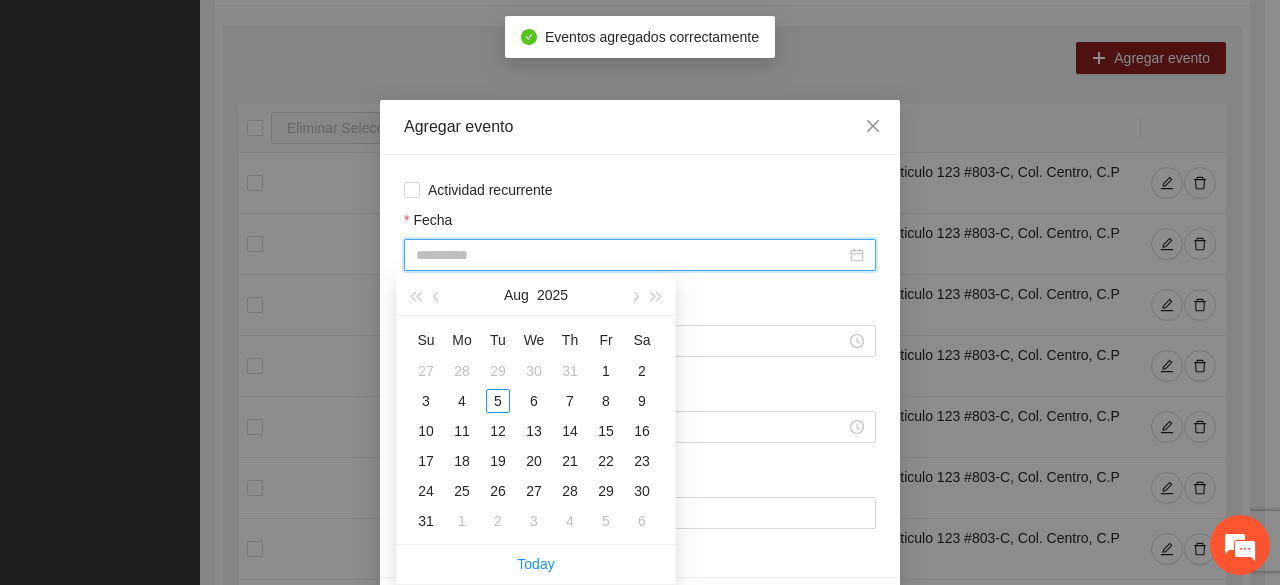 type on "**********" 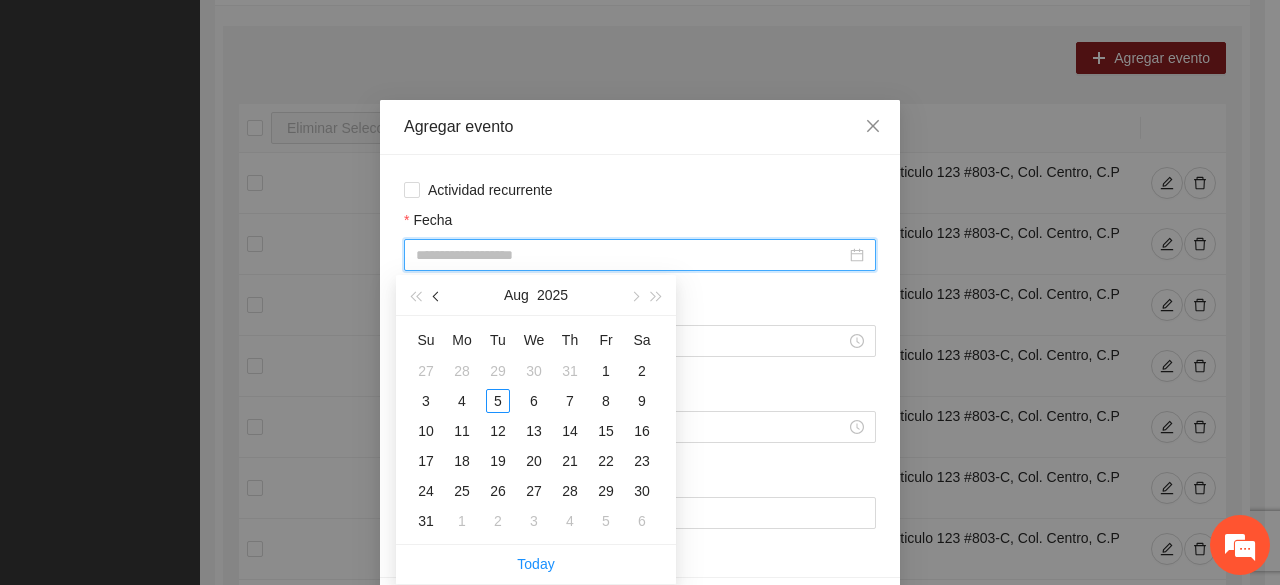 click at bounding box center [437, 295] 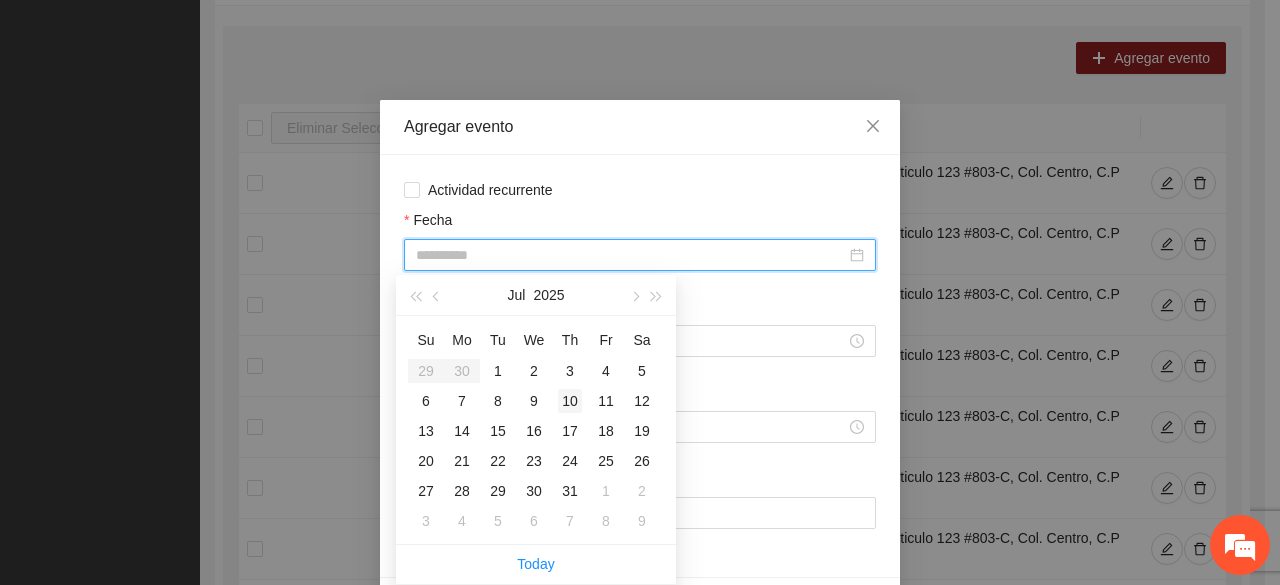type on "**********" 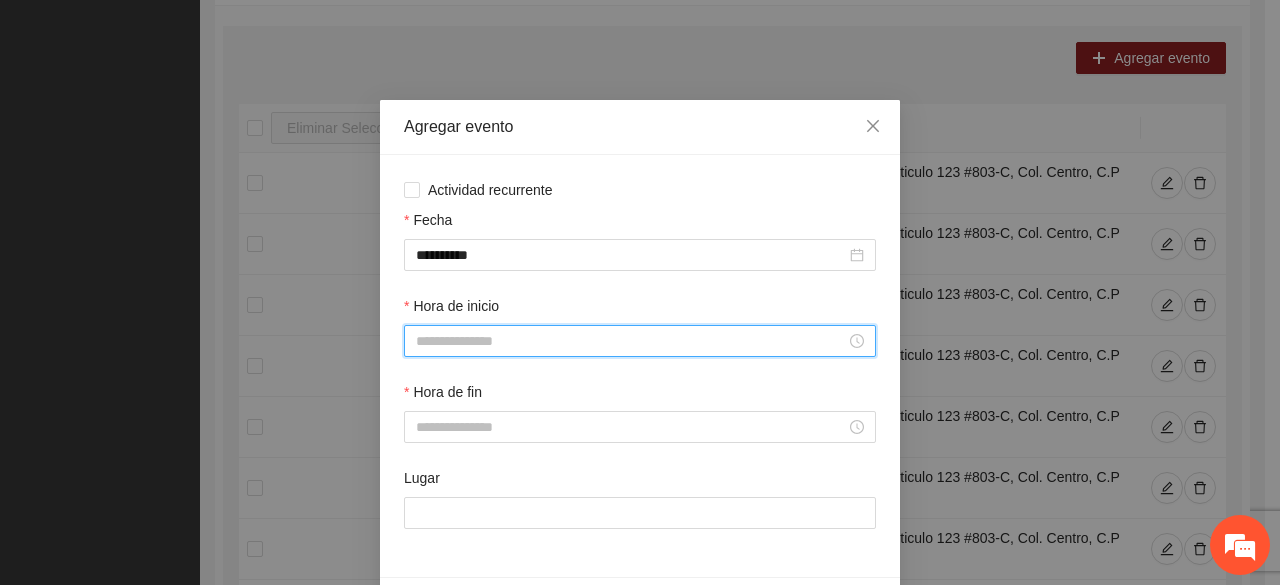 click on "Hora de inicio" at bounding box center (631, 341) 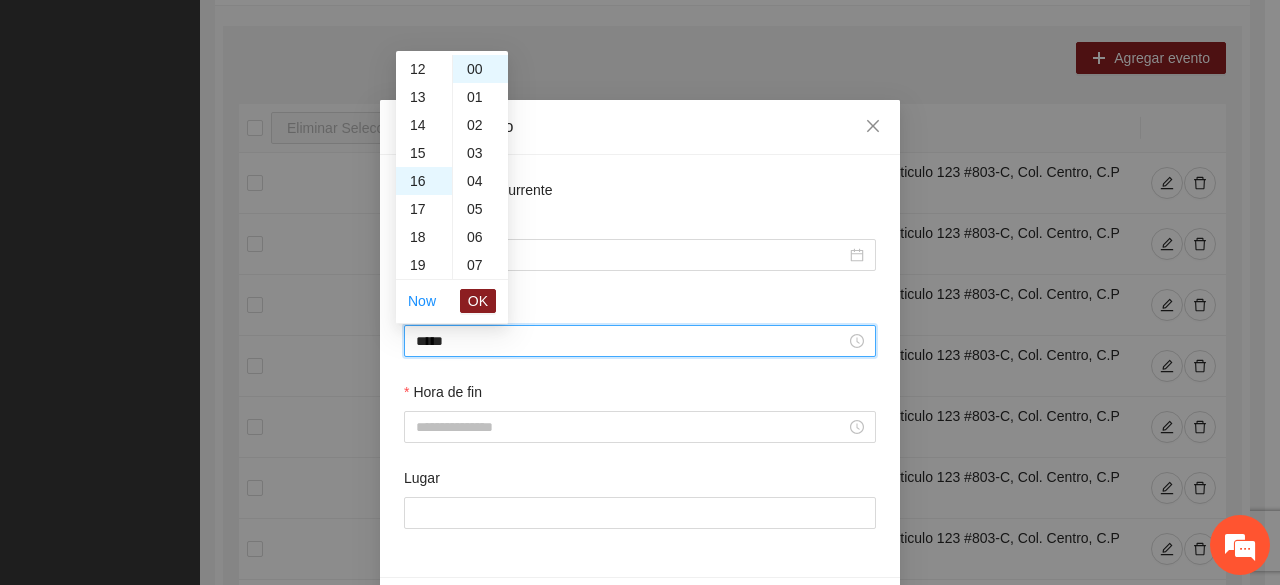 scroll, scrollTop: 448, scrollLeft: 0, axis: vertical 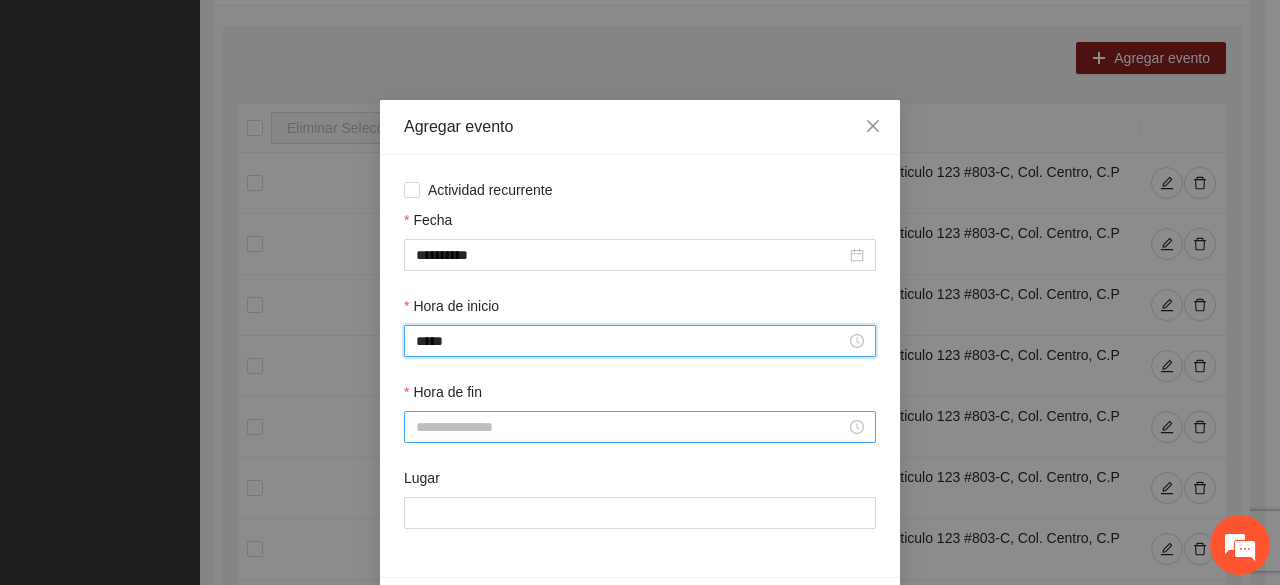 type on "*****" 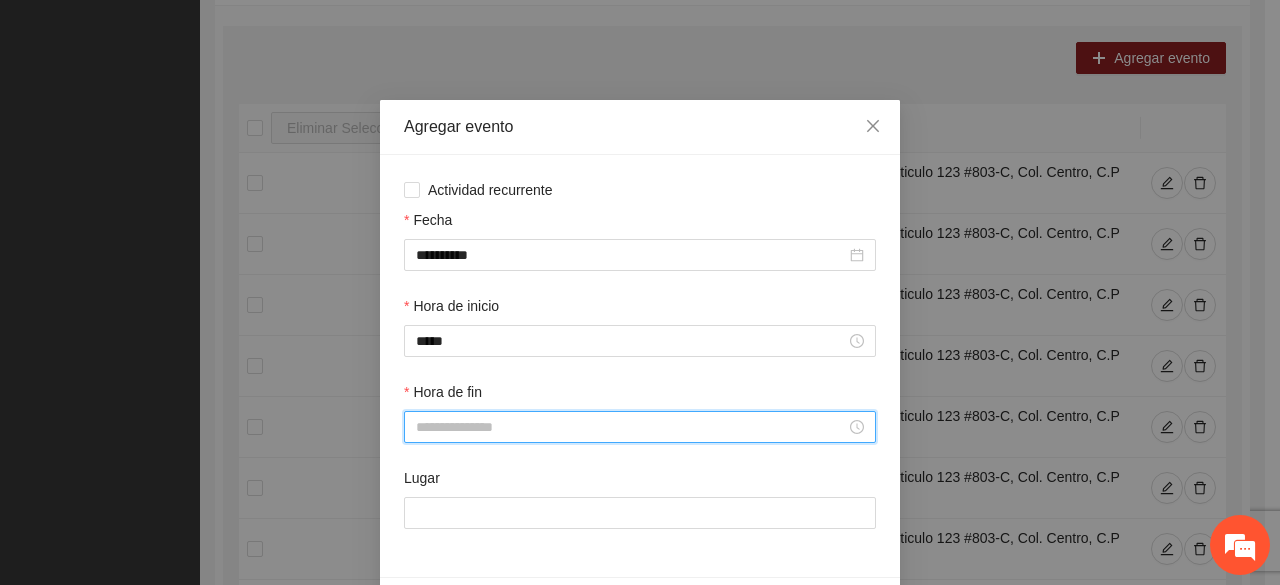 click on "Hora de fin" at bounding box center (631, 427) 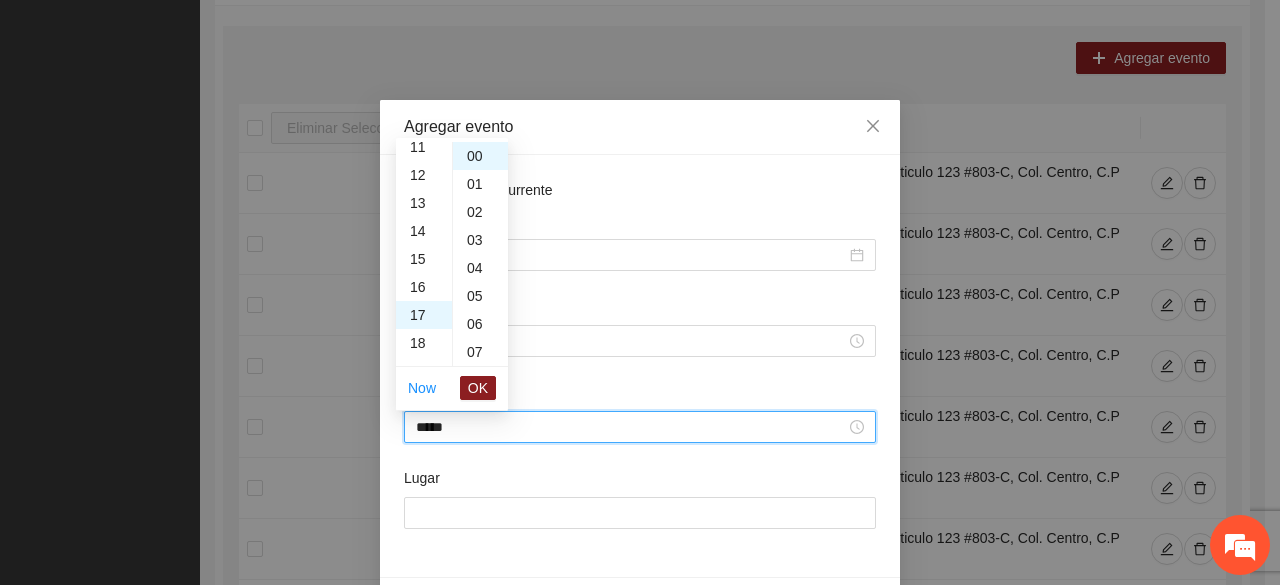 scroll, scrollTop: 476, scrollLeft: 0, axis: vertical 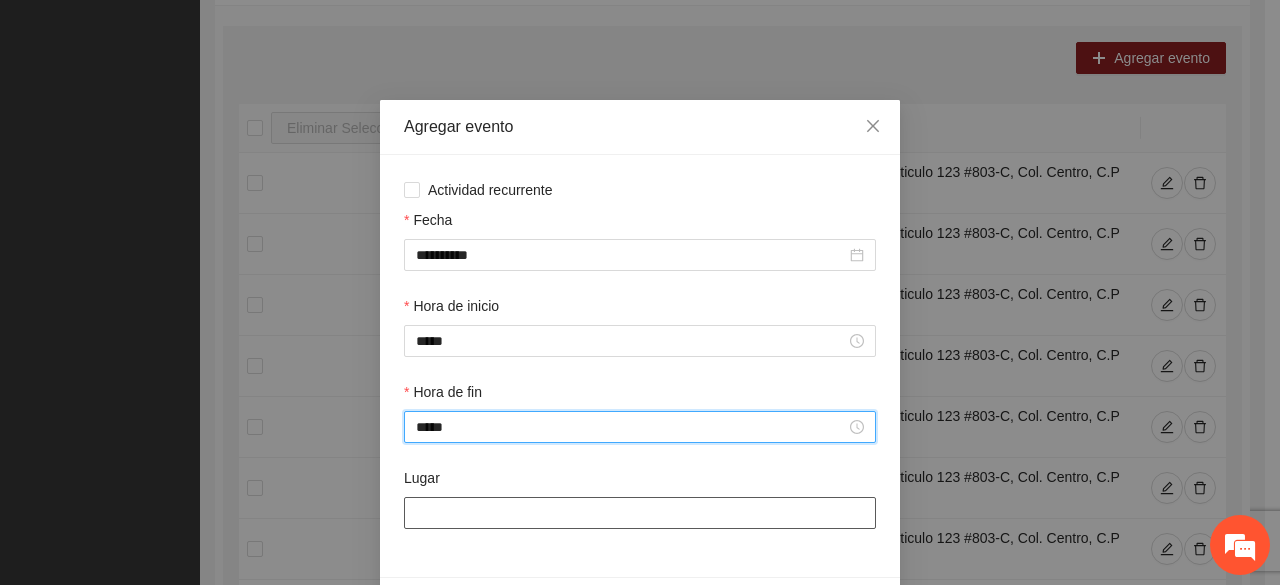 type on "*****" 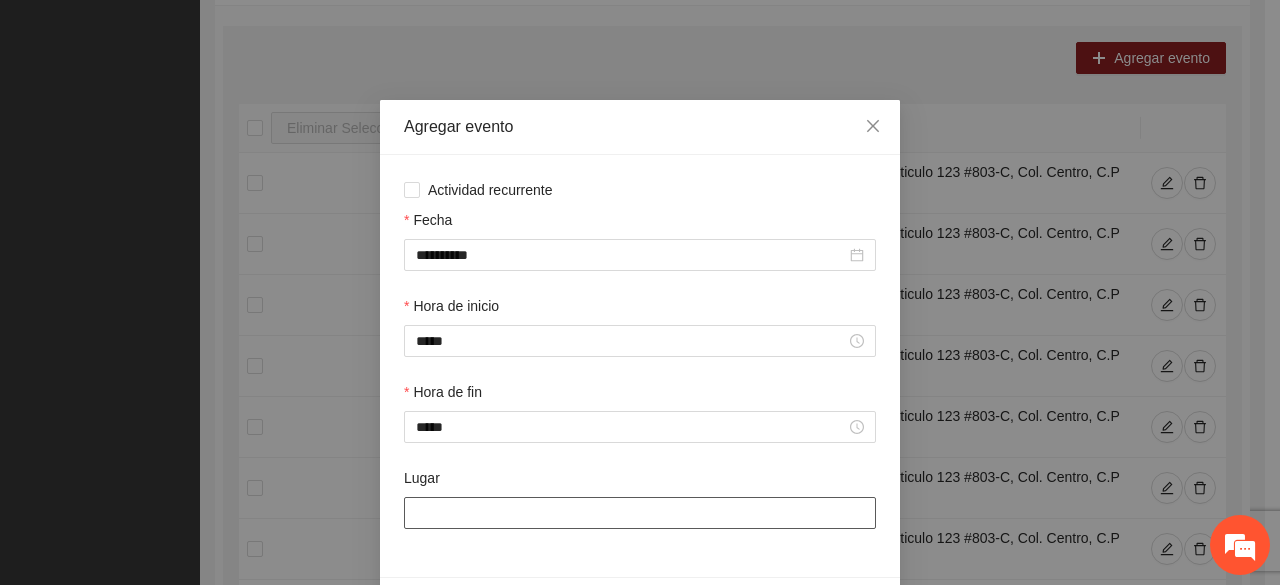 click on "Lugar" at bounding box center [640, 513] 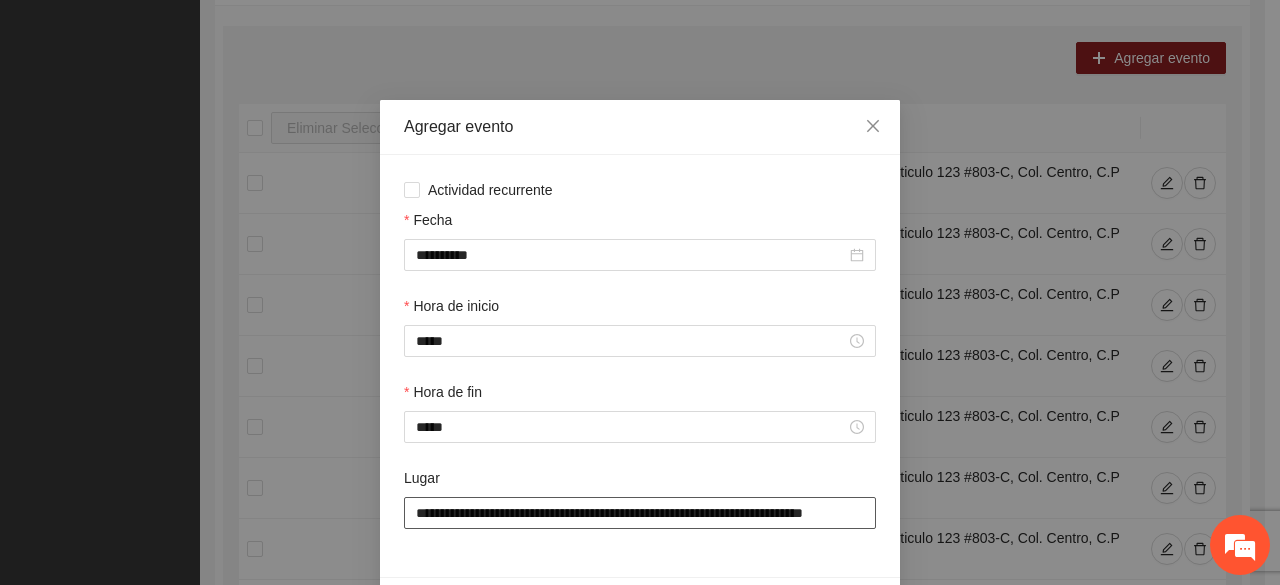 scroll, scrollTop: 0, scrollLeft: 36, axis: horizontal 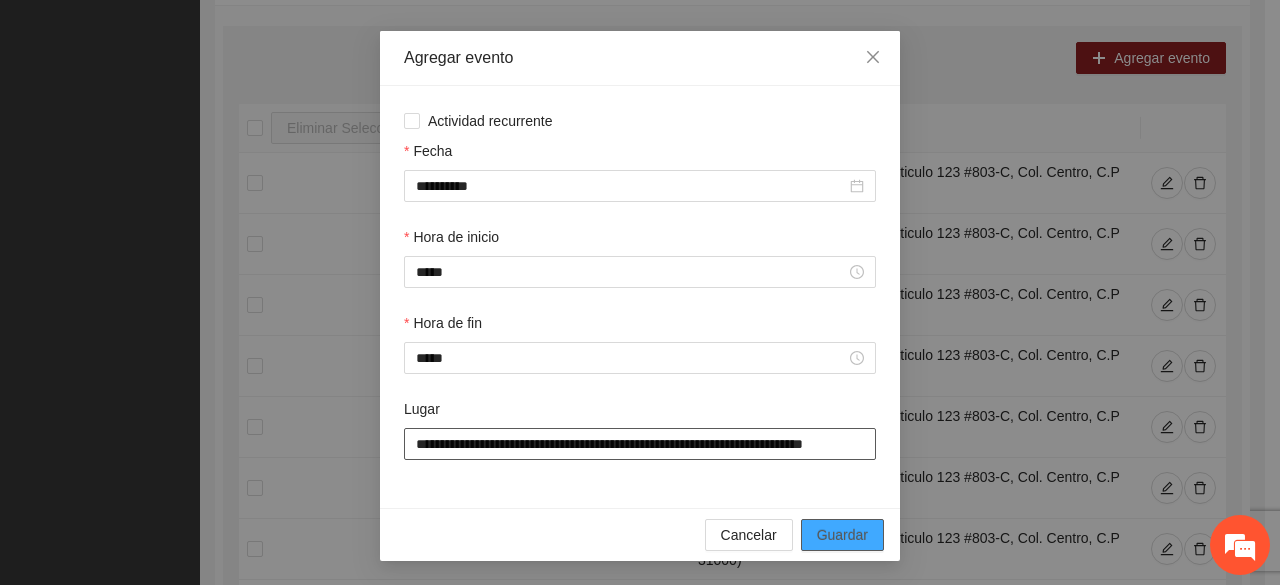 type on "**********" 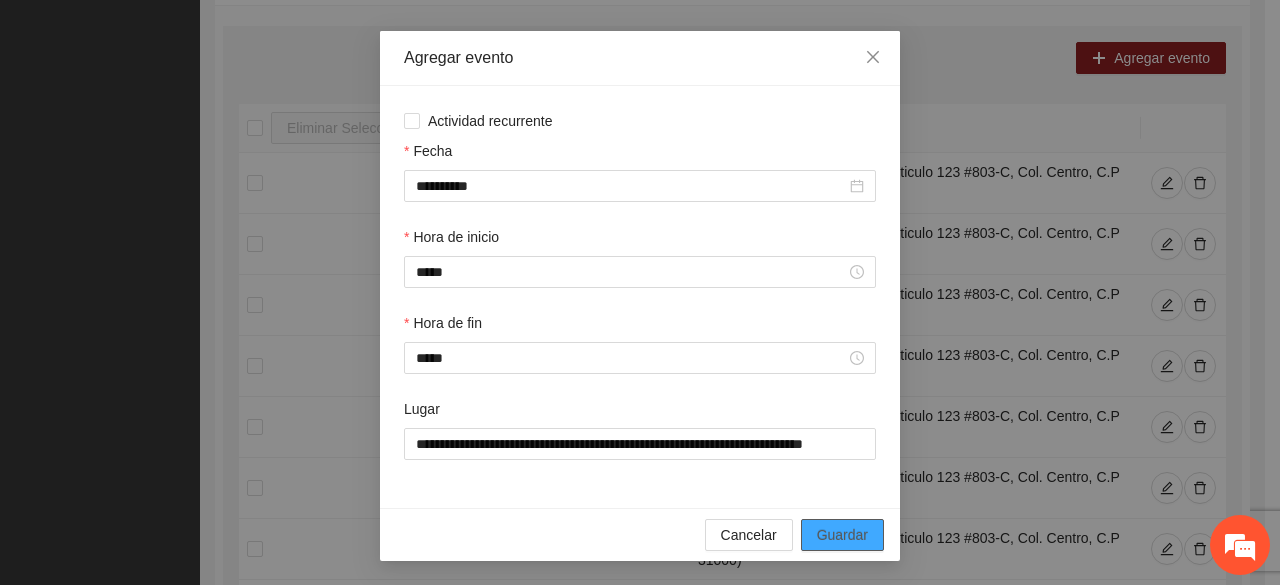 scroll, scrollTop: 0, scrollLeft: 0, axis: both 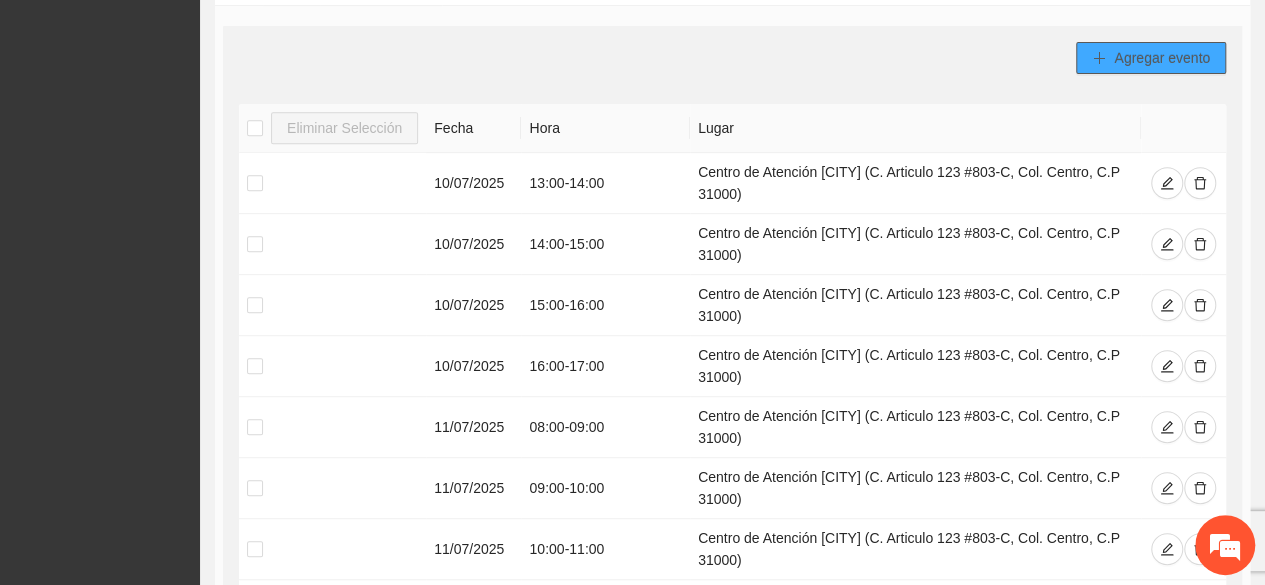 click on "Agregar evento" at bounding box center (1151, 58) 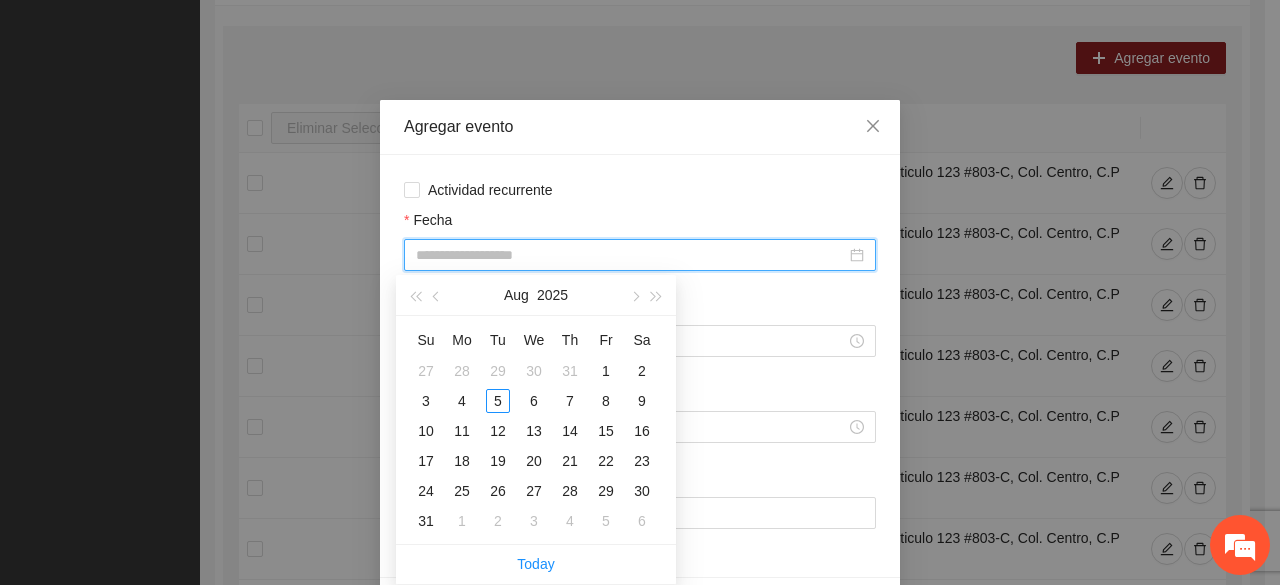 click on "Fecha" at bounding box center (631, 255) 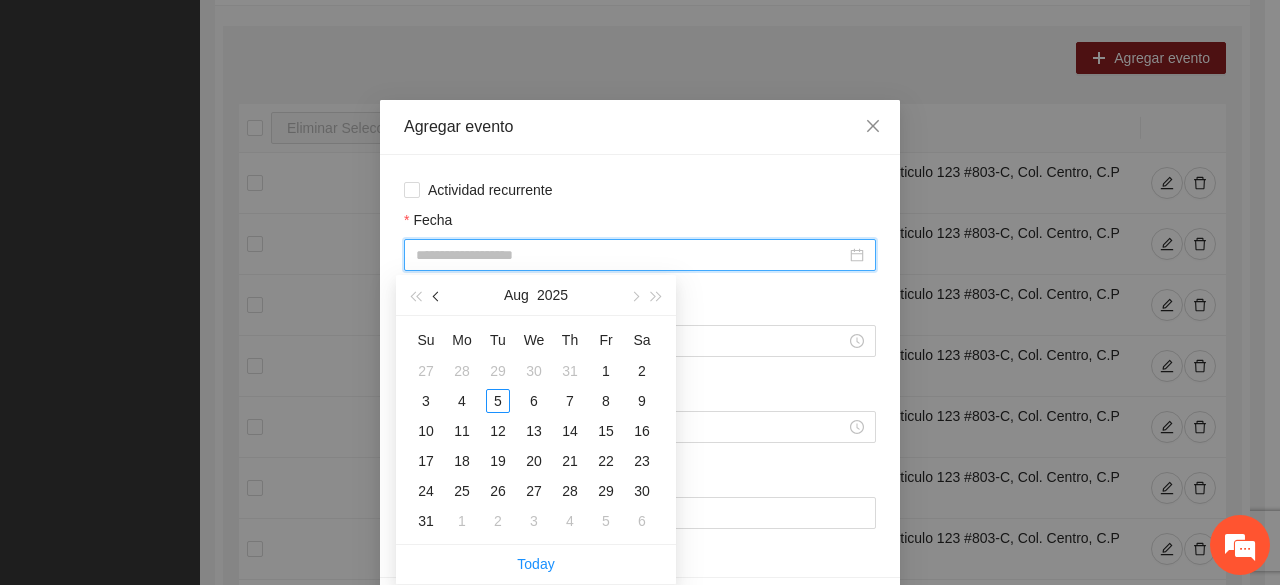 click at bounding box center (437, 295) 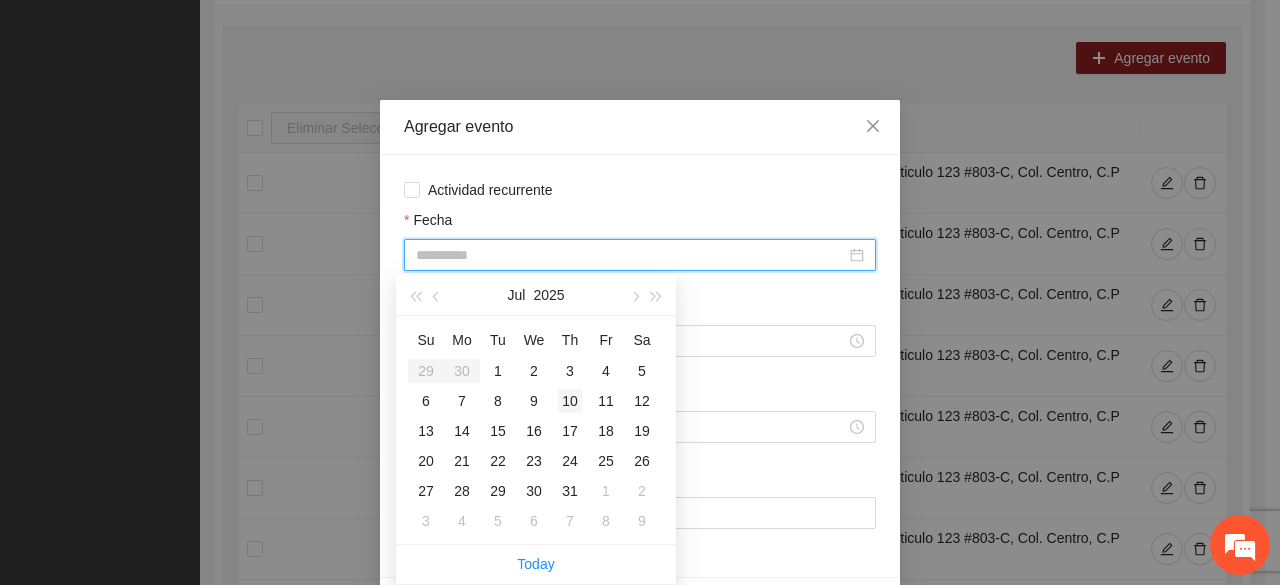 type on "**********" 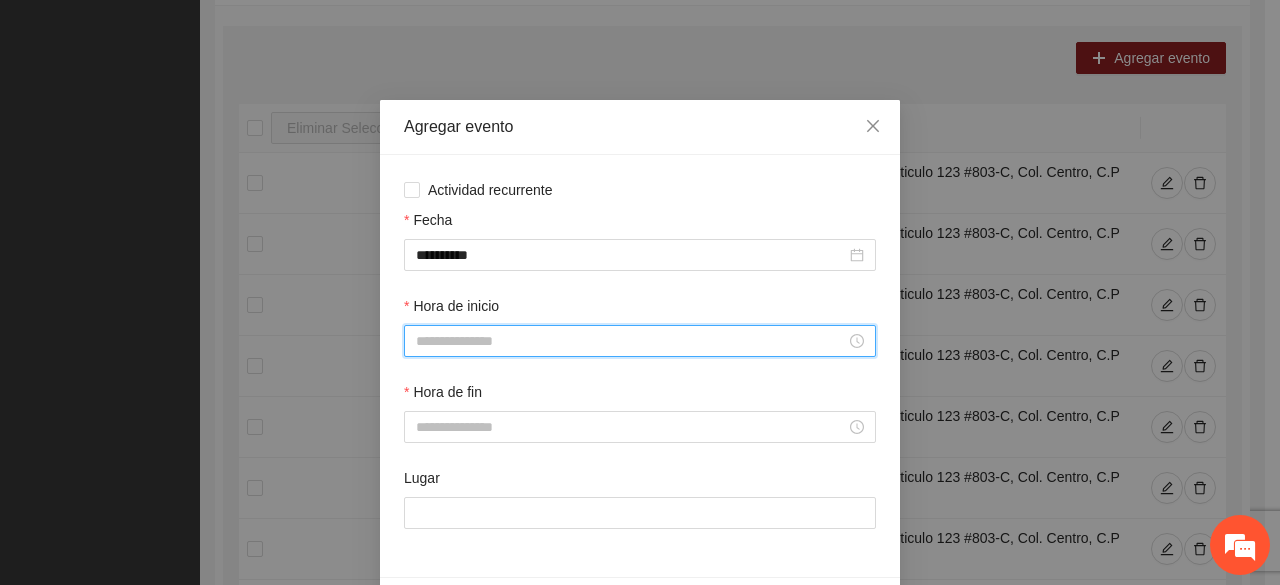click on "Hora de inicio" at bounding box center (631, 341) 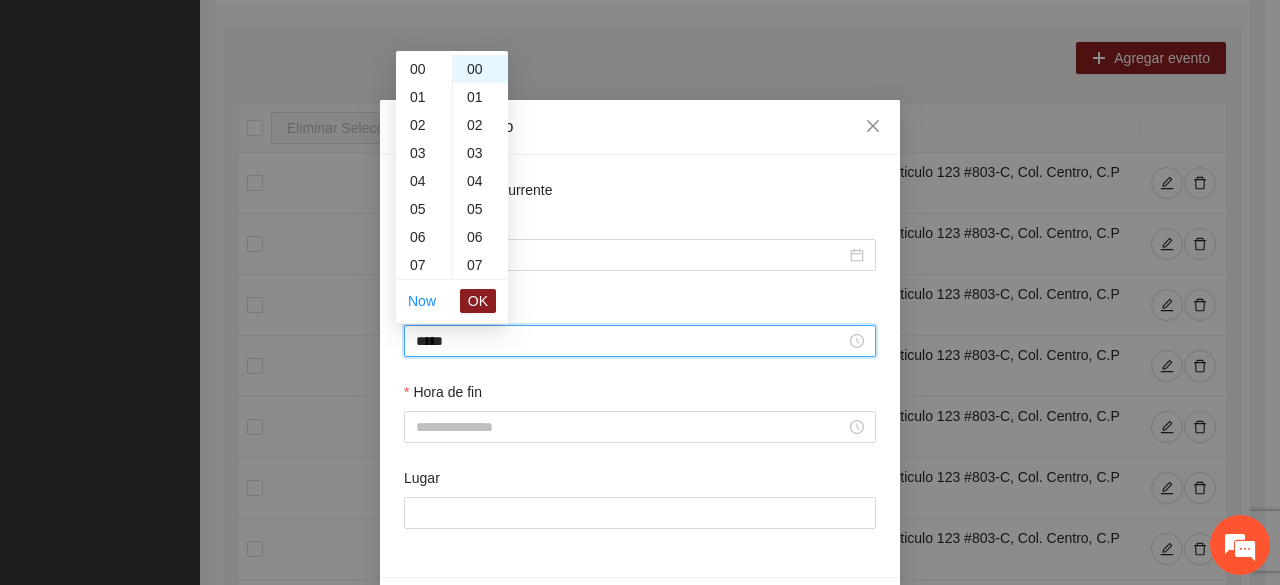 scroll, scrollTop: 476, scrollLeft: 0, axis: vertical 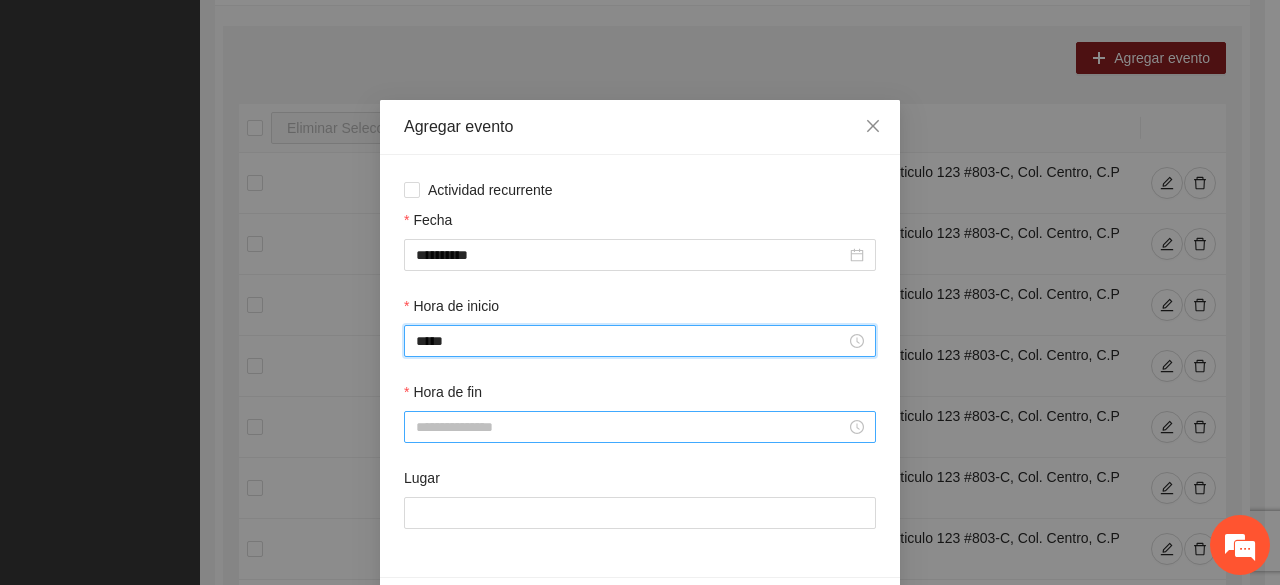 type on "*****" 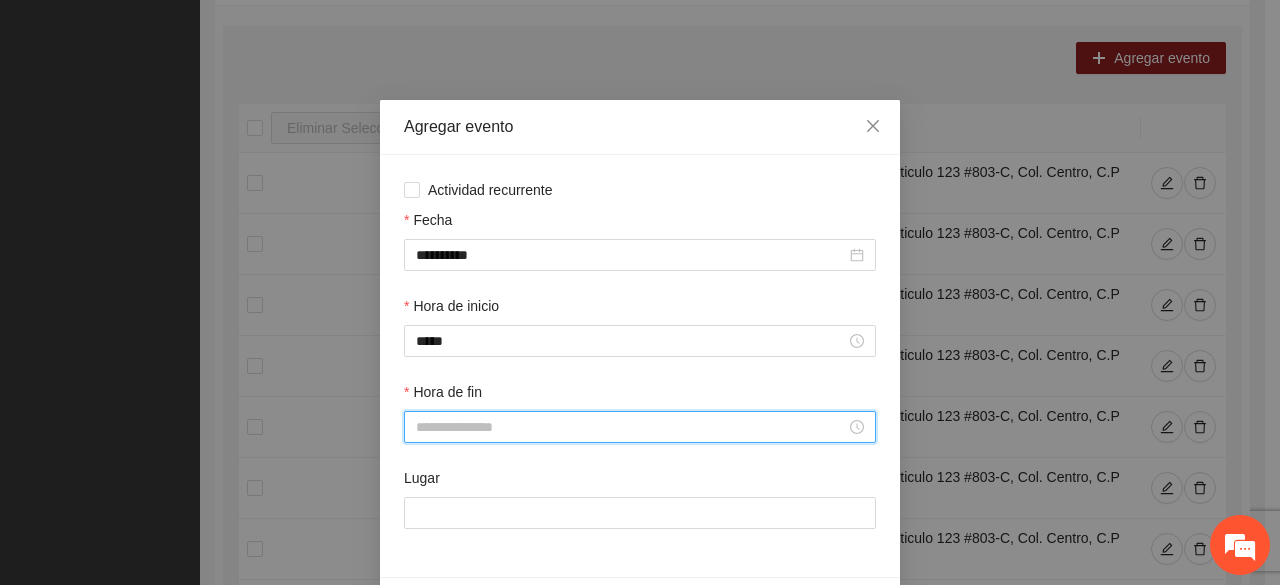 click on "Hora de fin" at bounding box center (631, 427) 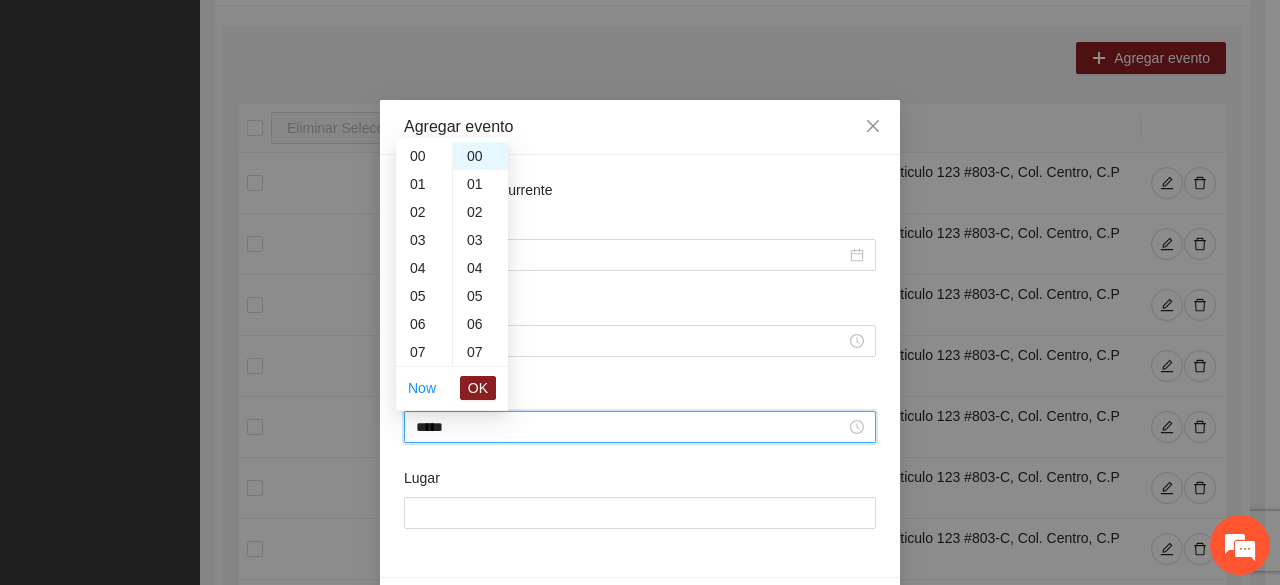 scroll, scrollTop: 504, scrollLeft: 0, axis: vertical 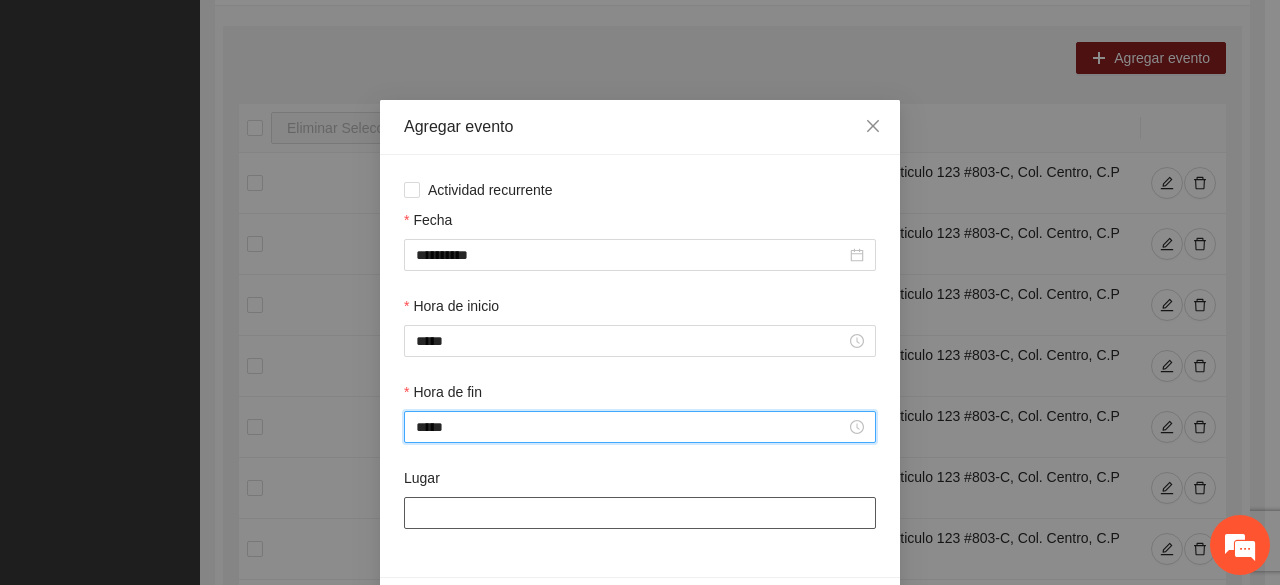 type on "*****" 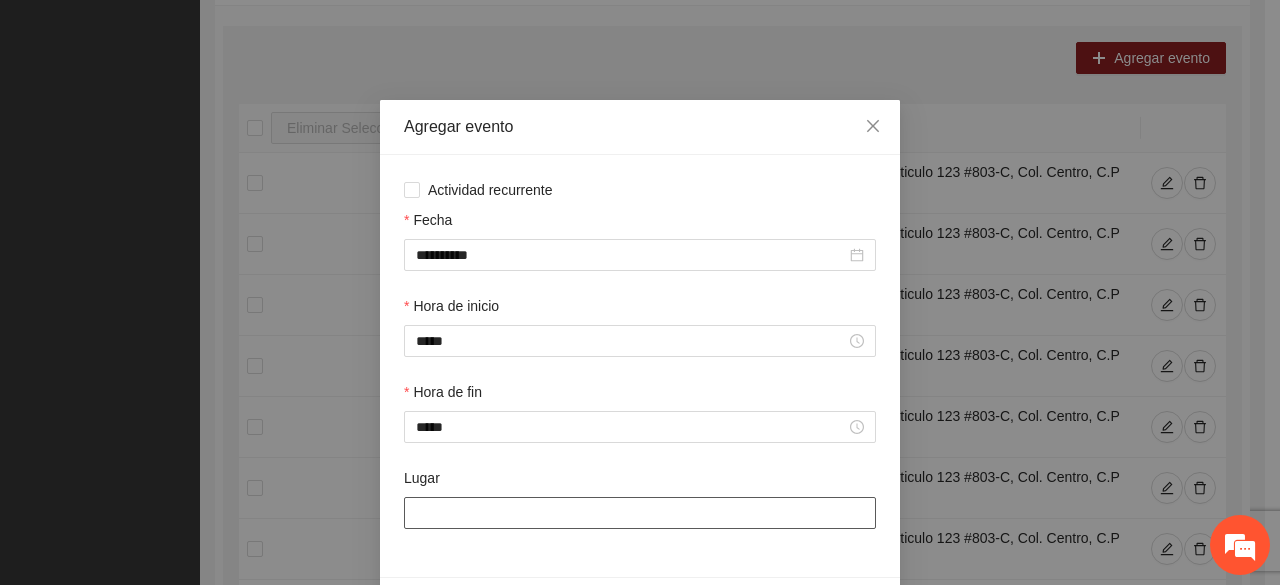 click on "Lugar" at bounding box center [640, 513] 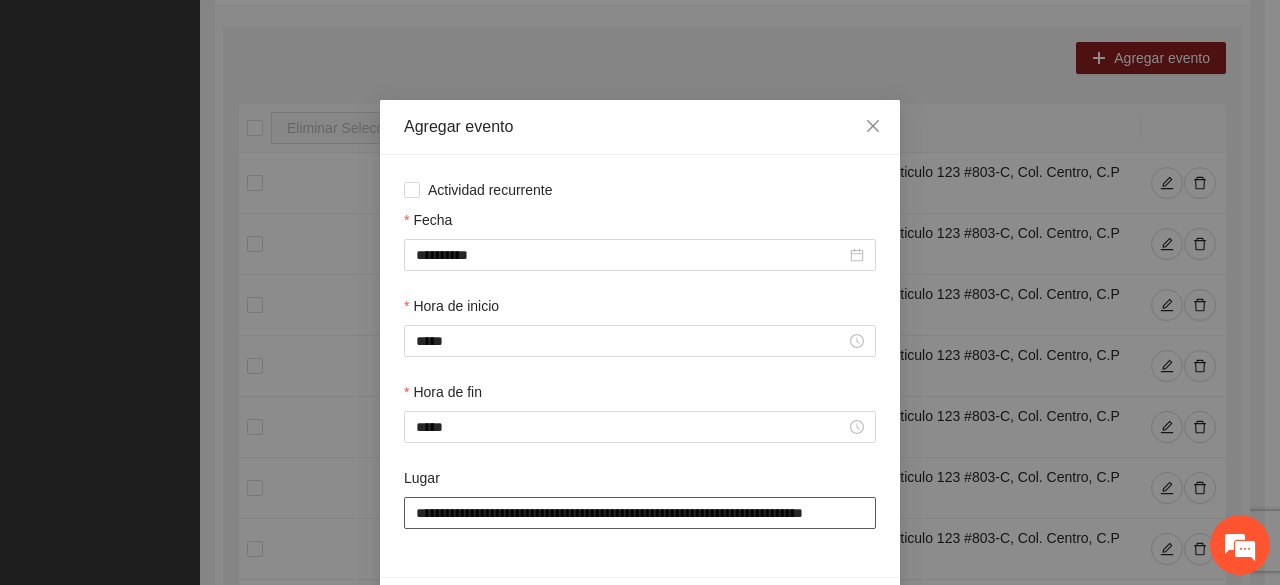 scroll, scrollTop: 0, scrollLeft: 36, axis: horizontal 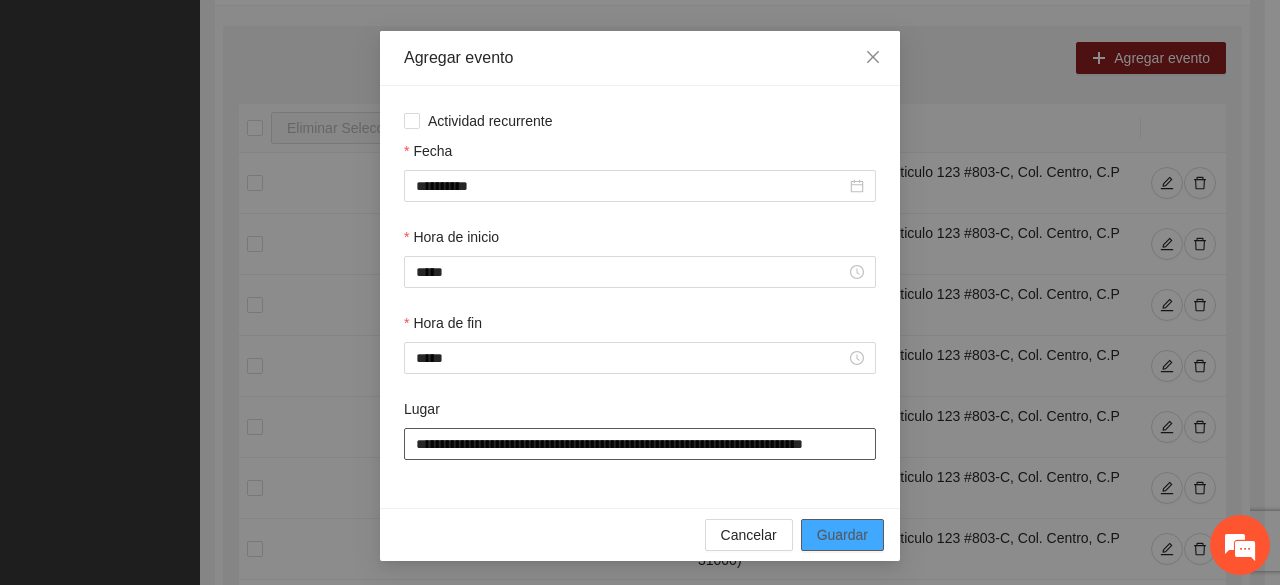 type on "**********" 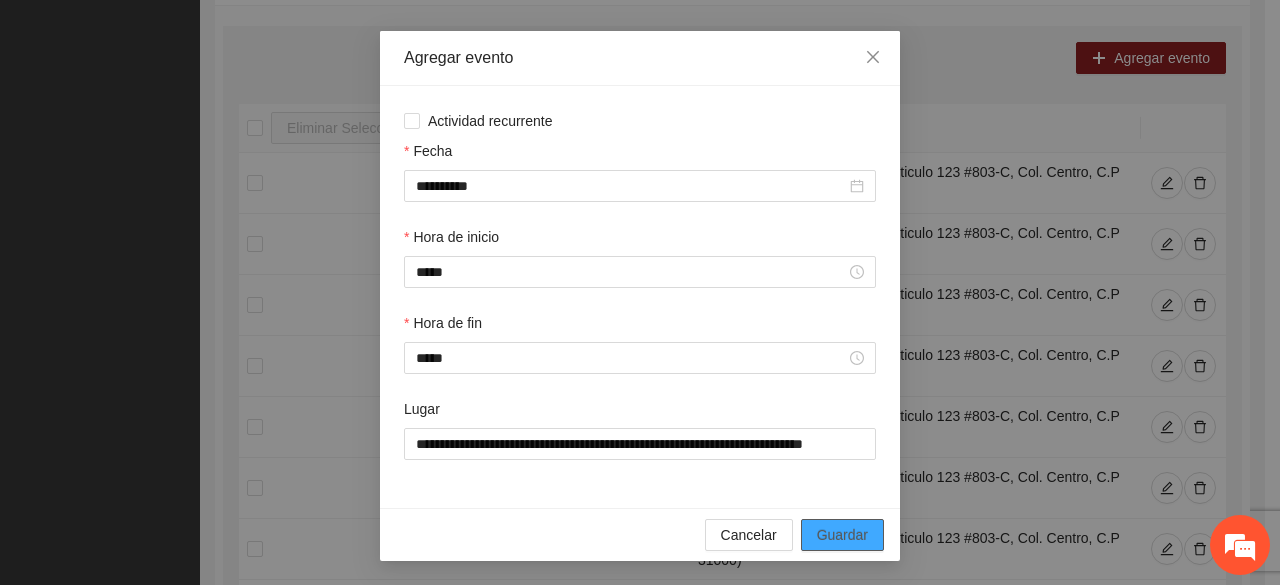 scroll, scrollTop: 0, scrollLeft: 0, axis: both 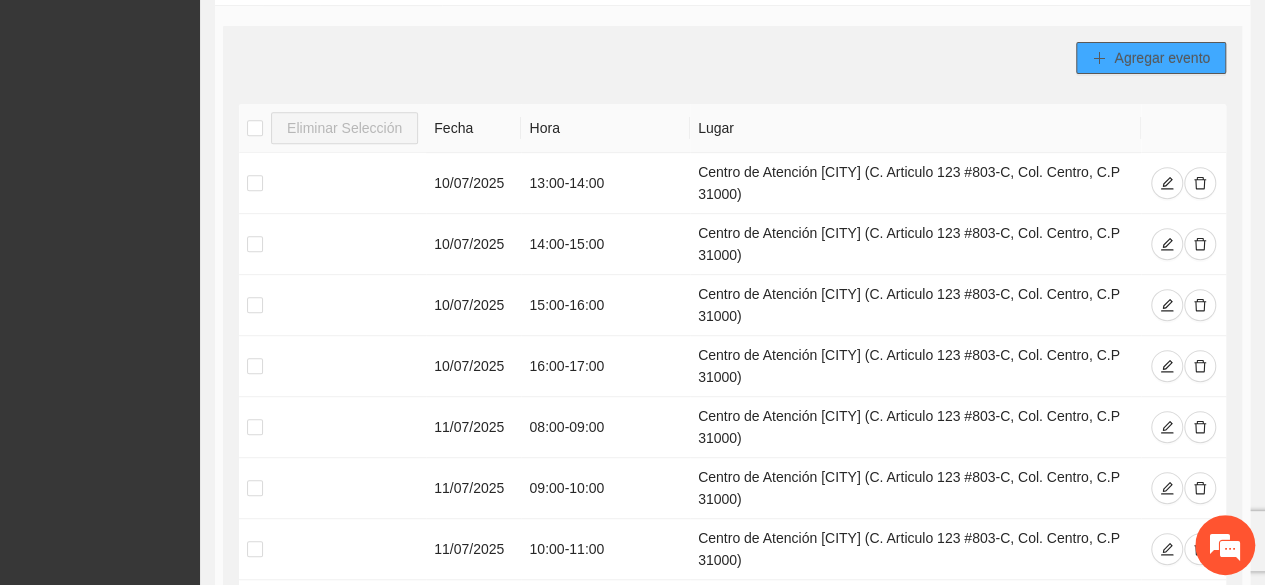 click on "Agregar evento" at bounding box center (1162, 58) 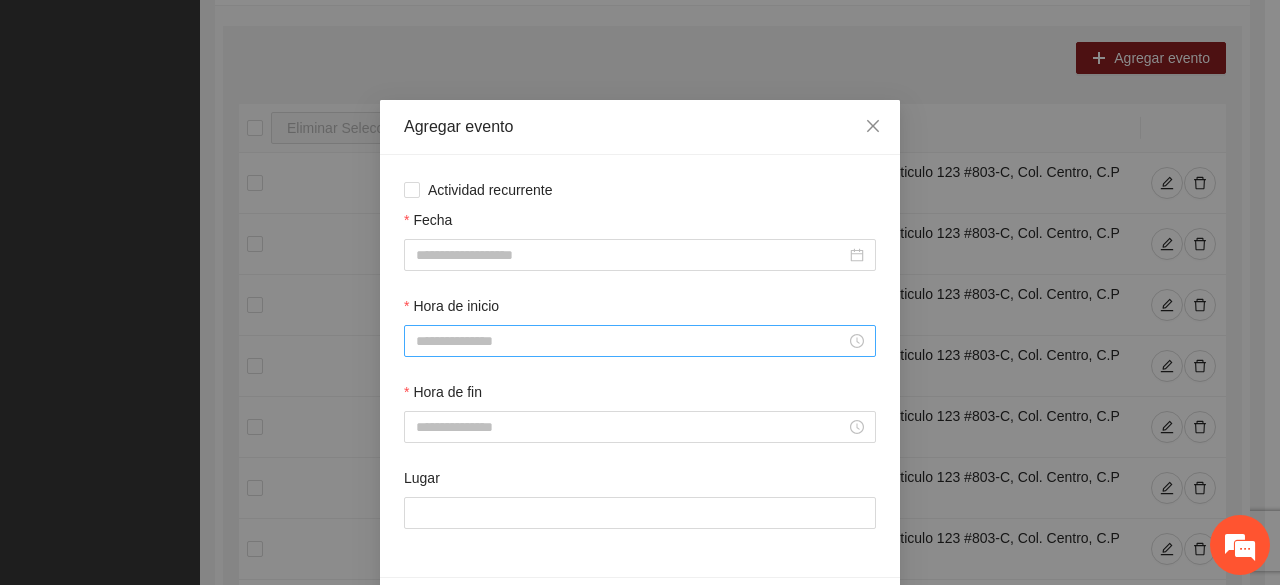 click at bounding box center [640, 341] 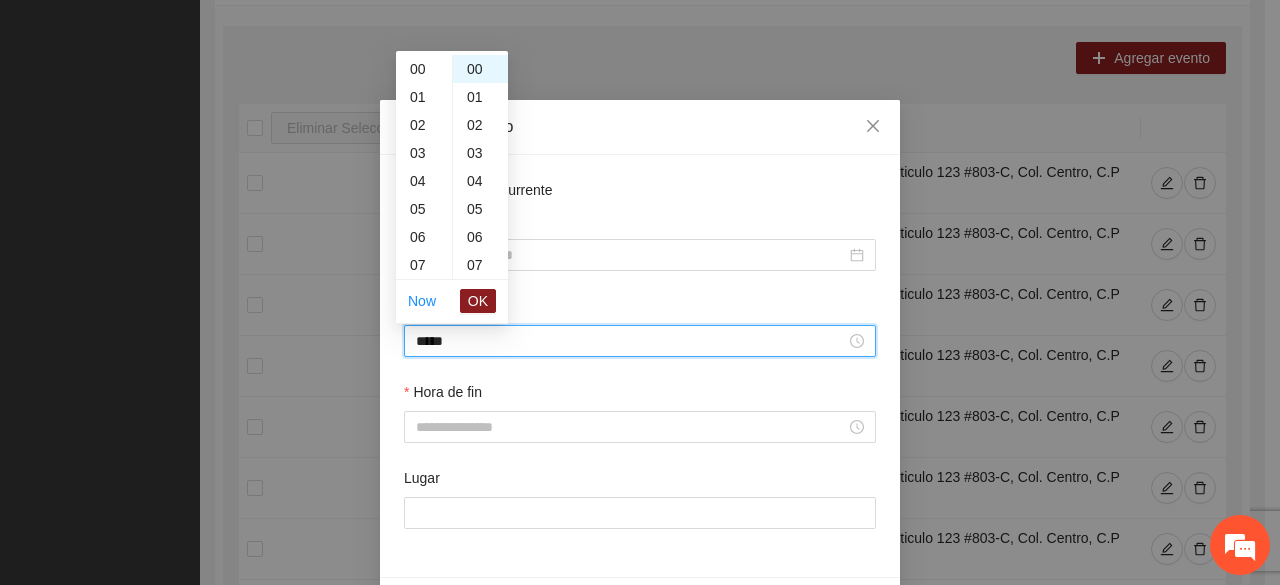 scroll, scrollTop: 420, scrollLeft: 0, axis: vertical 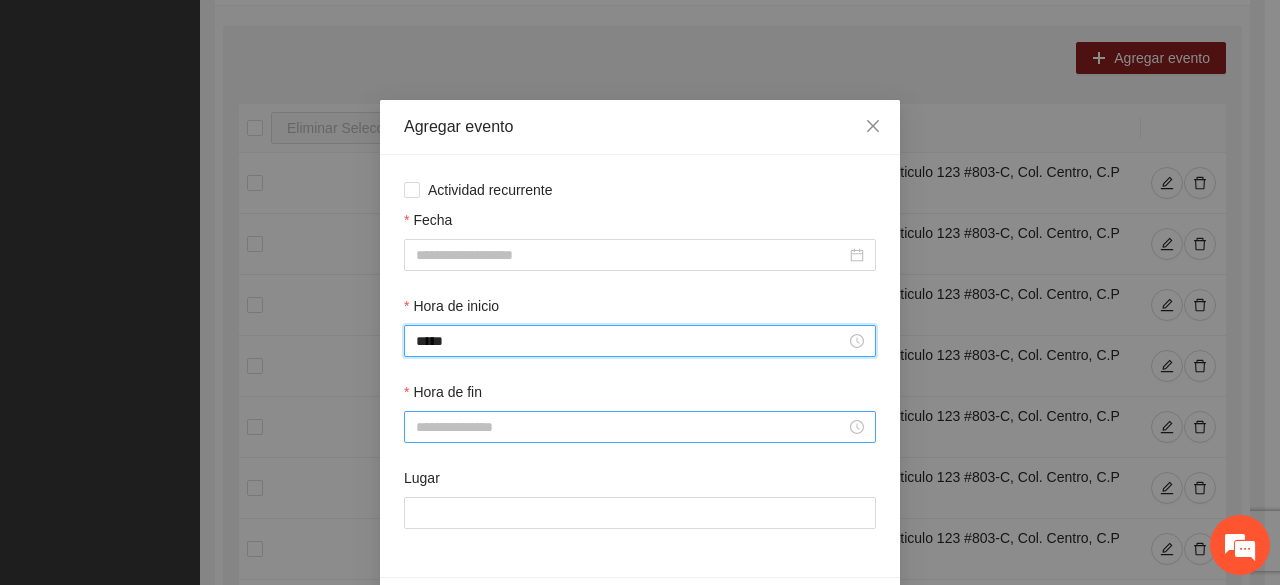 type on "*****" 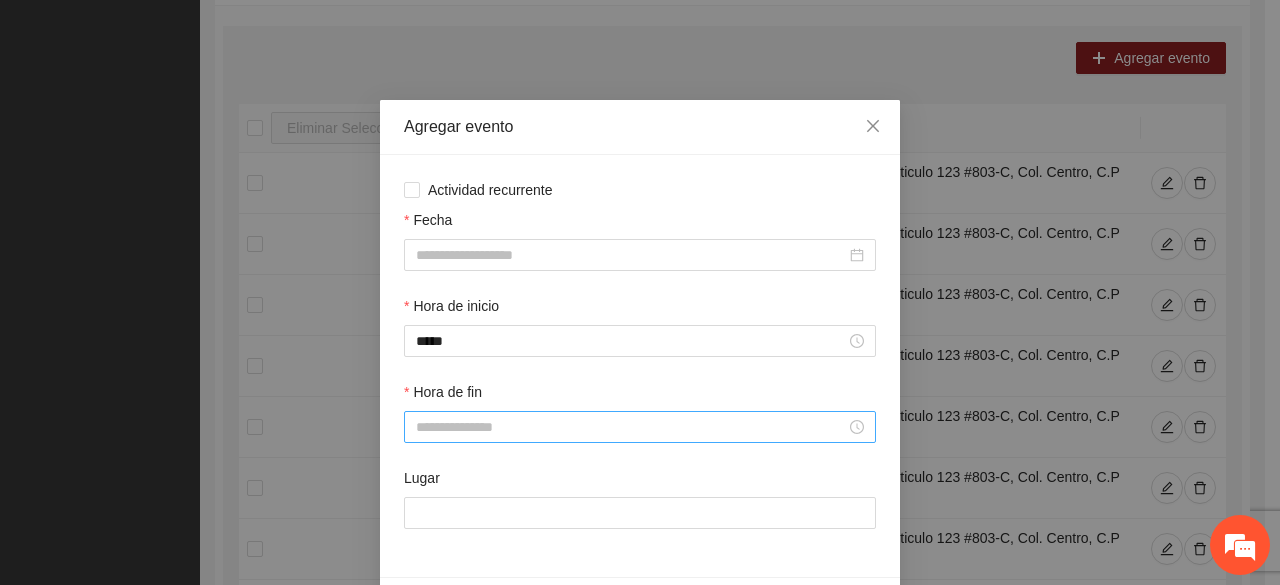 click at bounding box center (640, 427) 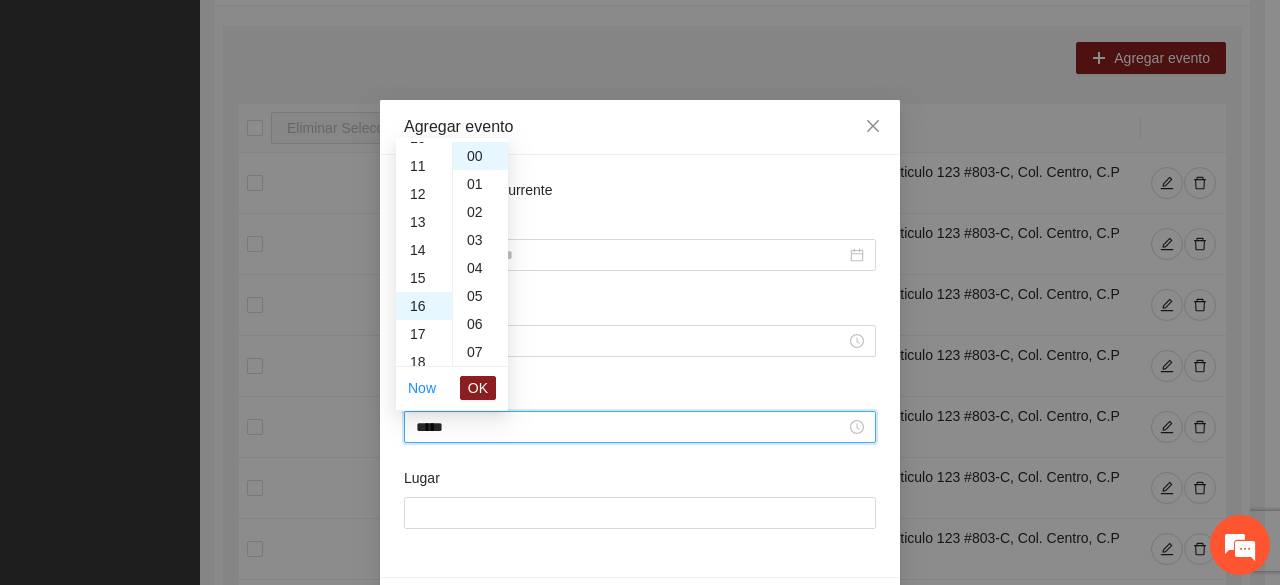 scroll, scrollTop: 448, scrollLeft: 0, axis: vertical 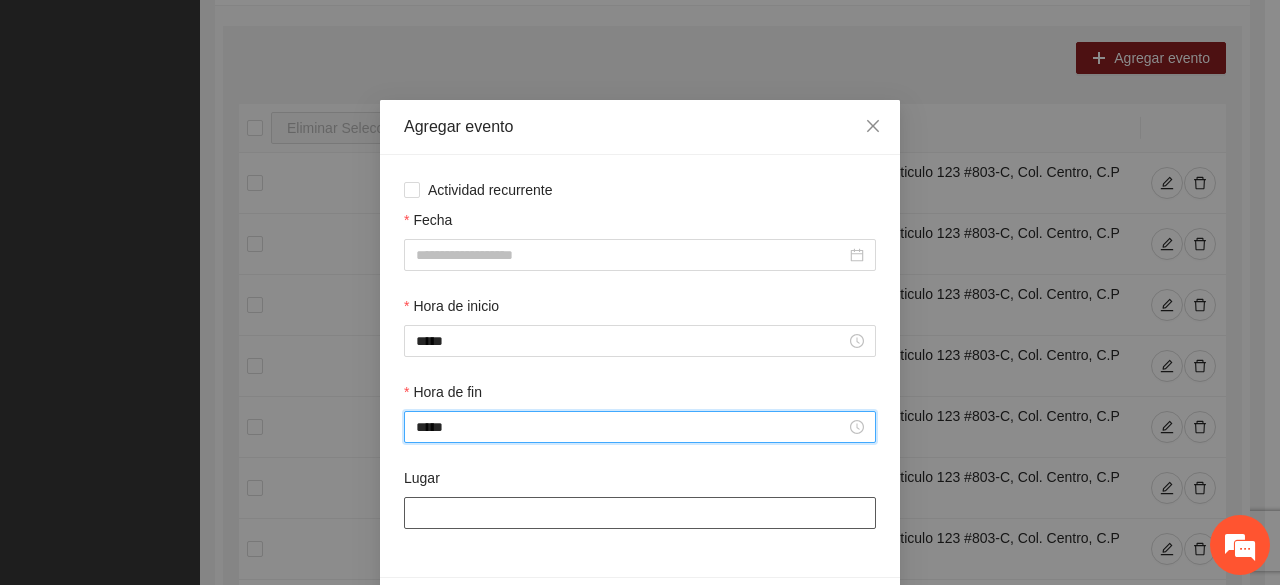 type on "*****" 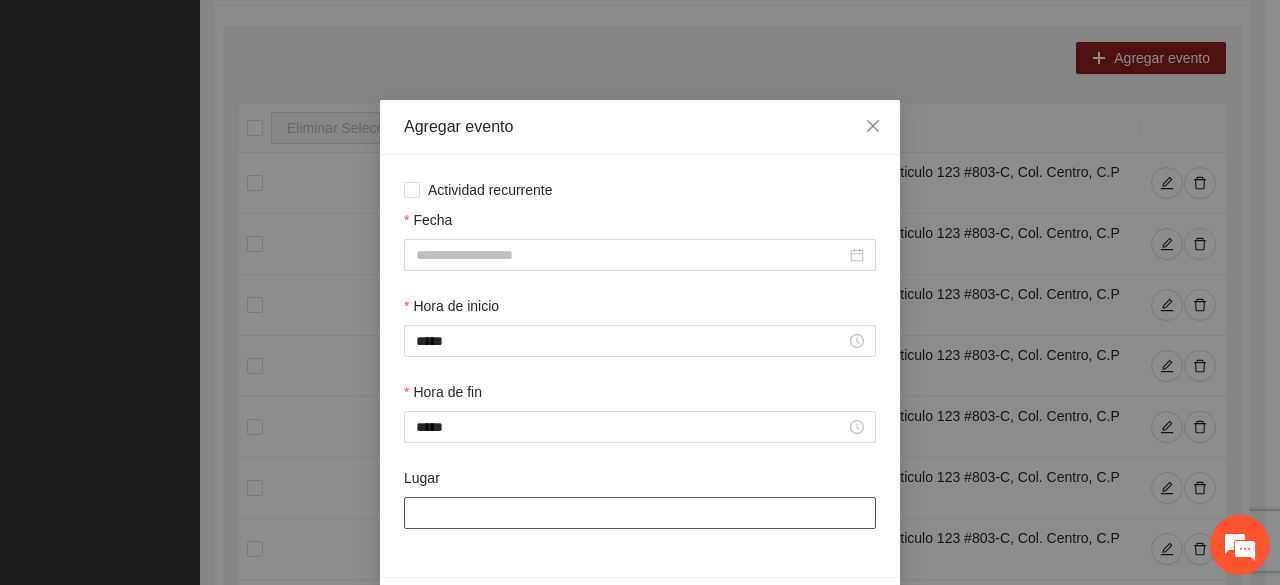 click on "Lugar" at bounding box center (640, 513) 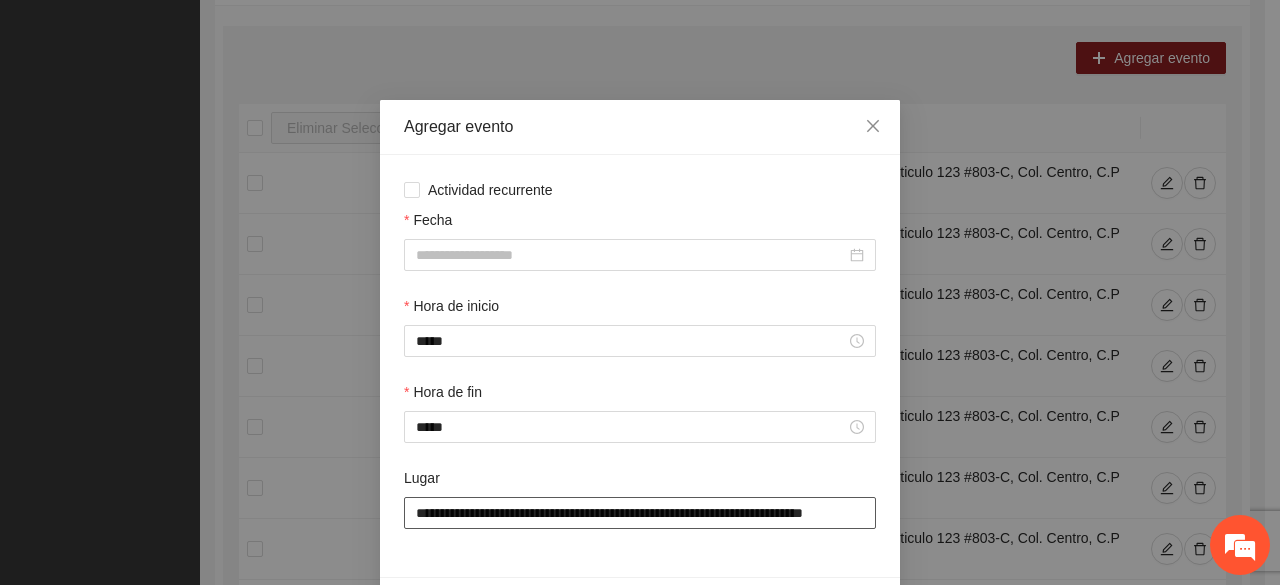 scroll, scrollTop: 0, scrollLeft: 36, axis: horizontal 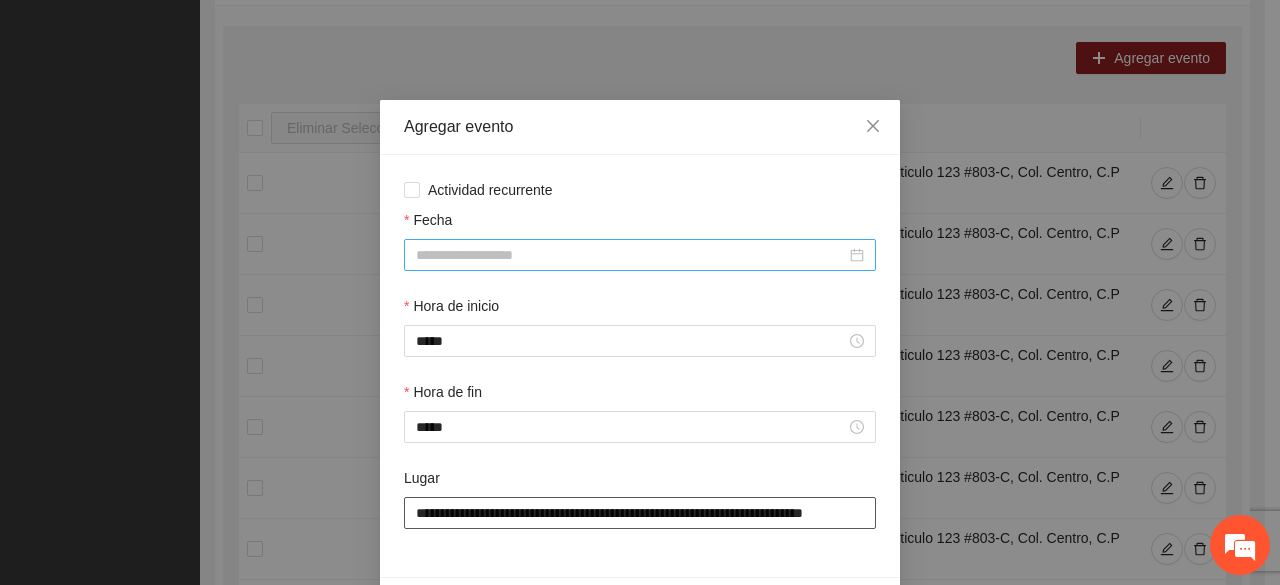 type on "**********" 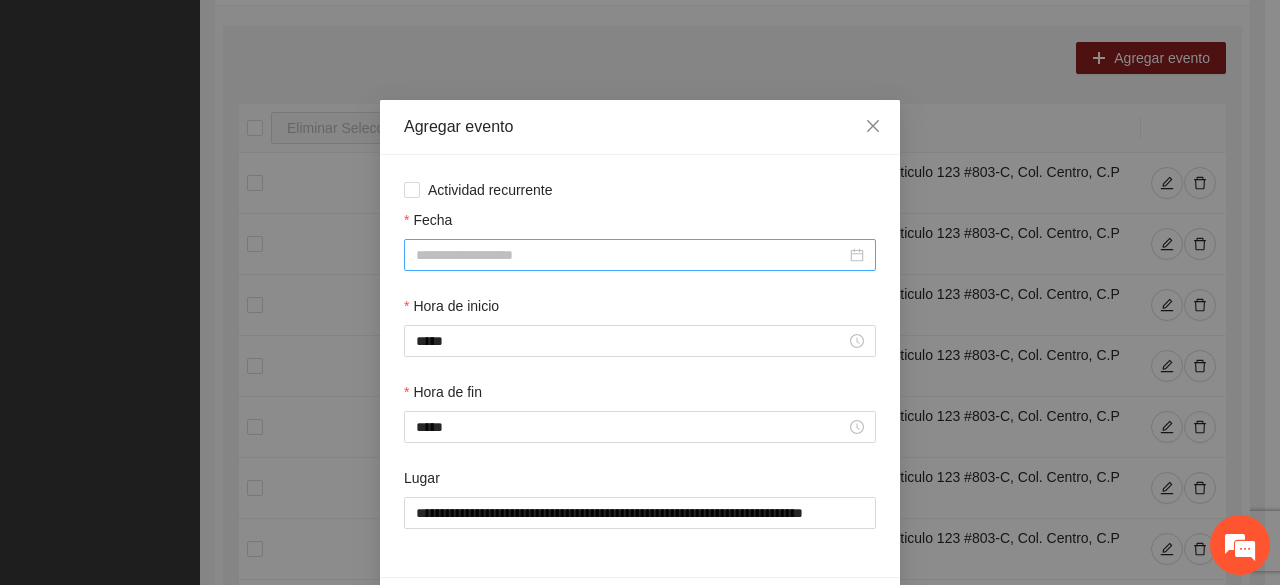 scroll, scrollTop: 0, scrollLeft: 0, axis: both 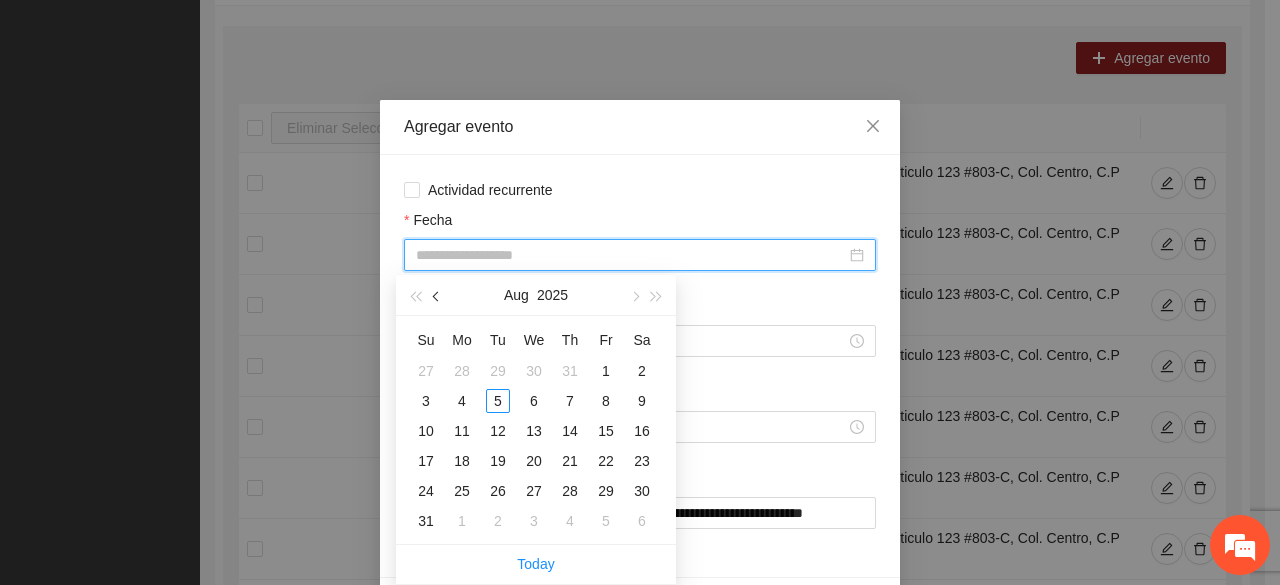 click at bounding box center [438, 297] 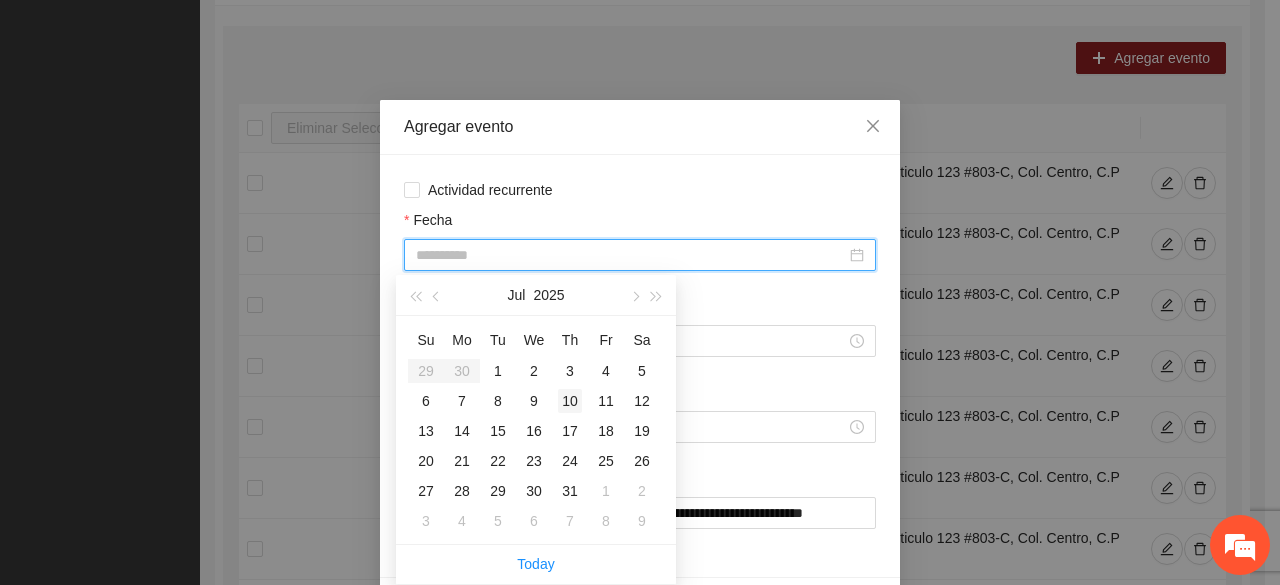 type on "**********" 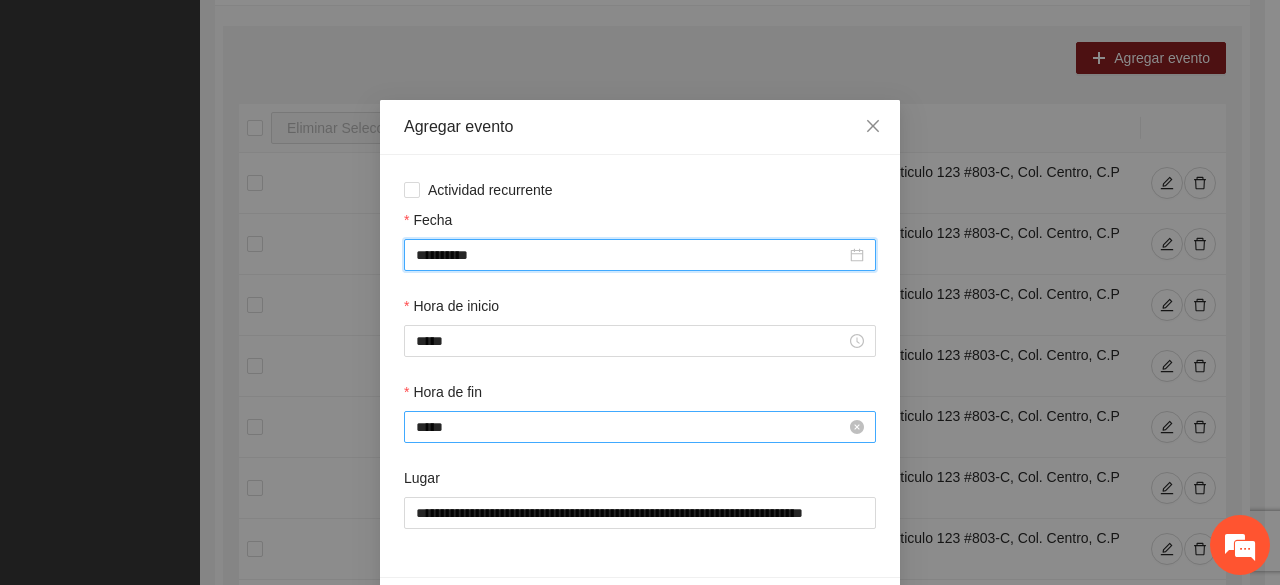 scroll, scrollTop: 70, scrollLeft: 0, axis: vertical 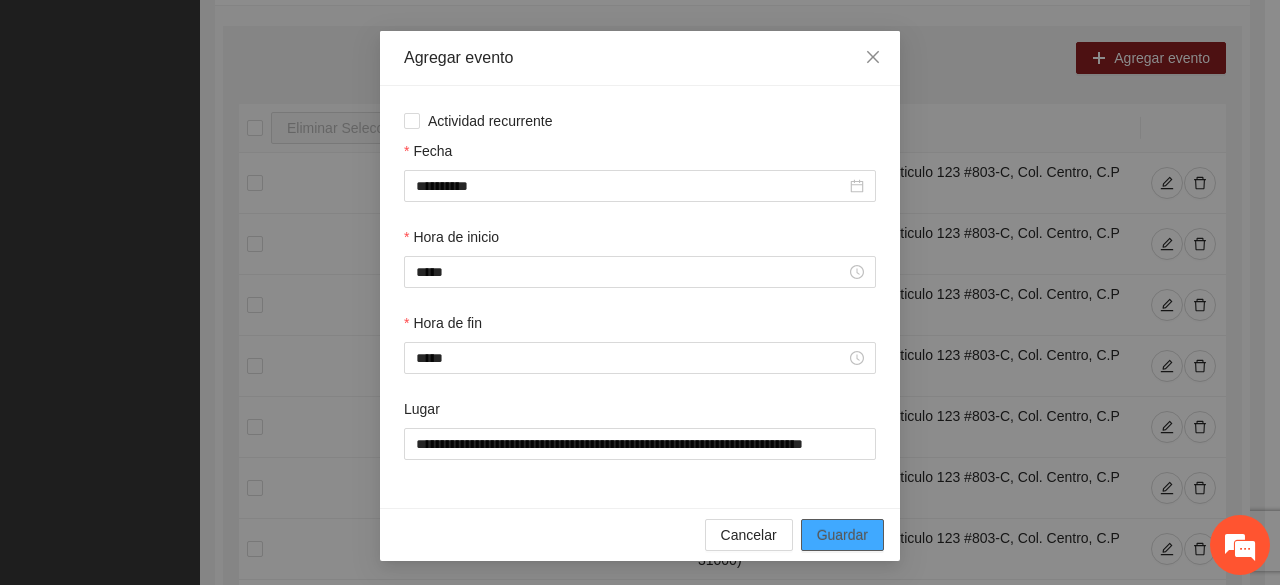 click on "Guardar" at bounding box center [842, 535] 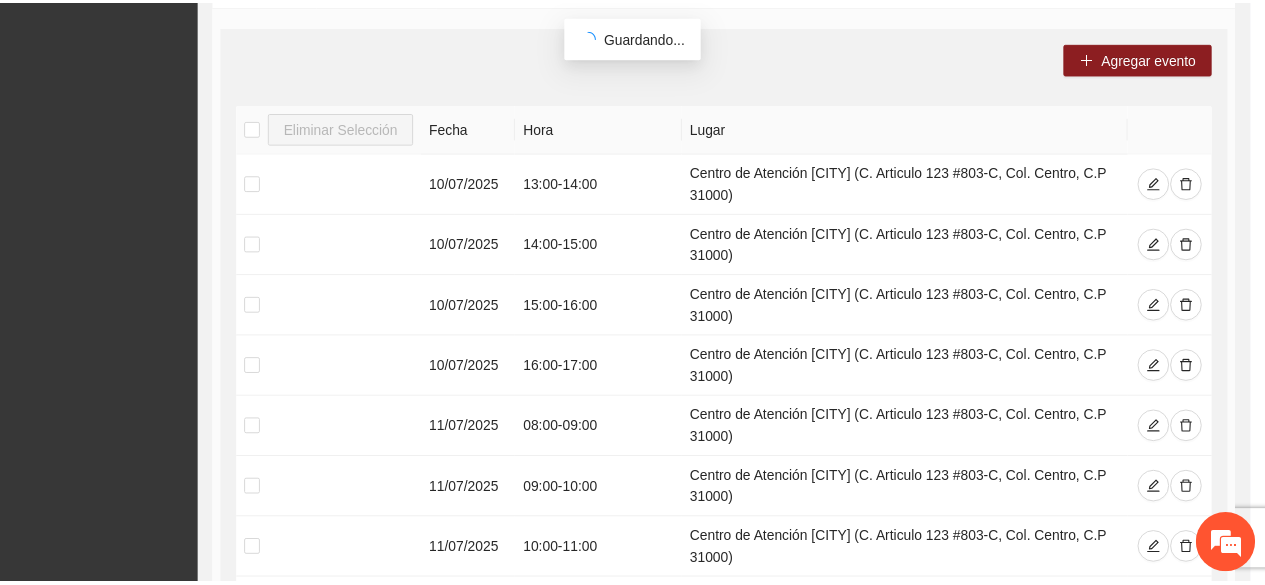 scroll, scrollTop: 0, scrollLeft: 0, axis: both 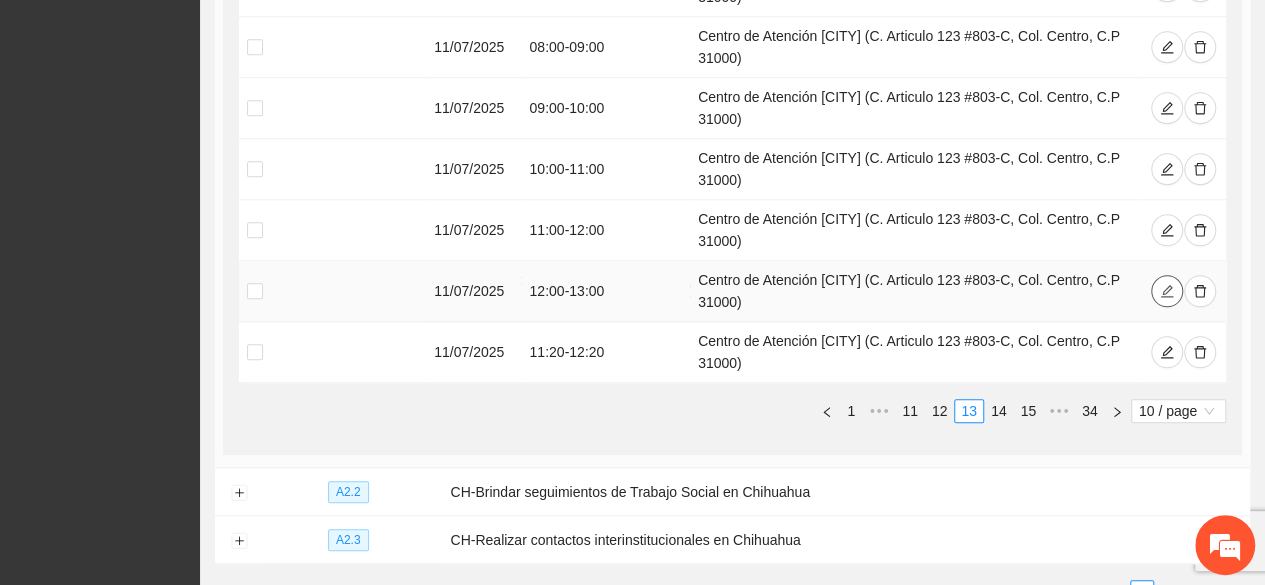 click at bounding box center [1167, 291] 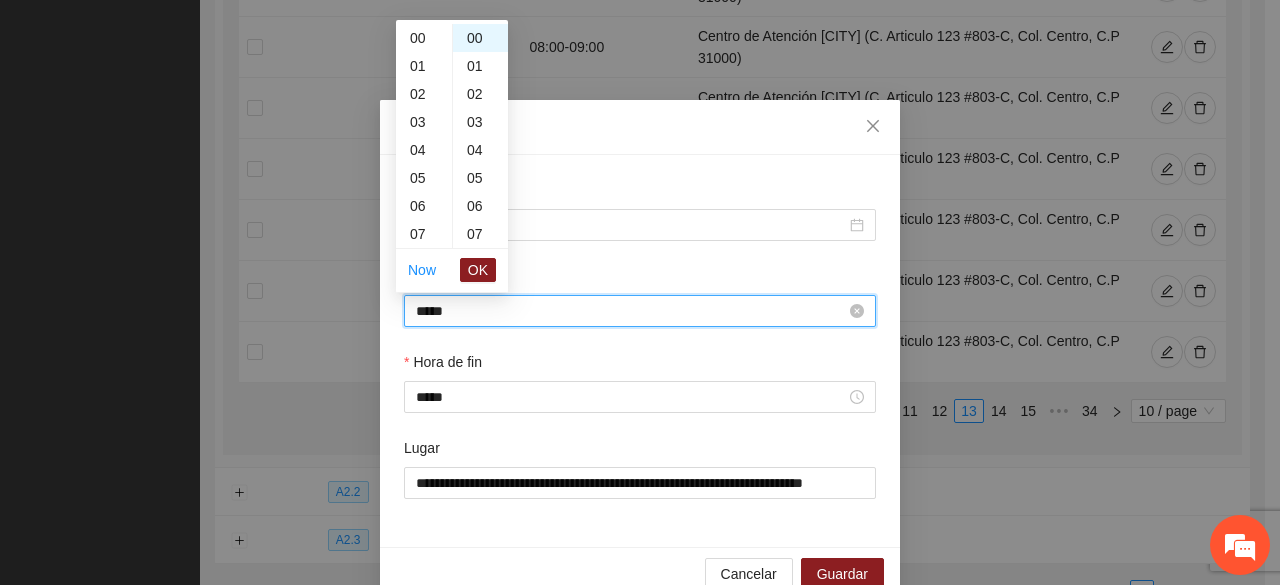 click on "*****" at bounding box center [631, 311] 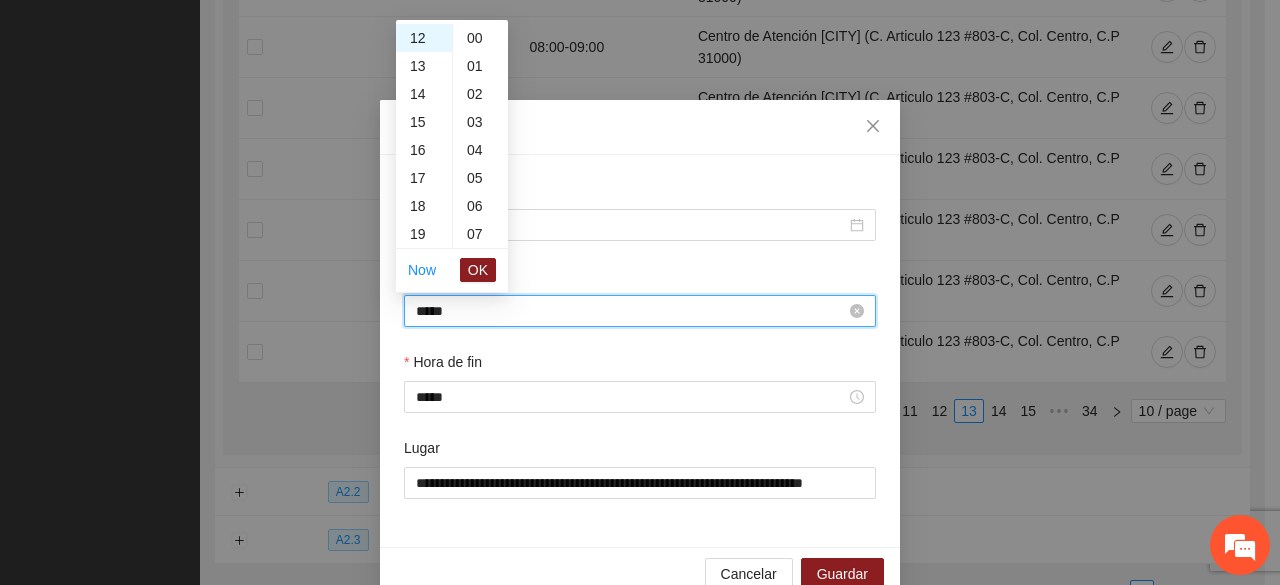 scroll, scrollTop: 560, scrollLeft: 0, axis: vertical 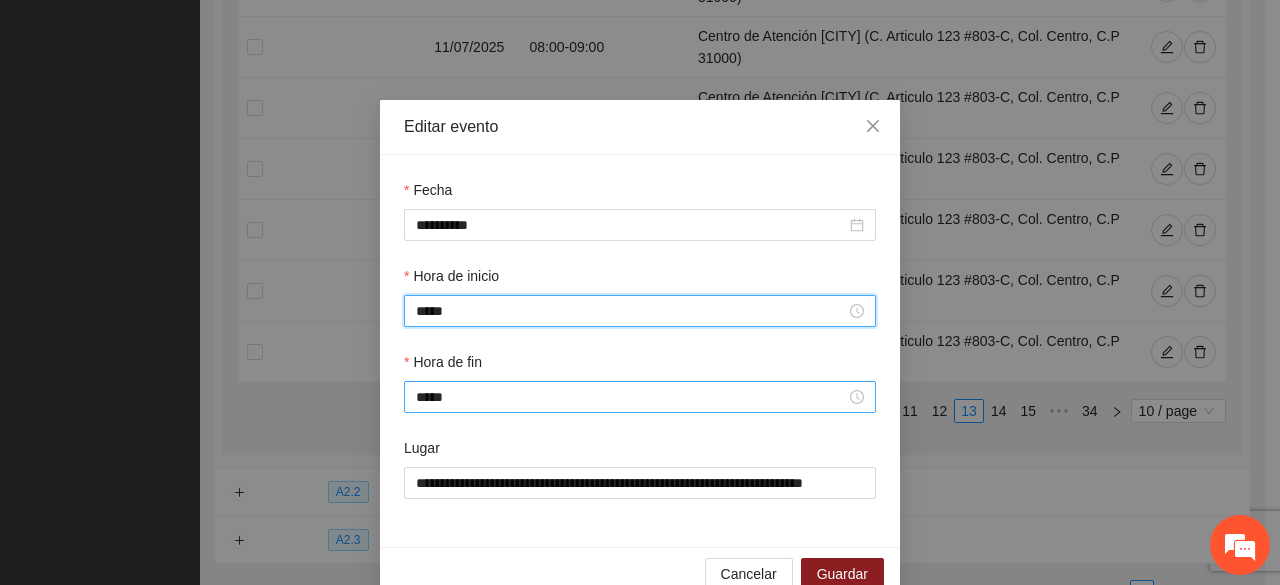 type on "*****" 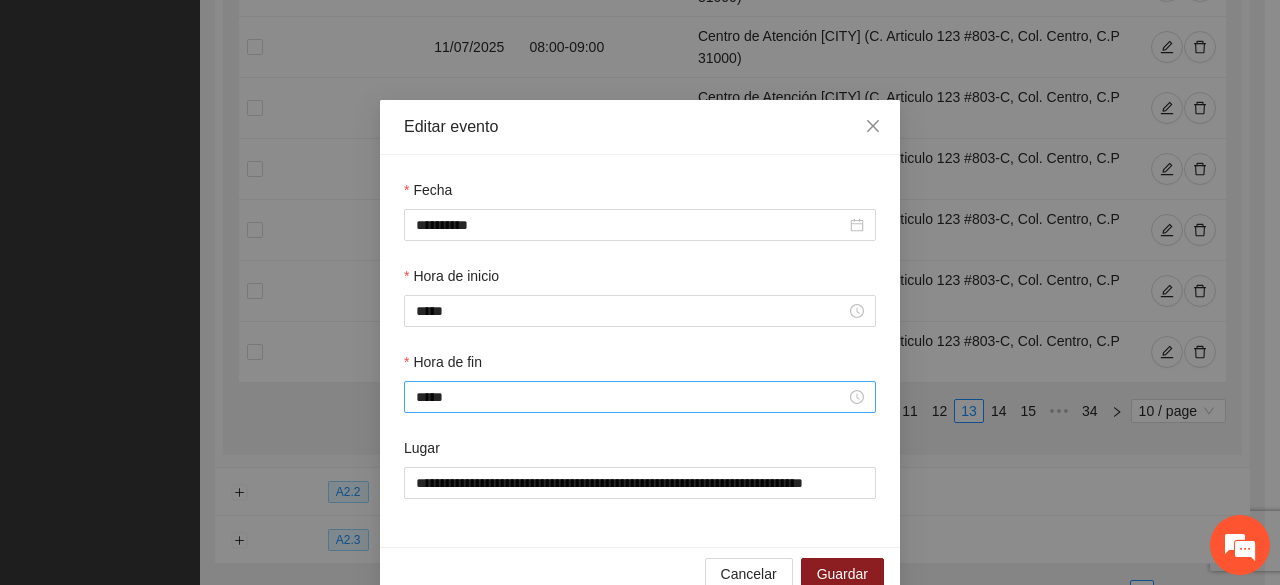 click on "*****" at bounding box center (640, 397) 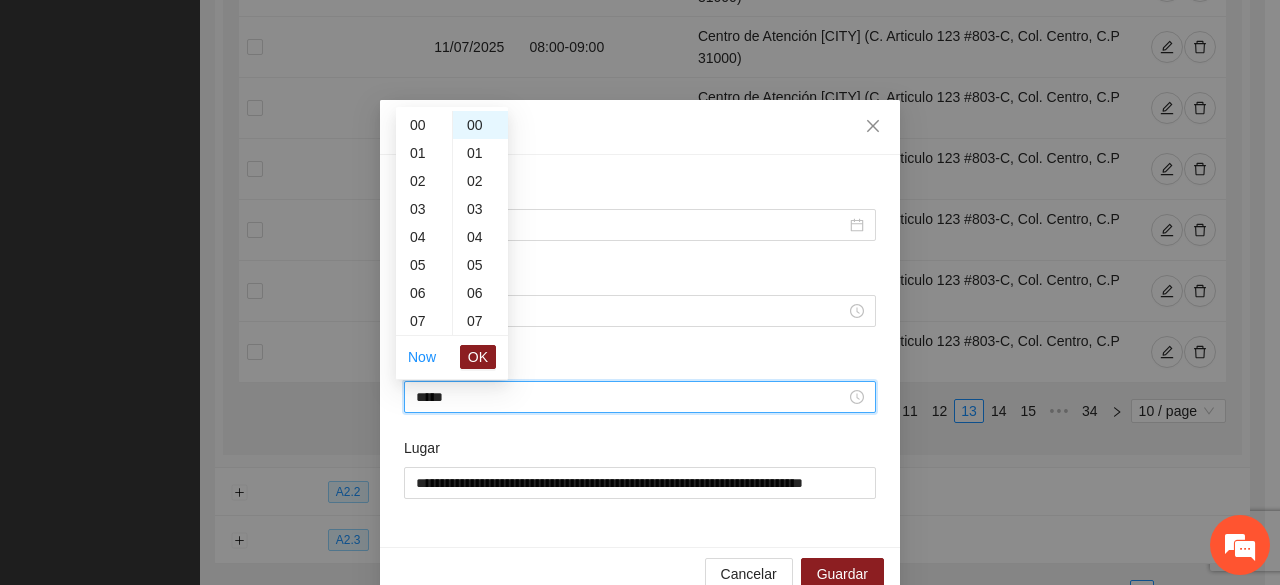 scroll, scrollTop: 364, scrollLeft: 0, axis: vertical 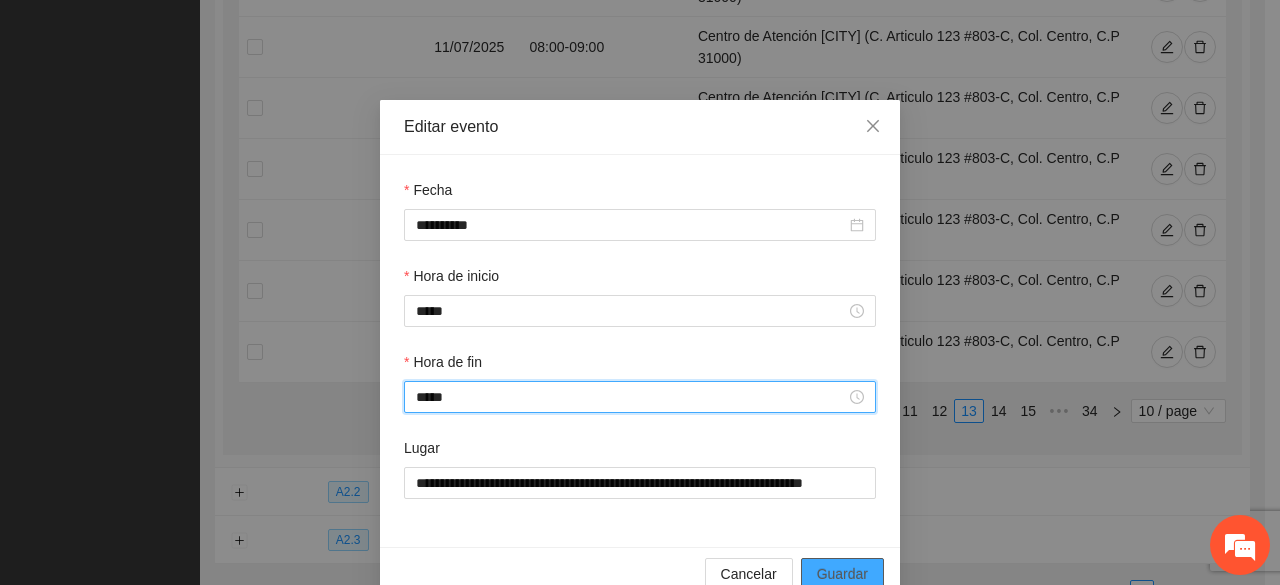 type on "*****" 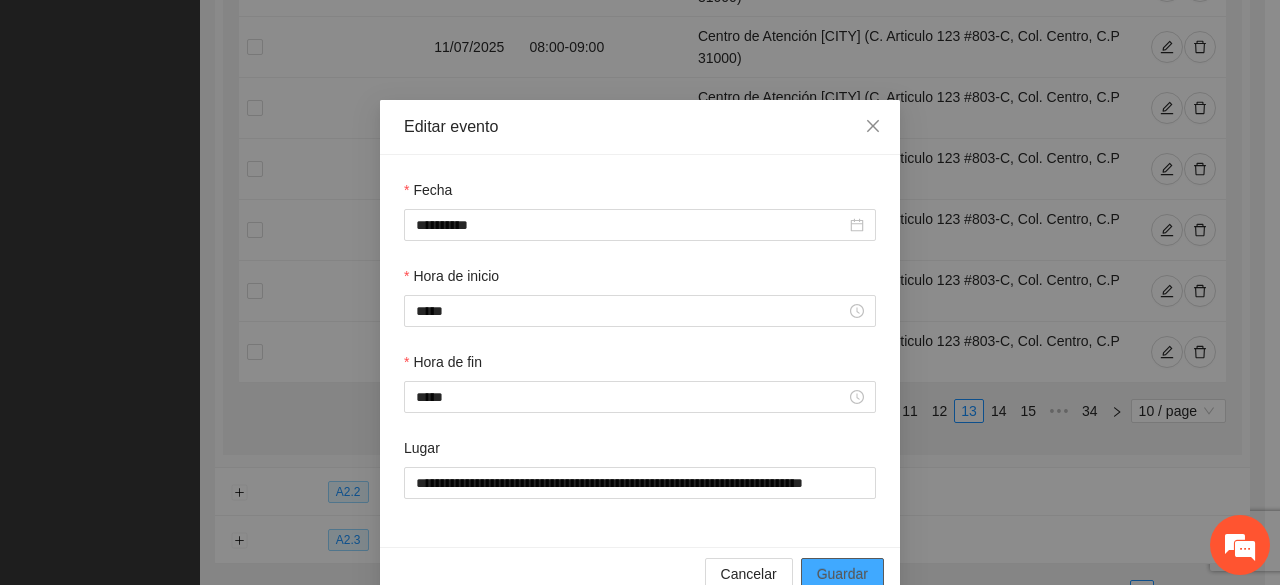 click on "Guardar" at bounding box center (842, 574) 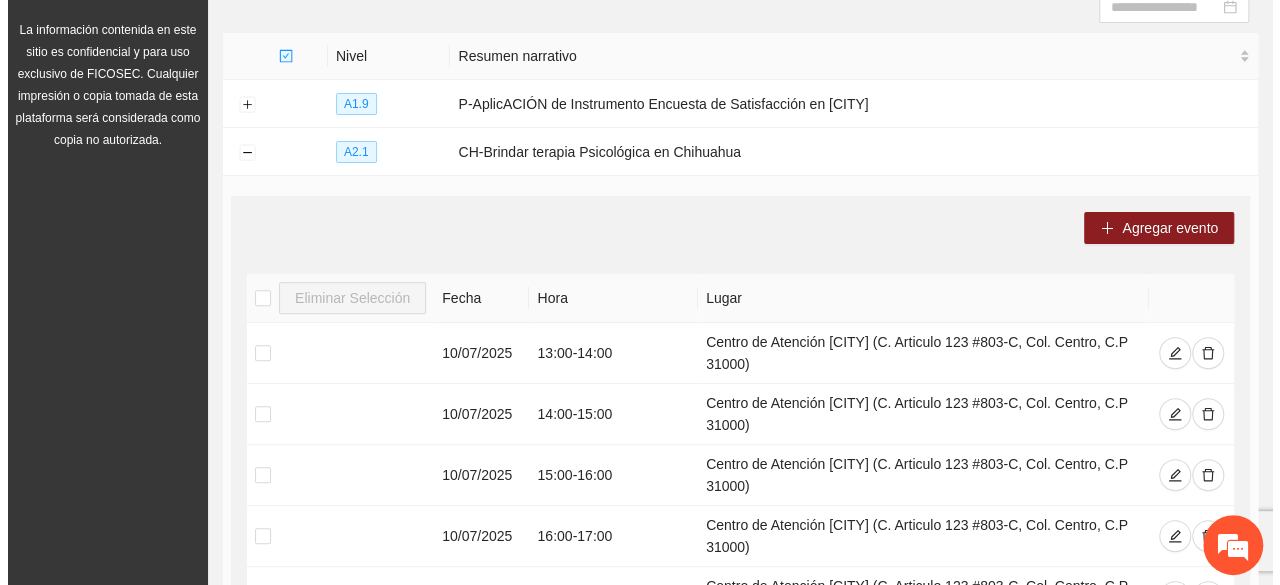 scroll, scrollTop: 210, scrollLeft: 0, axis: vertical 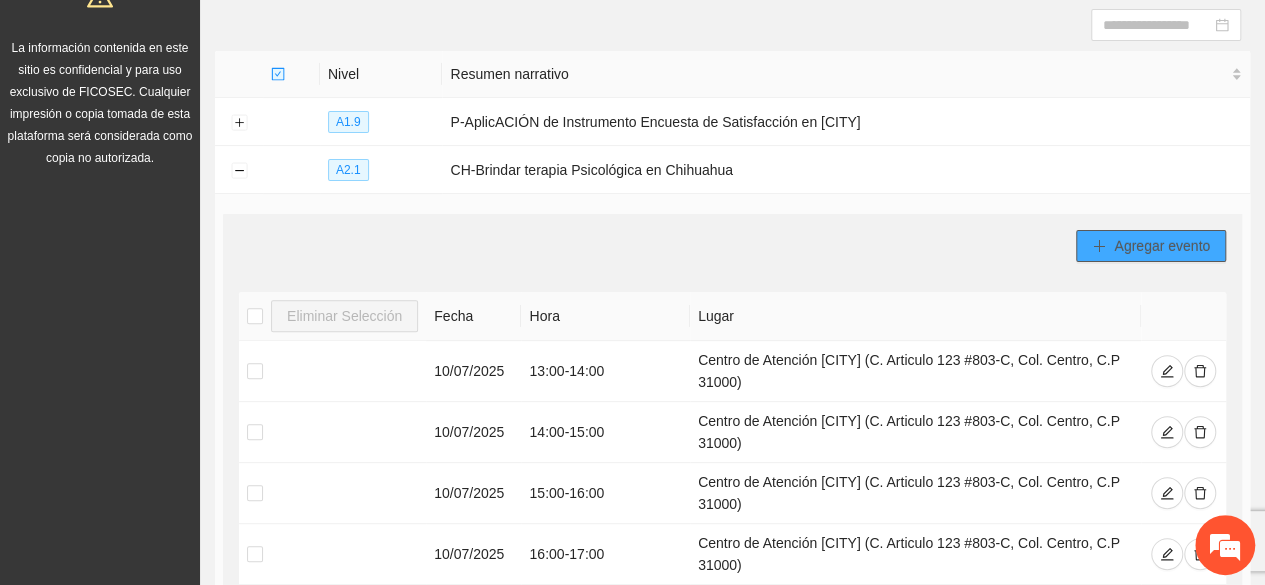 click on "Agregar evento" at bounding box center [1162, 246] 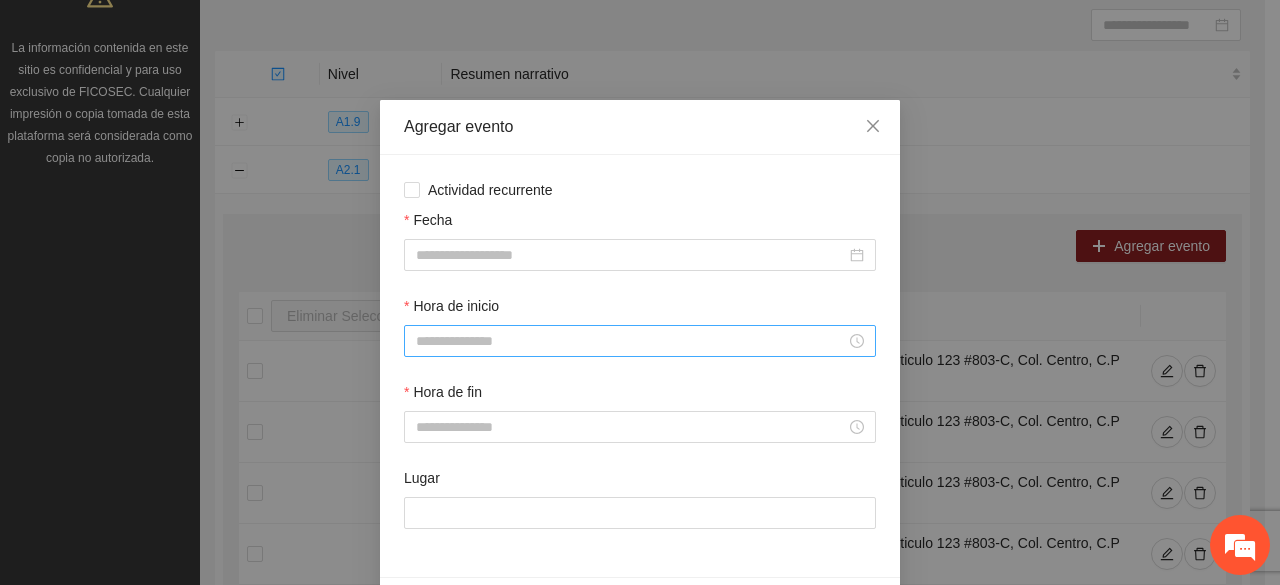 click on "Hora de inicio" at bounding box center [631, 341] 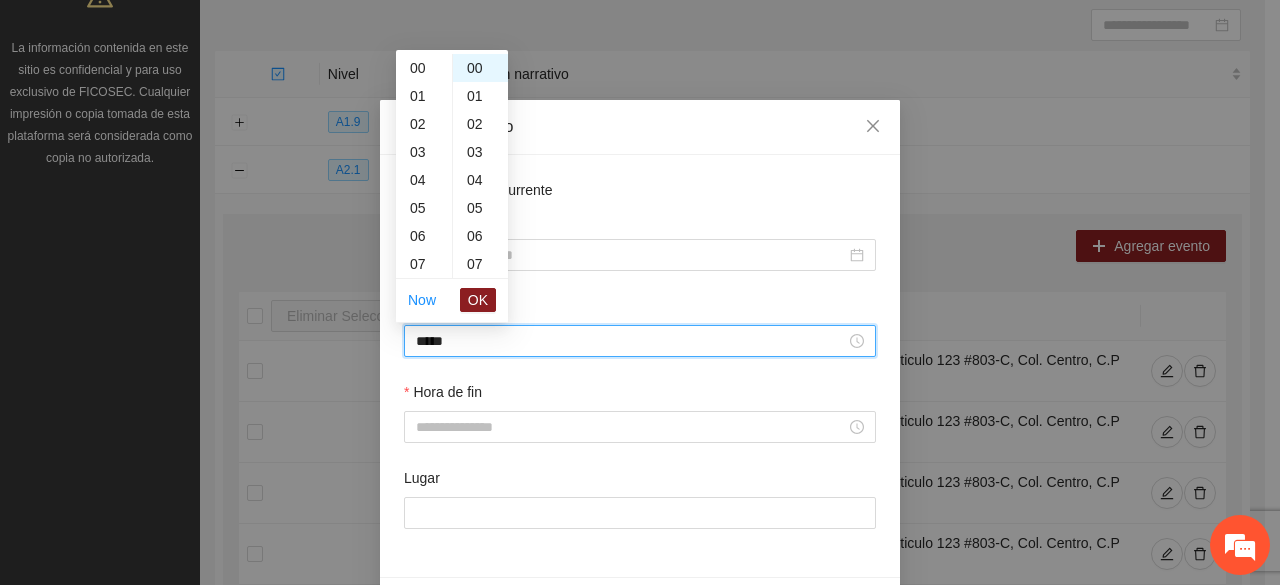 scroll, scrollTop: 336, scrollLeft: 0, axis: vertical 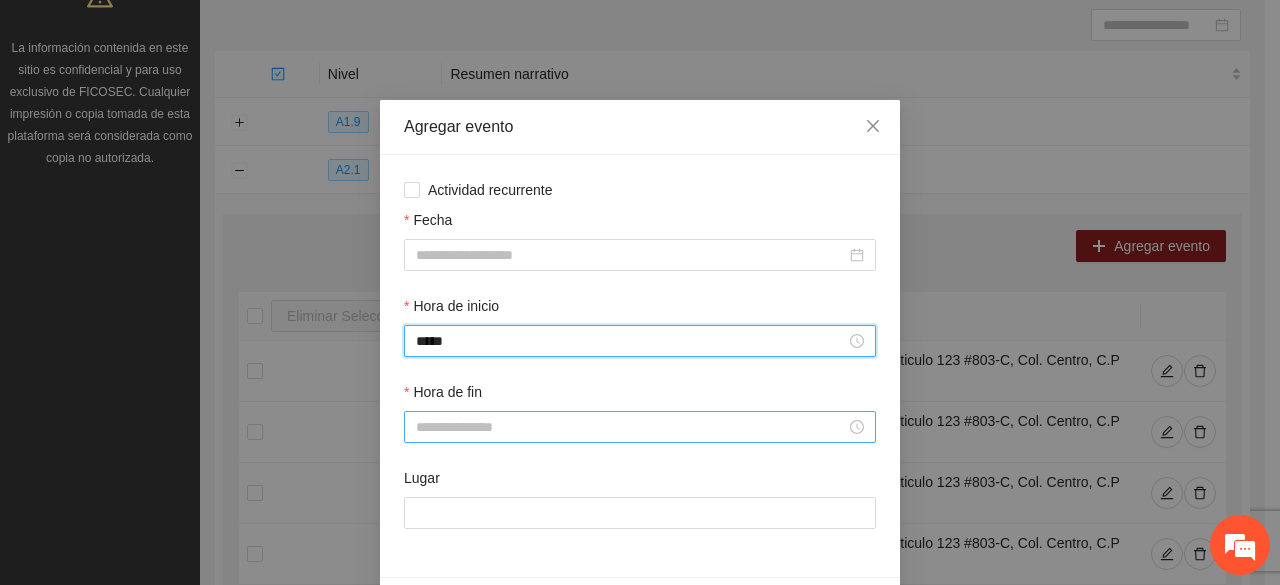 type on "*****" 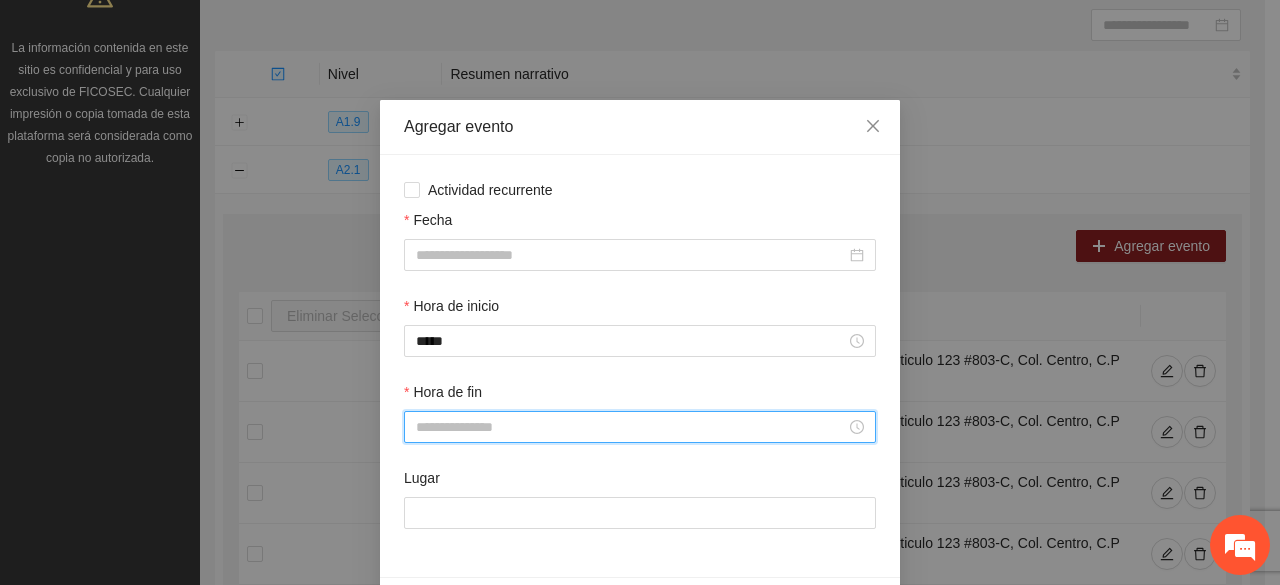 click on "Hora de fin" at bounding box center (631, 427) 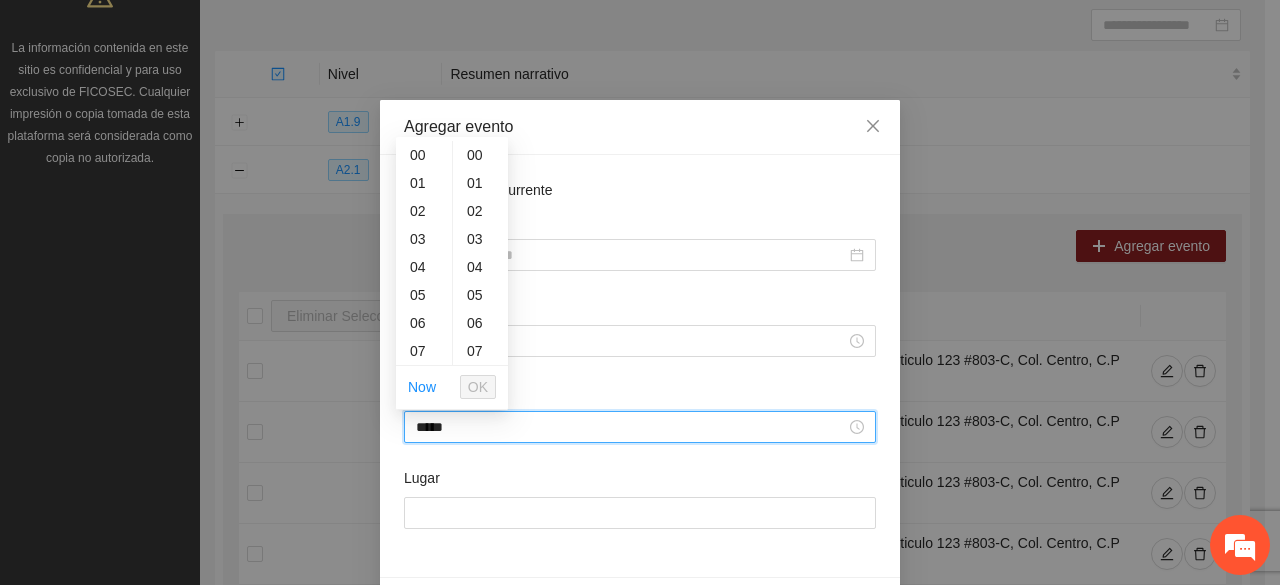scroll, scrollTop: 364, scrollLeft: 0, axis: vertical 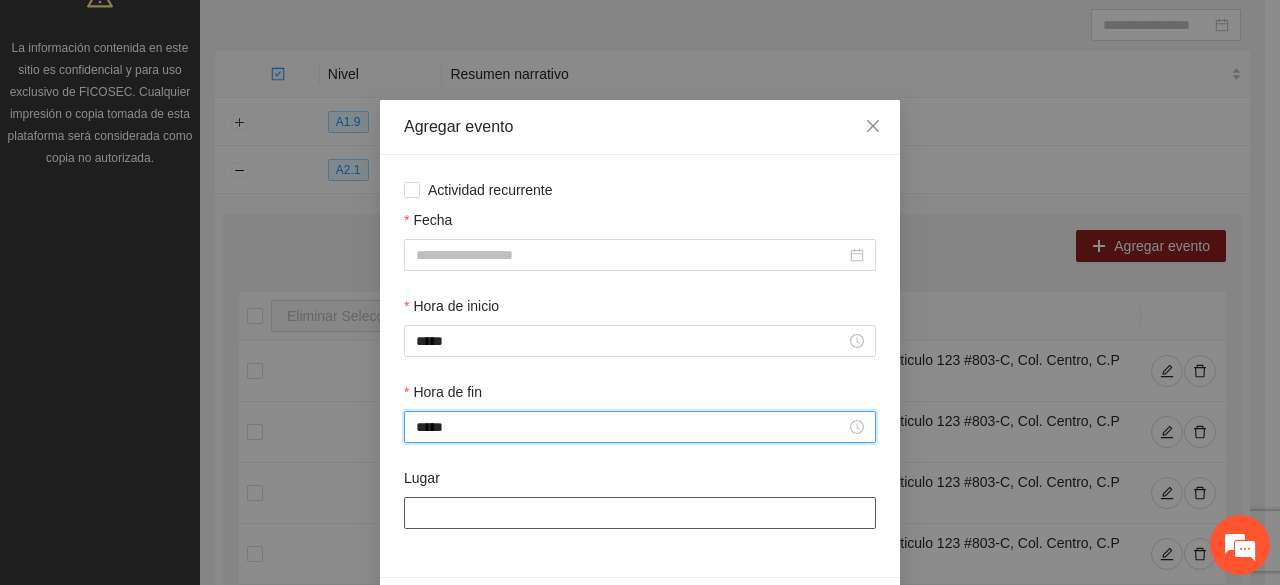 type on "*****" 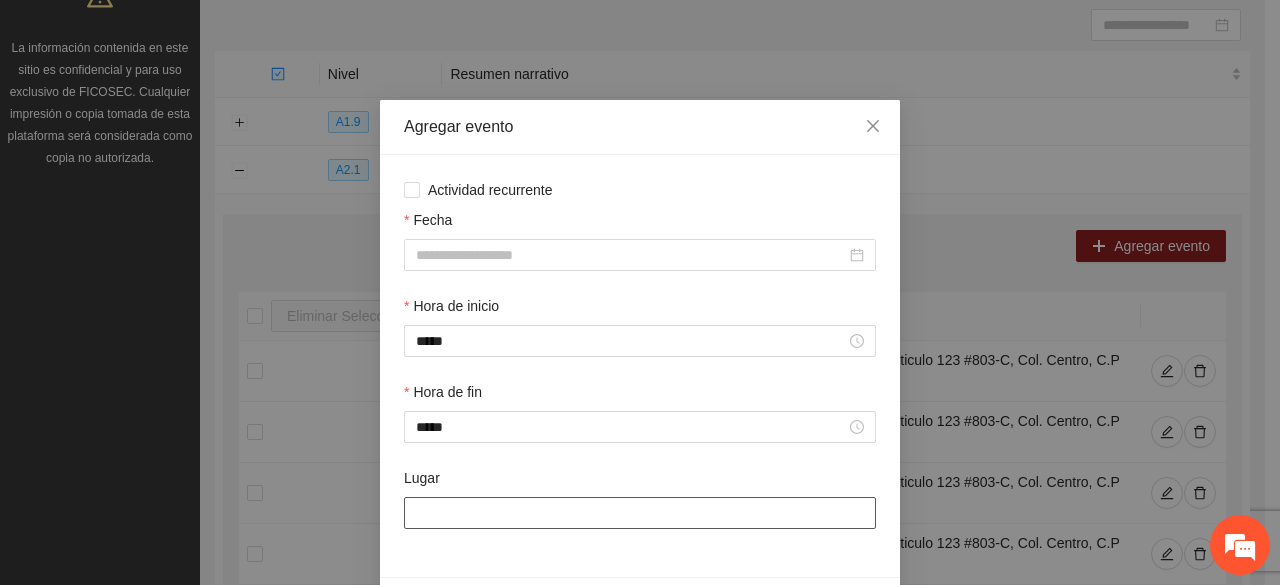 paste on "**********" 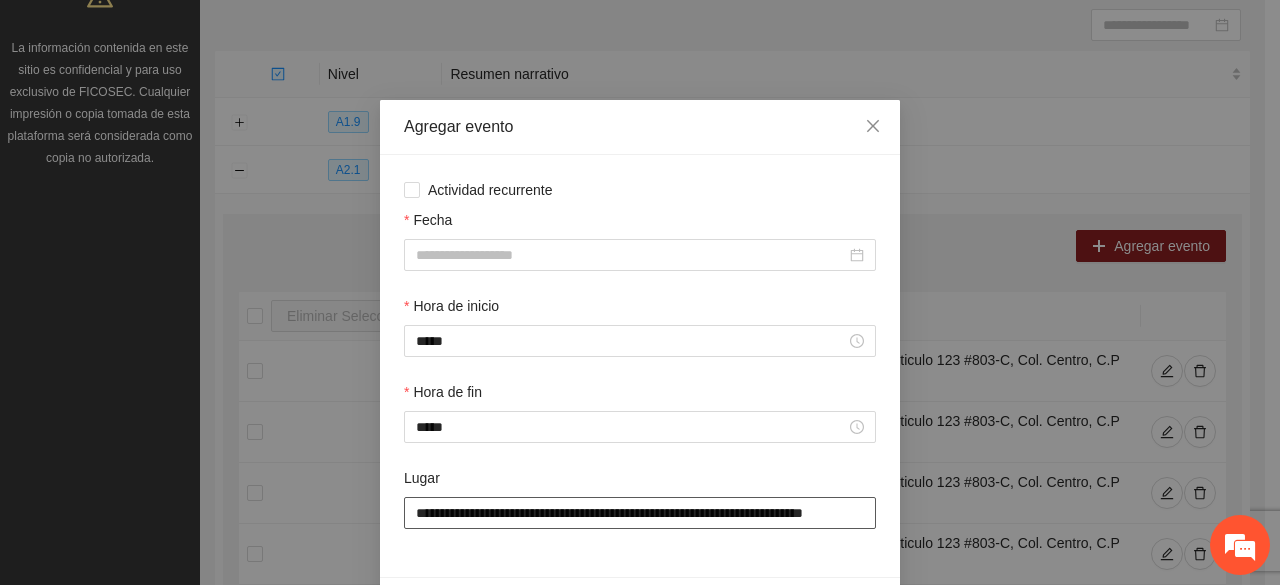 scroll, scrollTop: 0, scrollLeft: 36, axis: horizontal 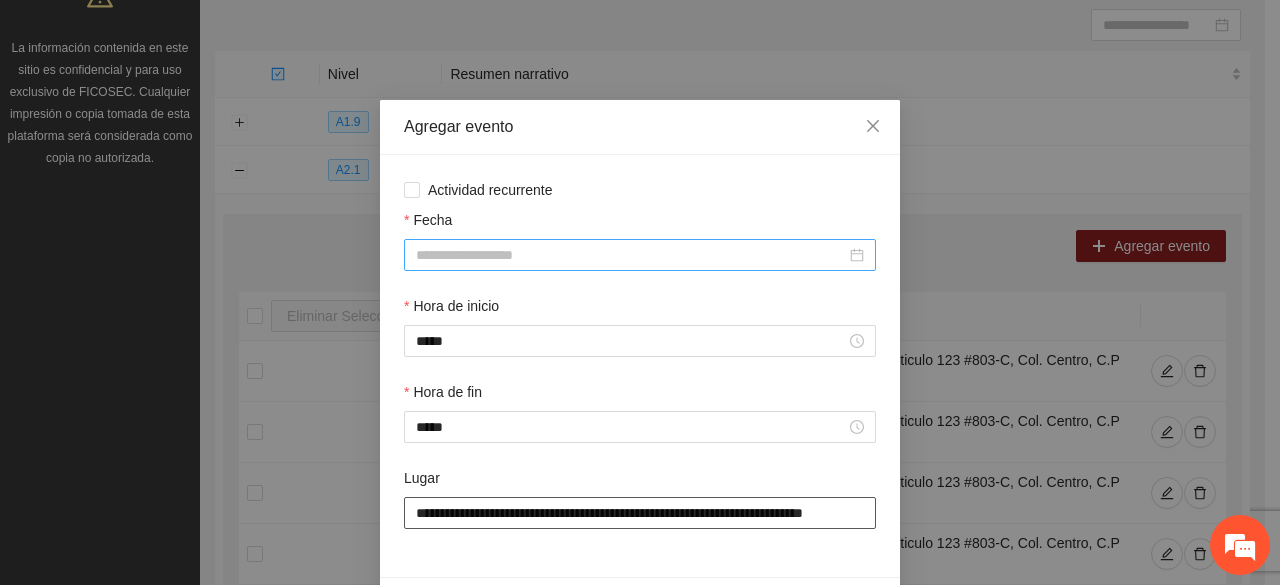 type on "**********" 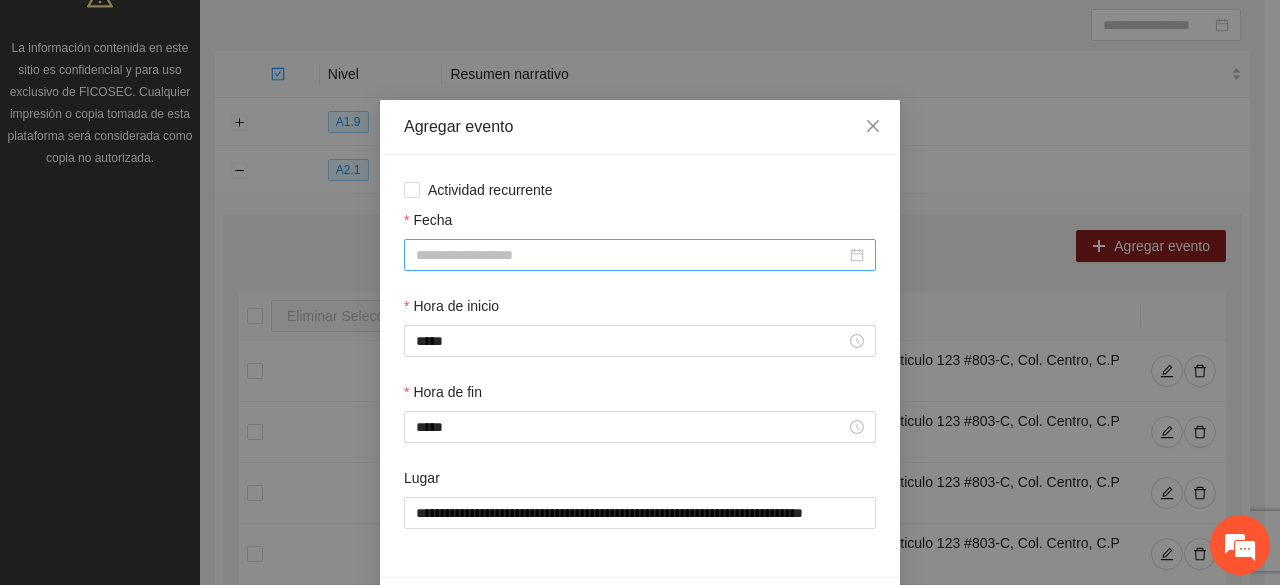 scroll, scrollTop: 0, scrollLeft: 0, axis: both 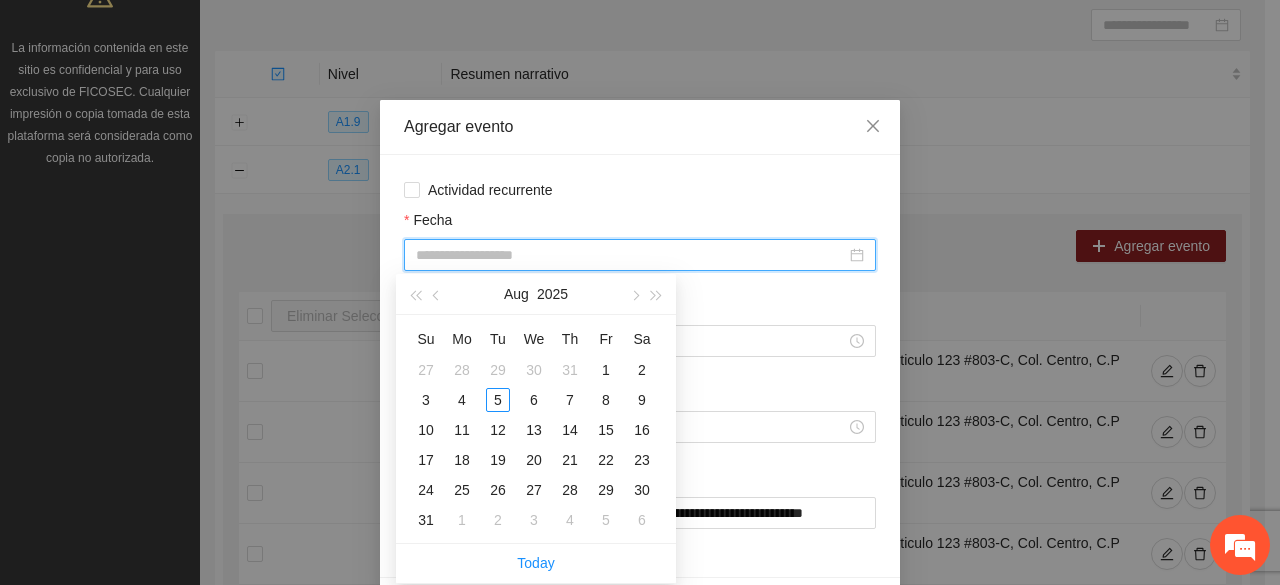 click on "Fecha" at bounding box center [631, 255] 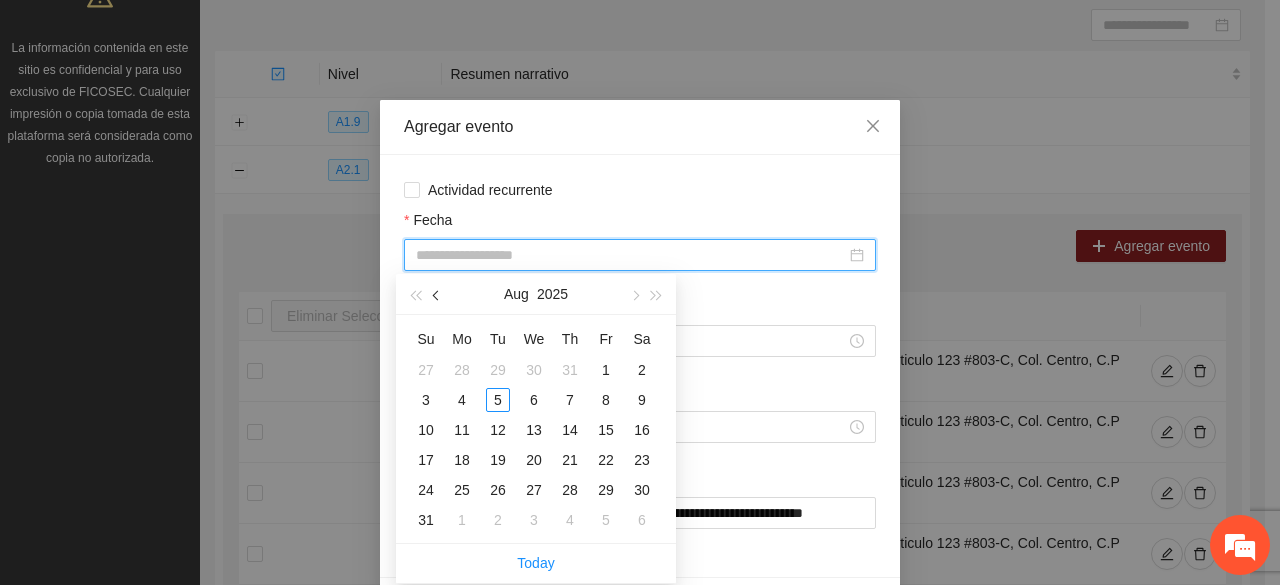 click at bounding box center [437, 294] 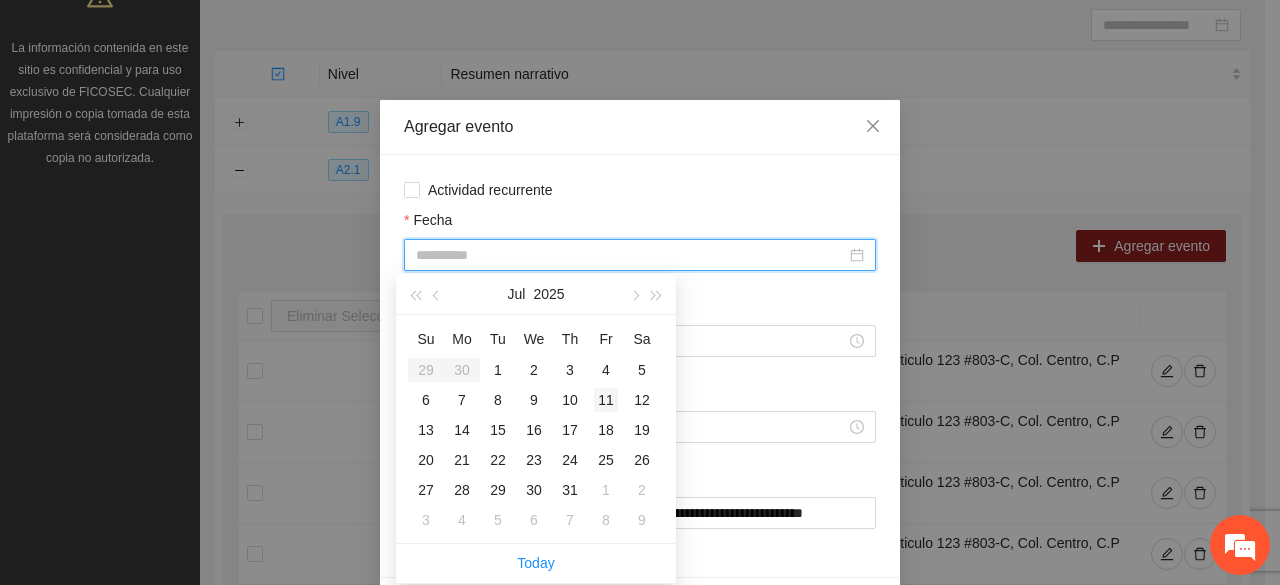 type on "**********" 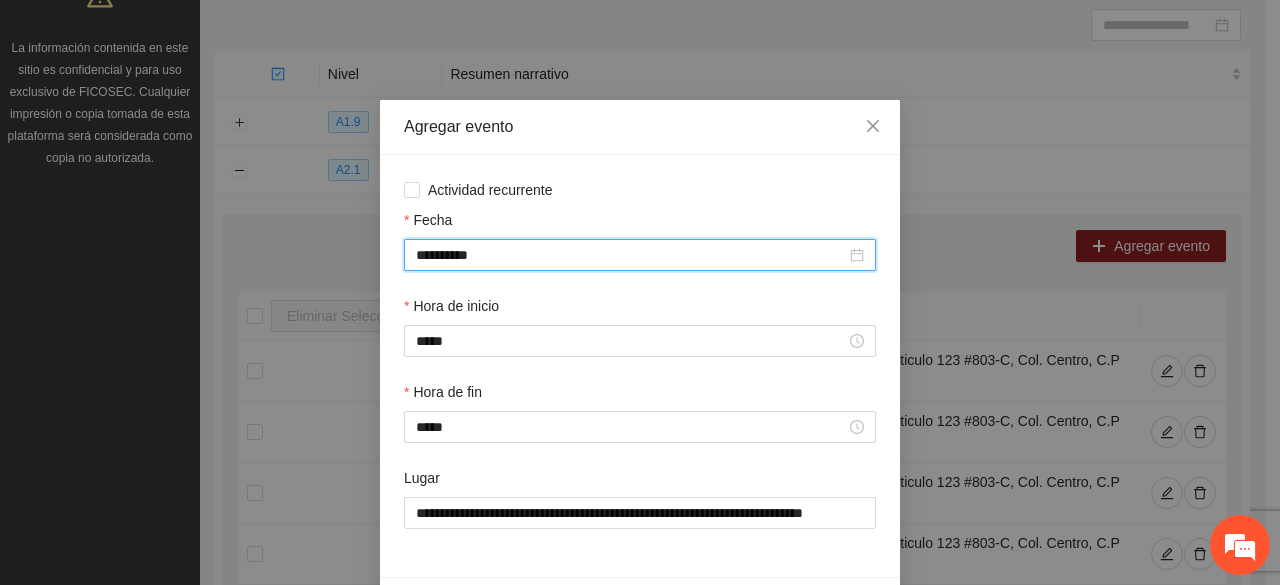 scroll, scrollTop: 70, scrollLeft: 0, axis: vertical 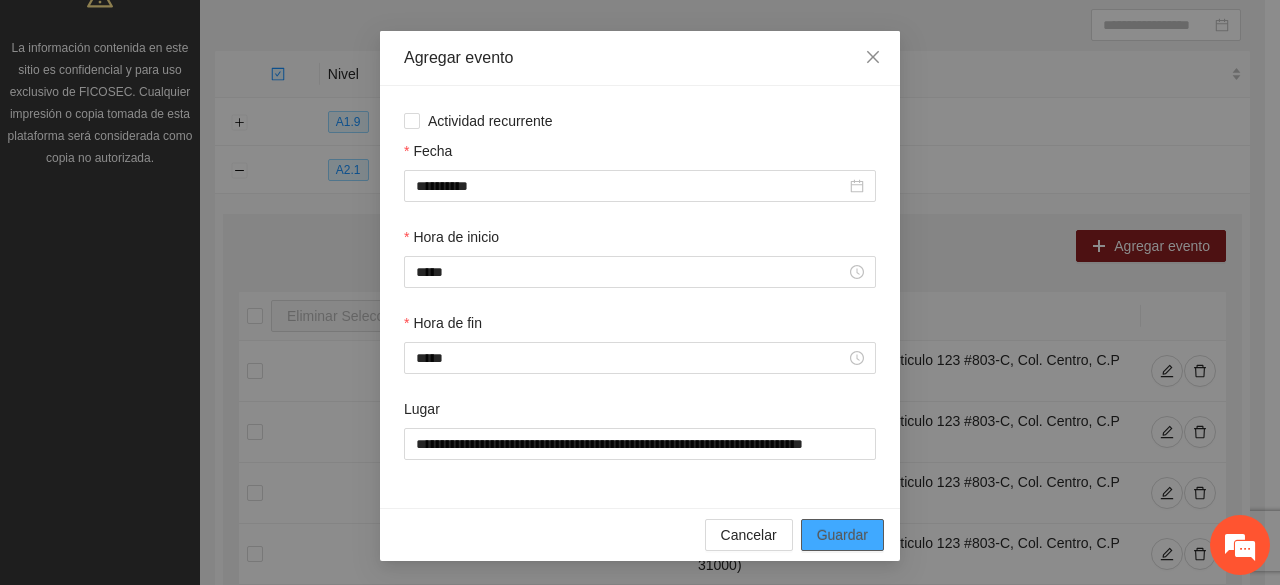 click on "Guardar" at bounding box center (842, 535) 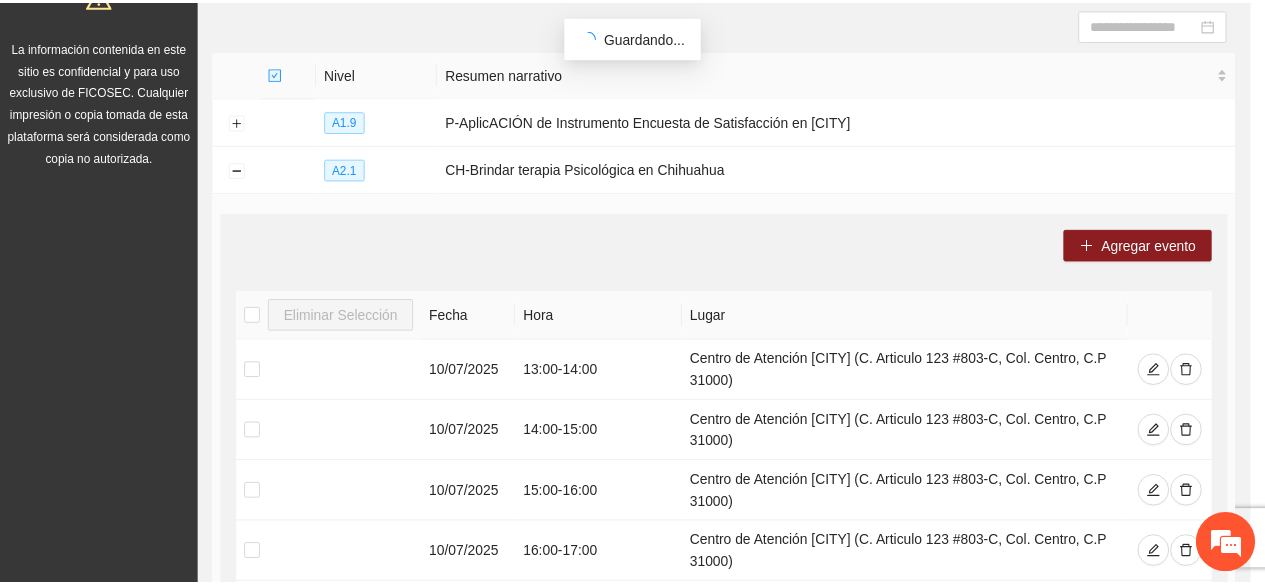 scroll, scrollTop: 0, scrollLeft: 0, axis: both 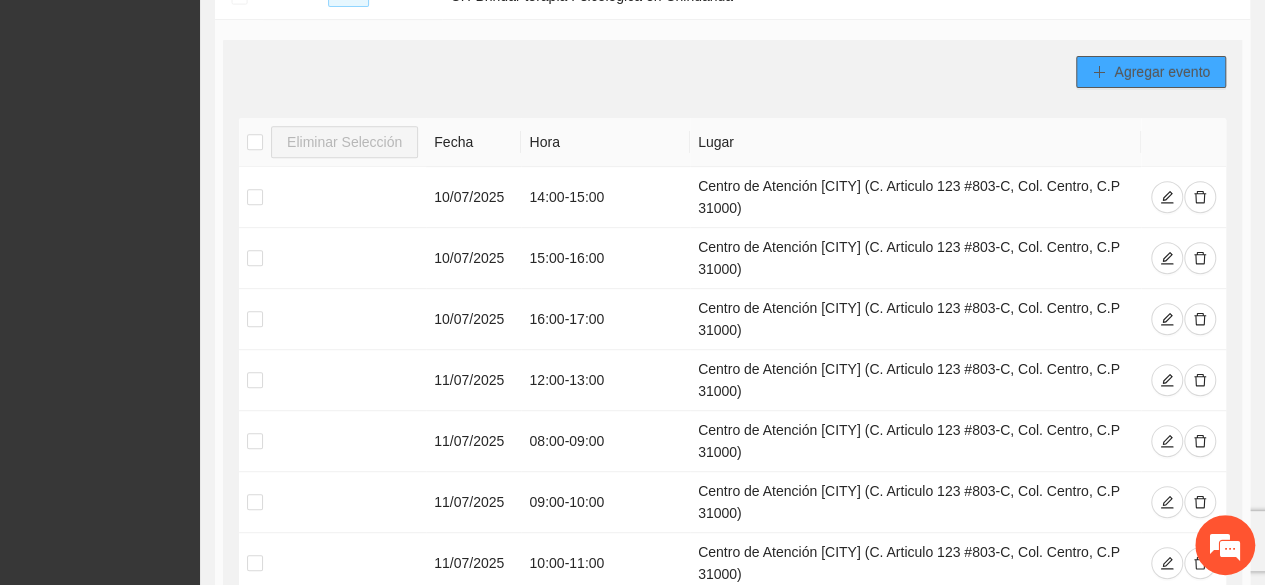 click on "Agregar evento" at bounding box center (1162, 72) 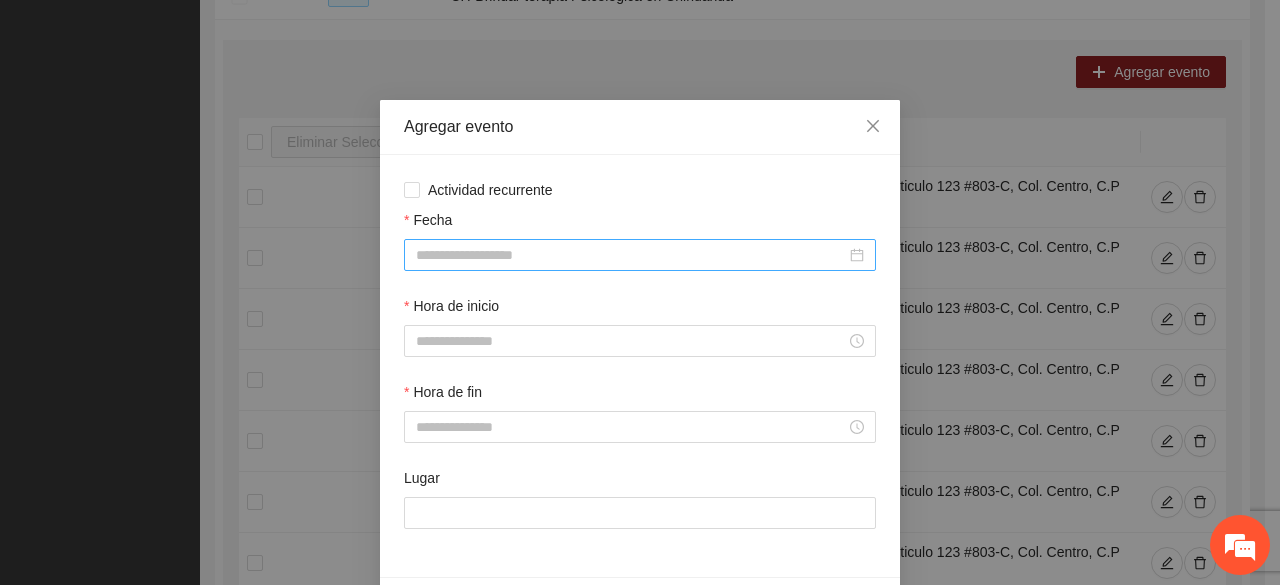 click on "Fecha" at bounding box center (631, 255) 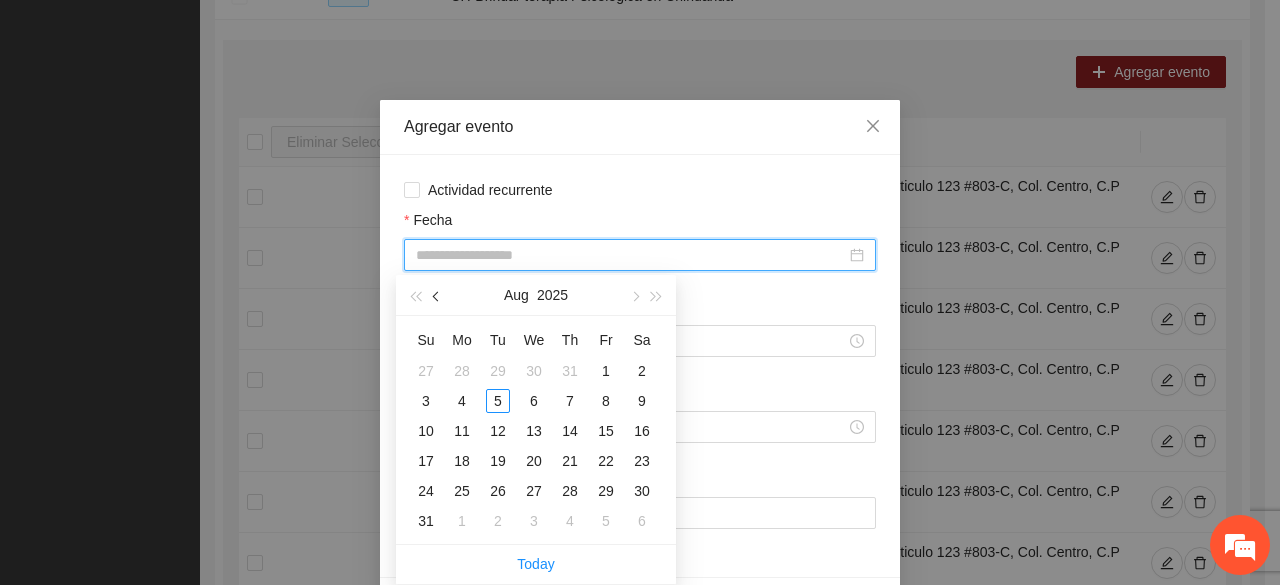click at bounding box center (437, 295) 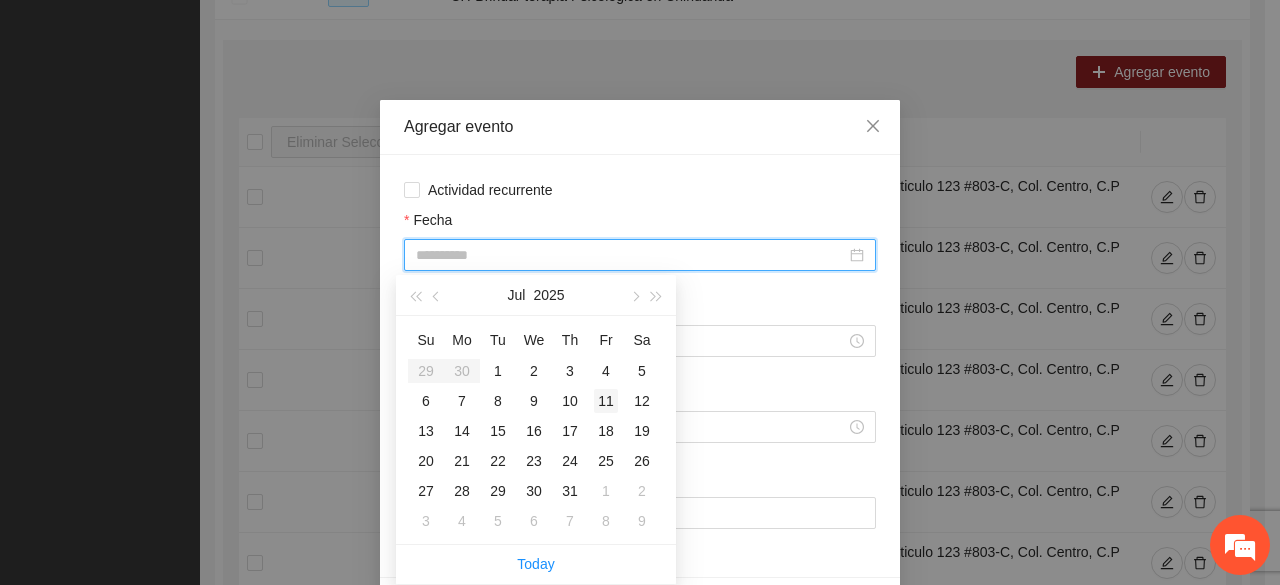 type on "**********" 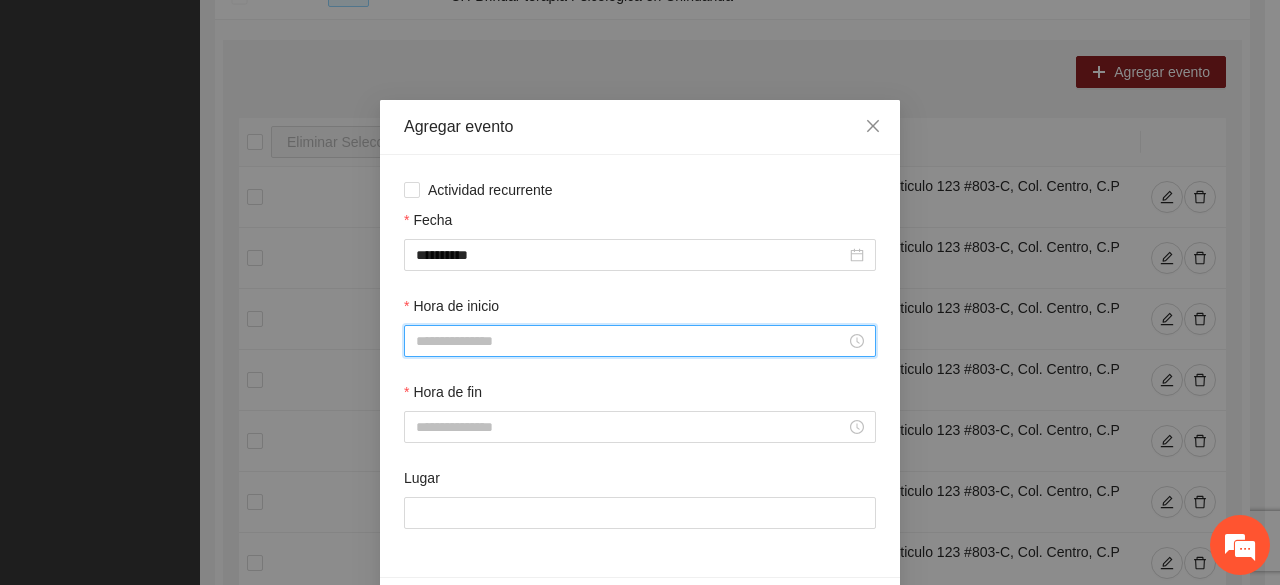 click on "Hora de inicio" at bounding box center [631, 341] 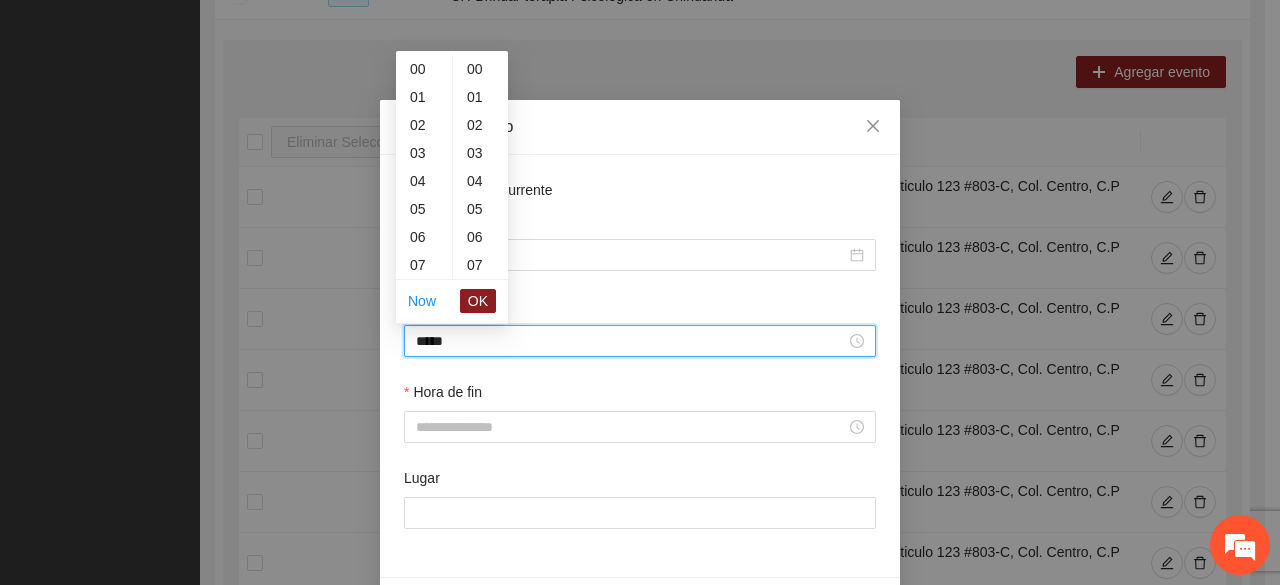 scroll, scrollTop: 364, scrollLeft: 0, axis: vertical 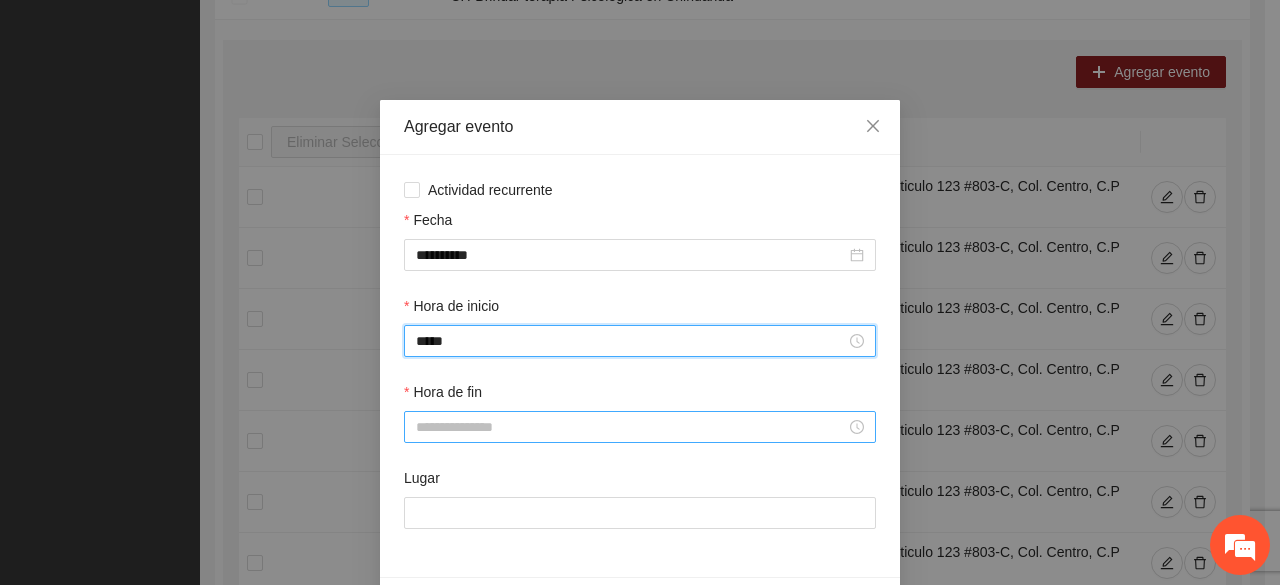 type on "*****" 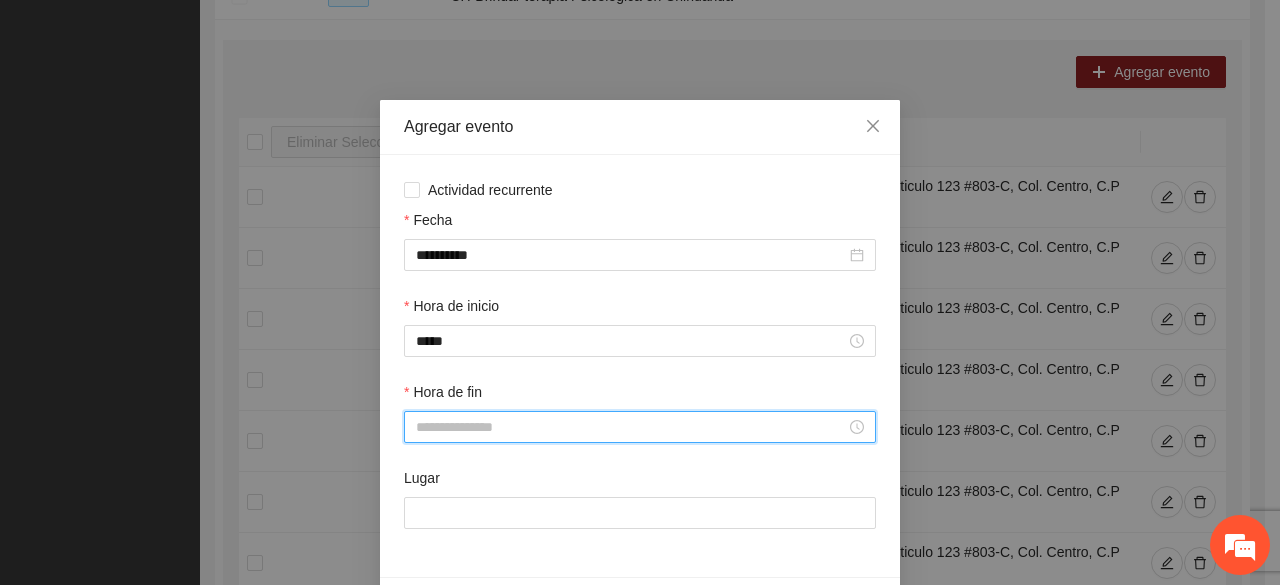 click on "Hora de fin" at bounding box center (631, 427) 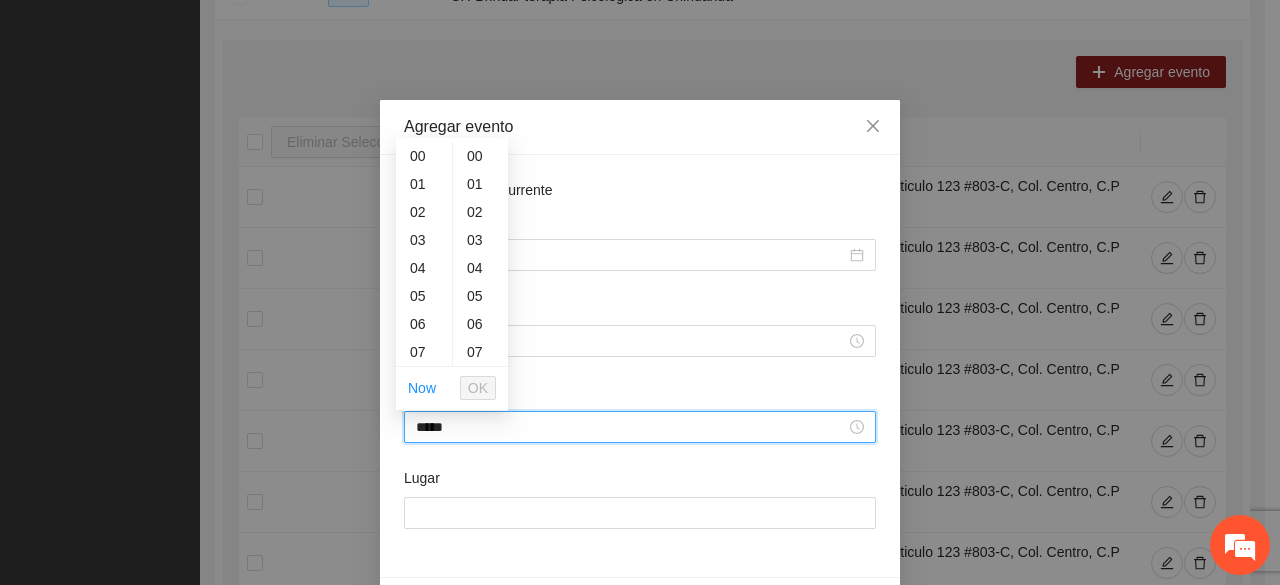 scroll, scrollTop: 326, scrollLeft: 0, axis: vertical 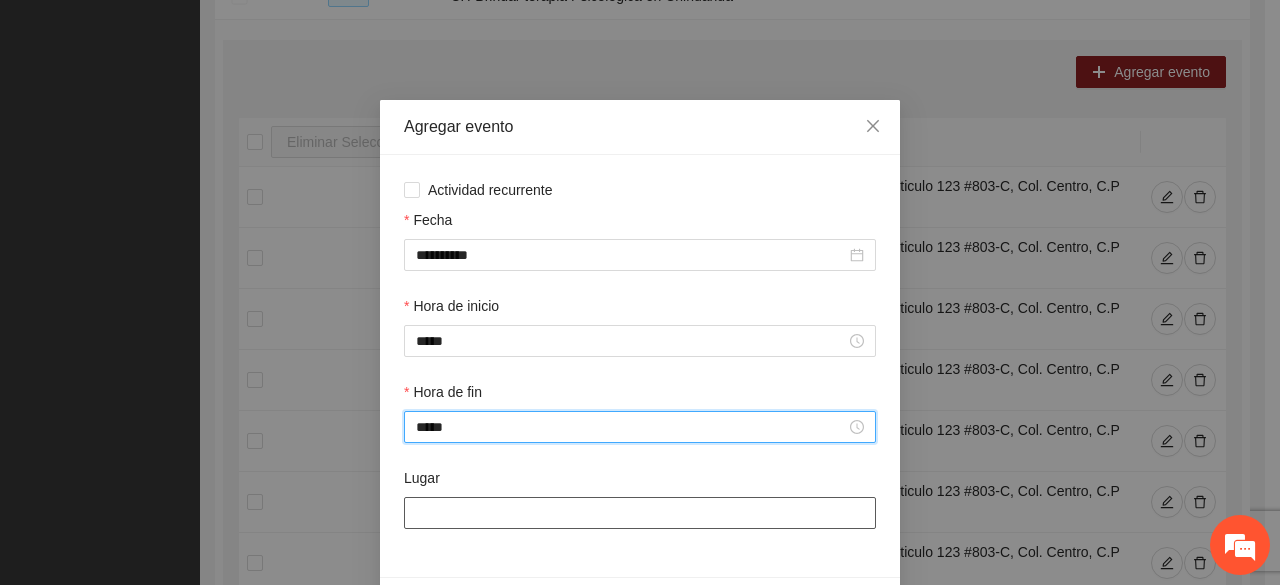 type on "*****" 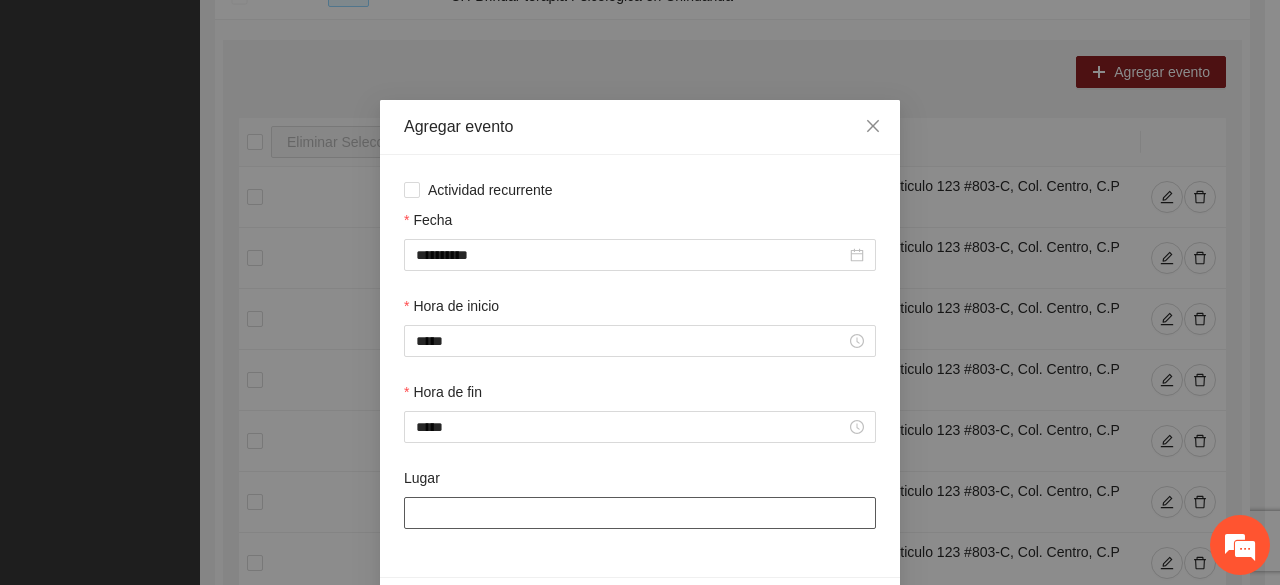 paste on "**********" 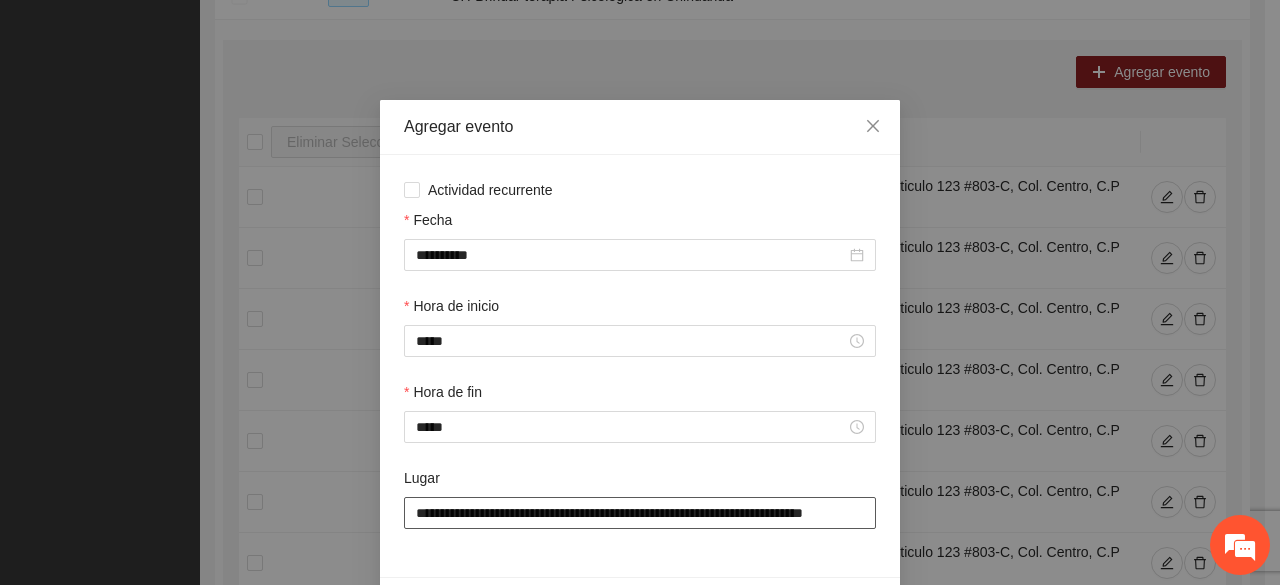 scroll, scrollTop: 0, scrollLeft: 36, axis: horizontal 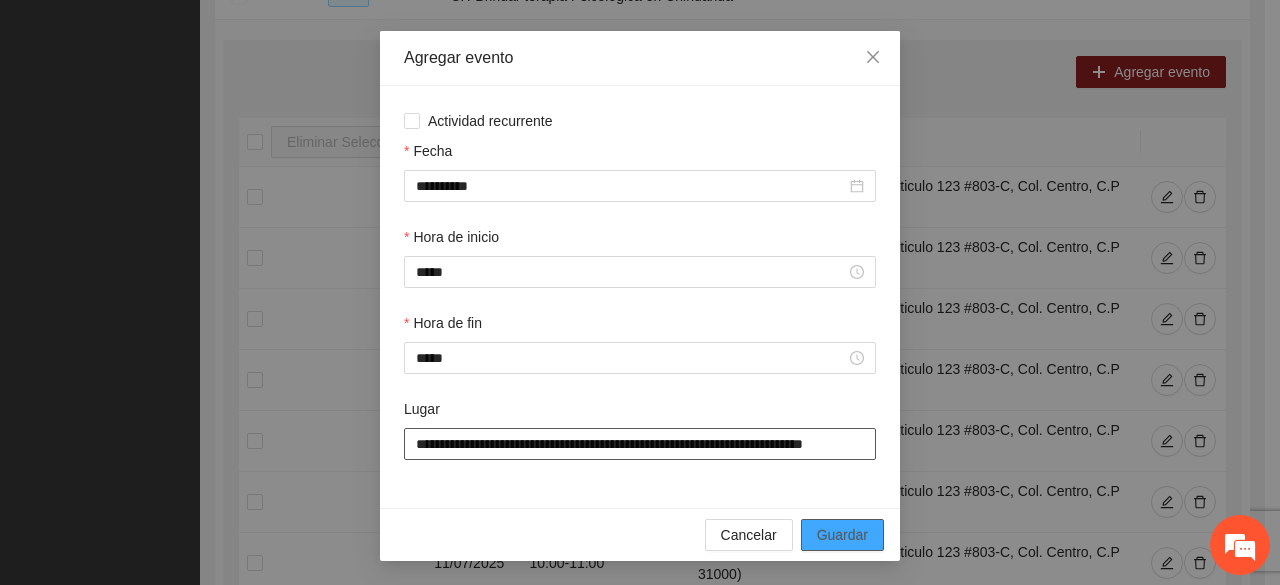 type on "**********" 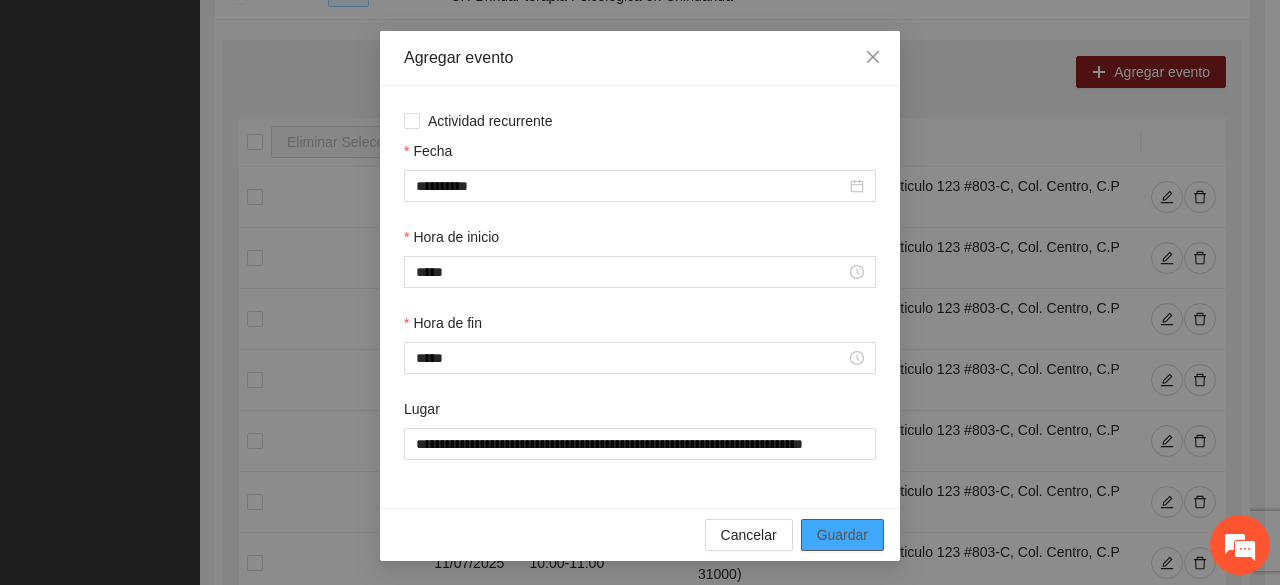 scroll, scrollTop: 0, scrollLeft: 0, axis: both 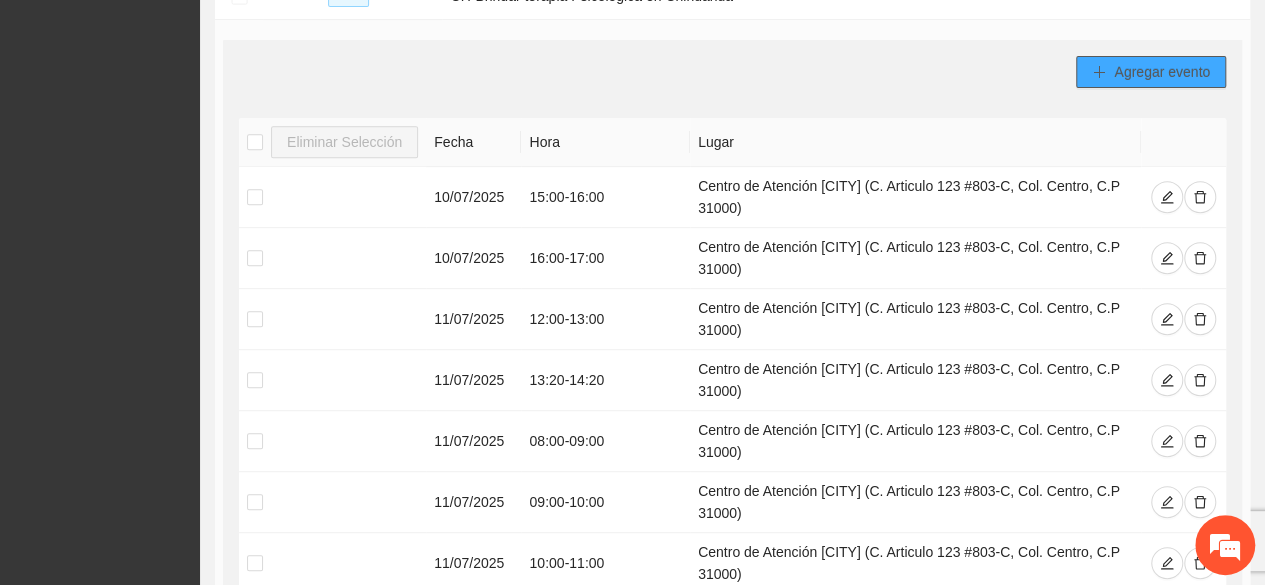 click on "Agregar evento" at bounding box center [1162, 72] 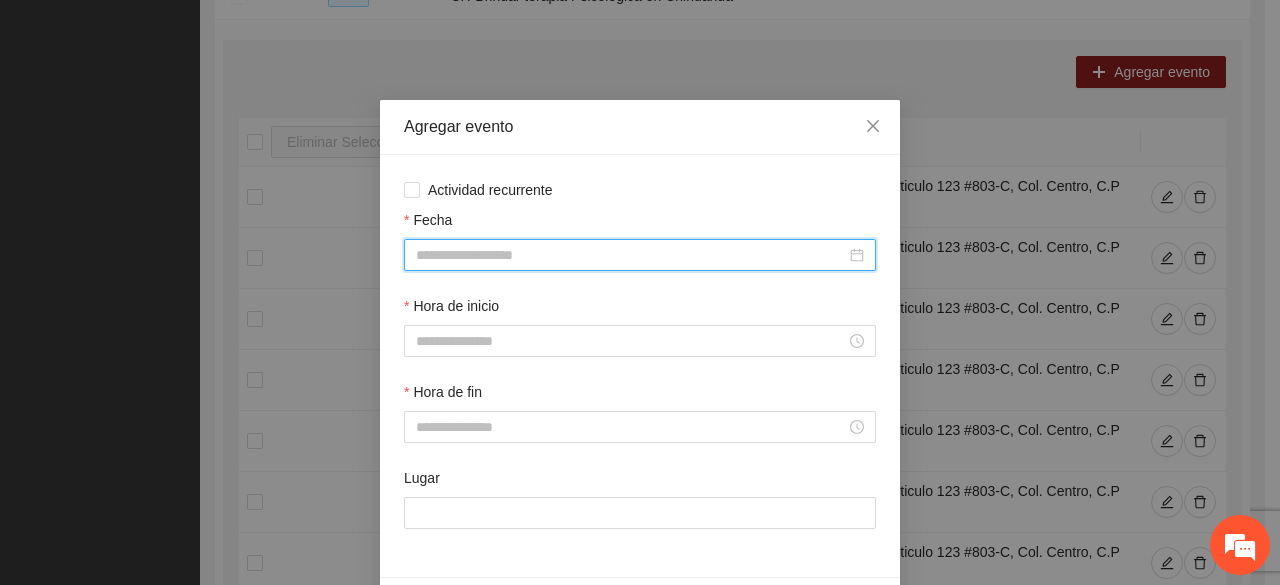 click on "Fecha" at bounding box center [631, 255] 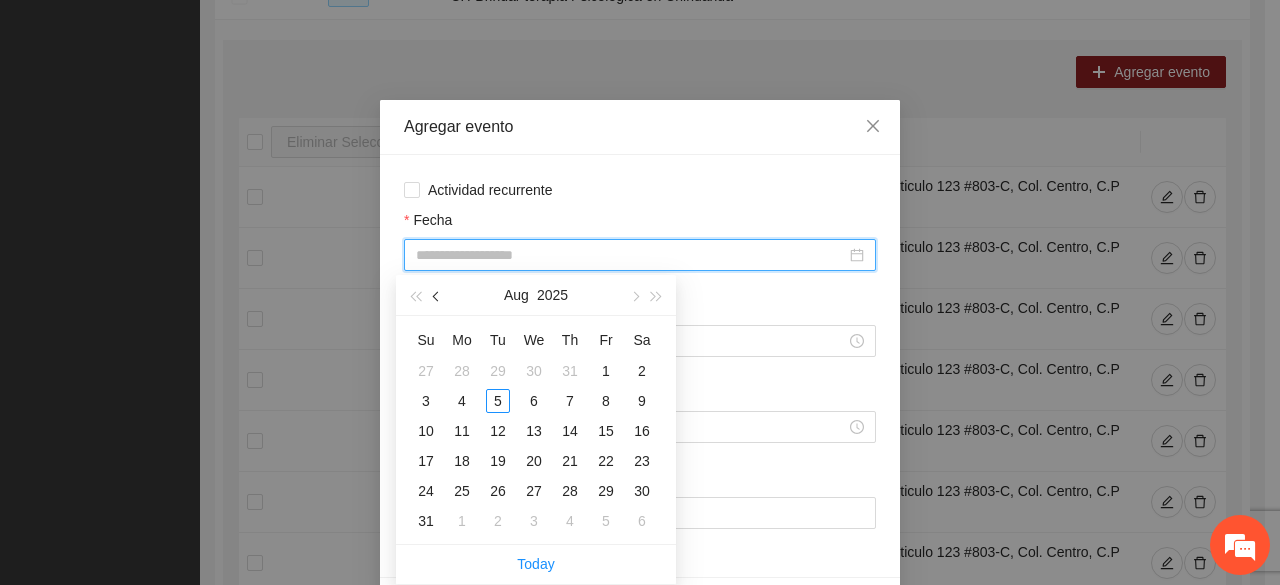 click on "Aug 2025" at bounding box center [536, 295] 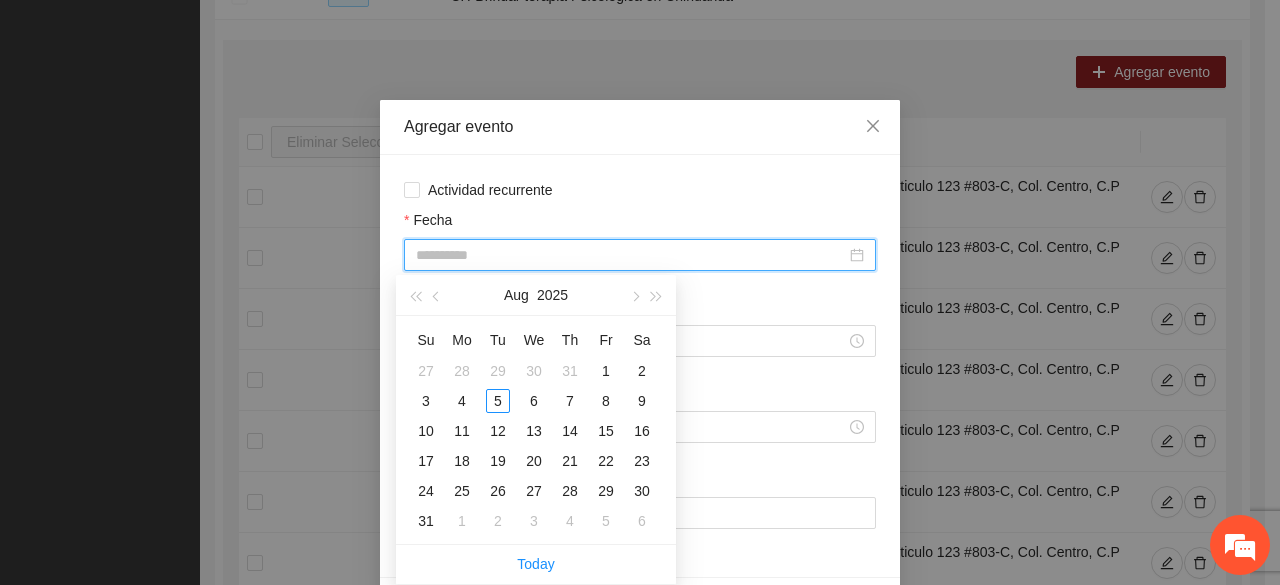 type on "**********" 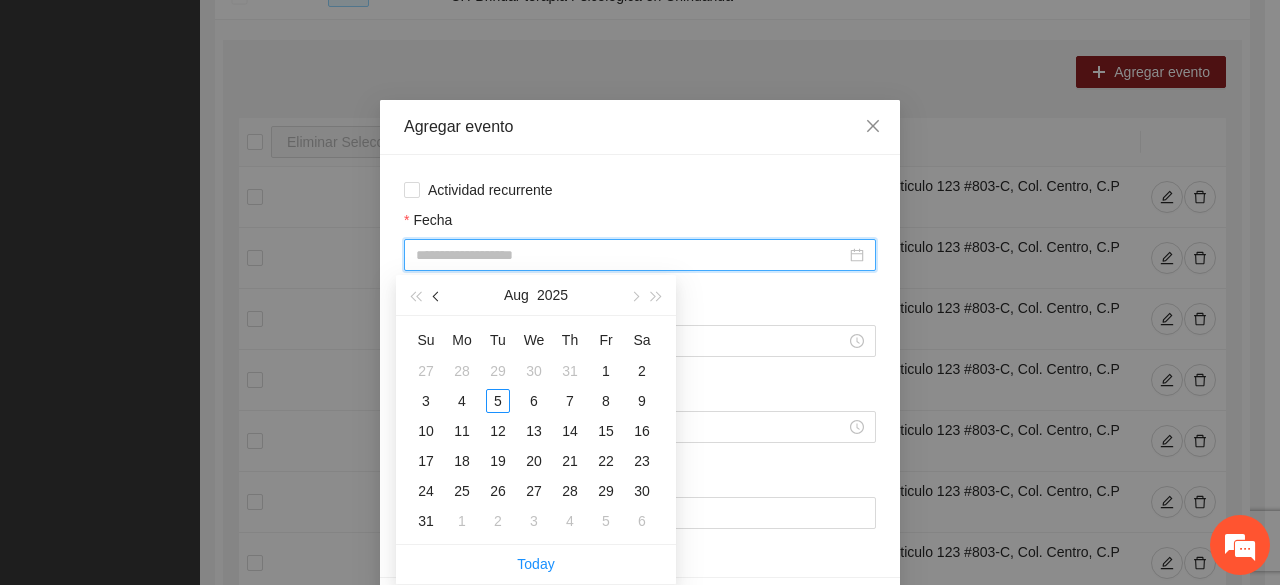 click at bounding box center [437, 295] 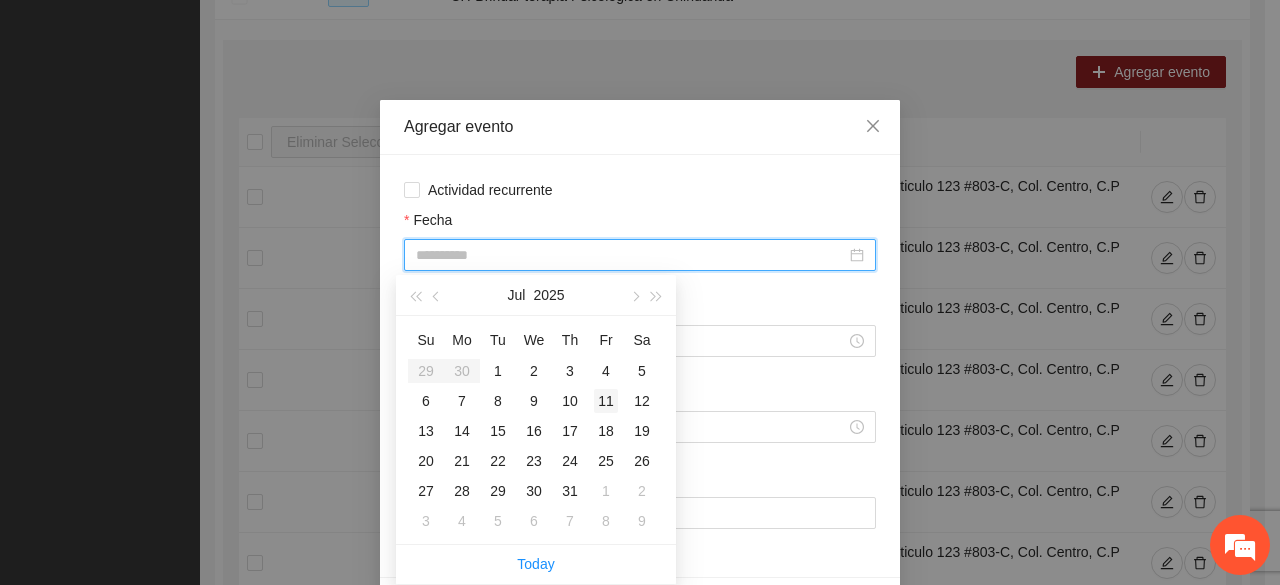 type on "**********" 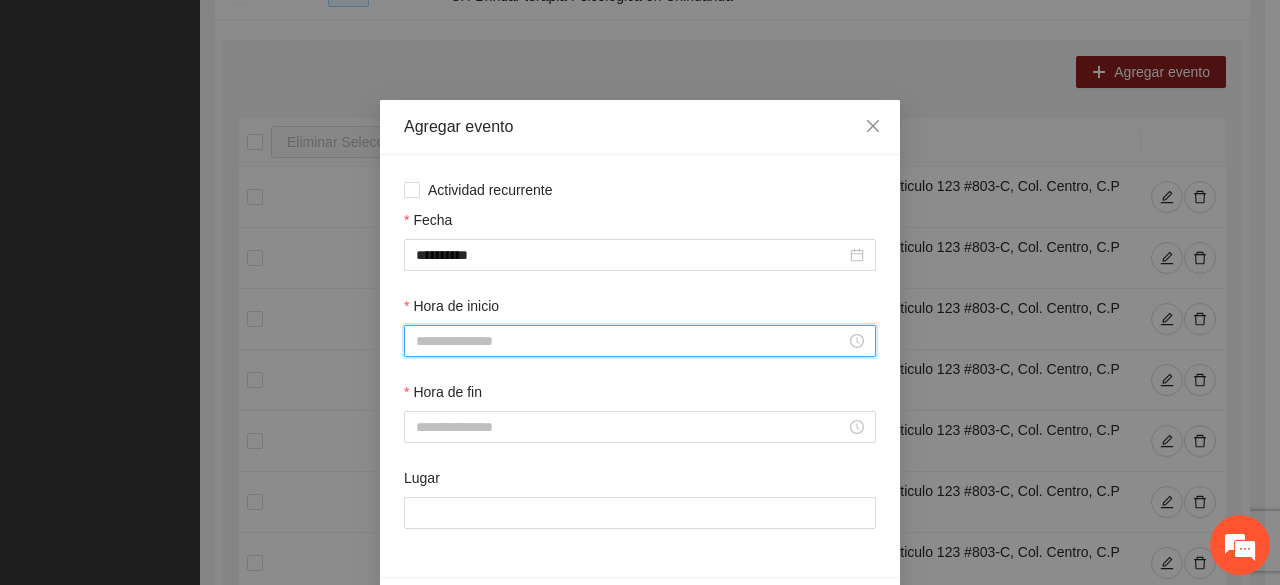 click on "Hora de inicio" at bounding box center (631, 341) 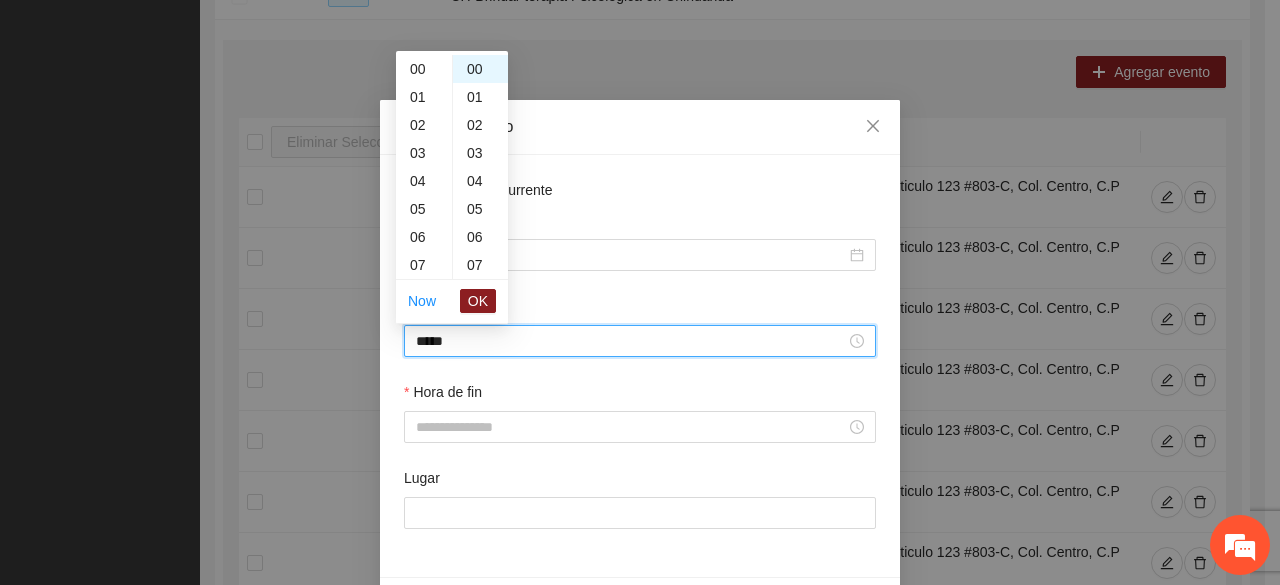 scroll, scrollTop: 252, scrollLeft: 0, axis: vertical 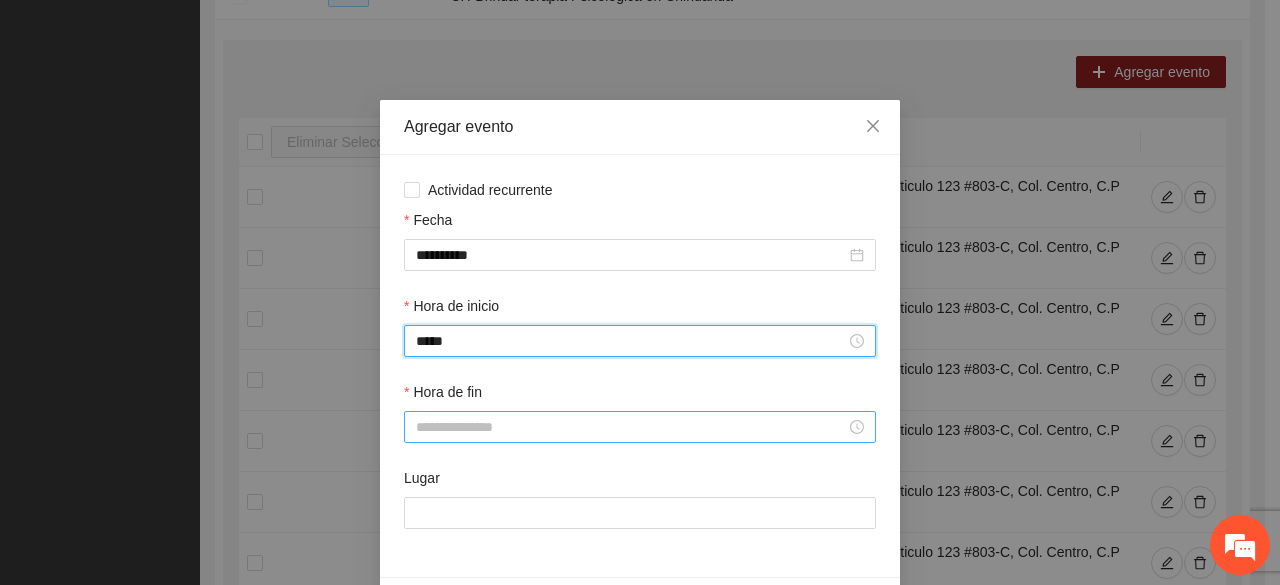 type on "*****" 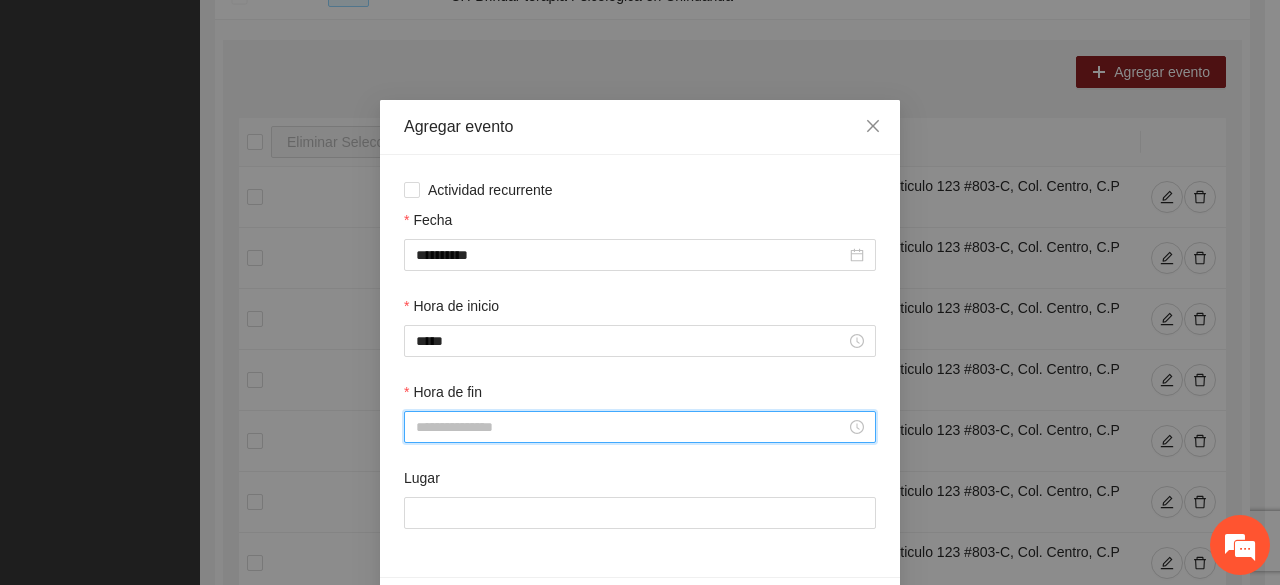 click on "Hora de fin" at bounding box center (631, 427) 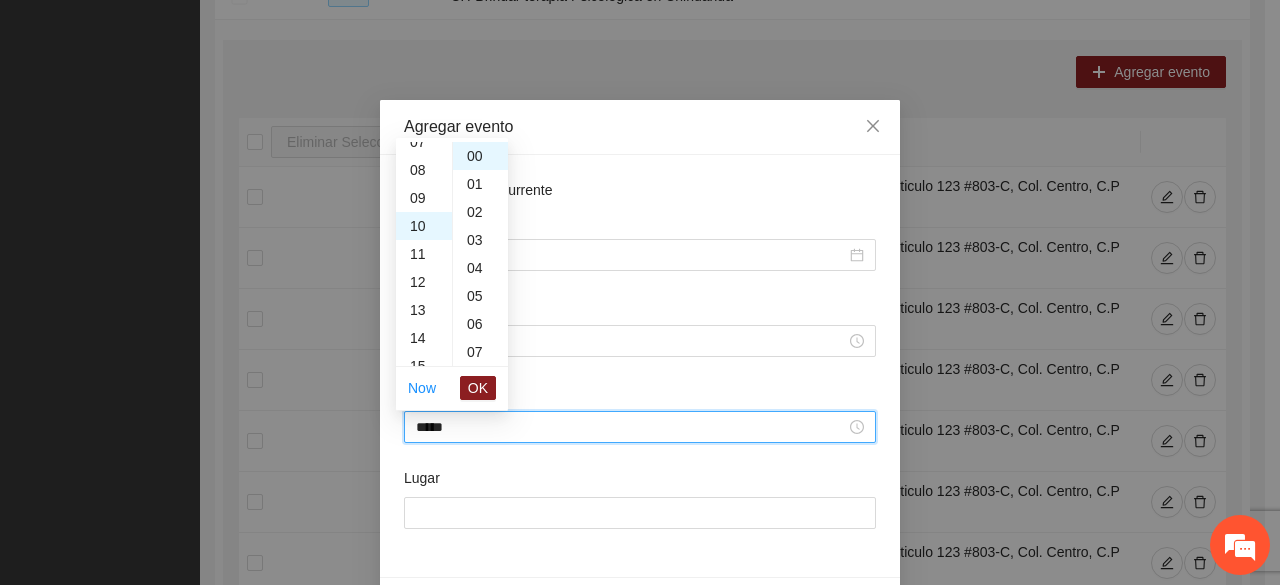 scroll, scrollTop: 280, scrollLeft: 0, axis: vertical 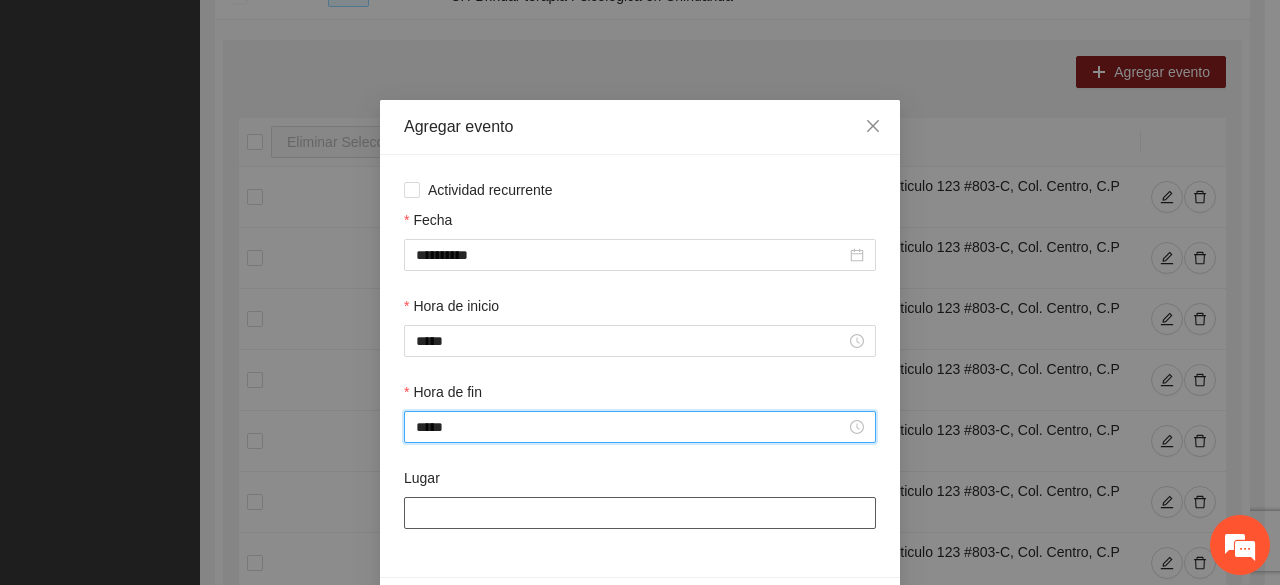 type on "*****" 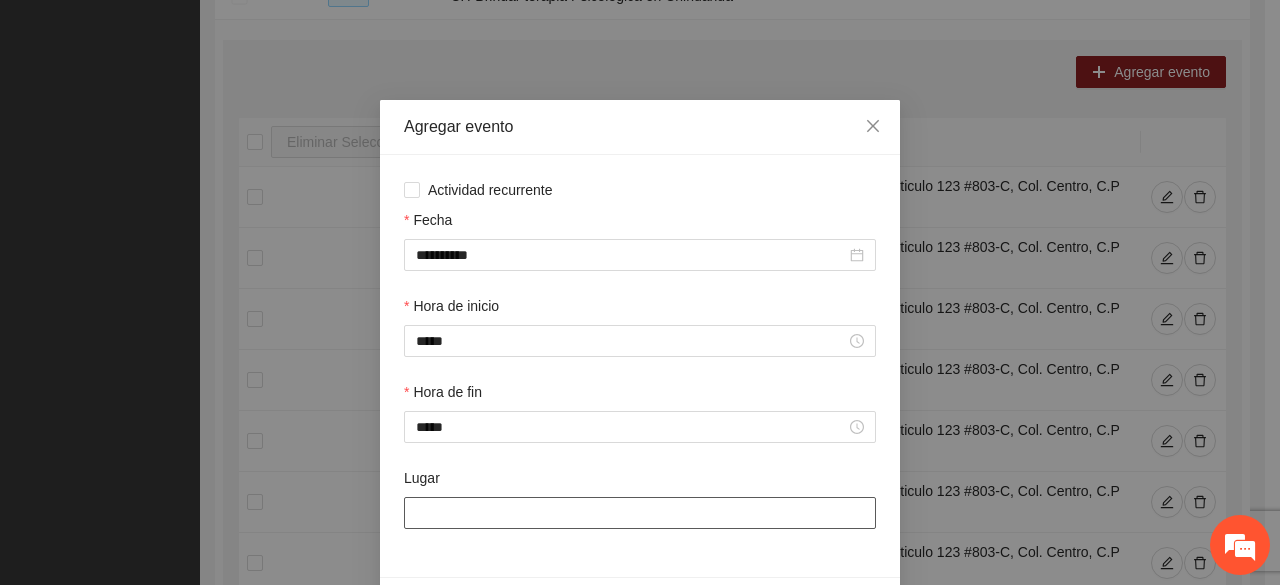 click on "Lugar" at bounding box center [640, 513] 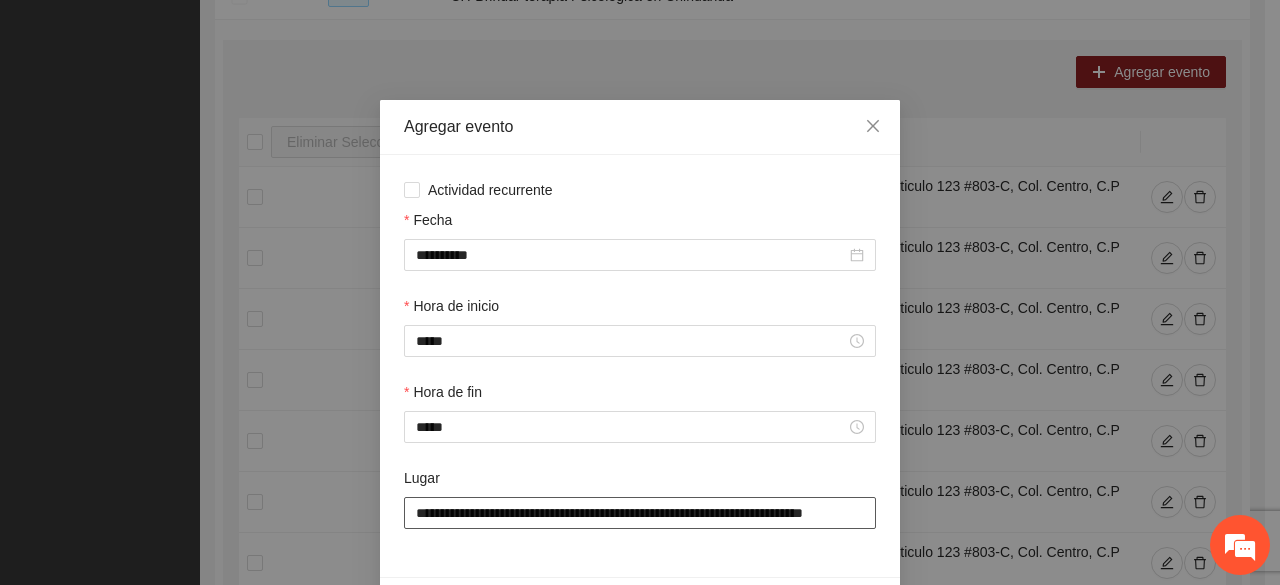 scroll, scrollTop: 0, scrollLeft: 36, axis: horizontal 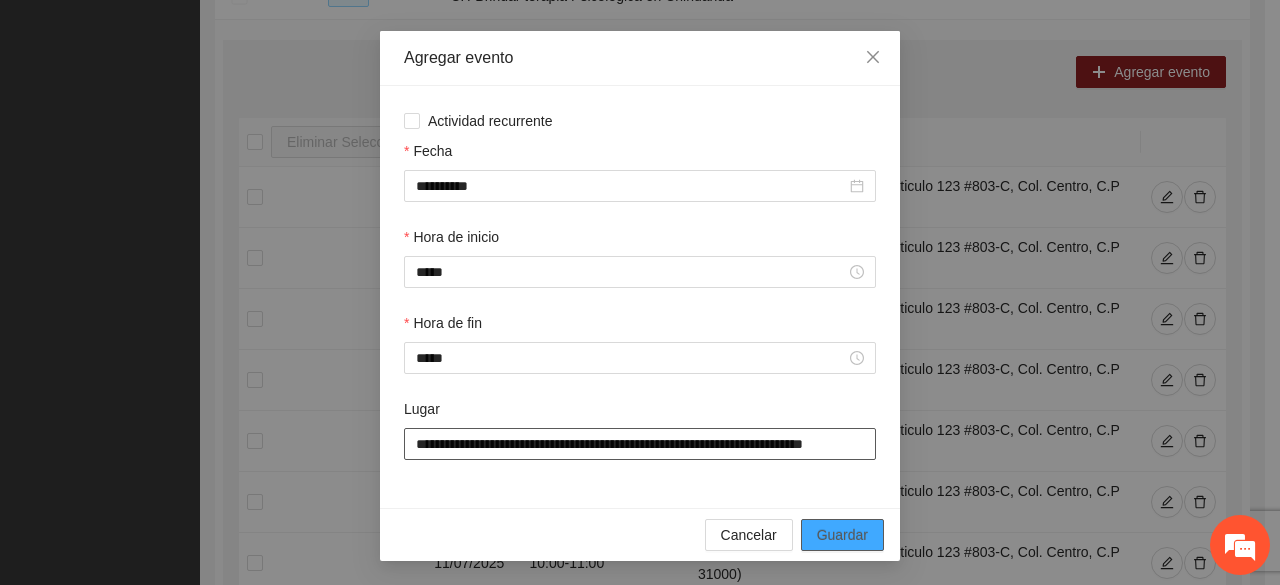 type on "**********" 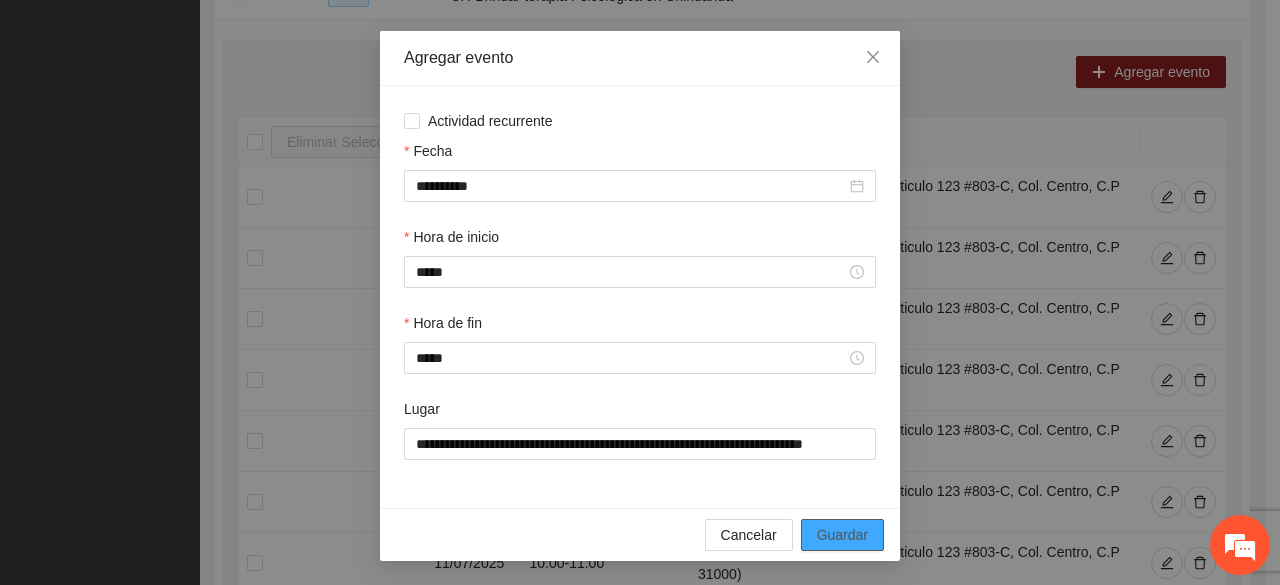 scroll, scrollTop: 0, scrollLeft: 0, axis: both 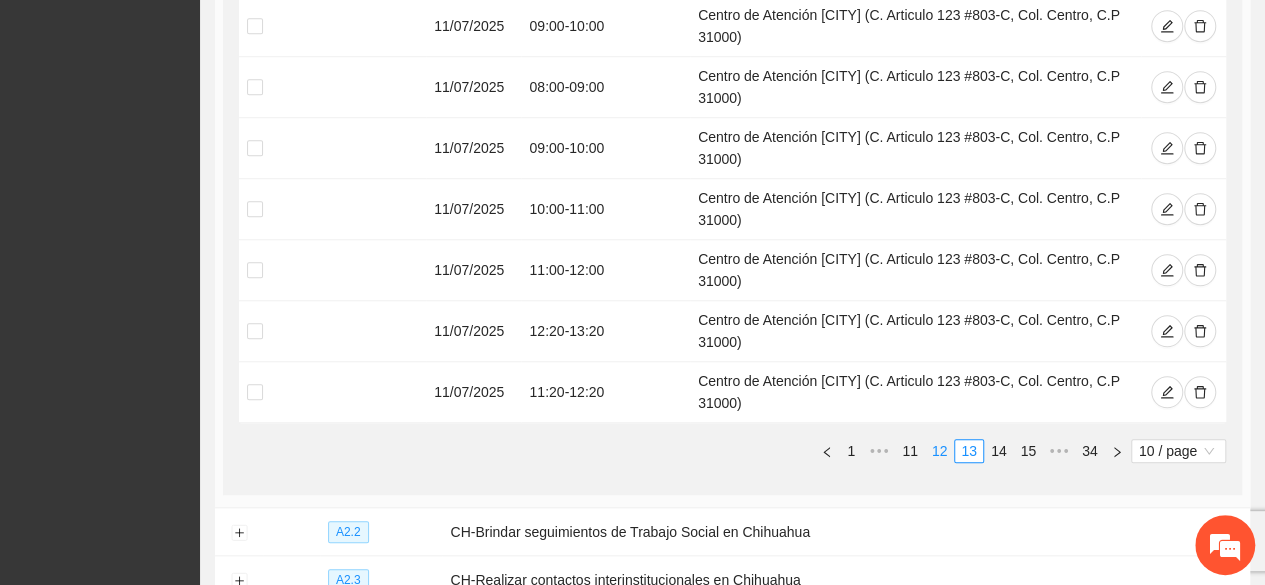 click on "12" at bounding box center (940, 451) 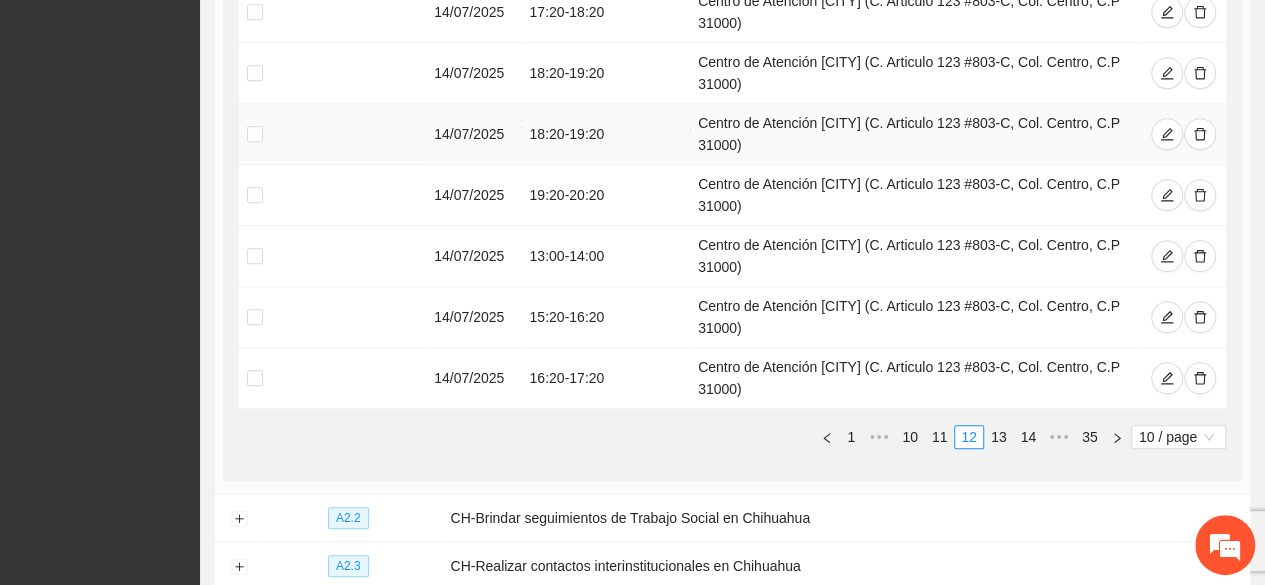 scroll, scrollTop: 754, scrollLeft: 0, axis: vertical 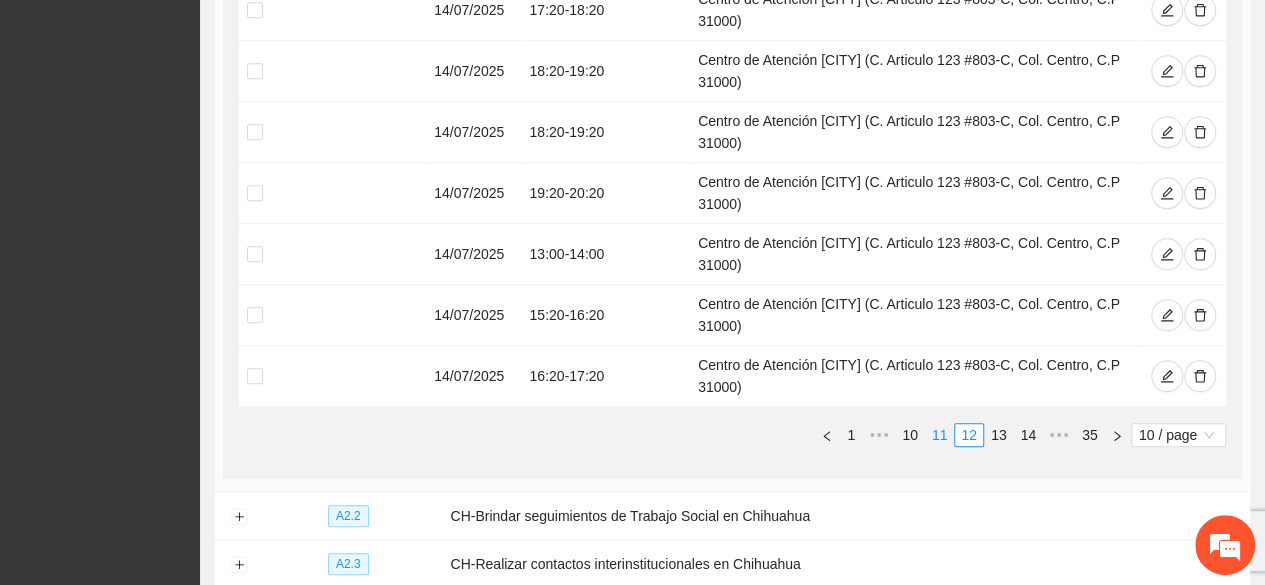 click on "11" at bounding box center [940, 435] 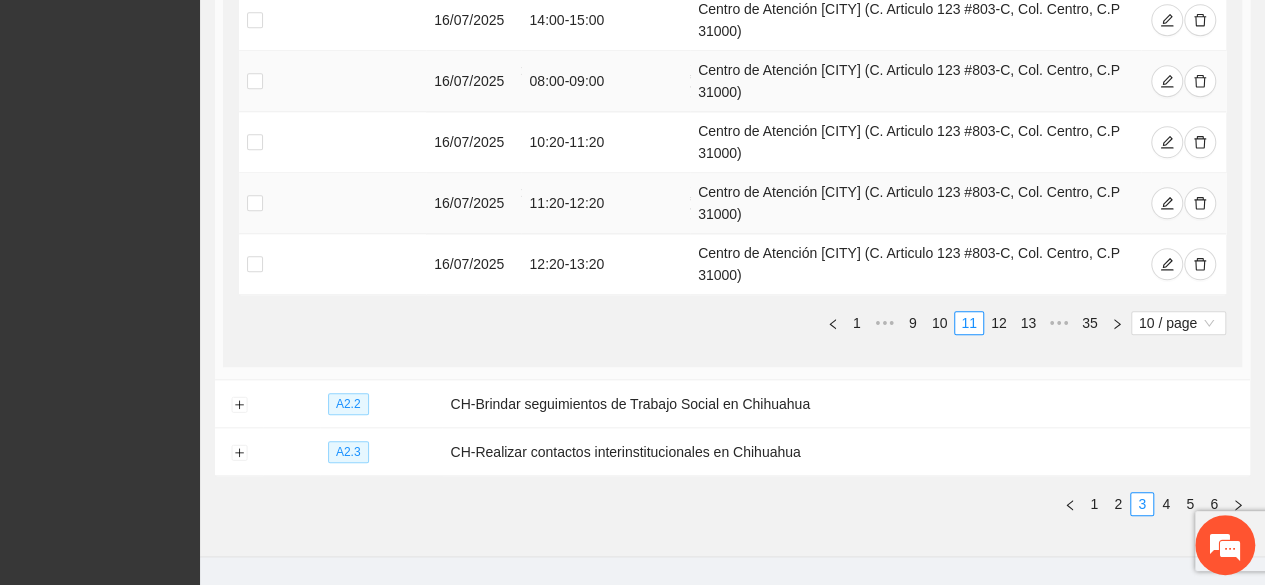 scroll, scrollTop: 908, scrollLeft: 0, axis: vertical 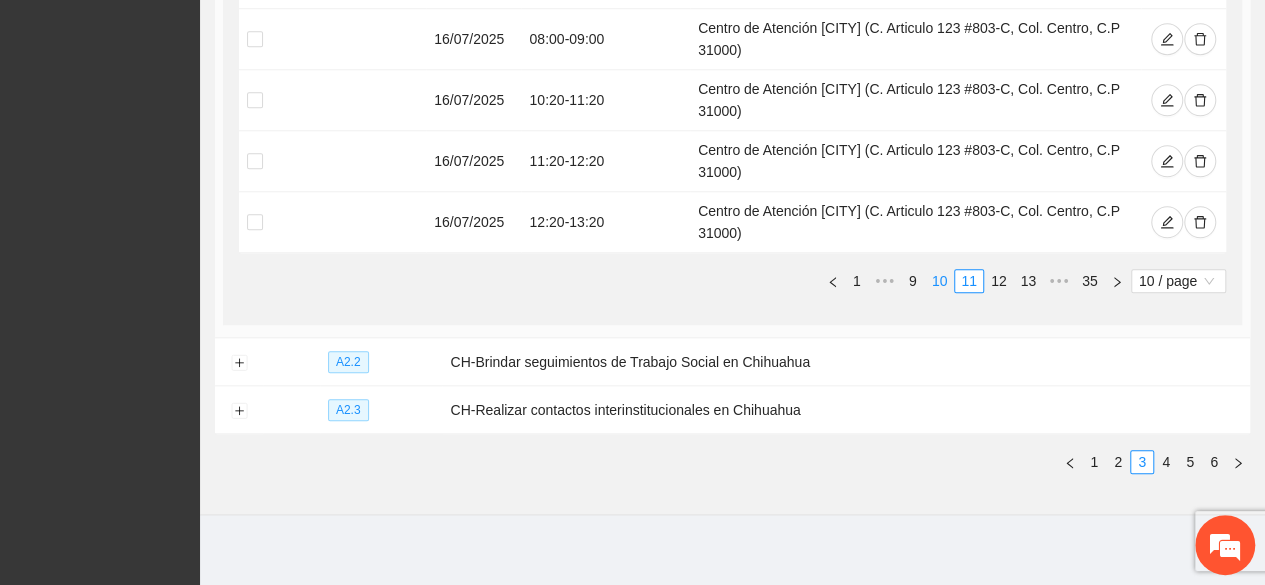 click on "10" at bounding box center (940, 281) 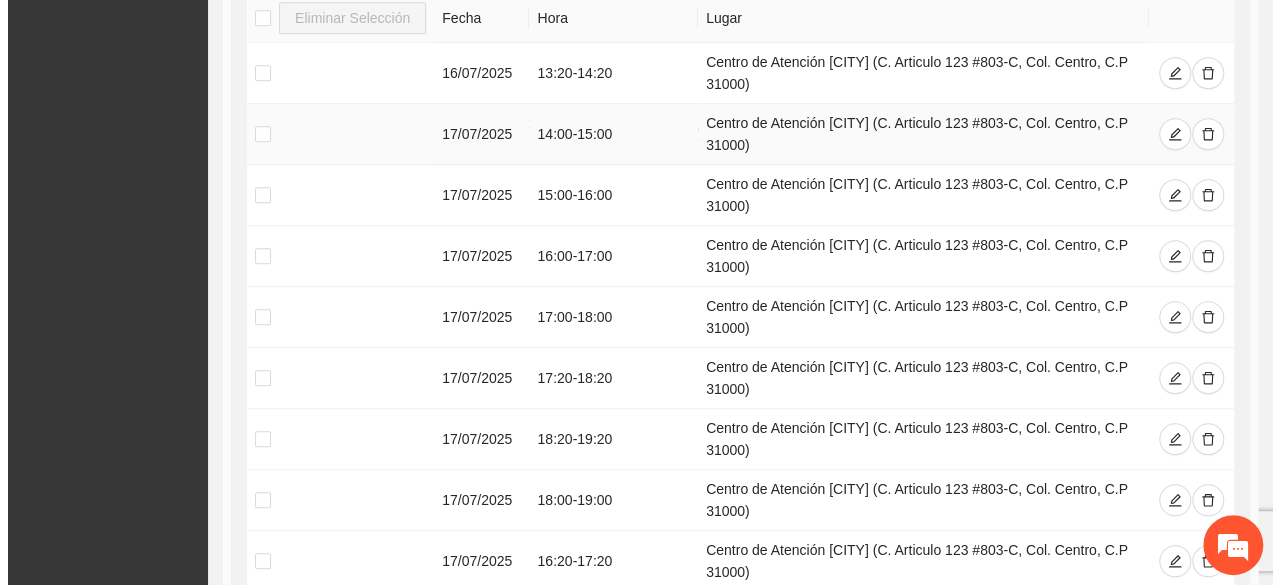 scroll, scrollTop: 528, scrollLeft: 0, axis: vertical 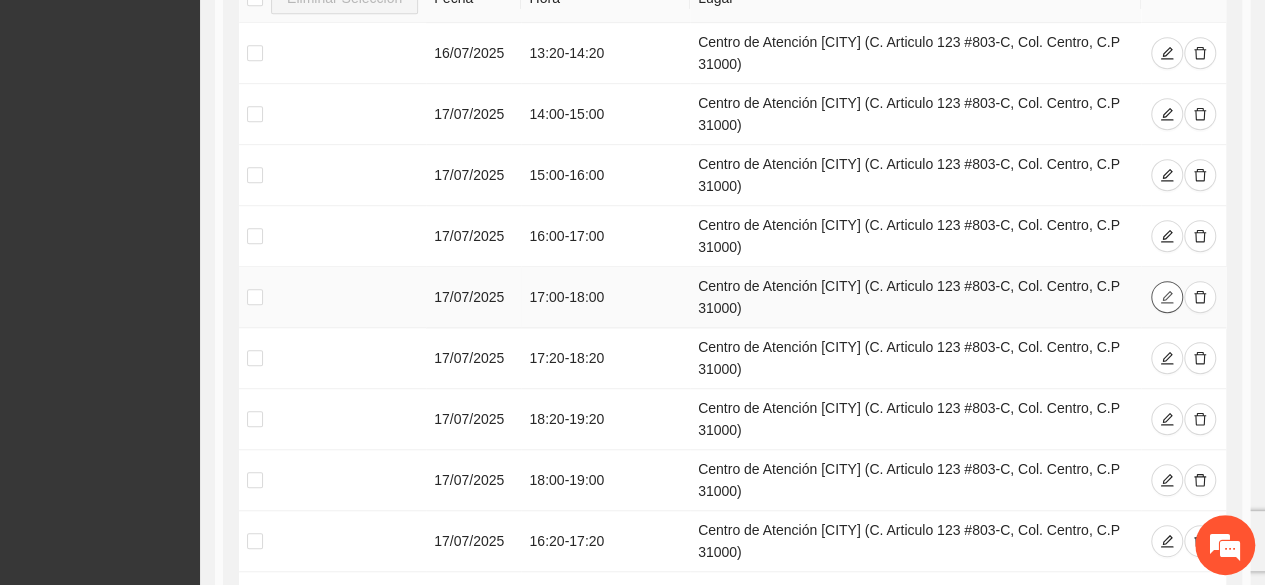 click at bounding box center (1167, 297) 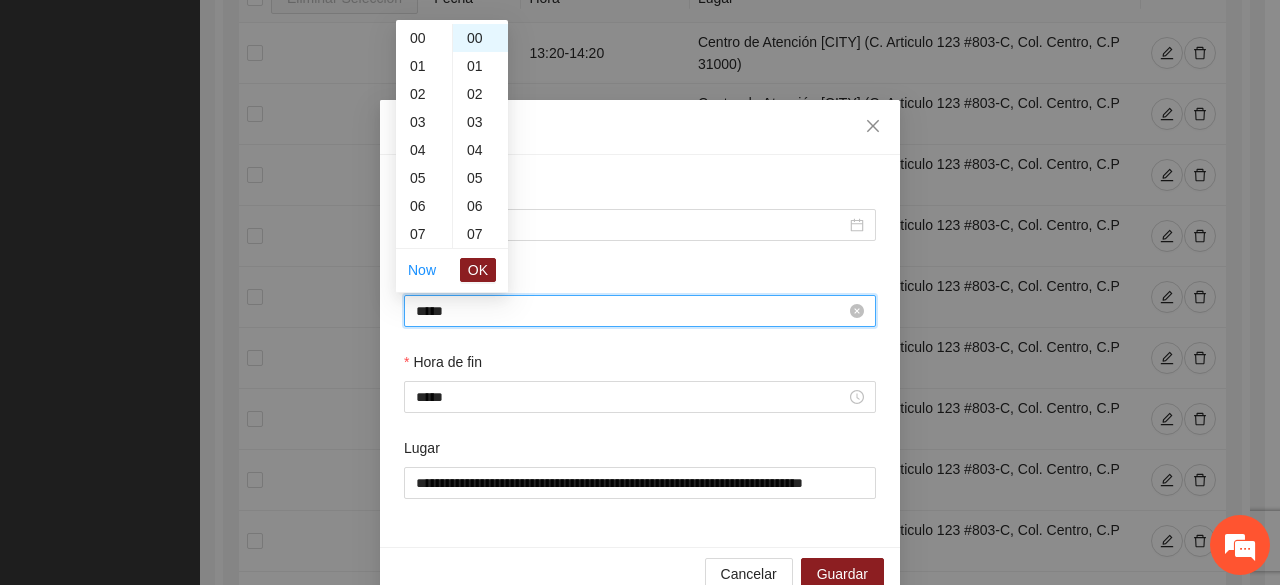 click on "*****" at bounding box center (631, 311) 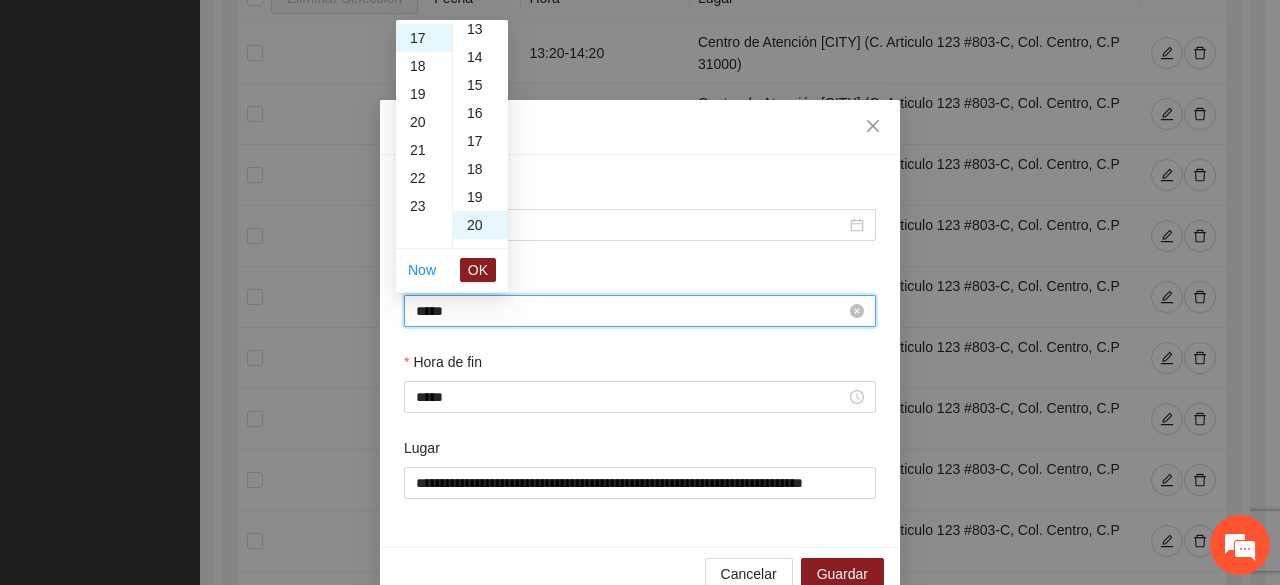 scroll, scrollTop: 560, scrollLeft: 0, axis: vertical 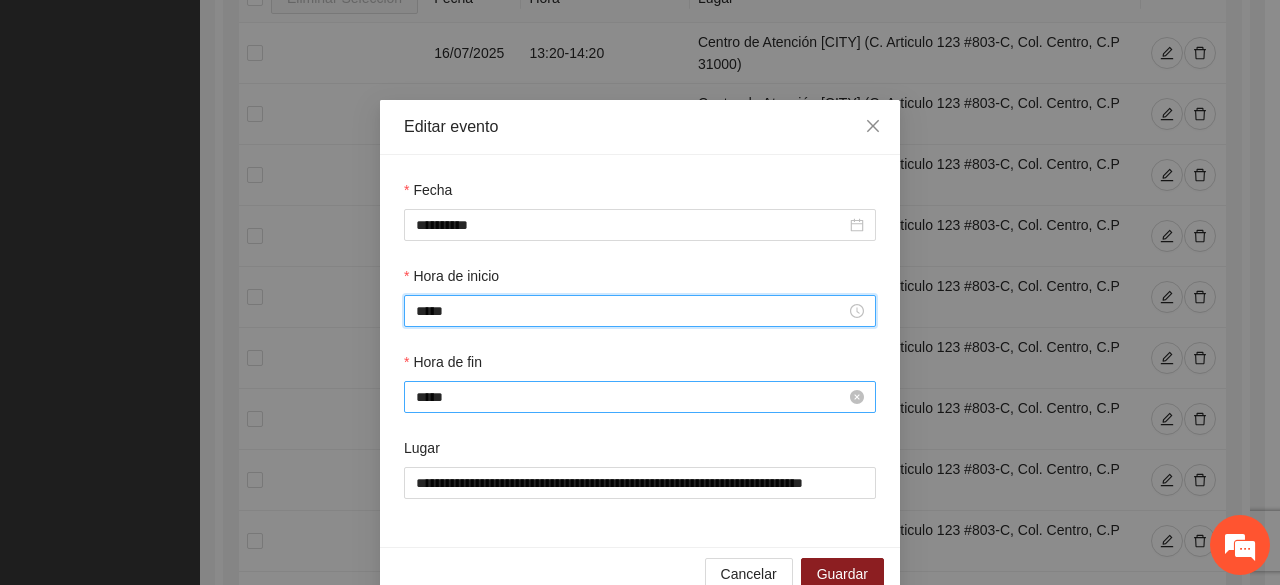 type on "*****" 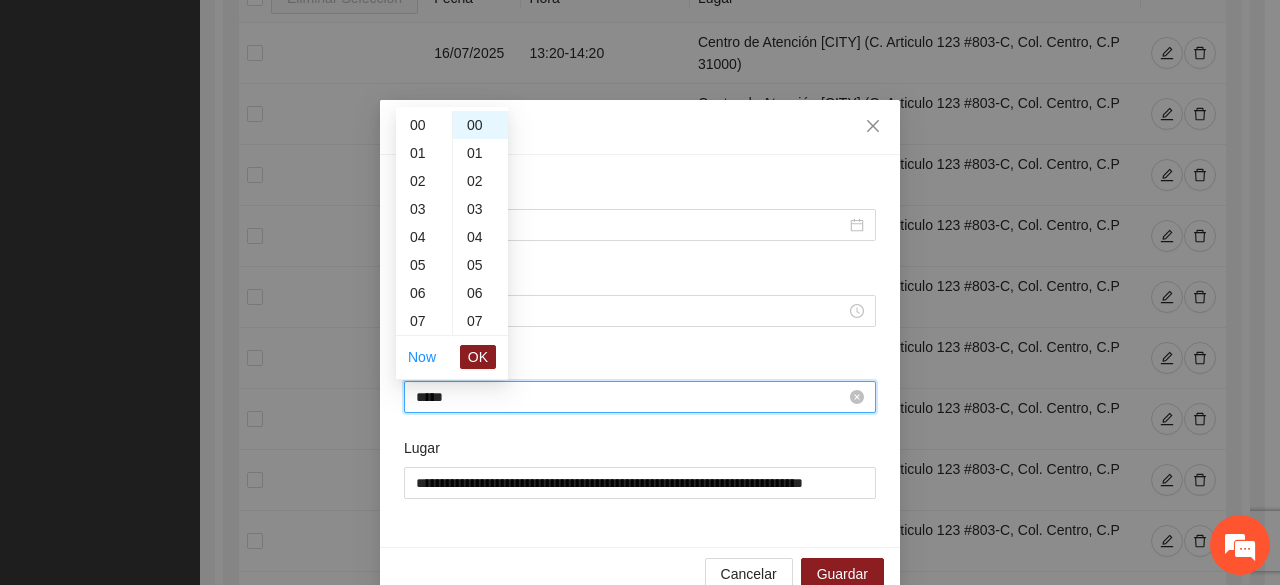 scroll, scrollTop: 504, scrollLeft: 0, axis: vertical 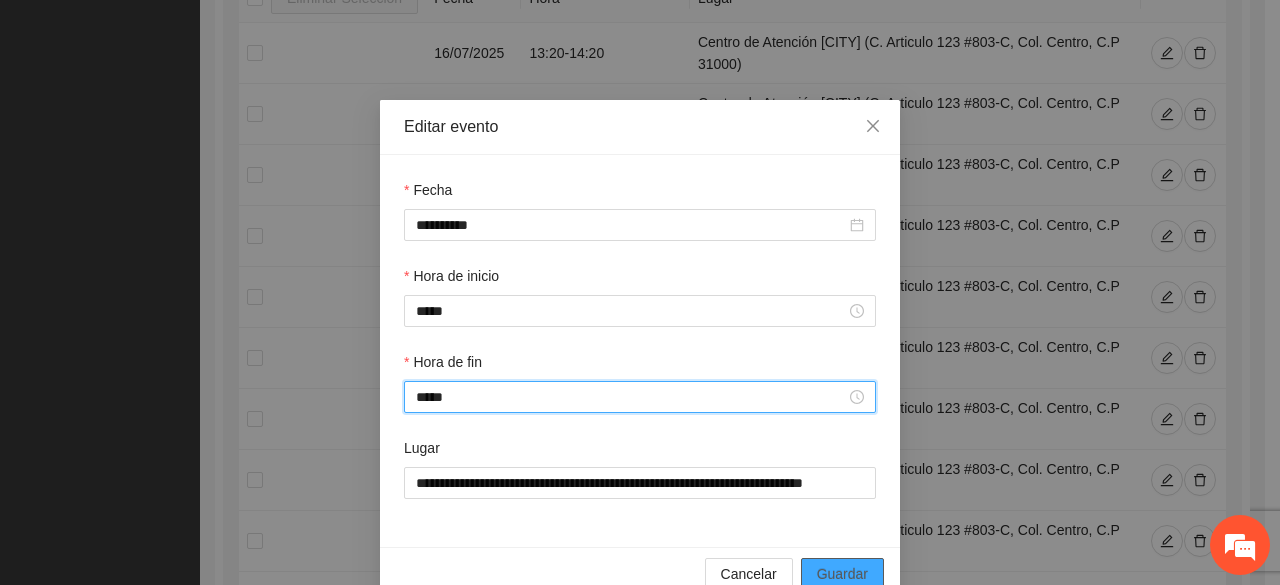 type on "*****" 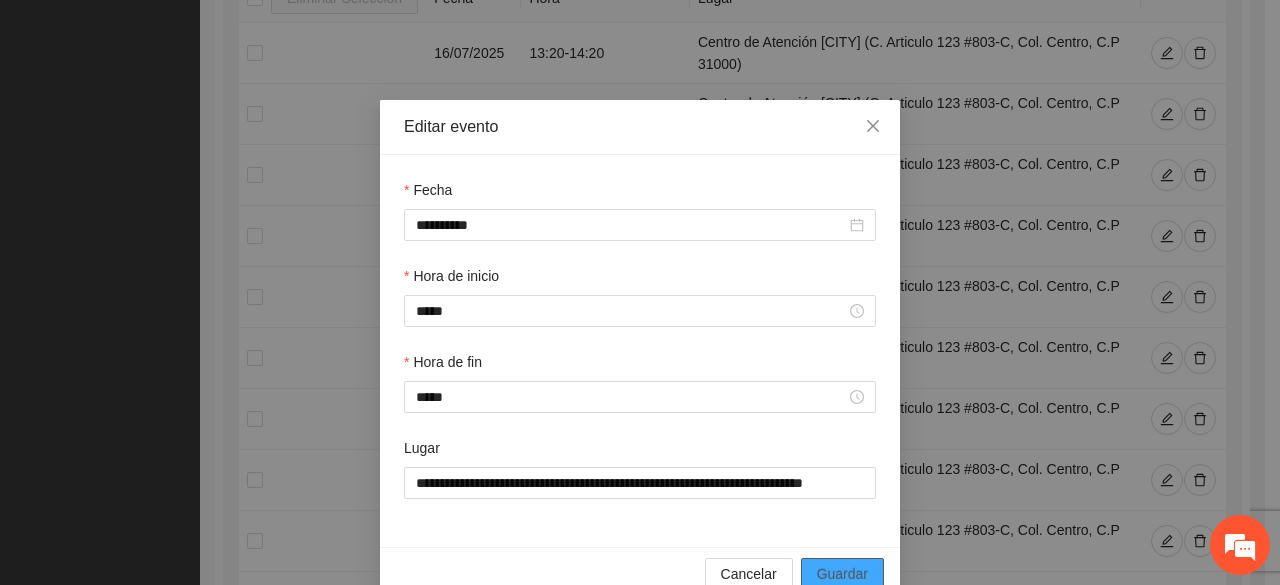 click on "Guardar" at bounding box center [842, 574] 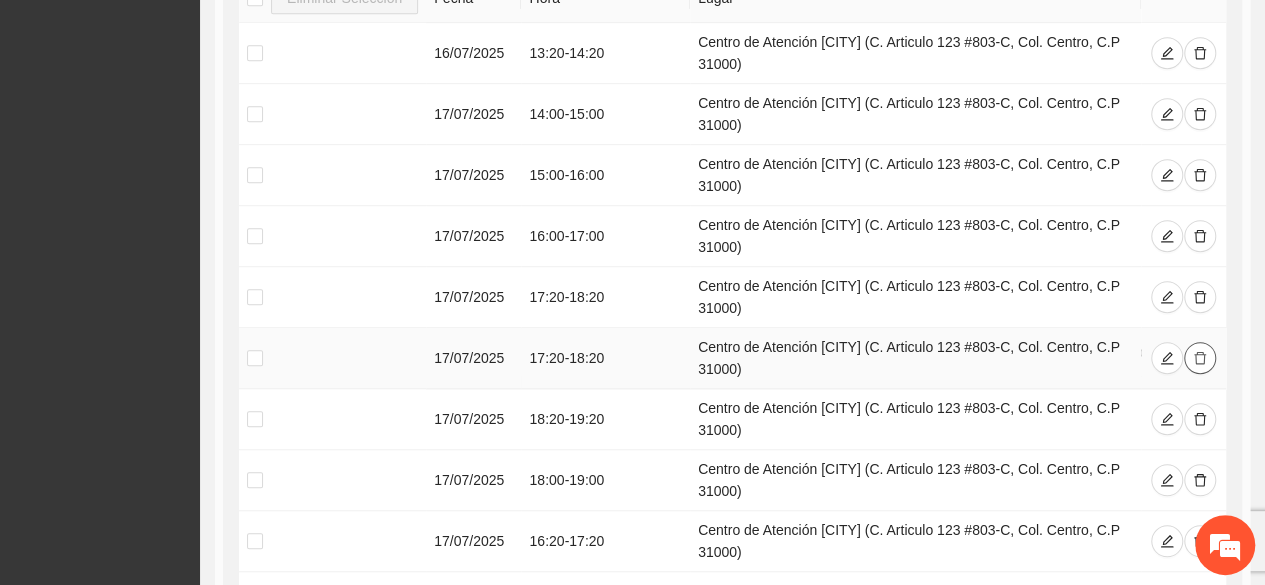 click 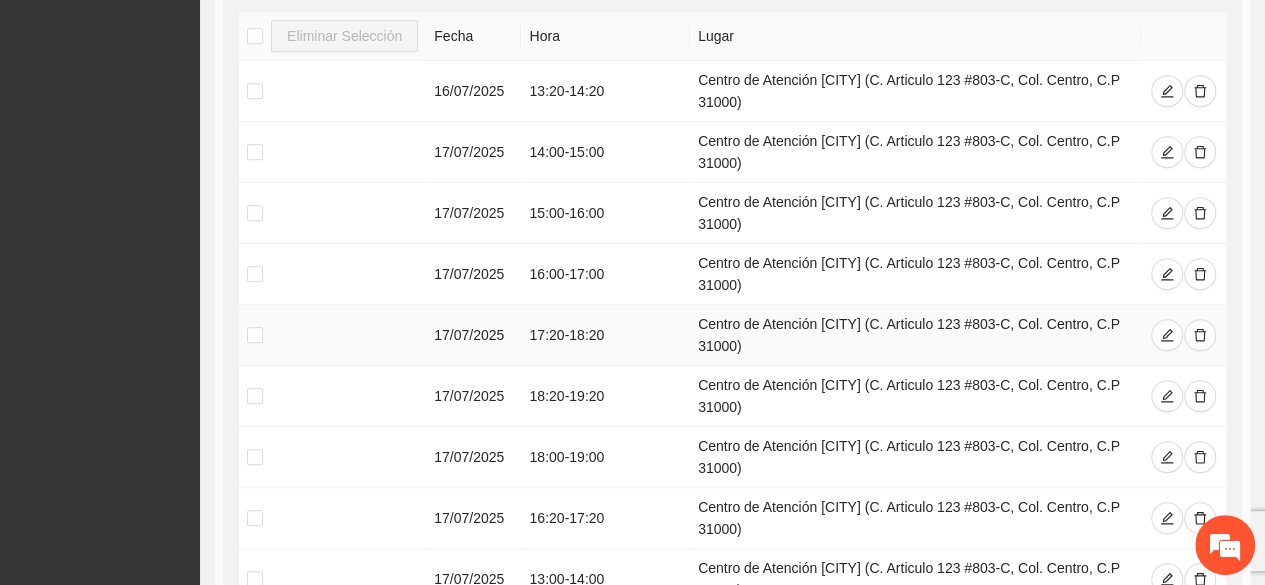 scroll, scrollTop: 656, scrollLeft: 0, axis: vertical 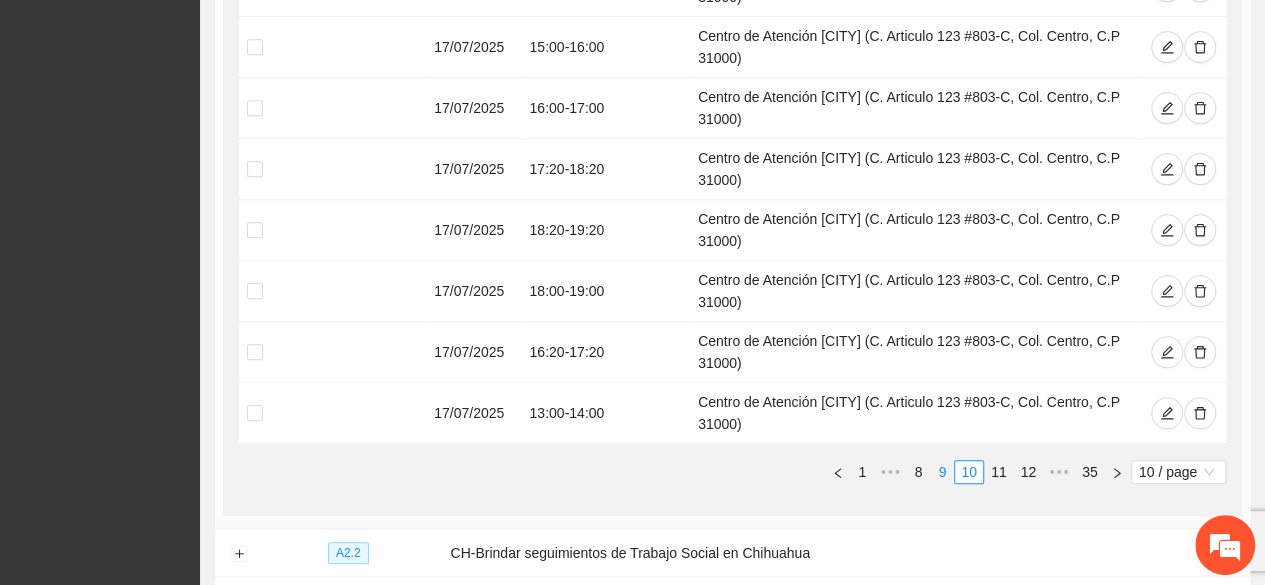 click on "9" at bounding box center [942, 472] 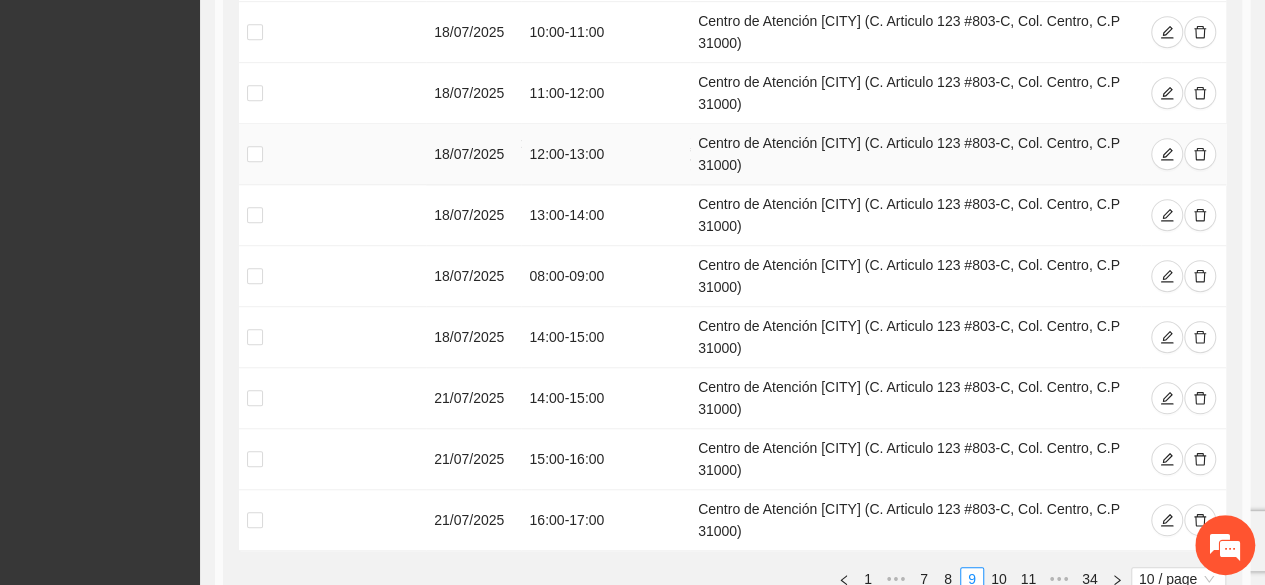scroll, scrollTop: 612, scrollLeft: 0, axis: vertical 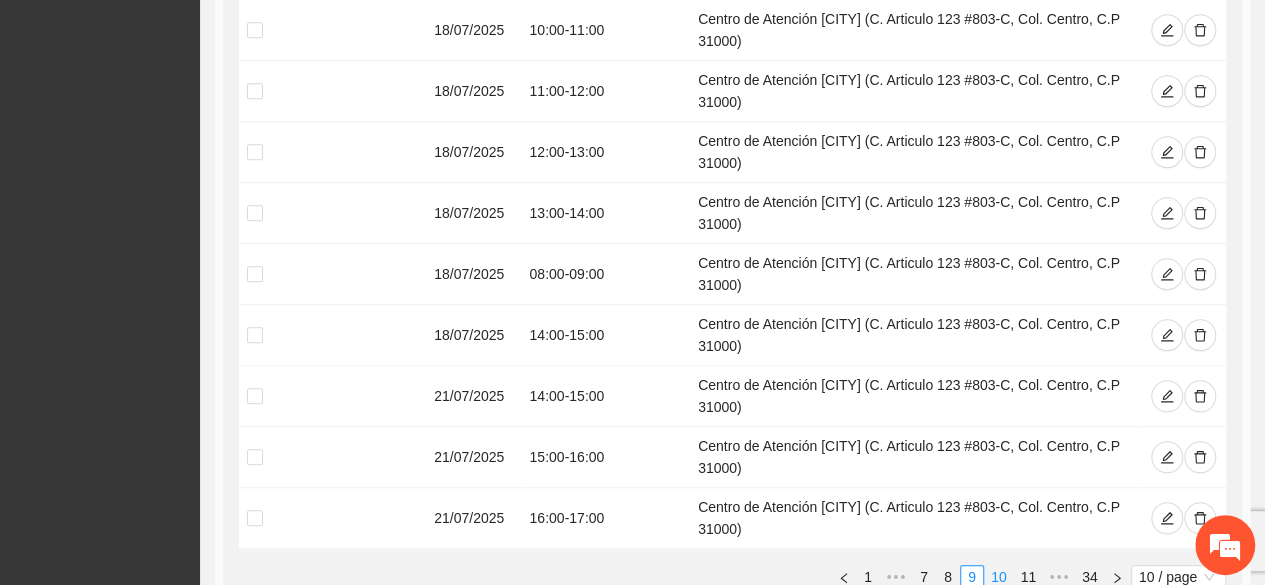 click on "10" at bounding box center [999, 577] 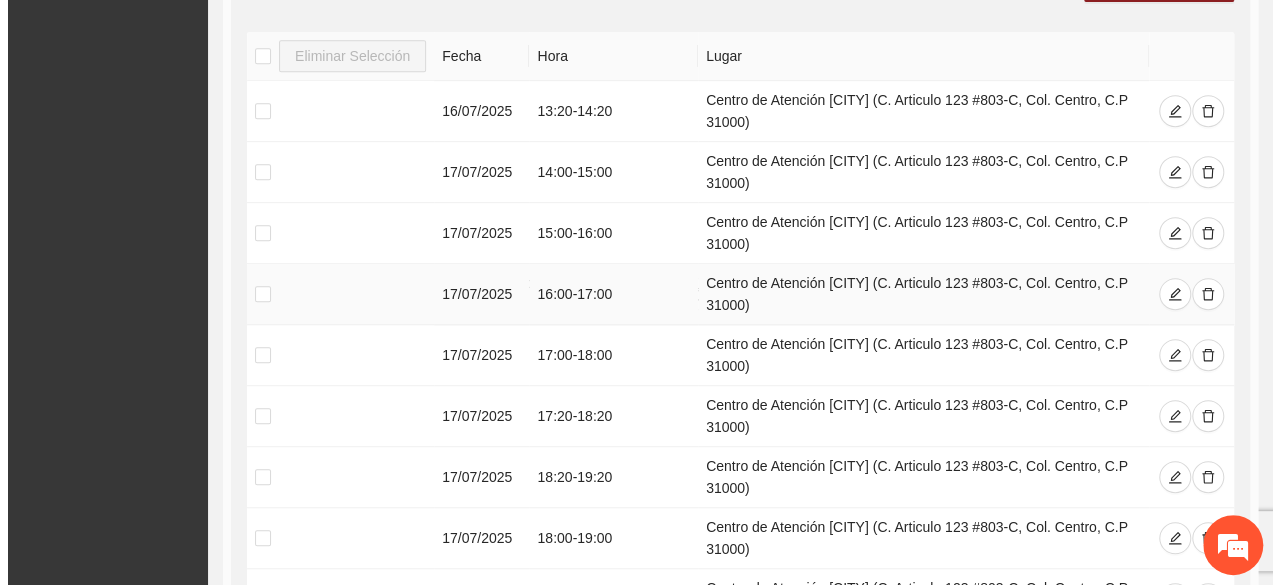 scroll, scrollTop: 434, scrollLeft: 0, axis: vertical 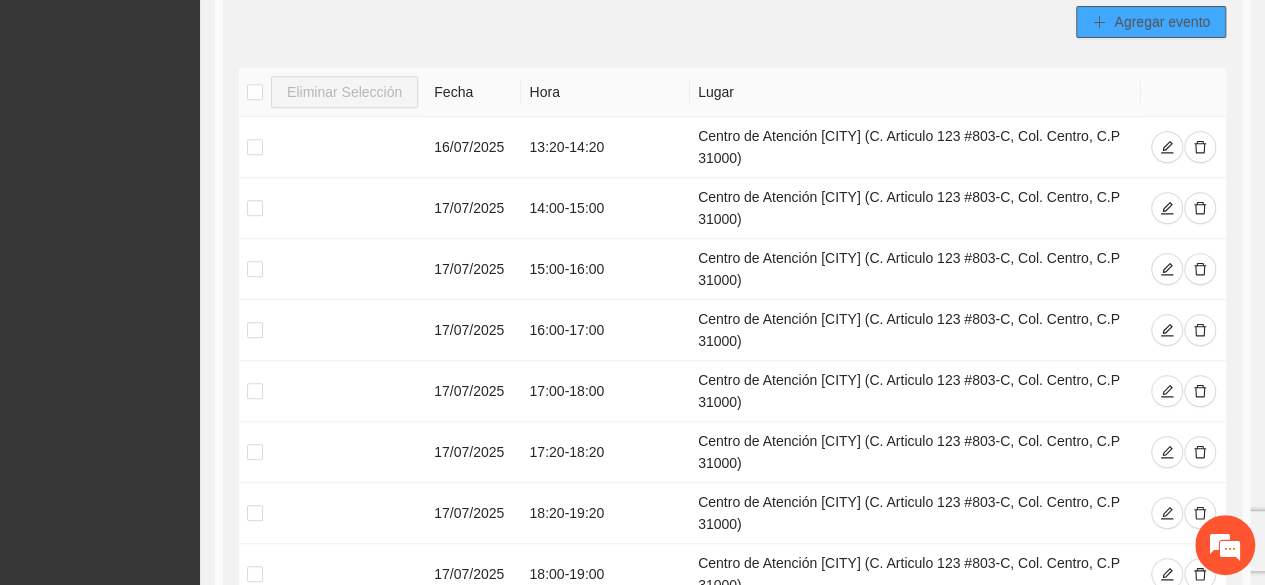 click on "Agregar evento" at bounding box center (1162, 22) 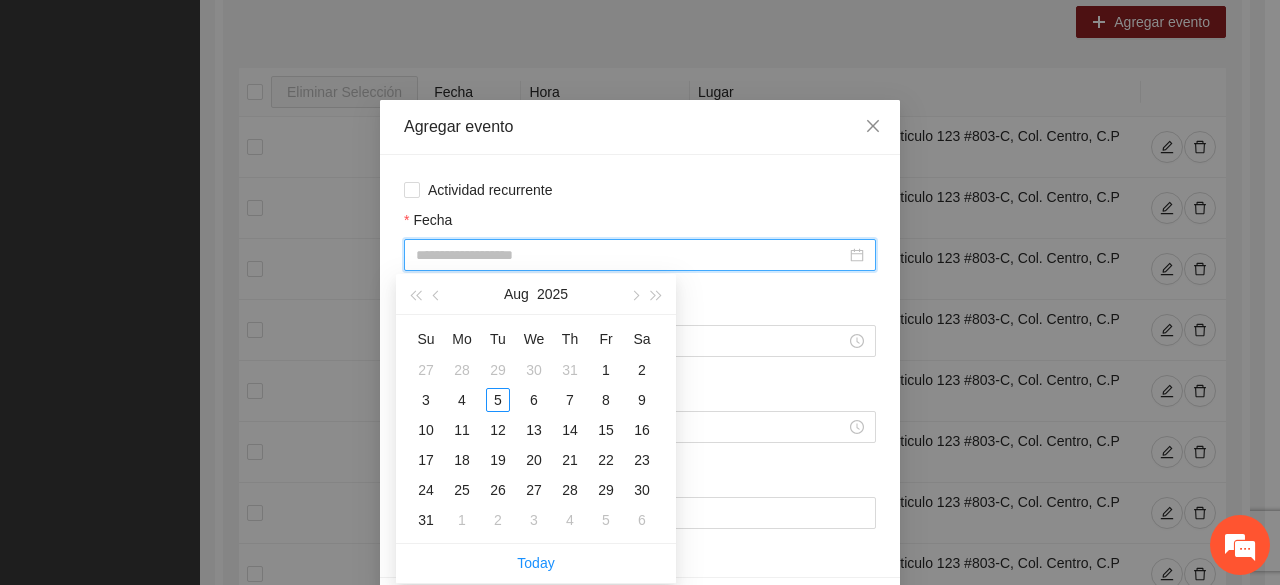 click on "Fecha" at bounding box center (631, 255) 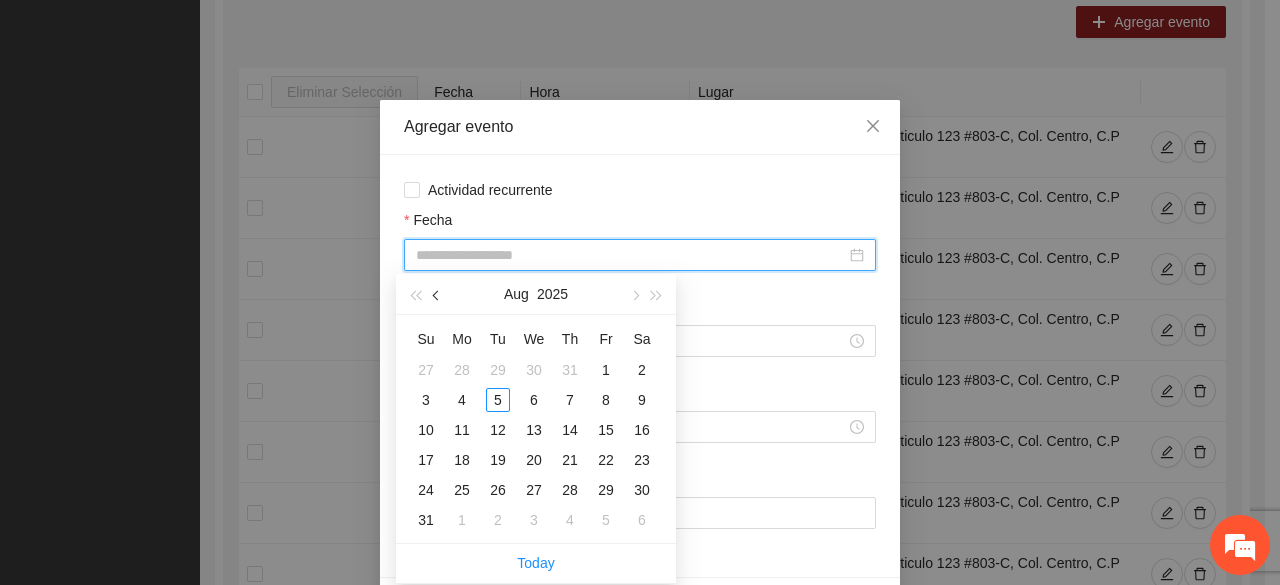 click at bounding box center [437, 294] 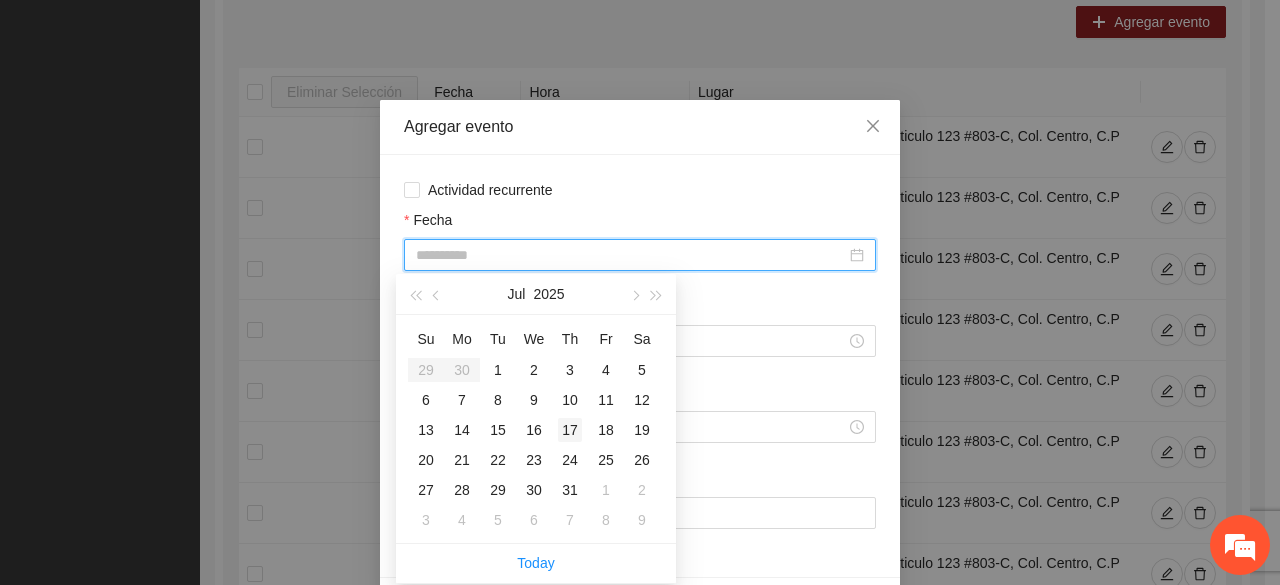 type on "**********" 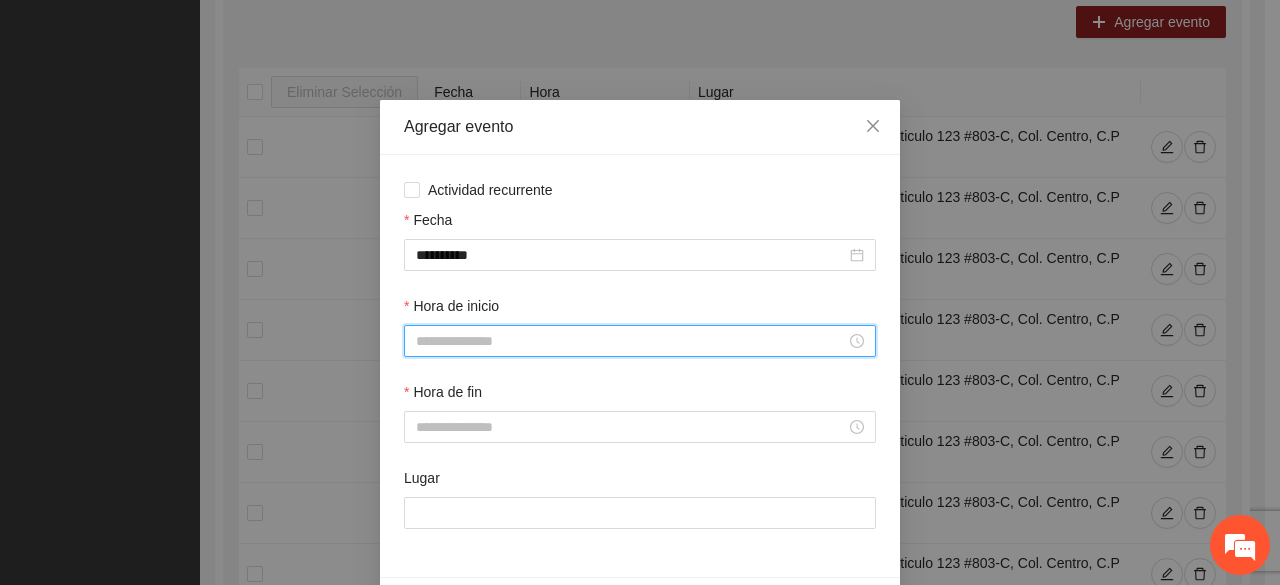 click on "Hora de inicio" at bounding box center [631, 341] 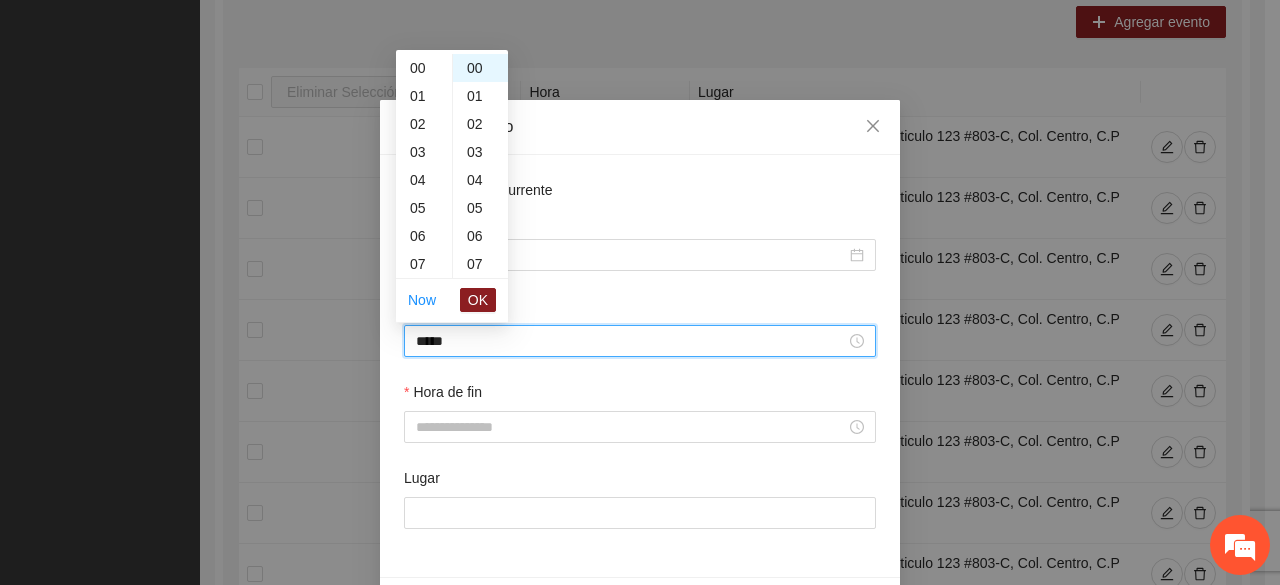 scroll, scrollTop: 364, scrollLeft: 0, axis: vertical 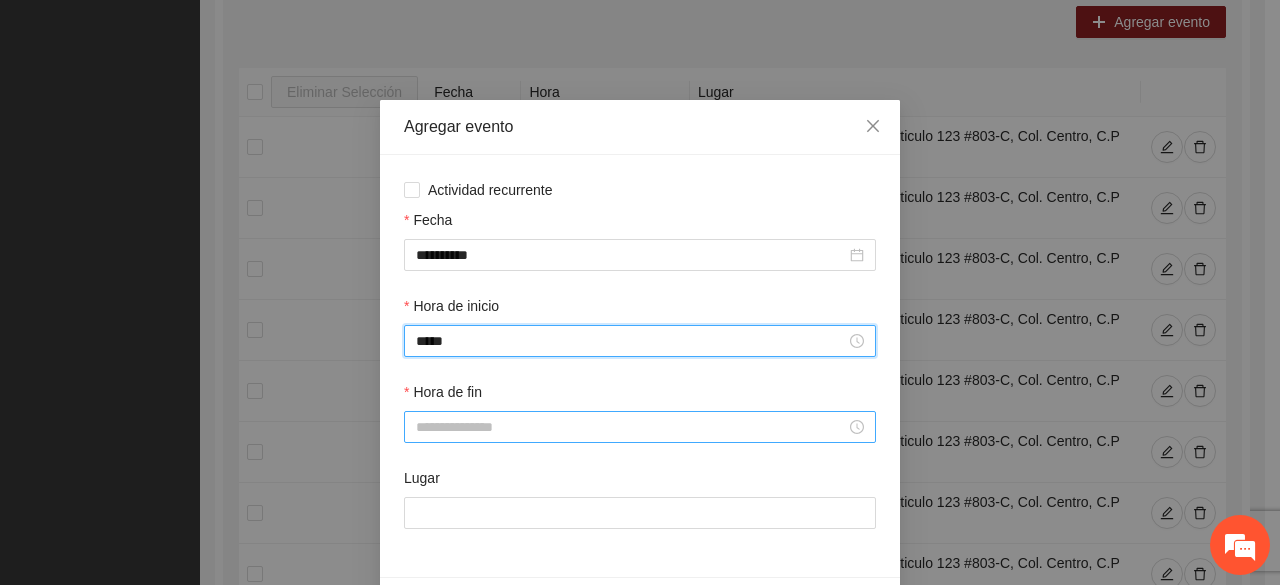 type on "*****" 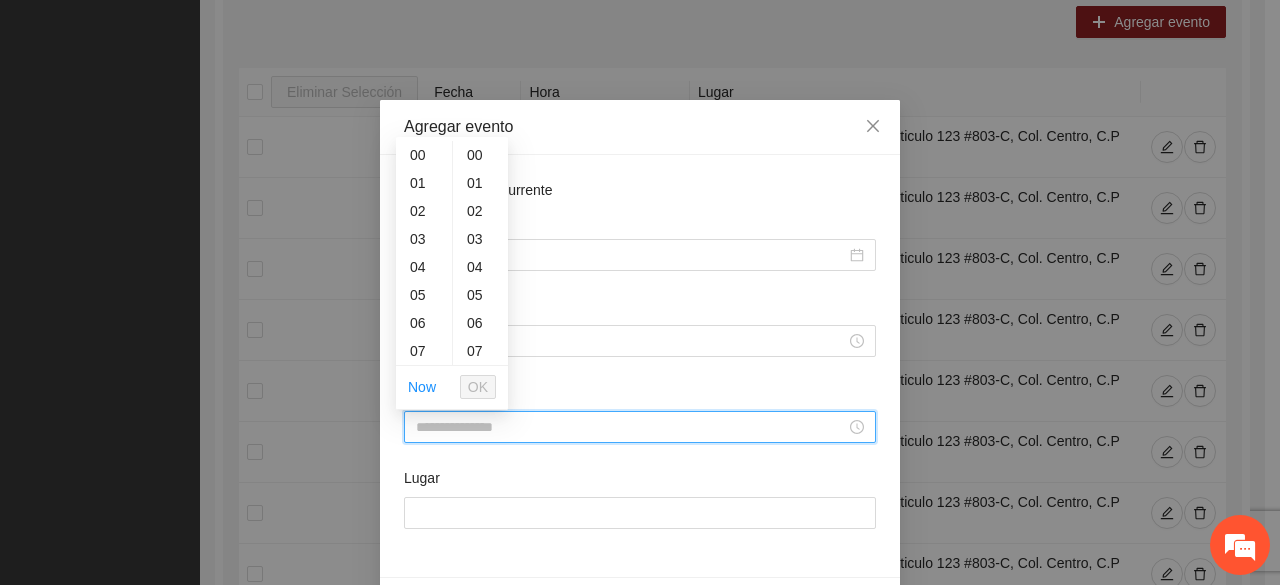 click on "Hora de fin" at bounding box center (631, 427) 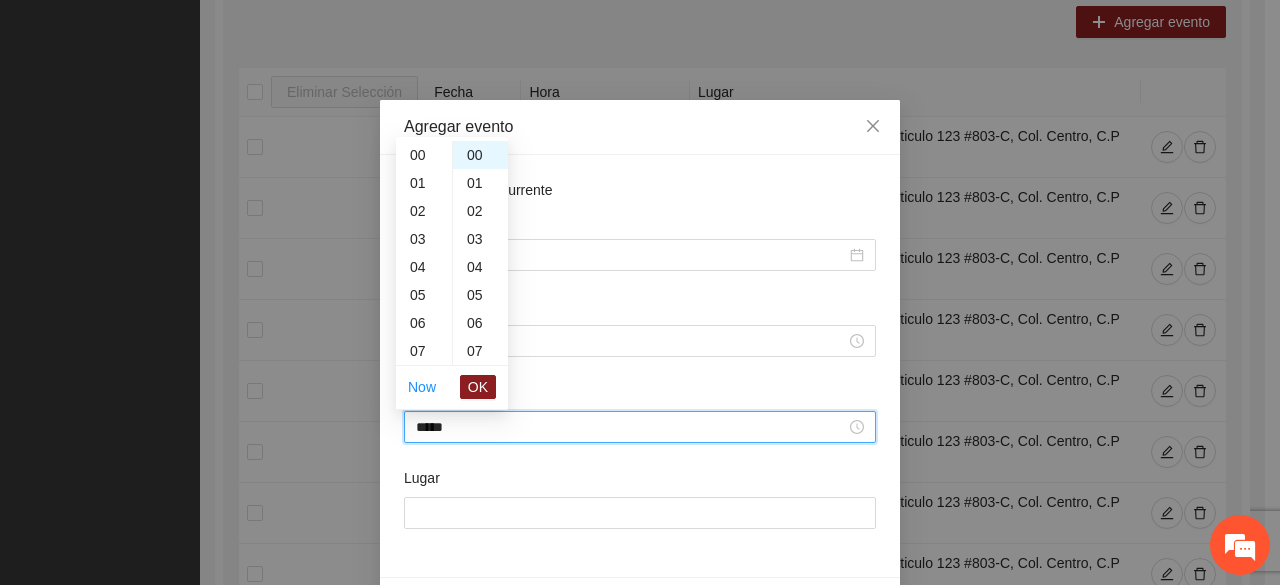 scroll, scrollTop: 392, scrollLeft: 0, axis: vertical 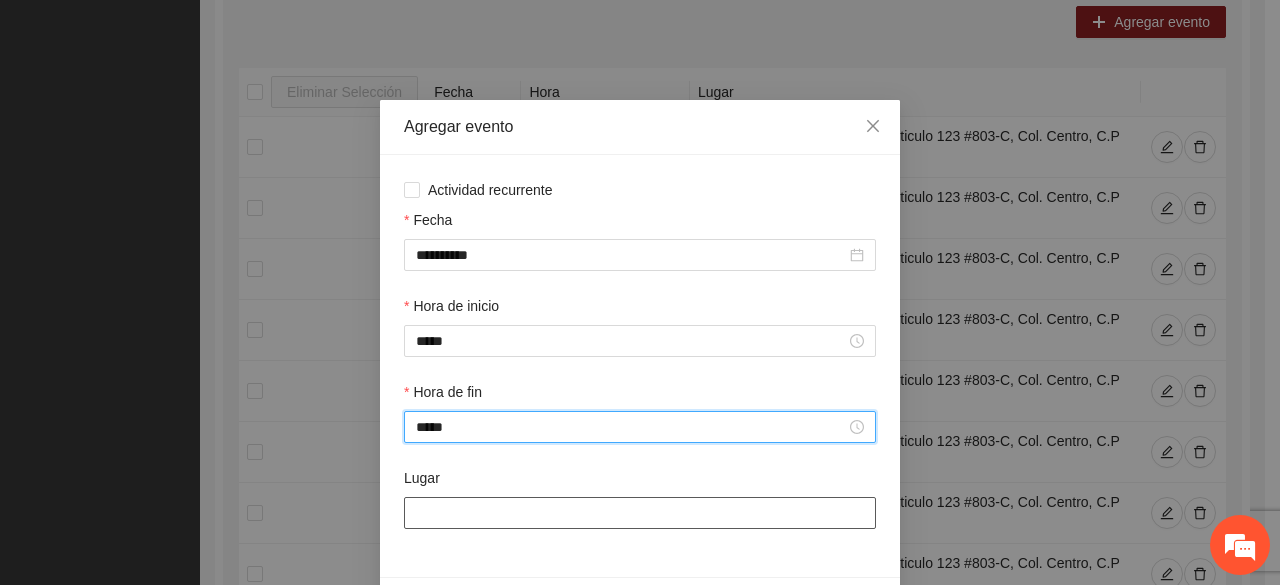 type on "*****" 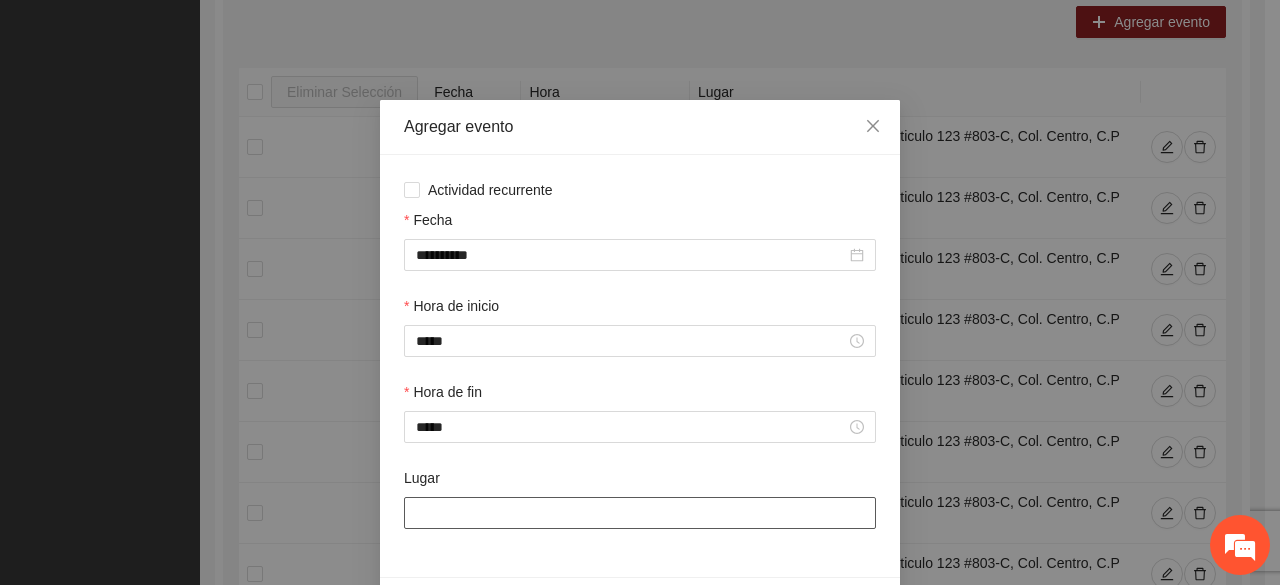 paste on "**********" 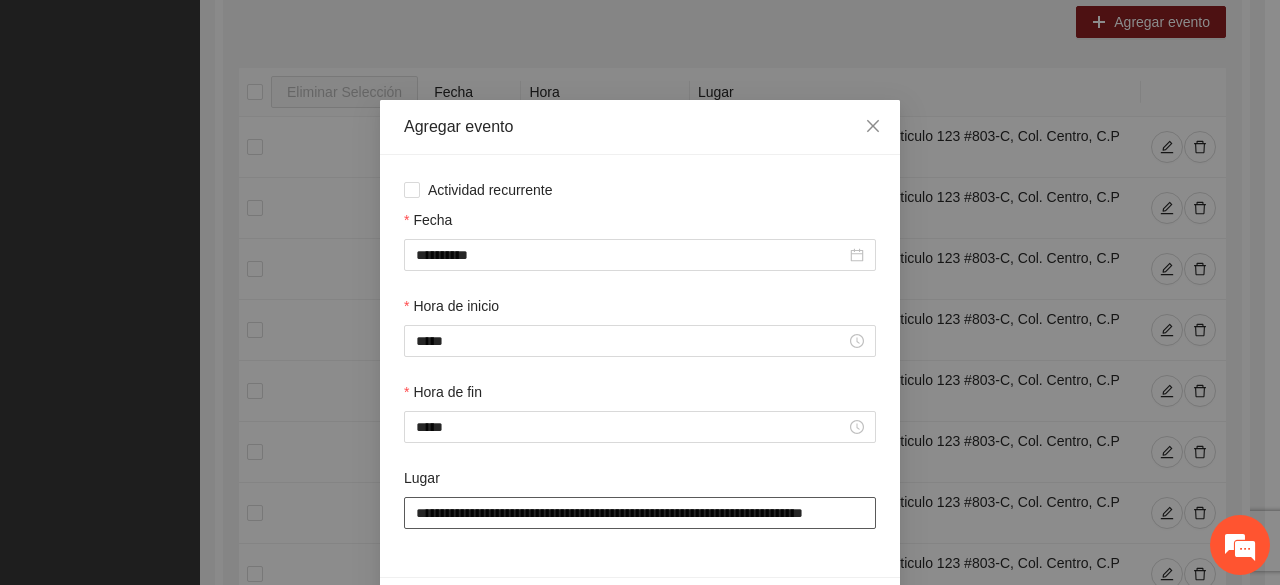scroll, scrollTop: 0, scrollLeft: 36, axis: horizontal 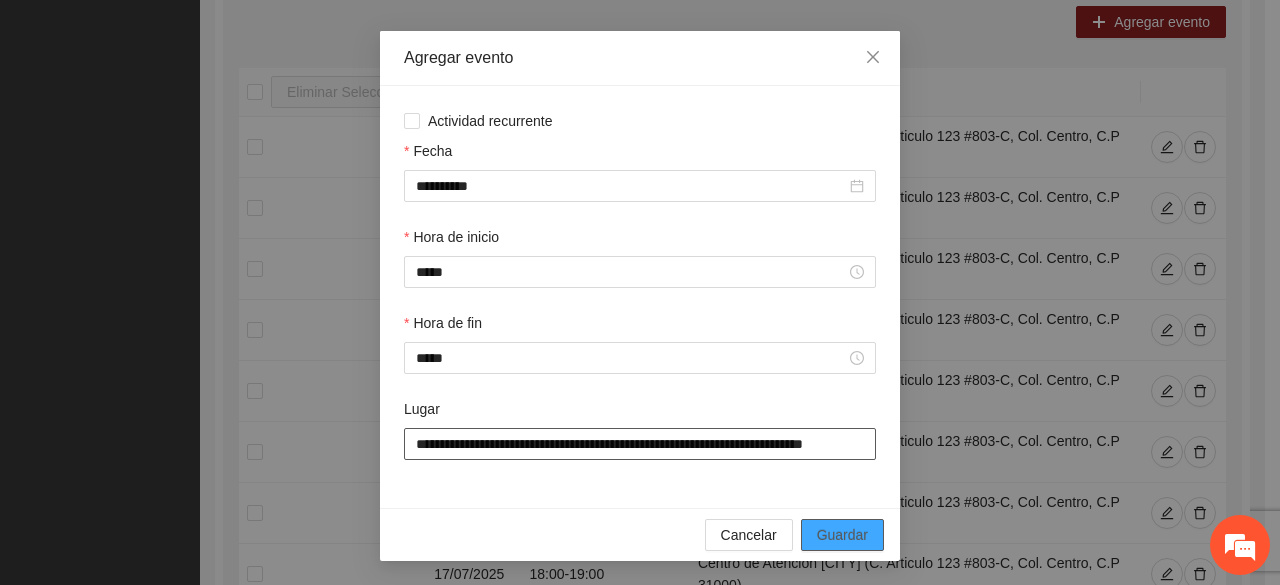 type on "**********" 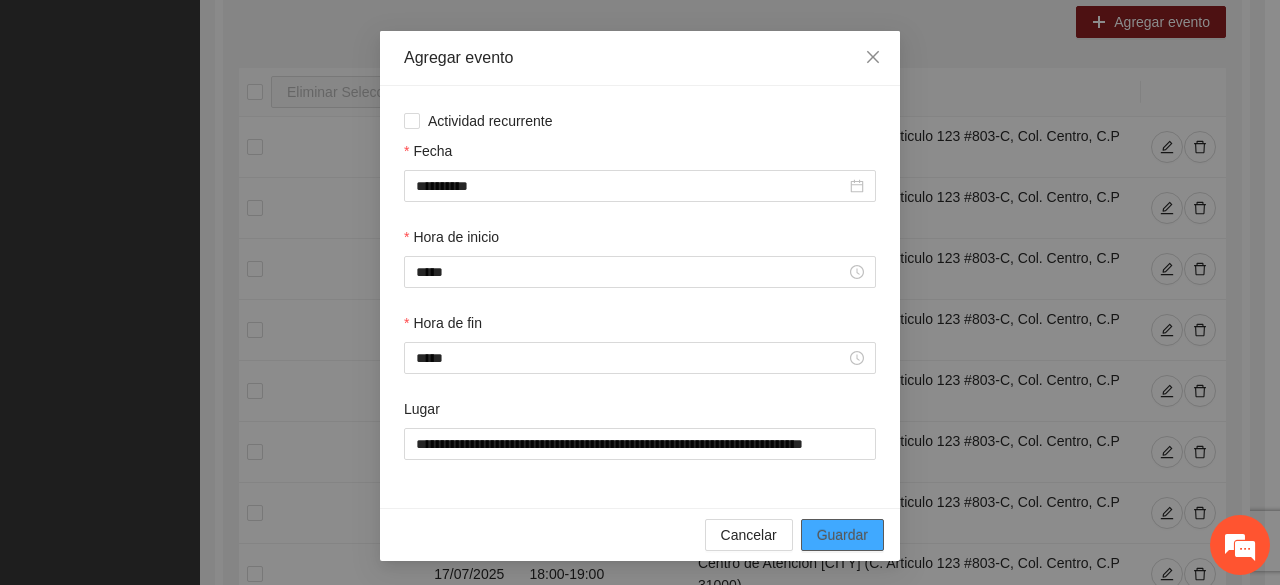 scroll, scrollTop: 0, scrollLeft: 0, axis: both 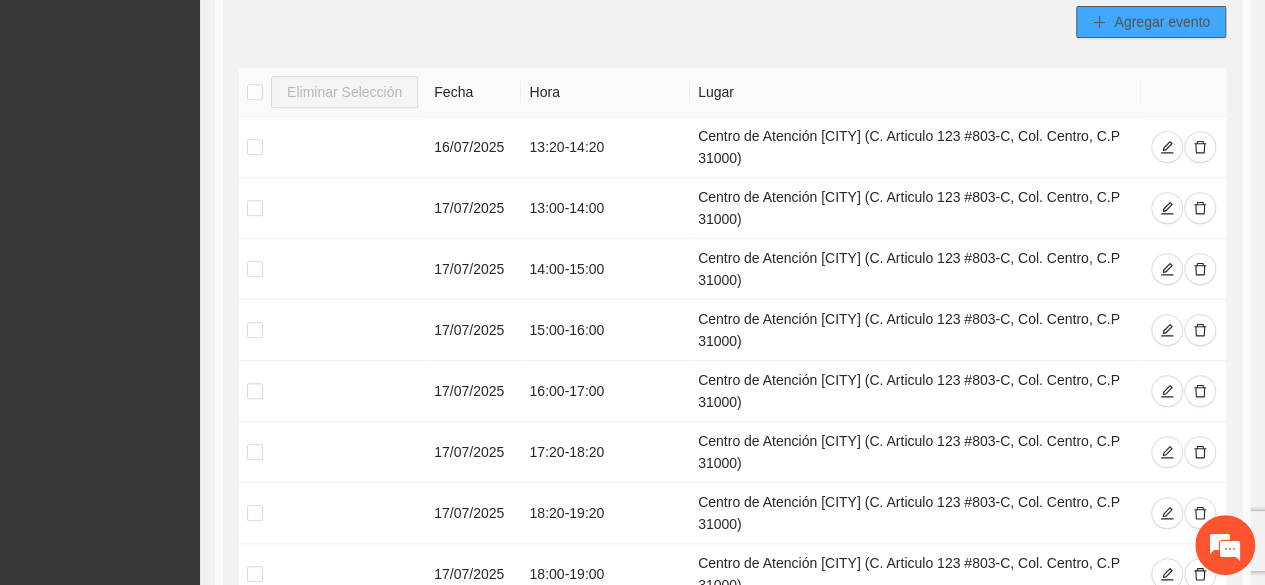 click on "Agregar evento" at bounding box center (1162, 22) 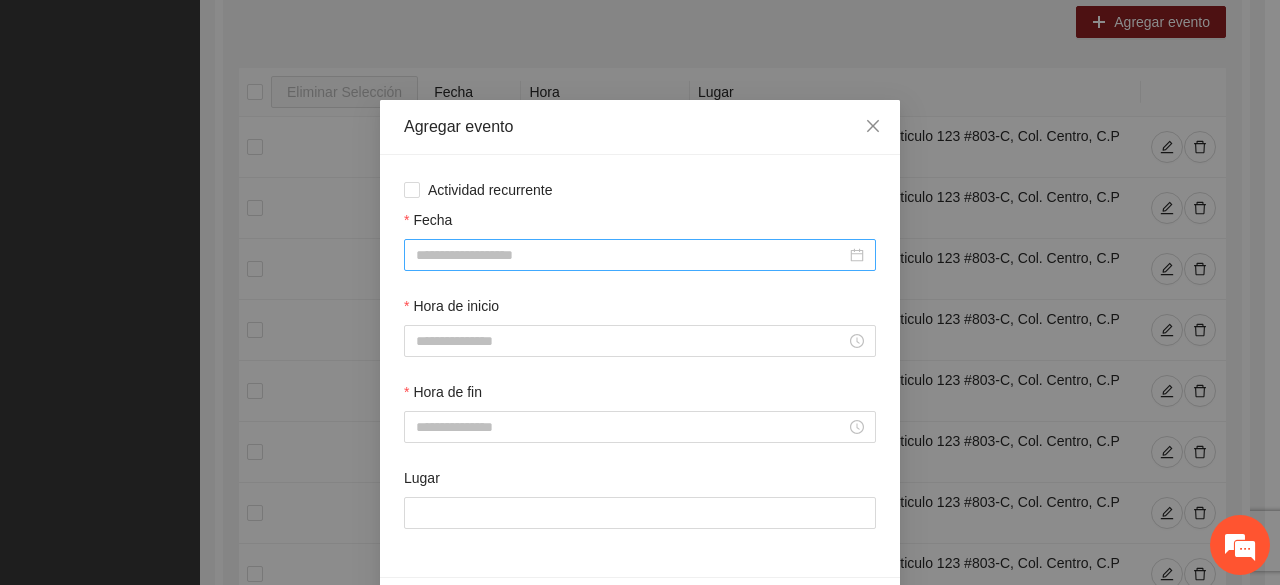 click at bounding box center (640, 255) 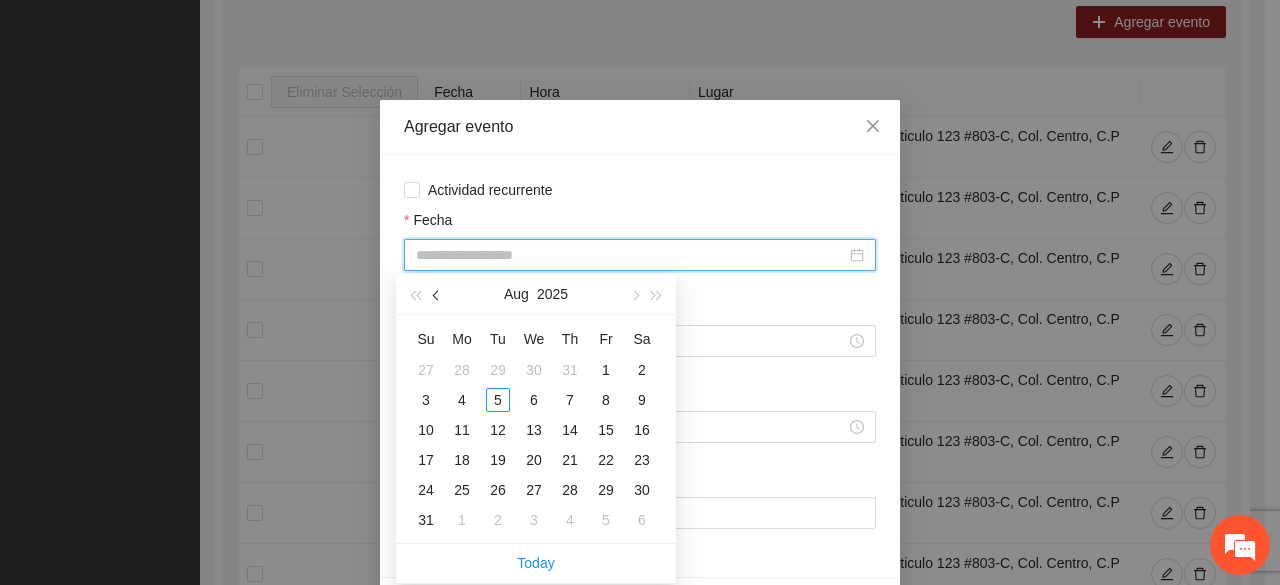 click at bounding box center (437, 294) 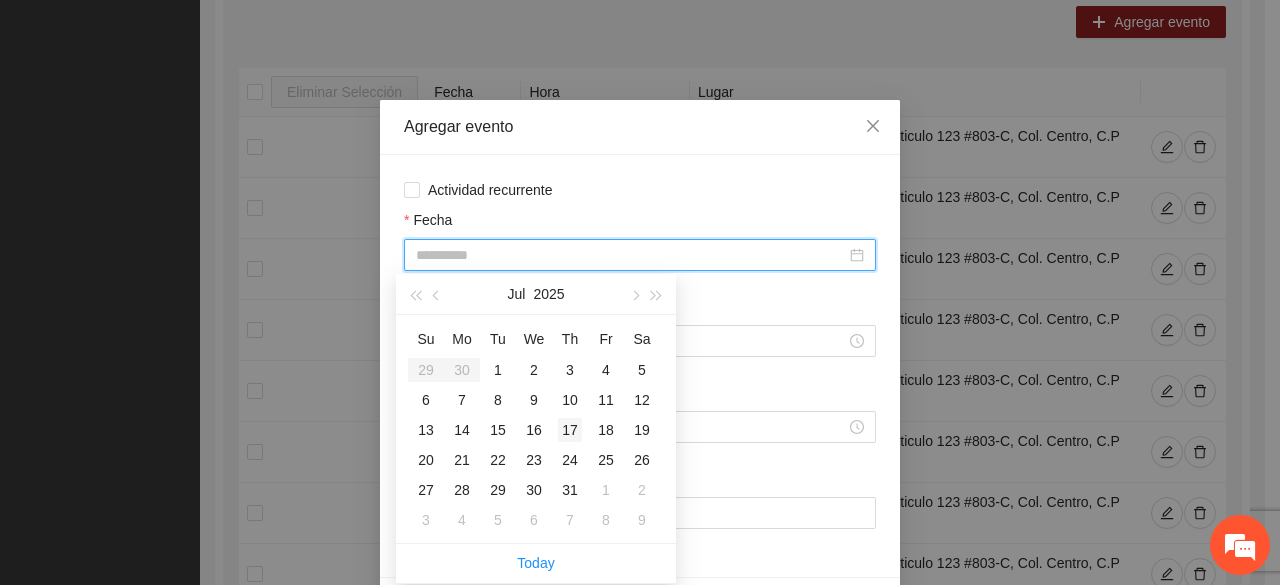 type on "**********" 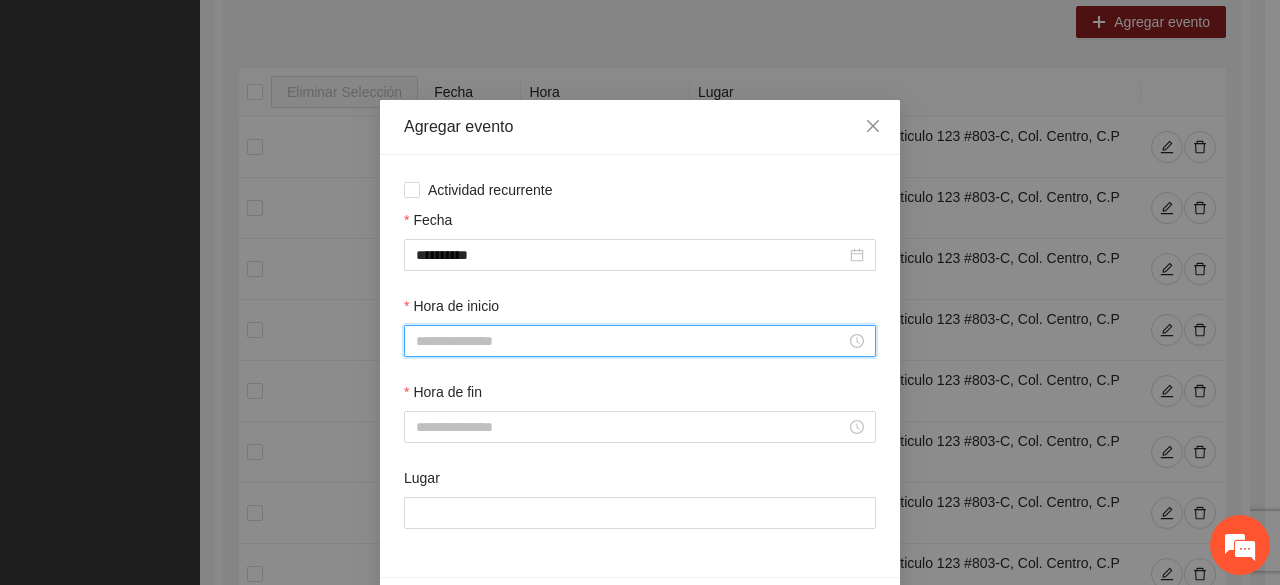 click on "Hora de inicio" at bounding box center [631, 341] 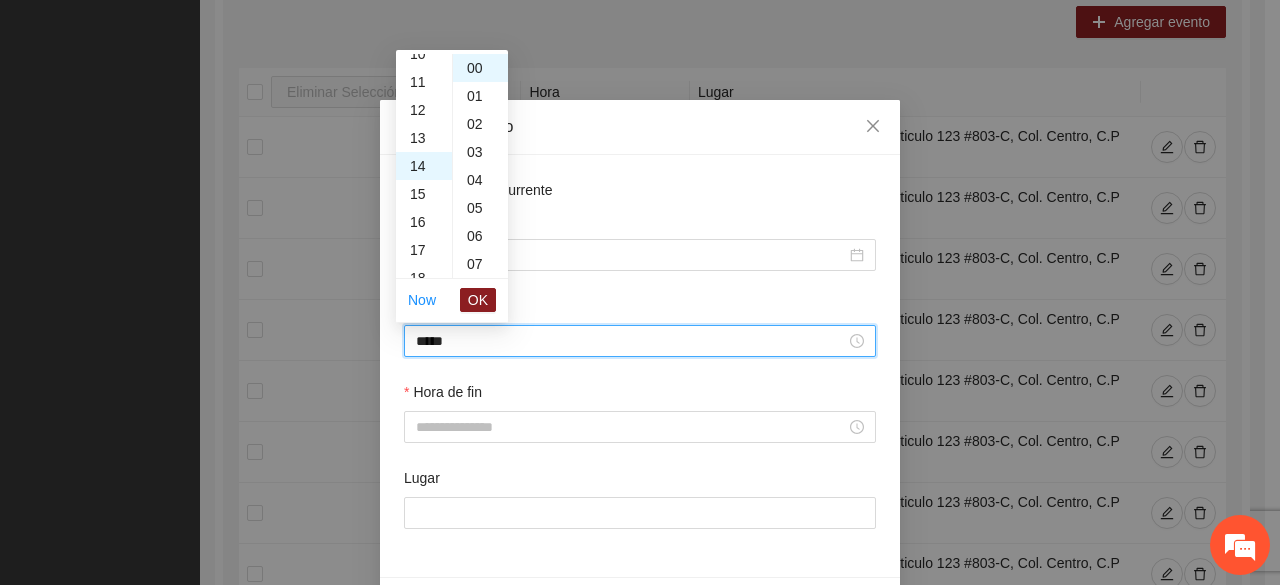 scroll, scrollTop: 392, scrollLeft: 0, axis: vertical 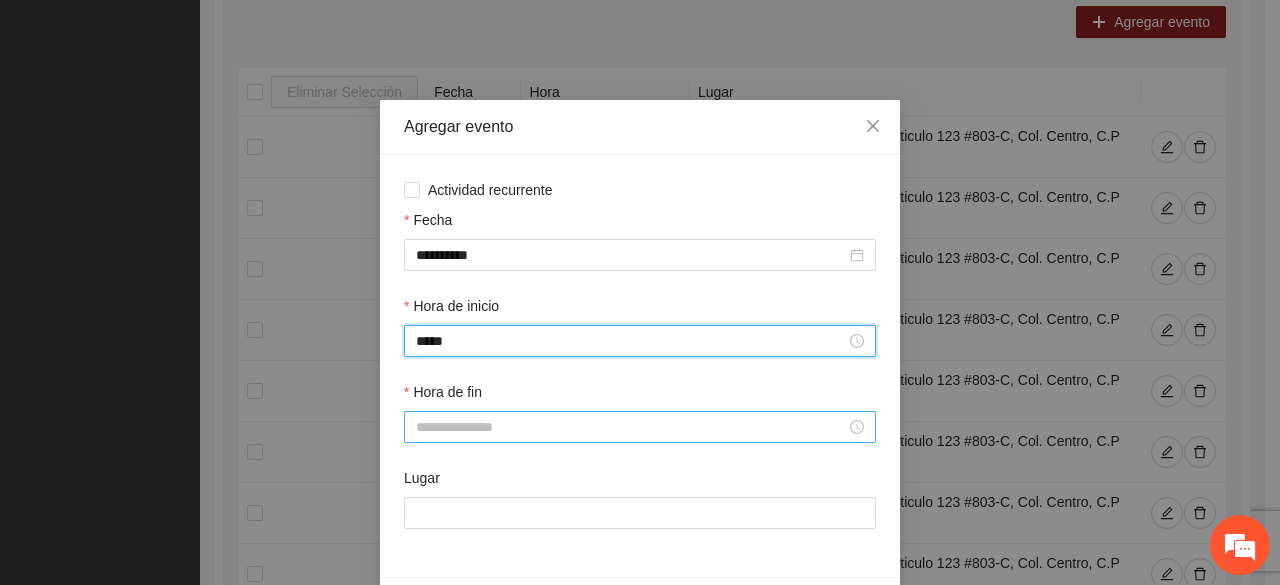 type on "*****" 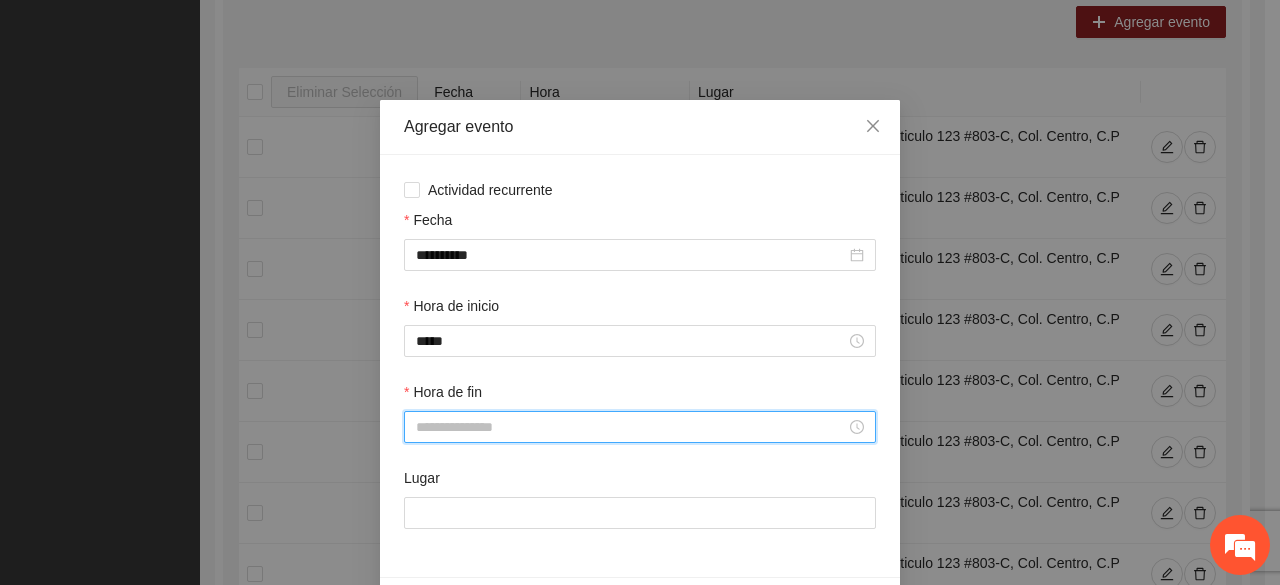 click on "Hora de fin" at bounding box center (631, 427) 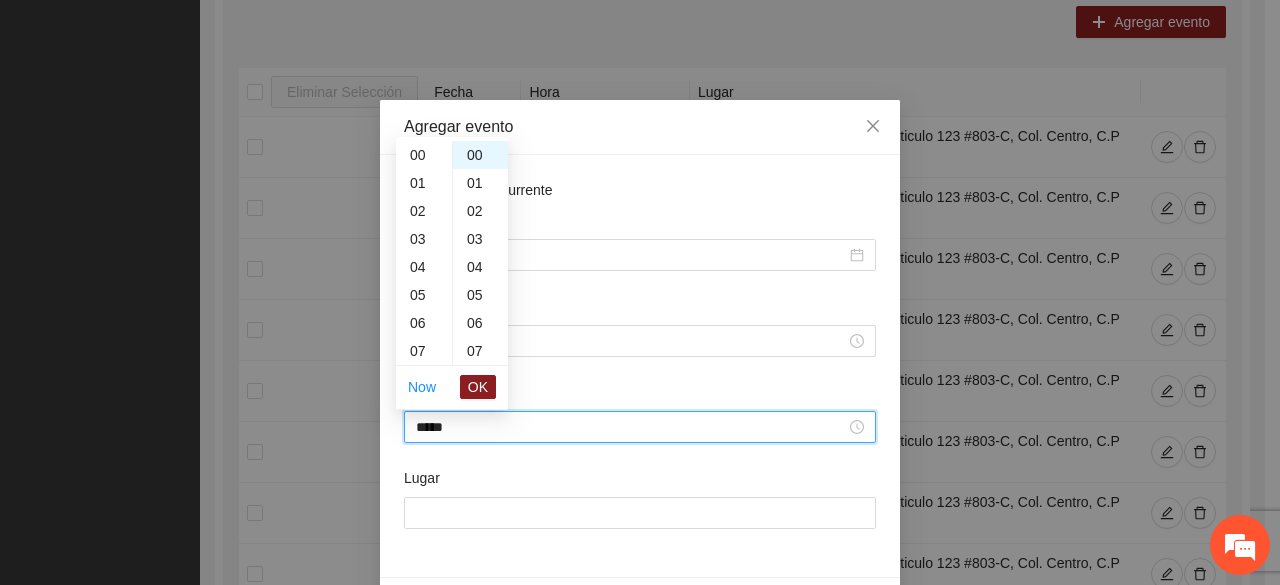 scroll, scrollTop: 420, scrollLeft: 0, axis: vertical 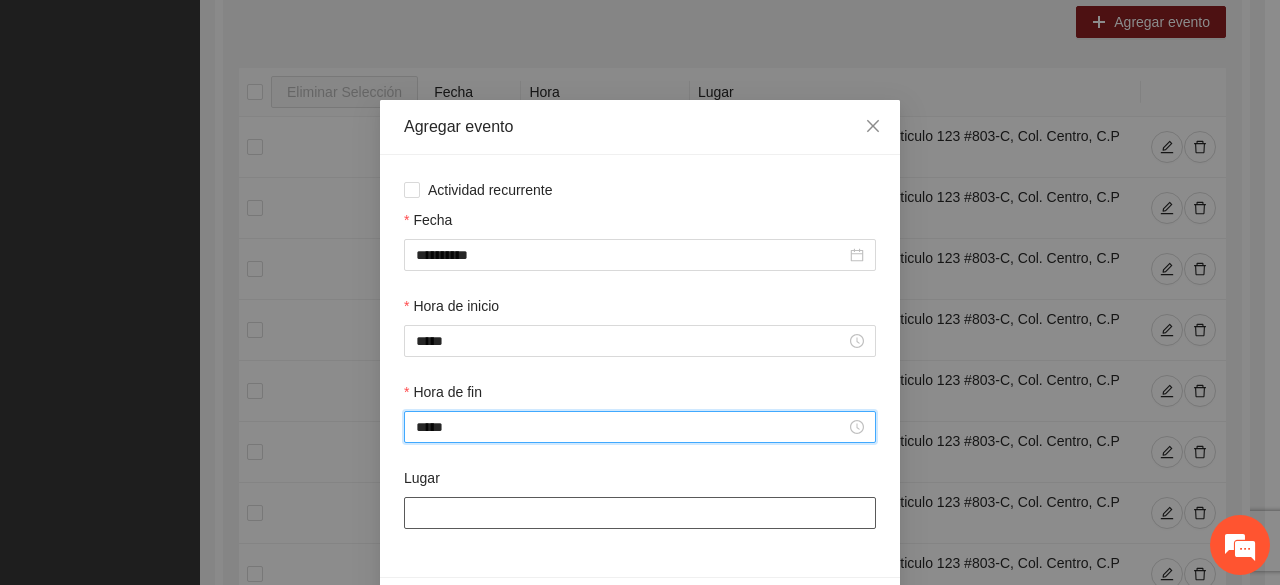 type on "*****" 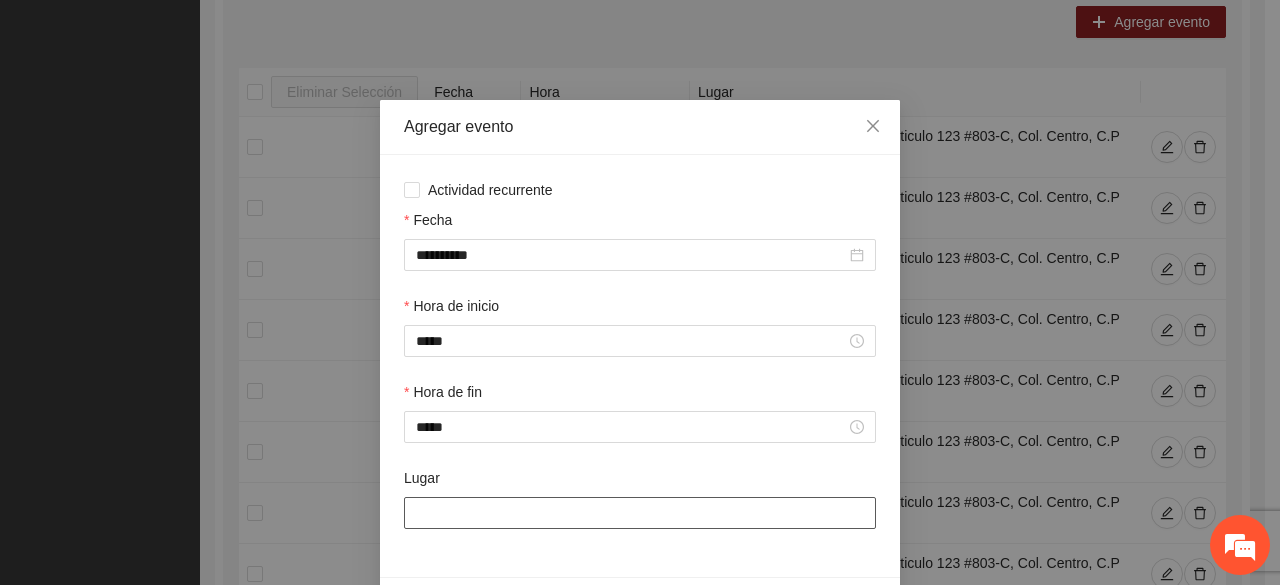 click on "Lugar" at bounding box center (640, 513) 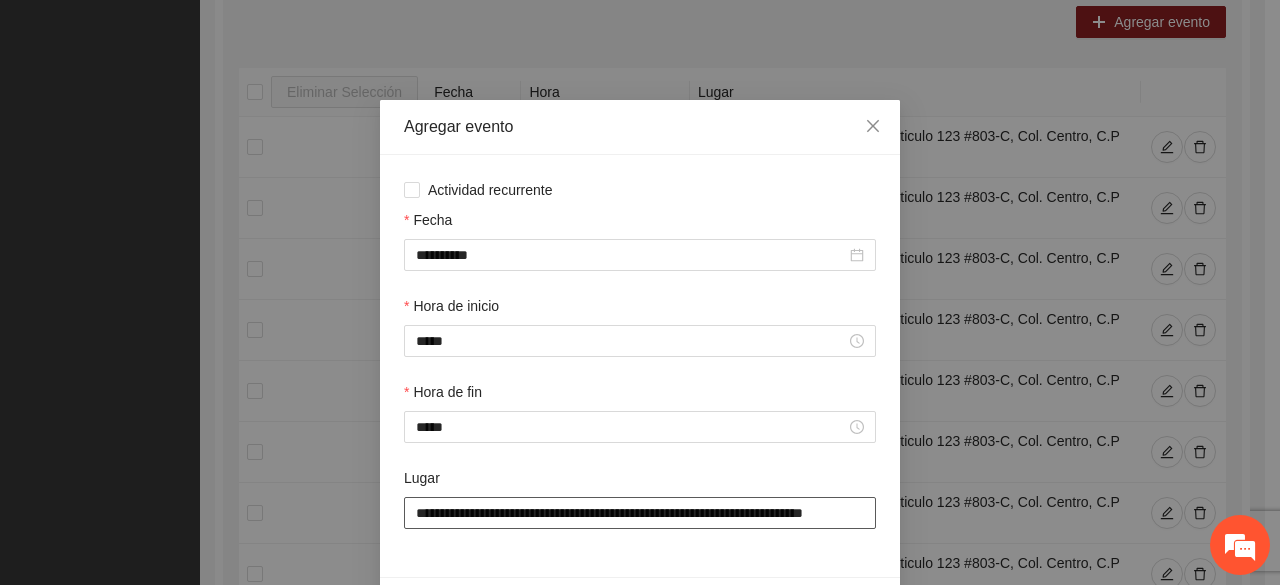 scroll, scrollTop: 0, scrollLeft: 36, axis: horizontal 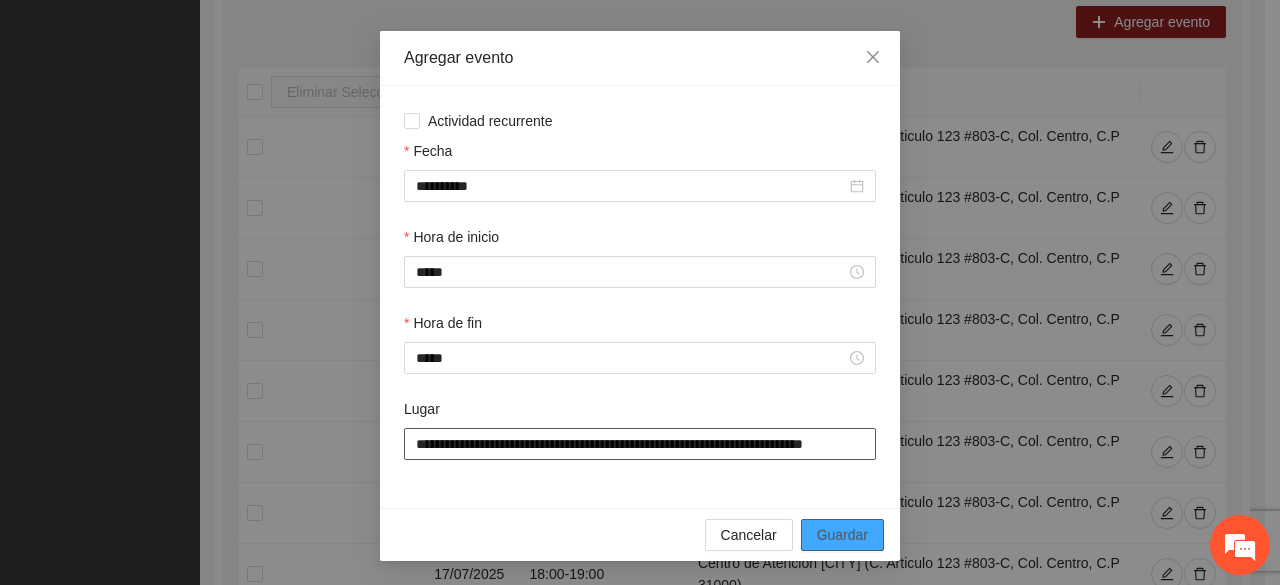 type on "**********" 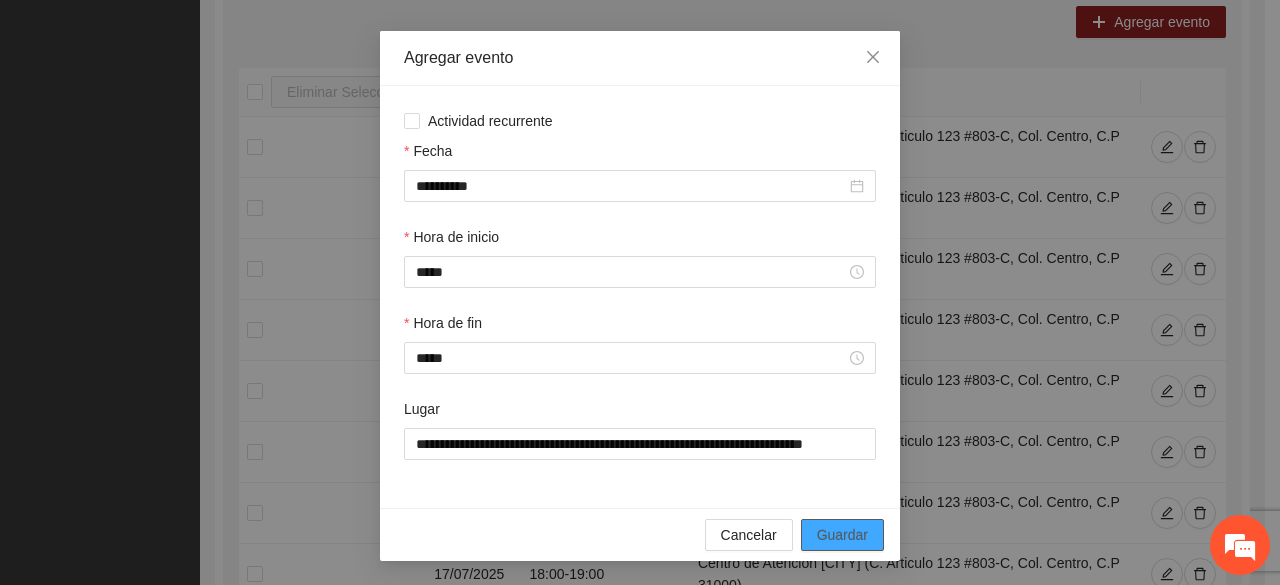 scroll, scrollTop: 0, scrollLeft: 0, axis: both 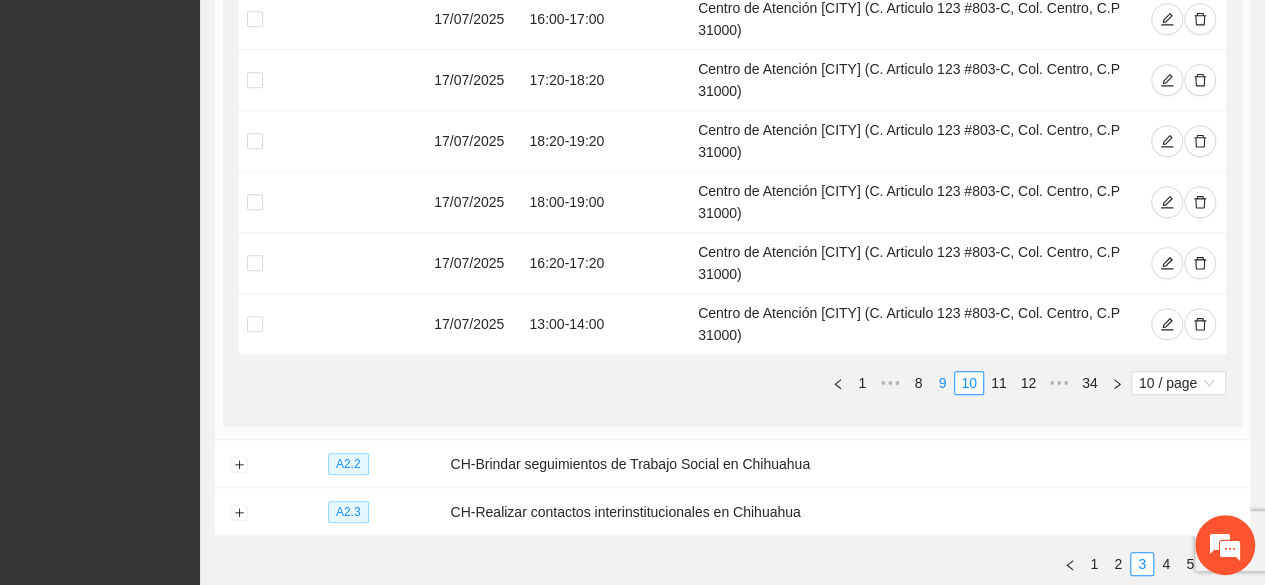 click on "9" at bounding box center [942, 383] 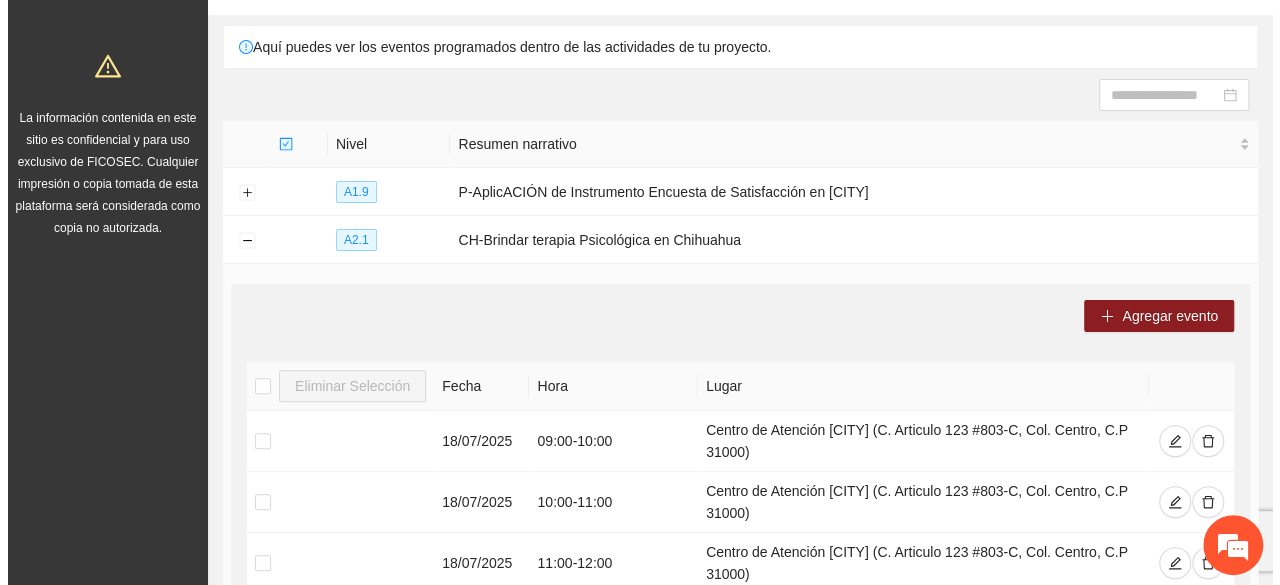 scroll, scrollTop: 146, scrollLeft: 0, axis: vertical 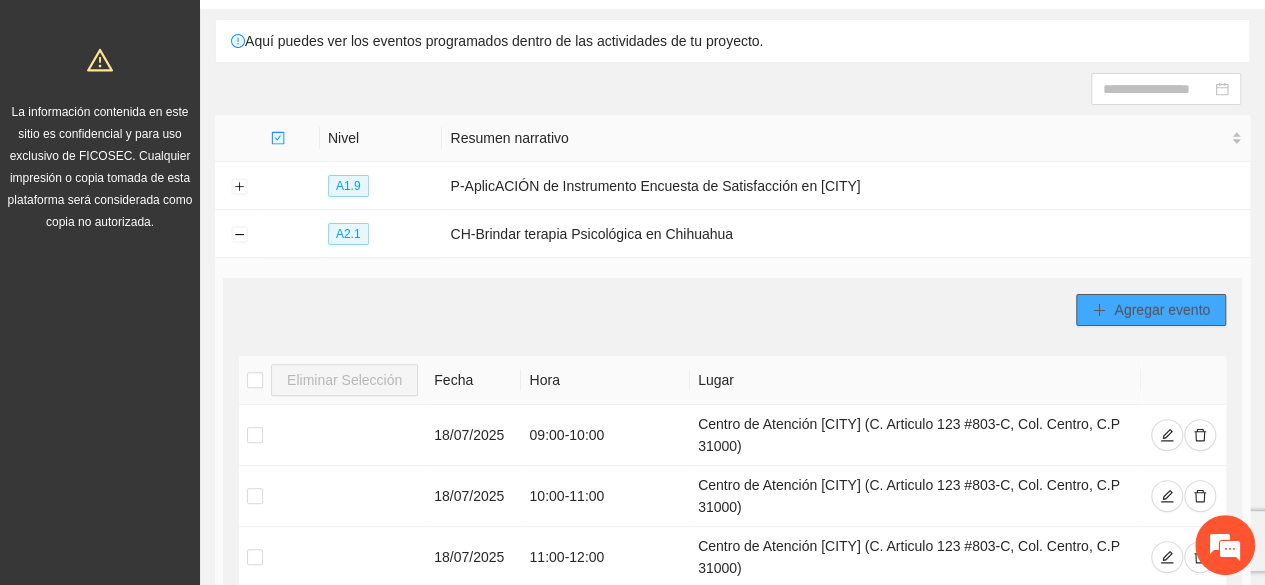 click on "Agregar evento" at bounding box center (1151, 310) 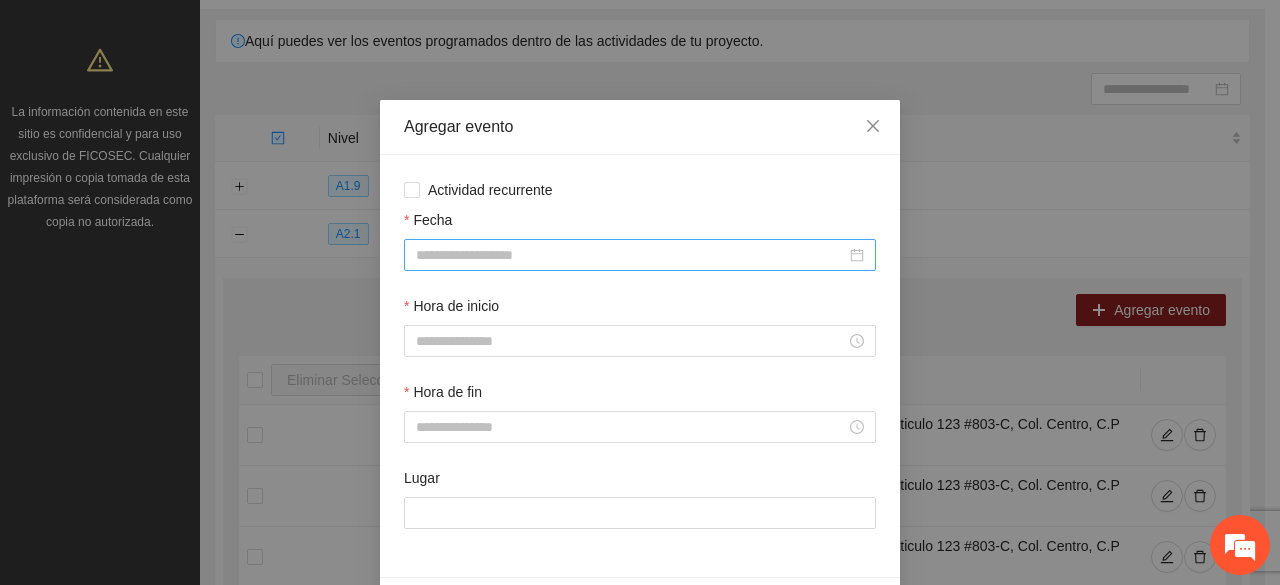 click on "Fecha" at bounding box center (631, 255) 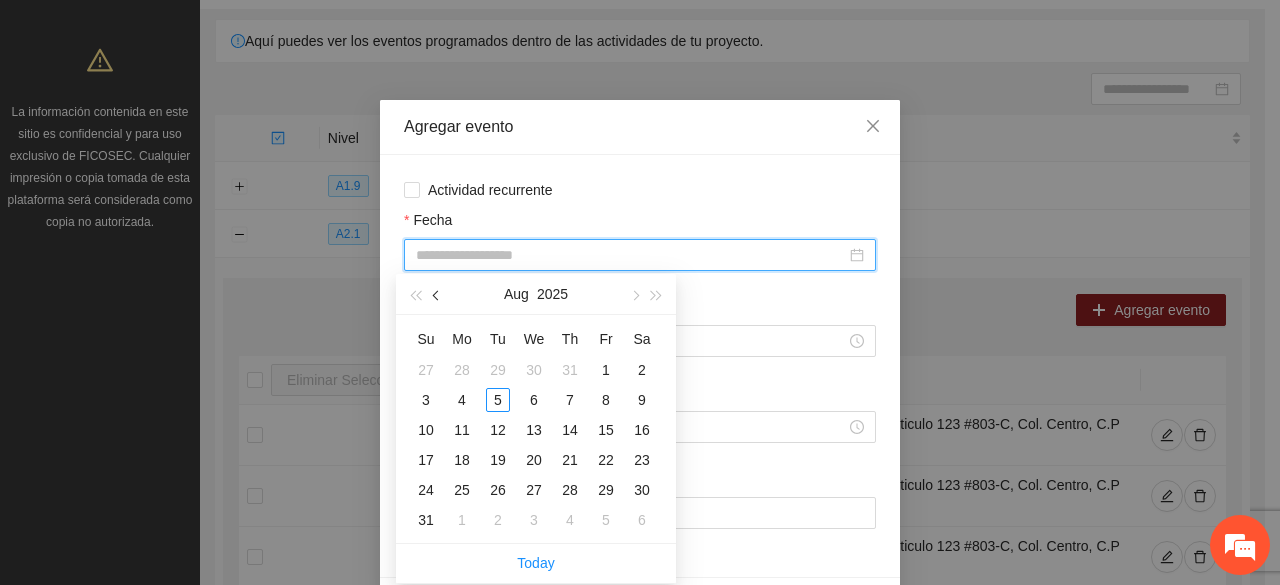 click at bounding box center [438, 296] 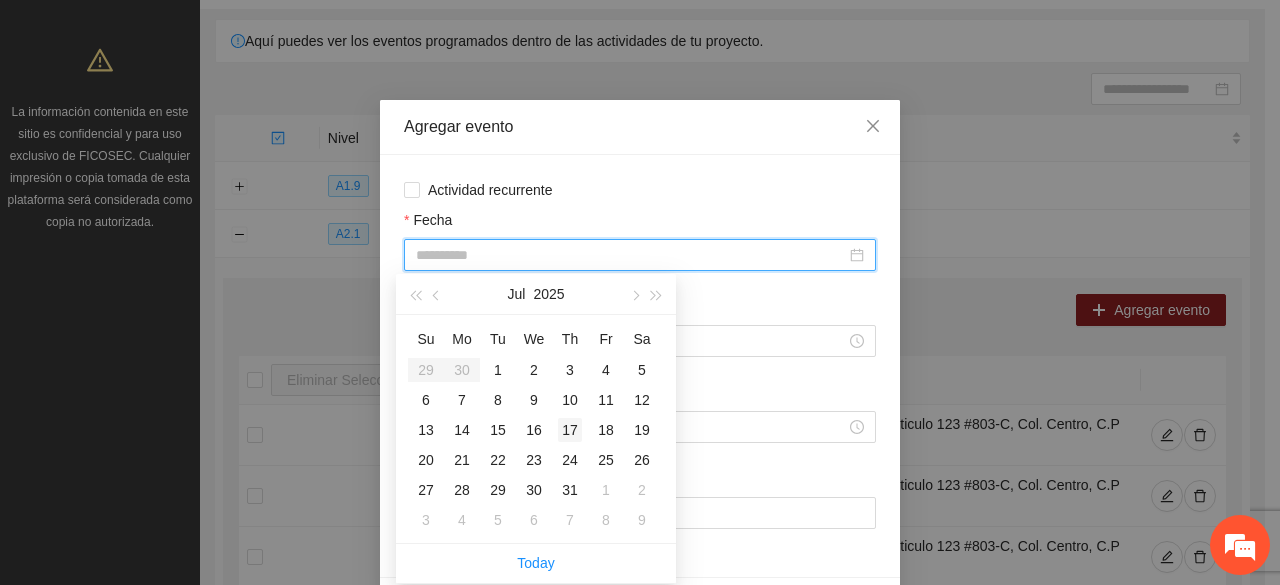 type on "**********" 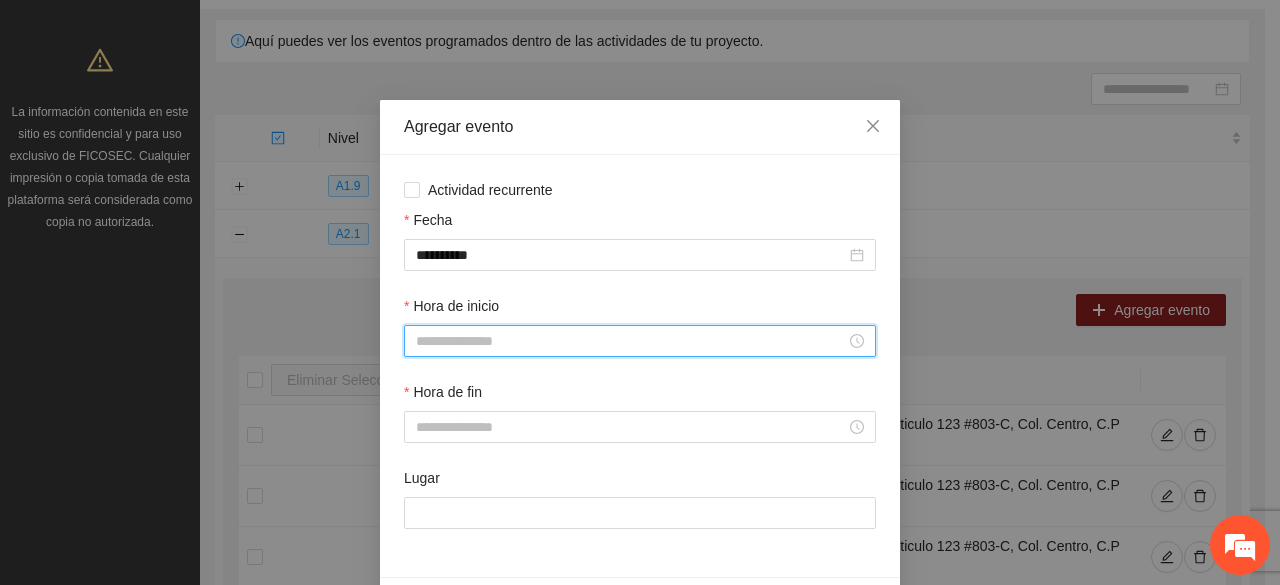 click on "Hora de inicio" at bounding box center [631, 341] 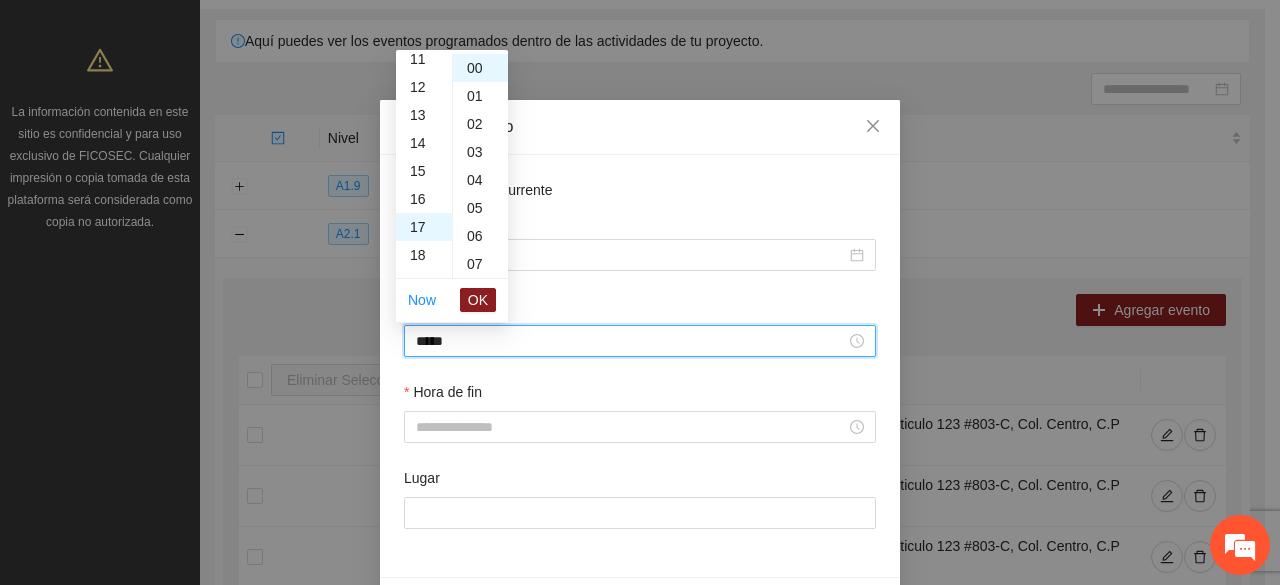 scroll, scrollTop: 476, scrollLeft: 0, axis: vertical 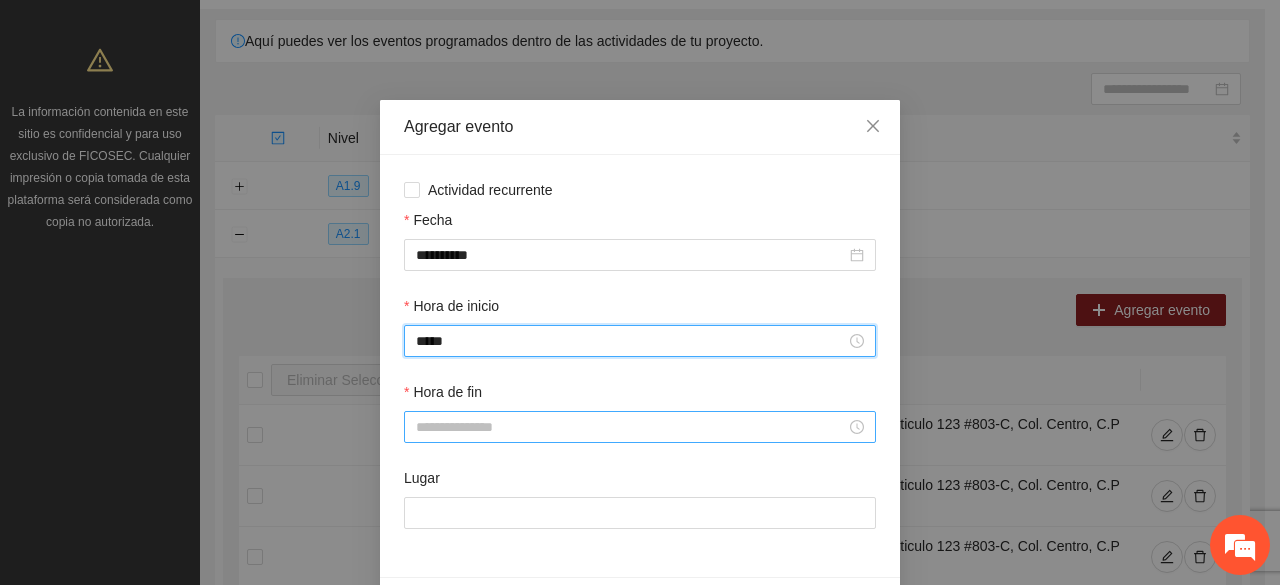 type on "*****" 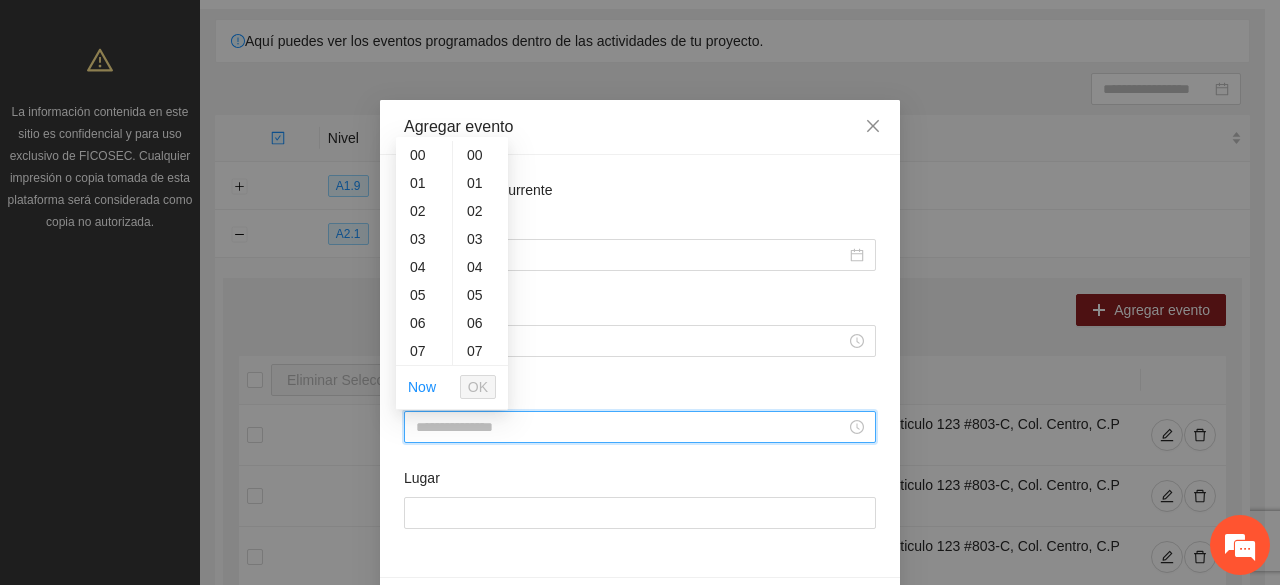 click on "Hora de fin" at bounding box center (631, 427) 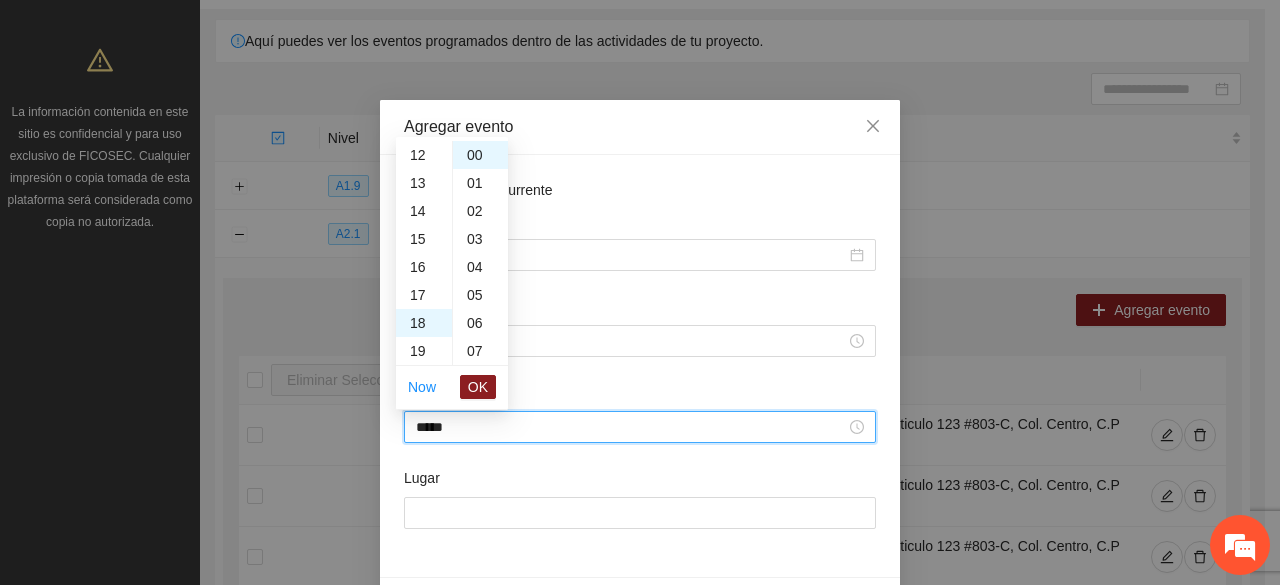 scroll, scrollTop: 504, scrollLeft: 0, axis: vertical 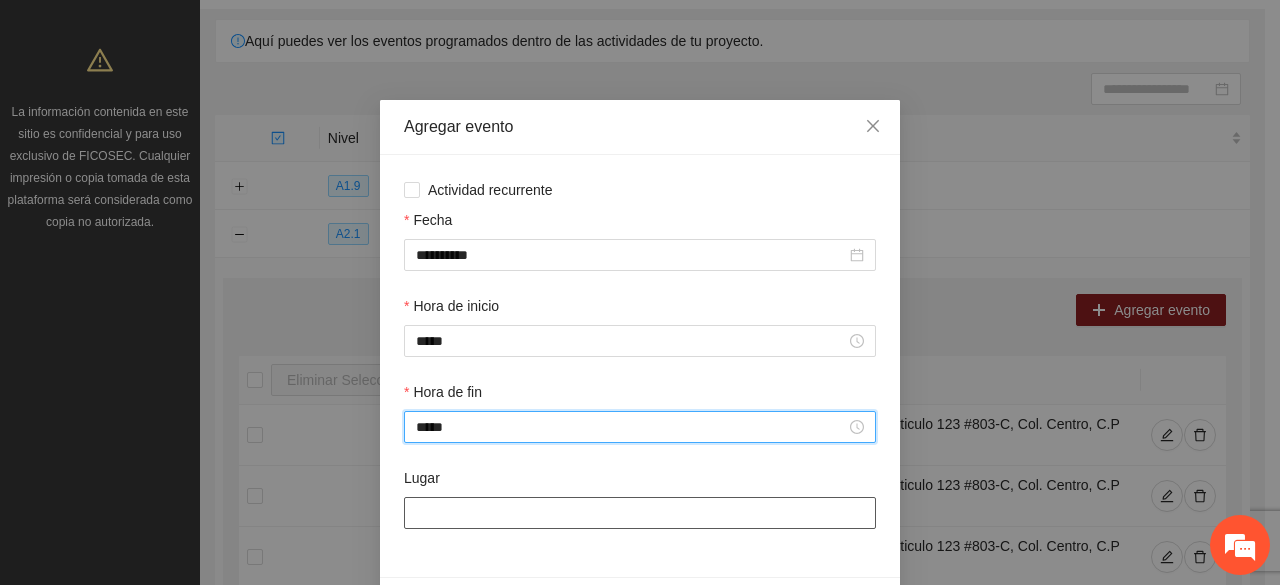 type on "*****" 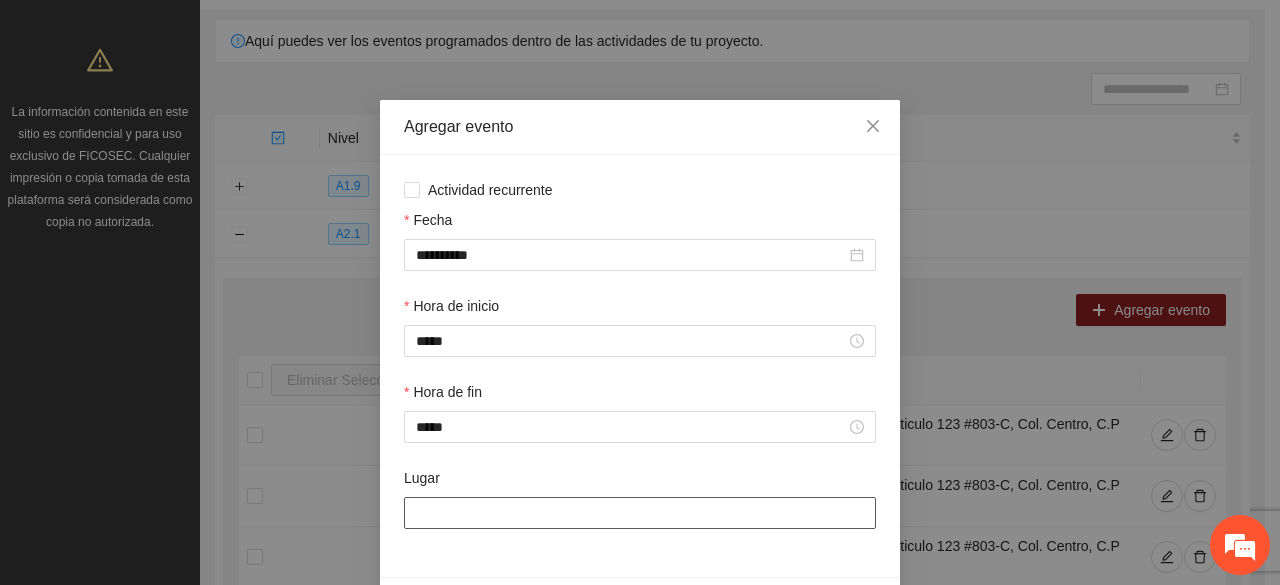 click on "Lugar" at bounding box center [640, 513] 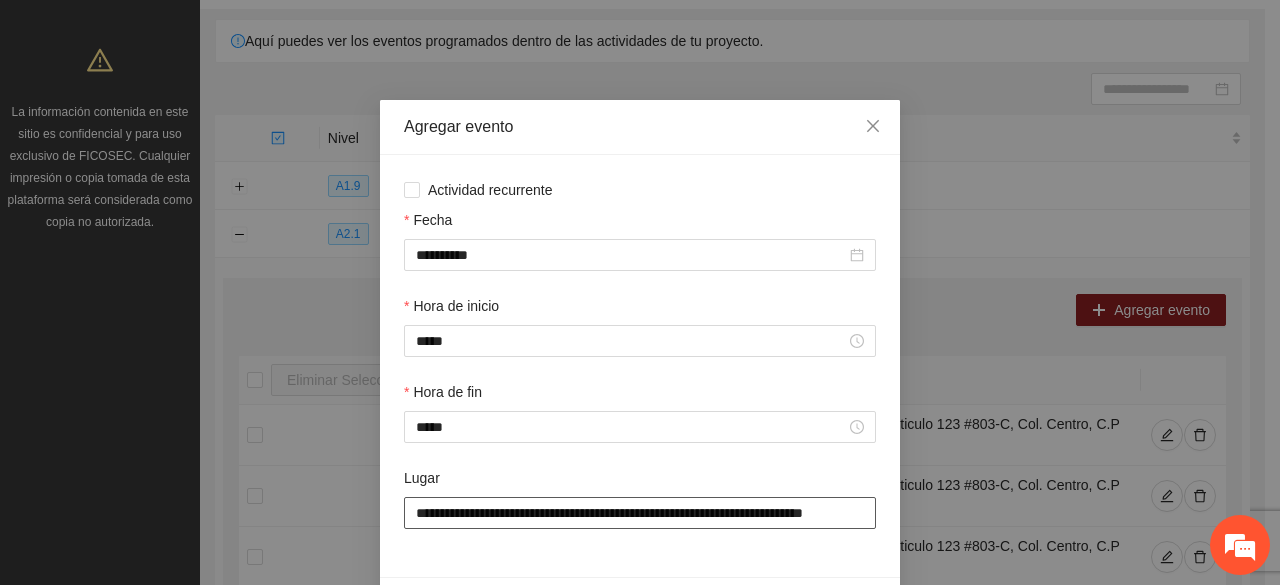 scroll, scrollTop: 0, scrollLeft: 36, axis: horizontal 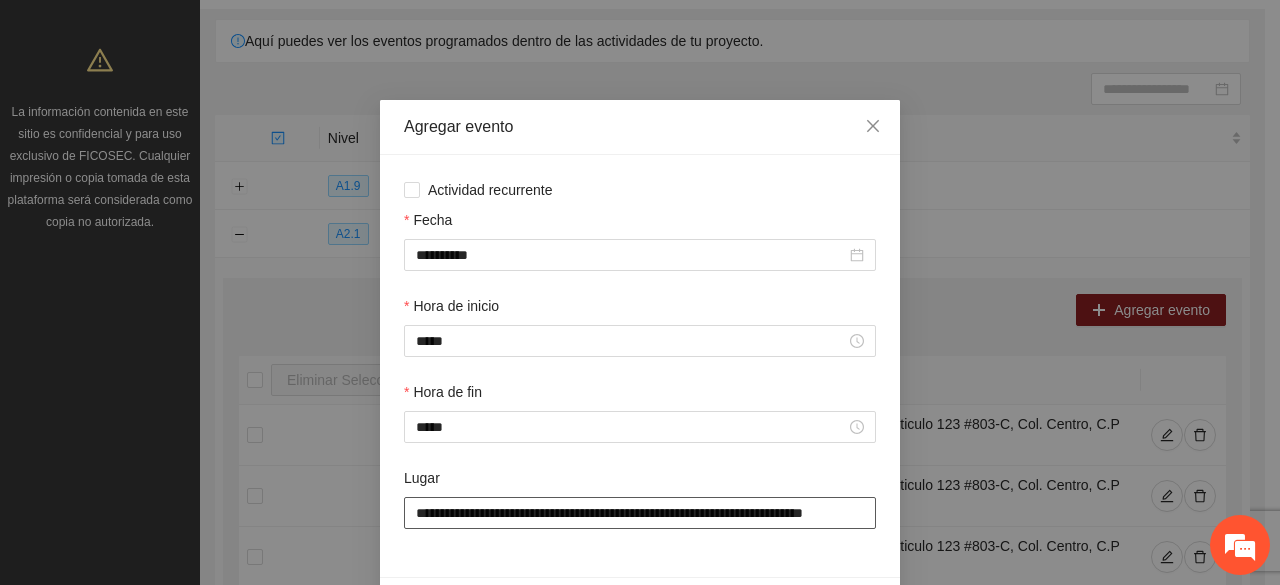 type on "**********" 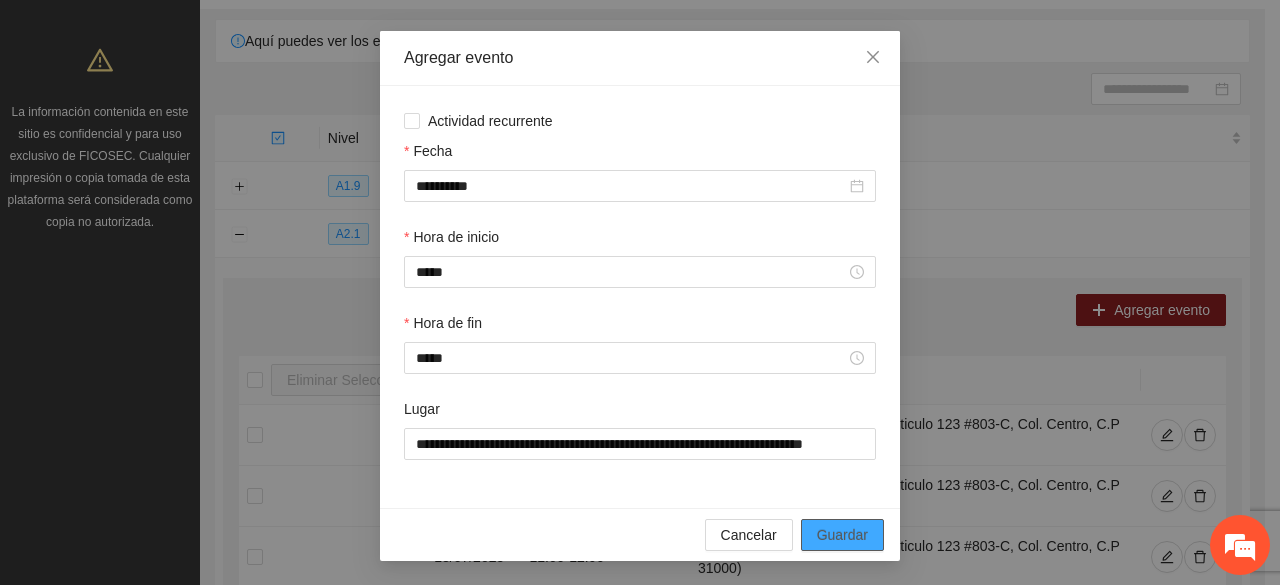 scroll, scrollTop: 0, scrollLeft: 0, axis: both 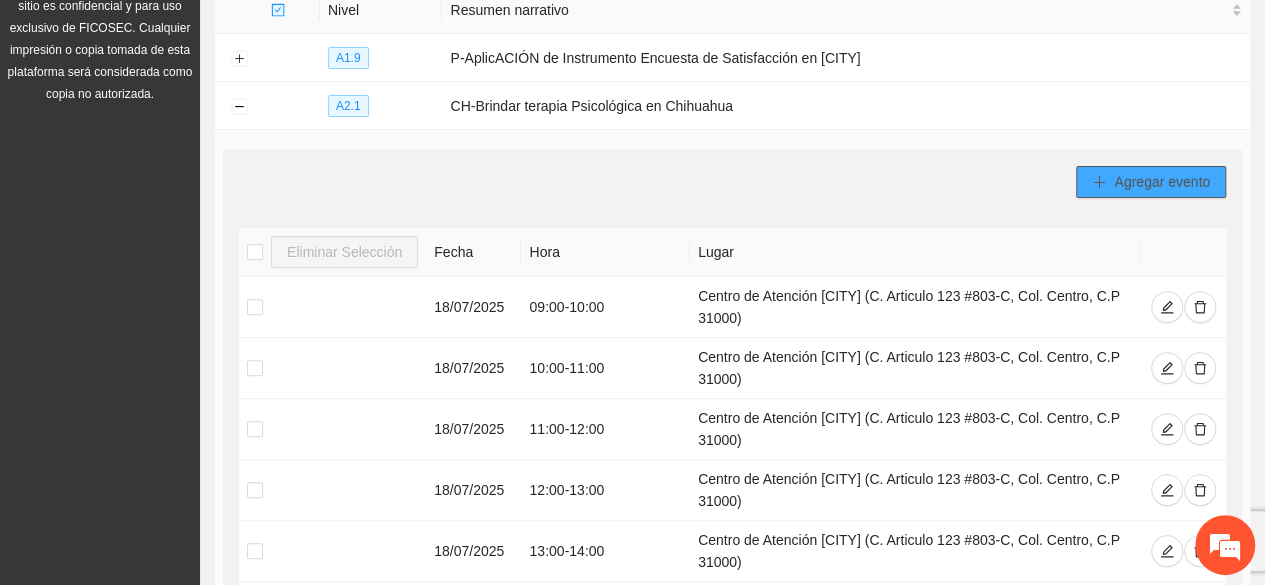 click on "Agregar evento" at bounding box center [1162, 182] 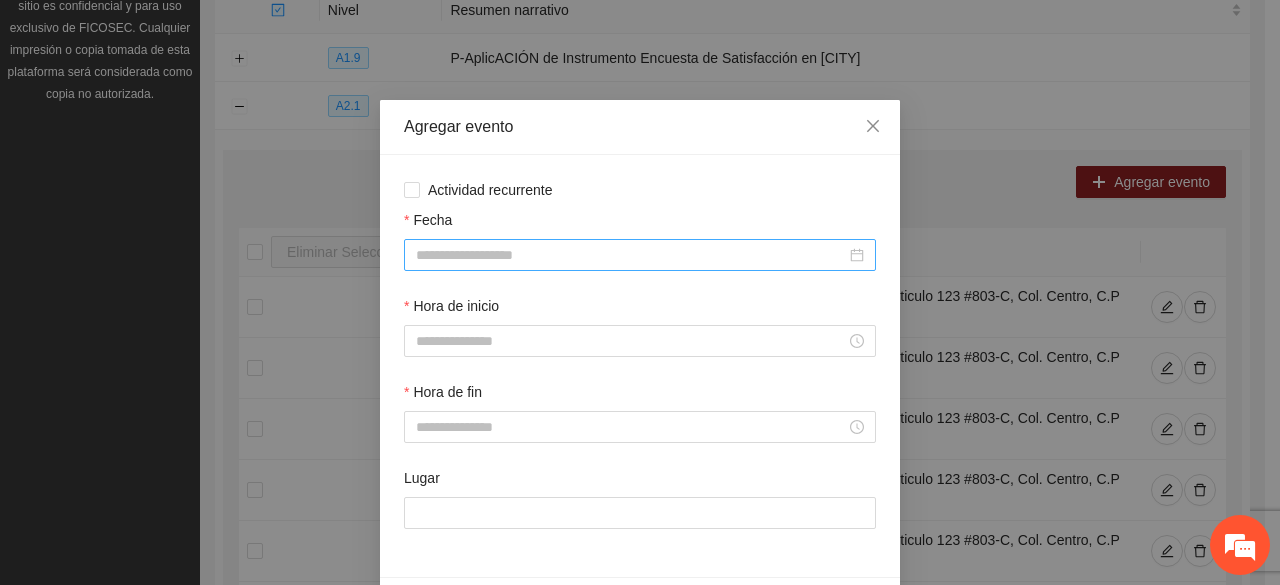 click at bounding box center (640, 255) 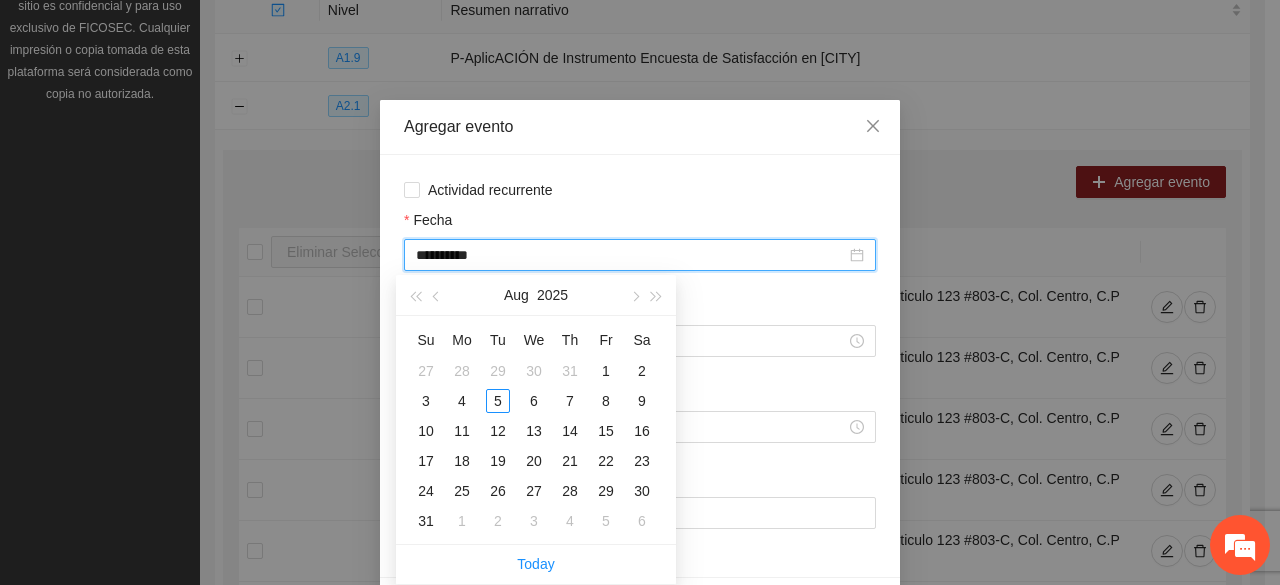 type on "**********" 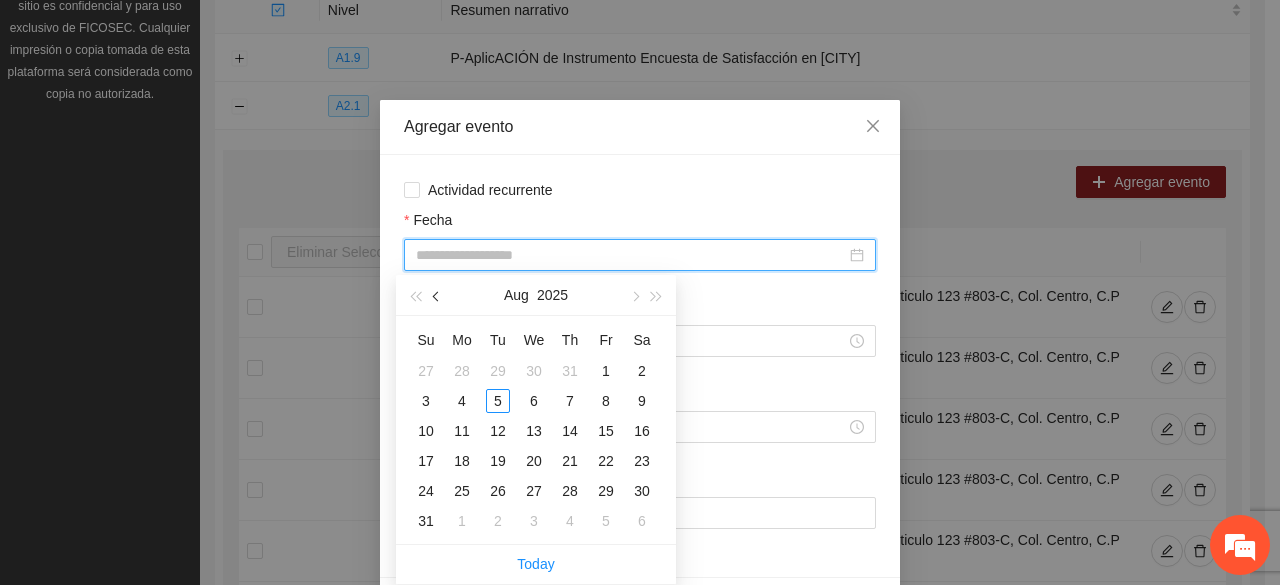 click at bounding box center [438, 297] 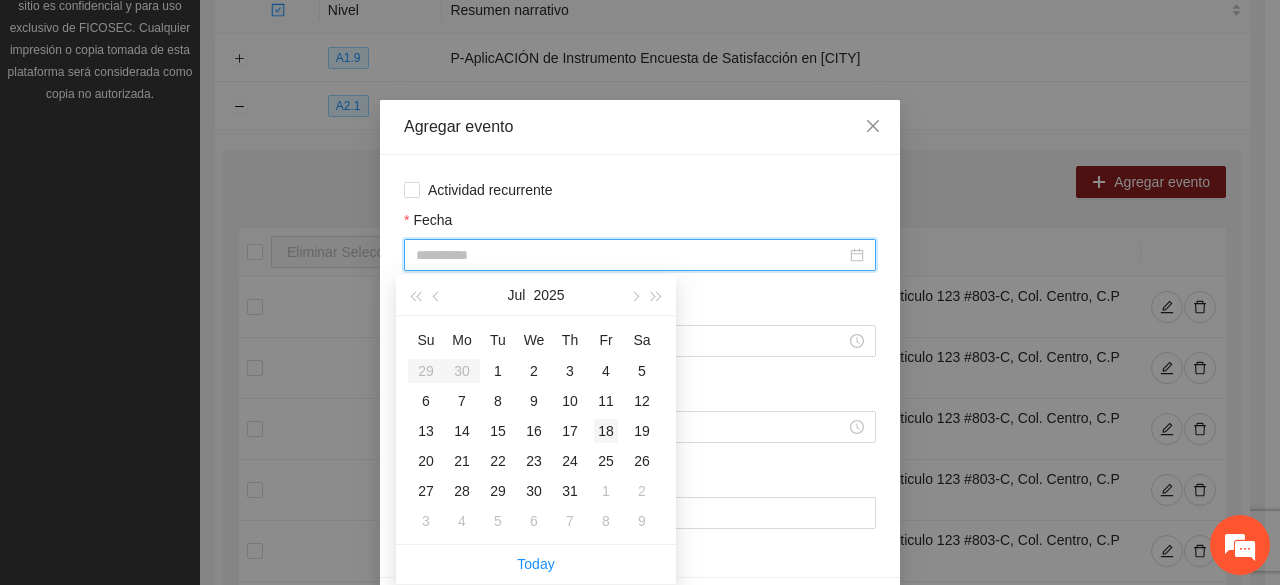 type on "**********" 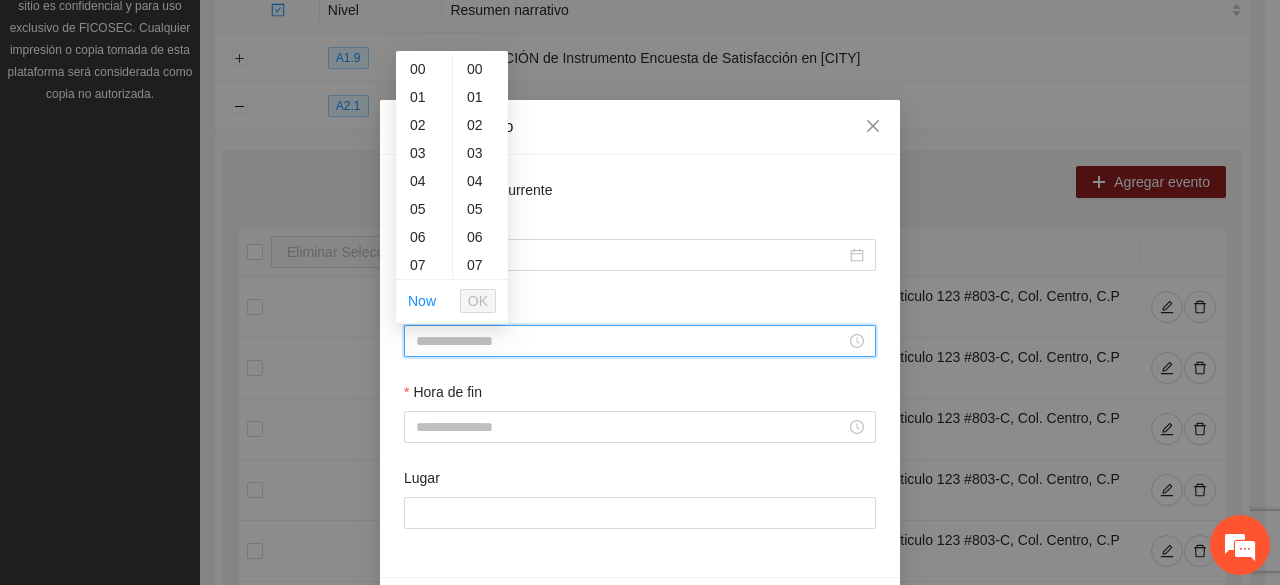 click on "Hora de inicio" at bounding box center (631, 341) 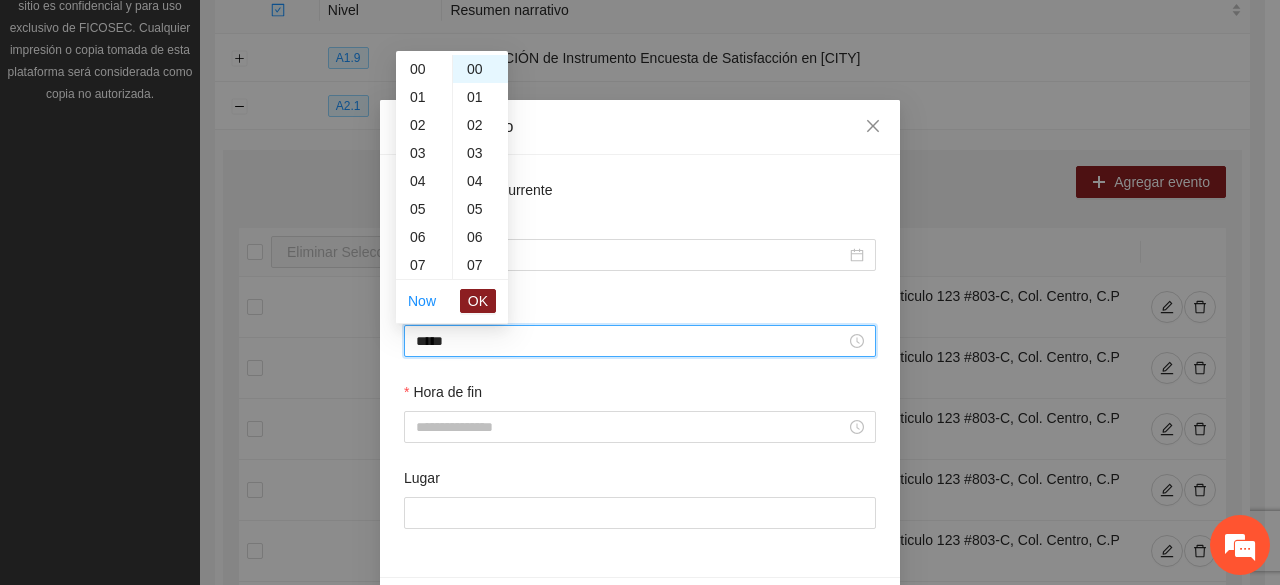 scroll, scrollTop: 252, scrollLeft: 0, axis: vertical 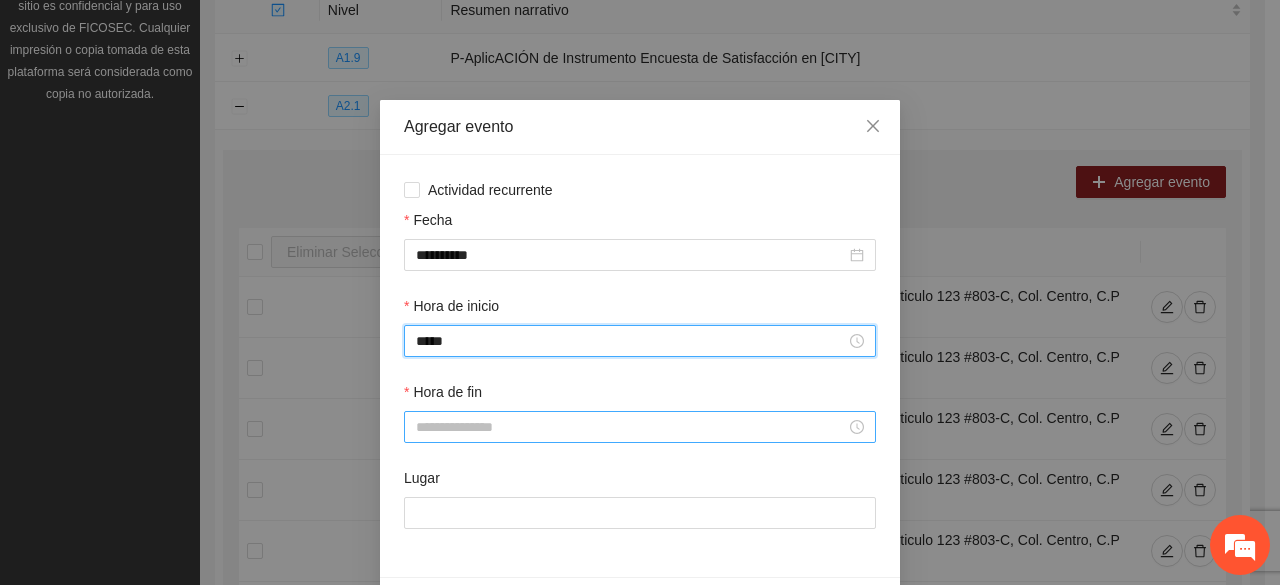 type on "*****" 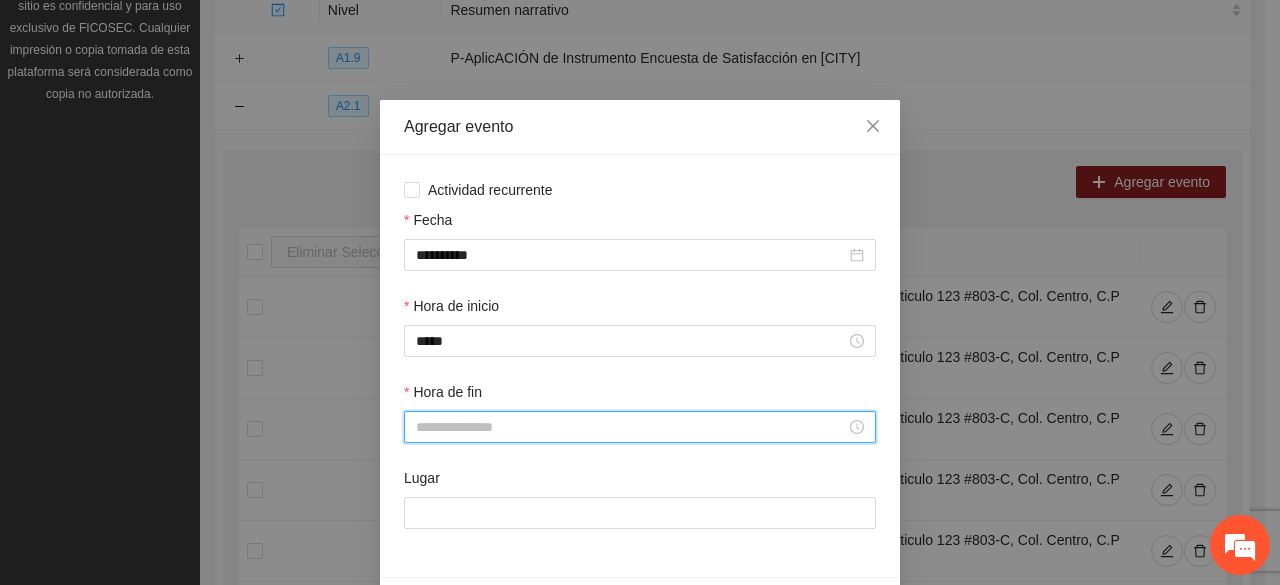 click on "Hora de fin" at bounding box center (631, 427) 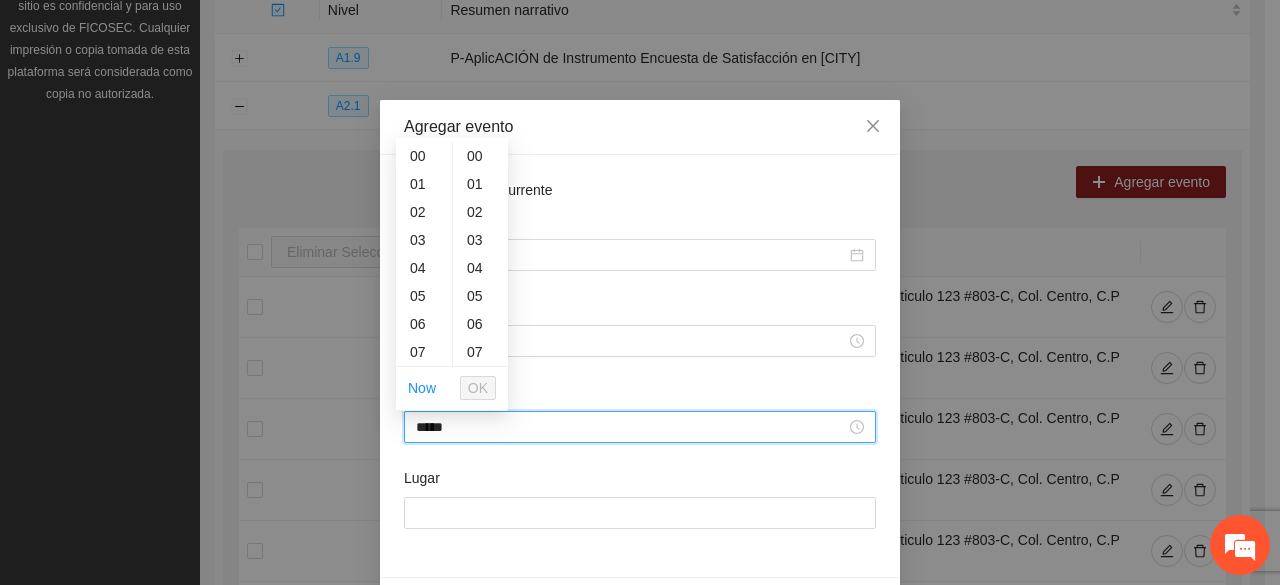 scroll, scrollTop: 280, scrollLeft: 0, axis: vertical 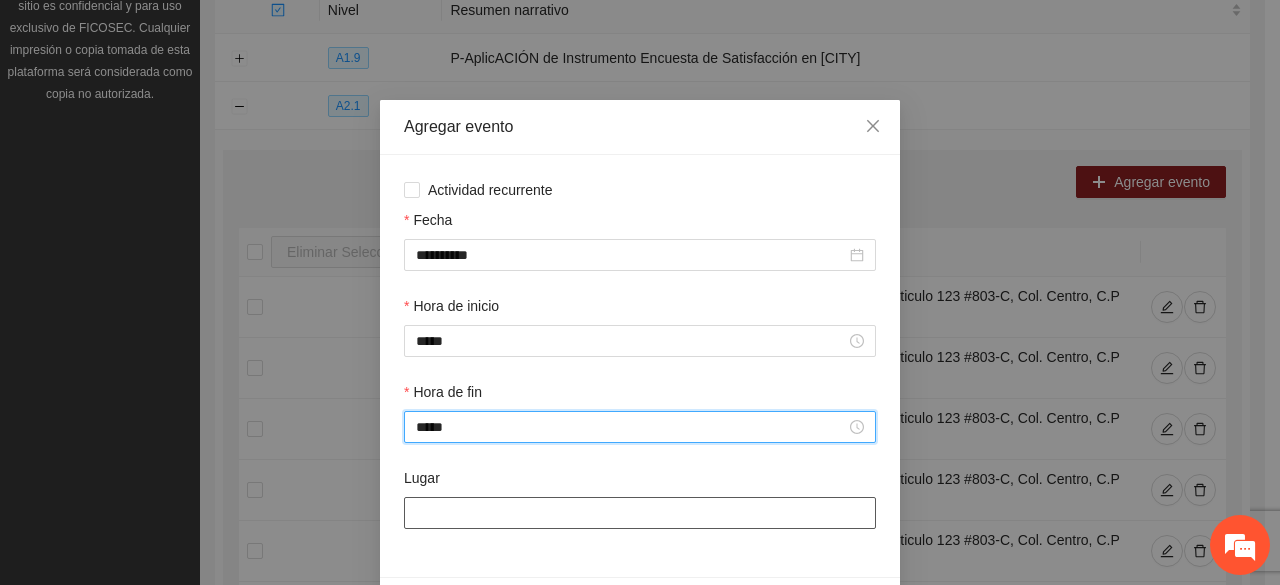 type on "*****" 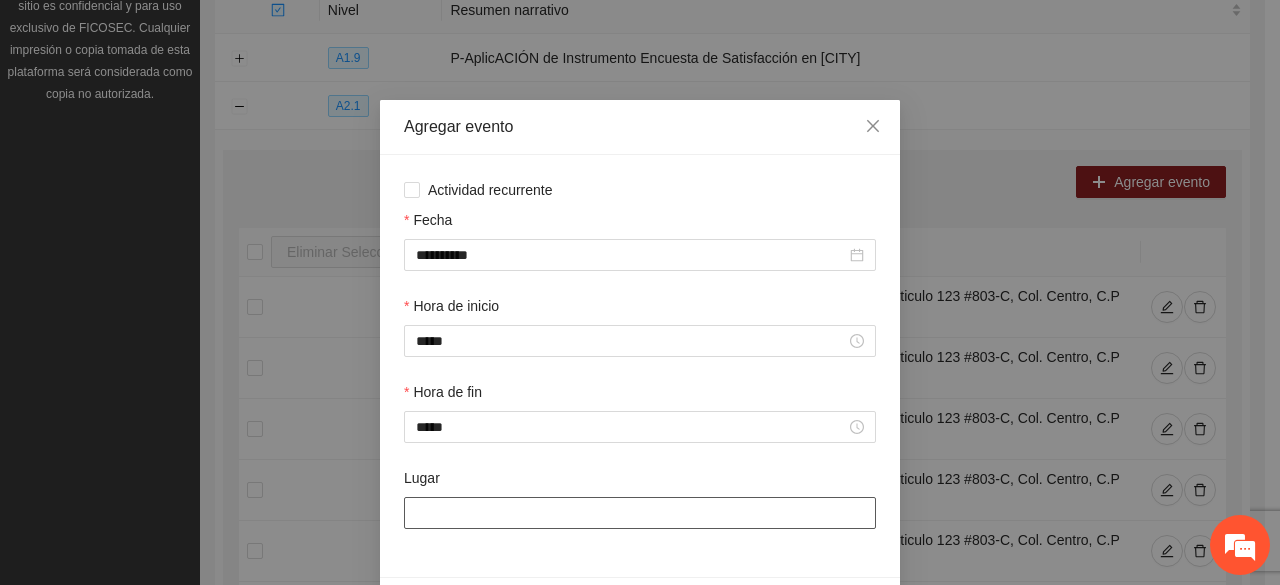 click on "Lugar" at bounding box center [640, 513] 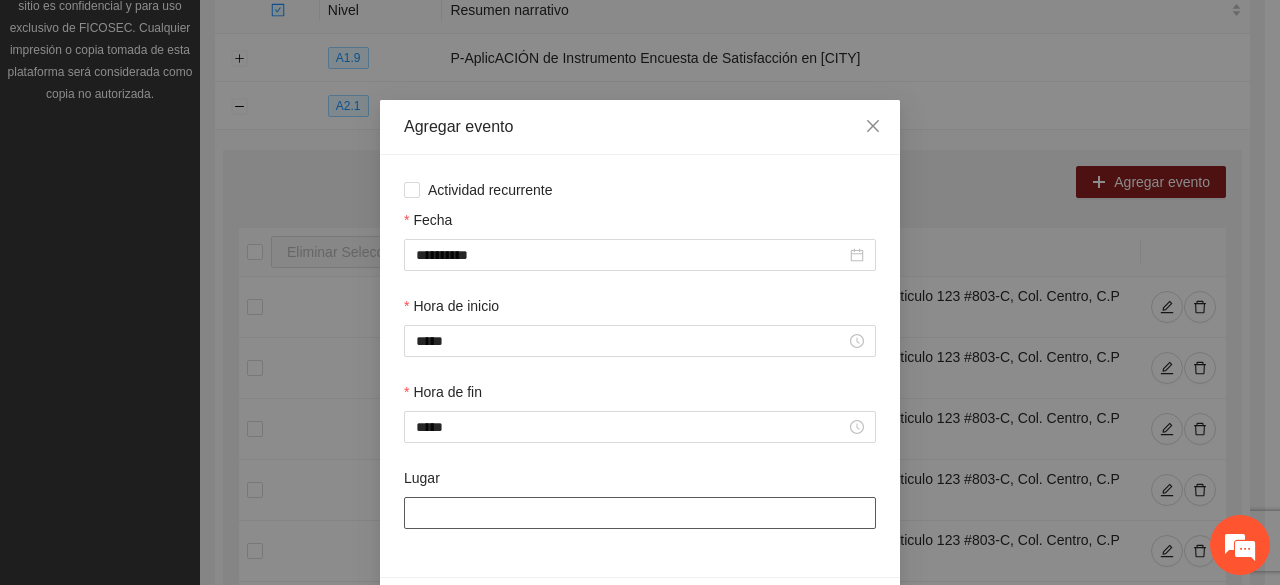 paste on "**********" 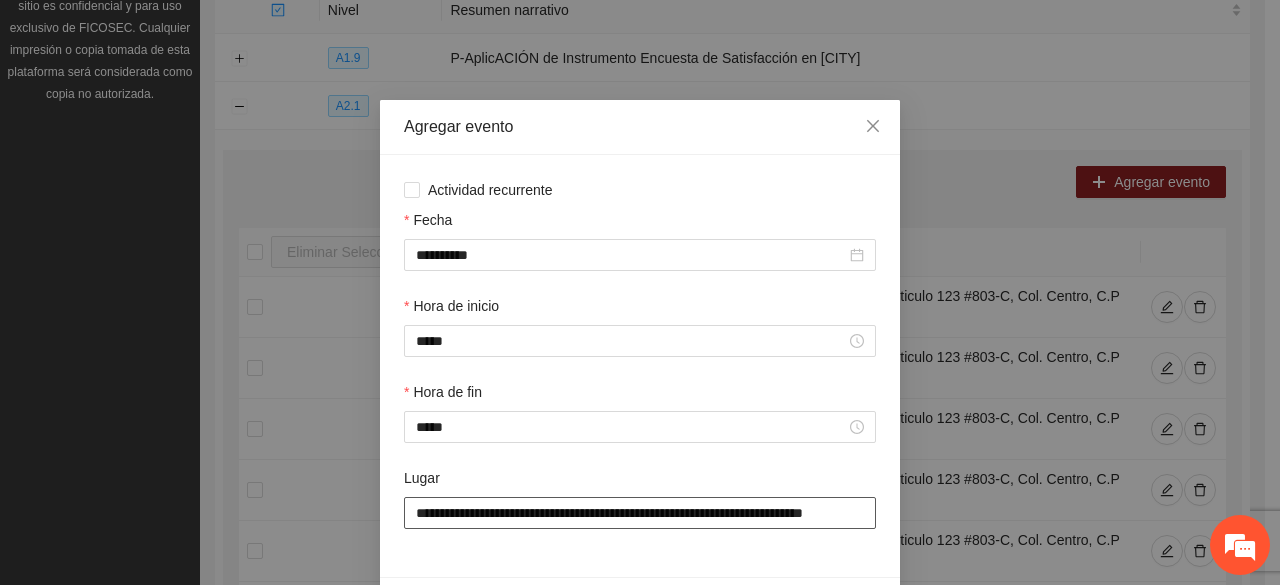 scroll, scrollTop: 0, scrollLeft: 36, axis: horizontal 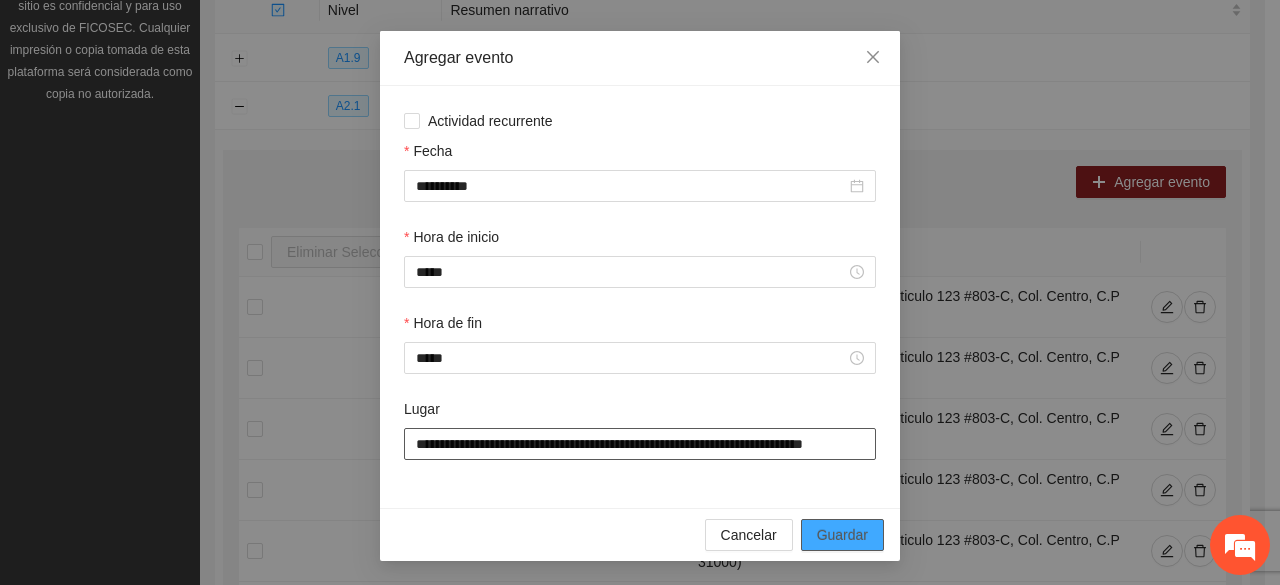 type on "**********" 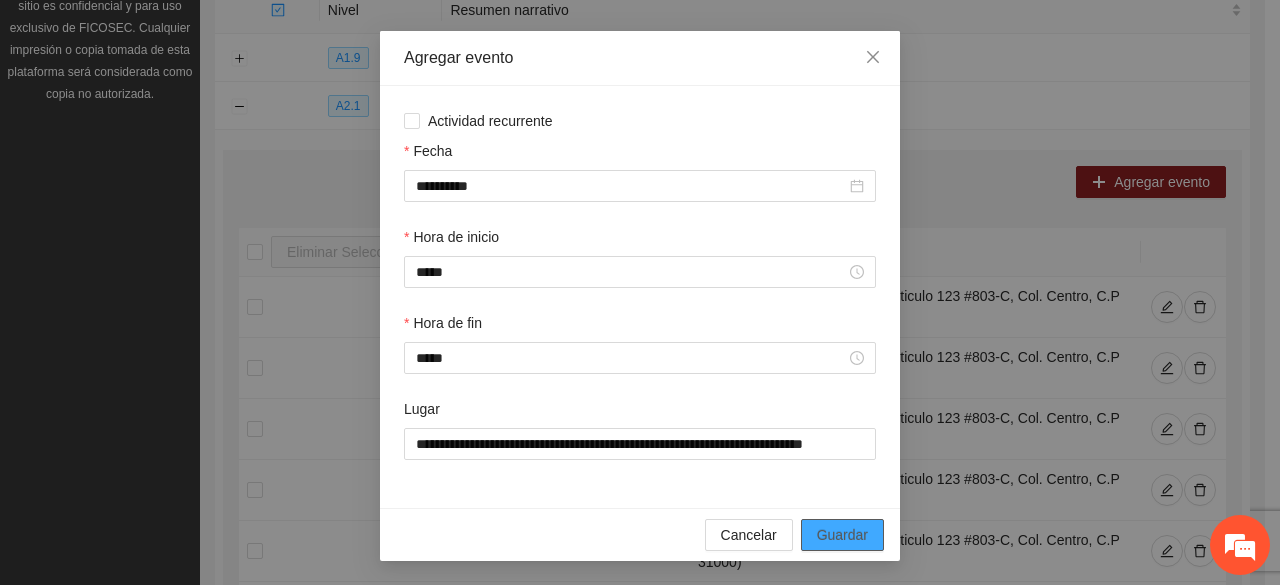 scroll, scrollTop: 0, scrollLeft: 0, axis: both 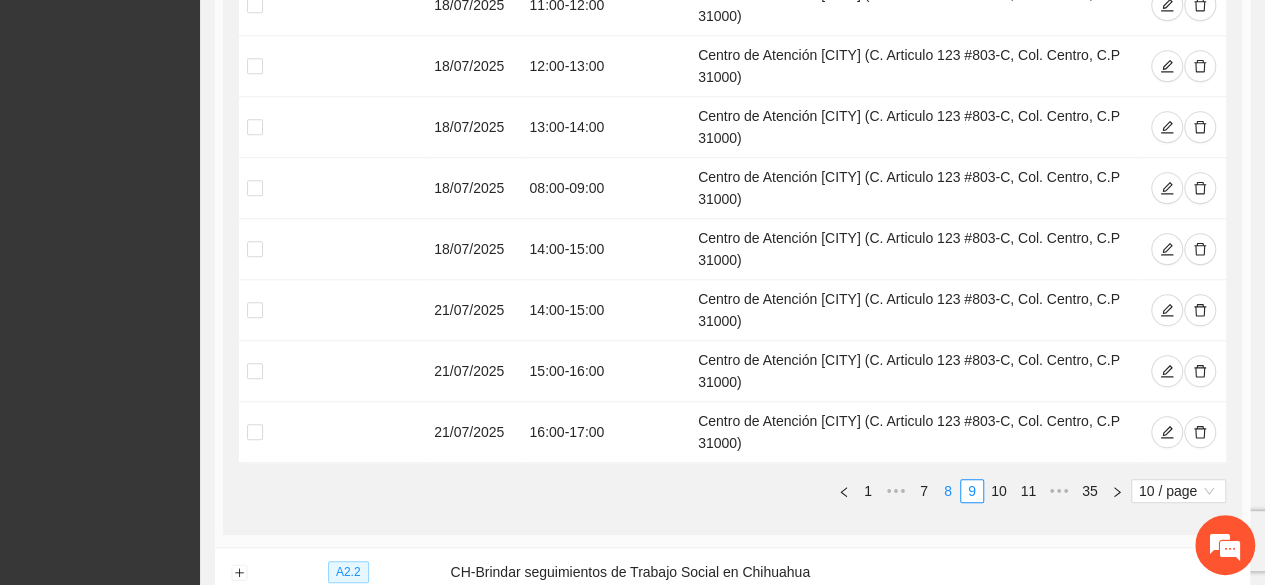 click on "8" at bounding box center (948, 491) 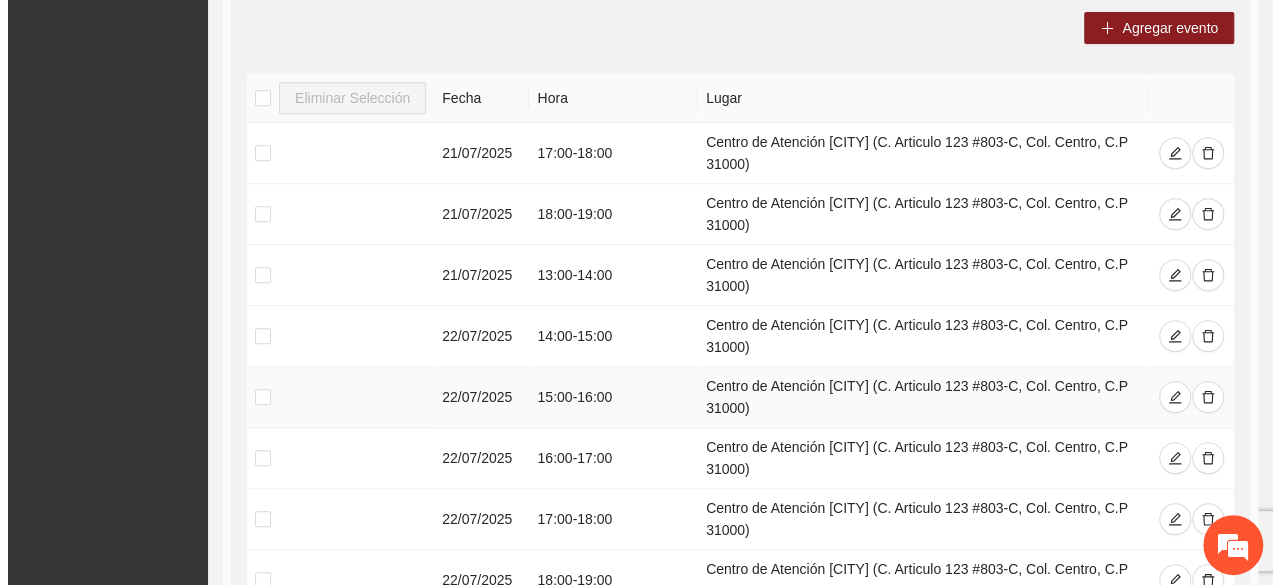 scroll, scrollTop: 426, scrollLeft: 0, axis: vertical 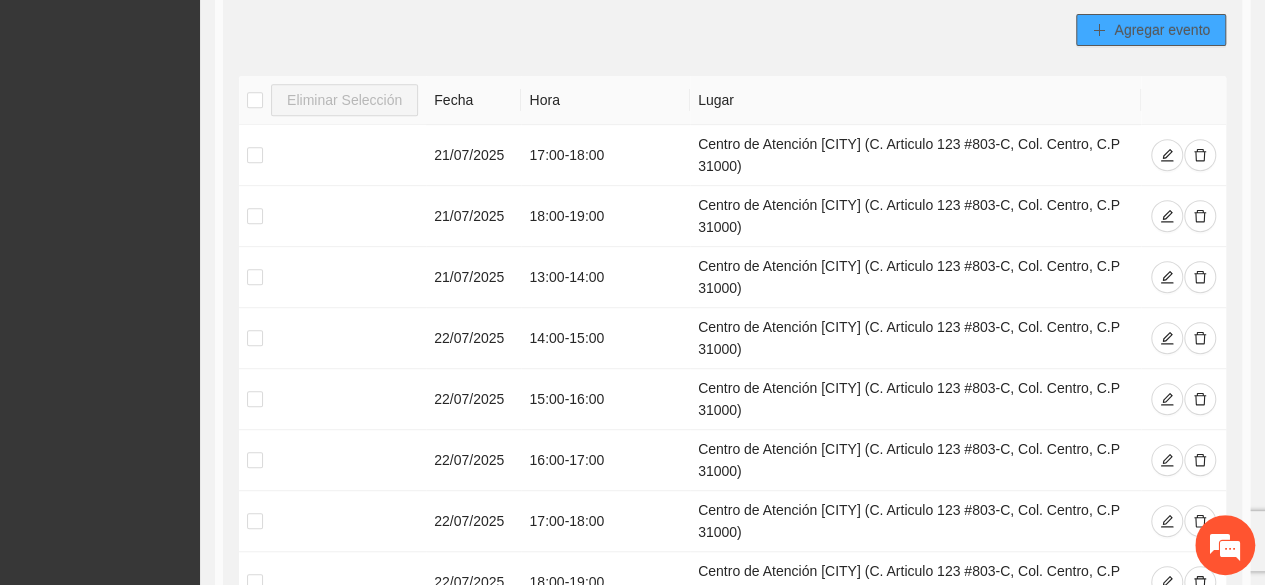 drag, startPoint x: 1169, startPoint y: 5, endPoint x: 1164, endPoint y: 29, distance: 24.5153 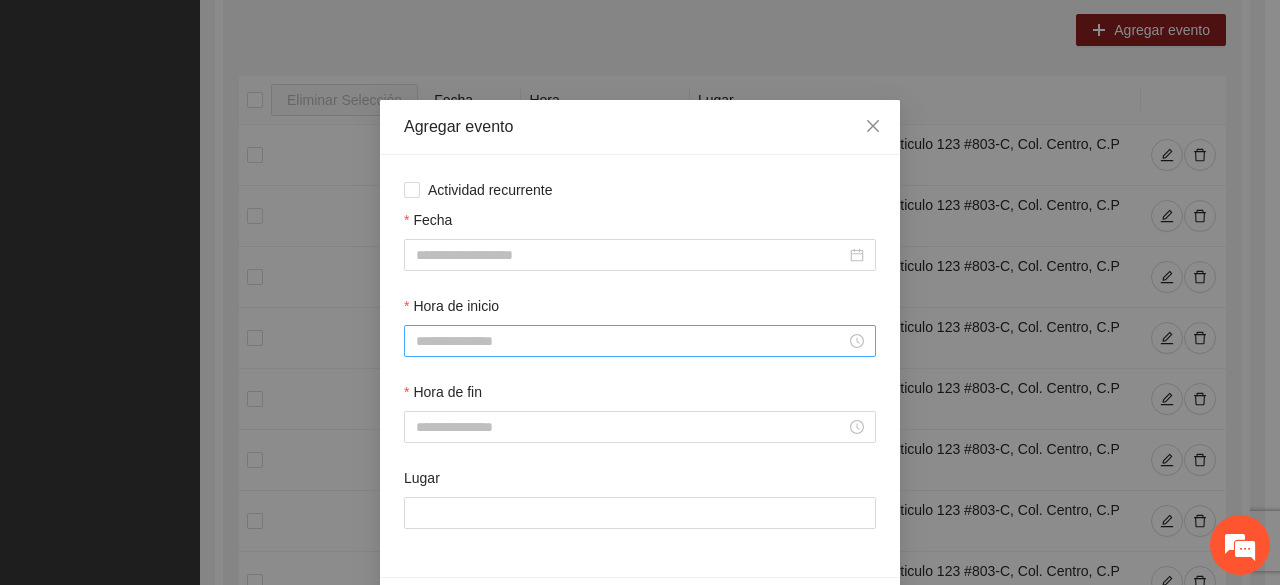 click at bounding box center [640, 341] 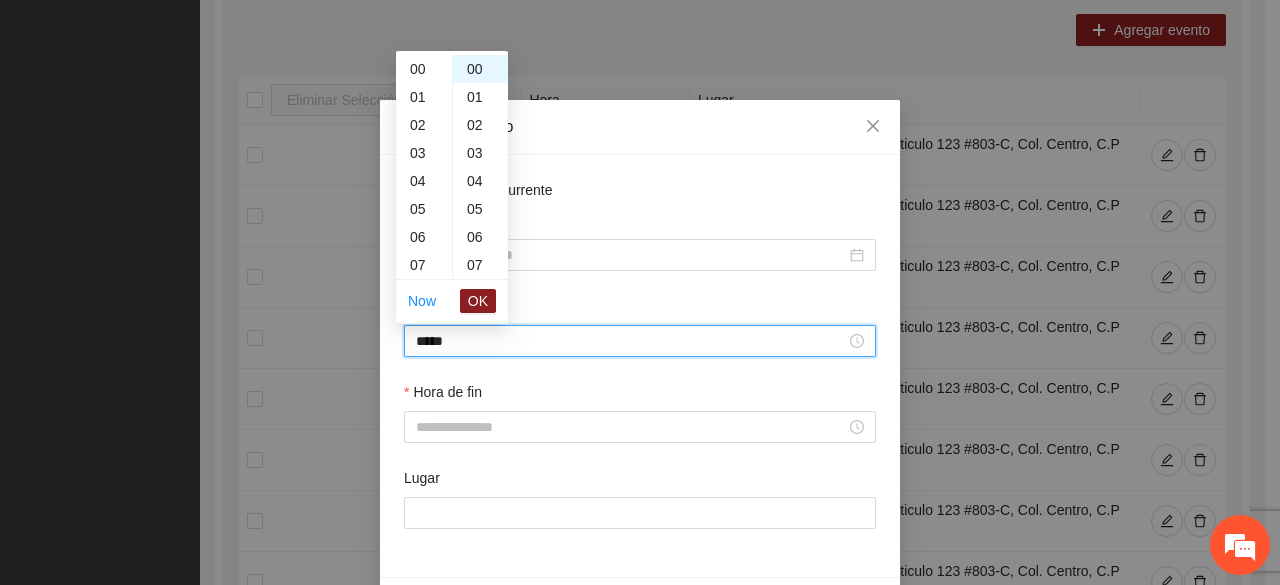 scroll, scrollTop: 448, scrollLeft: 0, axis: vertical 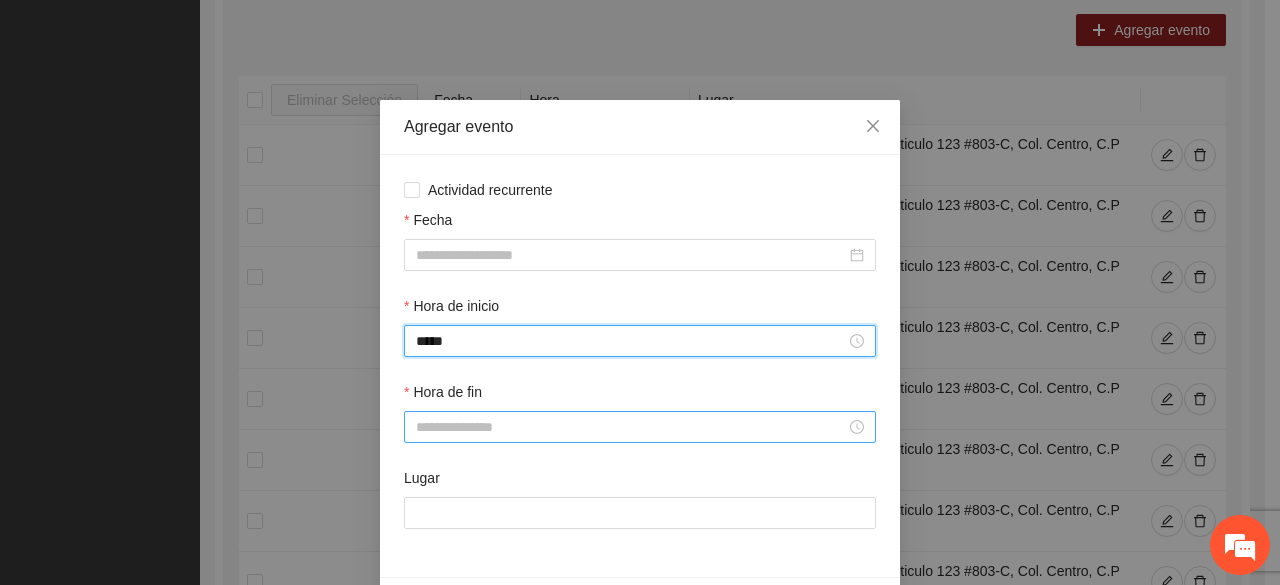 type on "*****" 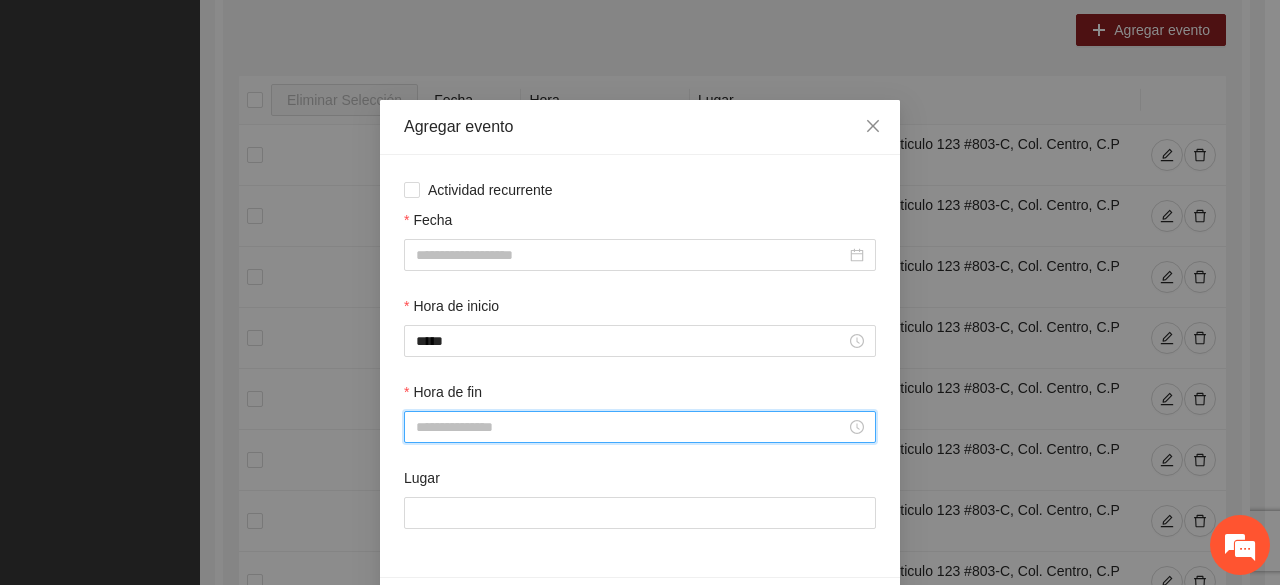 click on "Hora de fin" at bounding box center [631, 427] 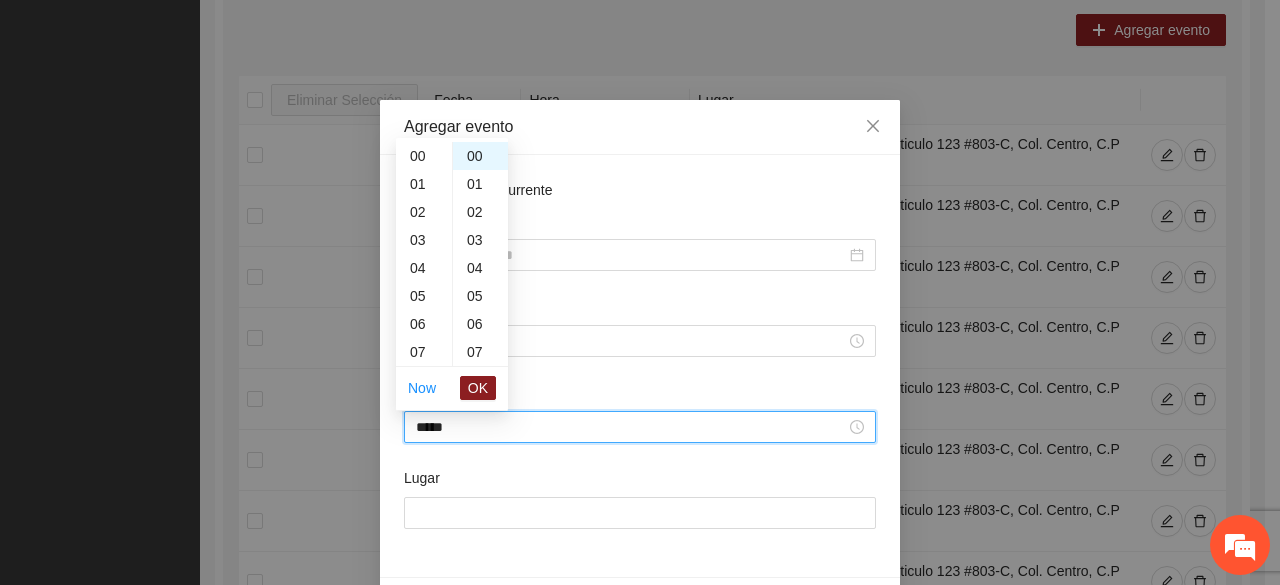 scroll, scrollTop: 476, scrollLeft: 0, axis: vertical 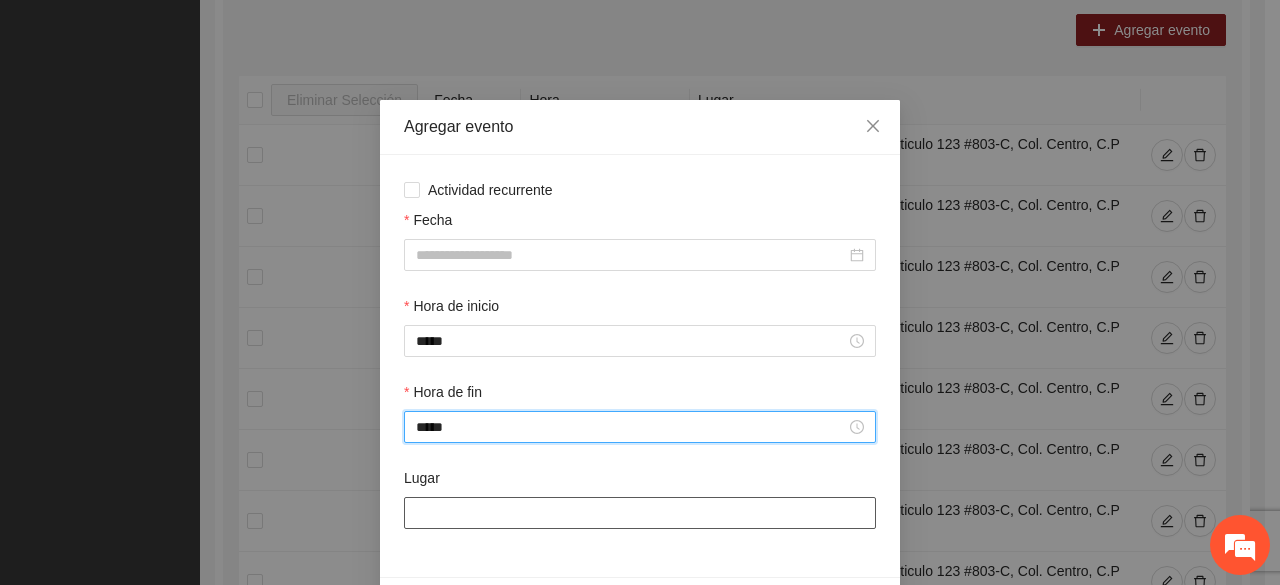 type on "*****" 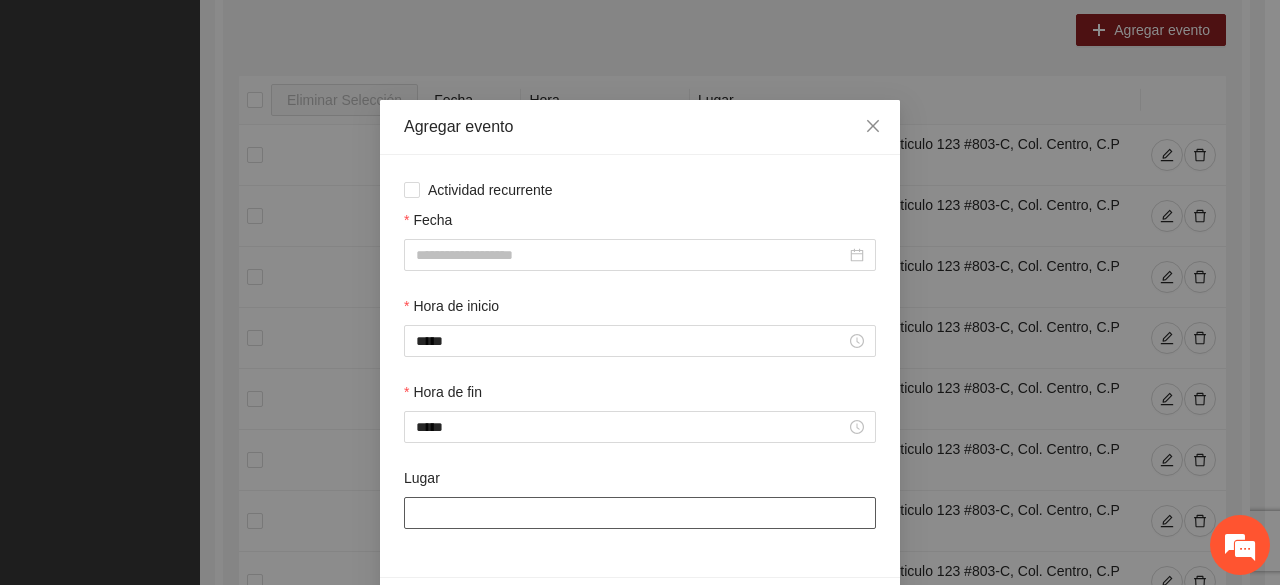 click on "Lugar" at bounding box center (640, 513) 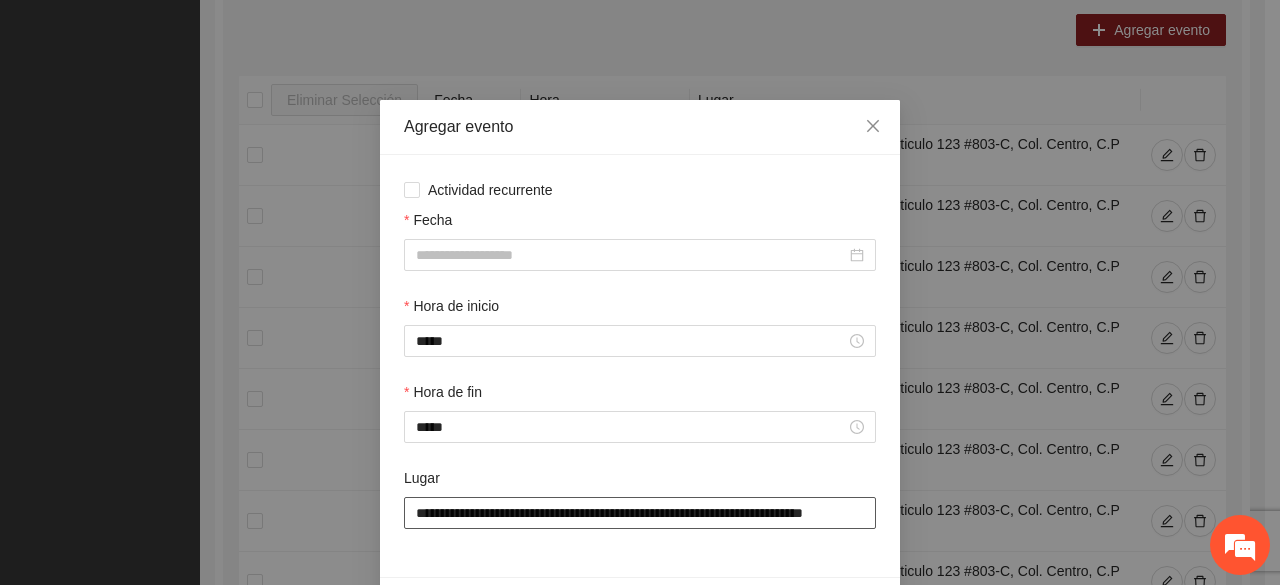 scroll, scrollTop: 0, scrollLeft: 36, axis: horizontal 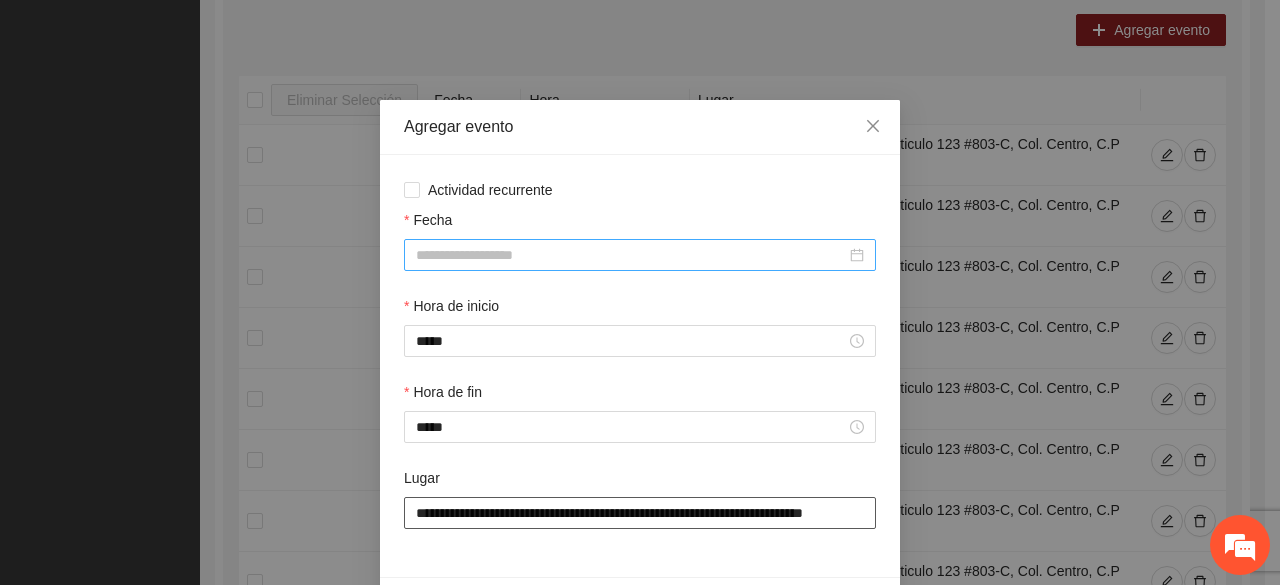 type on "**********" 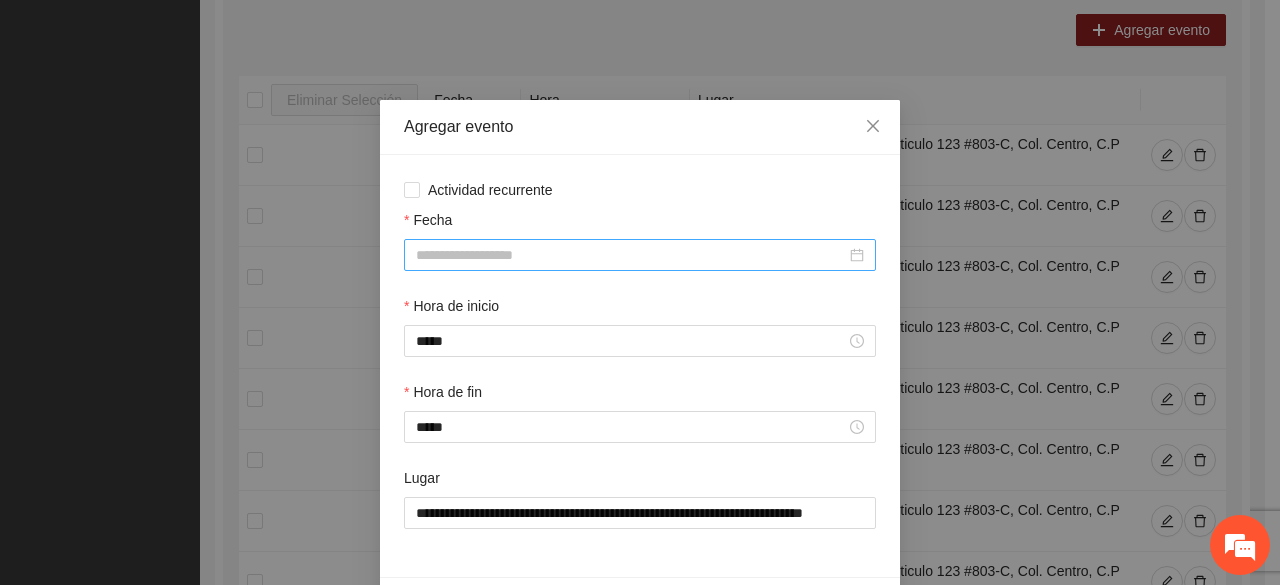 scroll, scrollTop: 0, scrollLeft: 0, axis: both 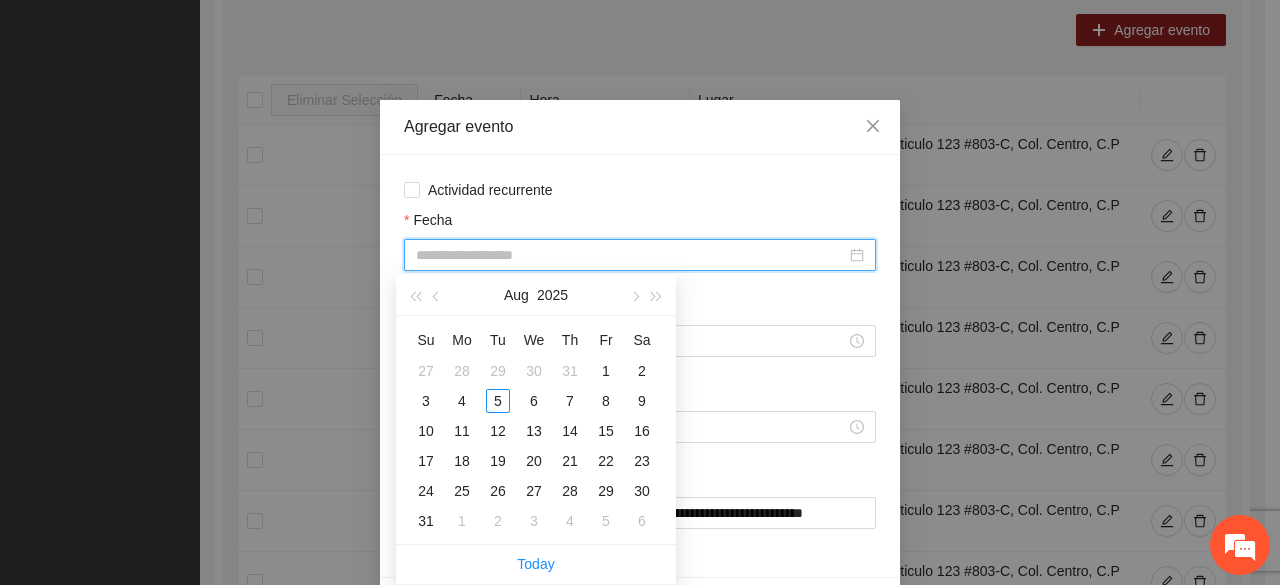 click on "Fecha" at bounding box center [631, 255] 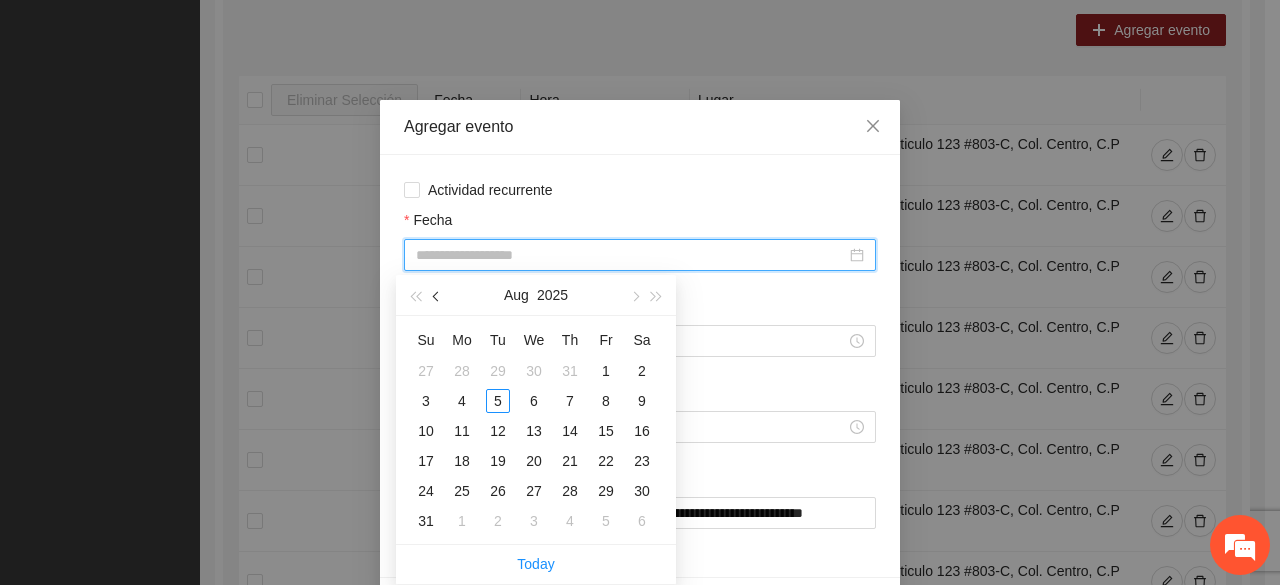 click at bounding box center (438, 297) 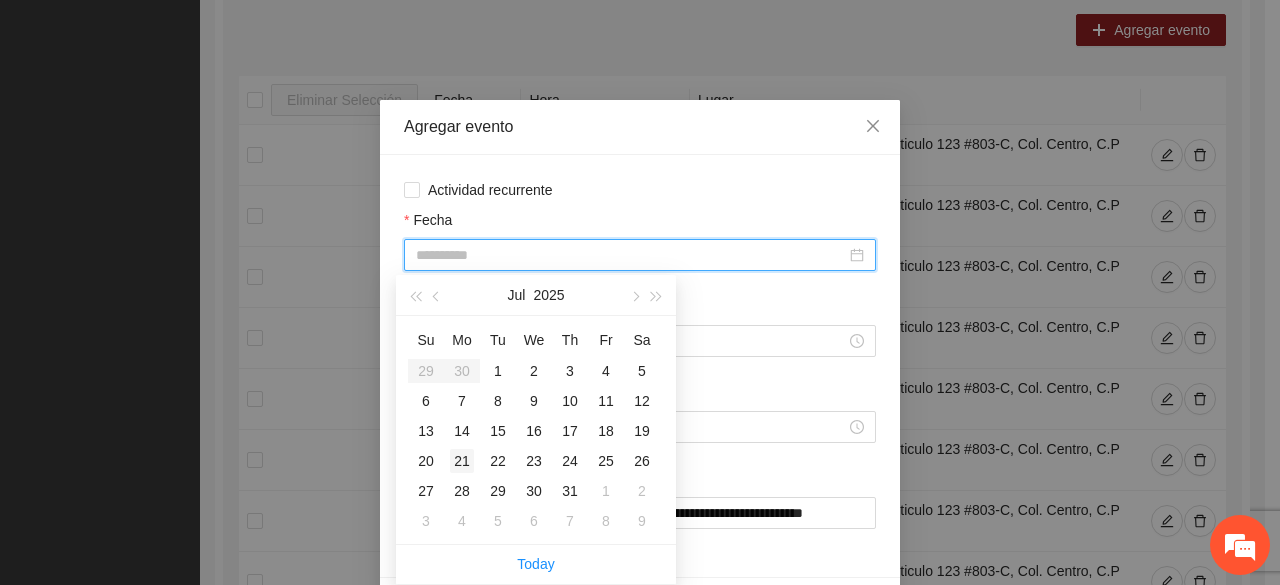 type on "**********" 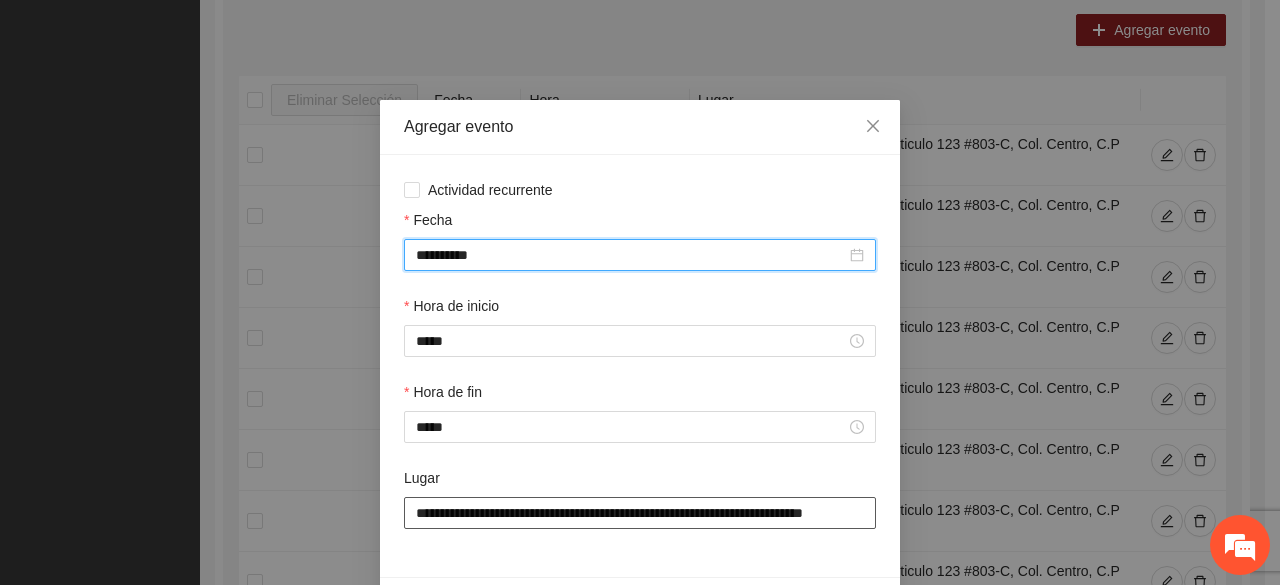 scroll, scrollTop: 70, scrollLeft: 0, axis: vertical 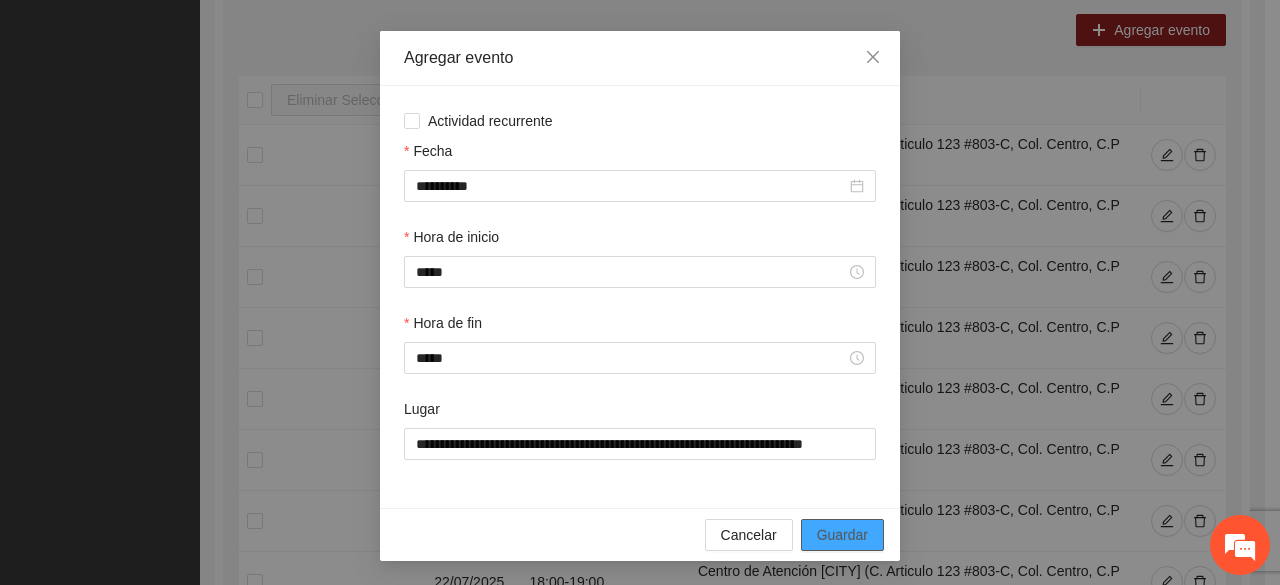 click on "Guardar" at bounding box center (842, 535) 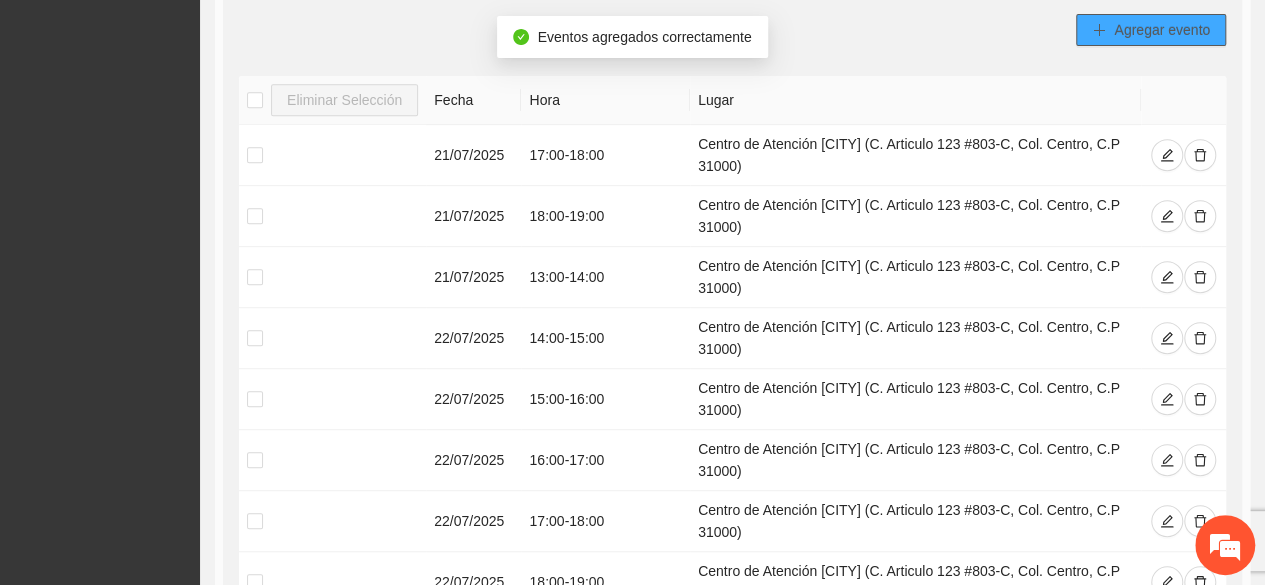 click on "Agregar evento" at bounding box center (1151, 30) 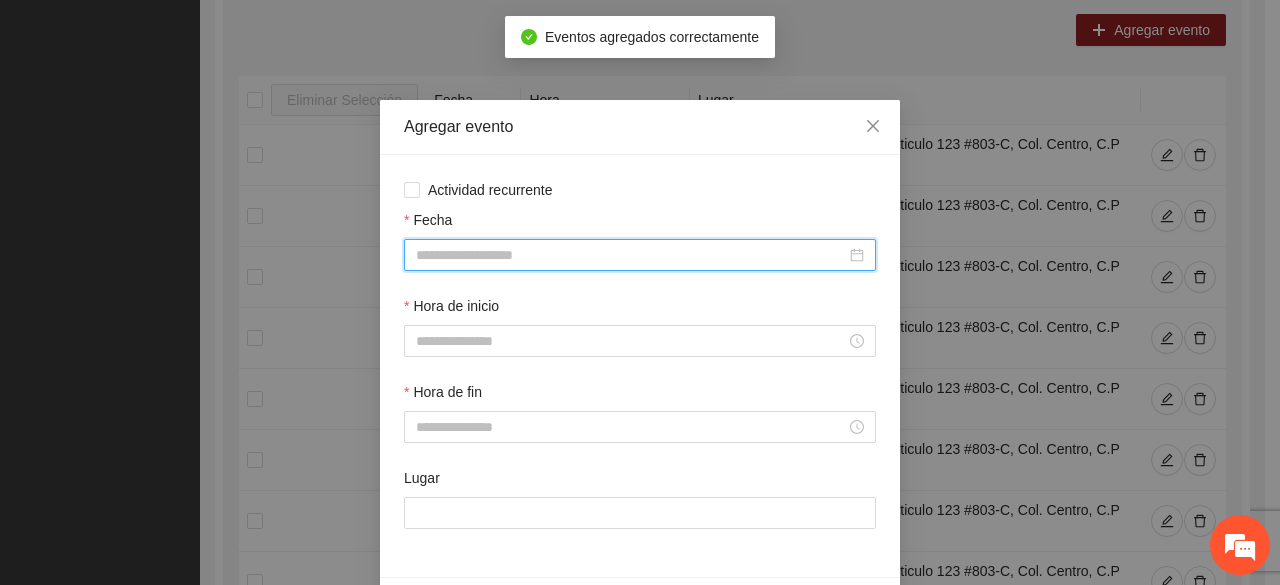 click on "Fecha" at bounding box center [631, 255] 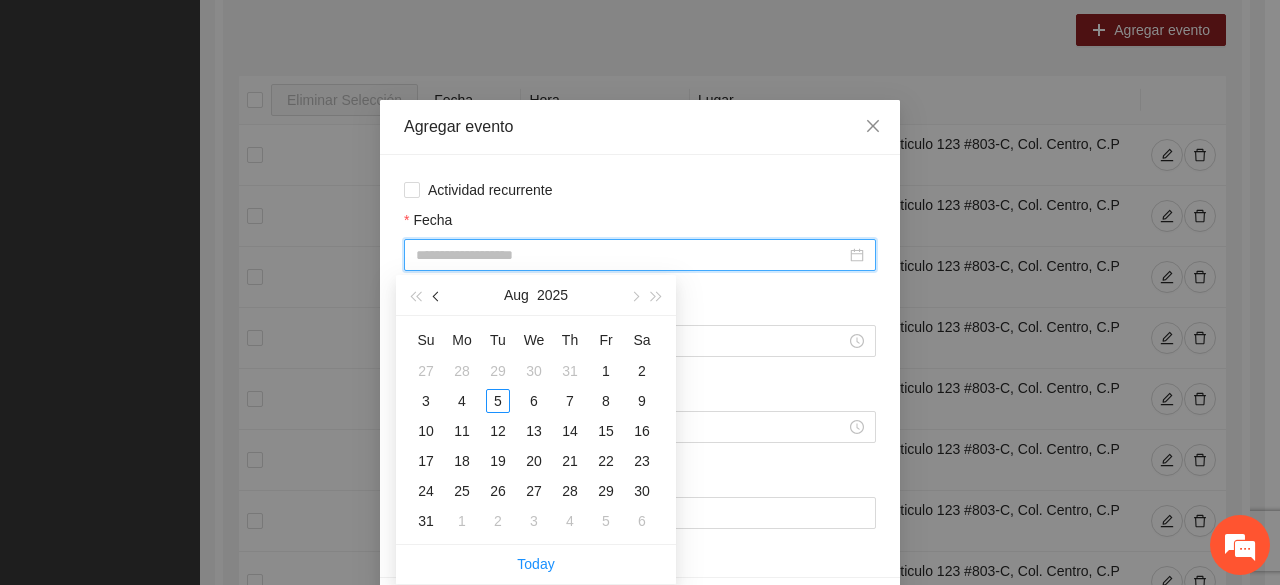 click at bounding box center (438, 297) 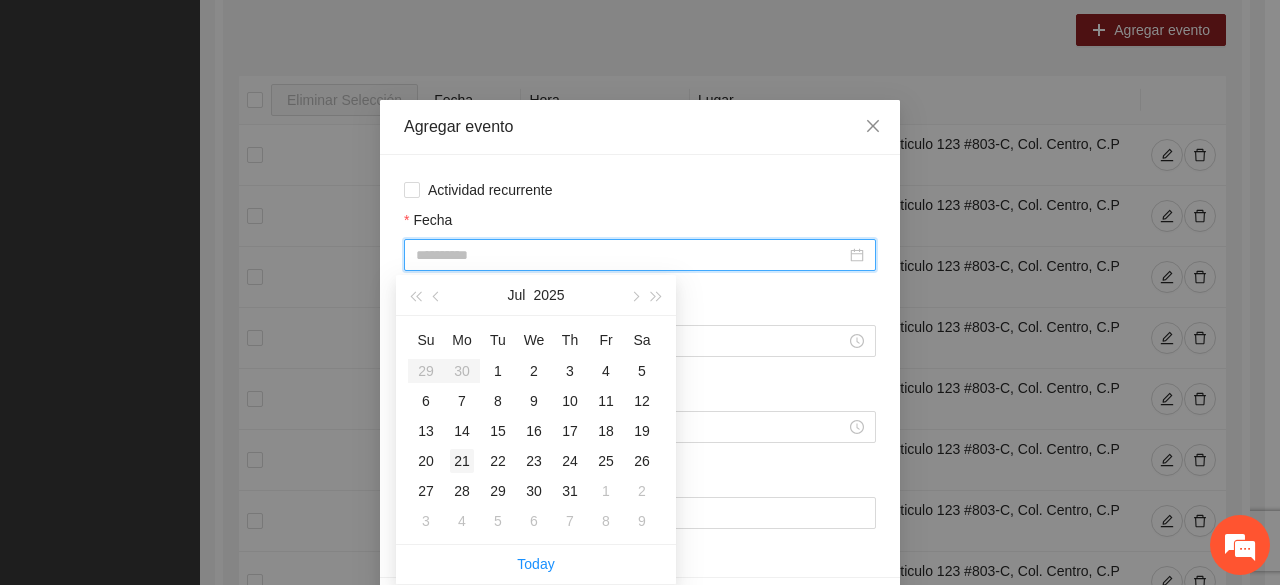 type on "**********" 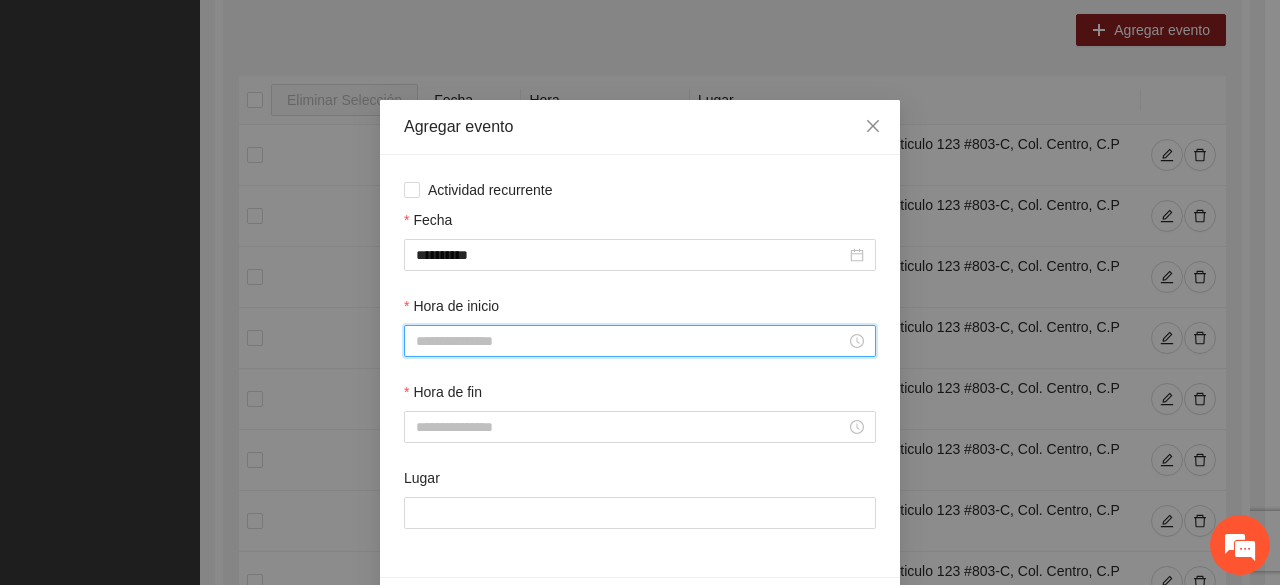 click on "Hora de inicio" at bounding box center (631, 341) 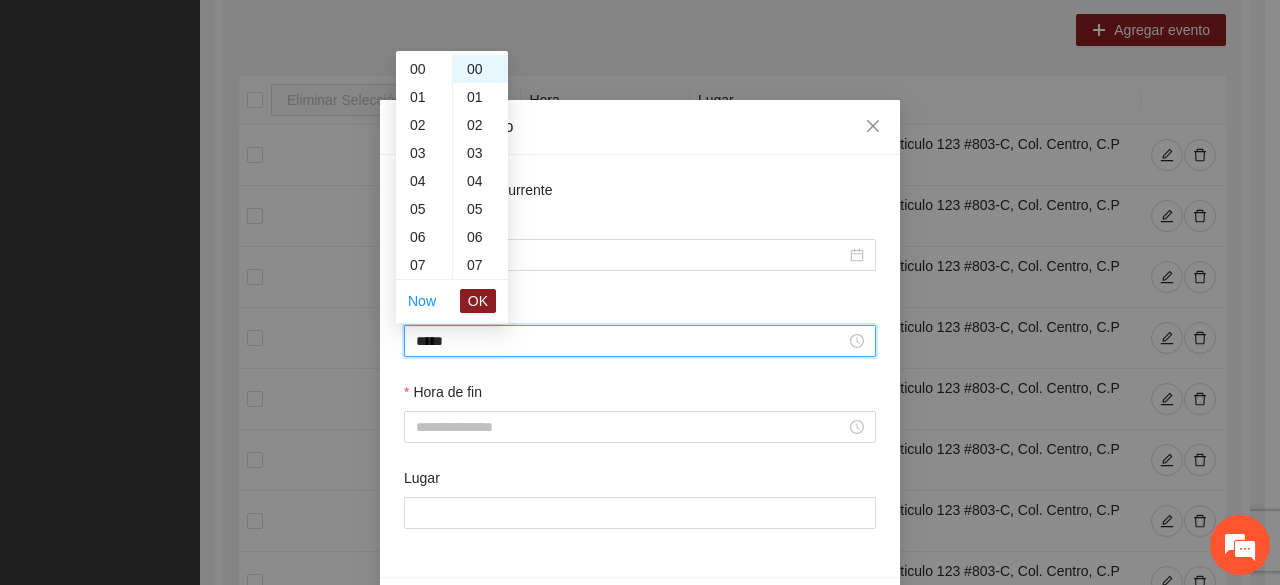 scroll, scrollTop: 364, scrollLeft: 0, axis: vertical 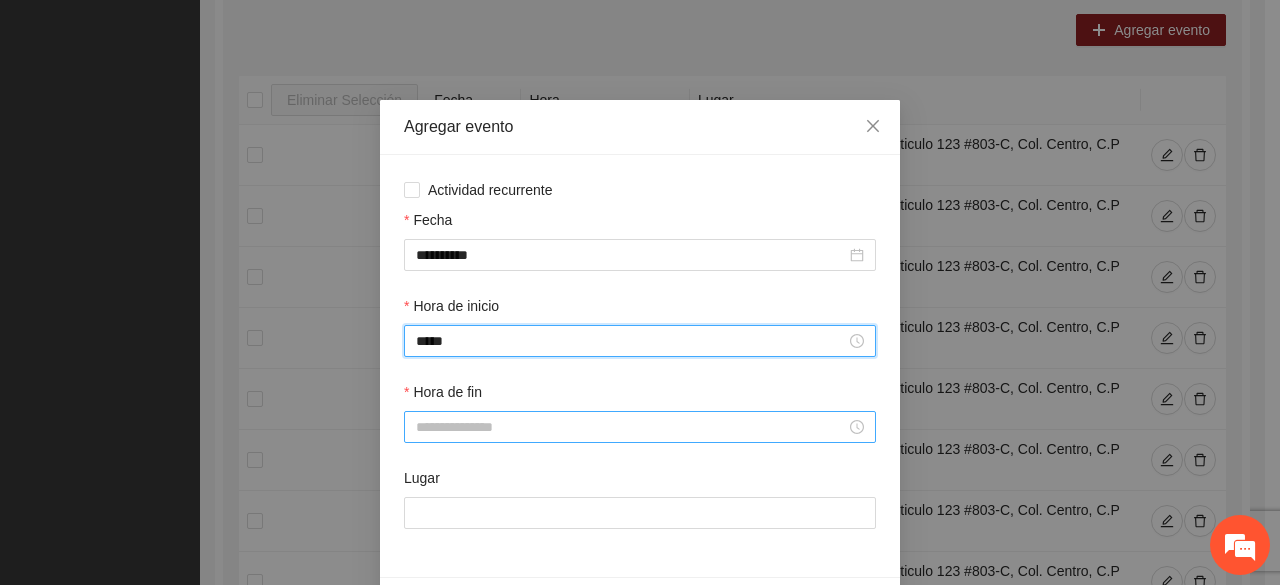 type on "*****" 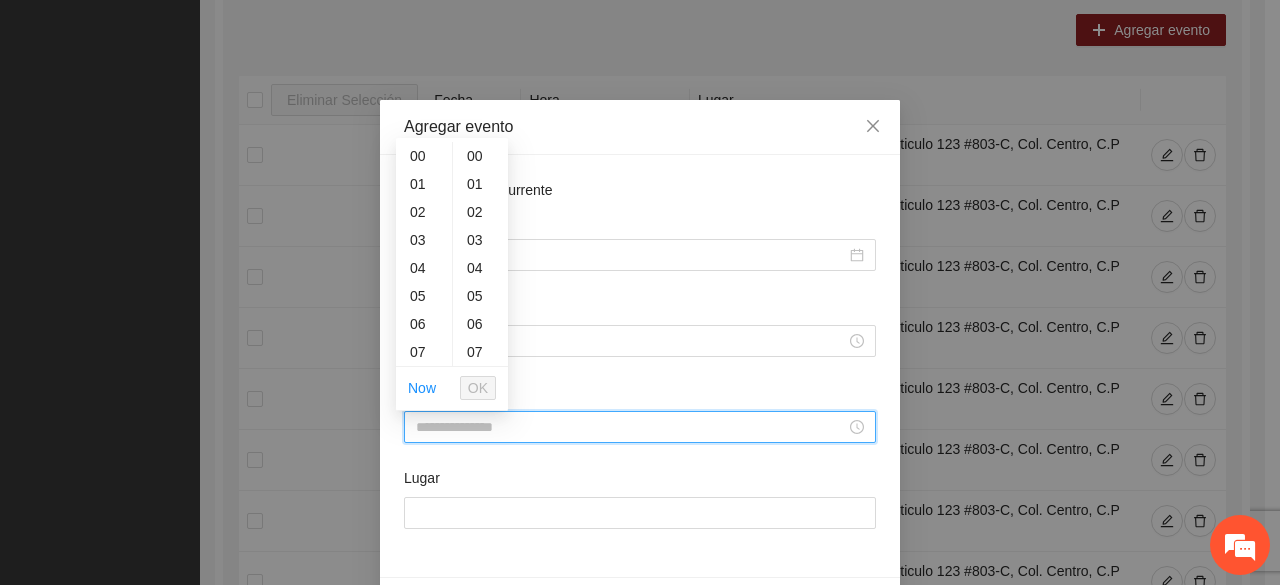 click on "Hora de fin" at bounding box center (631, 427) 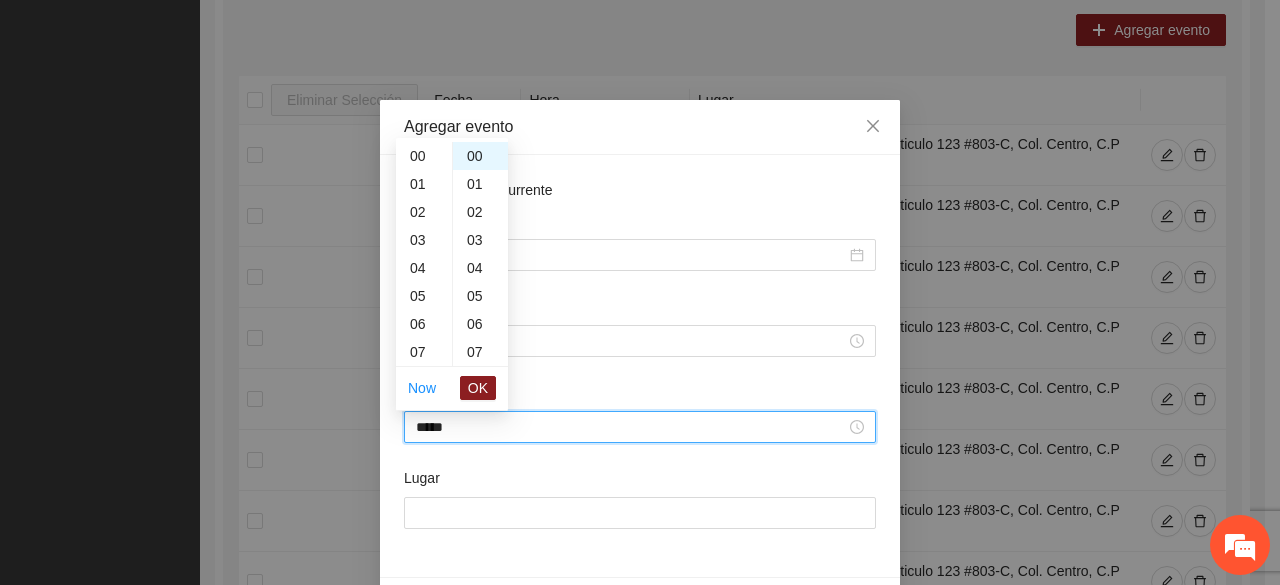 scroll, scrollTop: 392, scrollLeft: 0, axis: vertical 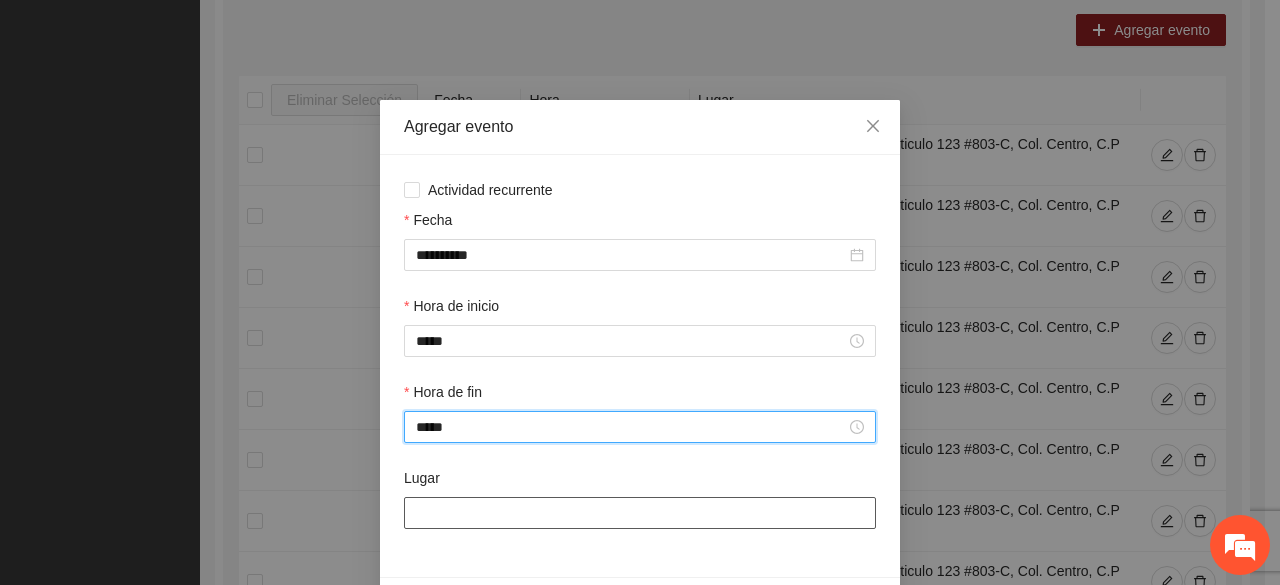 type on "*****" 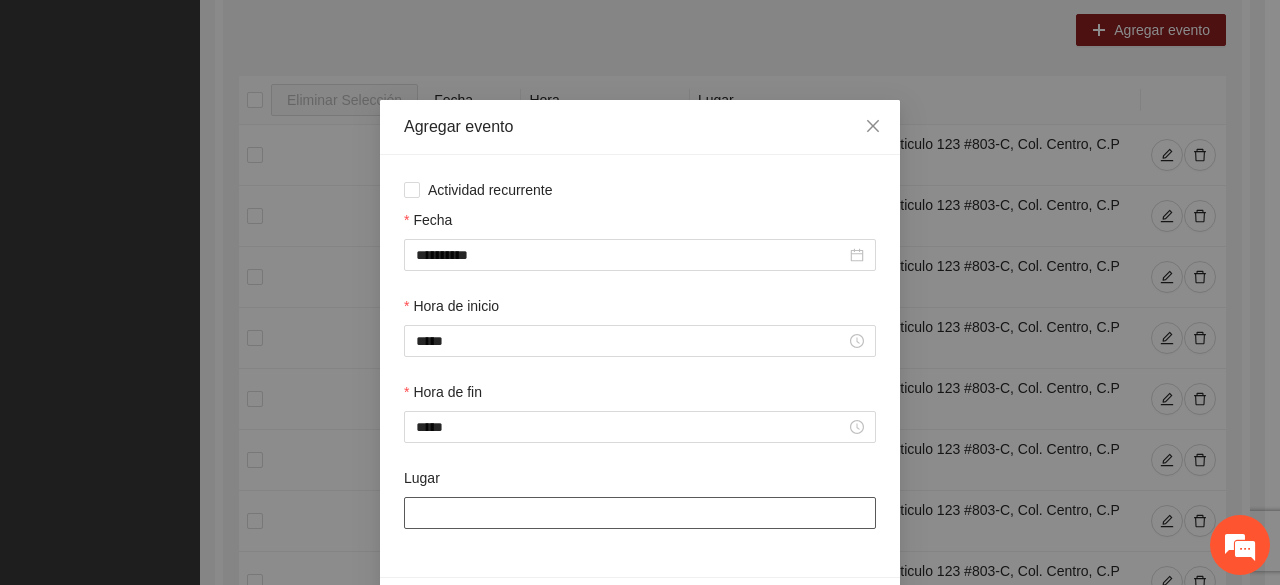 click on "Lugar" at bounding box center [640, 513] 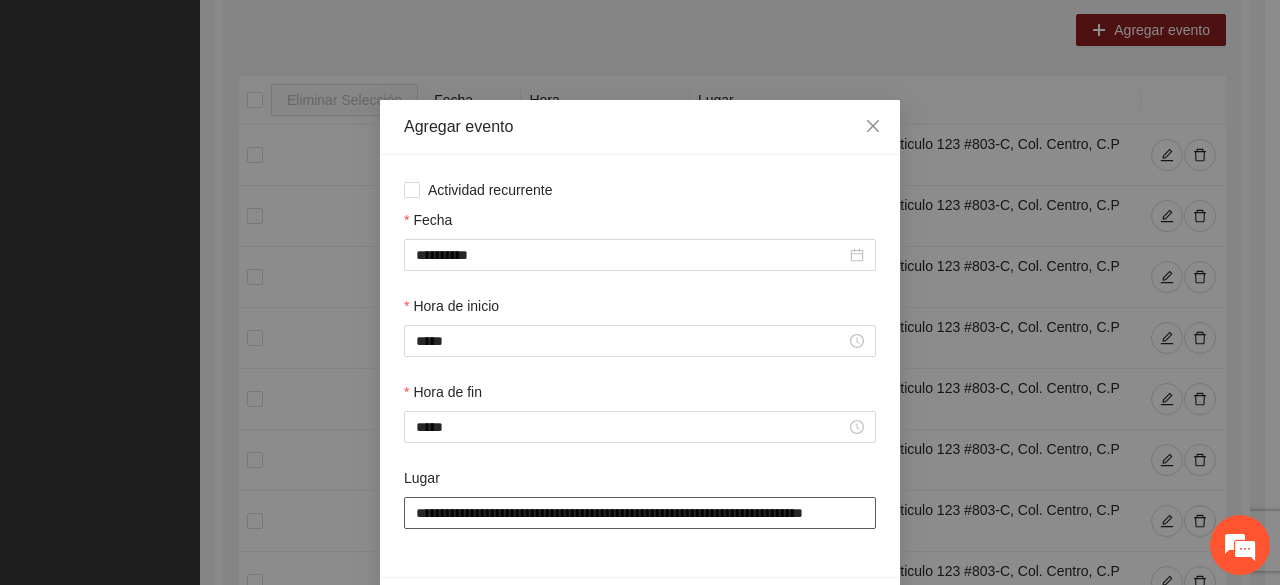 scroll, scrollTop: 0, scrollLeft: 36, axis: horizontal 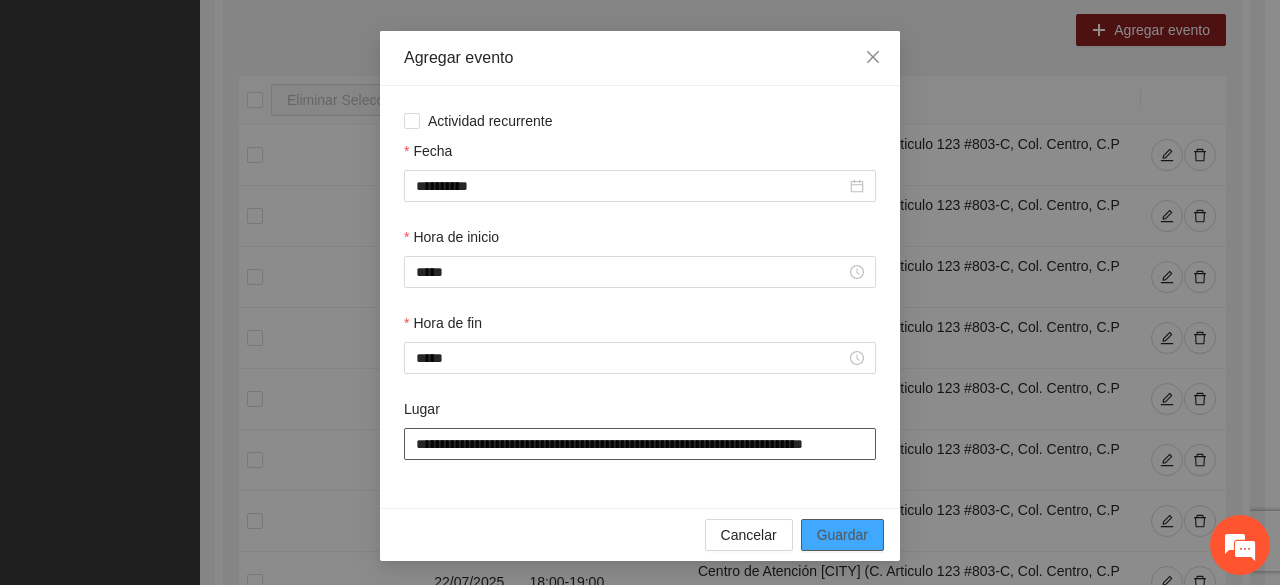 type on "**********" 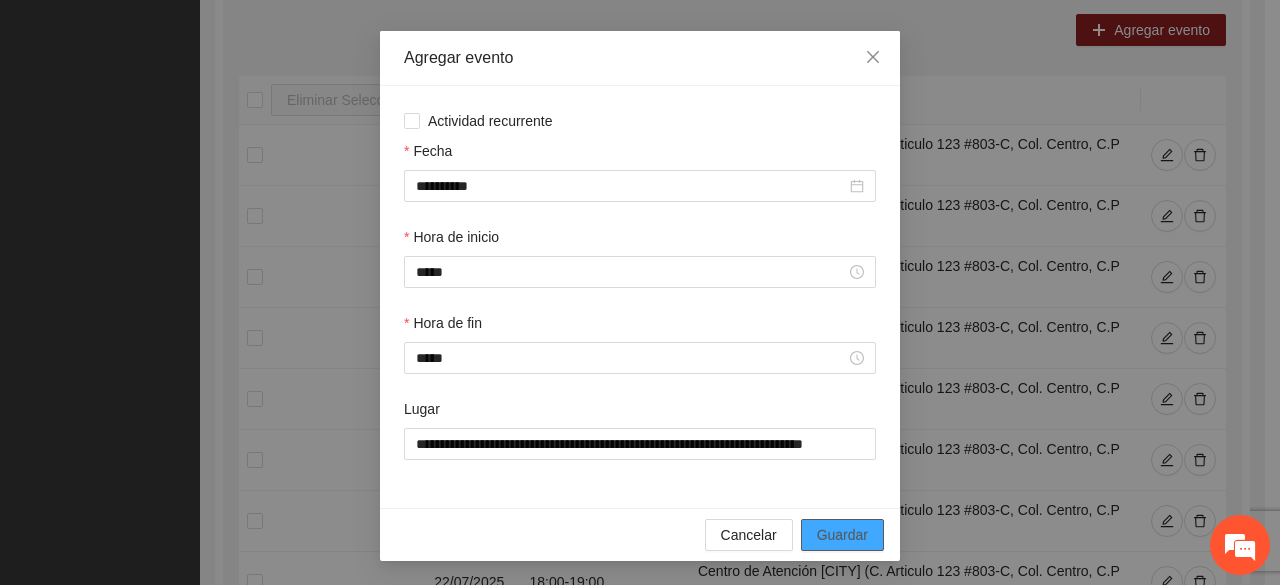 scroll, scrollTop: 0, scrollLeft: 0, axis: both 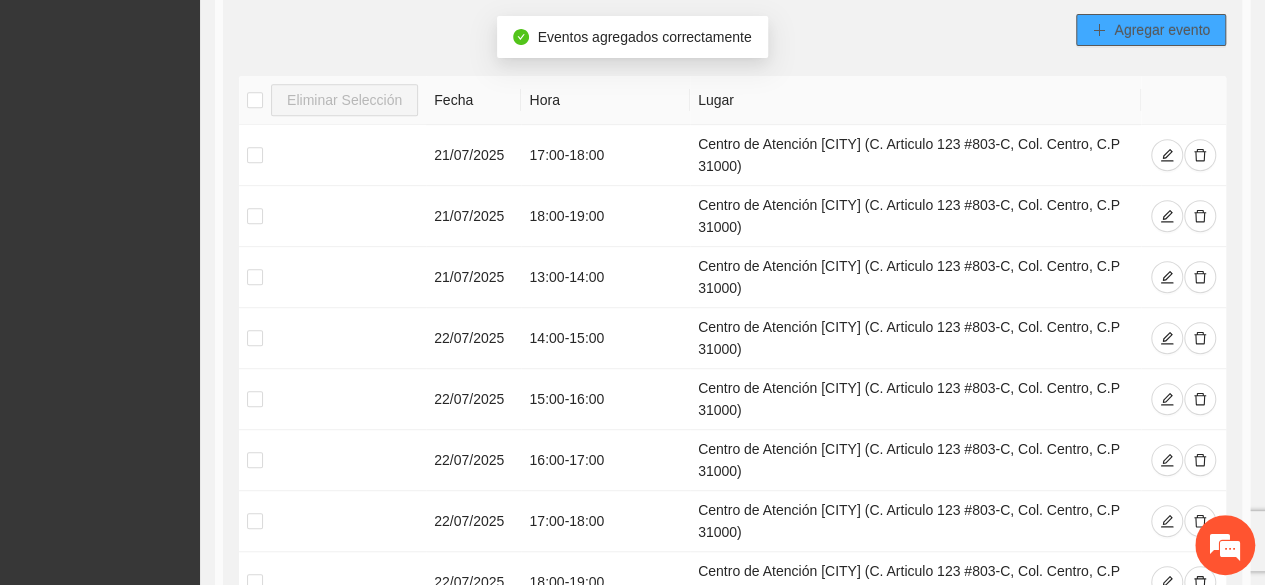 click on "Agregar evento" at bounding box center (1162, 30) 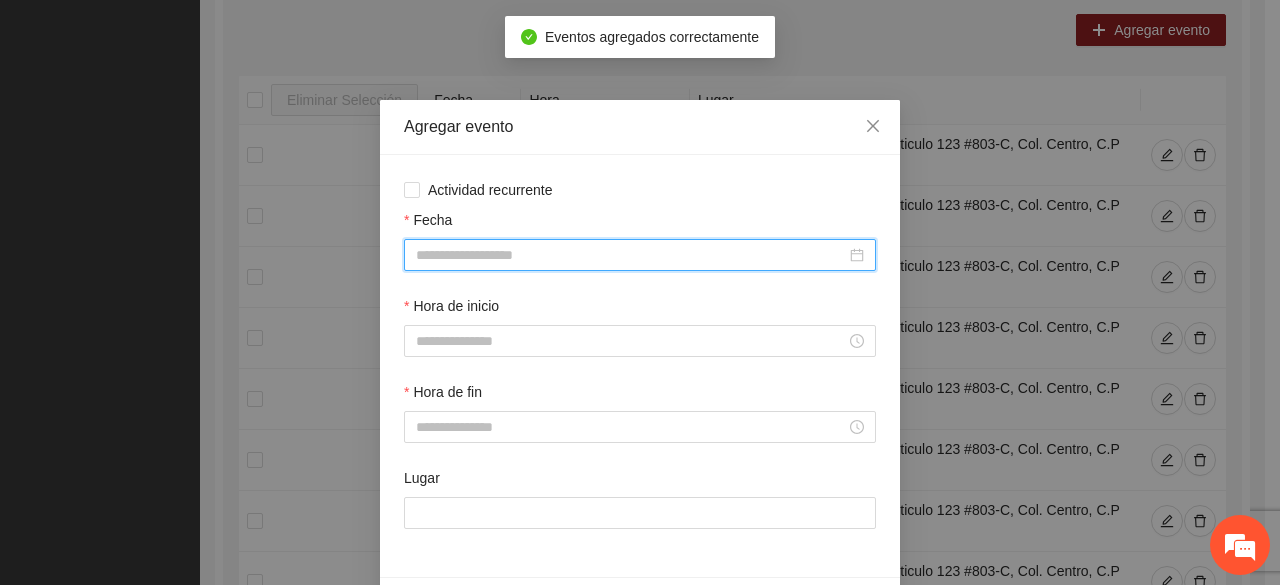 click on "Fecha" at bounding box center (631, 255) 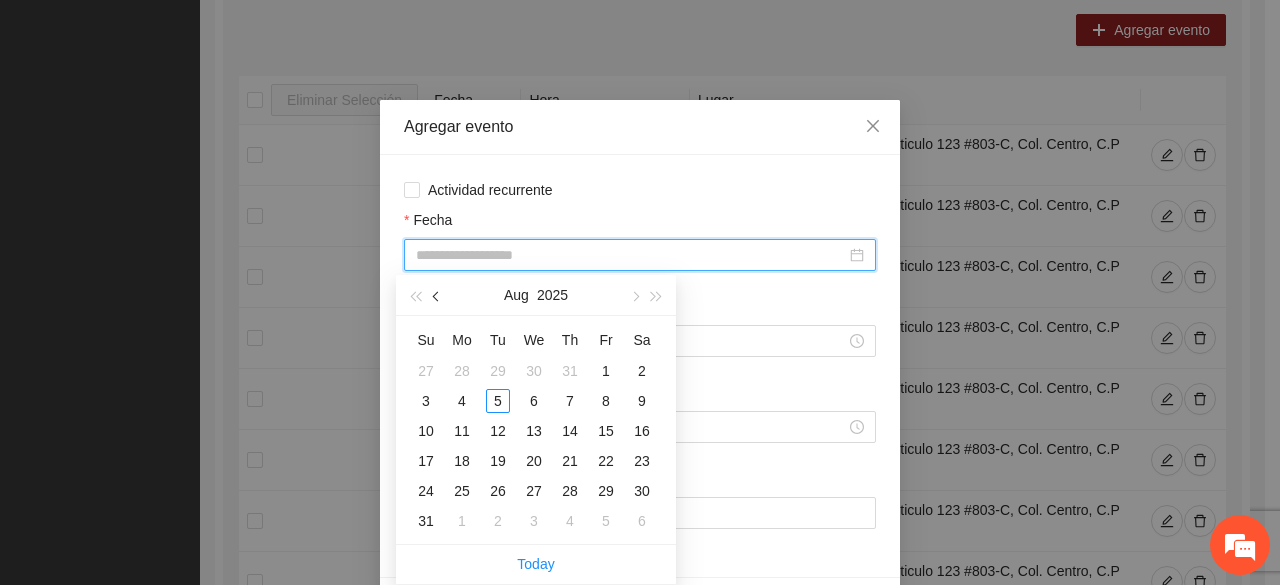 click at bounding box center [438, 297] 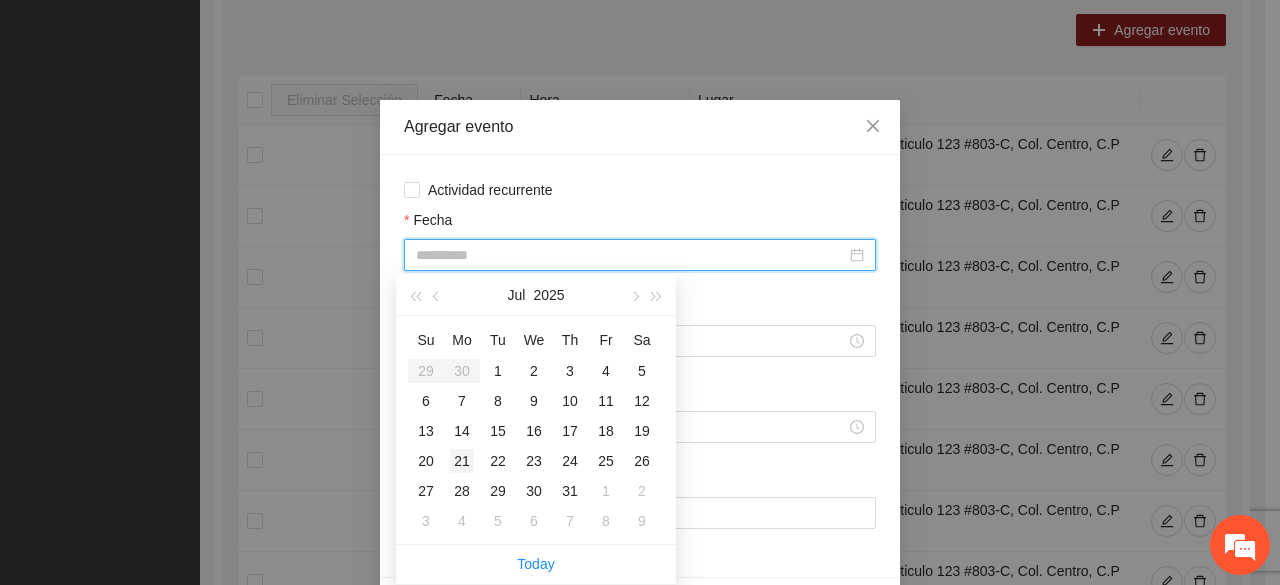 type on "**********" 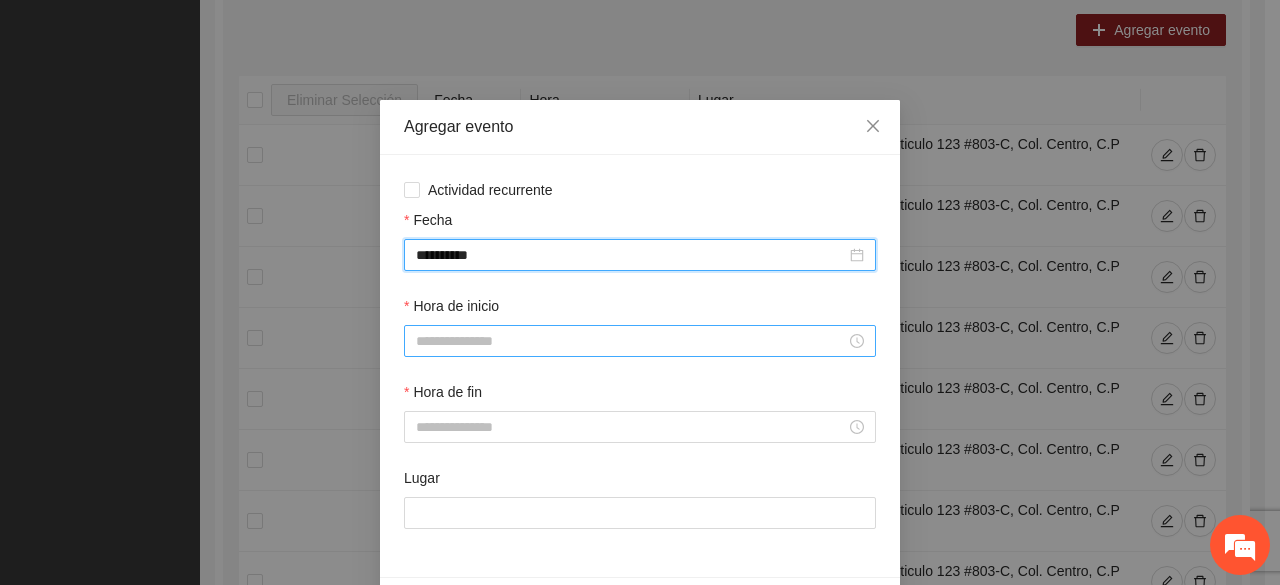 click on "Hora de inicio" at bounding box center (631, 341) 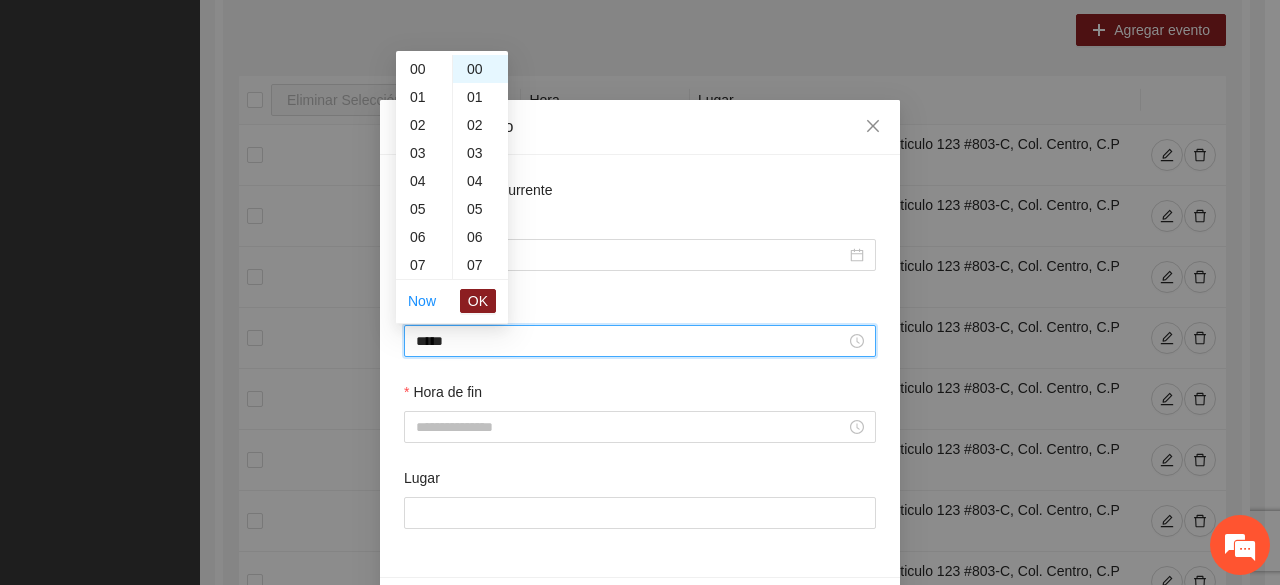 scroll, scrollTop: 476, scrollLeft: 0, axis: vertical 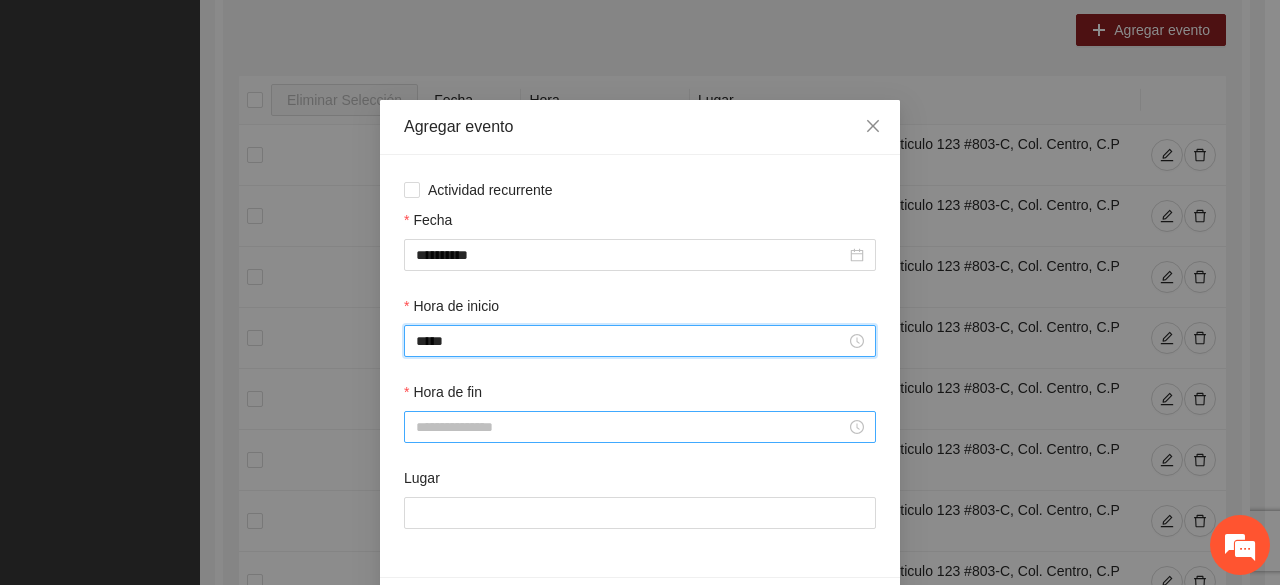 type on "*****" 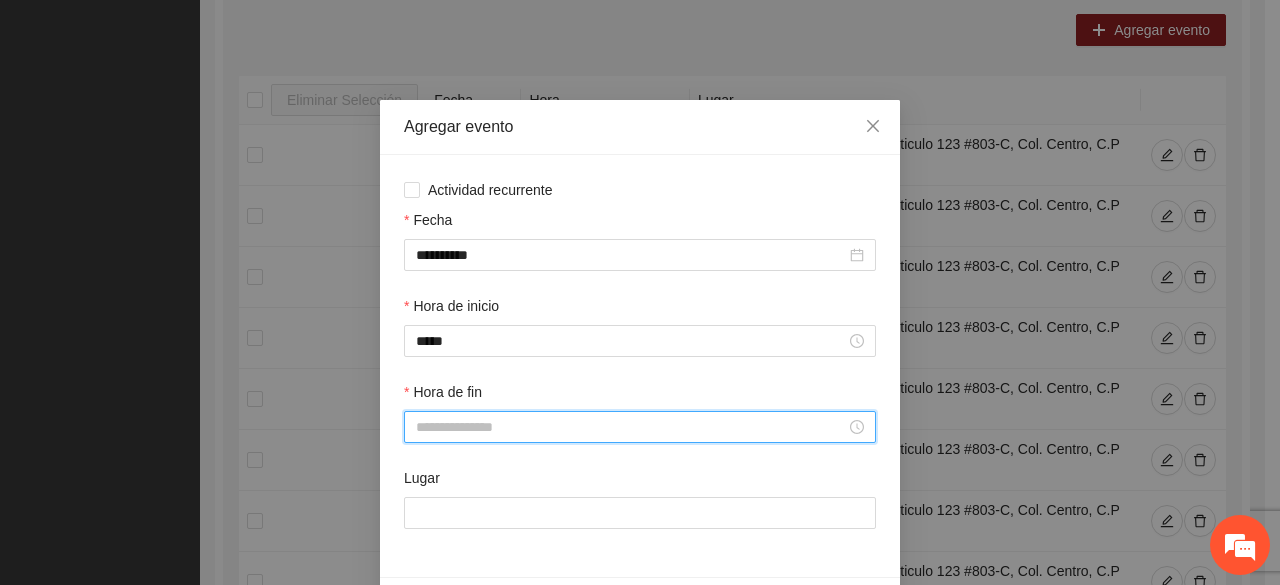 click on "Hora de fin" at bounding box center [631, 427] 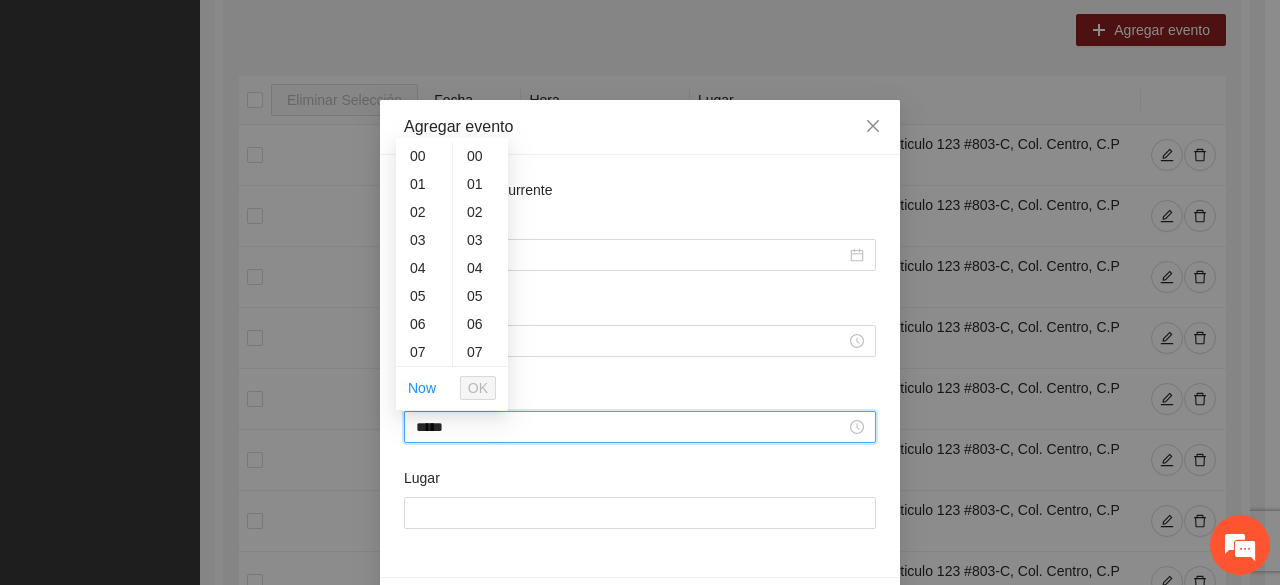 scroll, scrollTop: 504, scrollLeft: 0, axis: vertical 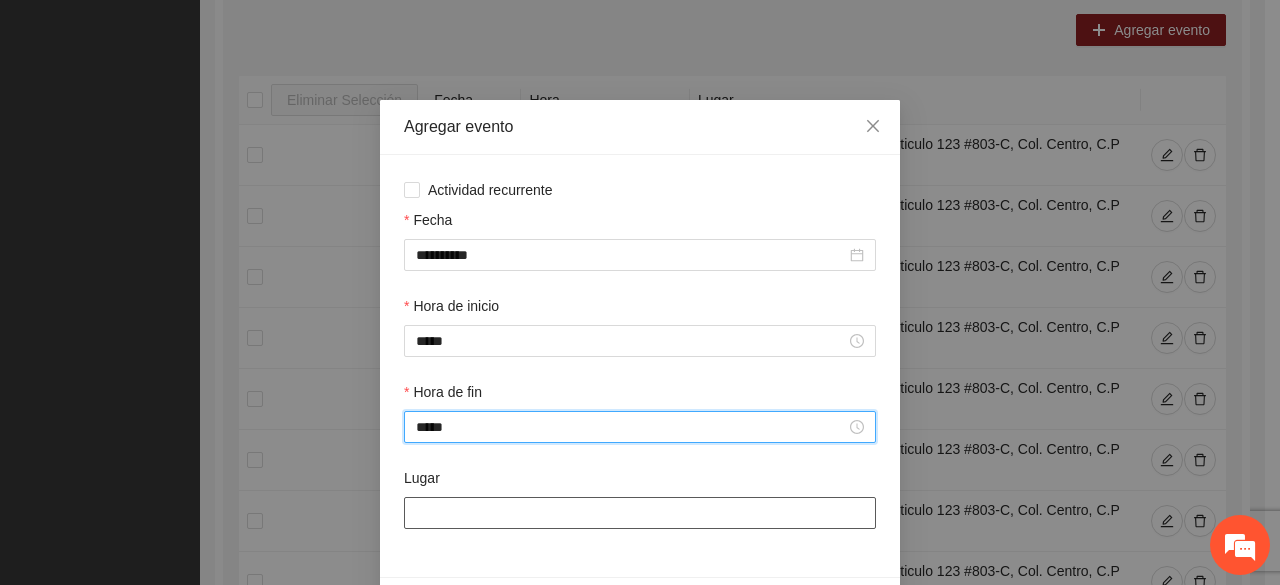 type on "*****" 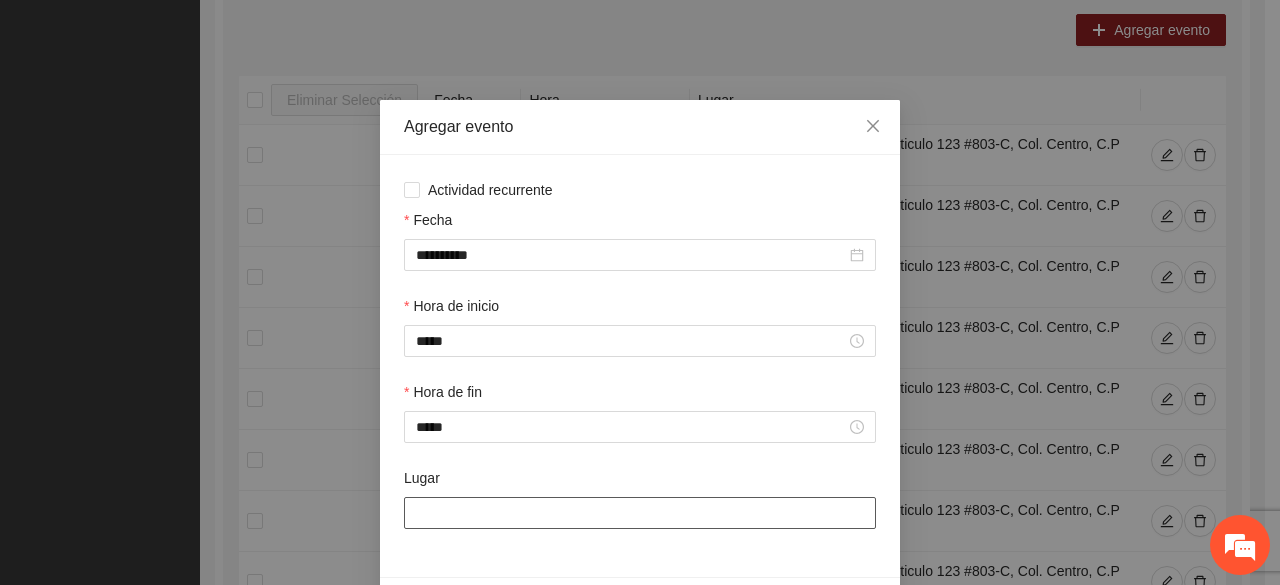 paste on "**********" 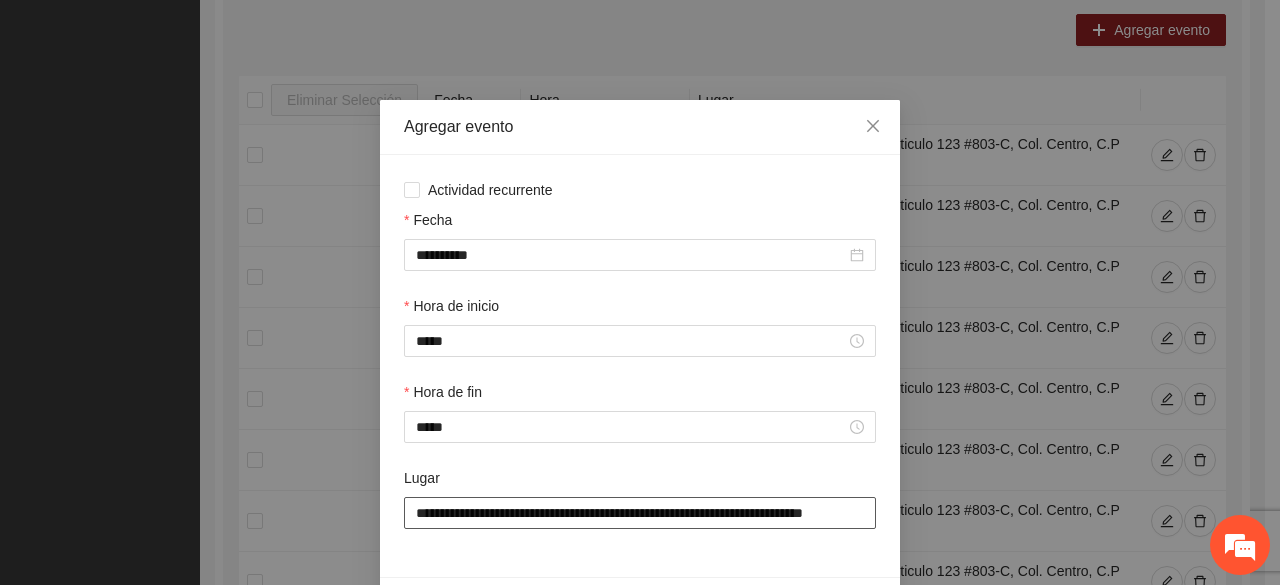 scroll, scrollTop: 0, scrollLeft: 36, axis: horizontal 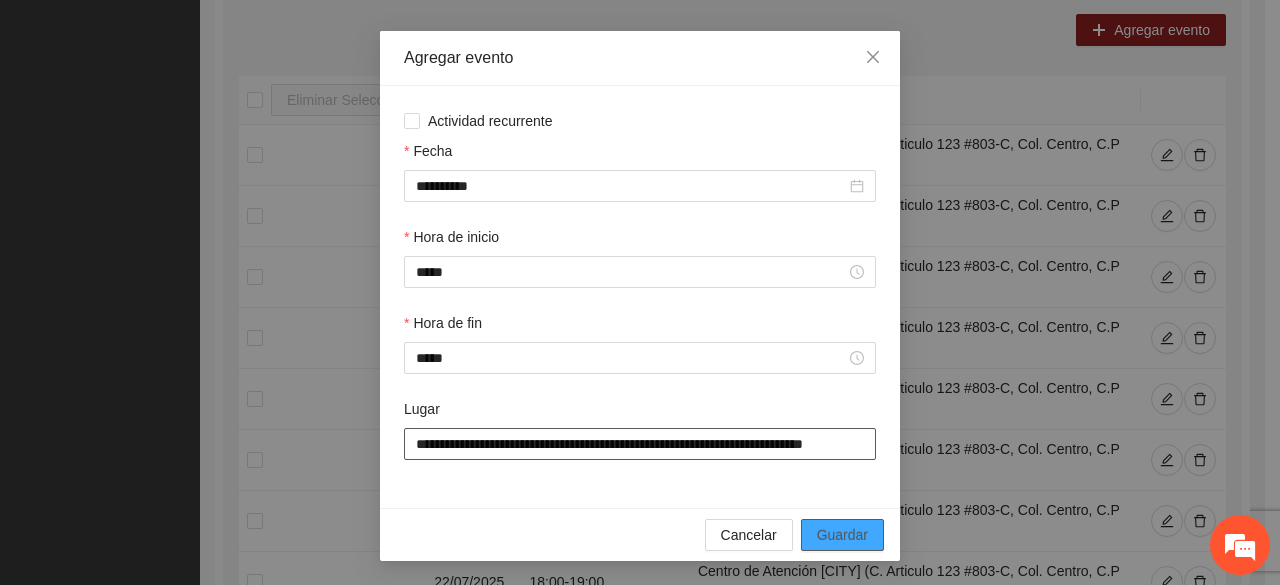 type on "**********" 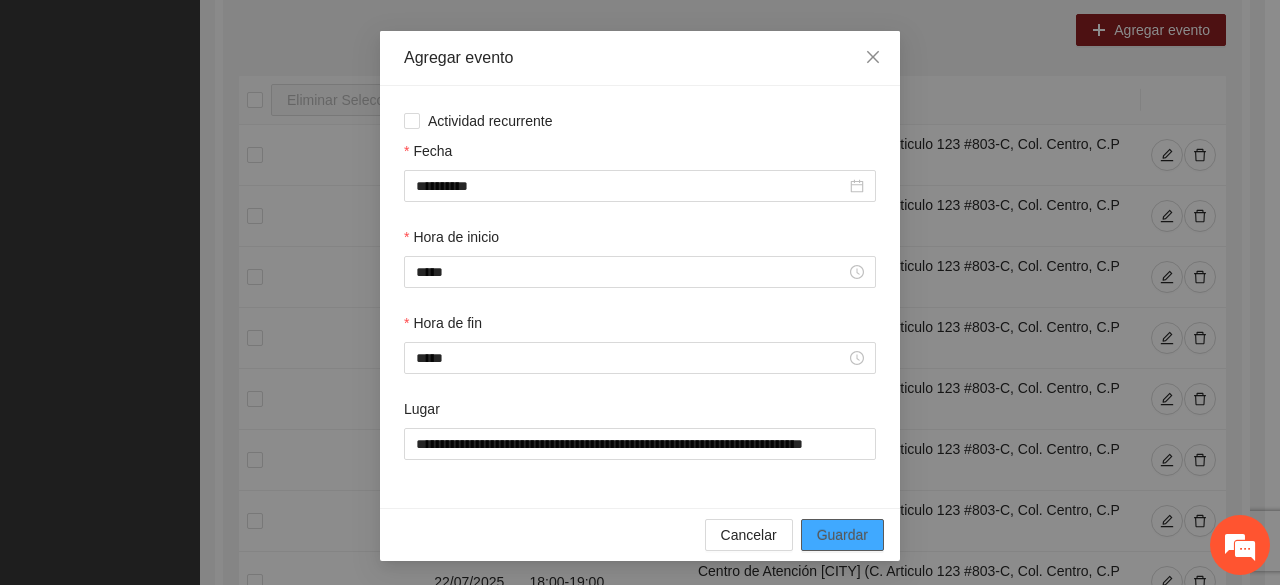 scroll, scrollTop: 0, scrollLeft: 0, axis: both 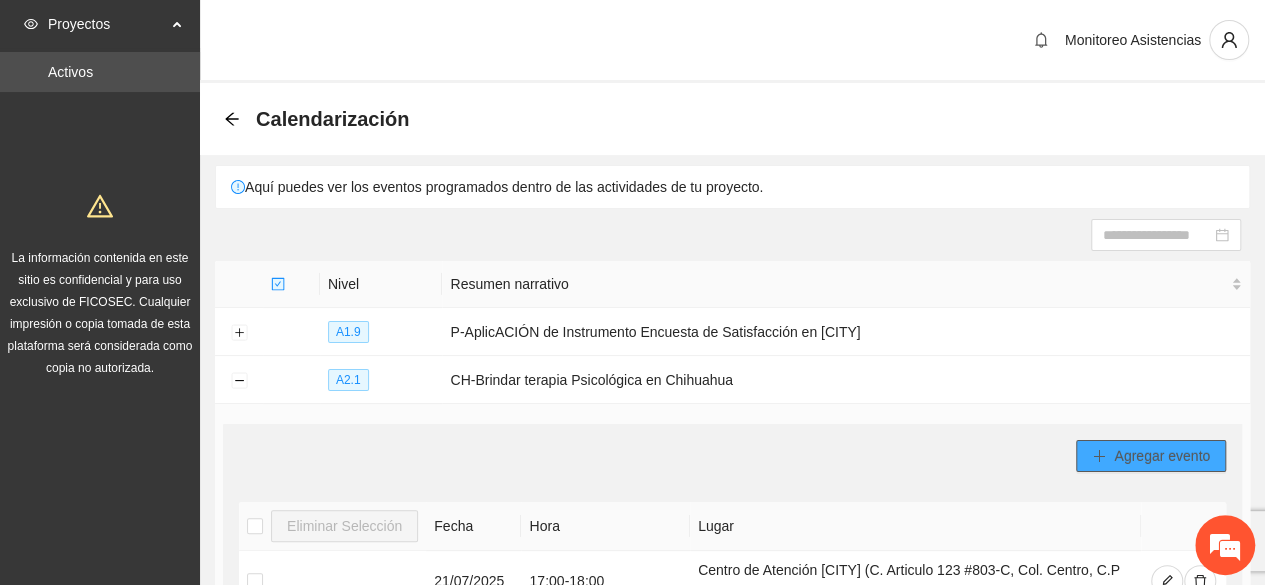click on "Agregar evento" at bounding box center (1162, 456) 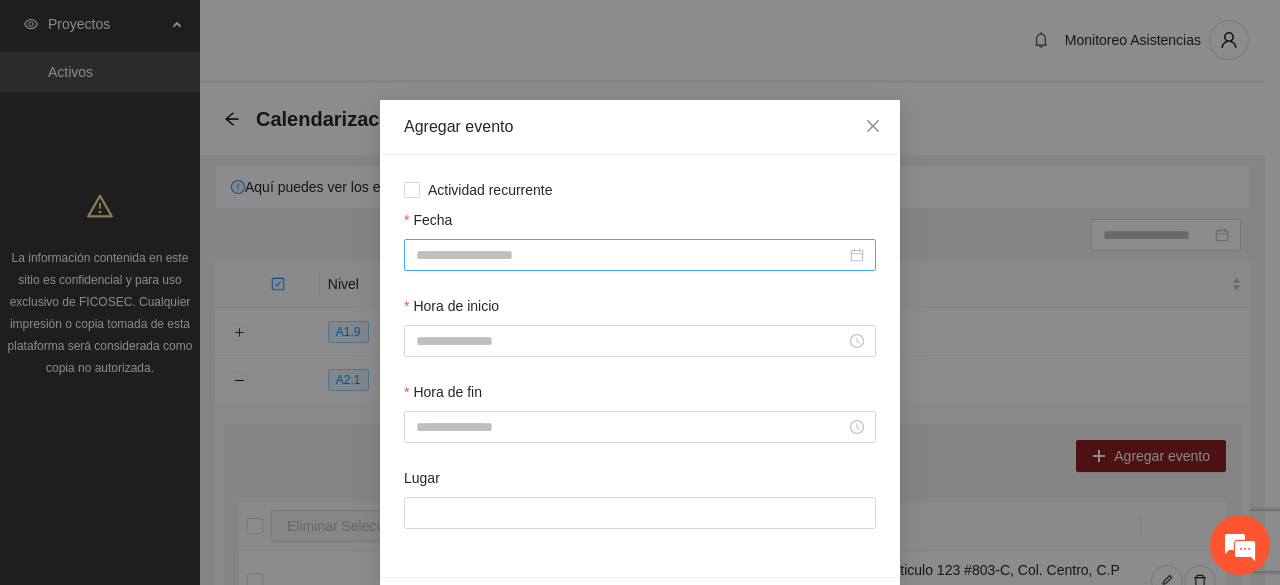 click on "Fecha" at bounding box center [631, 255] 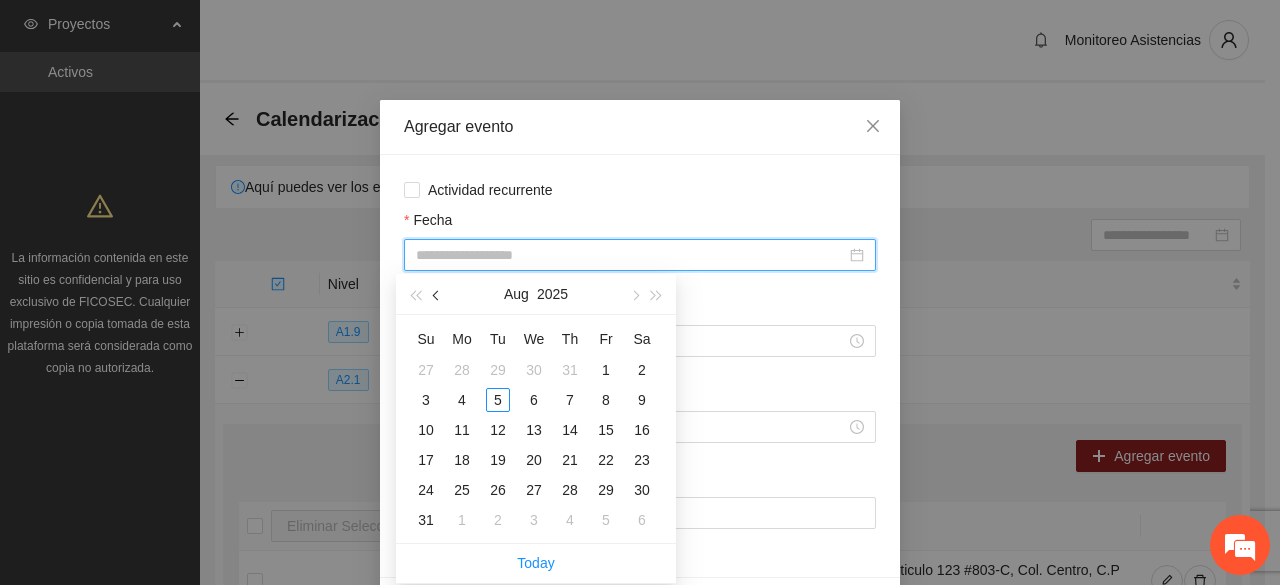 click at bounding box center [437, 294] 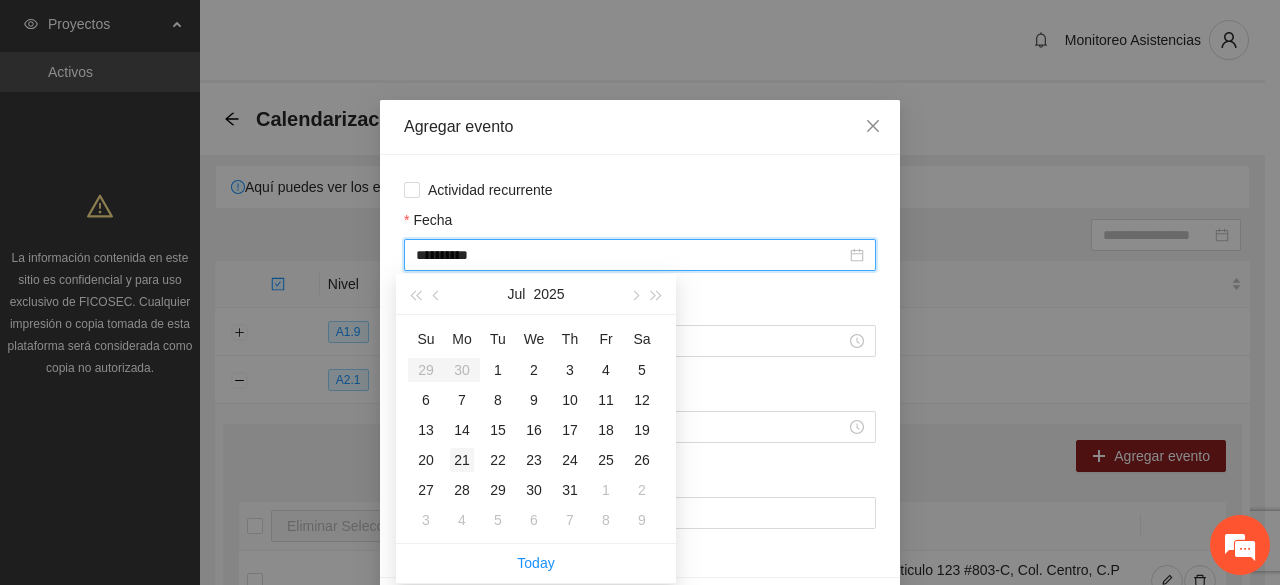 type on "**********" 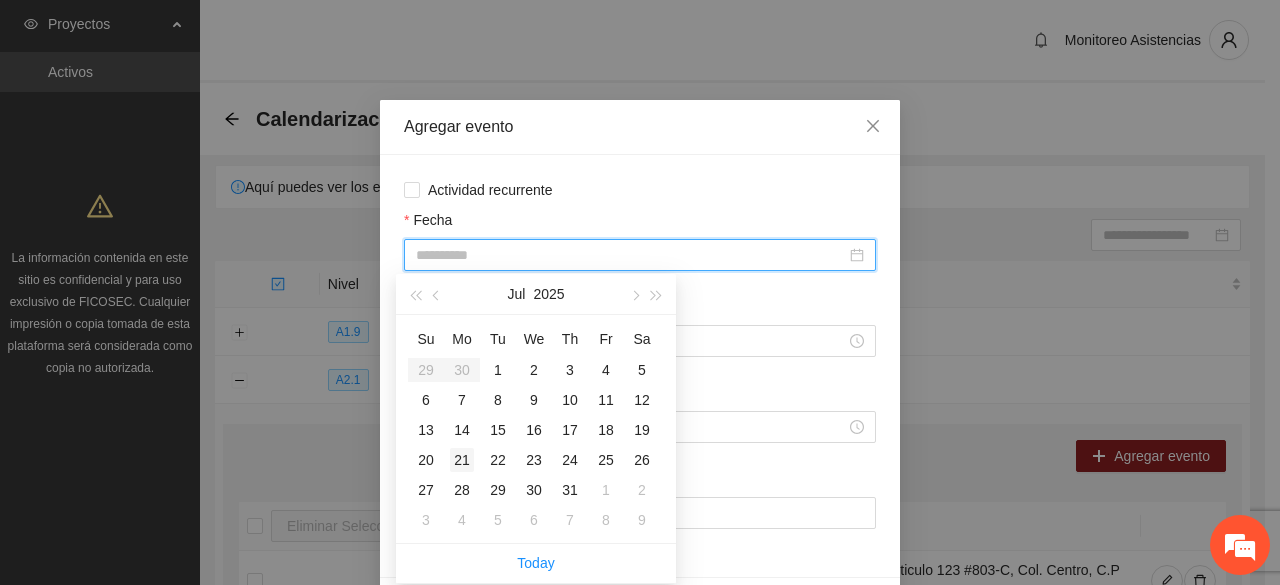 click on "21" at bounding box center [462, 460] 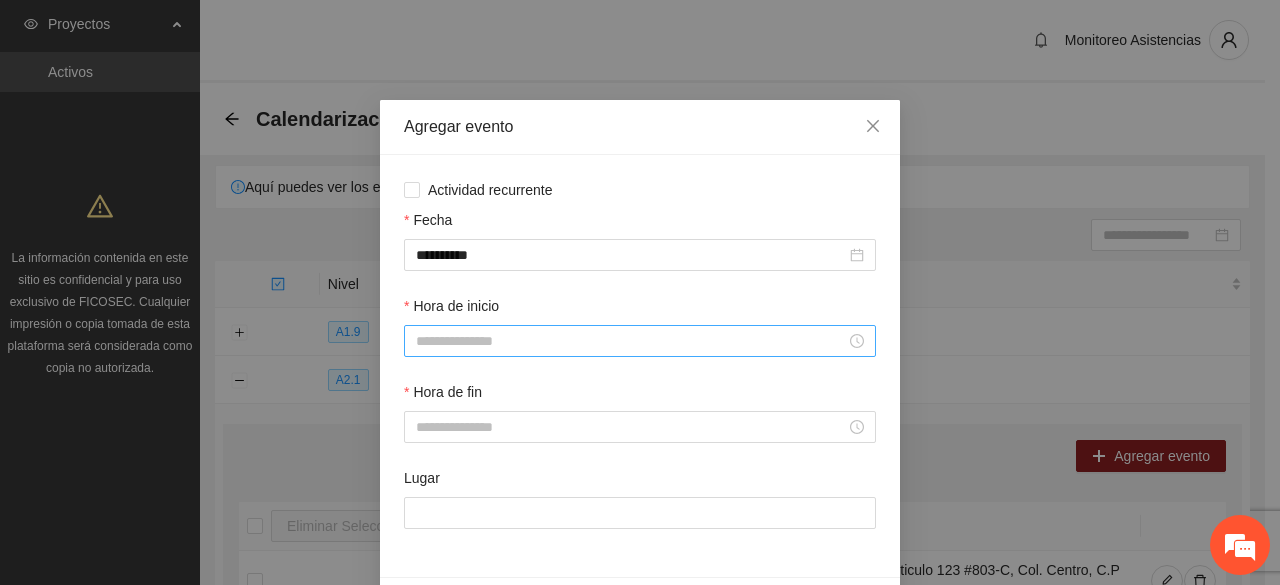 click at bounding box center (640, 341) 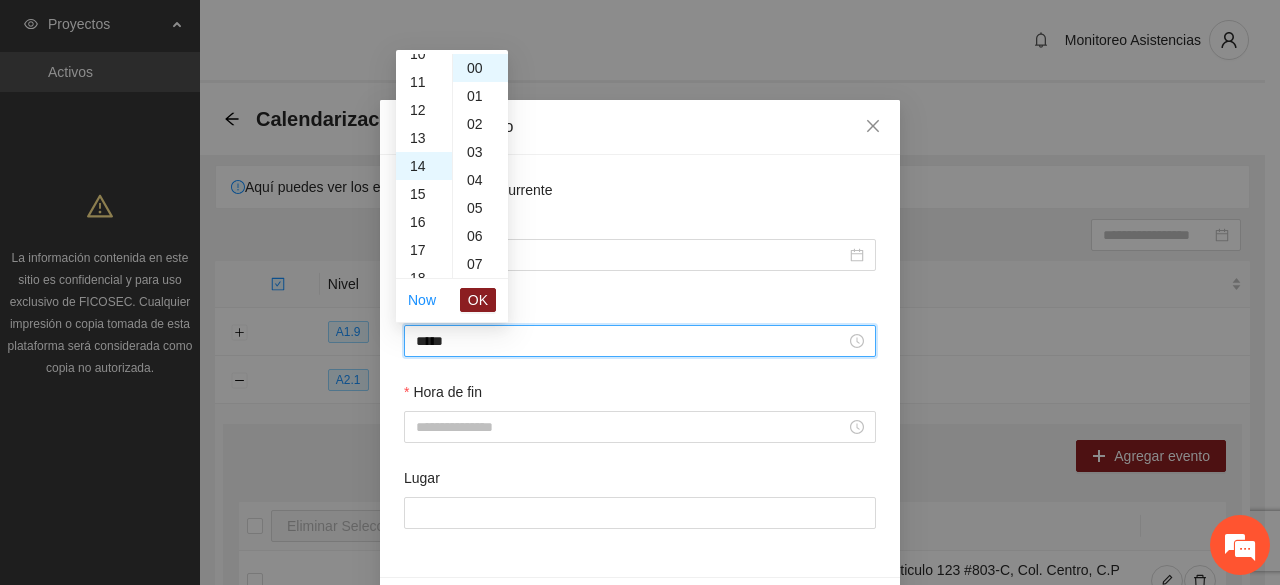 scroll, scrollTop: 392, scrollLeft: 0, axis: vertical 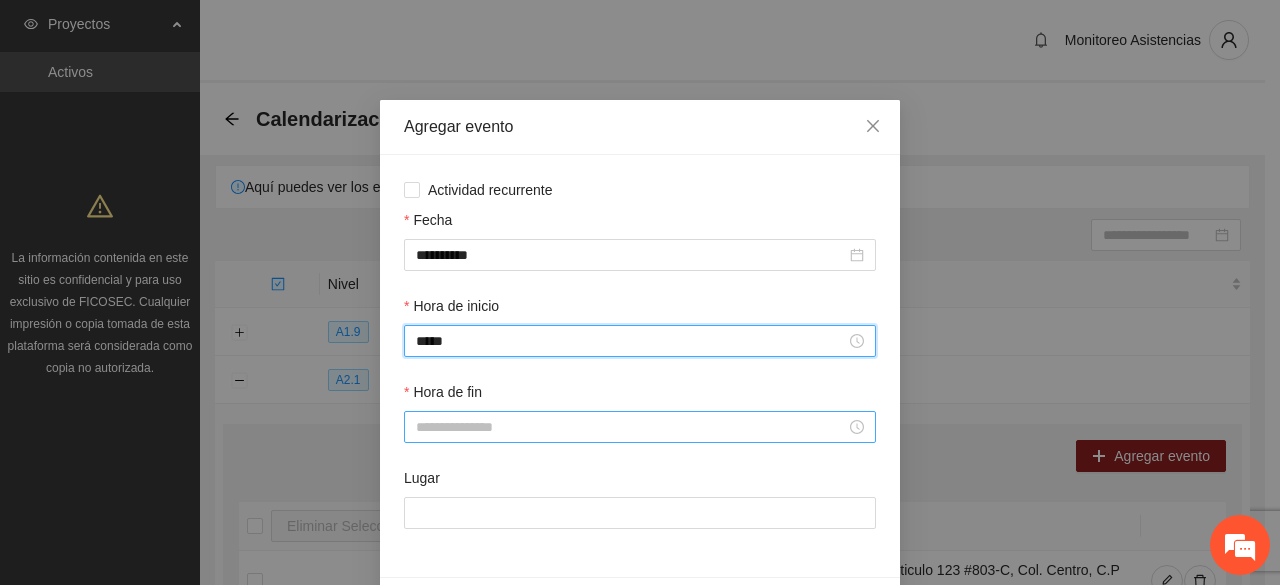 type on "*****" 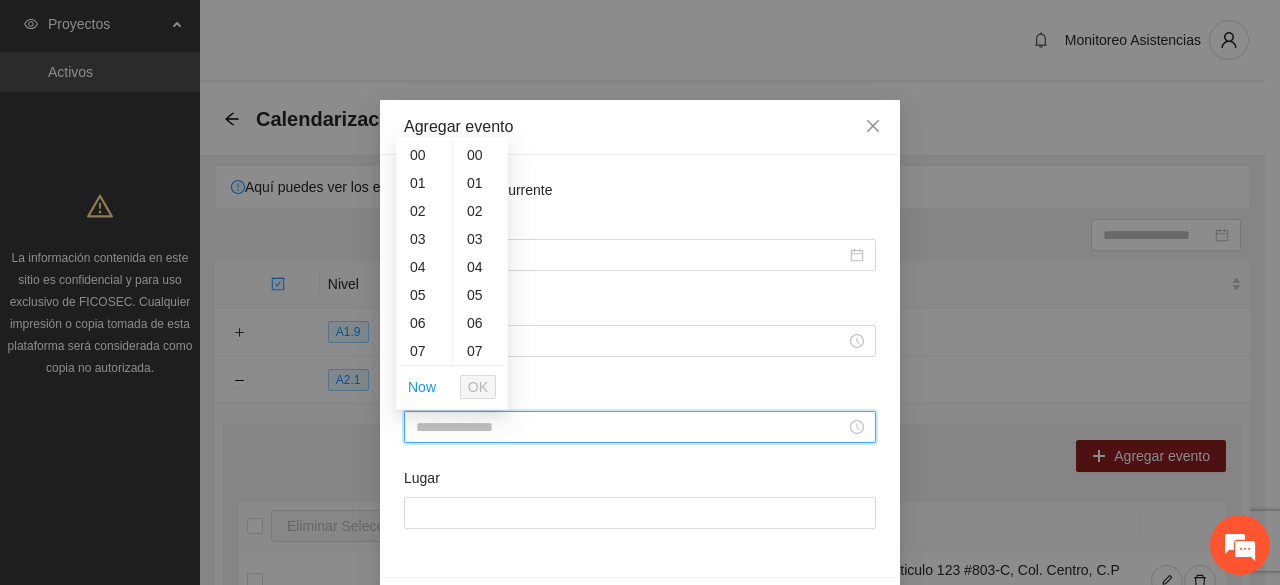 click on "Hora de fin" at bounding box center [631, 427] 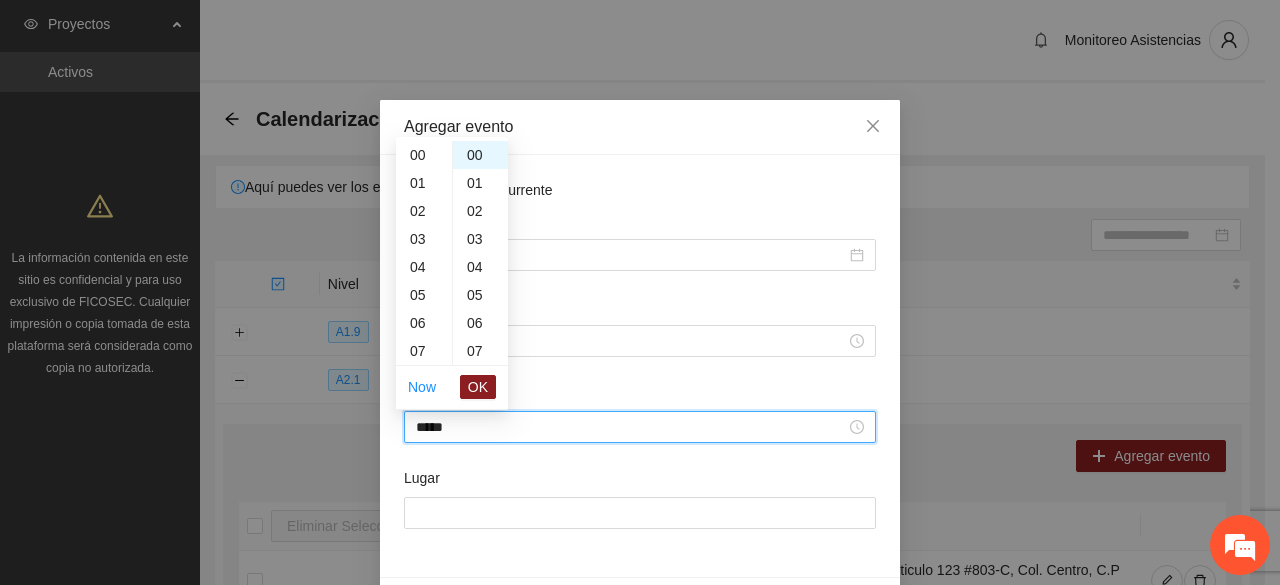 scroll, scrollTop: 420, scrollLeft: 0, axis: vertical 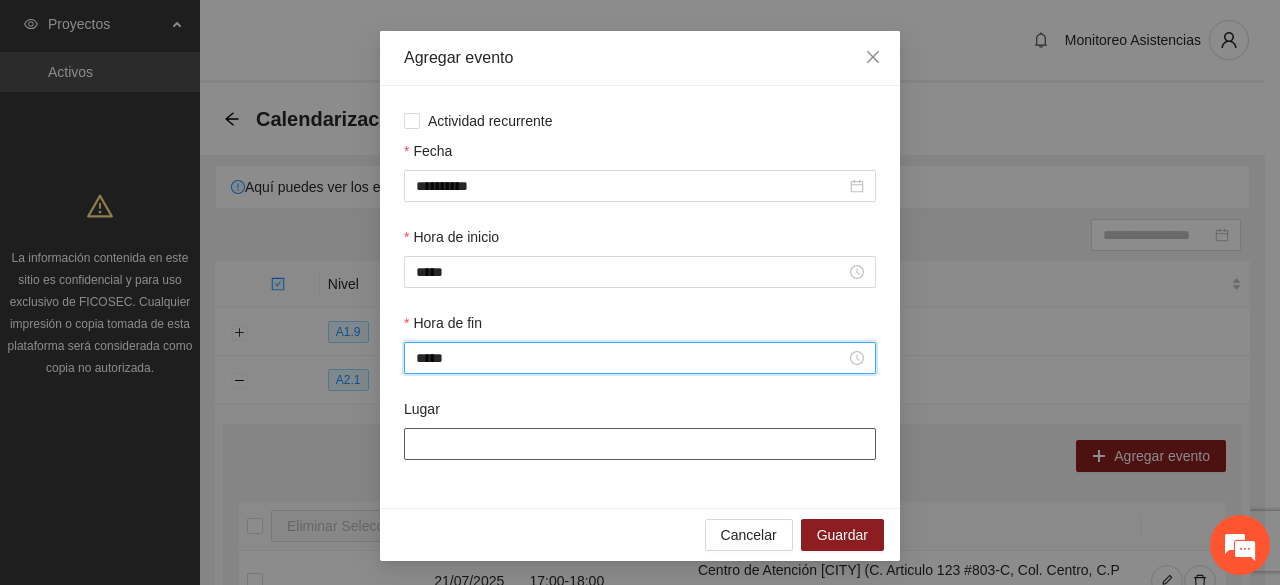 type on "*****" 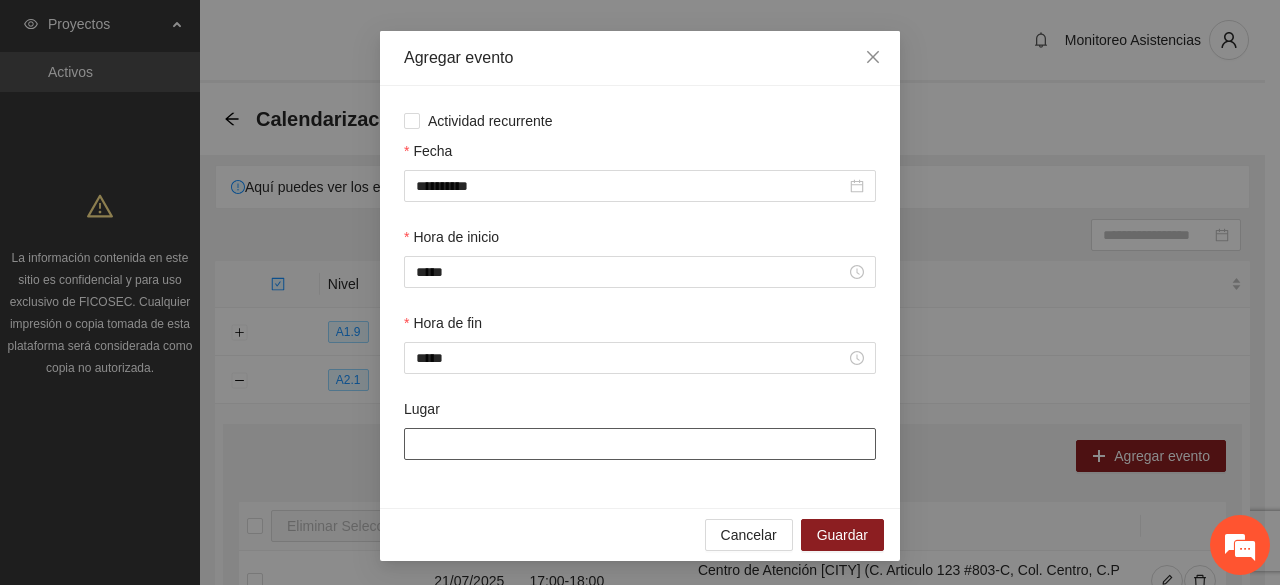 click on "Lugar" at bounding box center [640, 444] 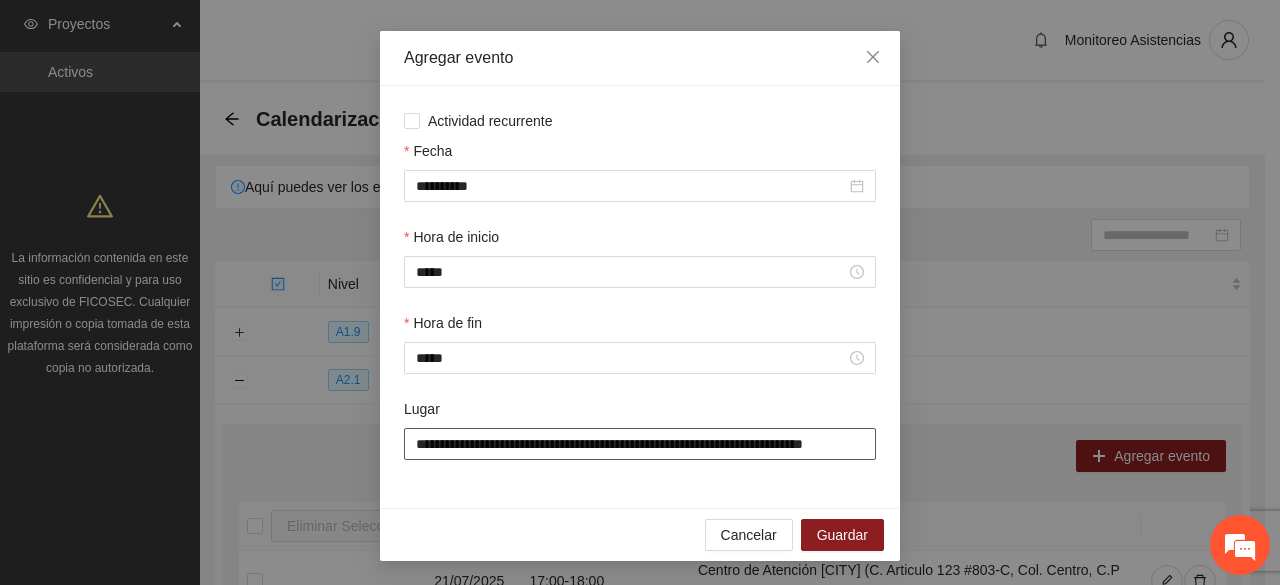 scroll, scrollTop: 0, scrollLeft: 36, axis: horizontal 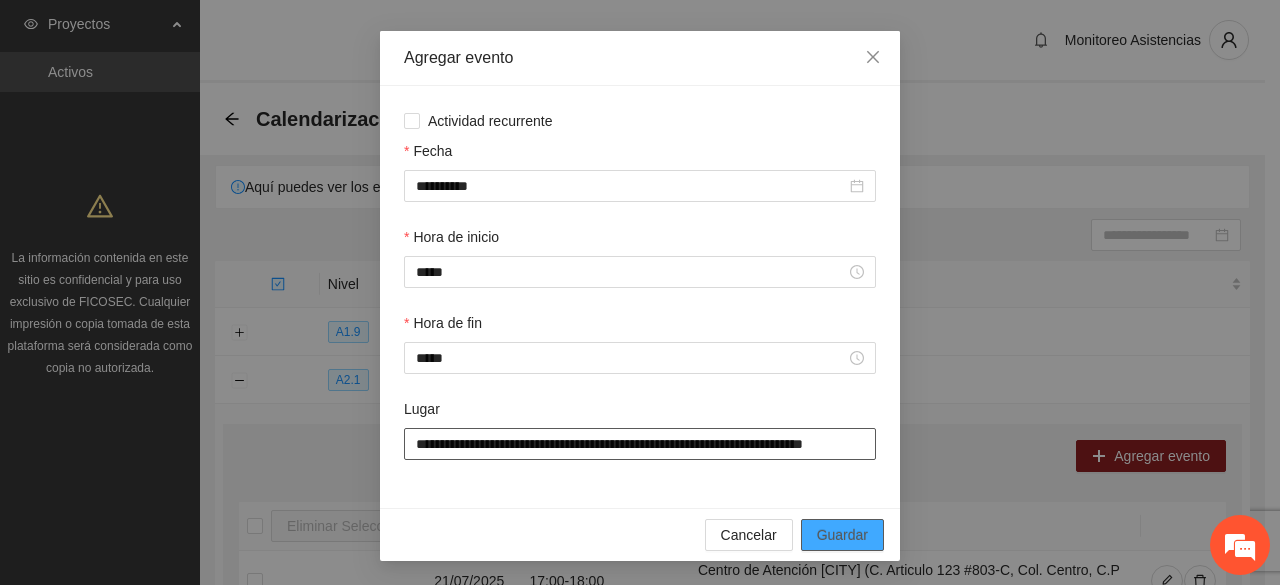 type on "**********" 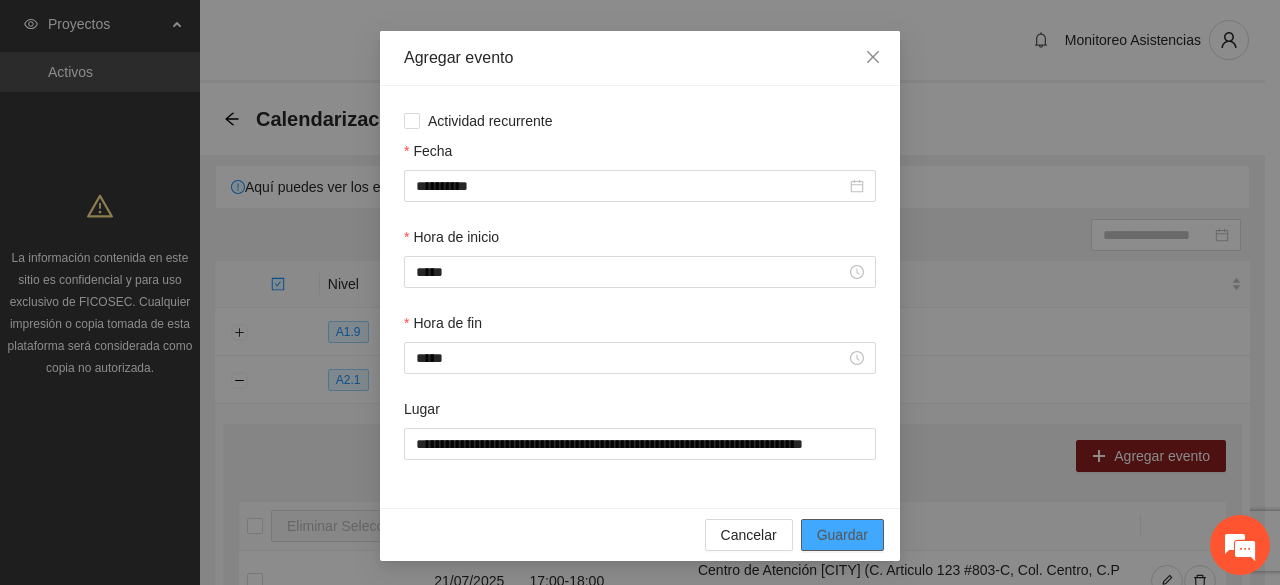 scroll, scrollTop: 0, scrollLeft: 0, axis: both 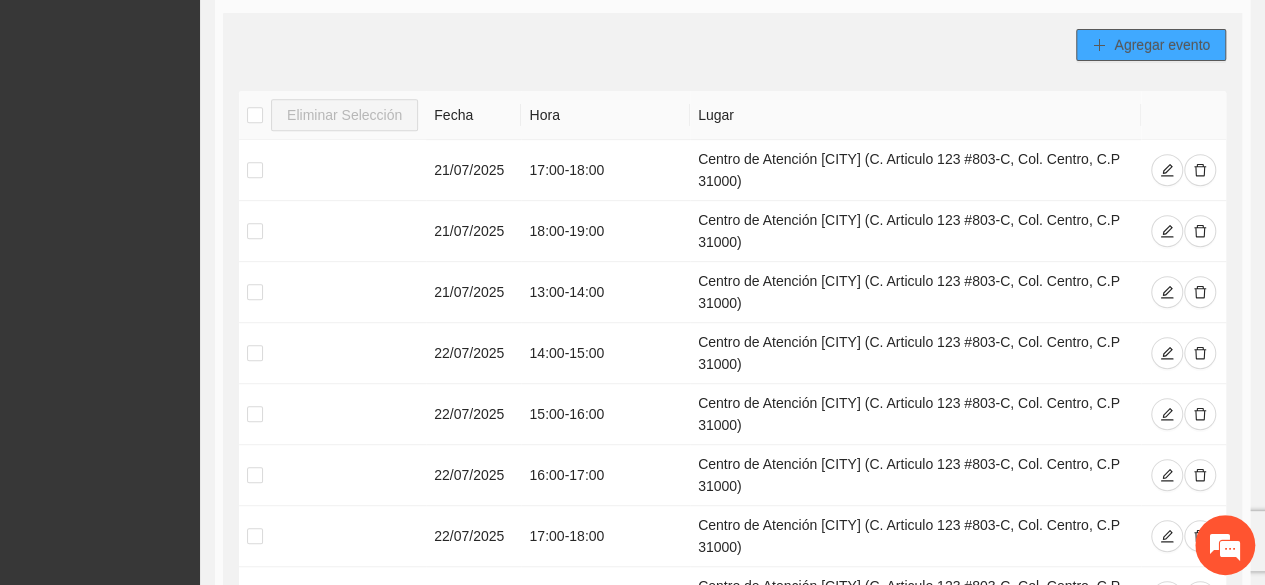 click on "Agregar evento" at bounding box center (1162, 45) 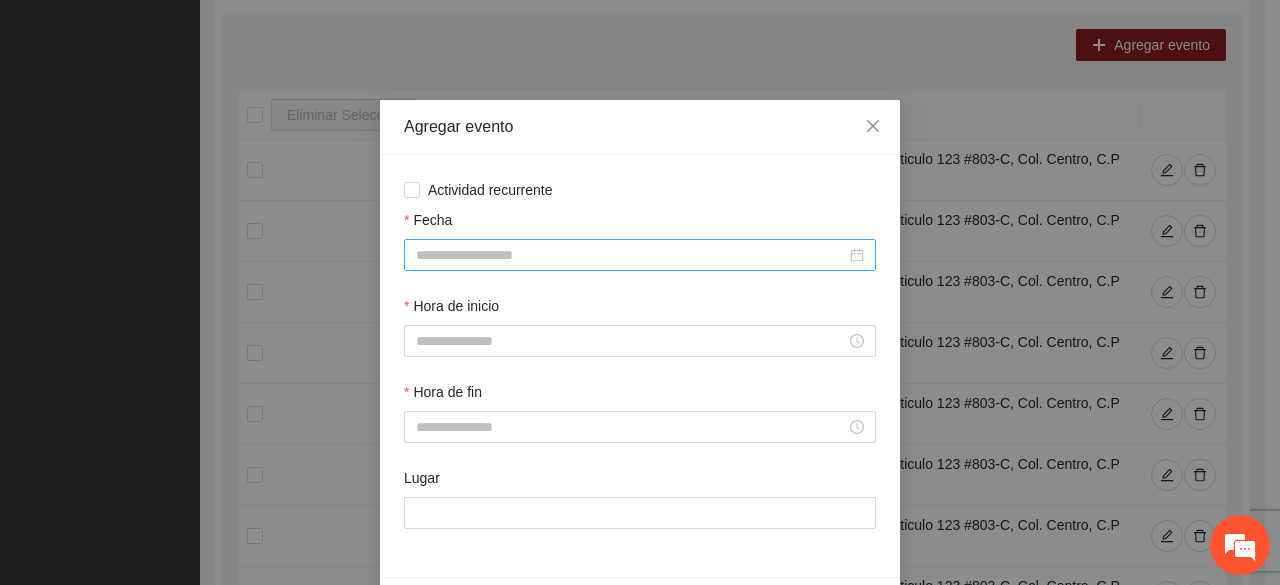 click on "Fecha" at bounding box center (631, 255) 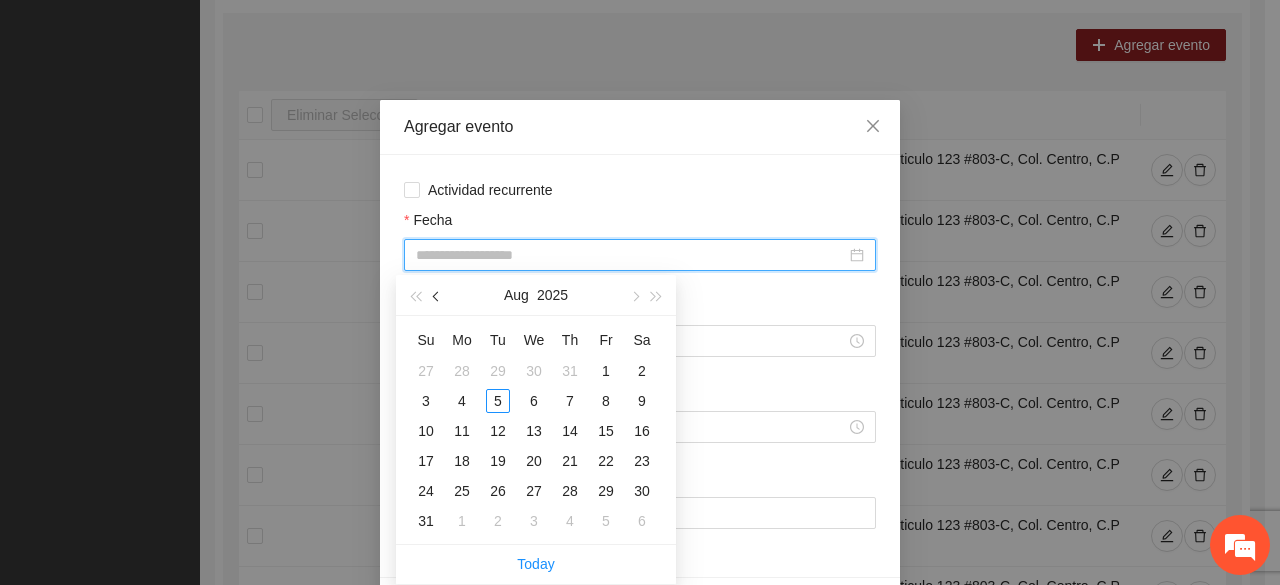 click at bounding box center (437, 295) 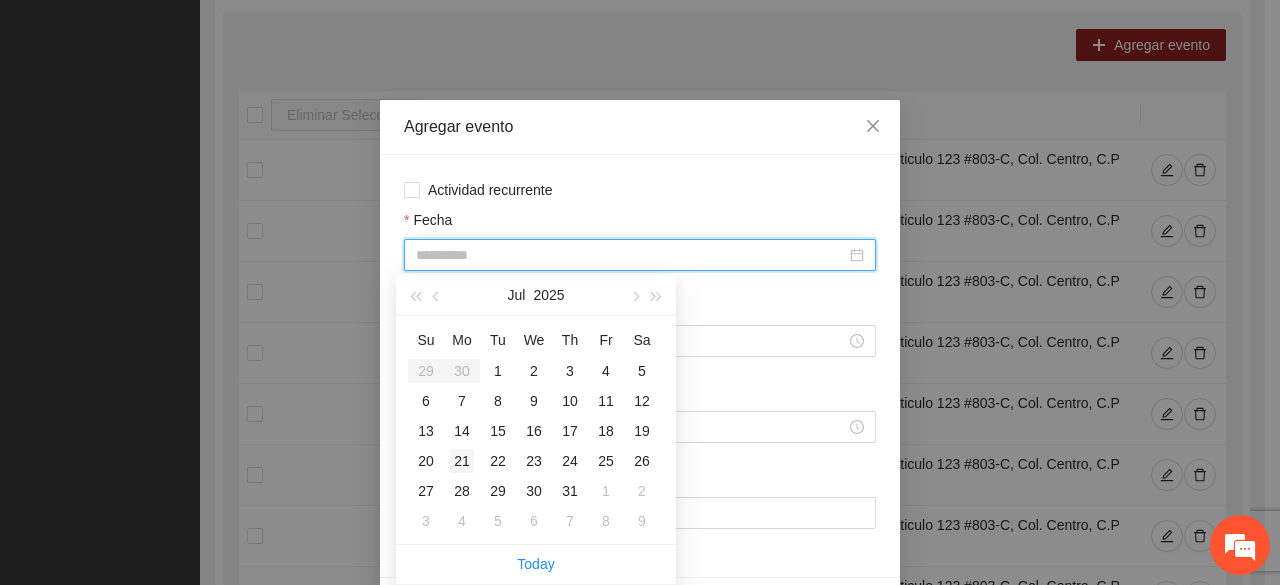 type on "**********" 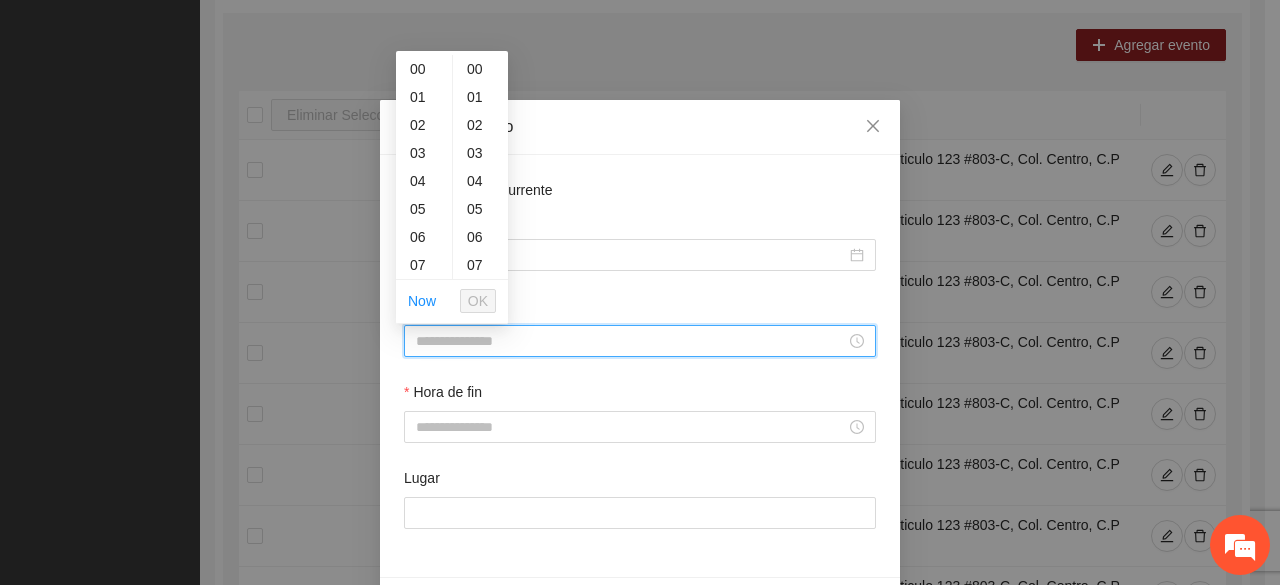 click on "Hora de inicio" at bounding box center [631, 341] 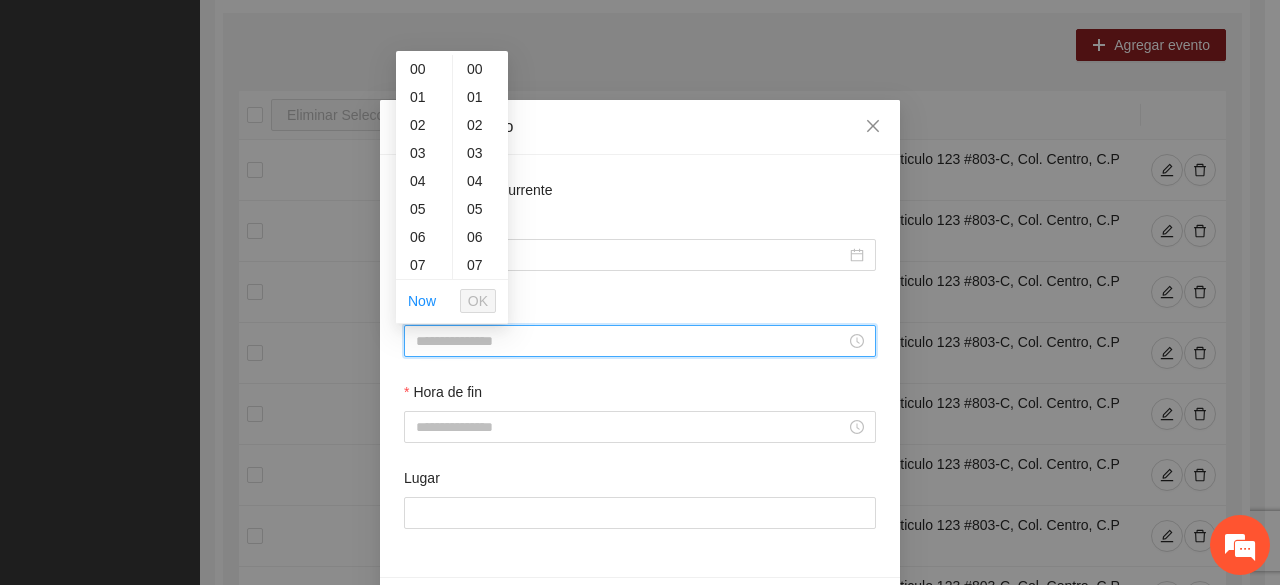 click on "Hora de inicio" at bounding box center [631, 341] 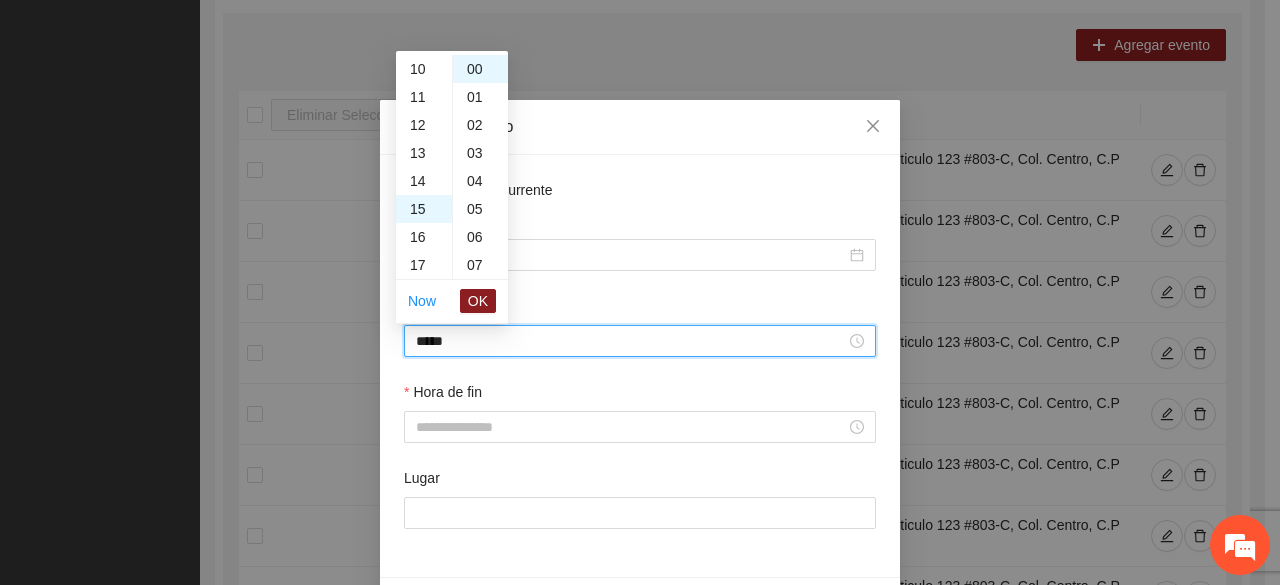 scroll, scrollTop: 420, scrollLeft: 0, axis: vertical 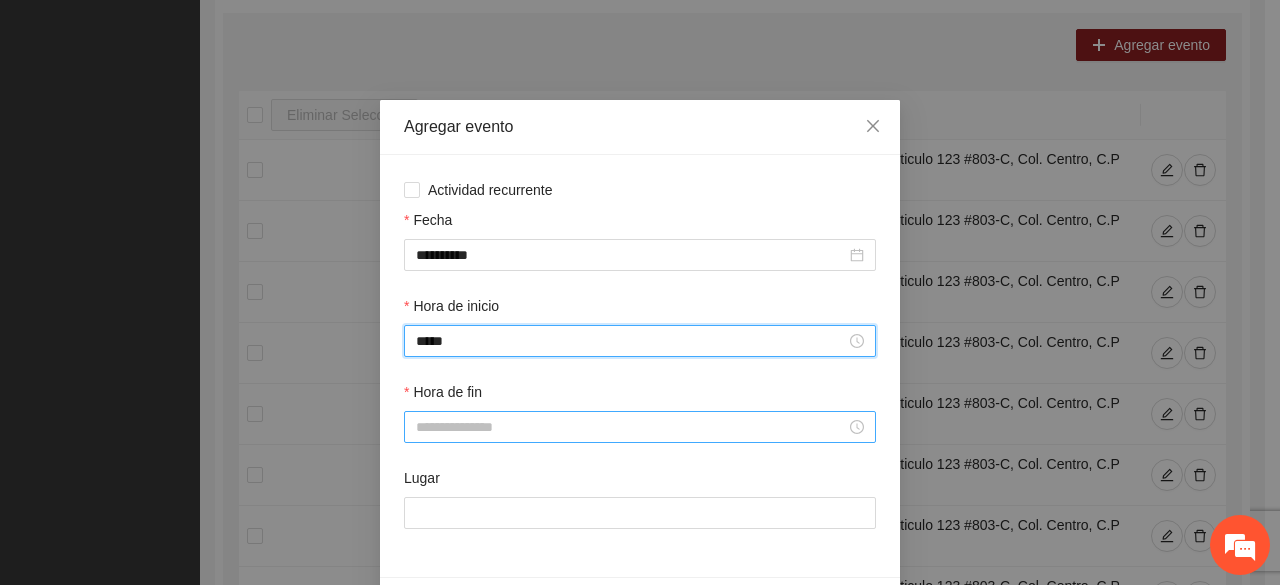 type on "*****" 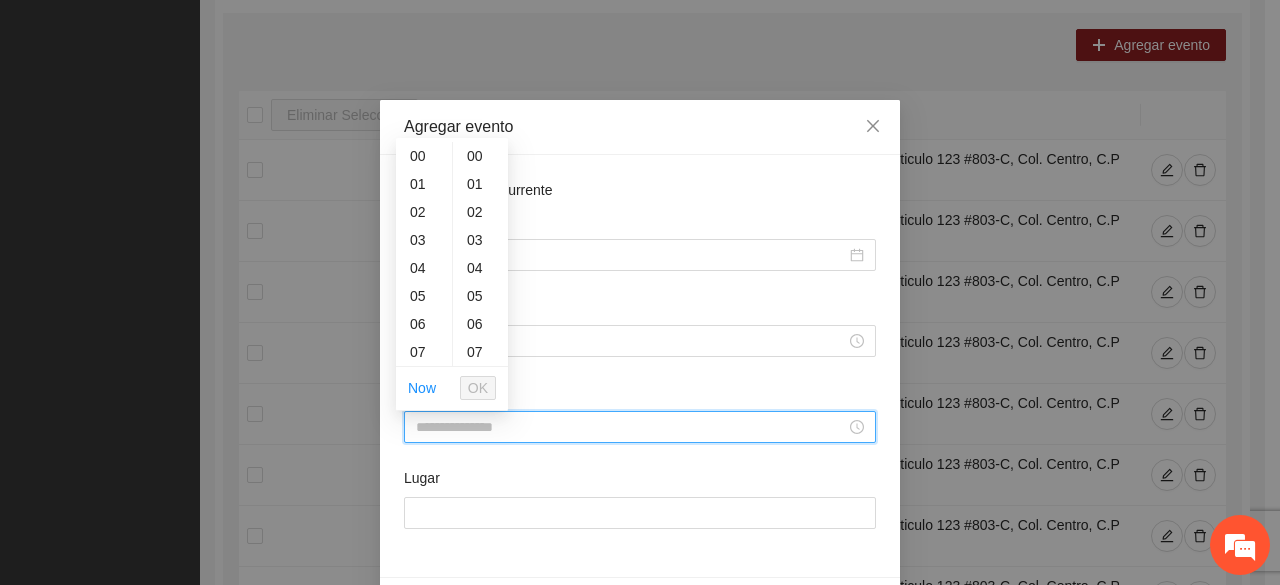 click on "Hora de fin" at bounding box center (631, 427) 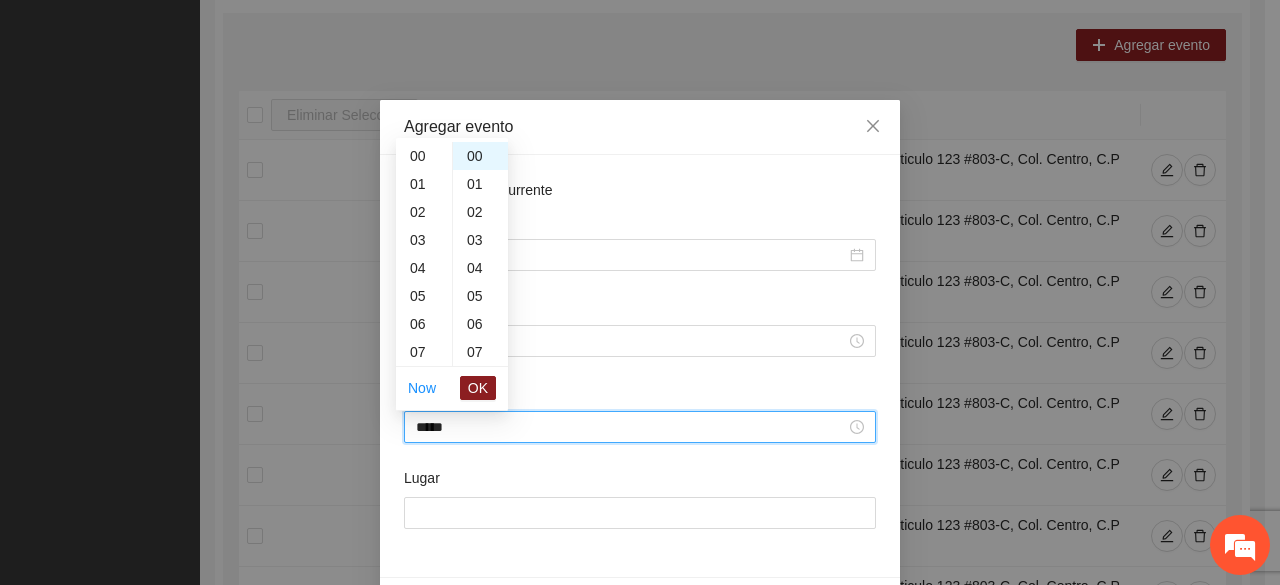 scroll, scrollTop: 448, scrollLeft: 0, axis: vertical 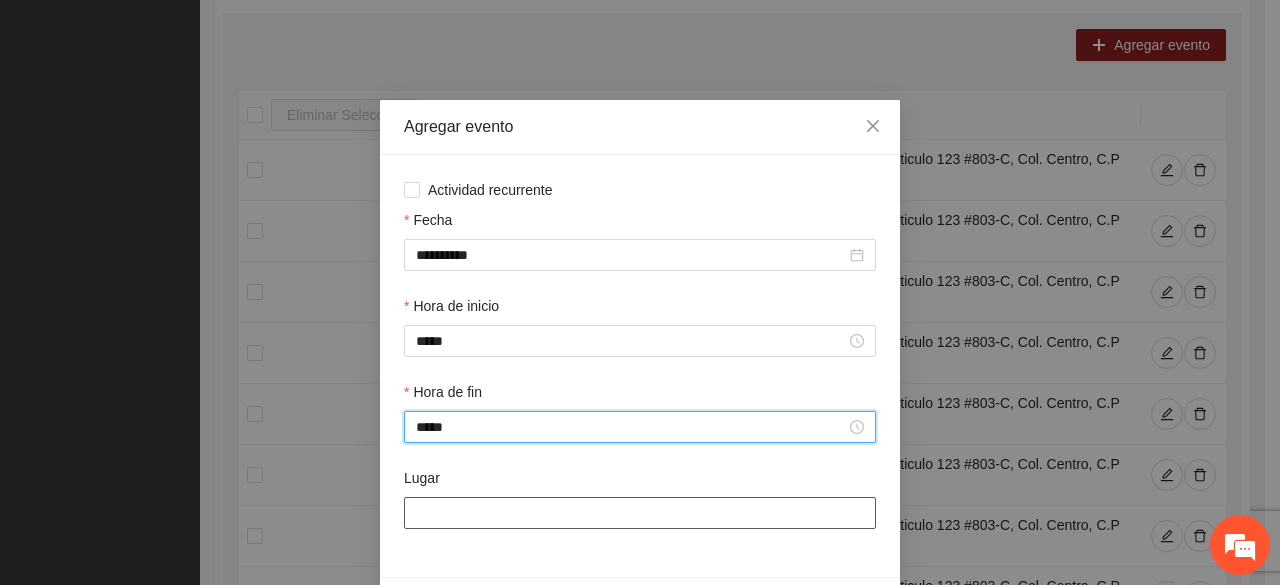 type on "*****" 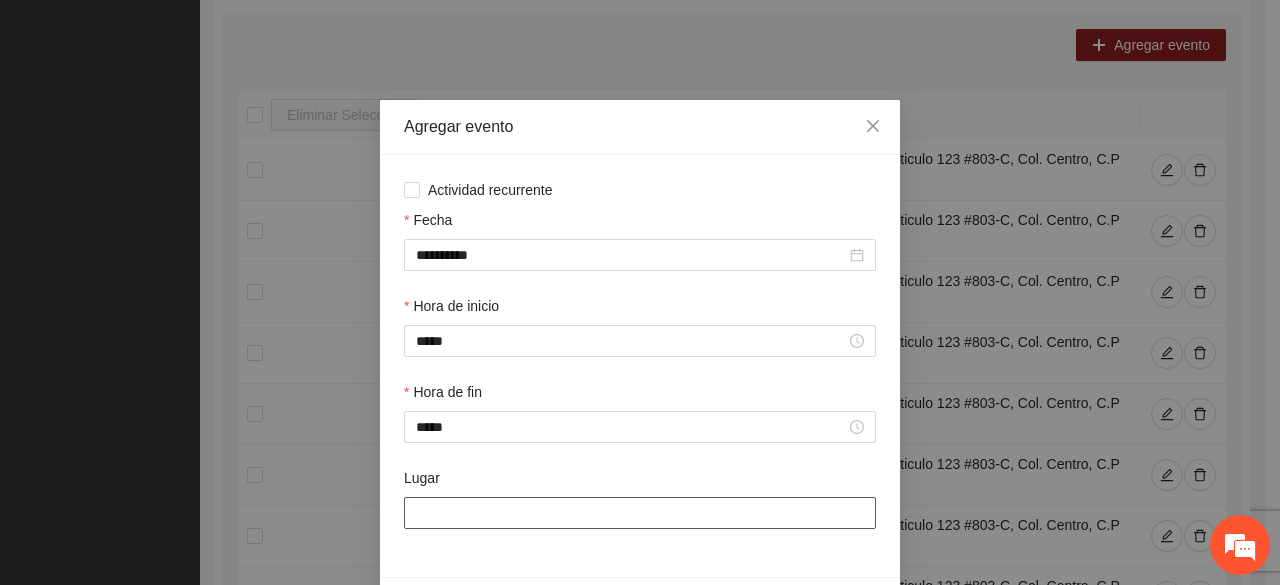 click on "Lugar" at bounding box center [640, 513] 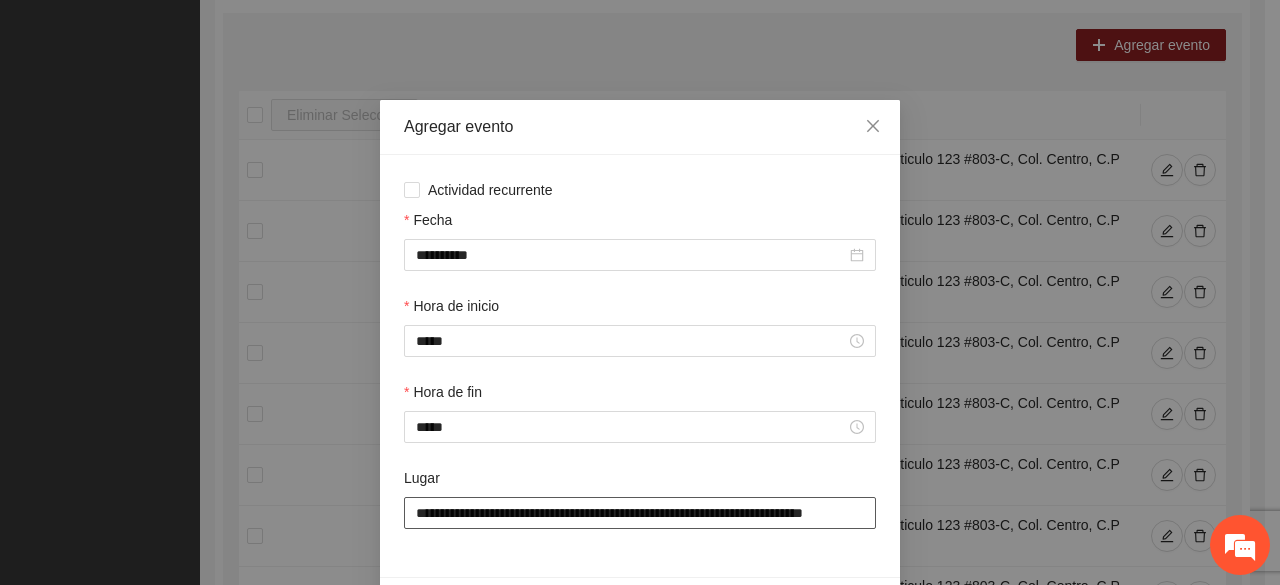 scroll, scrollTop: 0, scrollLeft: 36, axis: horizontal 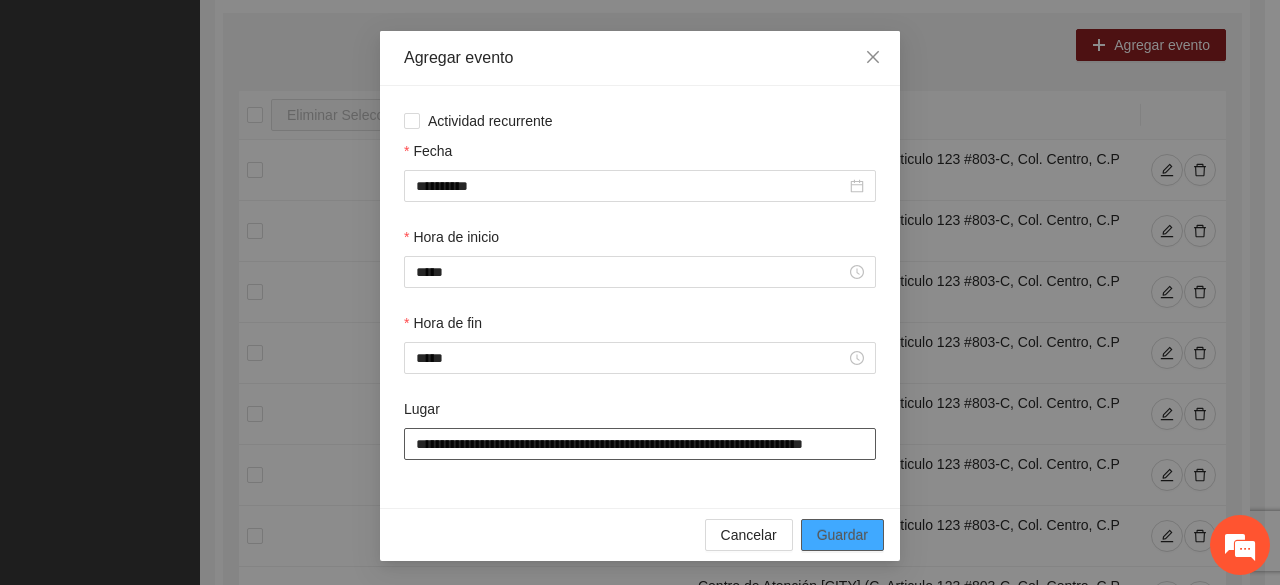 type on "**********" 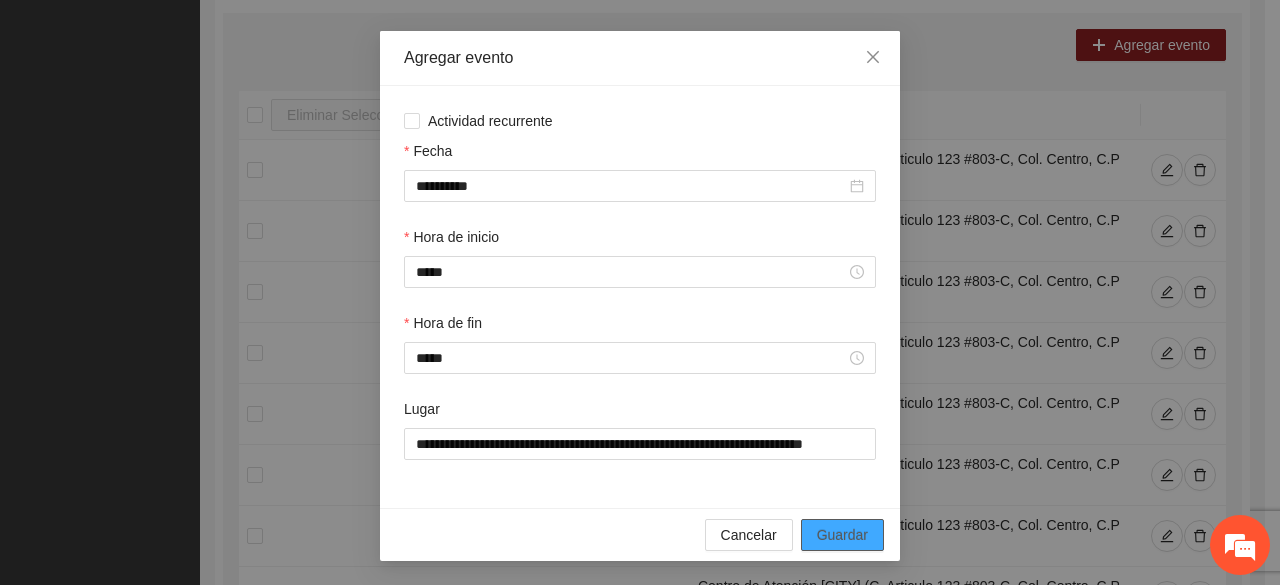 scroll, scrollTop: 0, scrollLeft: 0, axis: both 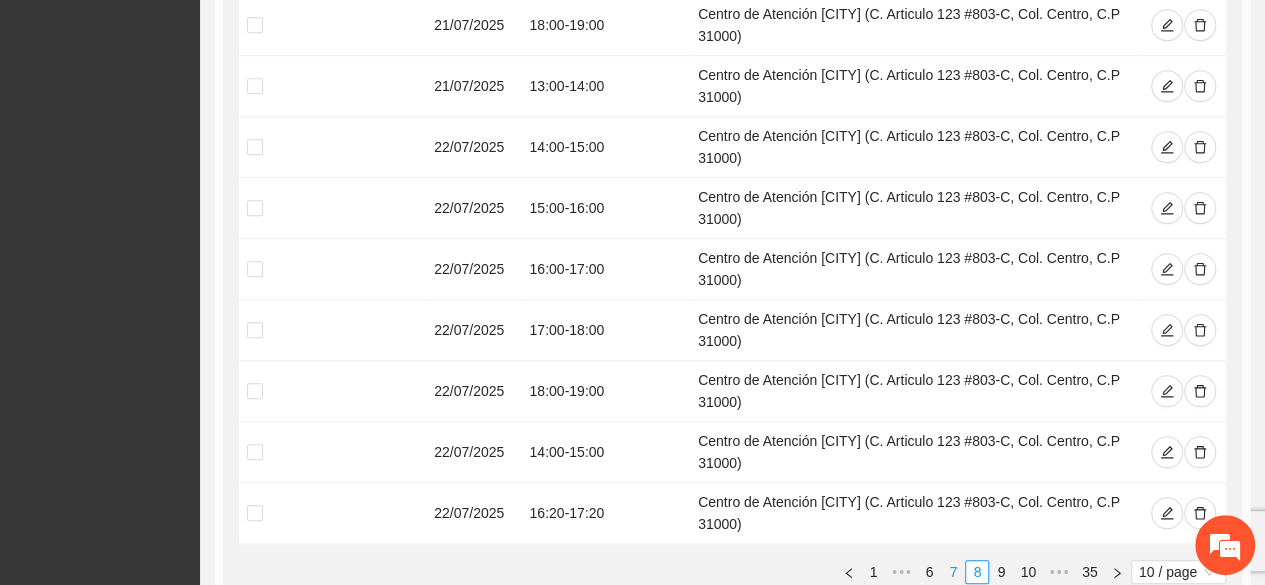 click on "7" at bounding box center (953, 572) 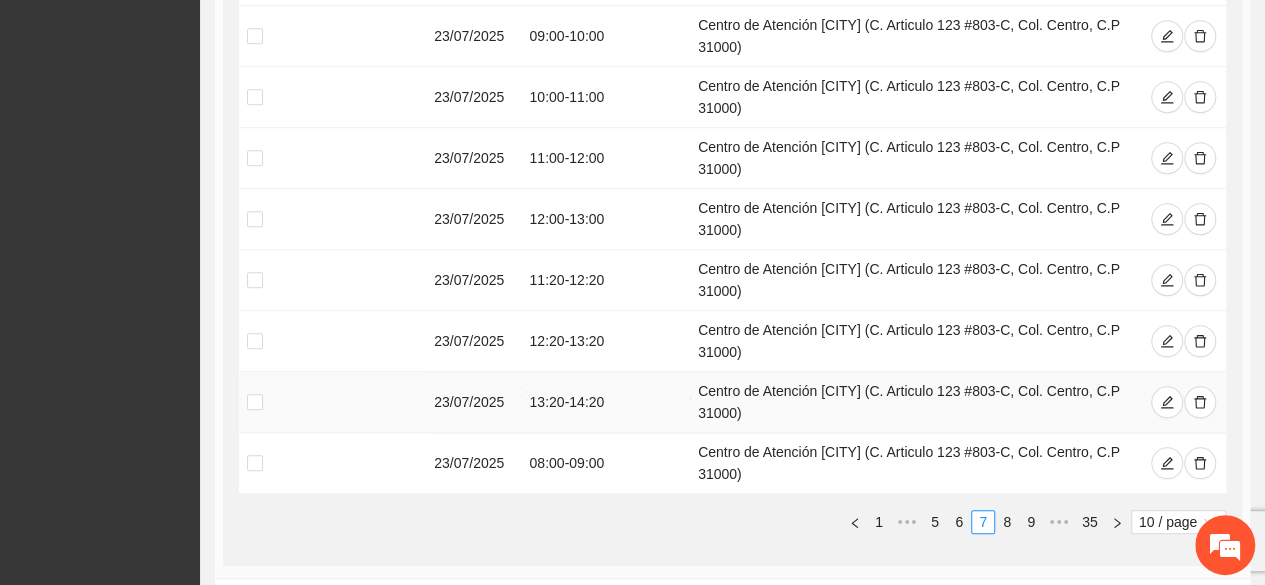 scroll, scrollTop: 666, scrollLeft: 0, axis: vertical 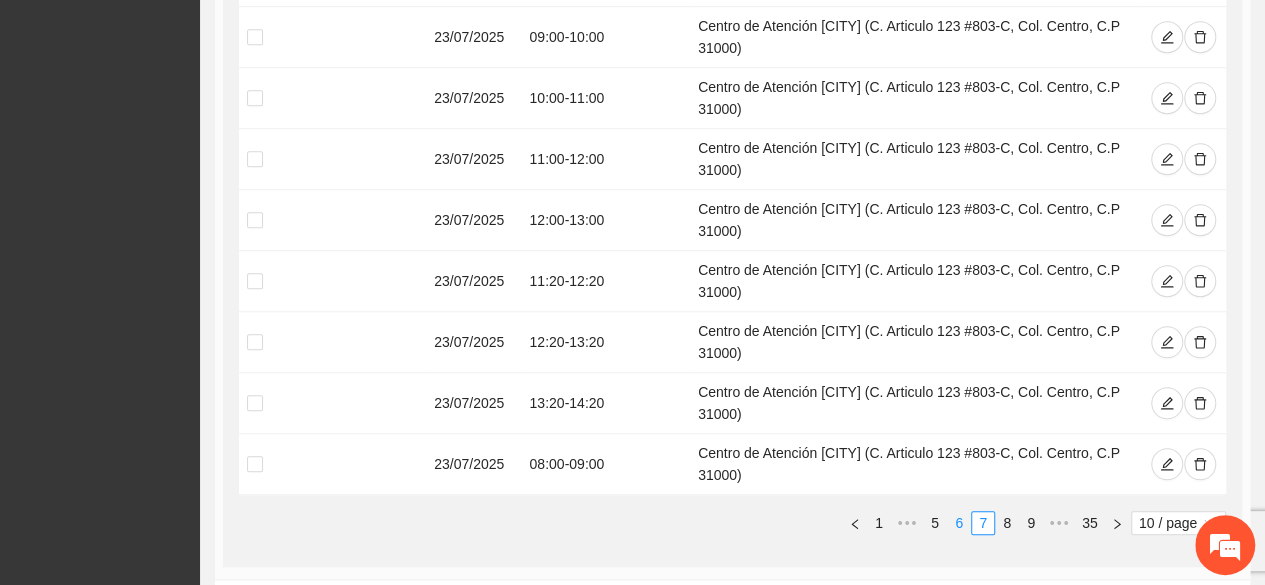 click on "6" at bounding box center (959, 523) 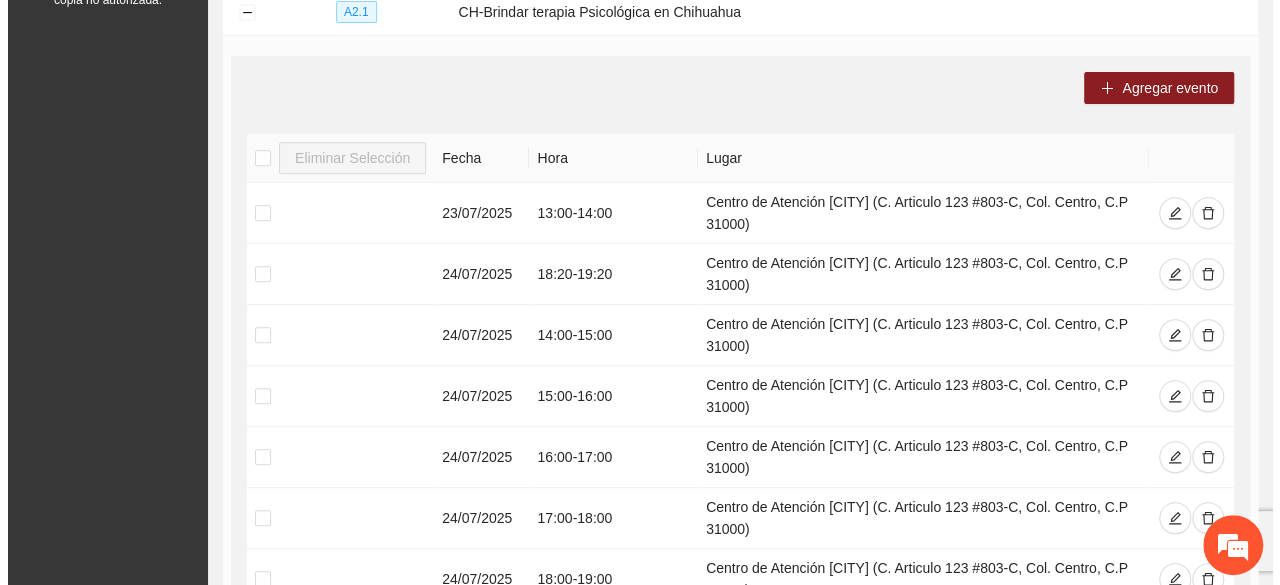 scroll, scrollTop: 364, scrollLeft: 0, axis: vertical 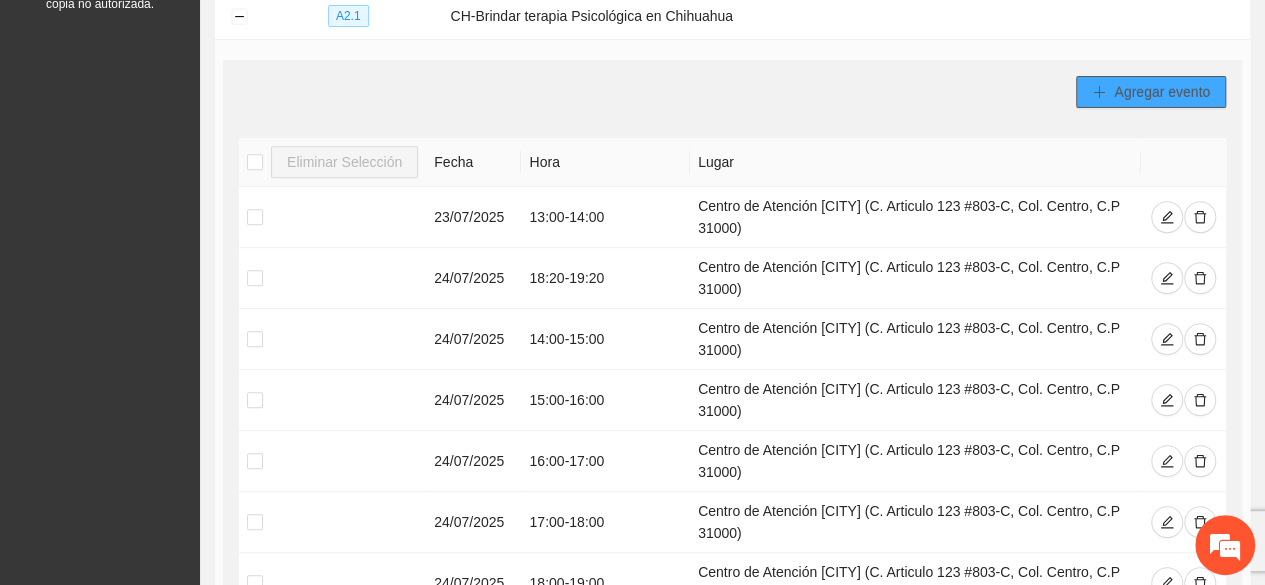 click on "Agregar evento" at bounding box center (1162, 92) 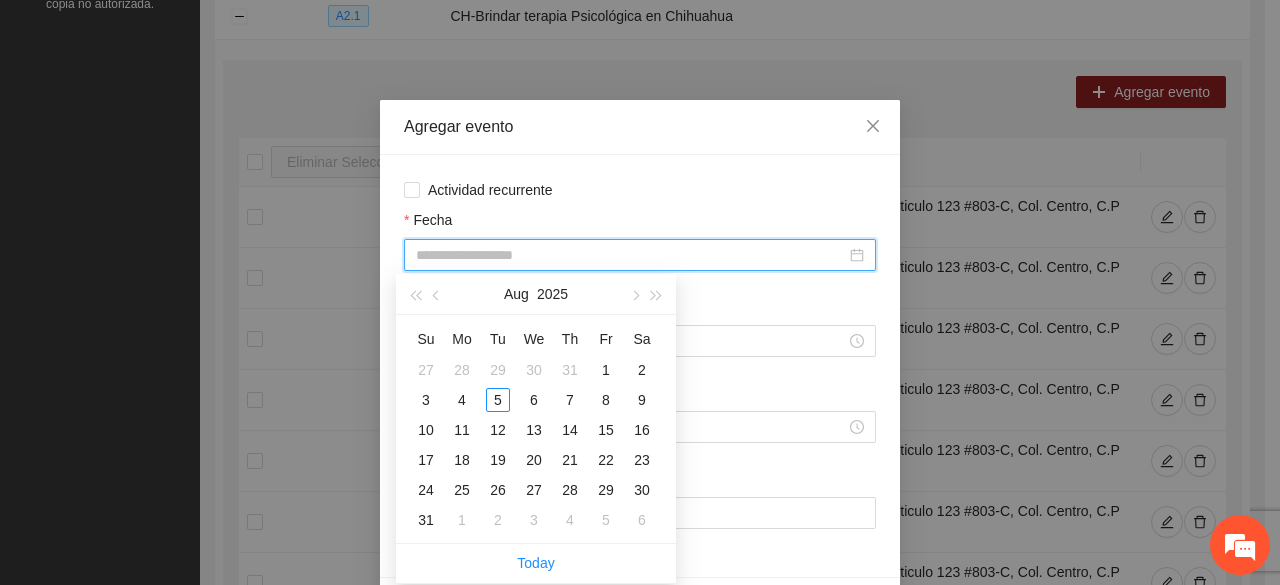 click on "Fecha" at bounding box center [631, 255] 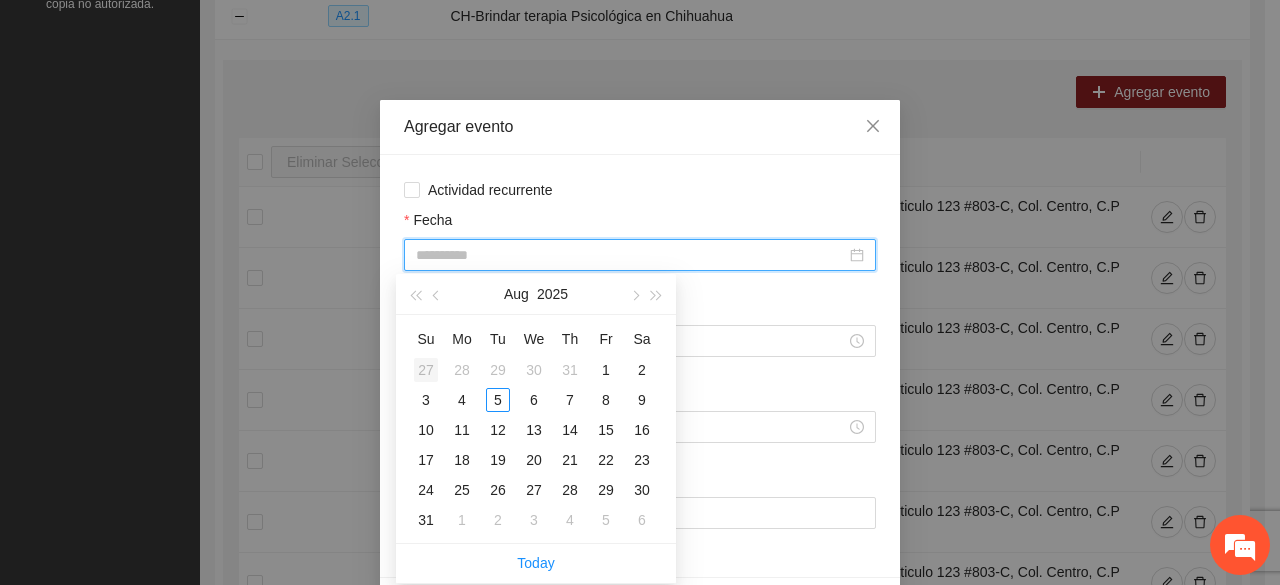 type on "**********" 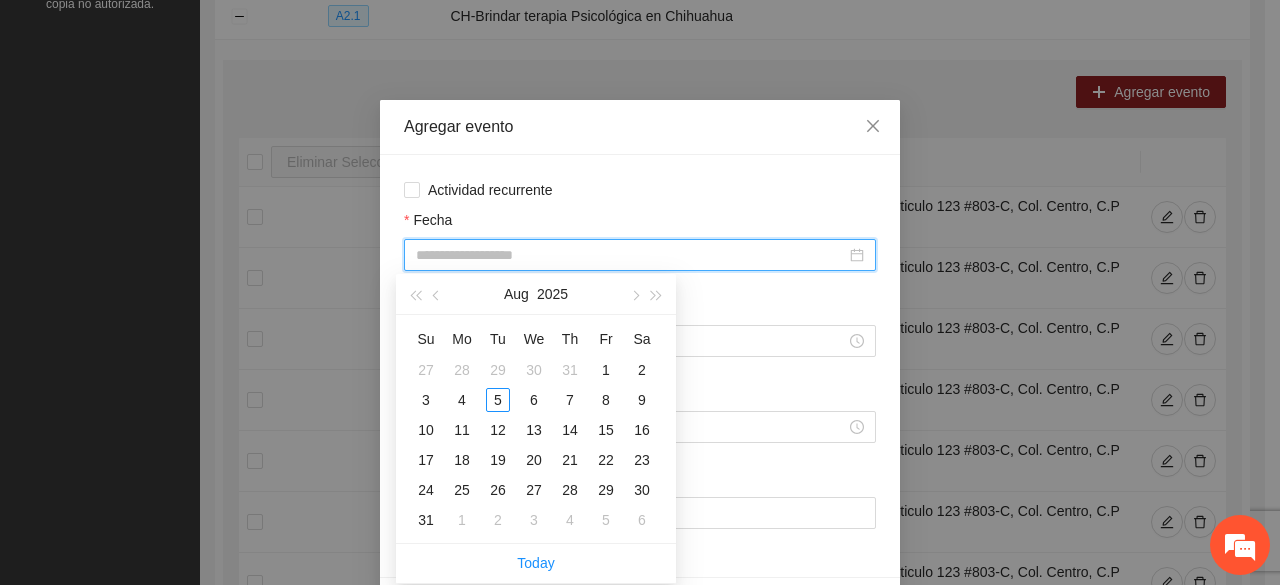 type on "**********" 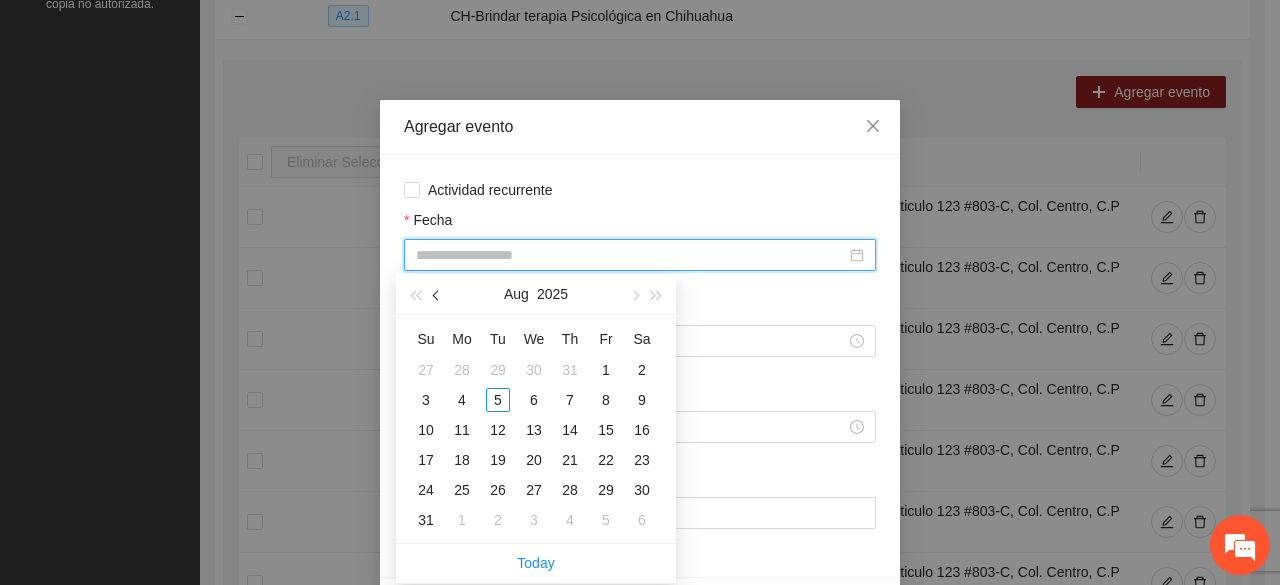 click at bounding box center (438, 296) 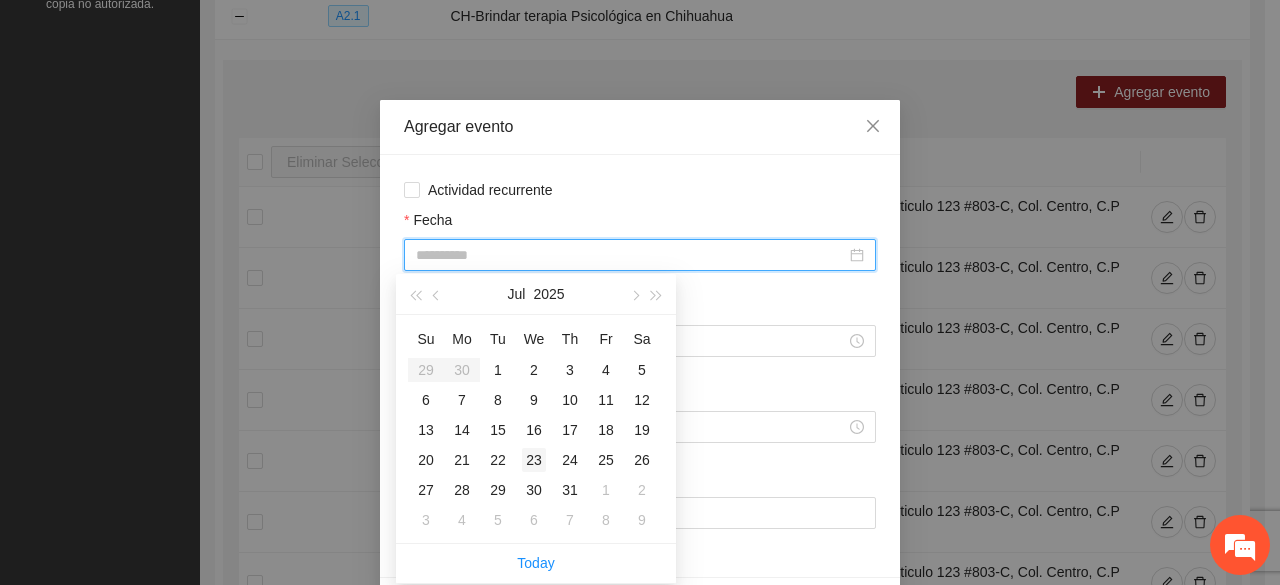 type on "**********" 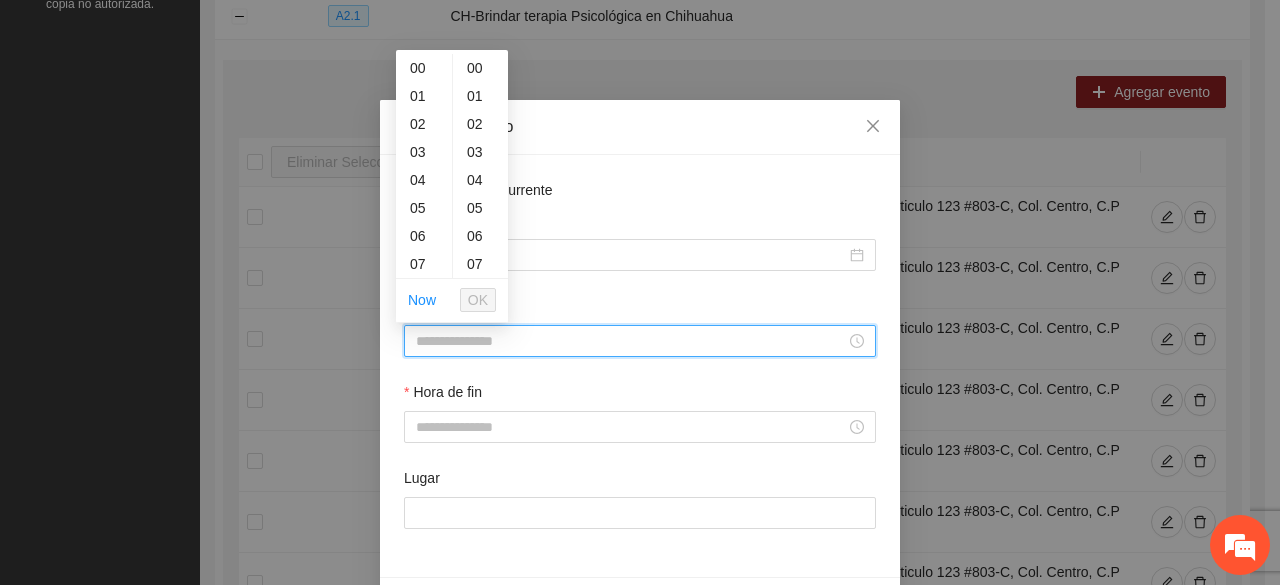 click on "Hora de inicio" at bounding box center [631, 341] 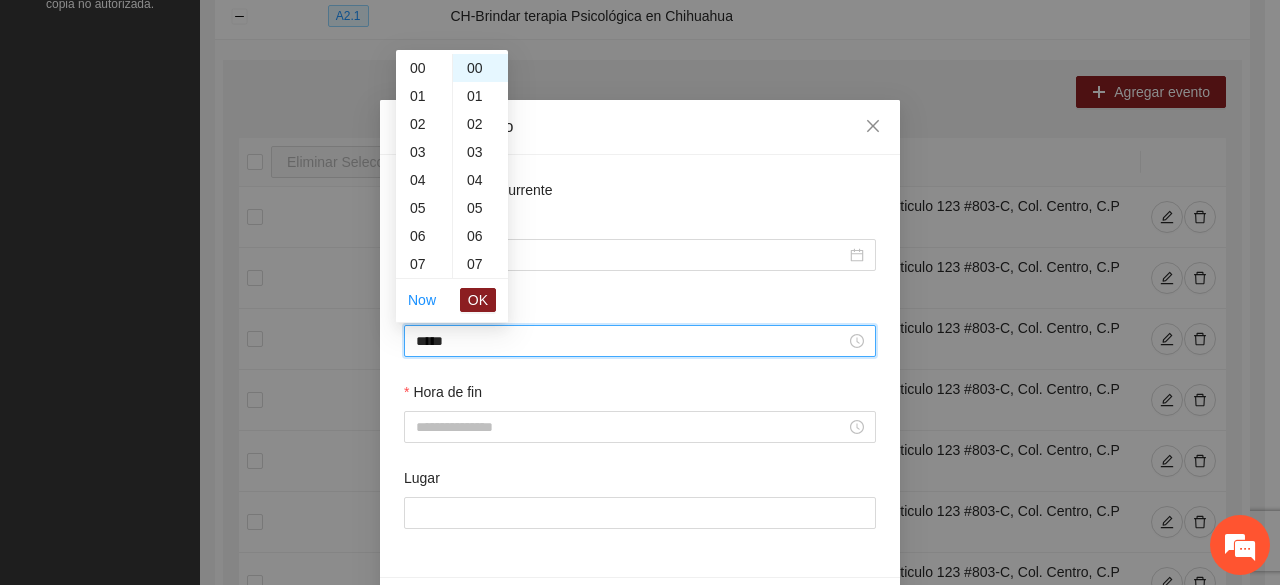 scroll, scrollTop: 364, scrollLeft: 0, axis: vertical 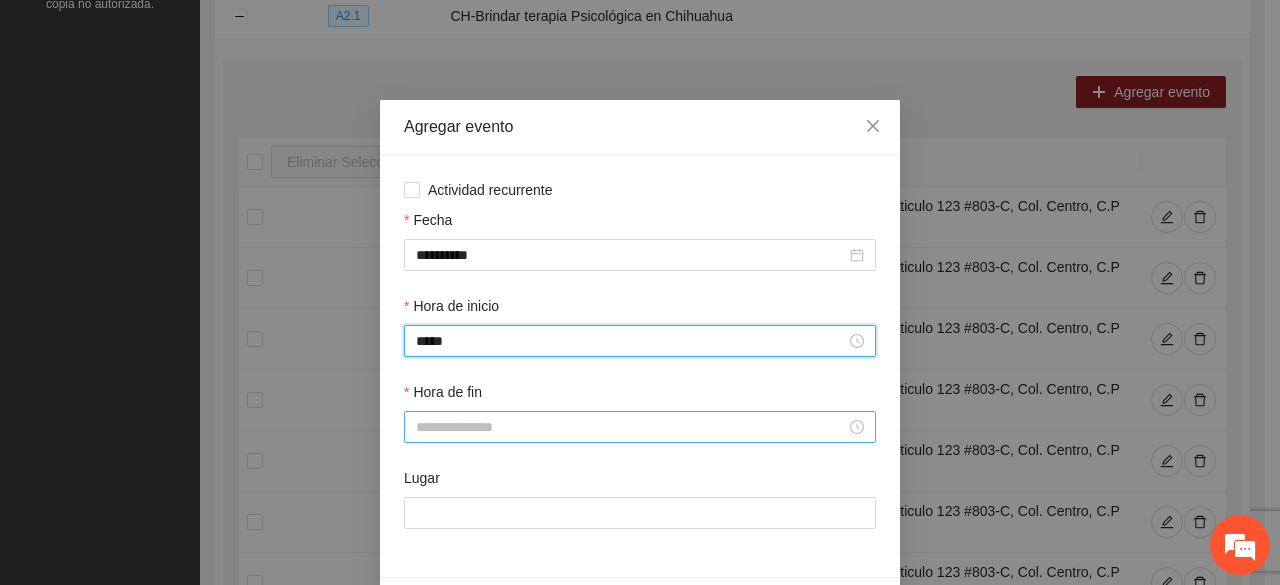 type on "*****" 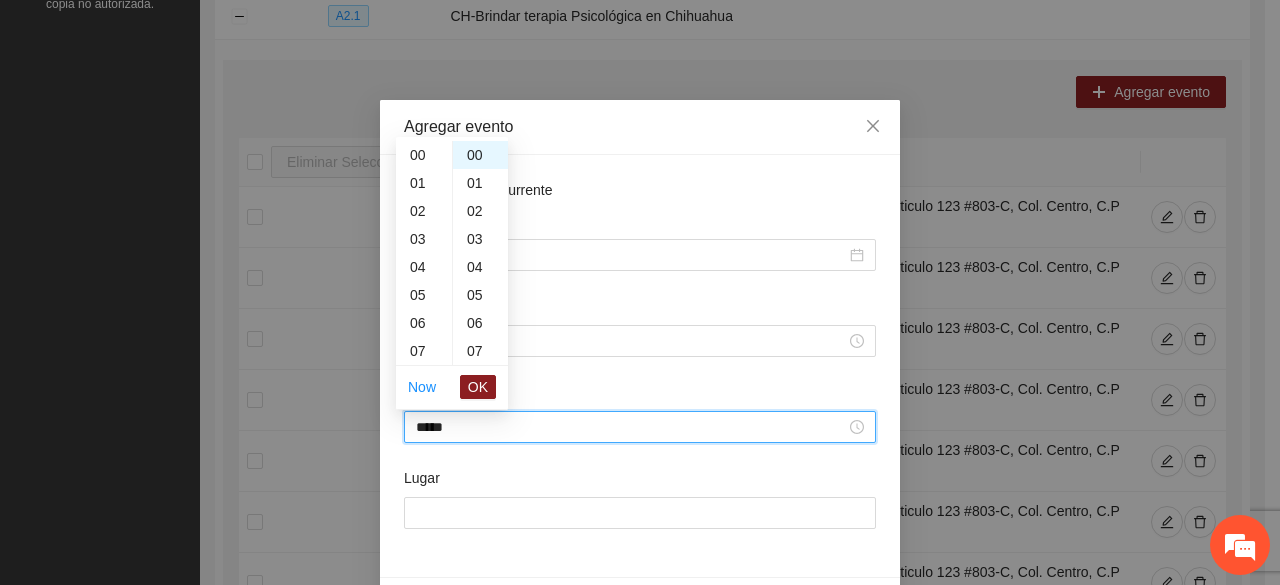 scroll, scrollTop: 392, scrollLeft: 0, axis: vertical 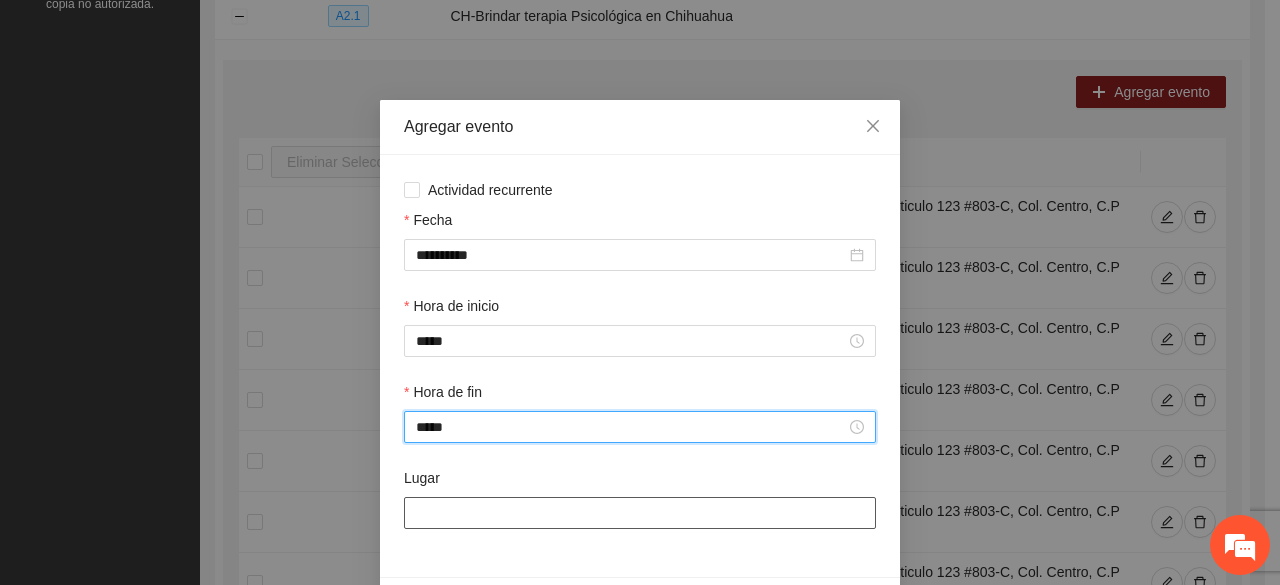 type on "*****" 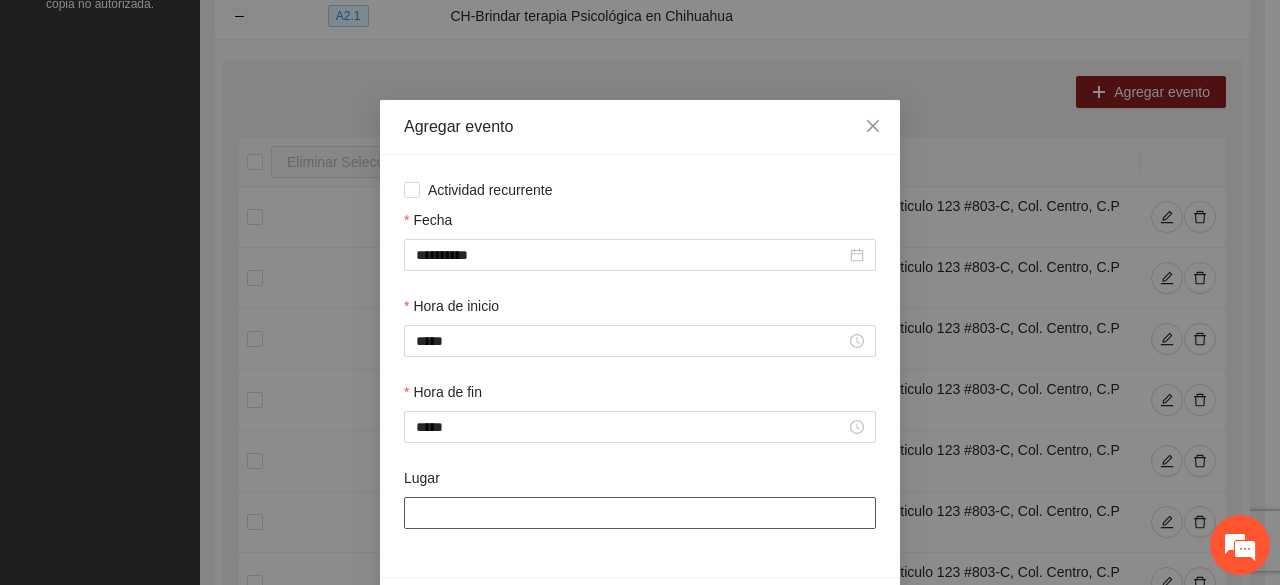 click on "Lugar" at bounding box center (640, 513) 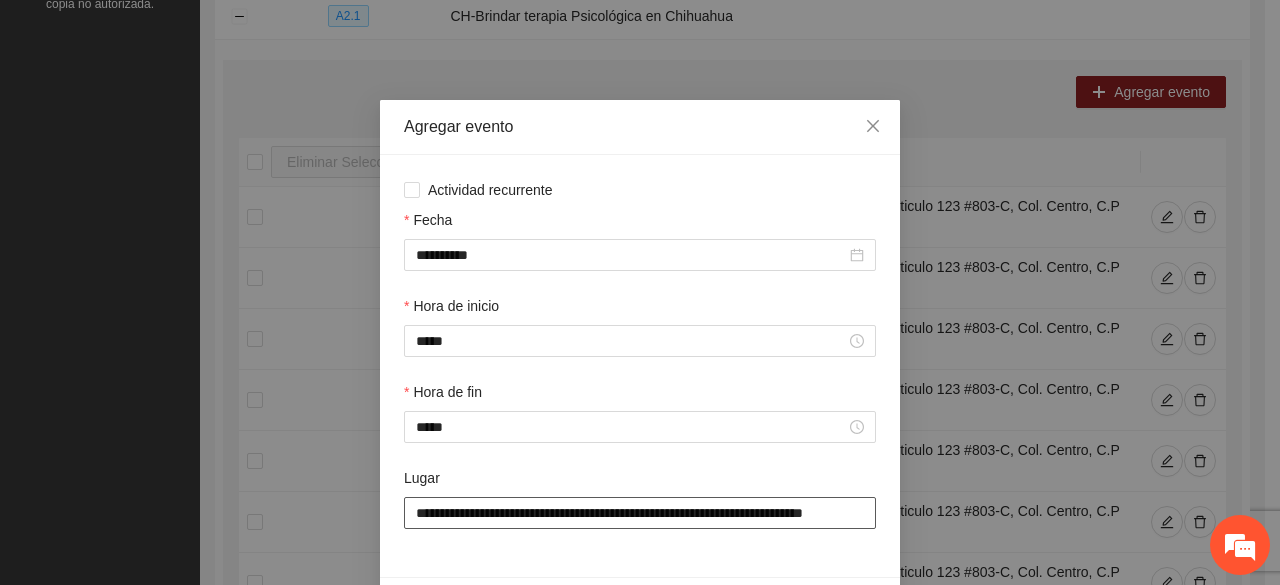 scroll, scrollTop: 0, scrollLeft: 36, axis: horizontal 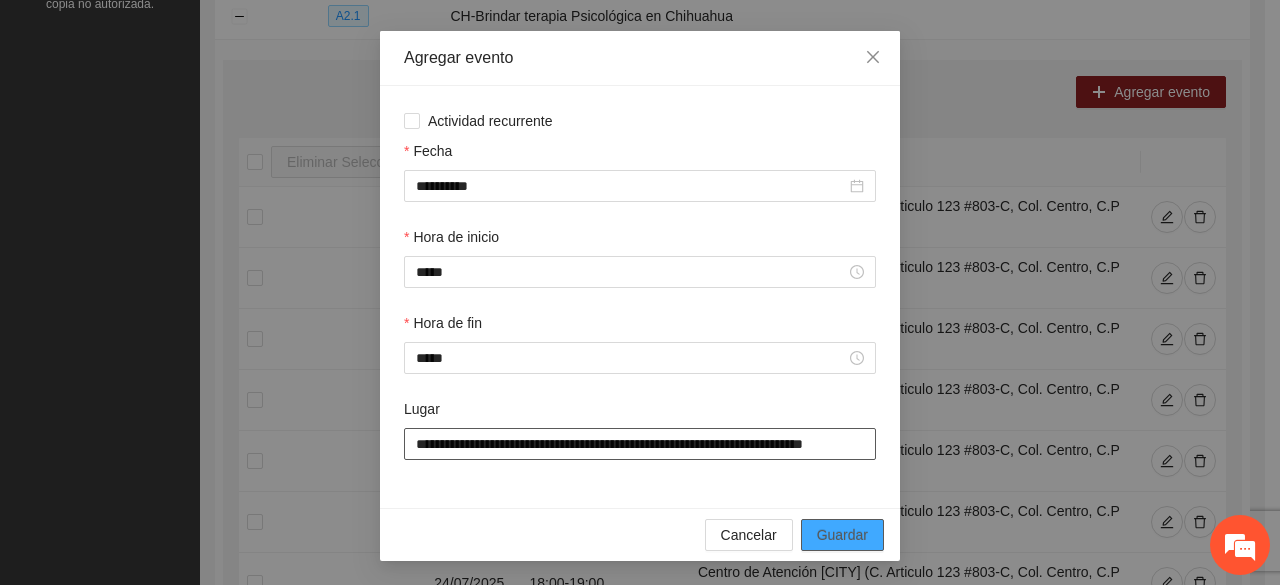 type on "**********" 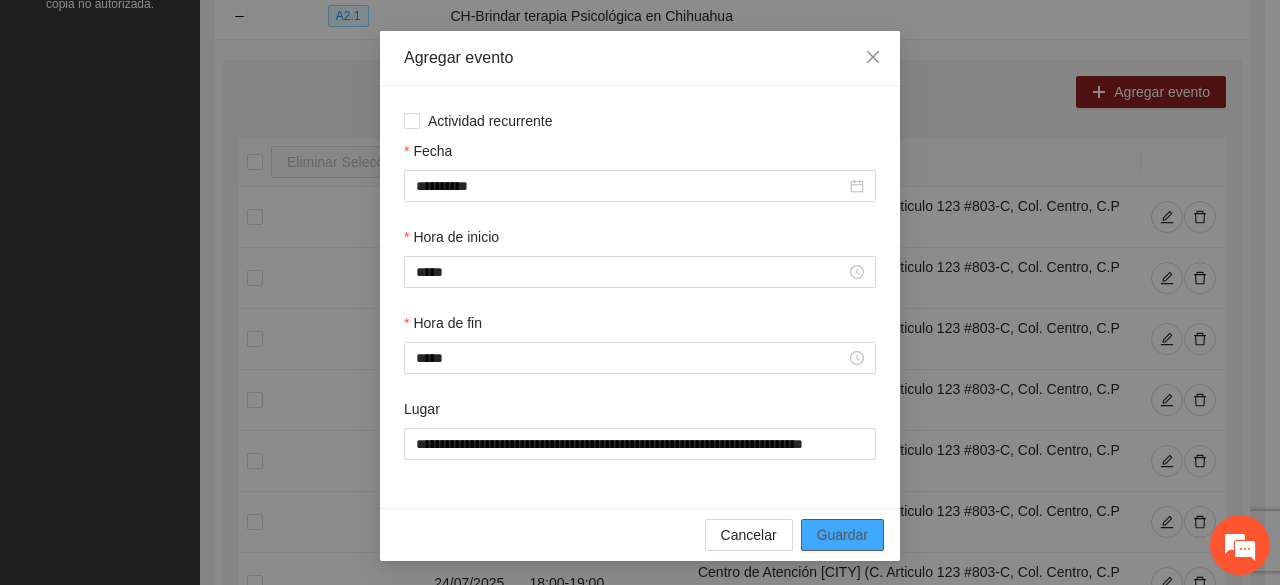 scroll, scrollTop: 0, scrollLeft: 0, axis: both 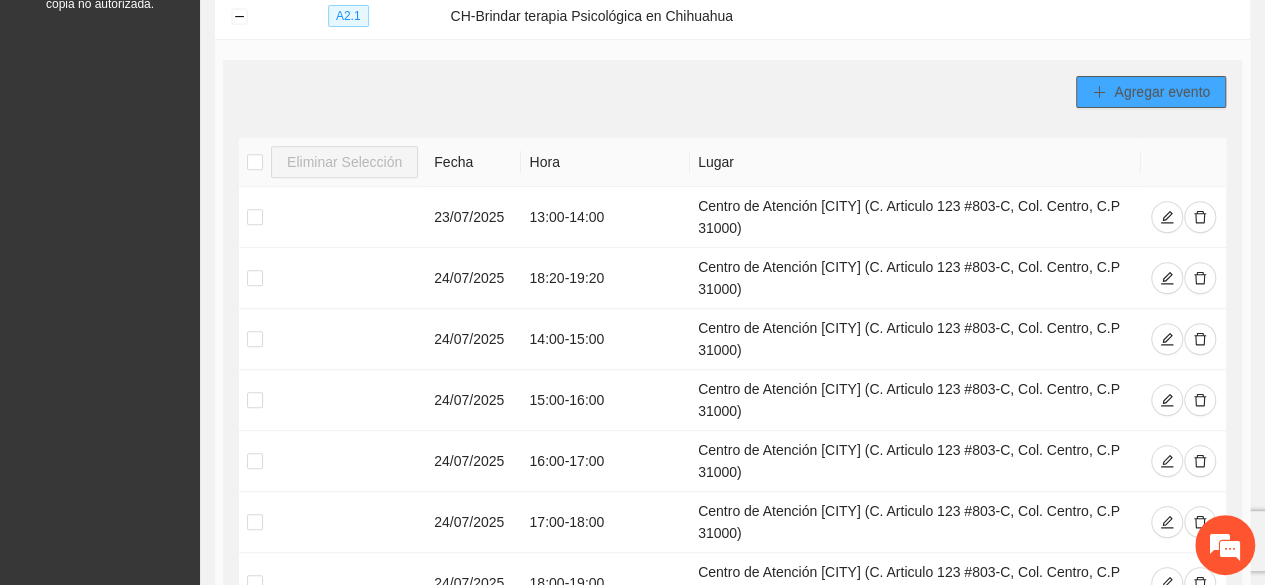 click on "Agregar evento" at bounding box center [1162, 92] 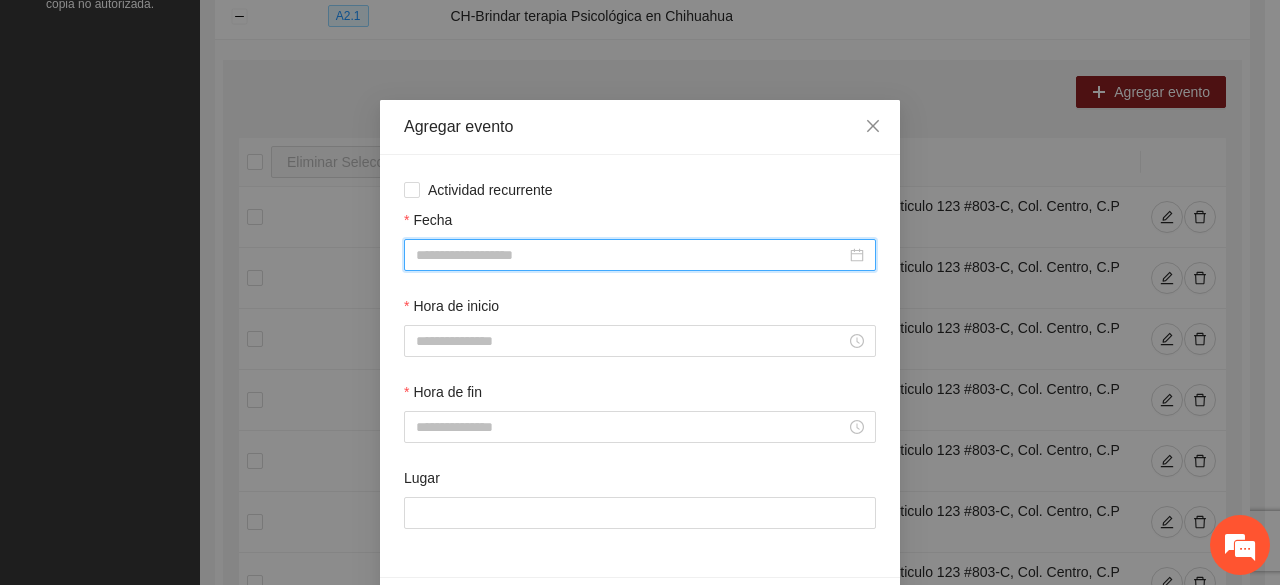 click on "Fecha" at bounding box center (631, 255) 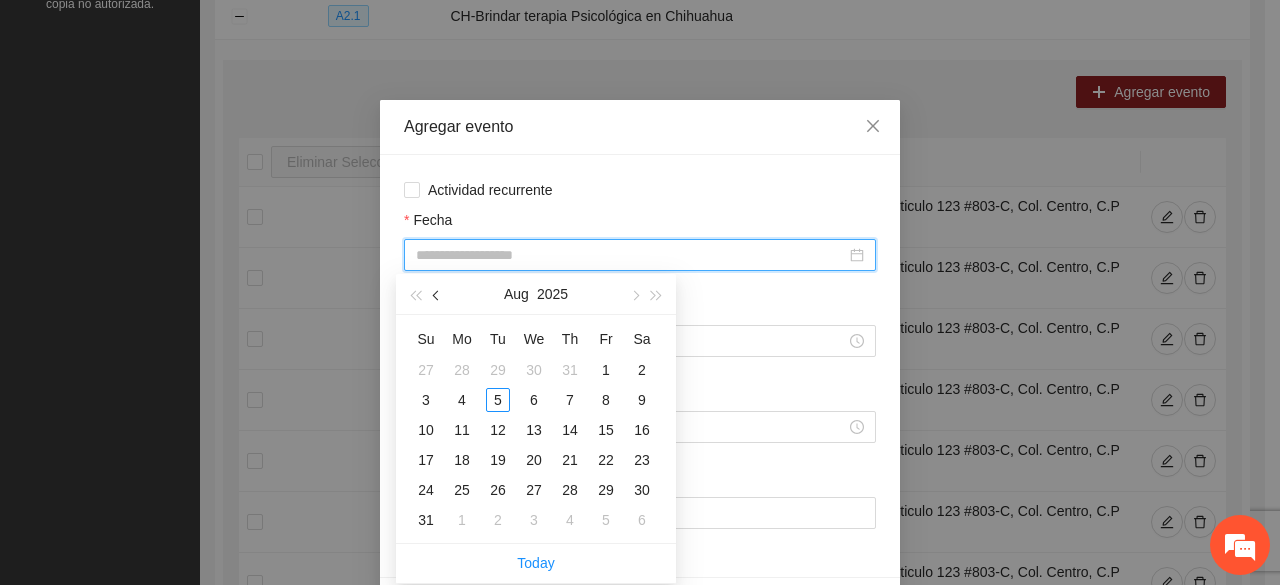 click at bounding box center (437, 294) 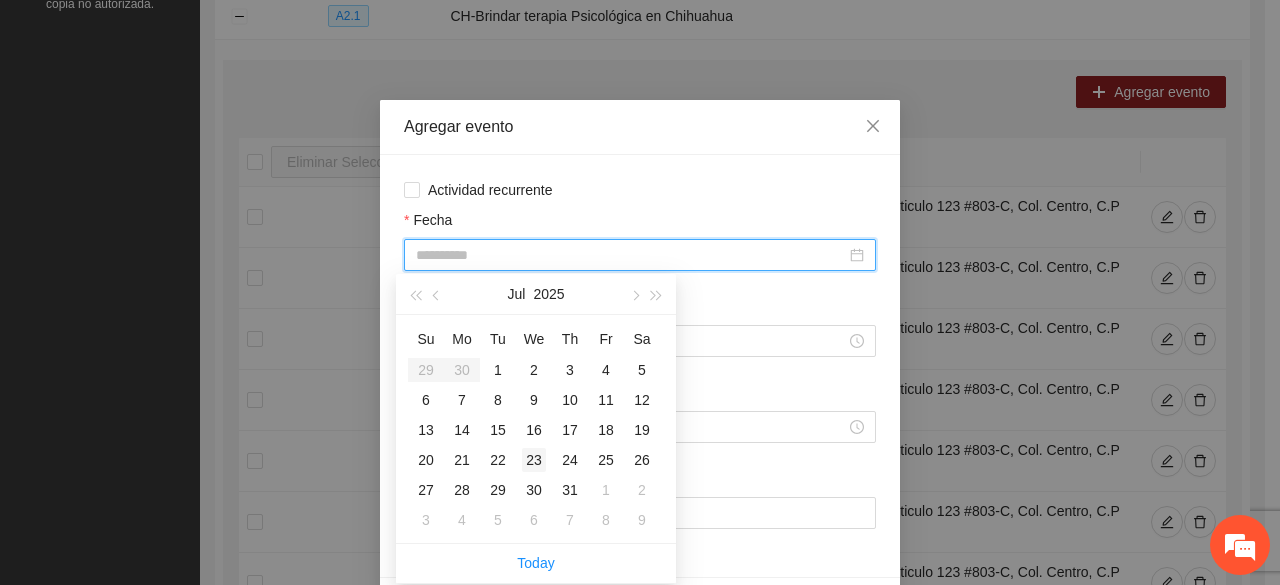 type on "**********" 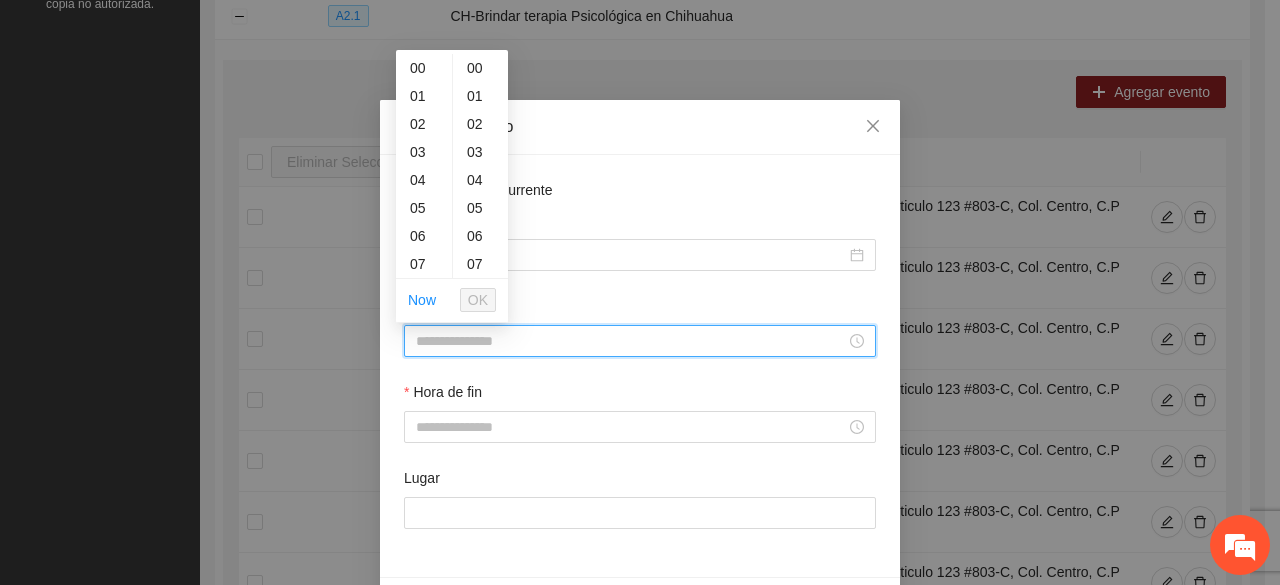 click on "Hora de inicio" at bounding box center (631, 341) 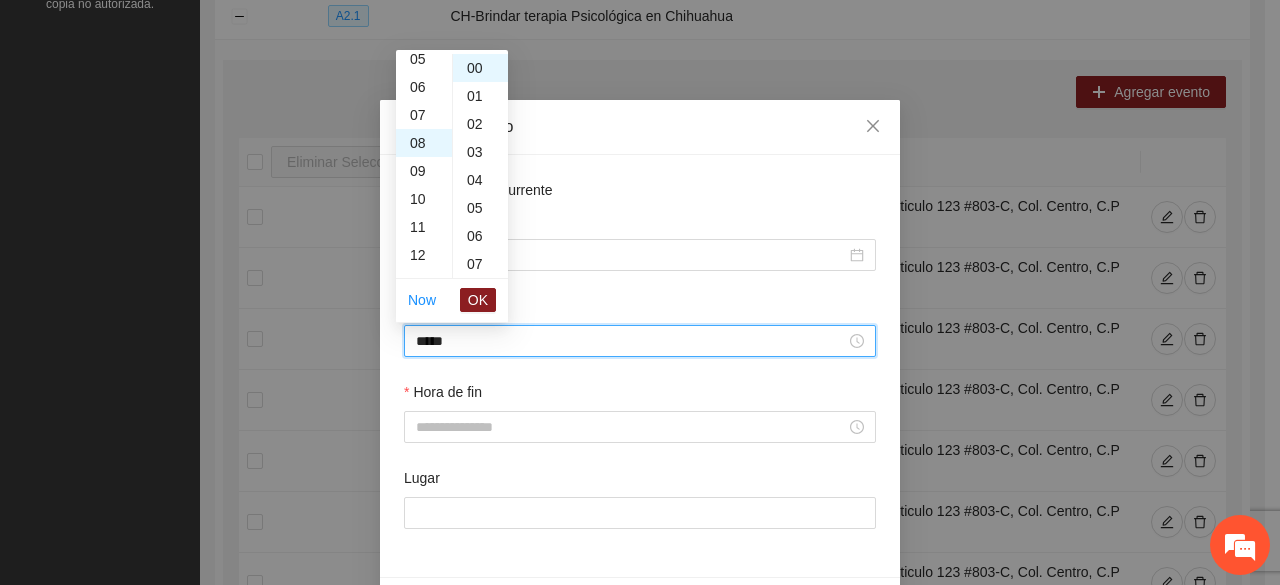 scroll, scrollTop: 224, scrollLeft: 0, axis: vertical 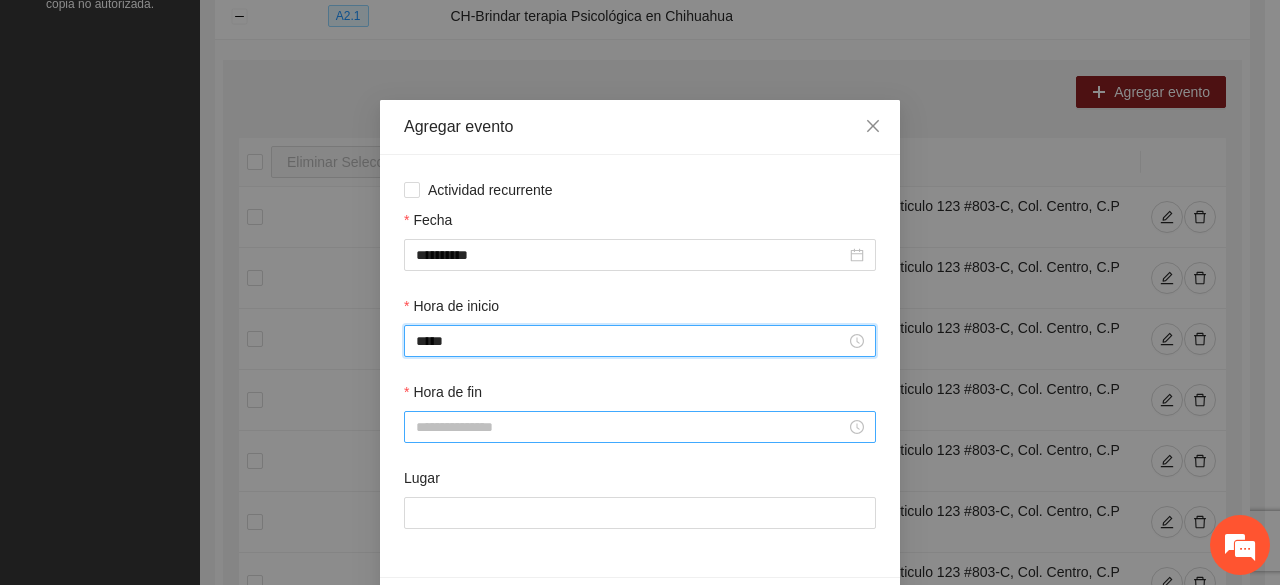 type on "*****" 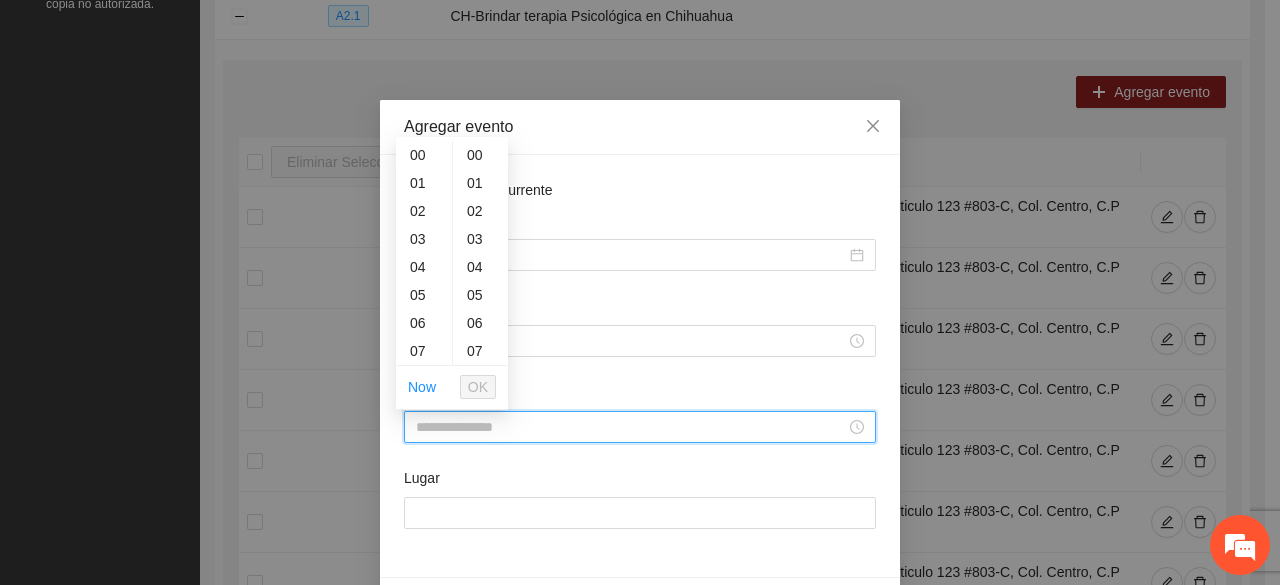 click on "Hora de fin" at bounding box center [631, 427] 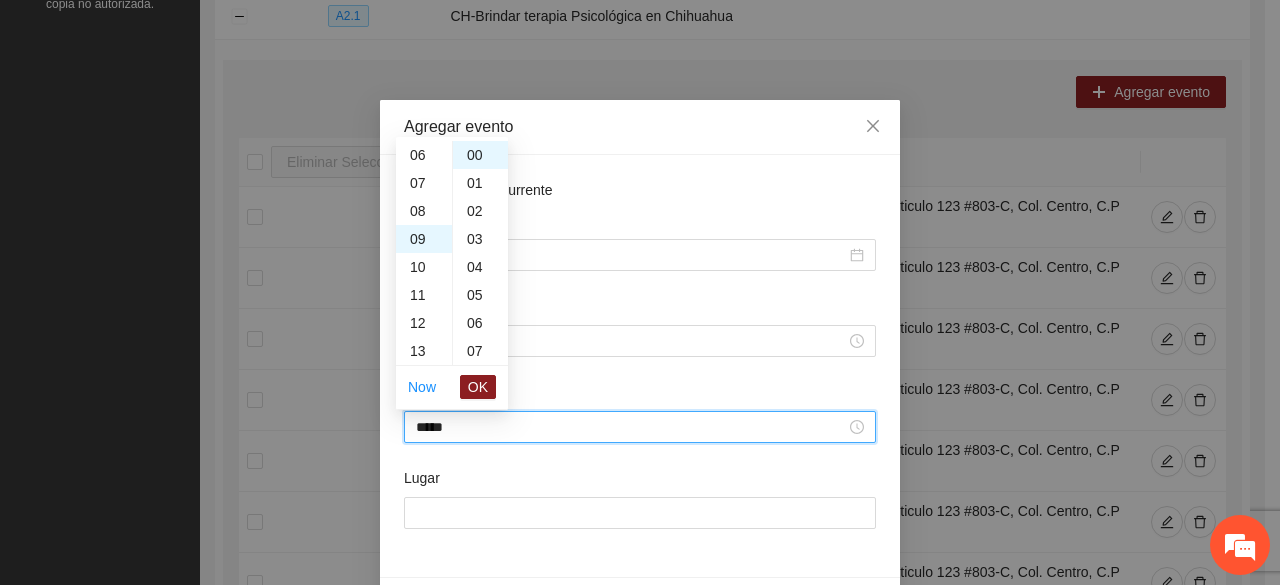 scroll, scrollTop: 252, scrollLeft: 0, axis: vertical 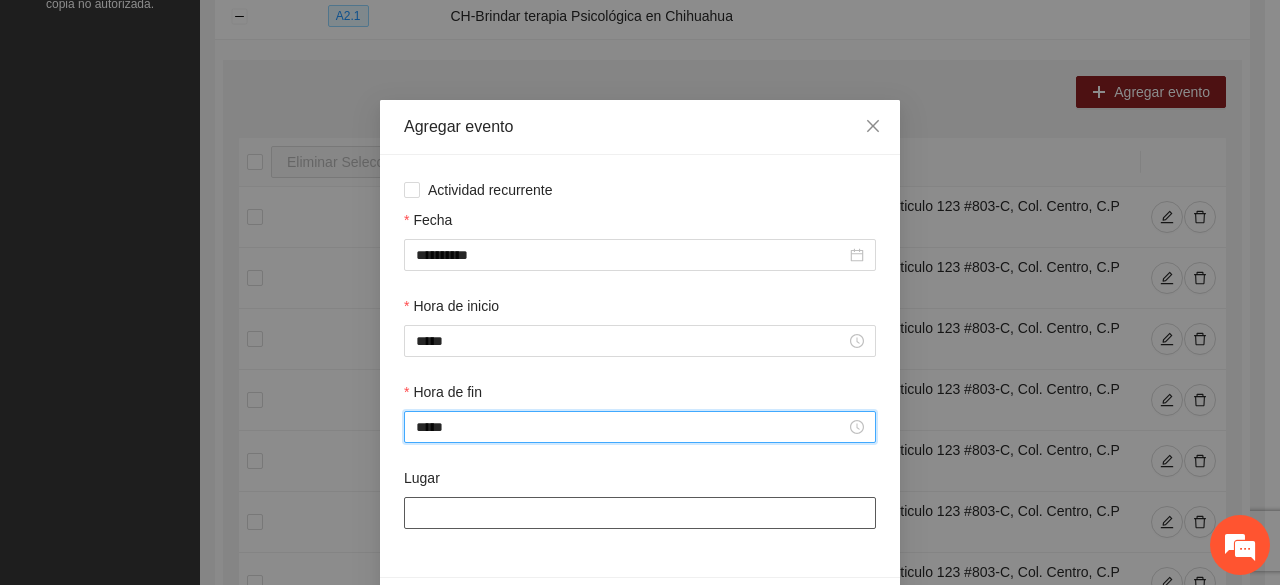 type on "*****" 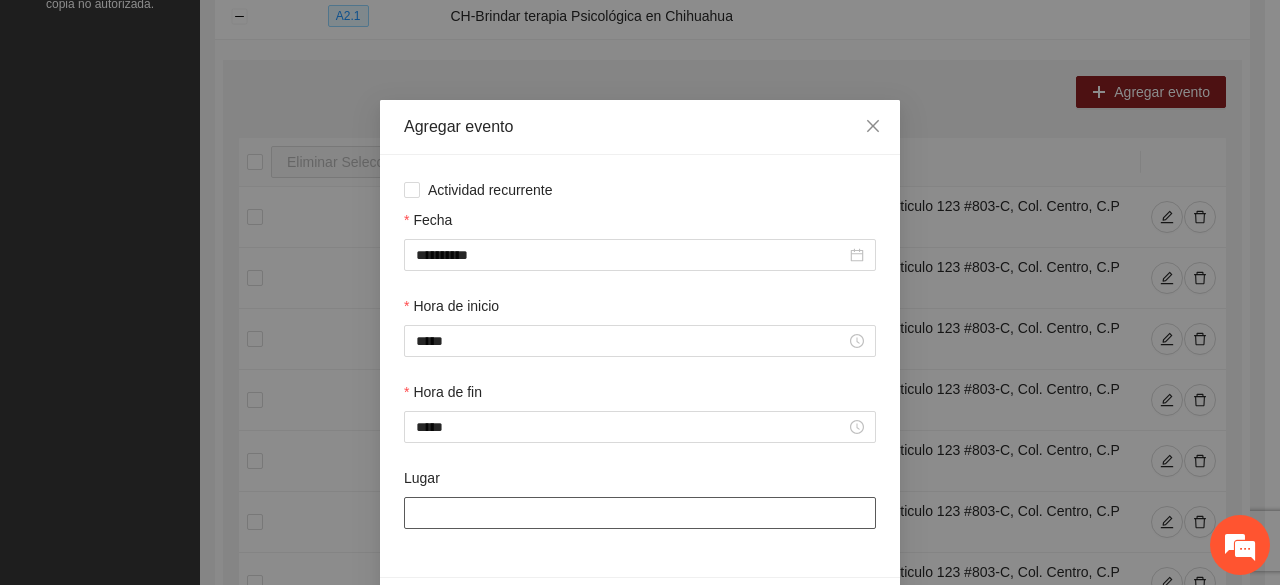 click on "Lugar" at bounding box center (640, 513) 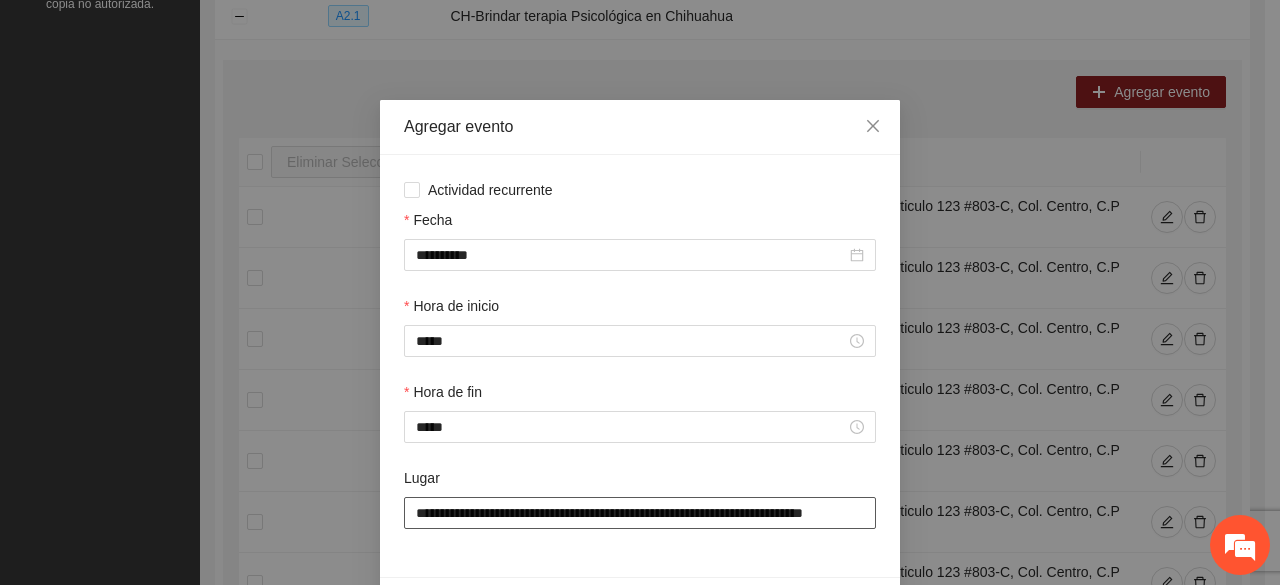 scroll, scrollTop: 0, scrollLeft: 36, axis: horizontal 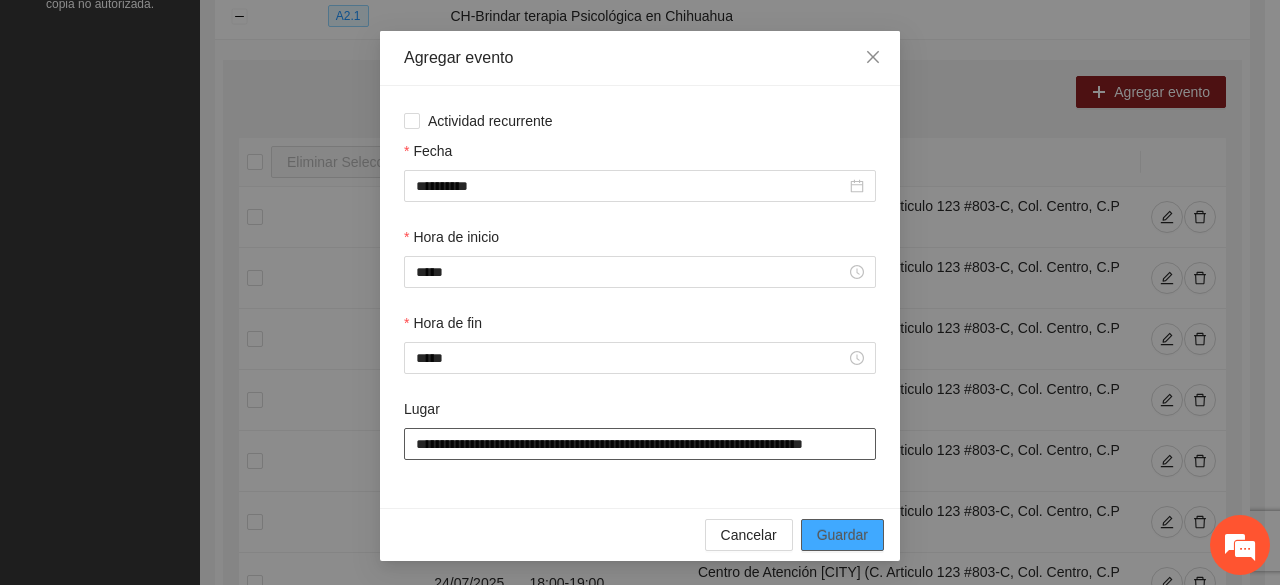type on "**********" 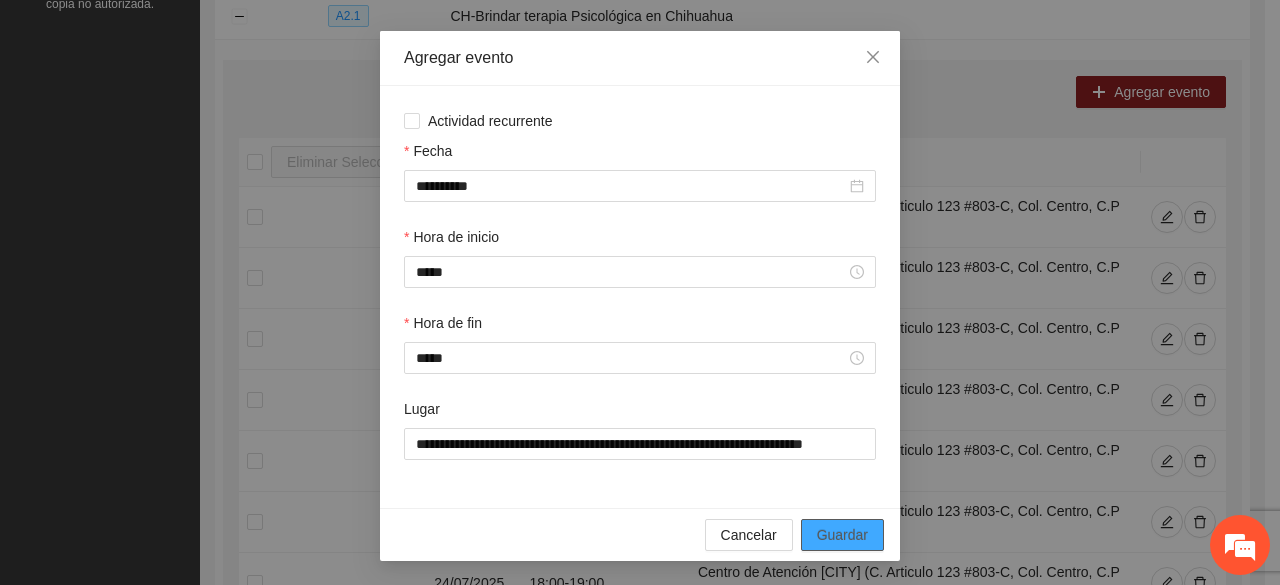 scroll, scrollTop: 0, scrollLeft: 0, axis: both 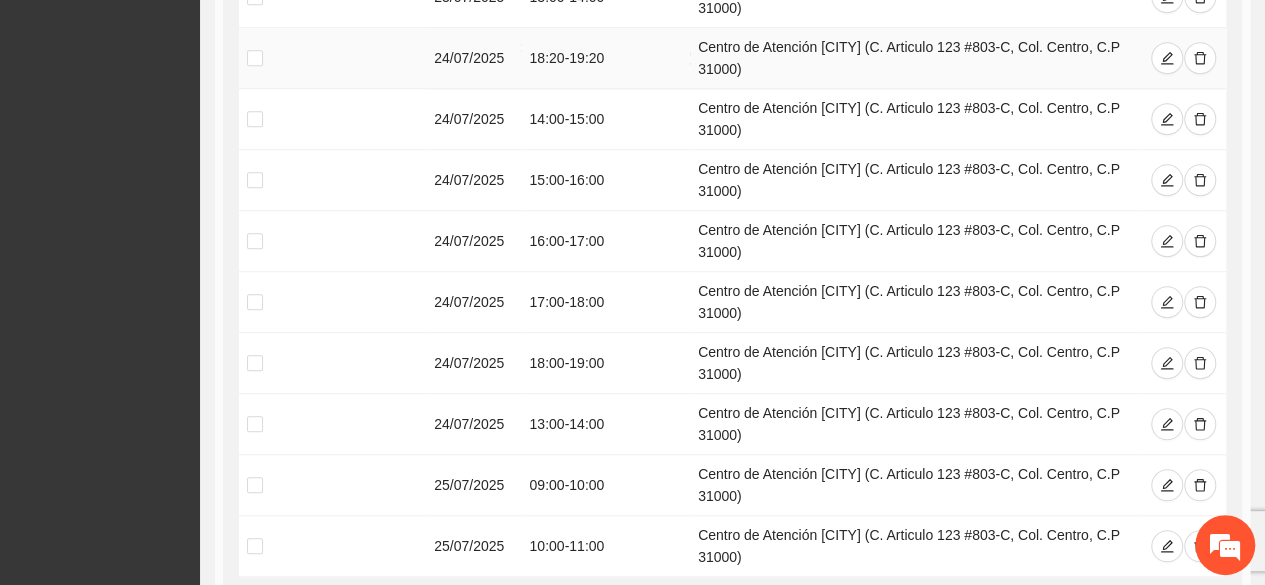 click at bounding box center [1200, 58] 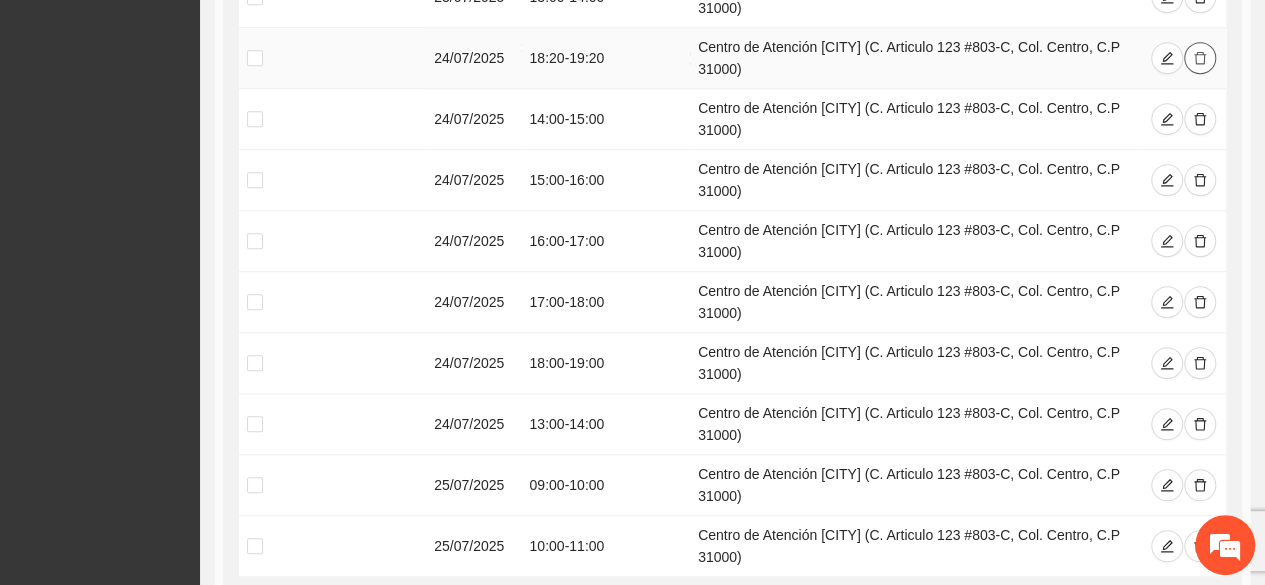 click at bounding box center (1200, 59) 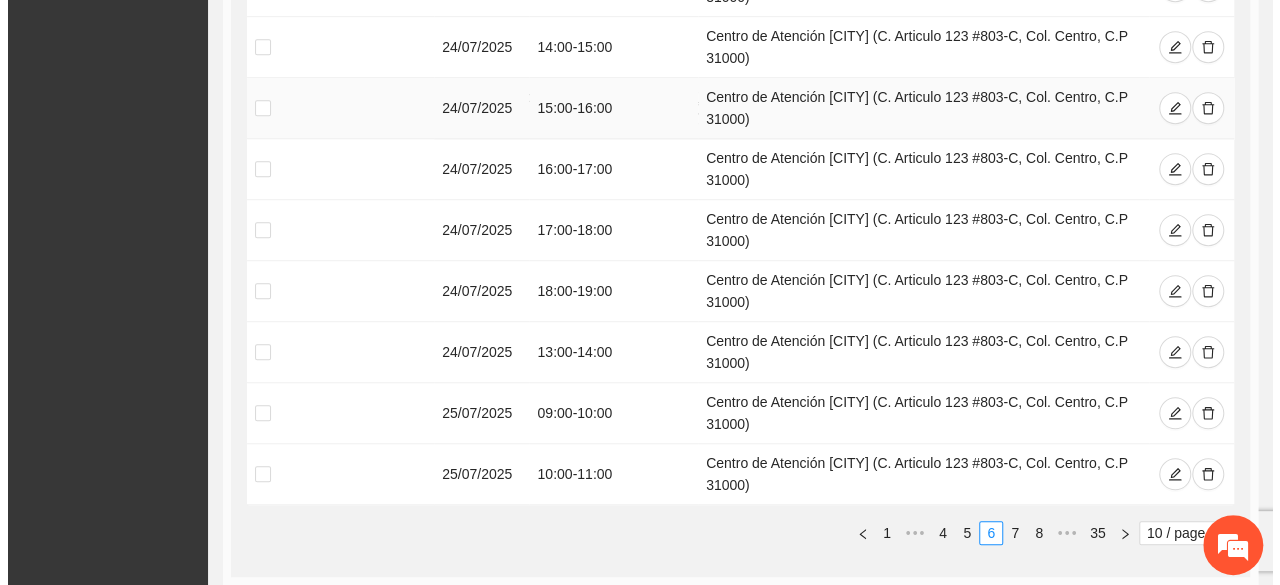 scroll, scrollTop: 371, scrollLeft: 0, axis: vertical 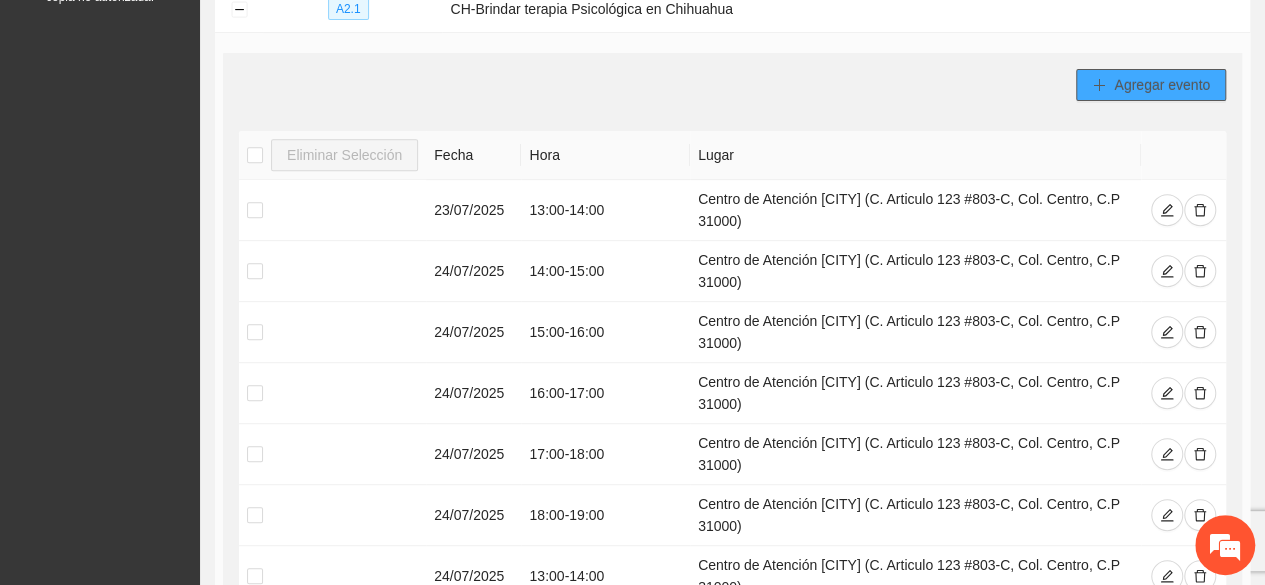click on "Agregar evento" at bounding box center [1162, 85] 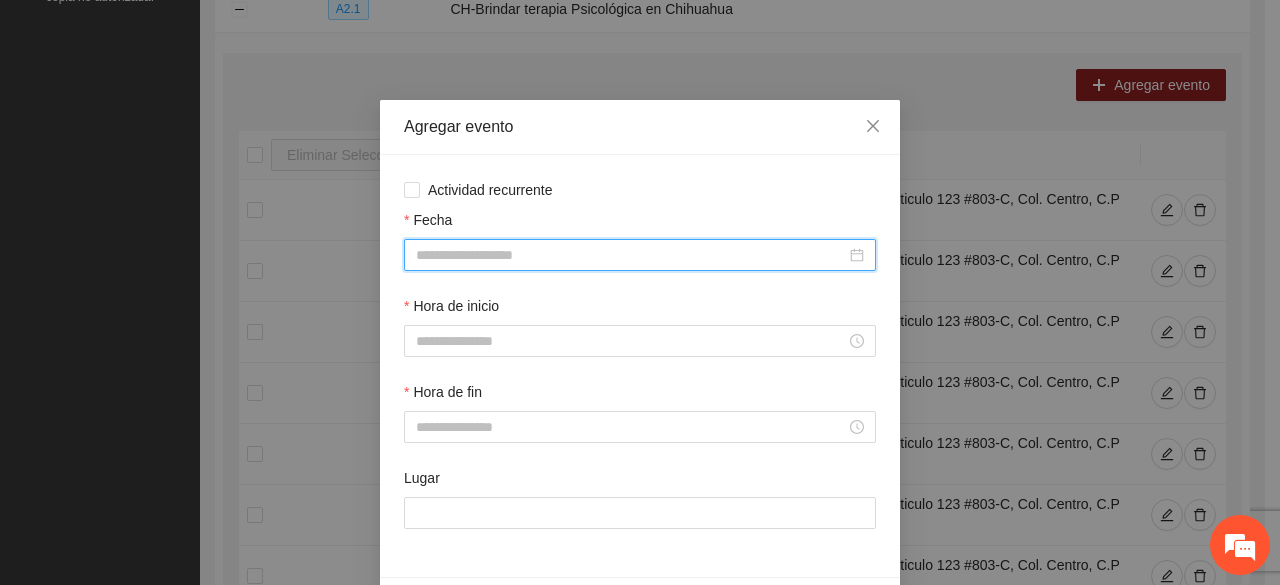 click on "Fecha" at bounding box center [631, 255] 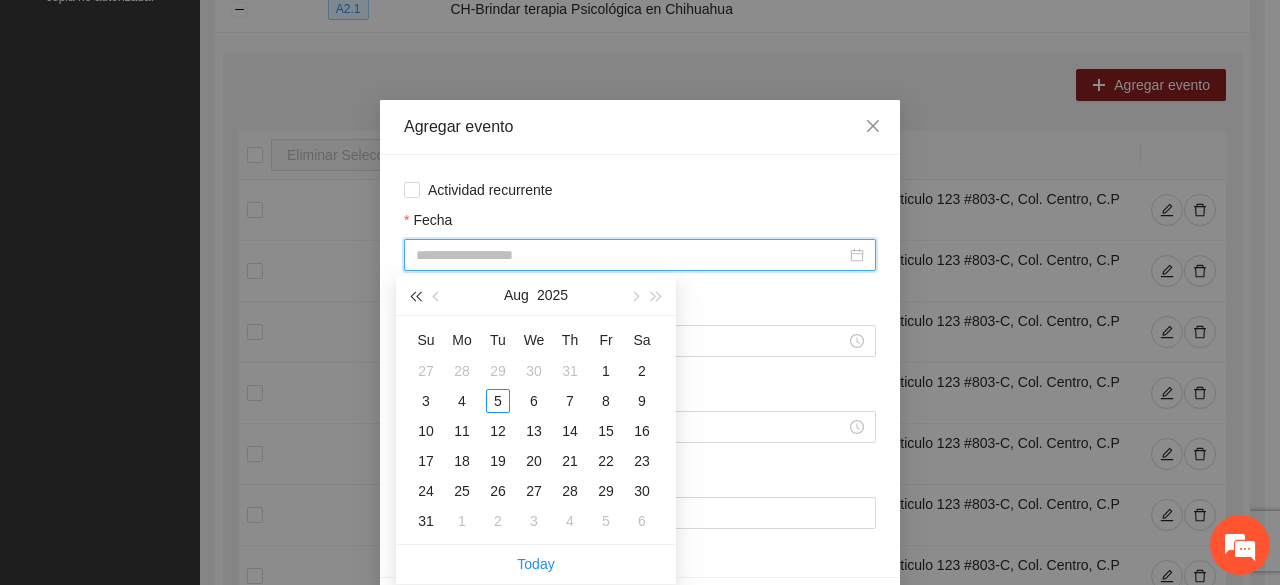 type on "**********" 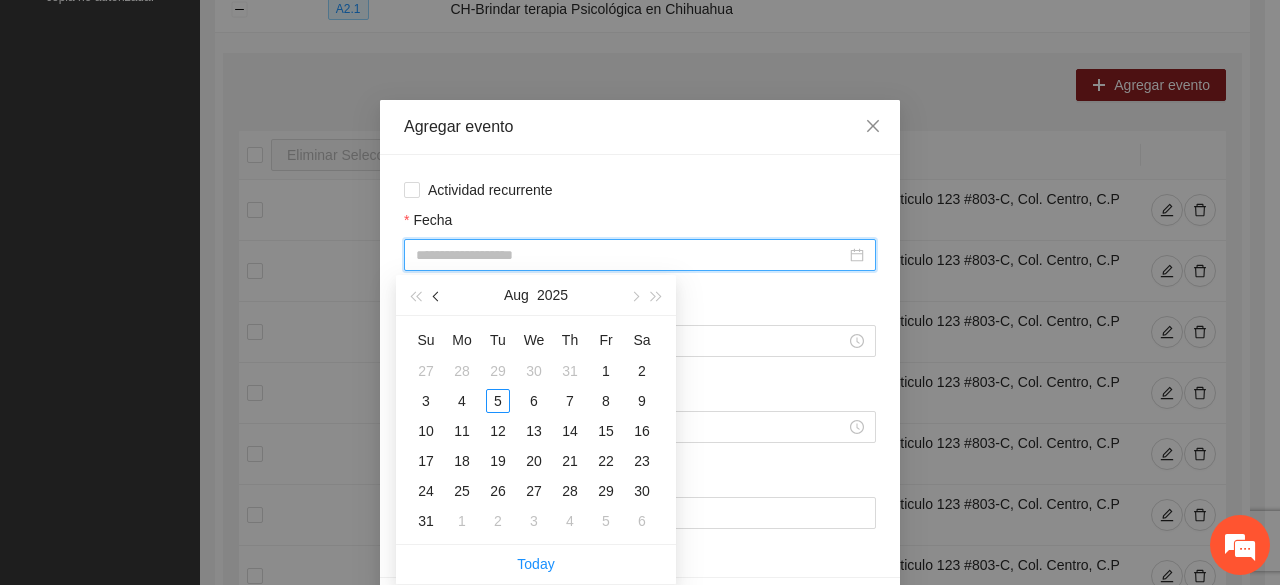 click at bounding box center [437, 295] 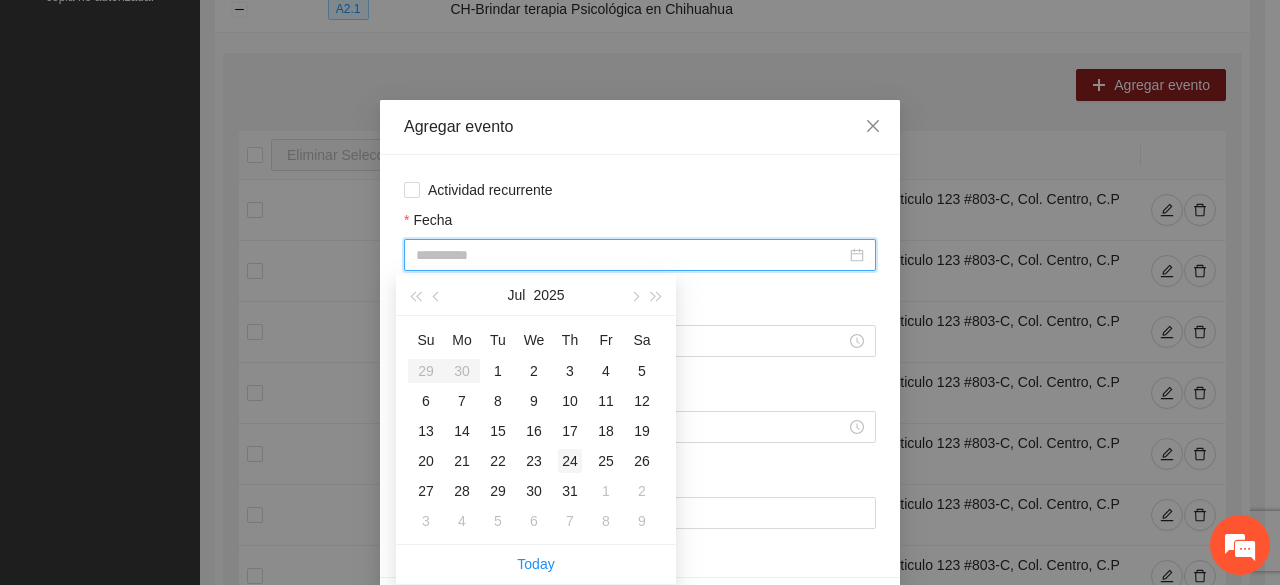 type on "**********" 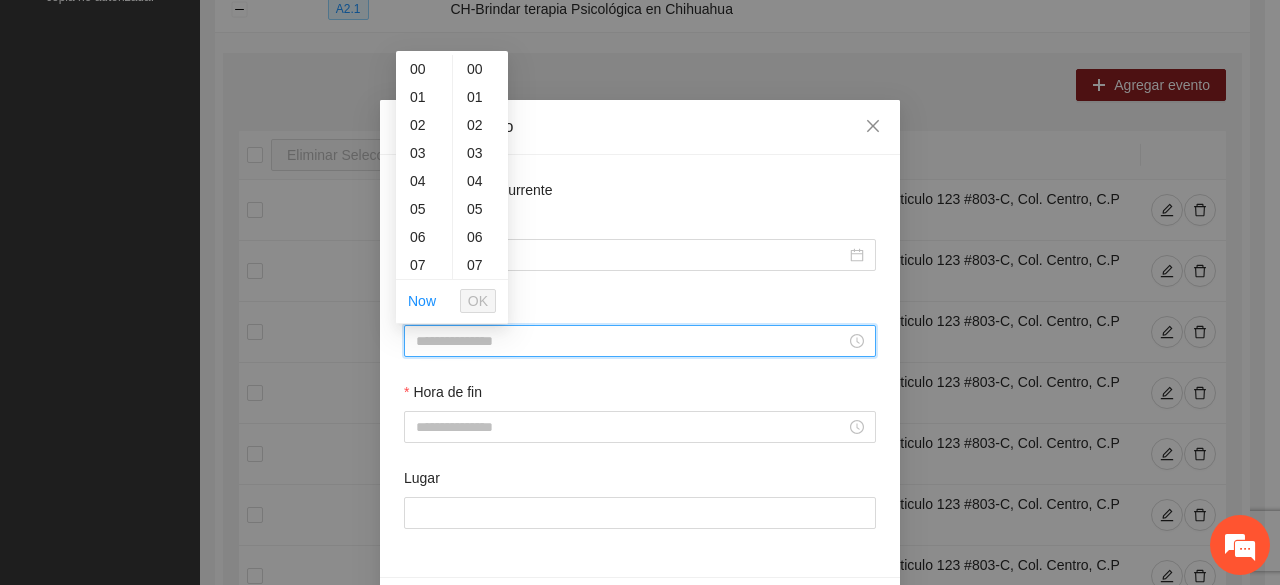 click on "Hora de inicio" at bounding box center (631, 341) 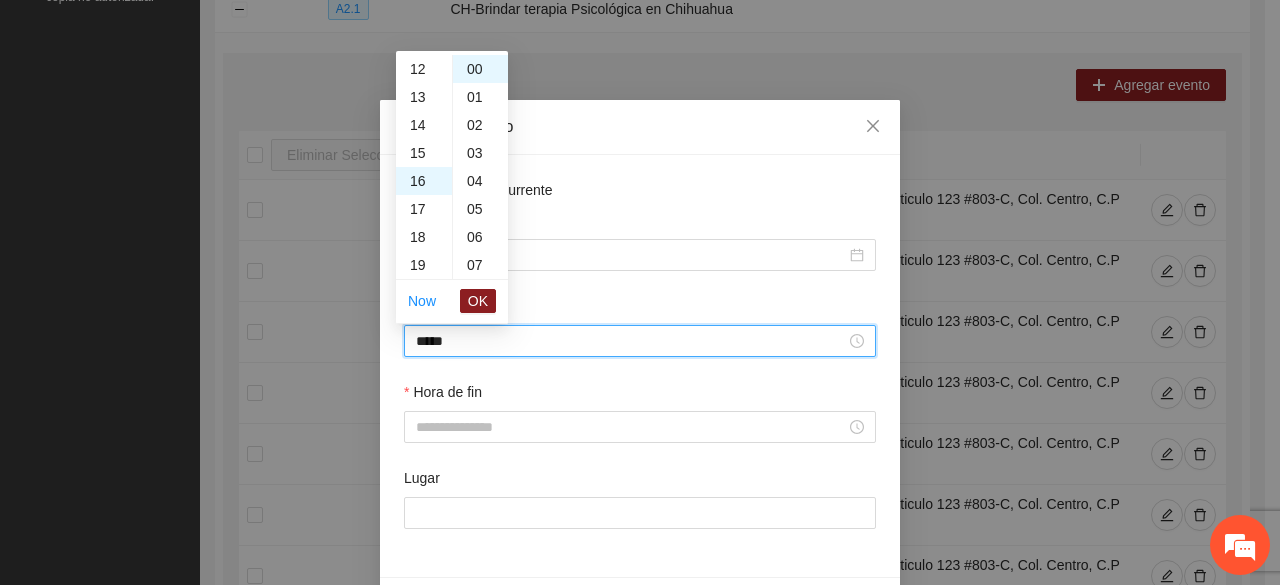 scroll, scrollTop: 448, scrollLeft: 0, axis: vertical 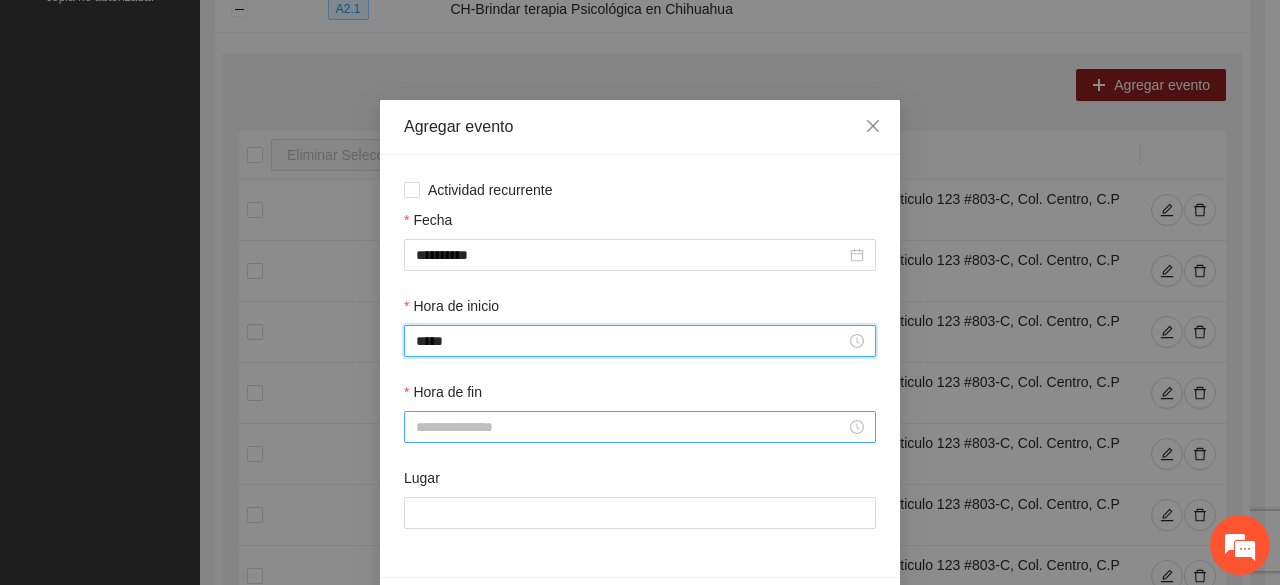 type on "*****" 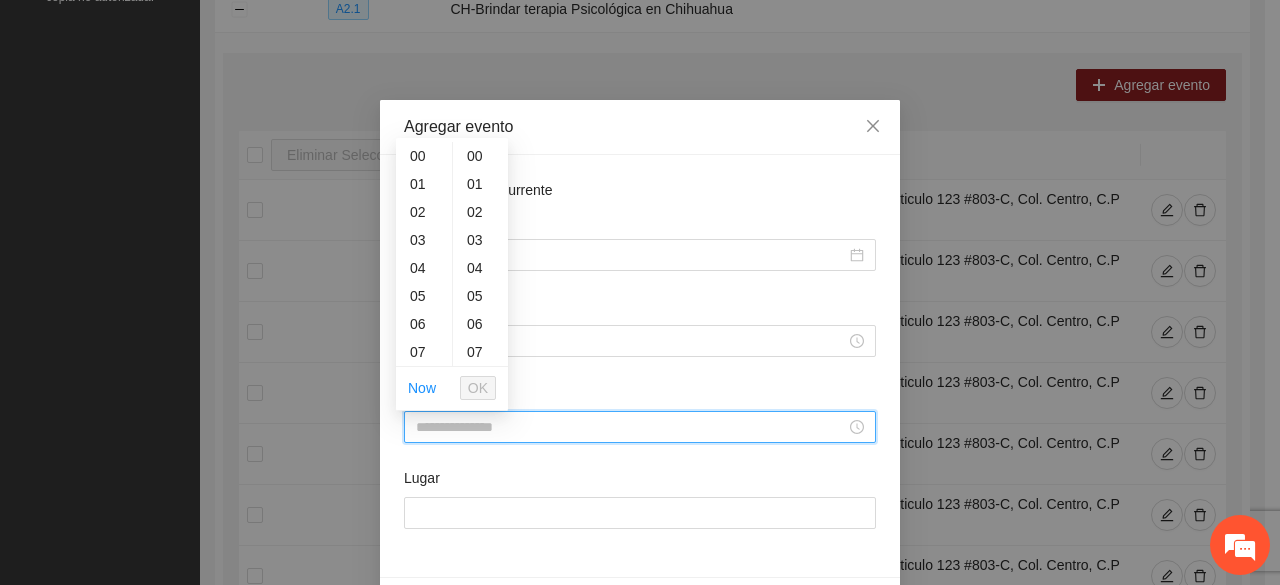 click on "Hora de fin" at bounding box center [631, 427] 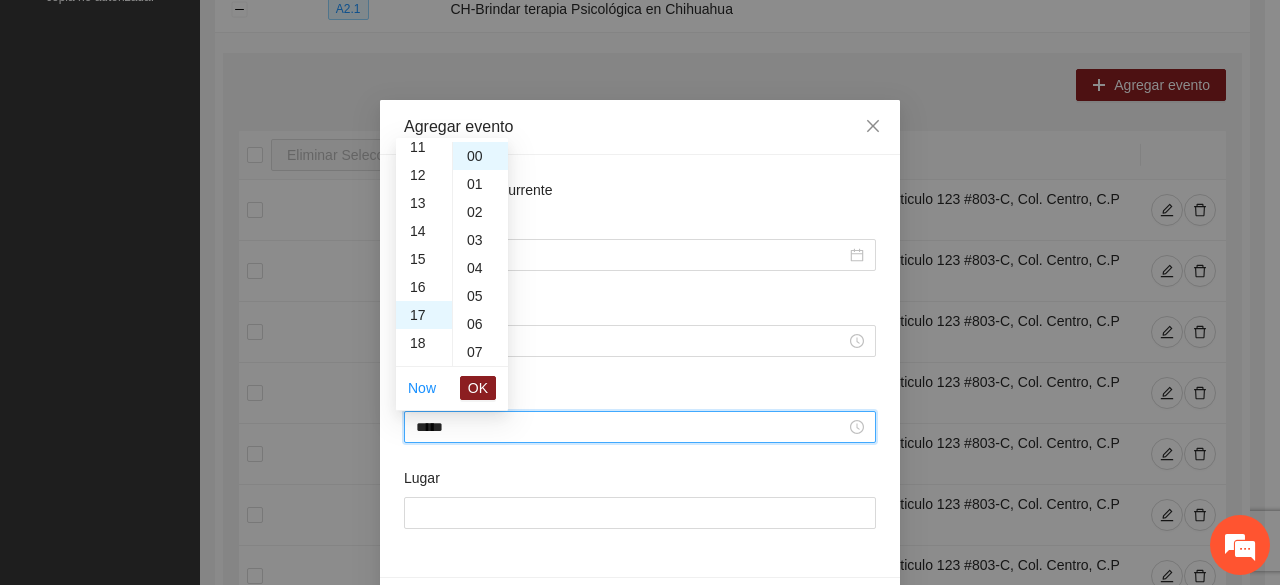 scroll, scrollTop: 476, scrollLeft: 0, axis: vertical 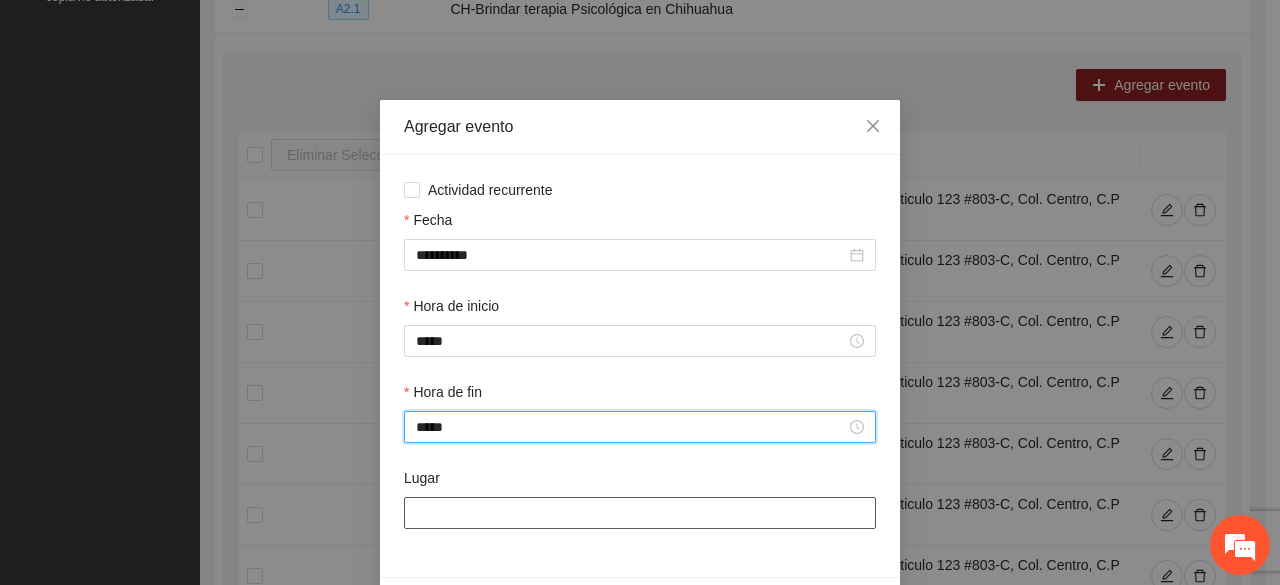 type on "*****" 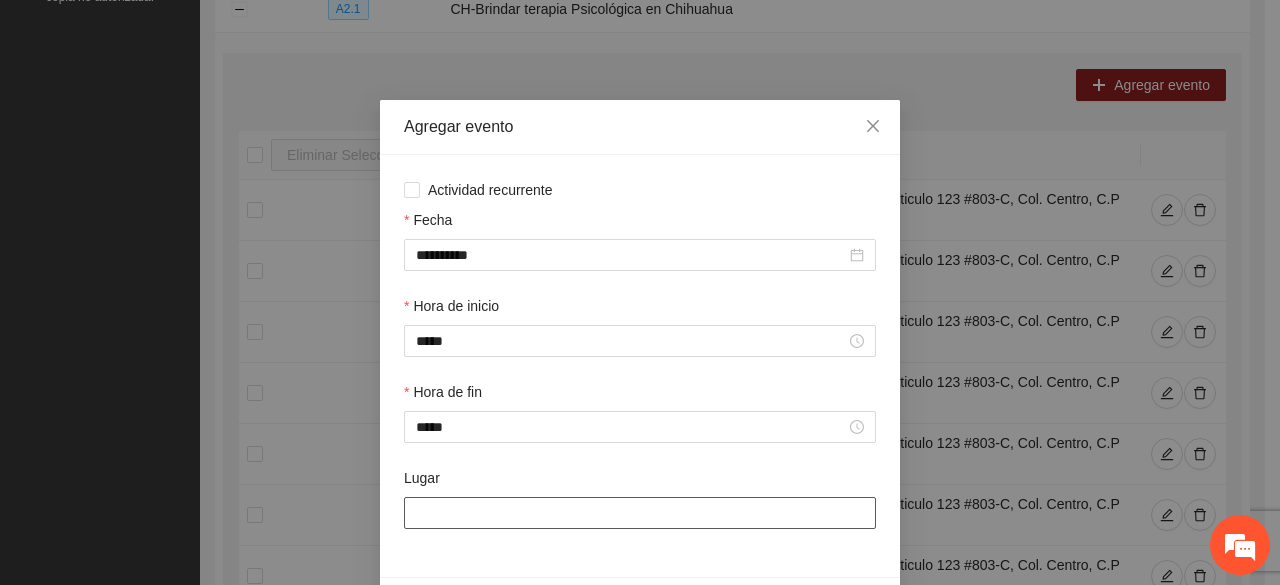 click on "Lugar" at bounding box center [640, 513] 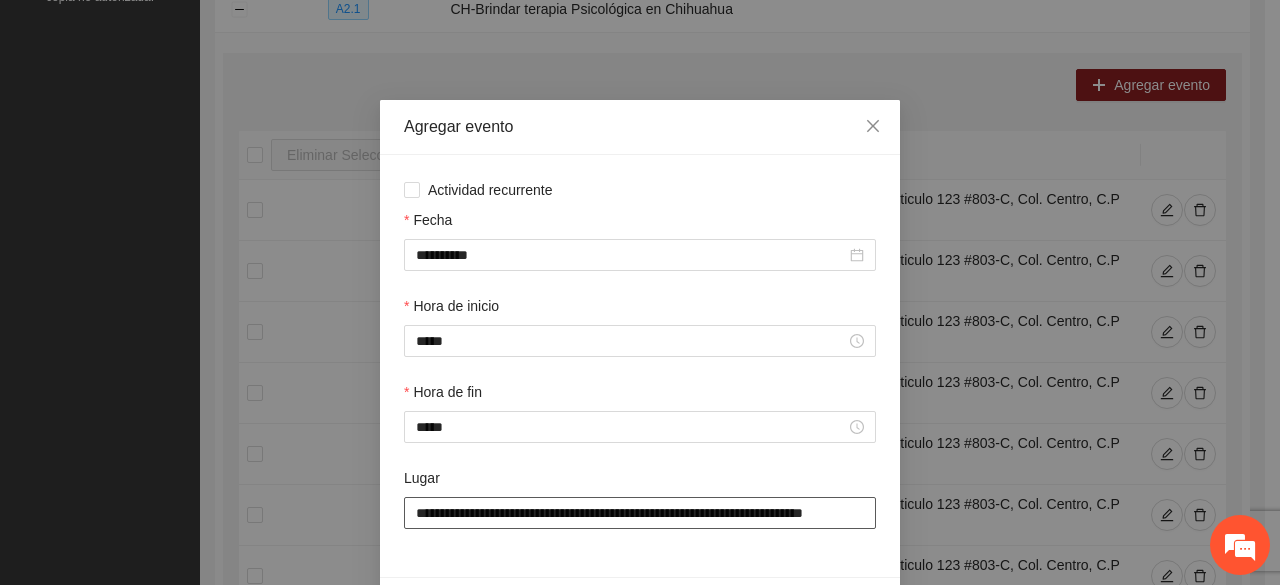scroll, scrollTop: 0, scrollLeft: 36, axis: horizontal 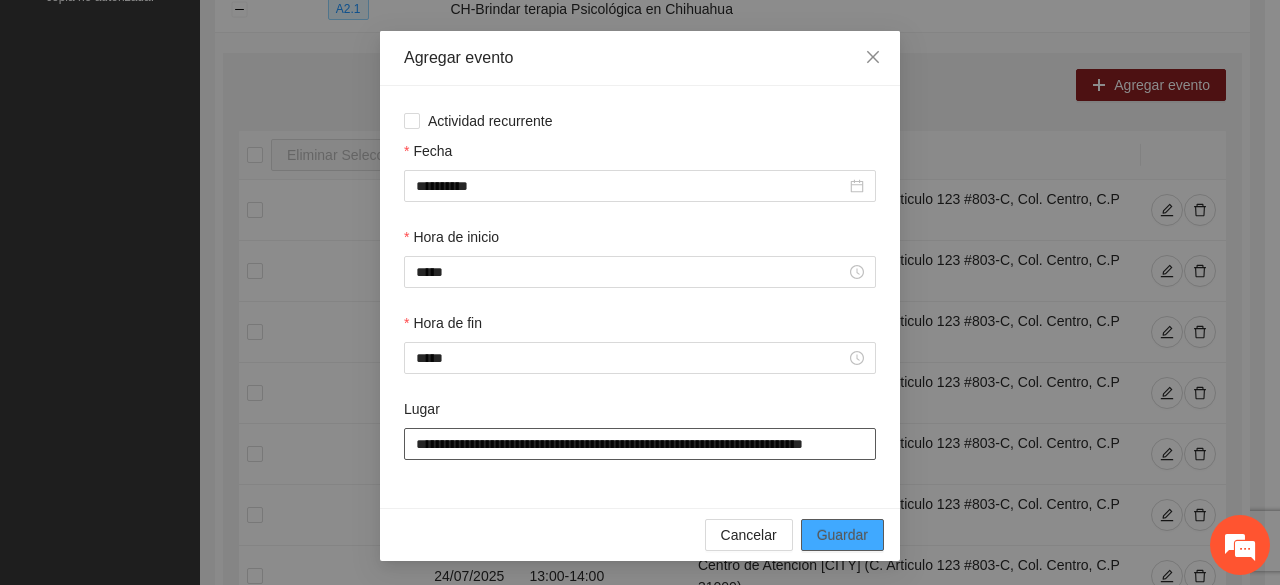 type on "**********" 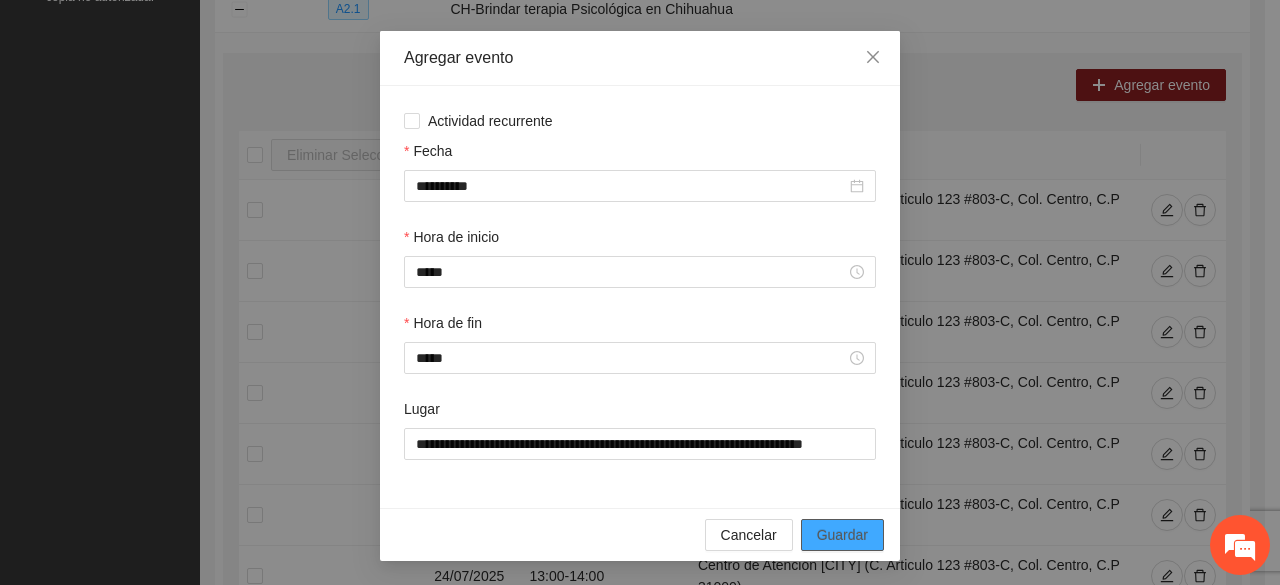 scroll, scrollTop: 0, scrollLeft: 0, axis: both 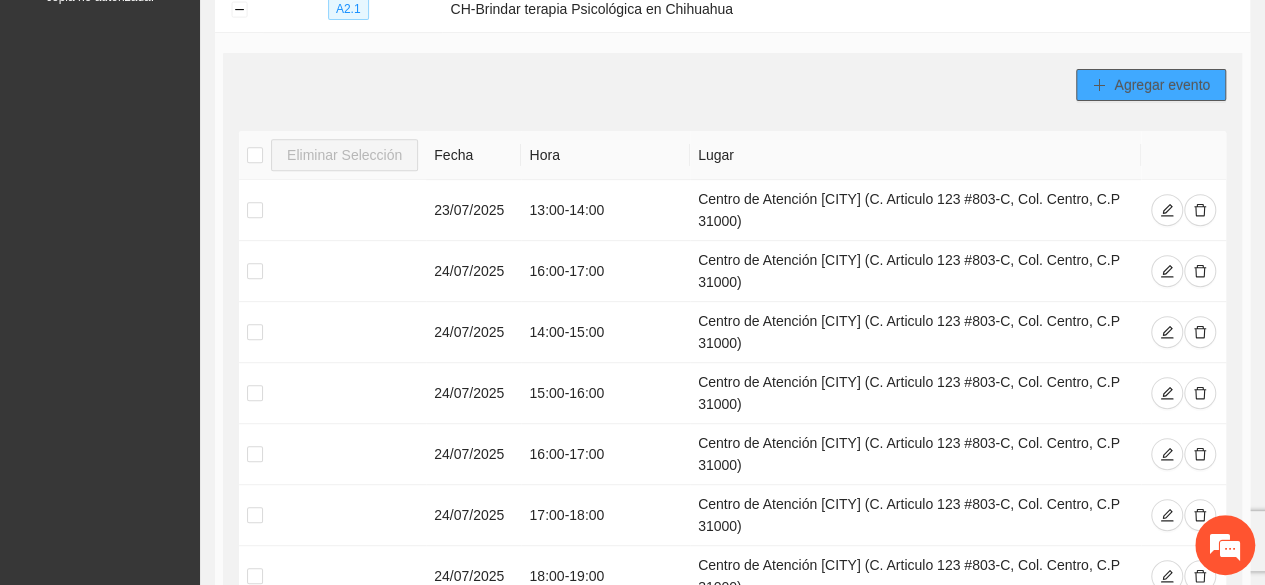 click on "Agregar evento" at bounding box center [1162, 85] 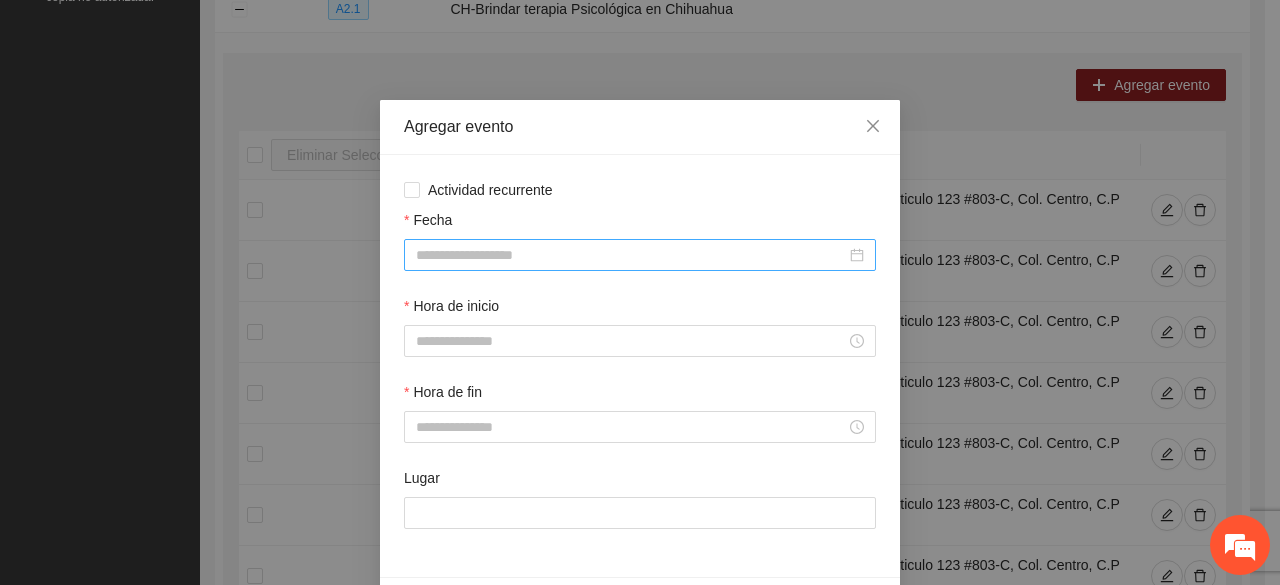 click at bounding box center (640, 255) 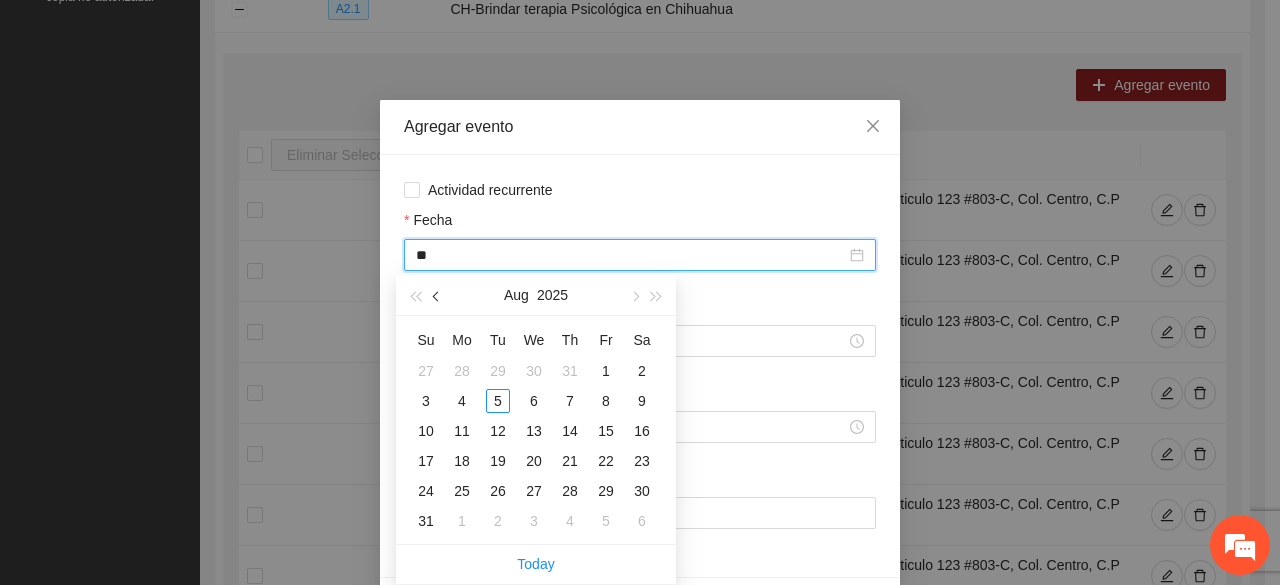 click at bounding box center [438, 296] 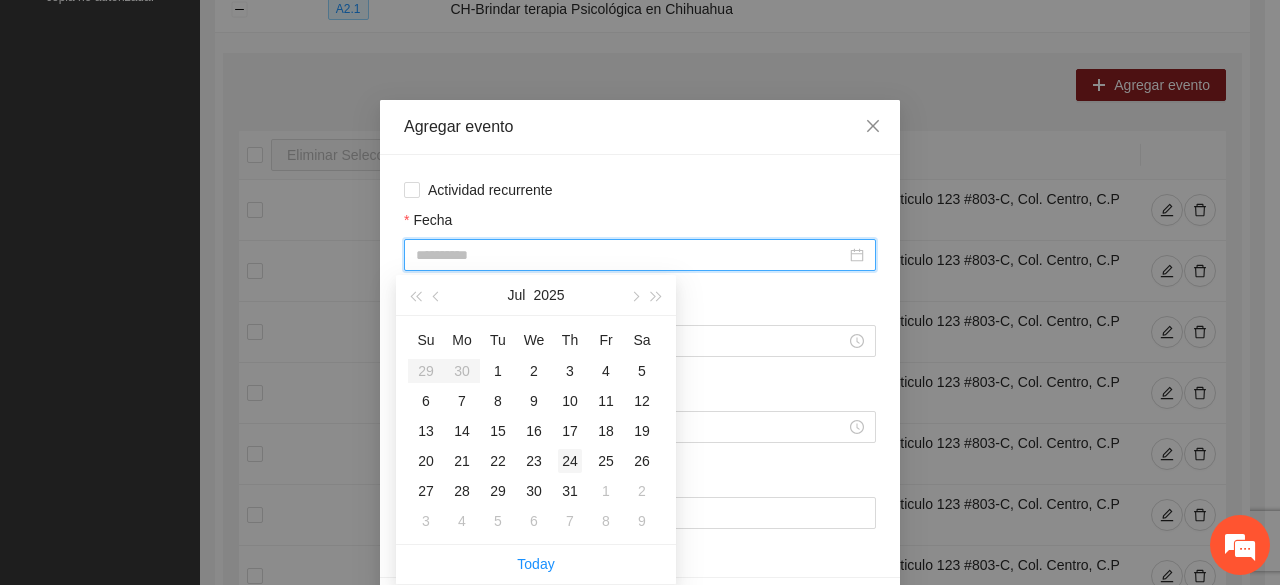 click on "24" at bounding box center [570, 461] 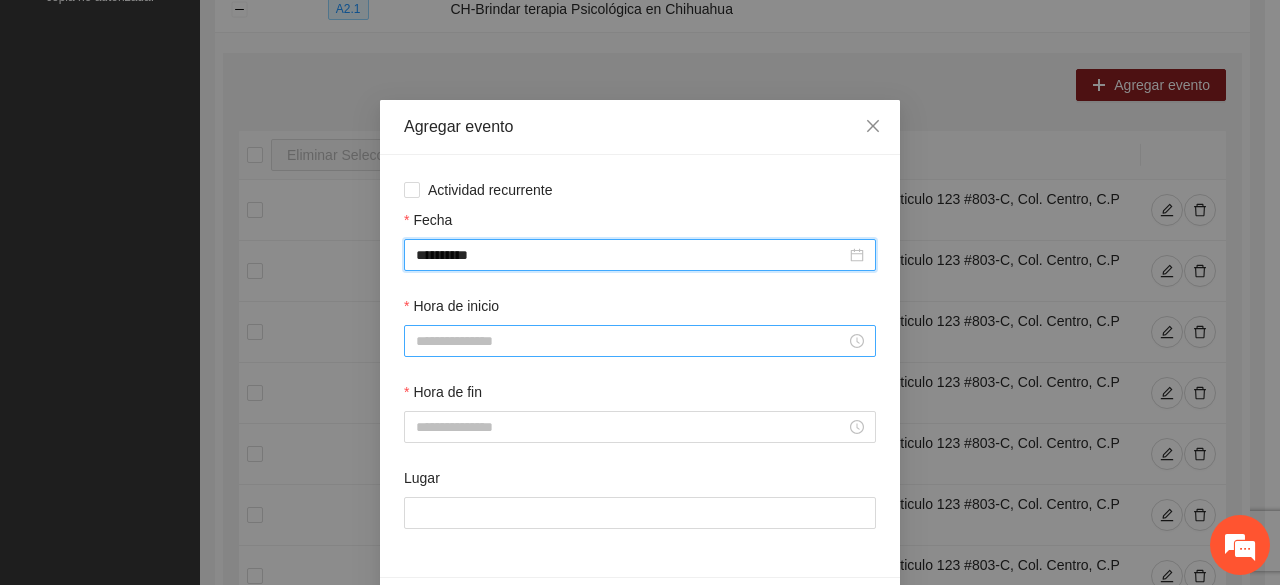 type on "**********" 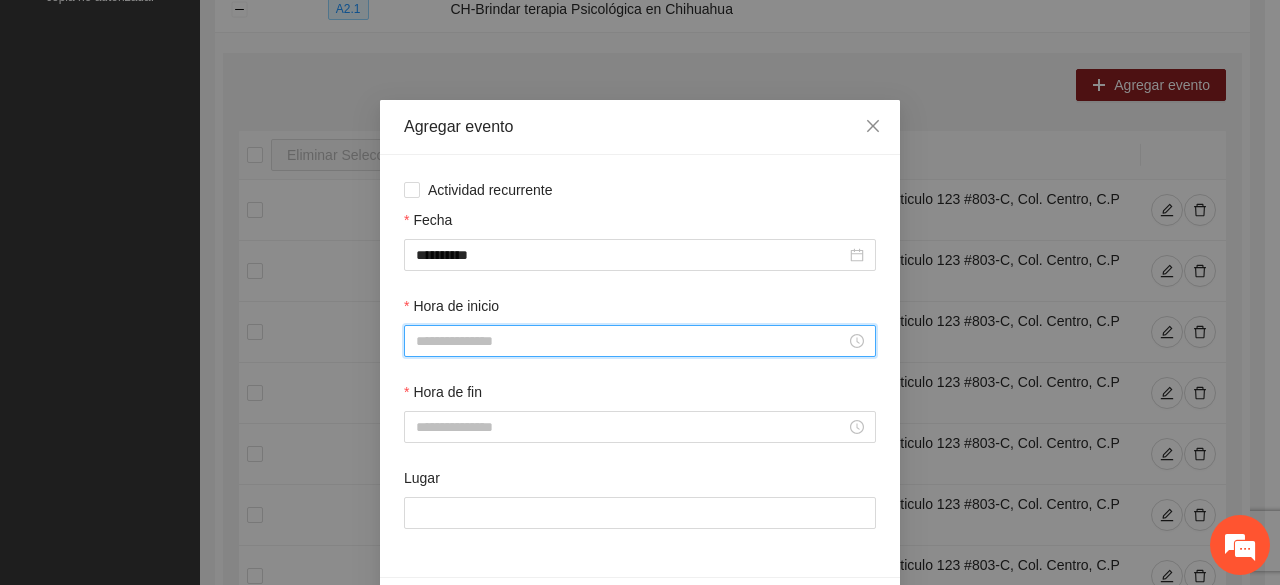 click on "Hora de inicio" at bounding box center [631, 341] 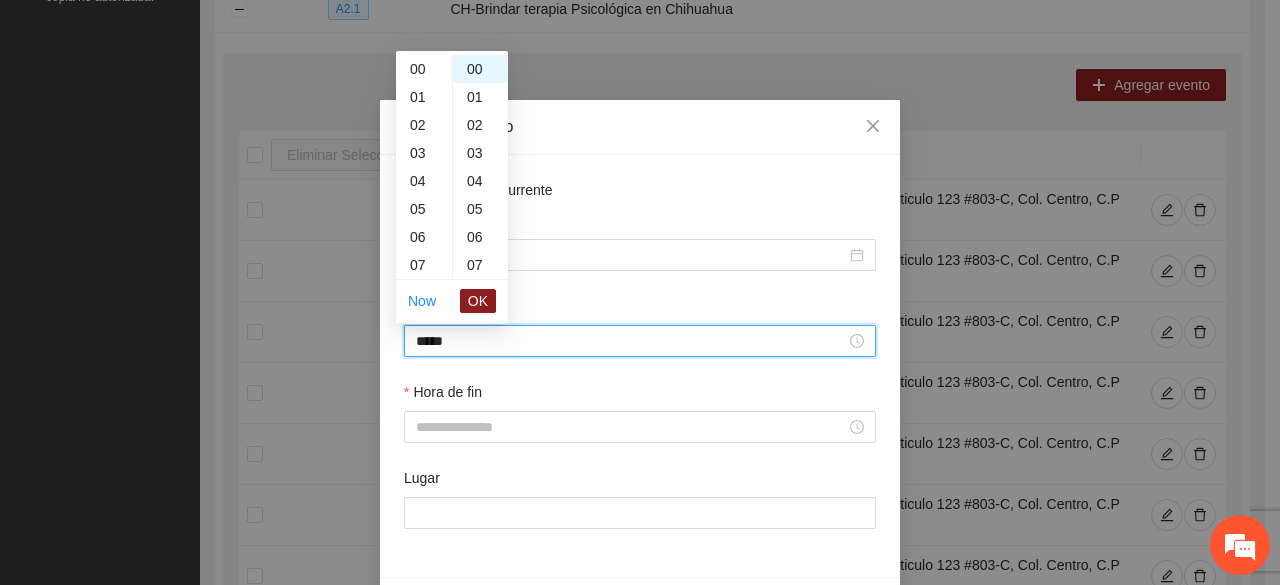 scroll, scrollTop: 420, scrollLeft: 0, axis: vertical 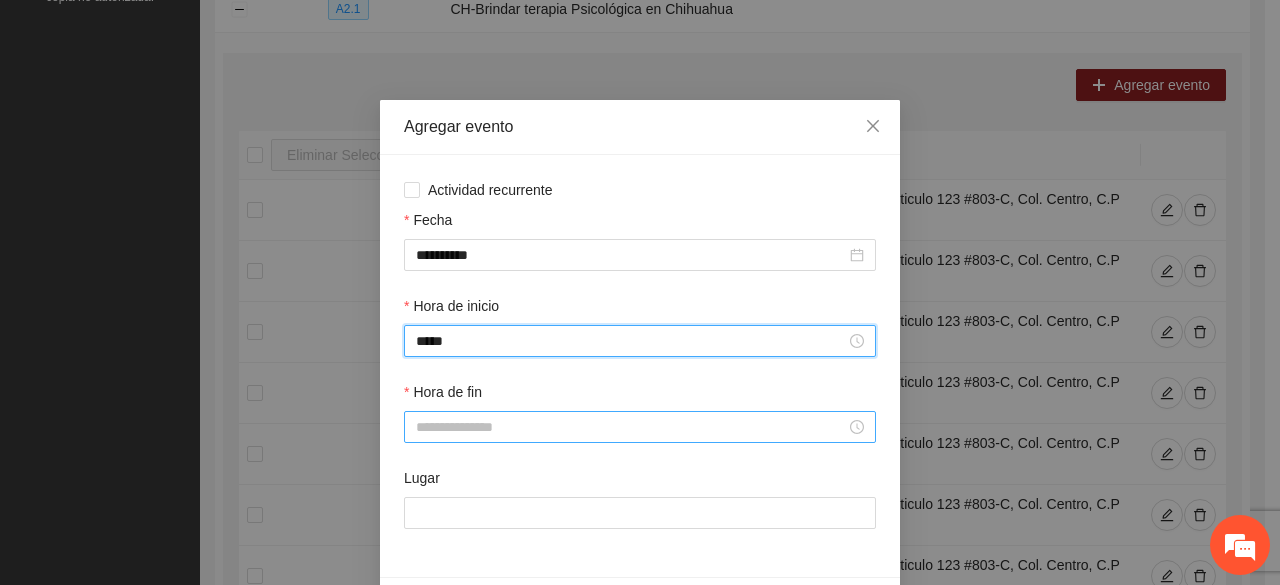 type on "*****" 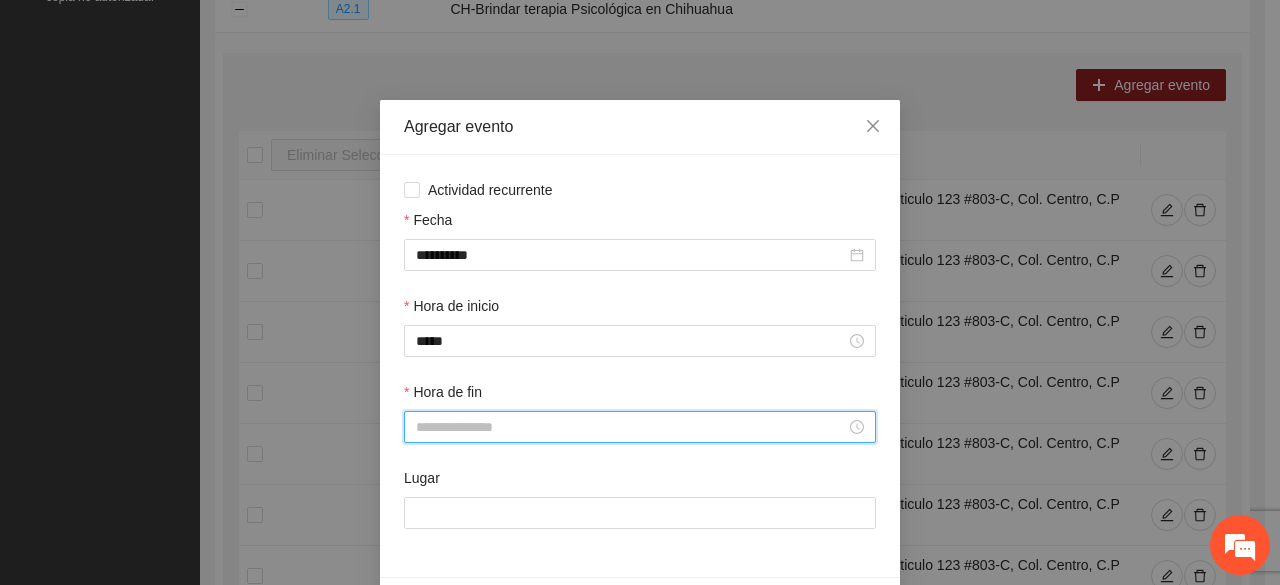 click on "Hora de fin" at bounding box center [631, 427] 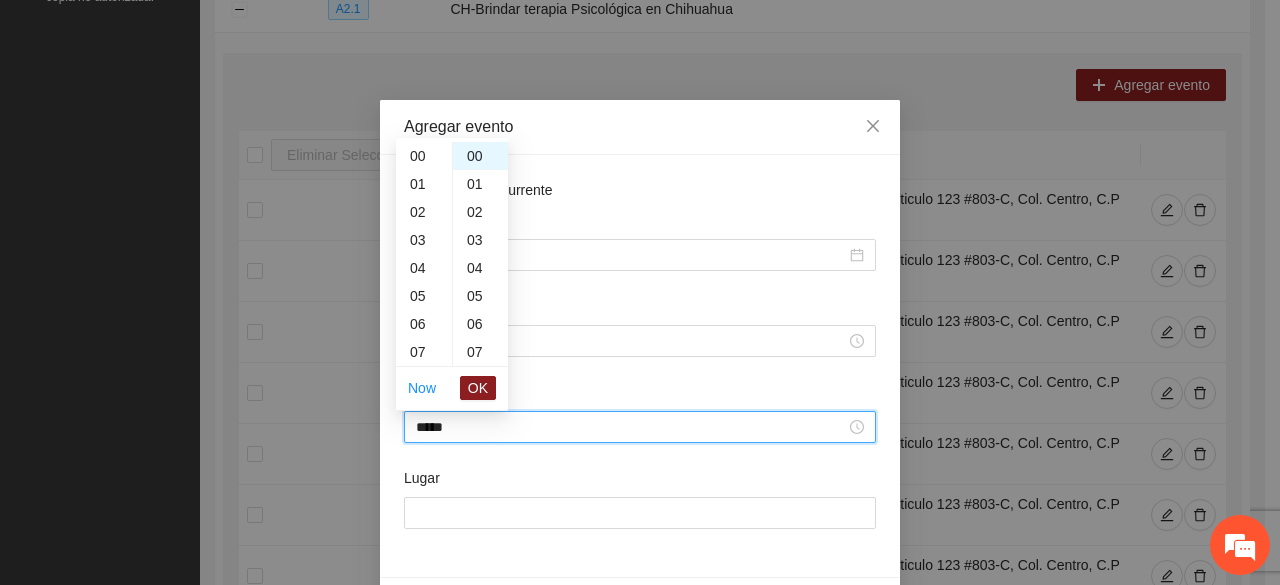 scroll, scrollTop: 448, scrollLeft: 0, axis: vertical 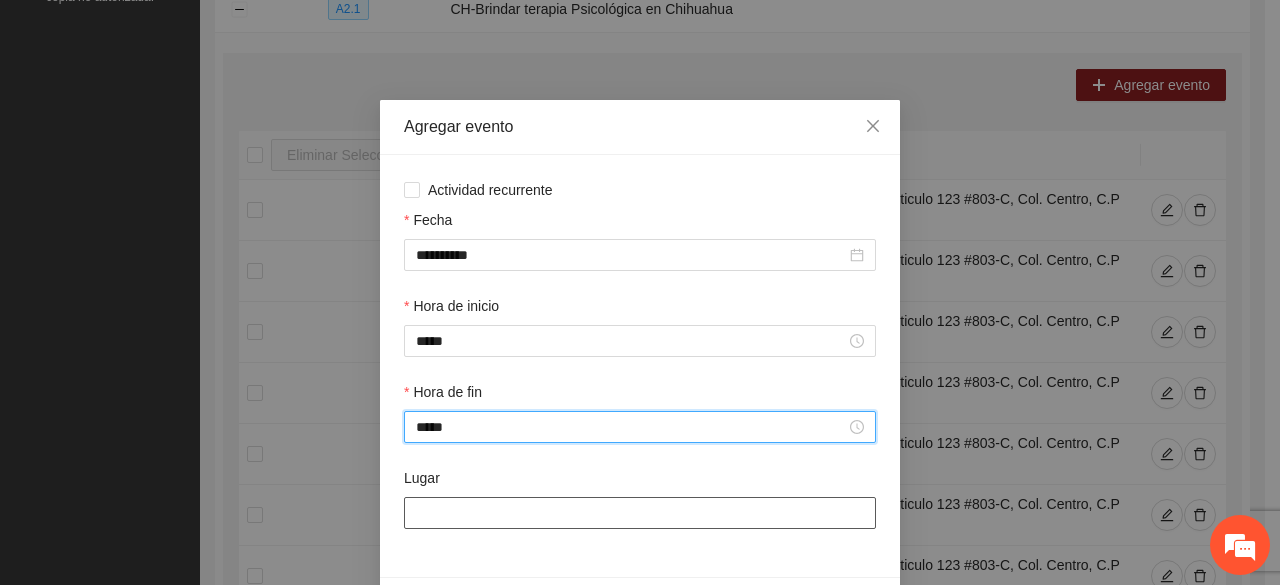 type on "*****" 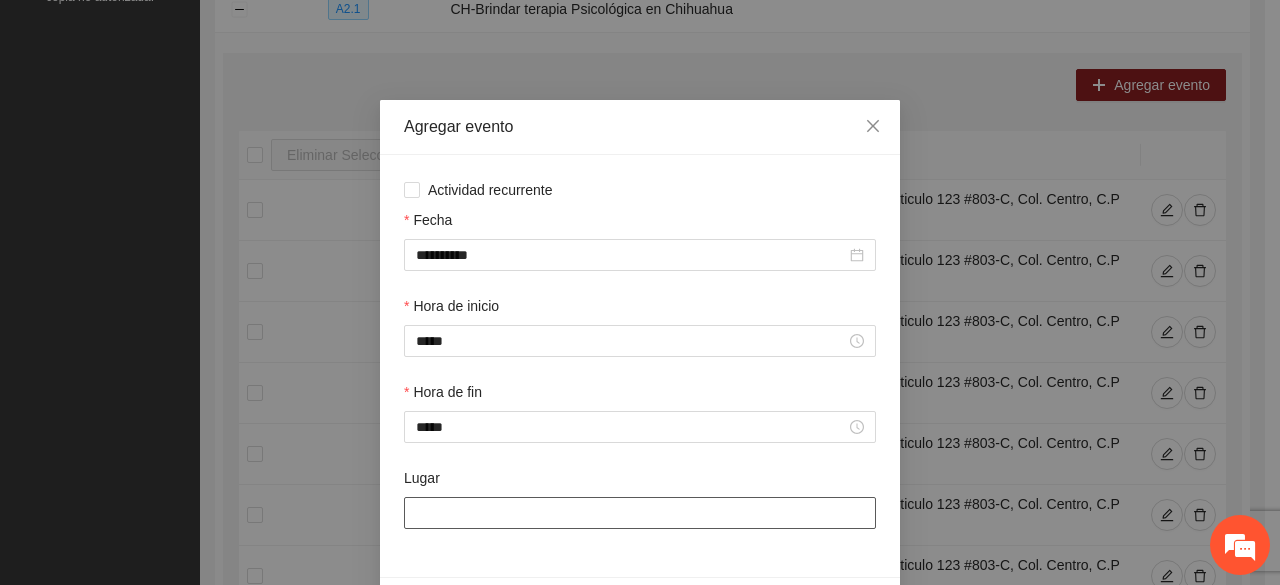 click on "Lugar" at bounding box center (640, 513) 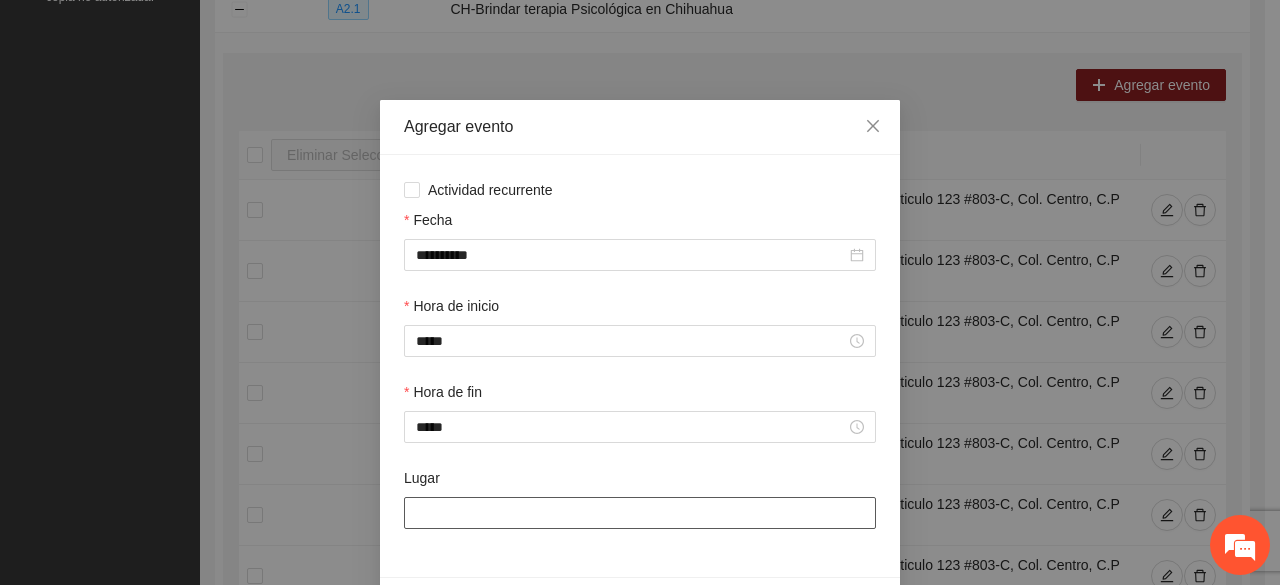 paste on "**********" 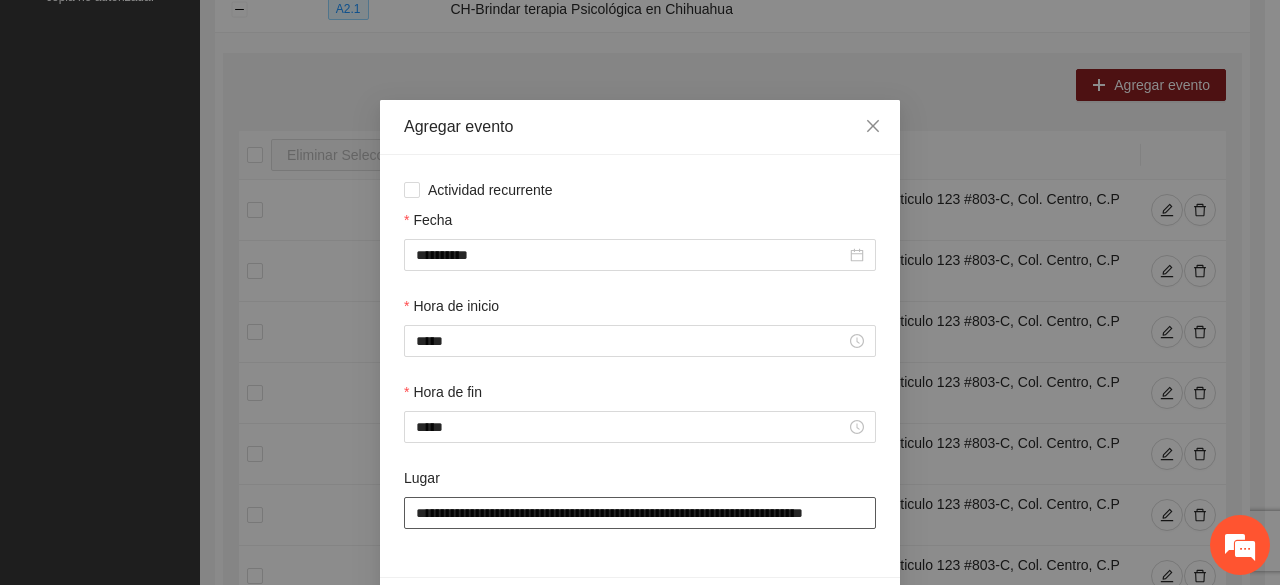 scroll, scrollTop: 0, scrollLeft: 36, axis: horizontal 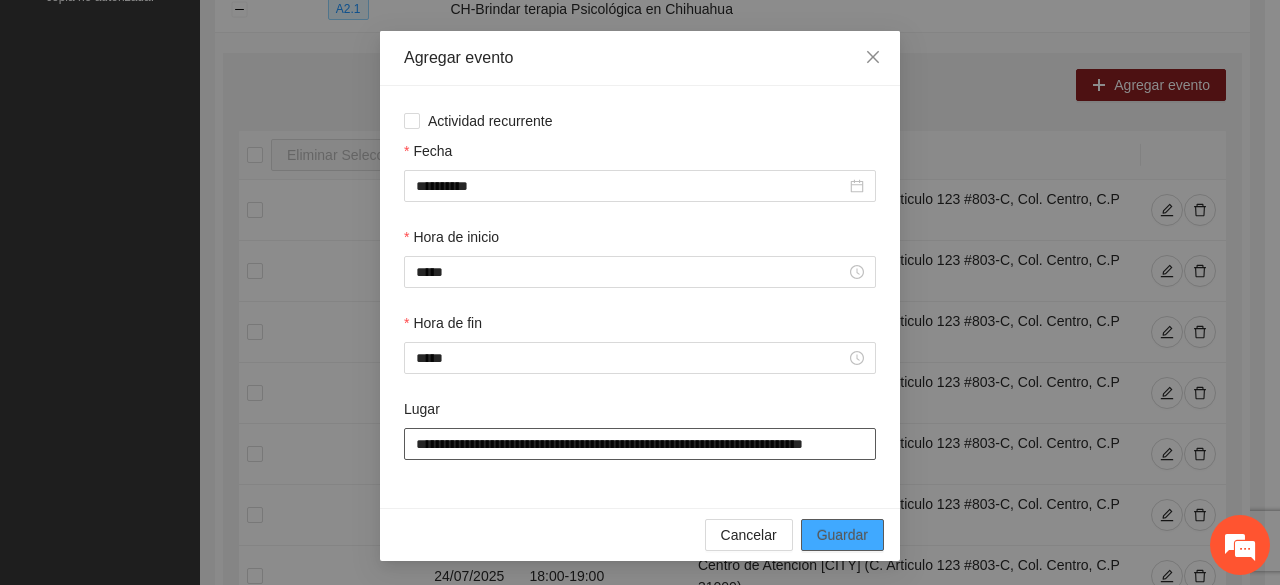 type 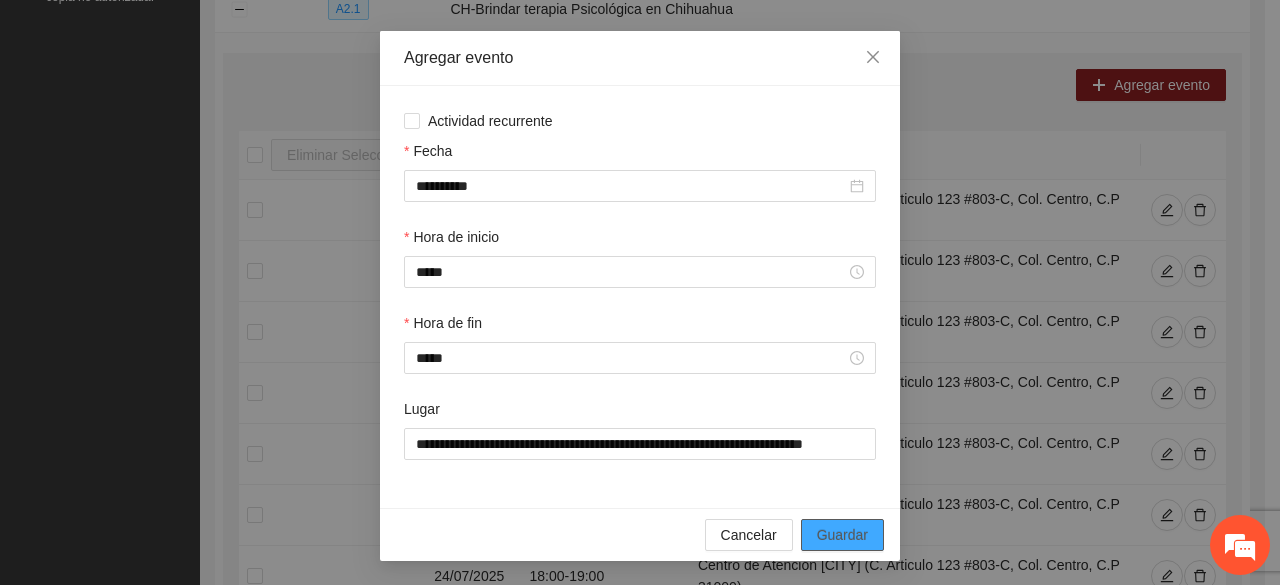 scroll, scrollTop: 0, scrollLeft: 0, axis: both 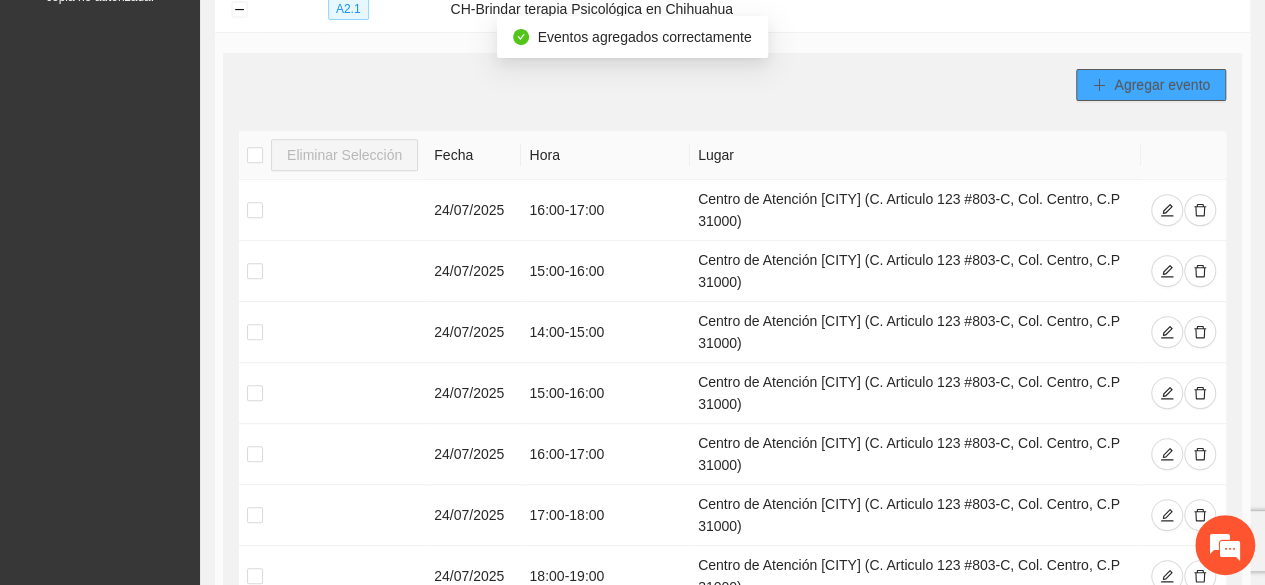 click on "Agregar evento" at bounding box center [1151, 85] 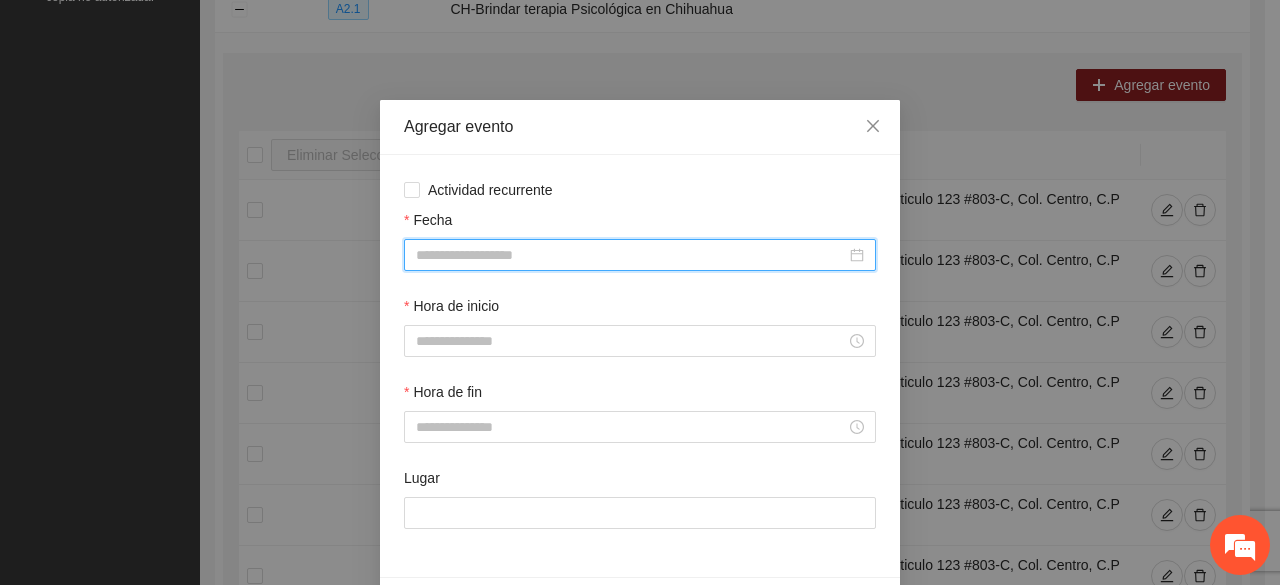 click on "Fecha" at bounding box center [631, 255] 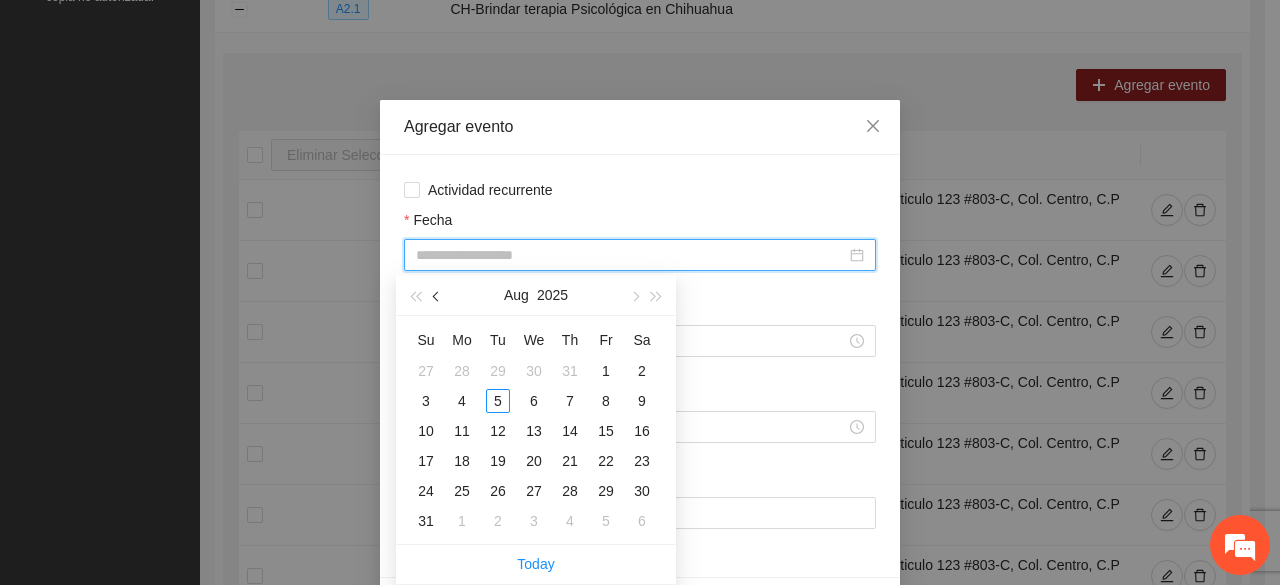 click at bounding box center (437, 295) 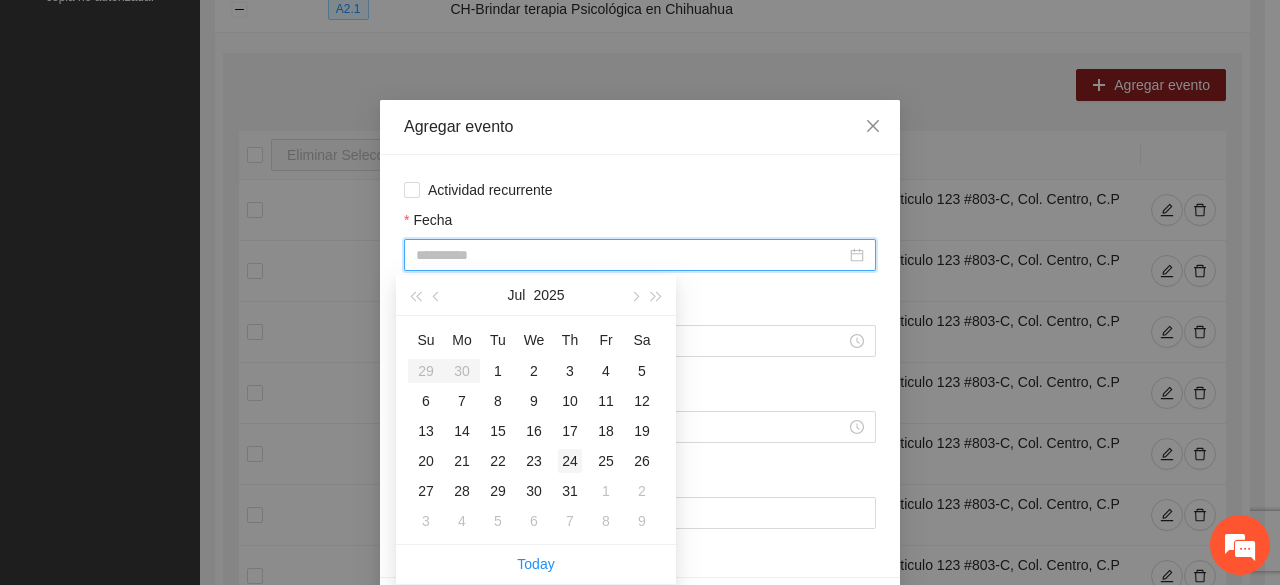 click on "24" at bounding box center [570, 461] 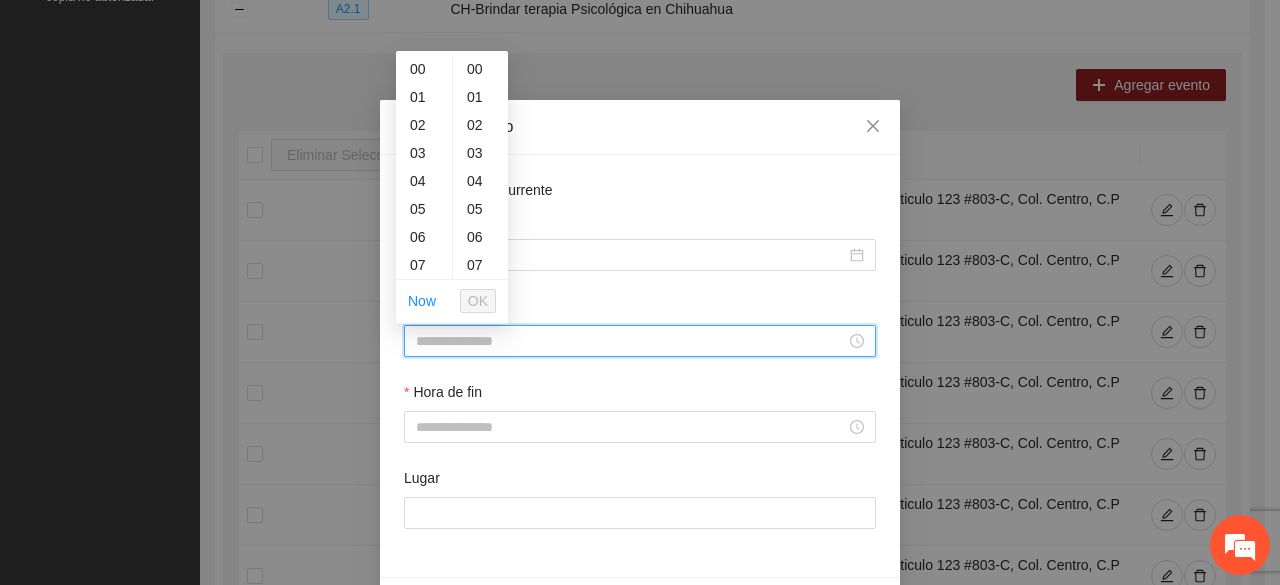 click on "Hora de inicio" at bounding box center (631, 341) 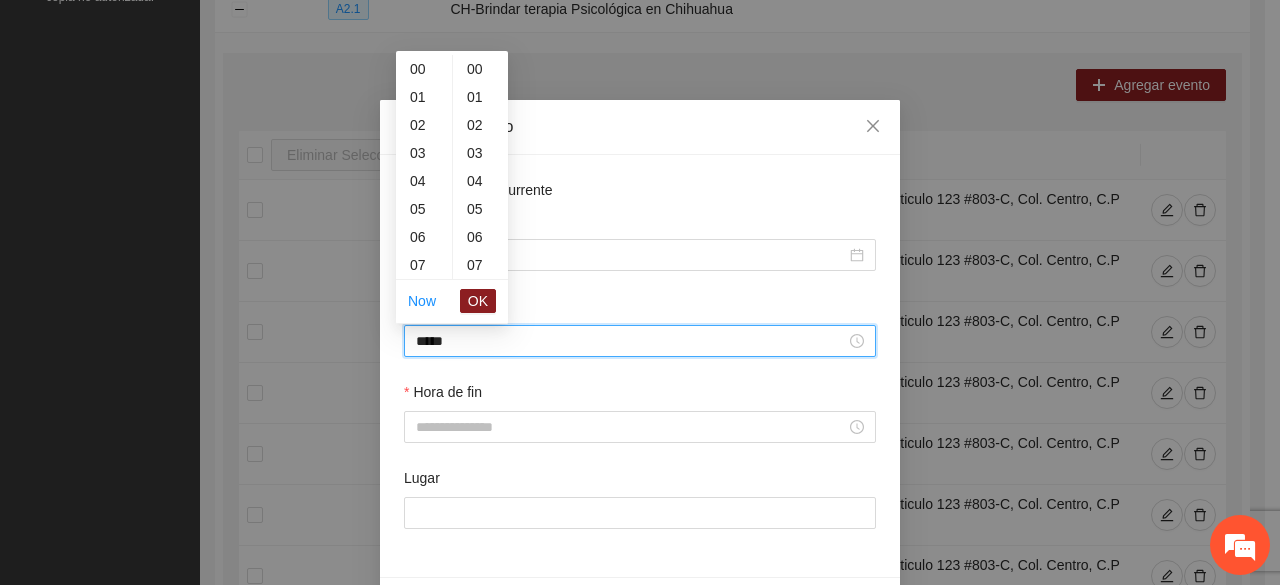 scroll, scrollTop: 504, scrollLeft: 0, axis: vertical 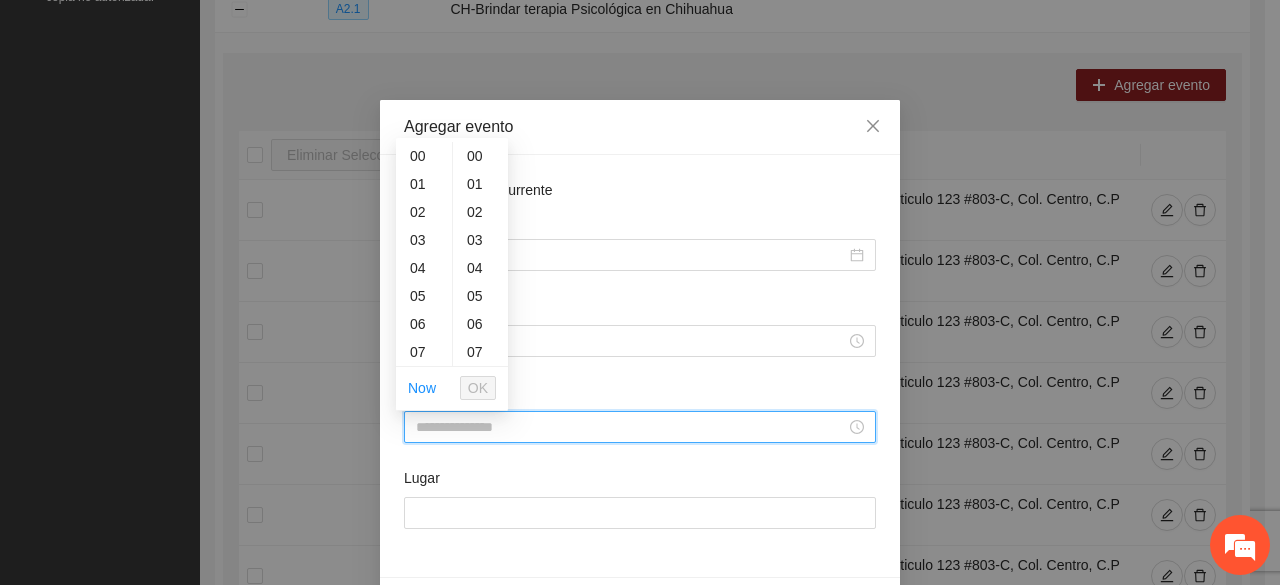 click on "Hora de fin" at bounding box center [631, 427] 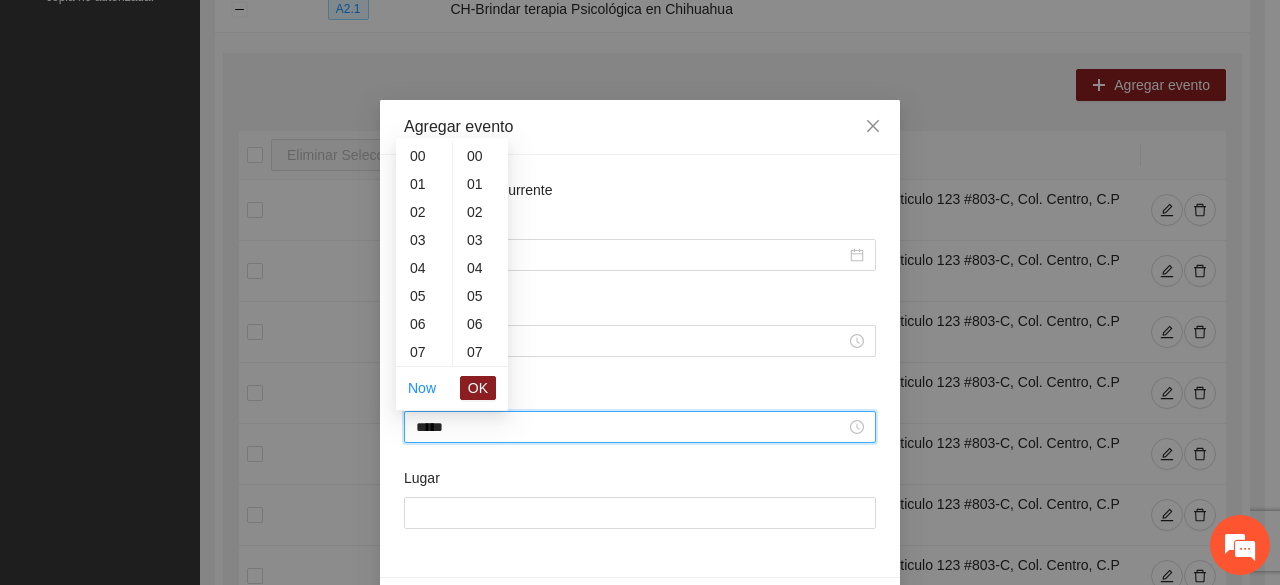 scroll, scrollTop: 532, scrollLeft: 0, axis: vertical 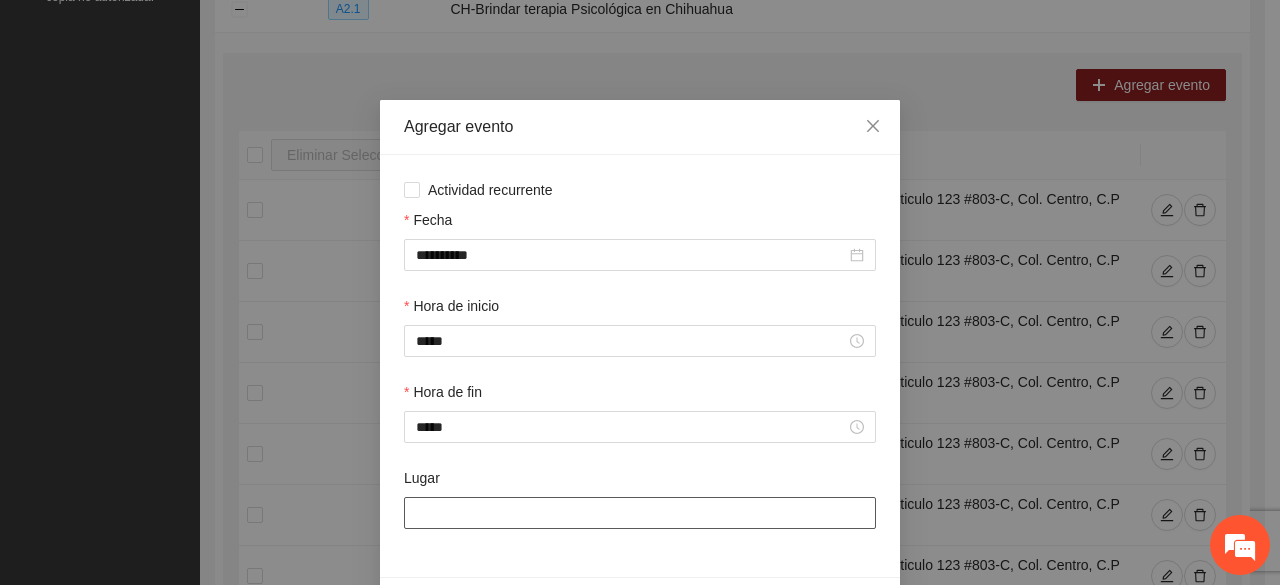 click on "Lugar" at bounding box center [640, 513] 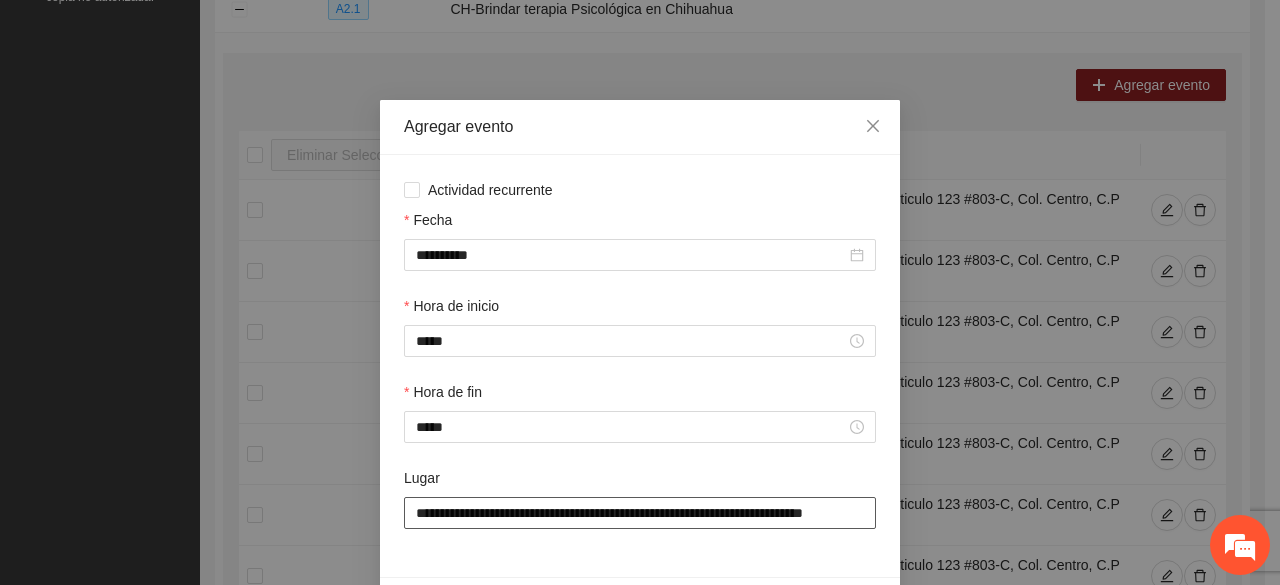 scroll, scrollTop: 0, scrollLeft: 36, axis: horizontal 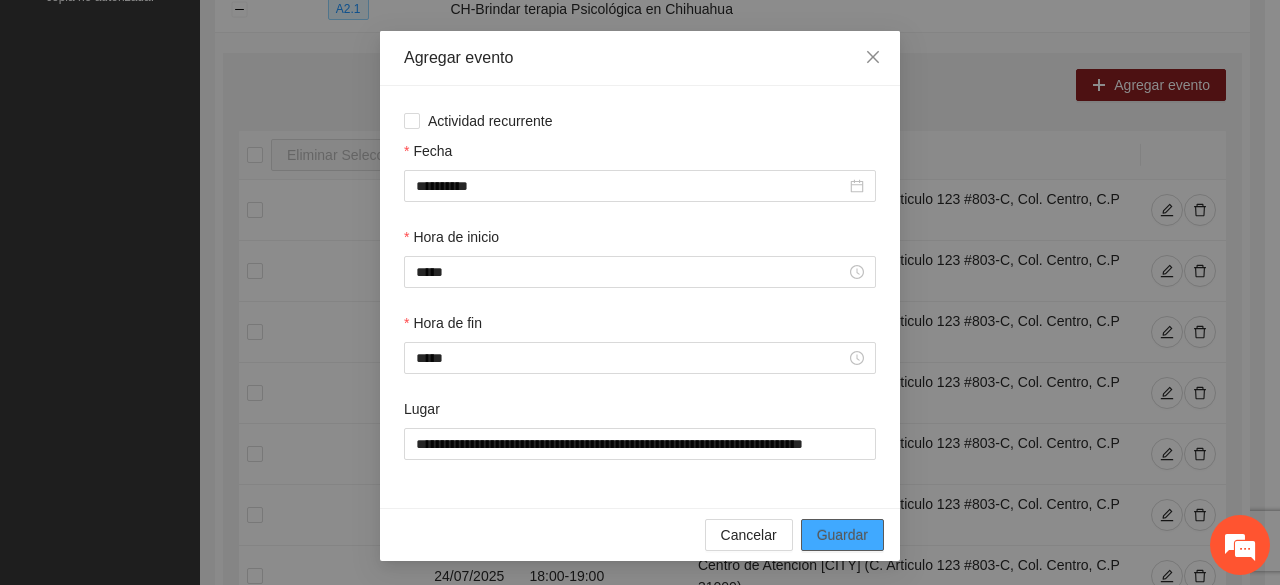 click on "Guardar" at bounding box center (842, 535) 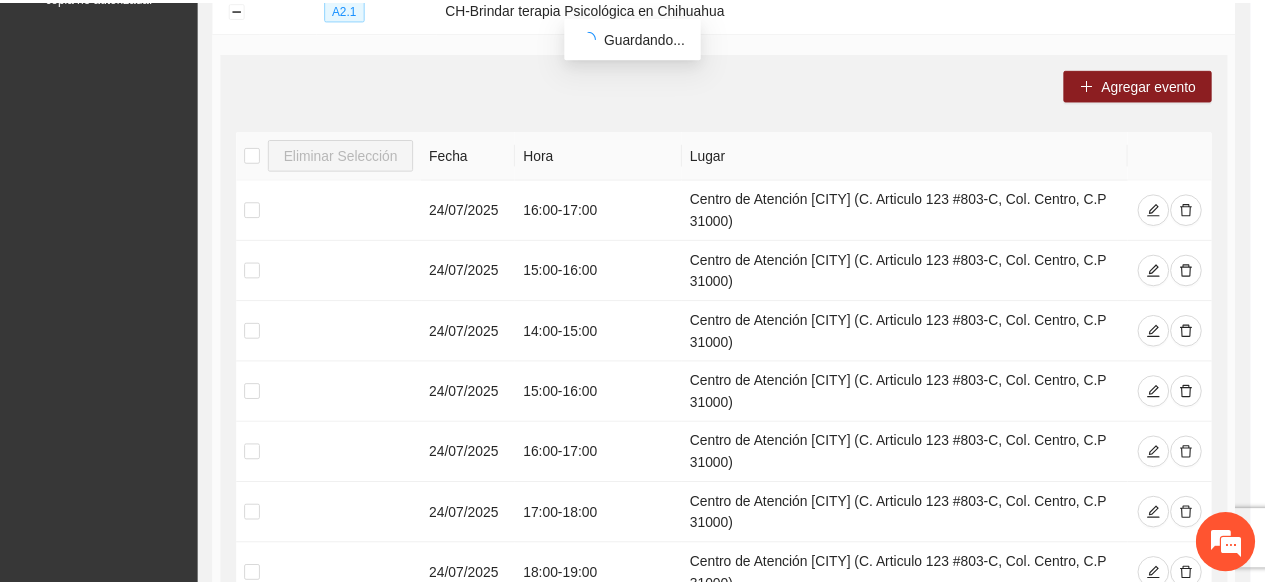 scroll, scrollTop: 0, scrollLeft: 0, axis: both 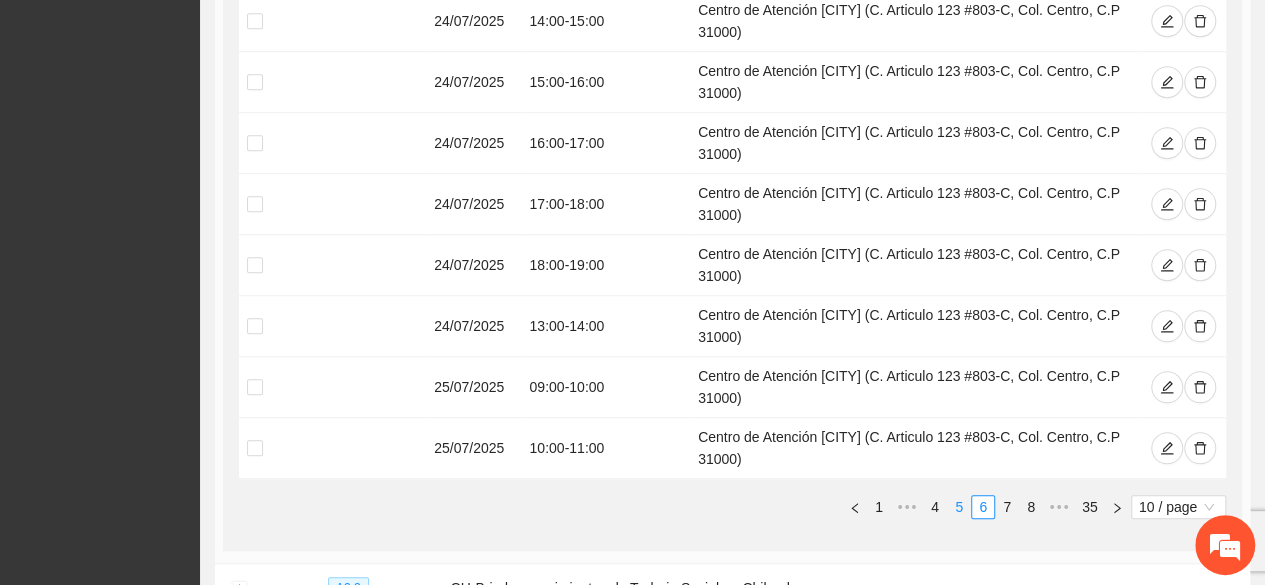 click on "5" at bounding box center (959, 507) 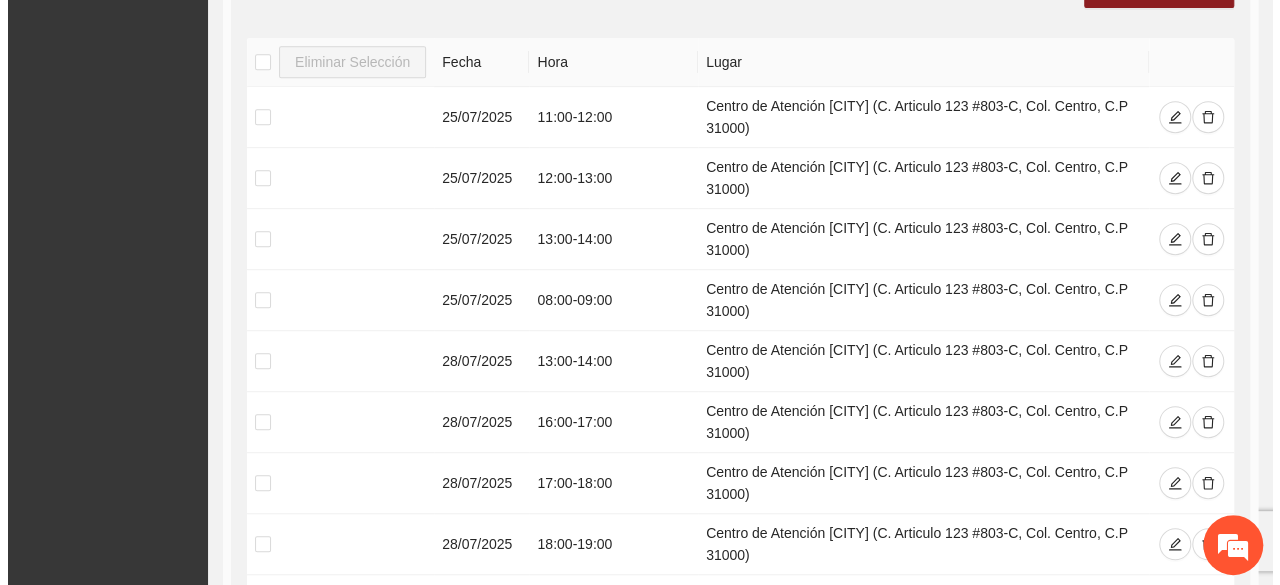 scroll, scrollTop: 310, scrollLeft: 0, axis: vertical 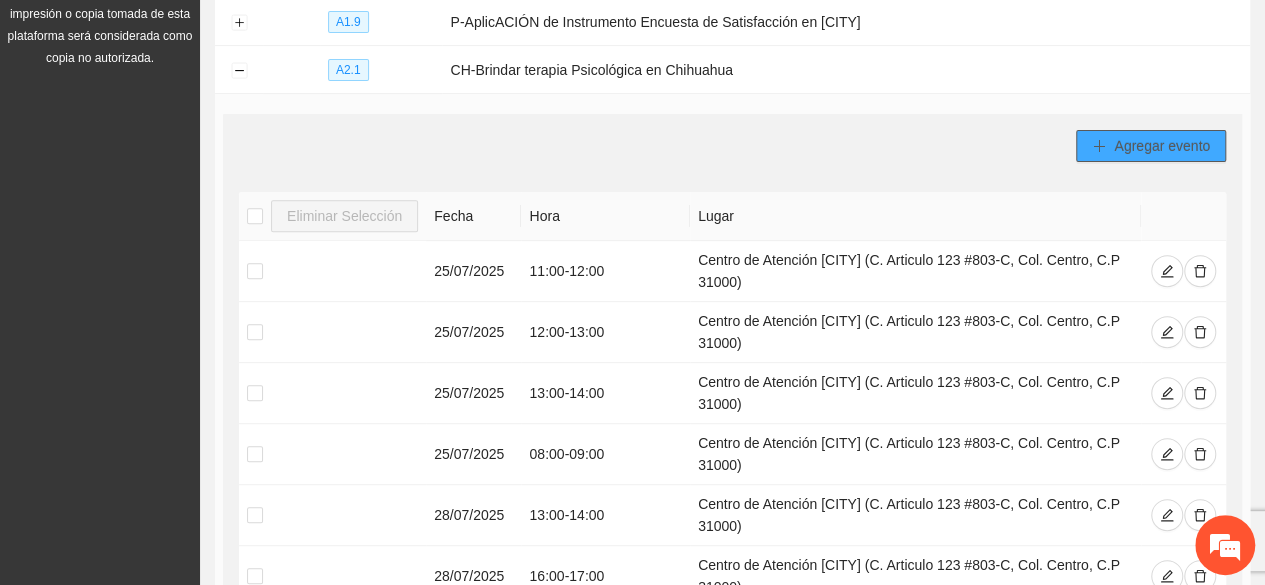 click on "Agregar evento" at bounding box center [1162, 146] 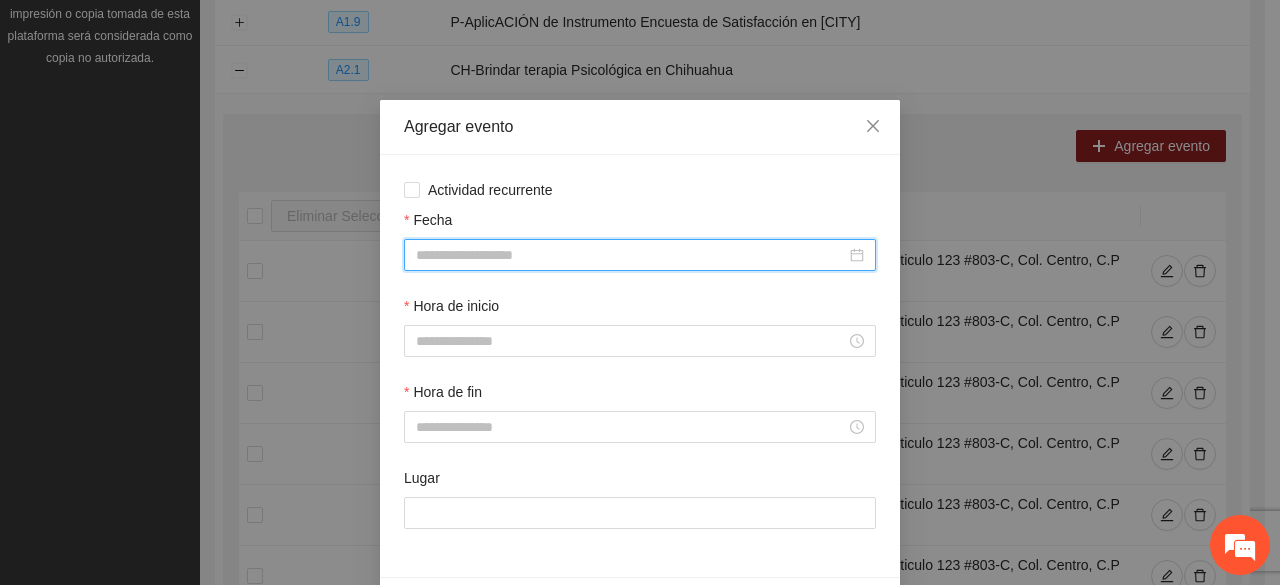 click on "Fecha" at bounding box center [631, 255] 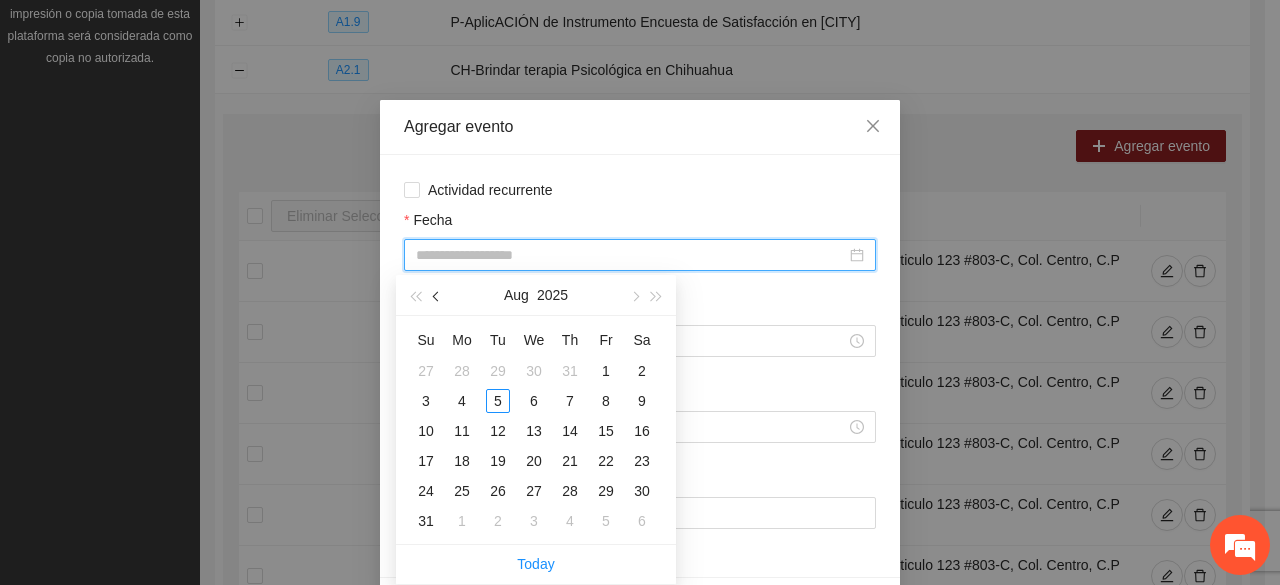 click at bounding box center (437, 295) 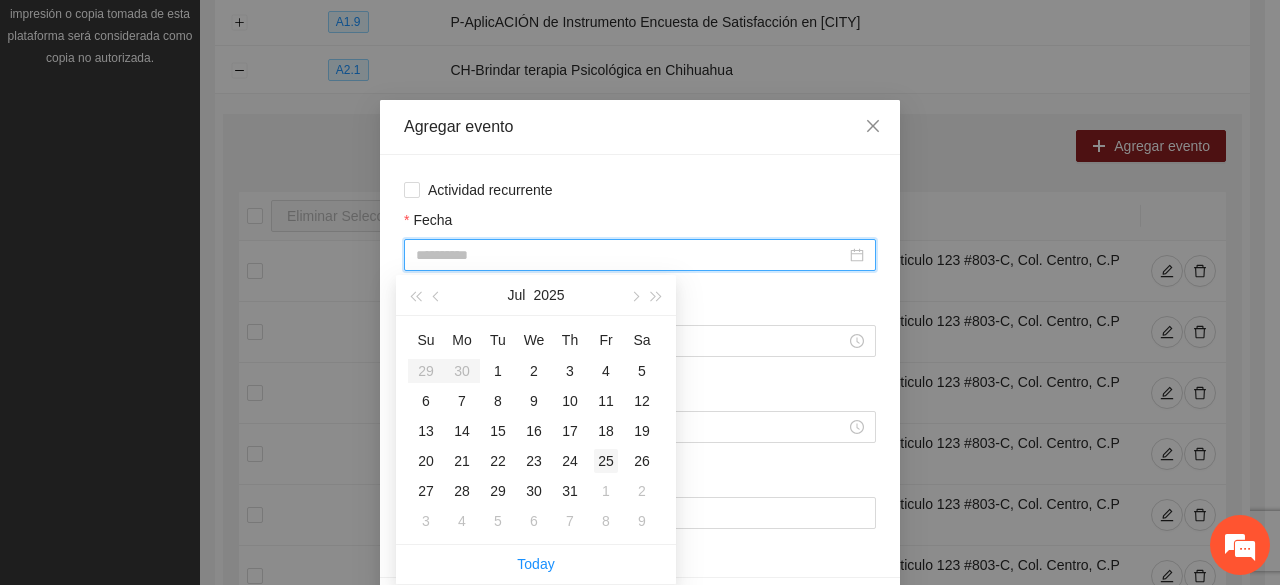 click on "25" at bounding box center [606, 461] 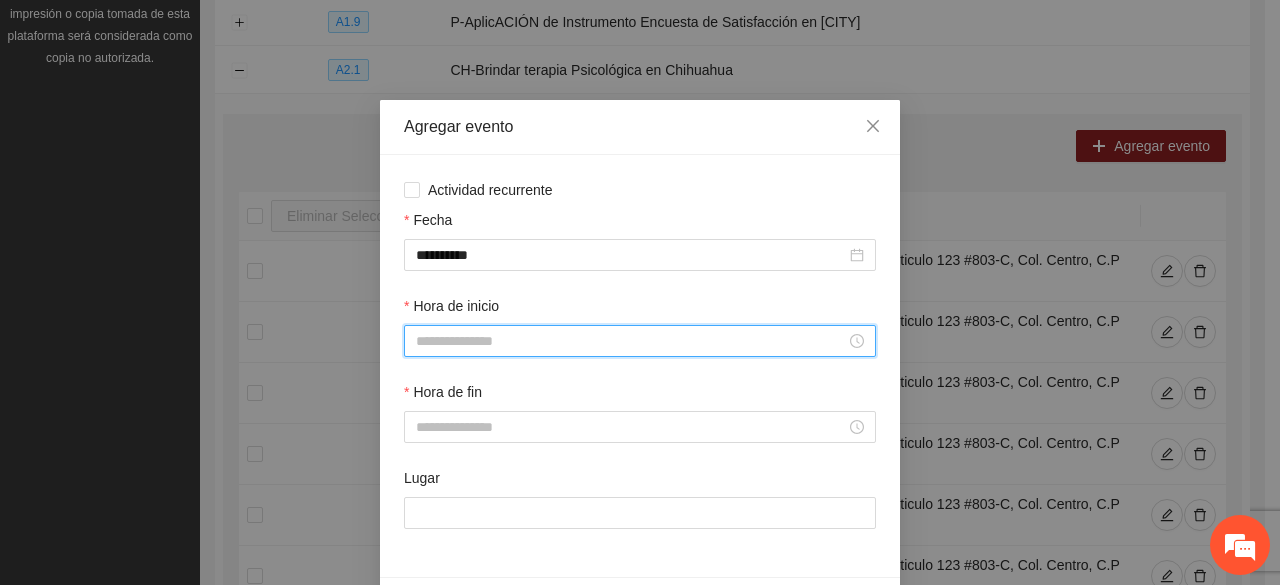 click on "Hora de inicio" at bounding box center (631, 341) 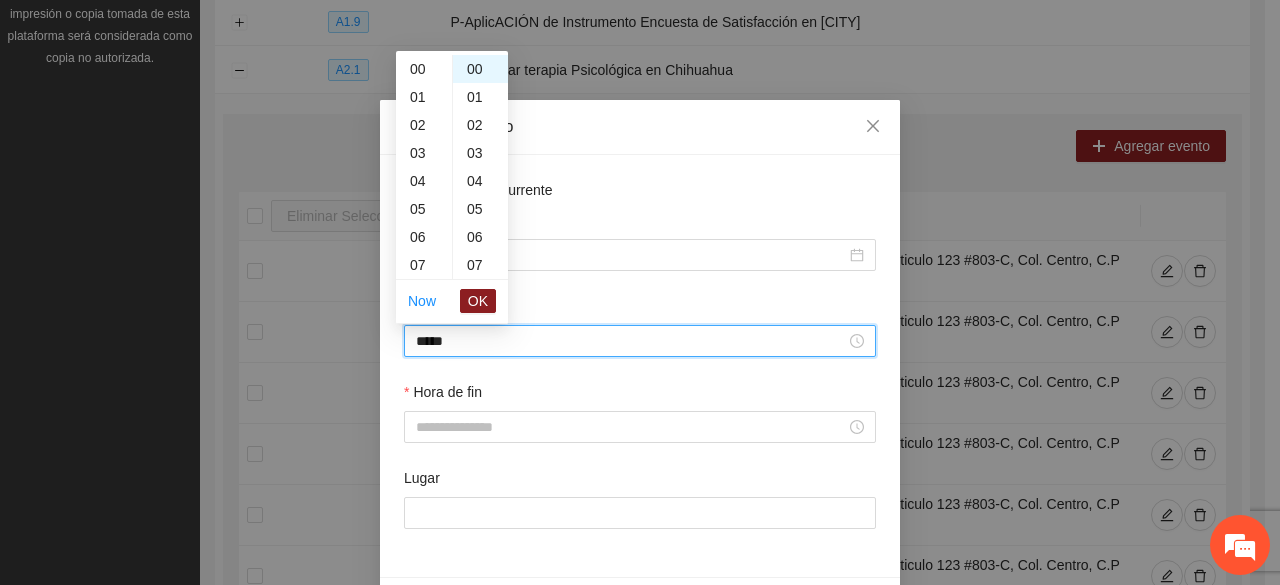 scroll, scrollTop: 280, scrollLeft: 0, axis: vertical 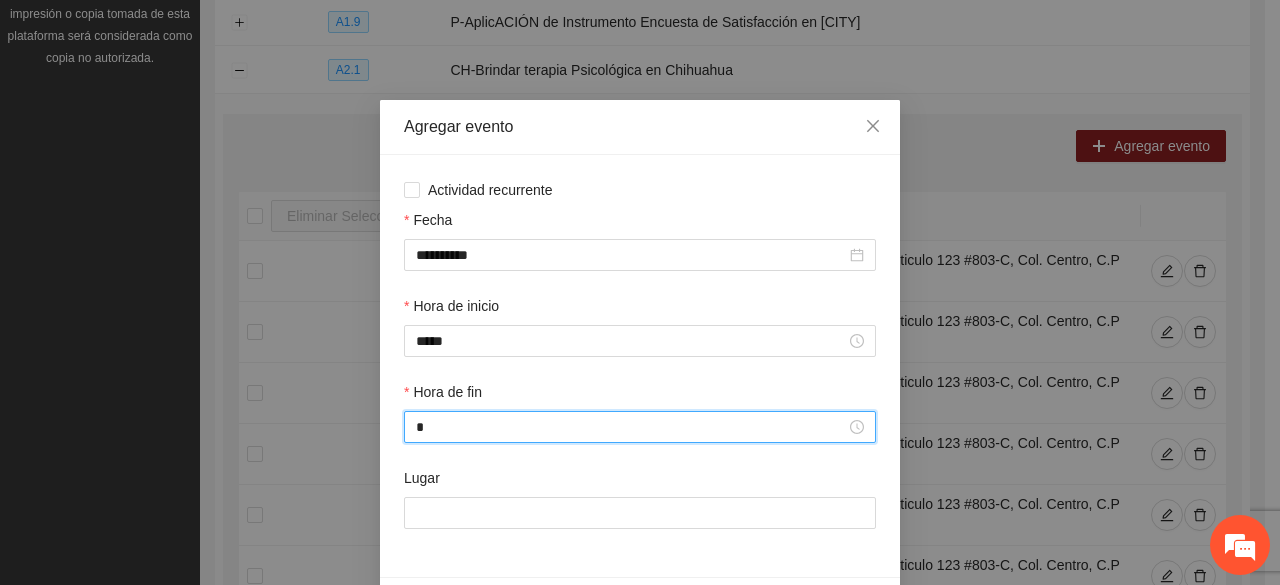 click on "*" at bounding box center [631, 427] 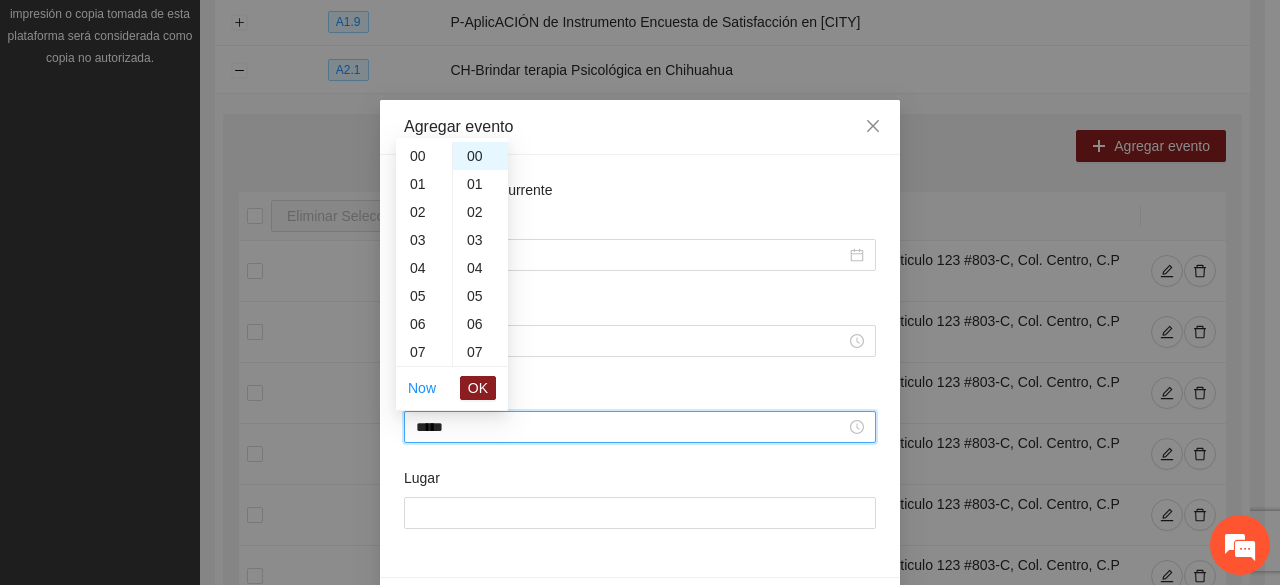 scroll, scrollTop: 308, scrollLeft: 0, axis: vertical 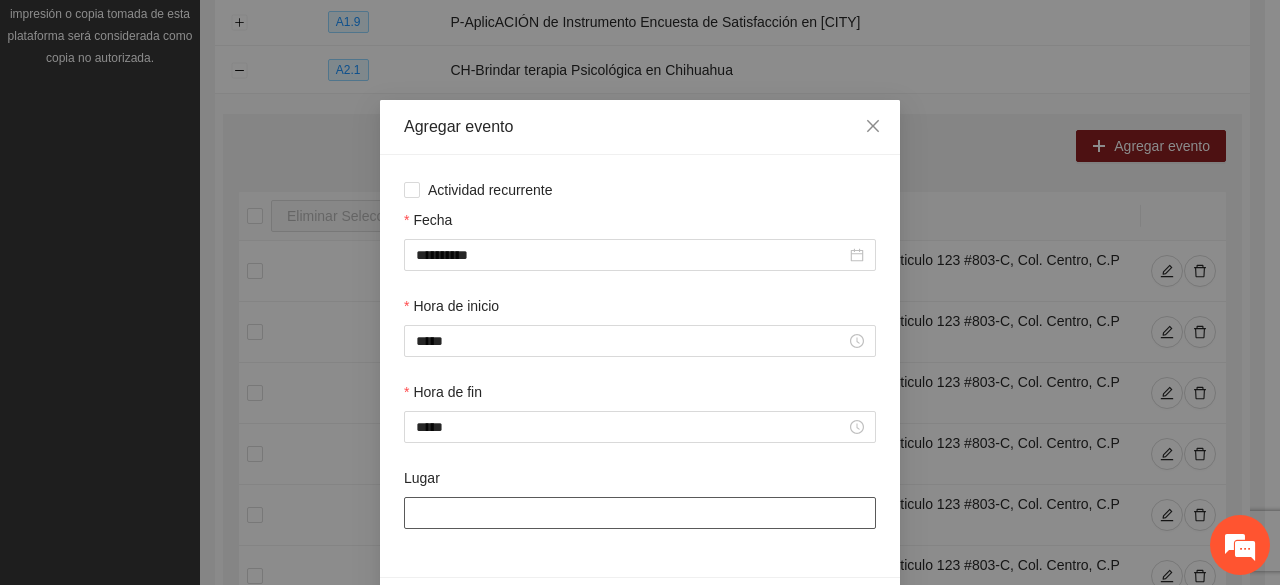 click on "Lugar" at bounding box center (640, 513) 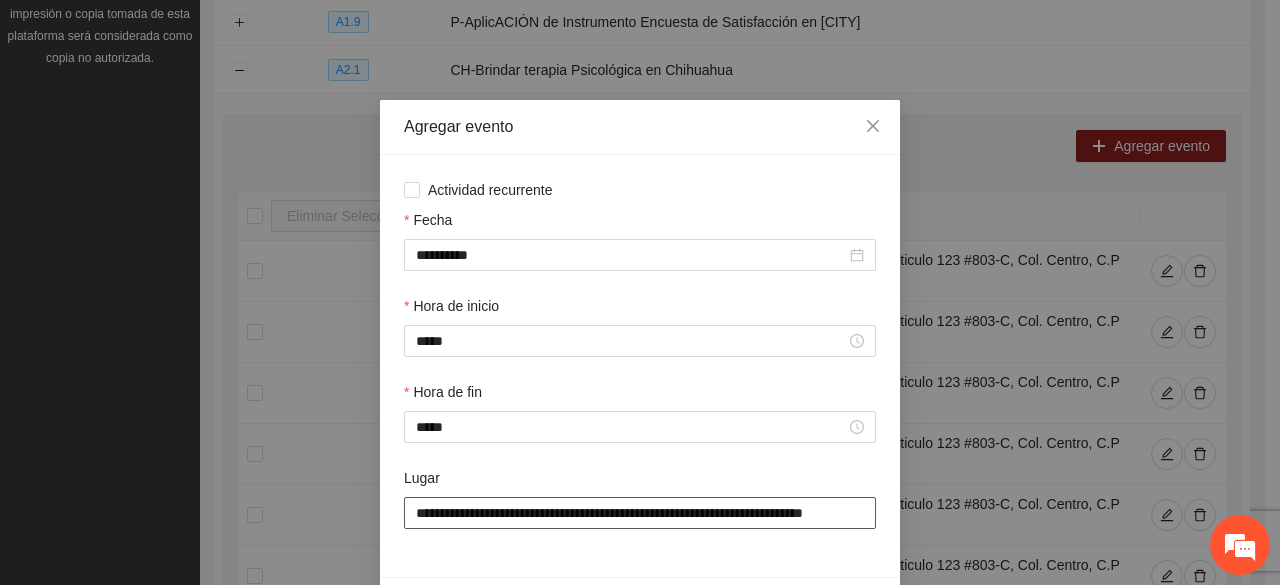 scroll, scrollTop: 0, scrollLeft: 36, axis: horizontal 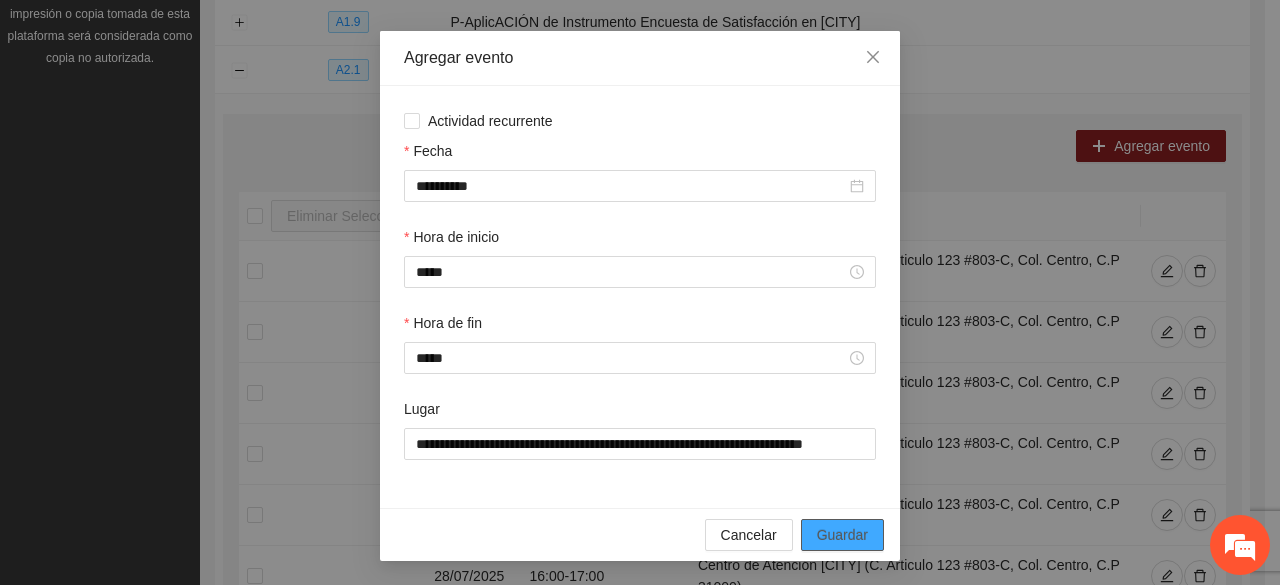 click on "Guardar" at bounding box center (842, 535) 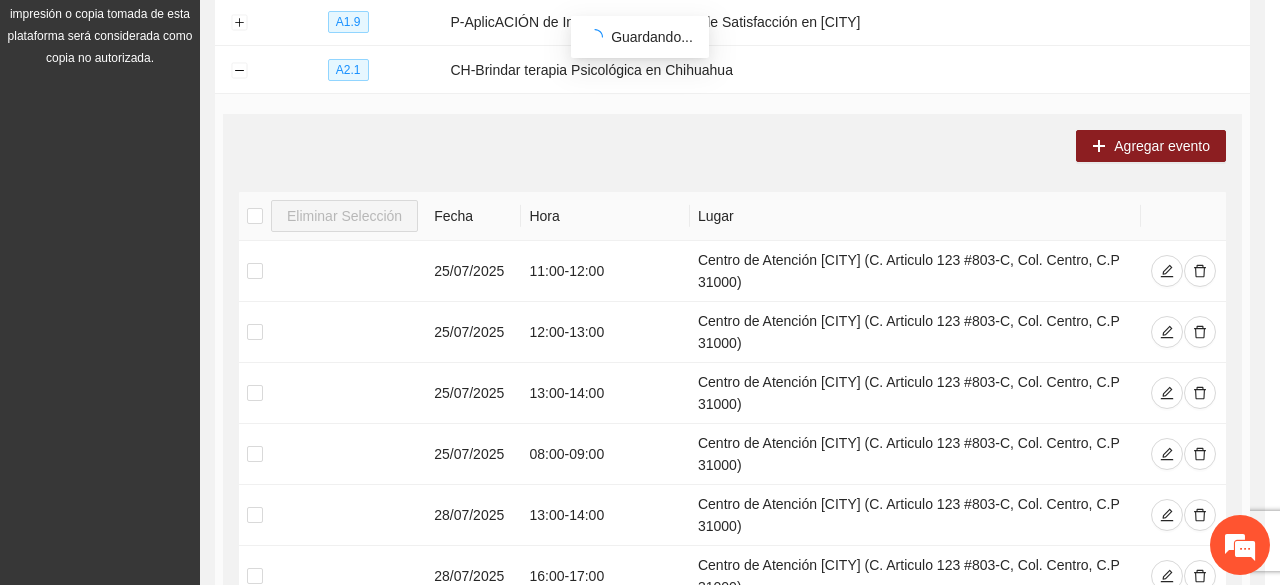 scroll, scrollTop: 0, scrollLeft: 0, axis: both 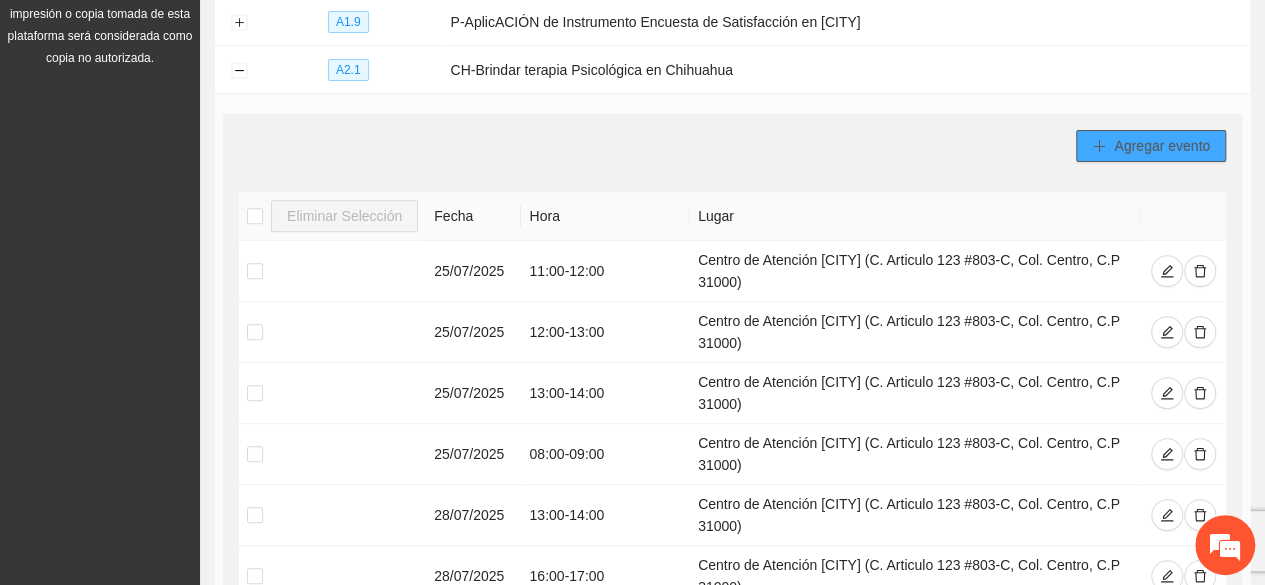 click on "Agregar evento" at bounding box center (1162, 146) 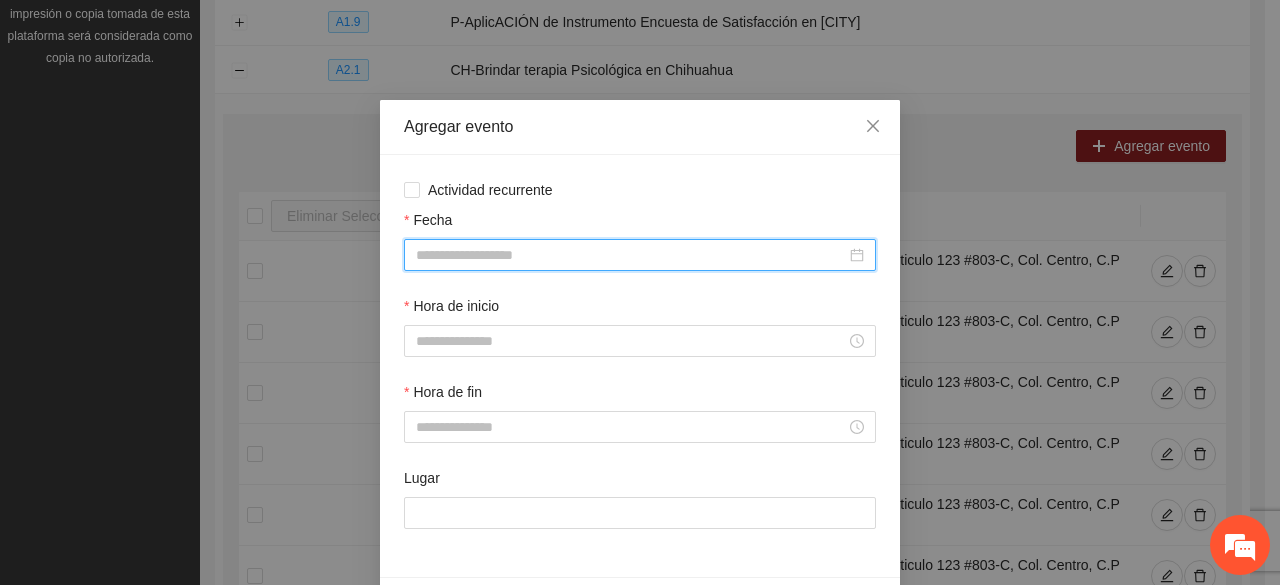 click on "Fecha" at bounding box center [631, 255] 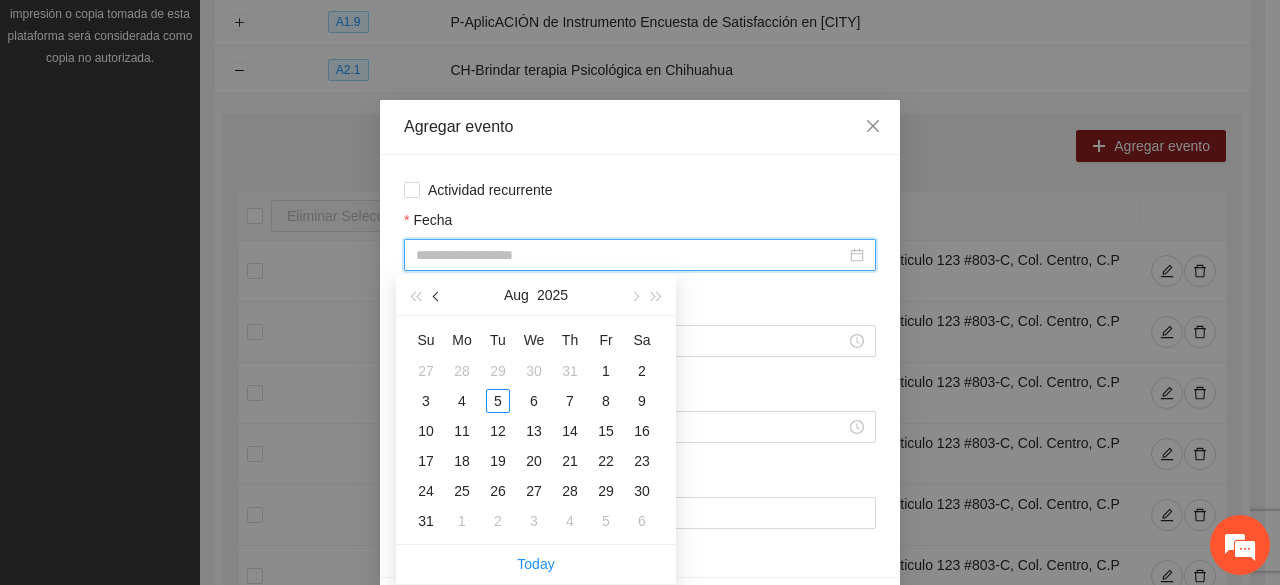 click at bounding box center (438, 297) 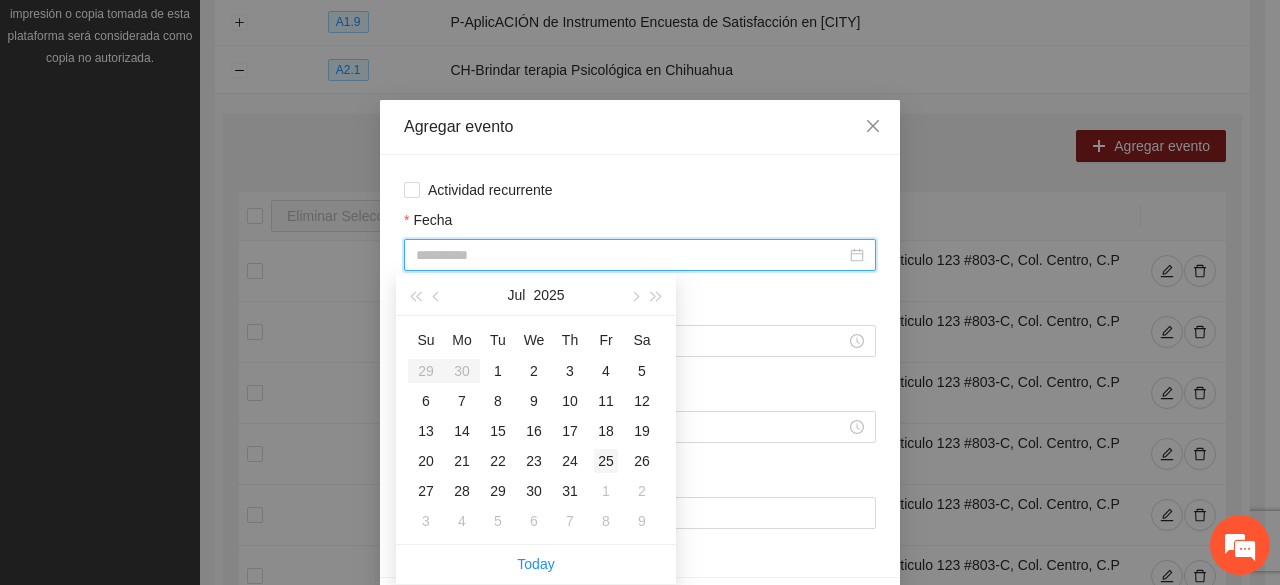 click on "25" at bounding box center [606, 461] 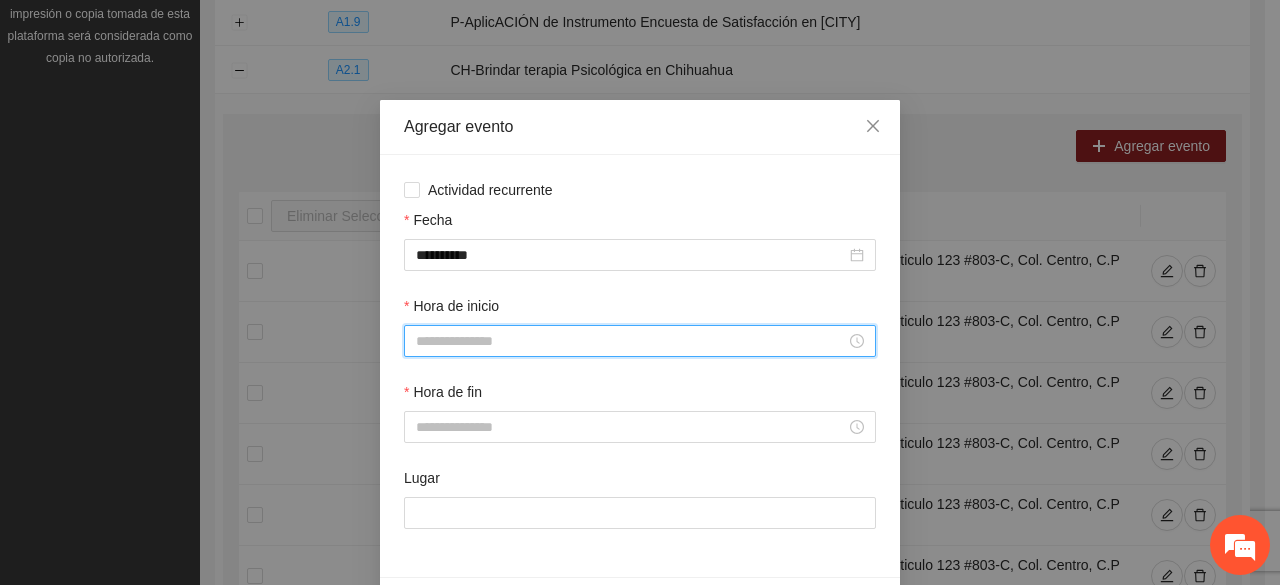 click on "Hora de inicio" at bounding box center [631, 341] 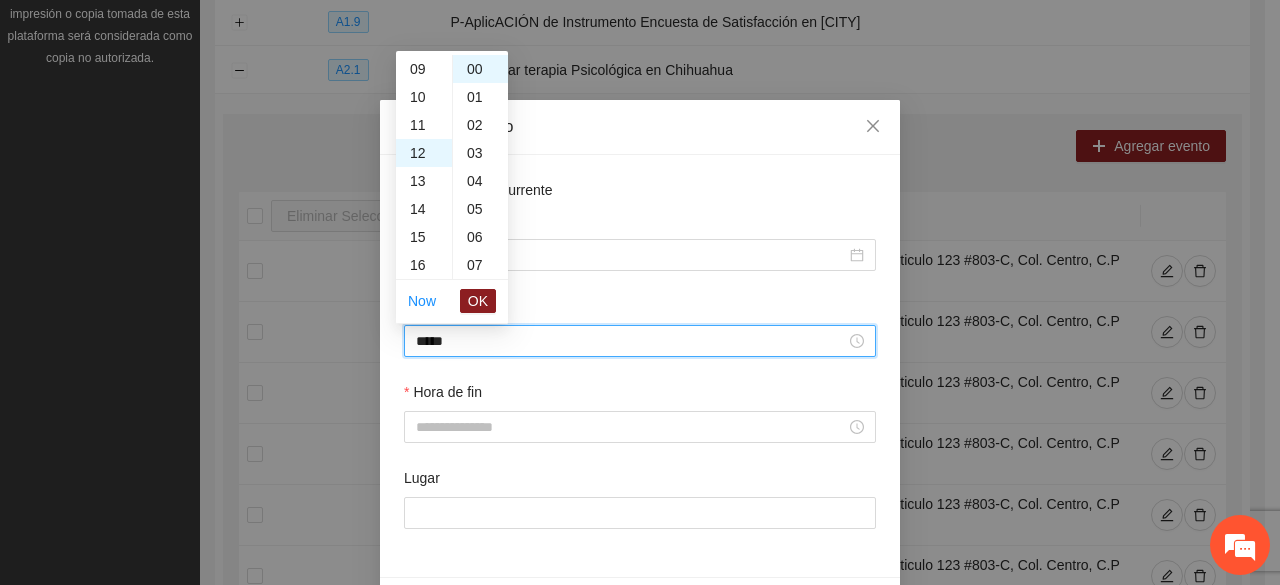 scroll, scrollTop: 336, scrollLeft: 0, axis: vertical 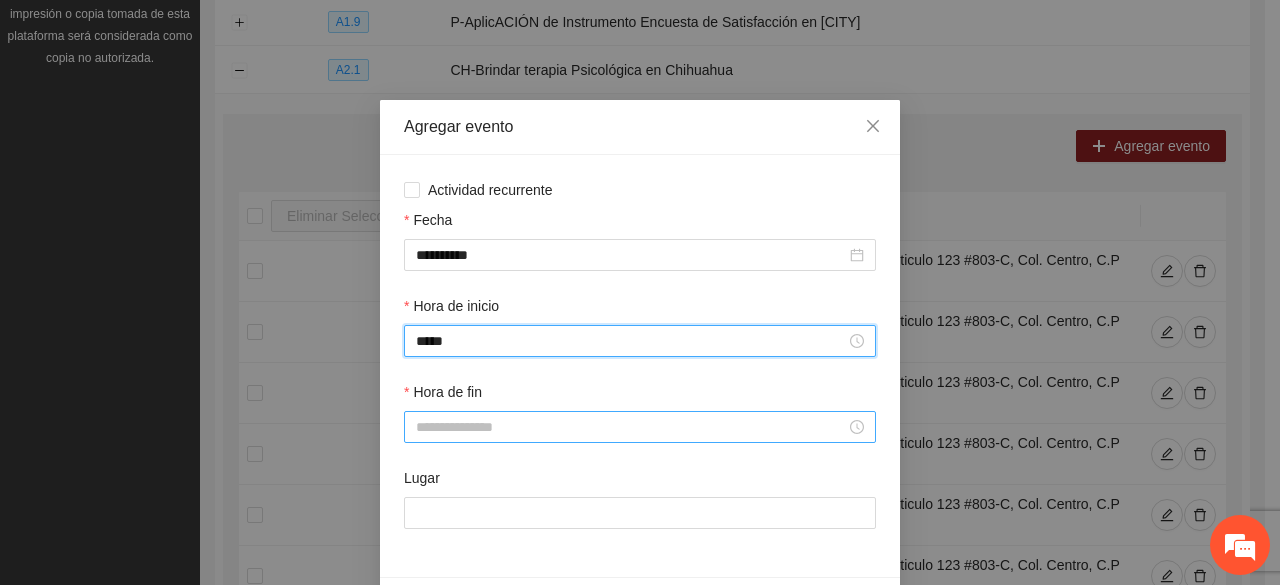 click on "Hora de fin" at bounding box center (631, 427) 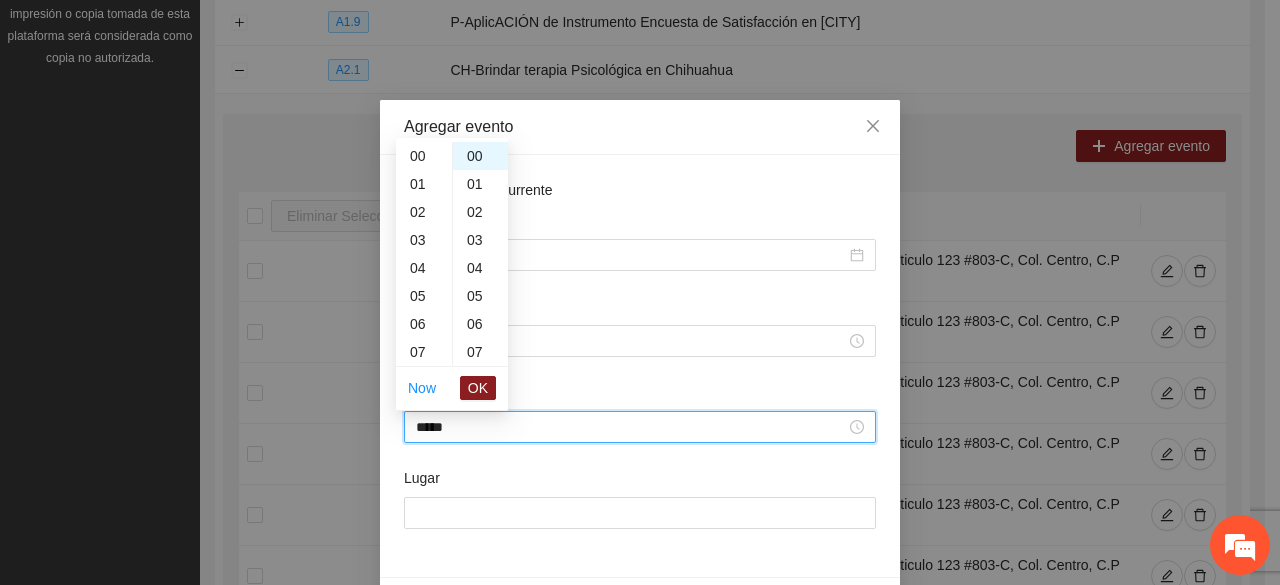 scroll, scrollTop: 364, scrollLeft: 0, axis: vertical 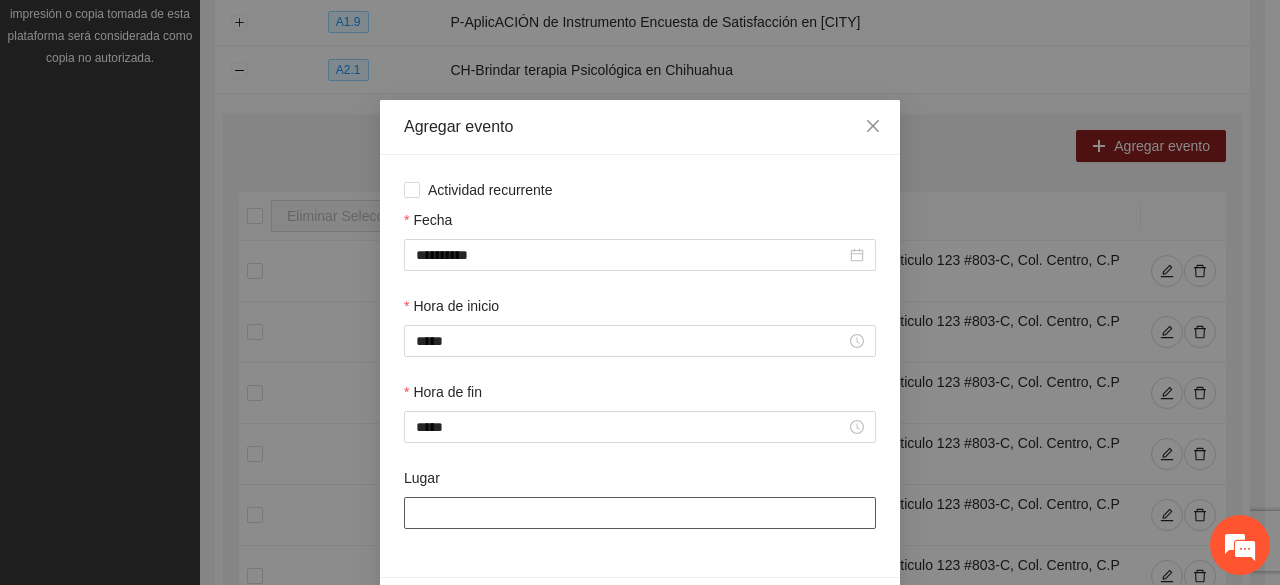 click on "Lugar" at bounding box center (640, 513) 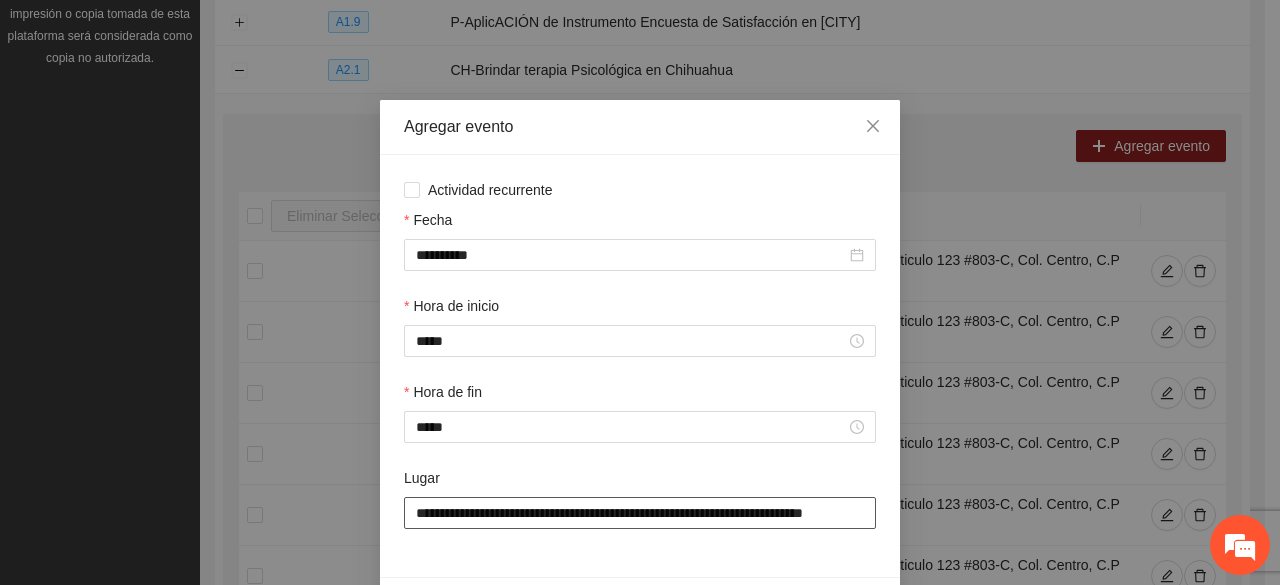 scroll, scrollTop: 0, scrollLeft: 36, axis: horizontal 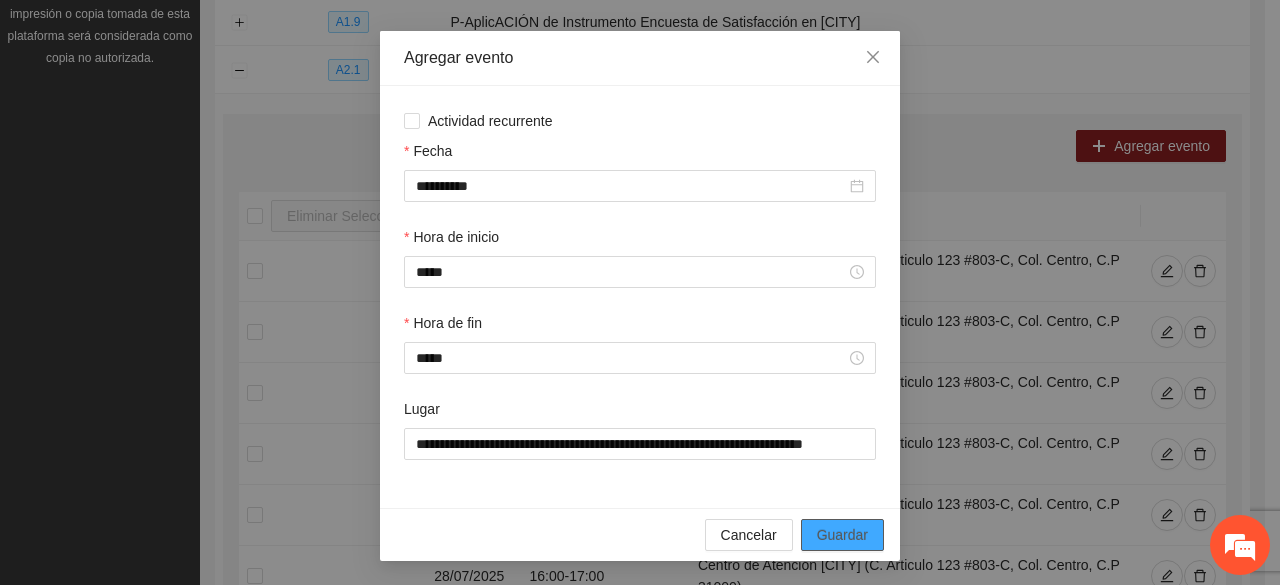 click on "Guardar" at bounding box center [842, 535] 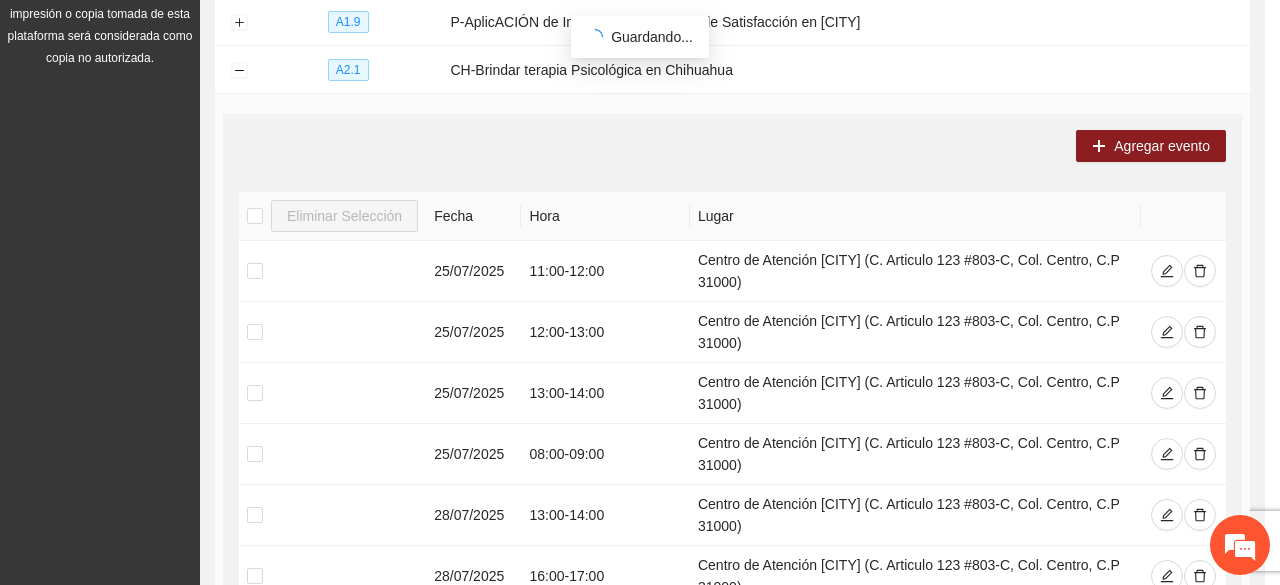scroll, scrollTop: 0, scrollLeft: 0, axis: both 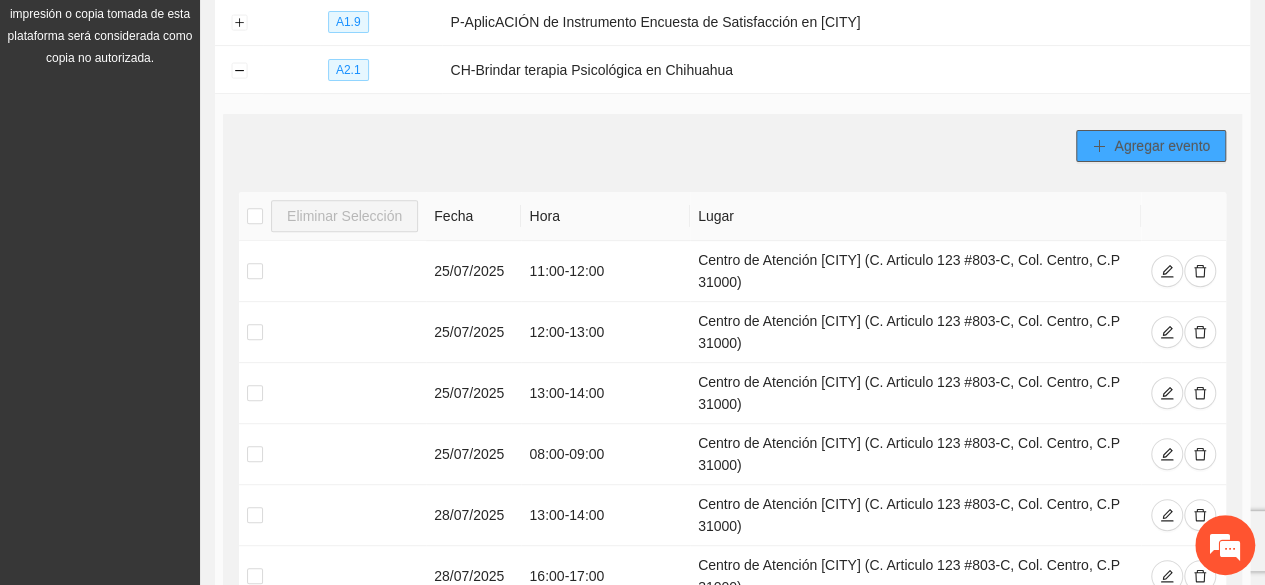 click on "Agregar evento" at bounding box center (1162, 146) 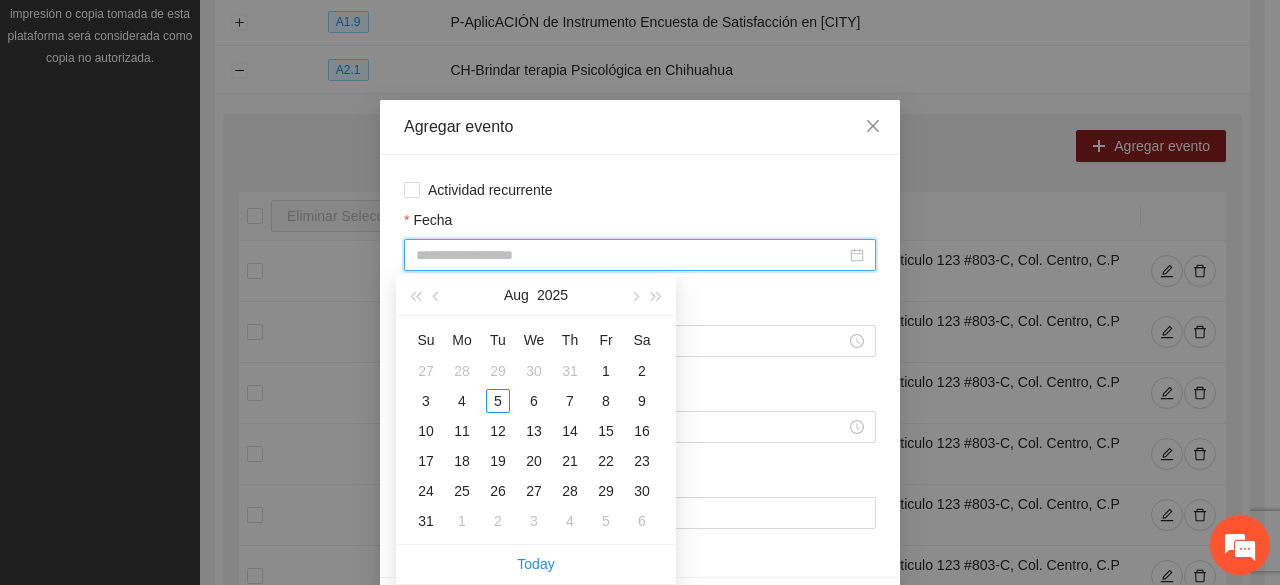 click on "Fecha" at bounding box center [631, 255] 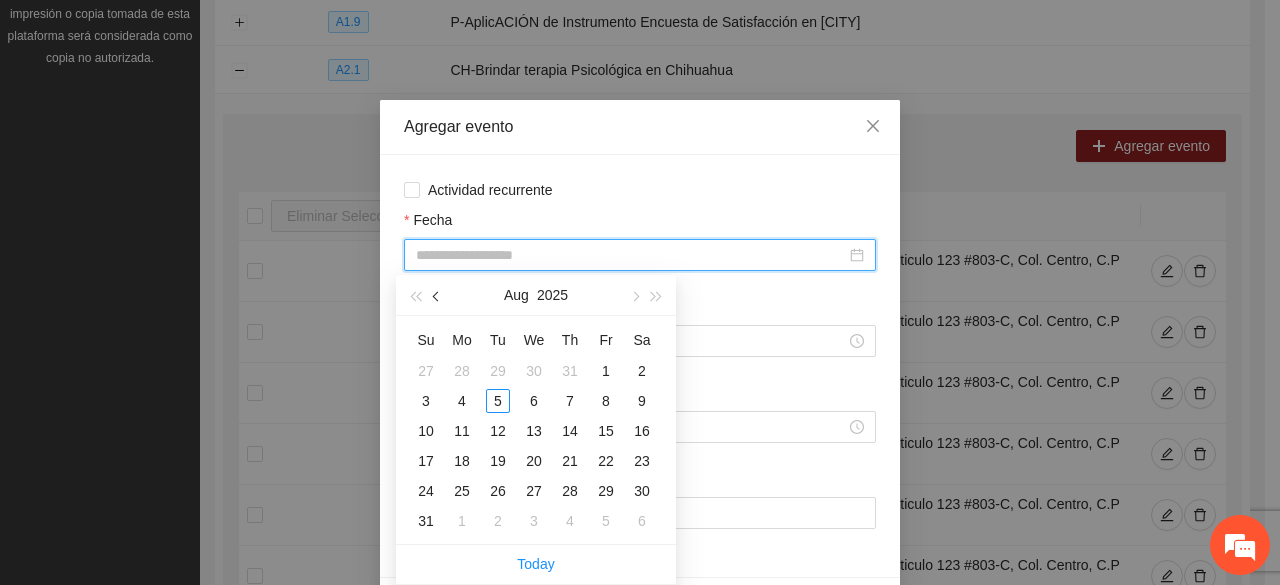 click at bounding box center [437, 295] 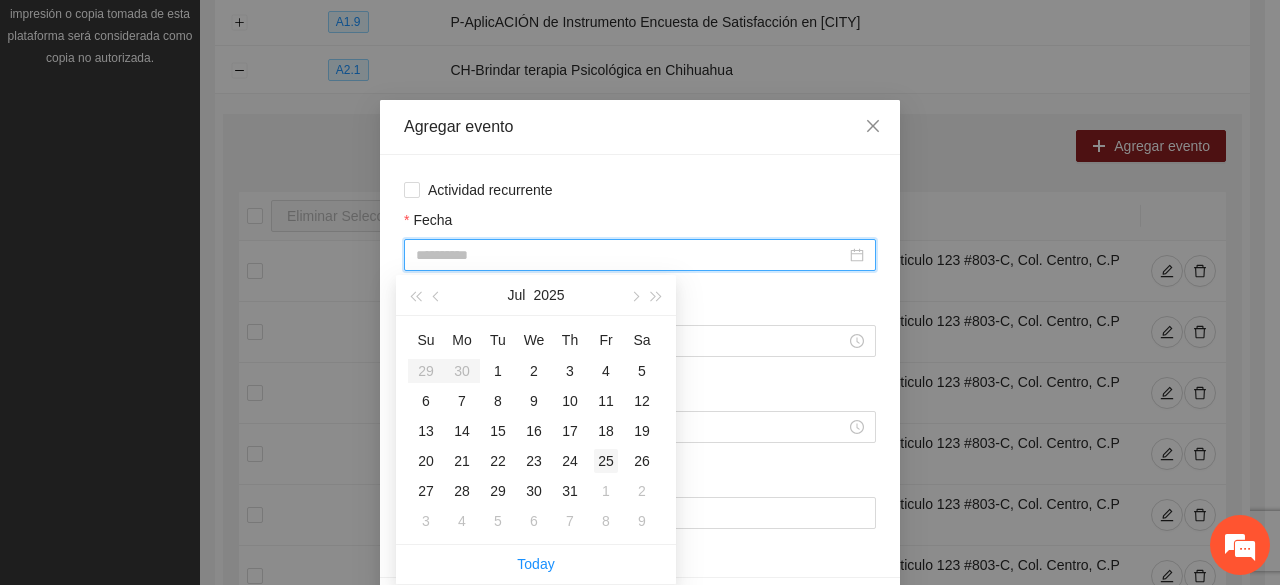 click on "25" at bounding box center (606, 461) 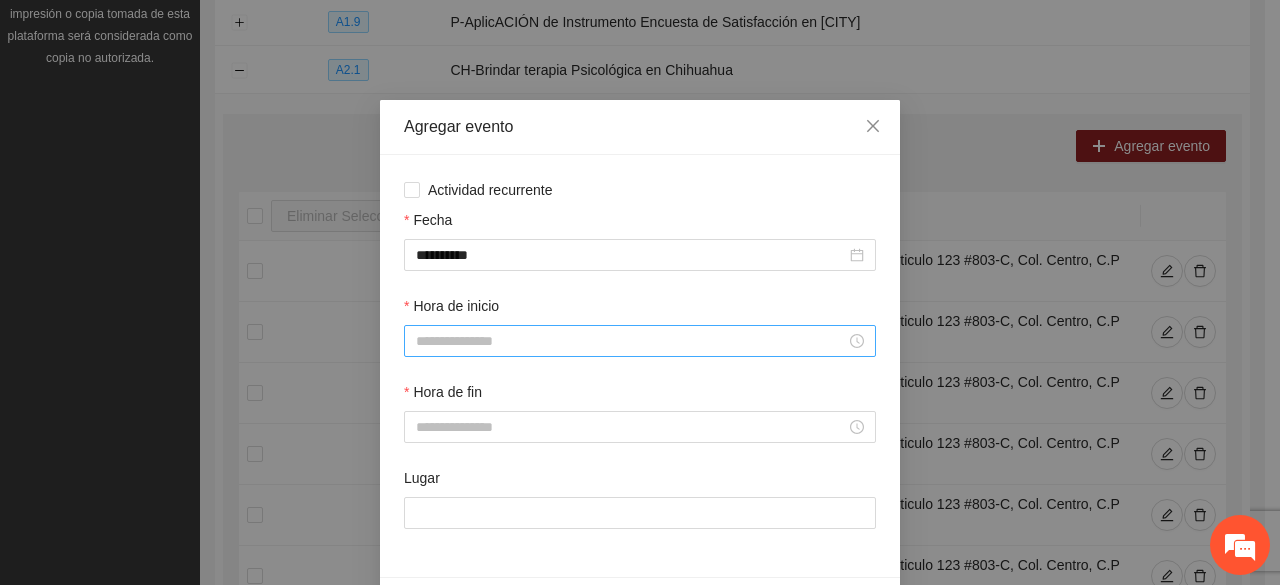 click at bounding box center (640, 341) 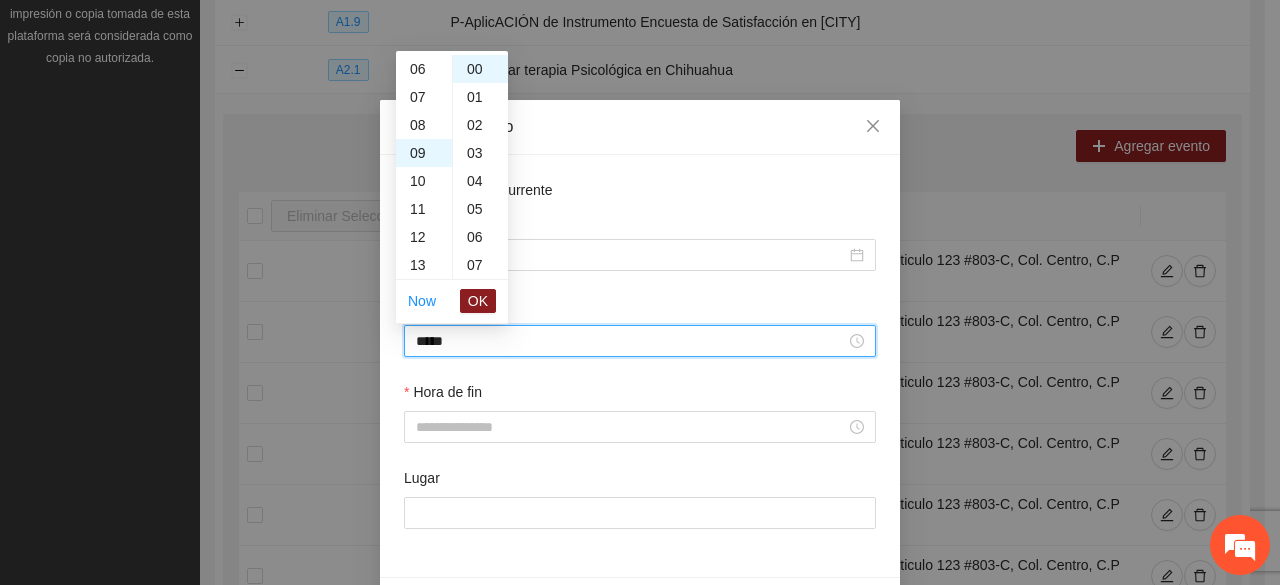 scroll, scrollTop: 252, scrollLeft: 0, axis: vertical 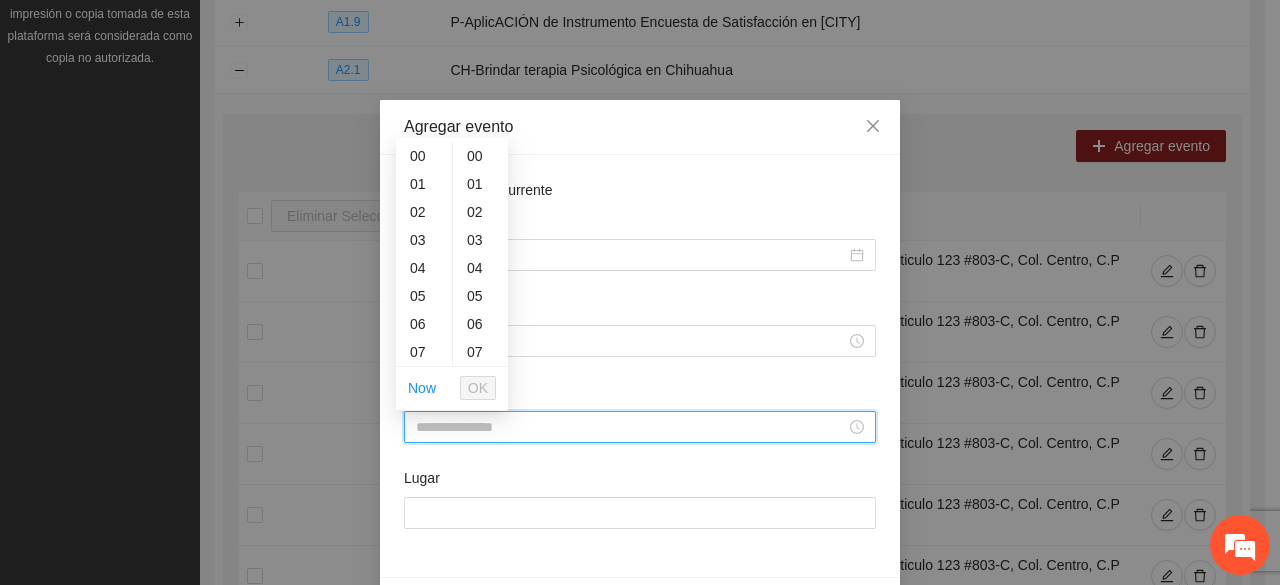 click on "Hora de fin" at bounding box center [631, 427] 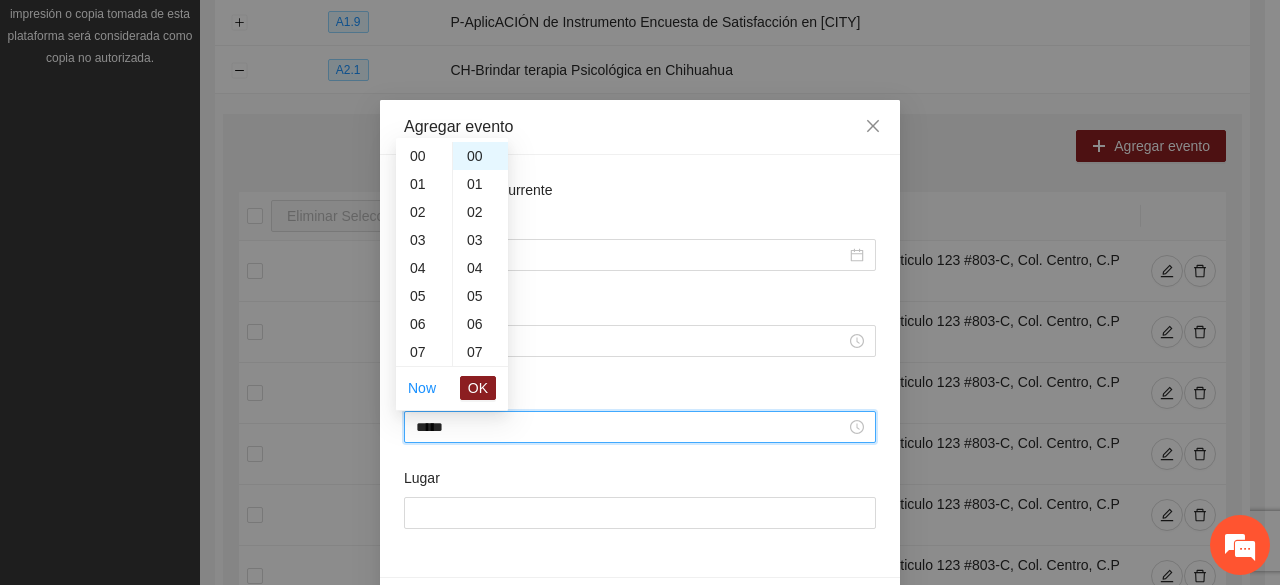 scroll, scrollTop: 280, scrollLeft: 0, axis: vertical 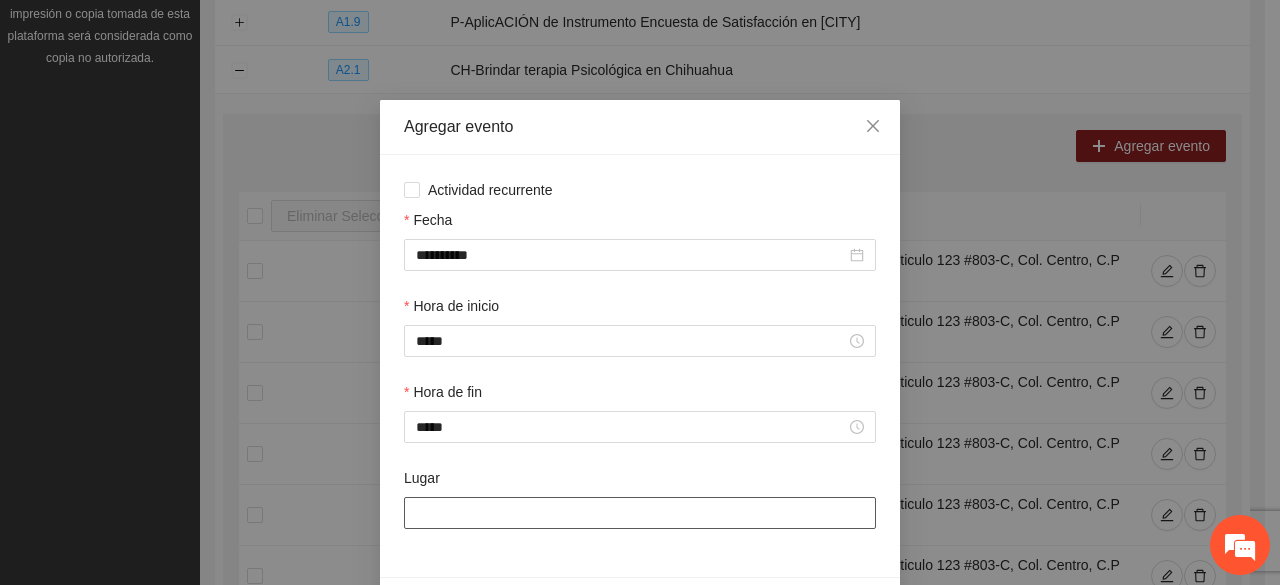 click on "Lugar" at bounding box center (640, 513) 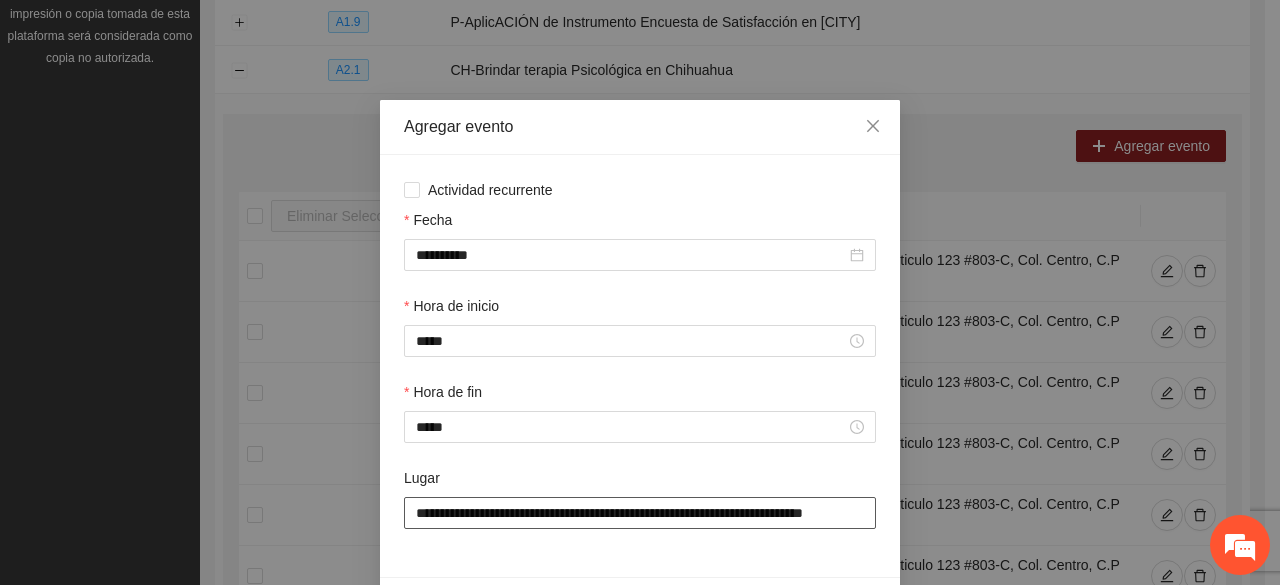 scroll, scrollTop: 0, scrollLeft: 36, axis: horizontal 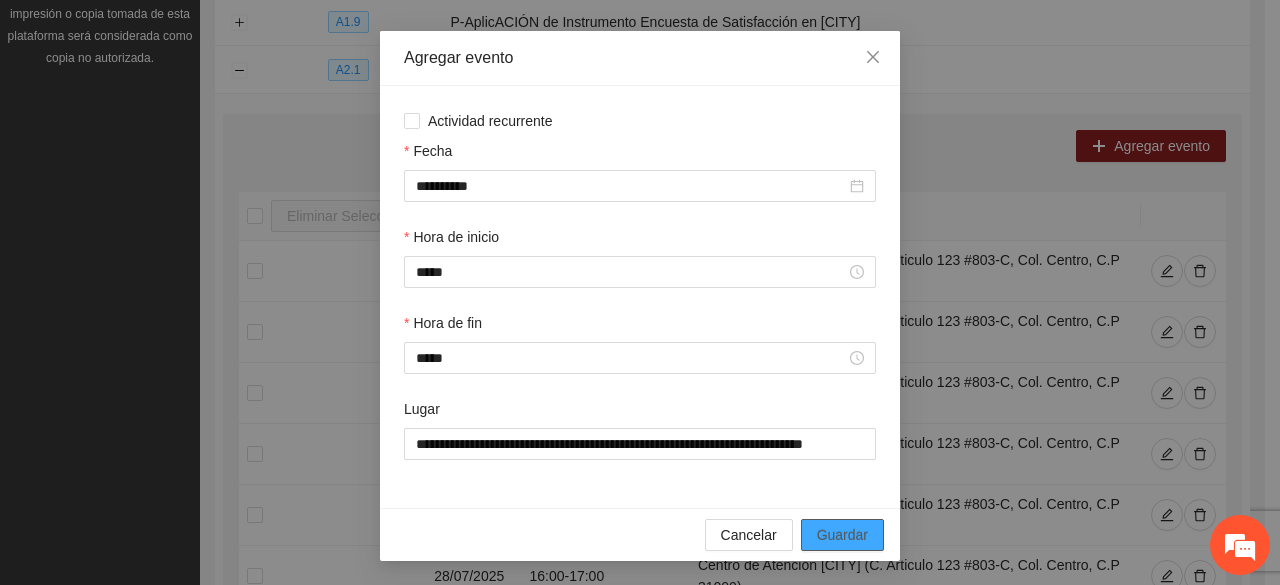 click on "Guardar" at bounding box center (842, 535) 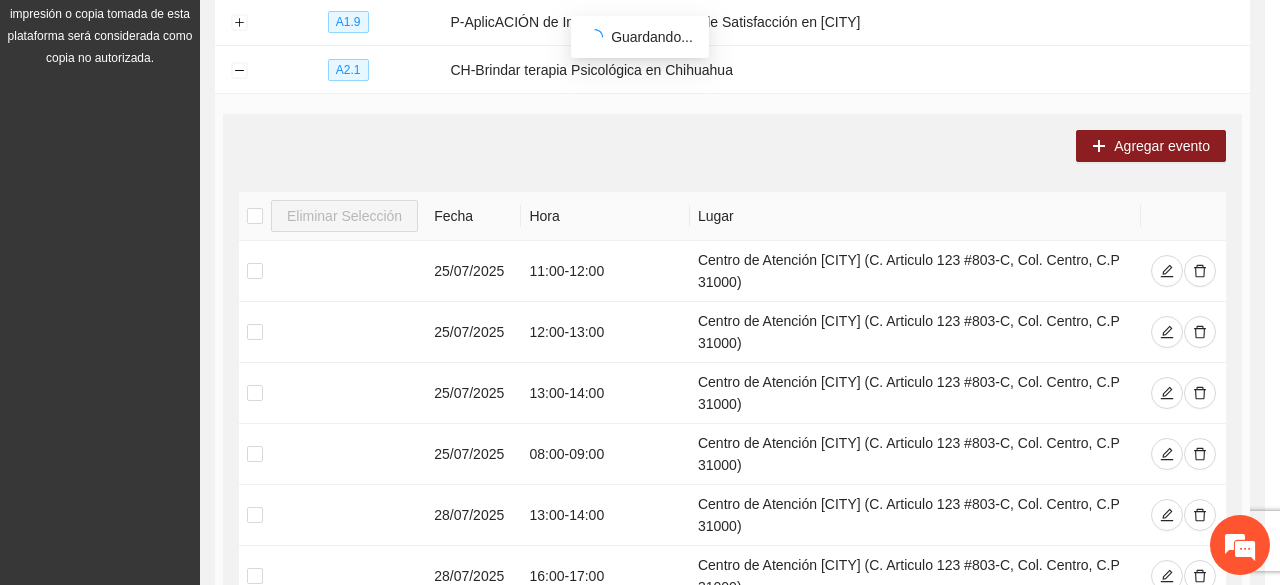 scroll, scrollTop: 0, scrollLeft: 0, axis: both 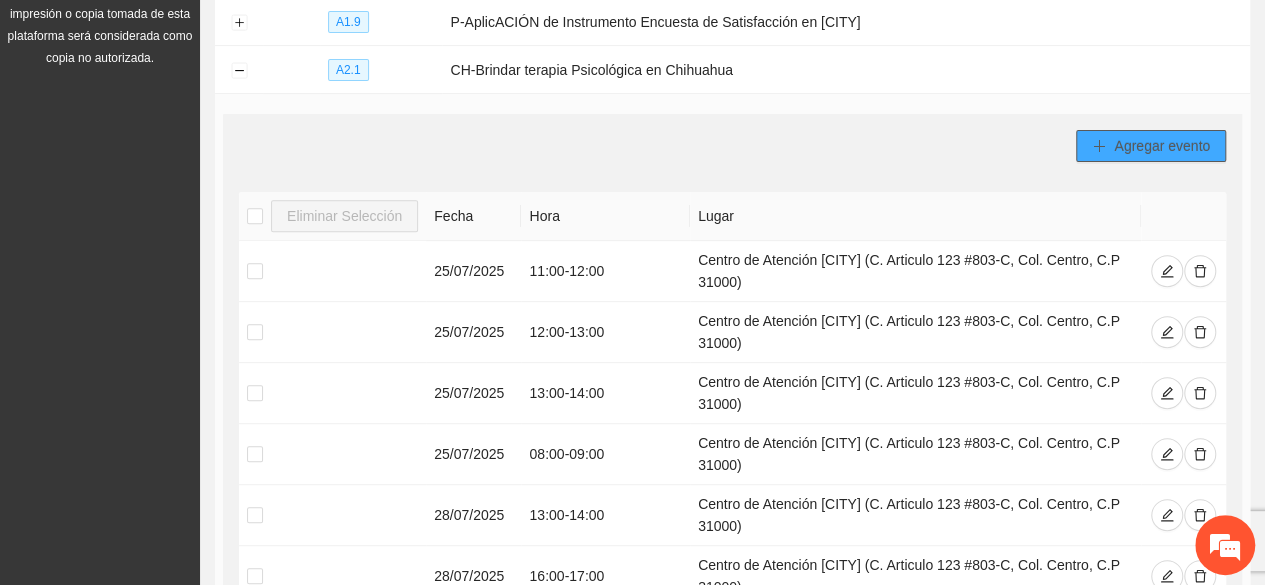 click on "Agregar evento" at bounding box center (1151, 146) 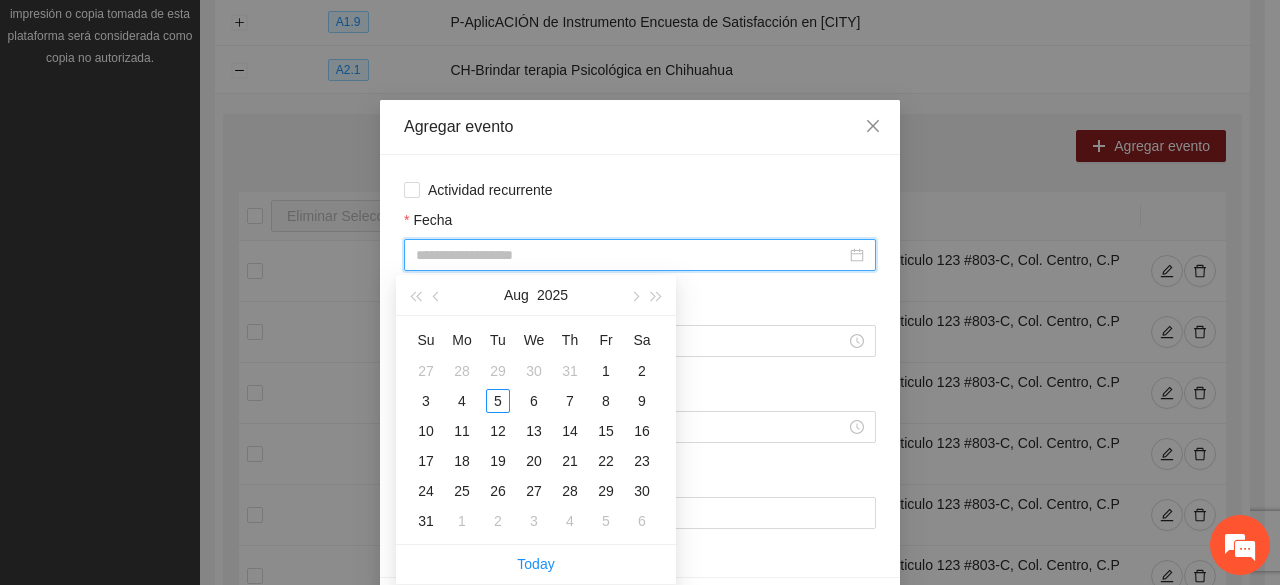 click on "Fecha" at bounding box center [631, 255] 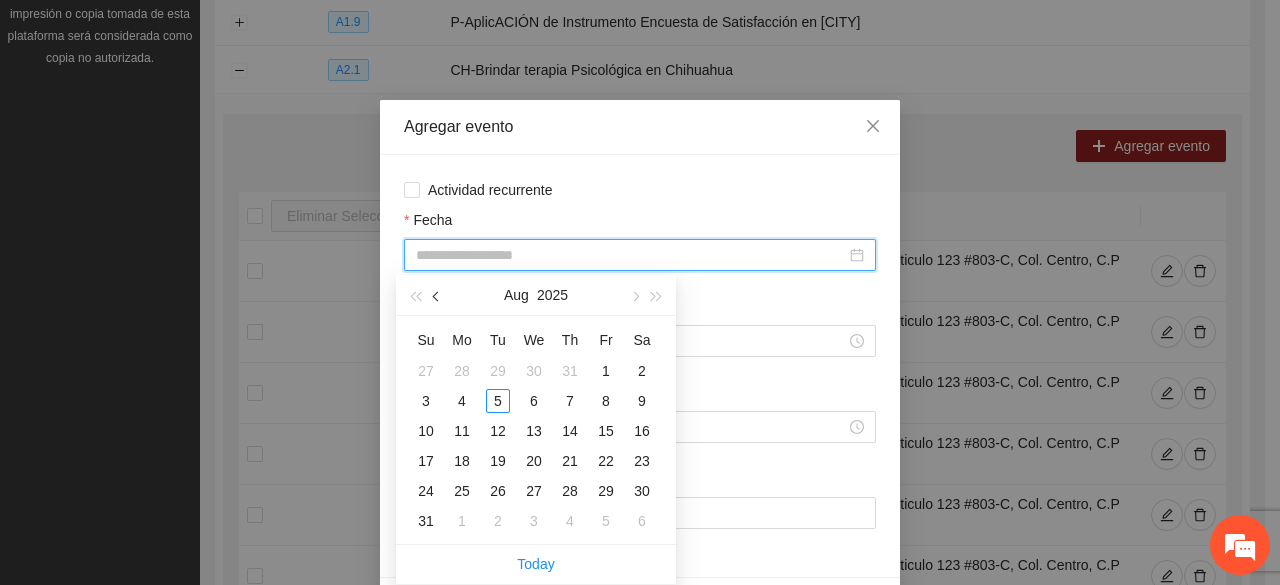 click at bounding box center (437, 295) 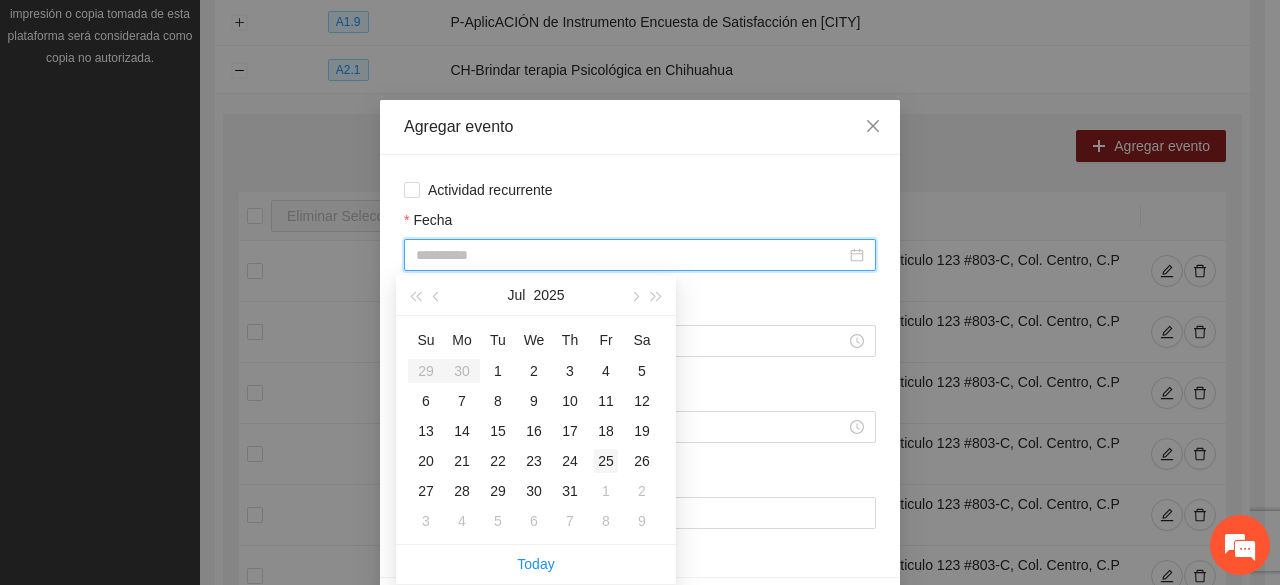 click on "25" at bounding box center [606, 461] 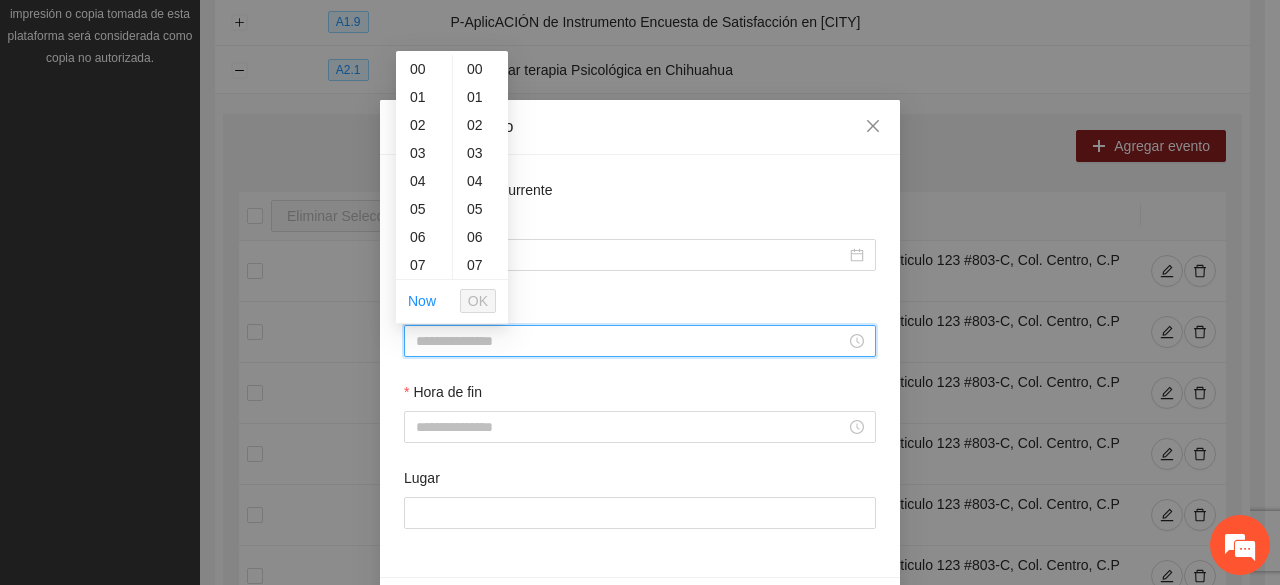 click on "Hora de inicio" at bounding box center (631, 341) 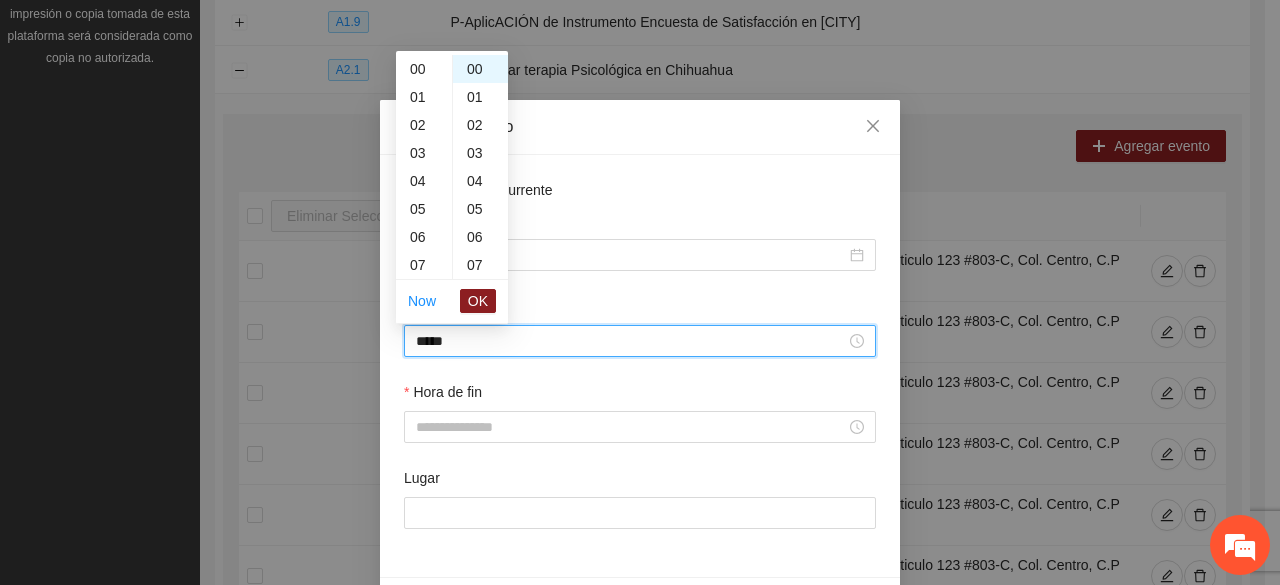 scroll, scrollTop: 364, scrollLeft: 0, axis: vertical 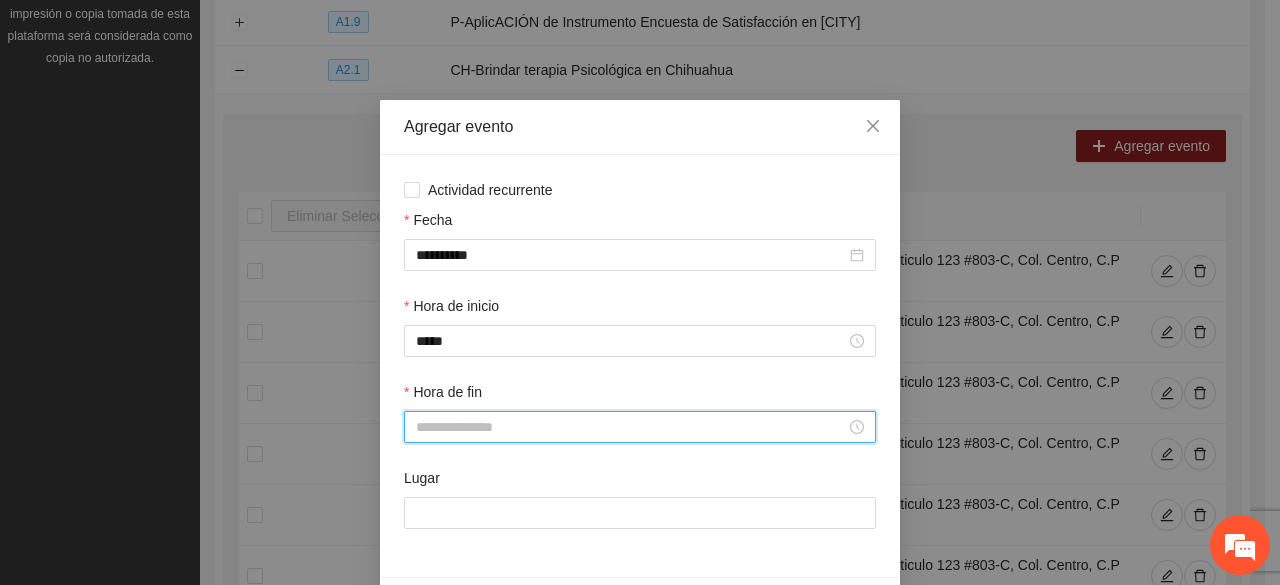 click on "Hora de fin" at bounding box center (631, 427) 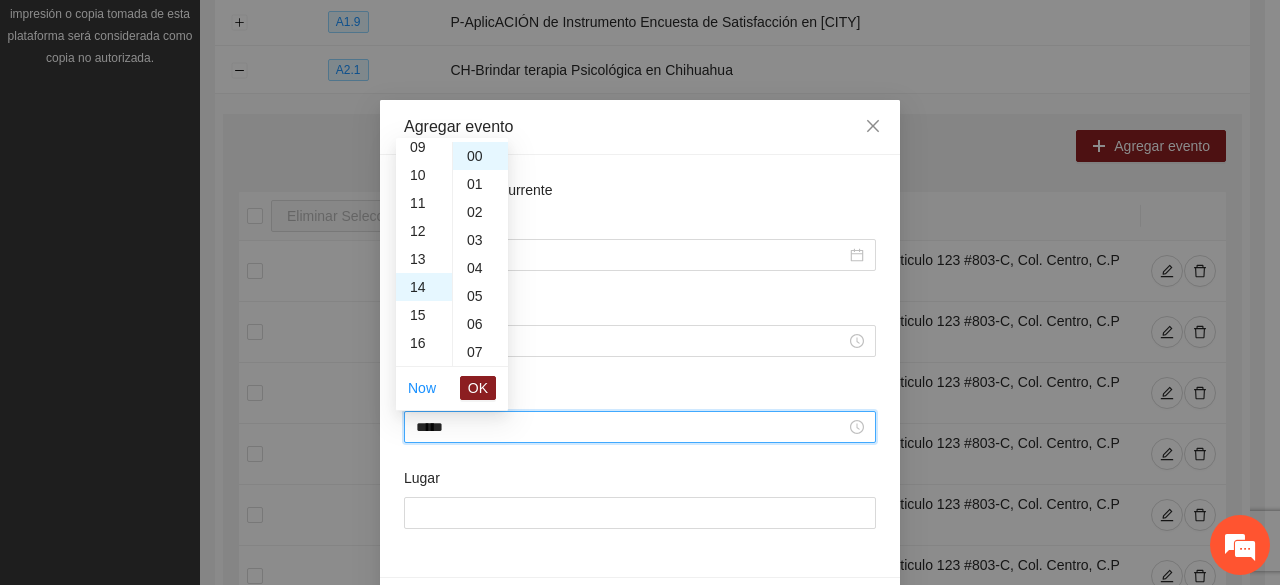 scroll, scrollTop: 392, scrollLeft: 0, axis: vertical 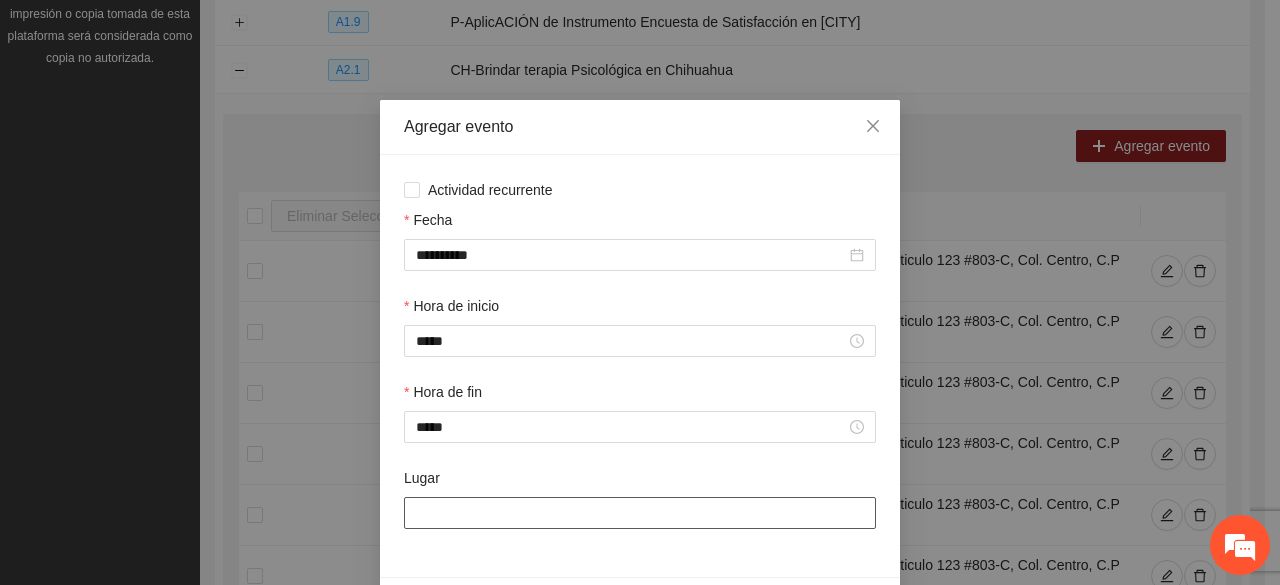 click on "Lugar" at bounding box center [640, 513] 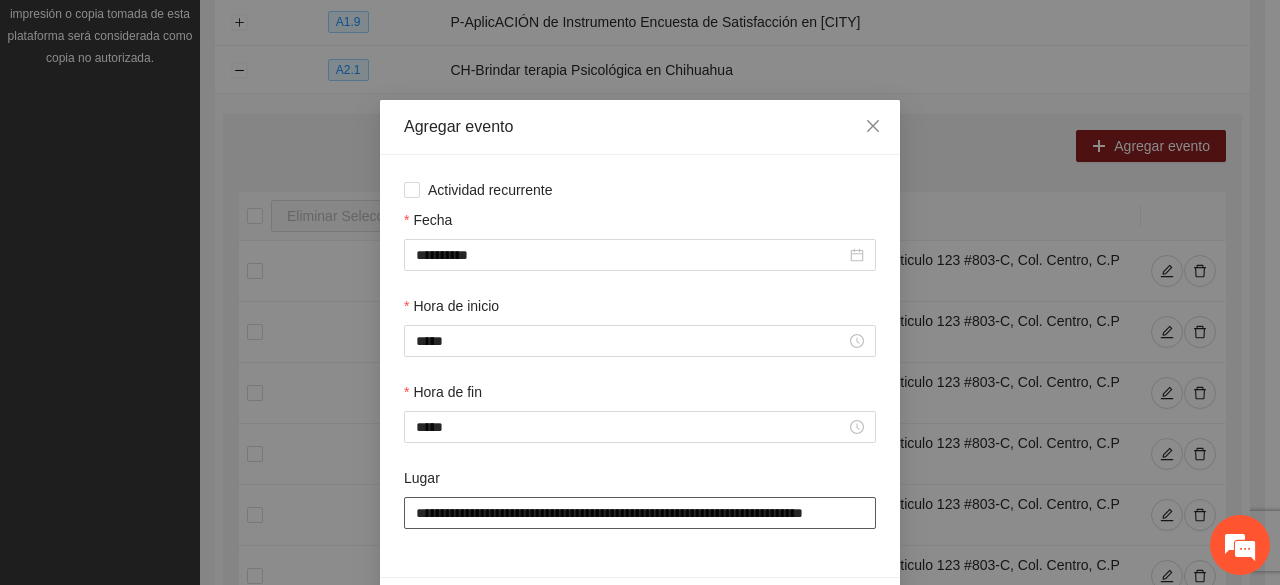 scroll, scrollTop: 0, scrollLeft: 36, axis: horizontal 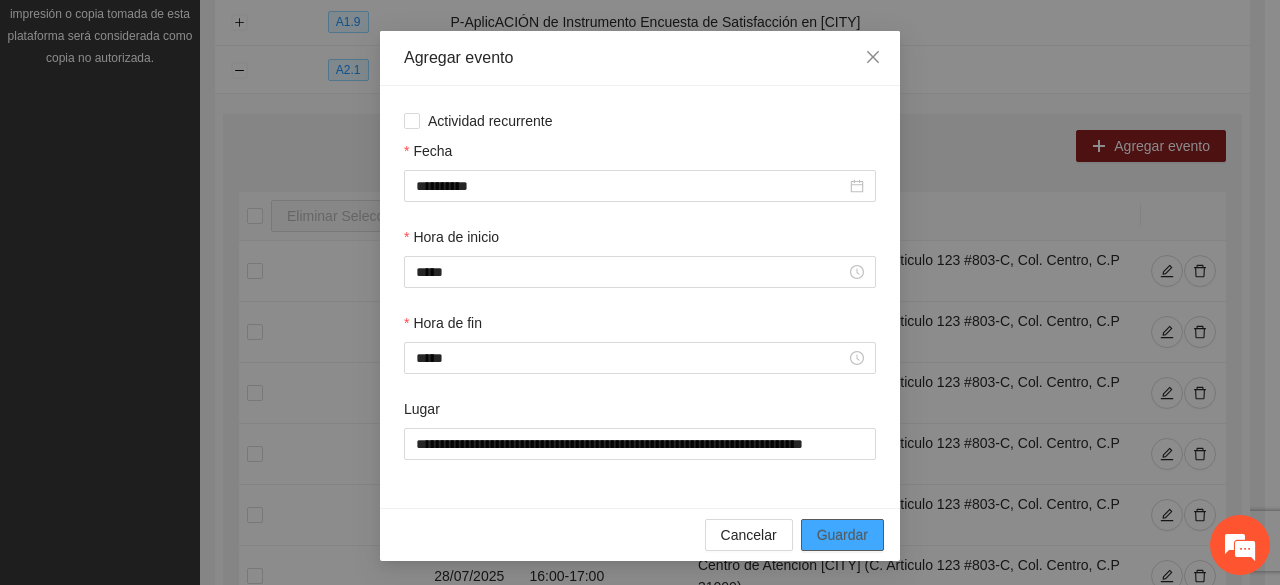 click on "Guardar" at bounding box center [842, 535] 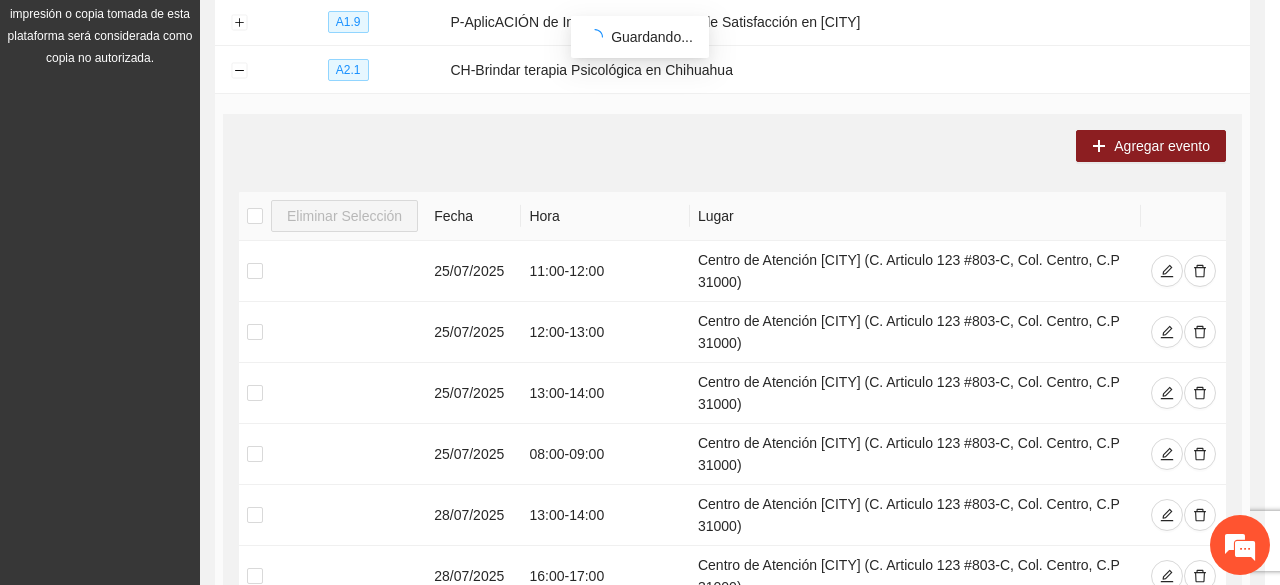 scroll, scrollTop: 0, scrollLeft: 0, axis: both 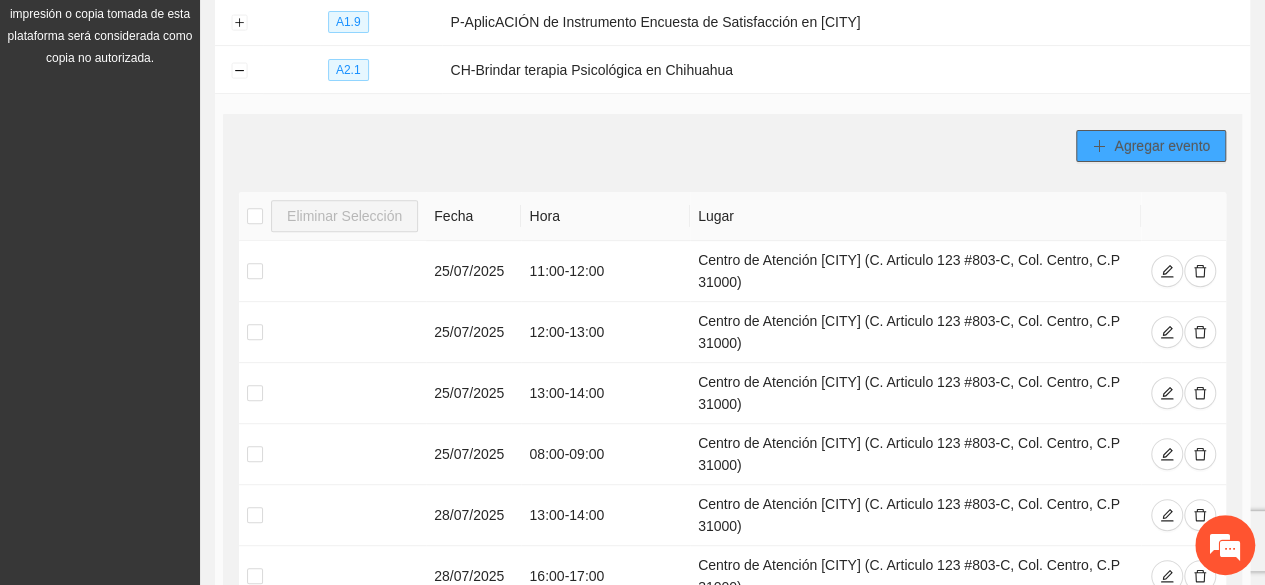 click on "Agregar evento" at bounding box center (1162, 146) 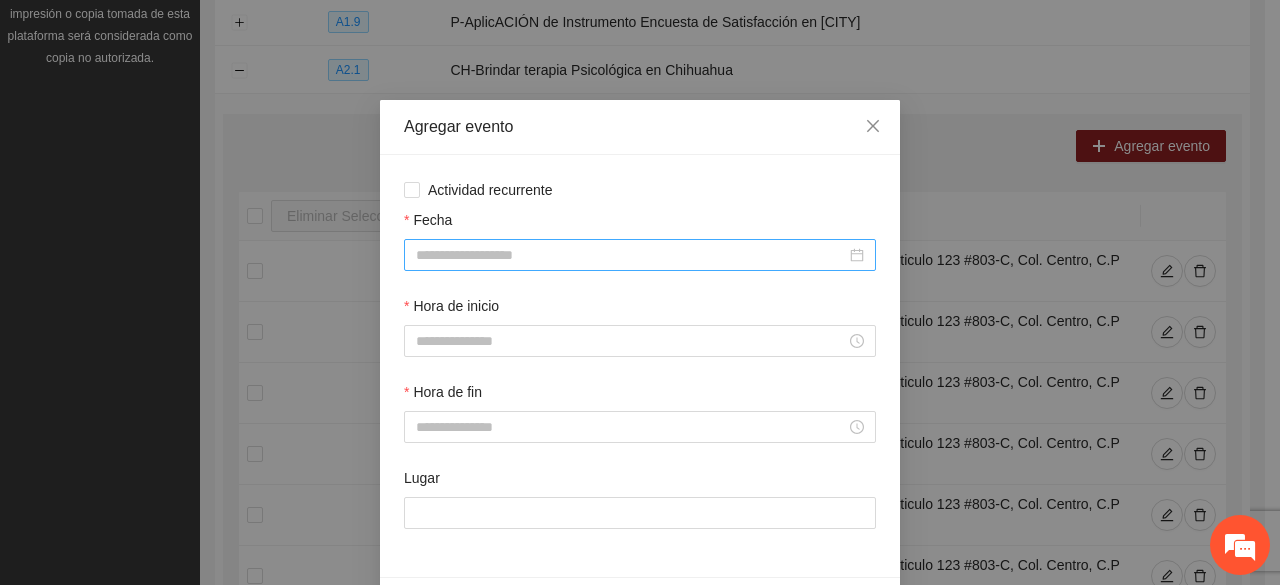 click at bounding box center (640, 255) 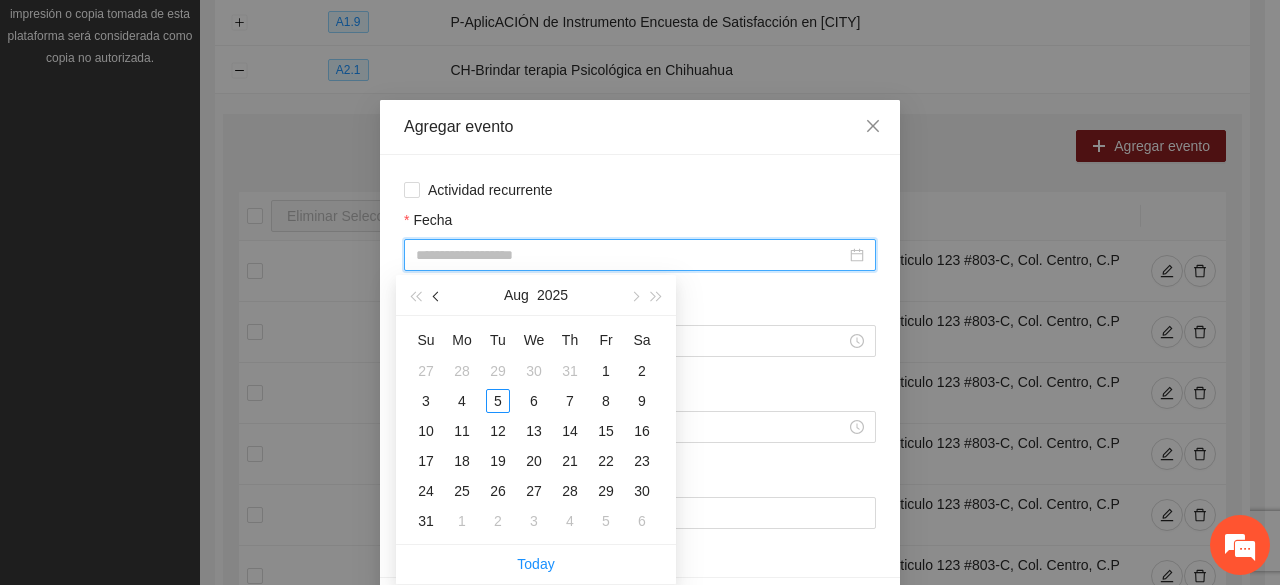 click at bounding box center (437, 295) 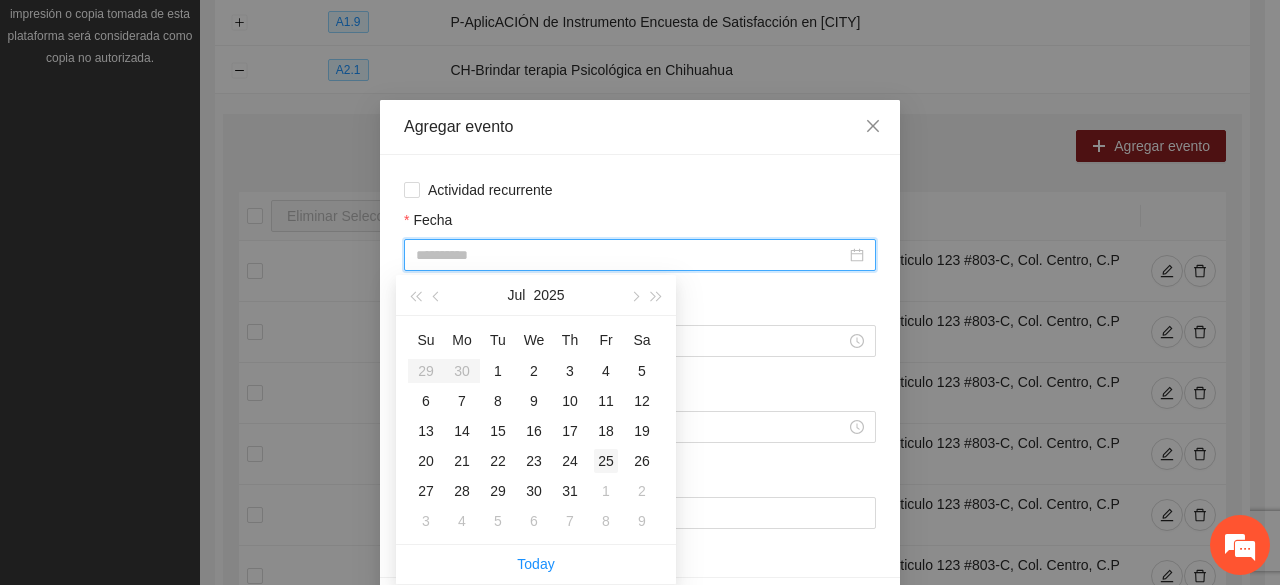 click on "25" at bounding box center [606, 461] 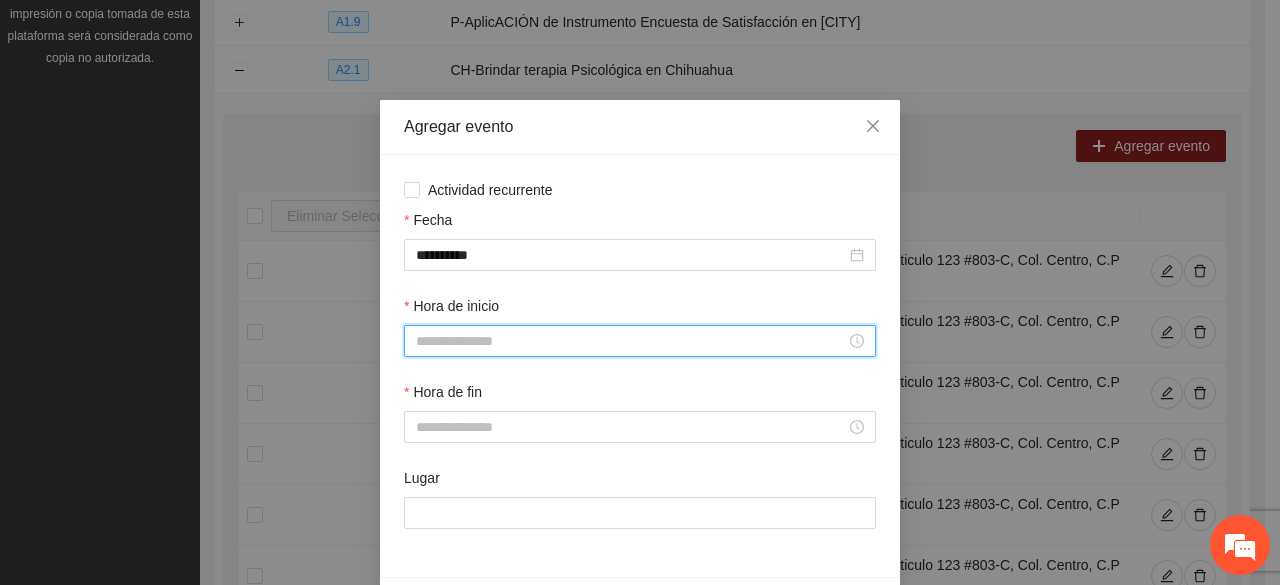 click on "Hora de inicio" at bounding box center (631, 341) 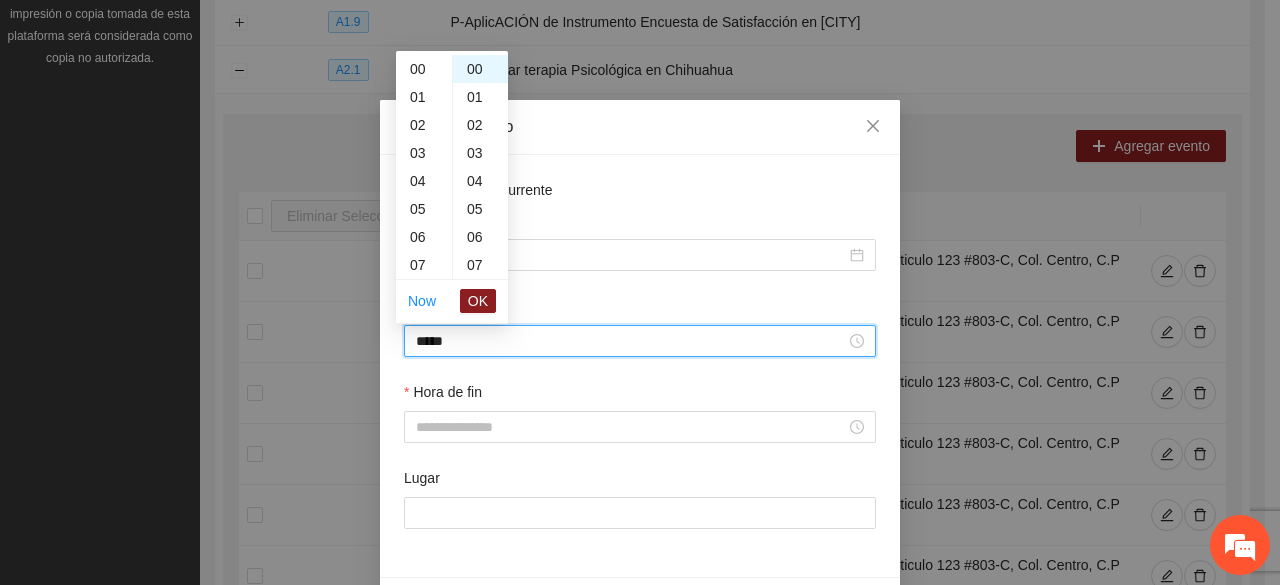 scroll, scrollTop: 308, scrollLeft: 0, axis: vertical 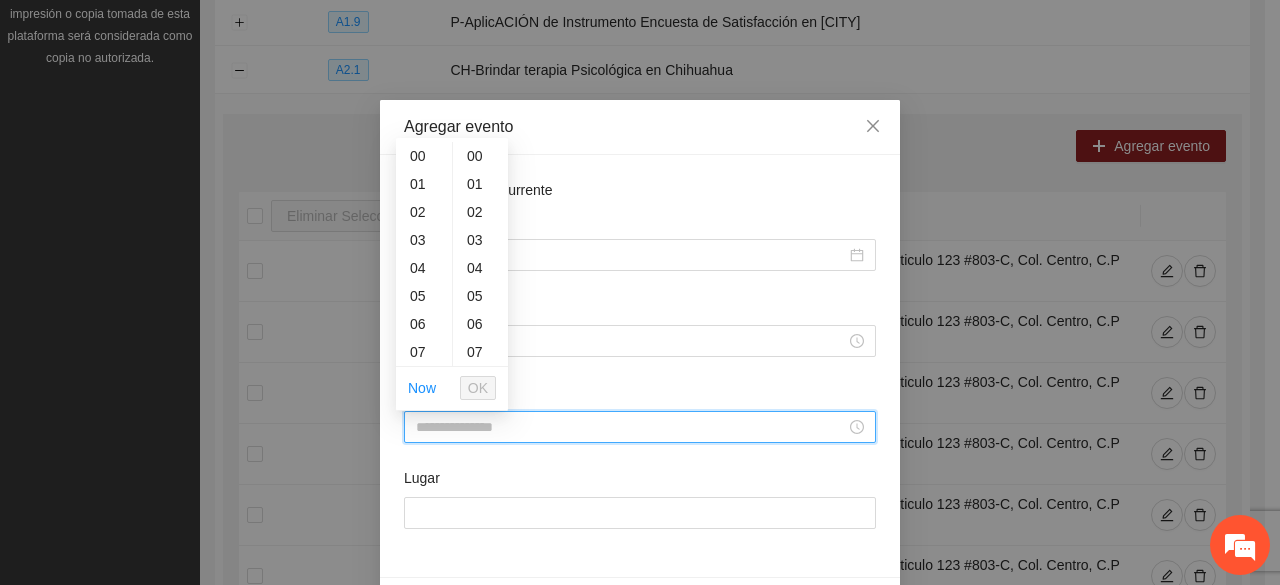 click on "Hora de fin" at bounding box center (631, 427) 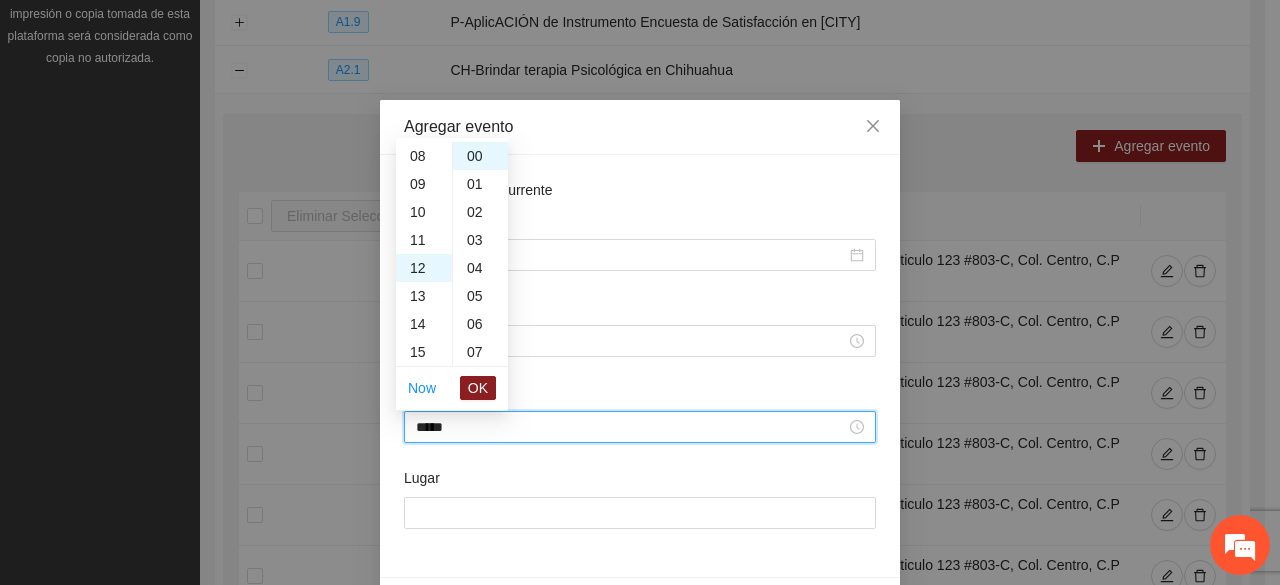 scroll, scrollTop: 336, scrollLeft: 0, axis: vertical 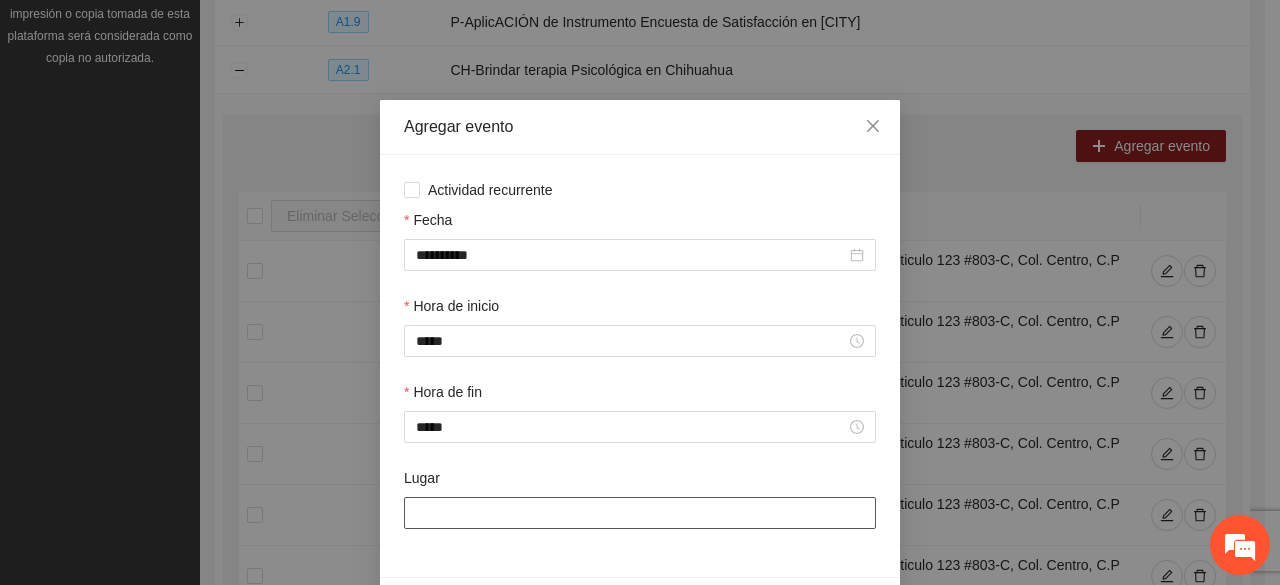 click on "Lugar" at bounding box center [640, 513] 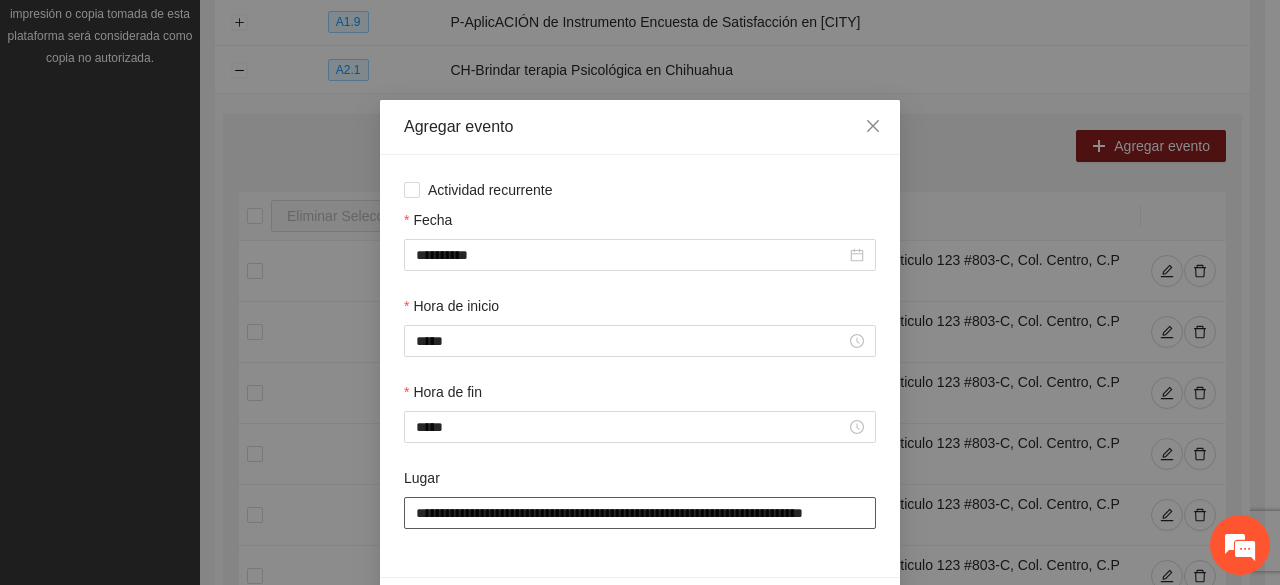 scroll, scrollTop: 0, scrollLeft: 36, axis: horizontal 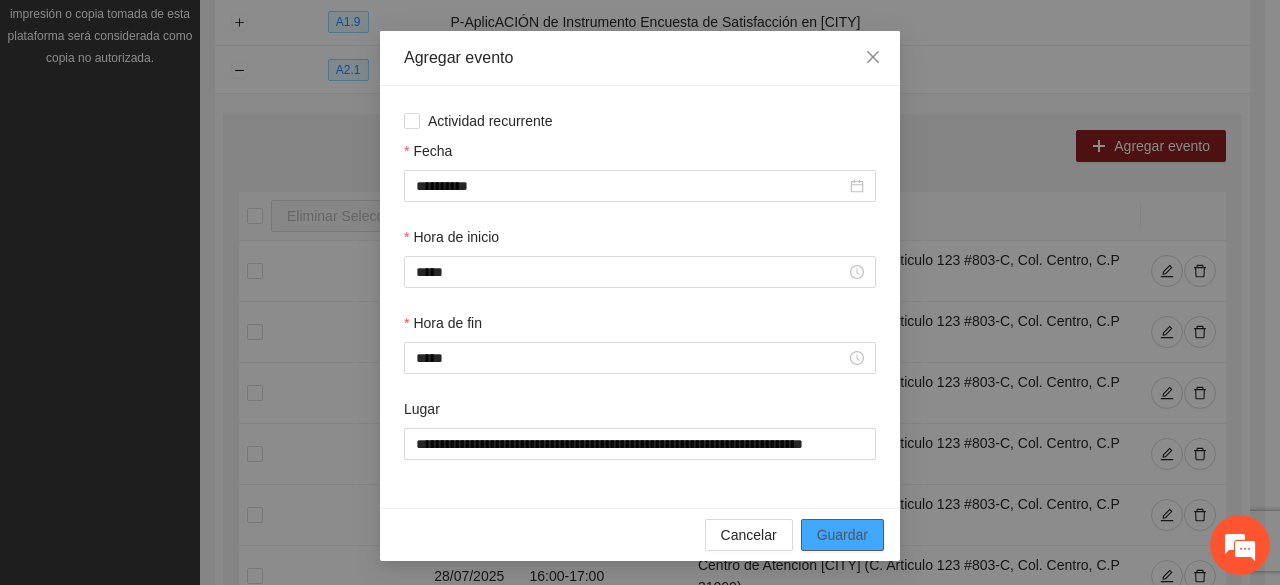 click on "Guardar" at bounding box center [842, 535] 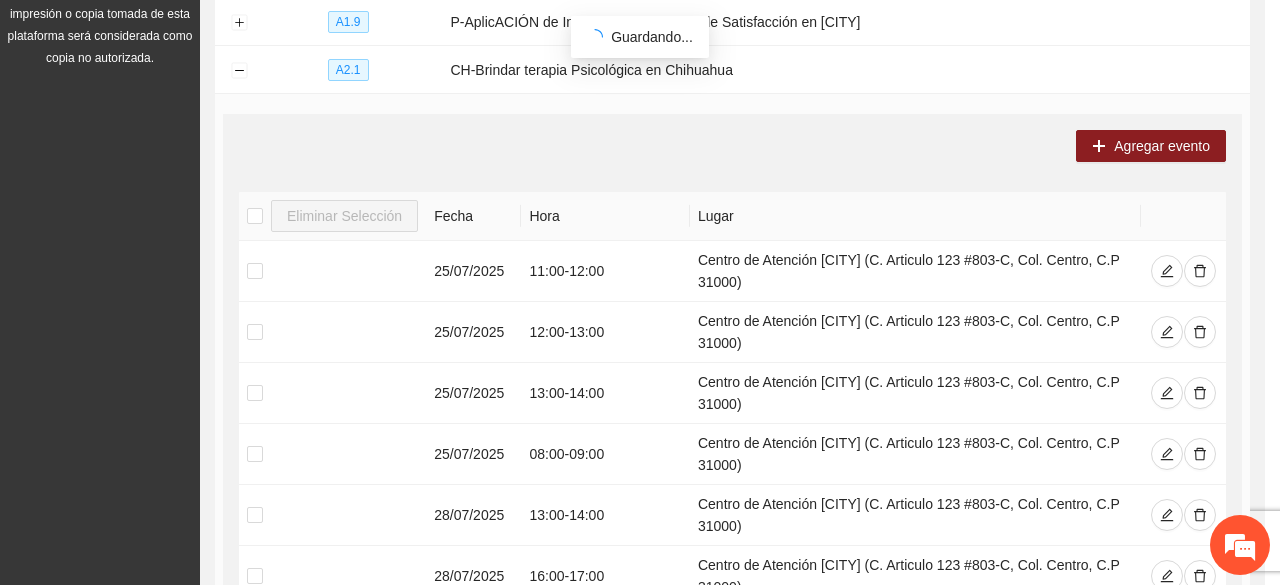 scroll, scrollTop: 0, scrollLeft: 0, axis: both 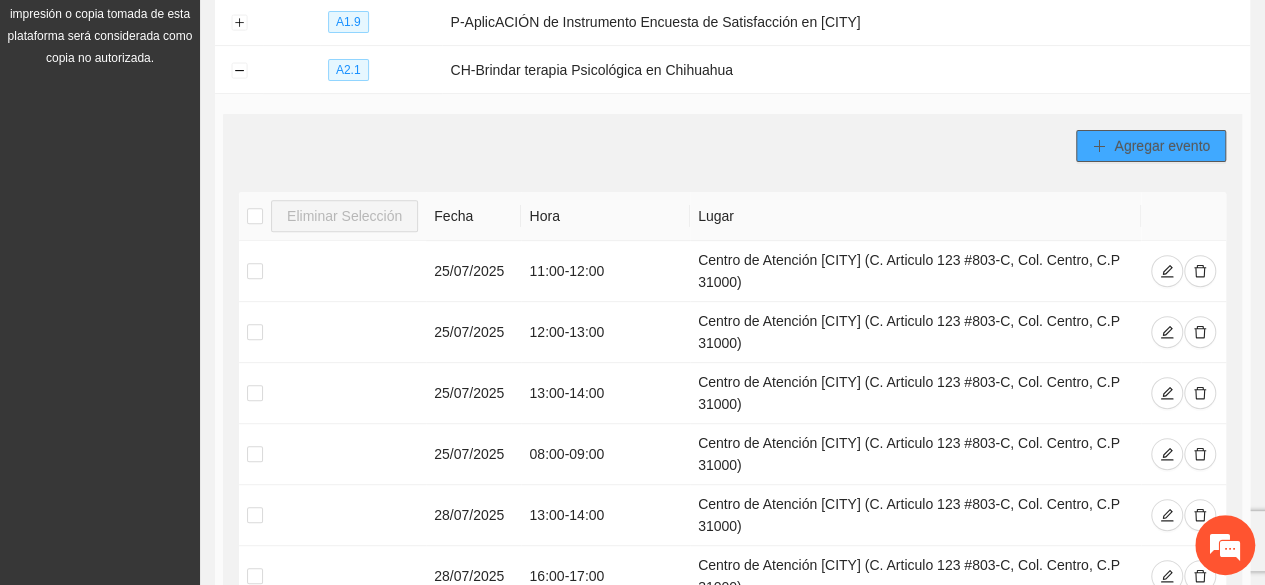 click 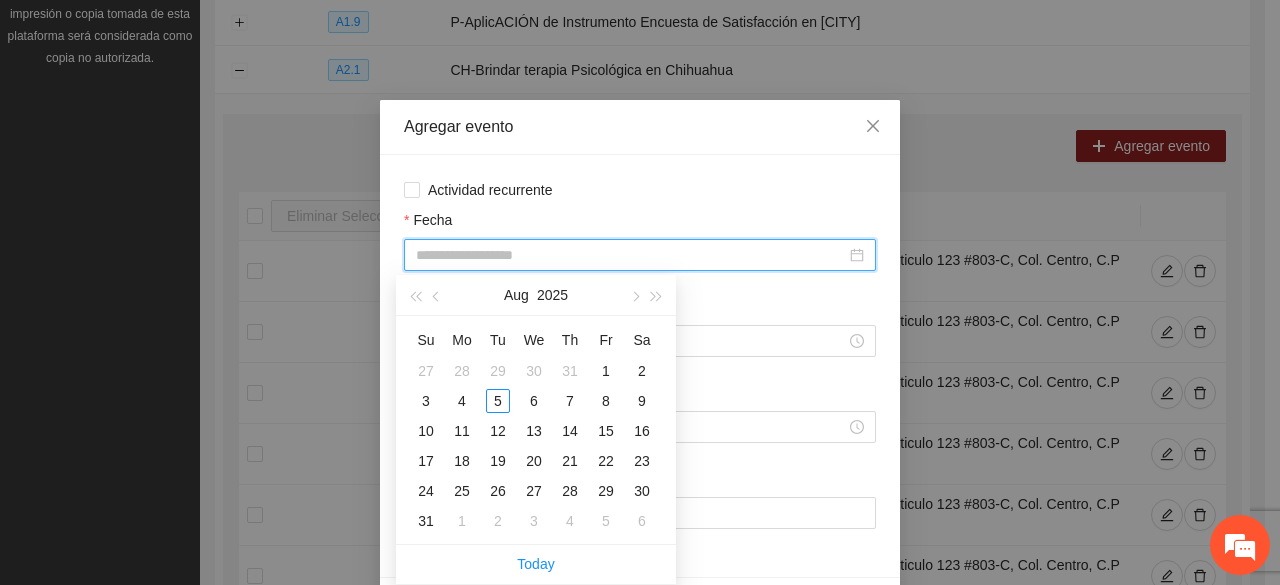 click on "Fecha" at bounding box center (631, 255) 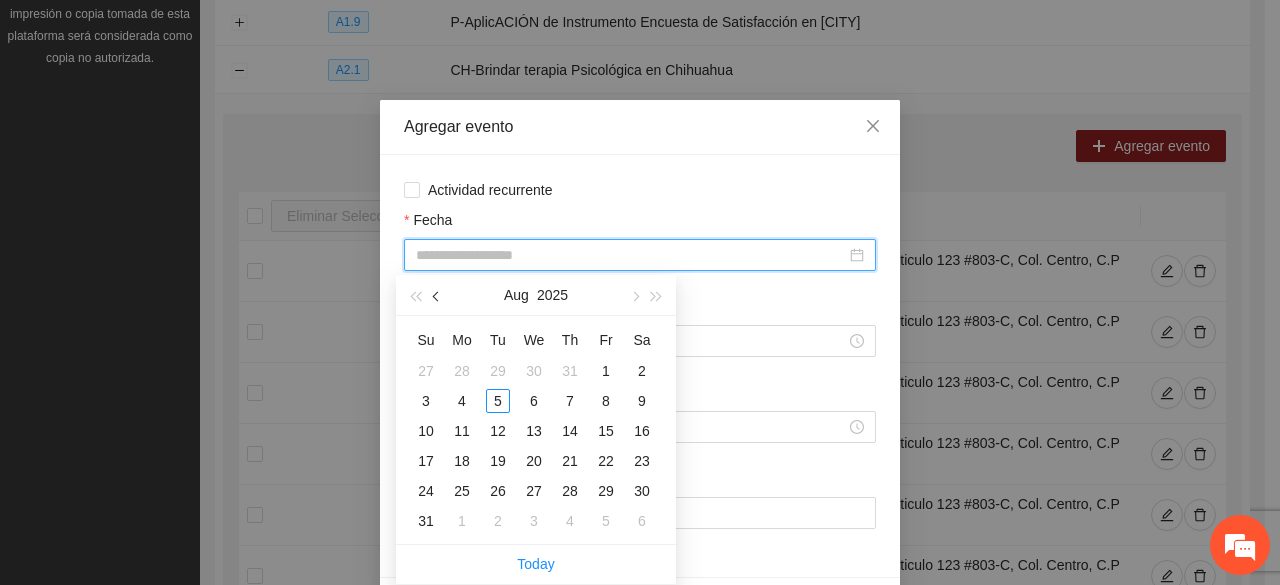 click at bounding box center (437, 295) 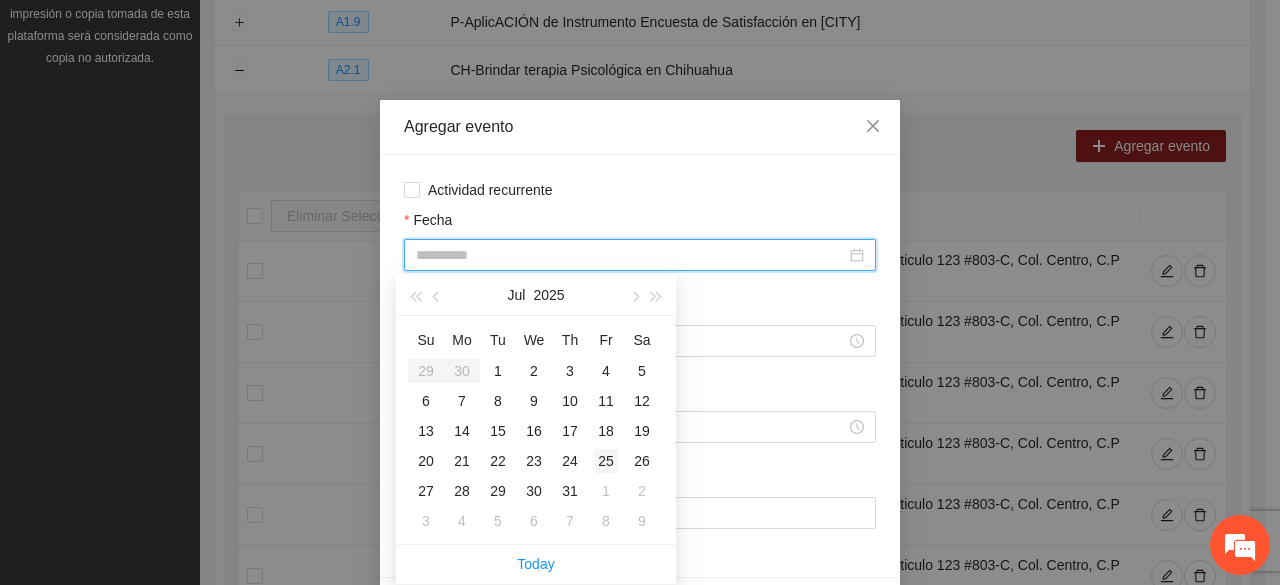 click on "25" at bounding box center [606, 461] 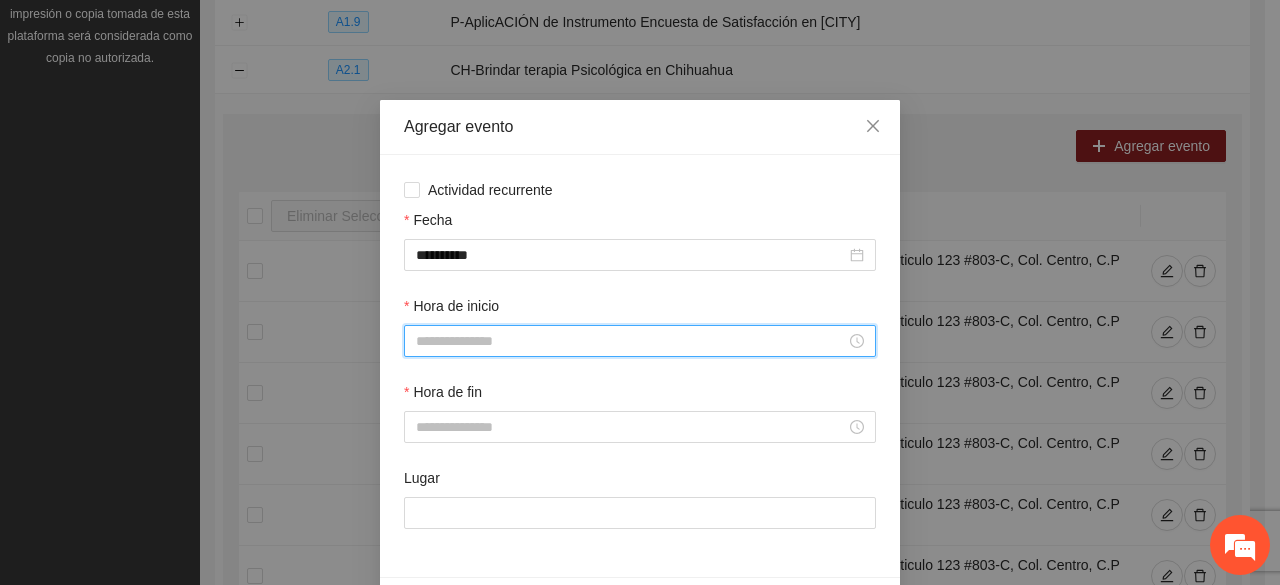 click on "Hora de inicio" at bounding box center [631, 341] 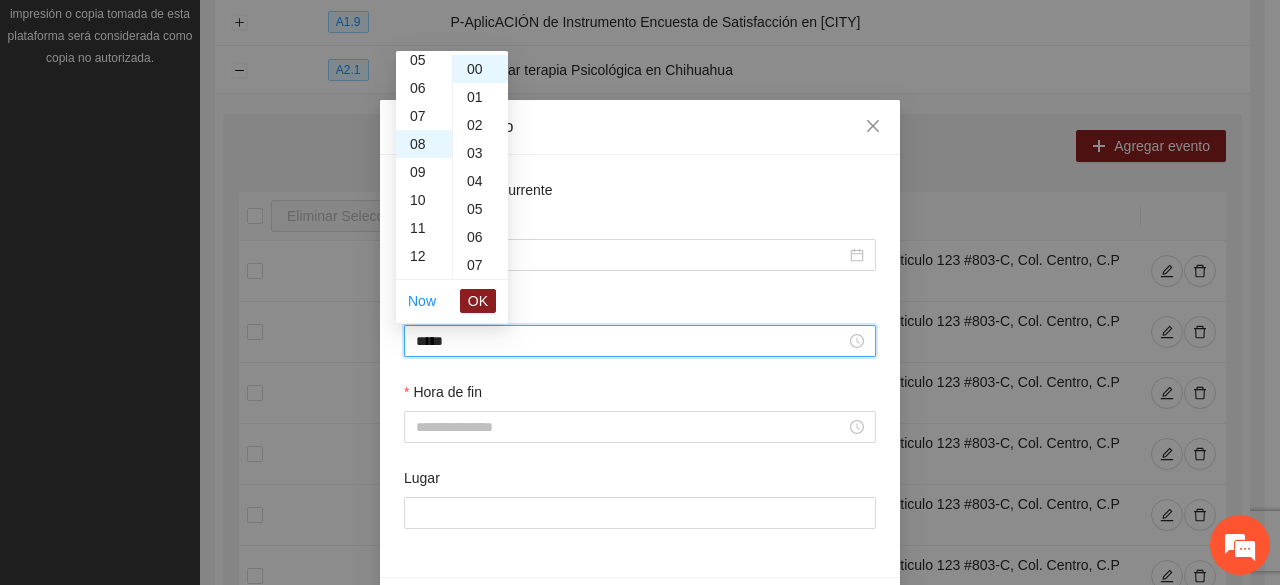 scroll, scrollTop: 224, scrollLeft: 0, axis: vertical 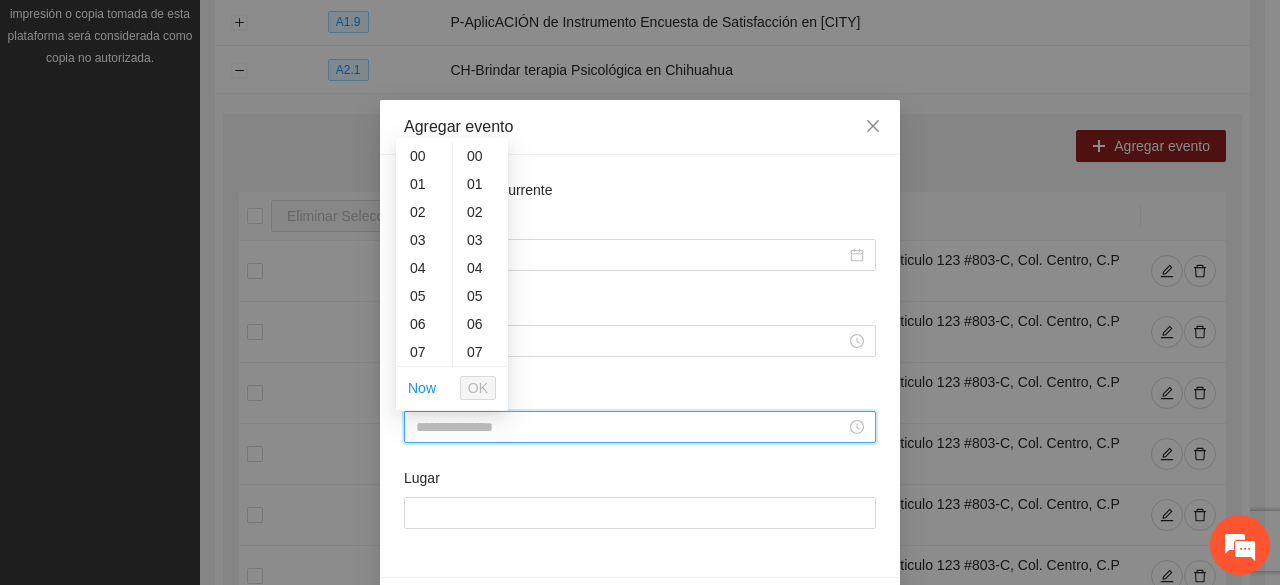 click on "Hora de fin" at bounding box center [631, 427] 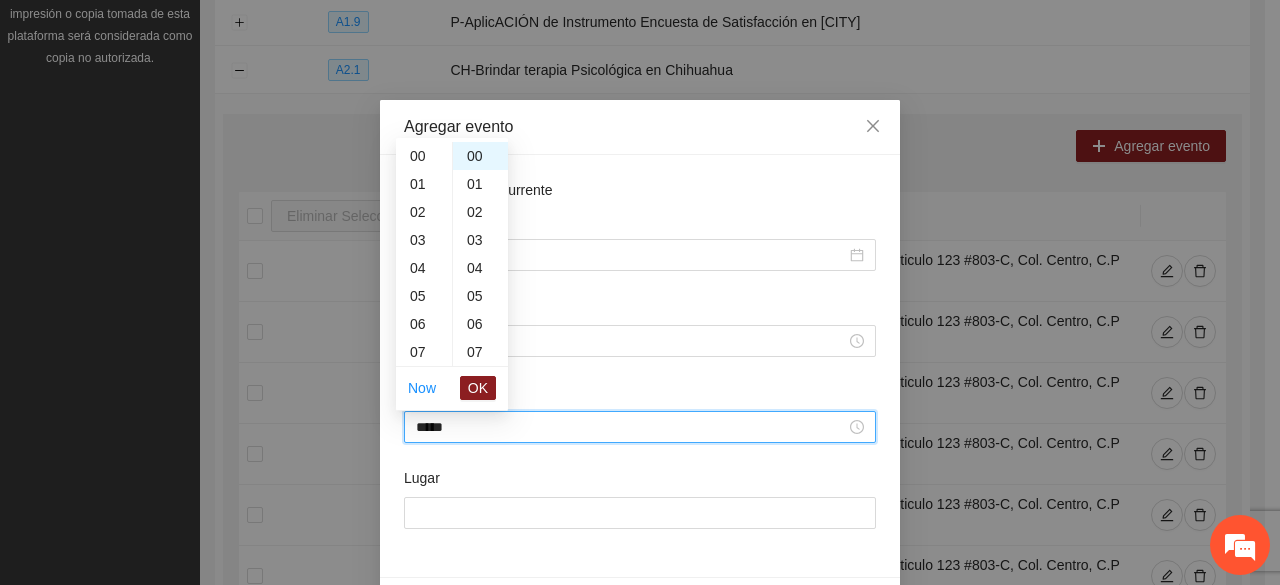 scroll, scrollTop: 252, scrollLeft: 0, axis: vertical 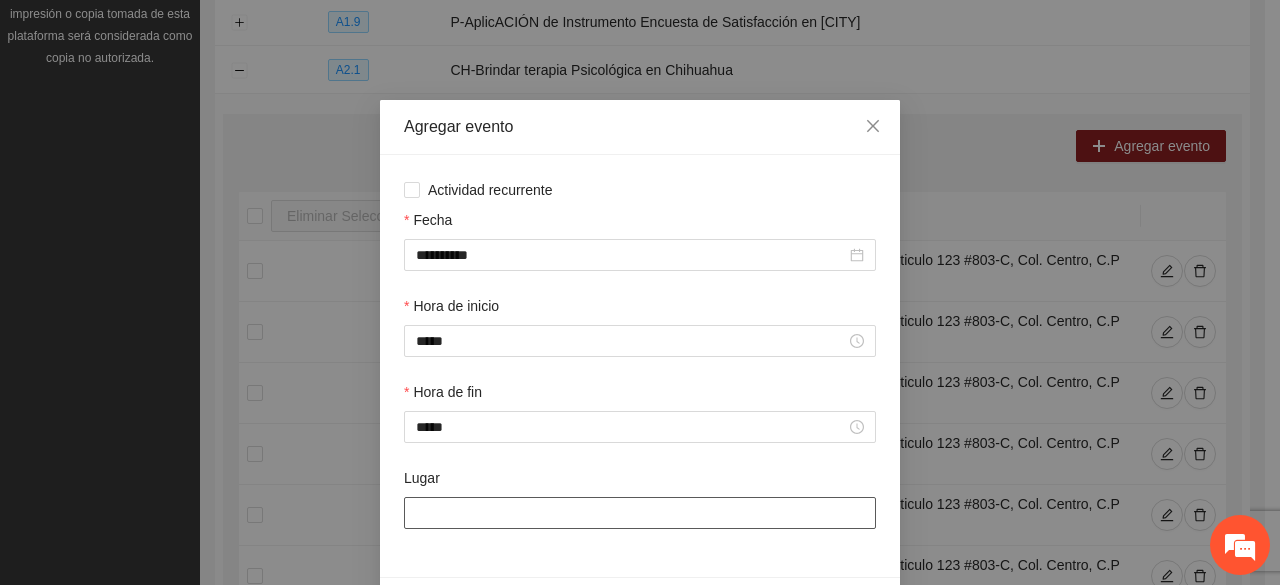 click on "Lugar" at bounding box center (640, 513) 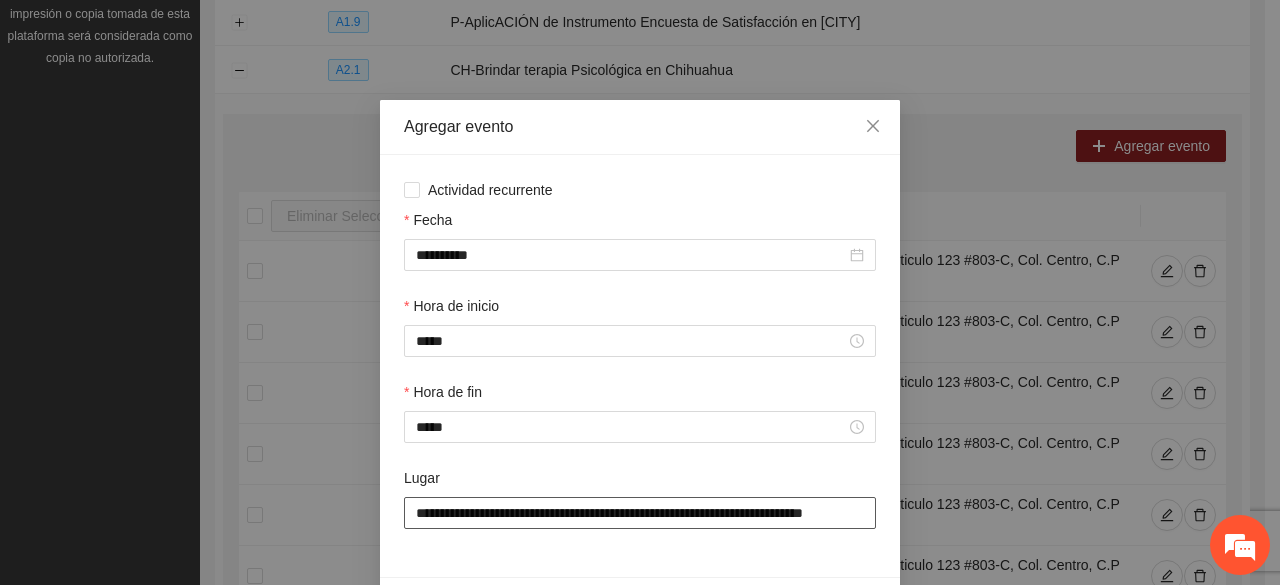 scroll, scrollTop: 0, scrollLeft: 36, axis: horizontal 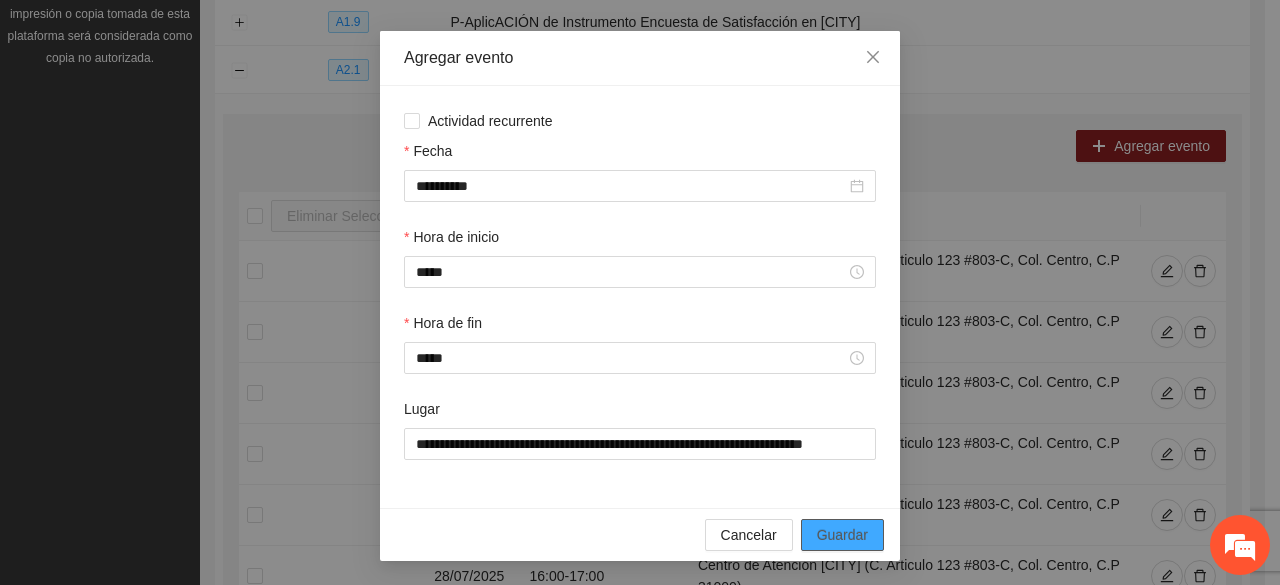click on "Guardar" at bounding box center (842, 535) 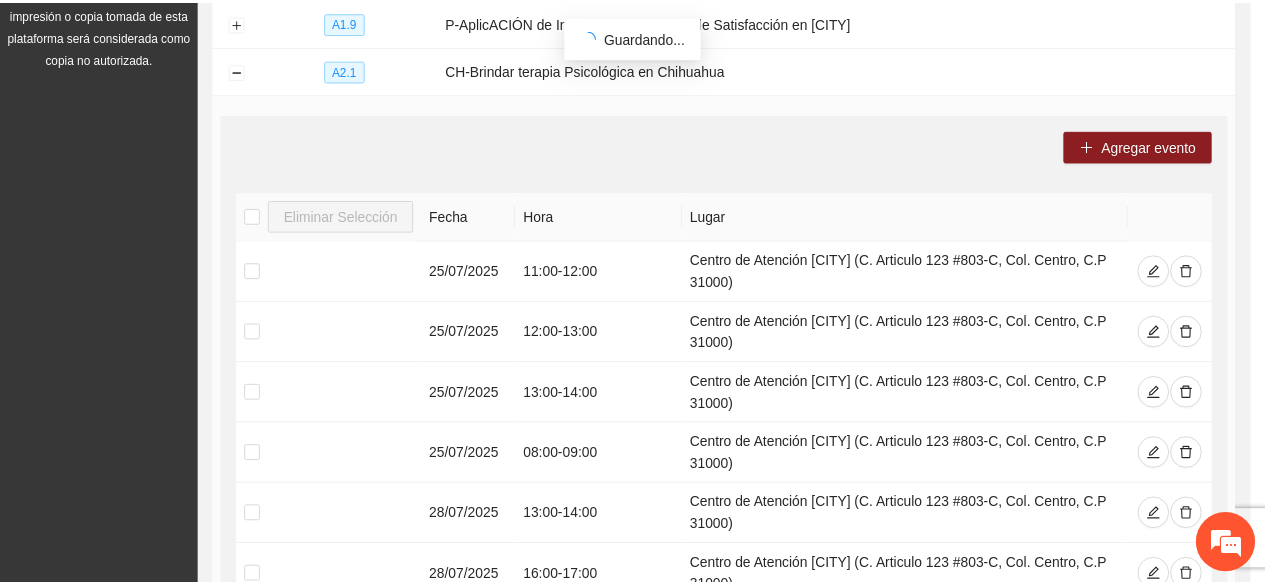 scroll, scrollTop: 0, scrollLeft: 0, axis: both 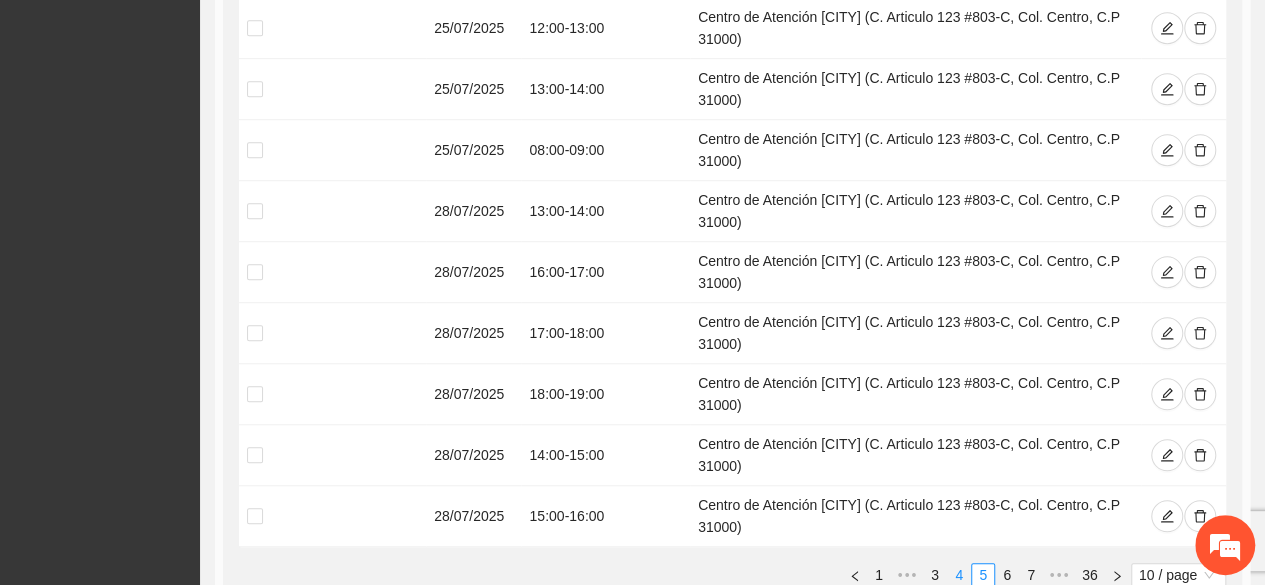 click on "4" at bounding box center (959, 575) 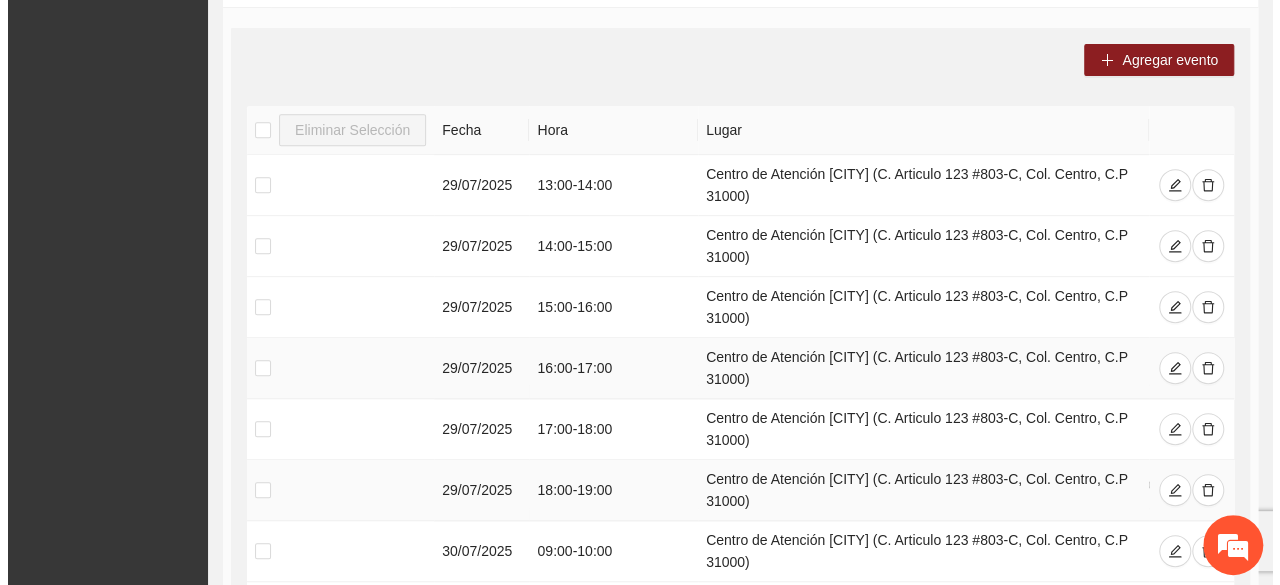 scroll, scrollTop: 396, scrollLeft: 0, axis: vertical 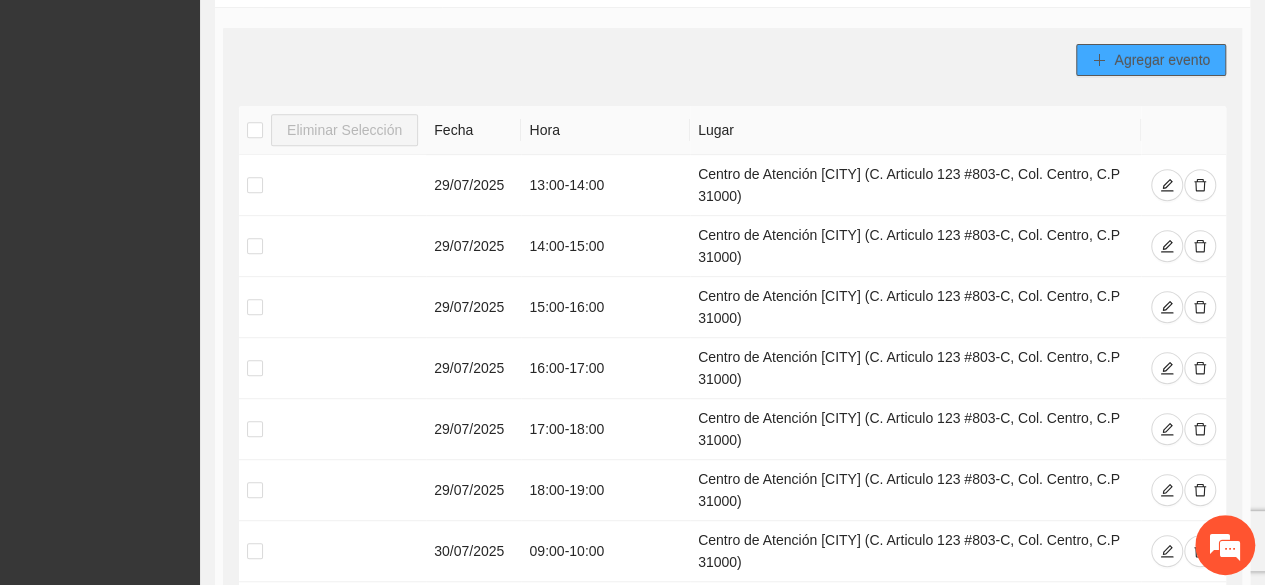 click on "Agregar evento" at bounding box center (1151, 60) 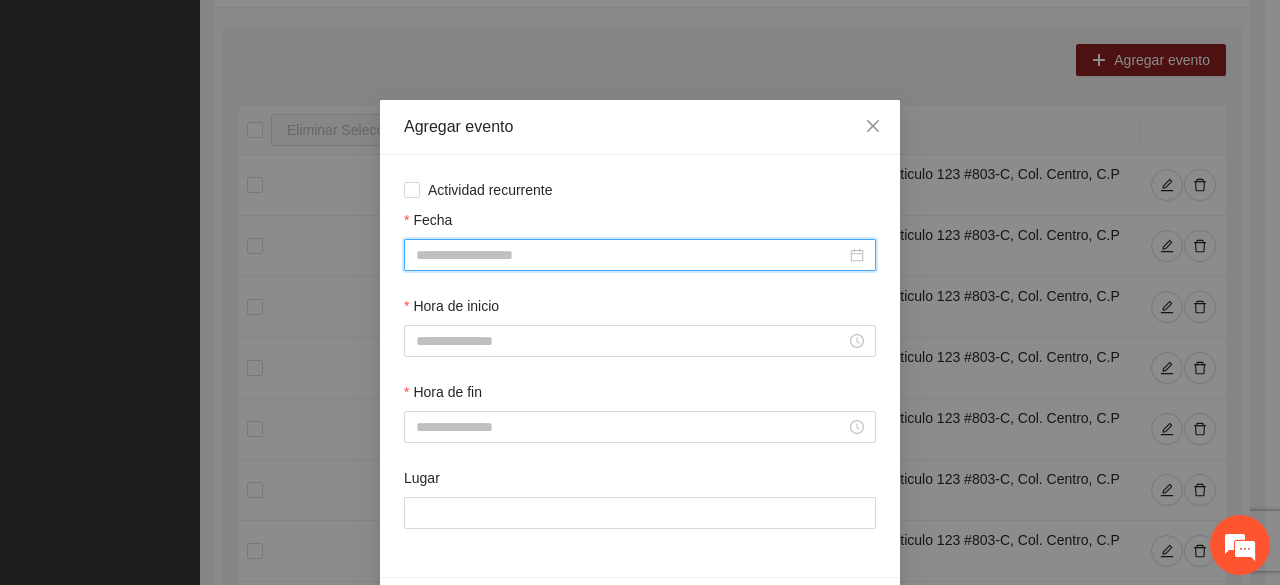 click on "Fecha" at bounding box center [631, 255] 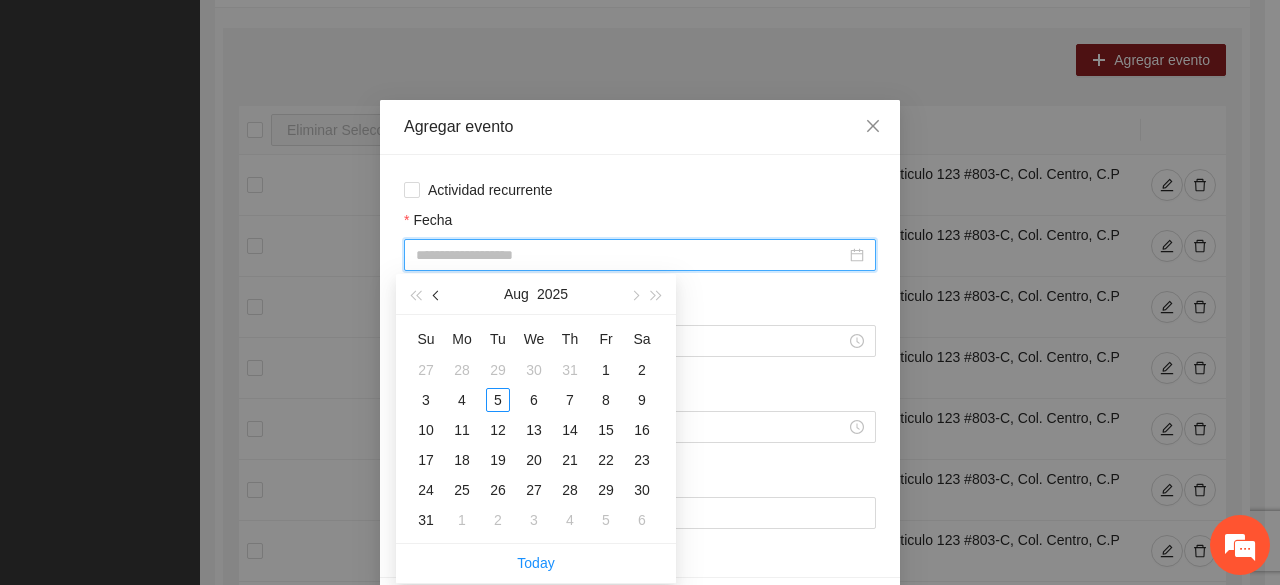click at bounding box center [437, 294] 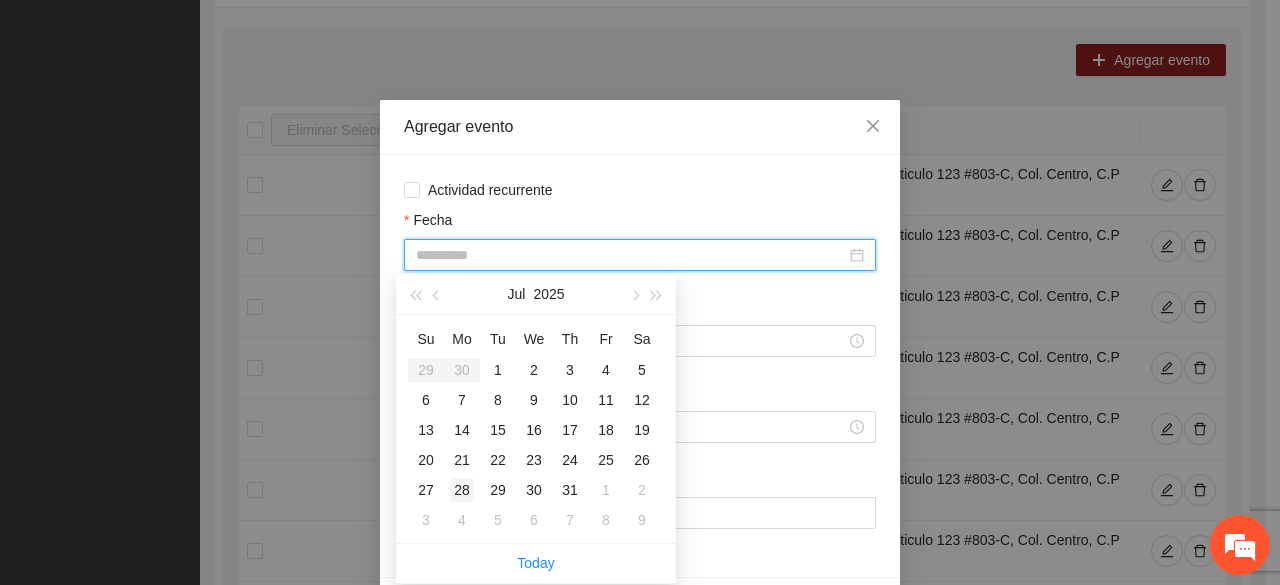 click on "28" at bounding box center [462, 490] 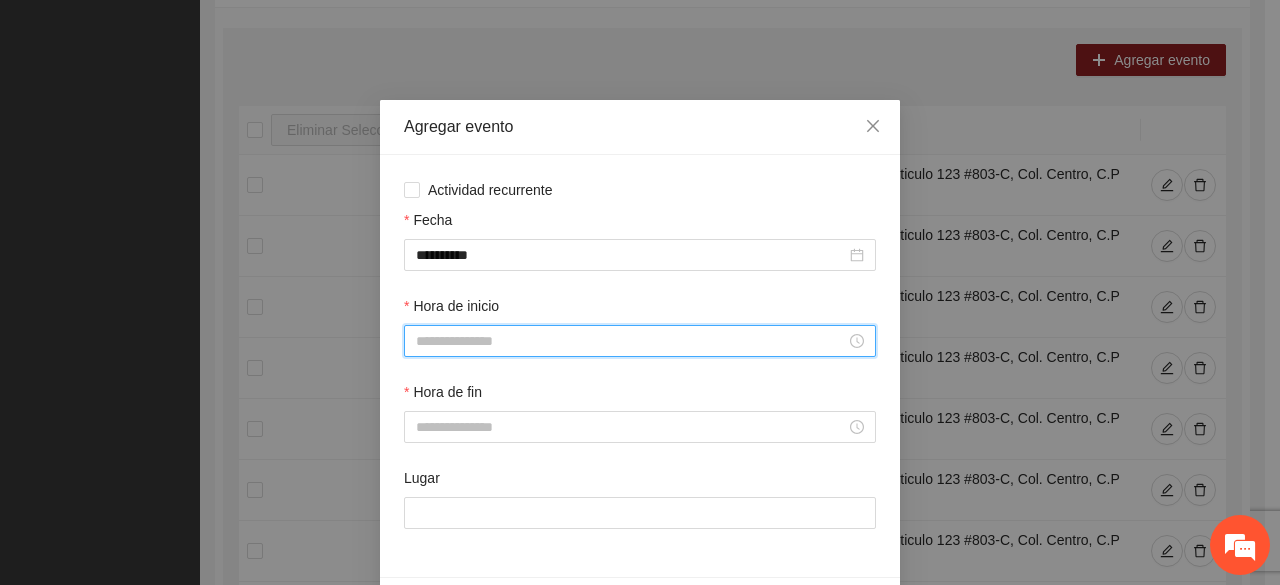 click on "Hora de inicio" at bounding box center [631, 341] 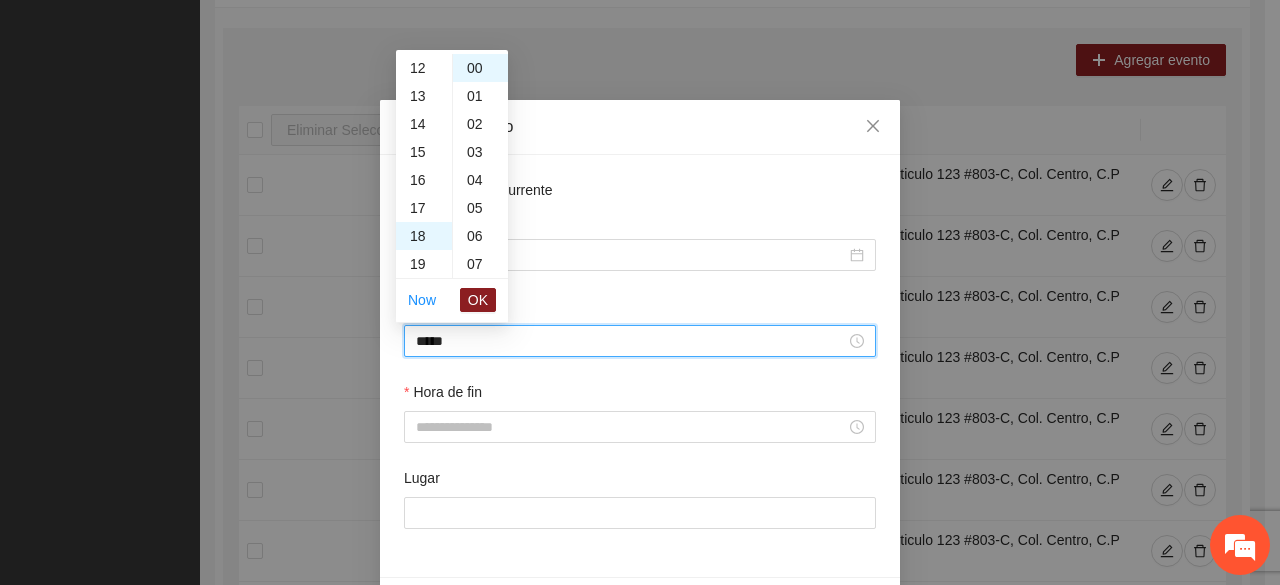 scroll, scrollTop: 504, scrollLeft: 0, axis: vertical 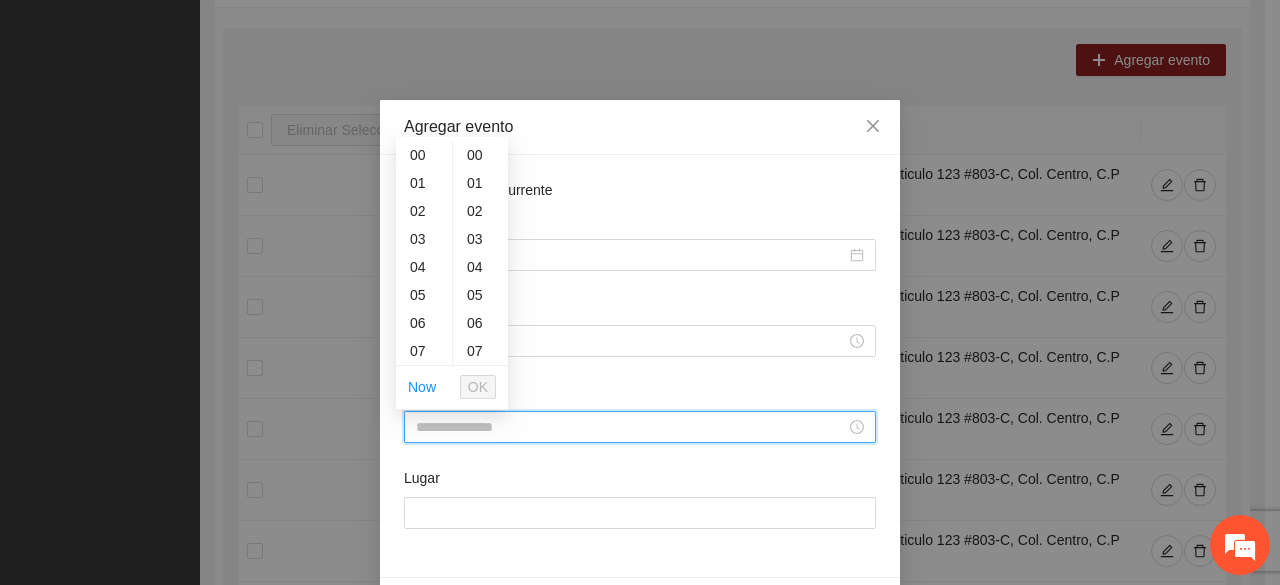 click on "Hora de fin" at bounding box center [631, 427] 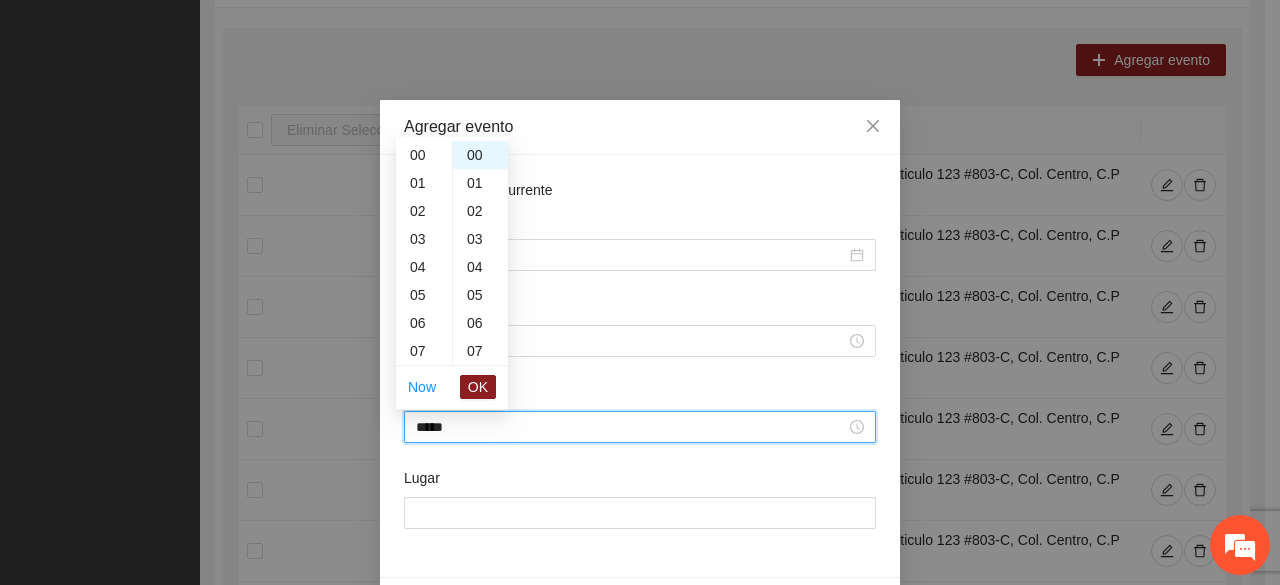 scroll, scrollTop: 532, scrollLeft: 0, axis: vertical 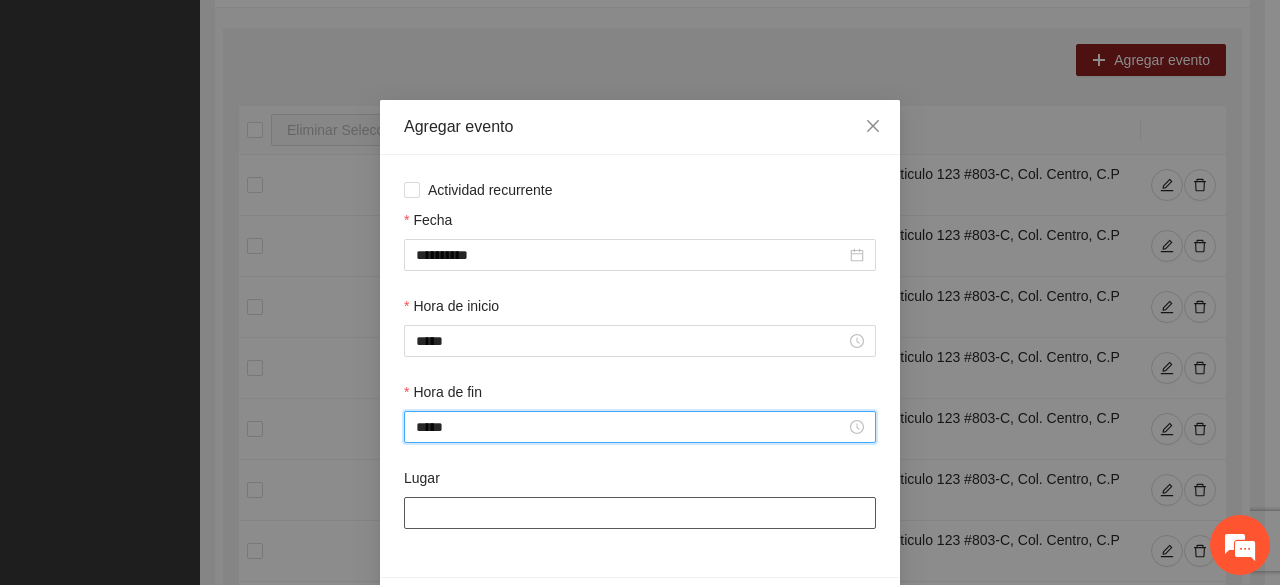 click on "Lugar" at bounding box center [640, 513] 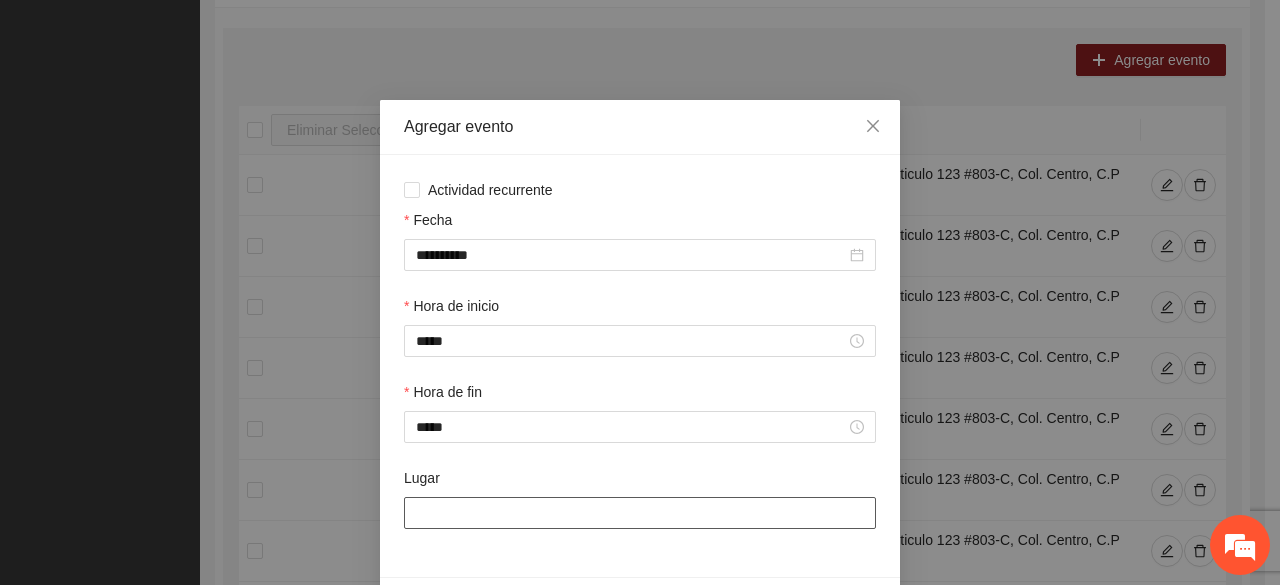 paste on "**********" 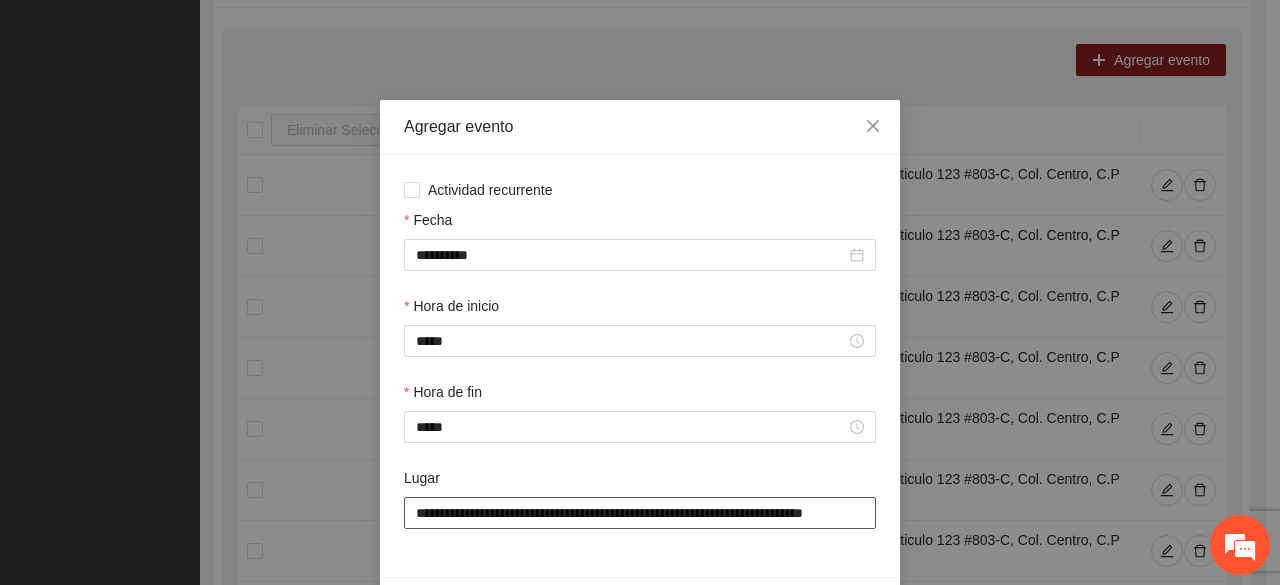 scroll, scrollTop: 0, scrollLeft: 36, axis: horizontal 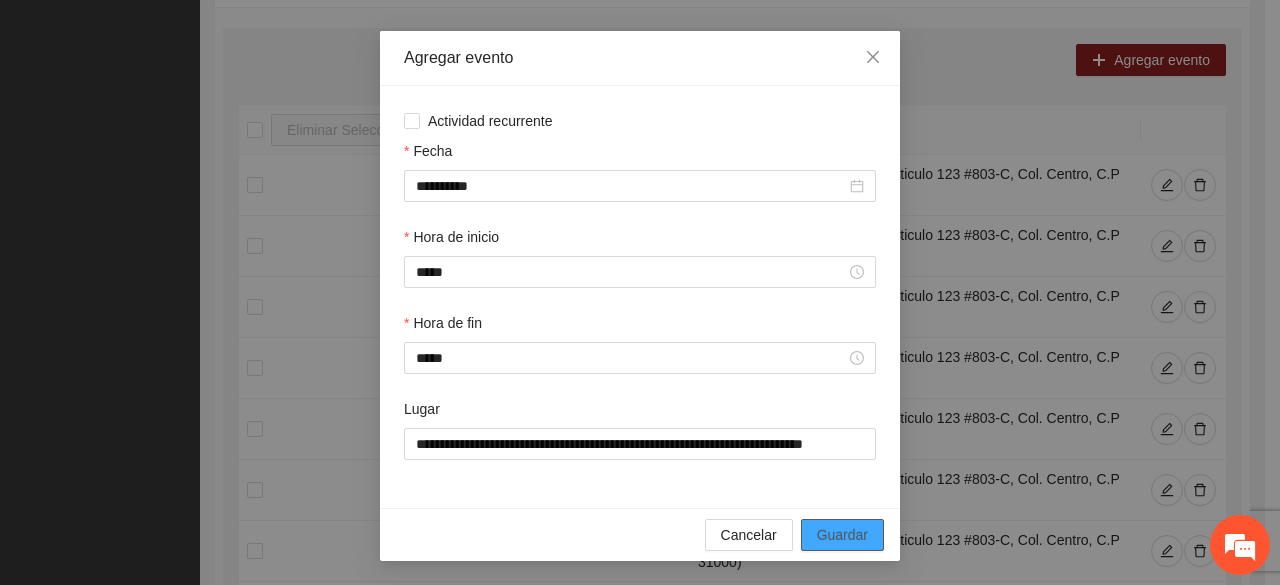 click on "Guardar" at bounding box center (842, 535) 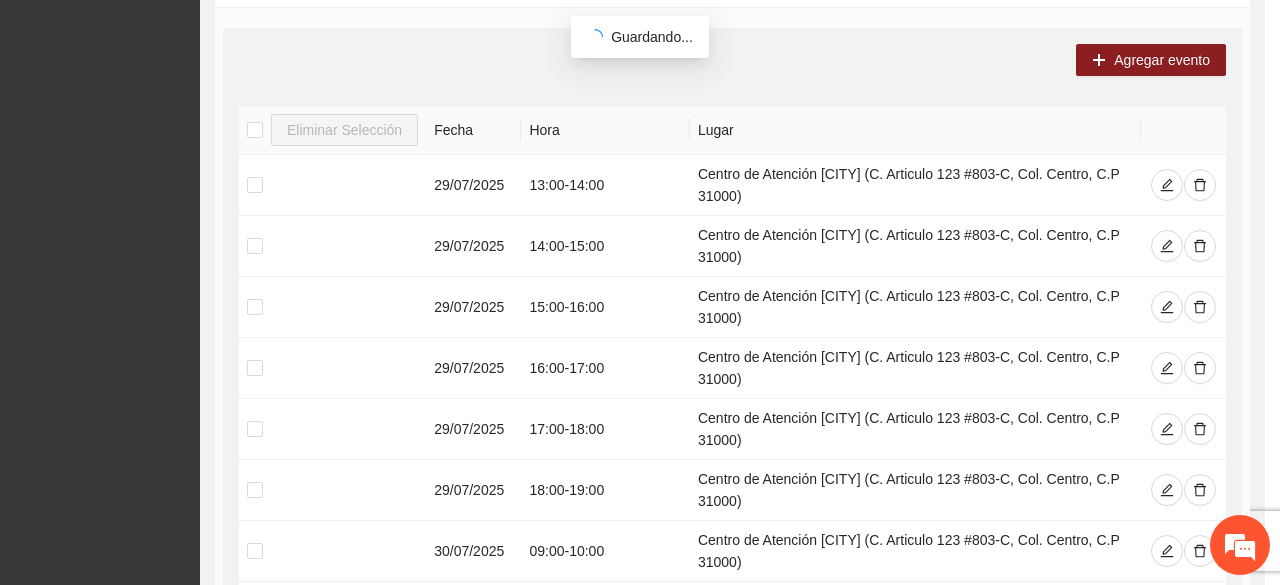 scroll, scrollTop: 0, scrollLeft: 0, axis: both 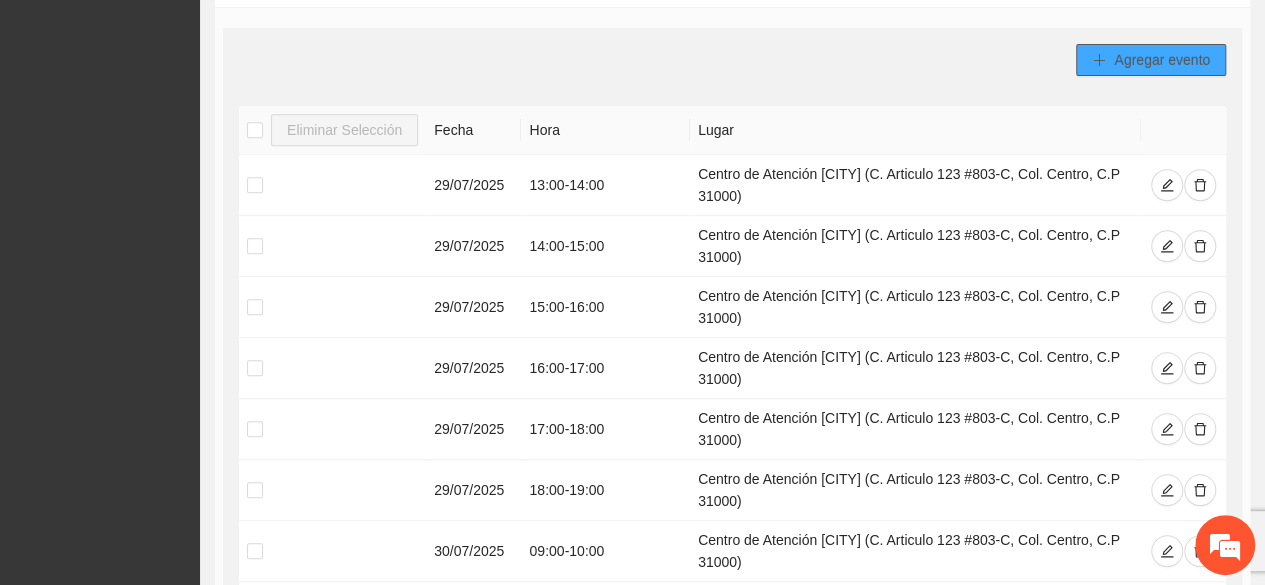 click on "Agregar evento" at bounding box center (1162, 60) 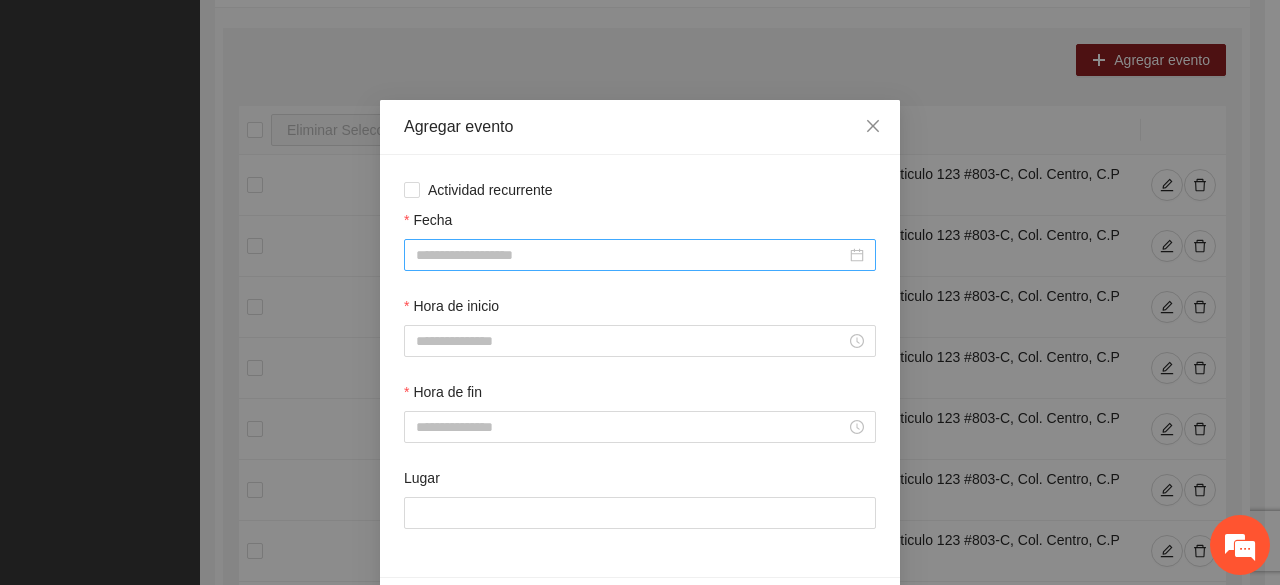 click on "Fecha" at bounding box center (631, 255) 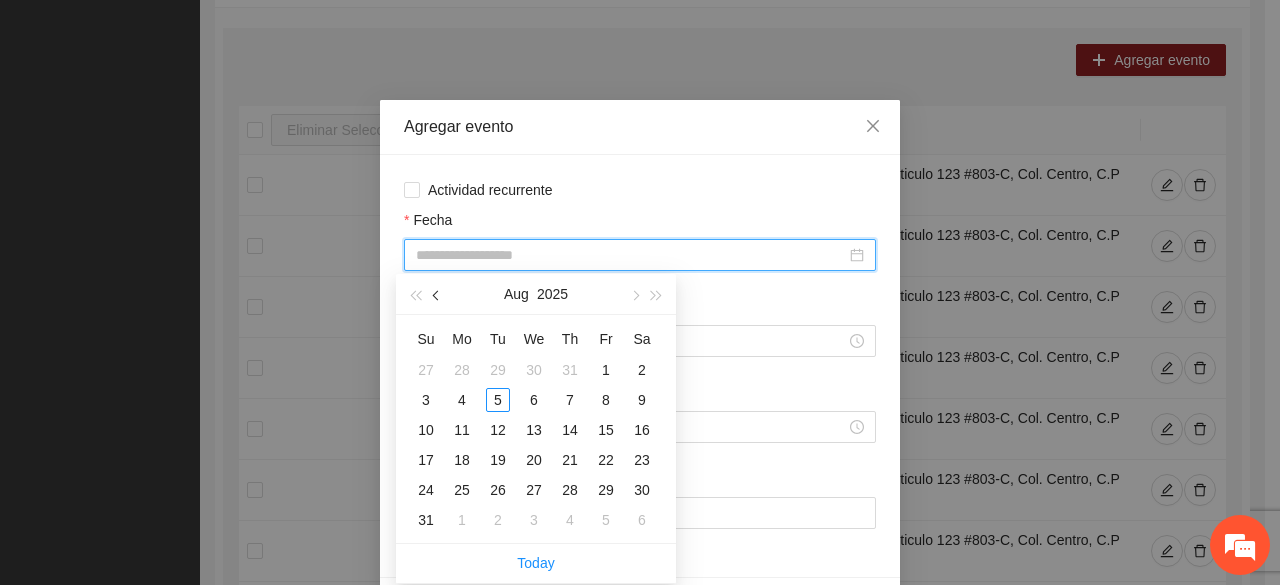 click at bounding box center (438, 296) 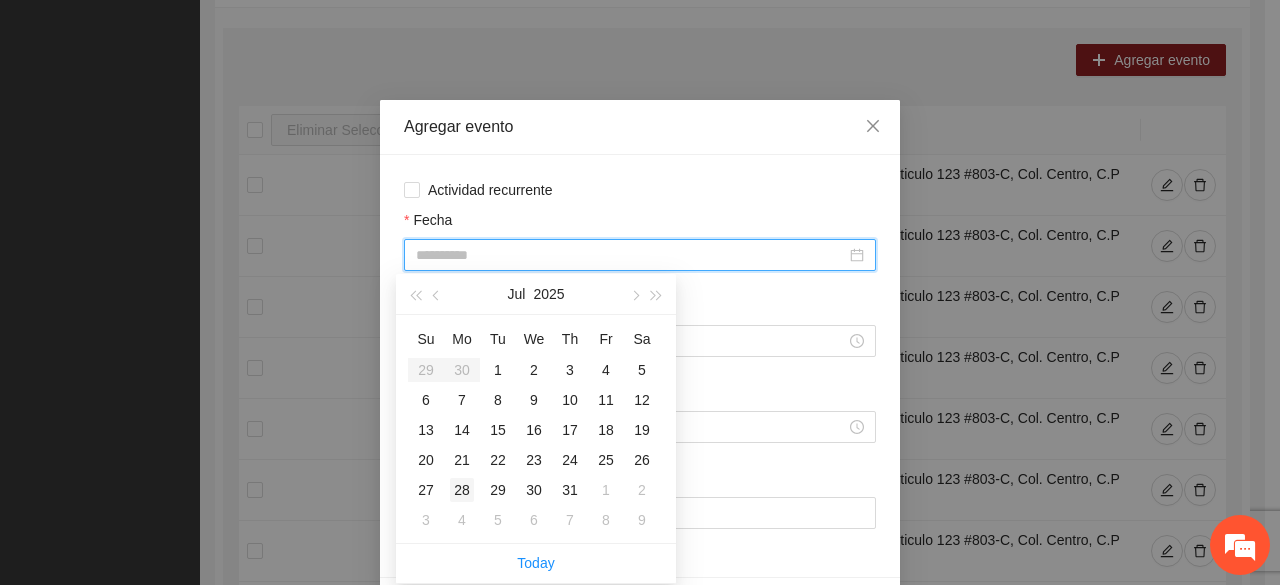 click on "28" at bounding box center (462, 490) 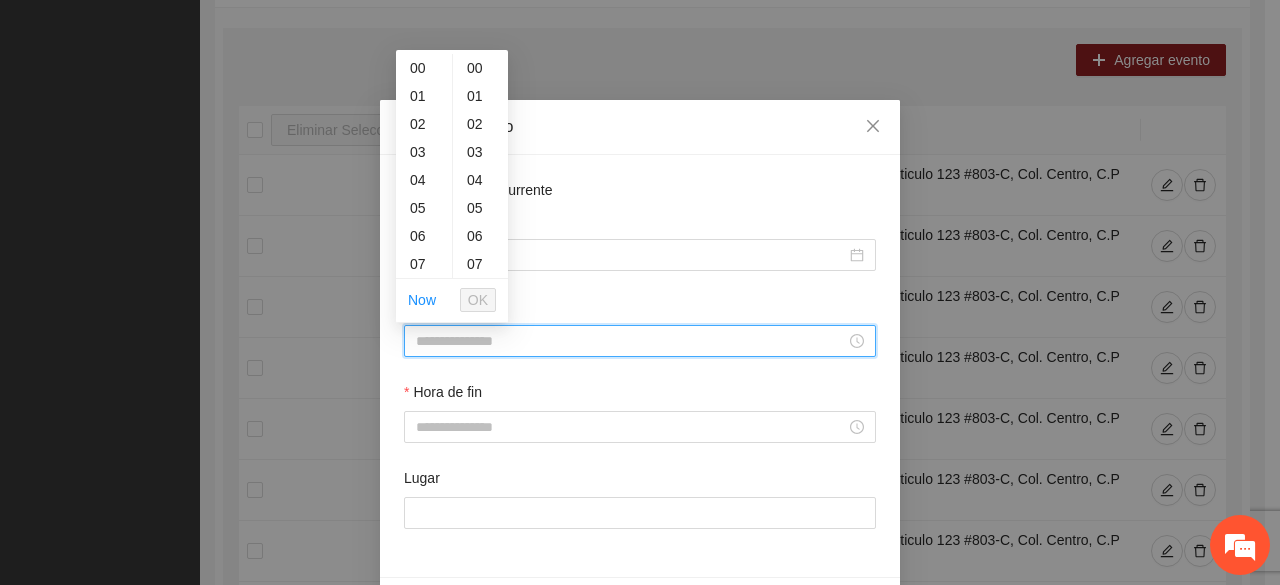 click on "Hora de inicio" at bounding box center [631, 341] 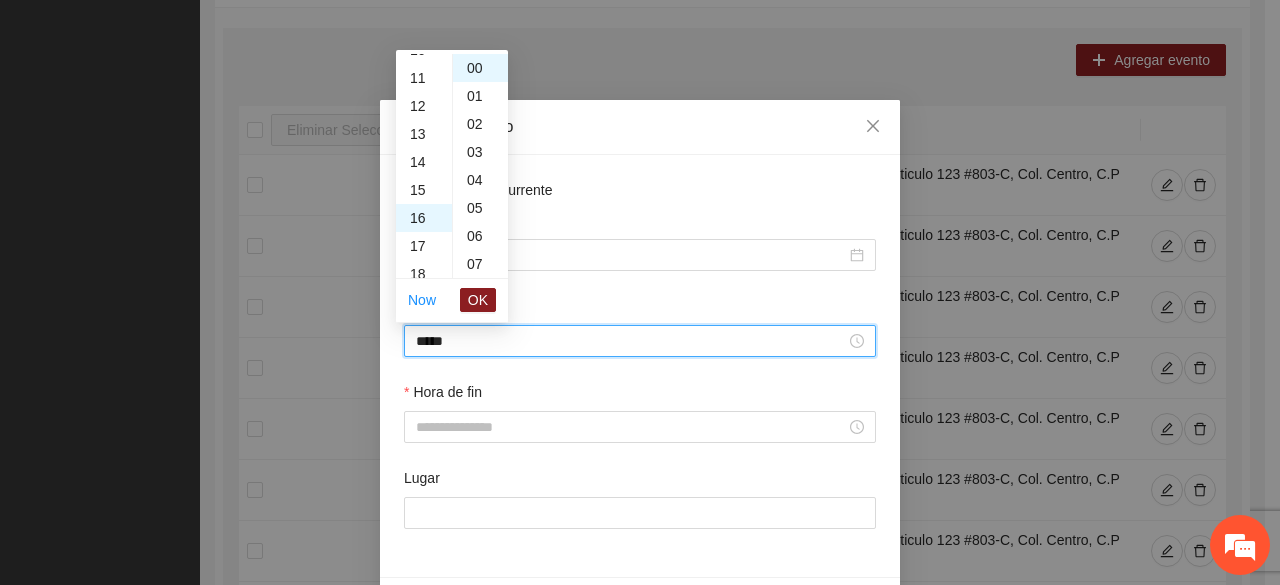 scroll, scrollTop: 448, scrollLeft: 0, axis: vertical 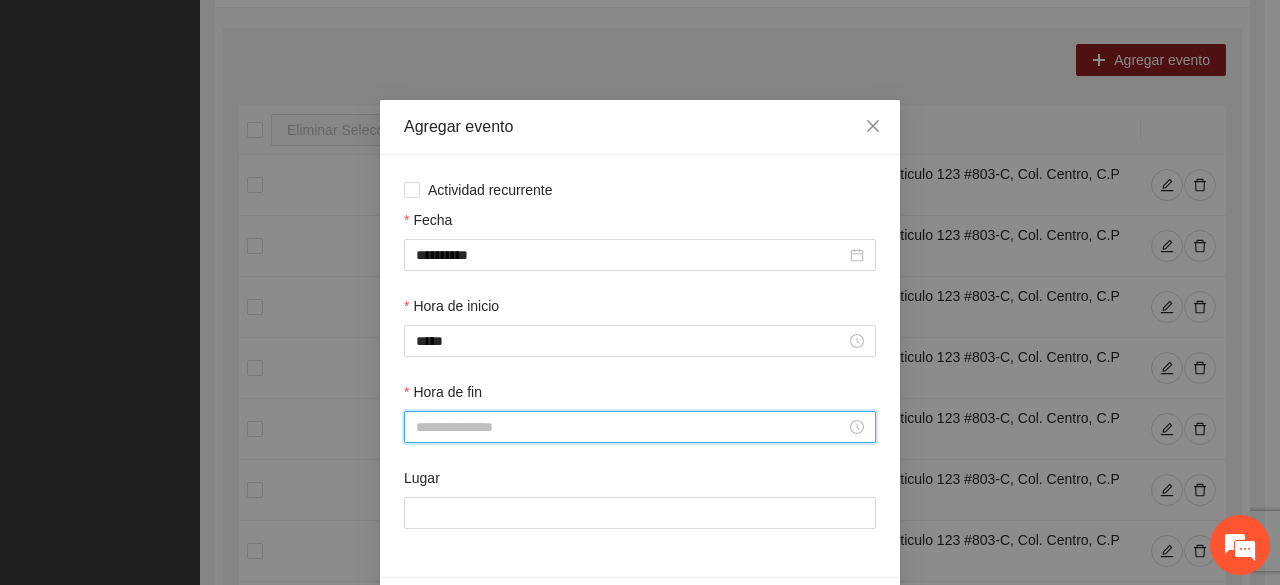 click on "Hora de fin" at bounding box center [631, 427] 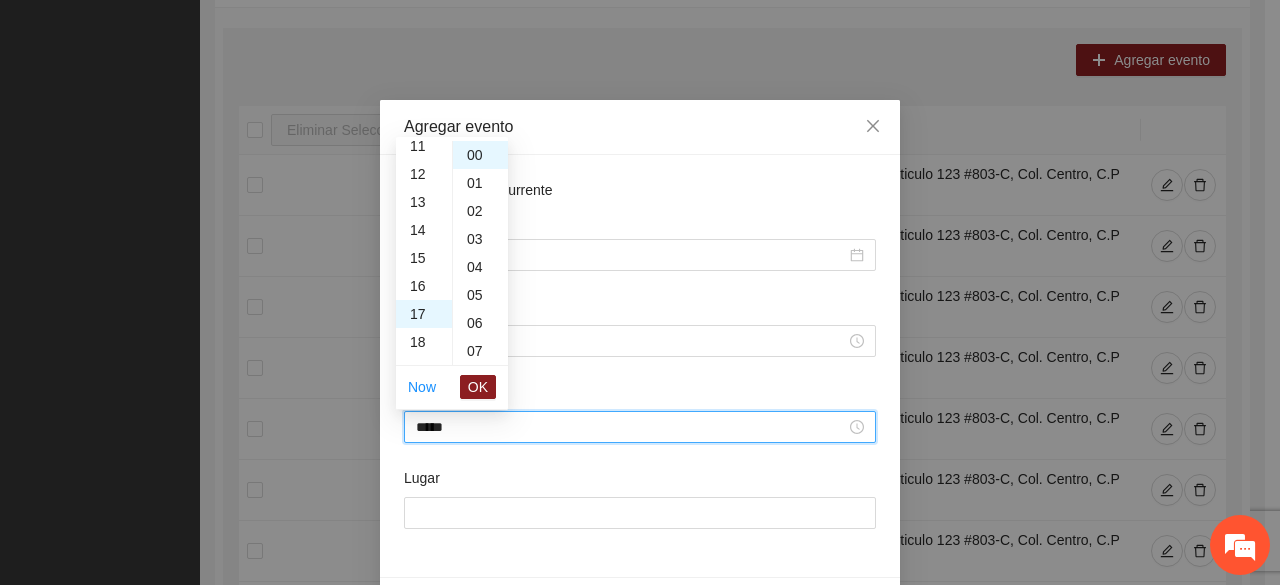 scroll, scrollTop: 476, scrollLeft: 0, axis: vertical 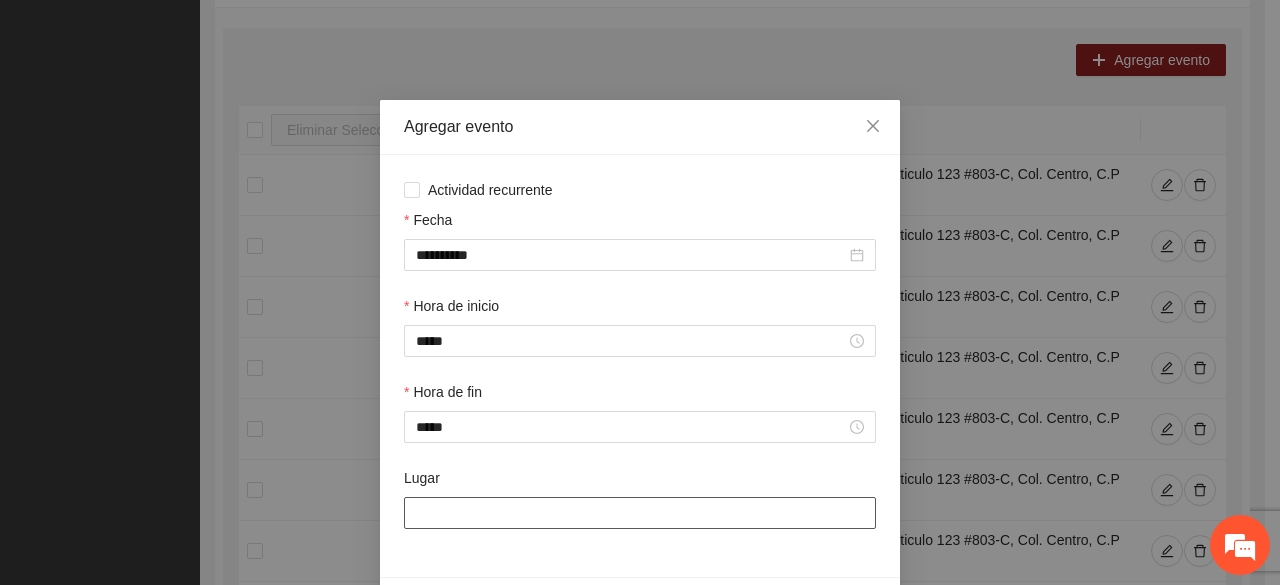 click on "Lugar" at bounding box center (640, 513) 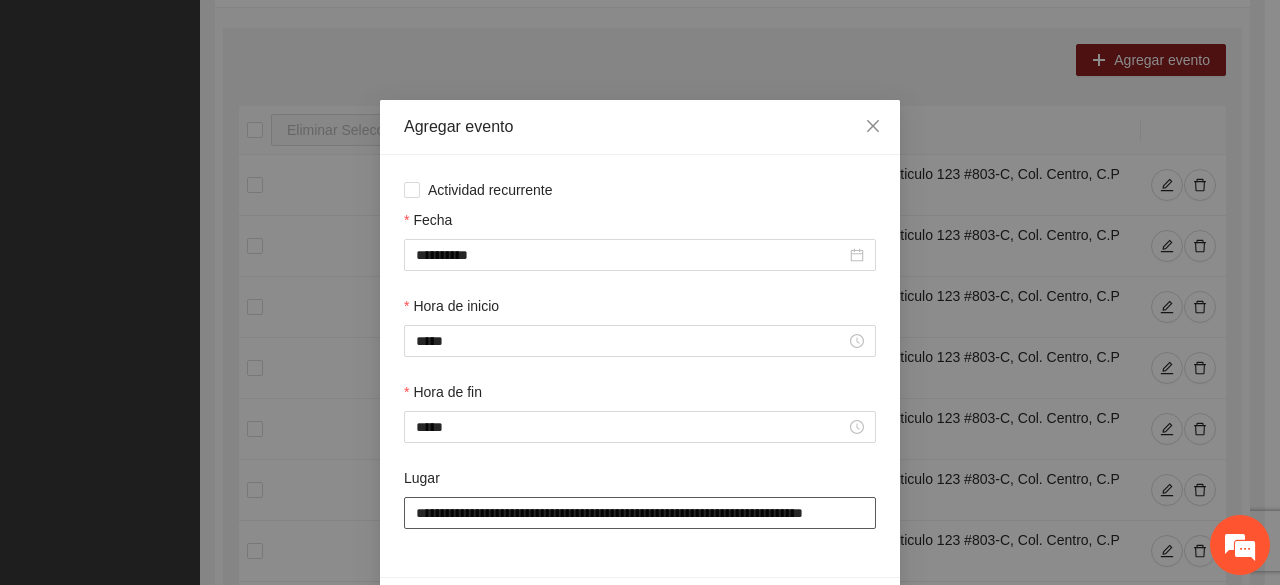 scroll, scrollTop: 0, scrollLeft: 36, axis: horizontal 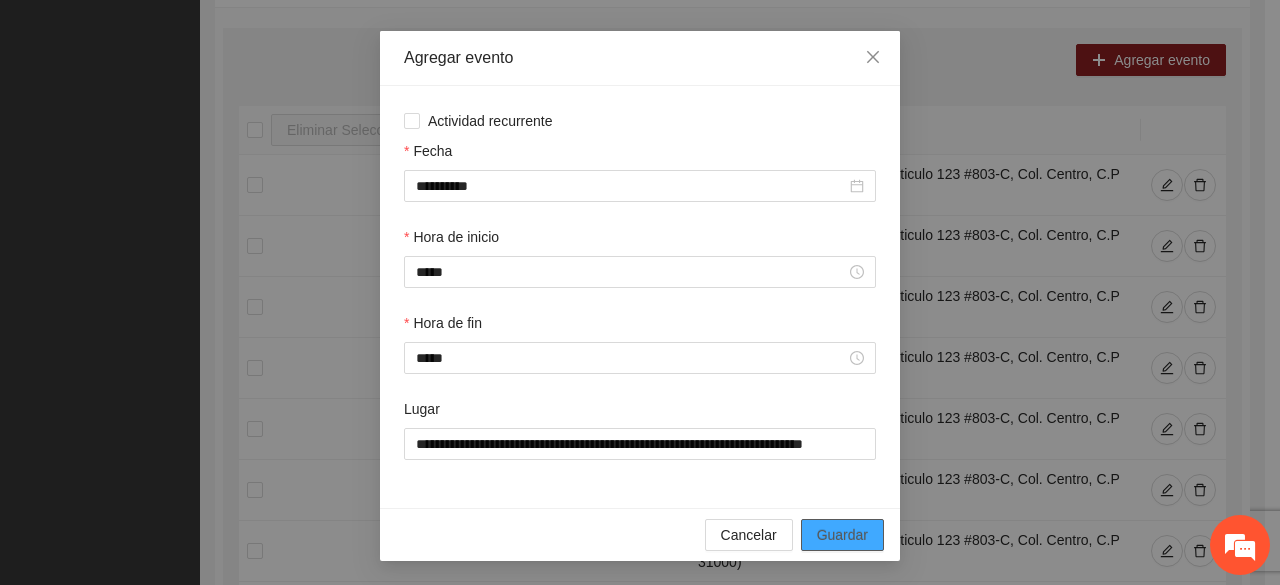 click on "Guardar" at bounding box center (842, 535) 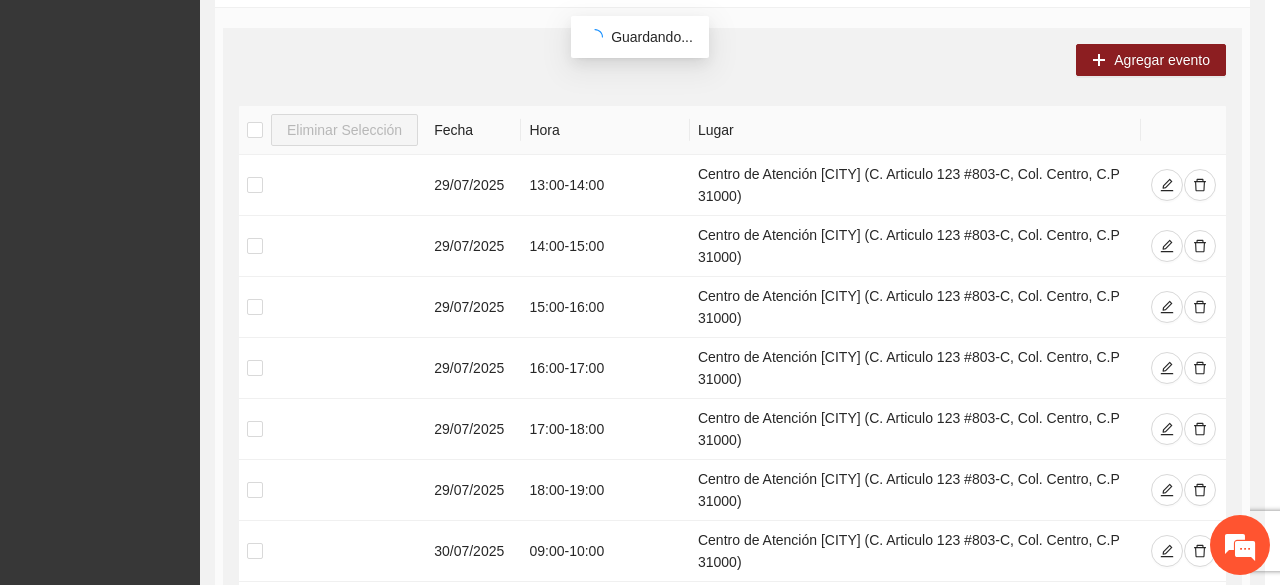 scroll, scrollTop: 0, scrollLeft: 0, axis: both 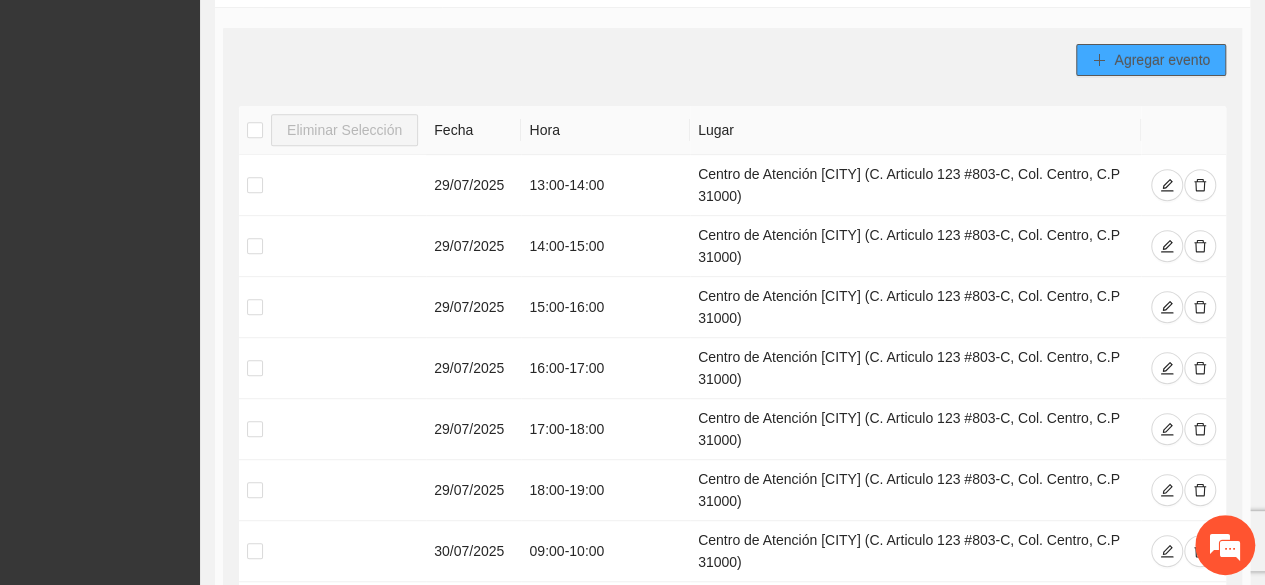 click on "Agregar evento" at bounding box center [1151, 60] 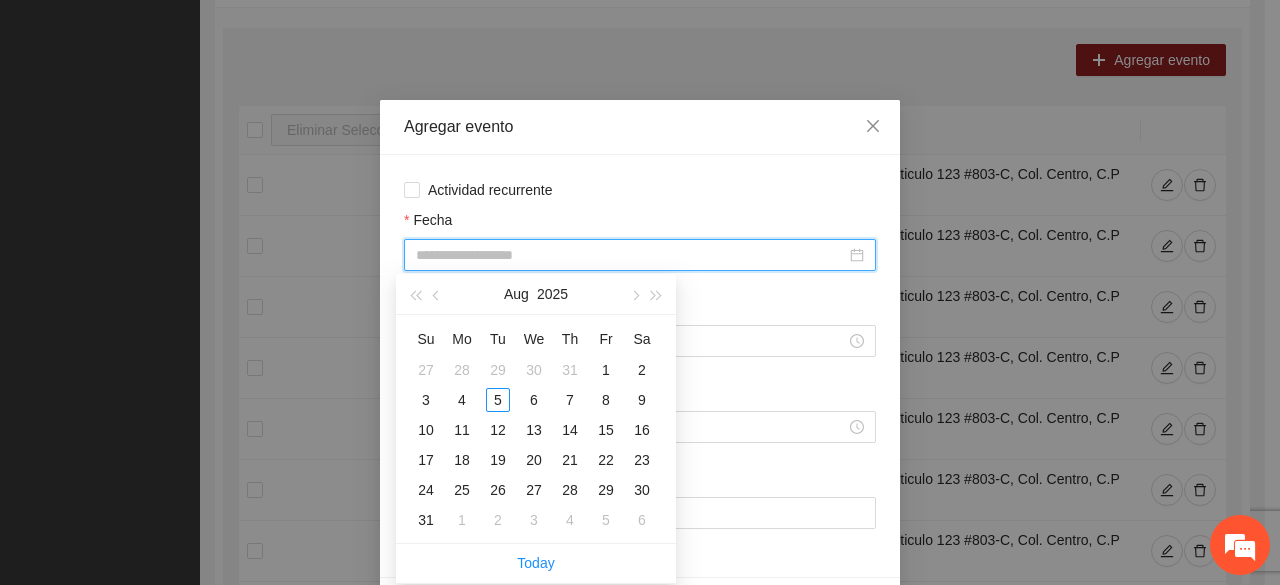 click on "Fecha" at bounding box center (631, 255) 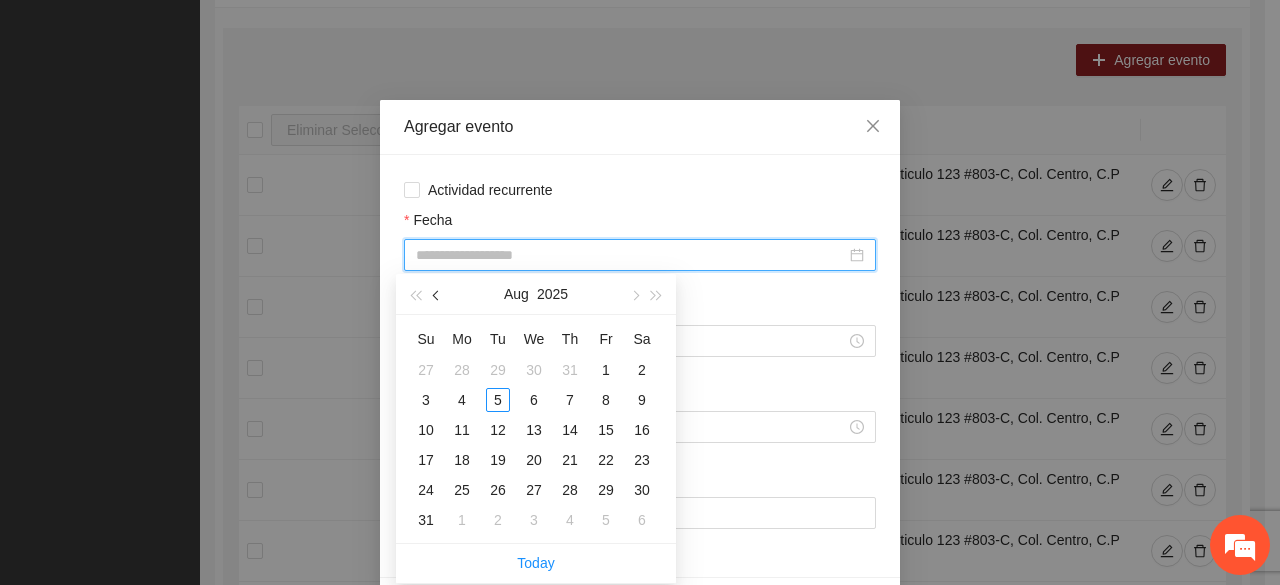click at bounding box center [437, 294] 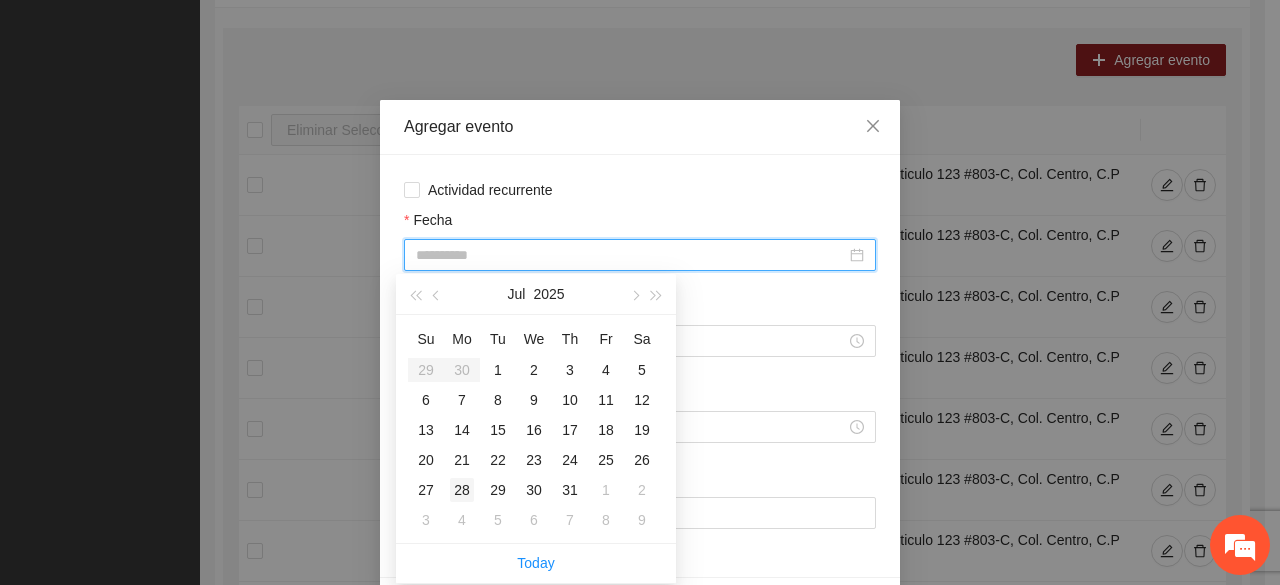 click on "28" at bounding box center [462, 490] 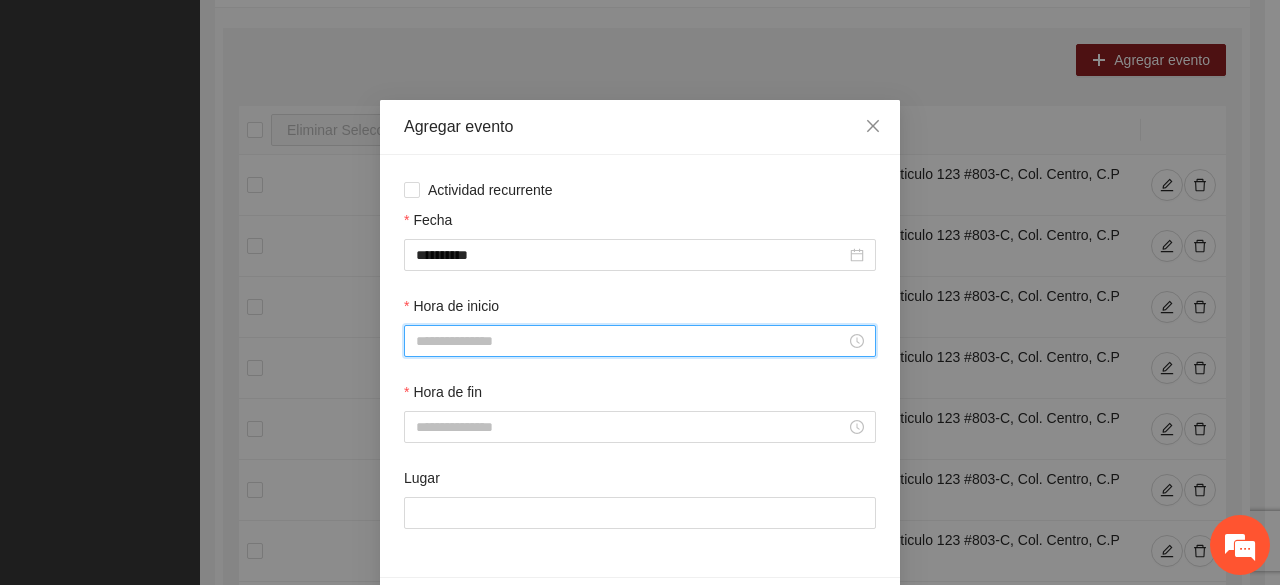 click on "Hora de inicio" at bounding box center (631, 341) 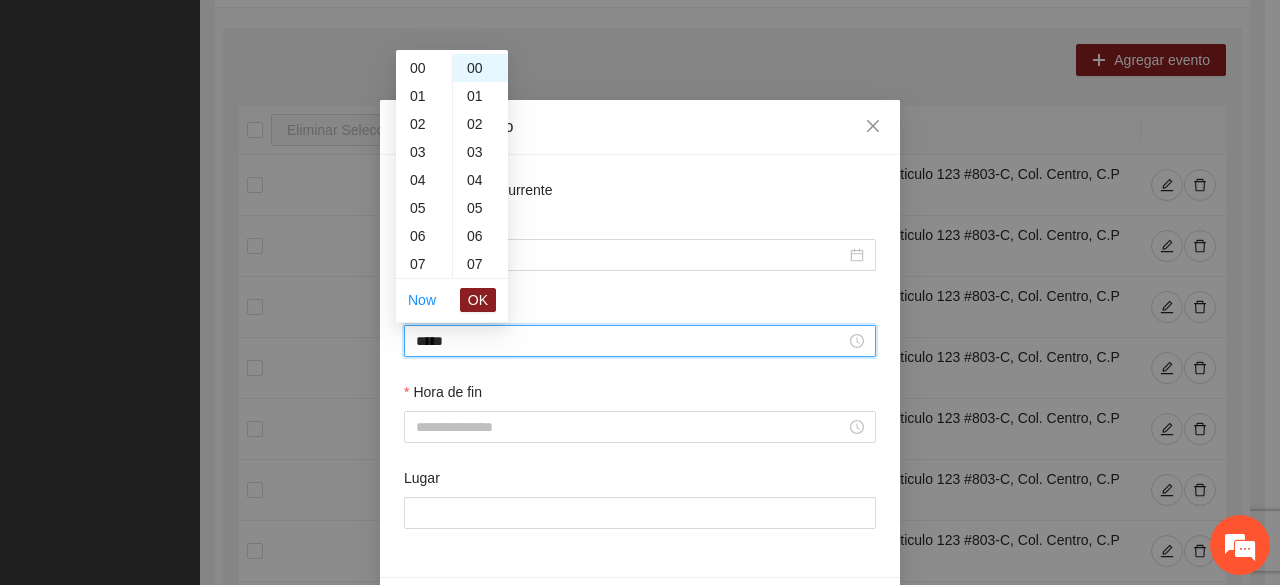 scroll, scrollTop: 364, scrollLeft: 0, axis: vertical 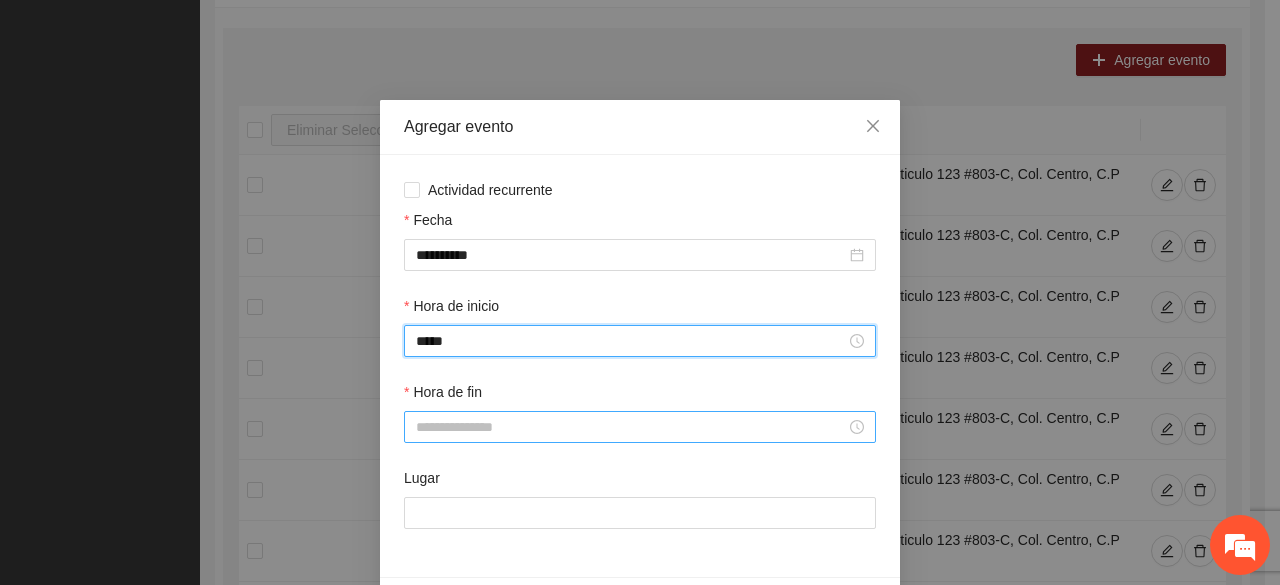 click on "Hora de fin" at bounding box center [631, 427] 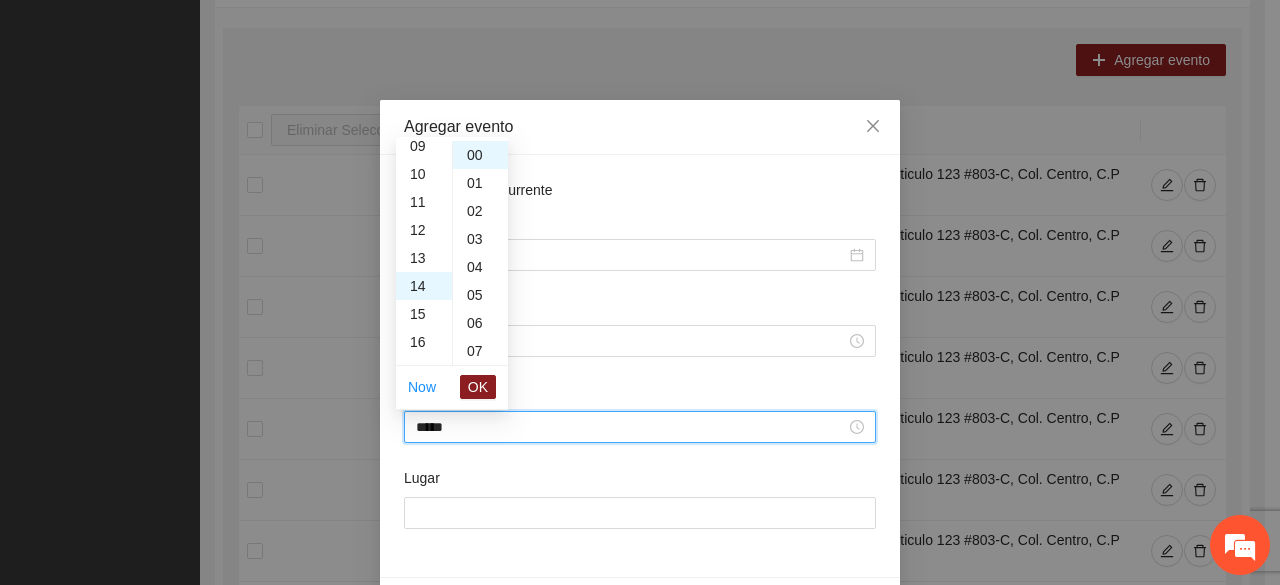scroll, scrollTop: 392, scrollLeft: 0, axis: vertical 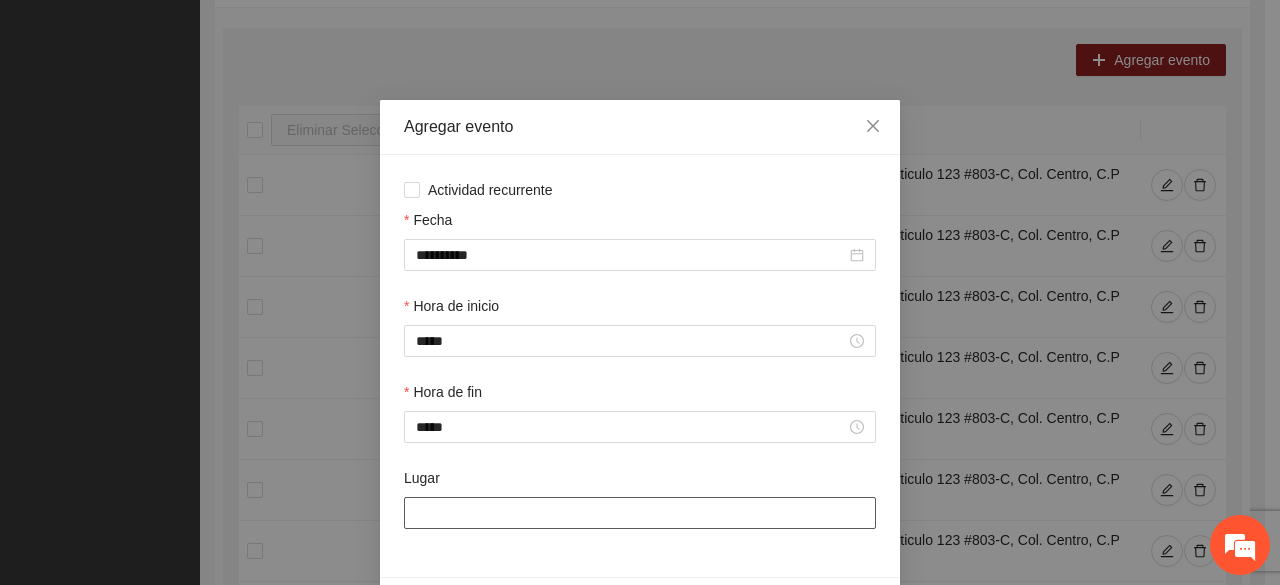 click on "Lugar" at bounding box center (640, 513) 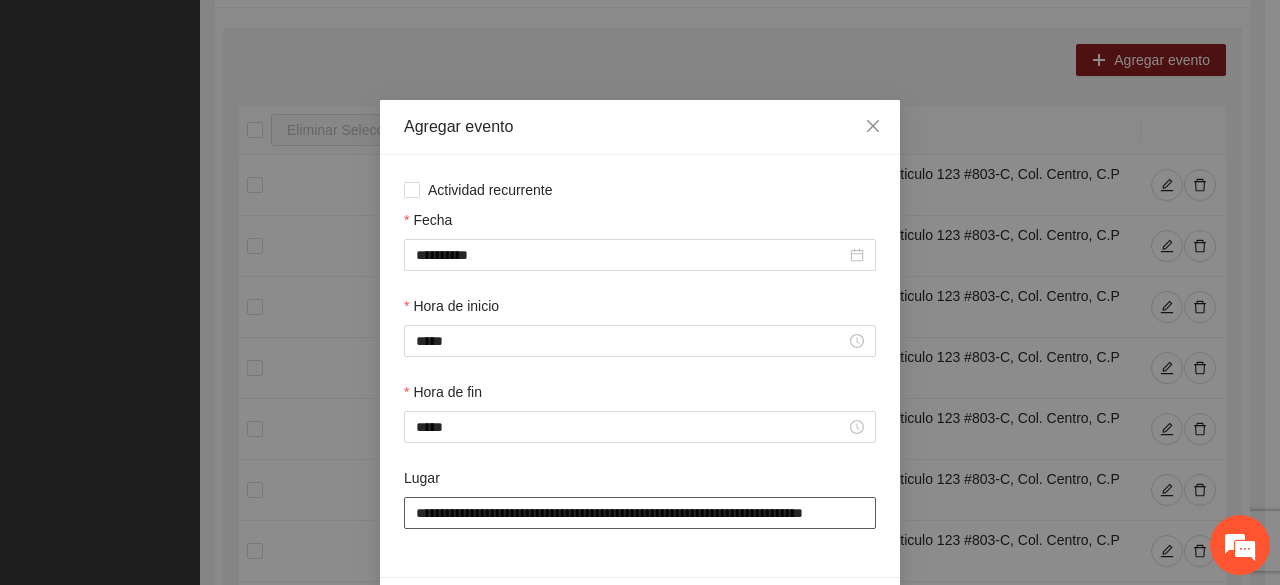 scroll, scrollTop: 0, scrollLeft: 36, axis: horizontal 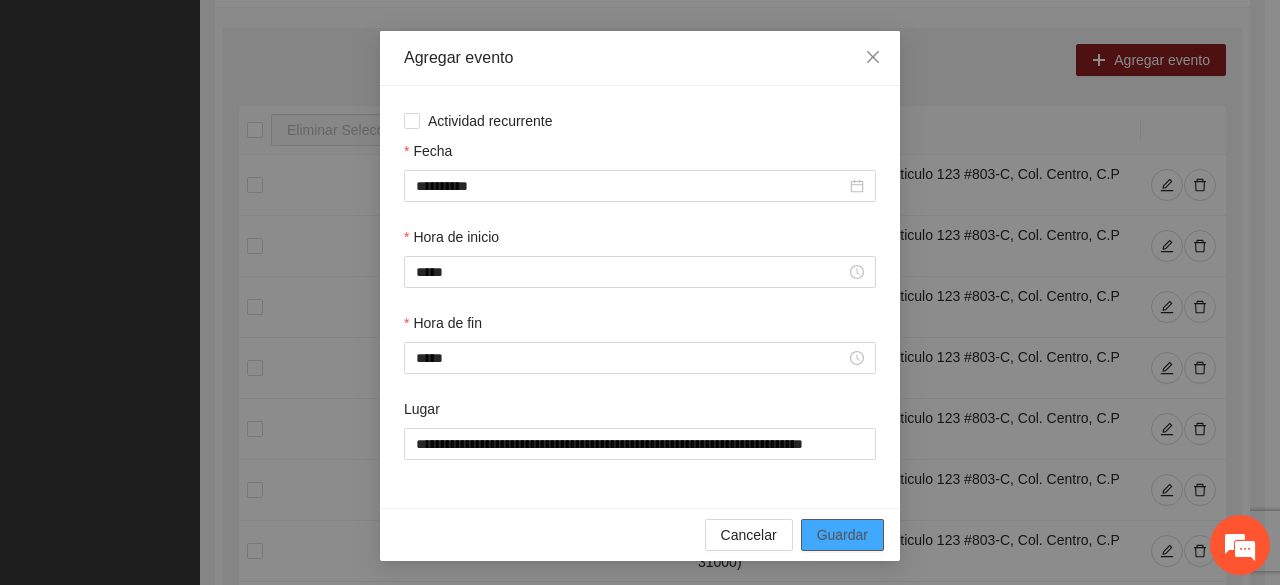 click on "Guardar" at bounding box center (842, 535) 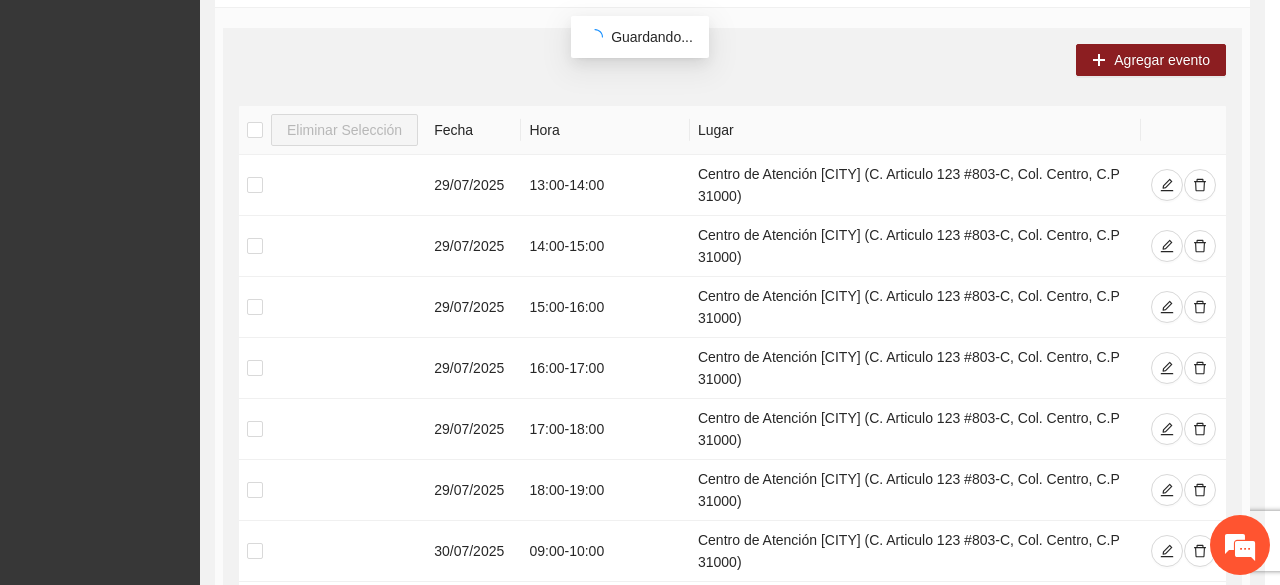 scroll, scrollTop: 0, scrollLeft: 0, axis: both 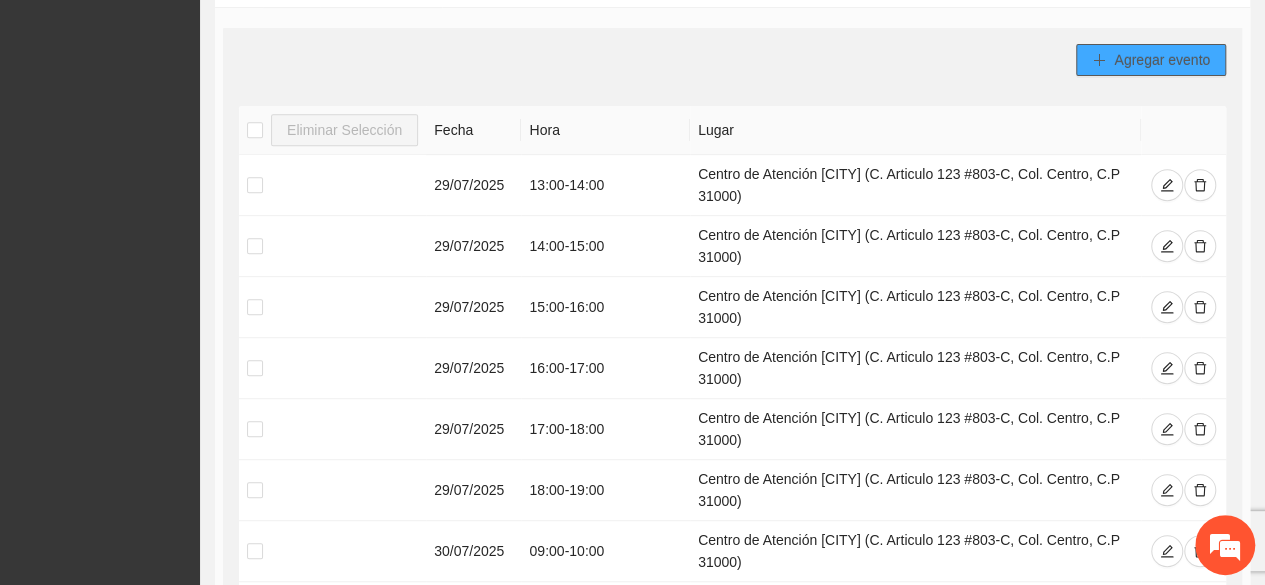 click on "Agregar evento" at bounding box center (1162, 60) 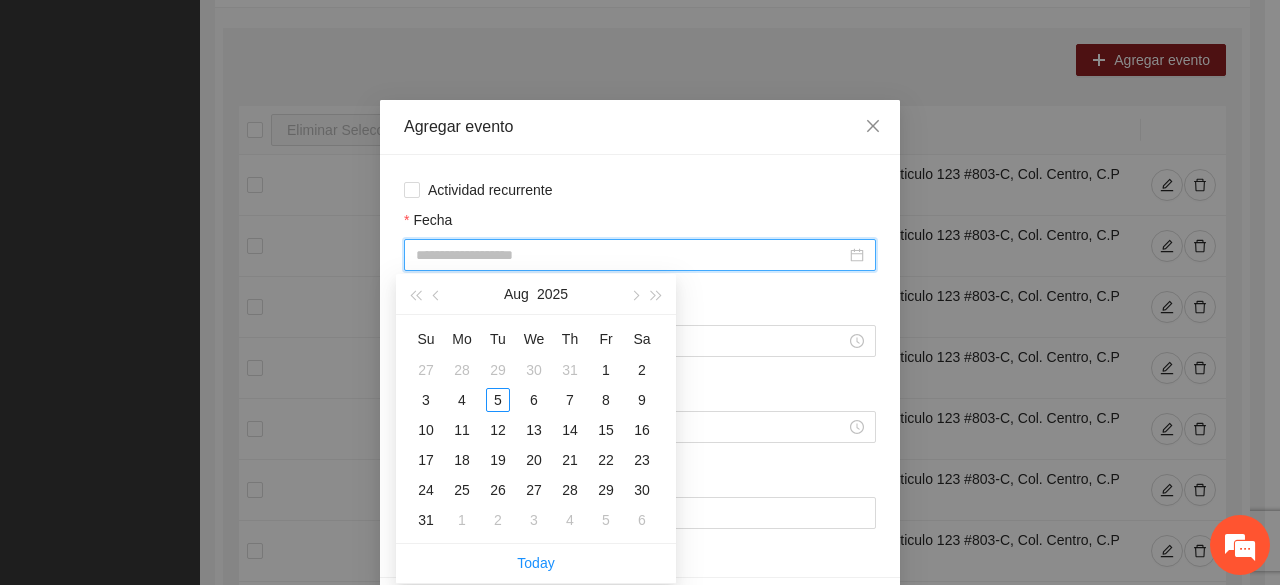 click on "Fecha" at bounding box center (631, 255) 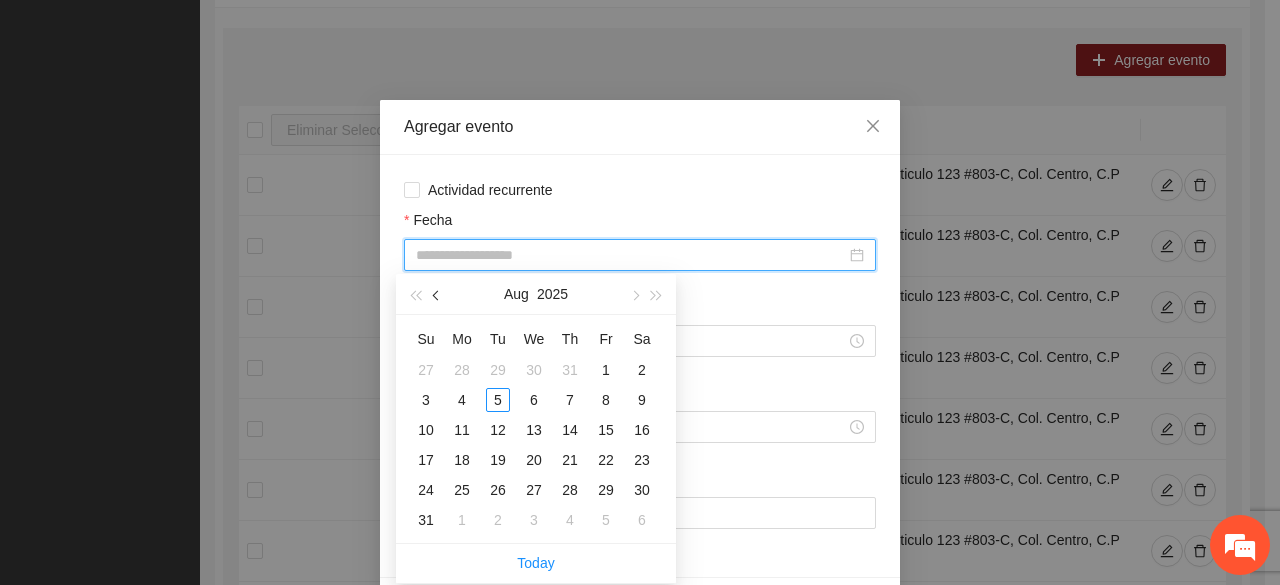 click at bounding box center (437, 294) 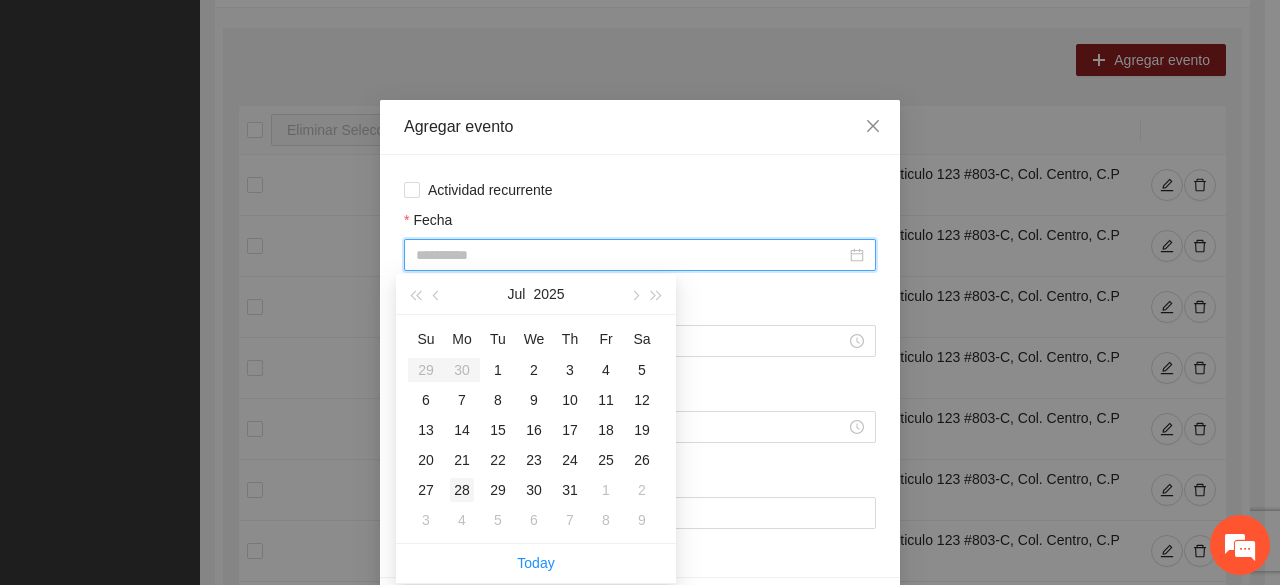 click on "28" at bounding box center (462, 490) 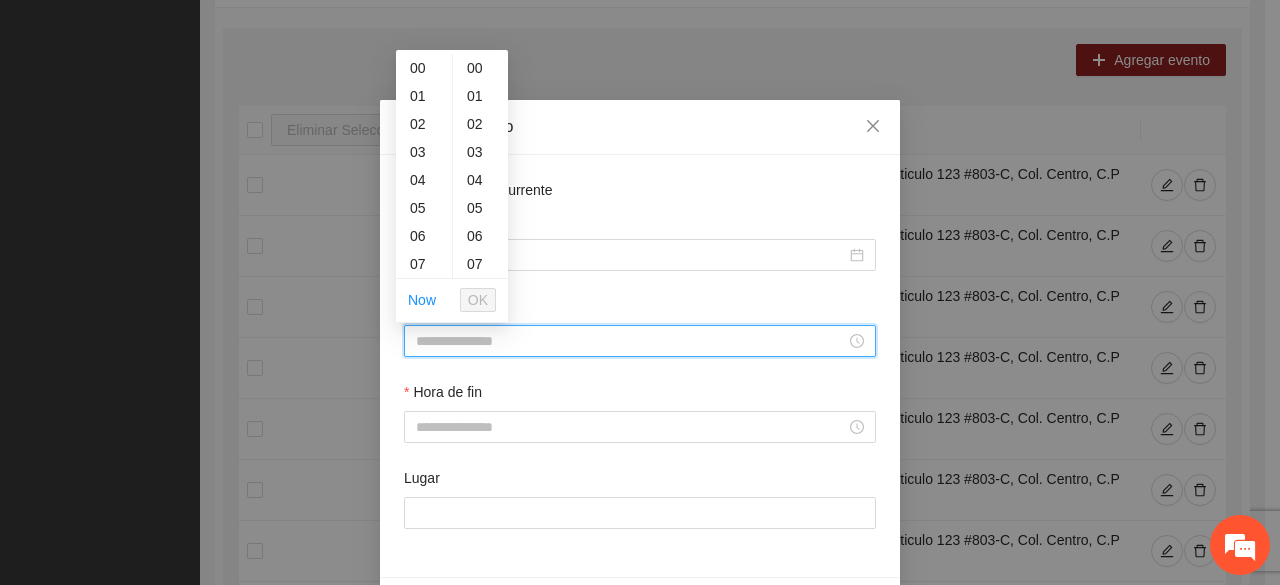 click on "Hora de inicio" at bounding box center (631, 341) 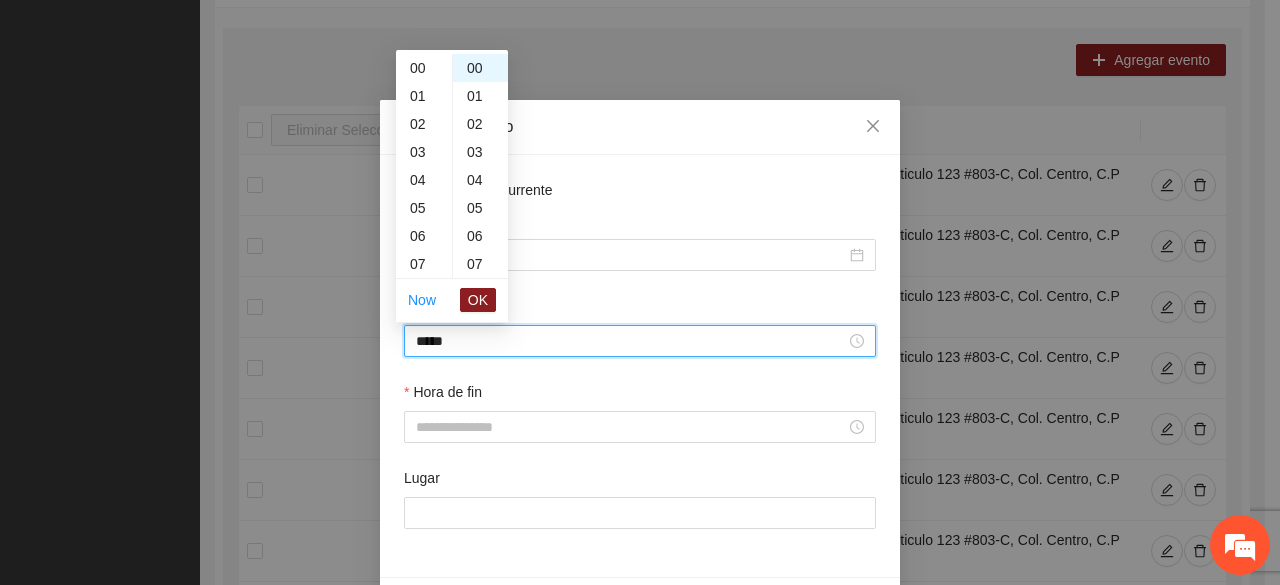 scroll, scrollTop: 476, scrollLeft: 0, axis: vertical 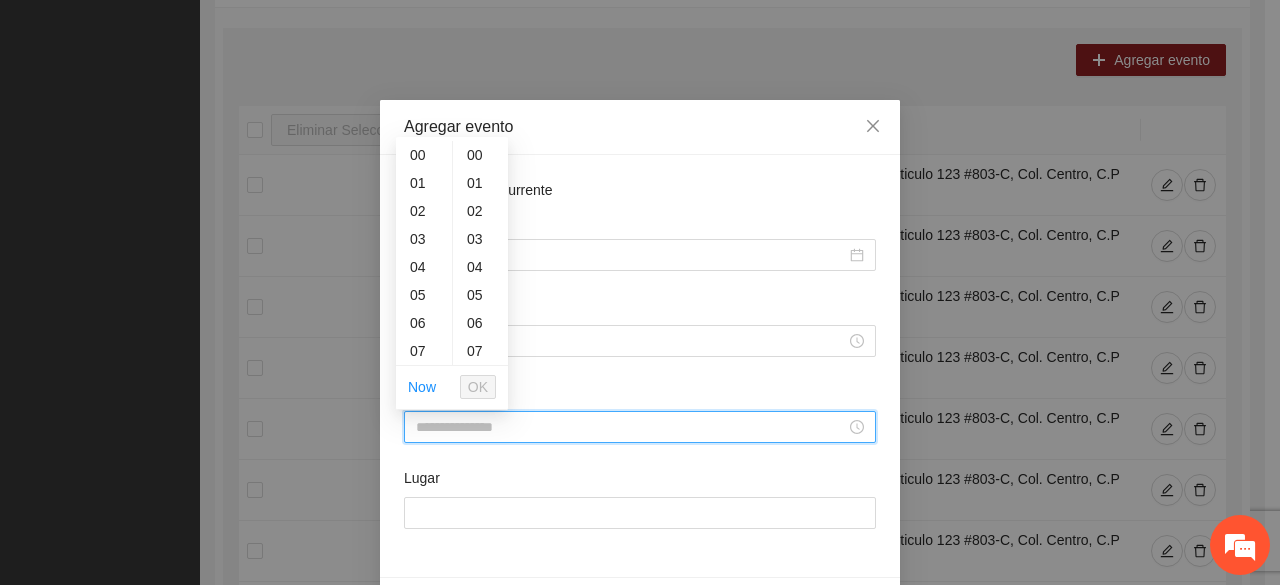click on "Hora de fin" at bounding box center [631, 427] 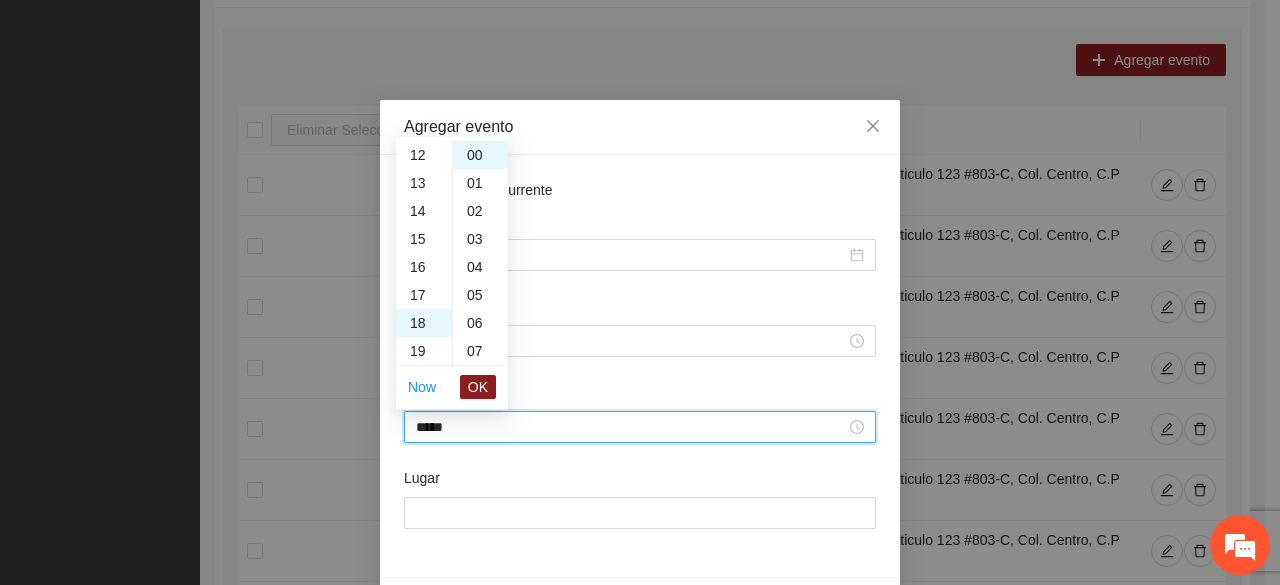 scroll, scrollTop: 504, scrollLeft: 0, axis: vertical 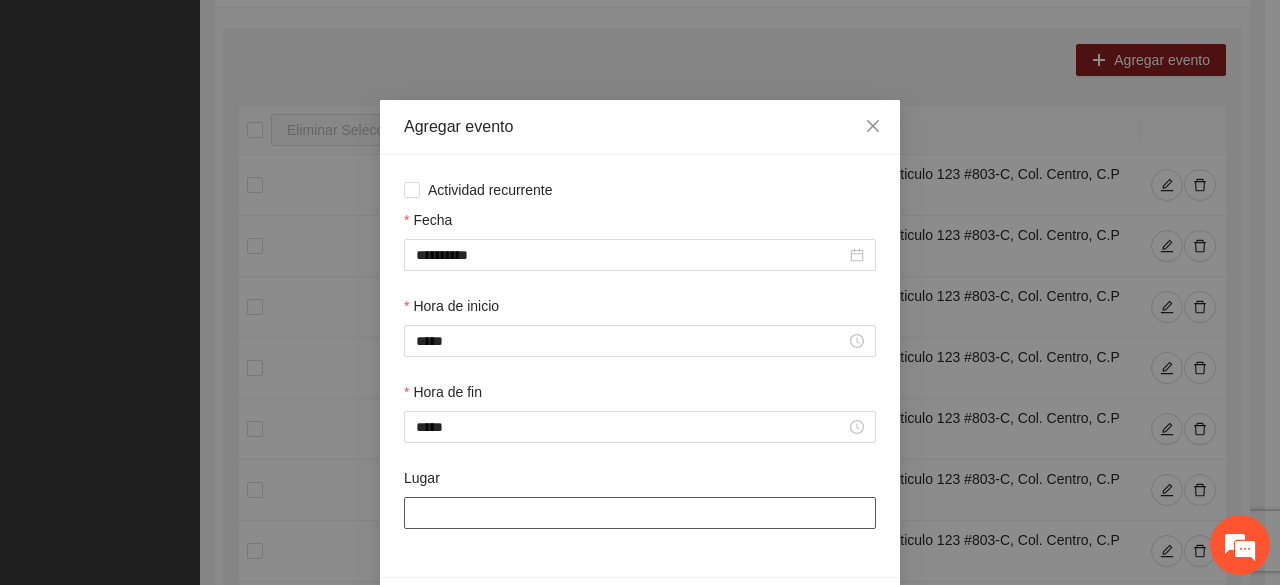 click on "Lugar" at bounding box center [640, 513] 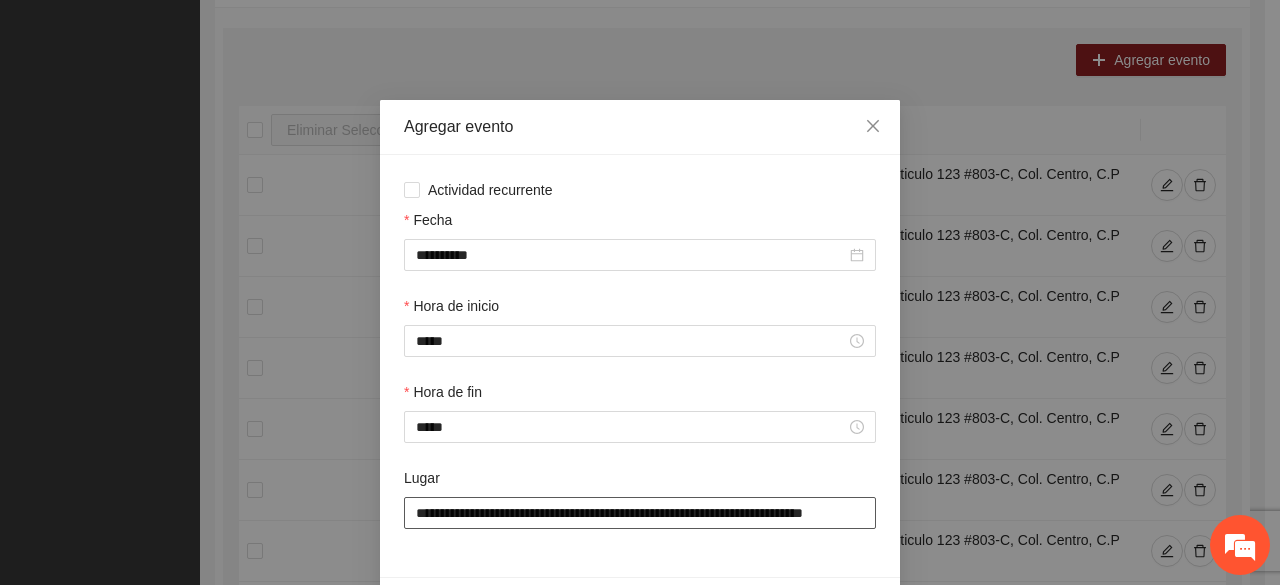 scroll, scrollTop: 0, scrollLeft: 36, axis: horizontal 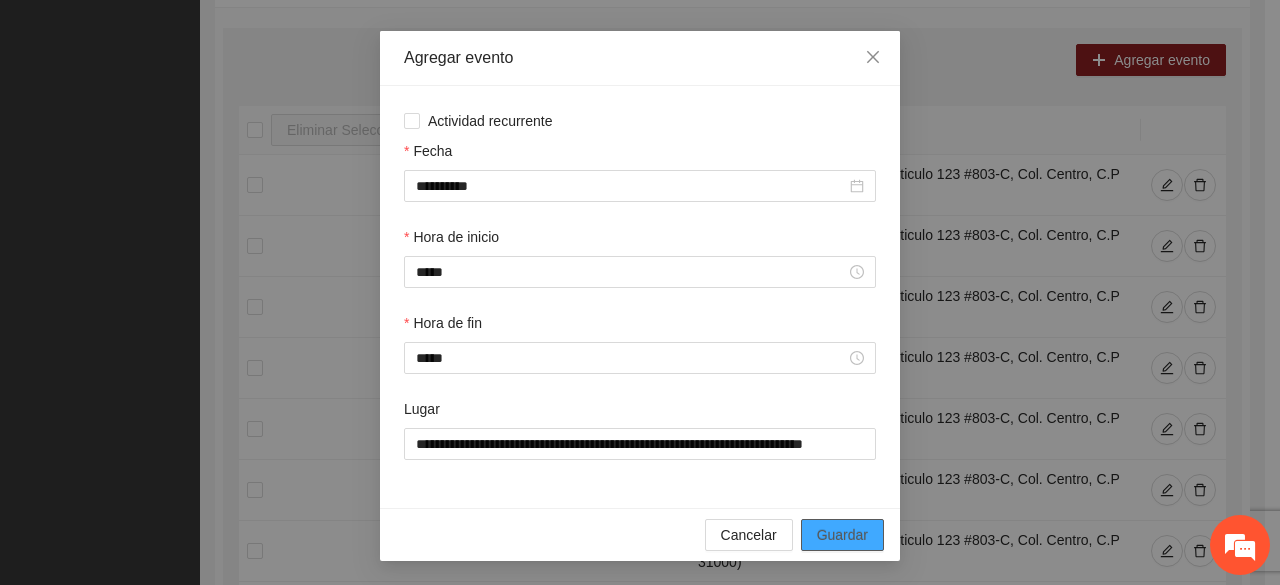 click on "Guardar" at bounding box center (842, 535) 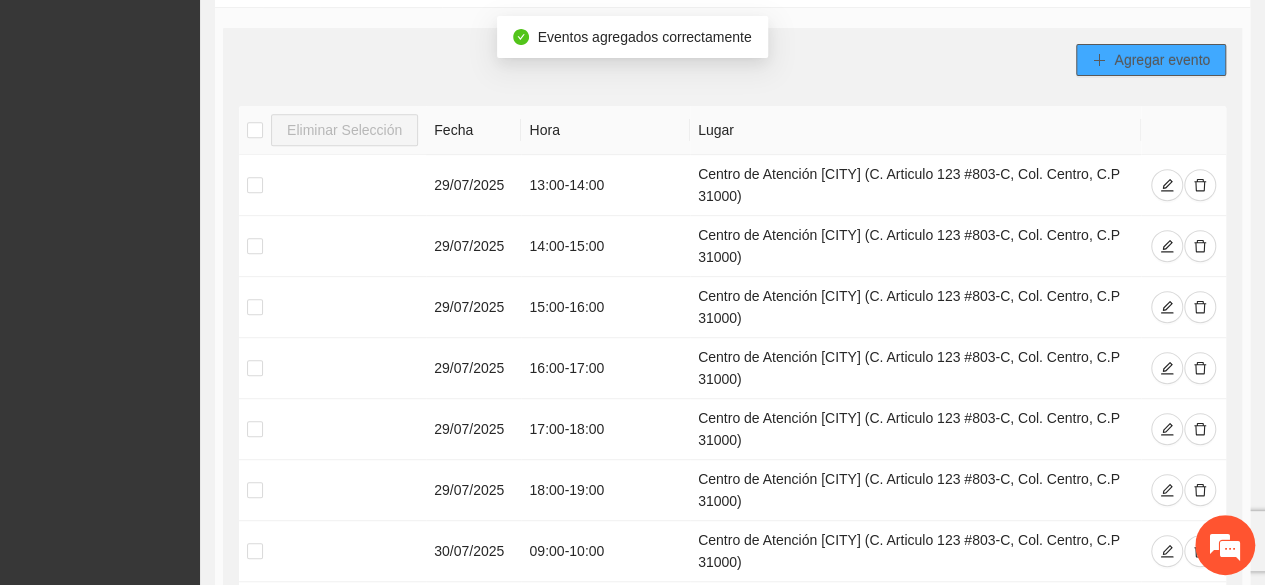click on "Agregar evento" at bounding box center (1162, 60) 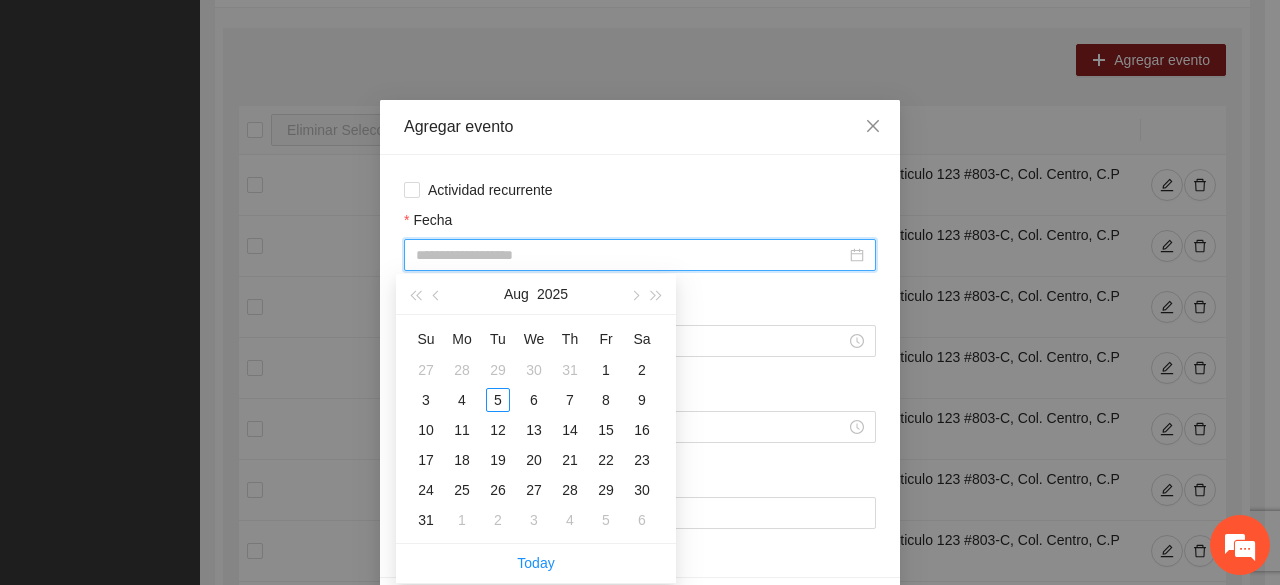click on "Fecha" at bounding box center (631, 255) 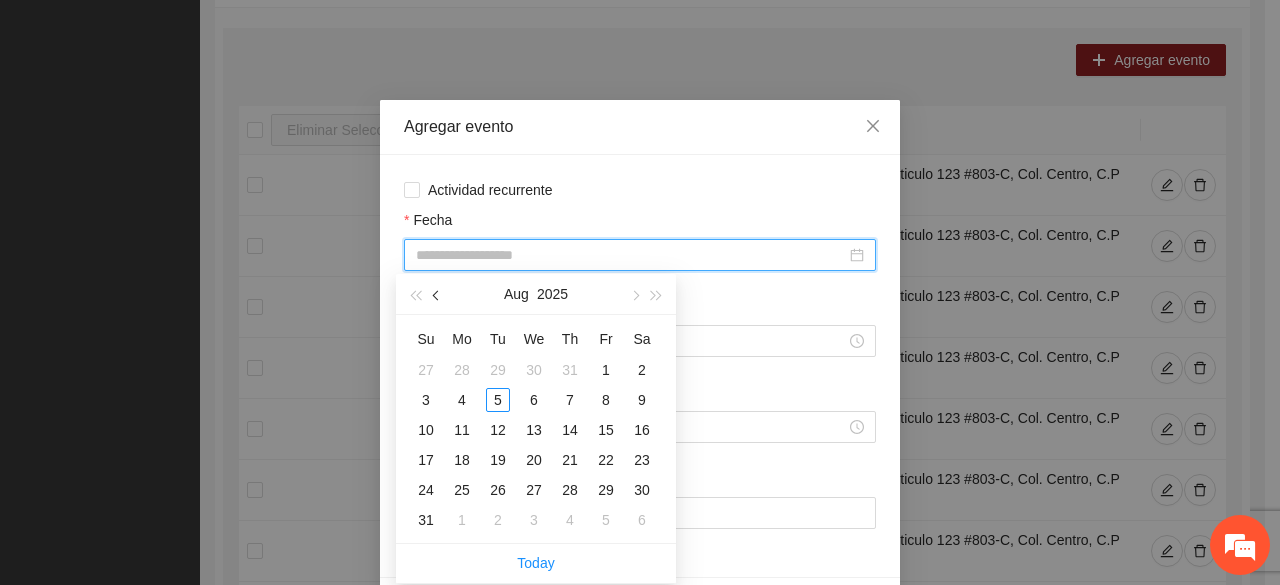 click at bounding box center (438, 296) 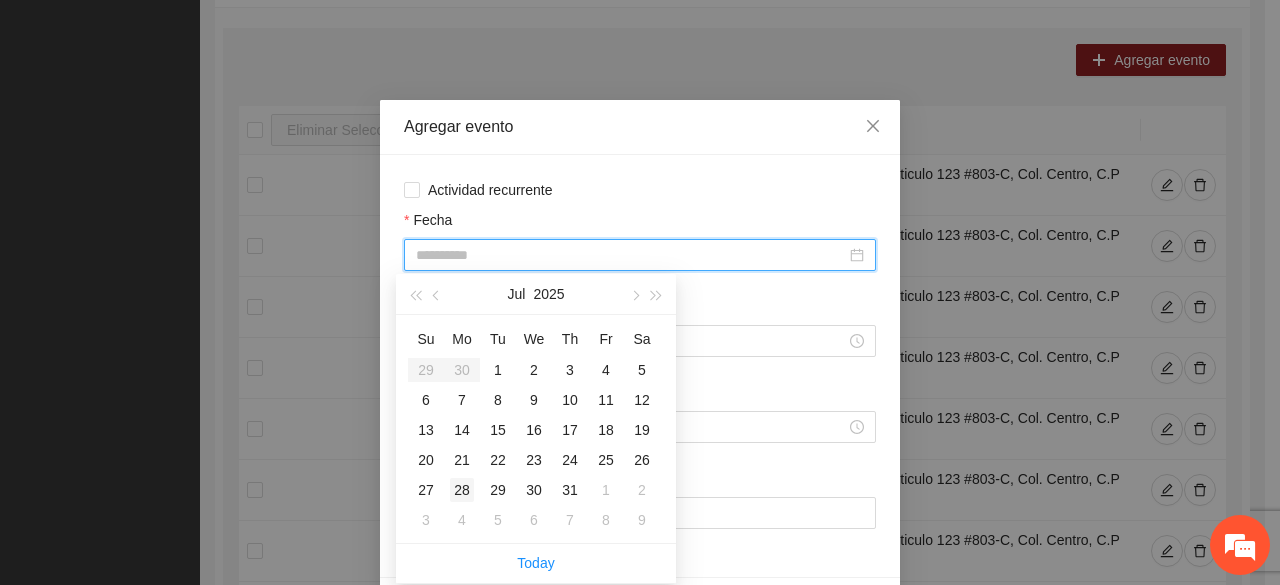 click on "28" at bounding box center (462, 490) 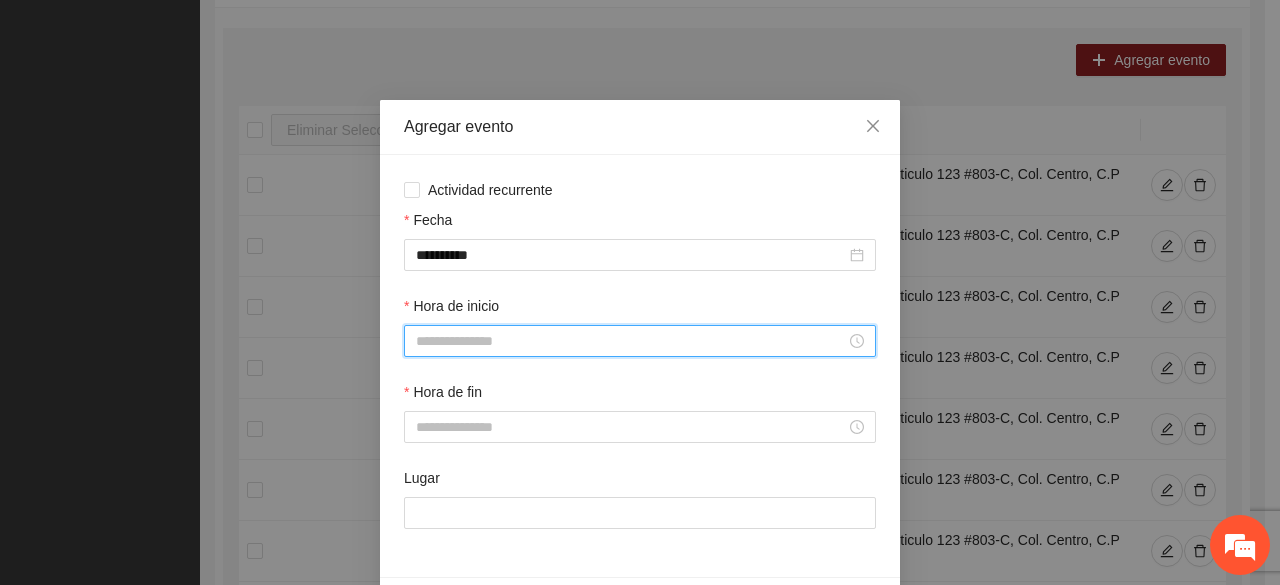 click on "Hora de inicio" at bounding box center [631, 341] 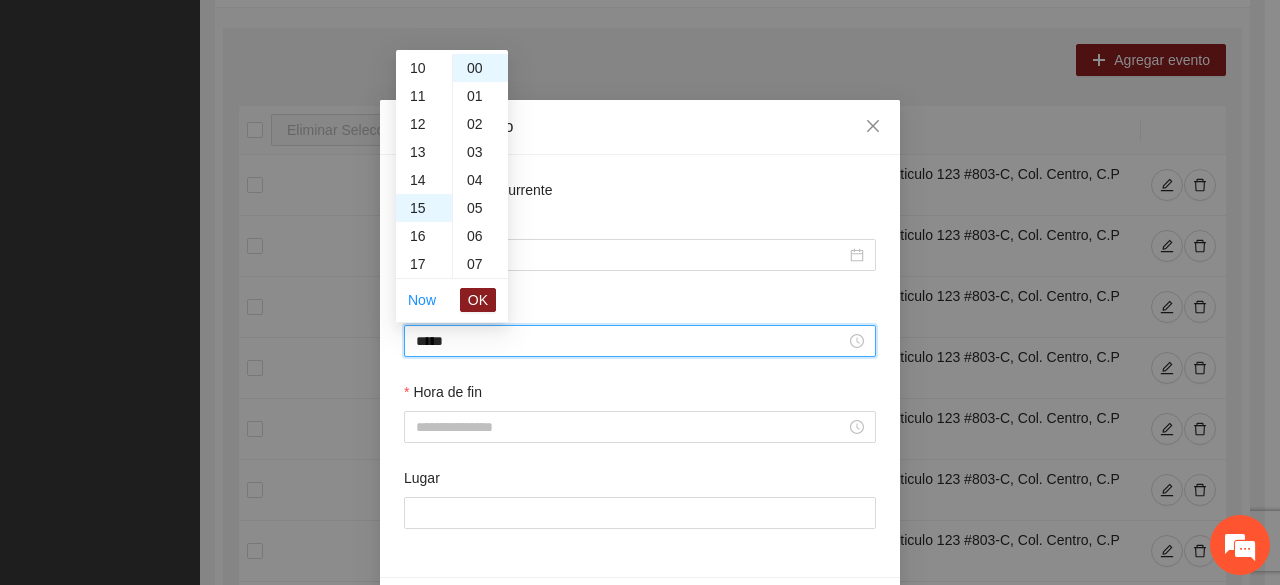 scroll, scrollTop: 420, scrollLeft: 0, axis: vertical 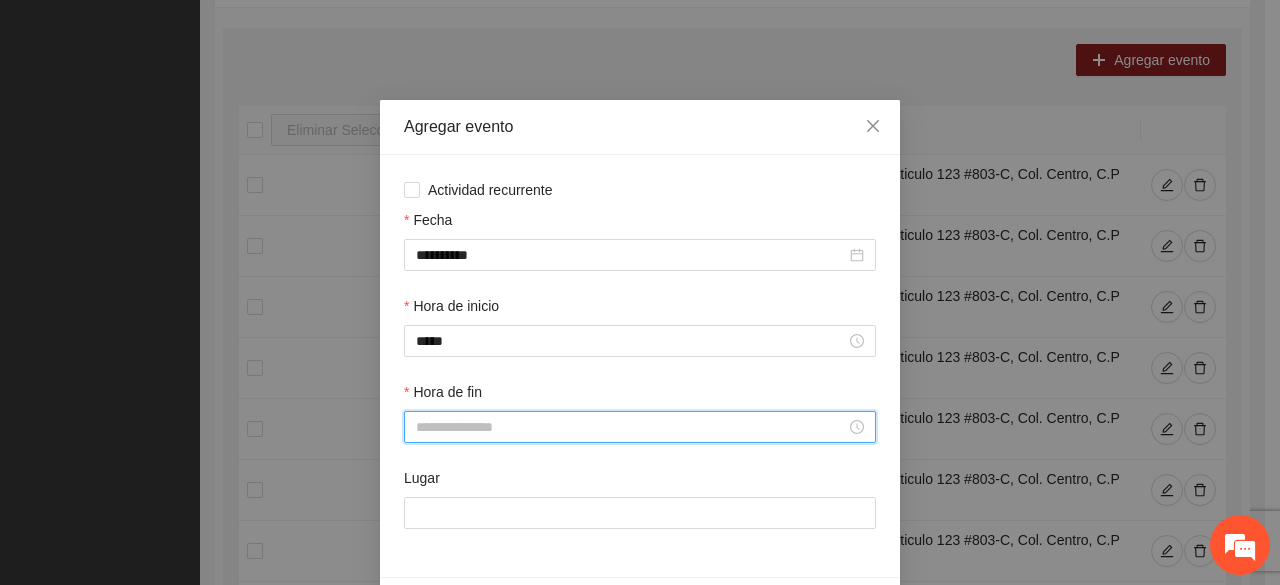 click on "Hora de fin" at bounding box center (631, 427) 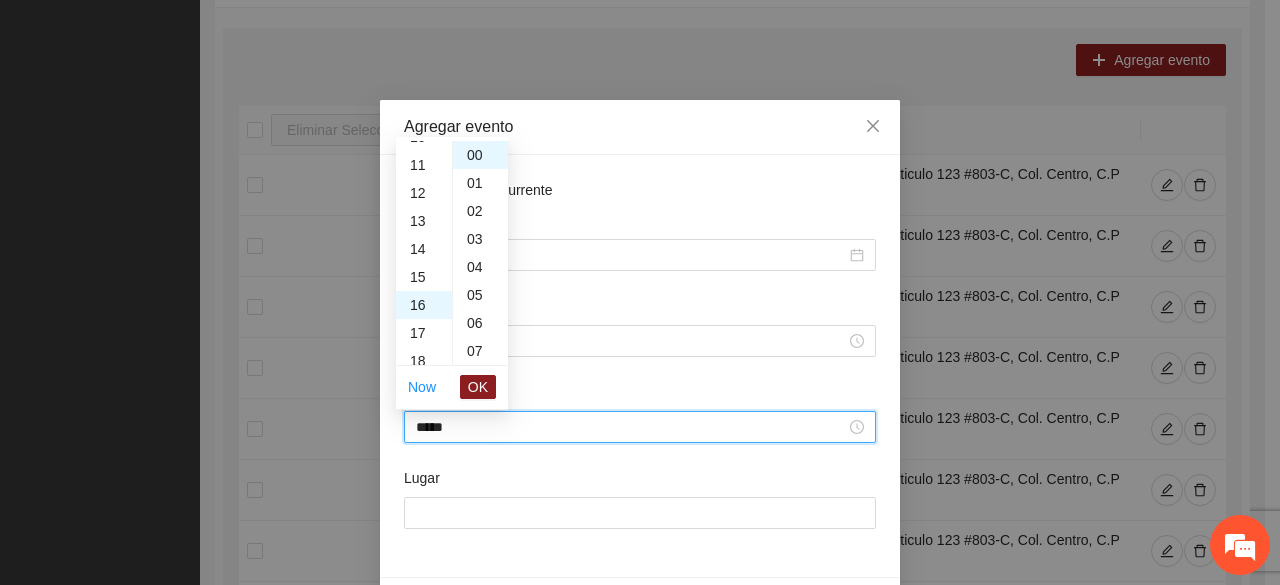 scroll, scrollTop: 448, scrollLeft: 0, axis: vertical 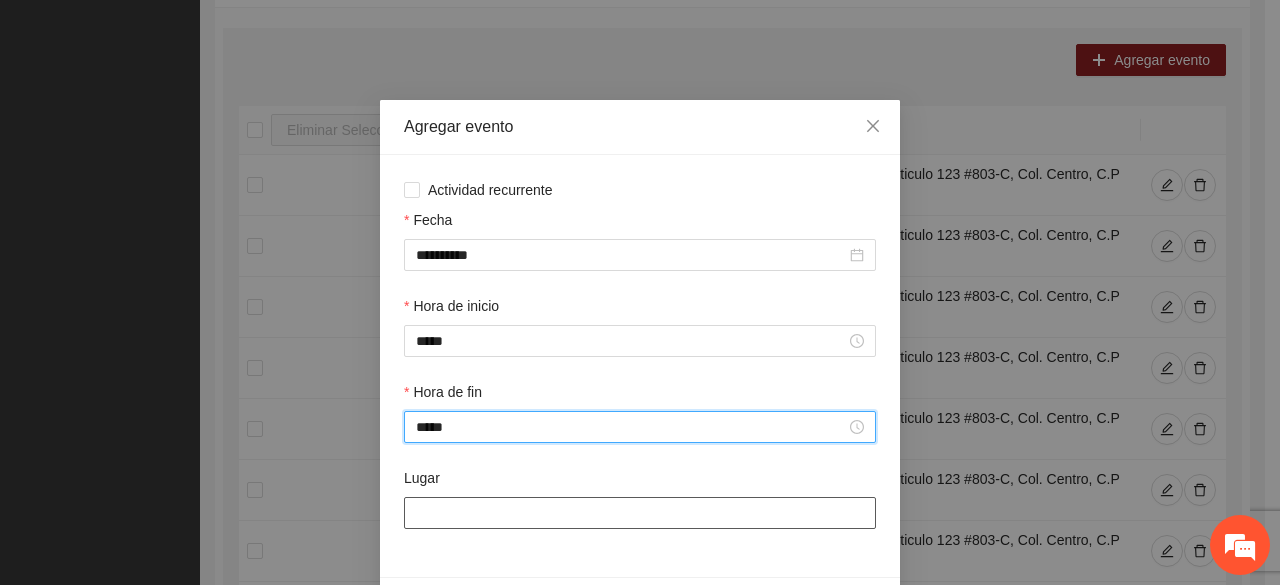 click on "Lugar" at bounding box center [640, 513] 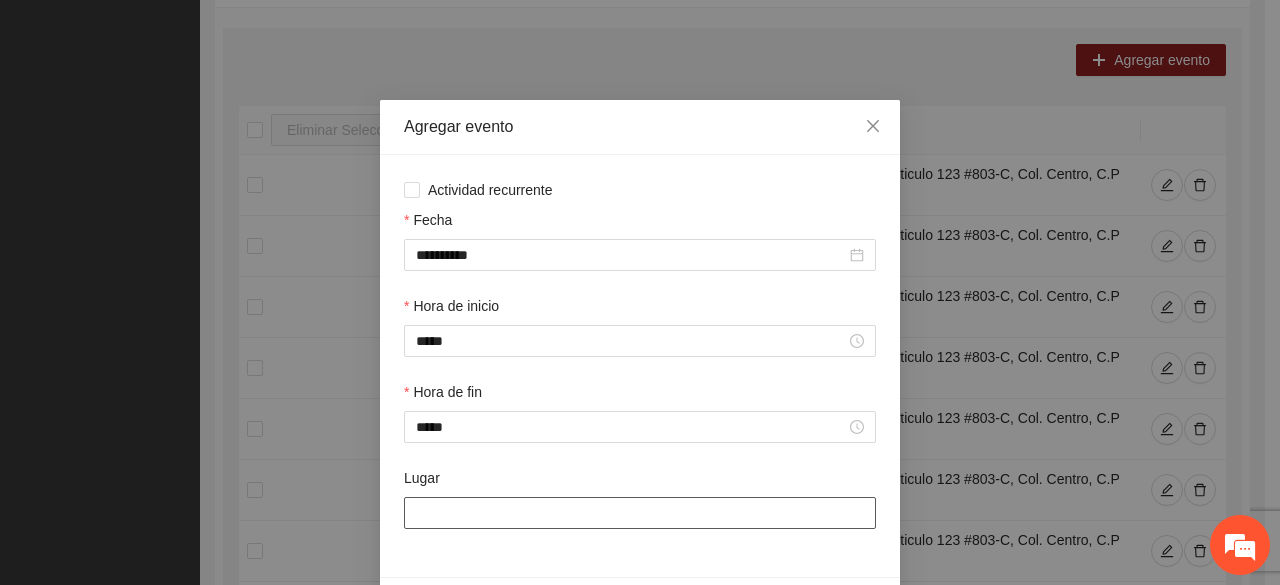paste on "**********" 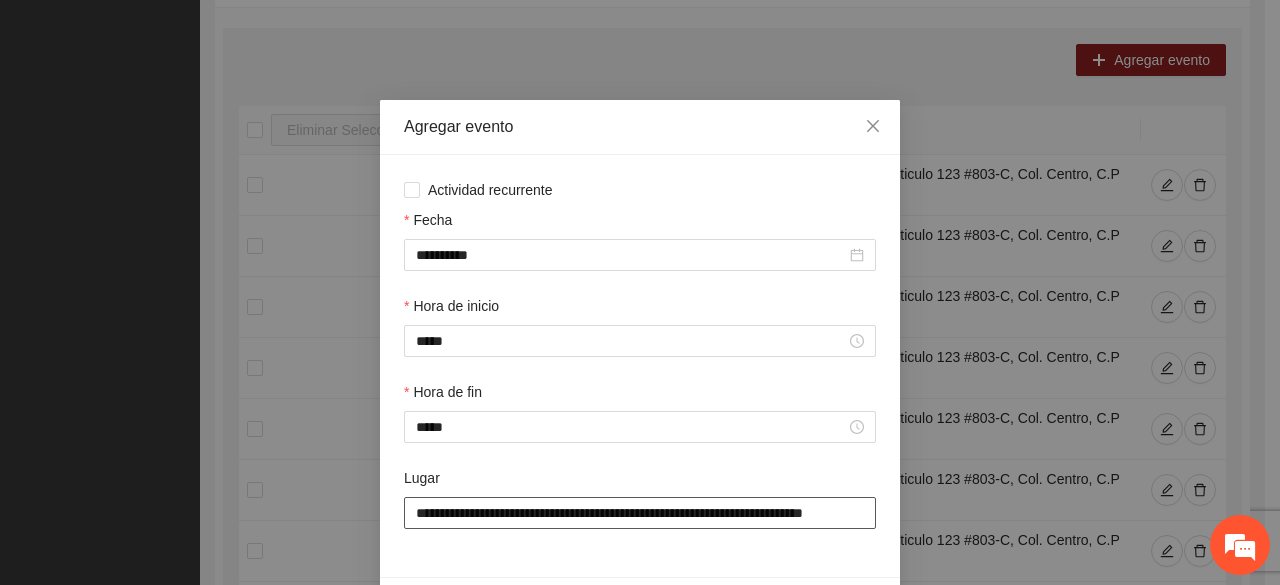 scroll, scrollTop: 0, scrollLeft: 36, axis: horizontal 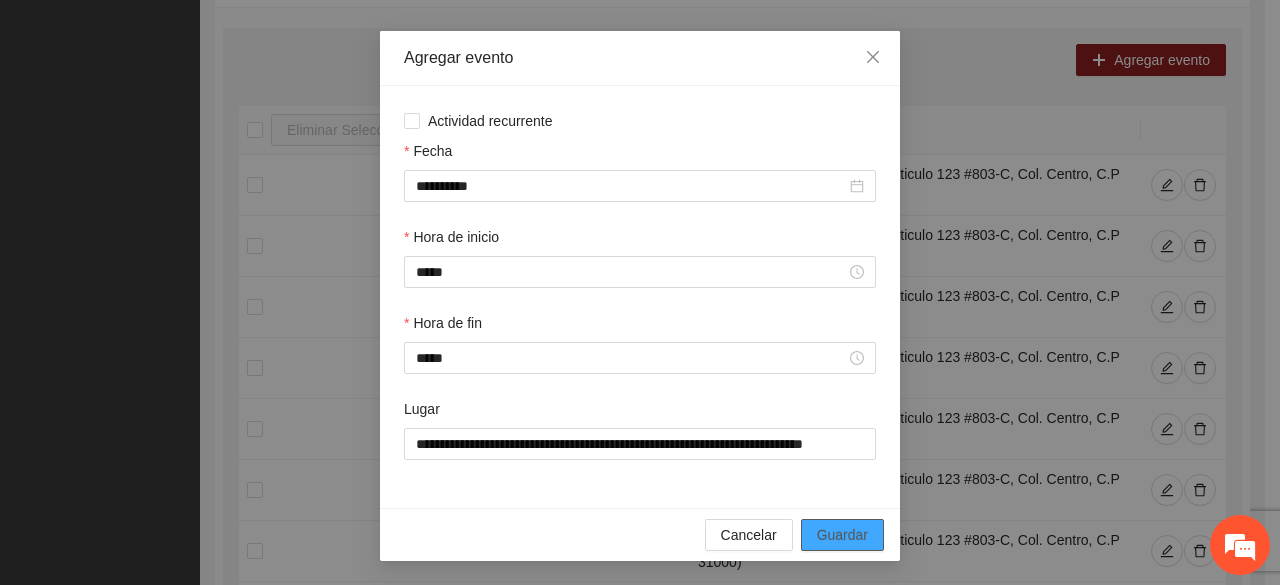 click on "Guardar" at bounding box center [842, 535] 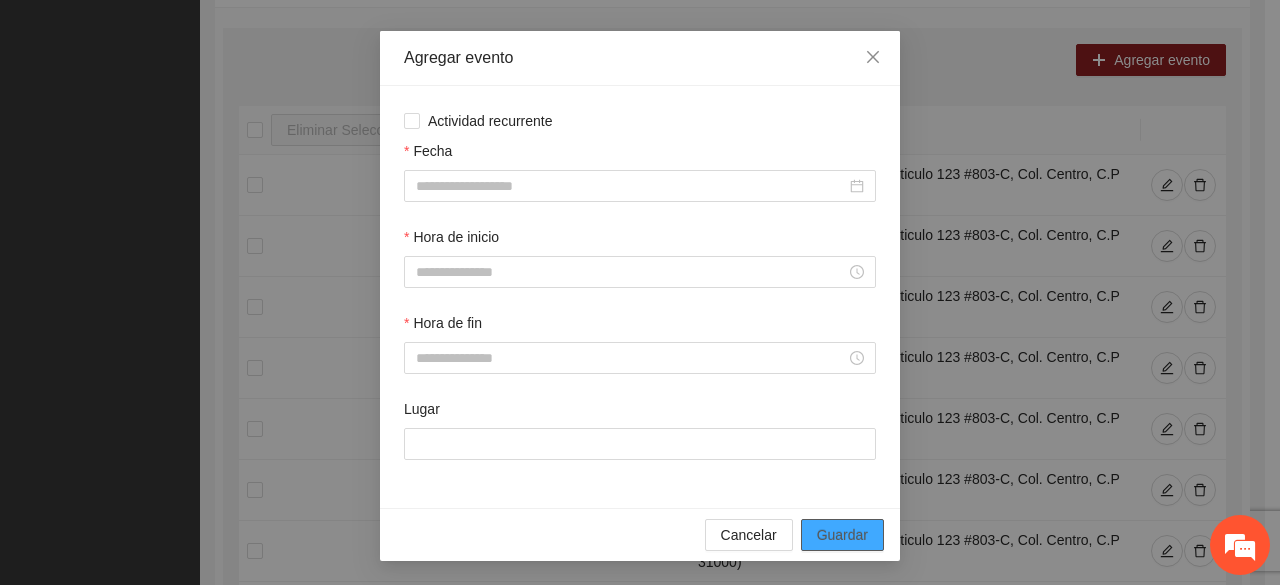 scroll, scrollTop: 0, scrollLeft: 0, axis: both 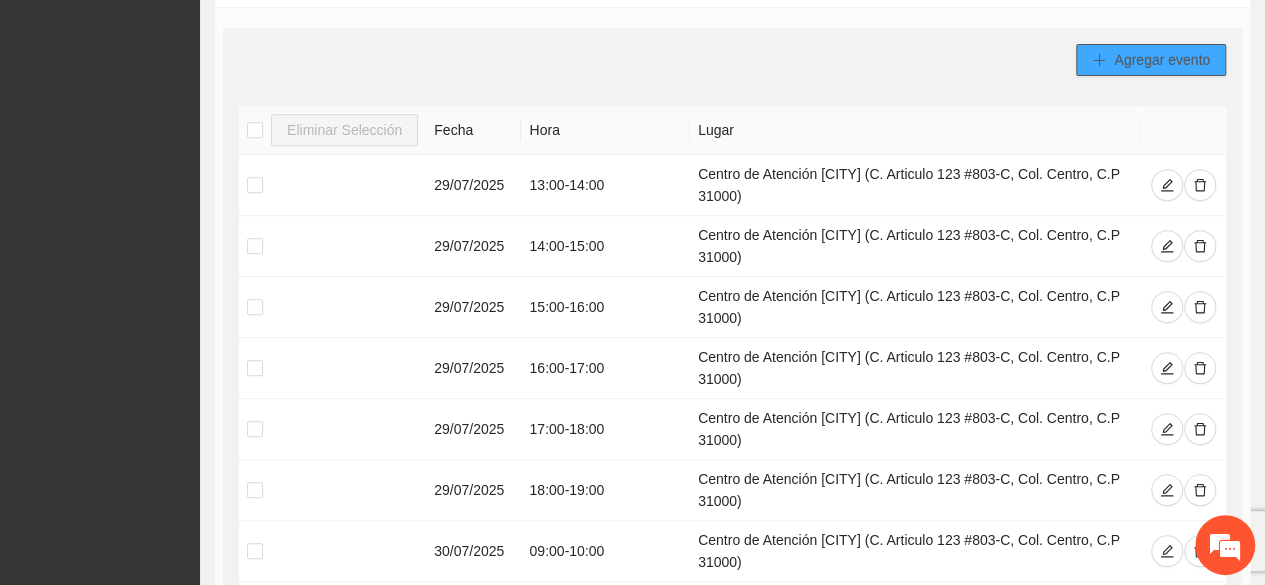 click on "Agregar evento" at bounding box center (1162, 60) 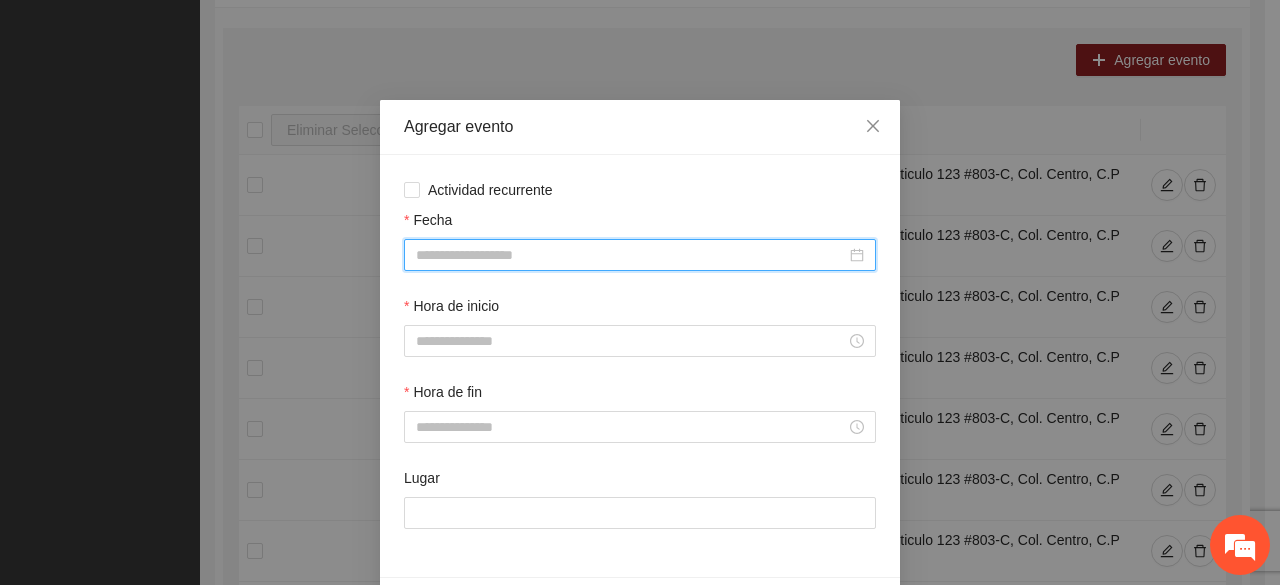 click on "Fecha" at bounding box center (631, 255) 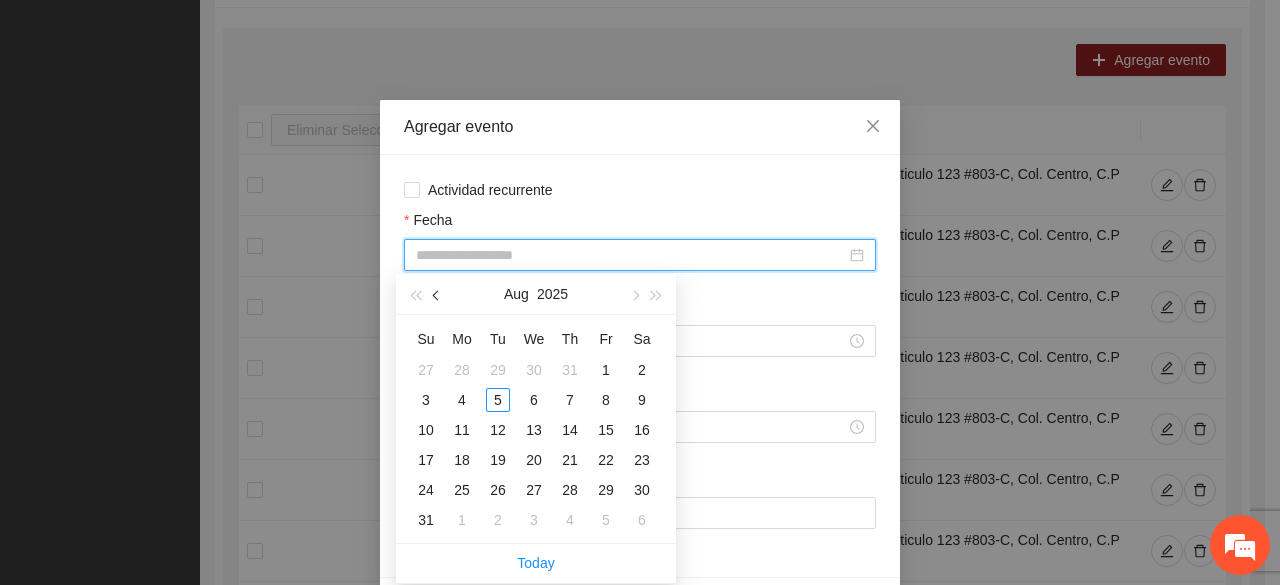 click at bounding box center (437, 294) 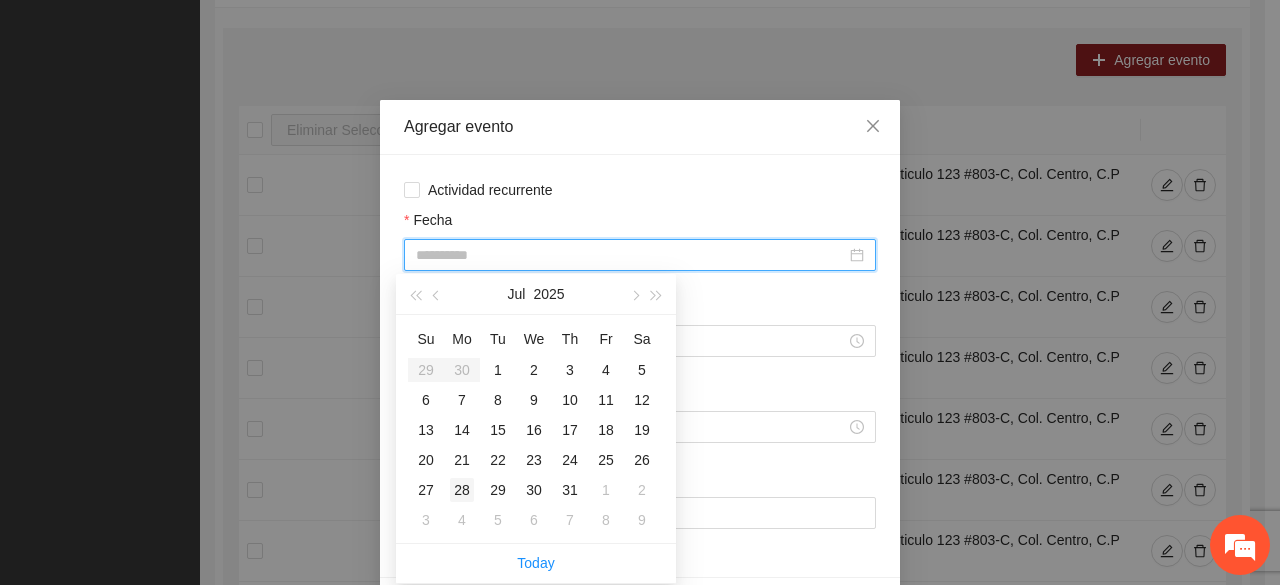 click on "28" at bounding box center (462, 490) 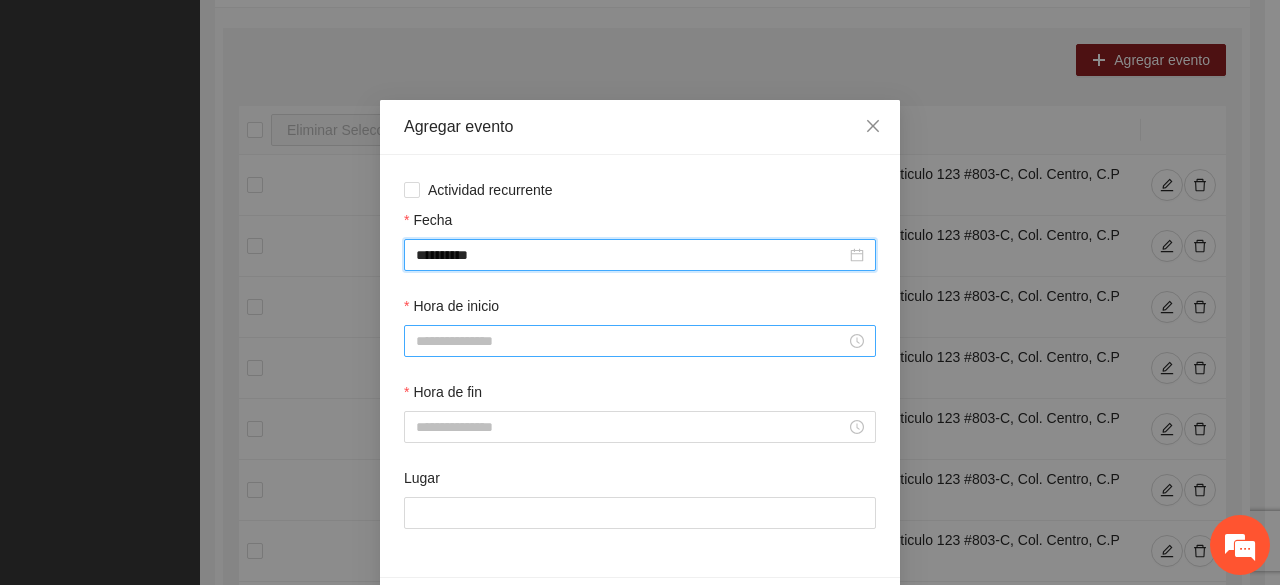 click on "Hora de inicio" at bounding box center [631, 341] 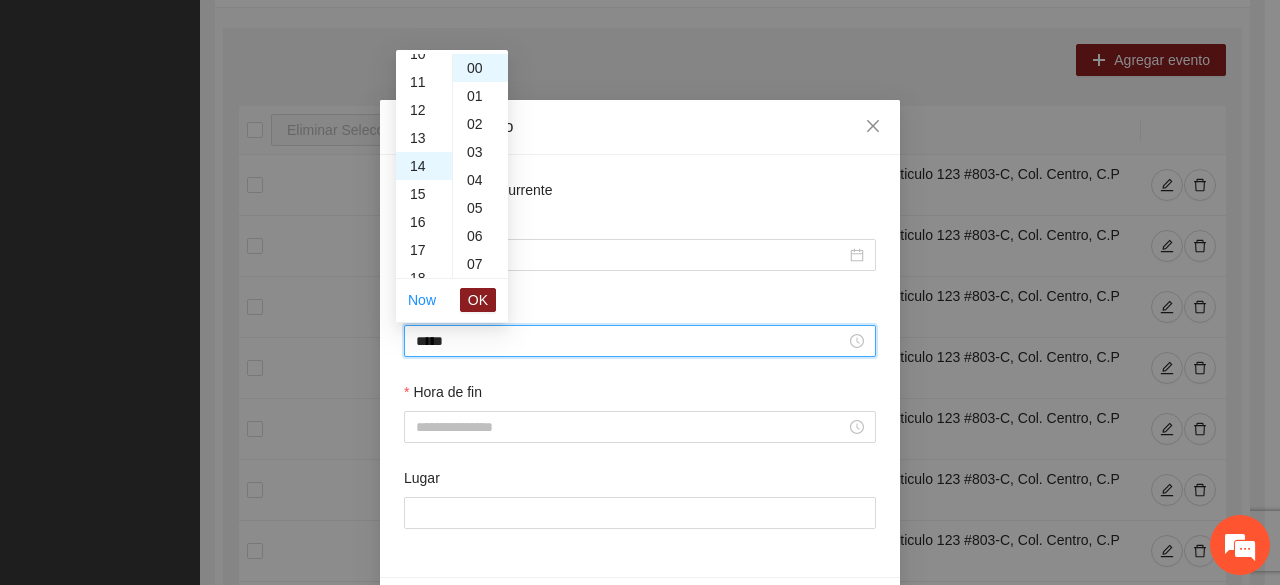 scroll, scrollTop: 392, scrollLeft: 0, axis: vertical 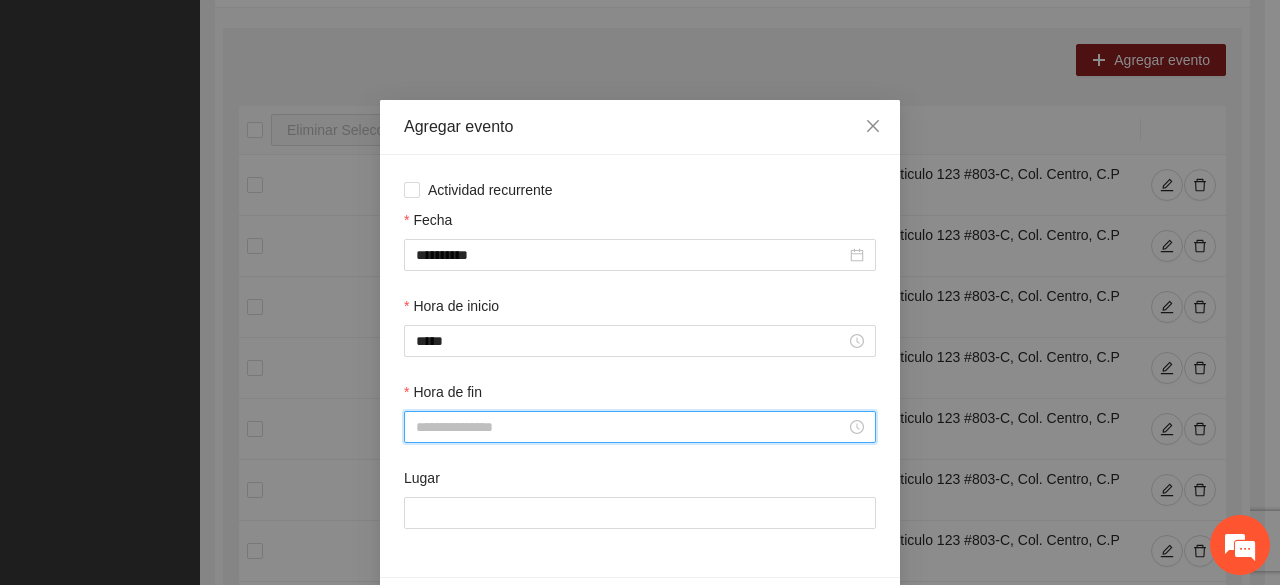 click on "Hora de fin" at bounding box center [631, 427] 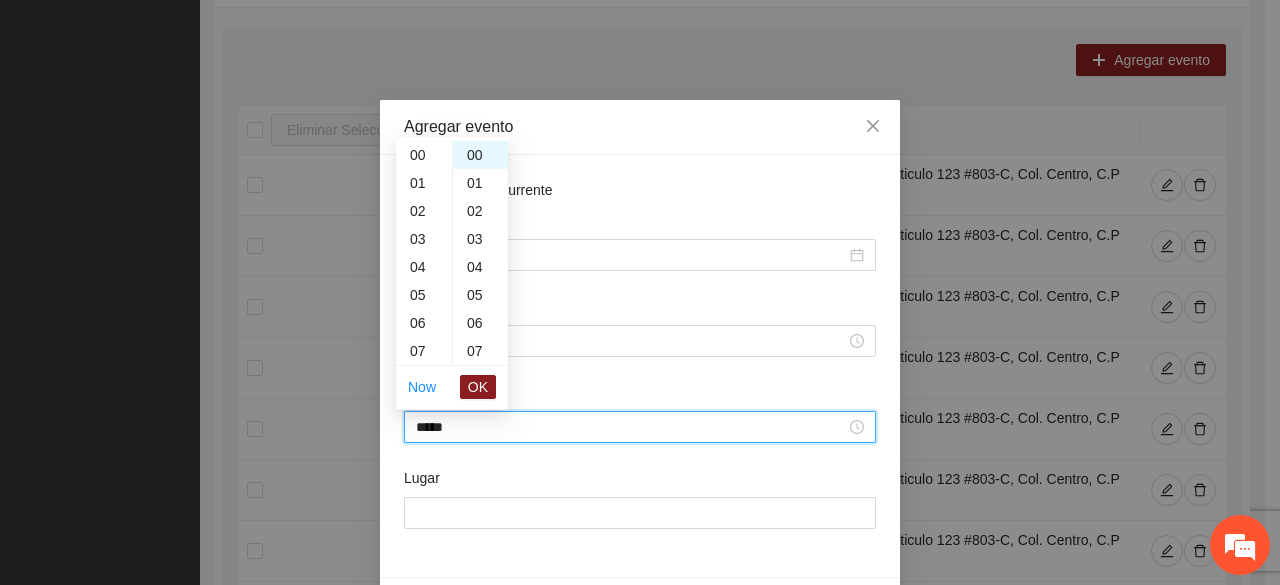 scroll, scrollTop: 420, scrollLeft: 0, axis: vertical 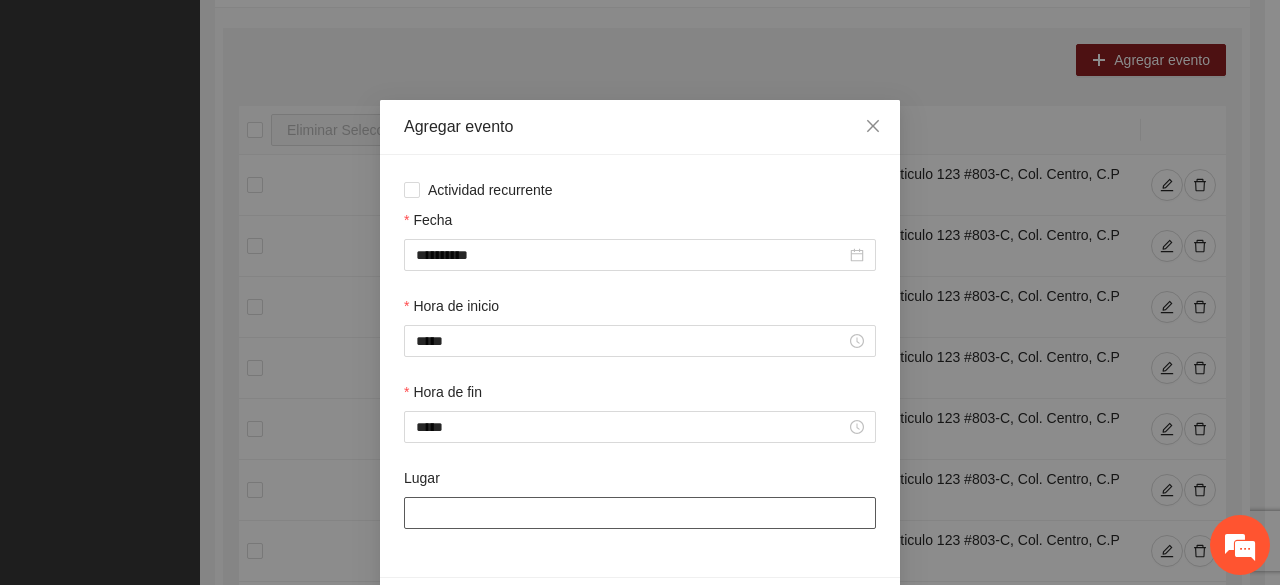 click on "Lugar" at bounding box center [640, 513] 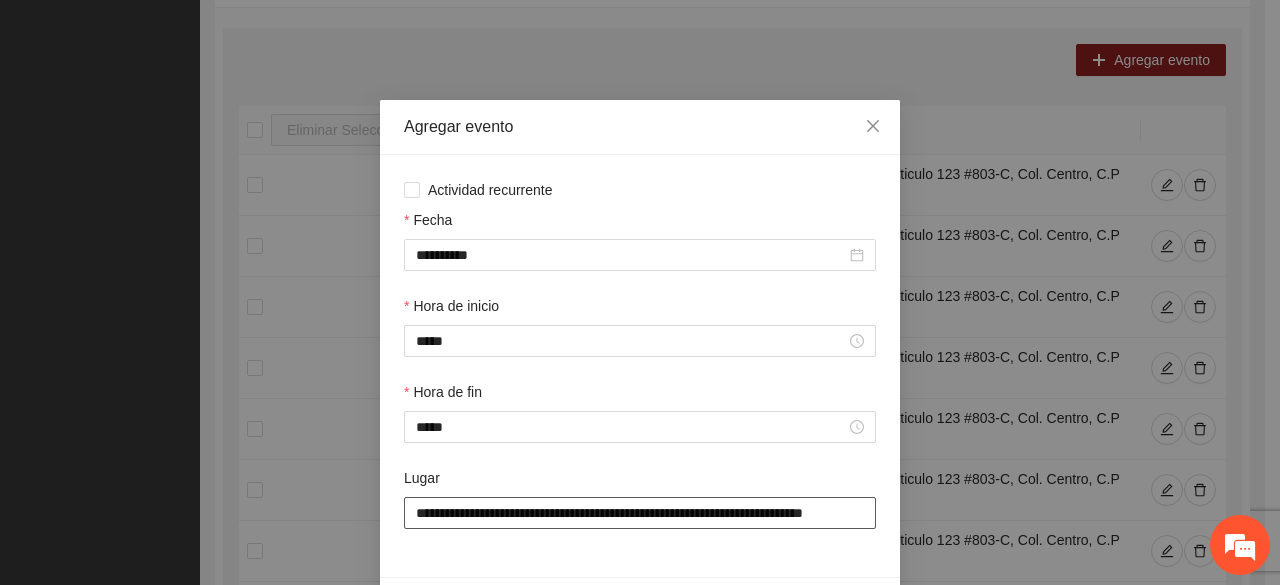 scroll, scrollTop: 0, scrollLeft: 36, axis: horizontal 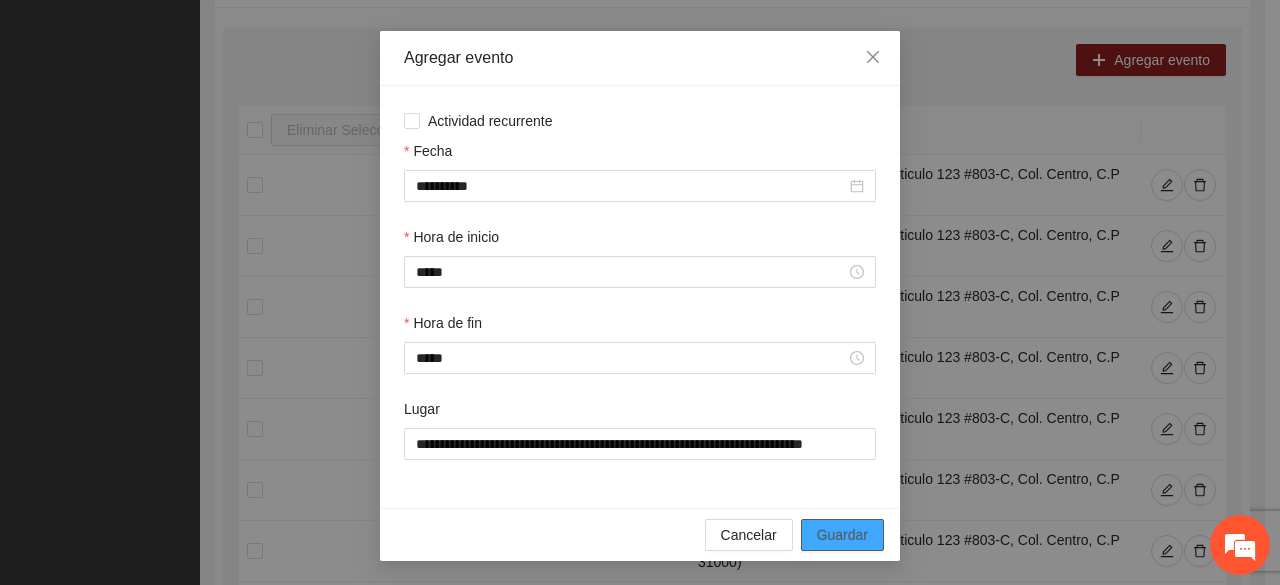 click on "Guardar" at bounding box center [842, 535] 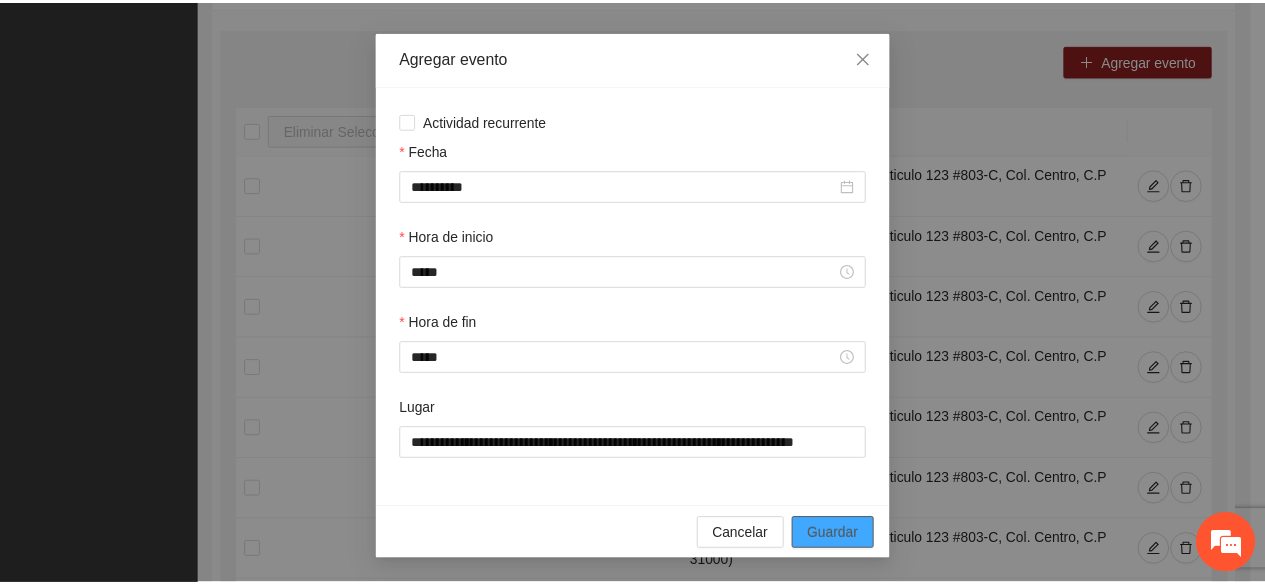 scroll, scrollTop: 0, scrollLeft: 0, axis: both 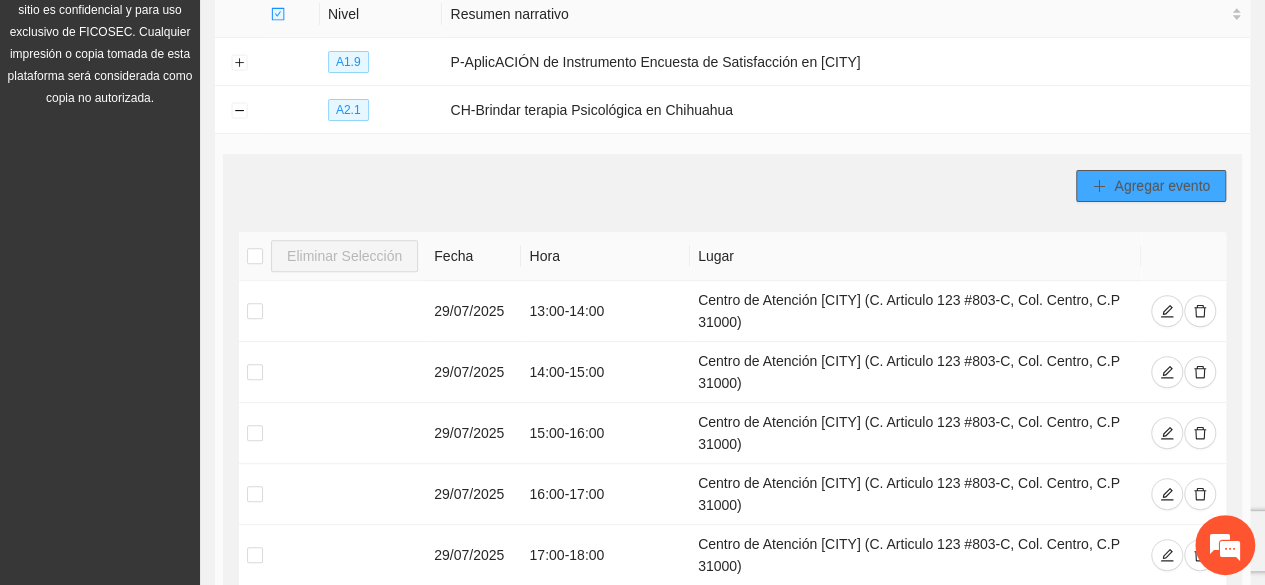 click on "Agregar evento" at bounding box center [1162, 186] 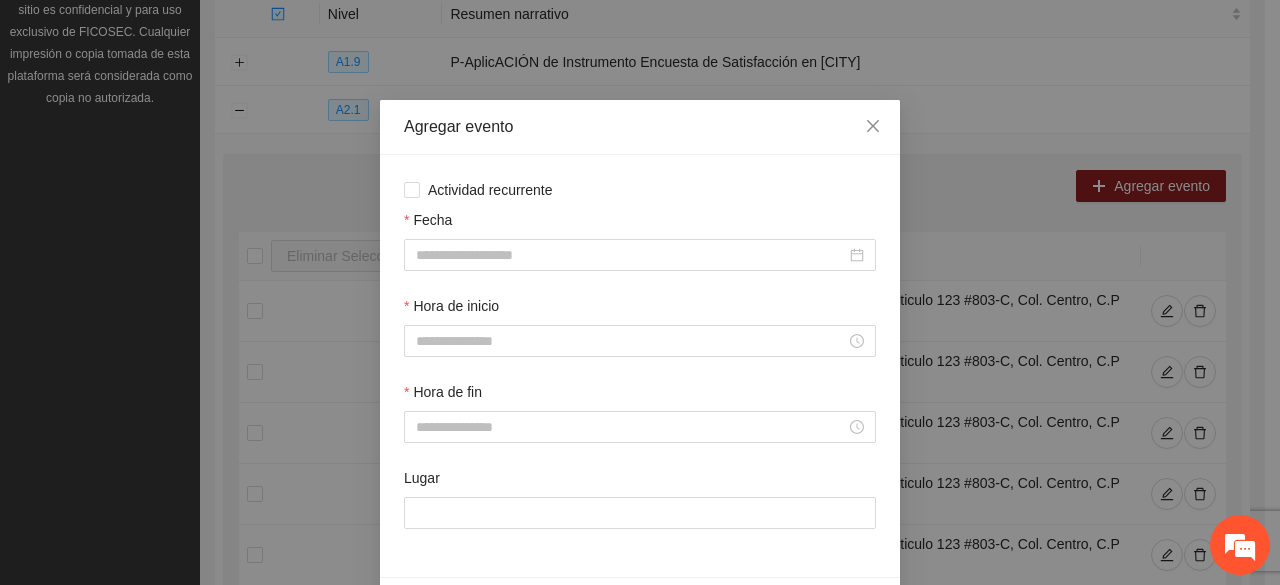 click at bounding box center (640, 255) 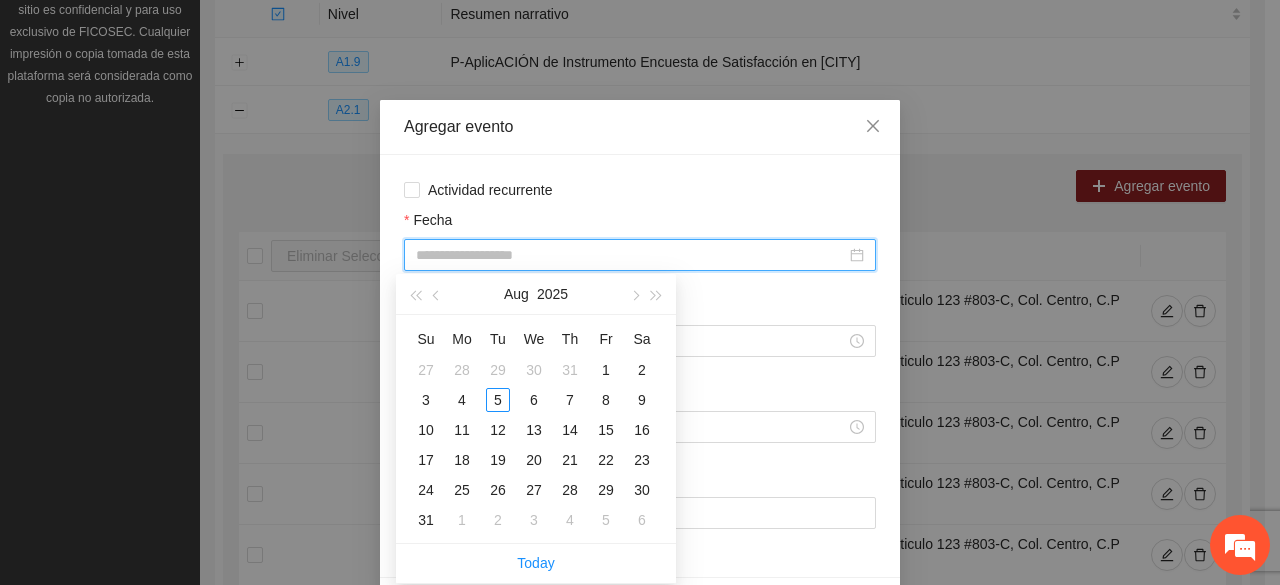 click on "Fecha" at bounding box center (631, 255) 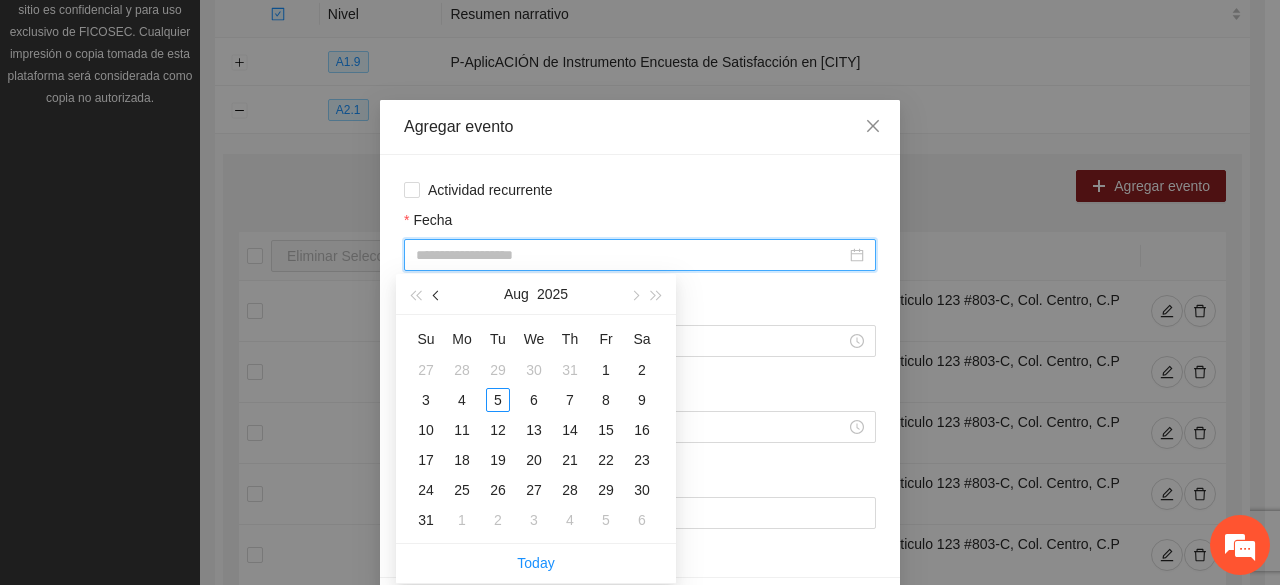 click at bounding box center [437, 294] 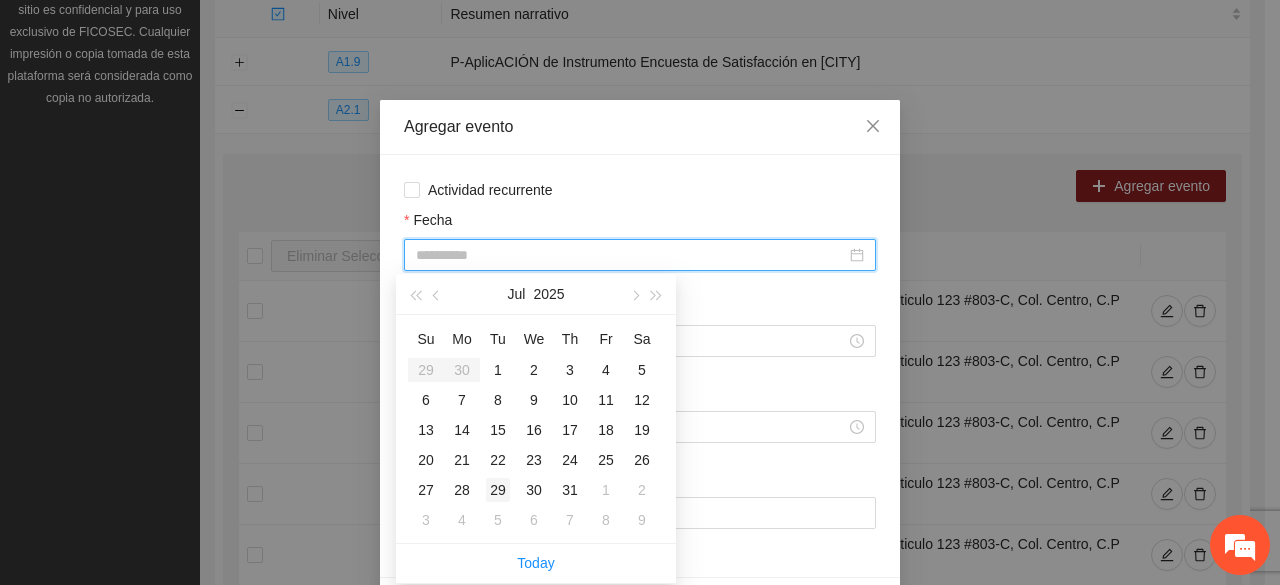 click on "29" at bounding box center (498, 490) 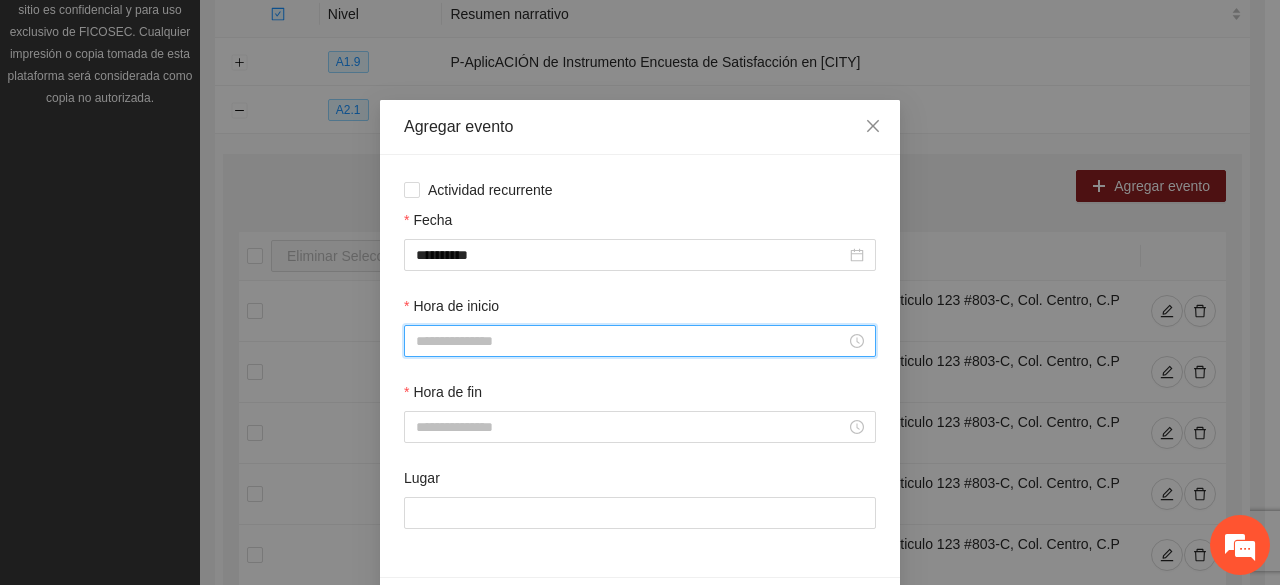 click on "Hora de inicio" at bounding box center (631, 341) 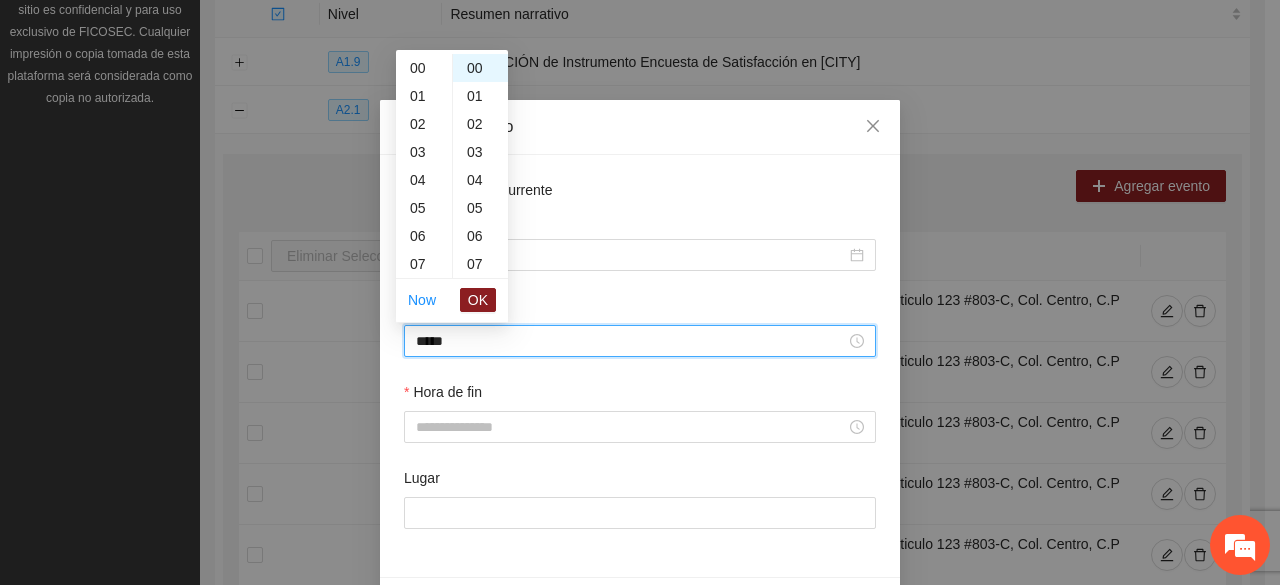 scroll, scrollTop: 392, scrollLeft: 0, axis: vertical 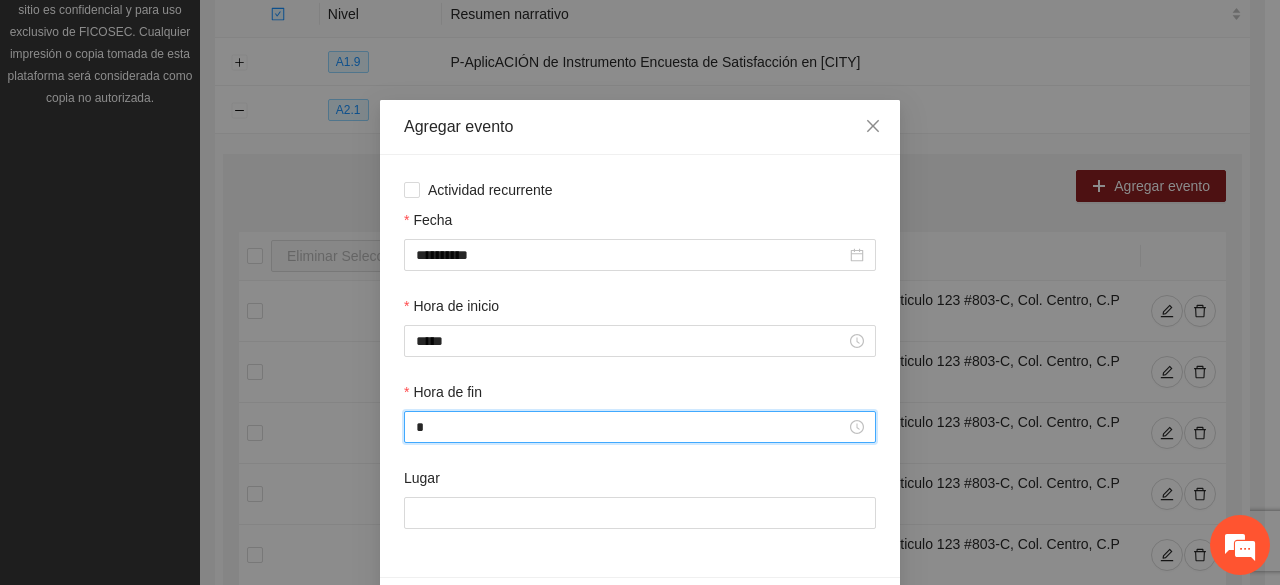click on "*" at bounding box center (631, 427) 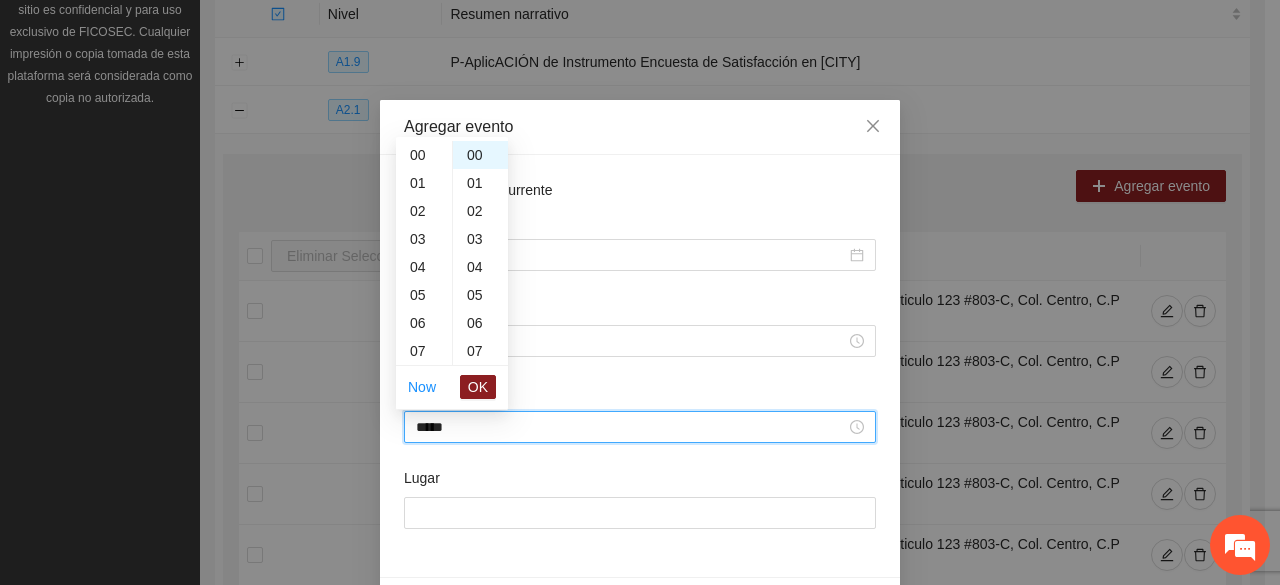 scroll, scrollTop: 420, scrollLeft: 0, axis: vertical 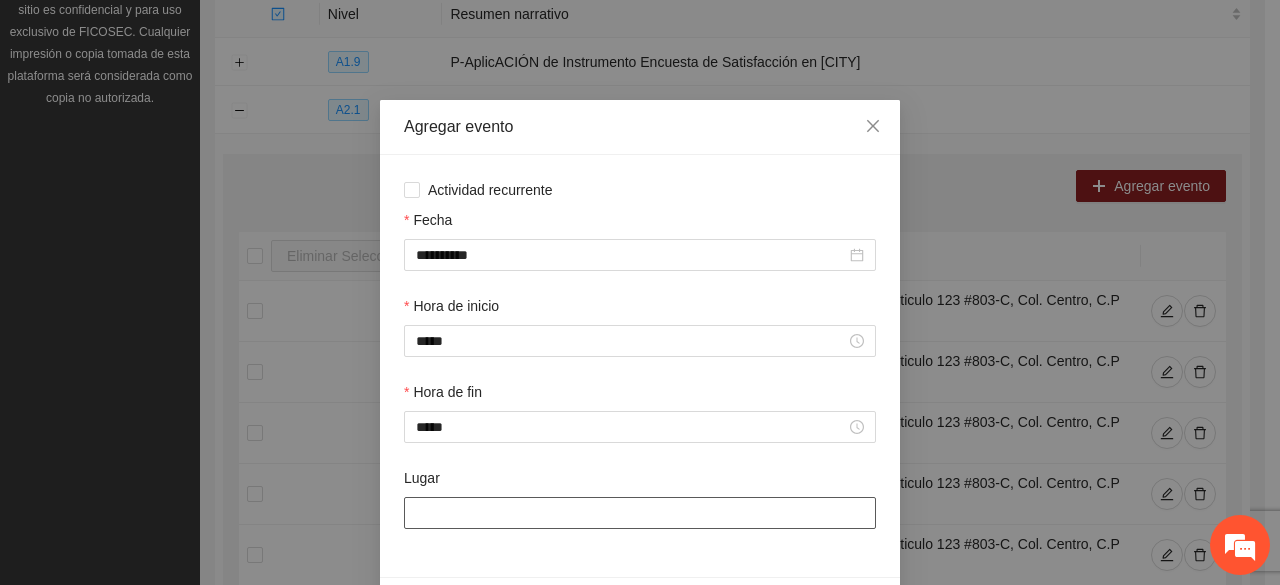 click on "Lugar" at bounding box center (640, 513) 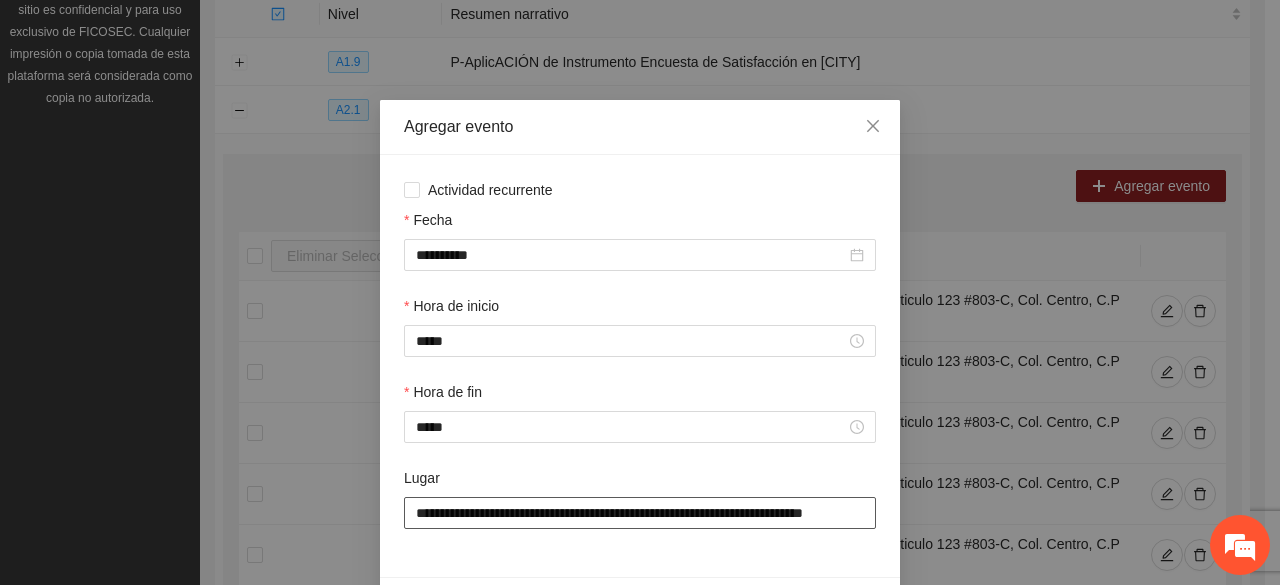 scroll, scrollTop: 0, scrollLeft: 36, axis: horizontal 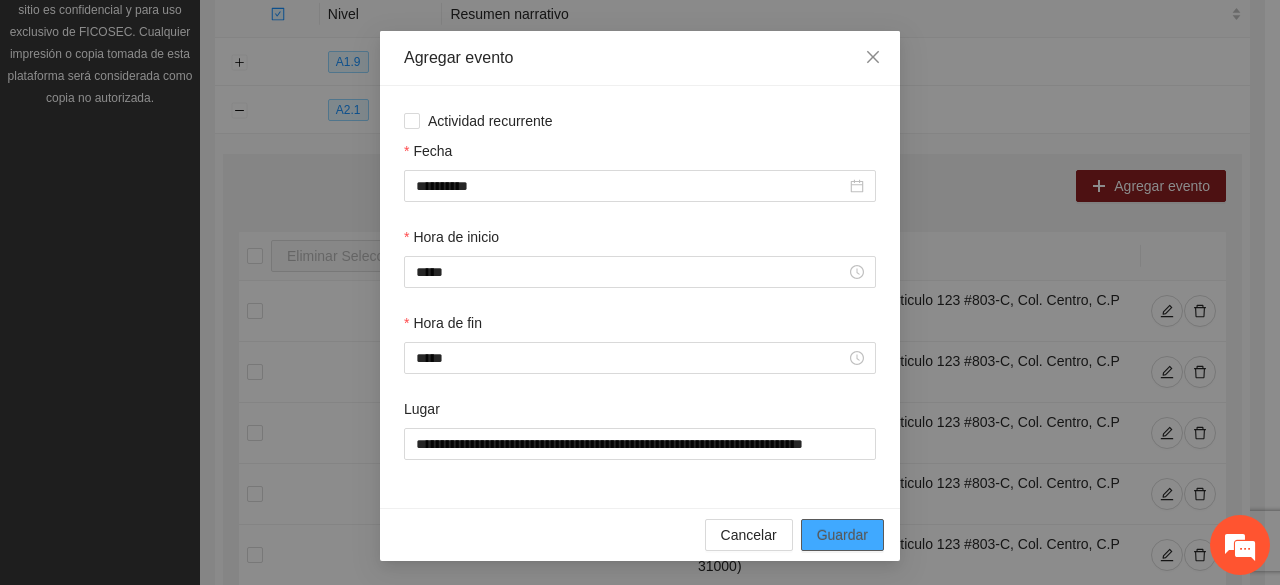 click on "Guardar" at bounding box center [842, 535] 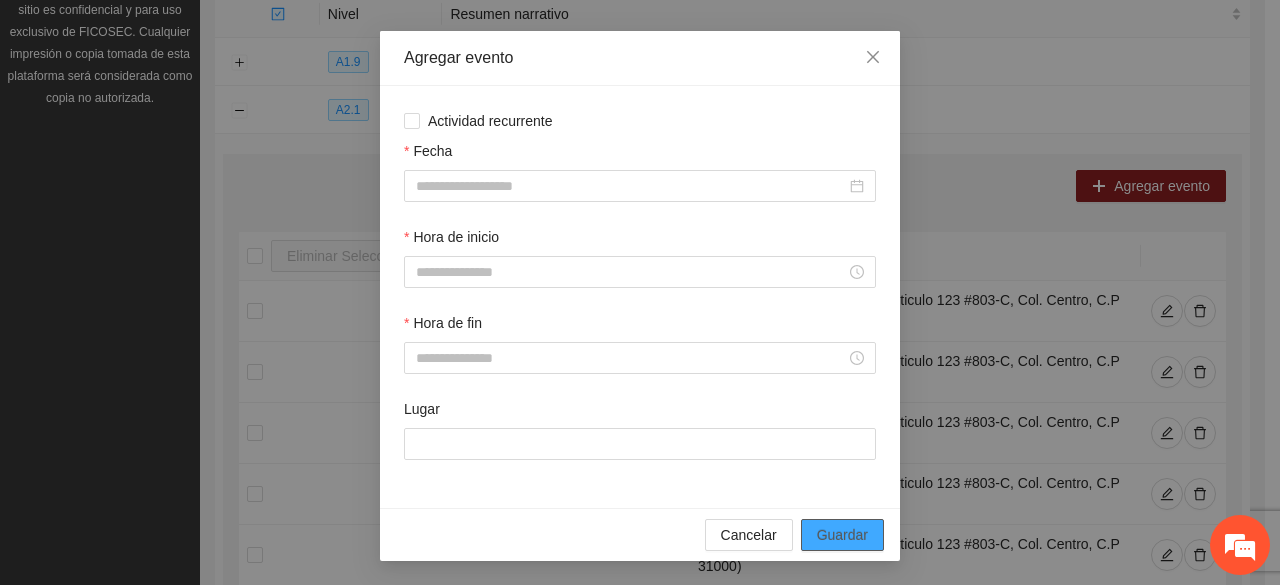scroll, scrollTop: 0, scrollLeft: 0, axis: both 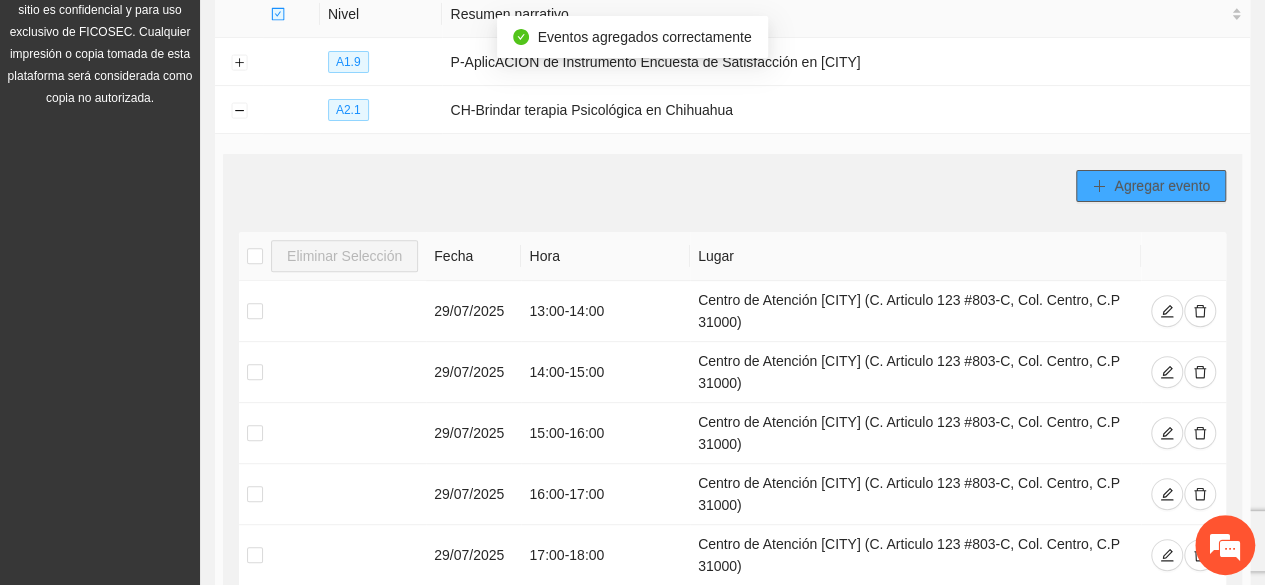 click on "Agregar evento" at bounding box center (1151, 186) 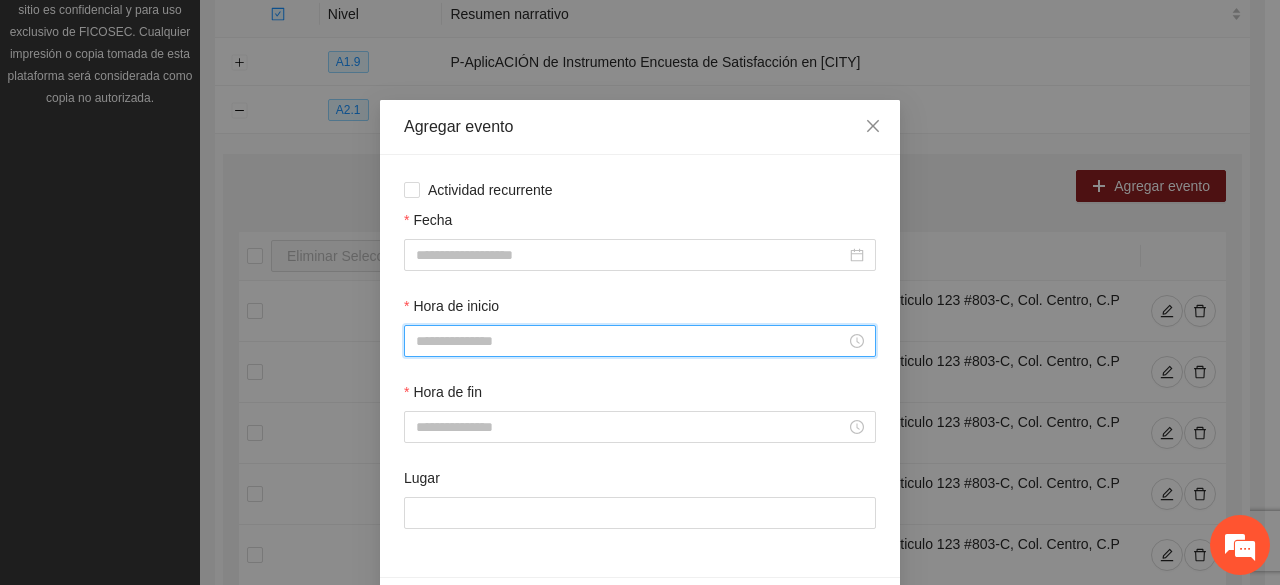 click on "Hora de inicio" at bounding box center (631, 341) 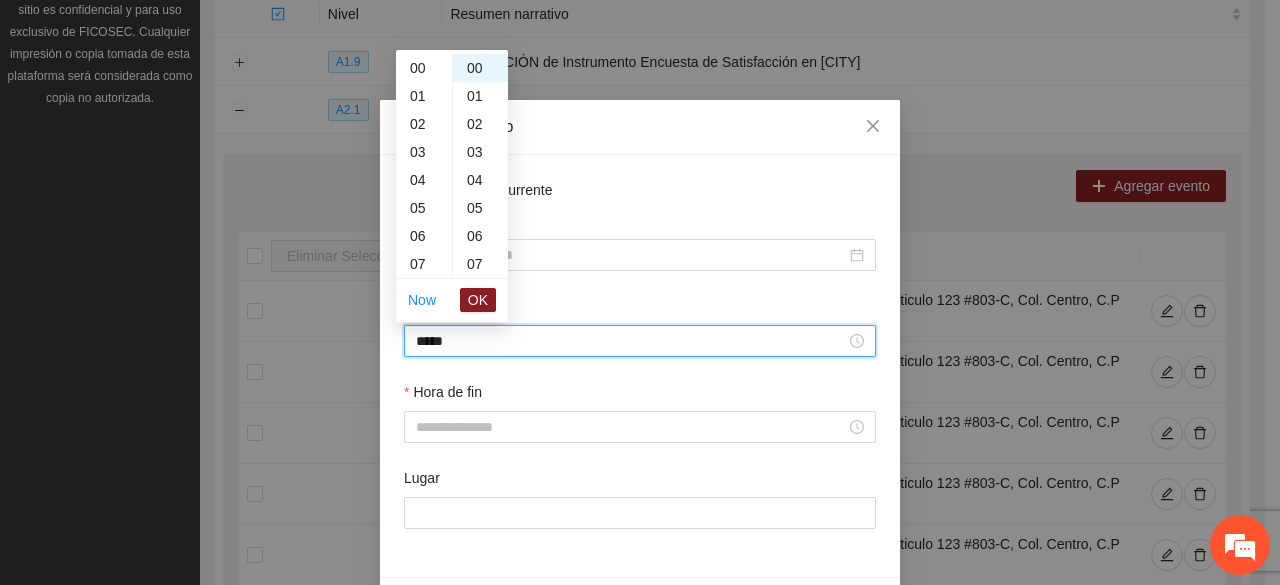 scroll, scrollTop: 364, scrollLeft: 0, axis: vertical 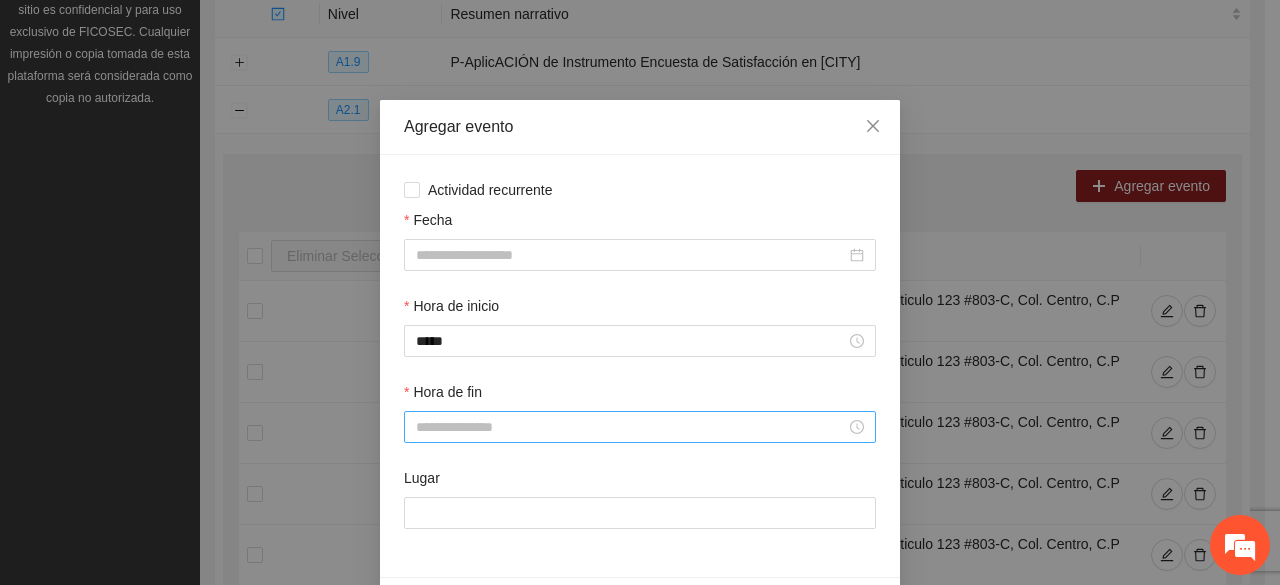 click at bounding box center (640, 427) 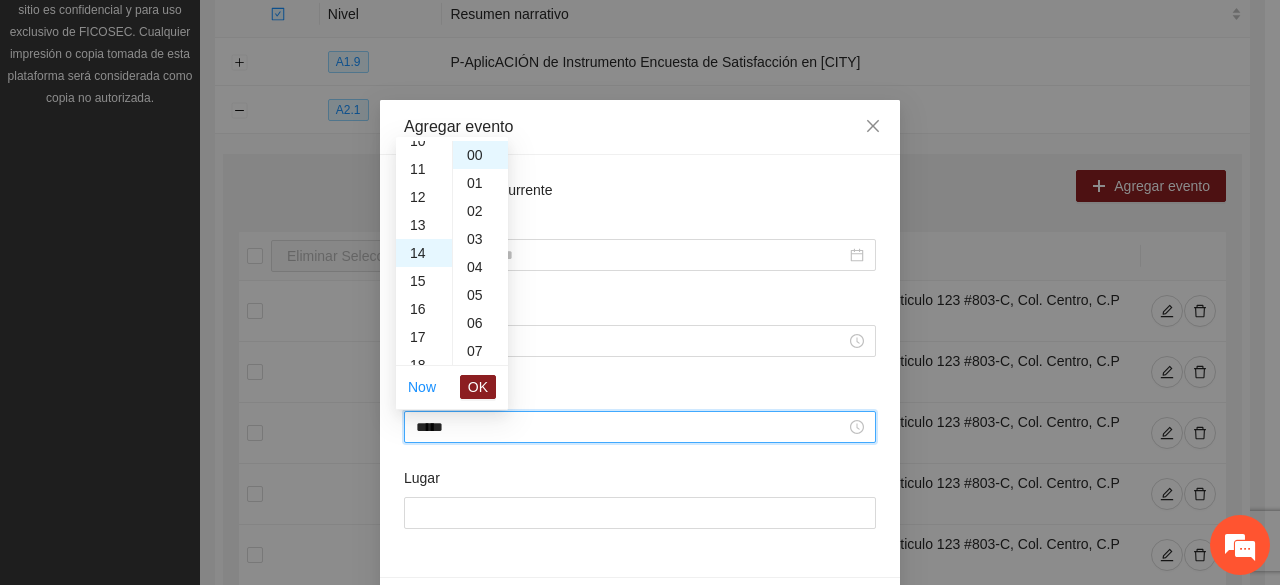 scroll, scrollTop: 392, scrollLeft: 0, axis: vertical 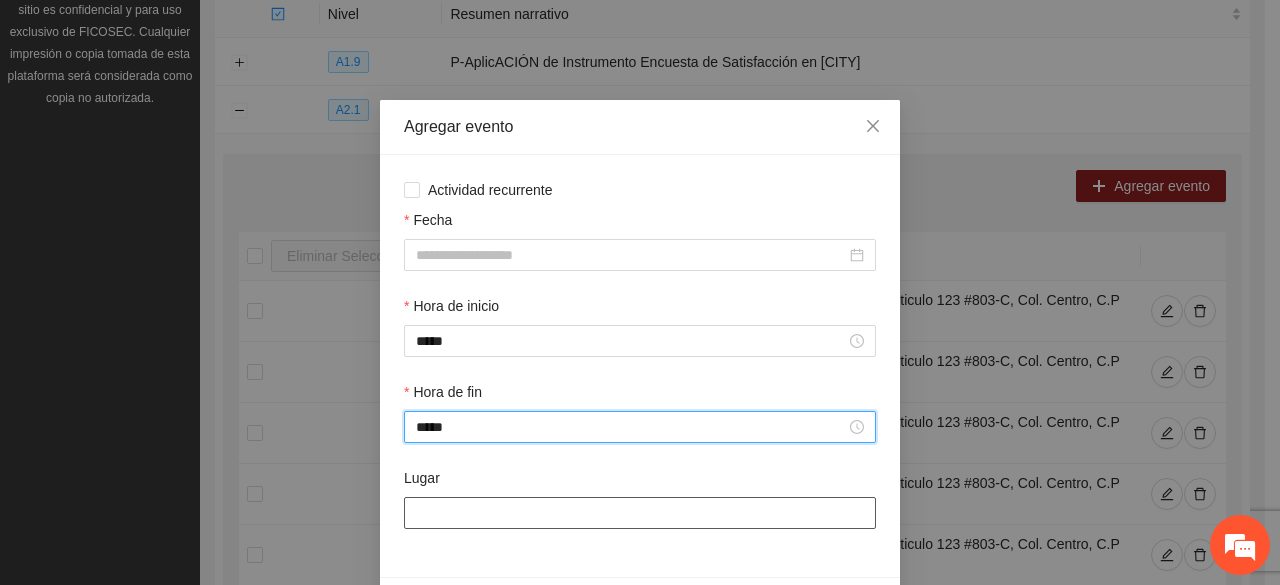 click on "Lugar" at bounding box center [640, 513] 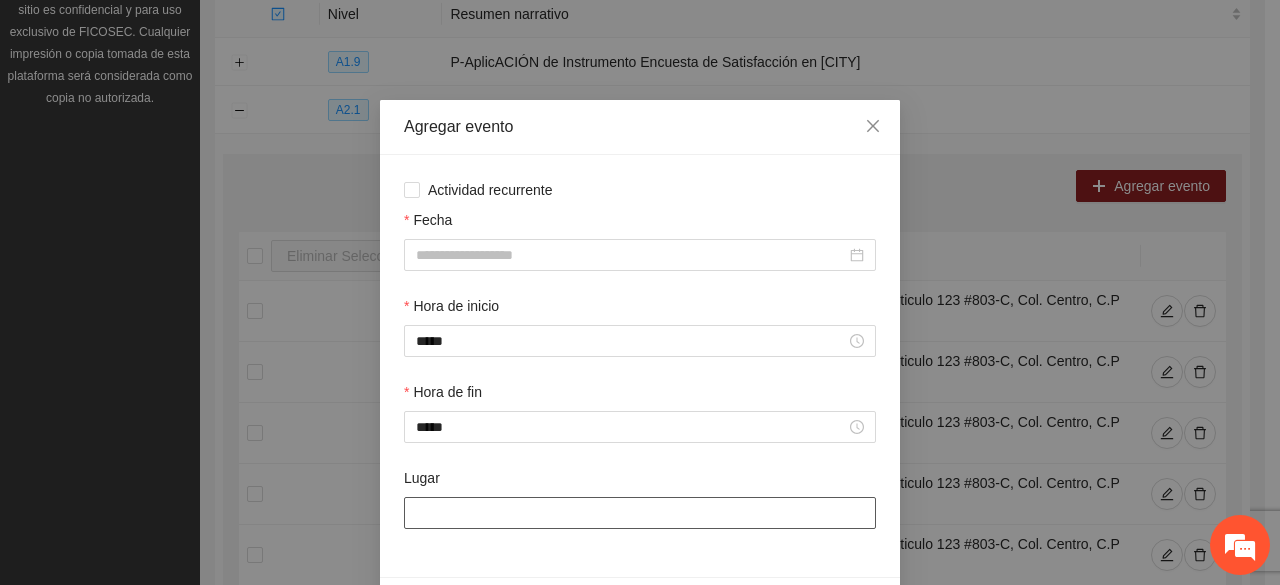 paste on "**********" 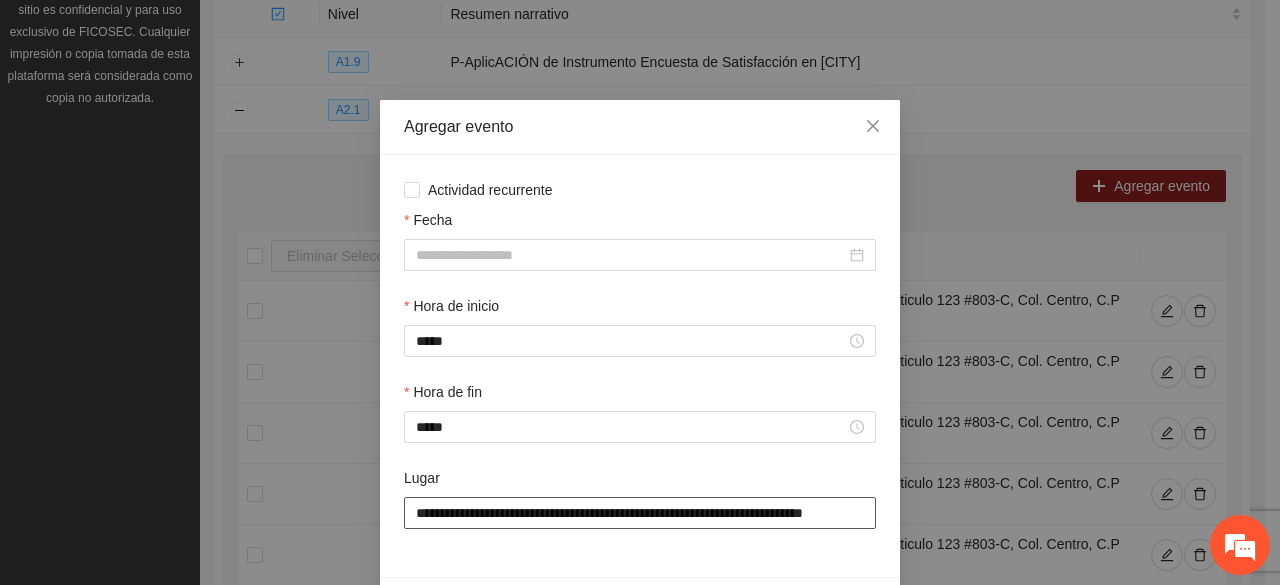 scroll, scrollTop: 0, scrollLeft: 36, axis: horizontal 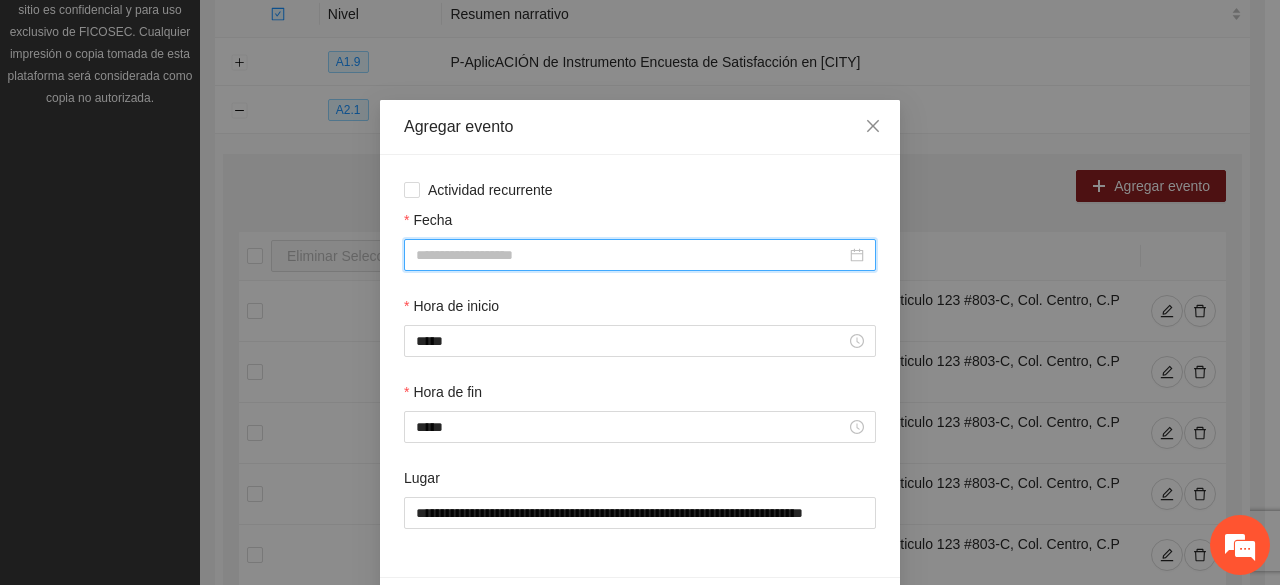click on "Fecha" at bounding box center (631, 255) 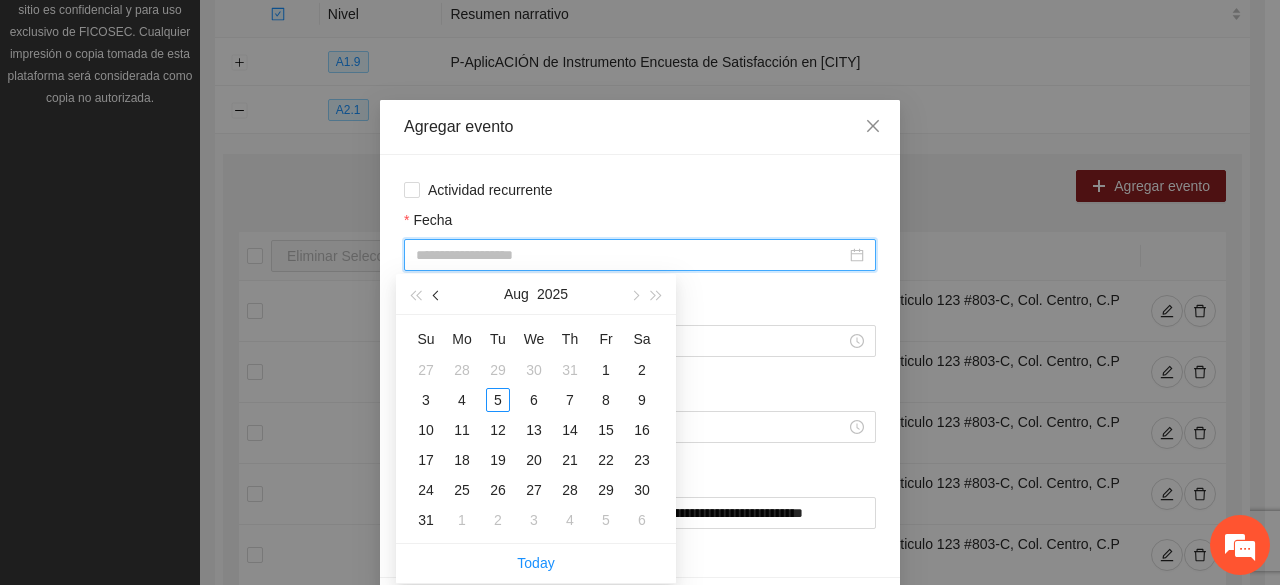 click at bounding box center (438, 296) 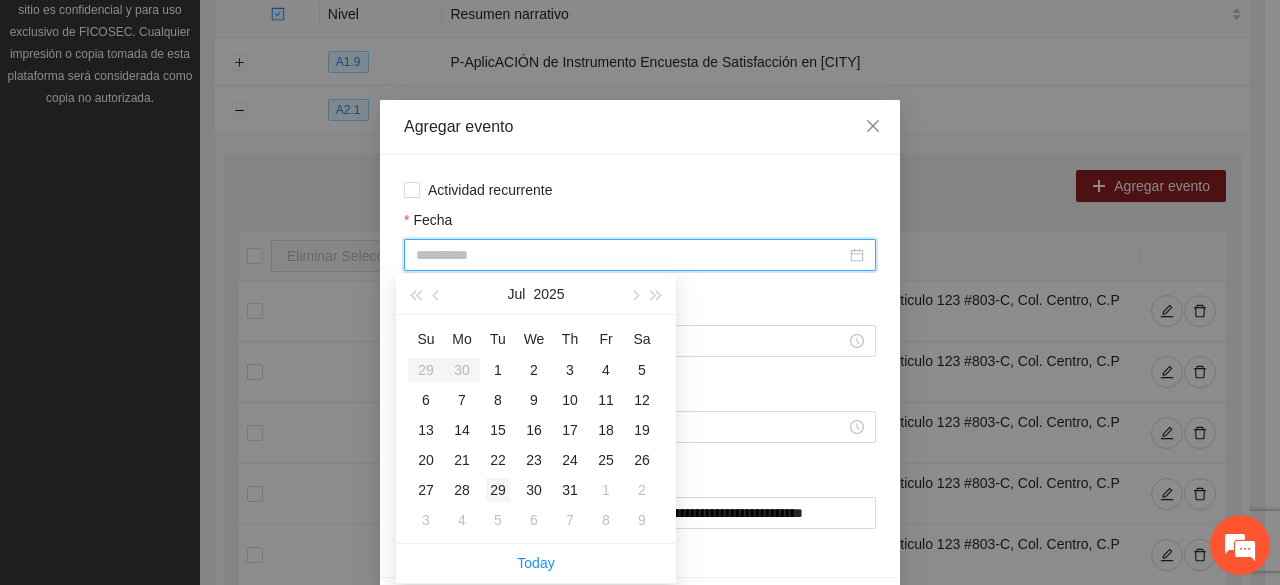 click on "29" at bounding box center [498, 490] 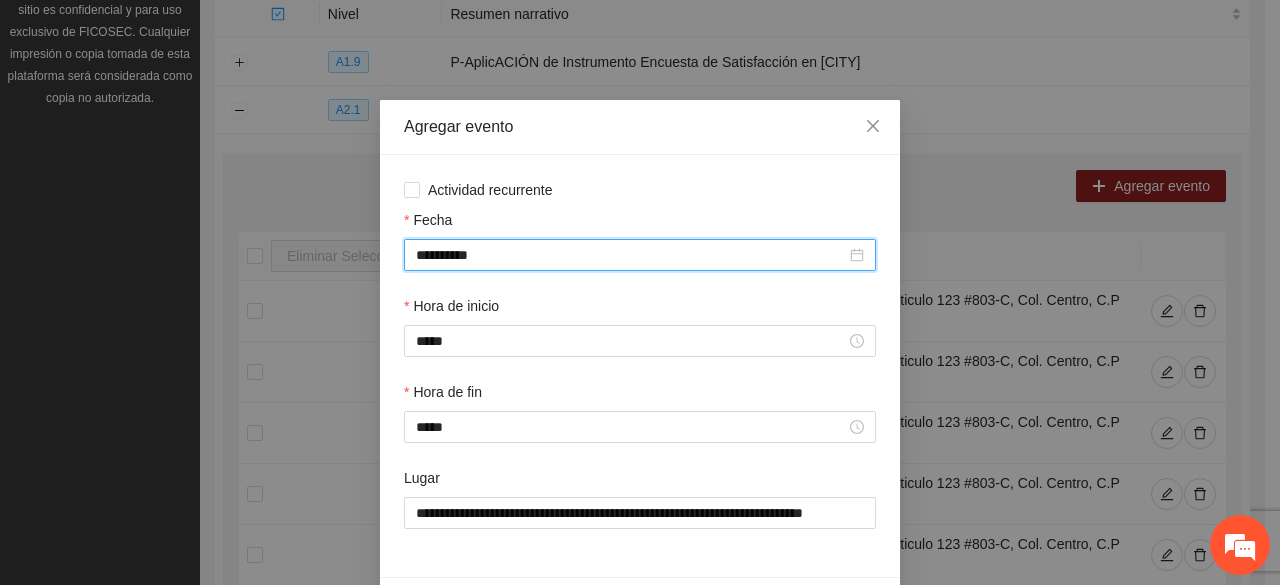 scroll, scrollTop: 70, scrollLeft: 0, axis: vertical 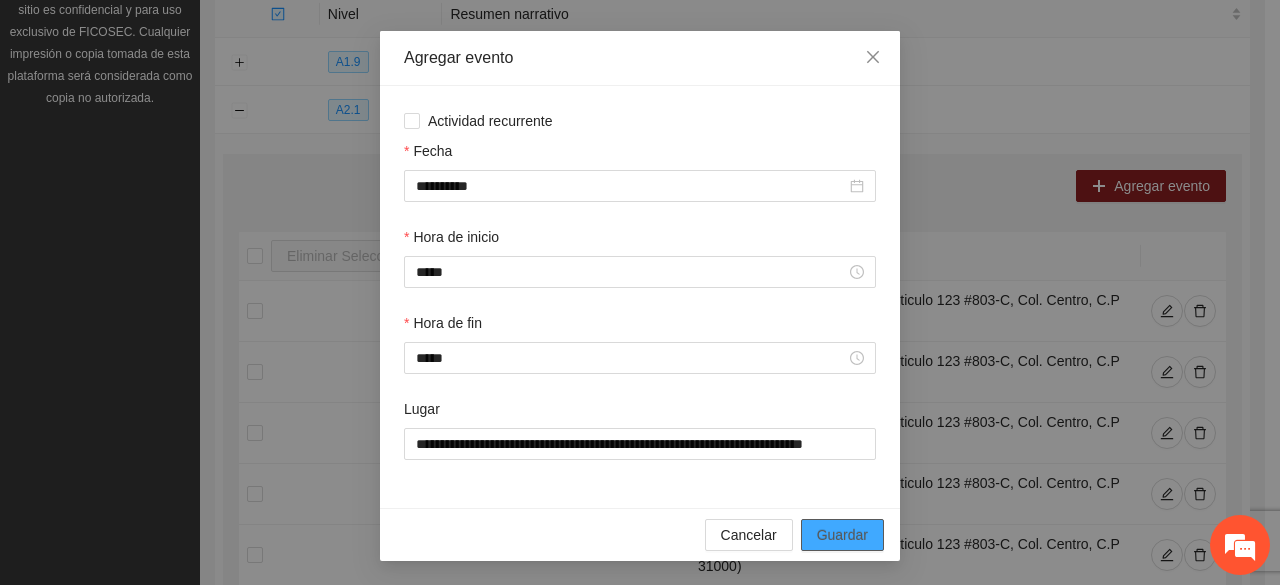 click on "Guardar" at bounding box center (842, 535) 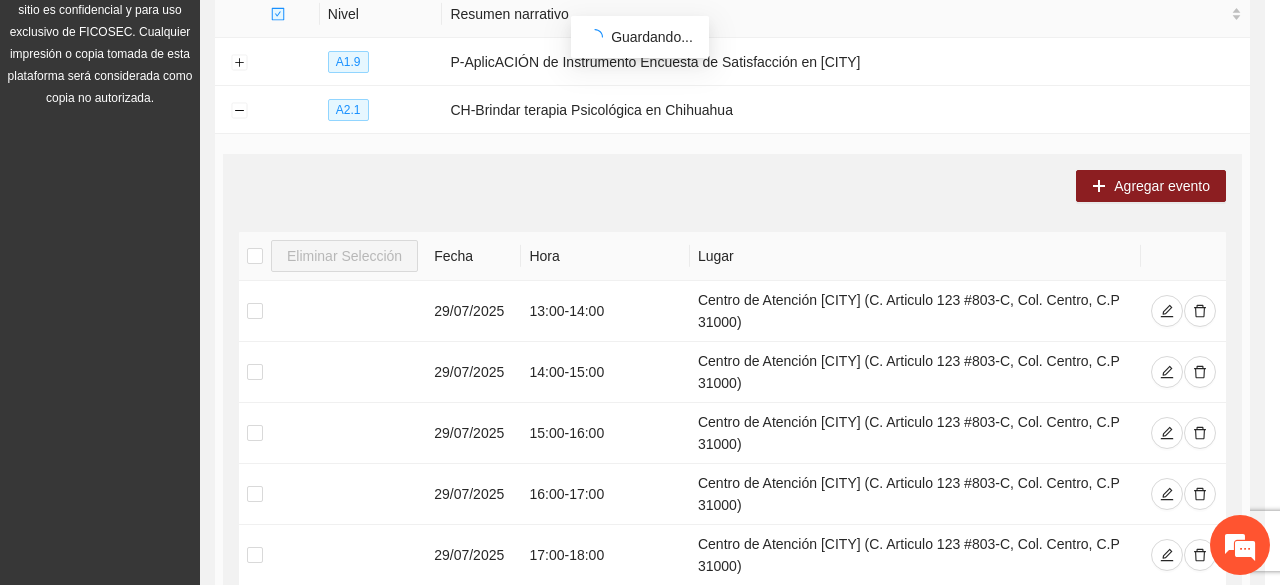 scroll, scrollTop: 0, scrollLeft: 0, axis: both 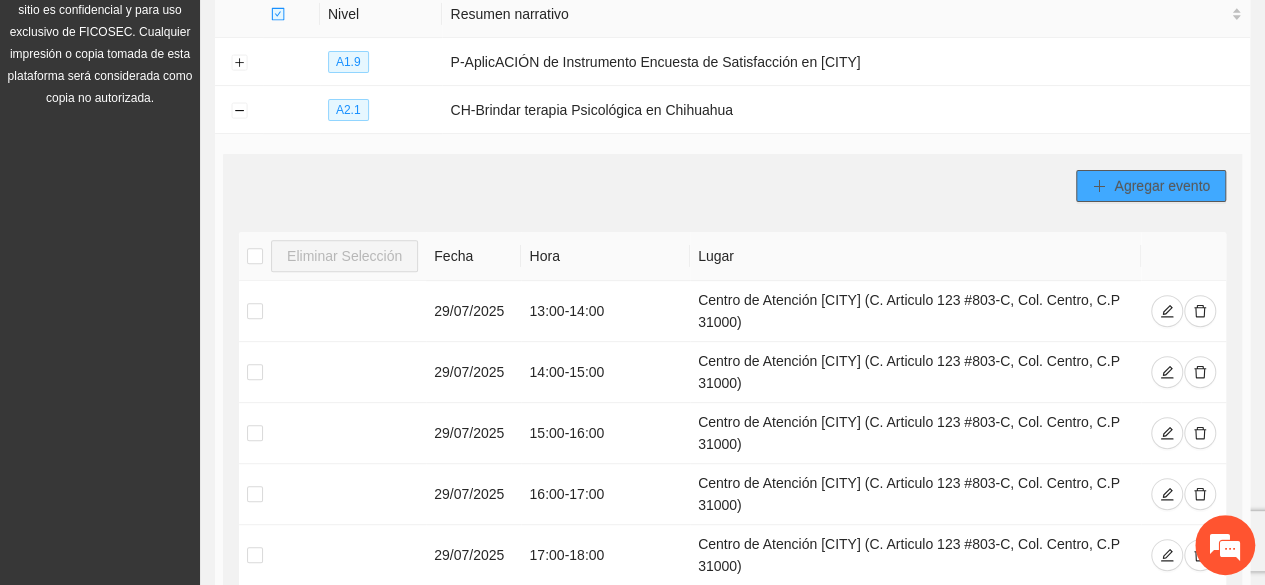click on "Agregar evento" at bounding box center (1162, 186) 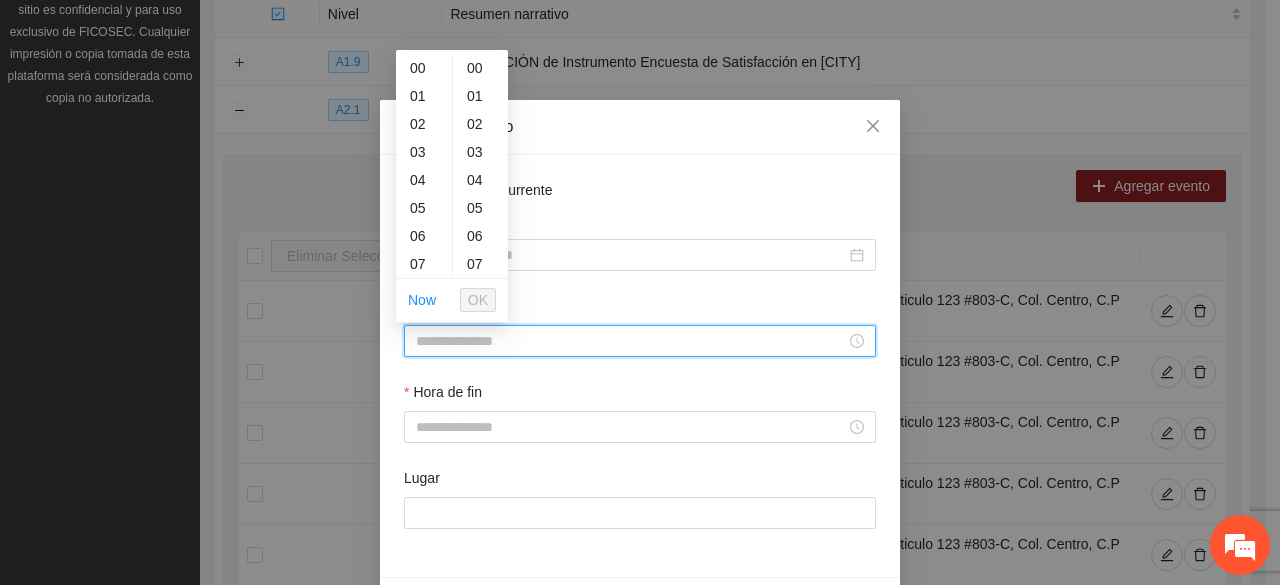 click on "Hora de inicio" at bounding box center [631, 341] 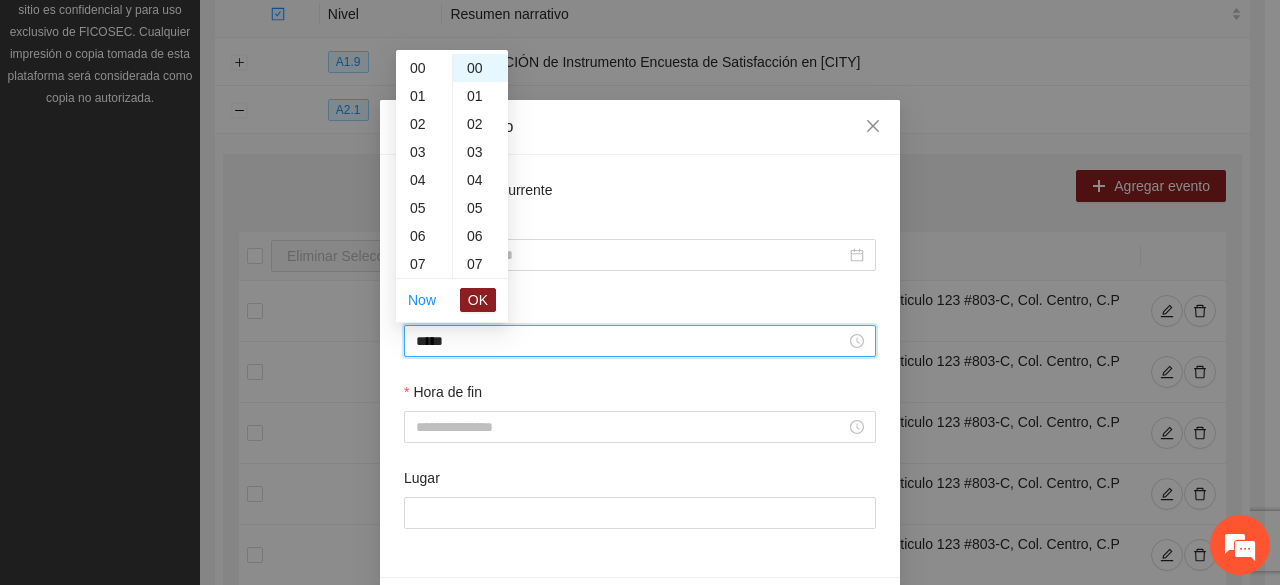 scroll, scrollTop: 476, scrollLeft: 0, axis: vertical 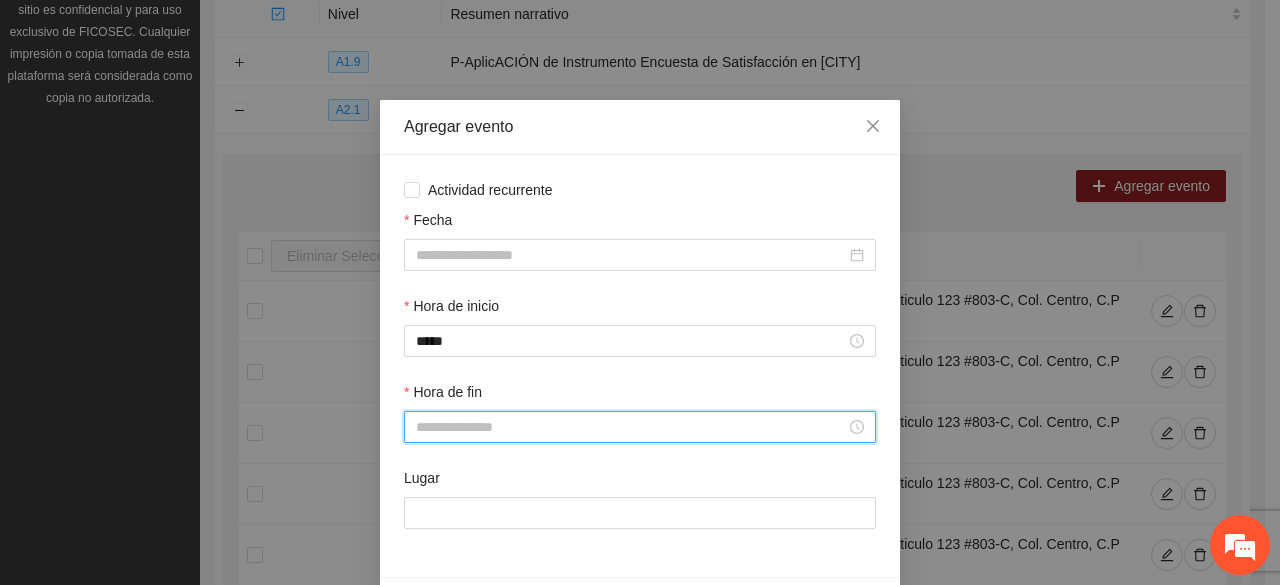 click on "Hora de fin" at bounding box center [631, 427] 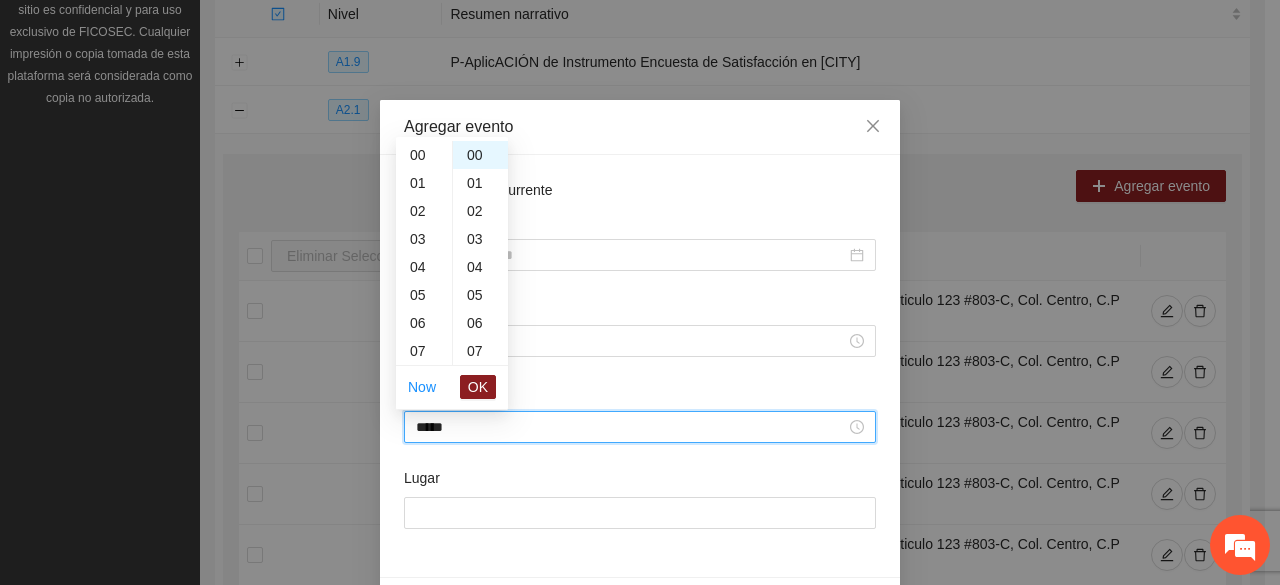 scroll, scrollTop: 504, scrollLeft: 0, axis: vertical 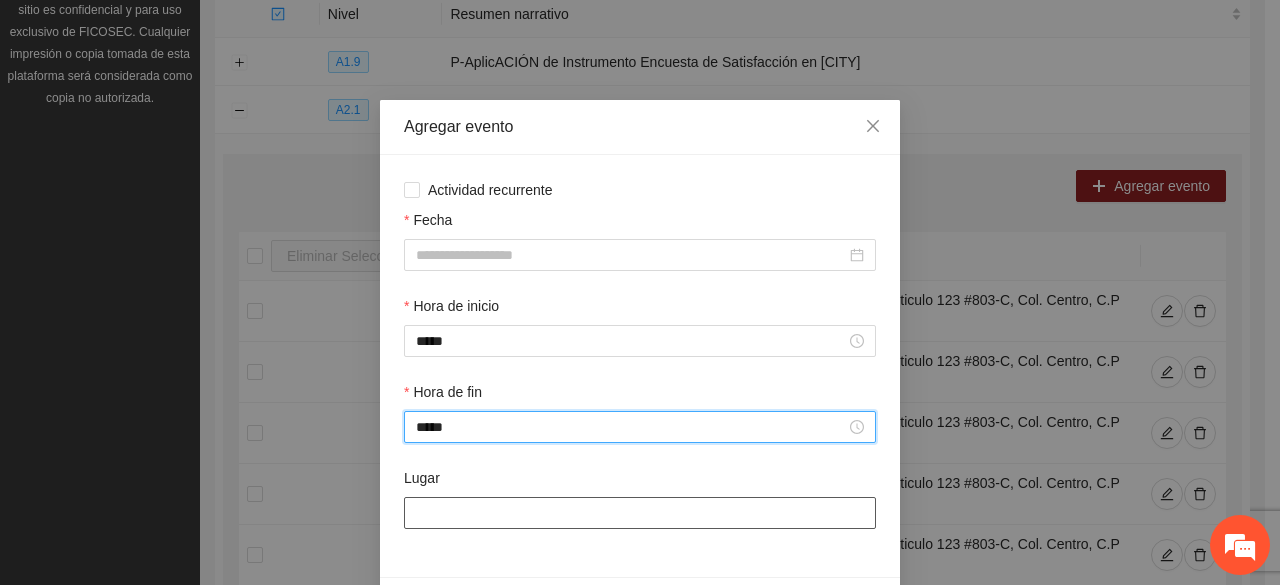 click on "Lugar" at bounding box center (640, 513) 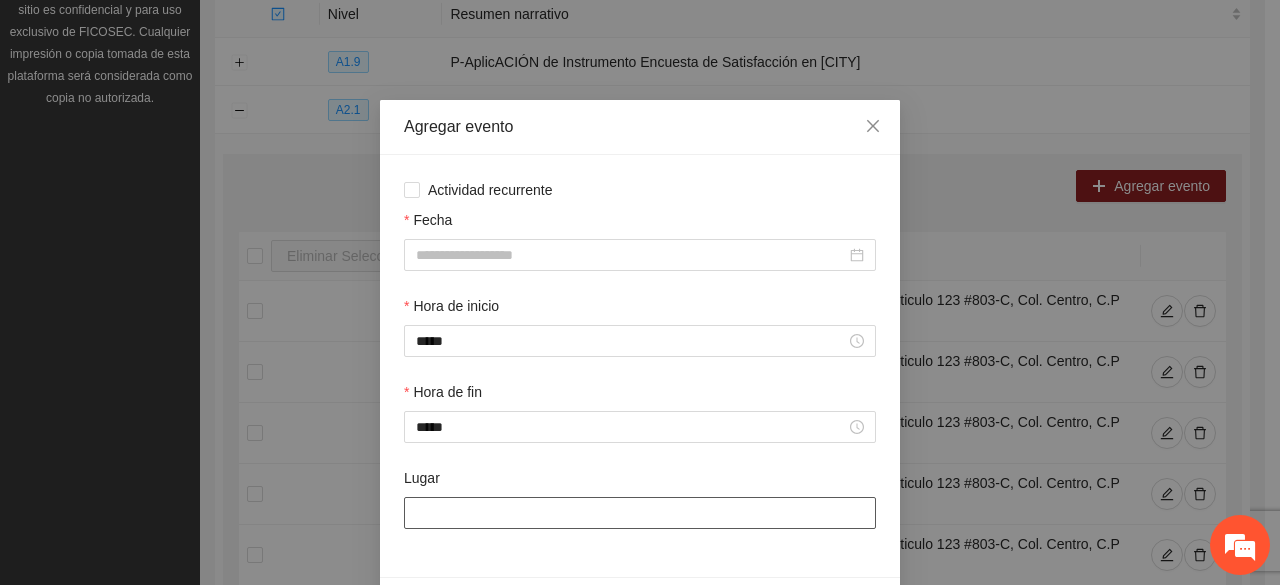 paste on "**********" 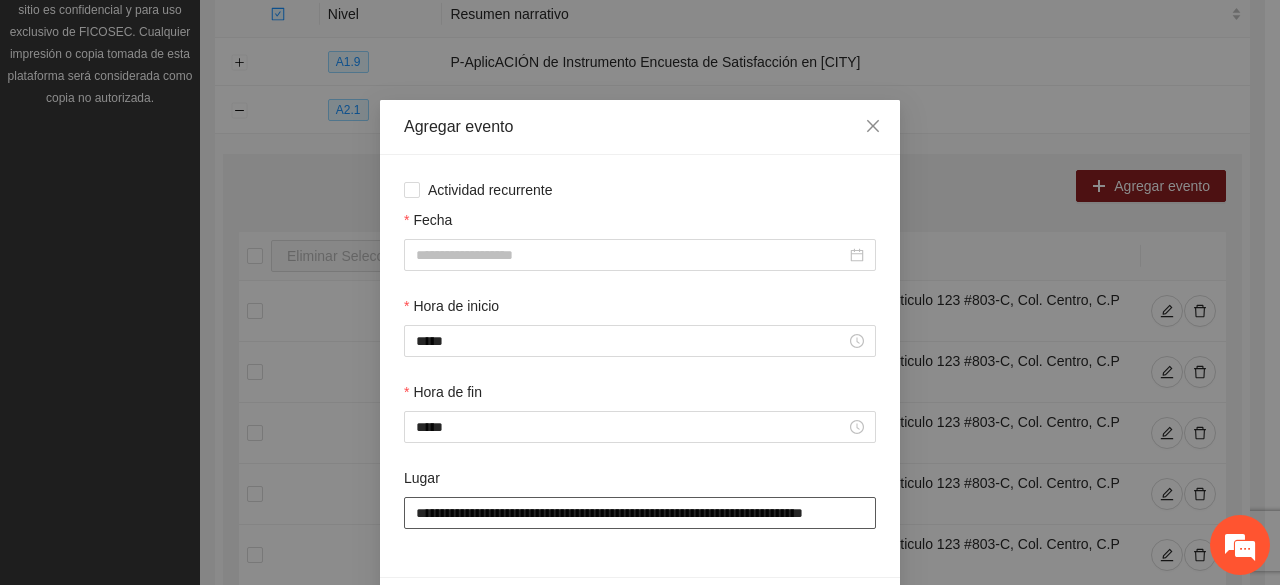 scroll, scrollTop: 0, scrollLeft: 36, axis: horizontal 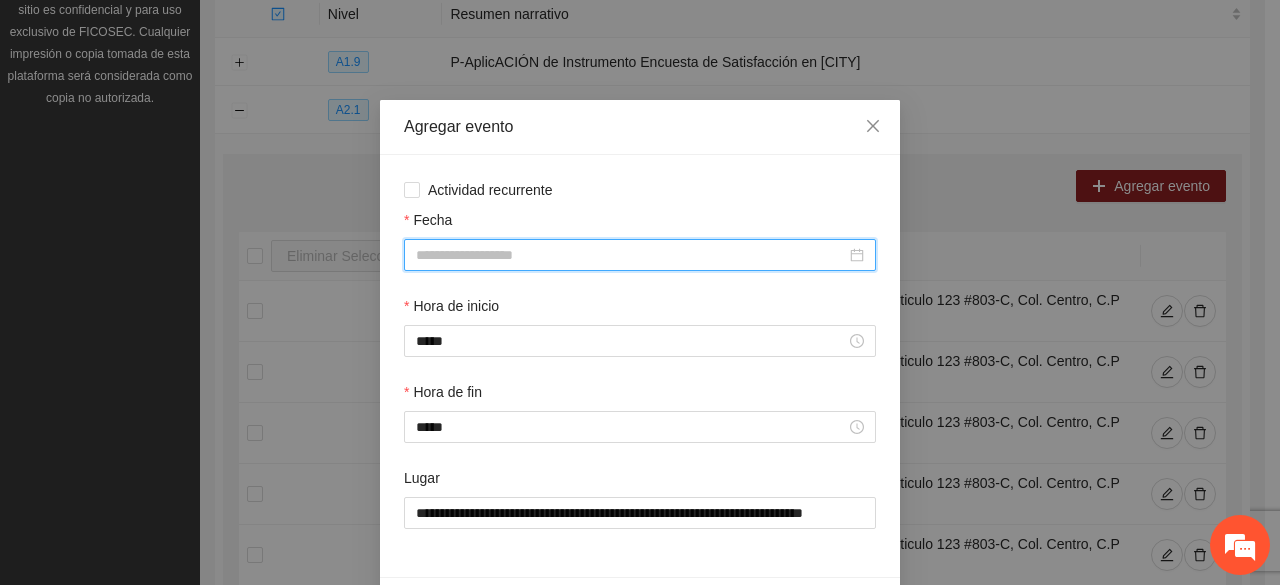 click on "Fecha" at bounding box center [631, 255] 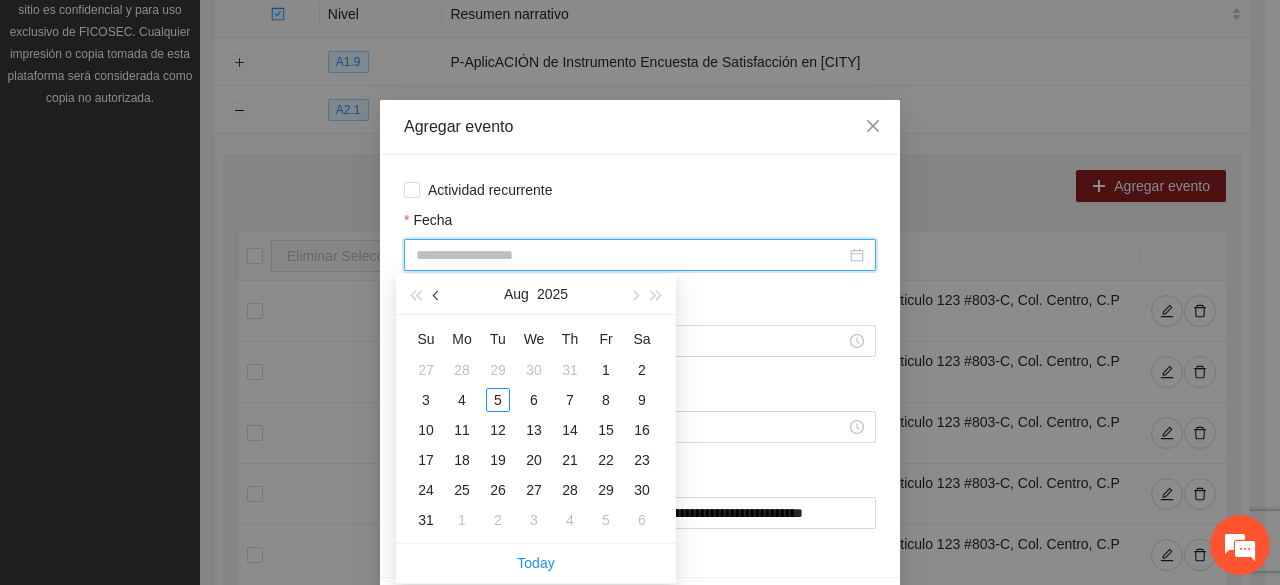 click at bounding box center (437, 294) 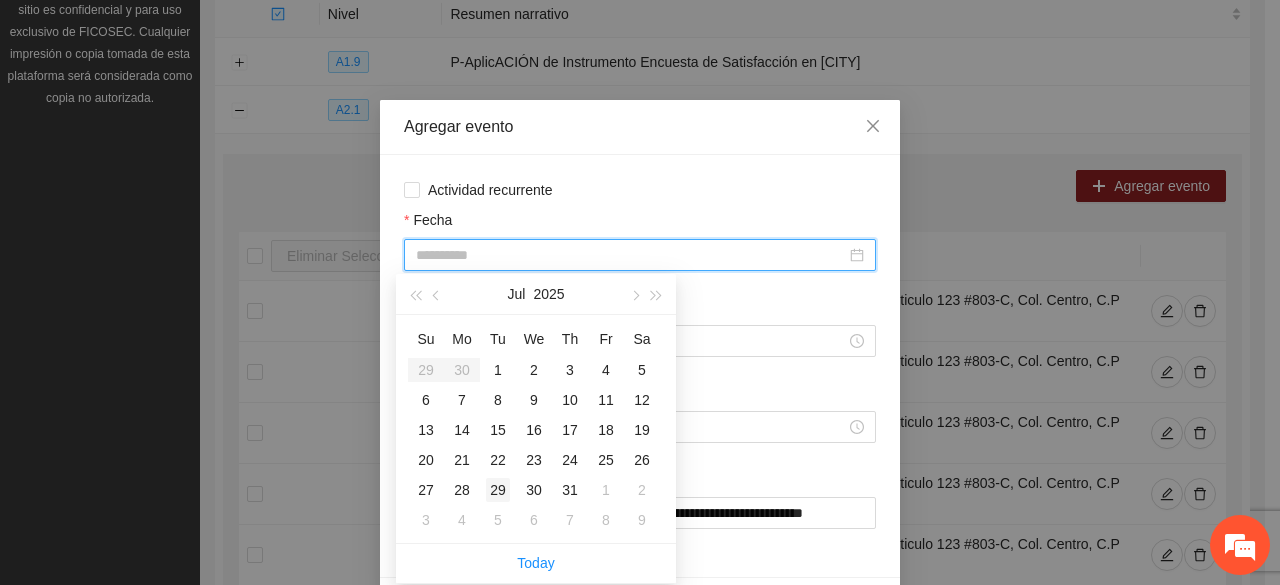 click on "29" at bounding box center (498, 490) 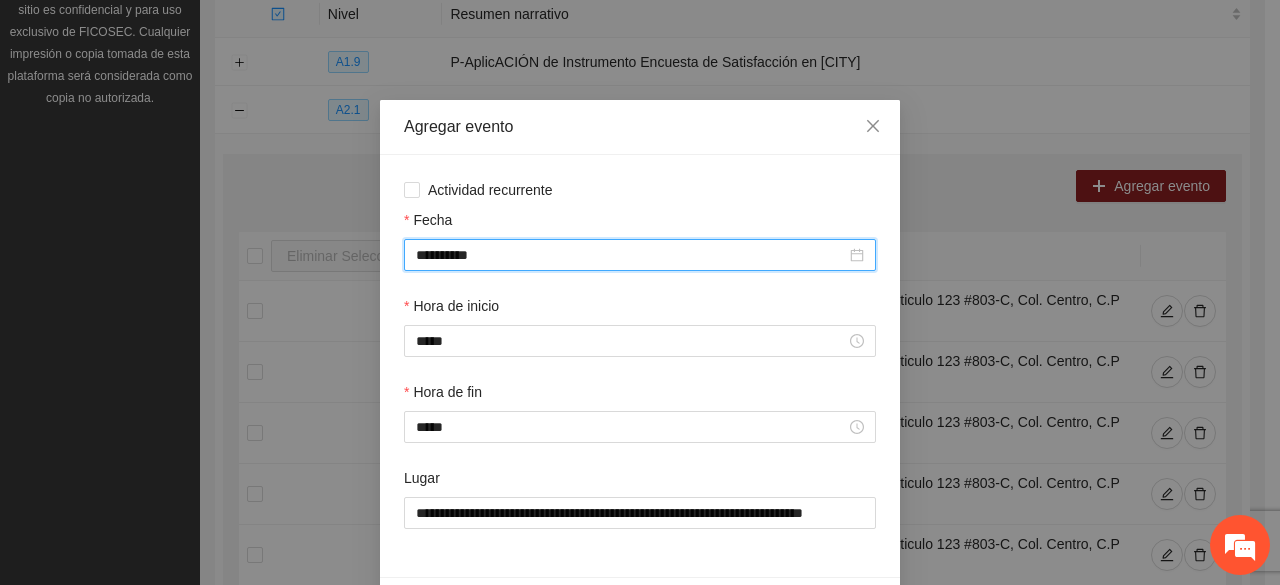 scroll, scrollTop: 70, scrollLeft: 0, axis: vertical 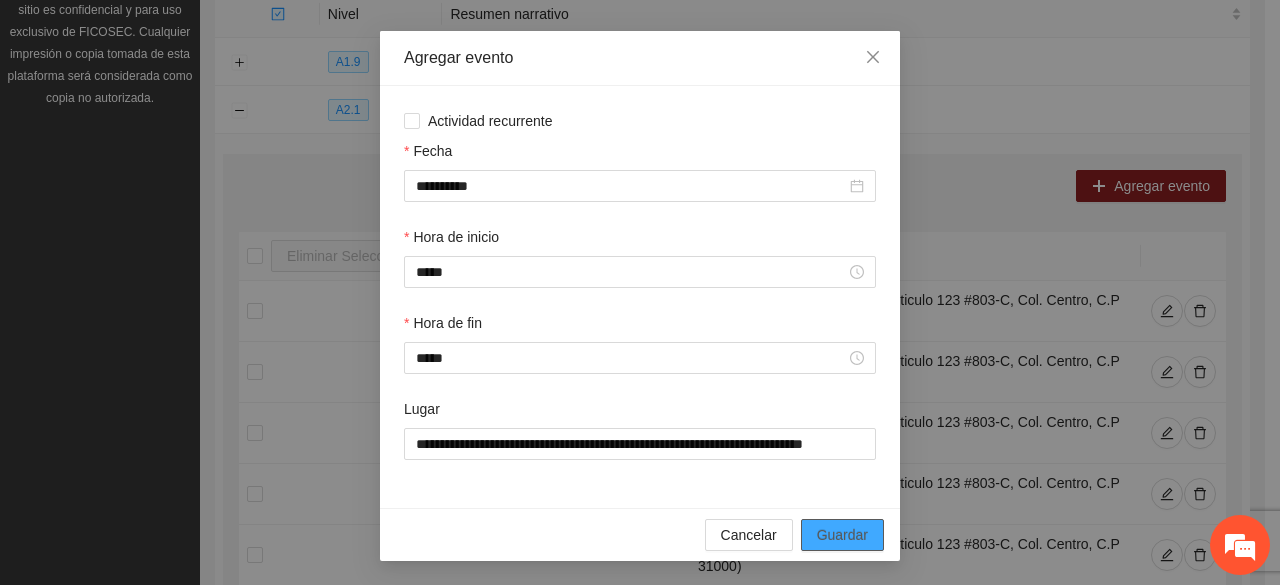 click on "Guardar" at bounding box center (842, 535) 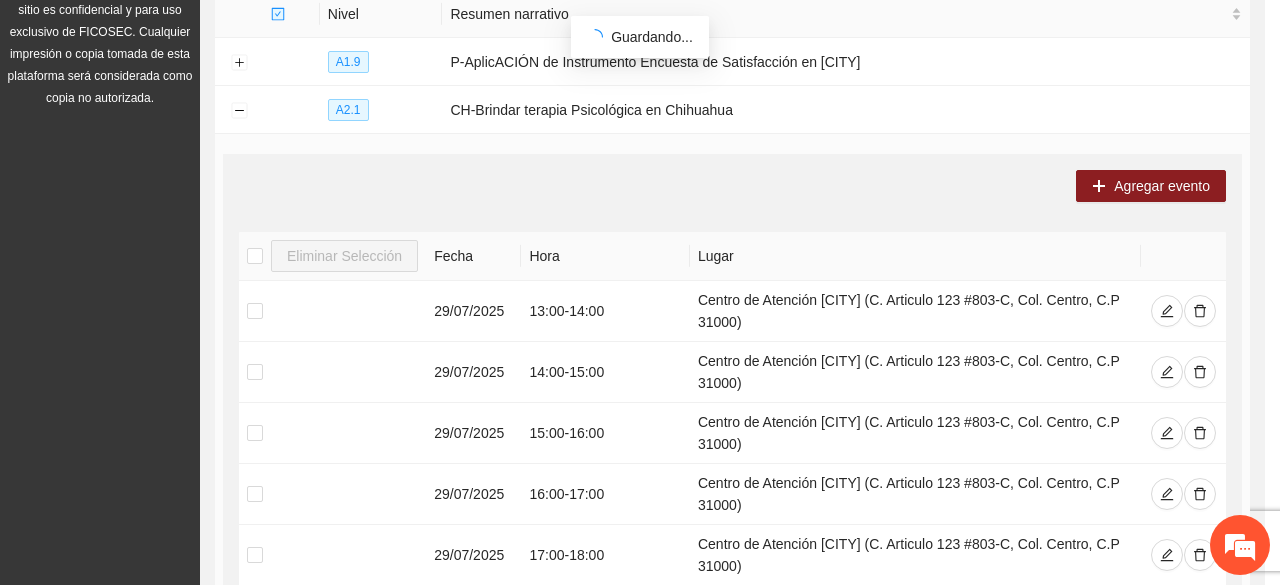 scroll, scrollTop: 0, scrollLeft: 0, axis: both 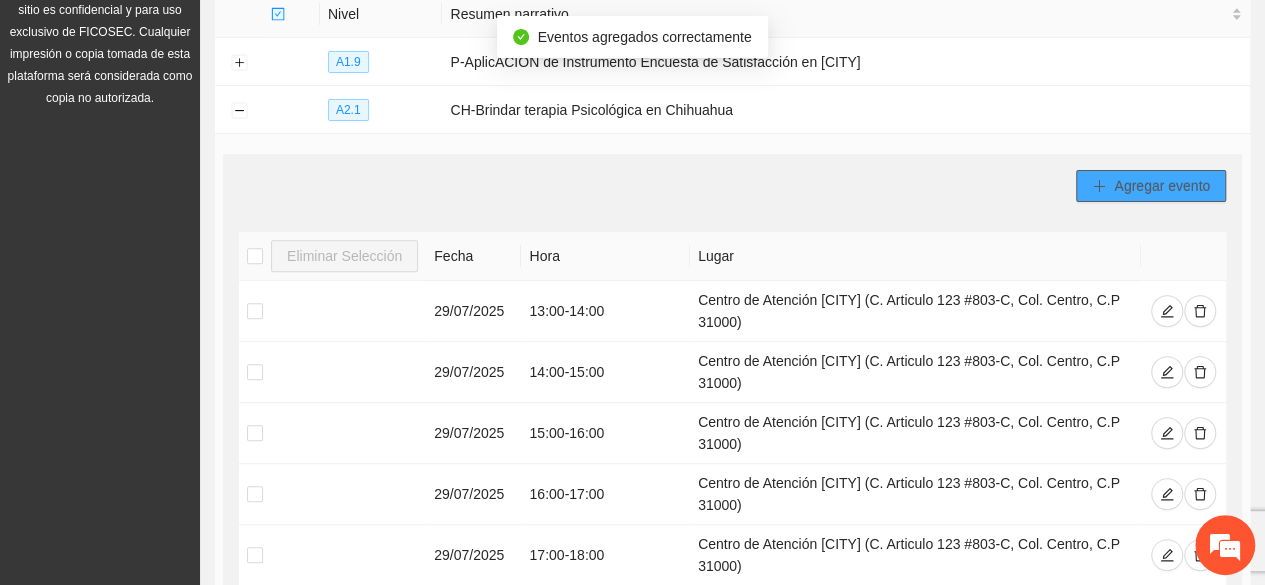 click on "Agregar evento" at bounding box center [1162, 186] 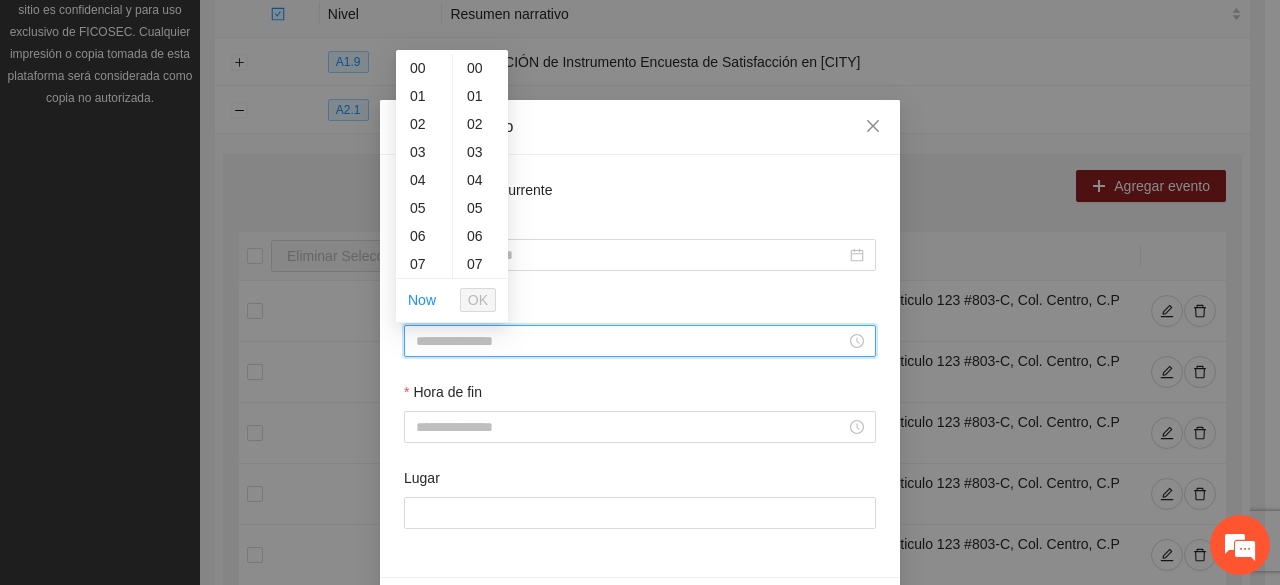 click on "Hora de inicio" at bounding box center (631, 341) 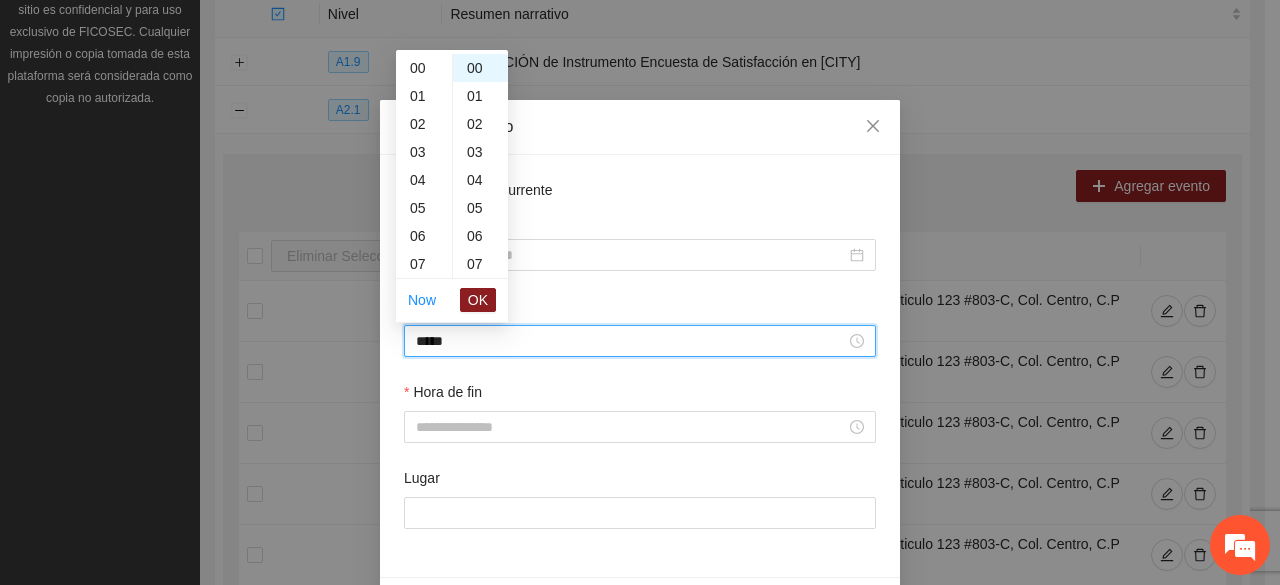 scroll, scrollTop: 448, scrollLeft: 0, axis: vertical 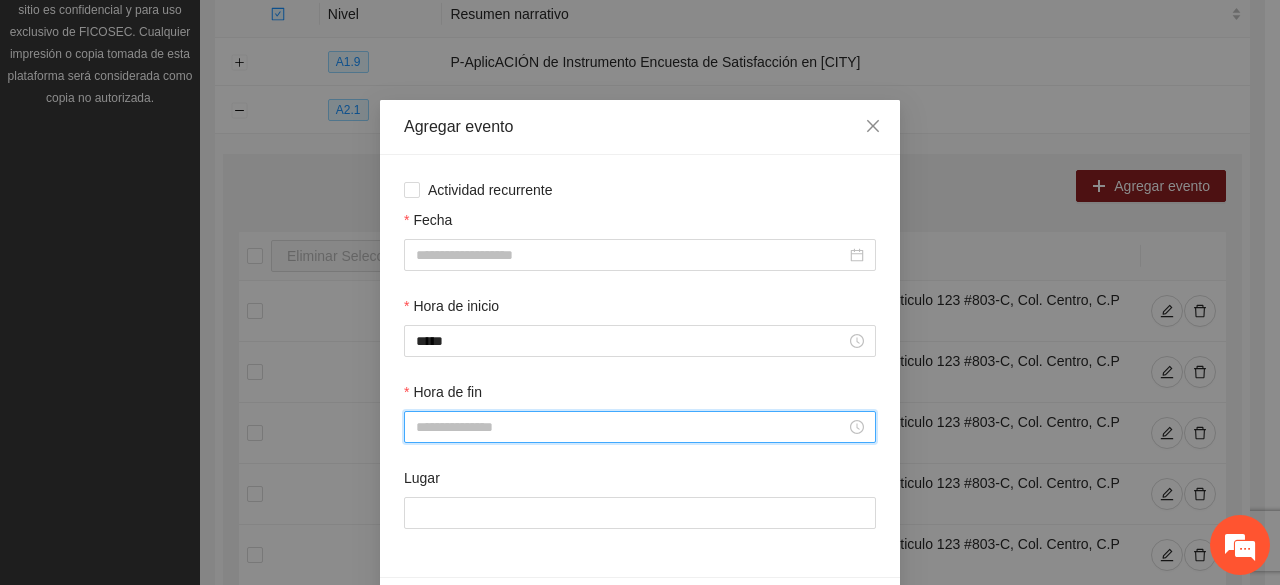 click on "Hora de fin" at bounding box center [631, 427] 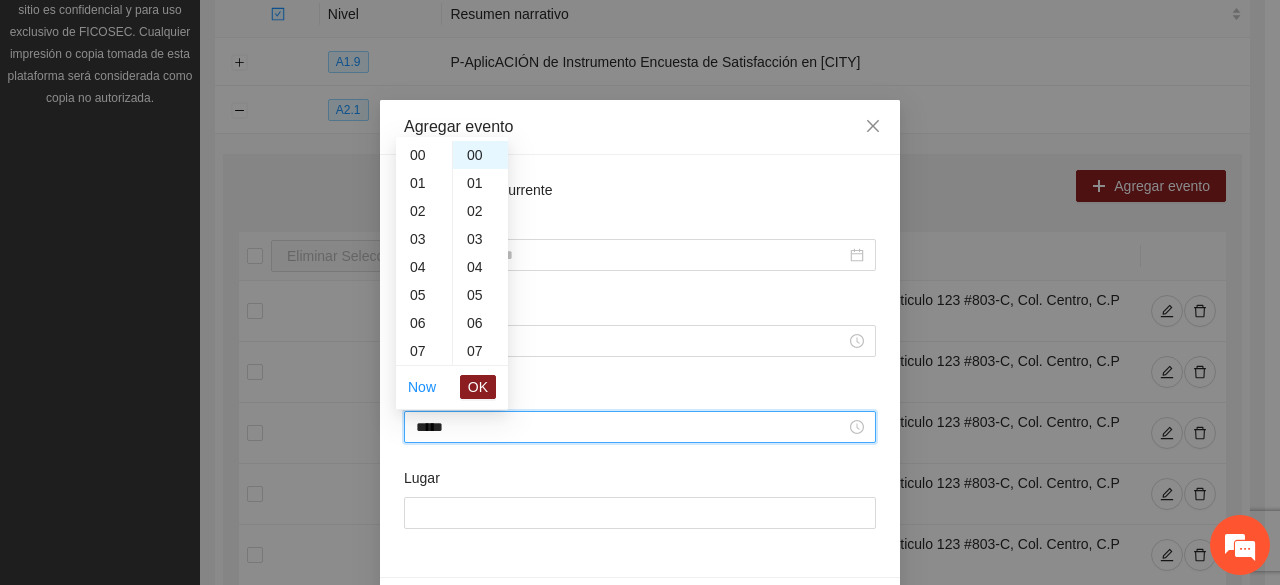 scroll, scrollTop: 476, scrollLeft: 0, axis: vertical 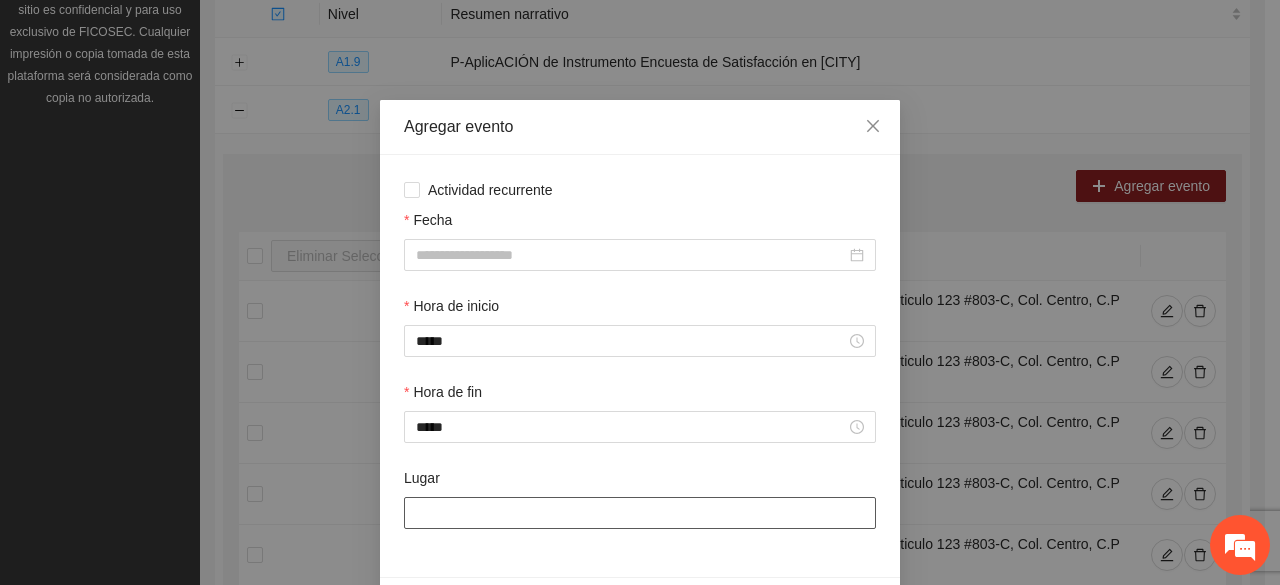 click on "Lugar" at bounding box center [640, 513] 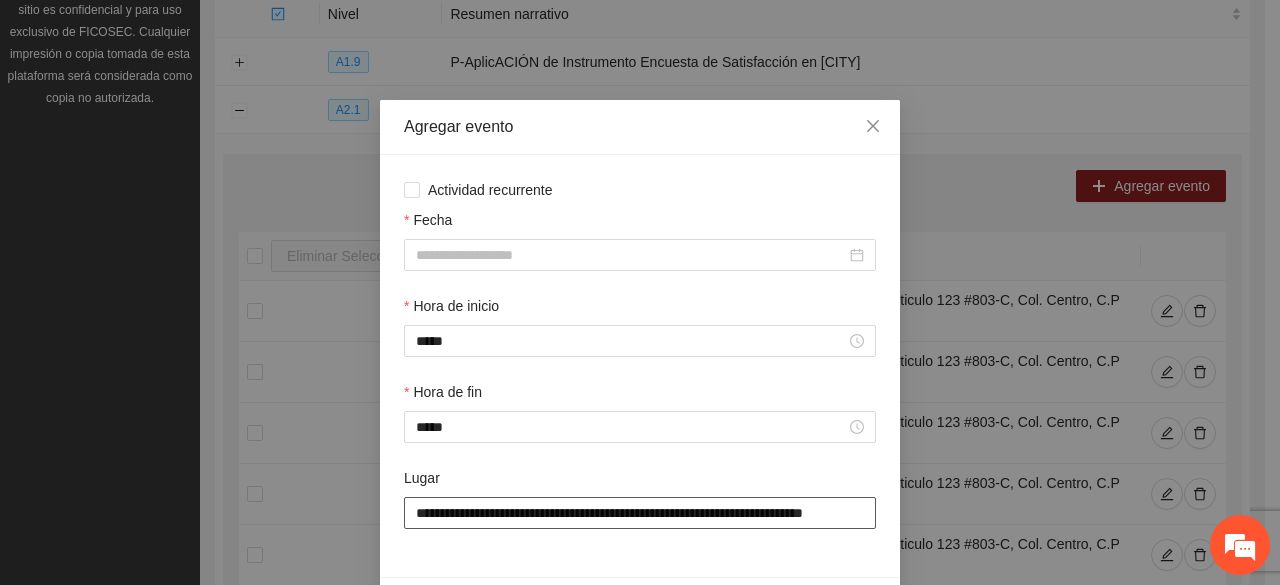 scroll, scrollTop: 0, scrollLeft: 36, axis: horizontal 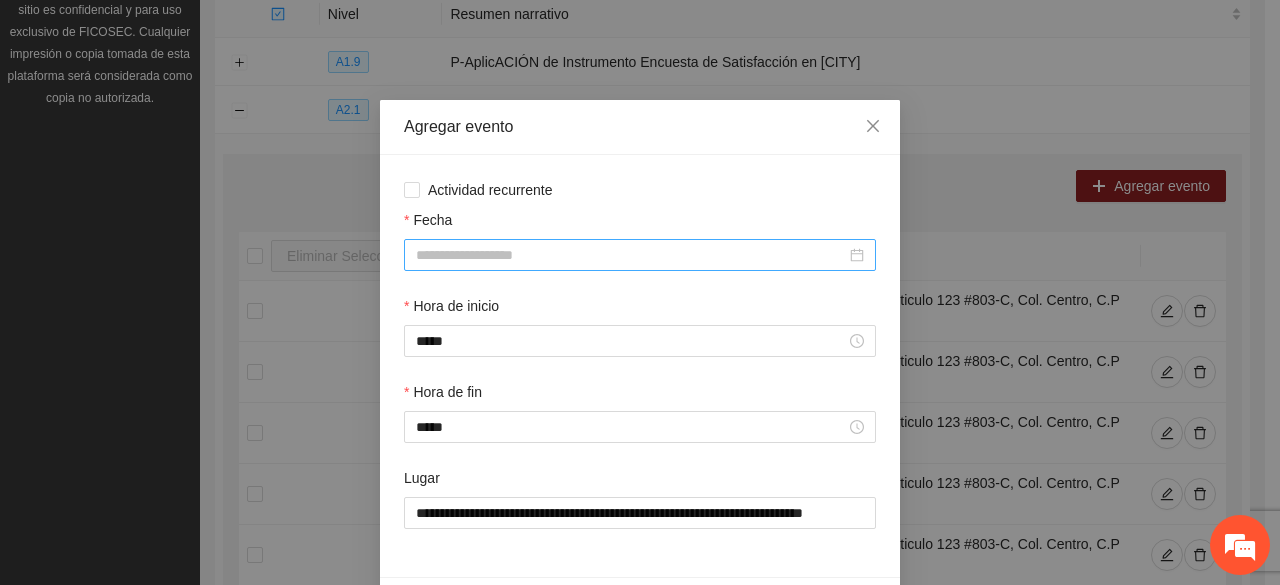 click at bounding box center [640, 255] 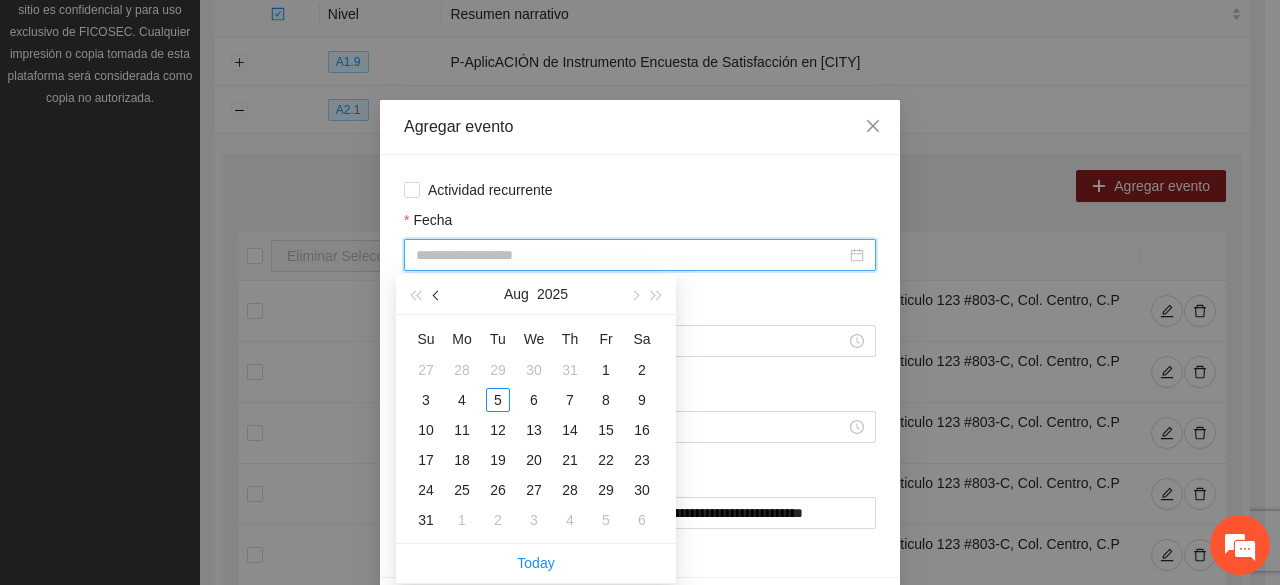 click at bounding box center [437, 294] 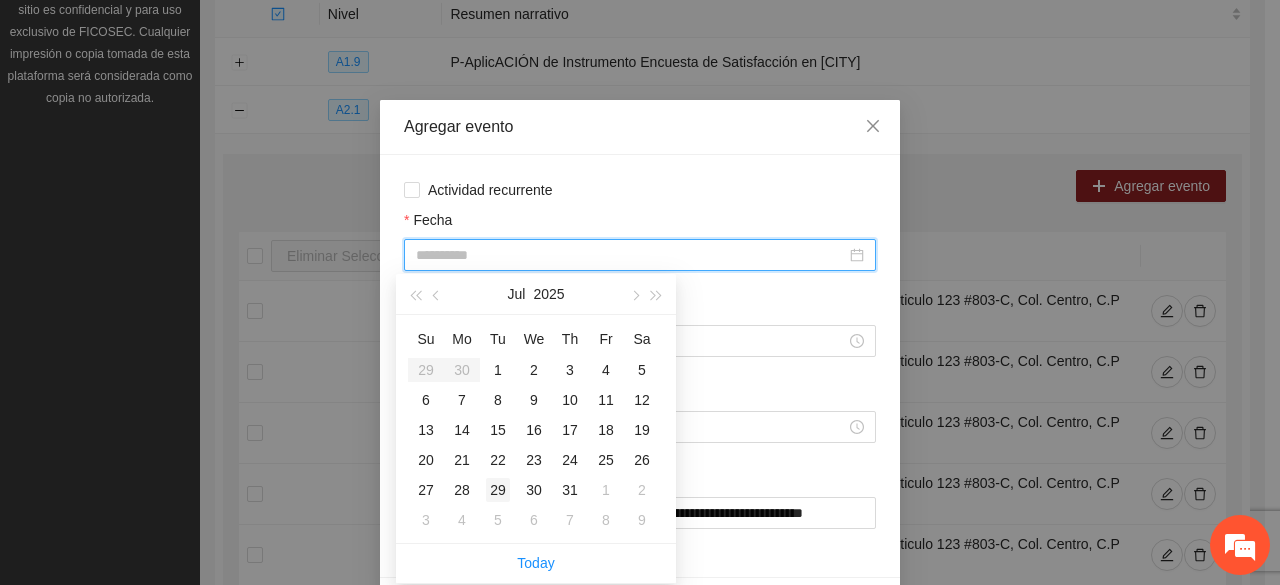 click on "29" at bounding box center (498, 490) 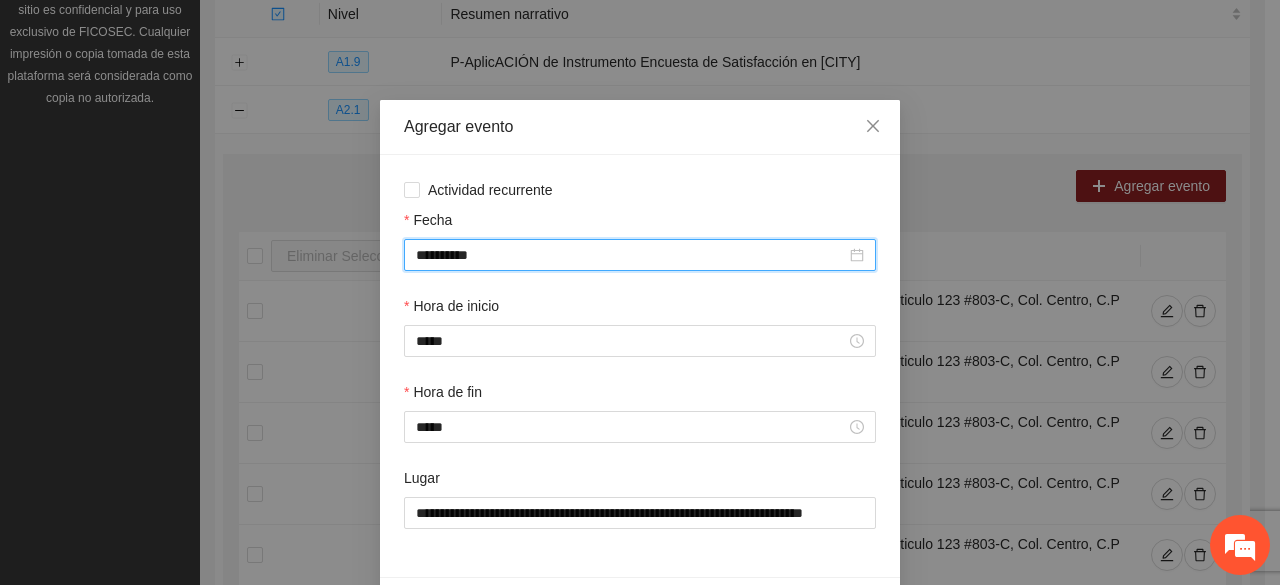 scroll, scrollTop: 70, scrollLeft: 0, axis: vertical 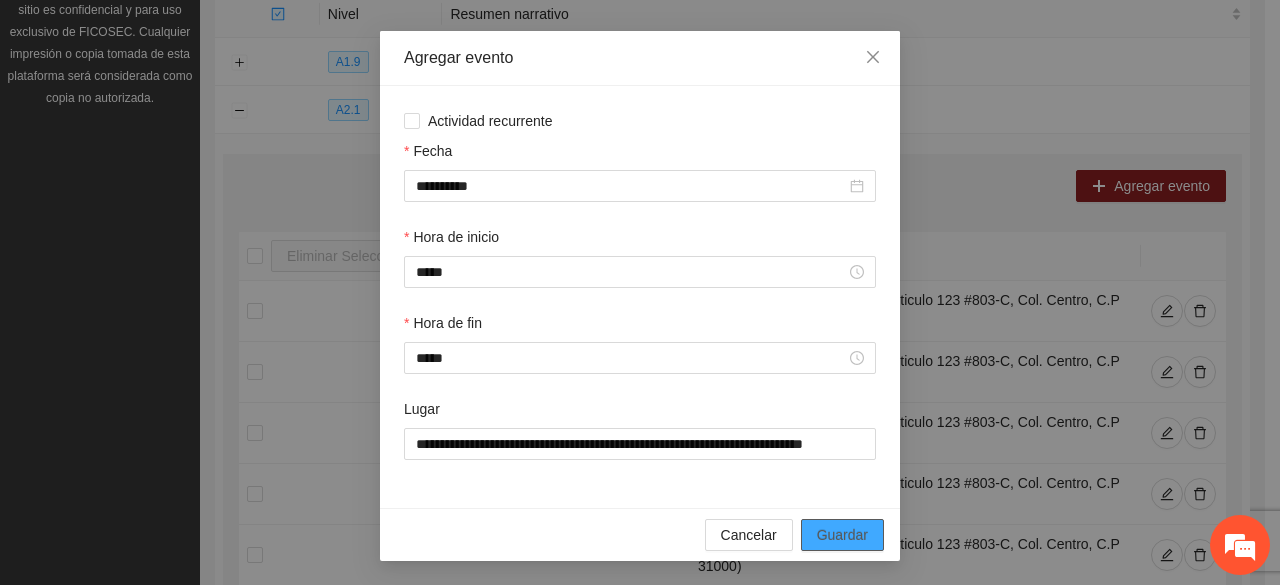 click on "Guardar" at bounding box center [842, 535] 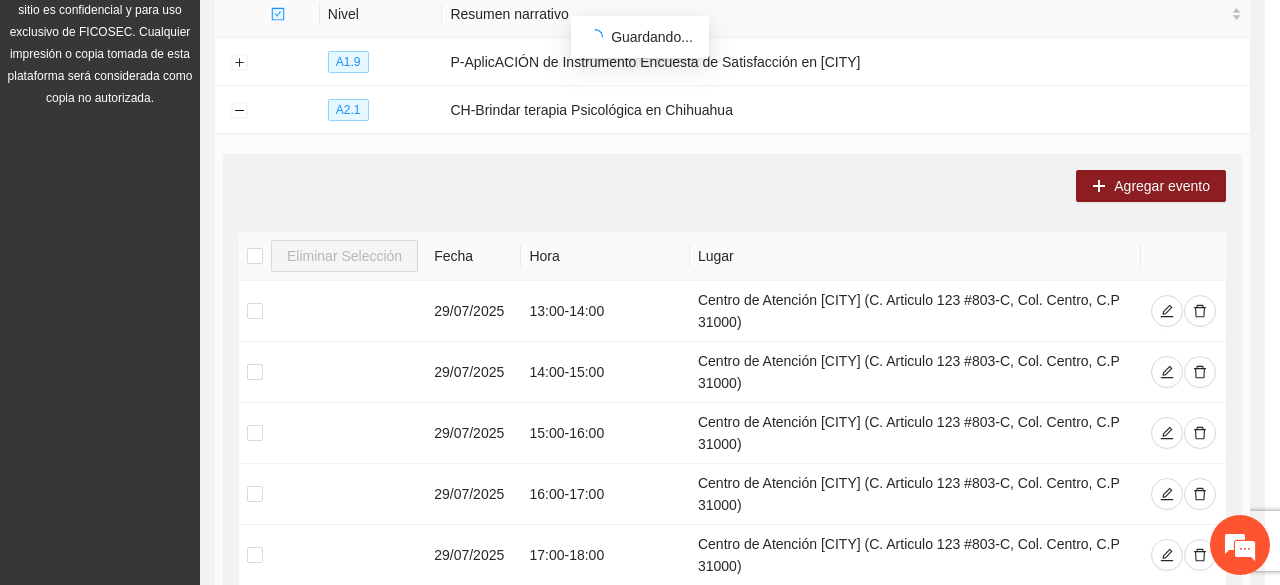 scroll, scrollTop: 0, scrollLeft: 0, axis: both 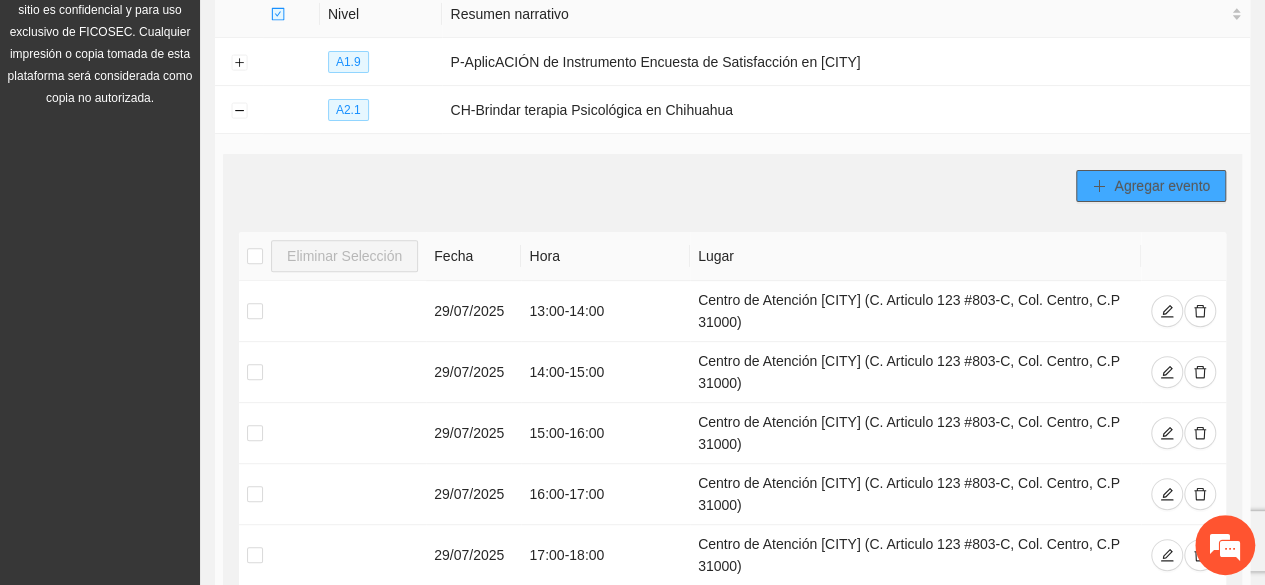 click on "Agregar evento" at bounding box center (1151, 186) 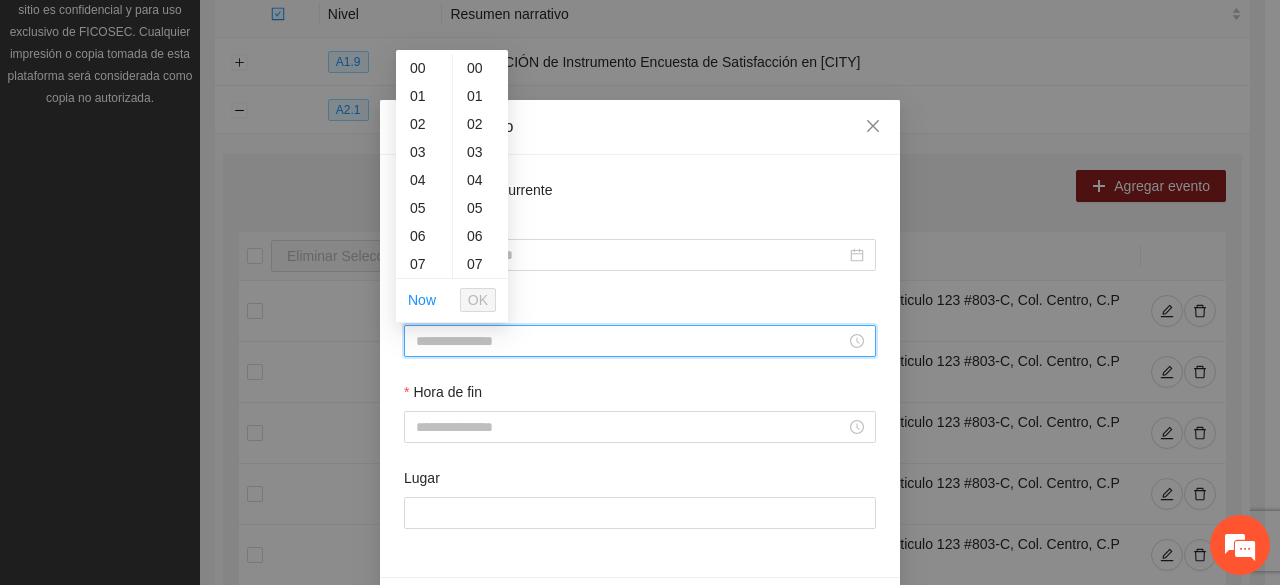 click on "Hora de inicio" at bounding box center (631, 341) 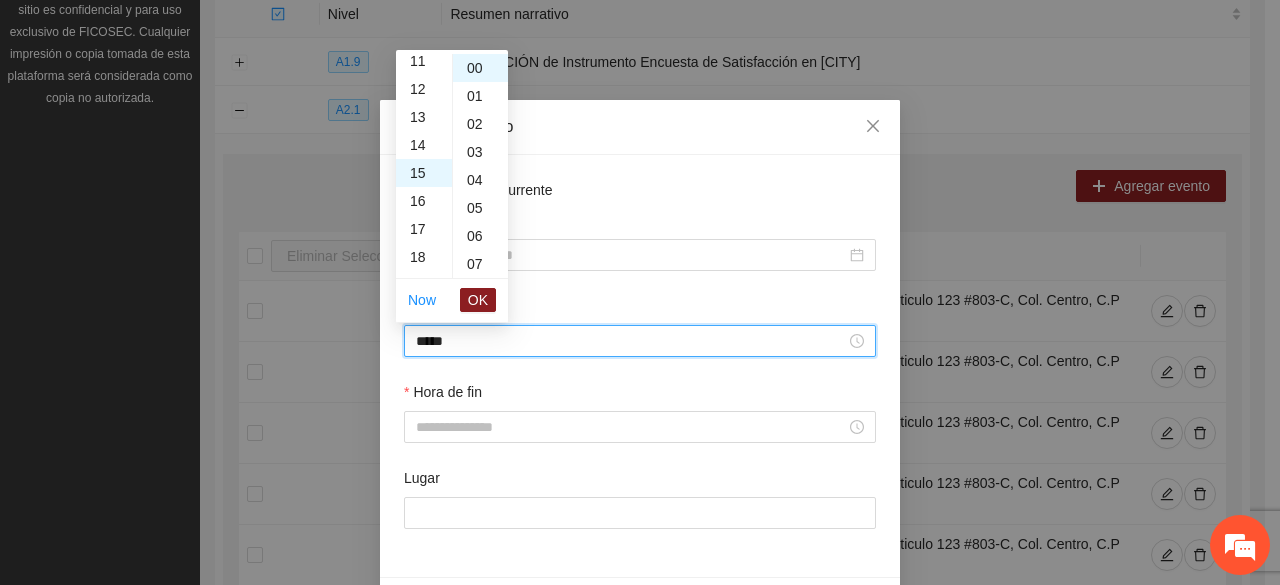scroll, scrollTop: 420, scrollLeft: 0, axis: vertical 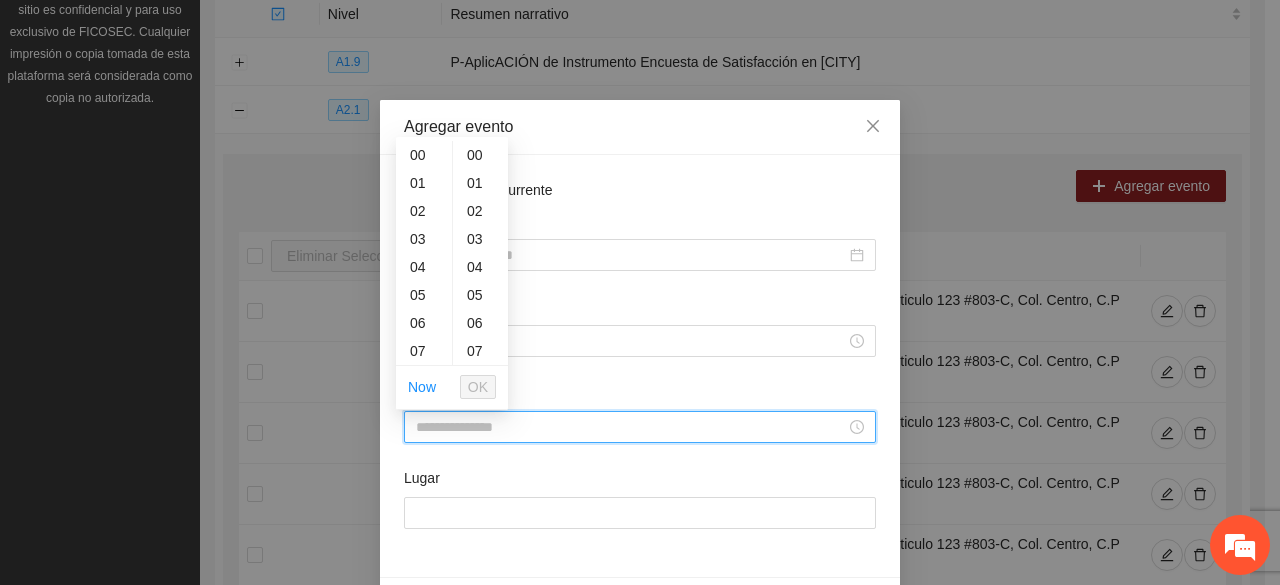 click on "Hora de fin" at bounding box center [631, 427] 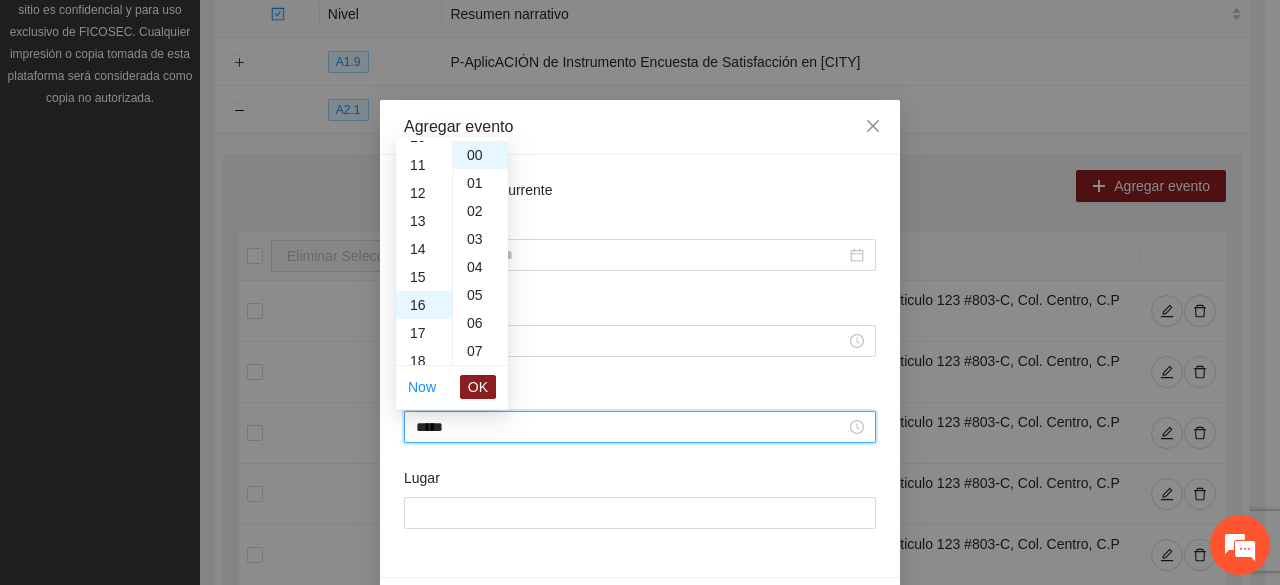 scroll, scrollTop: 448, scrollLeft: 0, axis: vertical 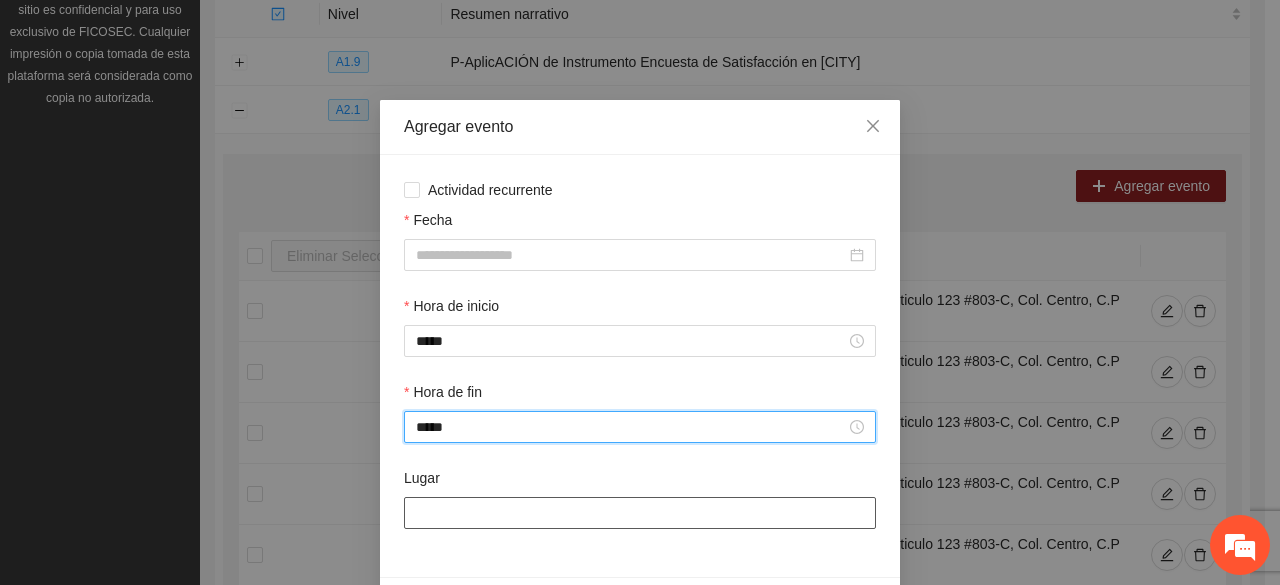 click on "Lugar" at bounding box center [640, 513] 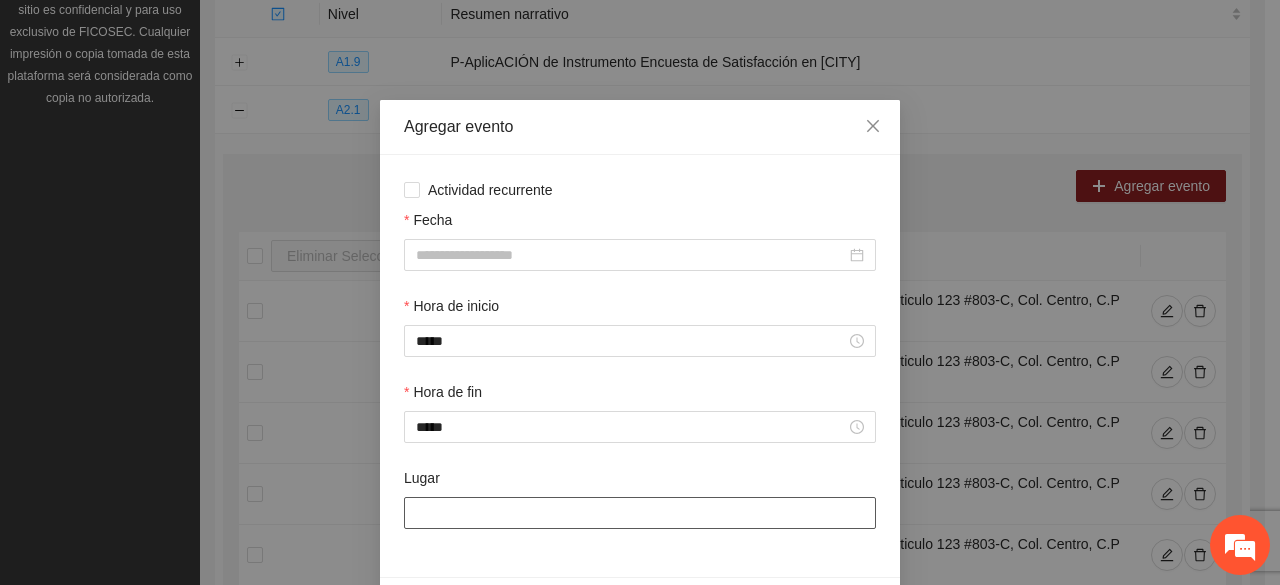paste on "**********" 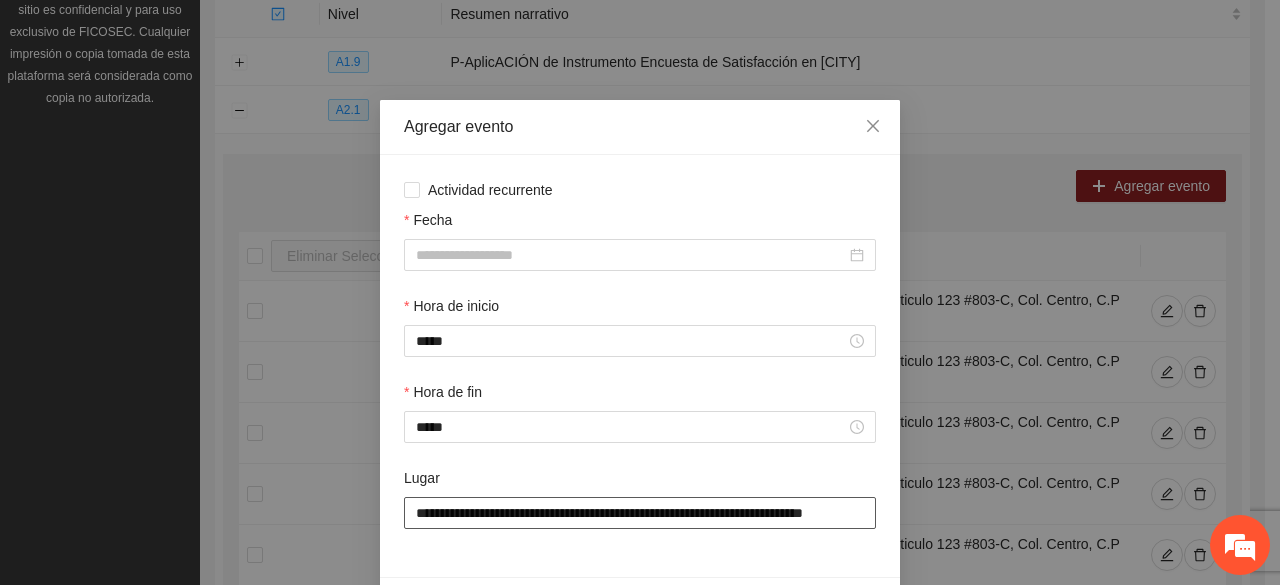 scroll, scrollTop: 0, scrollLeft: 36, axis: horizontal 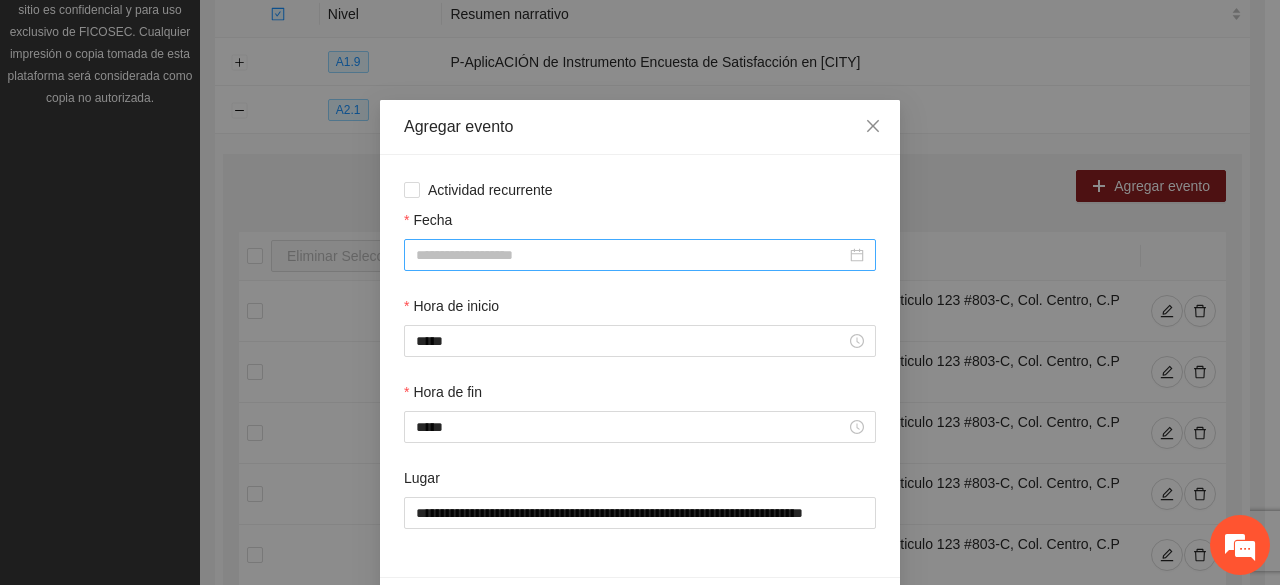 click at bounding box center [640, 255] 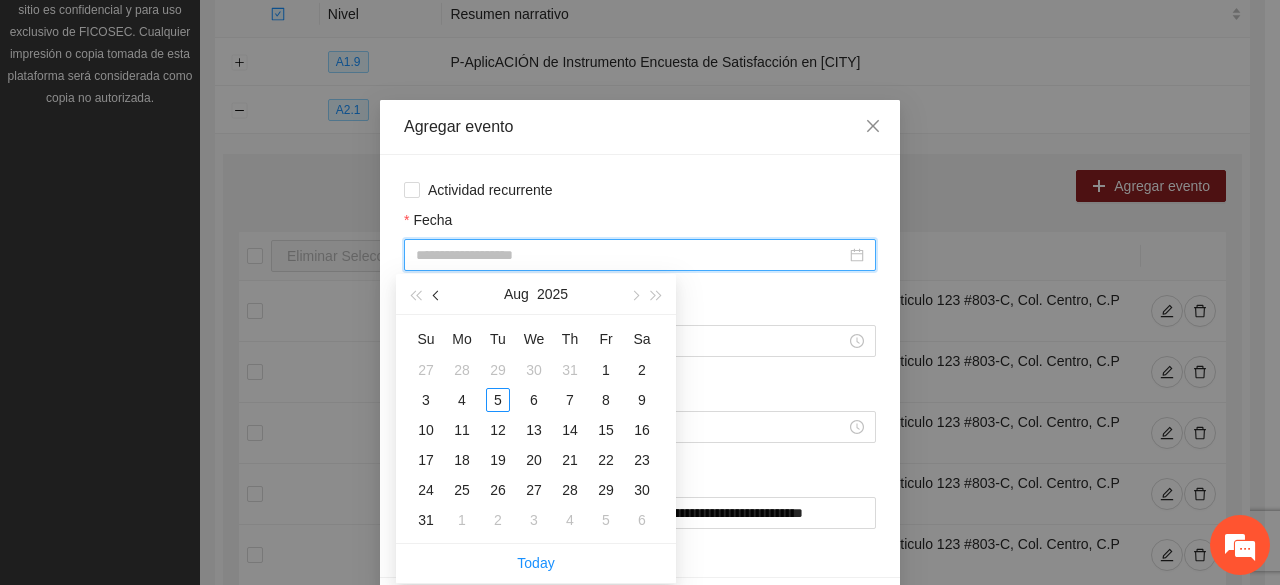 click at bounding box center [437, 294] 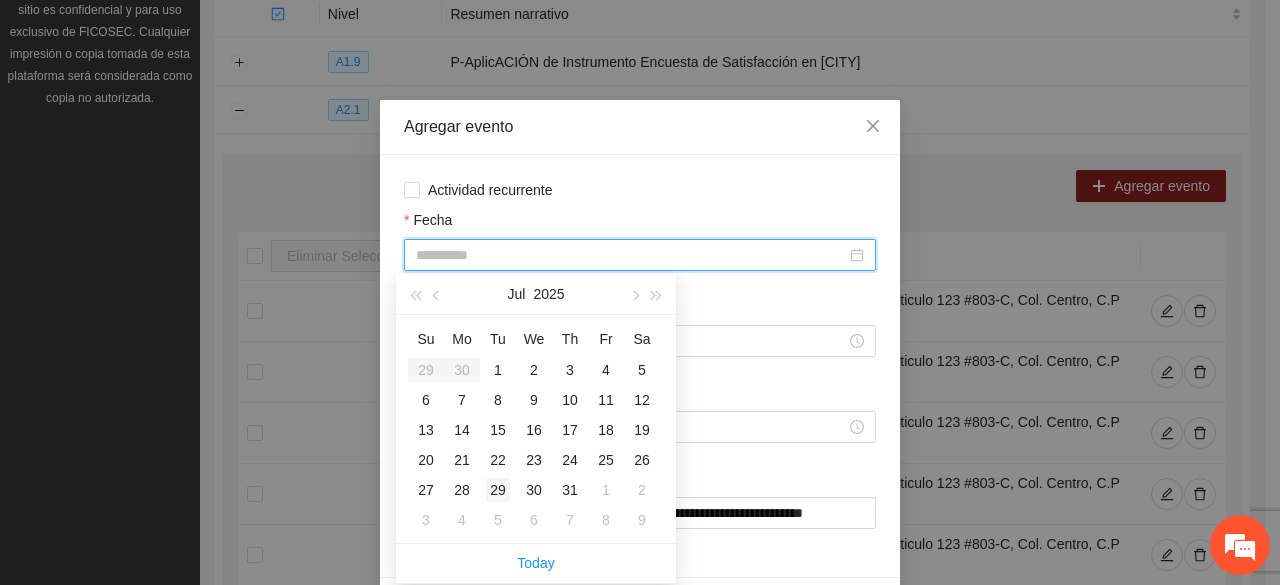 click on "29" at bounding box center (498, 490) 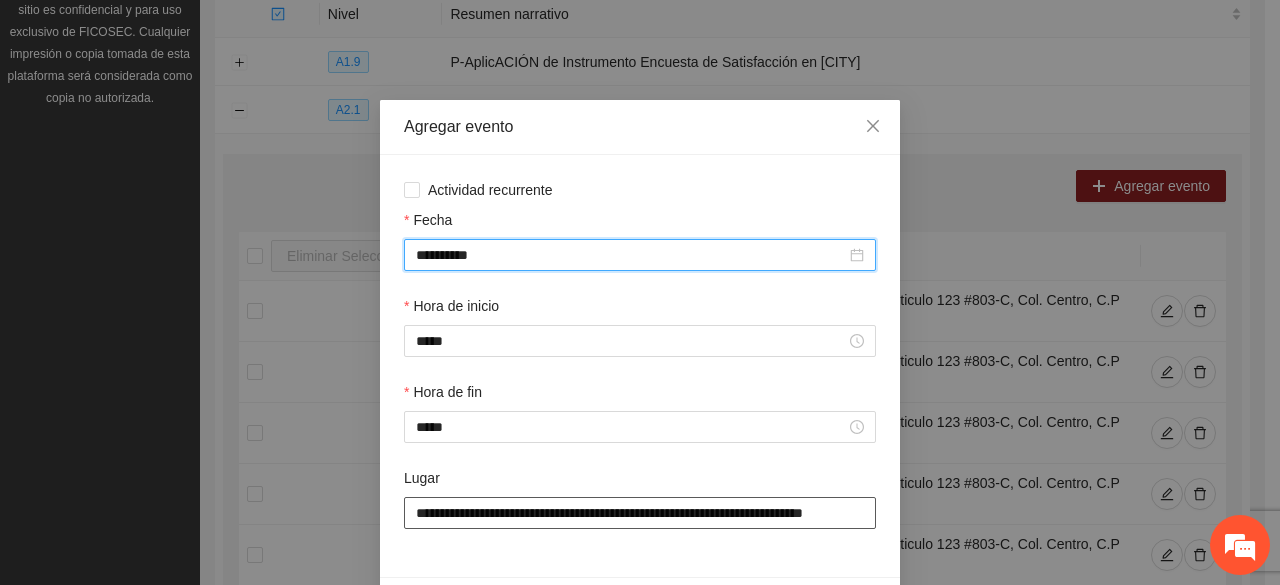 scroll, scrollTop: 0, scrollLeft: 4, axis: horizontal 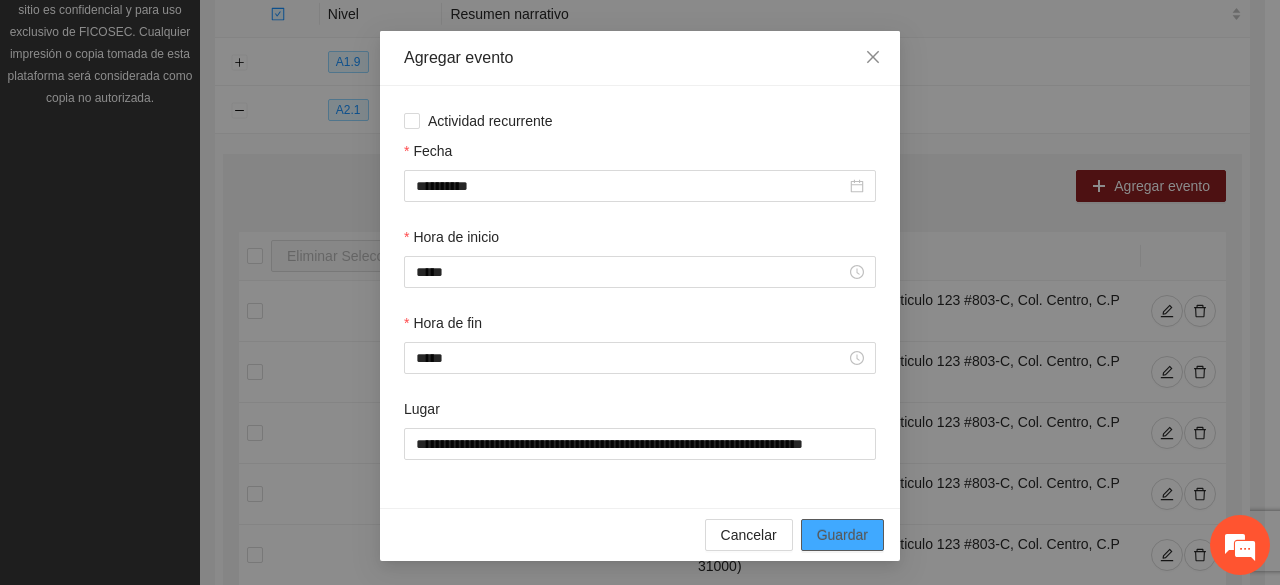 click on "Guardar" at bounding box center (842, 535) 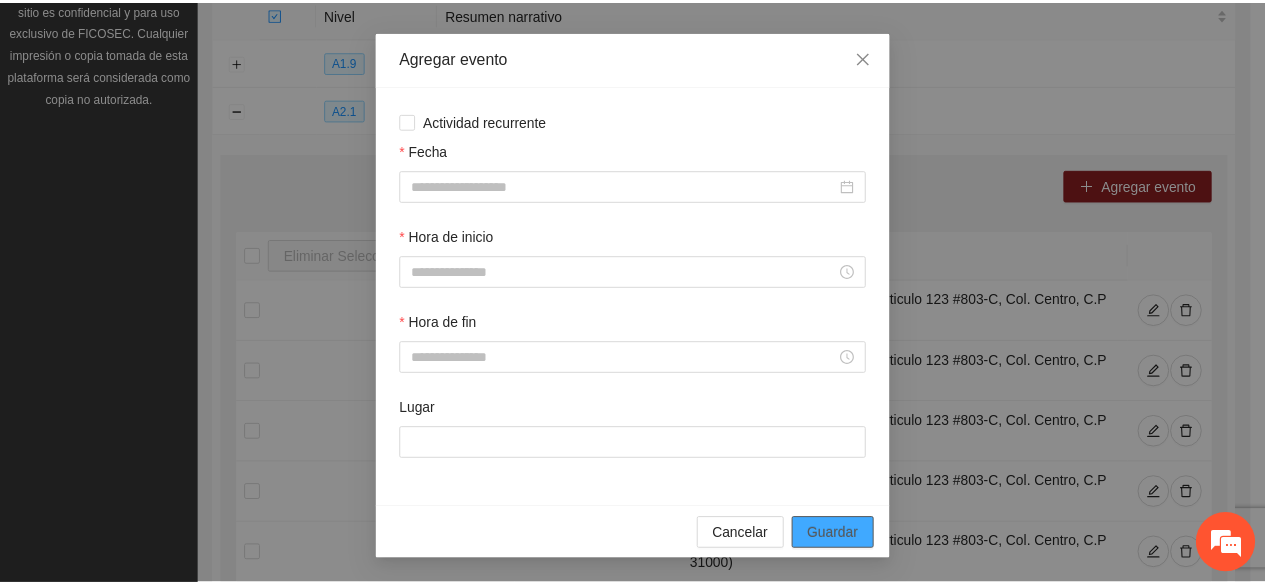 scroll, scrollTop: 0, scrollLeft: 0, axis: both 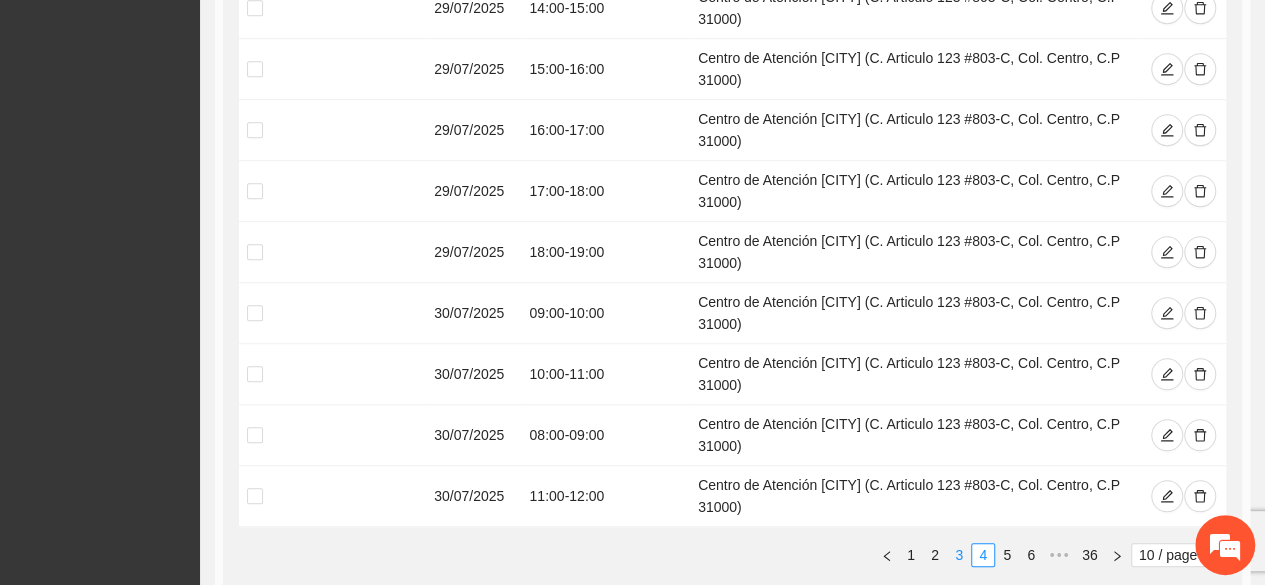 click on "3" at bounding box center (959, 555) 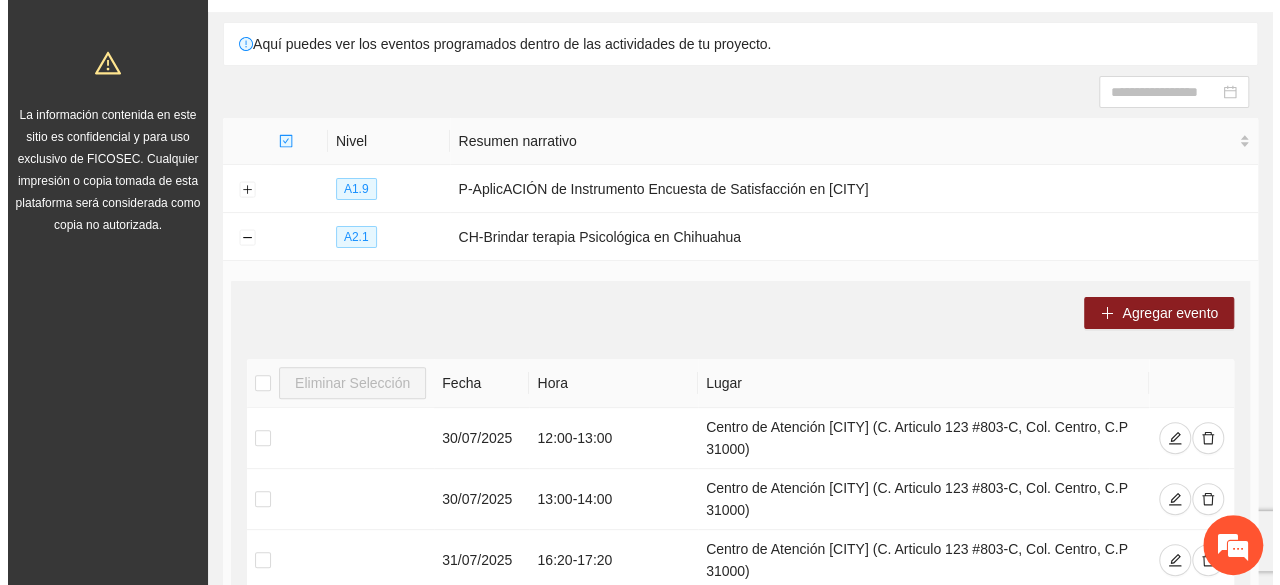 scroll, scrollTop: 153, scrollLeft: 0, axis: vertical 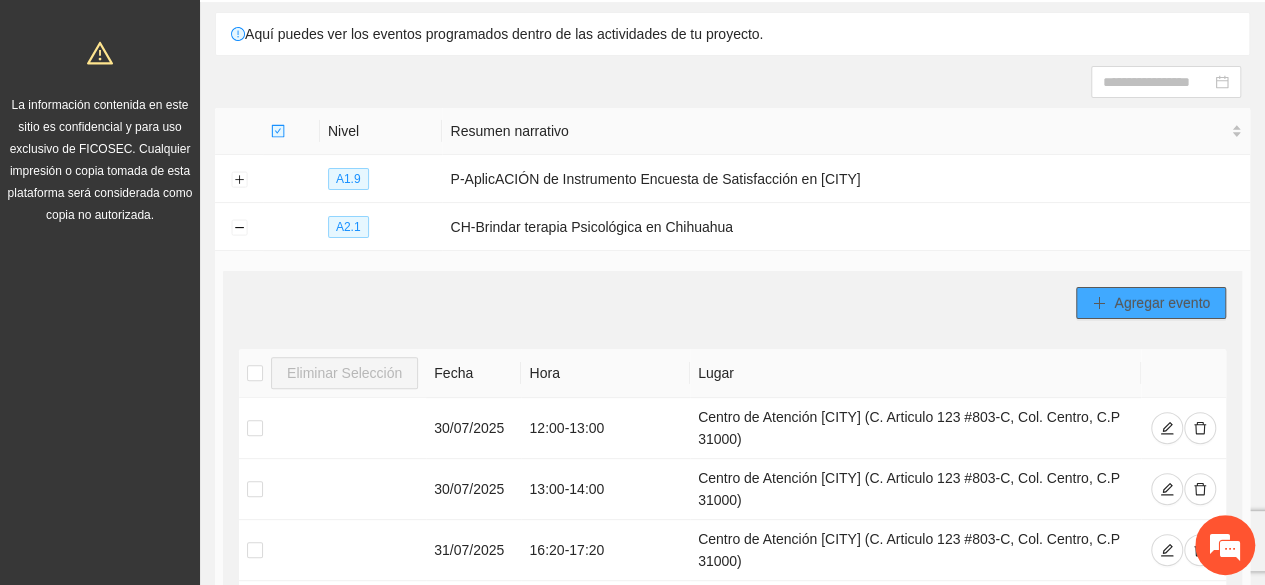 click 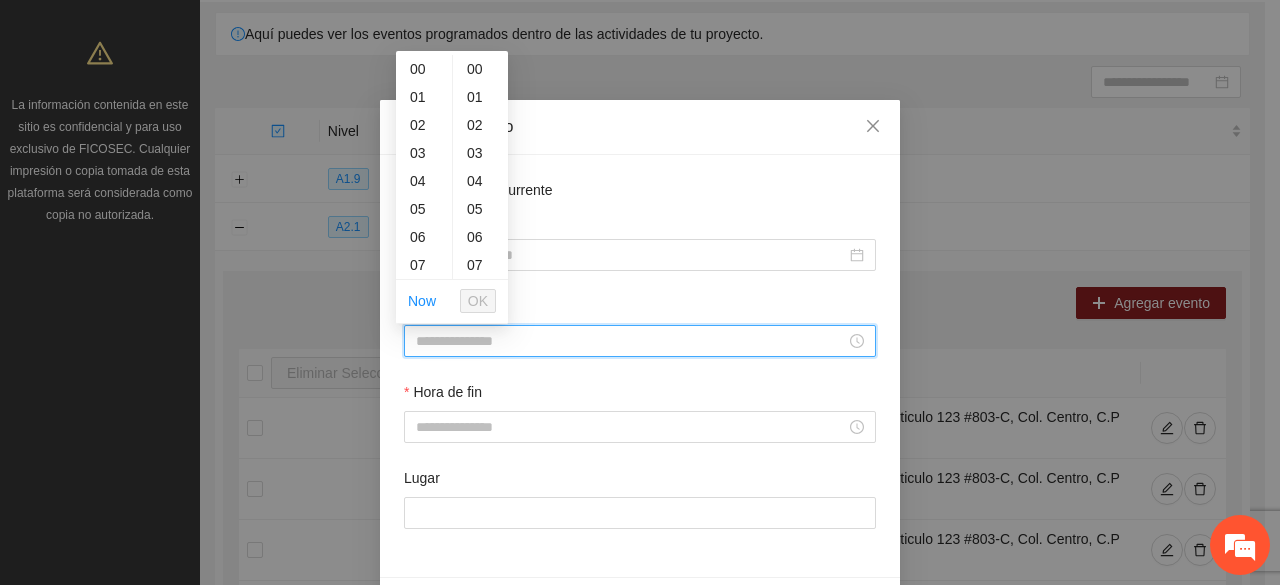 click on "Hora de inicio" at bounding box center (631, 341) 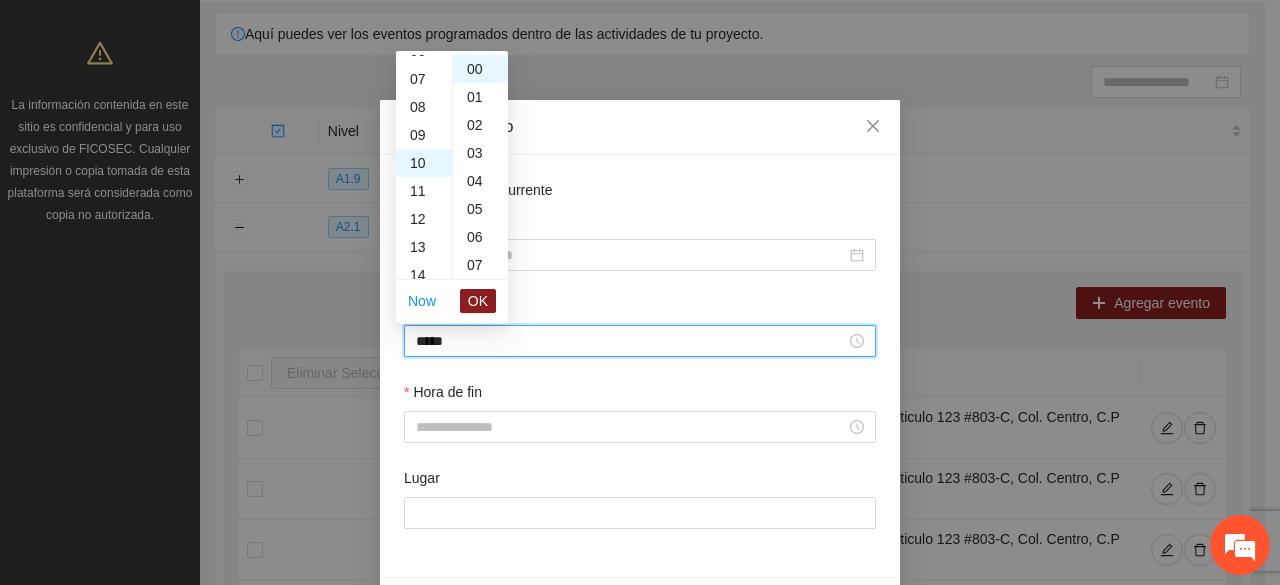scroll, scrollTop: 280, scrollLeft: 0, axis: vertical 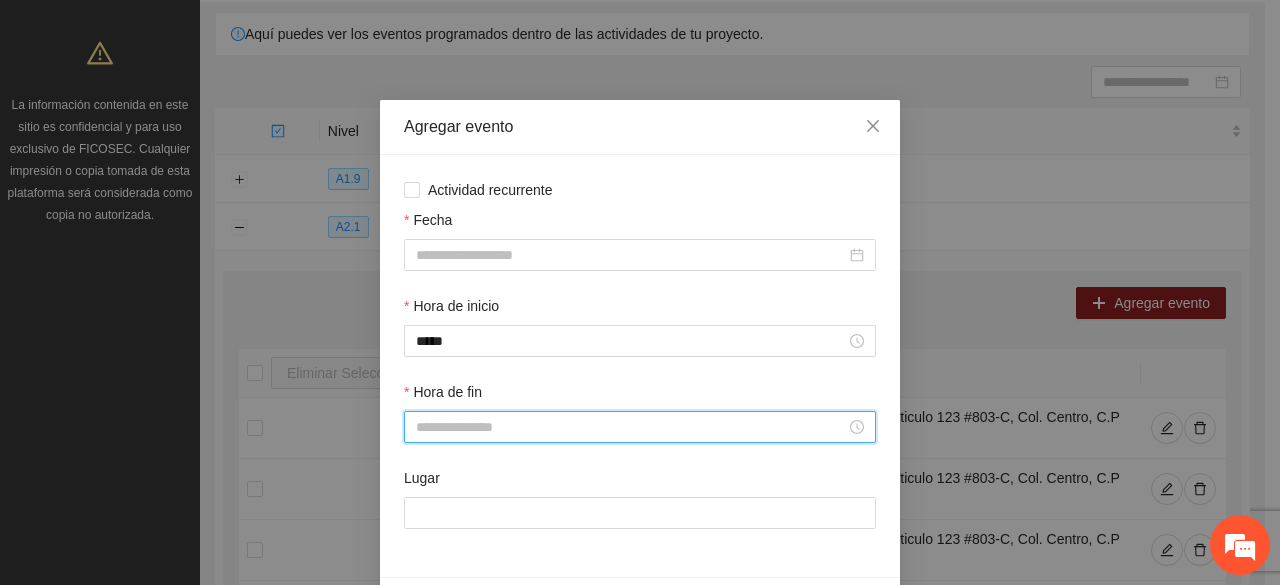 click on "Hora de fin" at bounding box center (631, 427) 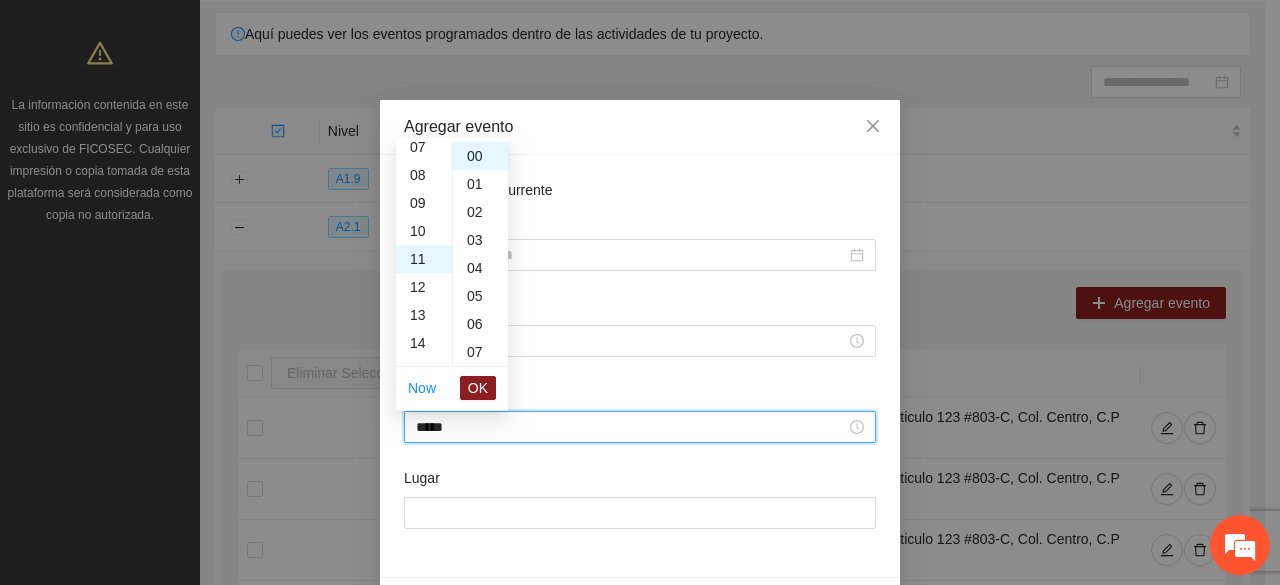 scroll, scrollTop: 308, scrollLeft: 0, axis: vertical 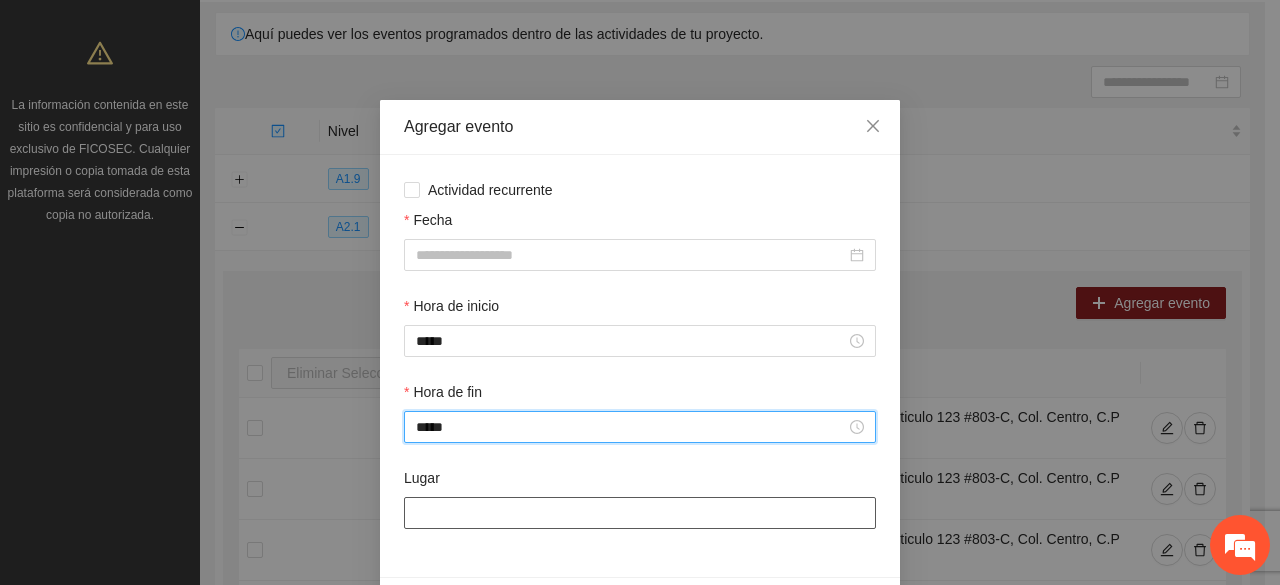 click on "Lugar" at bounding box center (640, 513) 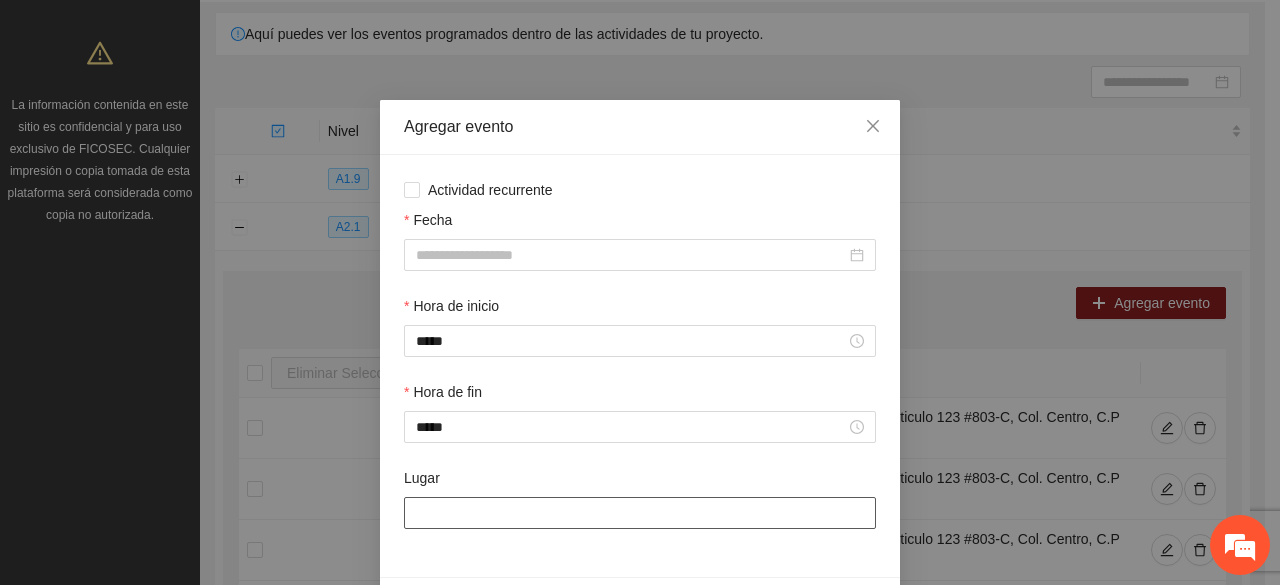 paste on "**********" 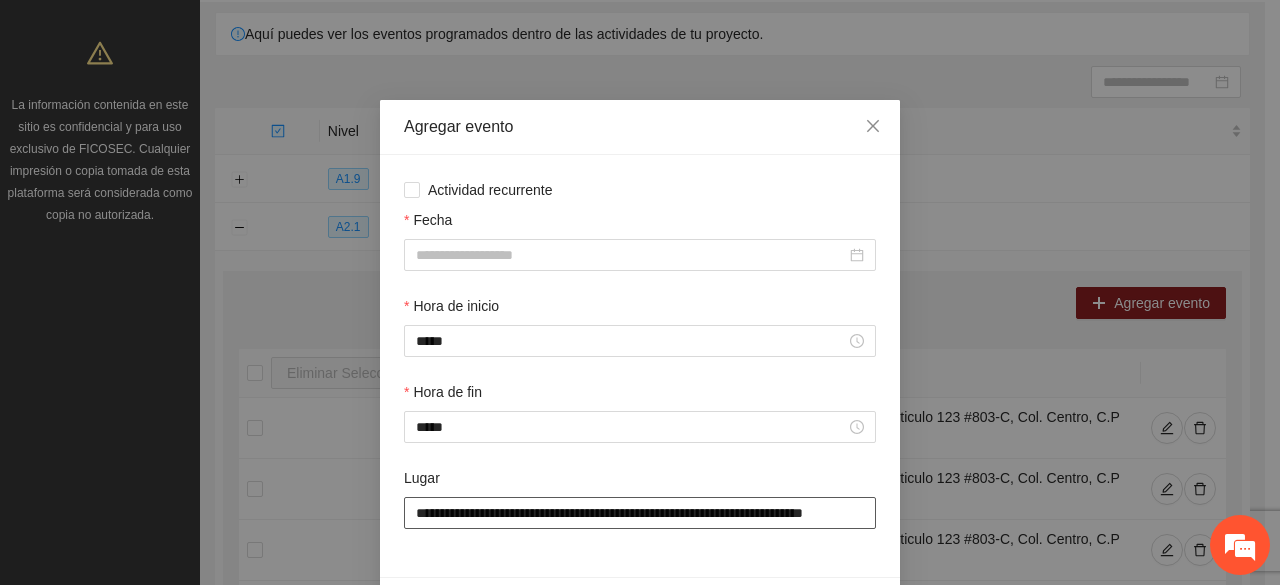 scroll, scrollTop: 0, scrollLeft: 36, axis: horizontal 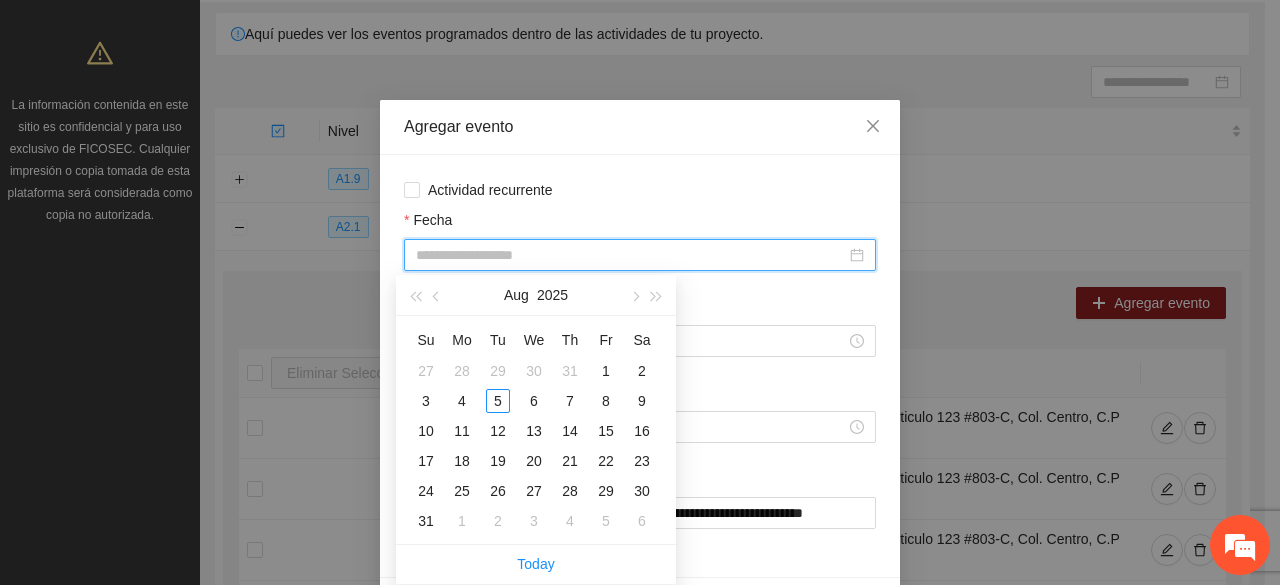 click on "Fecha" at bounding box center [631, 255] 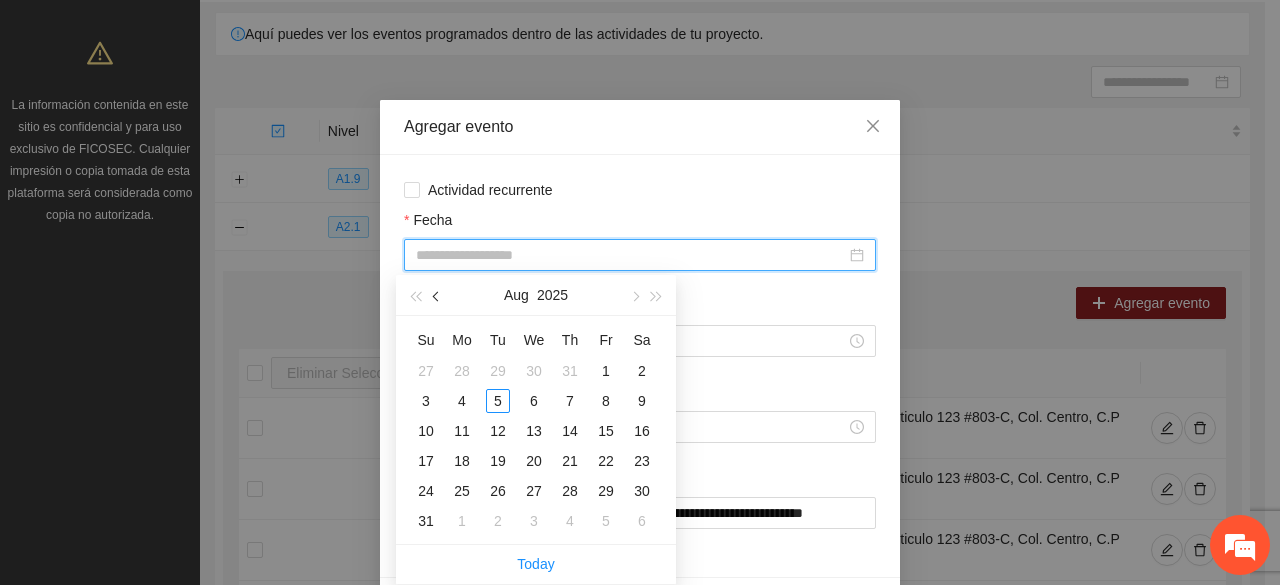 click at bounding box center [437, 295] 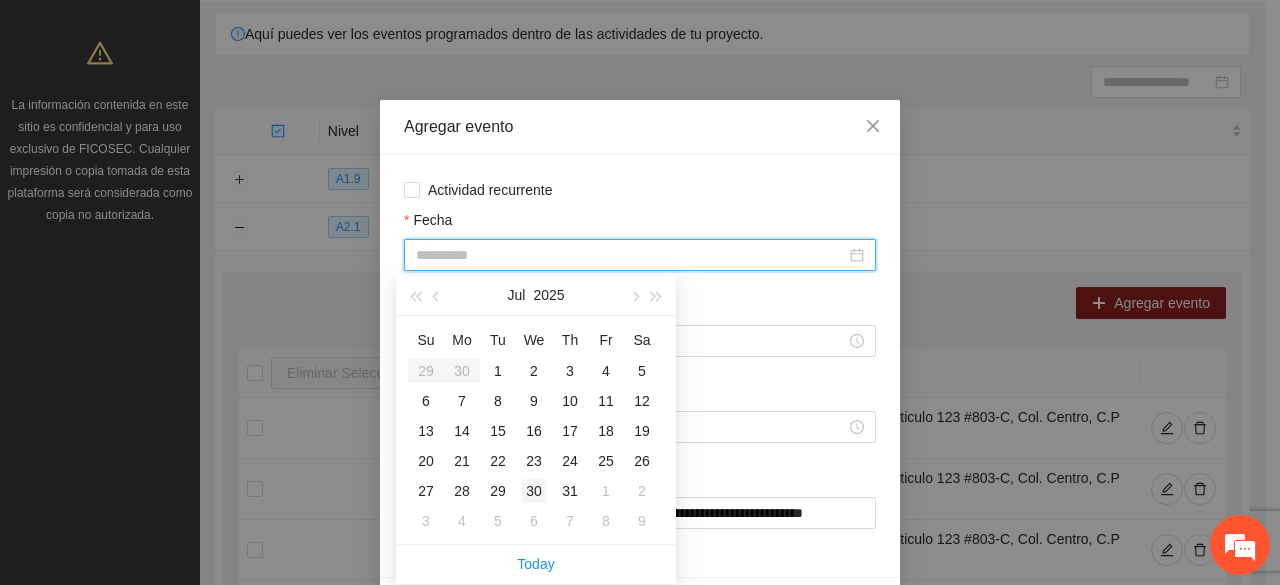 click on "30" at bounding box center (534, 491) 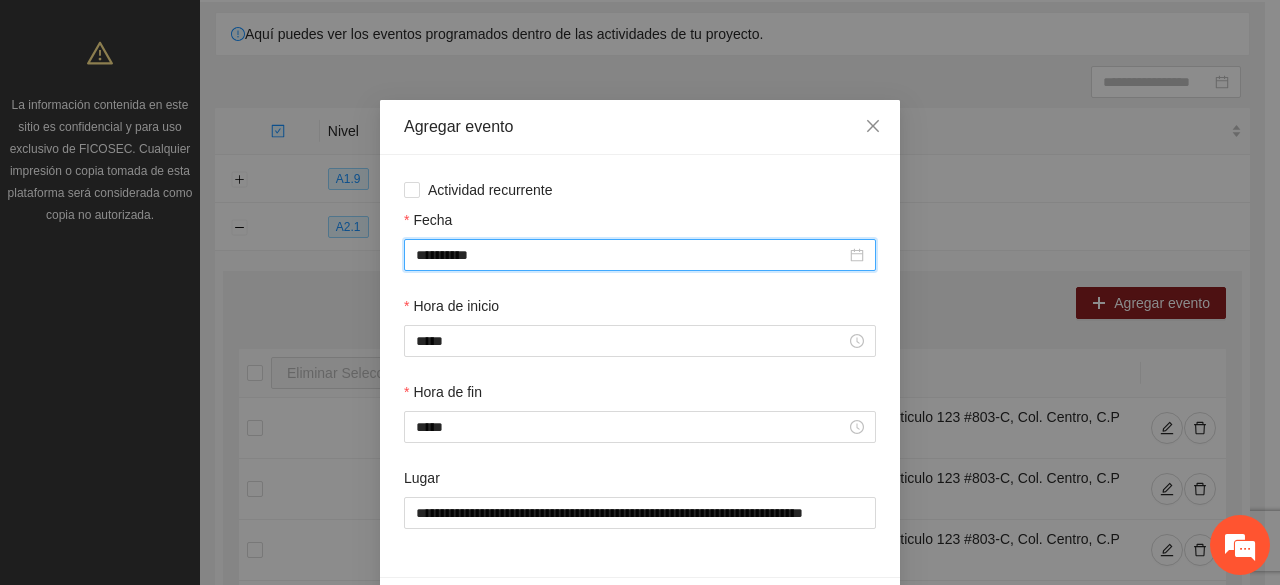 scroll, scrollTop: 70, scrollLeft: 0, axis: vertical 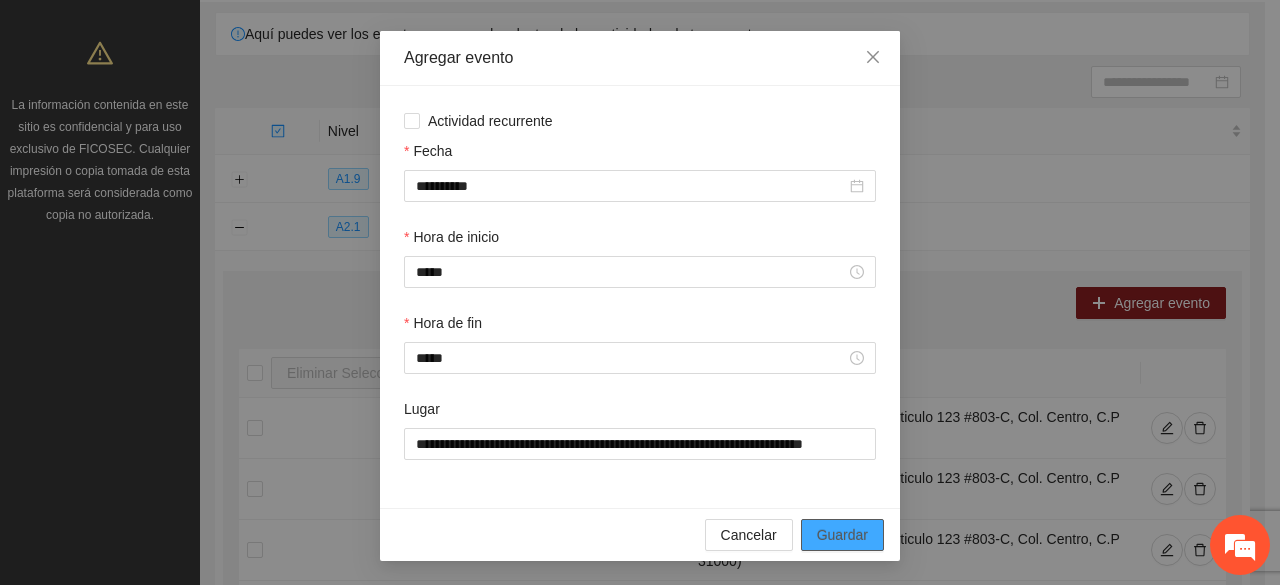 click on "Guardar" at bounding box center (842, 535) 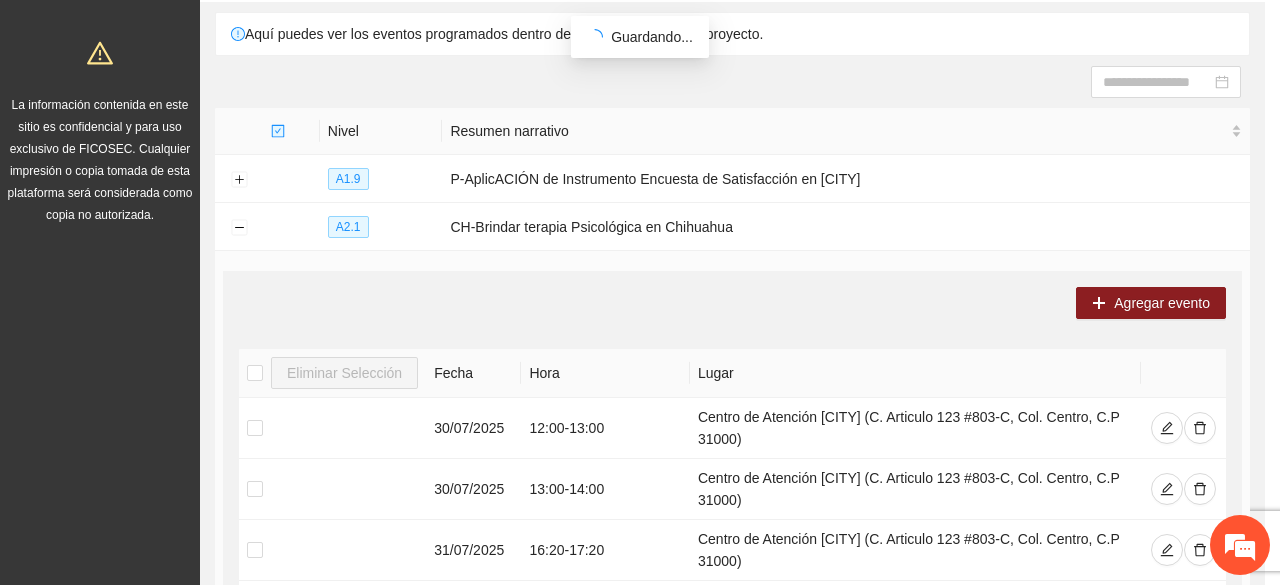 scroll, scrollTop: 0, scrollLeft: 0, axis: both 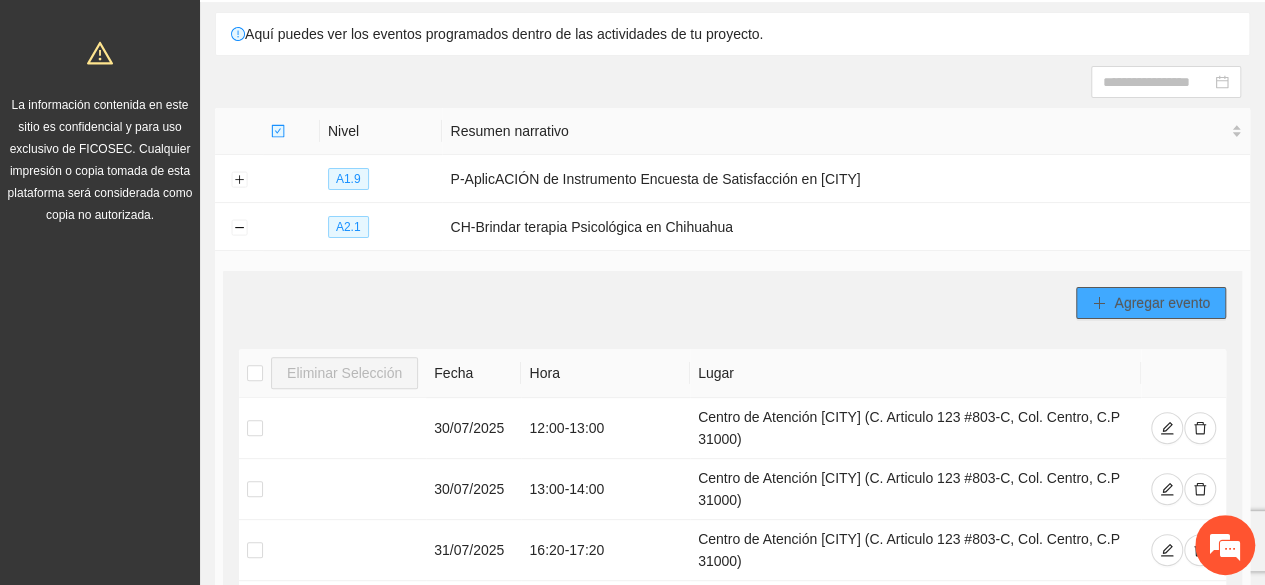 click on "Agregar evento" at bounding box center [1151, 303] 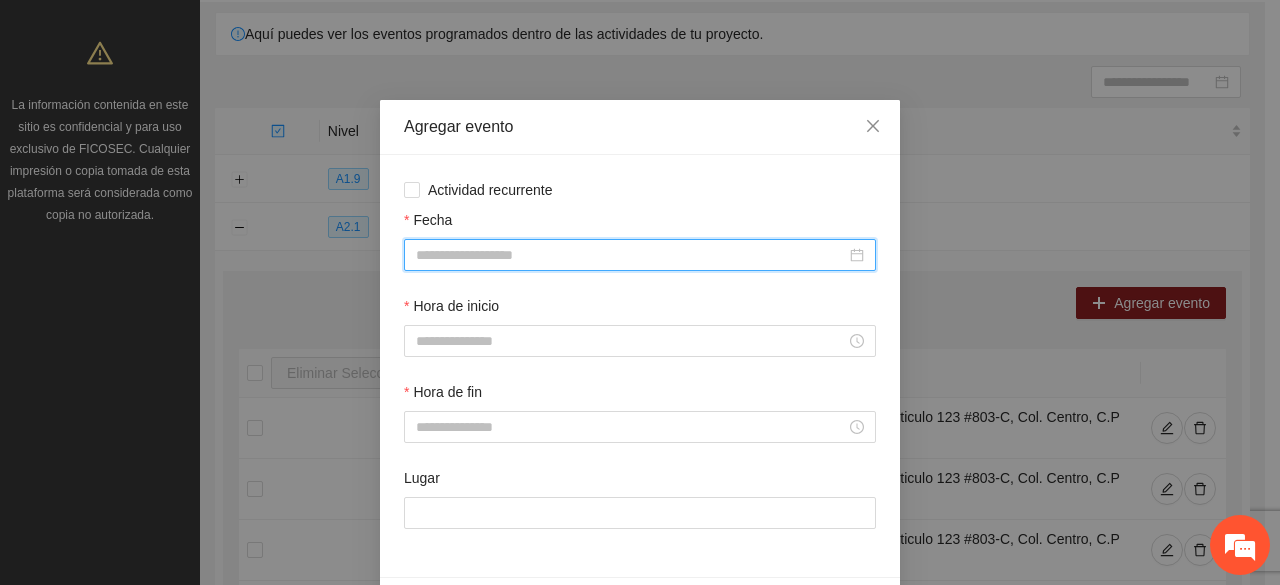 click on "Fecha" at bounding box center [631, 255] 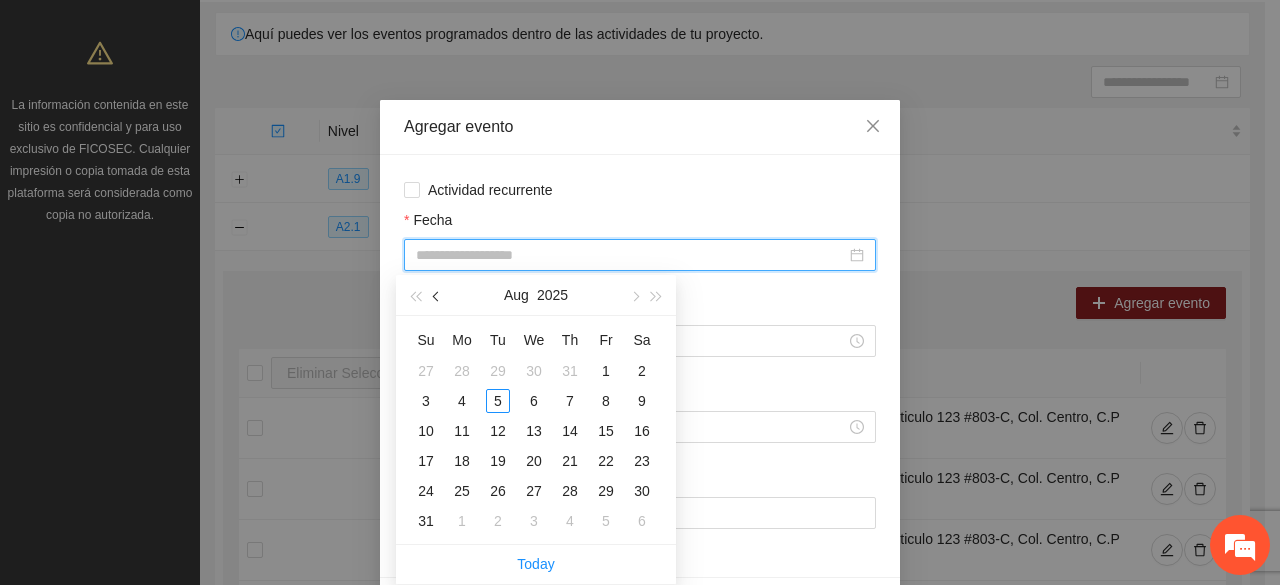 click at bounding box center [437, 295] 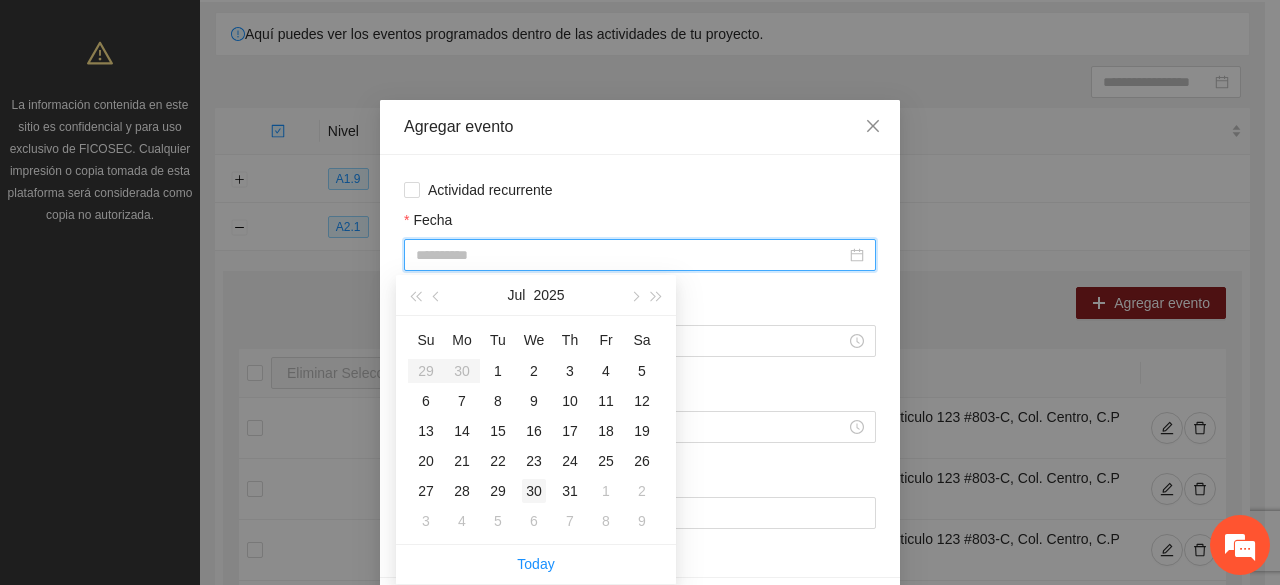 click on "30" at bounding box center [534, 491] 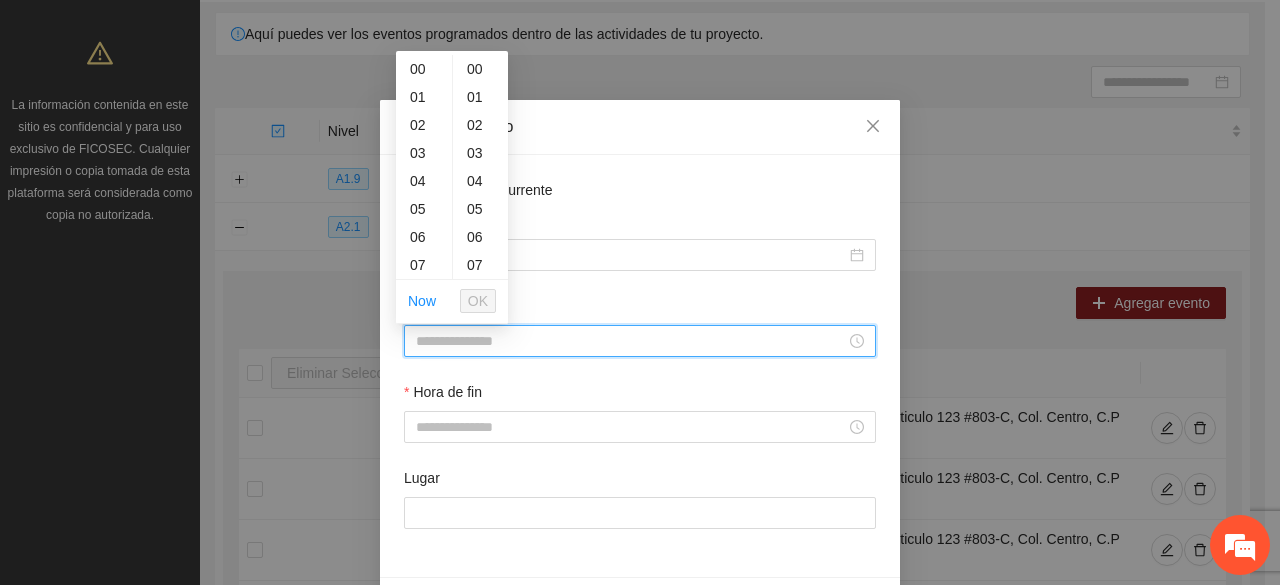 click on "Hora de inicio" at bounding box center (631, 341) 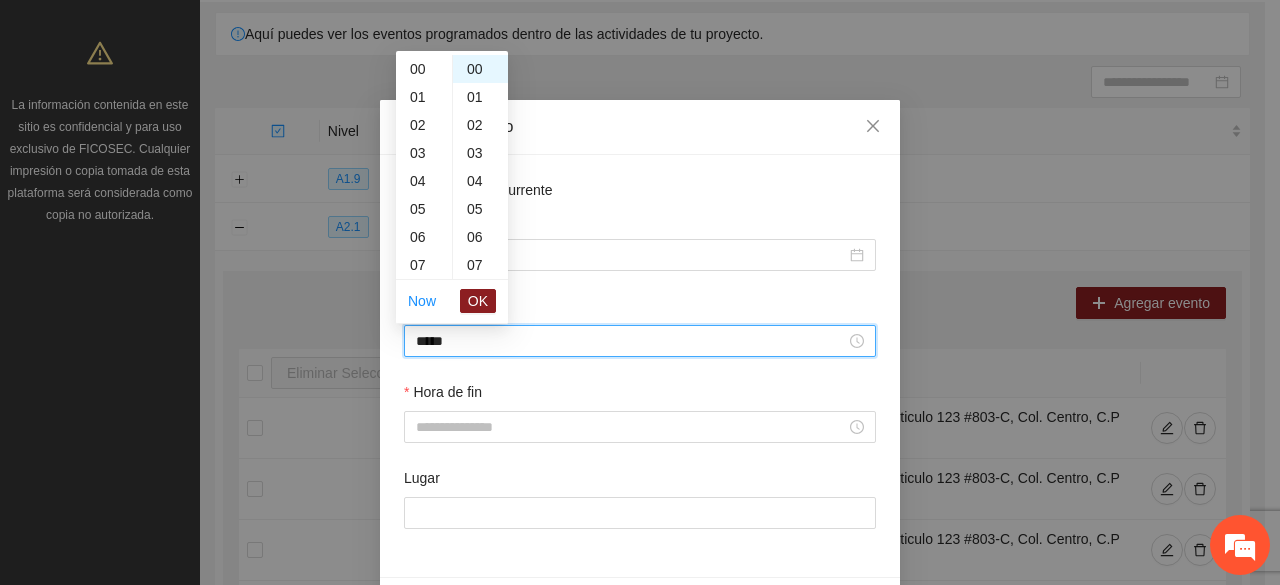 scroll, scrollTop: 252, scrollLeft: 0, axis: vertical 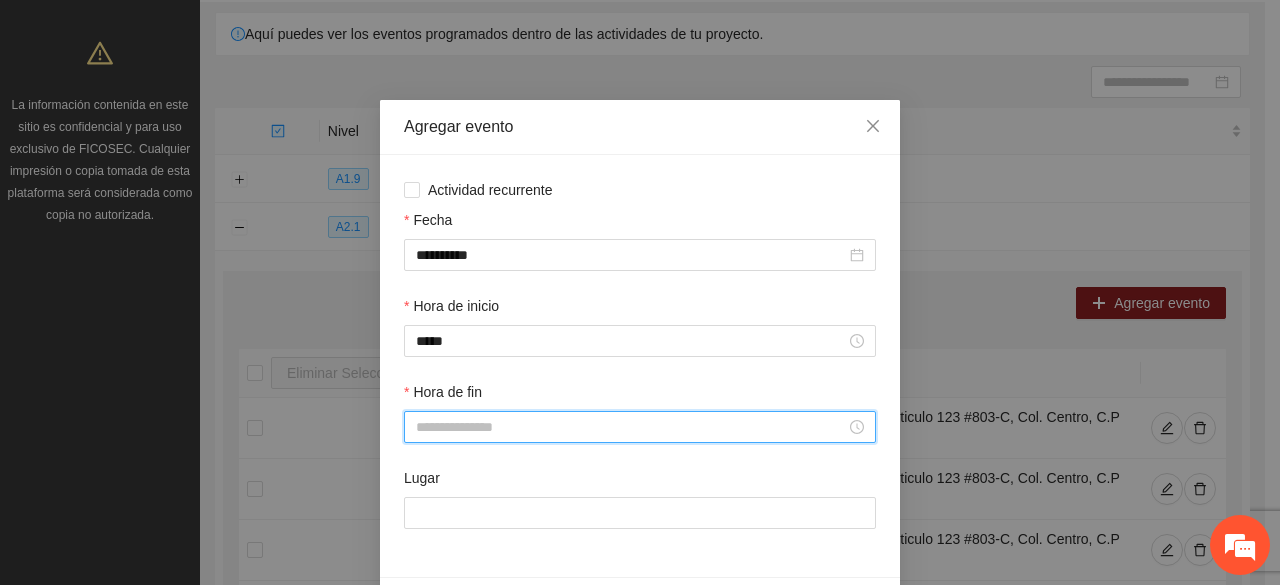 click on "Hora de fin" at bounding box center (631, 427) 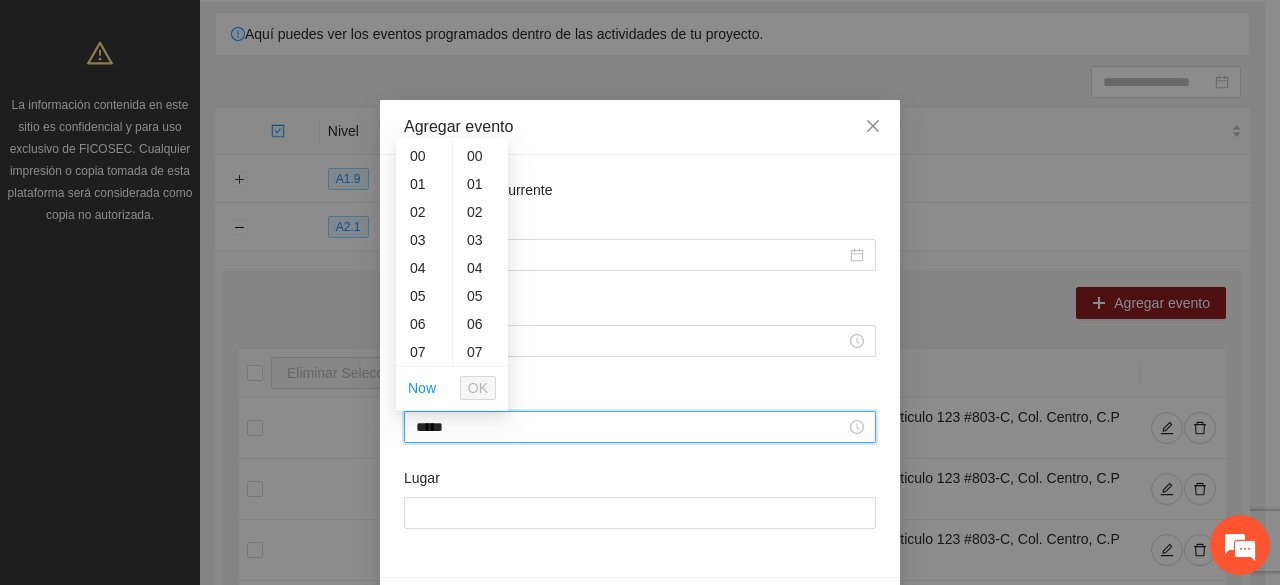 scroll, scrollTop: 280, scrollLeft: 0, axis: vertical 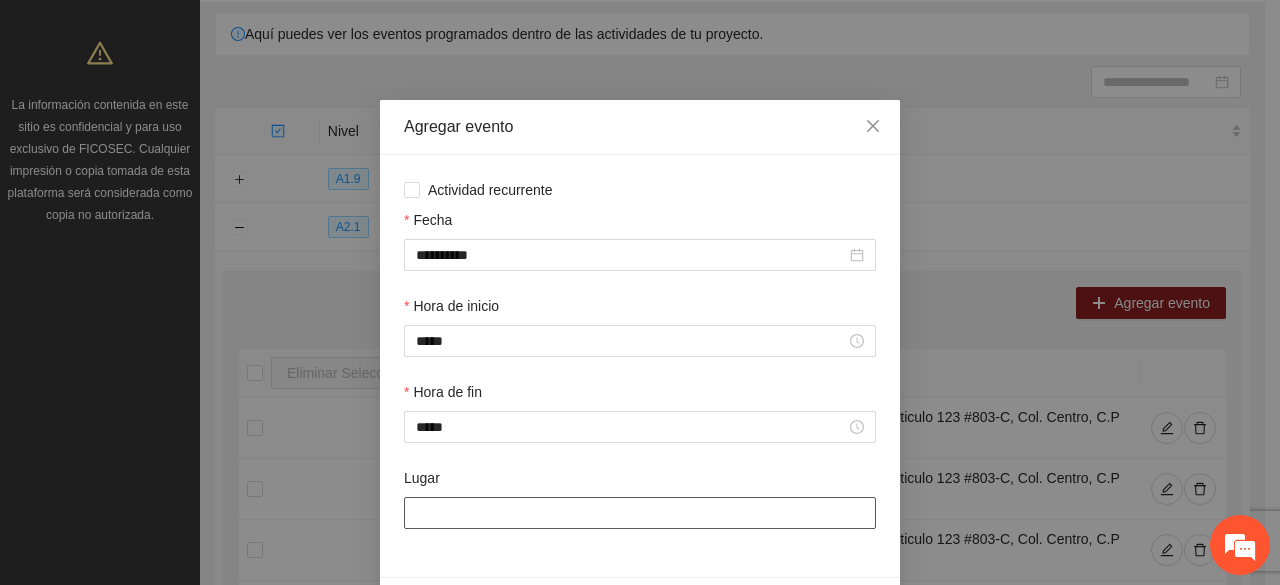 click on "Lugar" at bounding box center [640, 513] 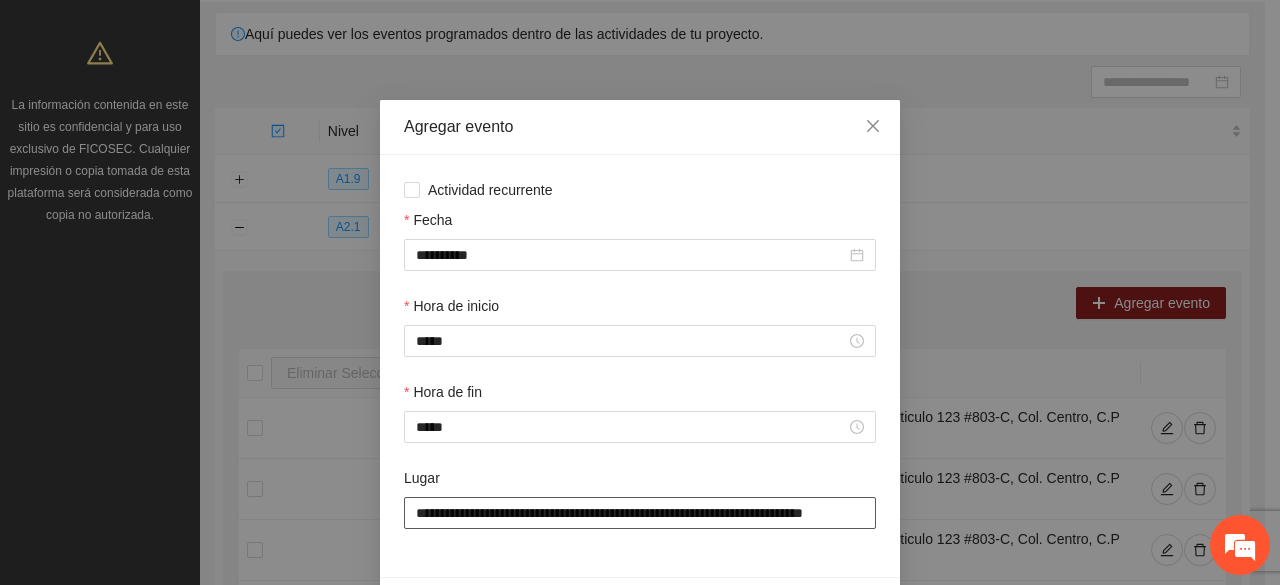 scroll, scrollTop: 0, scrollLeft: 36, axis: horizontal 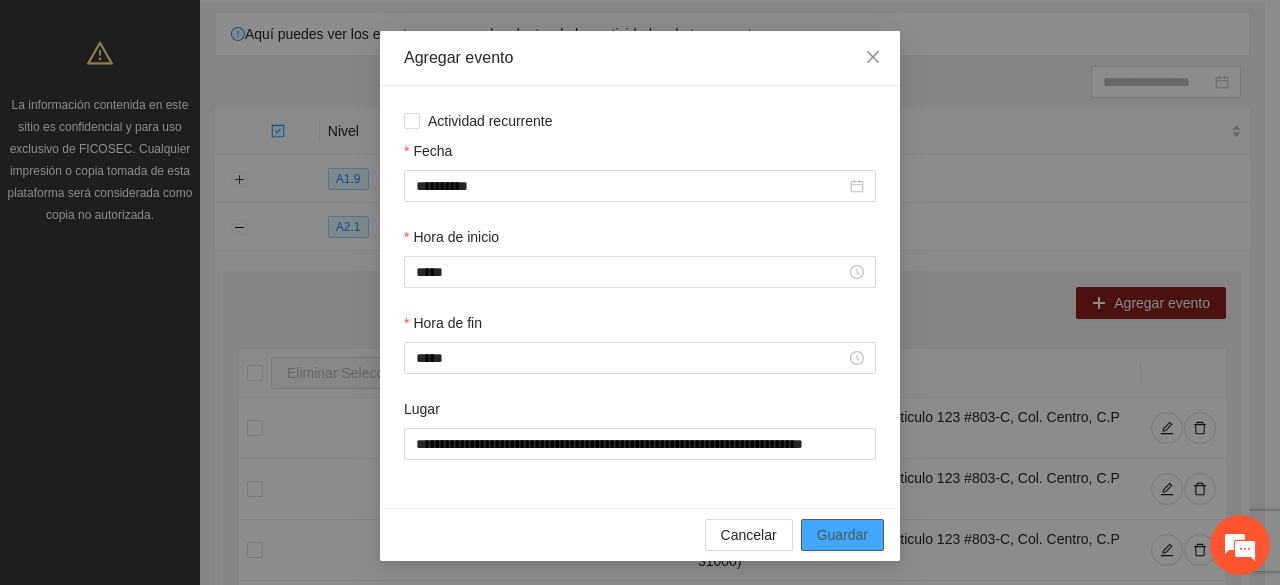 click on "Guardar" at bounding box center [842, 535] 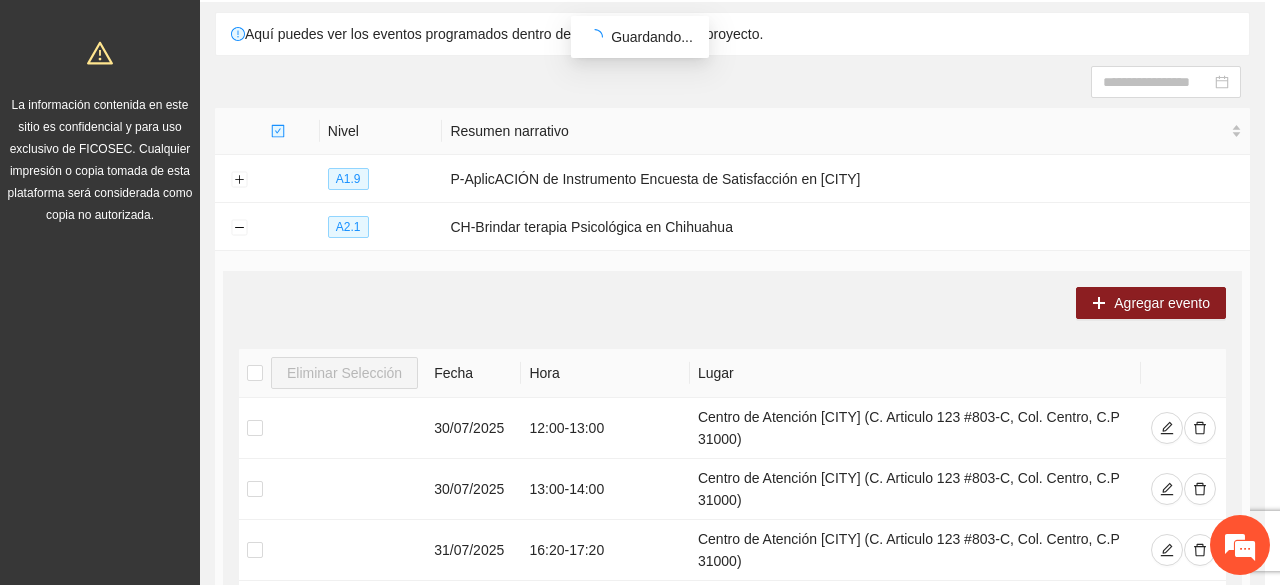 scroll, scrollTop: 0, scrollLeft: 0, axis: both 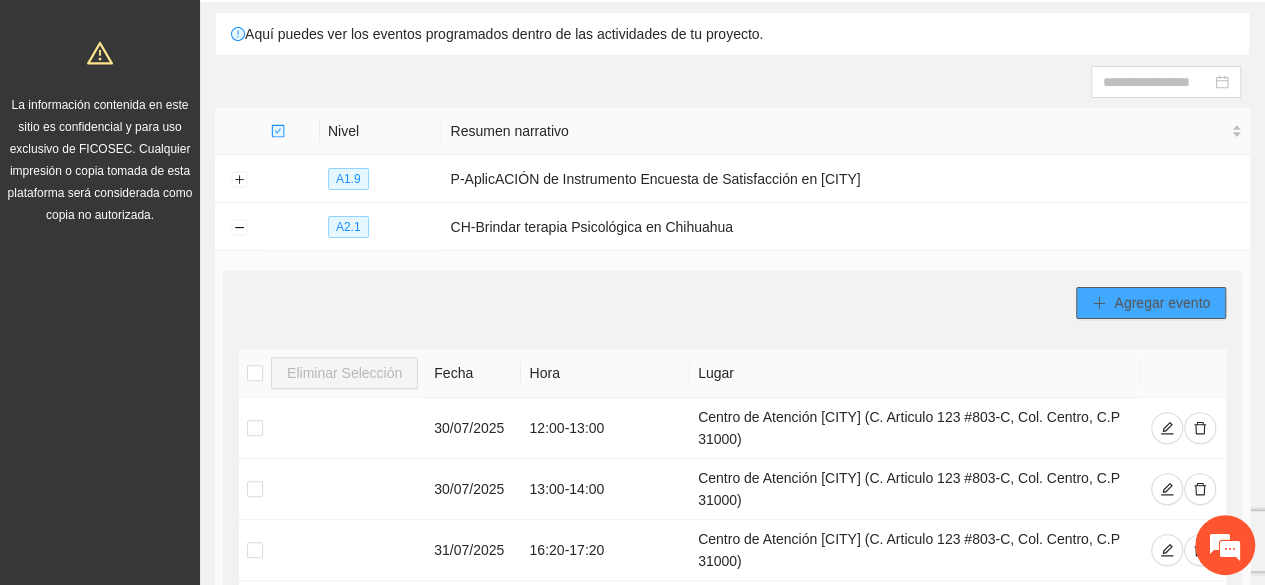 click on "Agregar evento" at bounding box center [1162, 303] 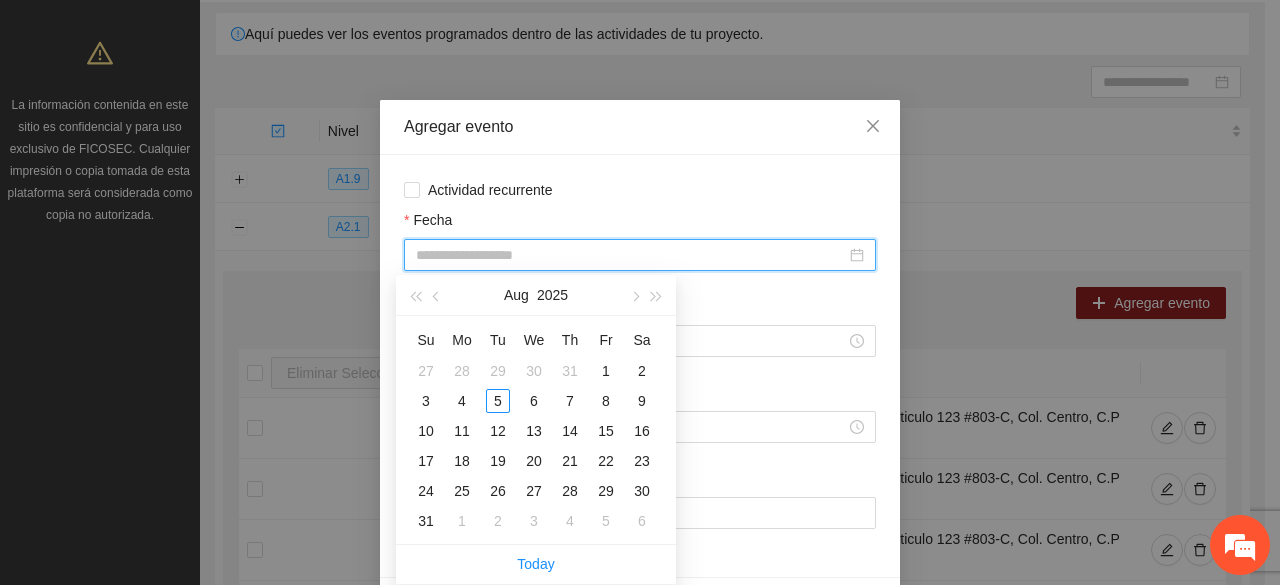 click on "Fecha" at bounding box center [631, 255] 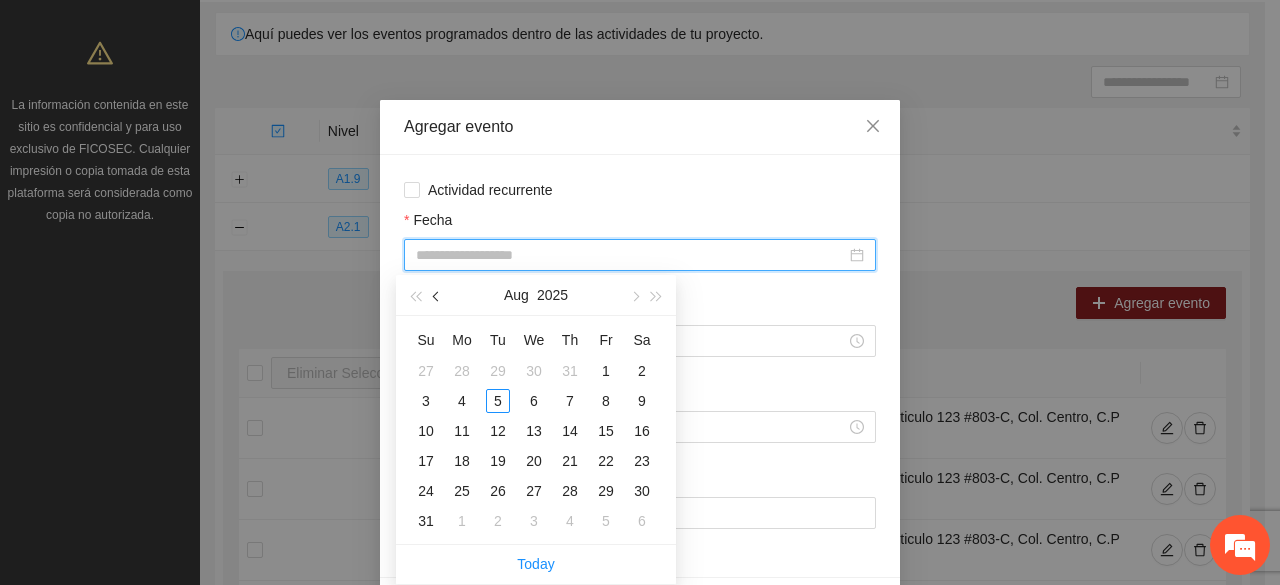 click at bounding box center (437, 295) 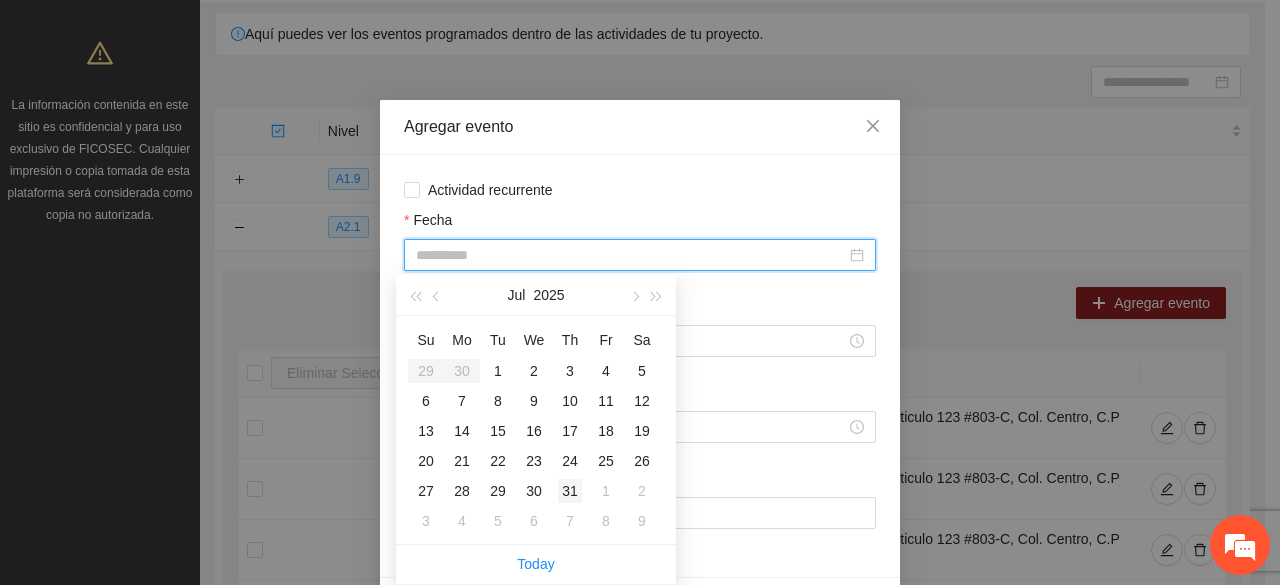 click on "31" at bounding box center [570, 491] 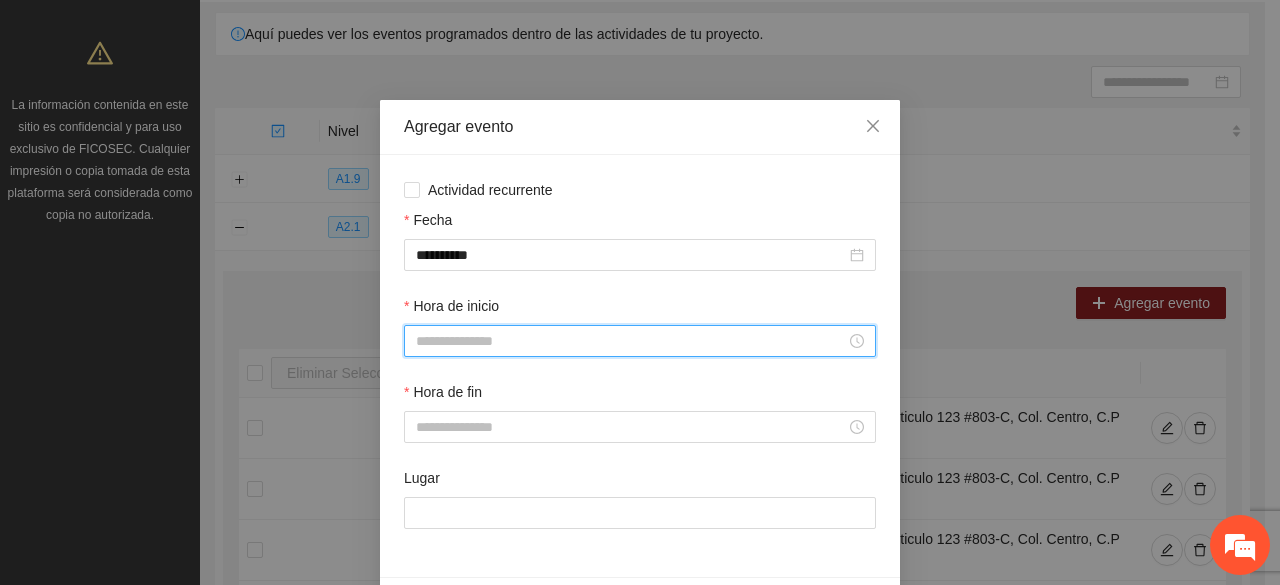 click on "Hora de inicio" at bounding box center (631, 341) 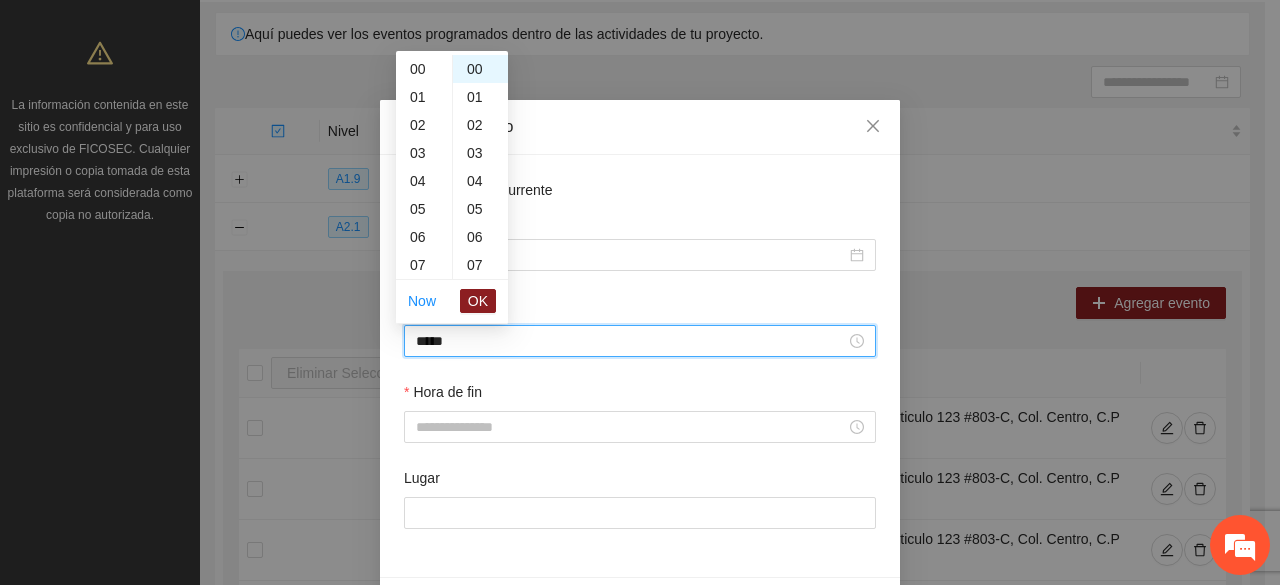 scroll, scrollTop: 392, scrollLeft: 0, axis: vertical 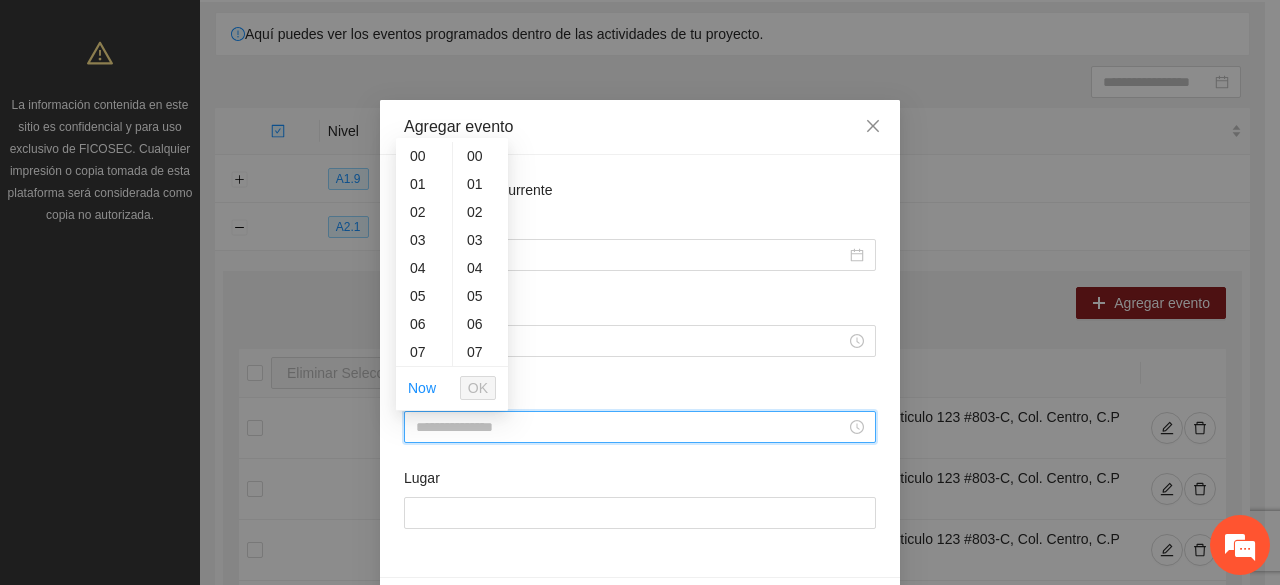 click on "Hora de fin" at bounding box center (631, 427) 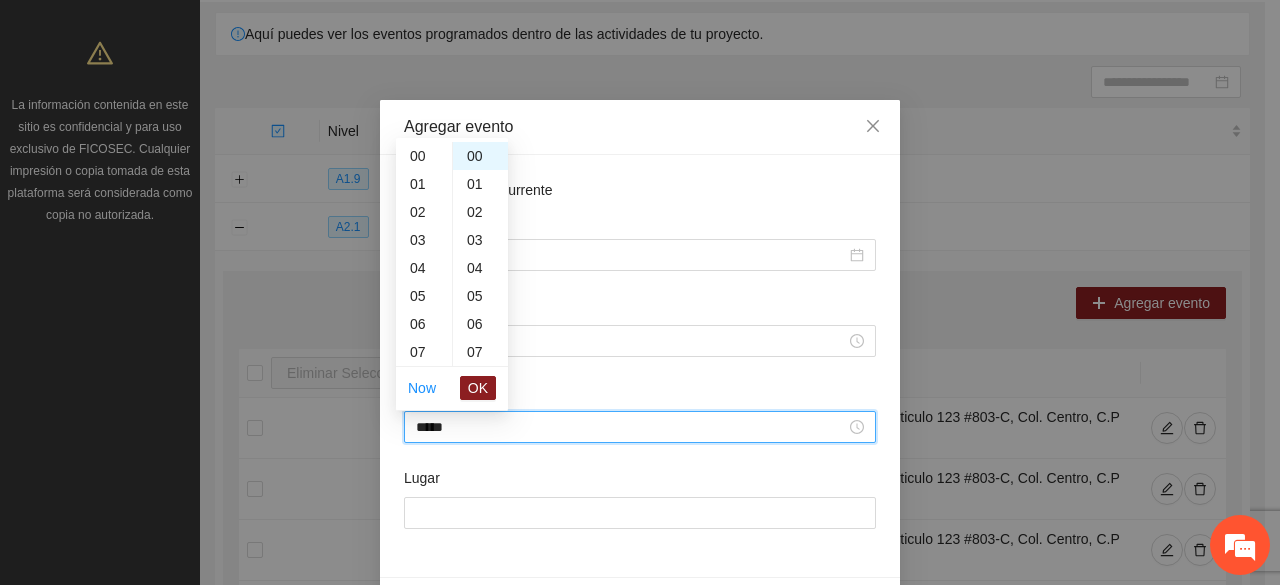 scroll, scrollTop: 420, scrollLeft: 0, axis: vertical 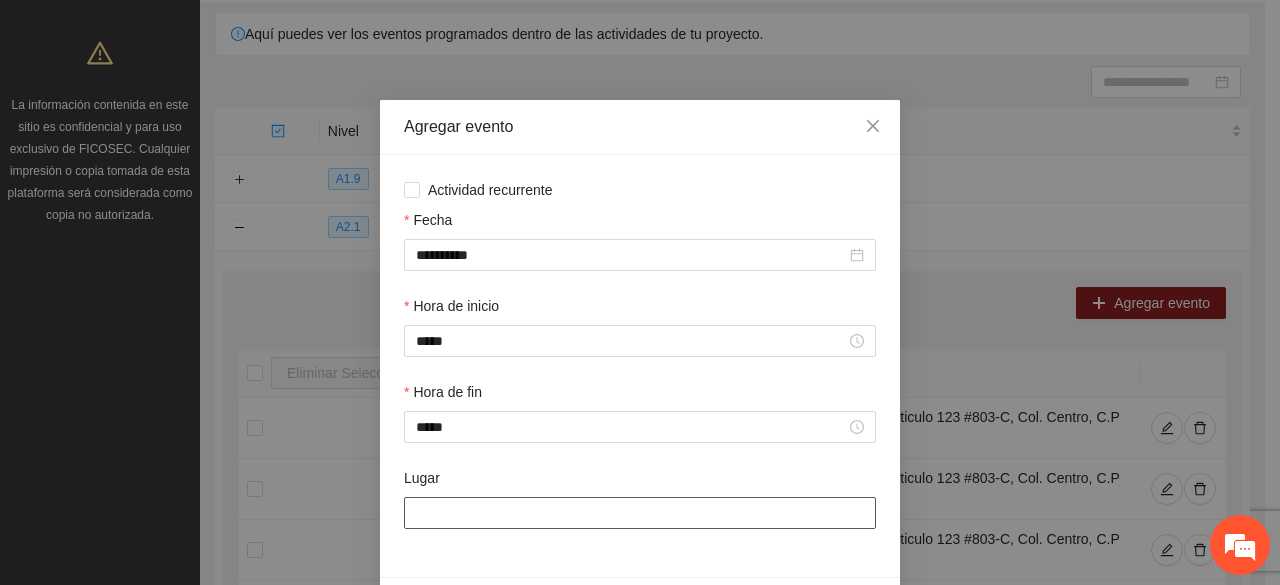 click on "Lugar" at bounding box center (640, 513) 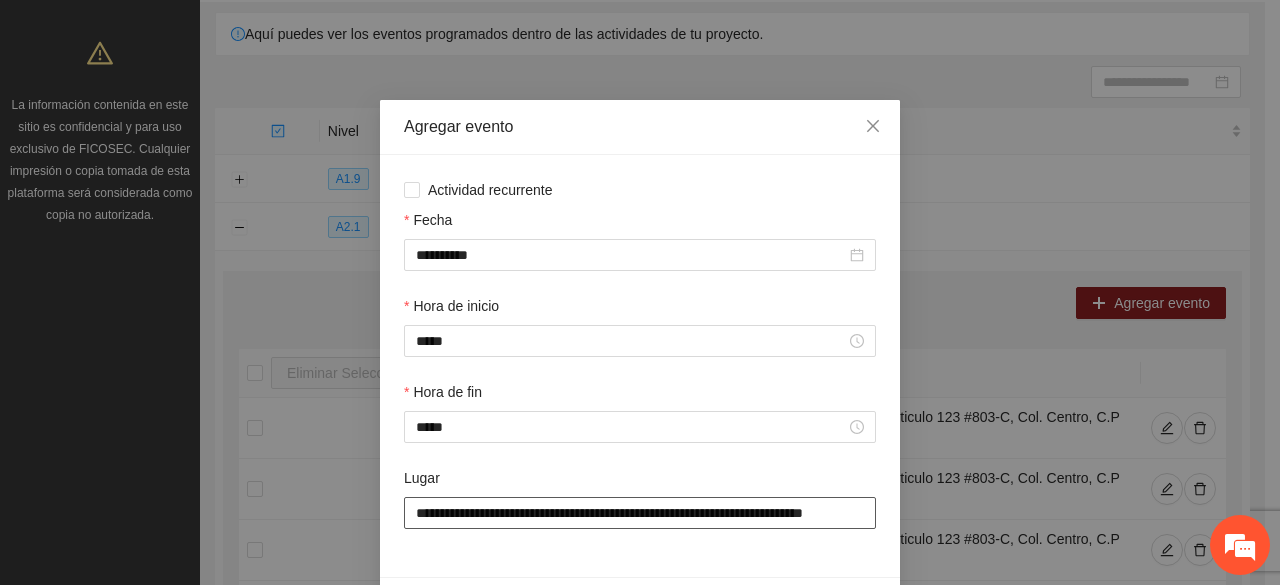 scroll, scrollTop: 0, scrollLeft: 36, axis: horizontal 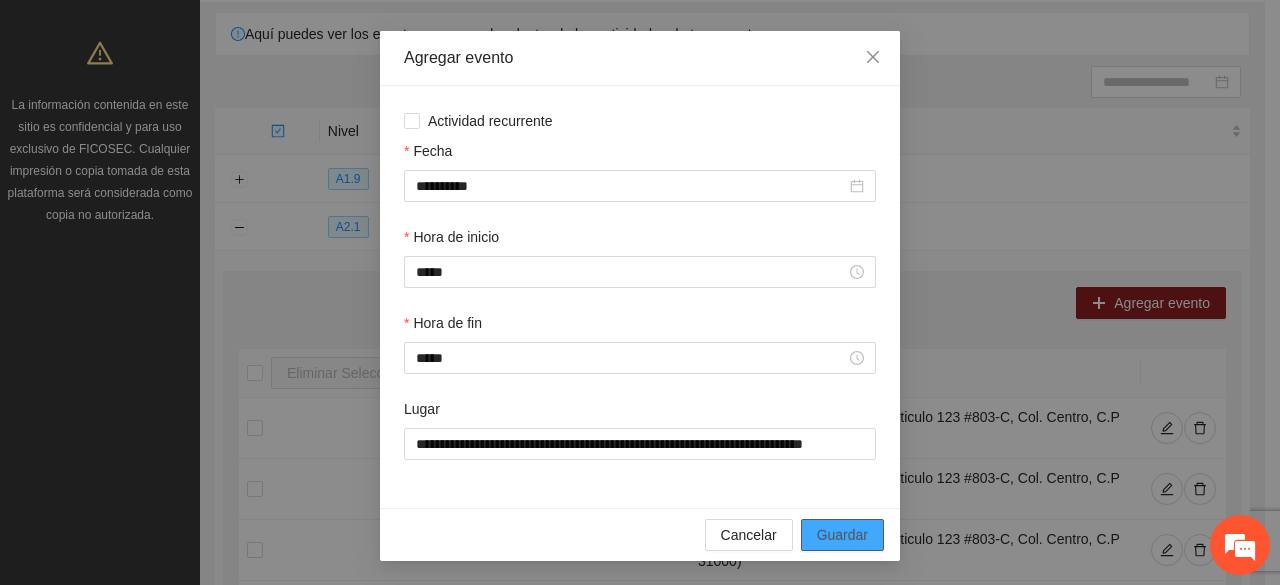 click on "Guardar" at bounding box center [842, 535] 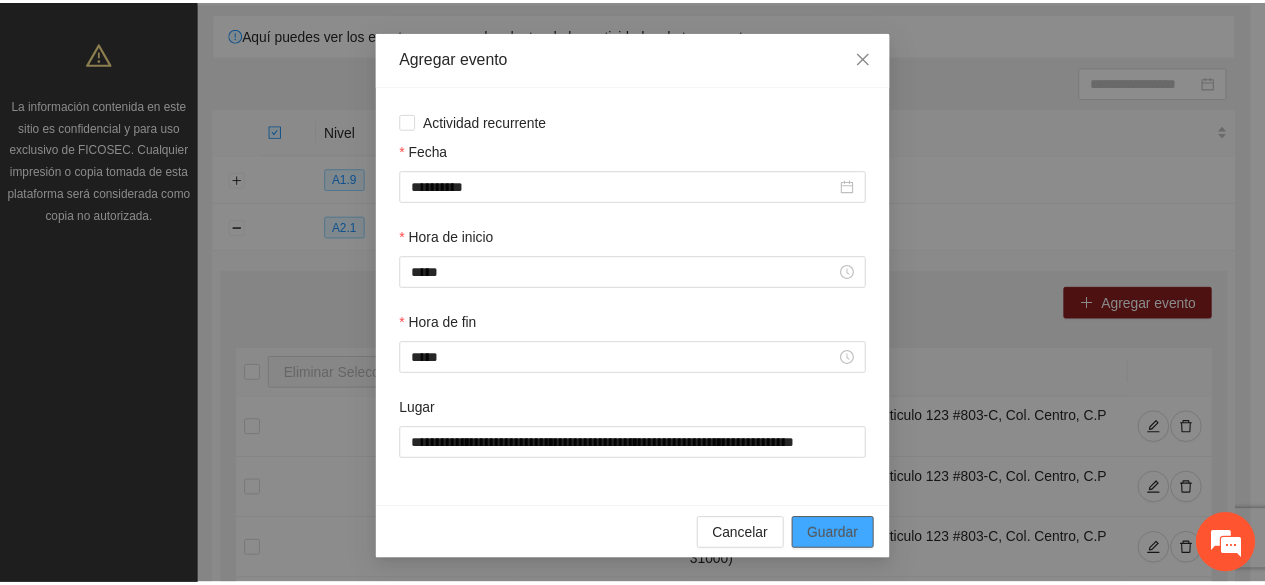 scroll, scrollTop: 0, scrollLeft: 0, axis: both 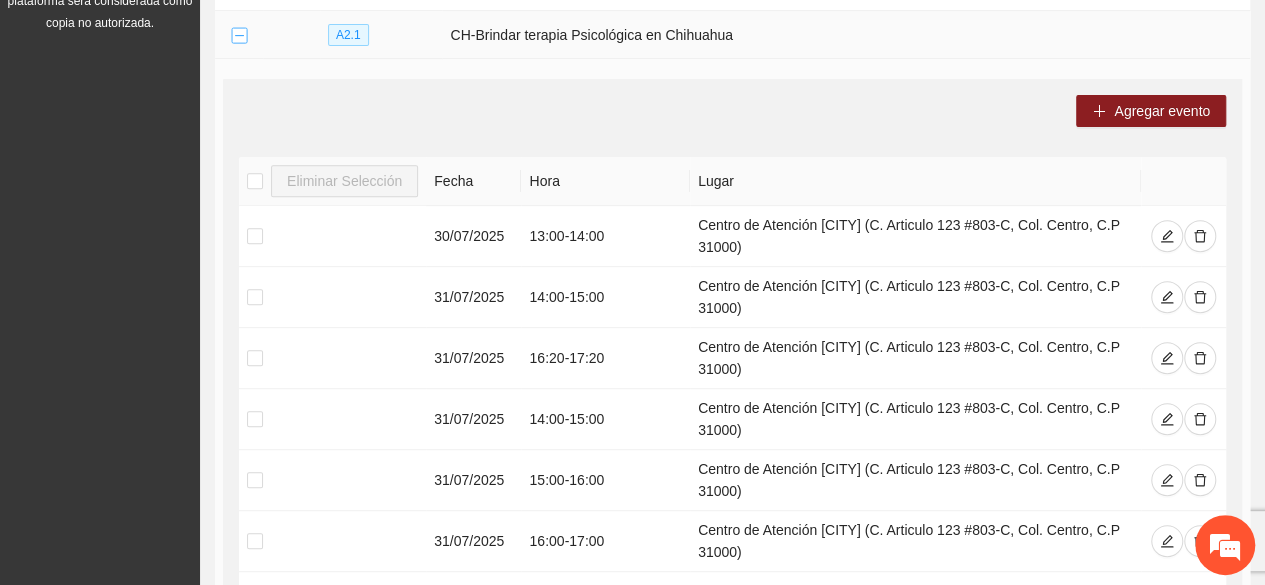 click at bounding box center [239, 36] 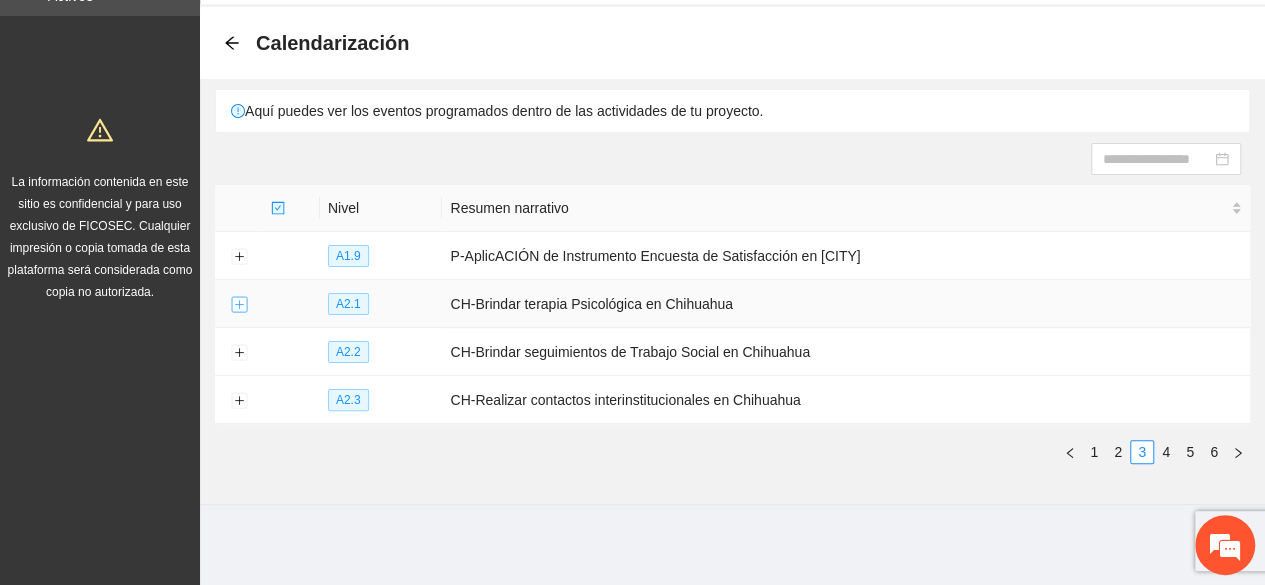 scroll, scrollTop: 70, scrollLeft: 0, axis: vertical 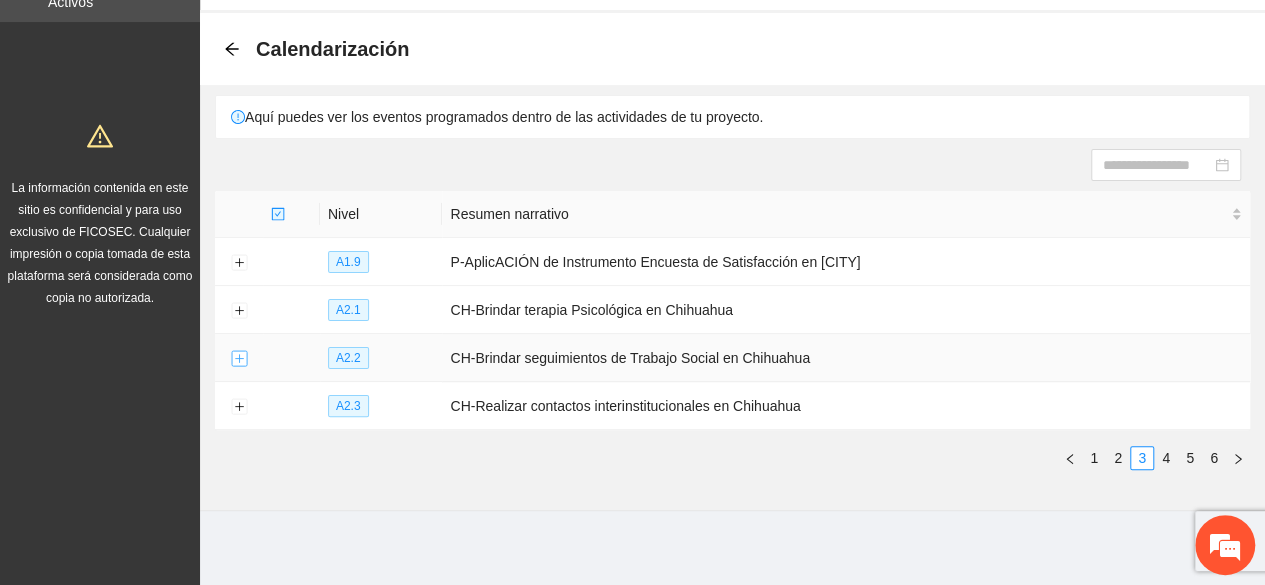 click at bounding box center (239, 359) 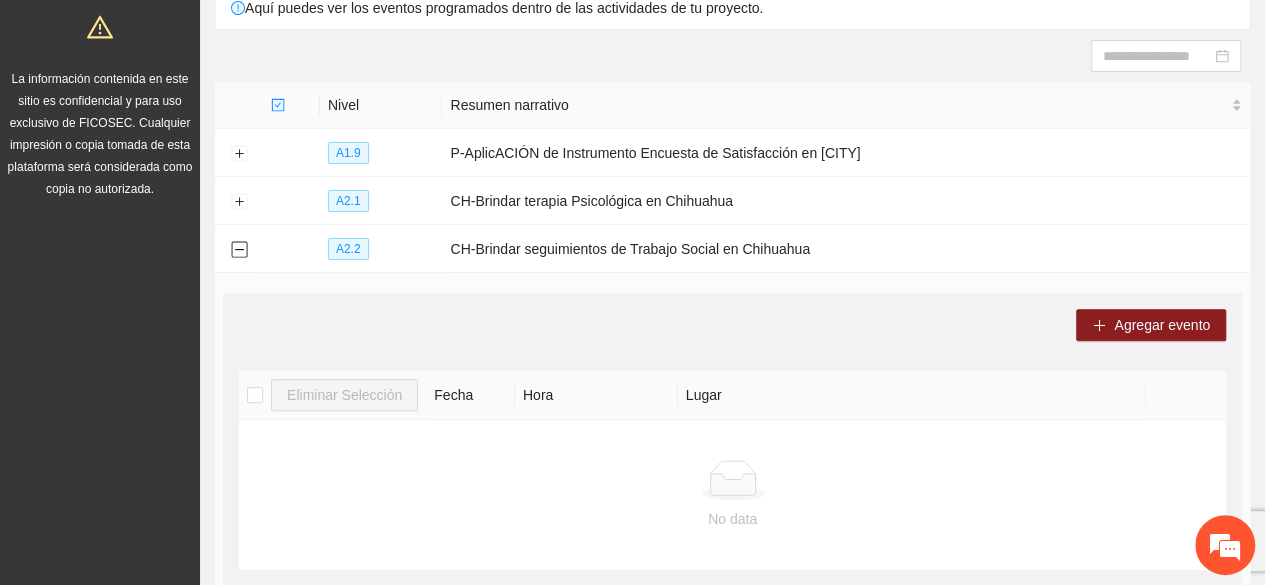 scroll, scrollTop: 178, scrollLeft: 0, axis: vertical 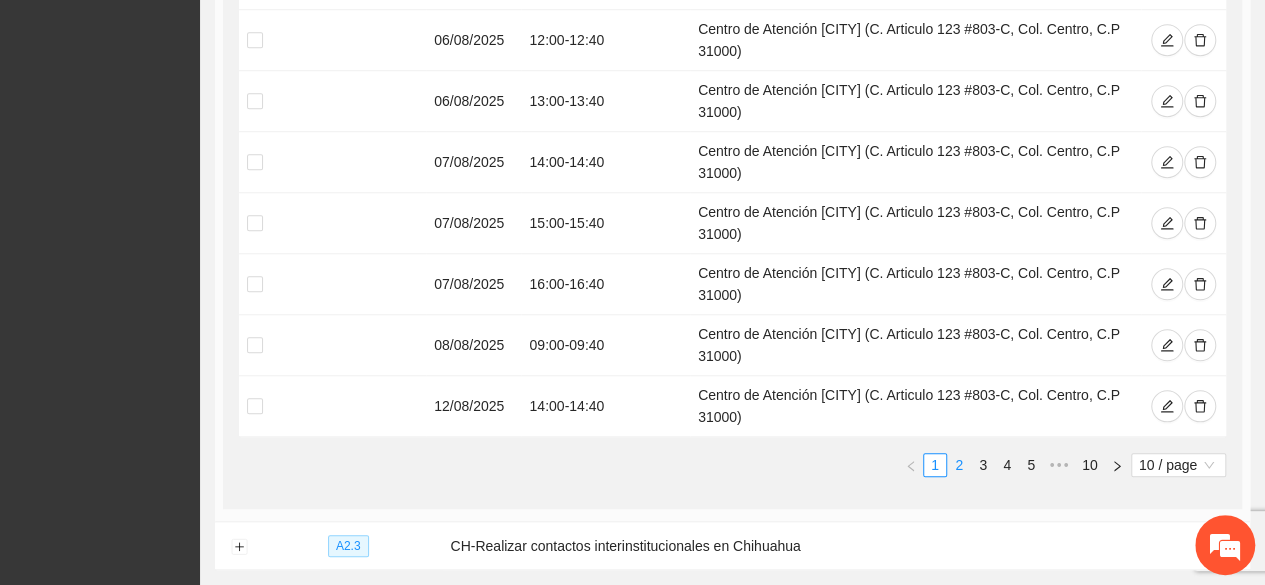 click on "2" at bounding box center (959, 465) 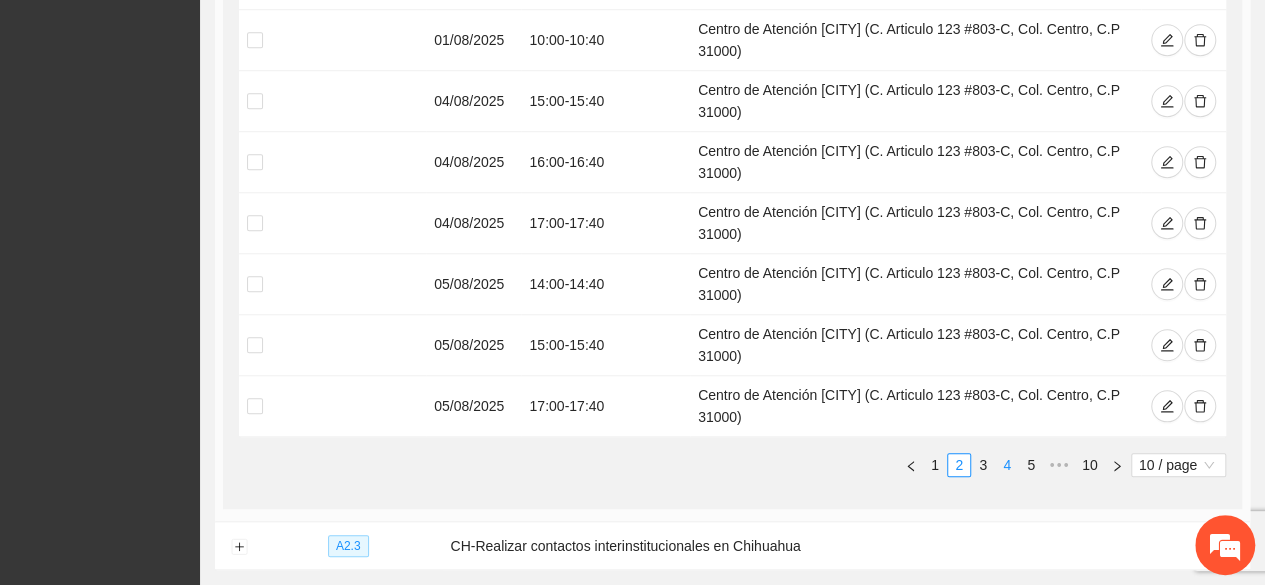 click on "4" at bounding box center (1007, 465) 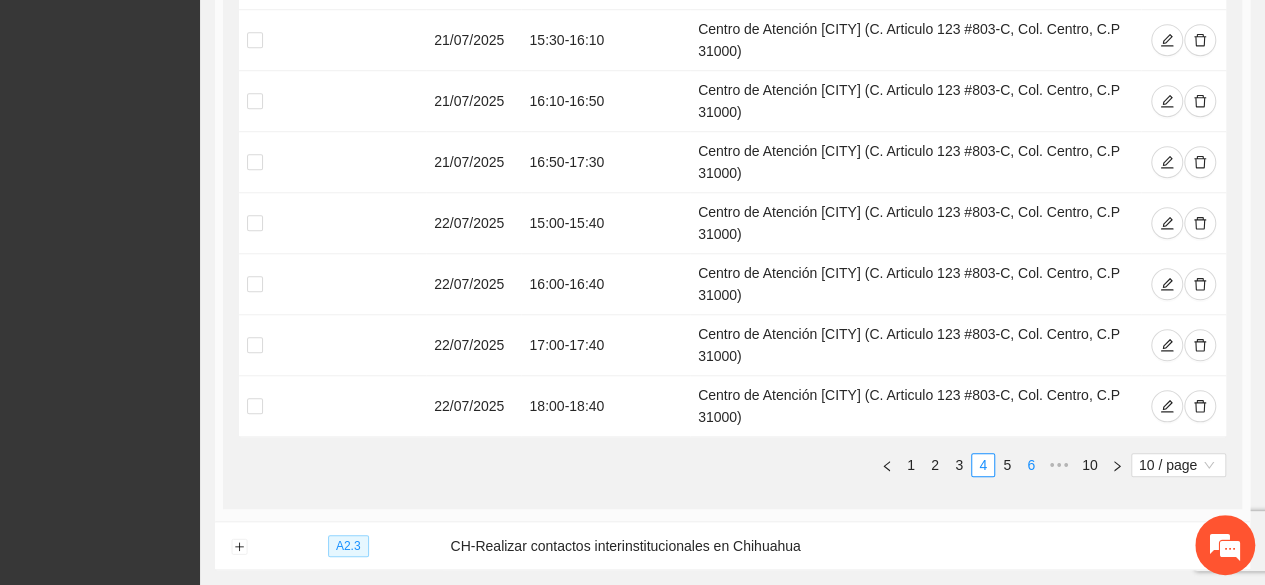 click on "6" at bounding box center [1031, 465] 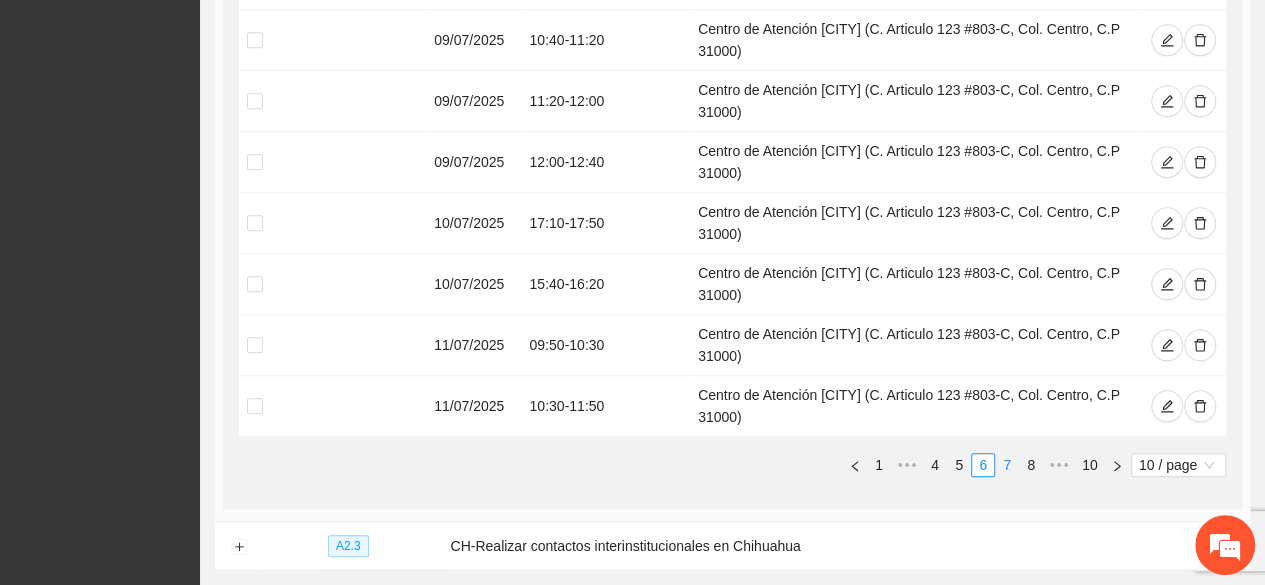 click on "7" at bounding box center [1007, 465] 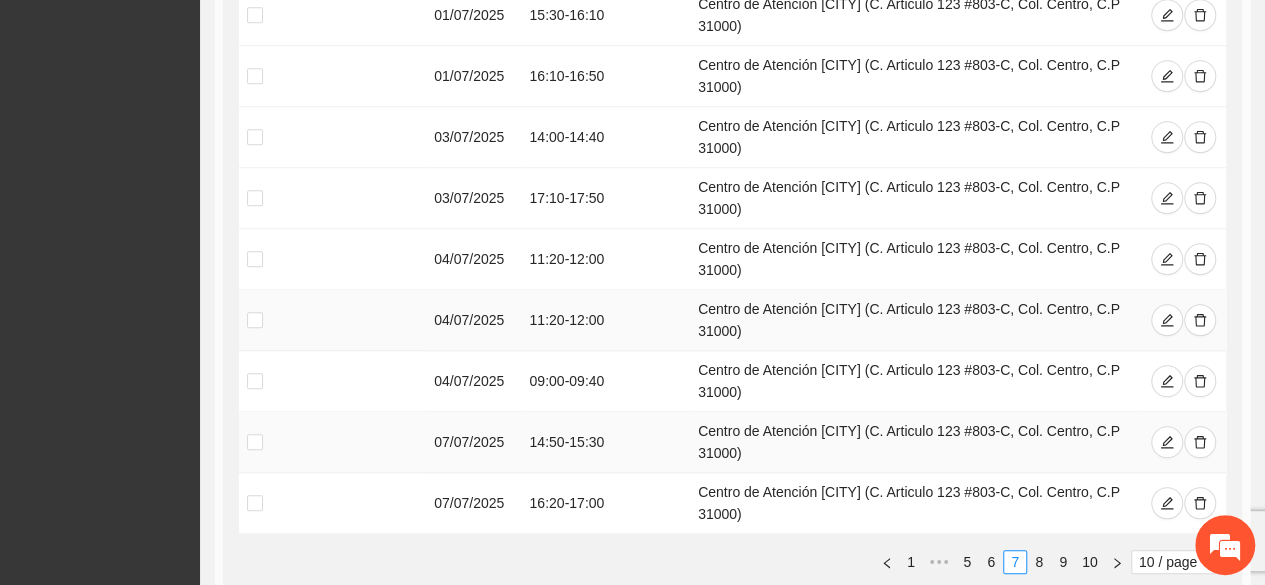 scroll, scrollTop: 757, scrollLeft: 0, axis: vertical 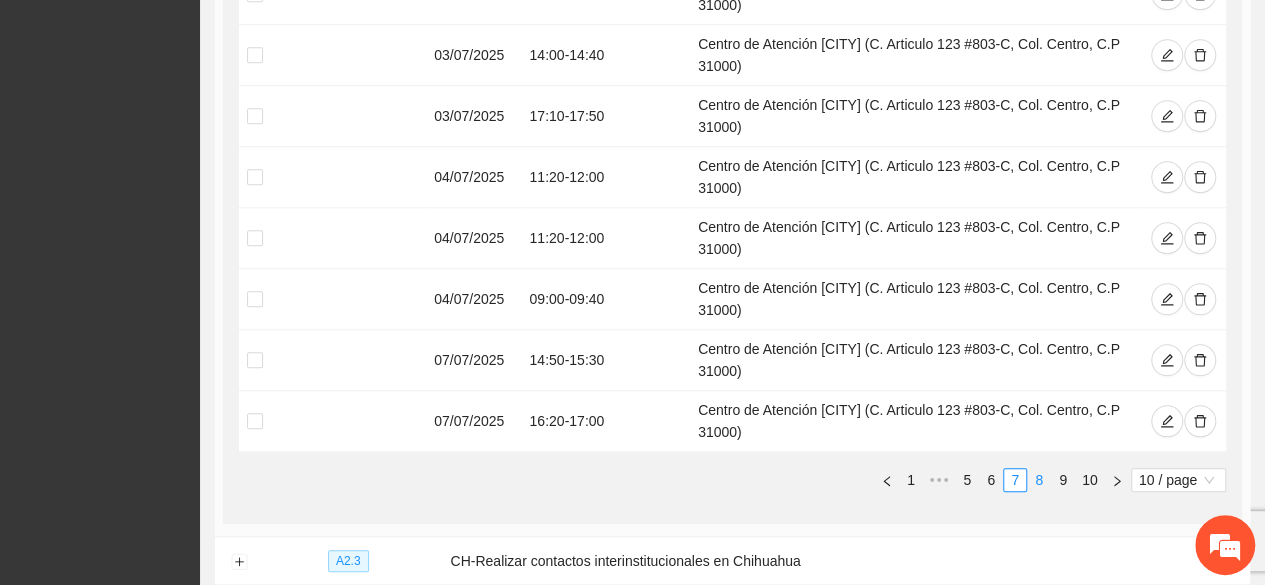click on "8" at bounding box center (1039, 480) 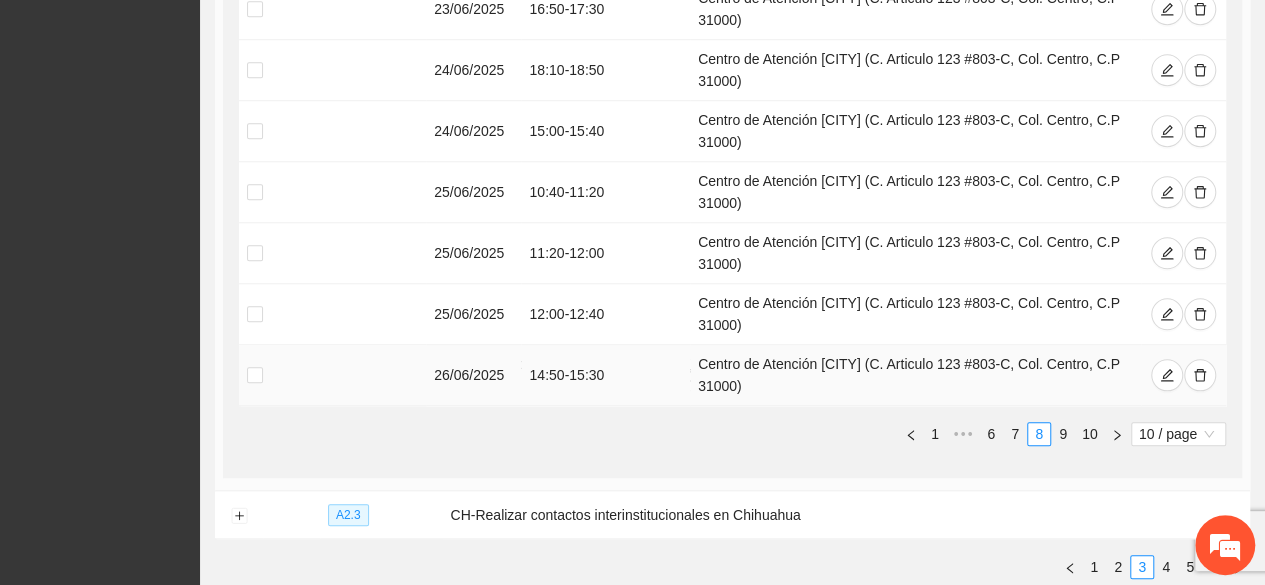 scroll, scrollTop: 857, scrollLeft: 0, axis: vertical 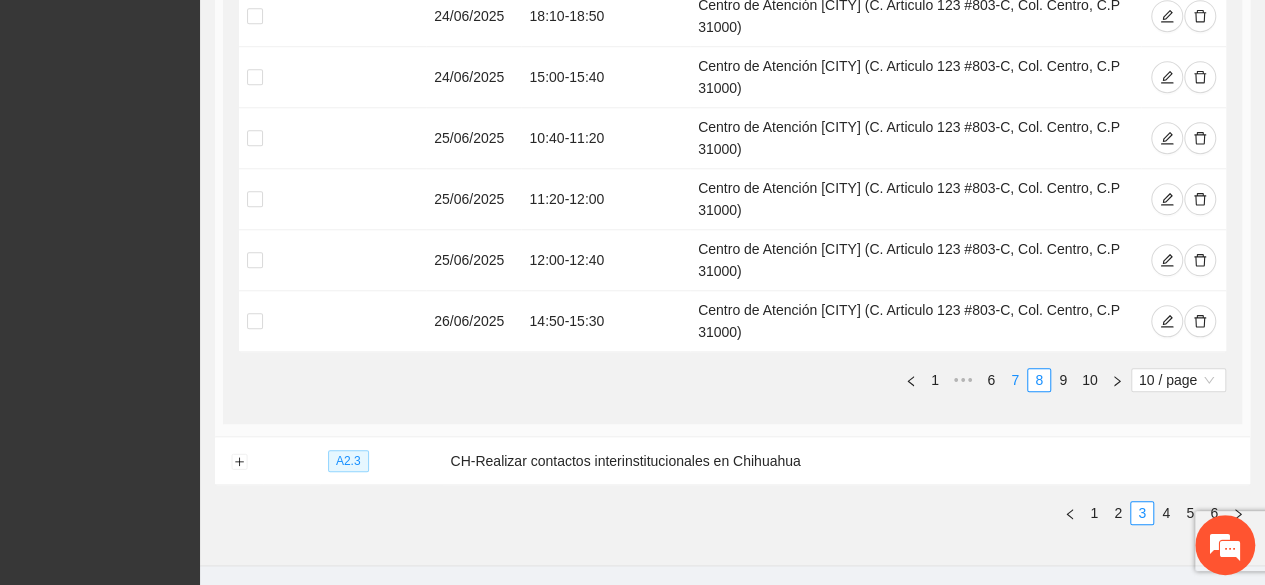 click on "7" at bounding box center [1015, 380] 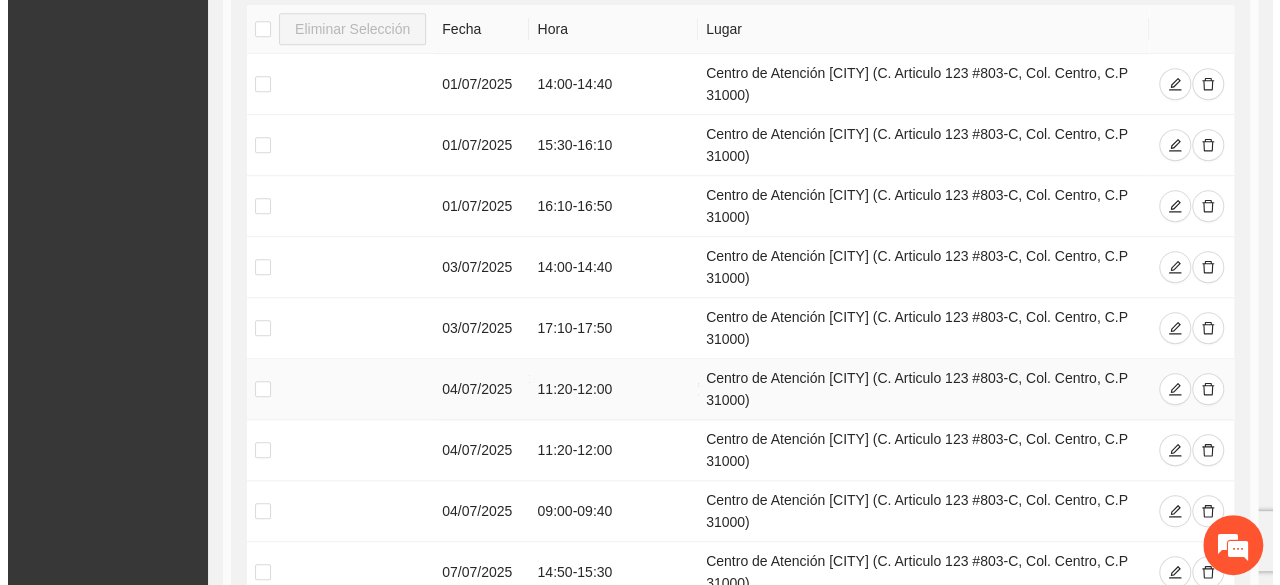 scroll, scrollTop: 500, scrollLeft: 0, axis: vertical 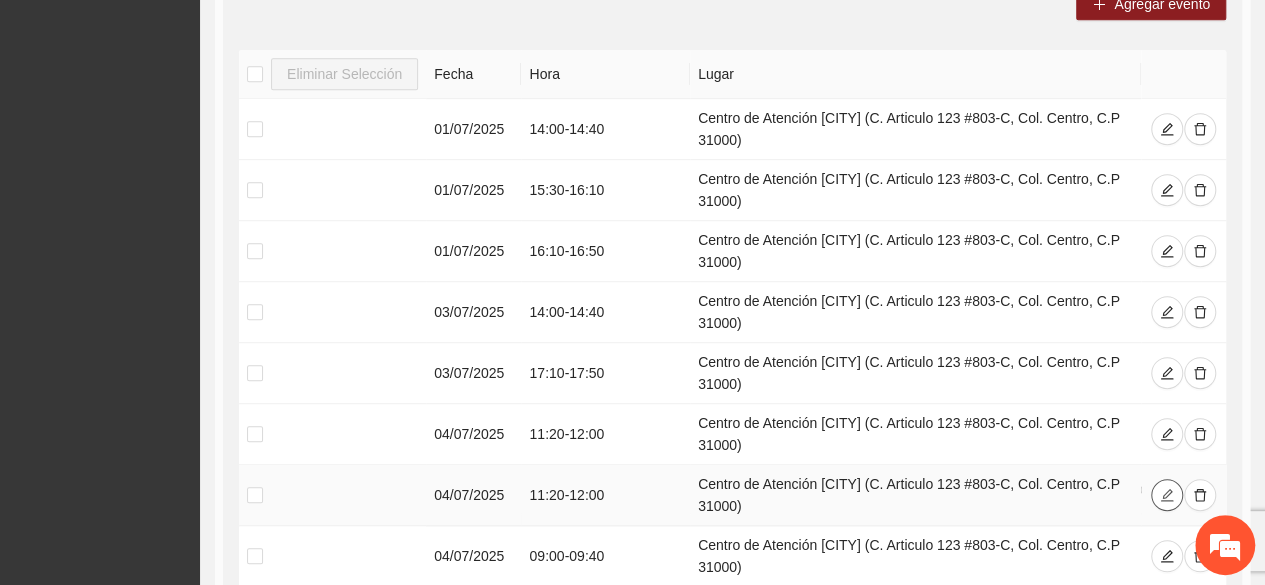 click 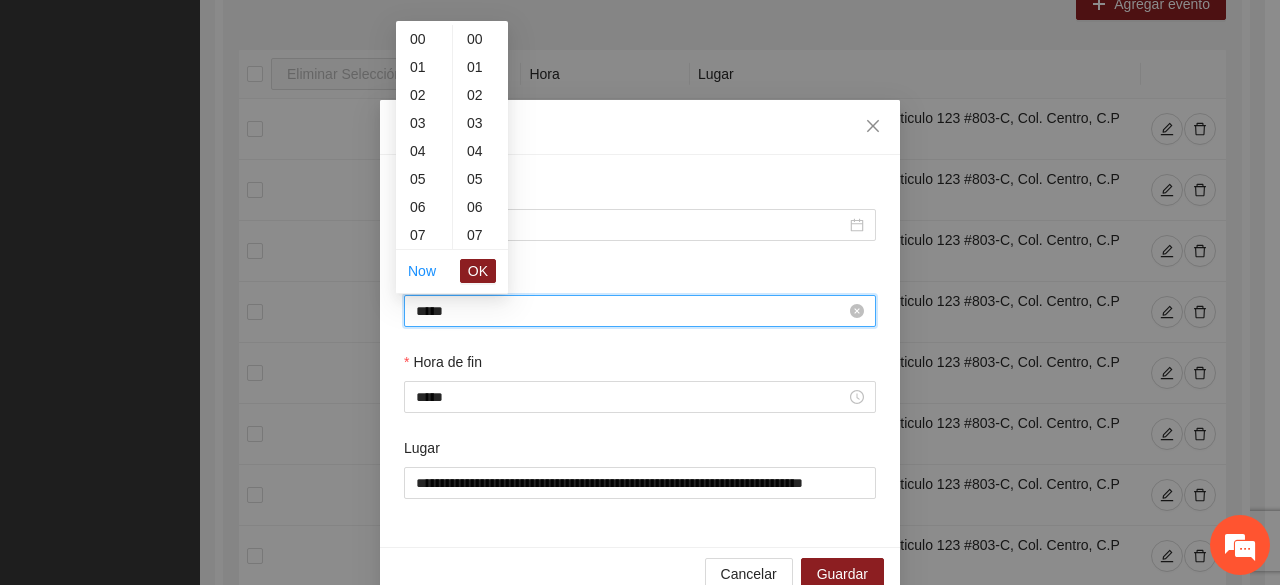 click on "*****" at bounding box center [631, 311] 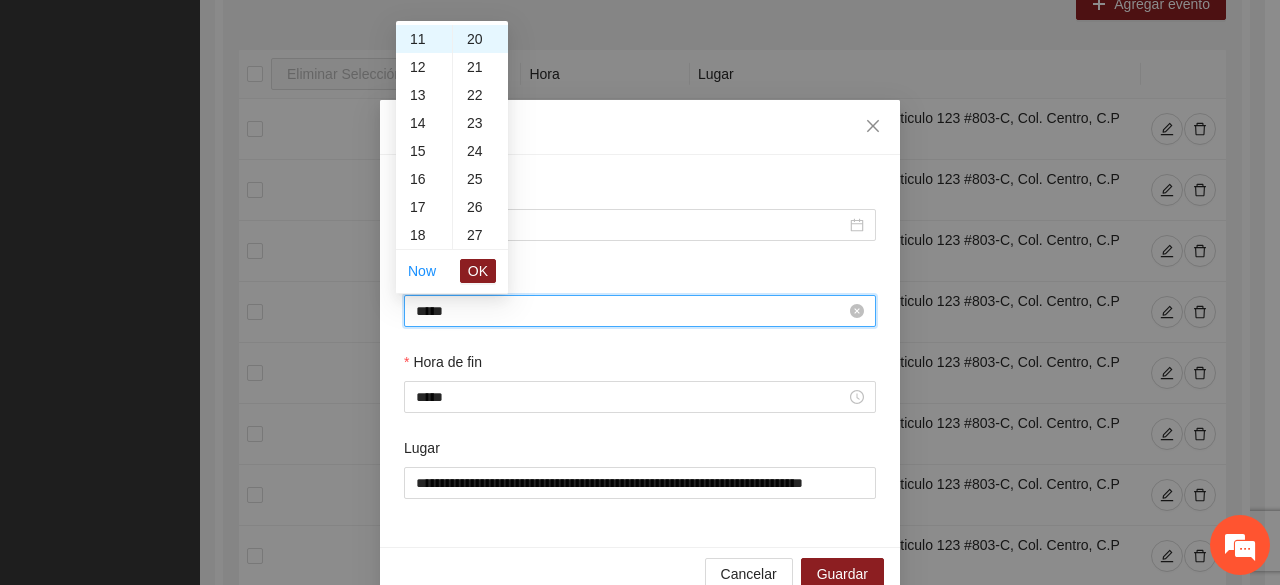 scroll, scrollTop: 326, scrollLeft: 0, axis: vertical 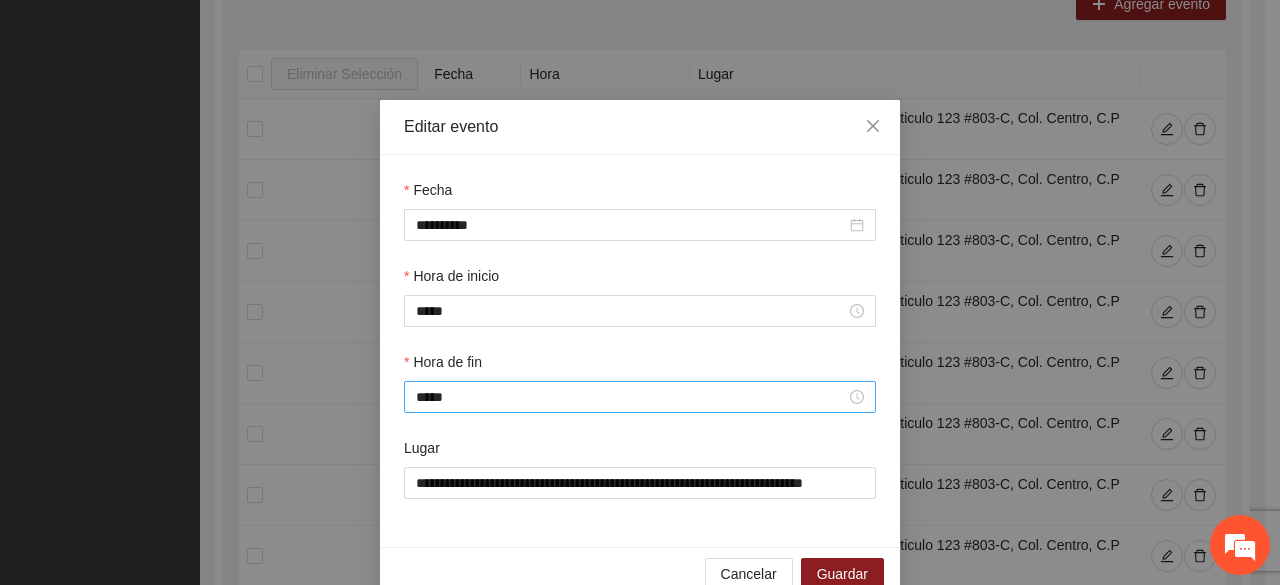 click on "*****" at bounding box center (640, 397) 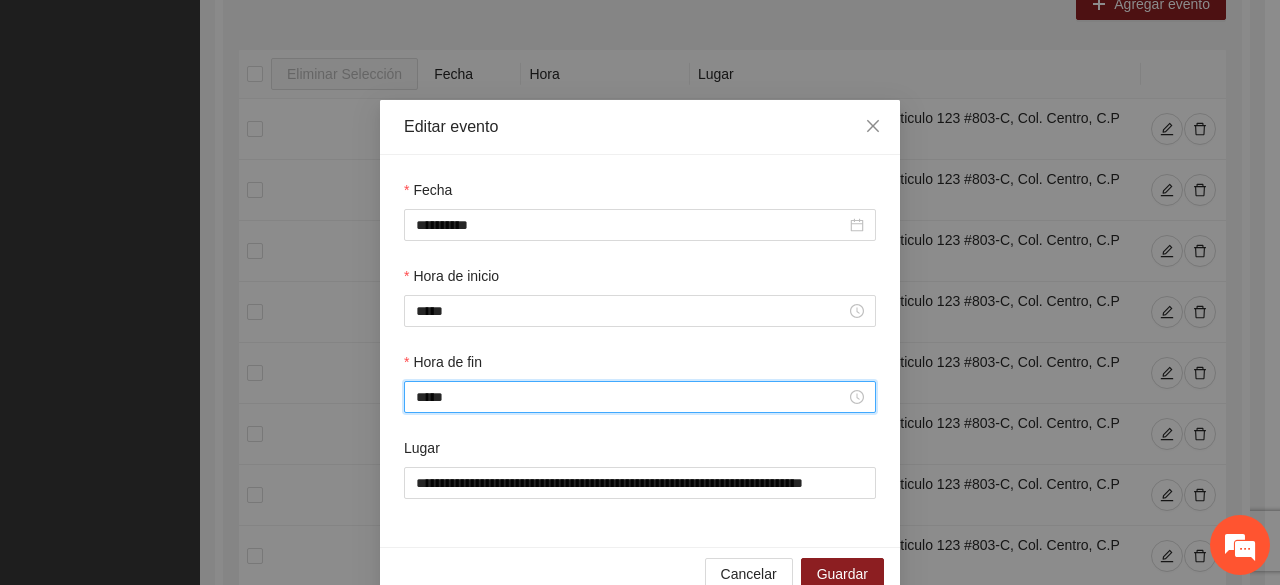 scroll, scrollTop: 336, scrollLeft: 0, axis: vertical 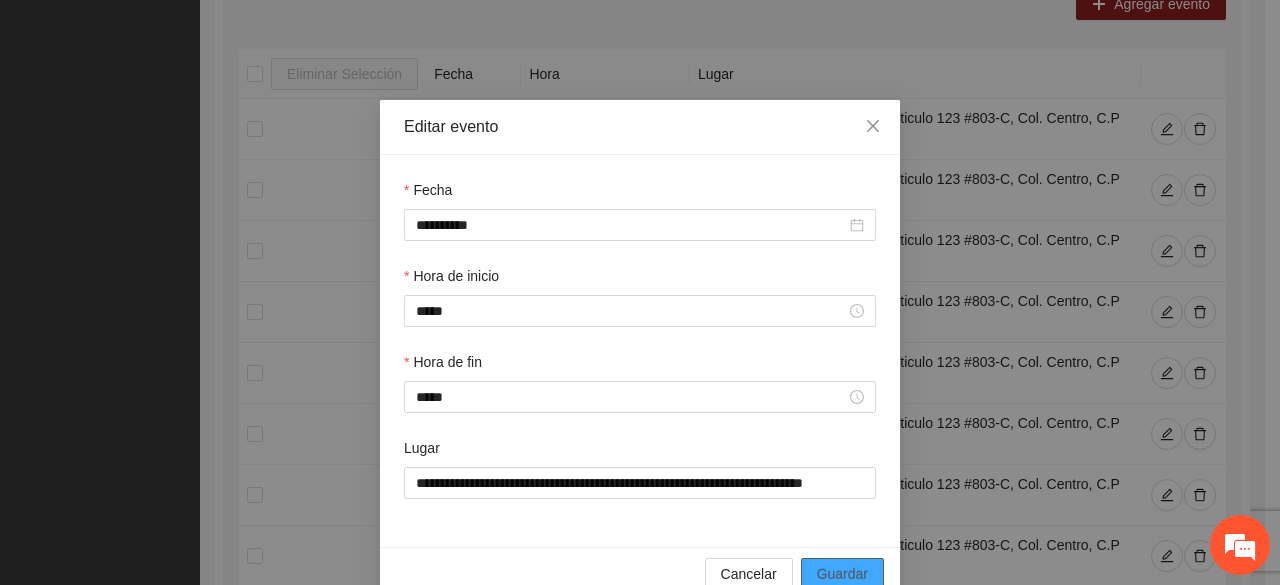 click on "Guardar" at bounding box center [842, 574] 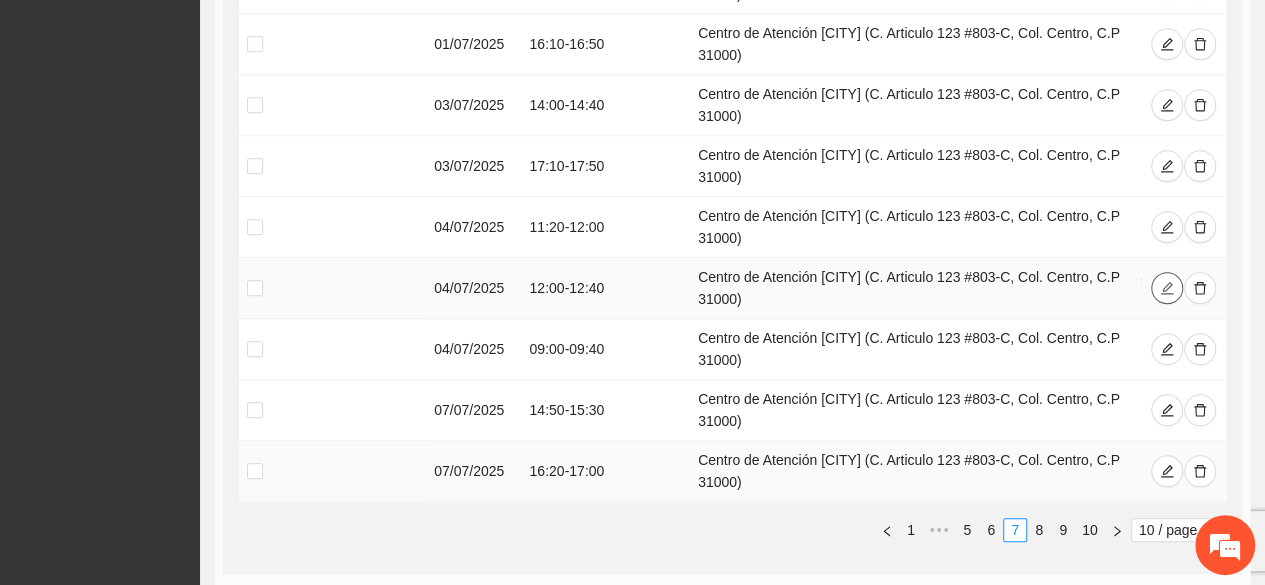 scroll, scrollTop: 745, scrollLeft: 0, axis: vertical 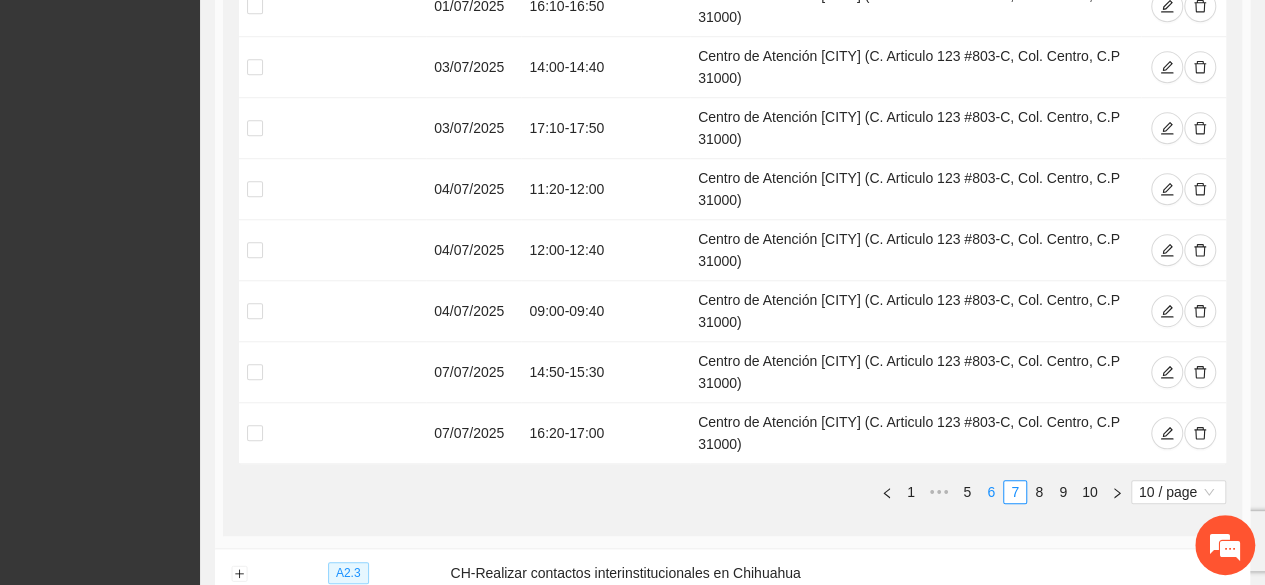 click on "6" at bounding box center (991, 492) 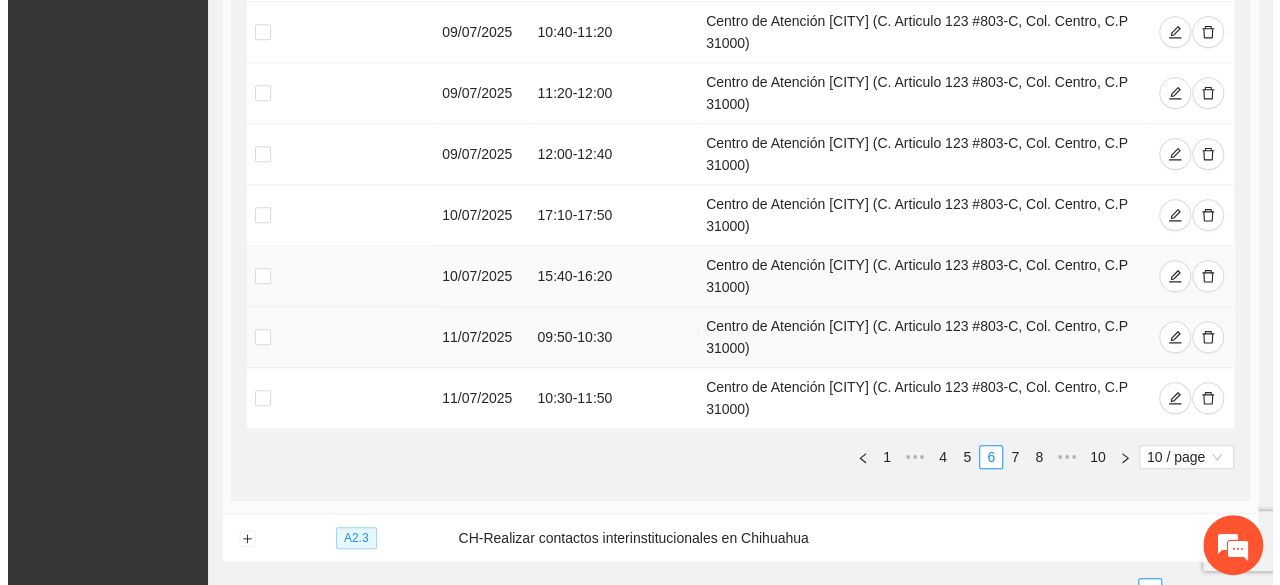 scroll, scrollTop: 788, scrollLeft: 0, axis: vertical 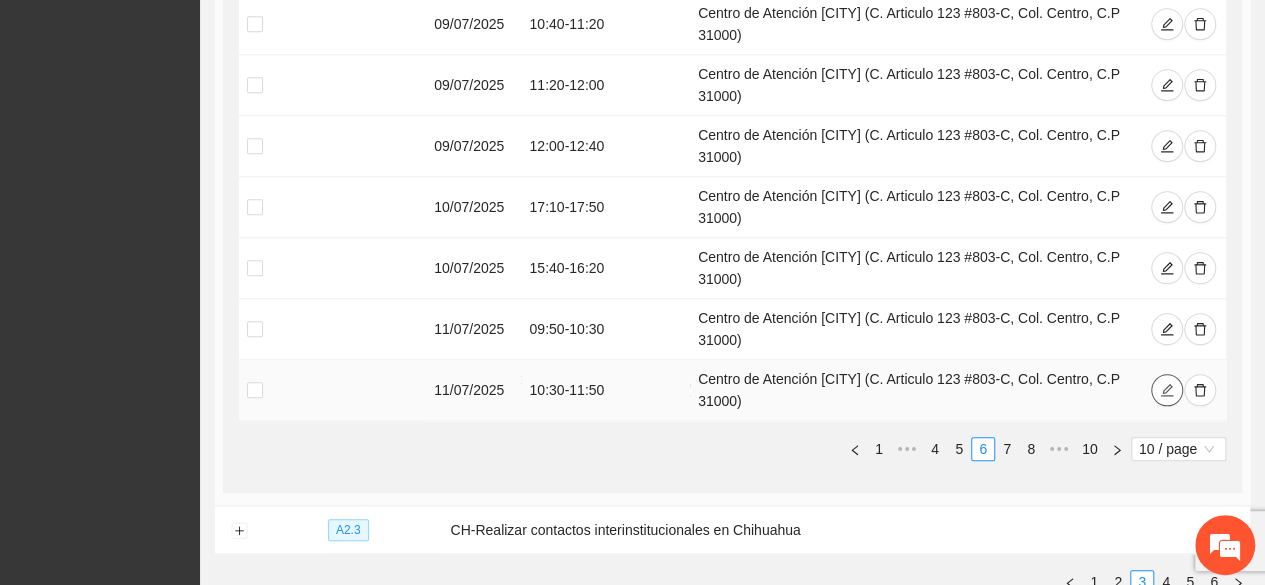 click at bounding box center [1167, 391] 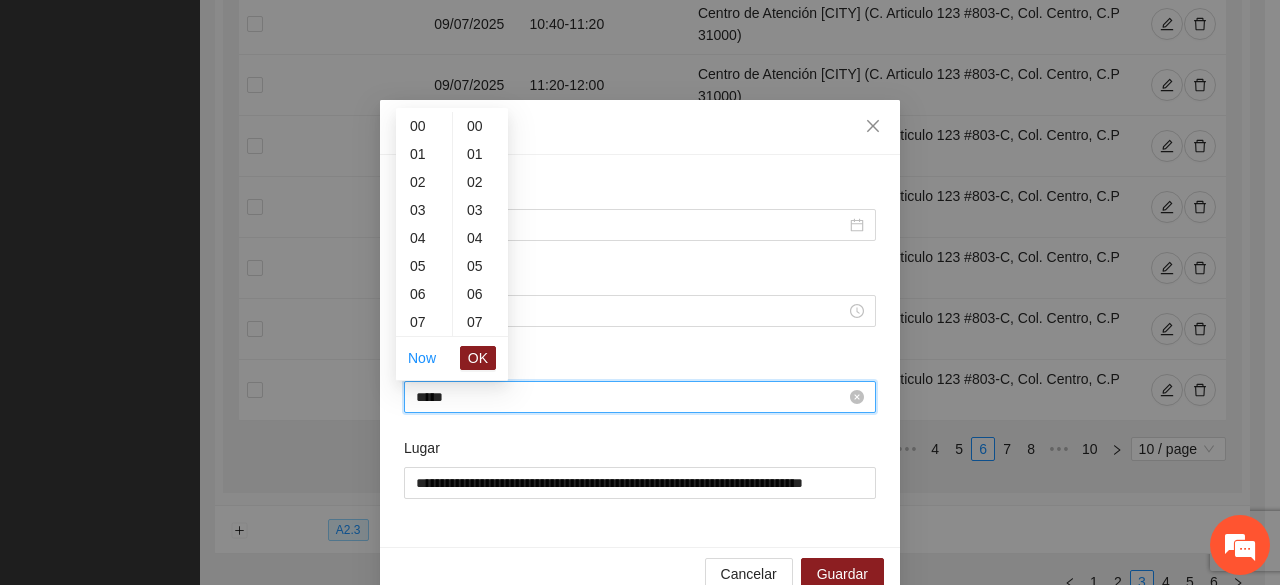 click on "*****" at bounding box center [631, 397] 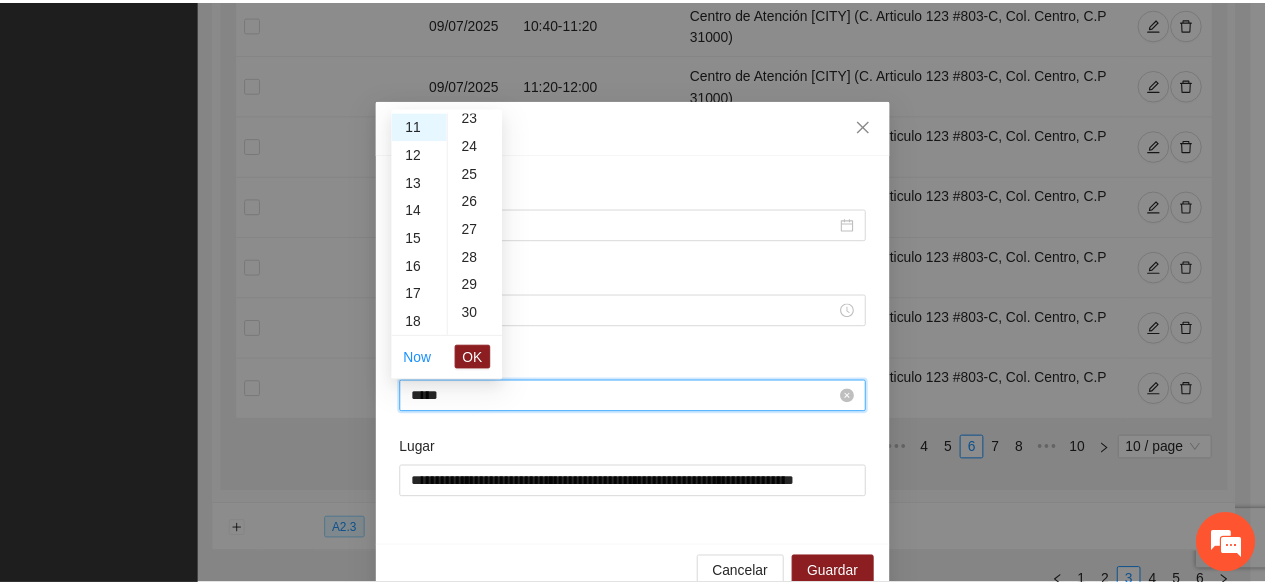 scroll, scrollTop: 280, scrollLeft: 0, axis: vertical 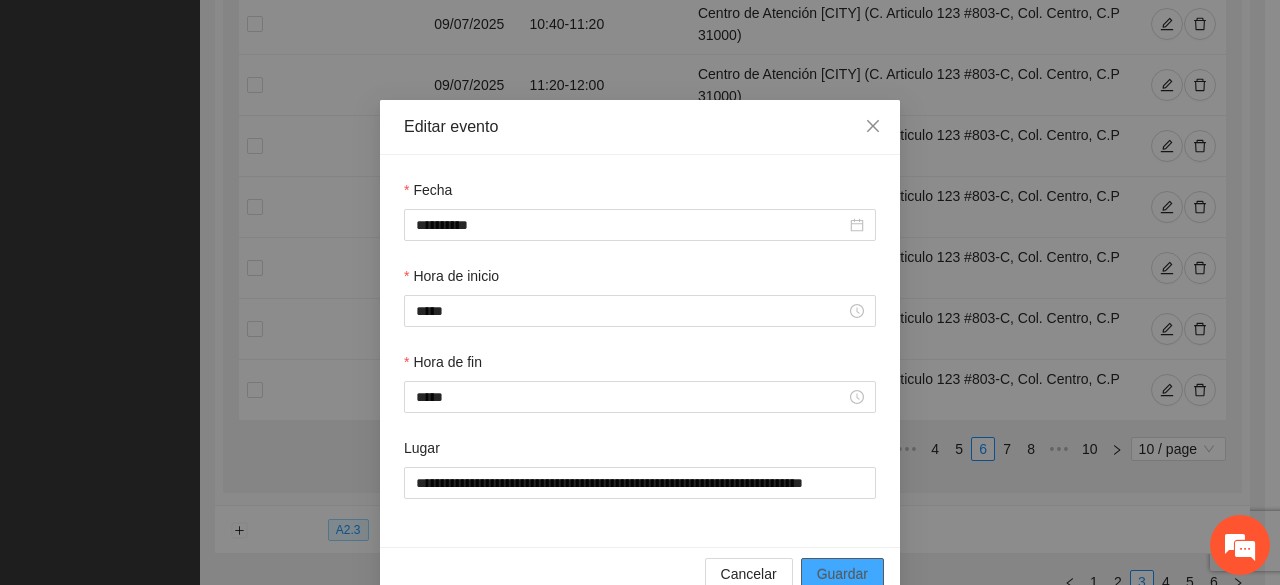 click on "Guardar" at bounding box center [842, 574] 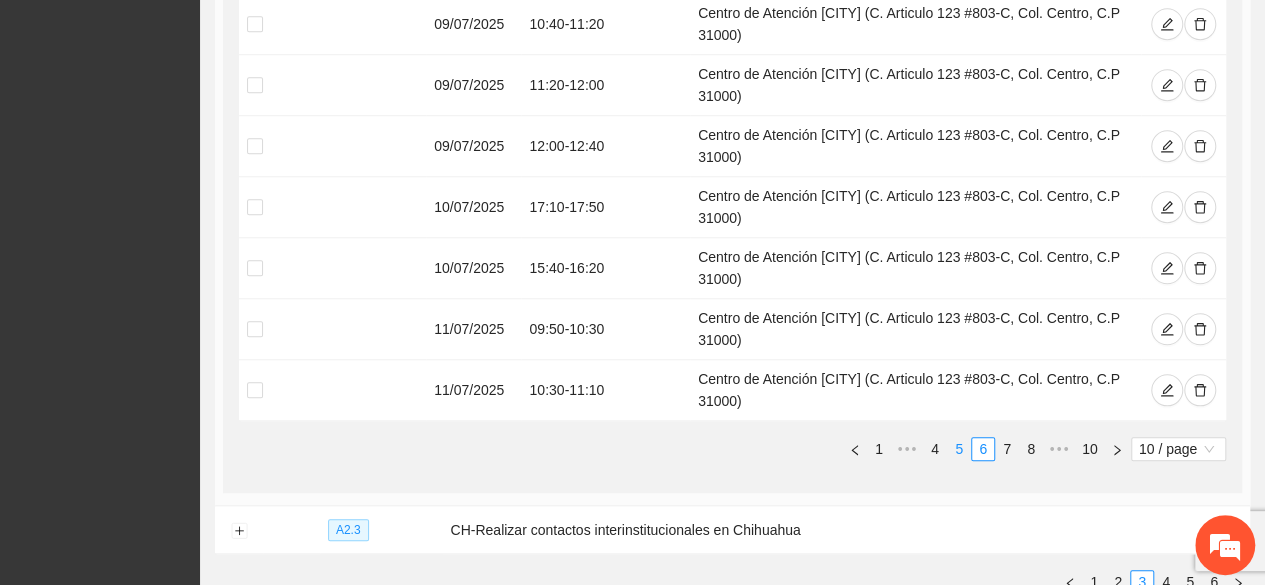 click on "5" at bounding box center (959, 449) 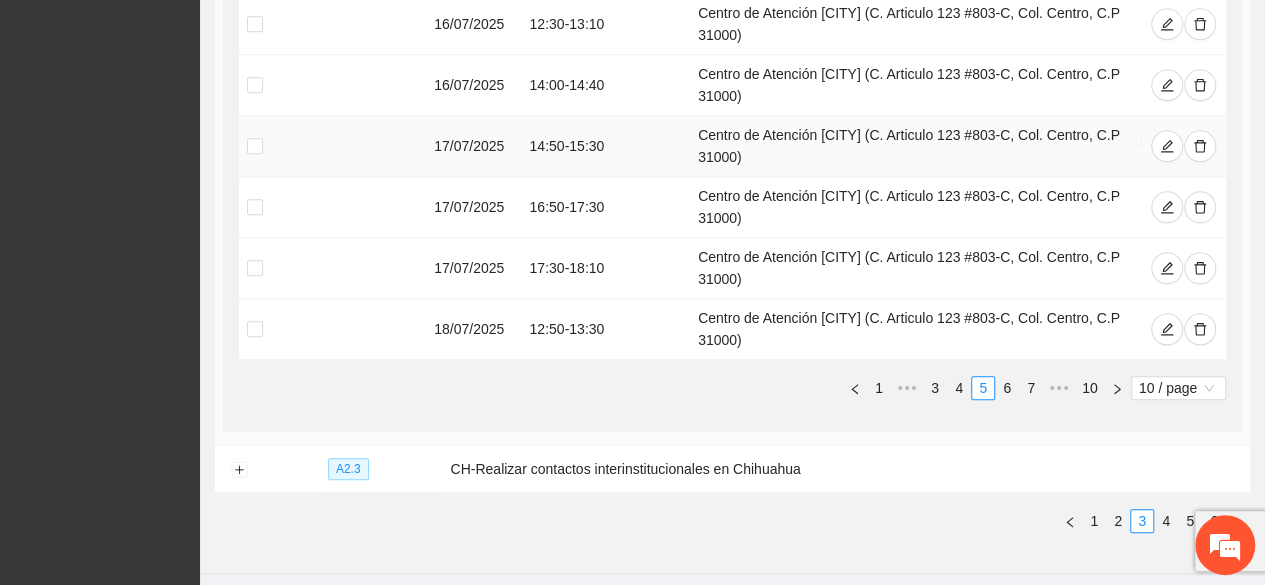 scroll, scrollTop: 908, scrollLeft: 0, axis: vertical 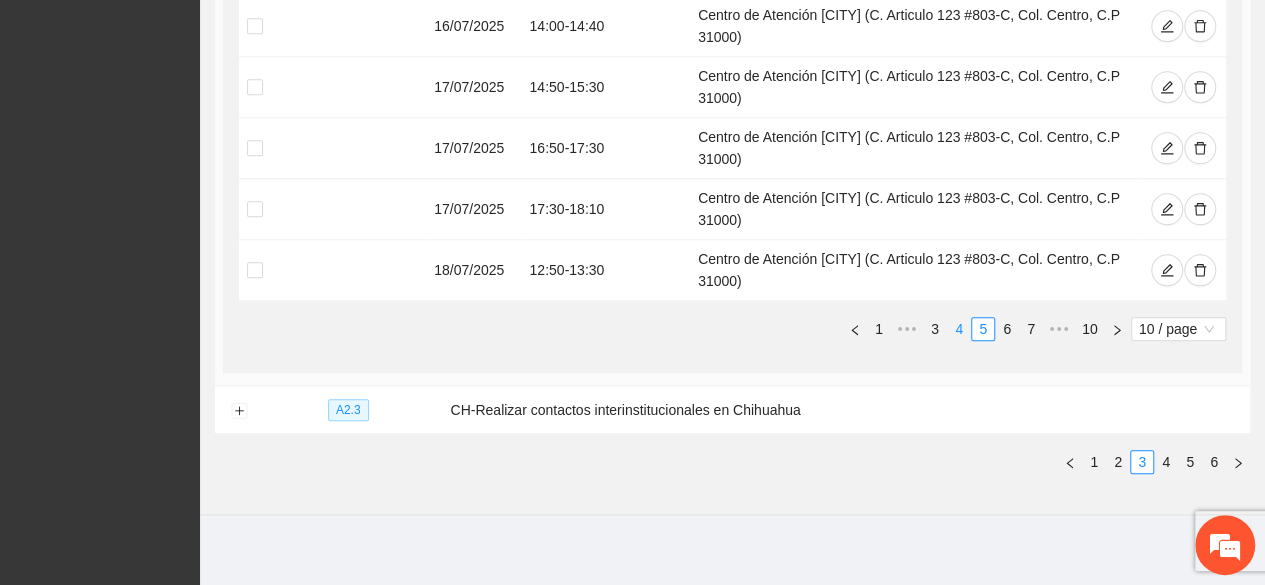 click on "4" at bounding box center (959, 329) 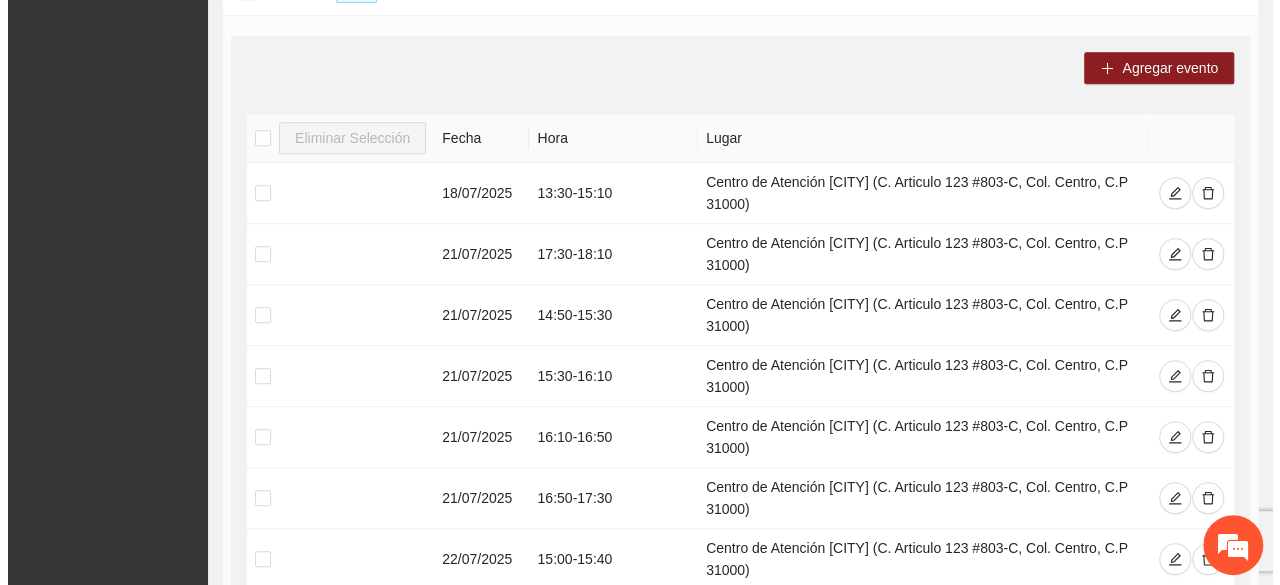 scroll, scrollTop: 436, scrollLeft: 0, axis: vertical 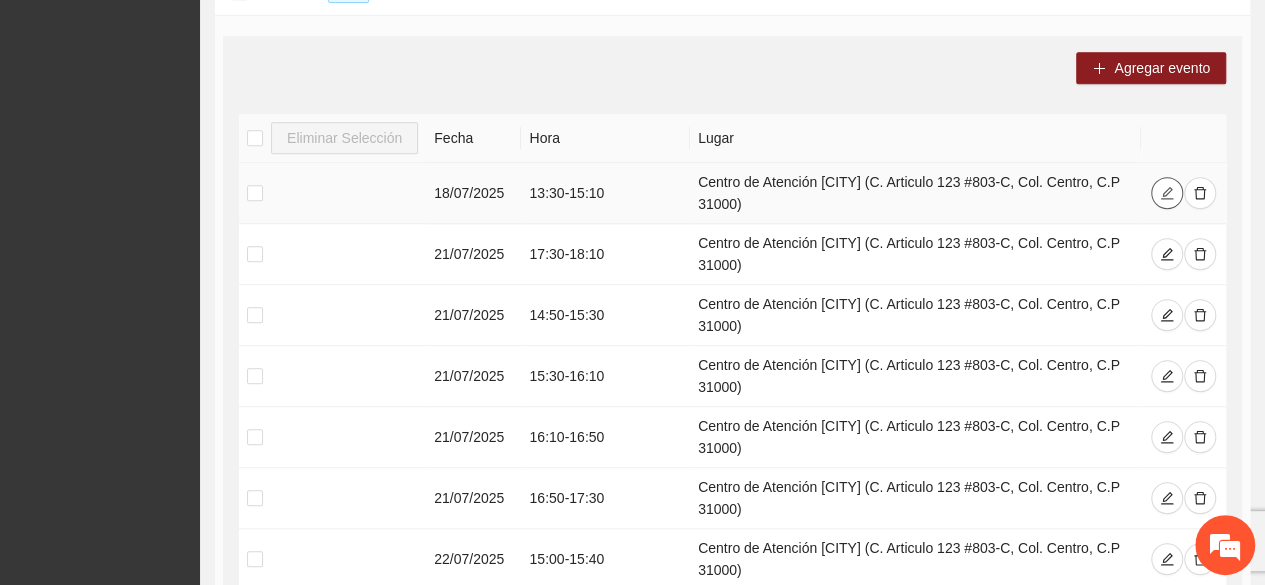 click at bounding box center [1167, 193] 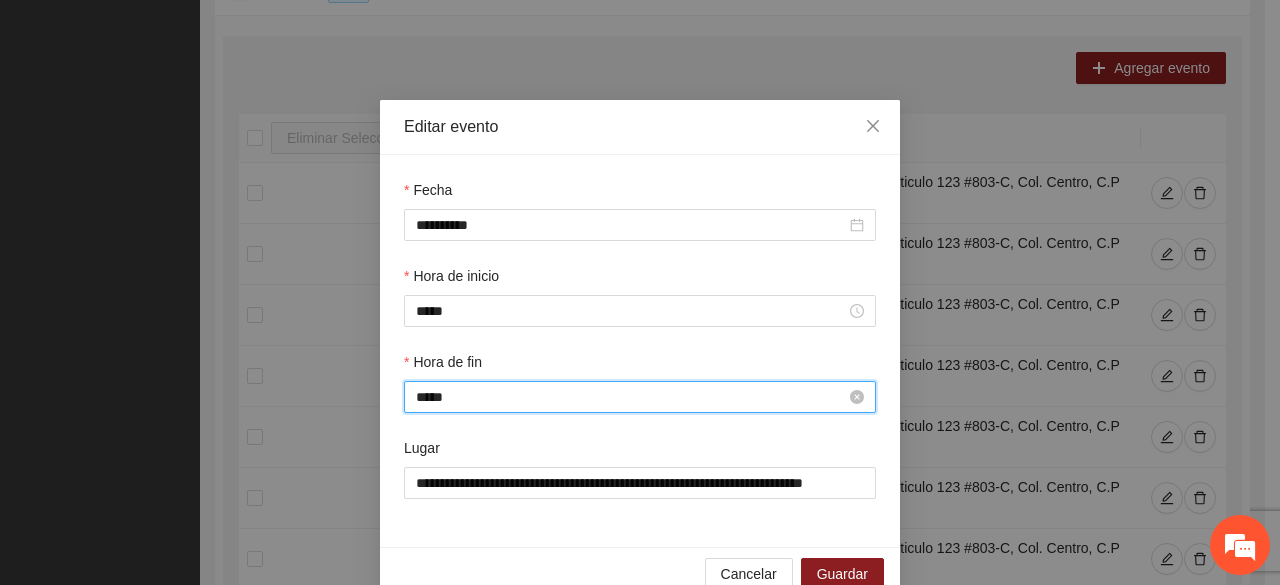 scroll, scrollTop: 420, scrollLeft: 0, axis: vertical 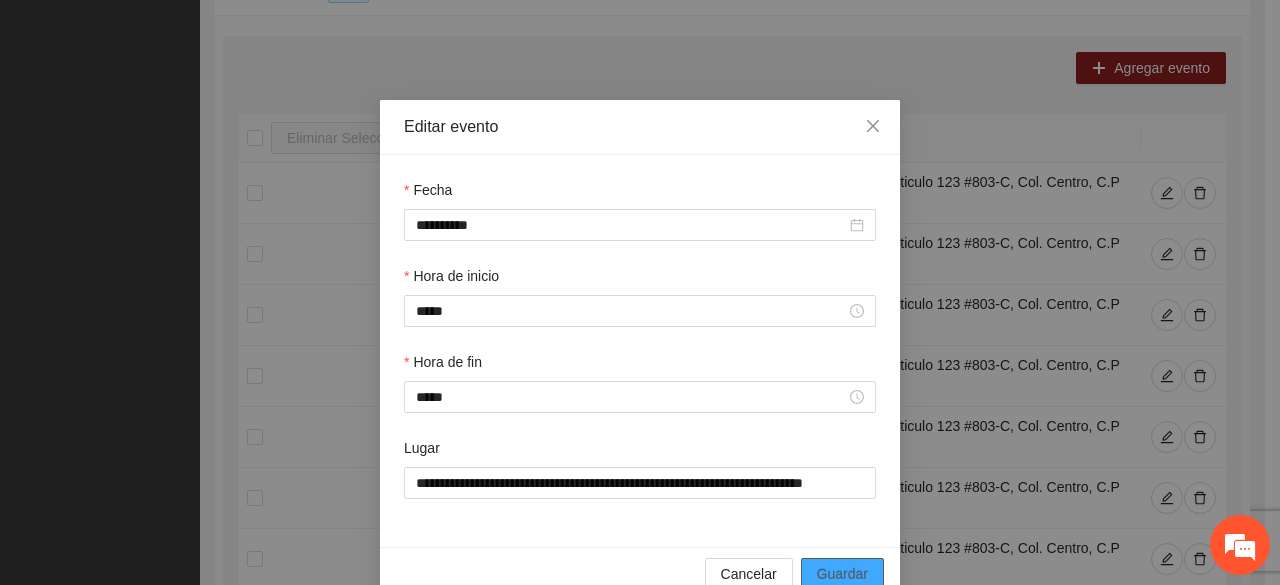 click on "Guardar" at bounding box center [842, 574] 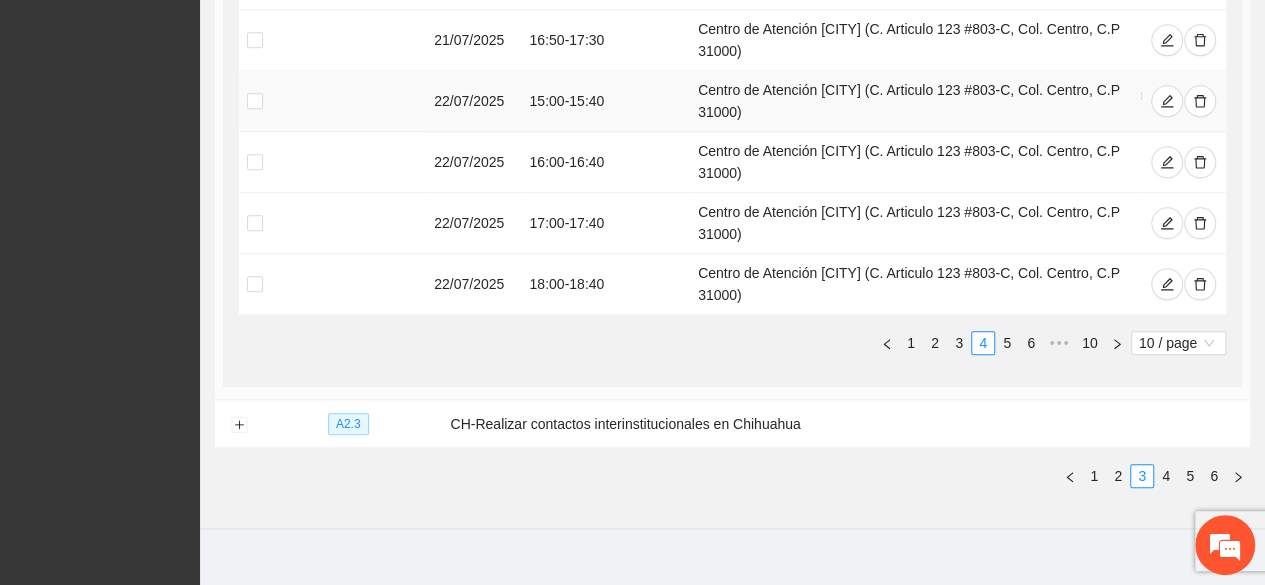 scroll, scrollTop: 908, scrollLeft: 0, axis: vertical 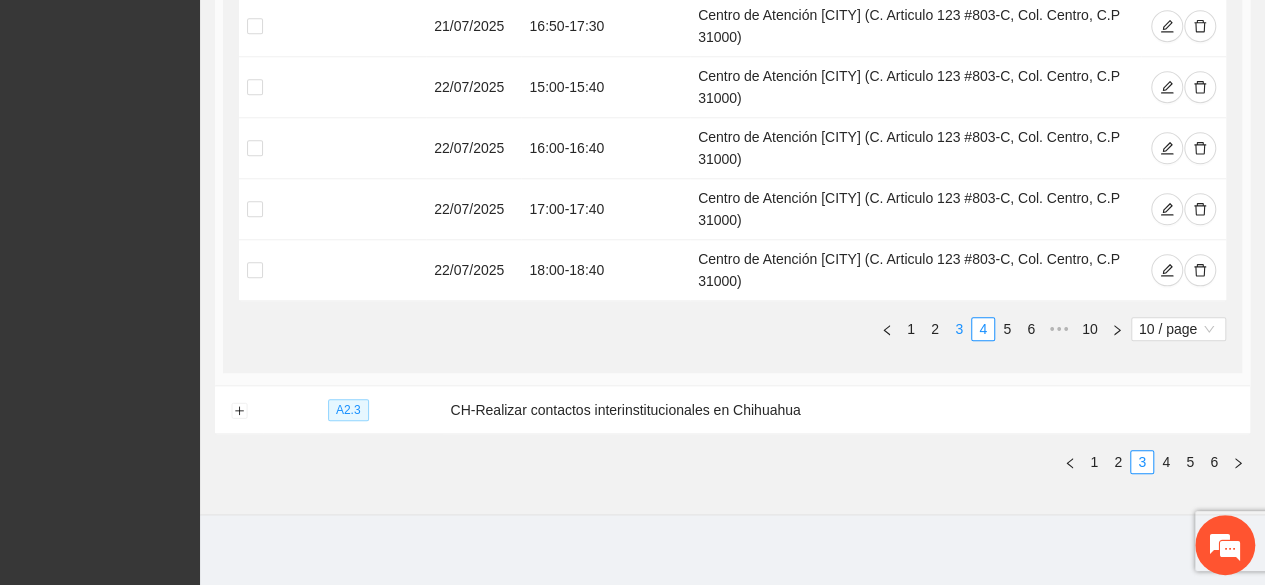 click on "3" at bounding box center (959, 329) 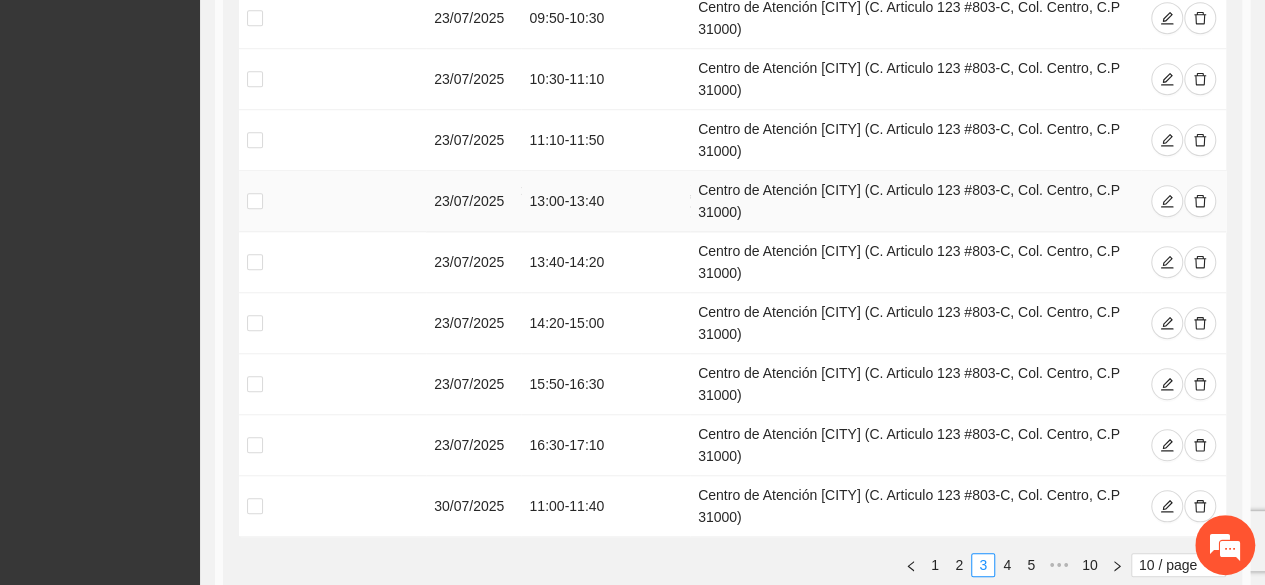 scroll, scrollTop: 714, scrollLeft: 0, axis: vertical 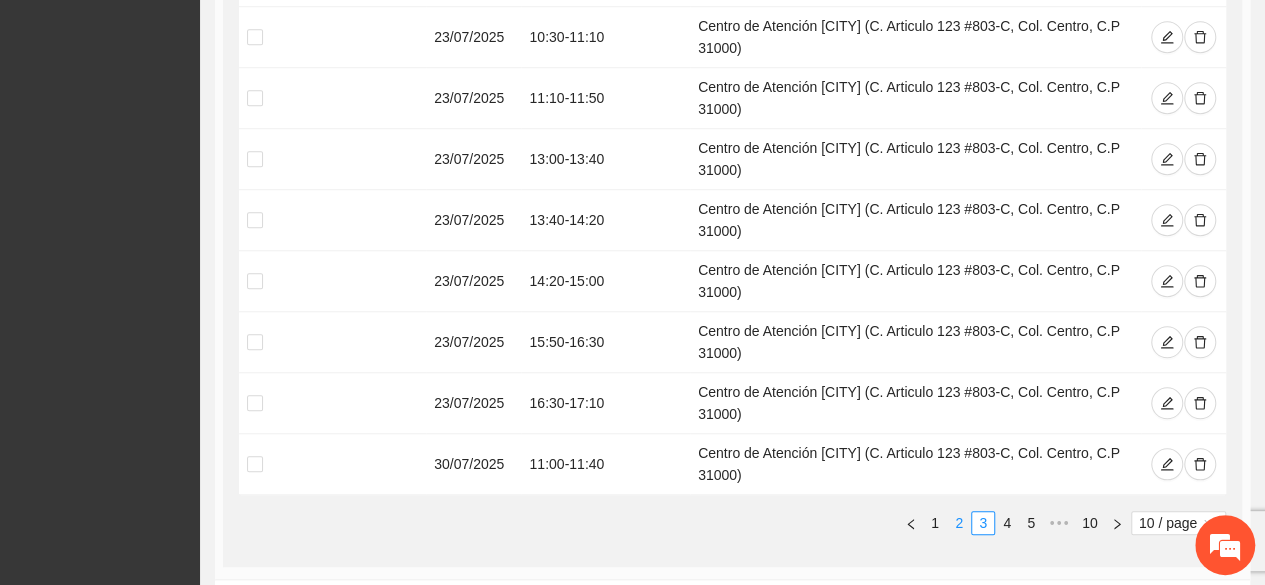 click on "2" at bounding box center [959, 523] 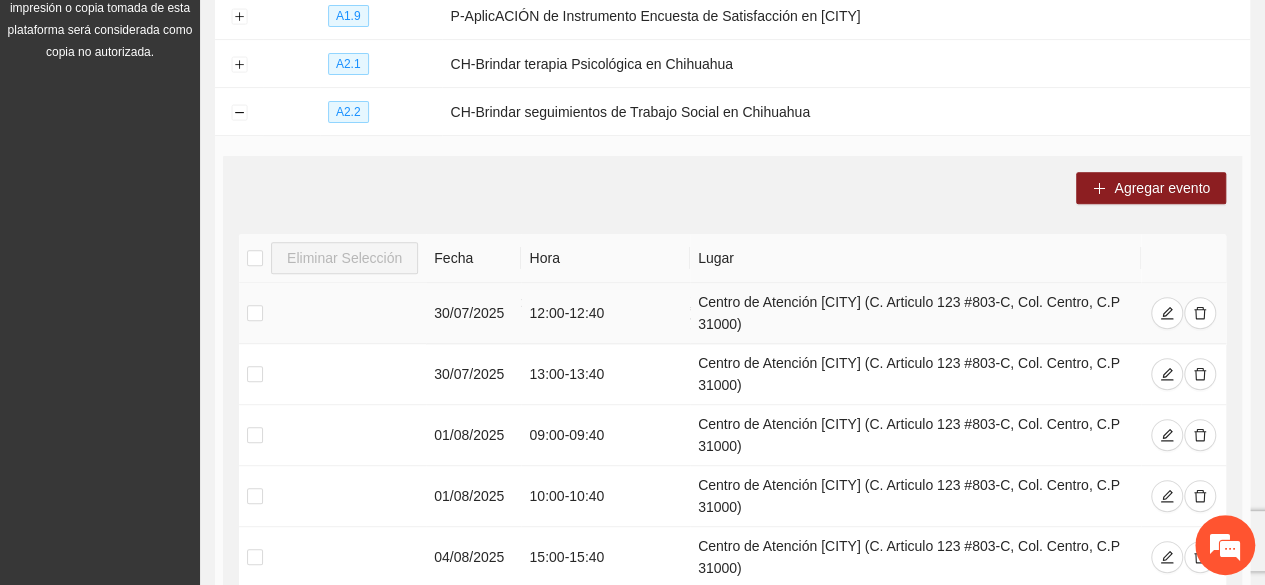 scroll, scrollTop: 258, scrollLeft: 0, axis: vertical 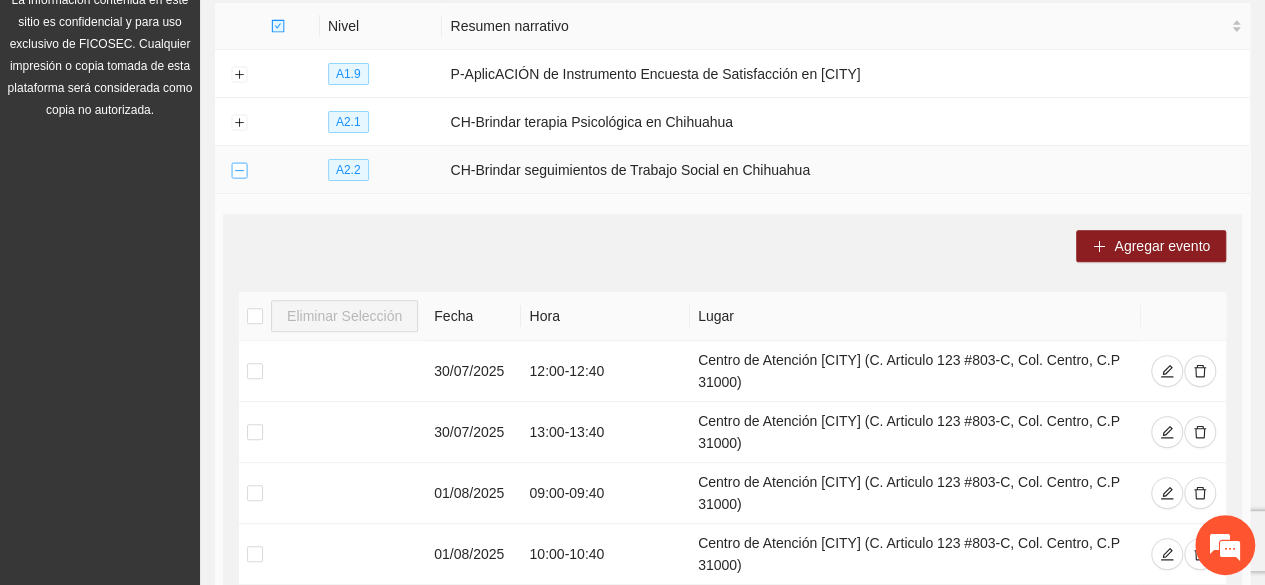 click at bounding box center (239, 171) 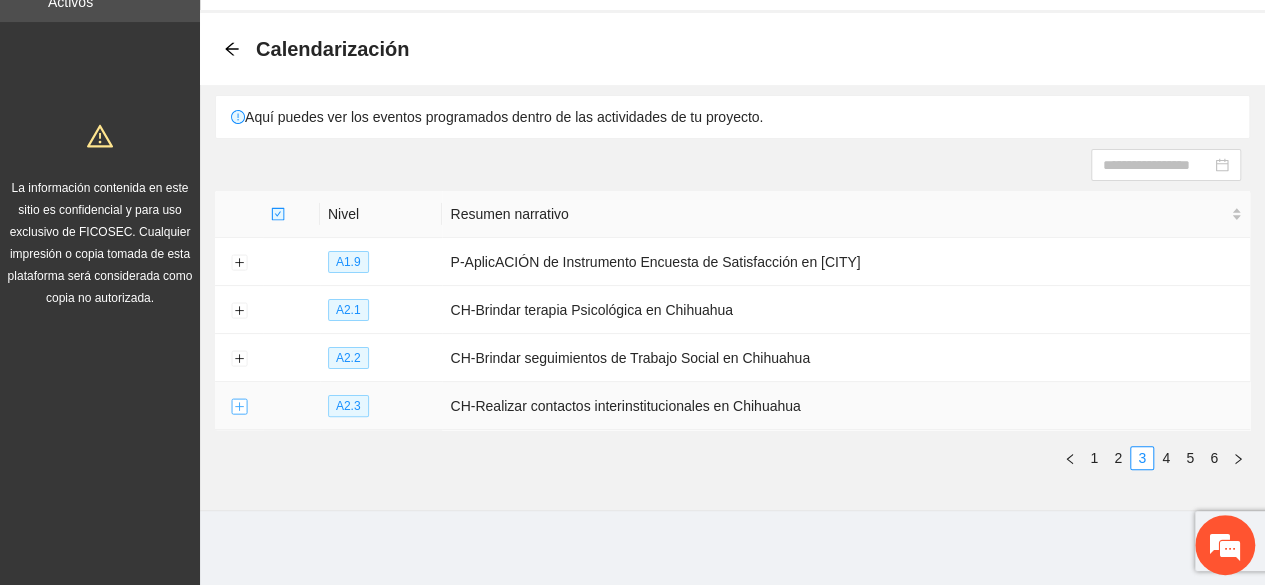 click at bounding box center [239, 407] 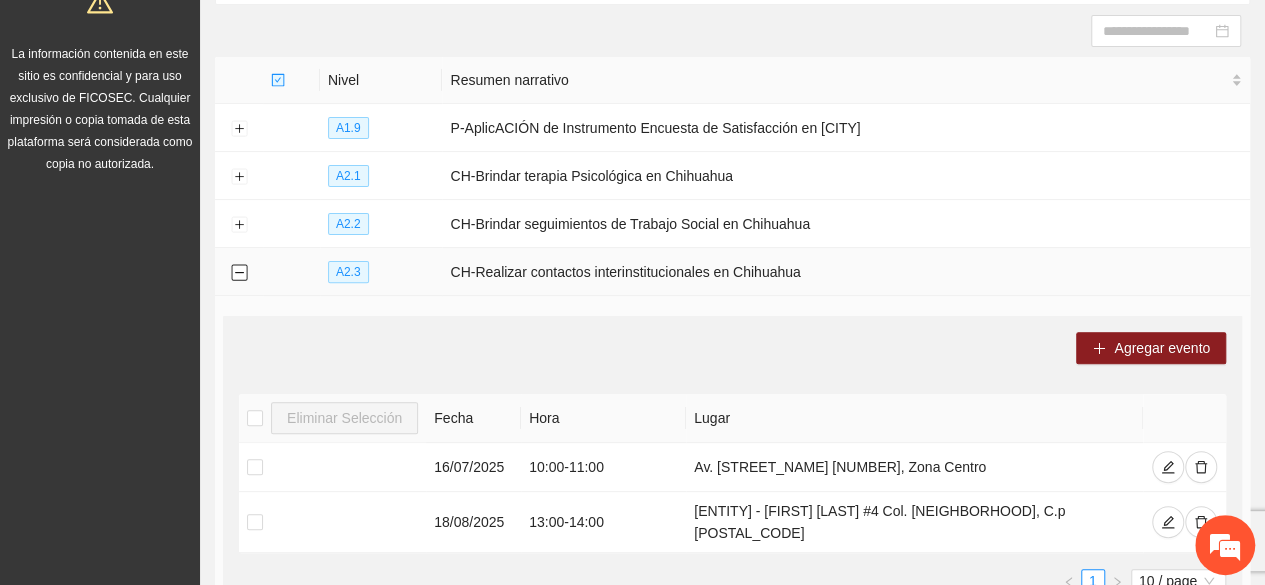 scroll, scrollTop: 202, scrollLeft: 0, axis: vertical 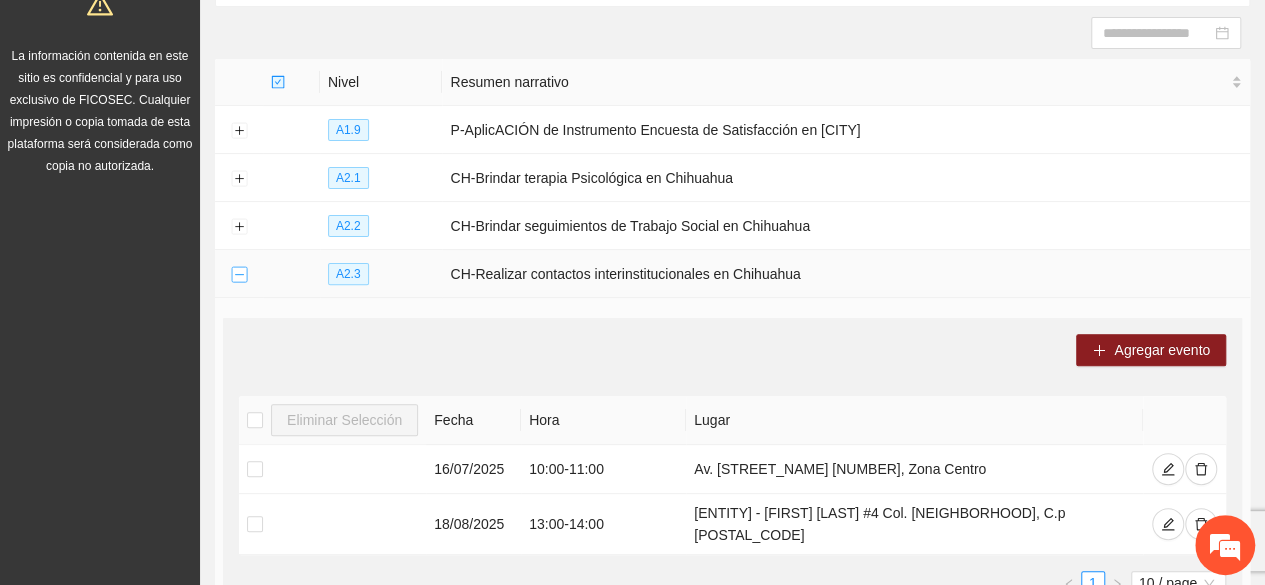 click at bounding box center (239, 274) 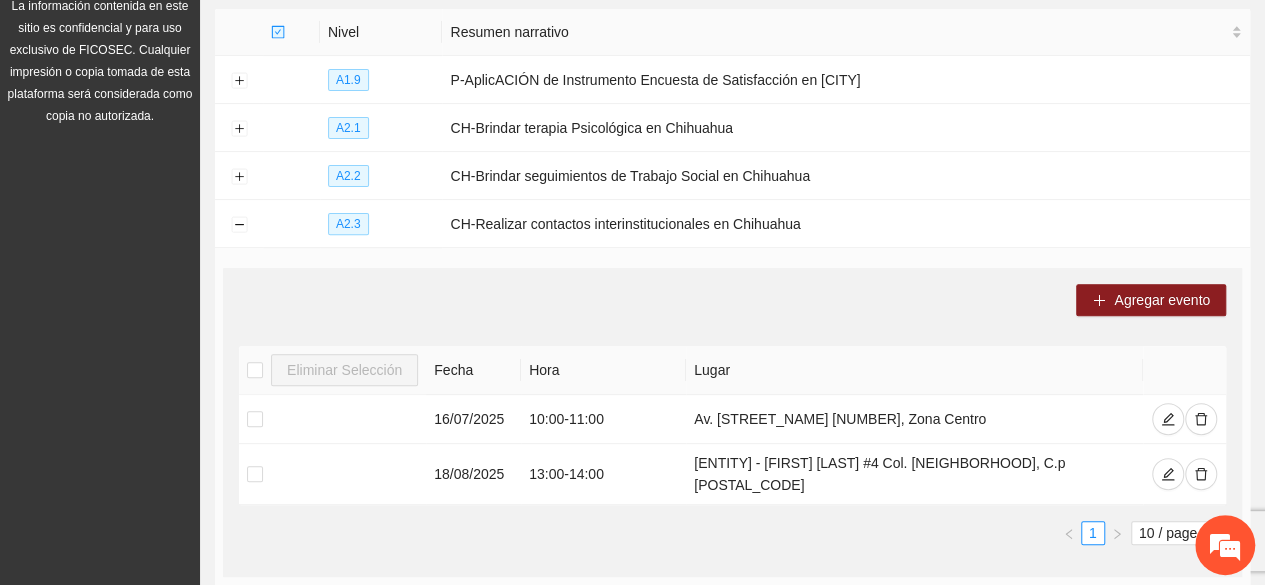 scroll, scrollTop: 399, scrollLeft: 0, axis: vertical 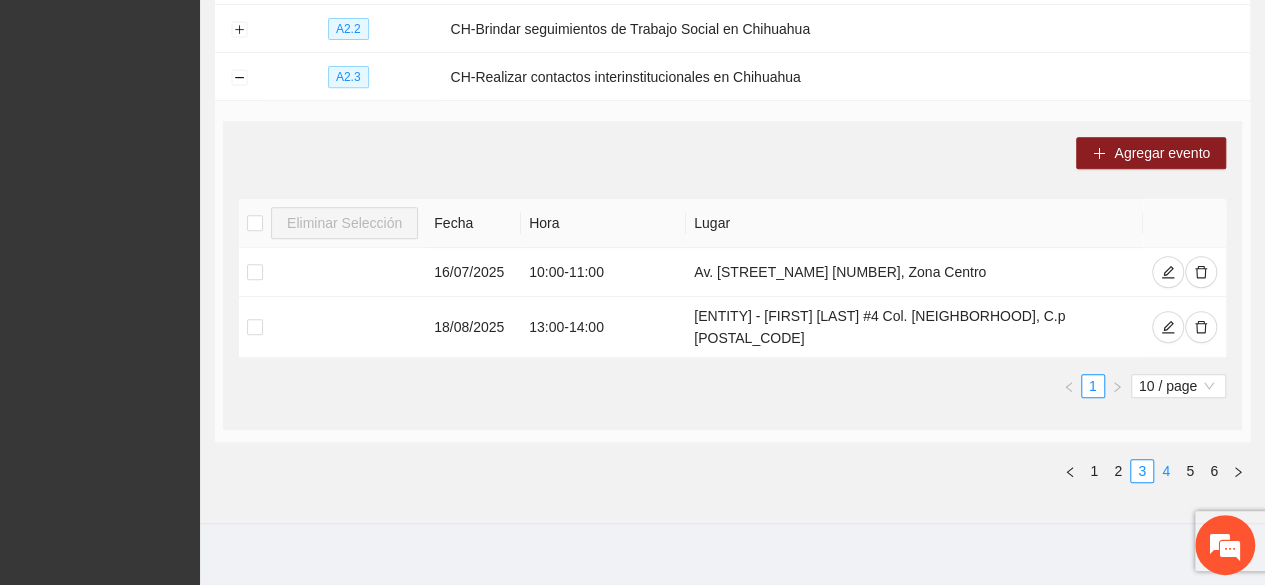 click on "4" at bounding box center (1166, 471) 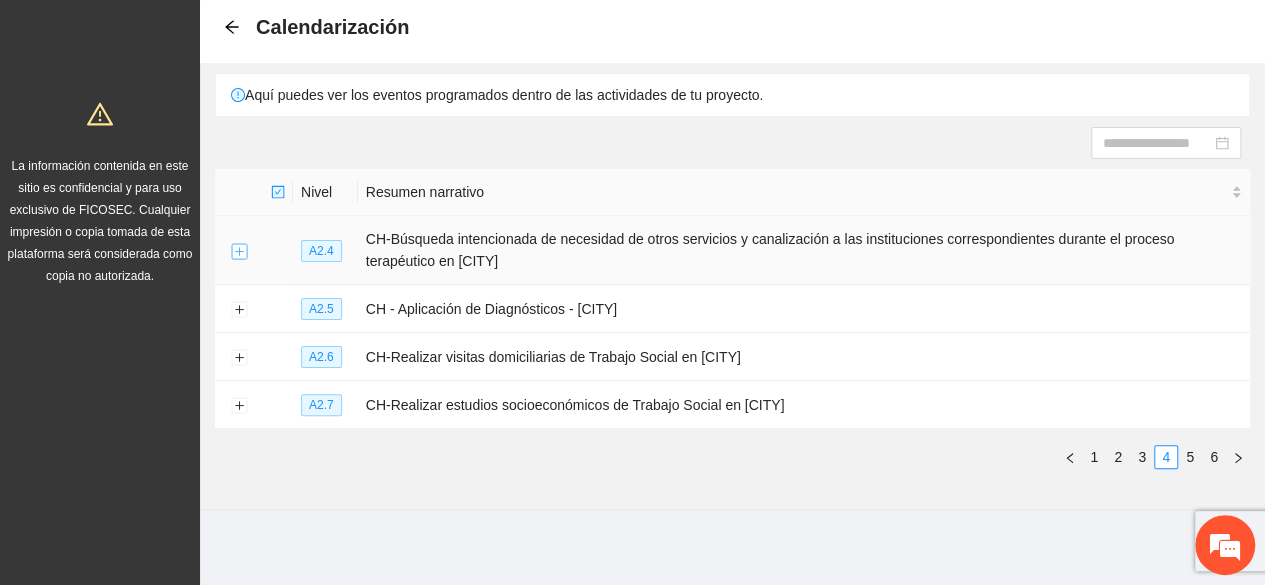 click at bounding box center (239, 251) 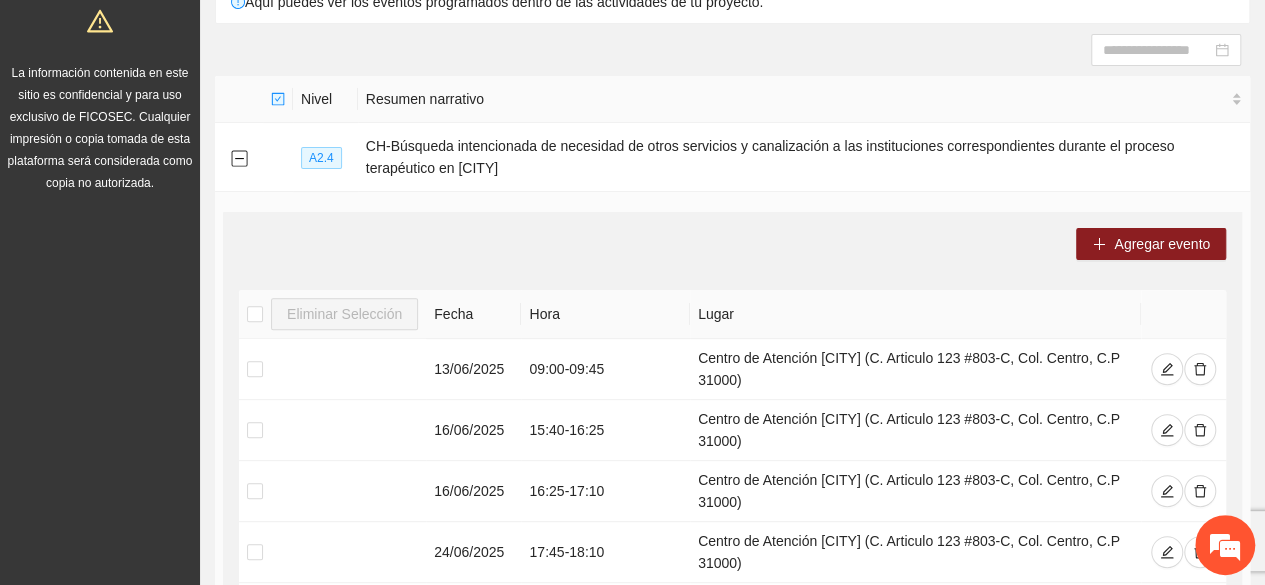 scroll, scrollTop: 187, scrollLeft: 0, axis: vertical 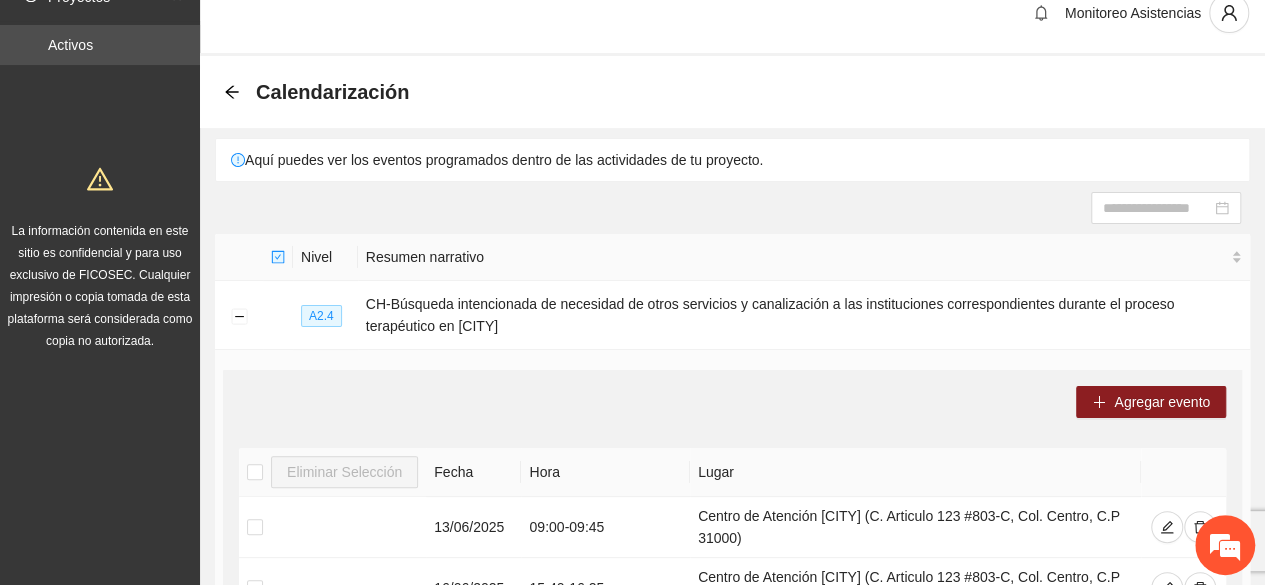 drag, startPoint x: 414, startPoint y: 192, endPoint x: 332, endPoint y: 183, distance: 82.492424 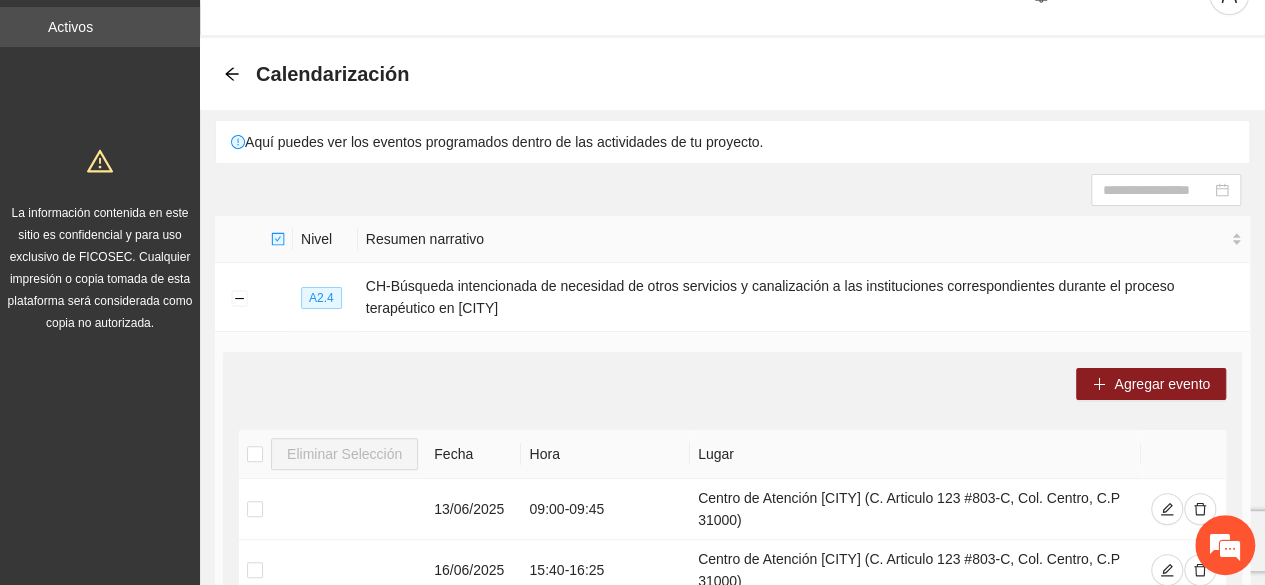 scroll, scrollTop: 175, scrollLeft: 0, axis: vertical 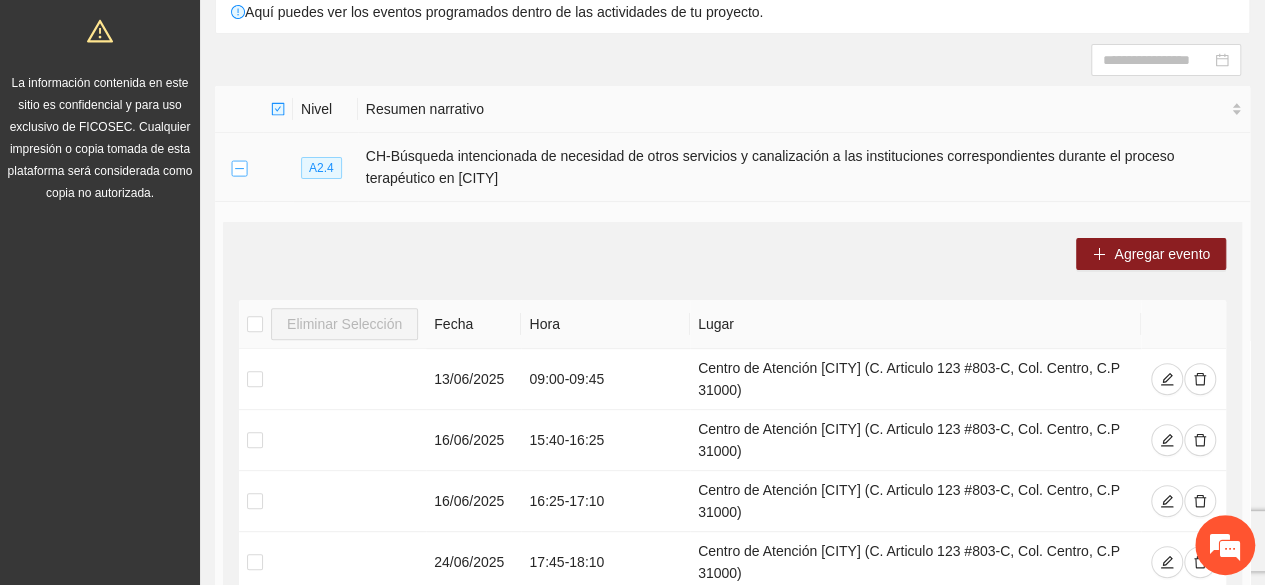 click at bounding box center (239, 168) 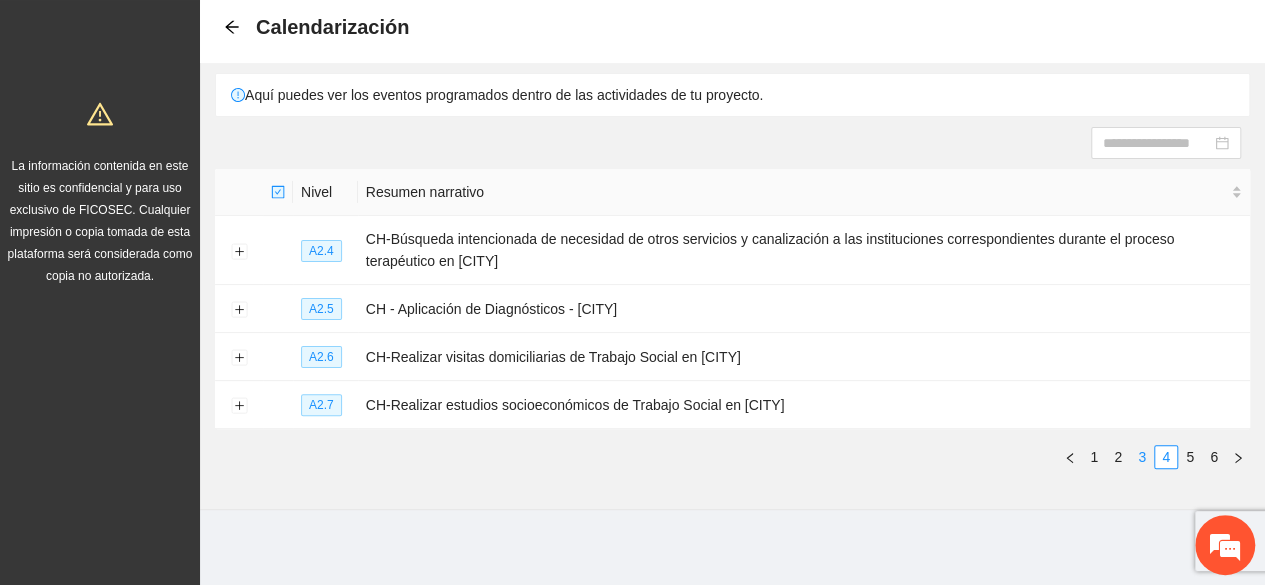 click on "3" at bounding box center [1142, 457] 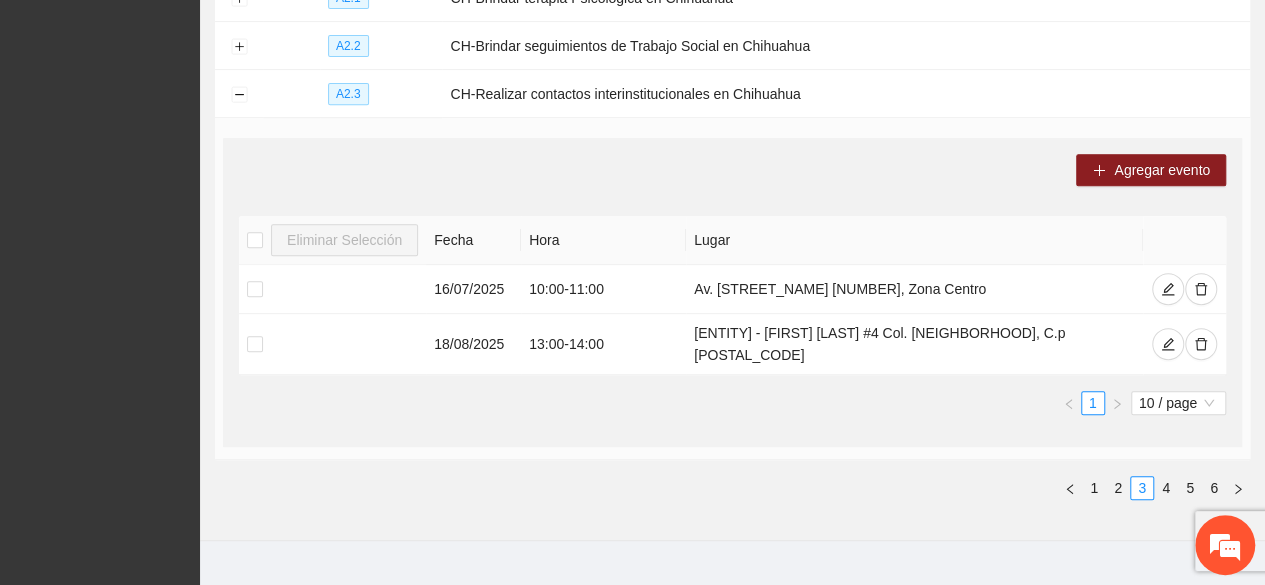 scroll, scrollTop: 386, scrollLeft: 0, axis: vertical 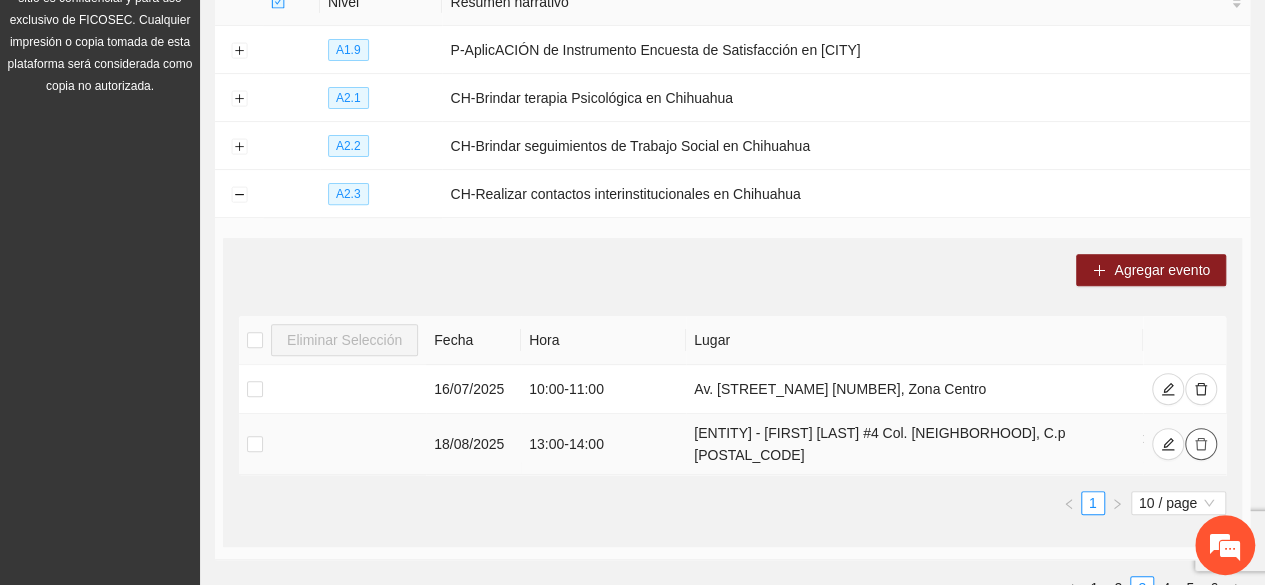 click 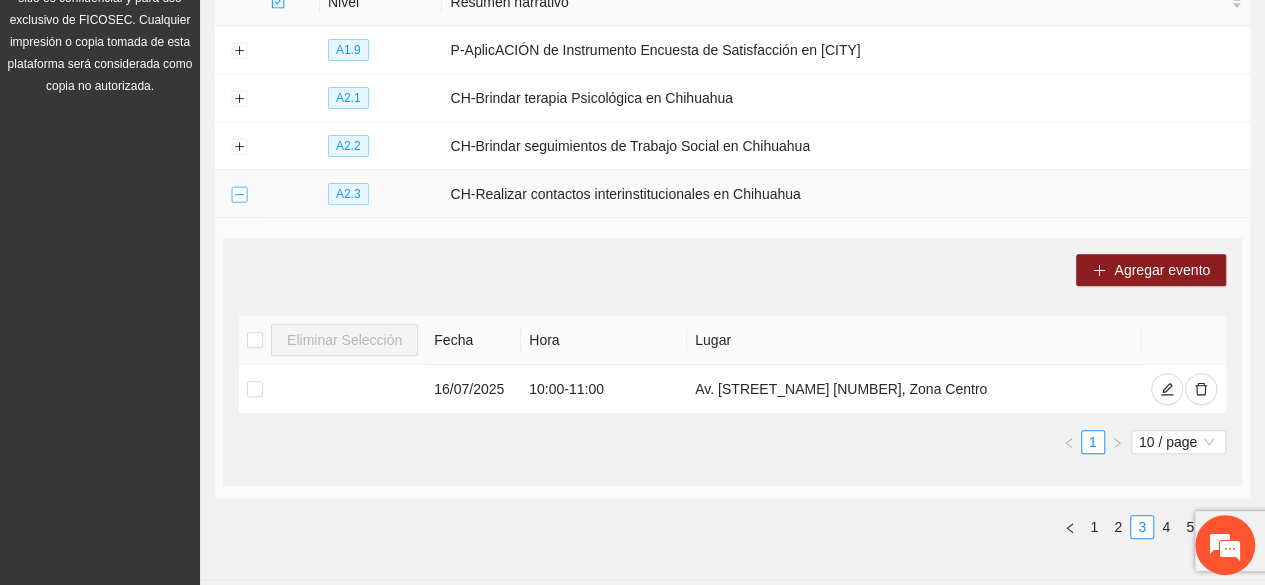 click at bounding box center (239, 195) 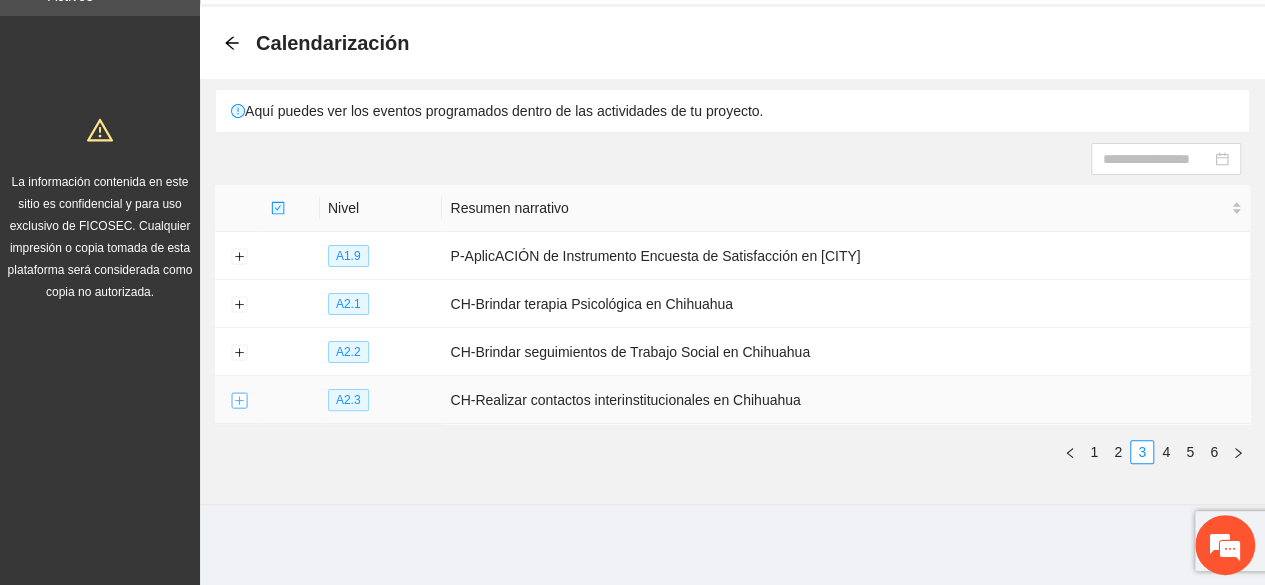 scroll, scrollTop: 70, scrollLeft: 0, axis: vertical 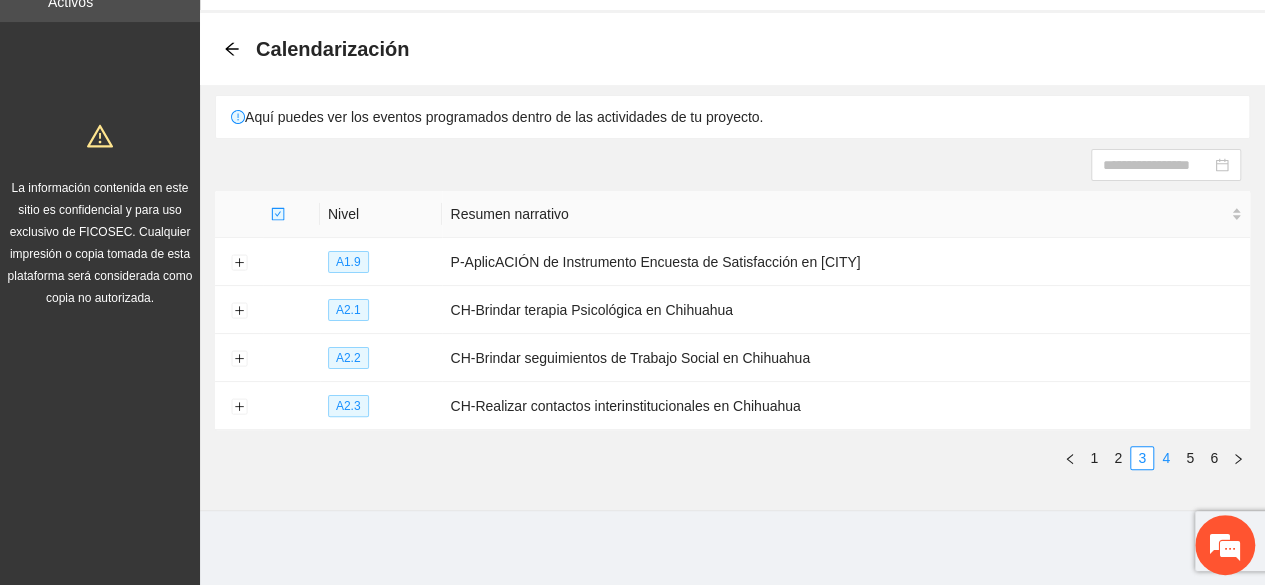 click on "4" at bounding box center [1166, 458] 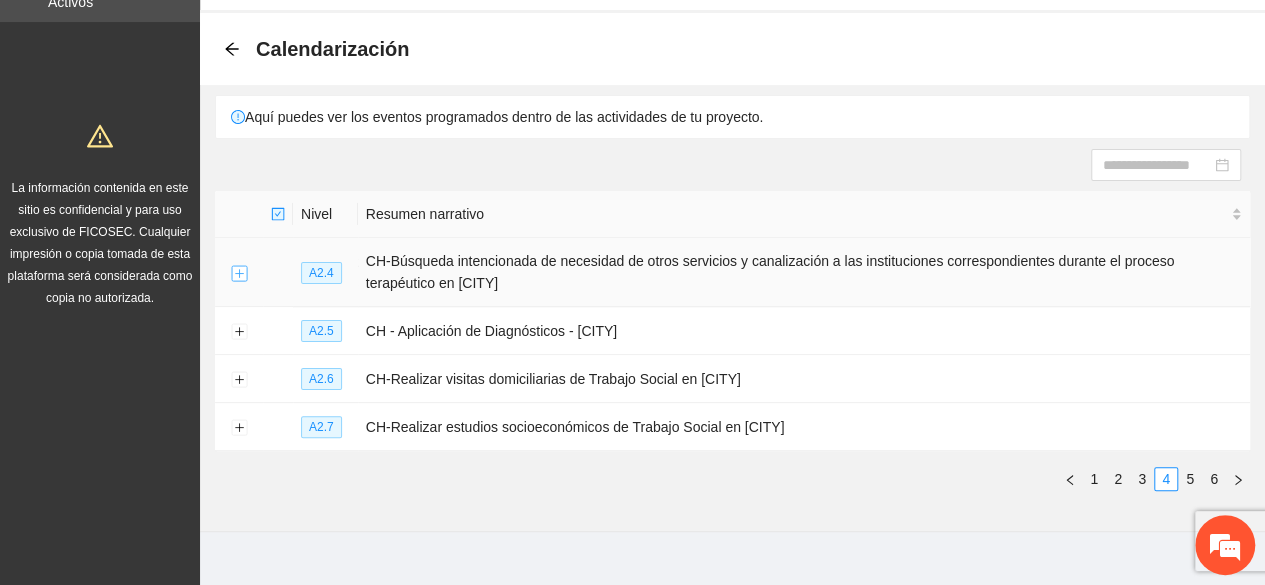 click at bounding box center [239, 273] 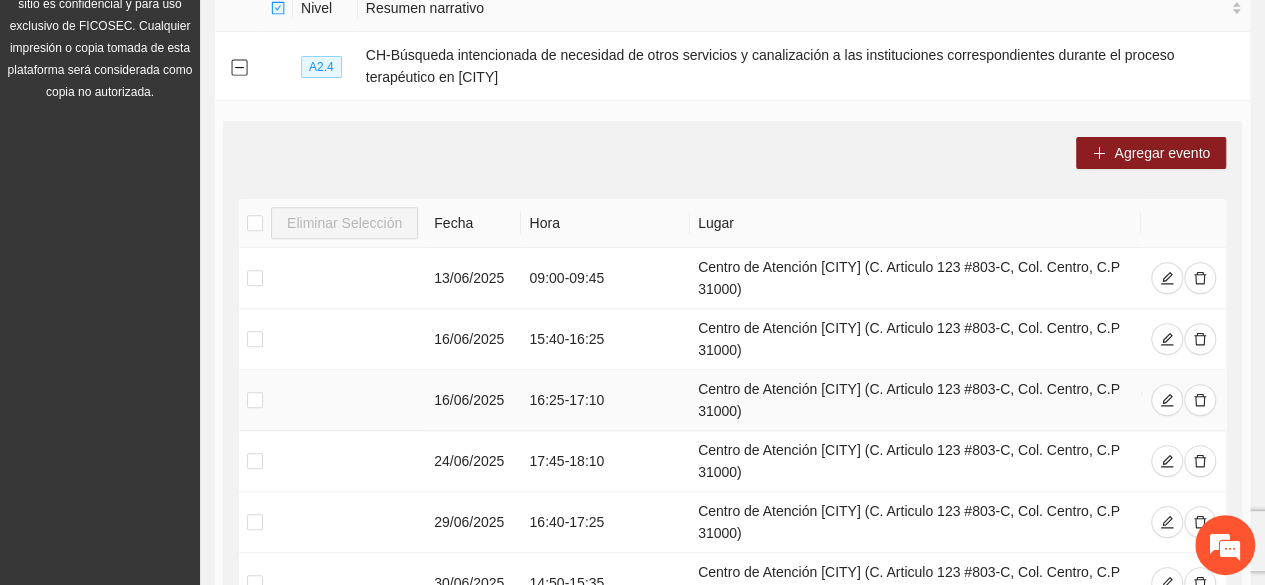 scroll, scrollTop: 275, scrollLeft: 0, axis: vertical 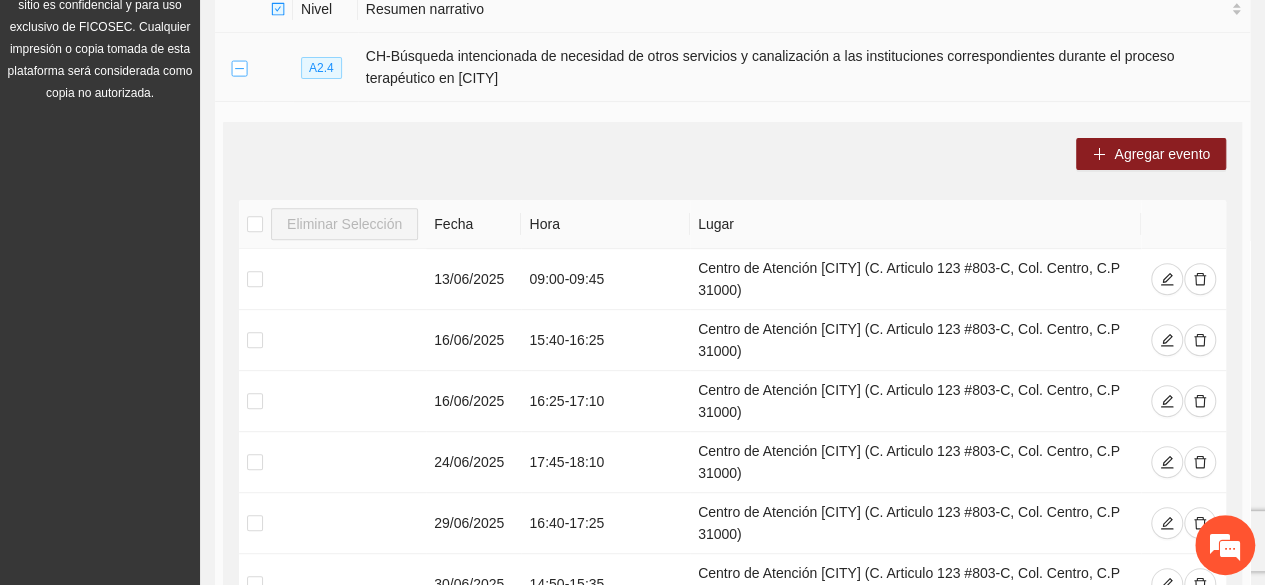 click at bounding box center (239, 68) 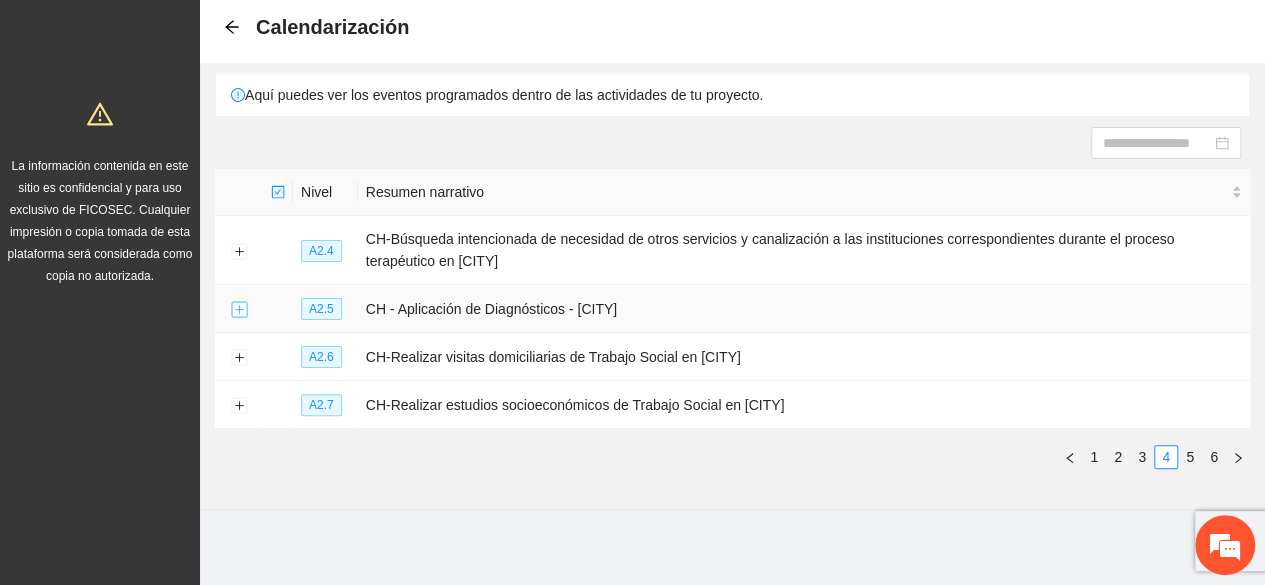 click at bounding box center [239, 310] 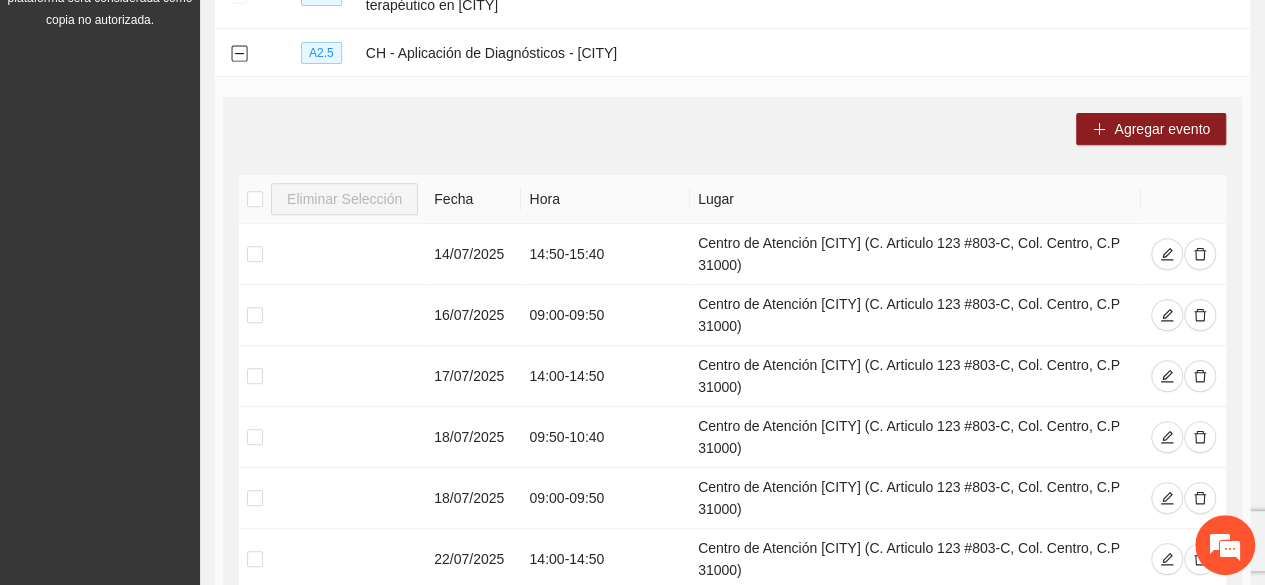 scroll, scrollTop: 398, scrollLeft: 0, axis: vertical 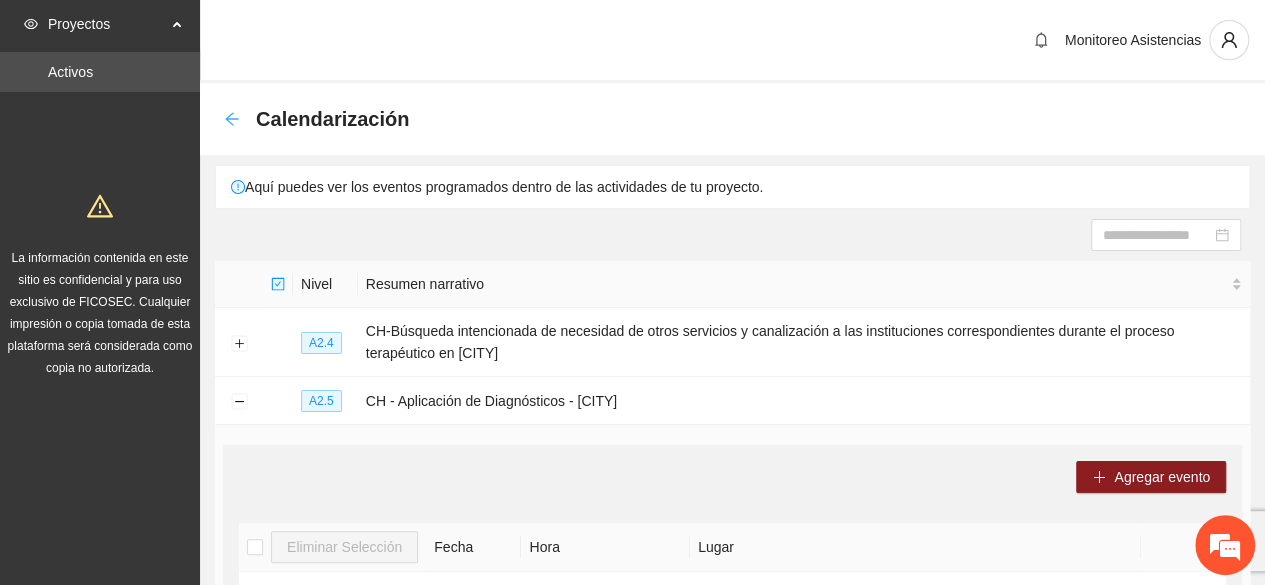 click 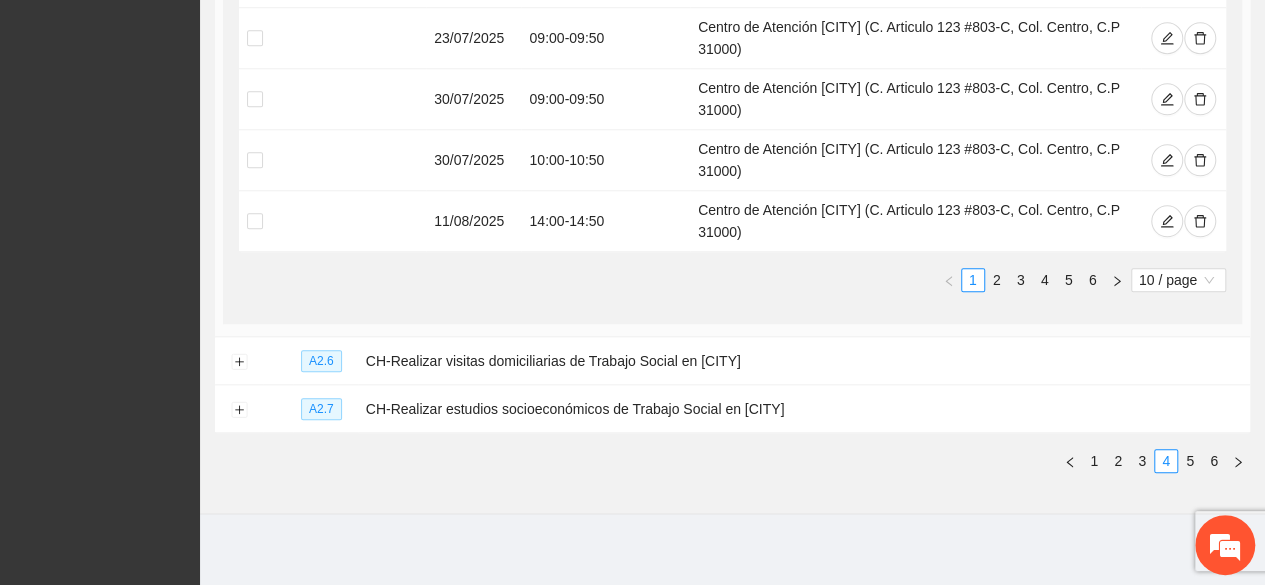 click on "Agregar evento Eliminar Selección Fecha Hora Lugar 14/07/2025 14:50  -  15:40 Centro de Atención [CITY] (C. Articulo 123 #803-C, Col. Centro, C.P 31000) 16/07/2025 09:00  -  09:50 Centro de Atención [CITY] (C. Articulo 123 #803-C, Col. Centro, C.P 31000) 17/07/2025 14:00  -  14:50 Centro de Atención [CITY] (C. Articulo 123 #803-C, Col. Centro, C.P 31000) 18/07/2025 09:50  -  10:40 Centro de Atención [CITY] (C. Articulo 123 #803-C, Col. Centro, C.P 31000) 18/07/2025 09:00  -  09:50 Centro de Atención [CITY] (C. Articulo 123 #803-C, Col. Centro, C.P 31000) 22/07/2025 14:00  -  14:50 Centro de Atención [CITY] (C. Articulo 123 #803-C, Col. Centro, C.P 31000) 23/07/2025 09:00  -  09:50 Centro de Atención [CITY] (C. Articulo 123 #803-C, Col. Centro, C.P 31000) 30/07/2025 09:00  -  09:50 Centro de Atención [CITY] (C. Articulo 123 #803-C, Col. Centro, C.P 31000) 30/07/2025 10:00  -  10:50 Centro de Atención [CITY] (C. Articulo 123 #803-C, Col. Centro, C.P 31000) 11/08/2025 14:00 1" at bounding box center (732, -81) 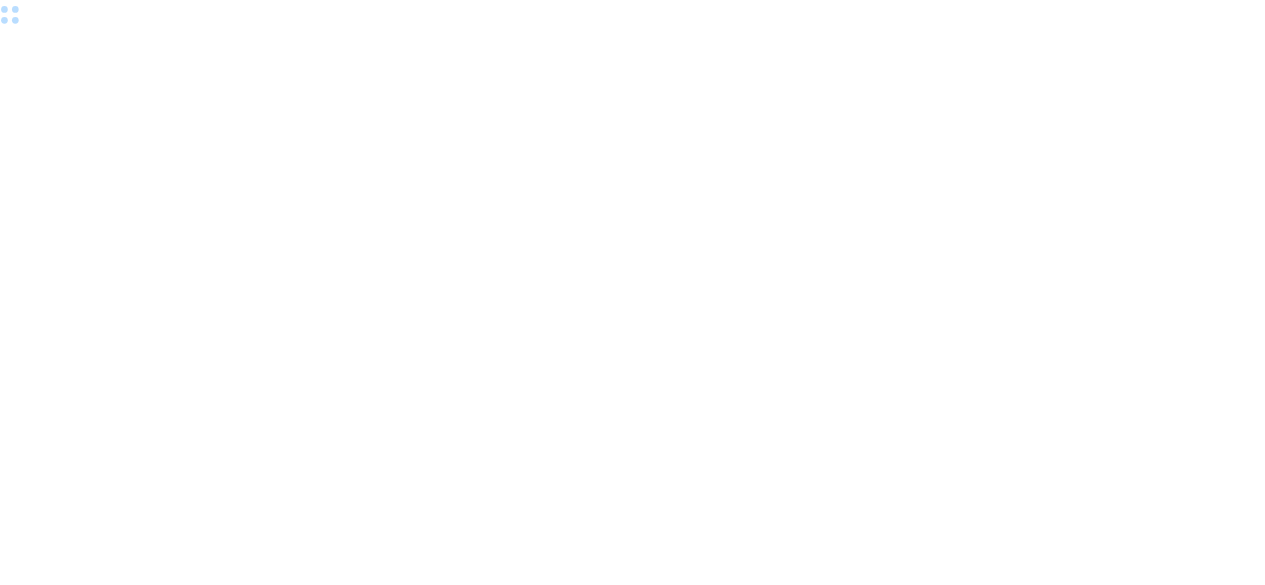 scroll, scrollTop: 0, scrollLeft: 0, axis: both 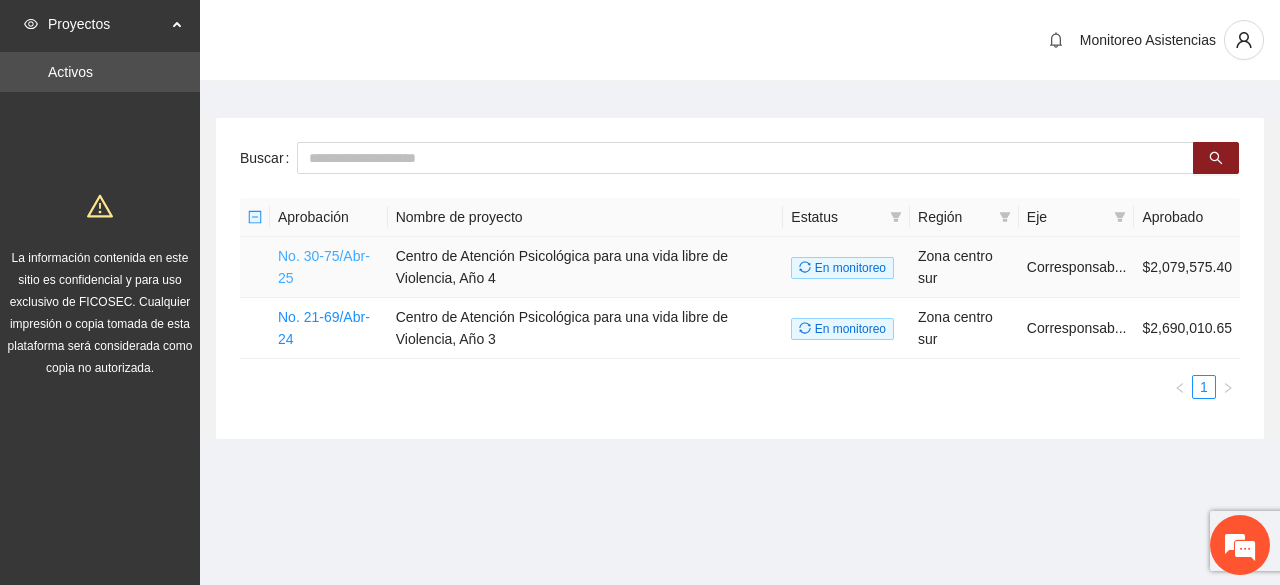 click on "No. 30-75/Abr-25" at bounding box center [324, 267] 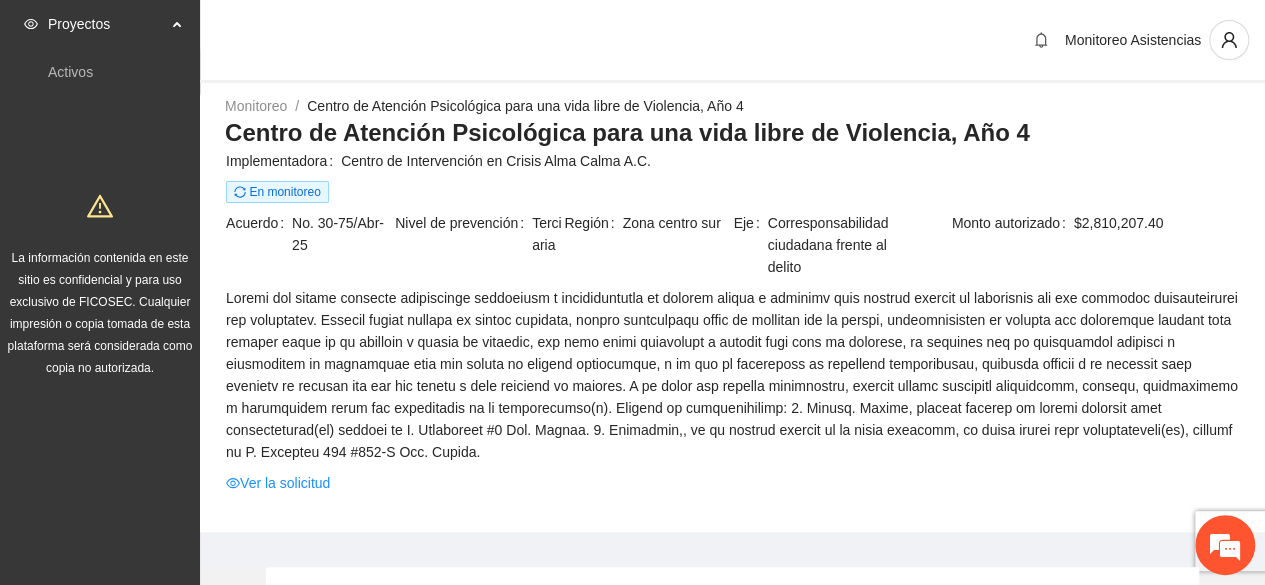 scroll, scrollTop: 0, scrollLeft: 0, axis: both 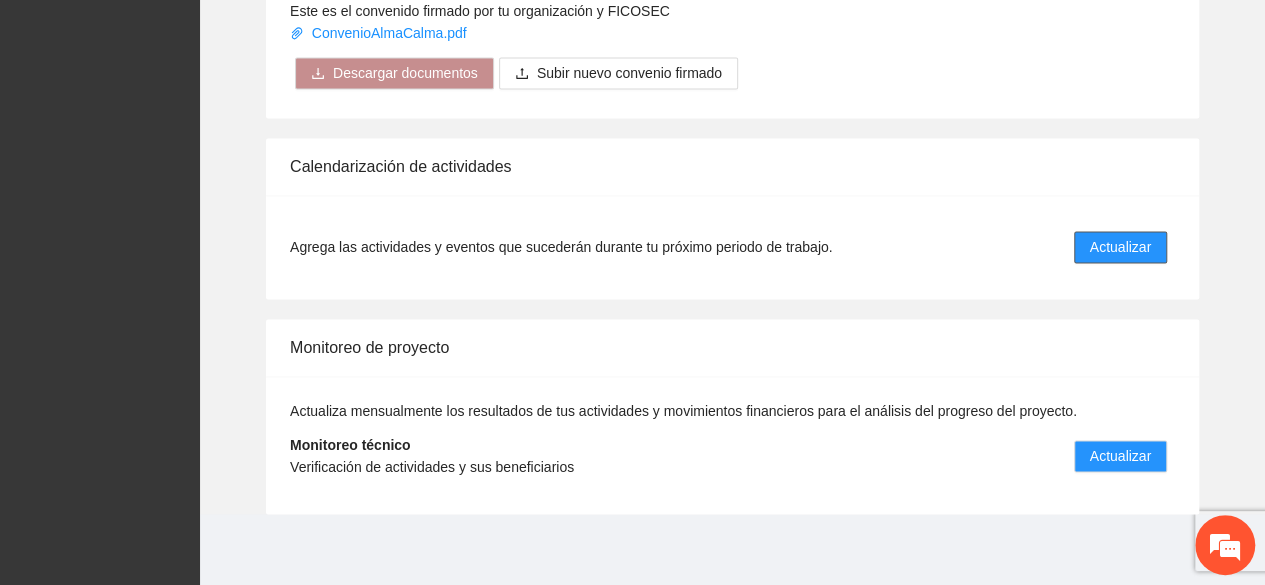click on "Actualizar" at bounding box center [1120, 247] 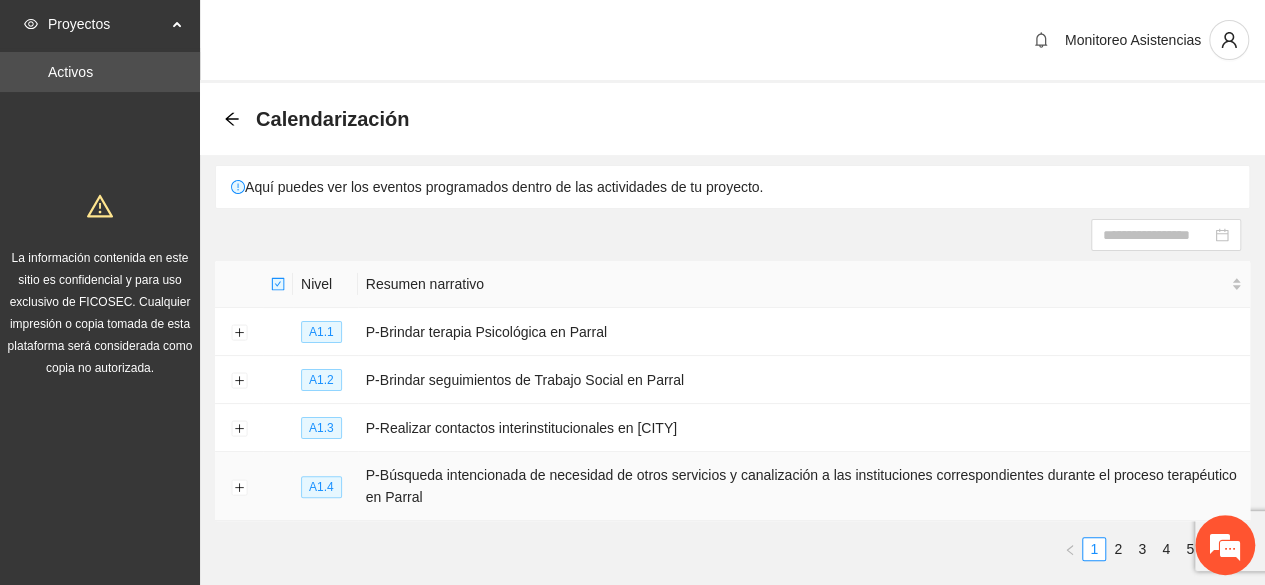 scroll, scrollTop: 92, scrollLeft: 0, axis: vertical 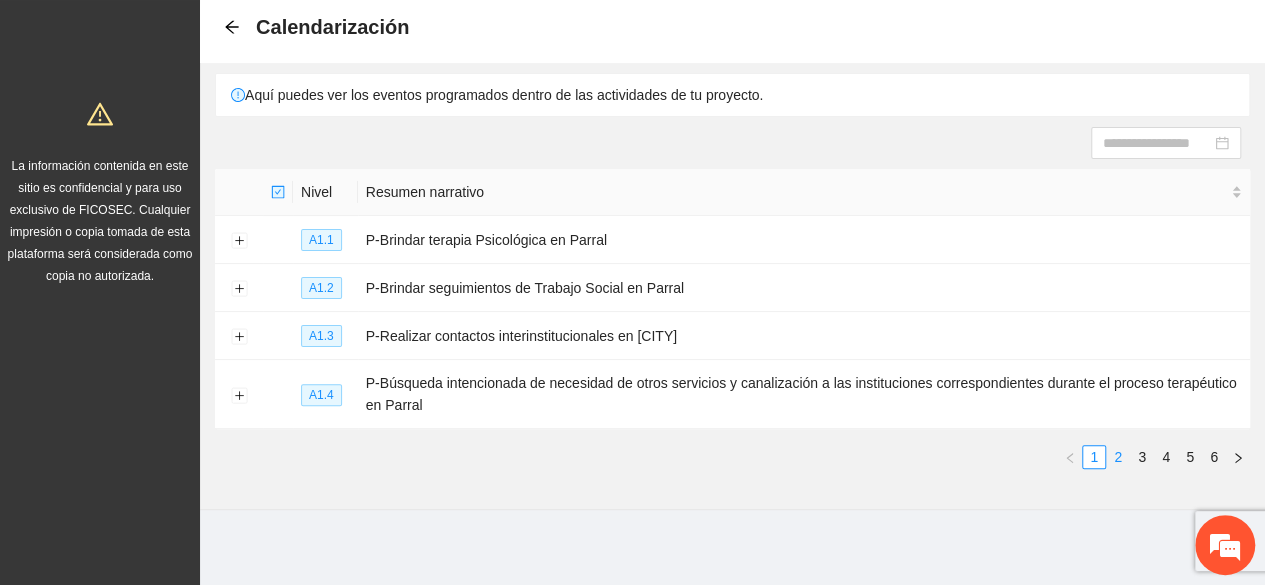 click on "2" at bounding box center (1118, 457) 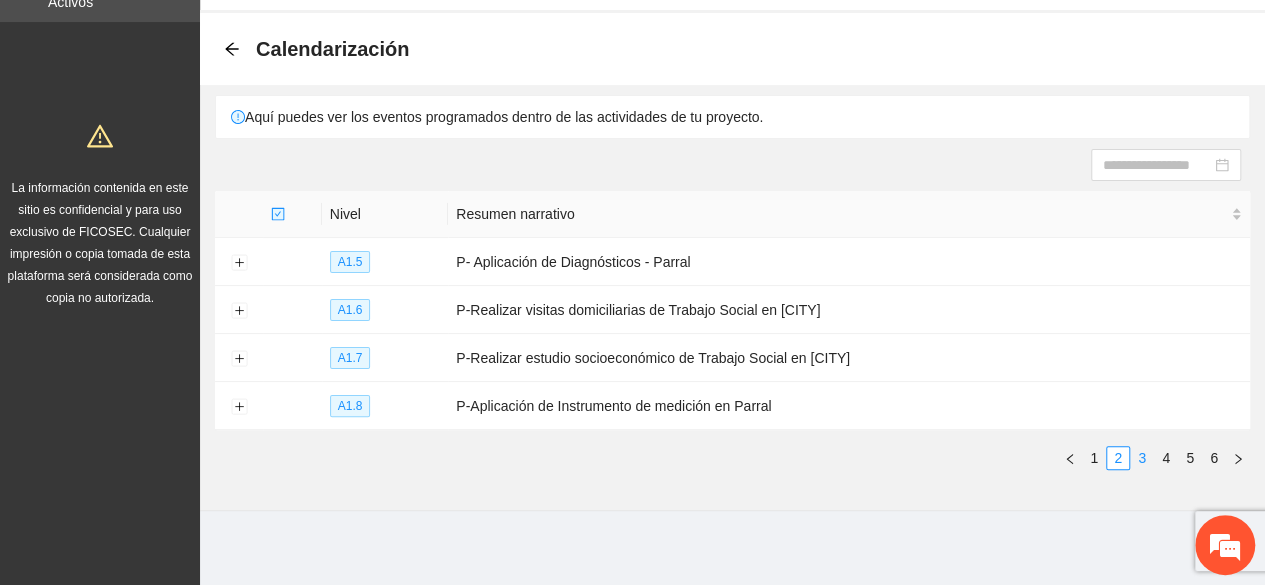 click on "3" at bounding box center [1142, 458] 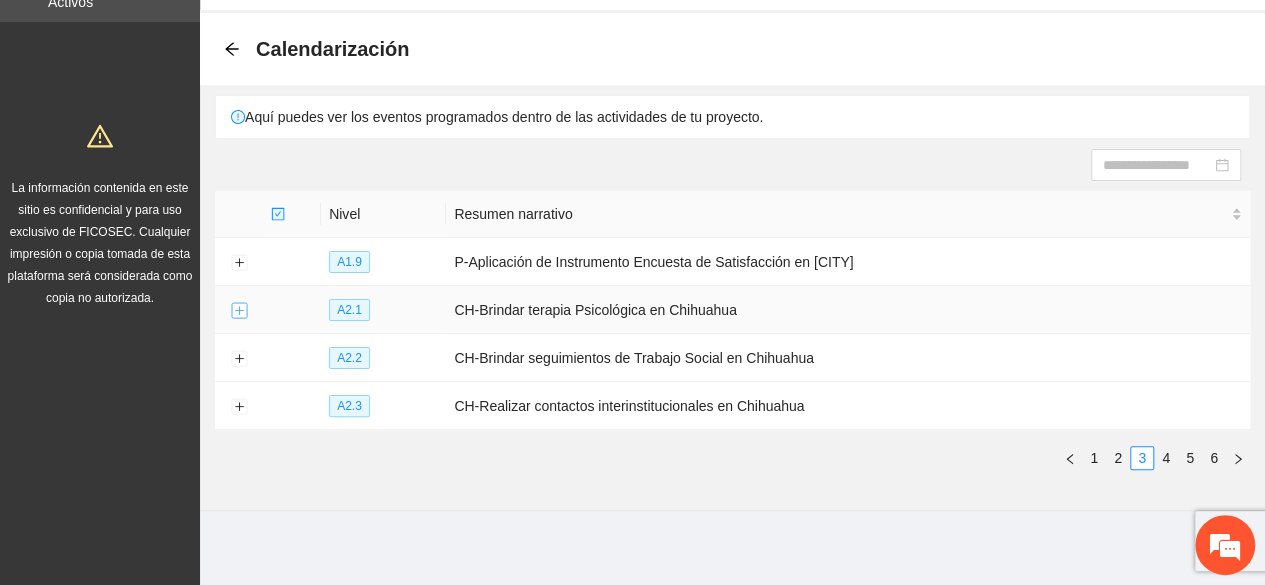 click at bounding box center (239, 311) 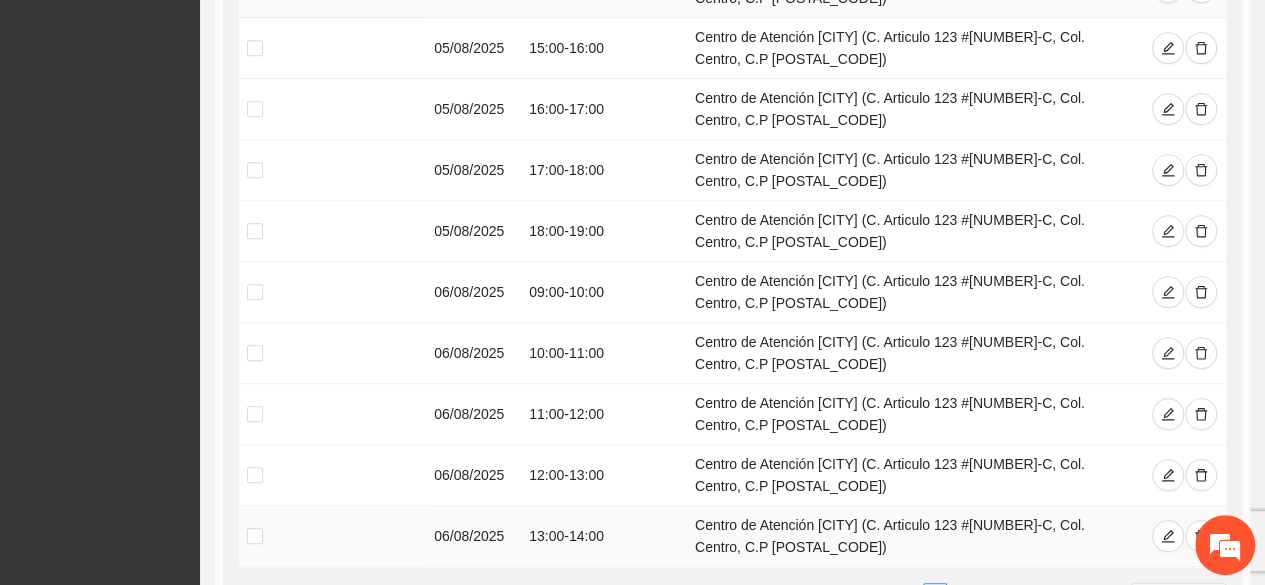 scroll, scrollTop: 800, scrollLeft: 0, axis: vertical 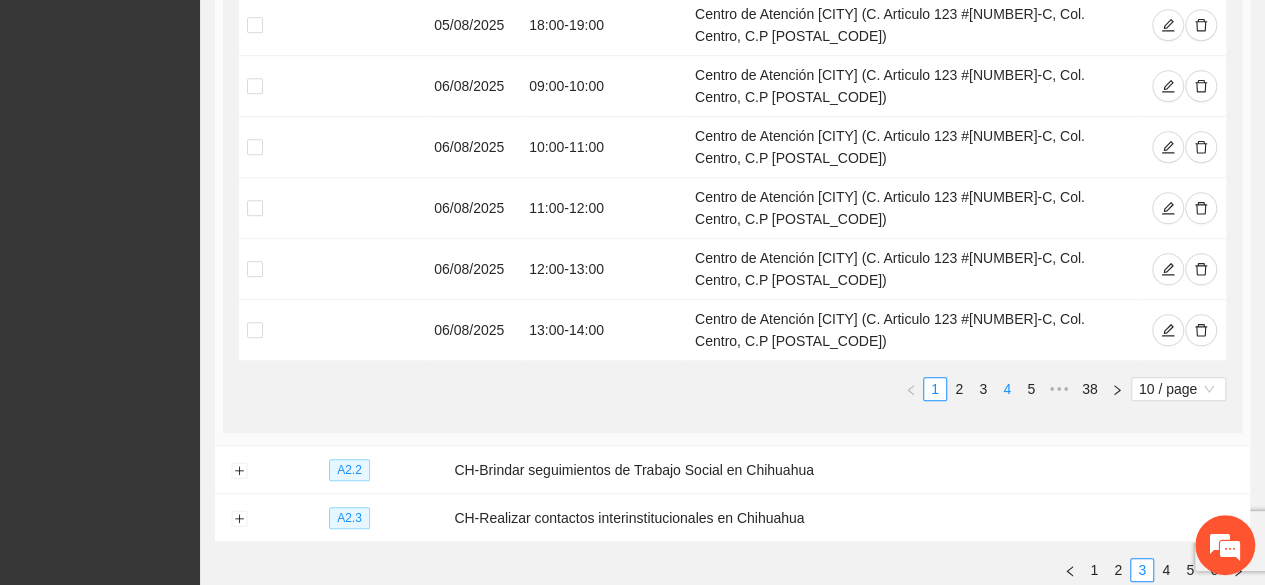 click on "4" at bounding box center (1007, 389) 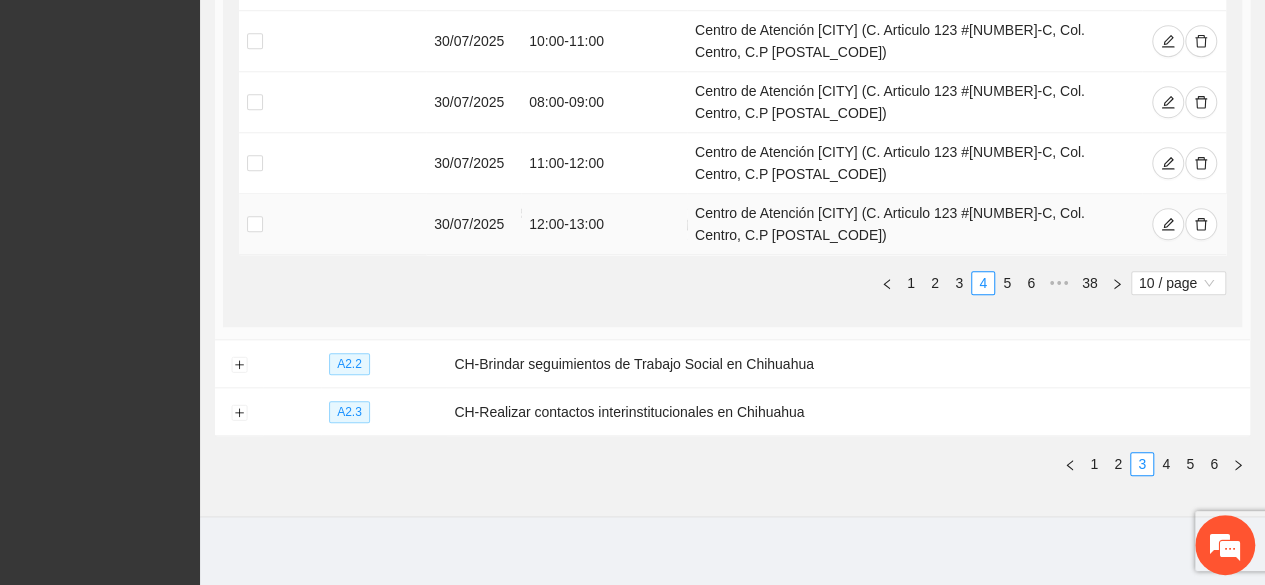 scroll, scrollTop: 908, scrollLeft: 0, axis: vertical 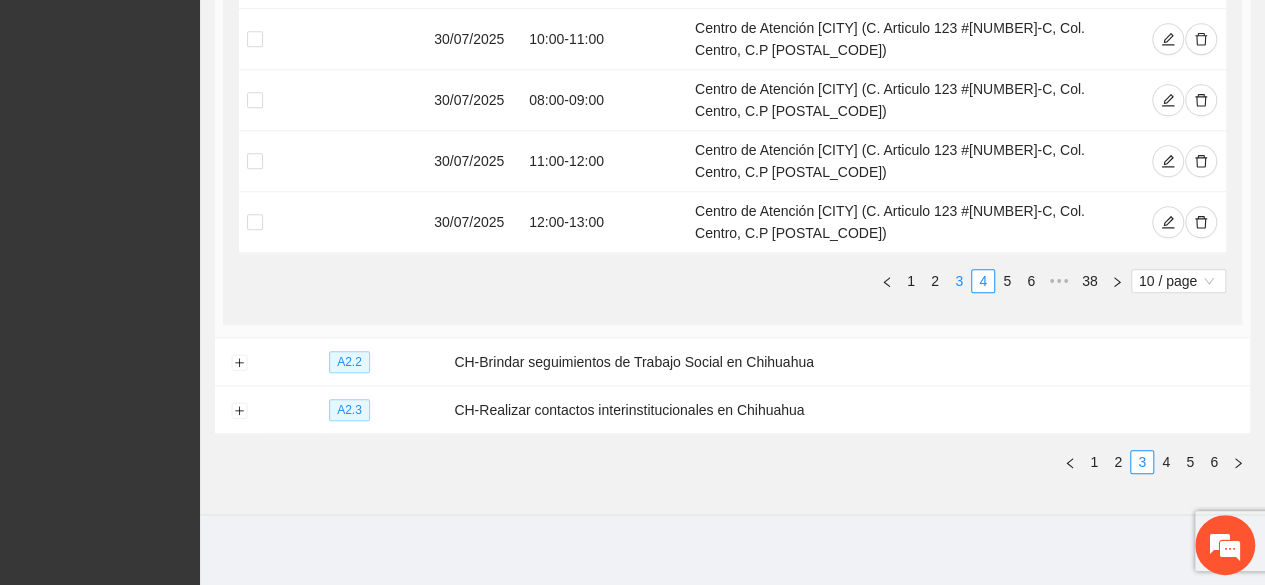 click on "3" at bounding box center [959, 281] 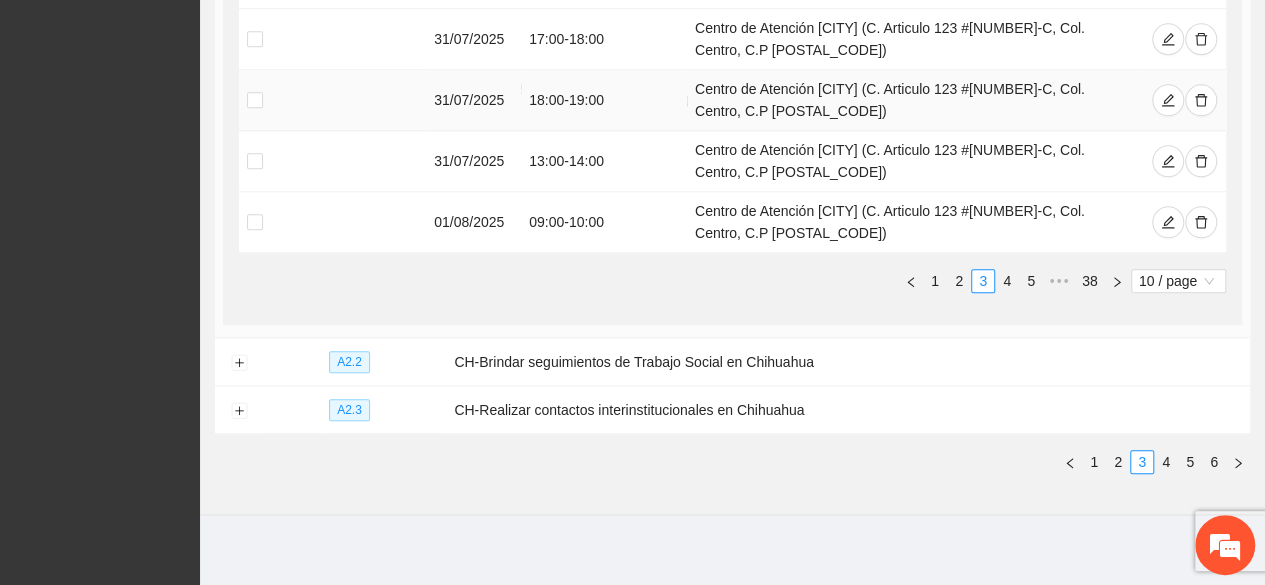 scroll, scrollTop: 908, scrollLeft: 0, axis: vertical 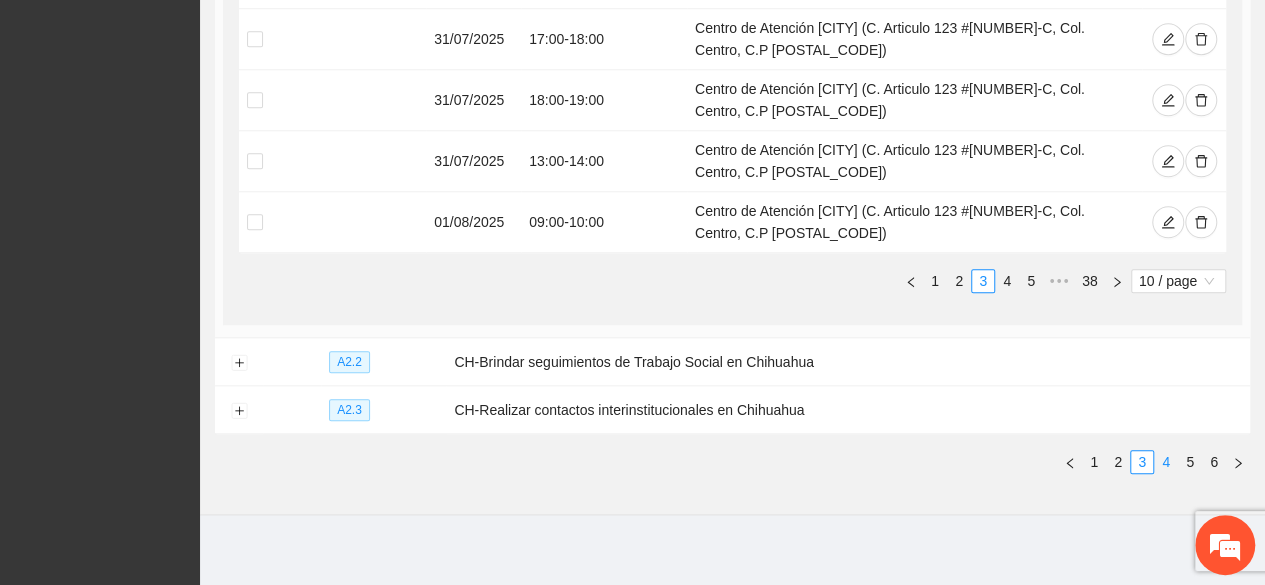 click on "4" at bounding box center [1166, 462] 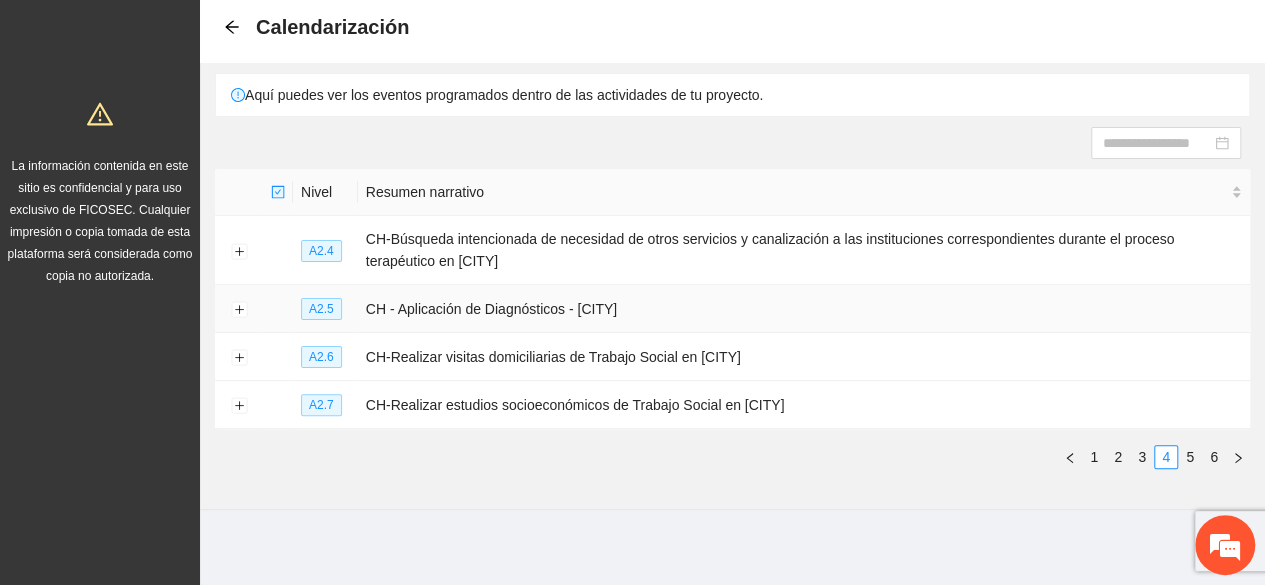 click at bounding box center [239, 309] 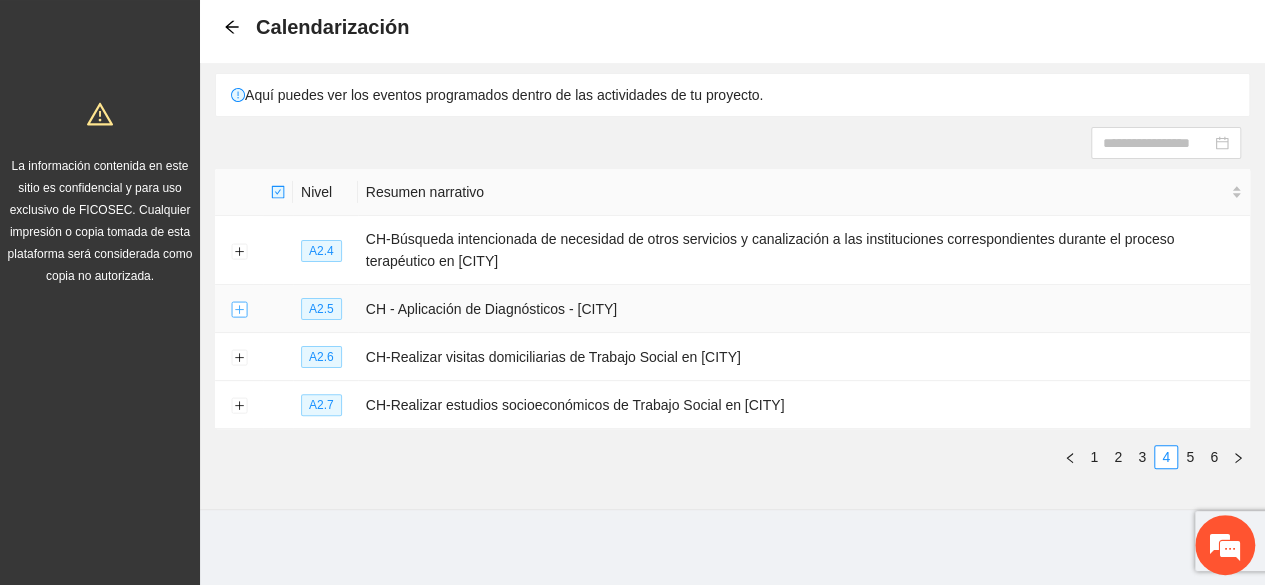 click at bounding box center (239, 310) 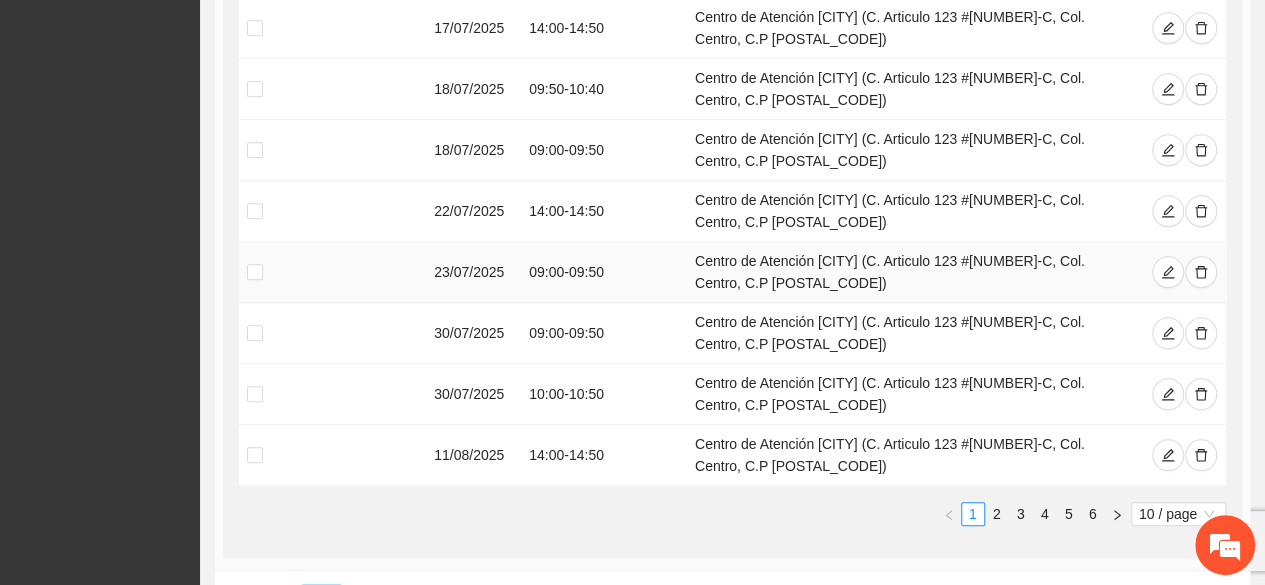 scroll, scrollTop: 702, scrollLeft: 0, axis: vertical 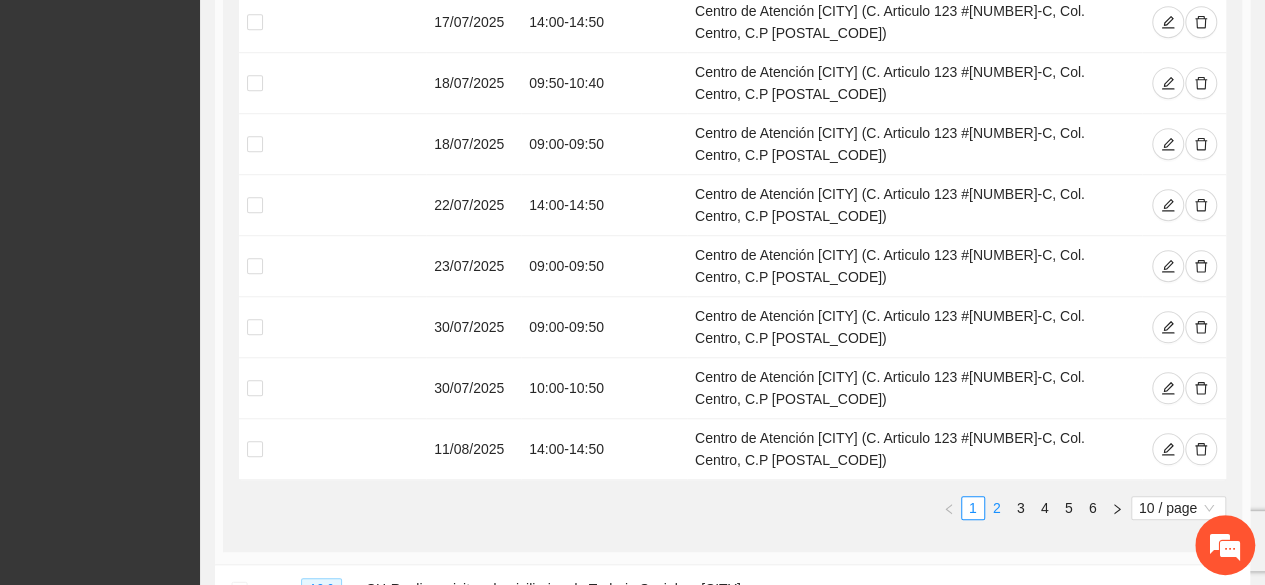 click on "2" at bounding box center (997, 508) 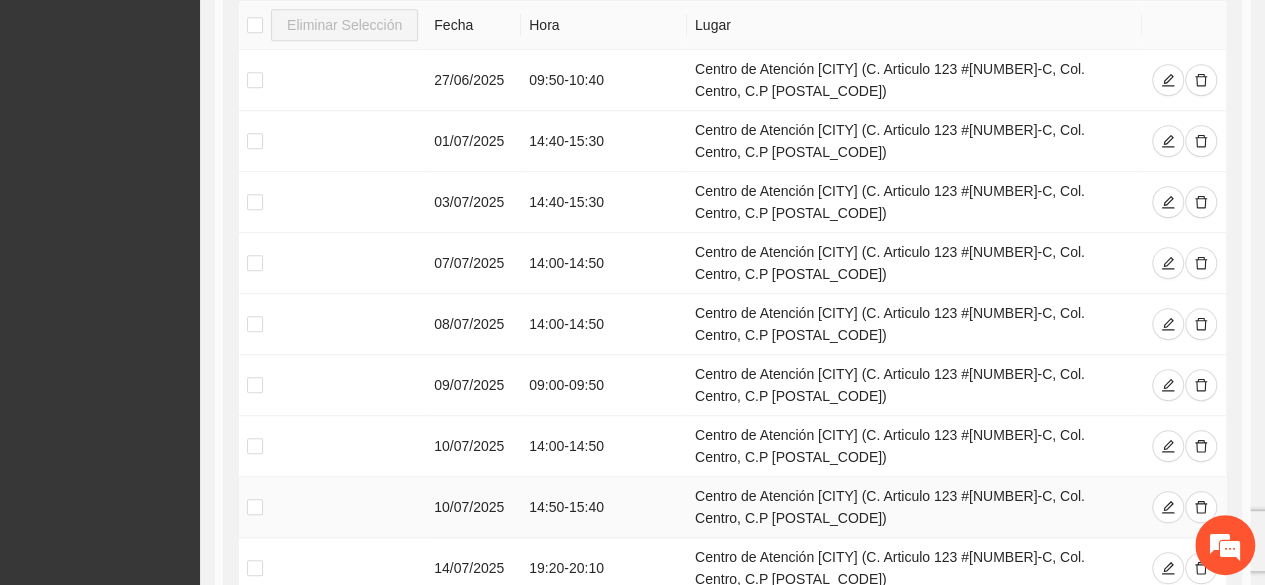 scroll, scrollTop: 522, scrollLeft: 0, axis: vertical 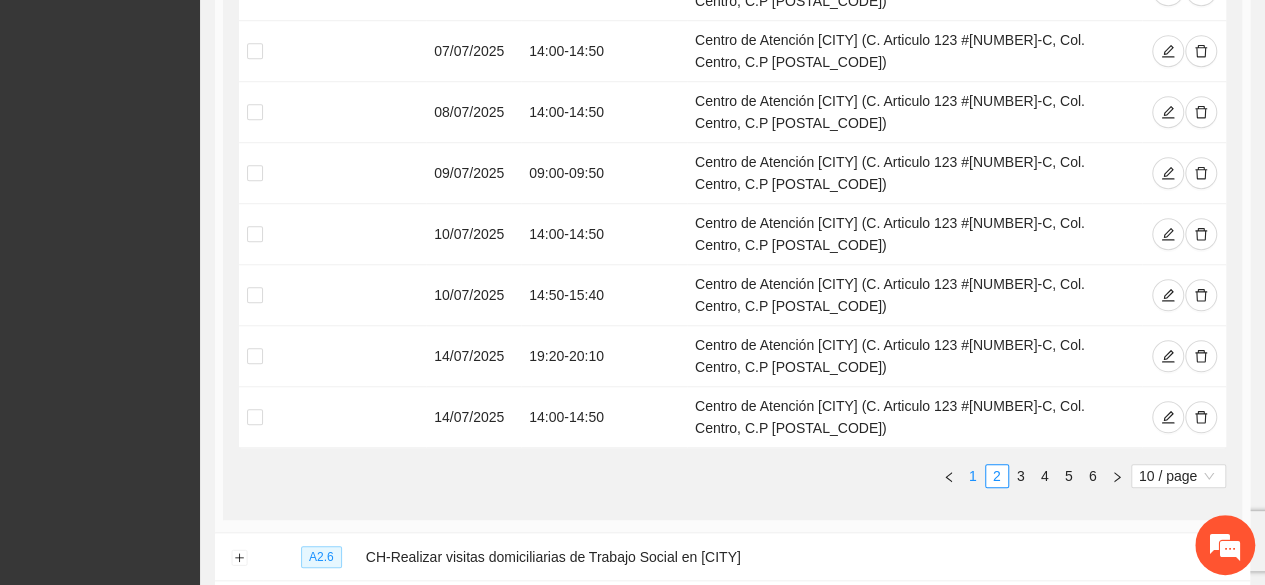 click on "1" at bounding box center (973, 476) 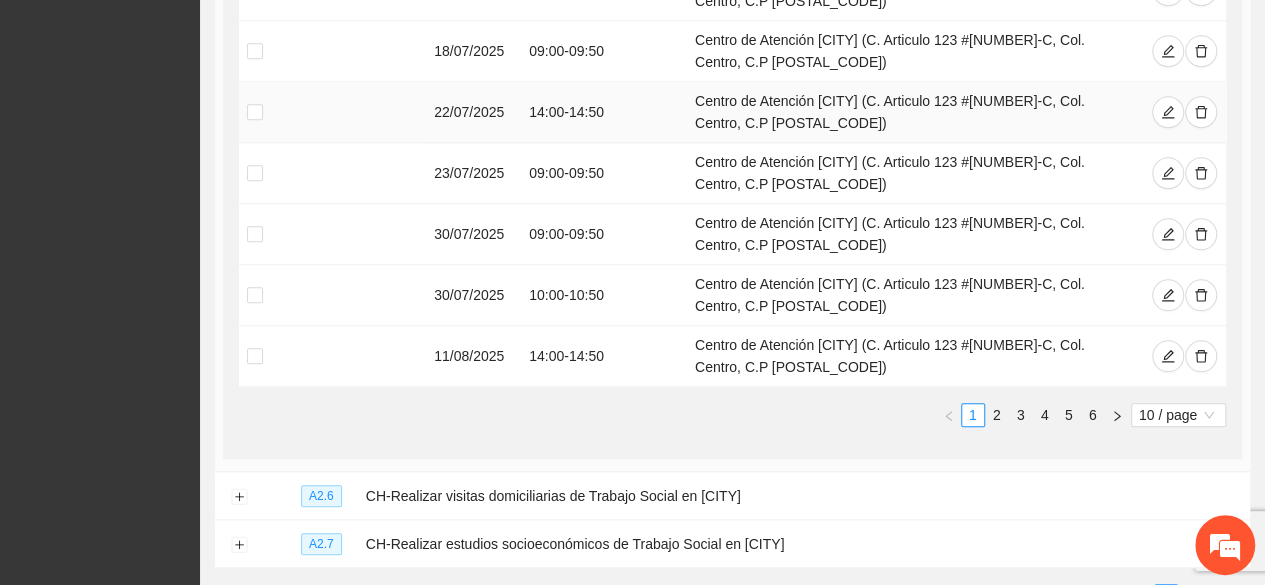 scroll, scrollTop: 796, scrollLeft: 0, axis: vertical 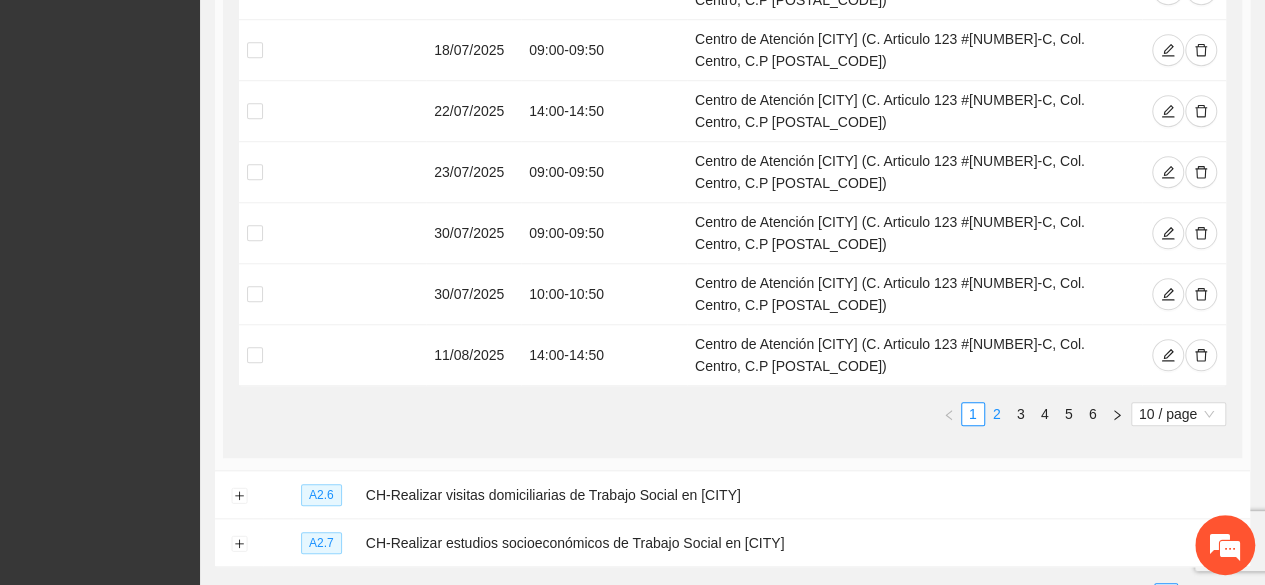 click on "2" at bounding box center [997, 414] 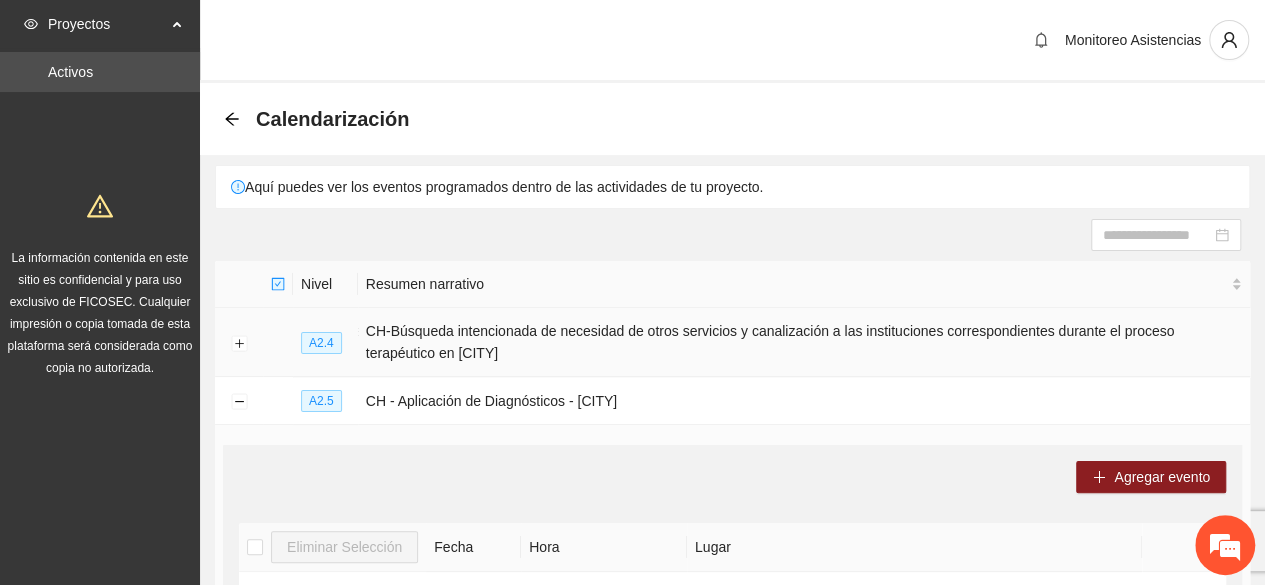 scroll, scrollTop: 140, scrollLeft: 0, axis: vertical 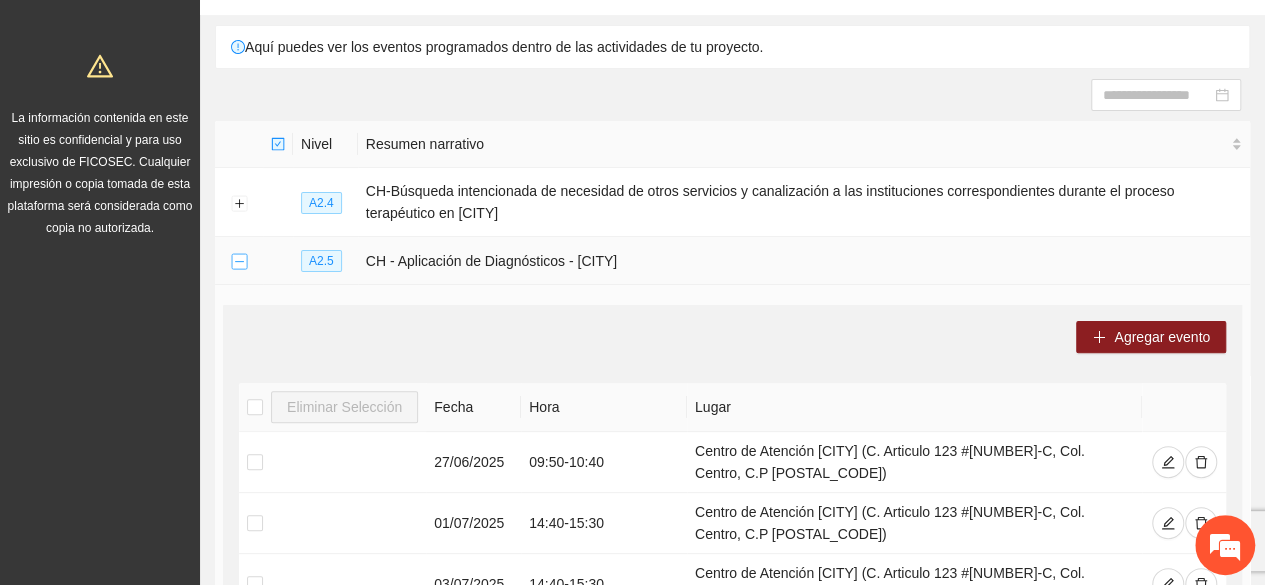 click at bounding box center (239, 262) 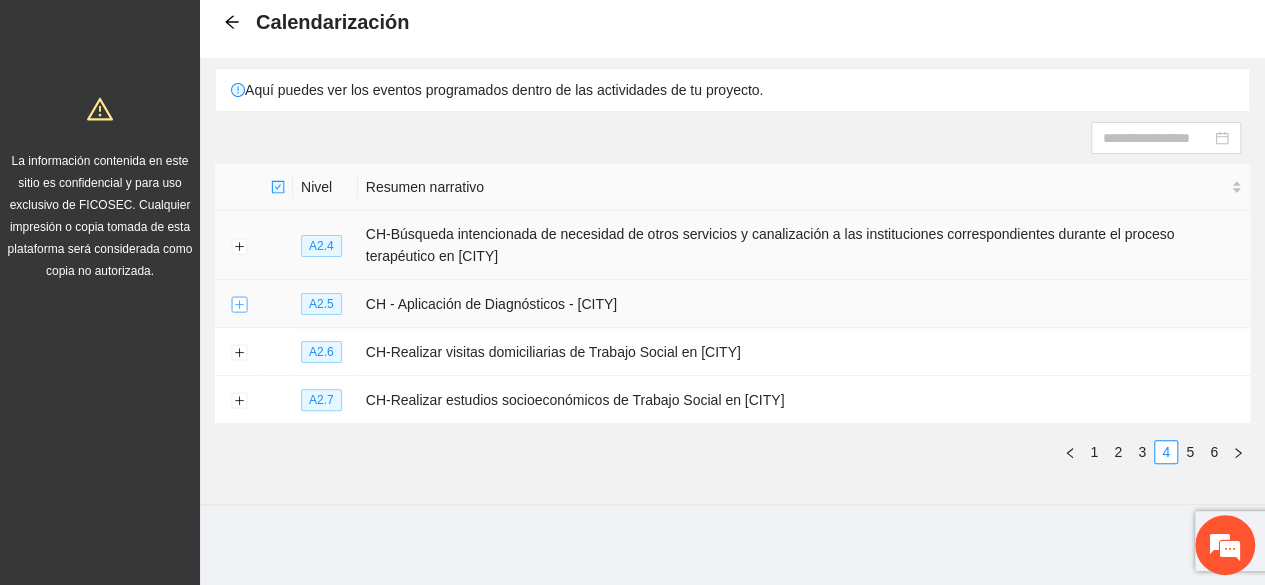 scroll, scrollTop: 92, scrollLeft: 0, axis: vertical 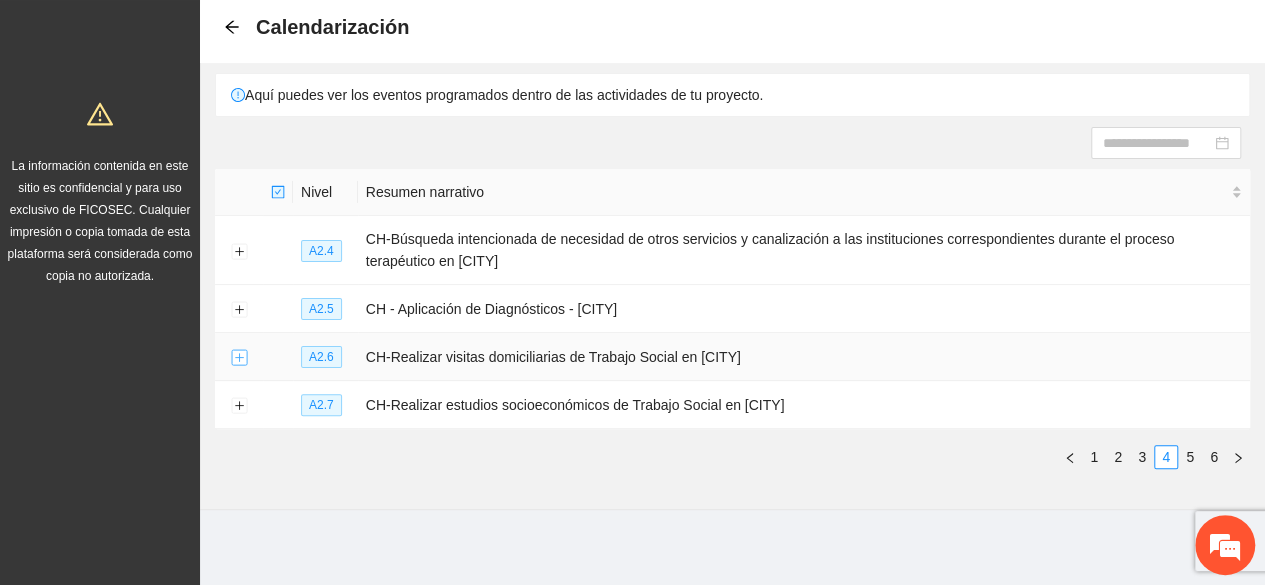 click at bounding box center [239, 358] 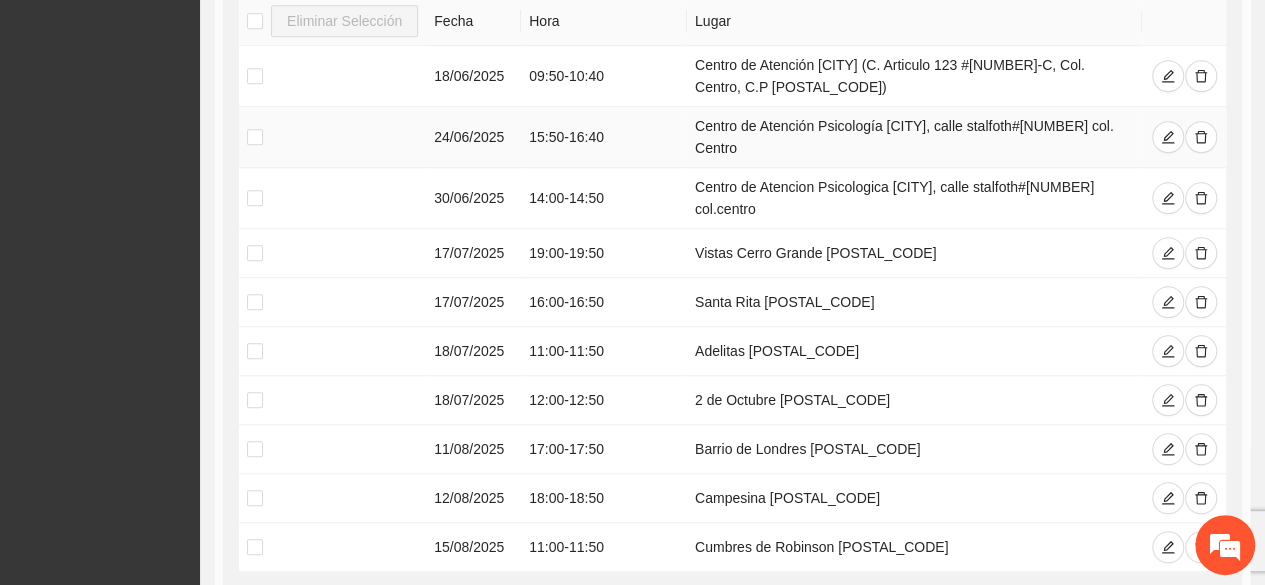 scroll, scrollTop: 555, scrollLeft: 0, axis: vertical 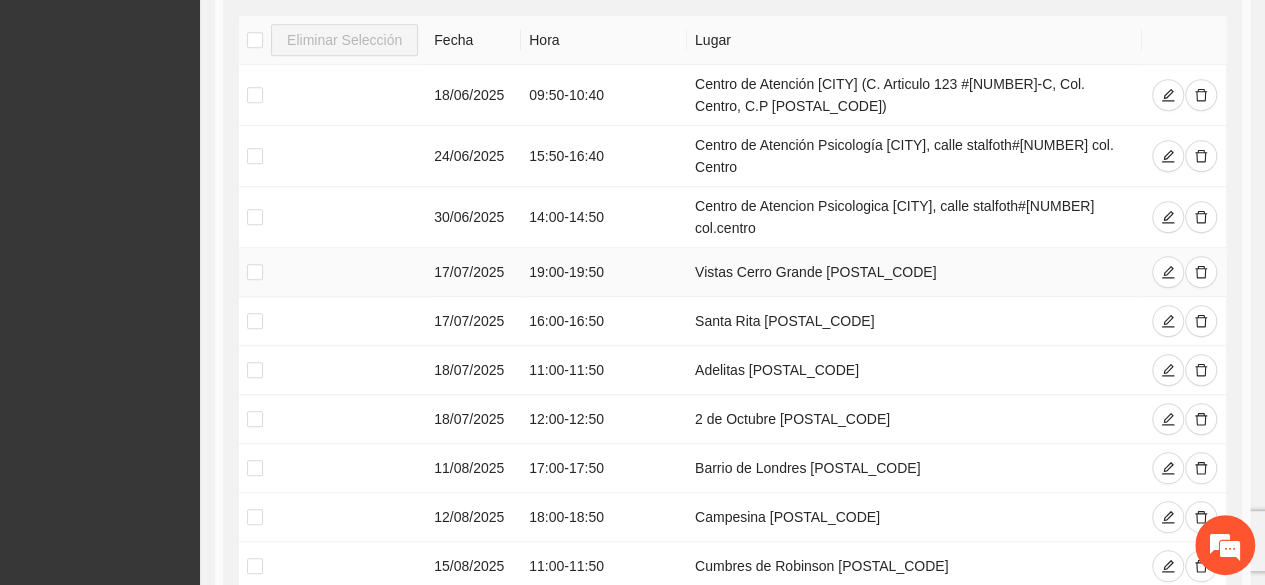 click on "19:00  -  19:50" at bounding box center [604, 272] 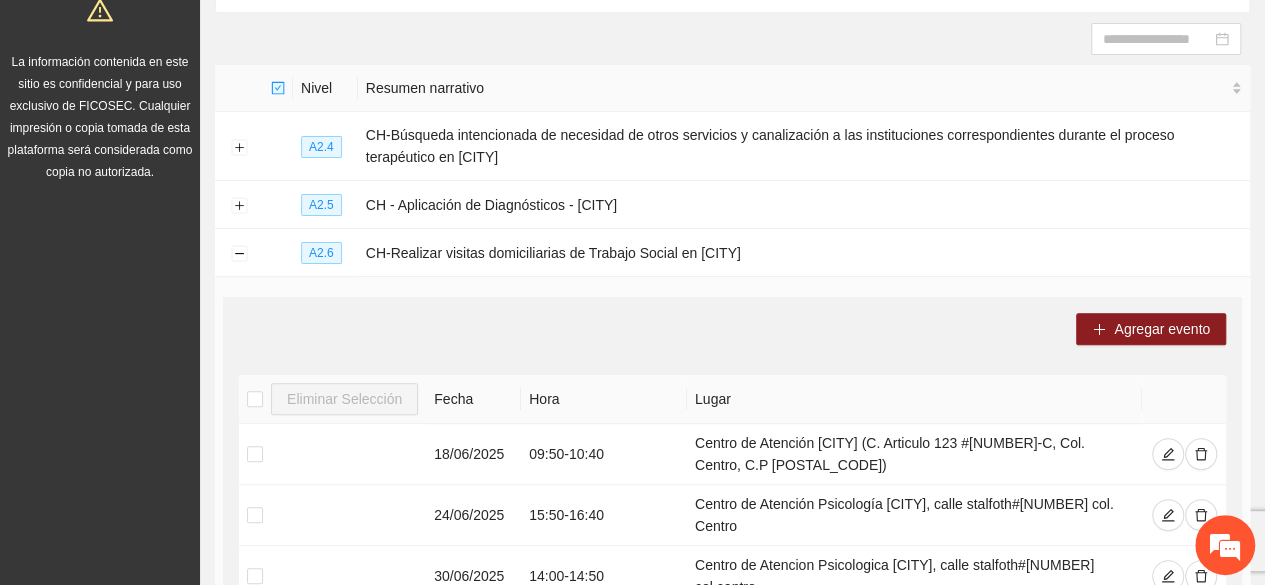 scroll, scrollTop: 193, scrollLeft: 0, axis: vertical 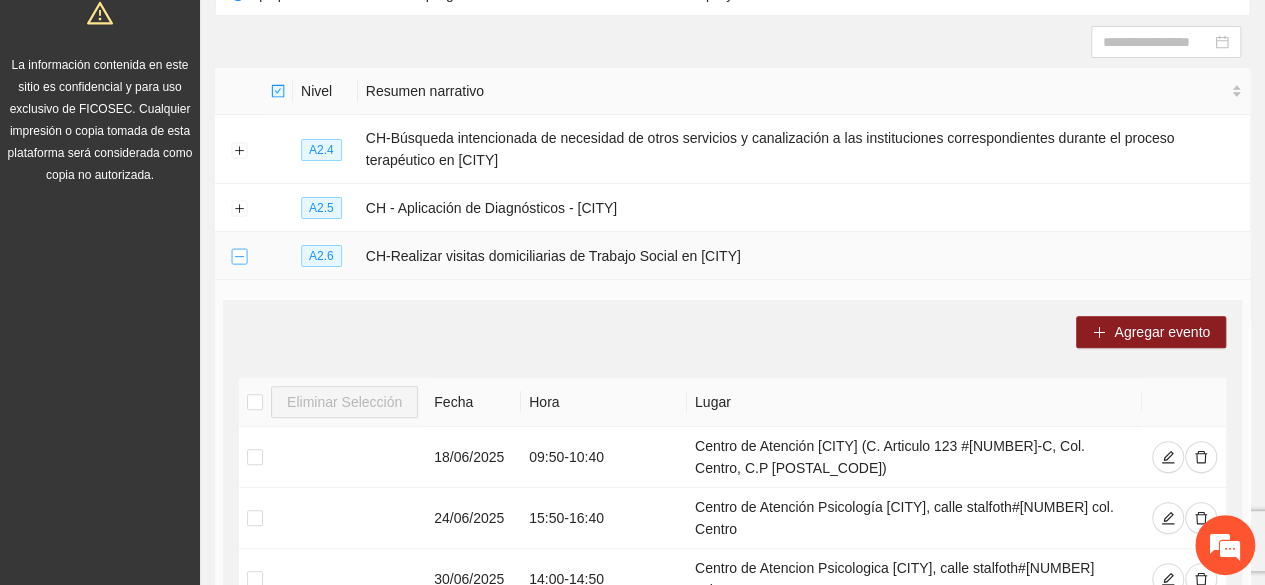 click at bounding box center [239, 257] 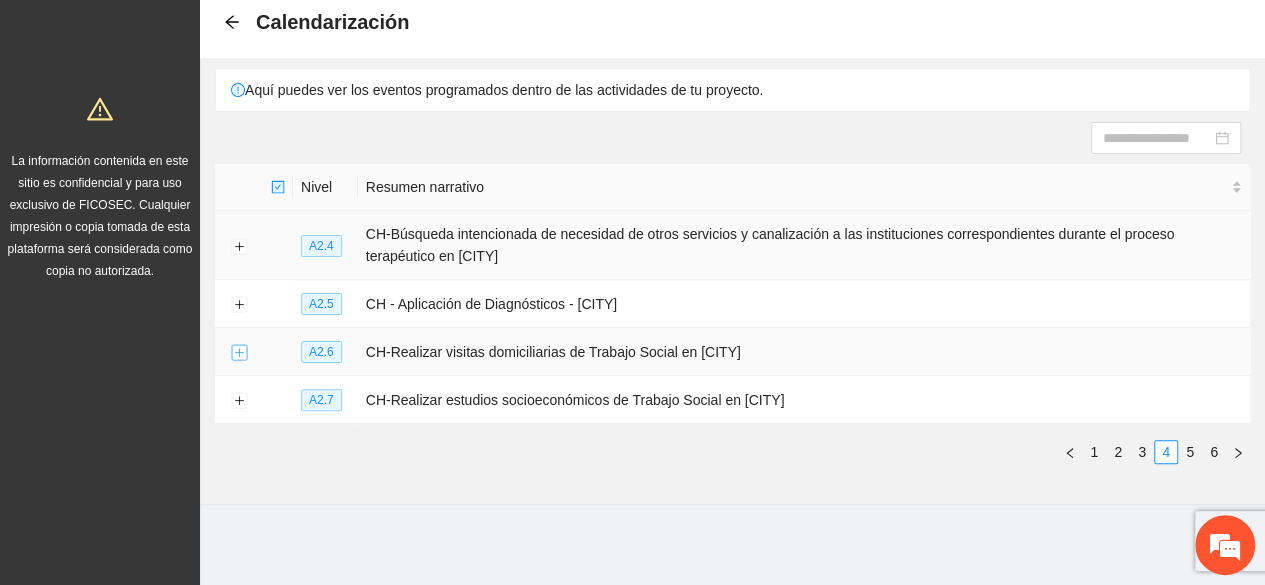 scroll, scrollTop: 92, scrollLeft: 0, axis: vertical 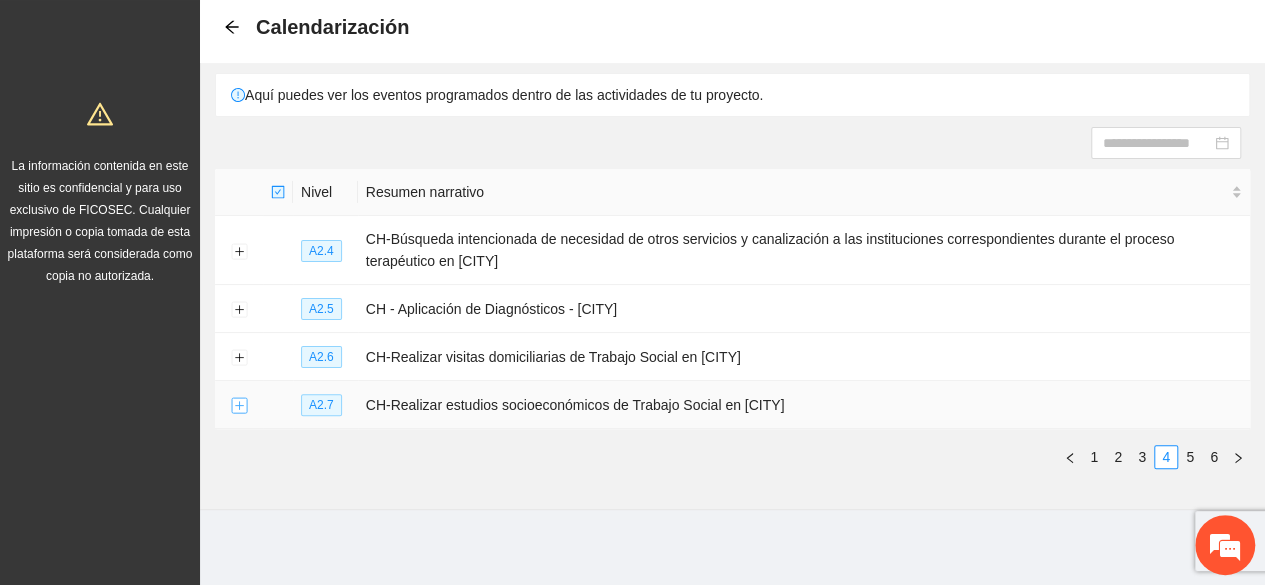 click at bounding box center [239, 406] 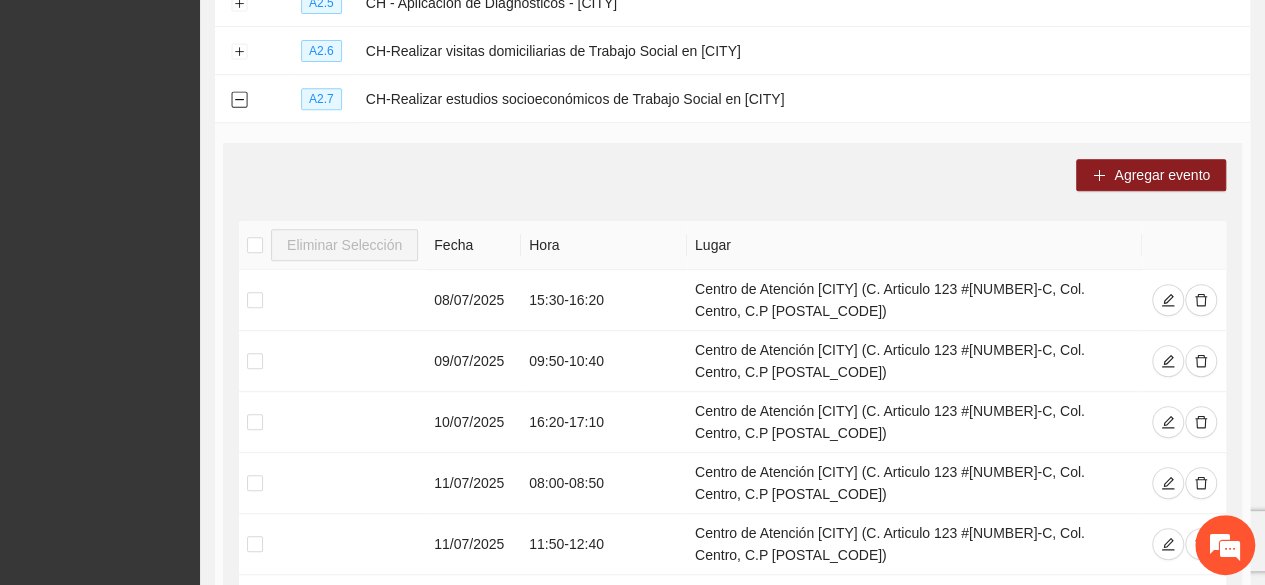 scroll, scrollTop: 412, scrollLeft: 0, axis: vertical 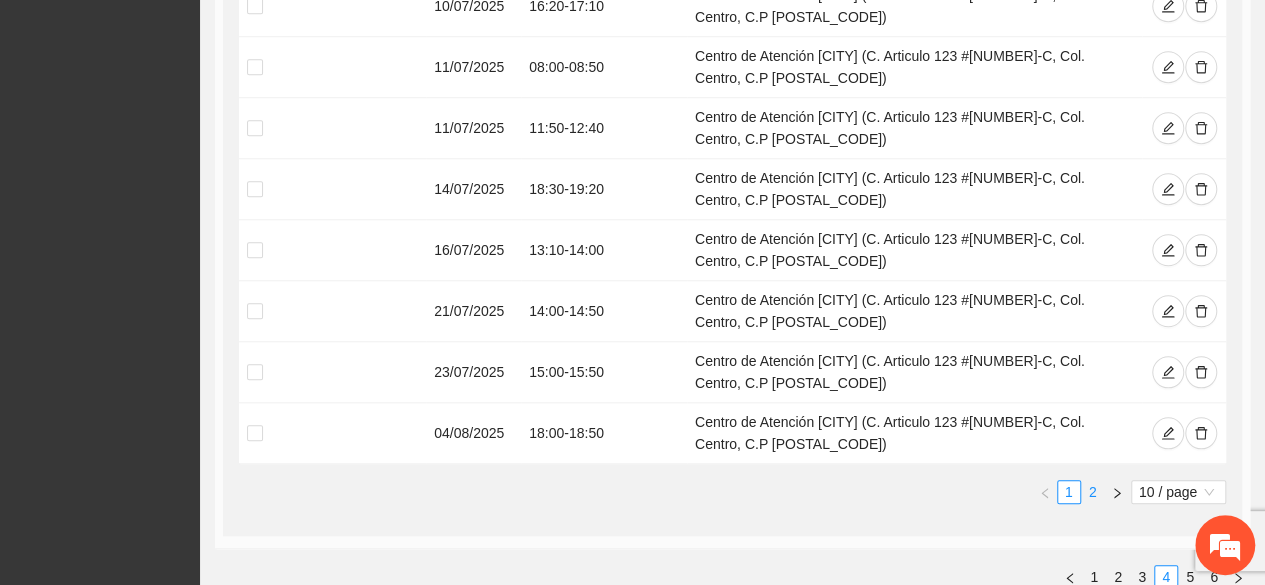 click on "2" at bounding box center (1093, 492) 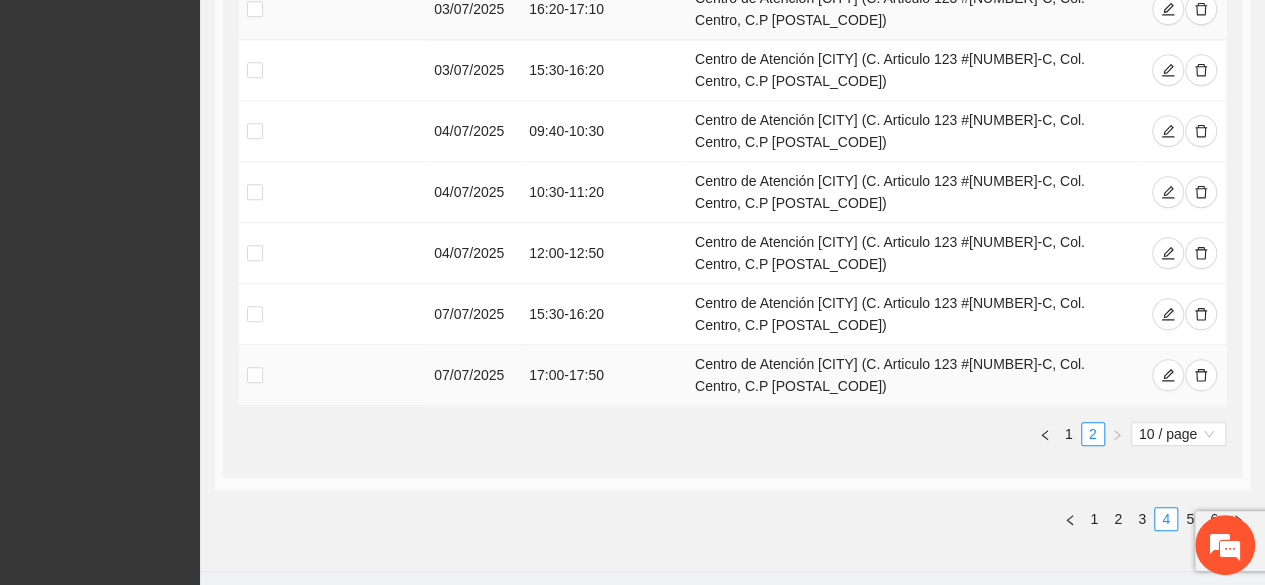 scroll, scrollTop: 794, scrollLeft: 0, axis: vertical 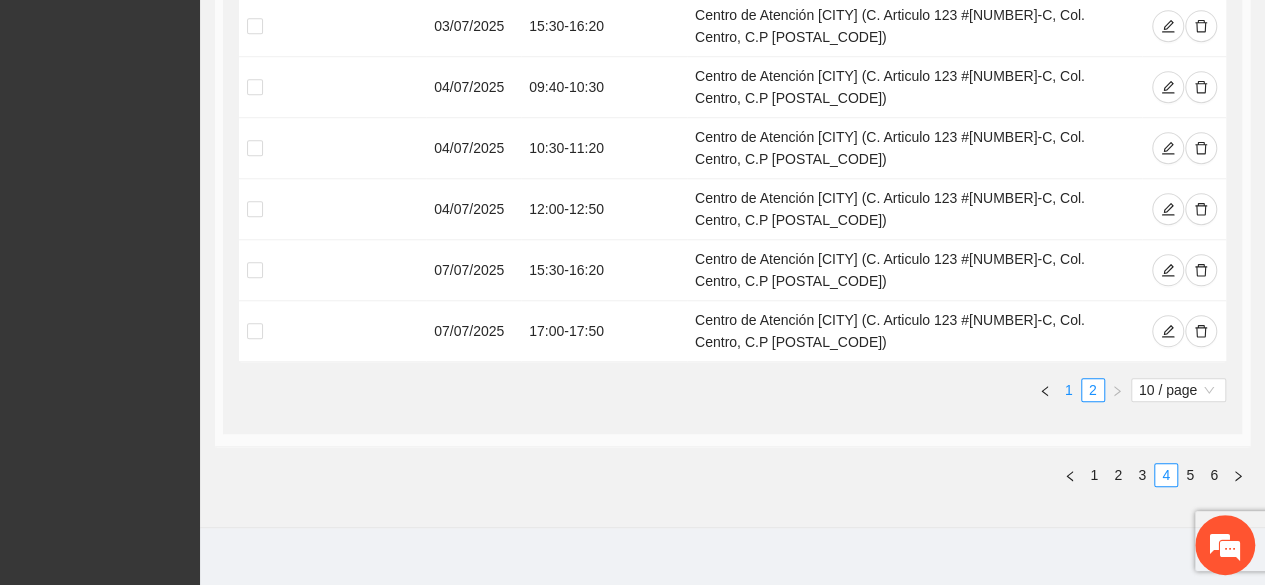 click on "1" at bounding box center (1069, 390) 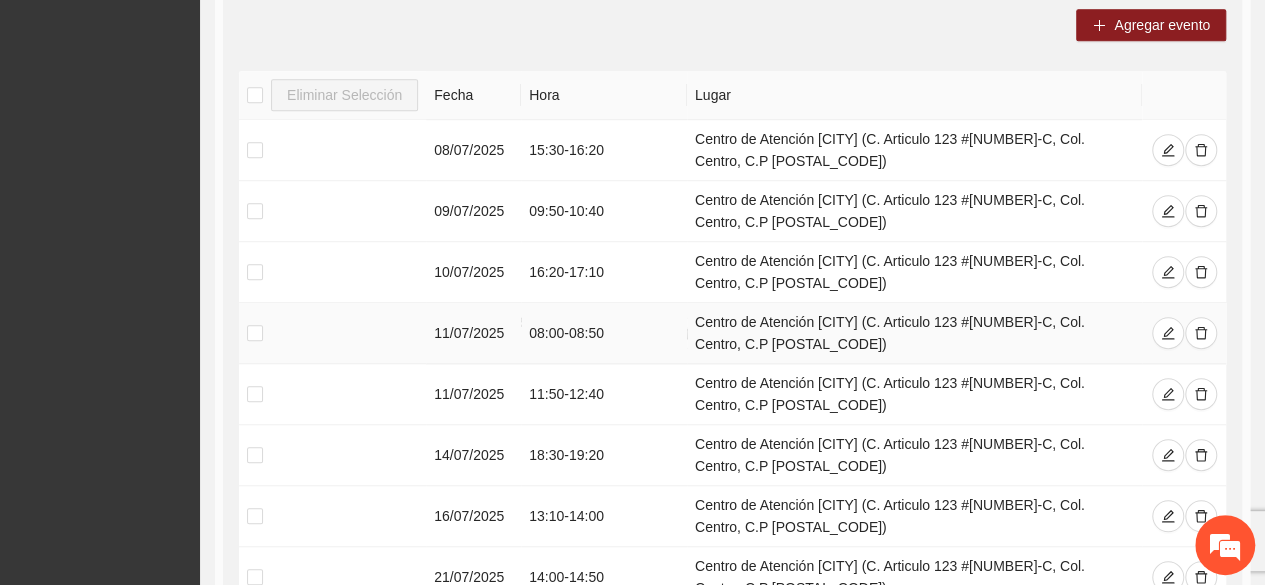 scroll, scrollTop: 546, scrollLeft: 0, axis: vertical 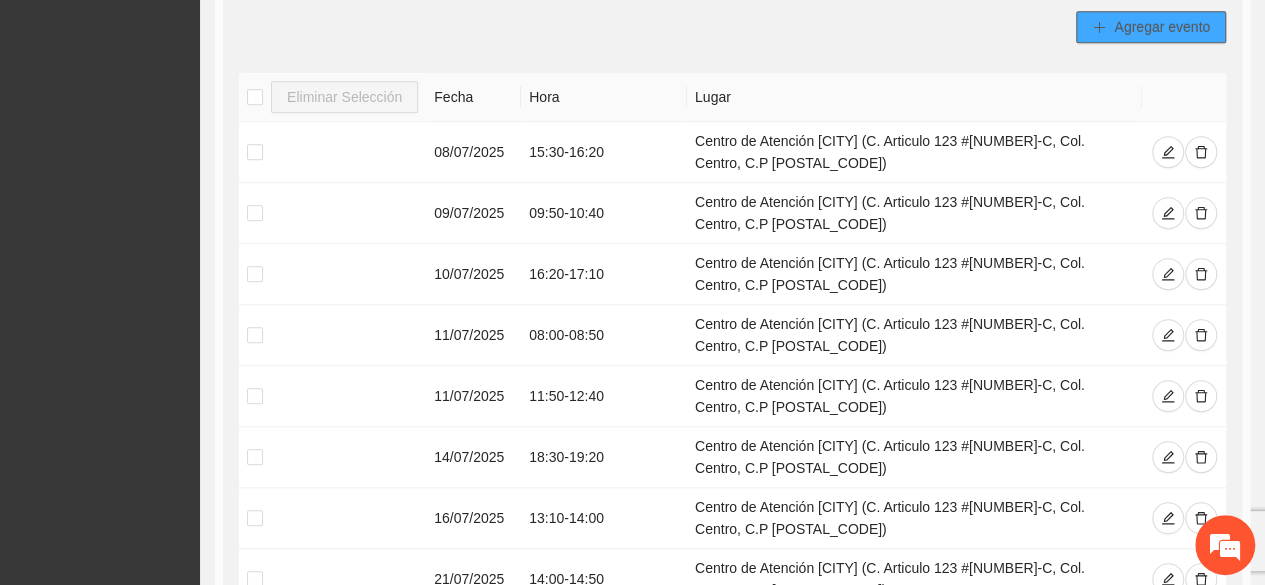 click on "Agregar evento" at bounding box center [1162, 27] 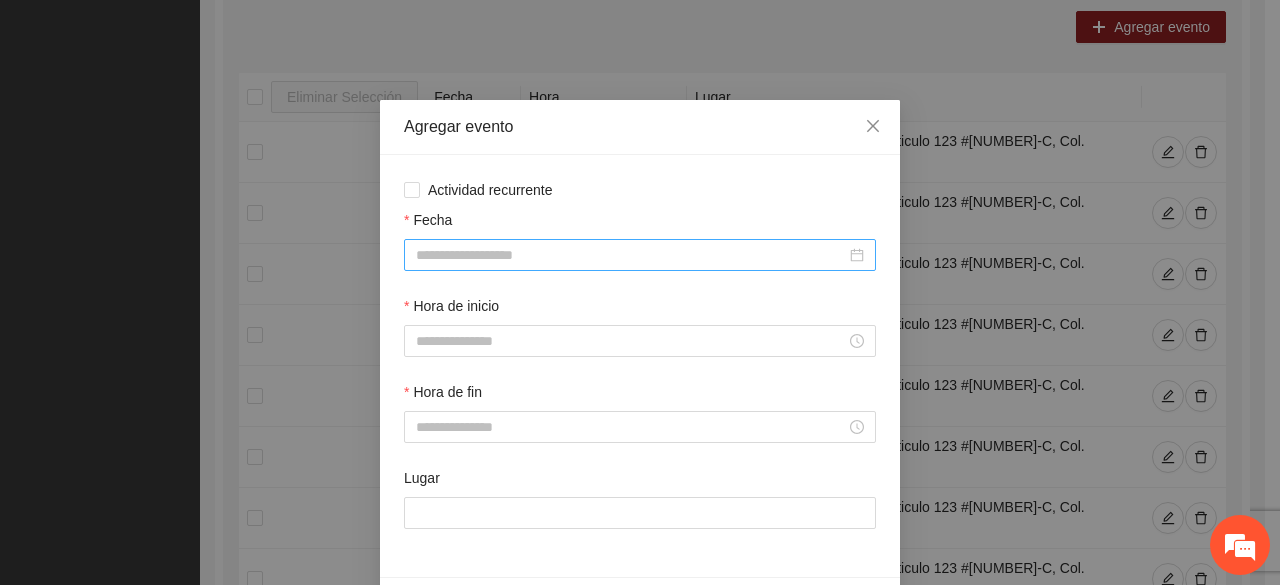 click at bounding box center [640, 255] 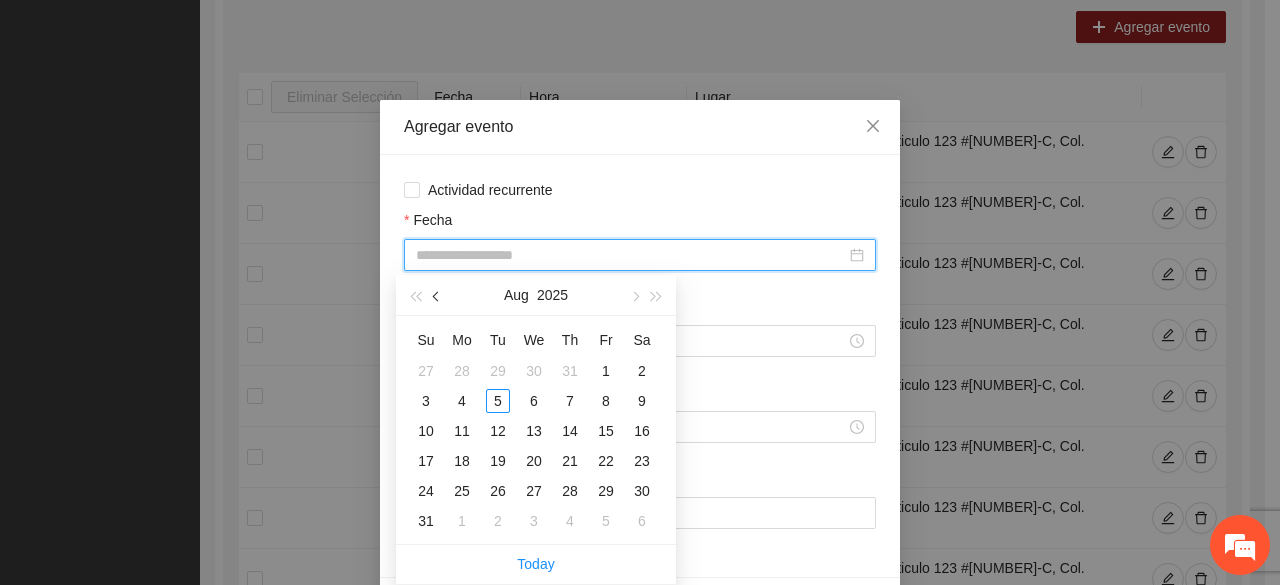 click at bounding box center (438, 297) 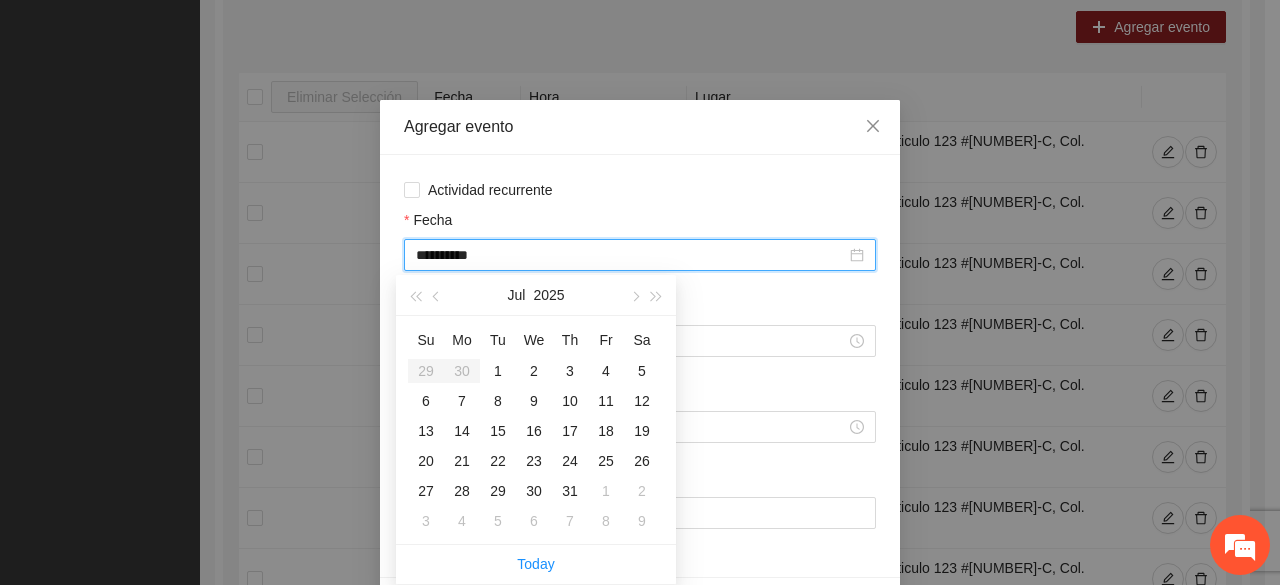type on "**********" 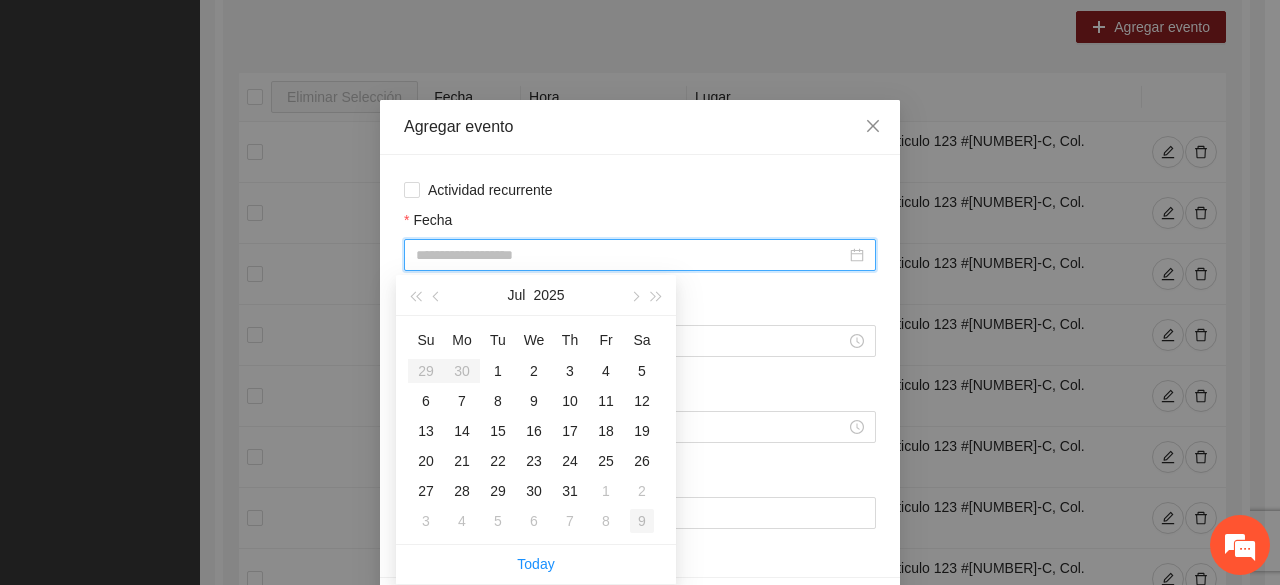 type on "**********" 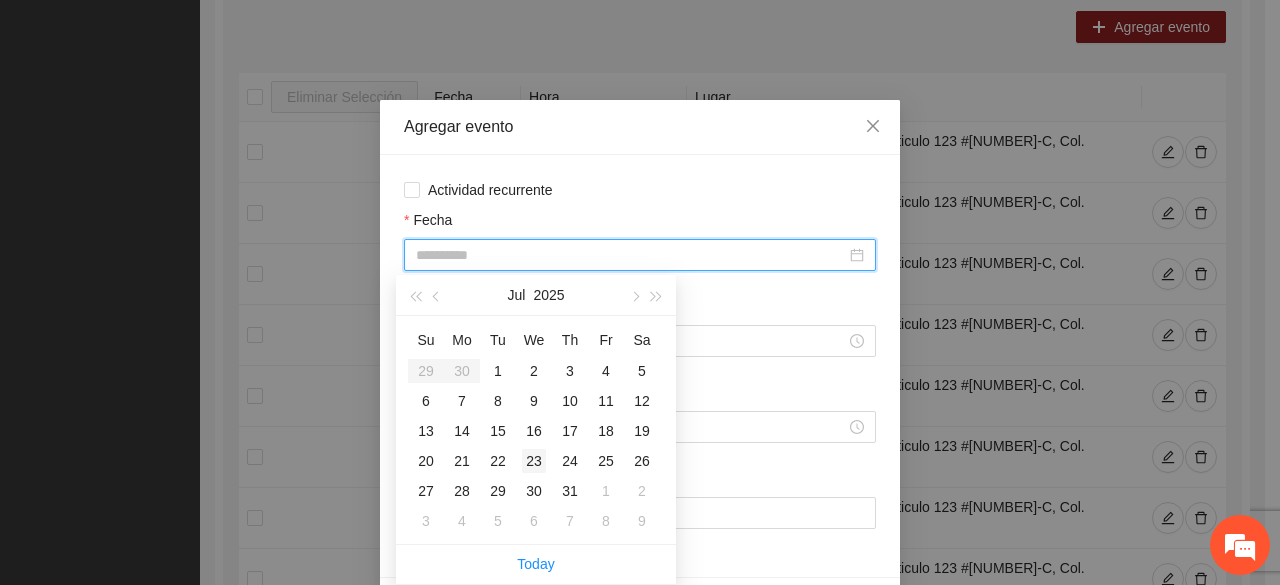 type on "**********" 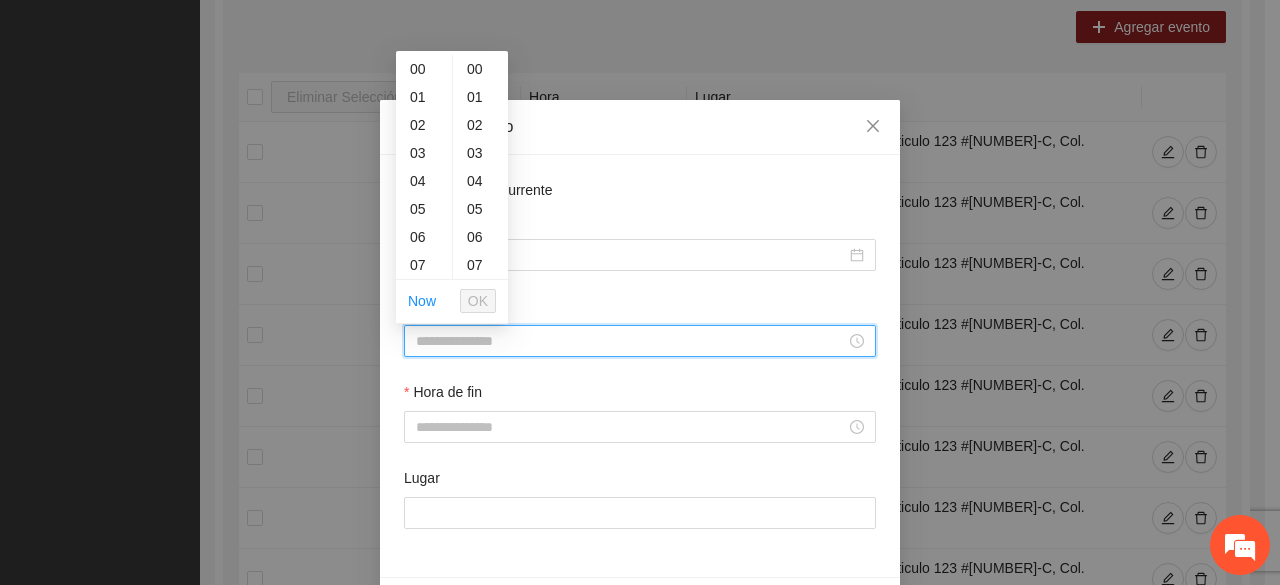 click on "Hora de inicio" at bounding box center [631, 341] 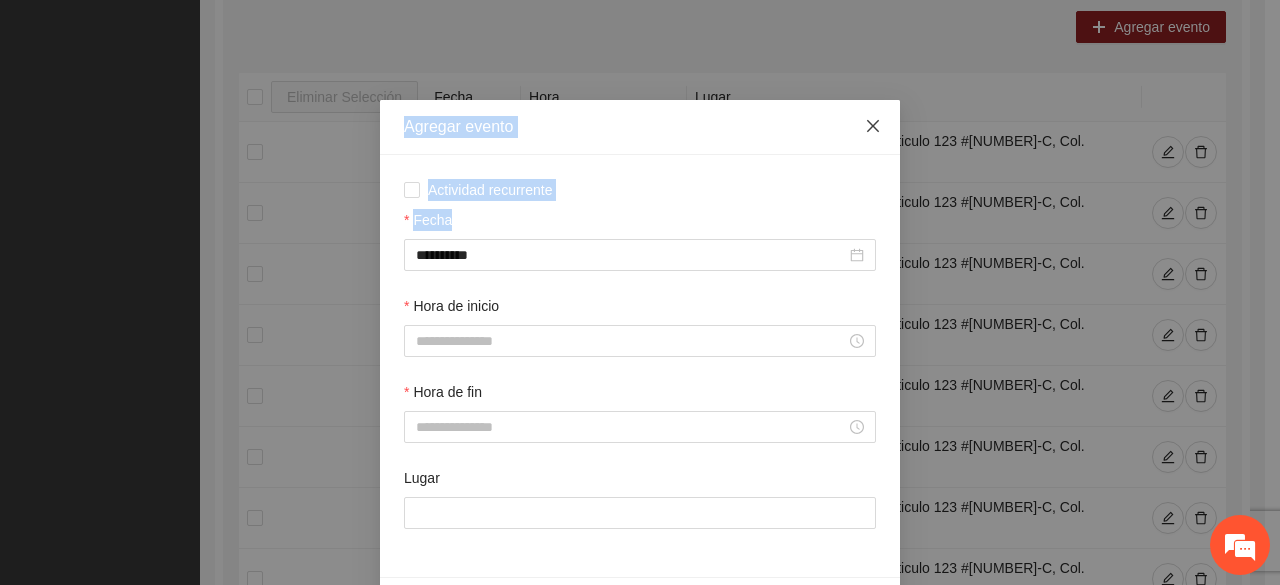 drag, startPoint x: 962, startPoint y: 283, endPoint x: 866, endPoint y: 131, distance: 179.77763 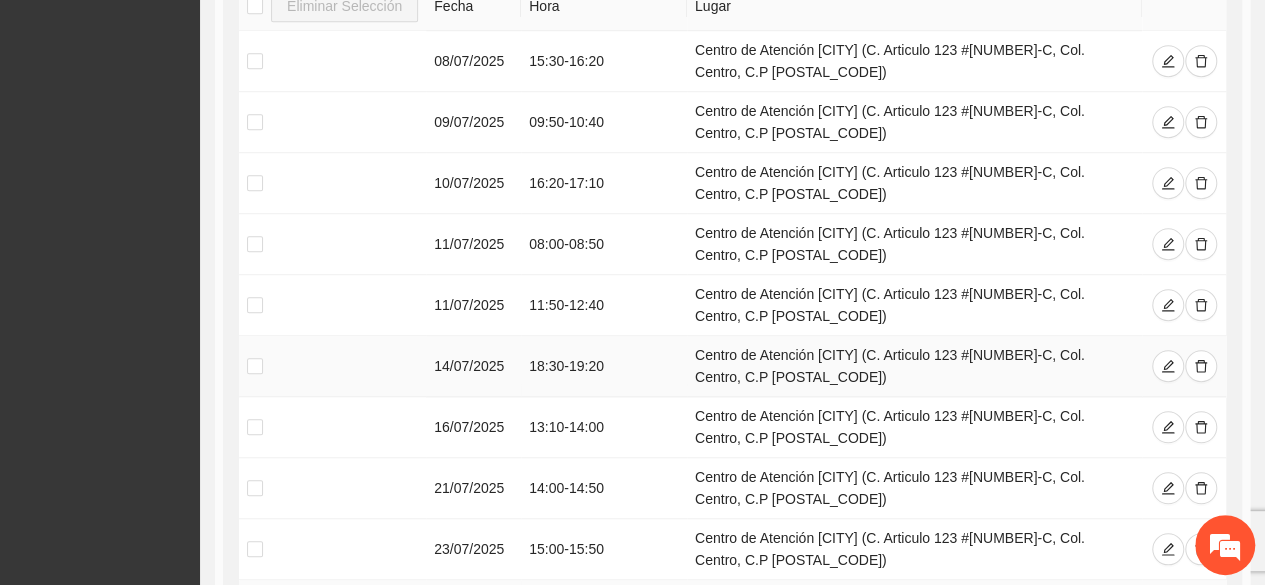 scroll, scrollTop: 930, scrollLeft: 0, axis: vertical 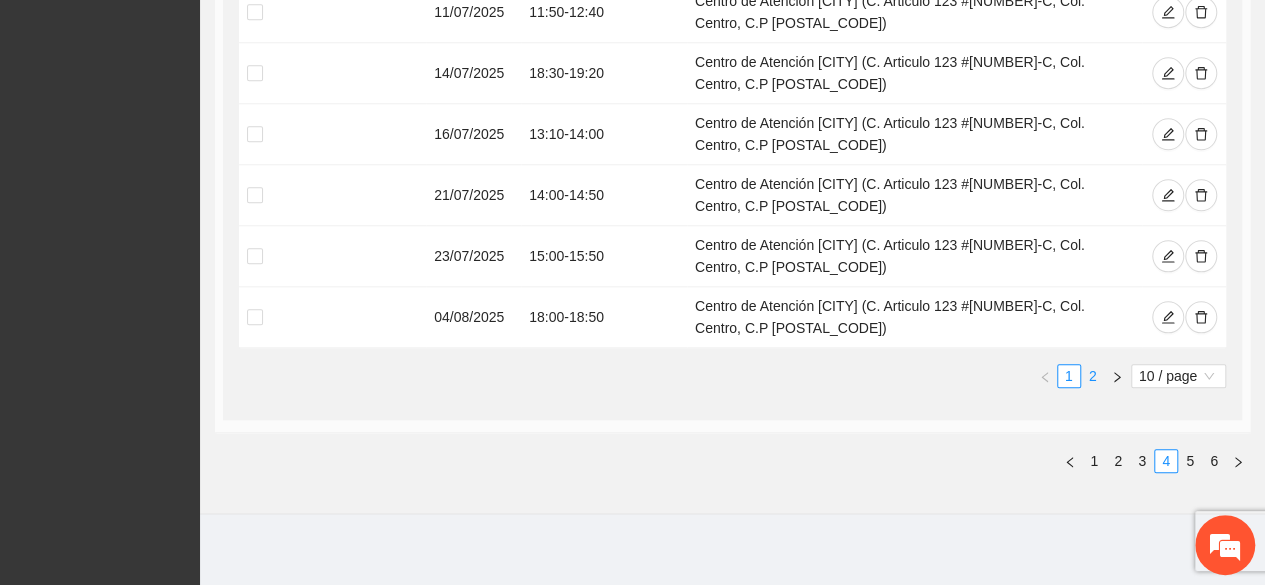 click on "2" at bounding box center [1093, 376] 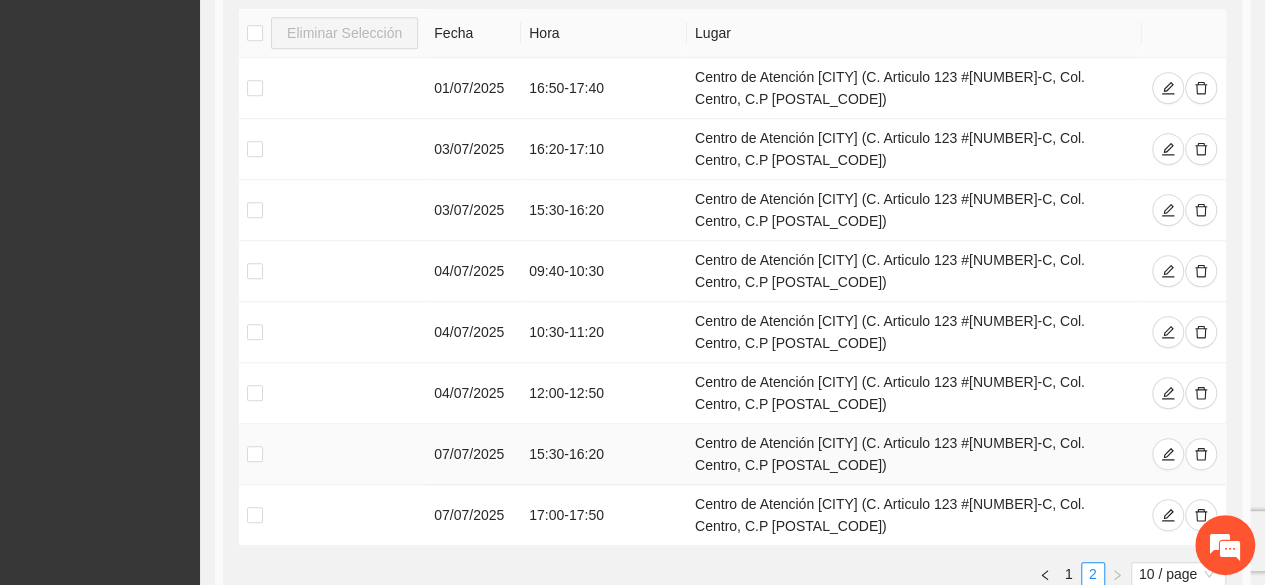 scroll, scrollTop: 600, scrollLeft: 0, axis: vertical 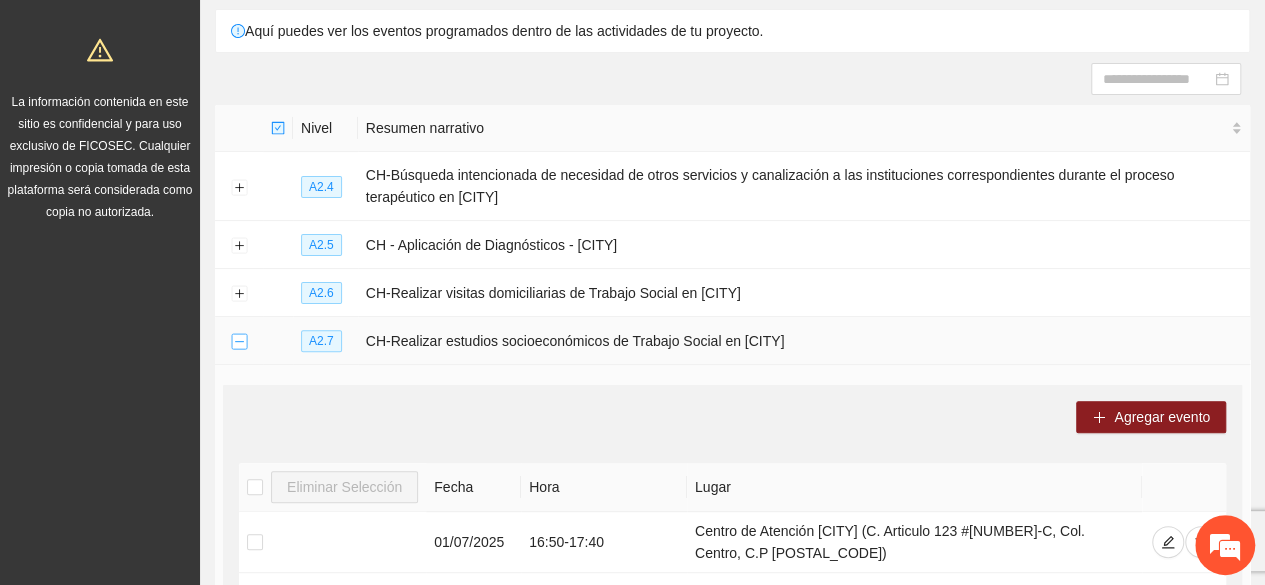 click at bounding box center (239, 342) 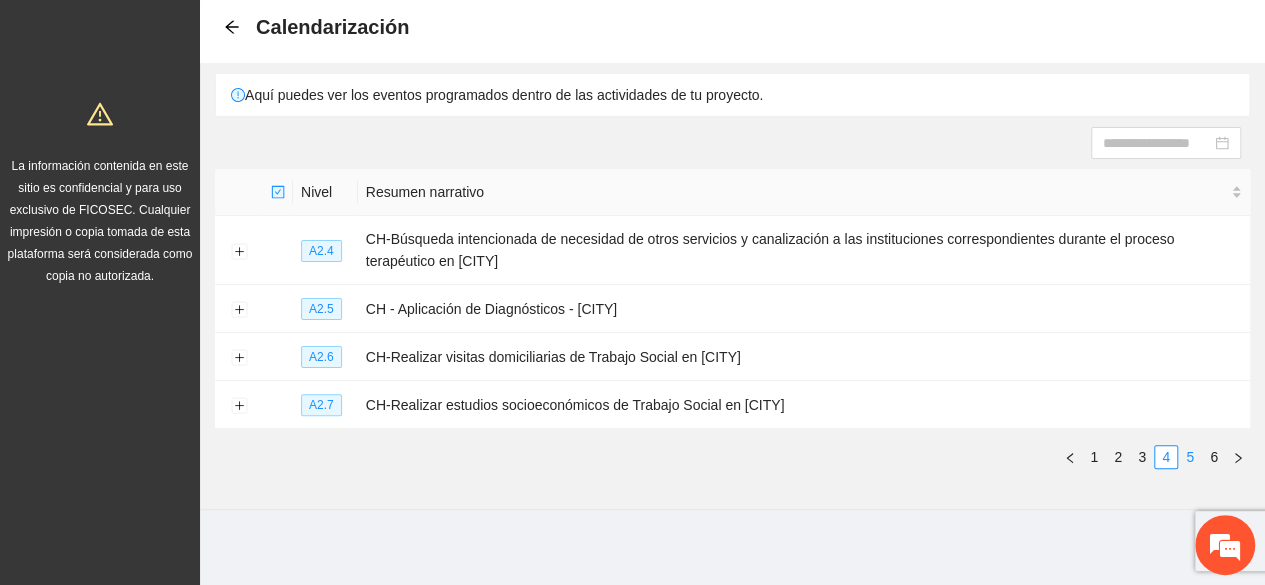 click on "5" at bounding box center [1190, 457] 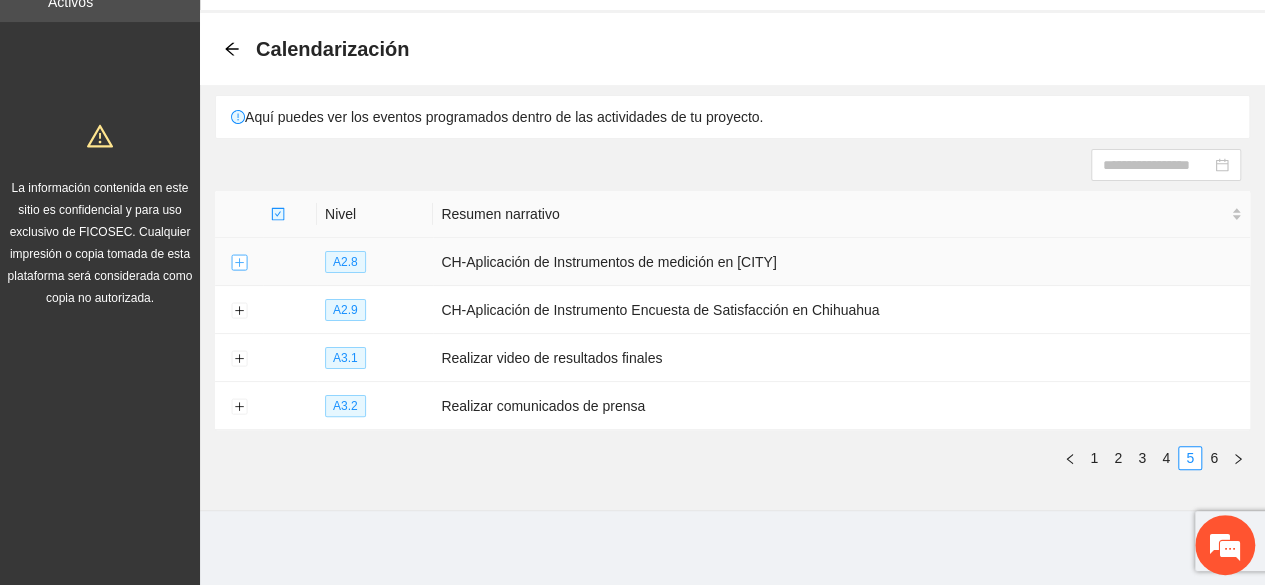 click at bounding box center (239, 263) 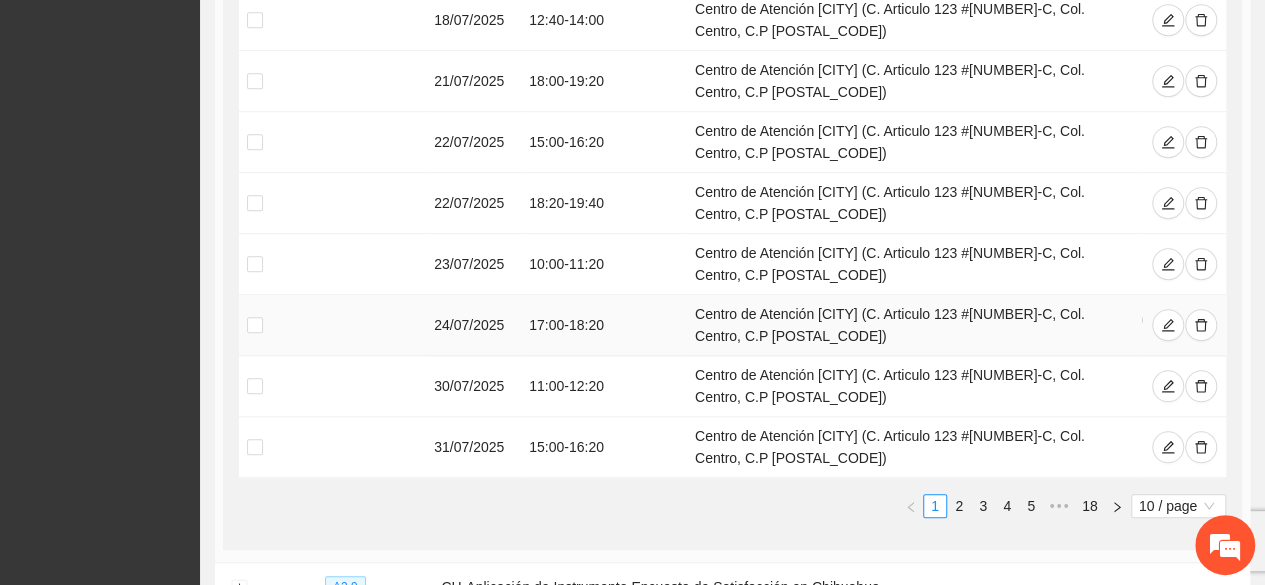 scroll, scrollTop: 632, scrollLeft: 0, axis: vertical 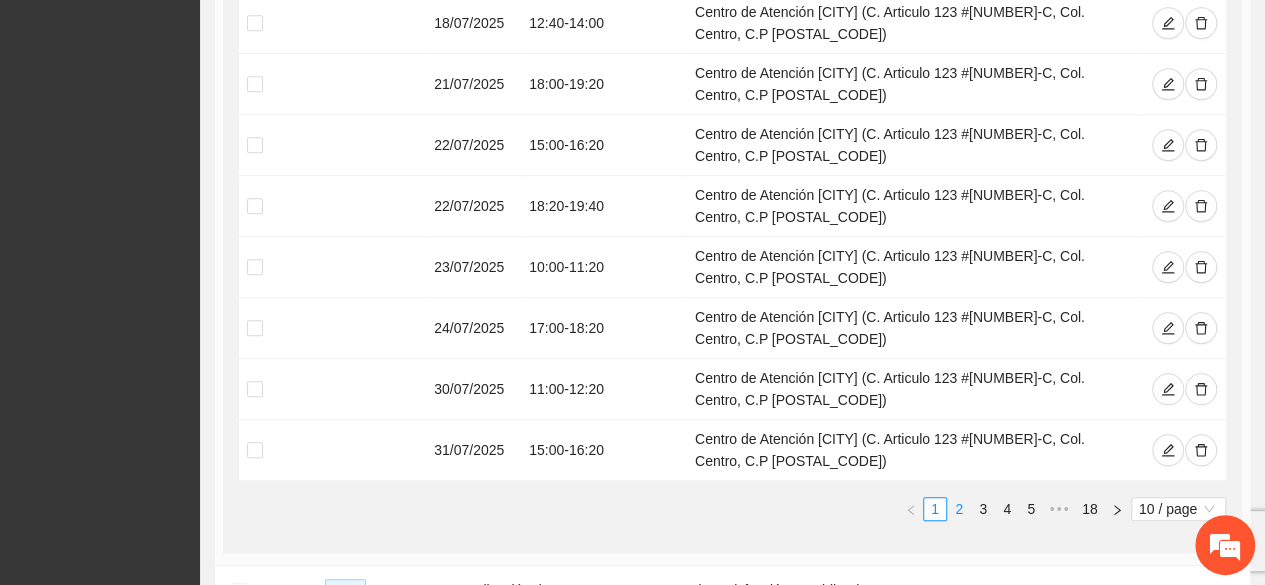 click on "2" at bounding box center [959, 509] 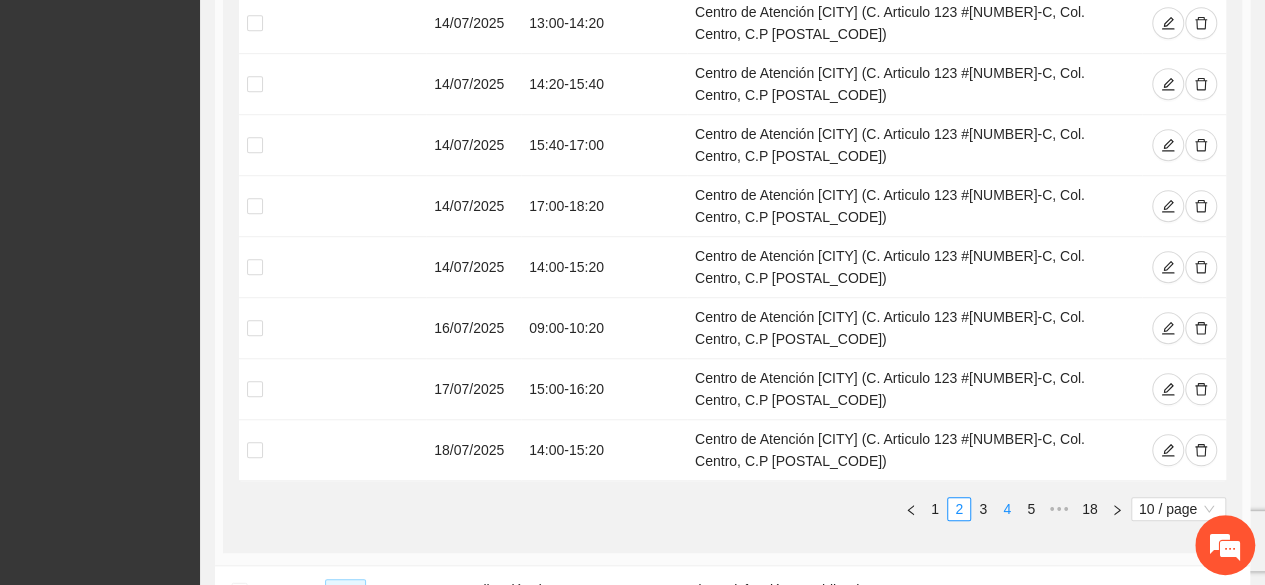 click on "4" at bounding box center (1007, 509) 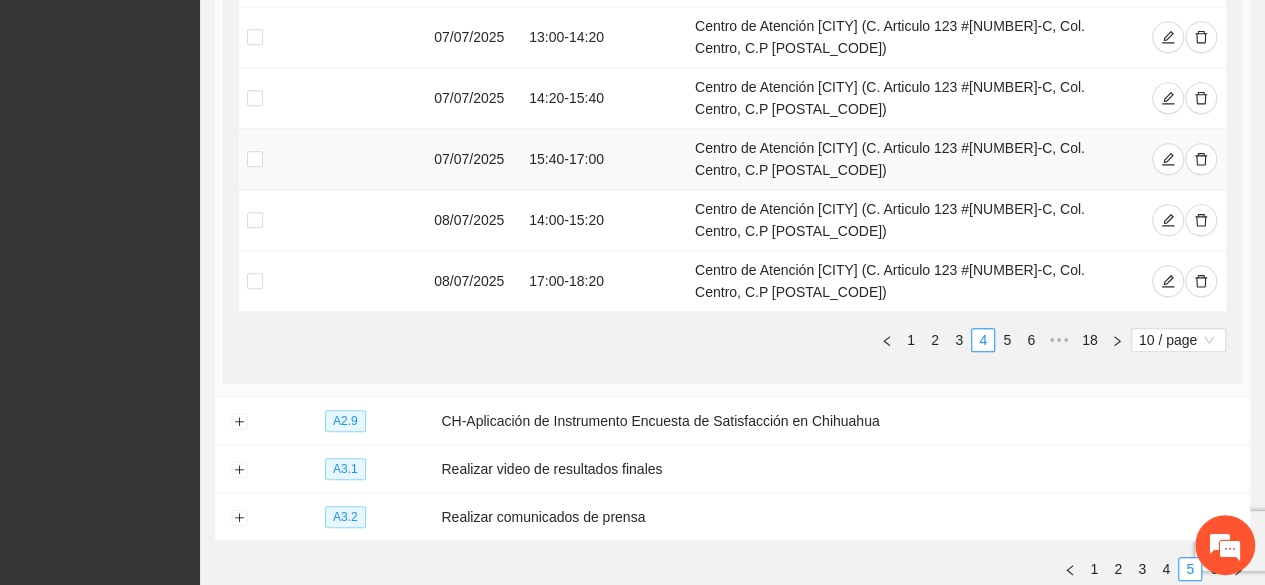scroll, scrollTop: 802, scrollLeft: 0, axis: vertical 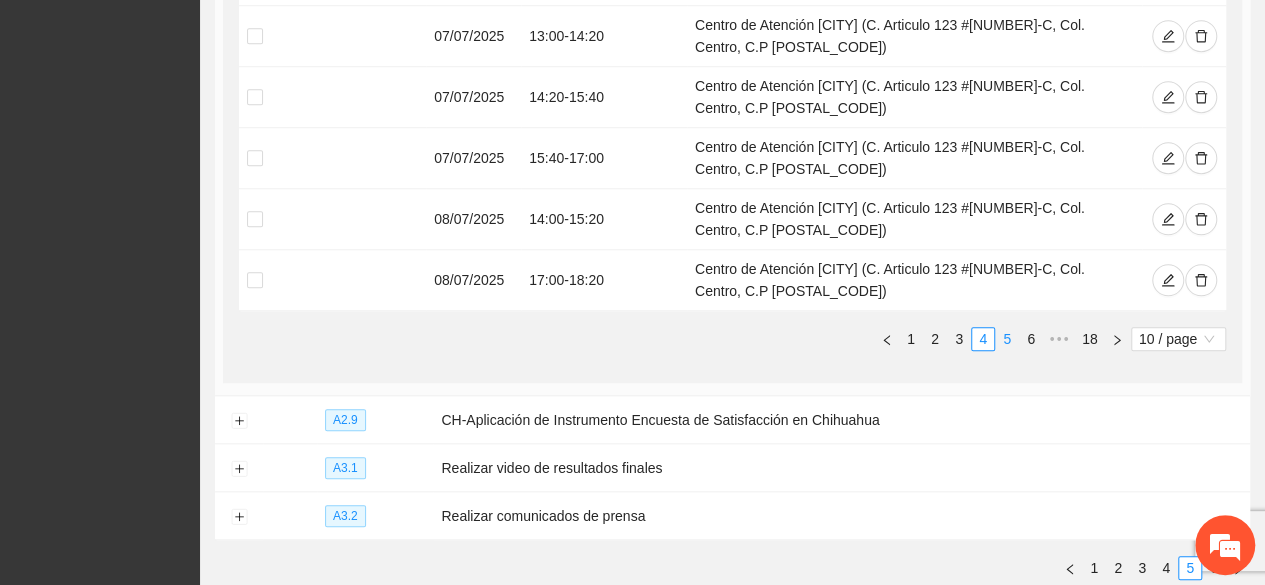 click on "5" at bounding box center [1007, 339] 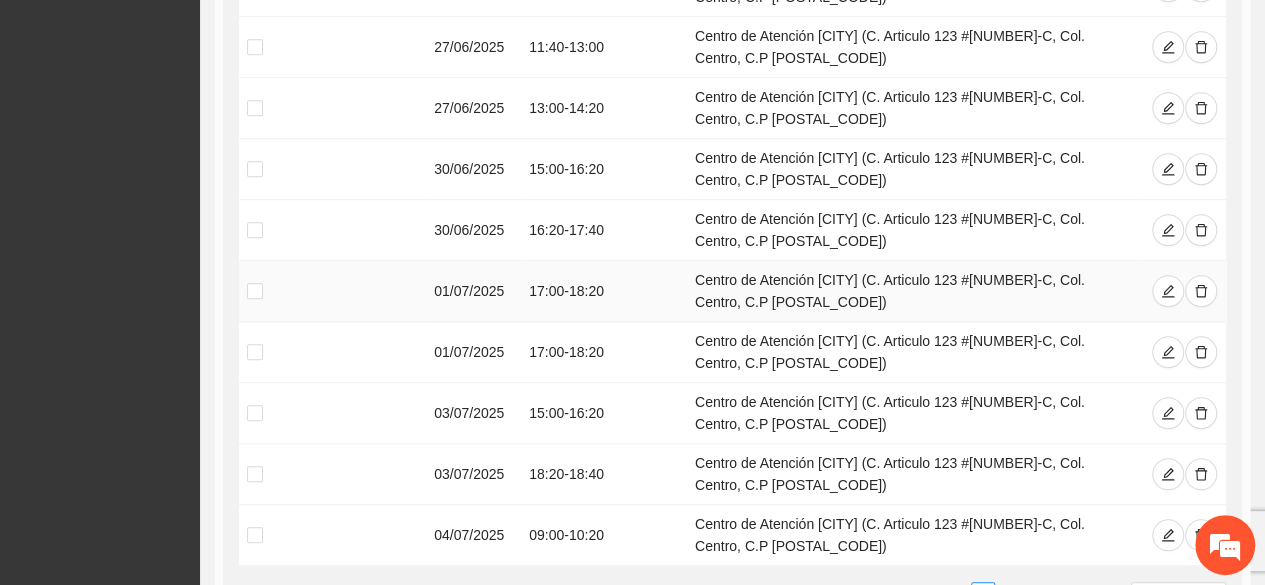 scroll, scrollTop: 546, scrollLeft: 0, axis: vertical 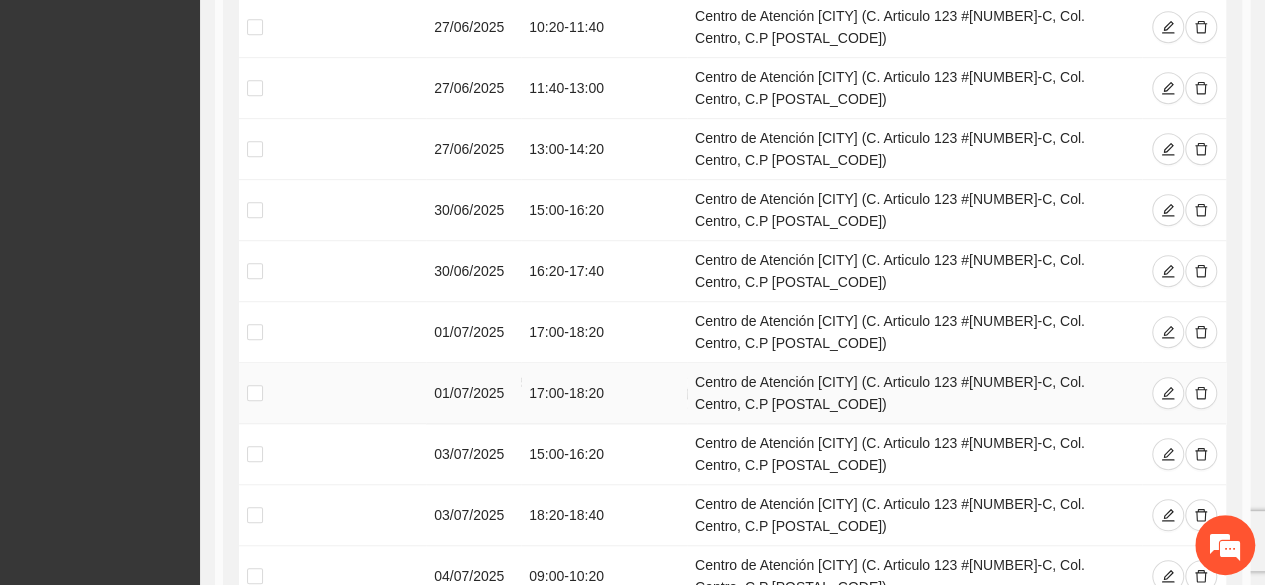 click on "17:00  -  18:20" at bounding box center (604, 393) 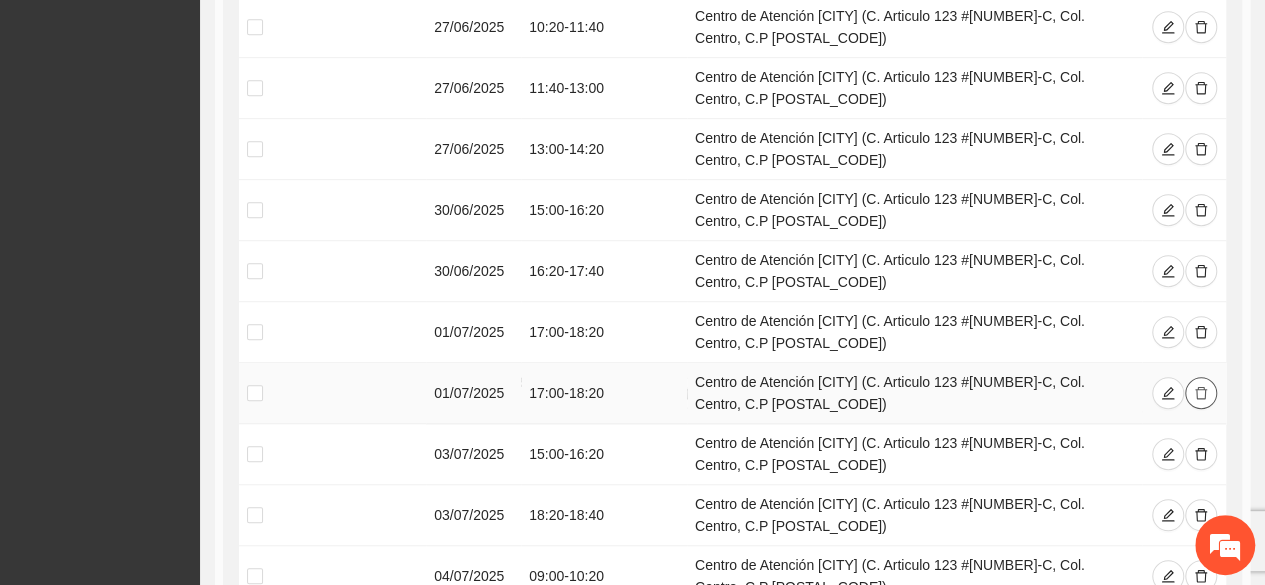 click 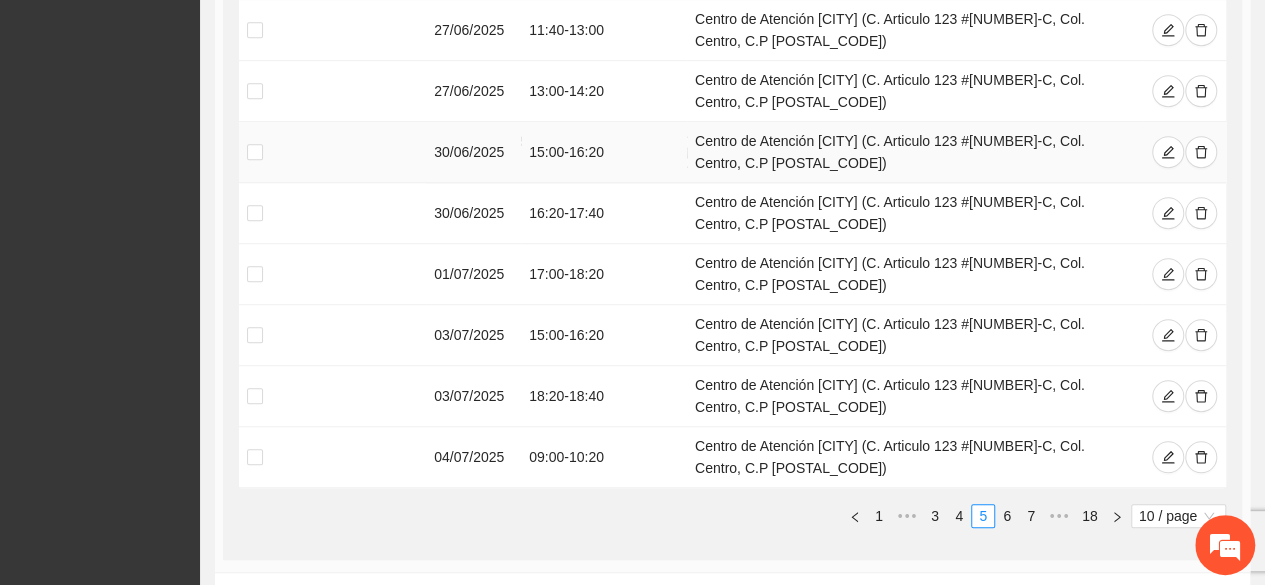 scroll, scrollTop: 575, scrollLeft: 0, axis: vertical 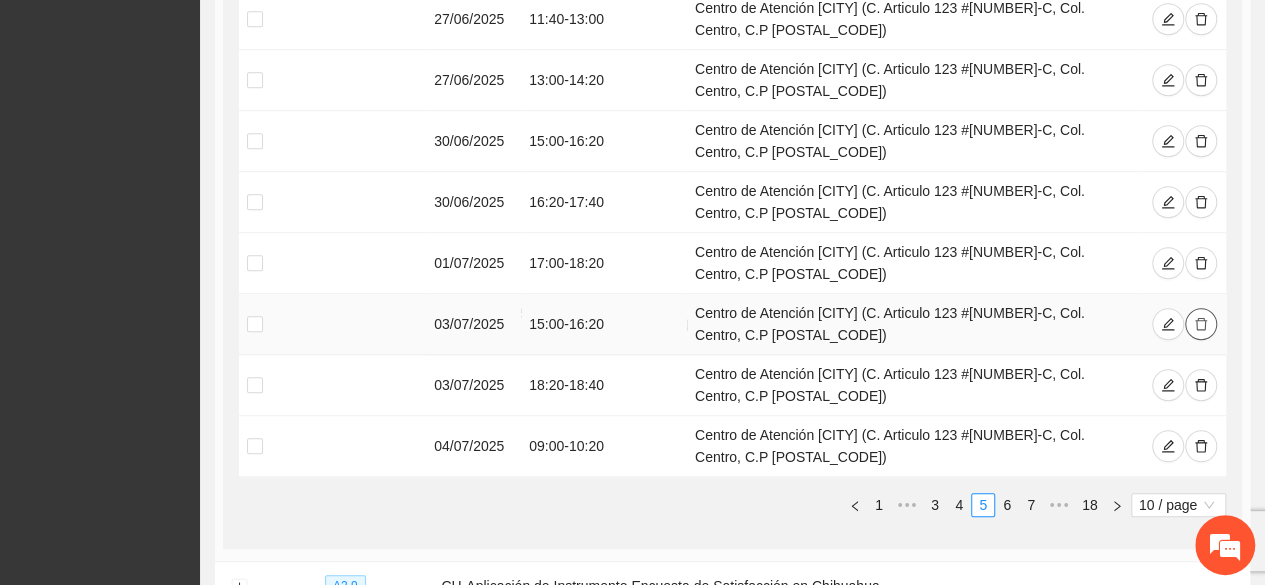 click 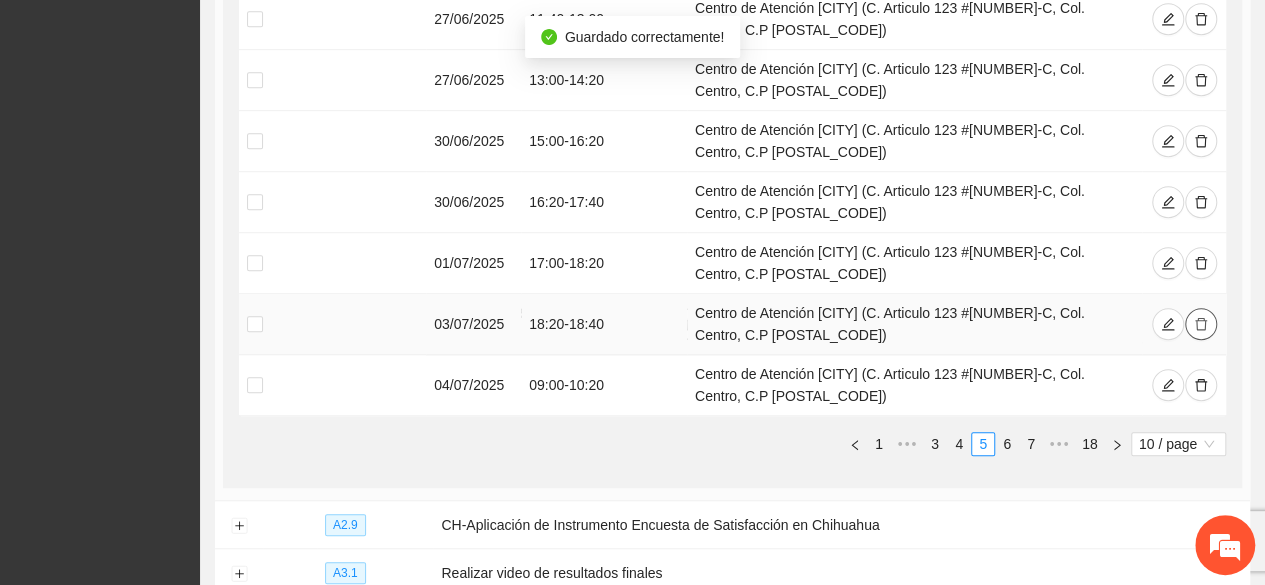 click 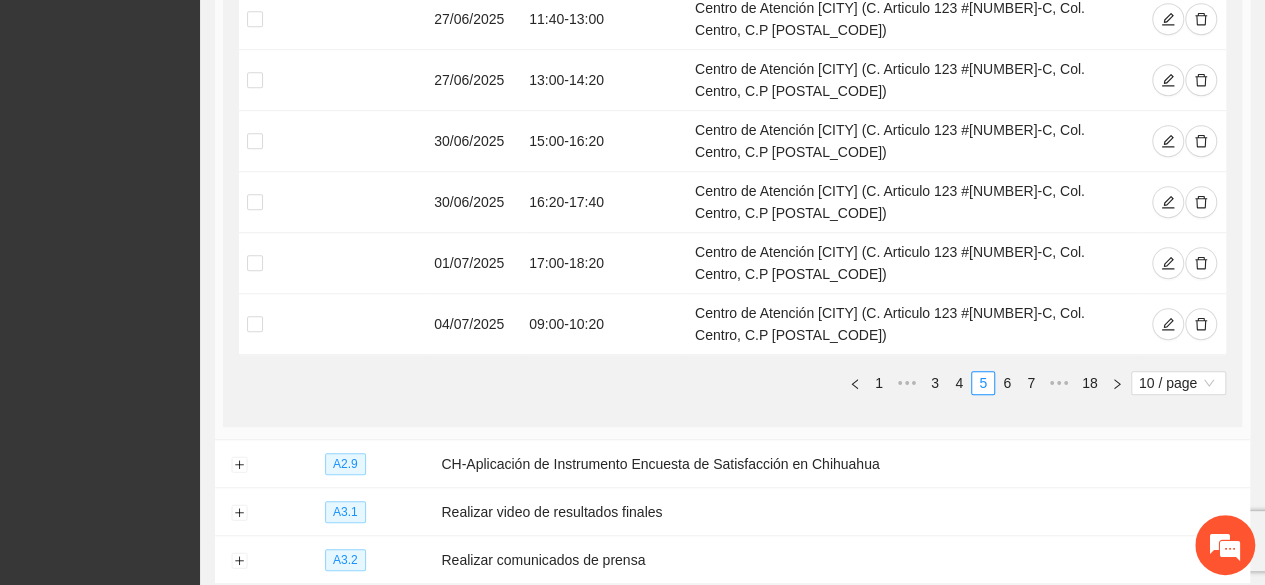 click on "Eliminar Selección Fecha Hora Lugar 27/06/2025 10:20  -  11:40 Centro de Atención Chihuahua (C. Articulo 123 #803-C, Col. Centro, C.P 31000) 27/06/2025 11:40  -  13:00 Centro de Atención Chihuahua (C. Articulo 123 #803-C, Col. Centro, C.P 31000) 27/06/2025 13:00  -  14:20 Centro de Atención Chihuahua (C. Articulo 123 #803-C, Col. Centro, C.P 31000) 30/06/2025 15:00  -  16:20 Centro de Atención Chihuahua (C. Articulo 123 #803-C, Col. Centro, C.P 31000) 30/06/2025 16:20  -  17:40 Centro de Atención Chihuahua (C. Articulo 123 #803-C, Col. Centro, C.P 31000) 01/07/2025 17:00  -  18:20 Centro de Atención Chihuahua (C. Articulo 123 #803-C, Col. Centro, C.P 31000) 04/07/2025 09:00  -  10:20 Centro de Atención Chihuahua (C. Articulo 123 #803-C, Col. Centro, C.P 31000) 1 ••• 3 4 5 6 7 ••• 18 10 / page" at bounding box center [732, 145] 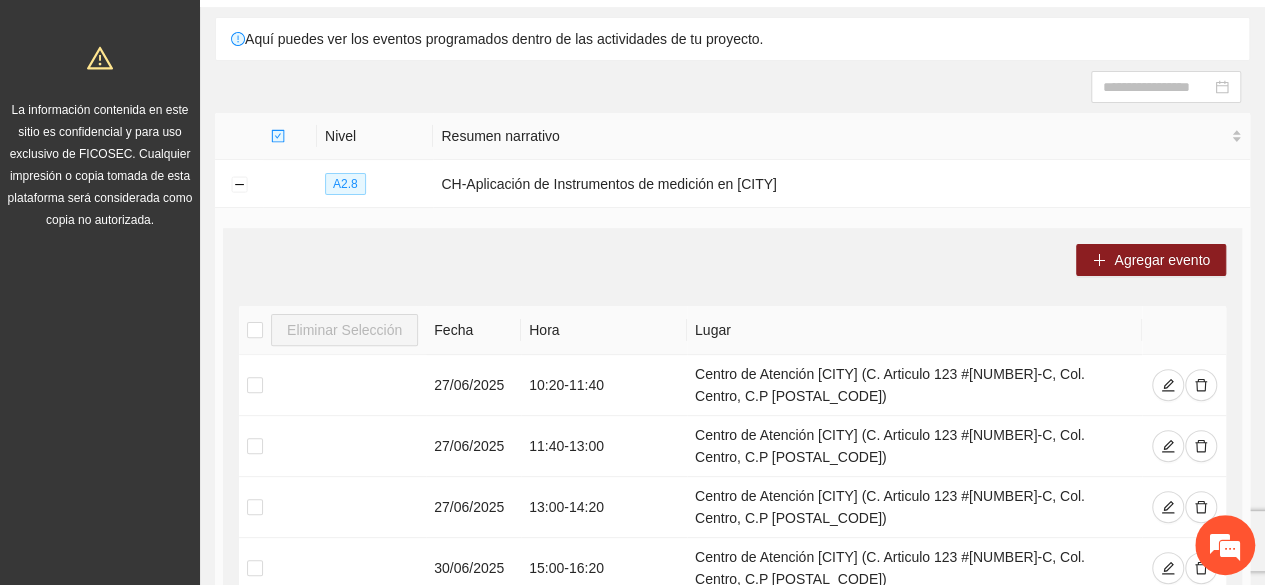 scroll, scrollTop: 419, scrollLeft: 0, axis: vertical 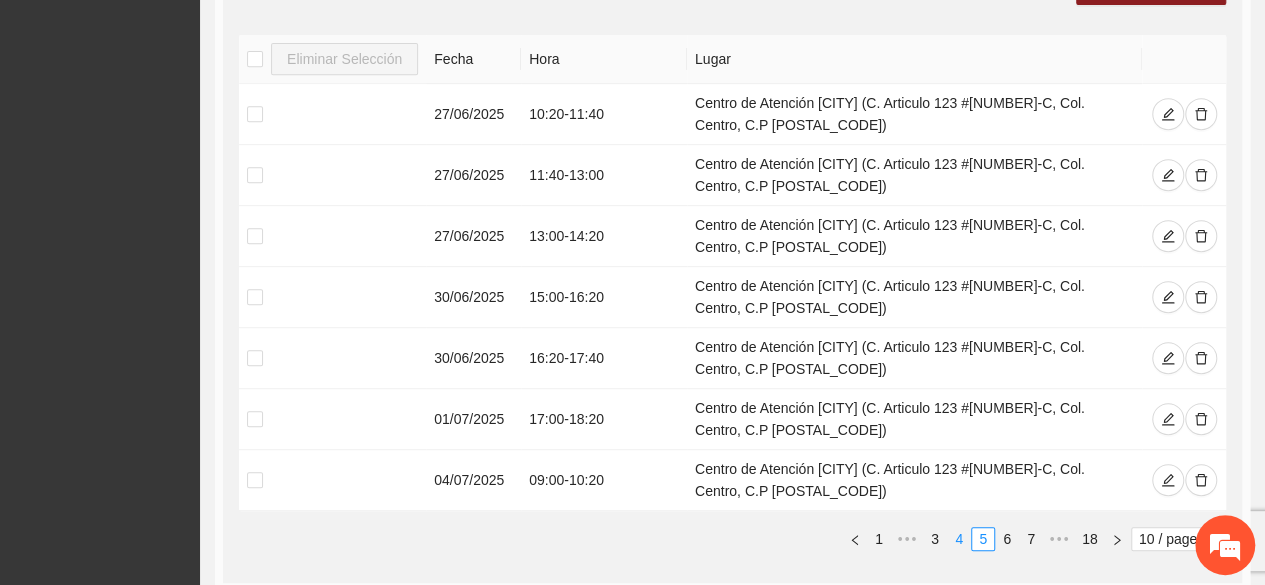 click on "4" at bounding box center (959, 539) 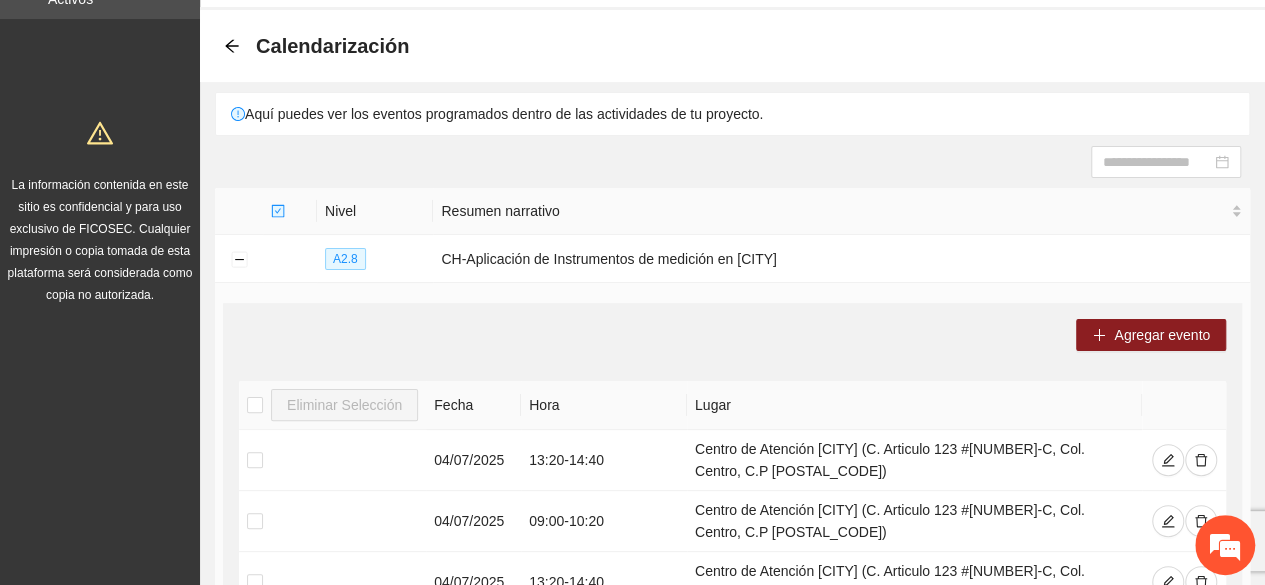 scroll, scrollTop: 59, scrollLeft: 0, axis: vertical 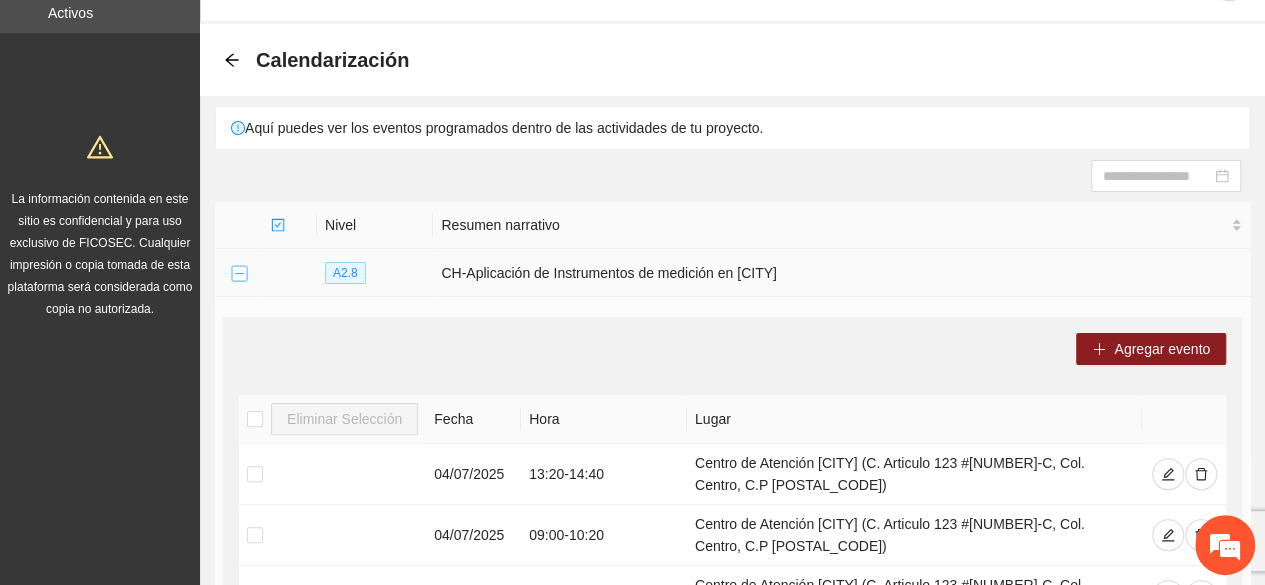 click at bounding box center [239, 274] 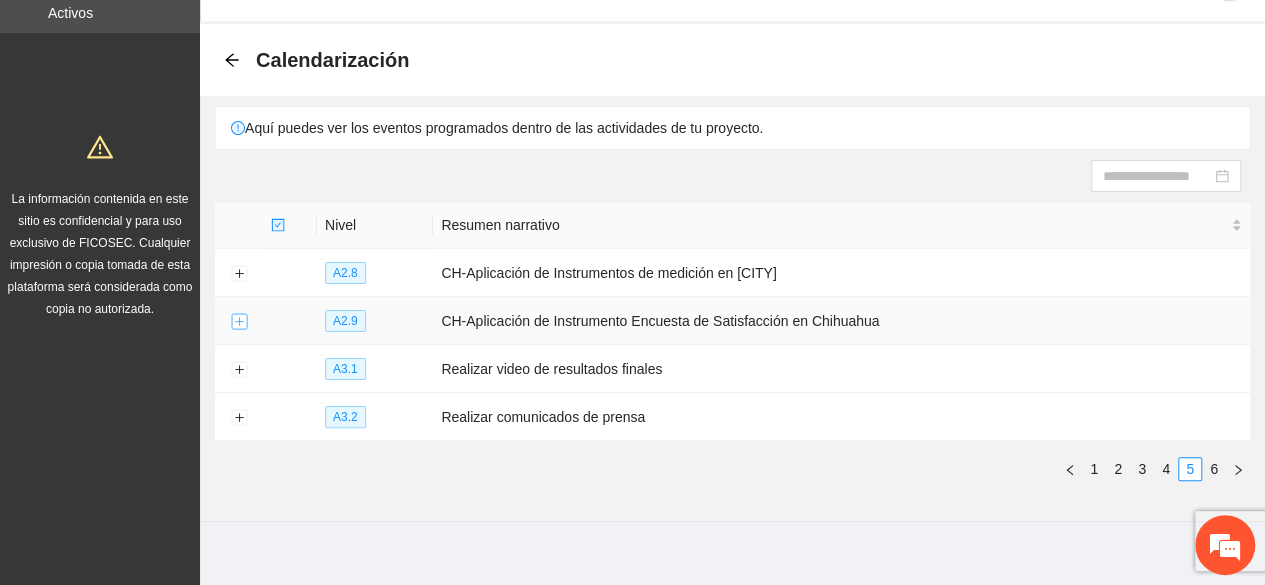 click at bounding box center (239, 322) 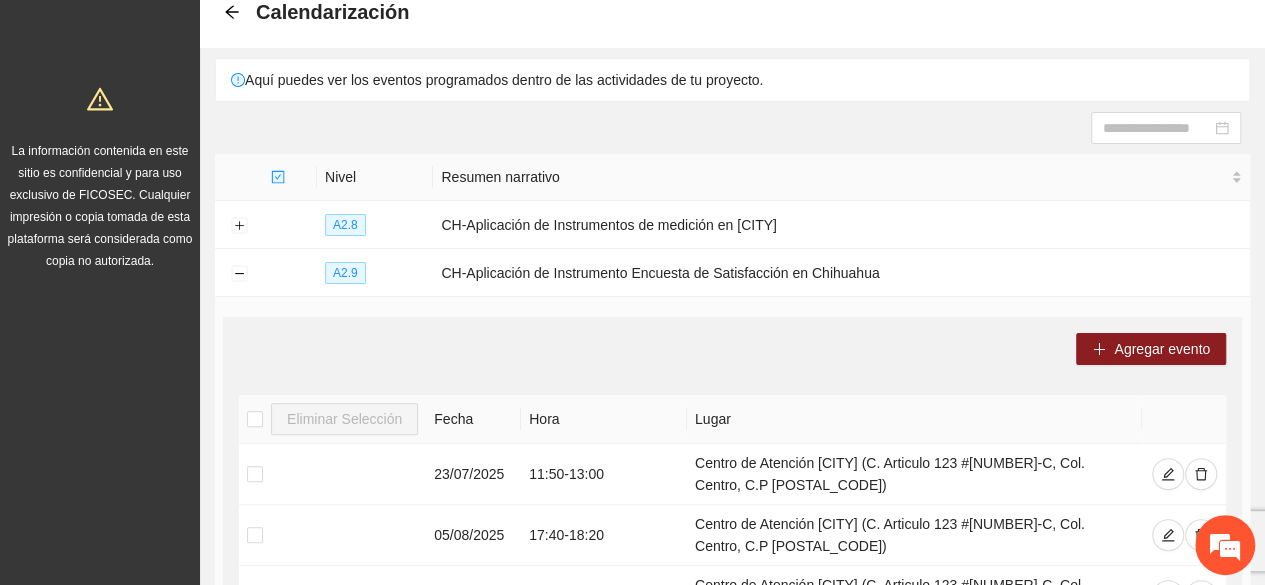 scroll, scrollTop: 98, scrollLeft: 0, axis: vertical 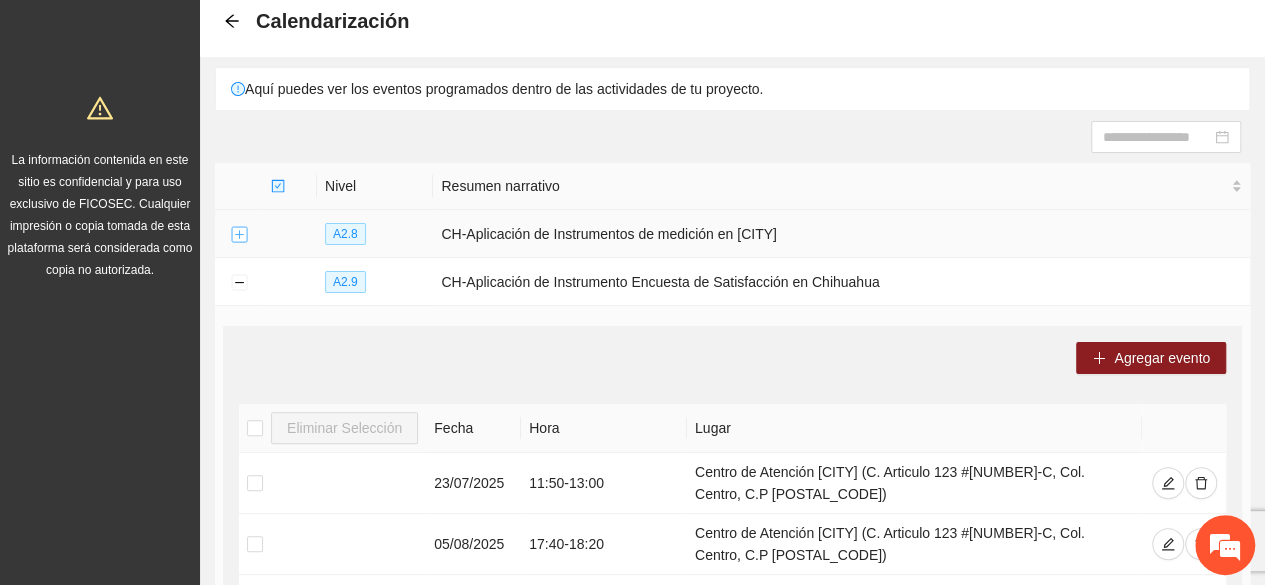 click at bounding box center (239, 235) 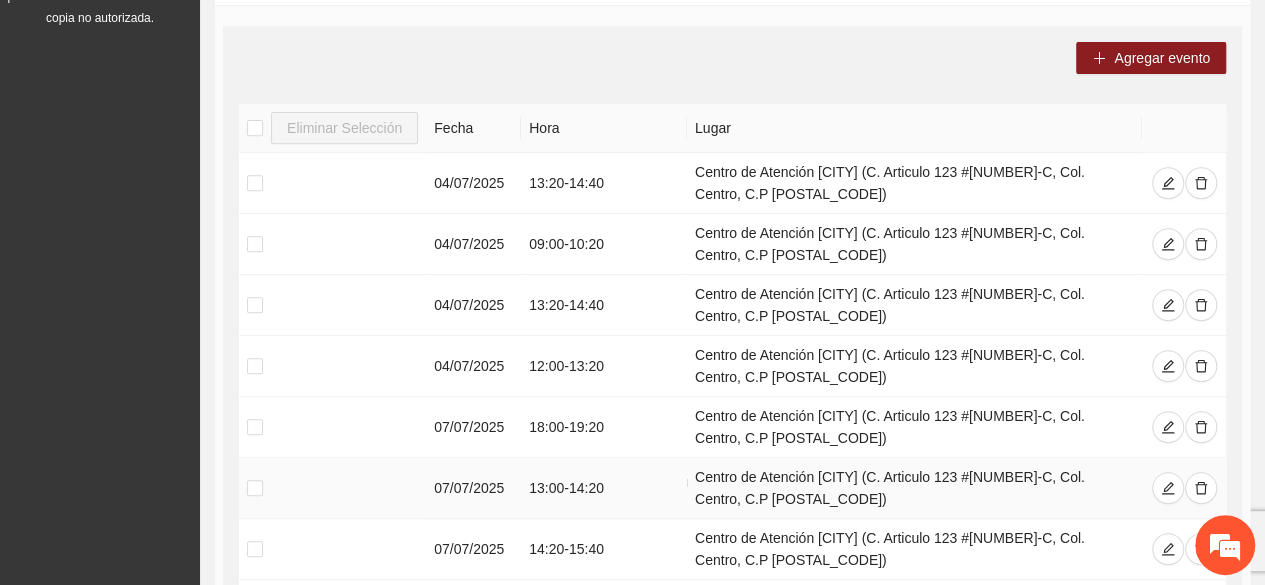 scroll, scrollTop: 650, scrollLeft: 0, axis: vertical 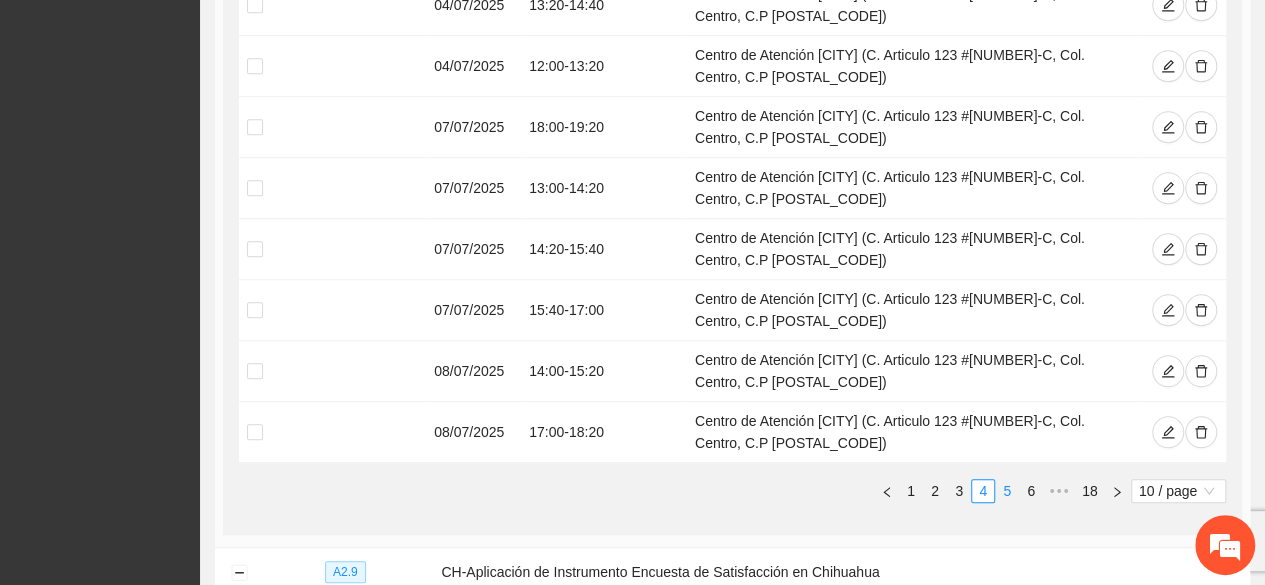 click on "5" at bounding box center (1007, 491) 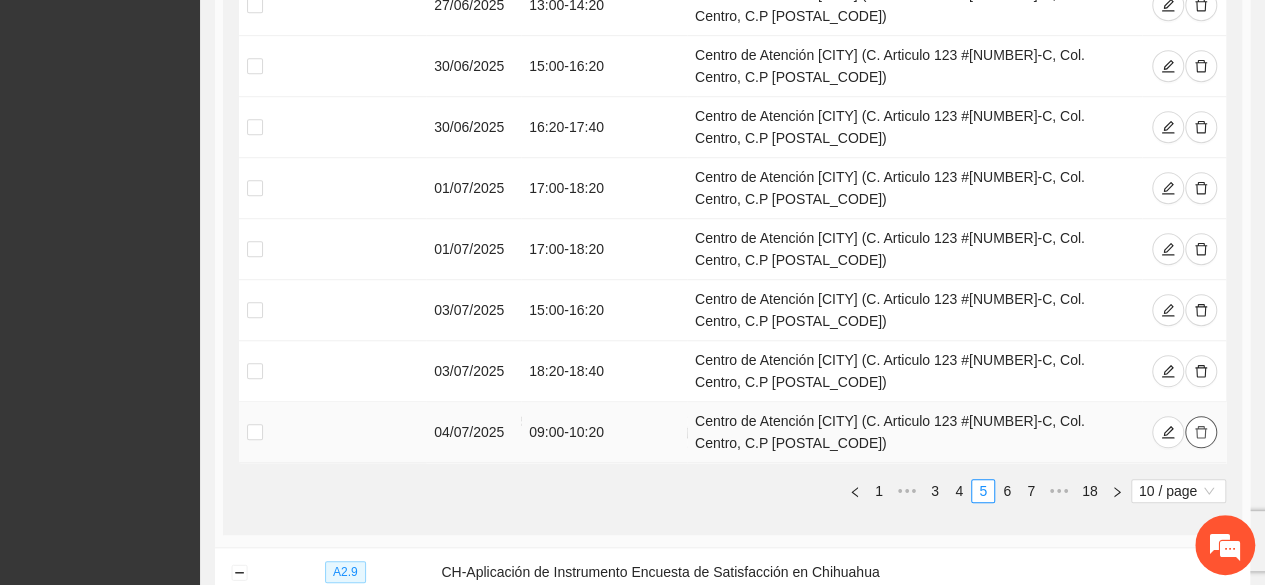 click 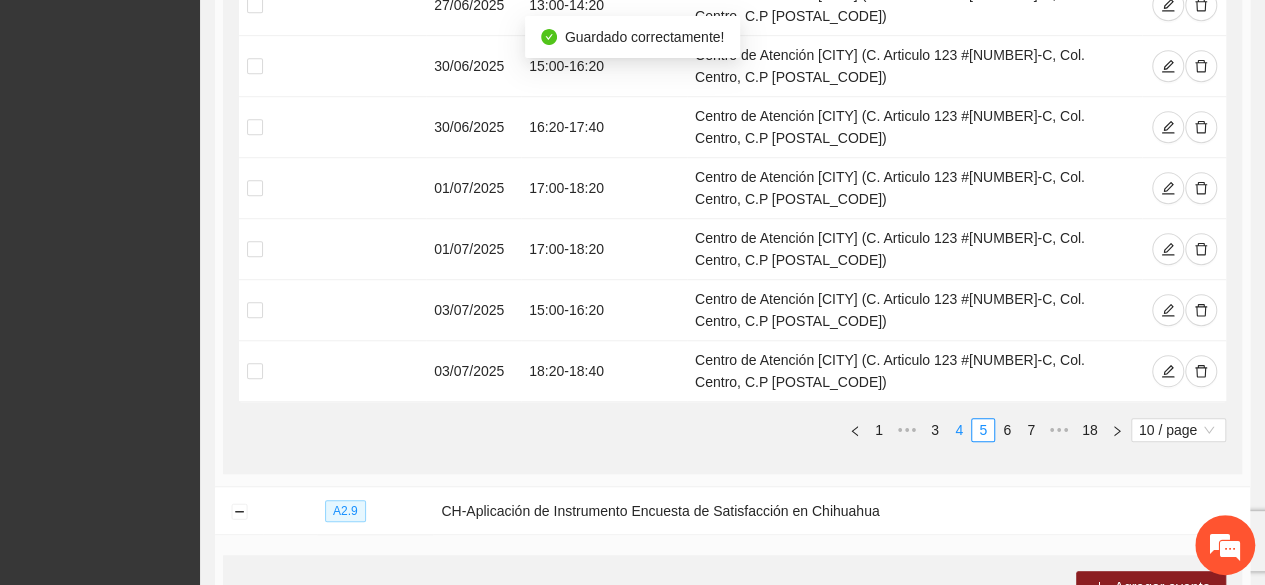 click on "4" at bounding box center (959, 430) 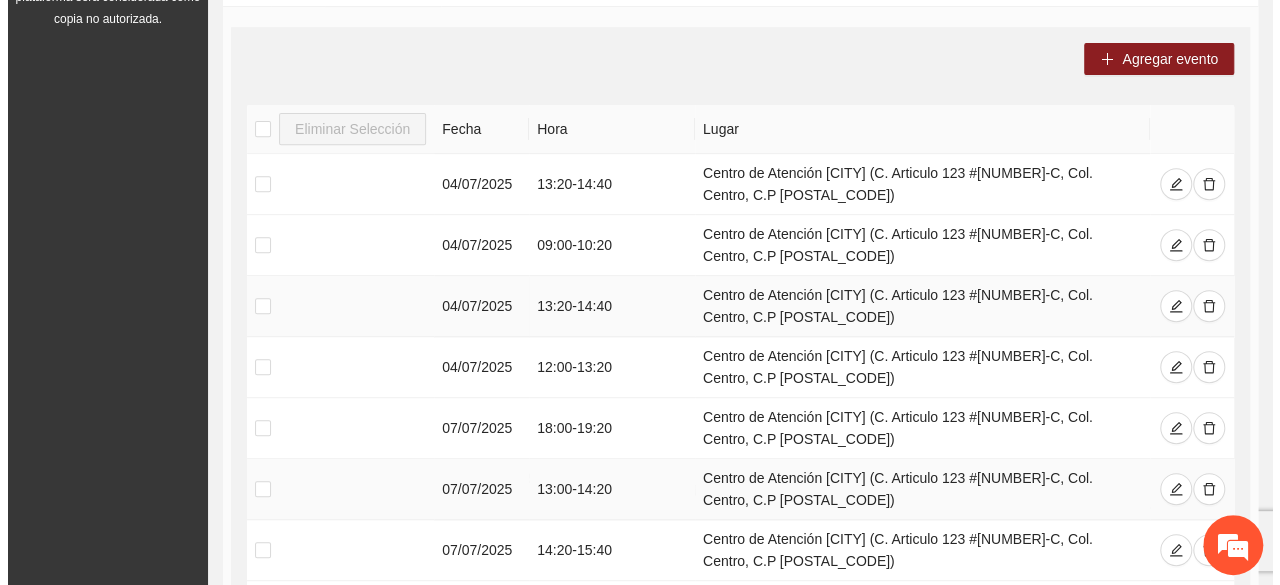 scroll, scrollTop: 348, scrollLeft: 0, axis: vertical 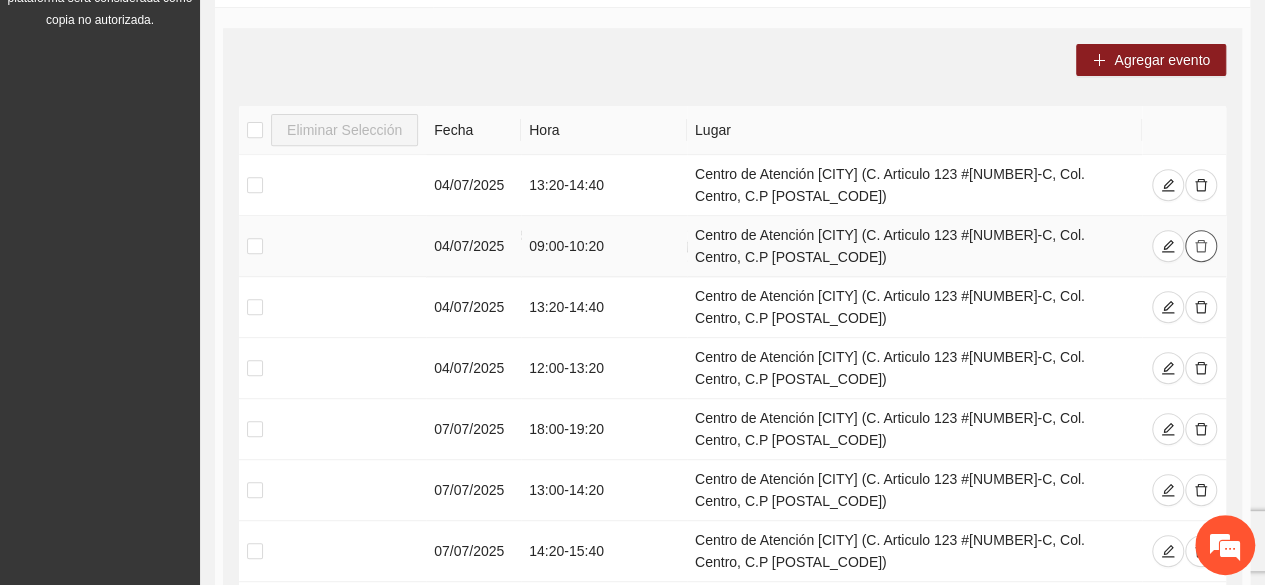 click 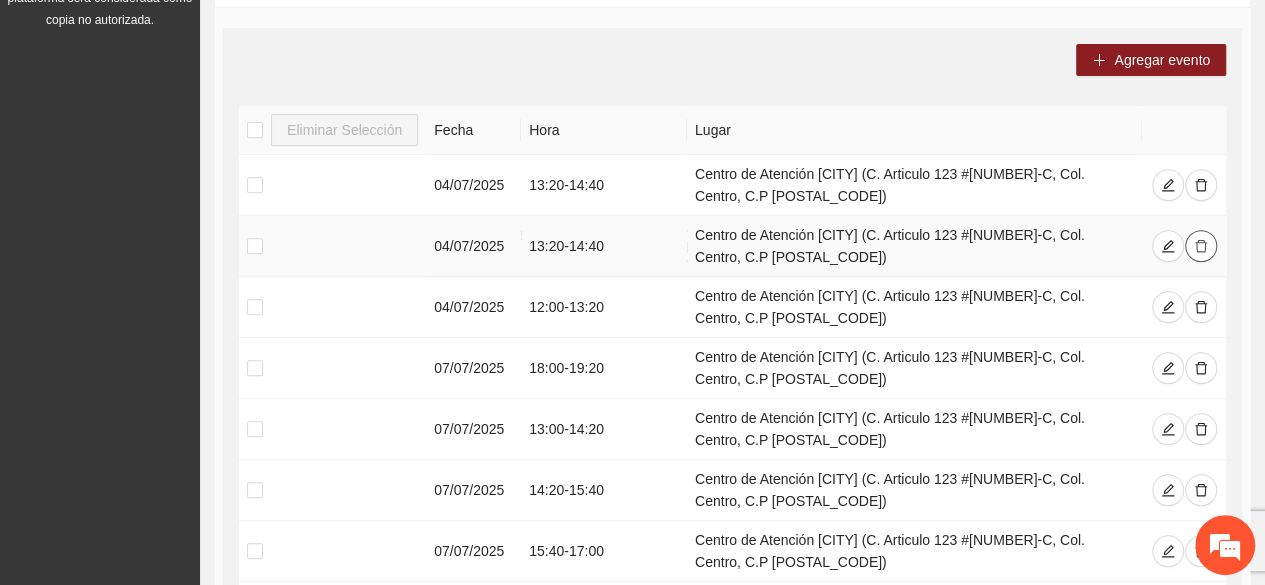 click 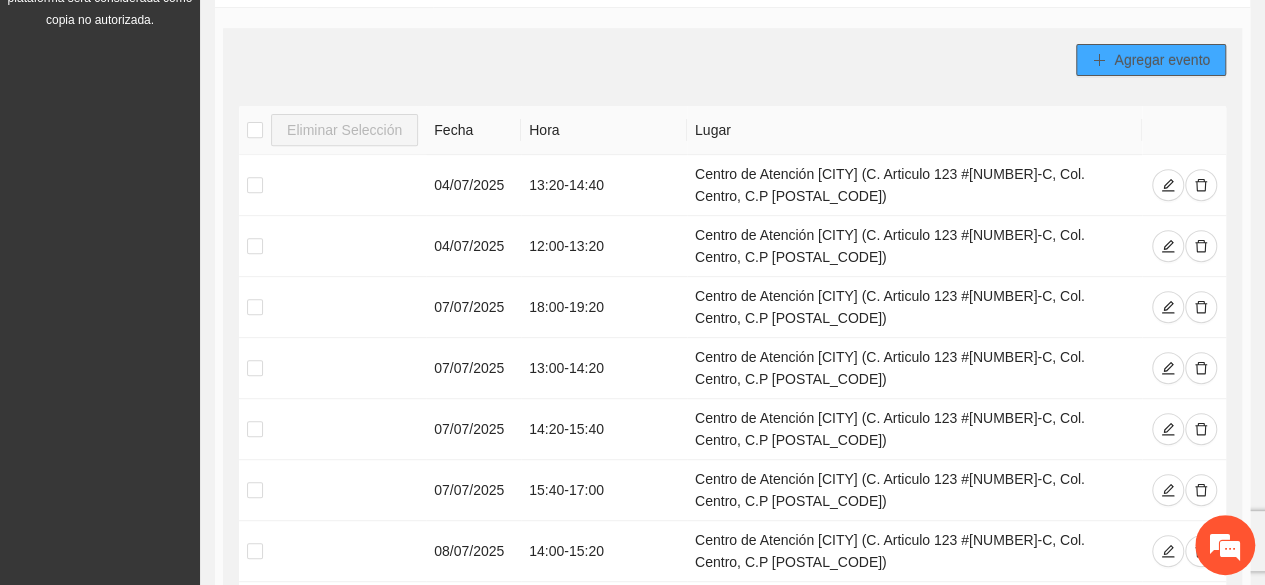 click on "Agregar evento" at bounding box center (1162, 60) 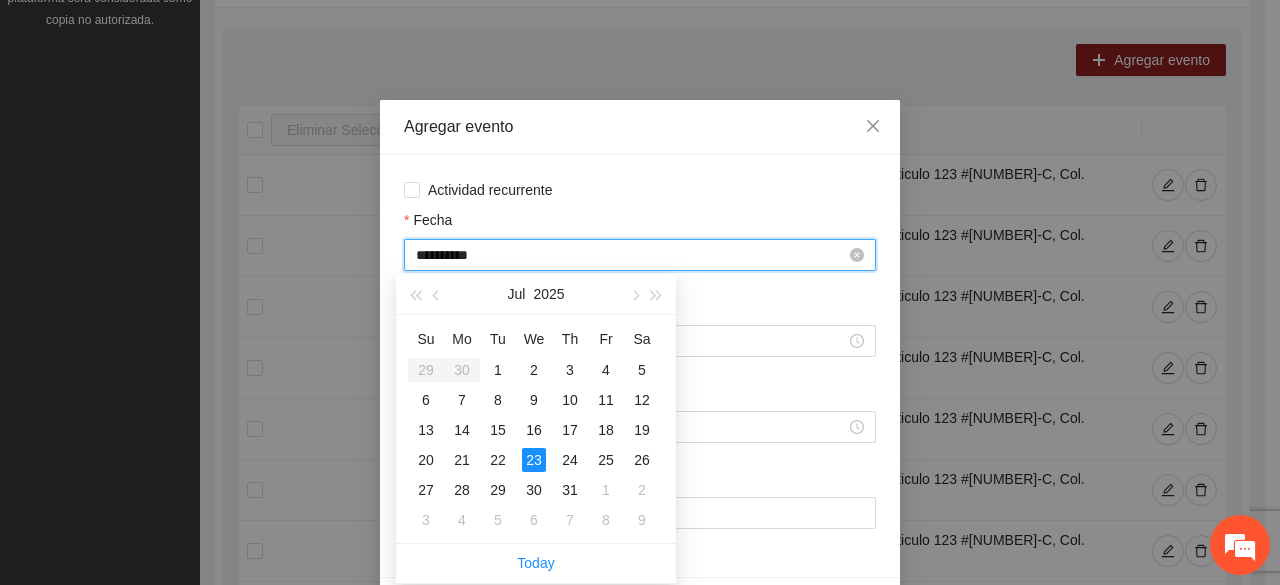 click on "**********" at bounding box center (631, 255) 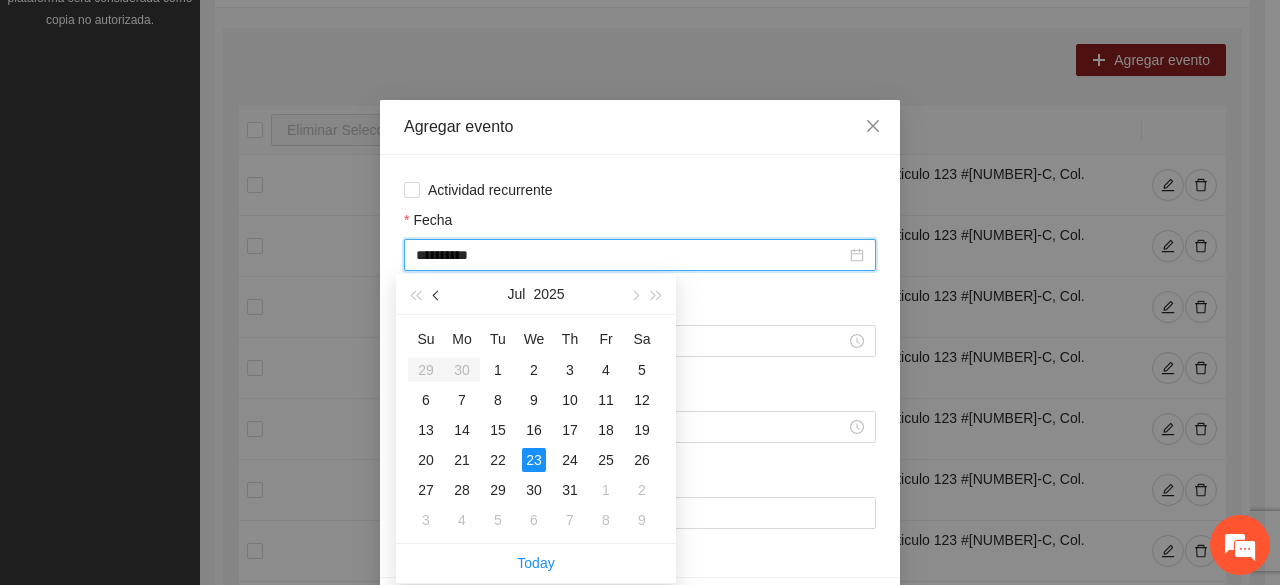 click at bounding box center (437, 294) 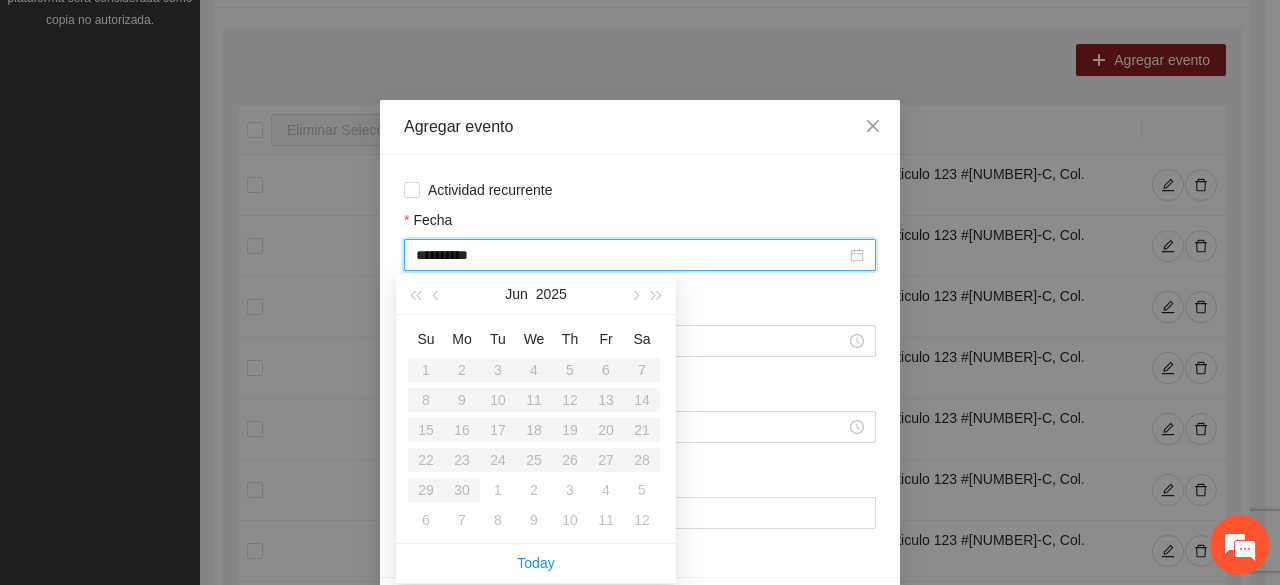 click on "Su Mo Tu We Th Fr Sa 1 2 3 4 5 6 7 8 9 10 11 12 13 14 15 16 17 18 19 20 21 22 23 24 25 26 27 28 29 30 1 2 3 4 5 6 7 8 9 10 11 12" at bounding box center [534, 429] 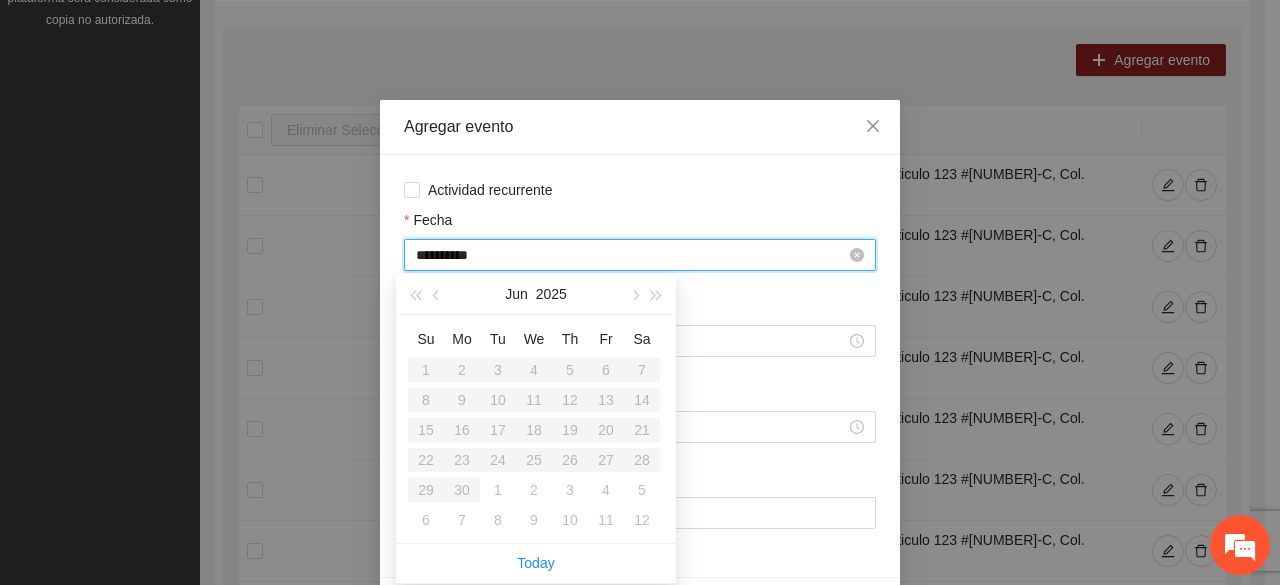 click on "**********" at bounding box center (631, 255) 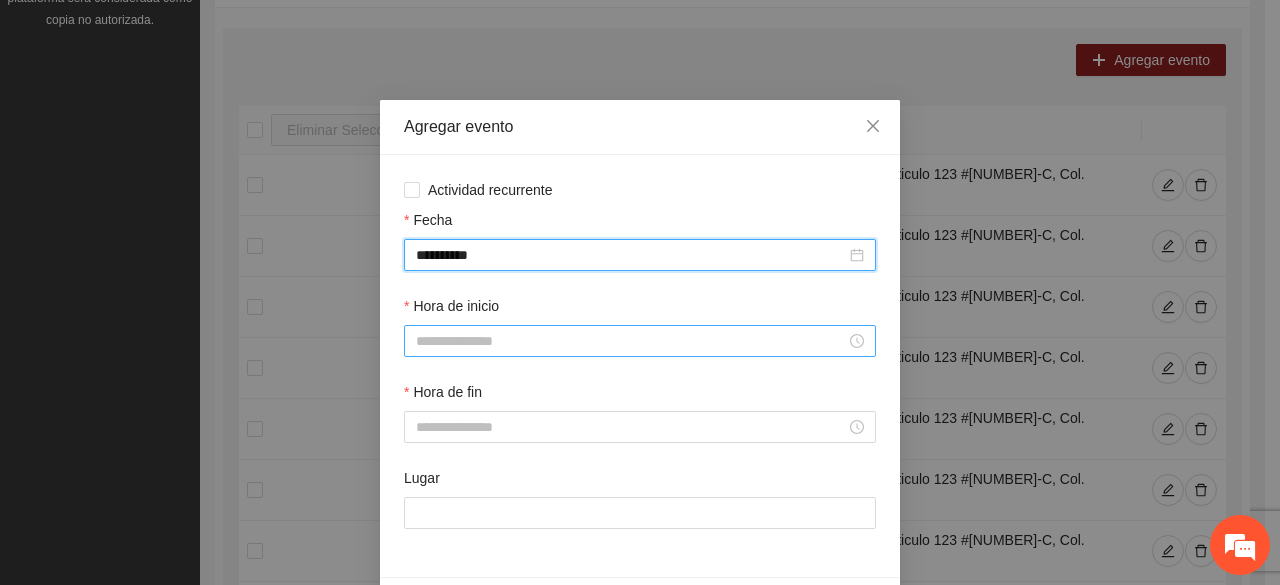 type on "**********" 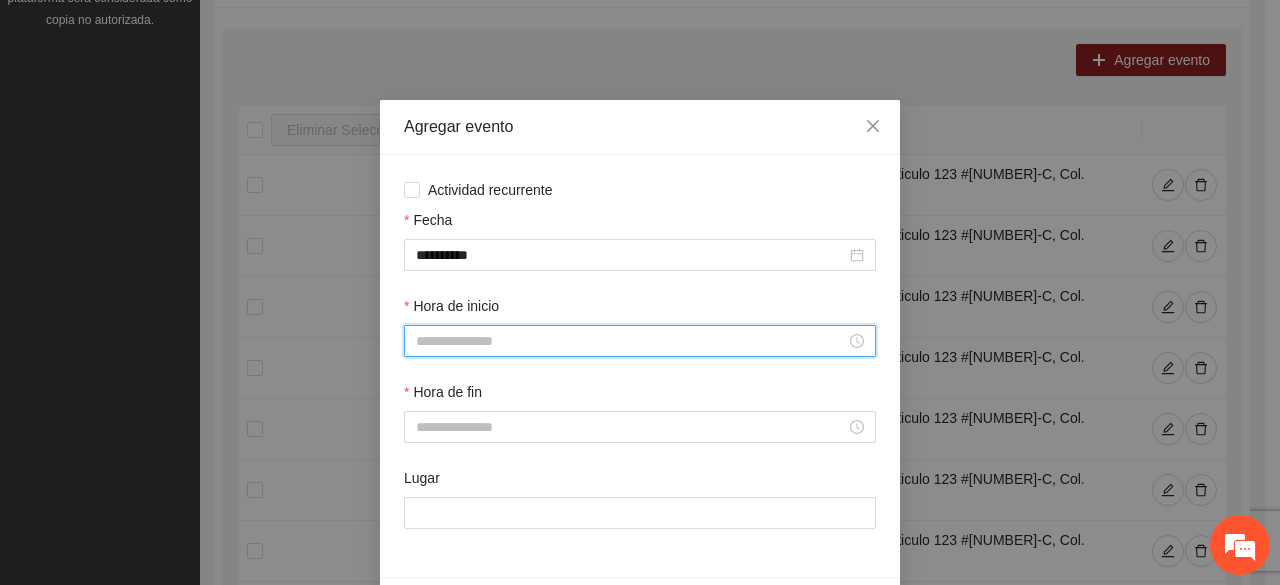 click on "Hora de inicio" at bounding box center (631, 341) 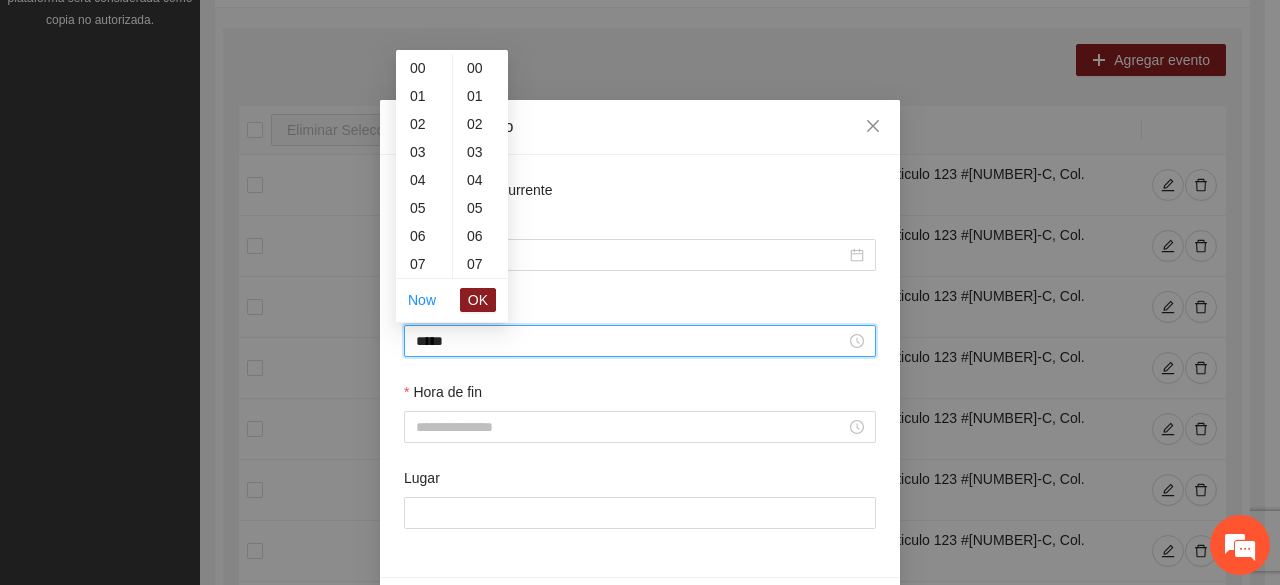 scroll, scrollTop: 420, scrollLeft: 0, axis: vertical 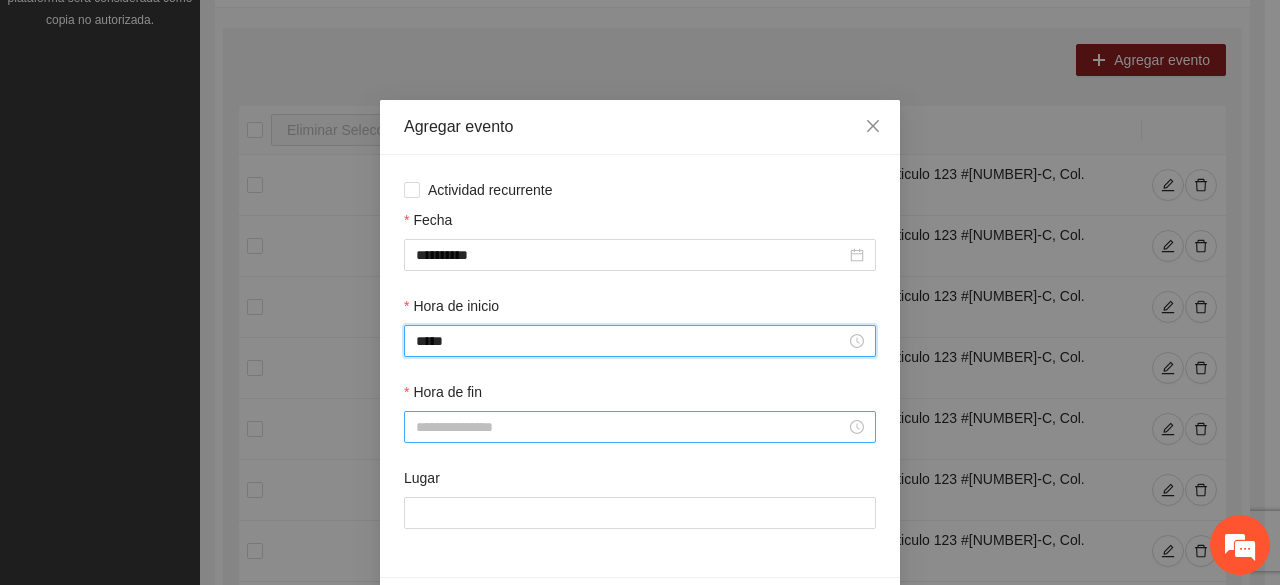 type on "*****" 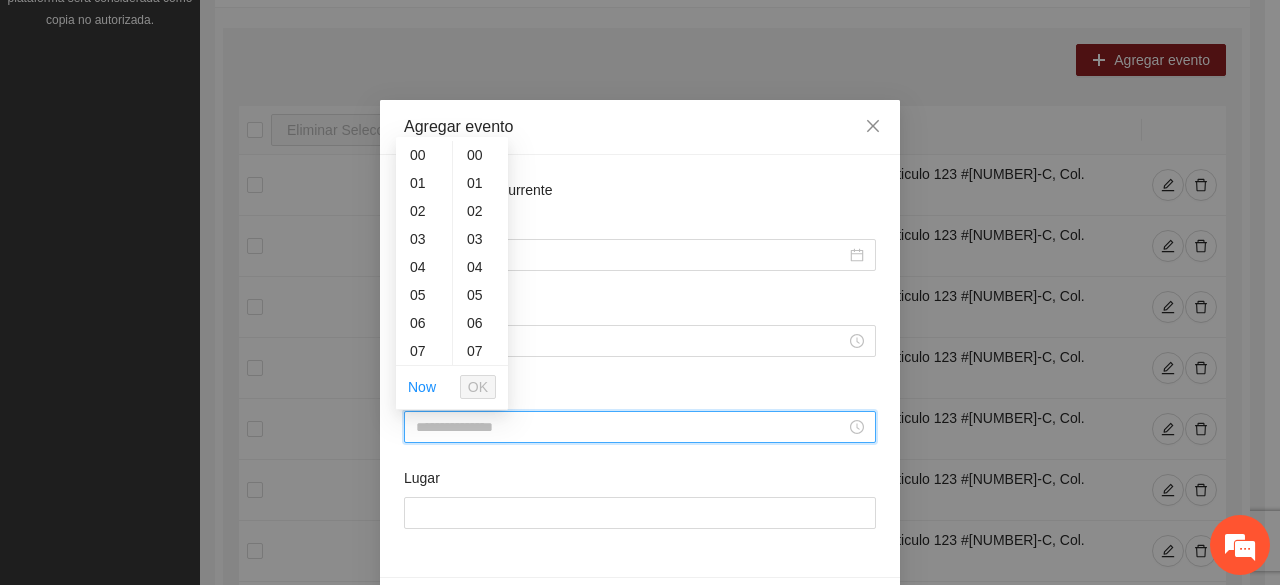 click on "Hora de fin" at bounding box center [631, 427] 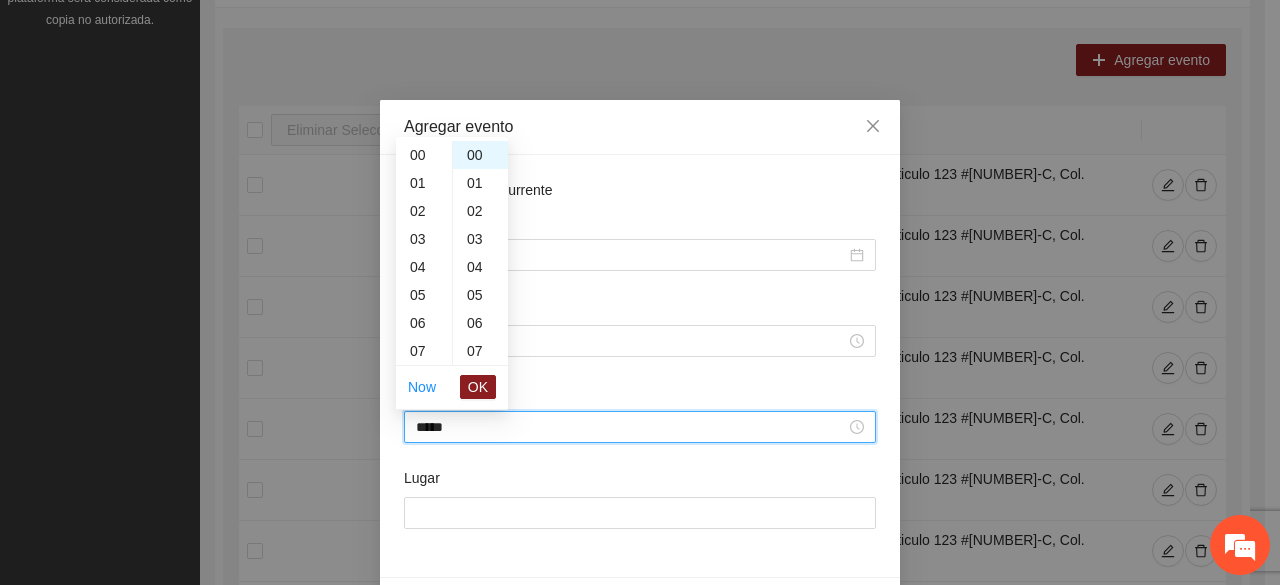 scroll, scrollTop: 476, scrollLeft: 0, axis: vertical 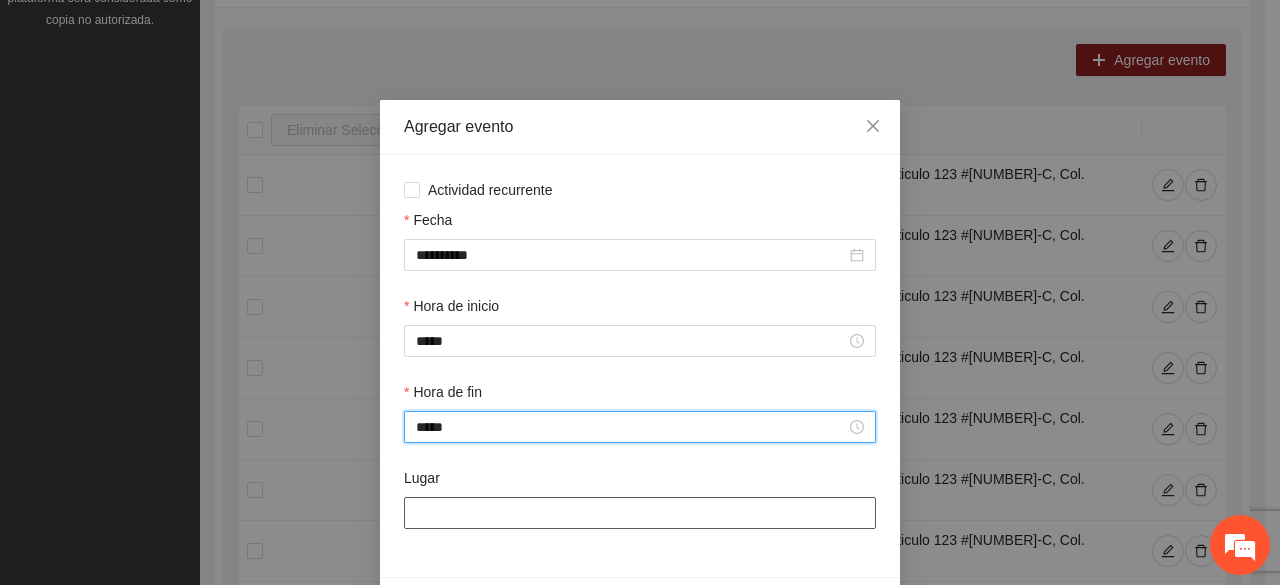 type on "*****" 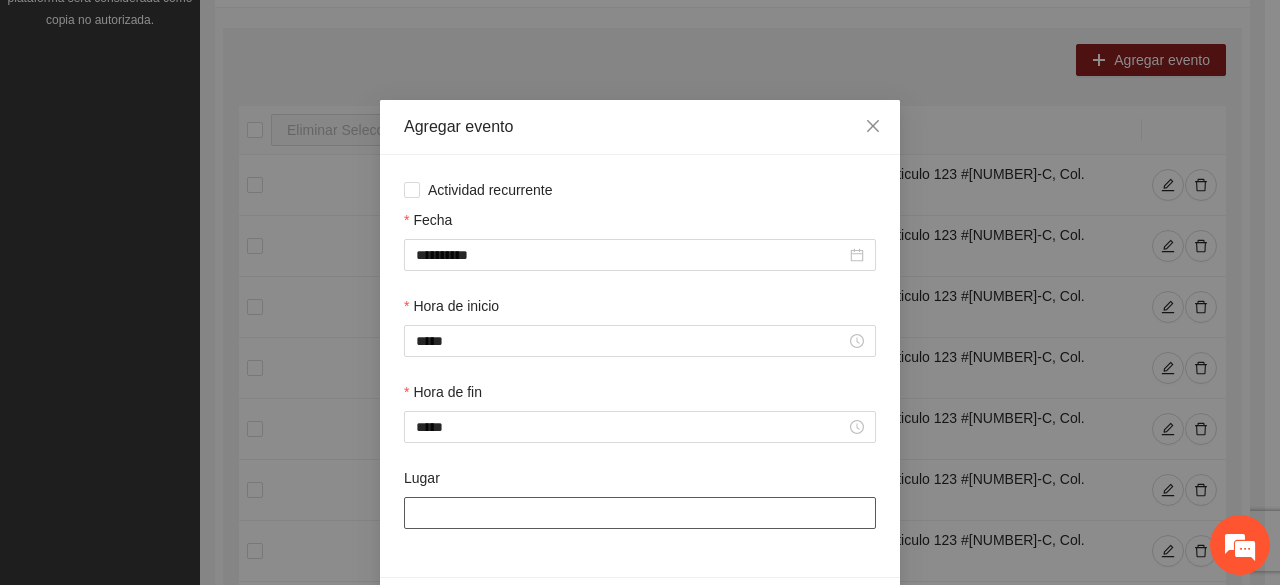 click on "Lugar" at bounding box center (640, 513) 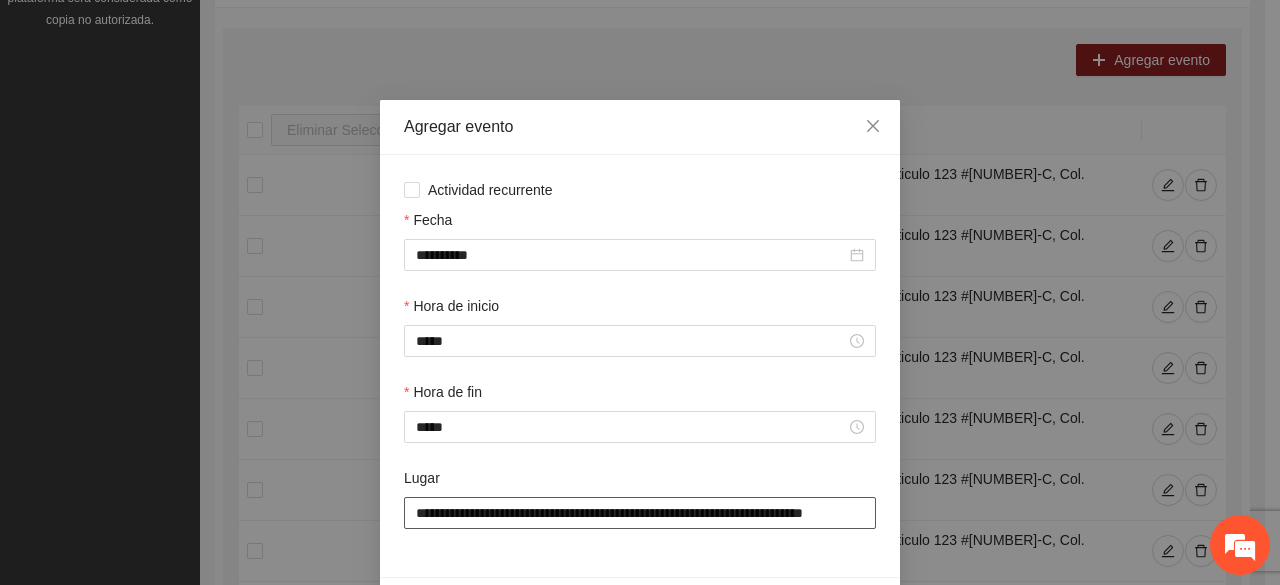 scroll, scrollTop: 0, scrollLeft: 36, axis: horizontal 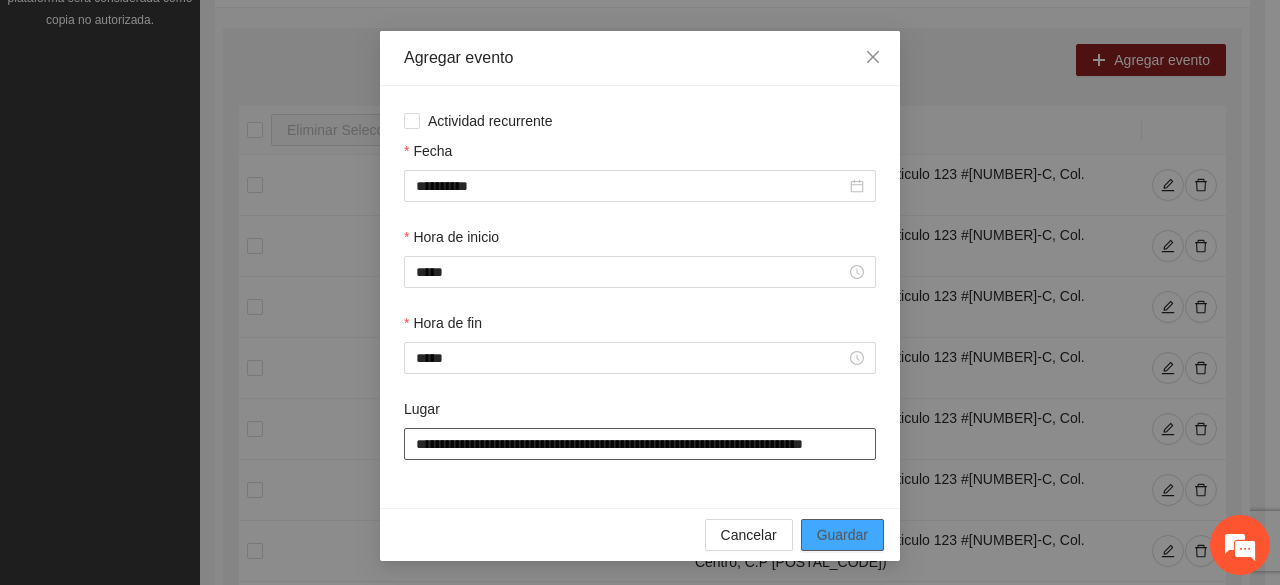 type on "**********" 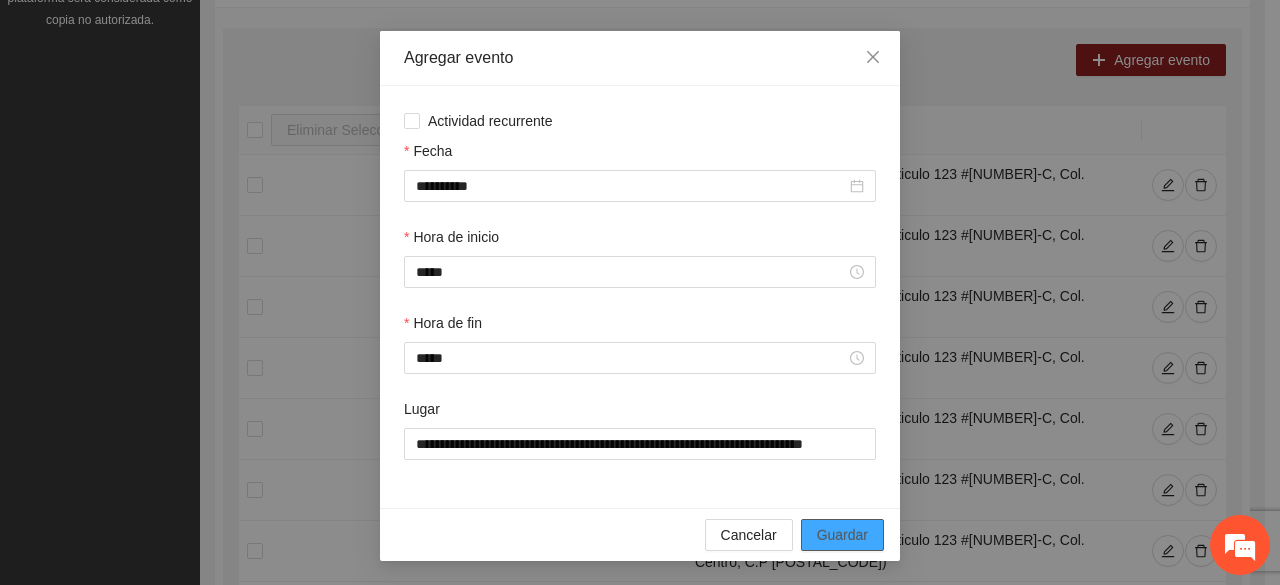 scroll, scrollTop: 0, scrollLeft: 0, axis: both 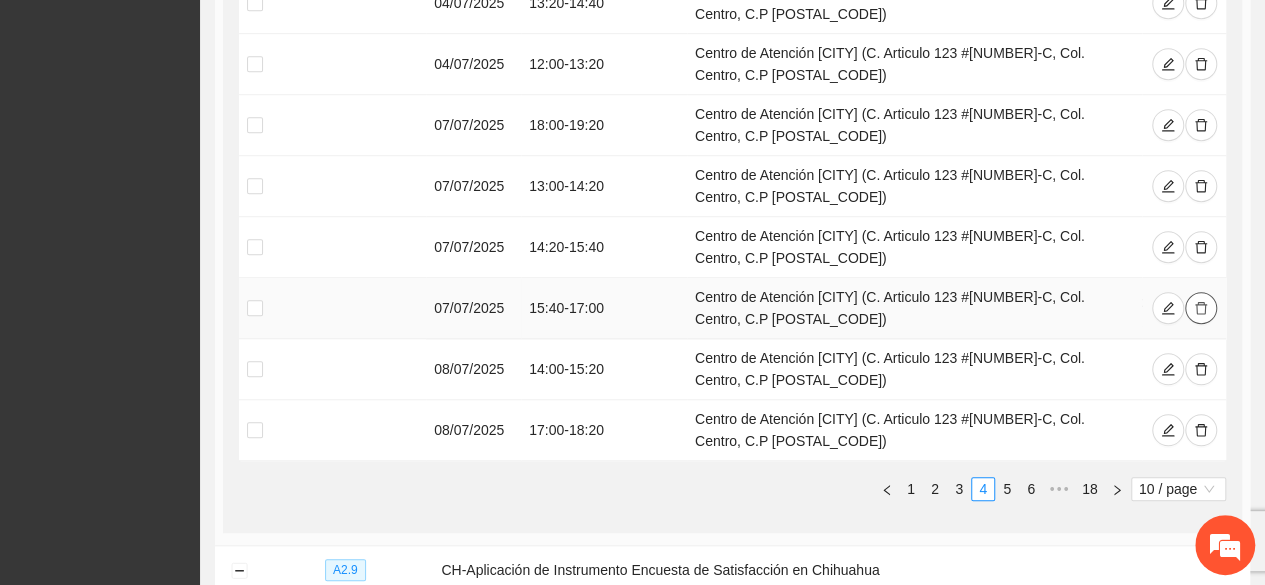 click 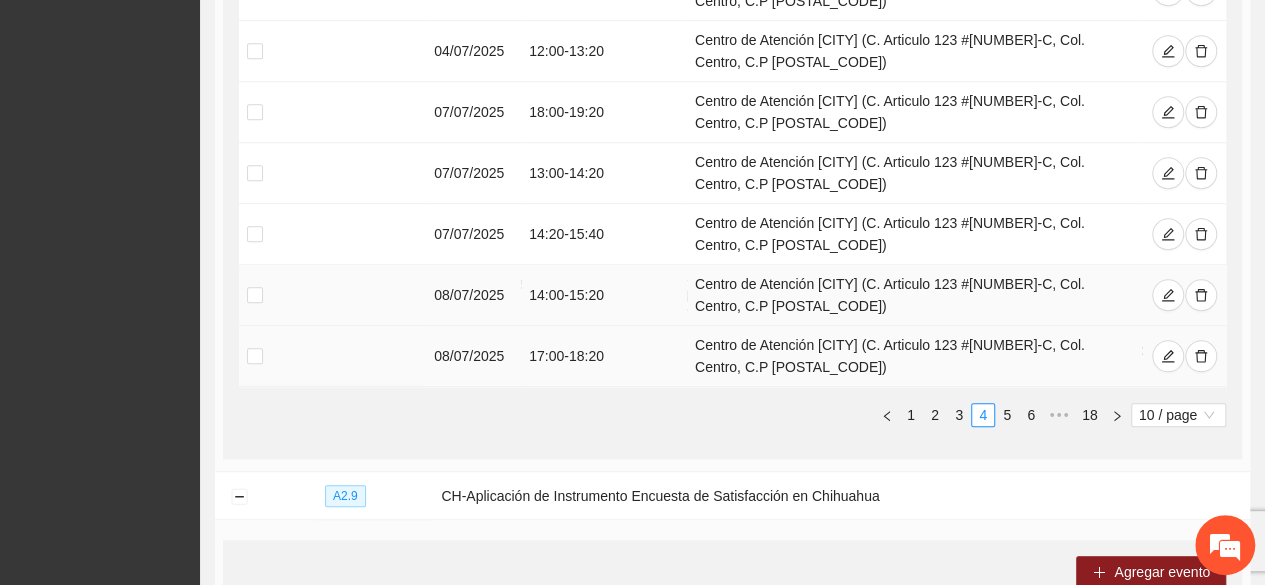 scroll, scrollTop: 666, scrollLeft: 0, axis: vertical 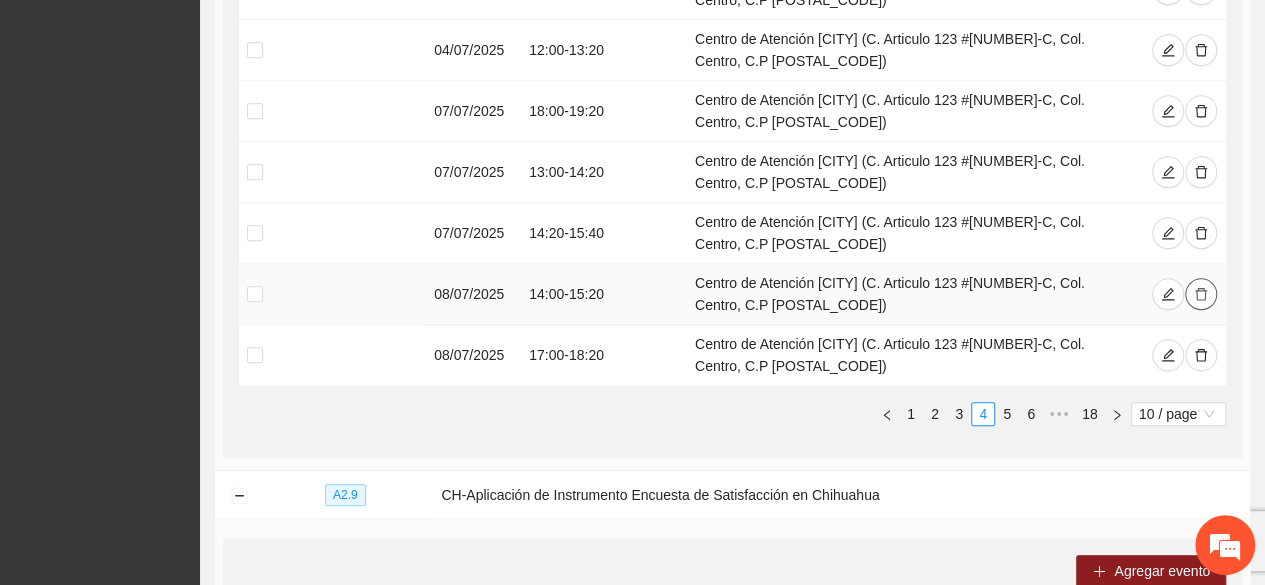 click at bounding box center (1201, 294) 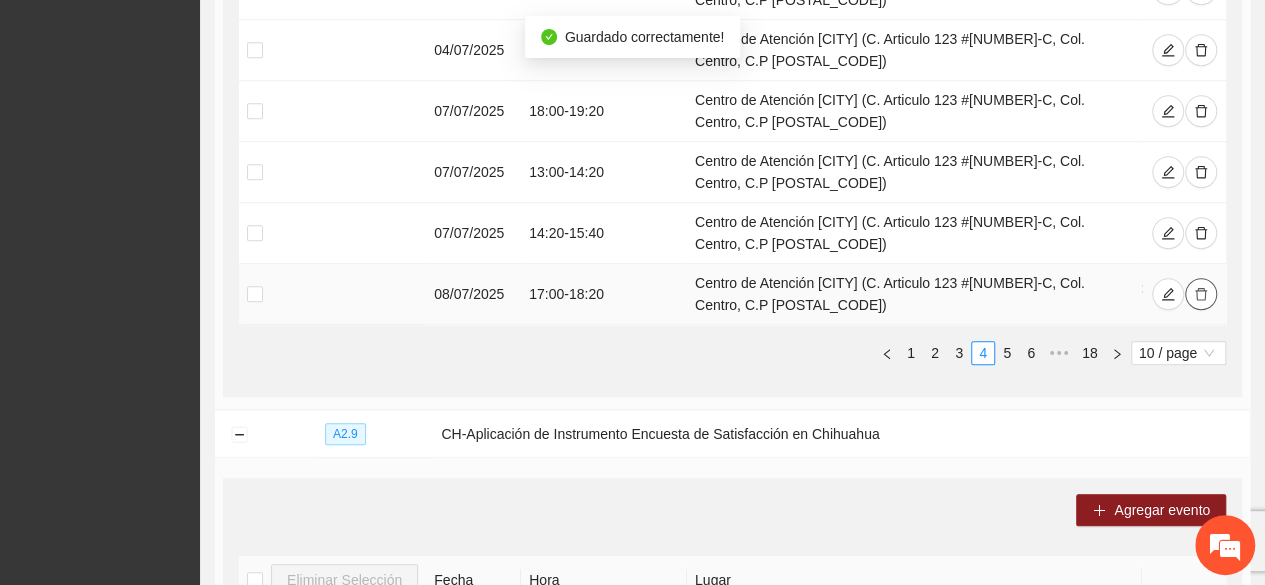 click at bounding box center [1201, 294] 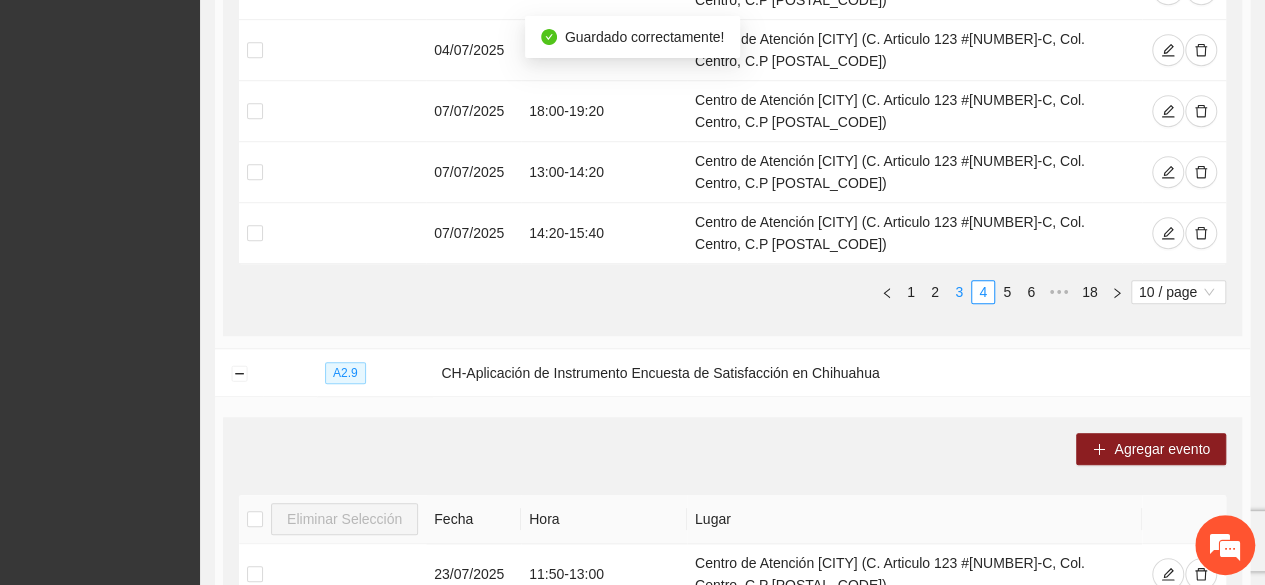 click on "3" at bounding box center (959, 292) 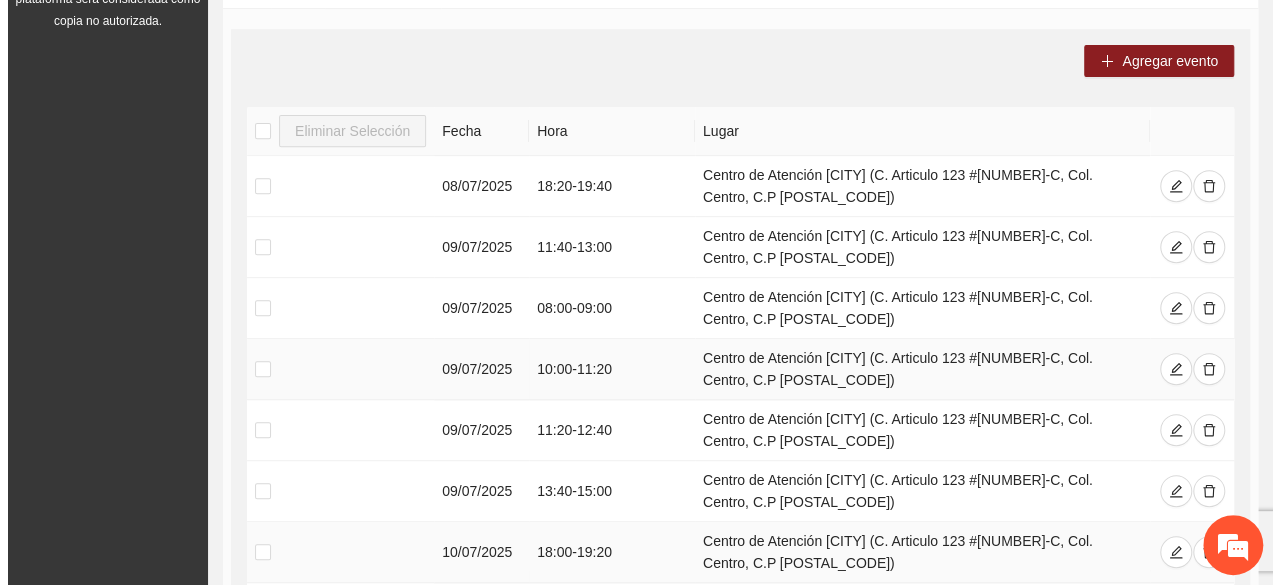 scroll, scrollTop: 348, scrollLeft: 0, axis: vertical 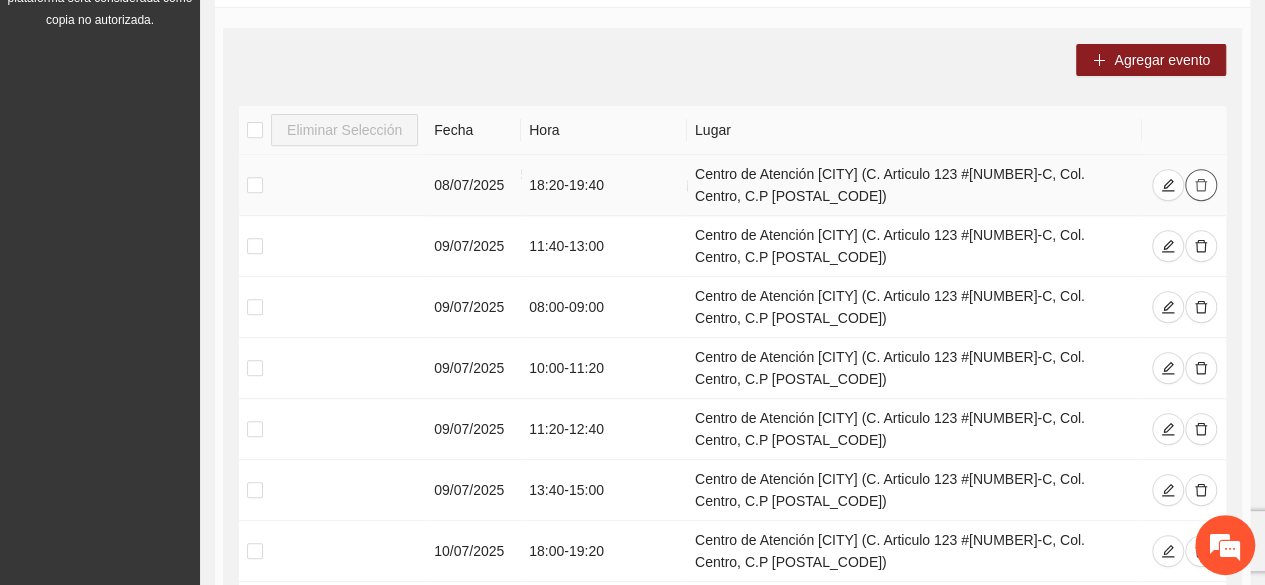 click 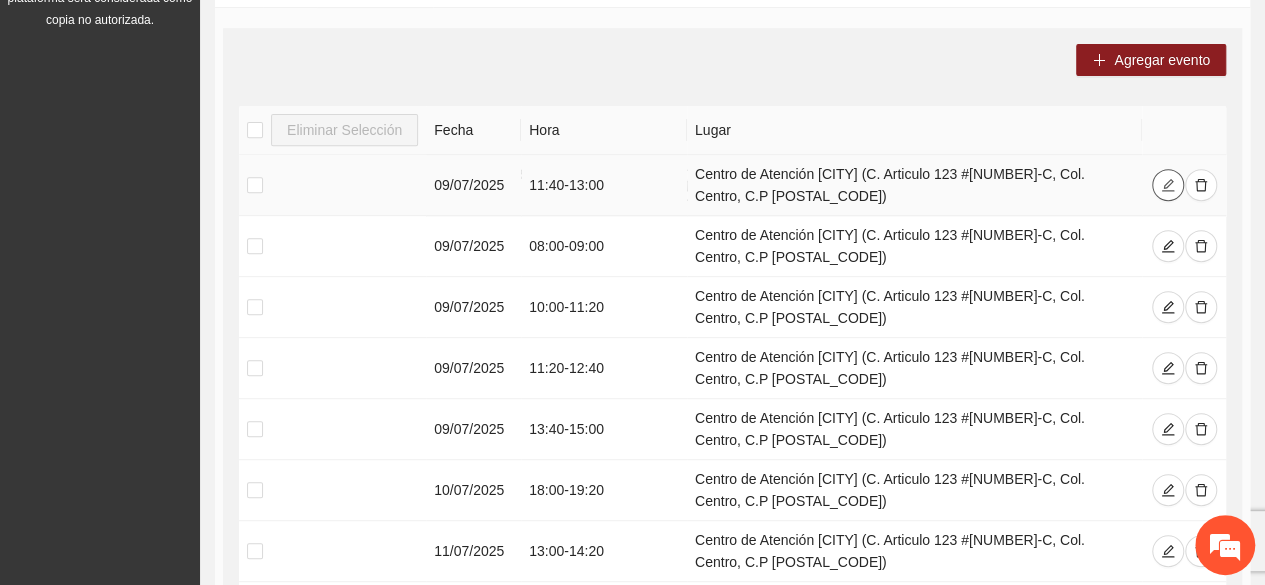 click 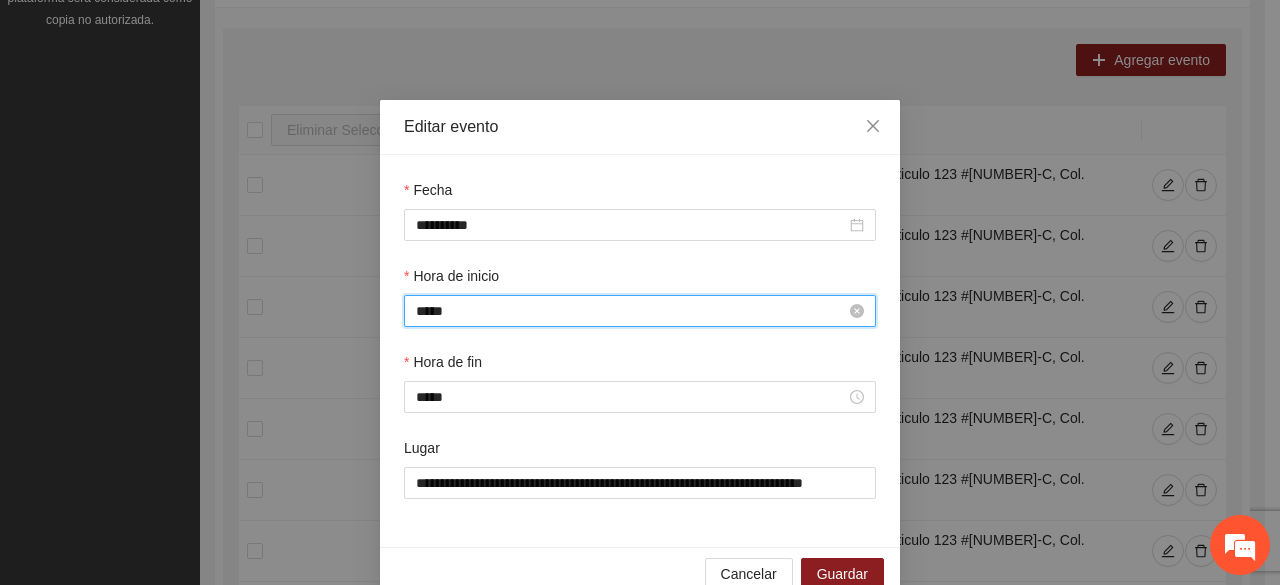 click on "*****" at bounding box center [631, 311] 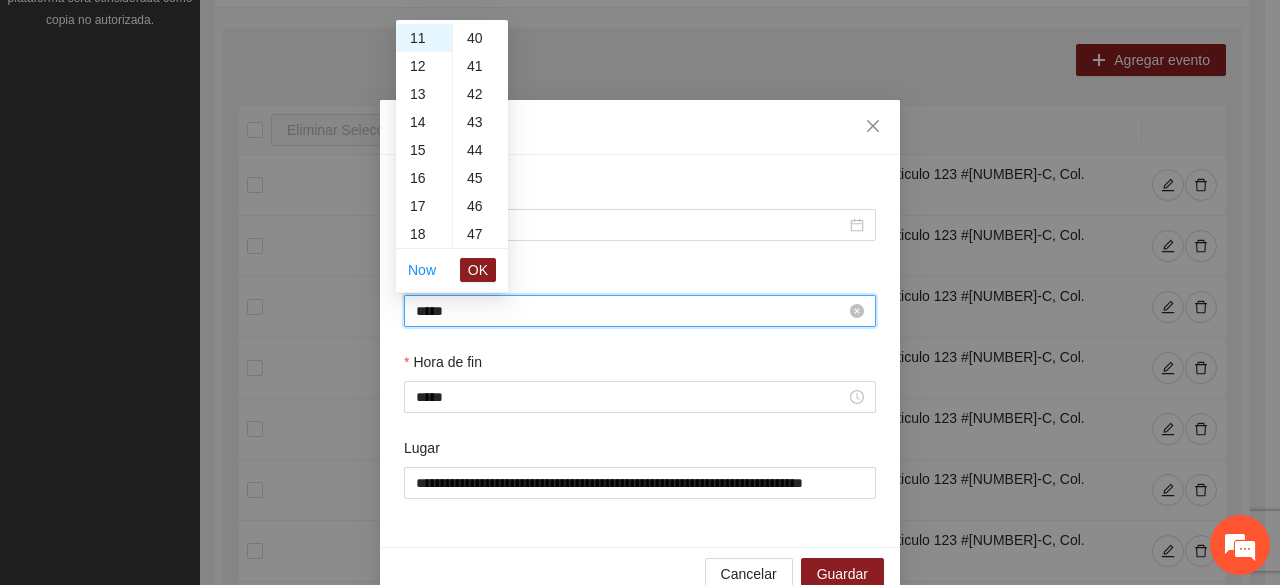 scroll, scrollTop: 560, scrollLeft: 0, axis: vertical 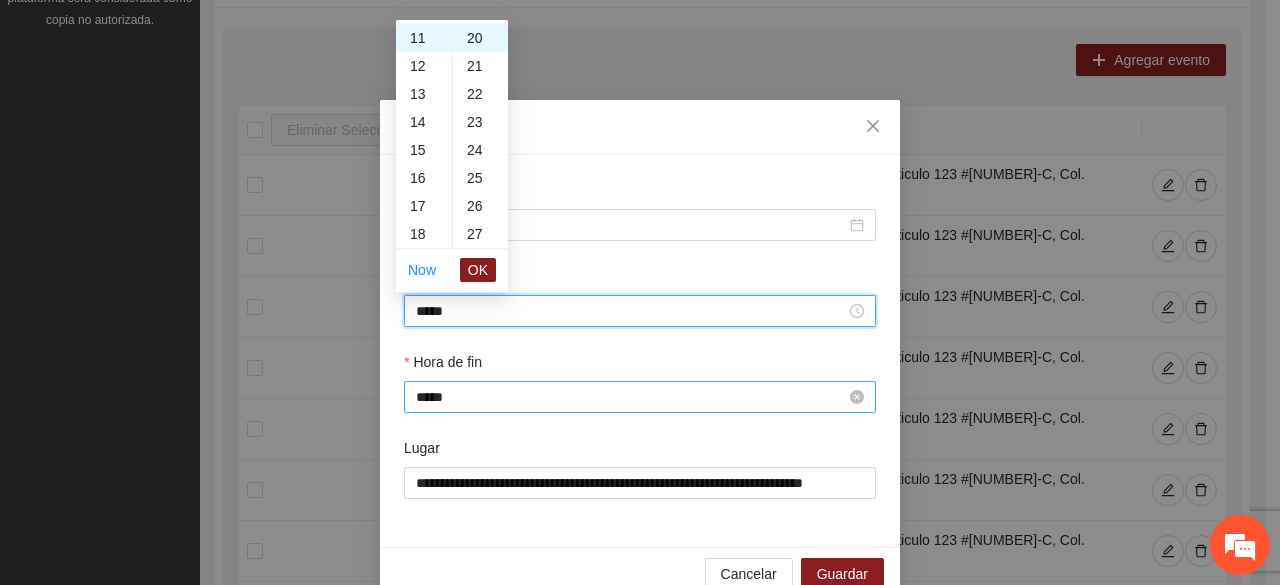 type on "*****" 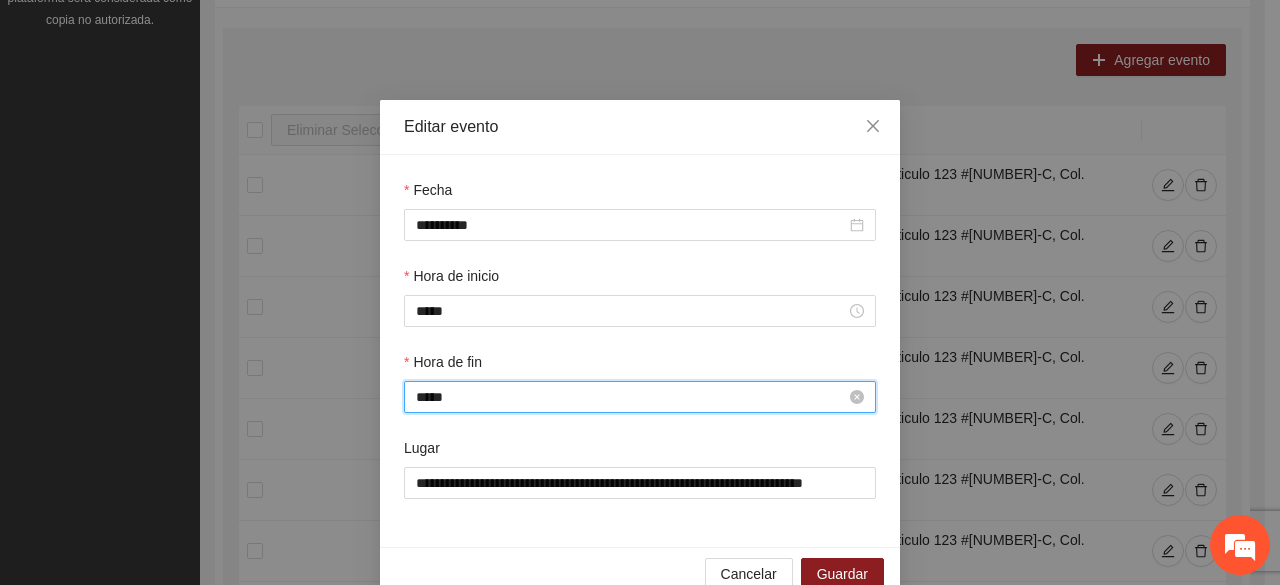 click on "*****" at bounding box center [631, 397] 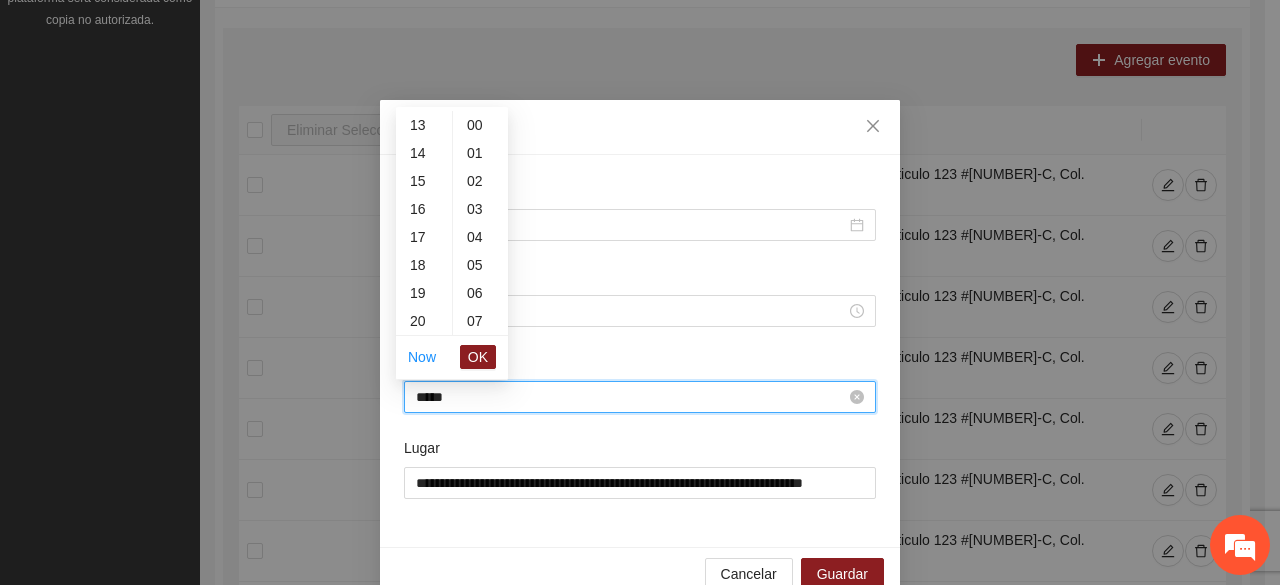 scroll, scrollTop: 336, scrollLeft: 0, axis: vertical 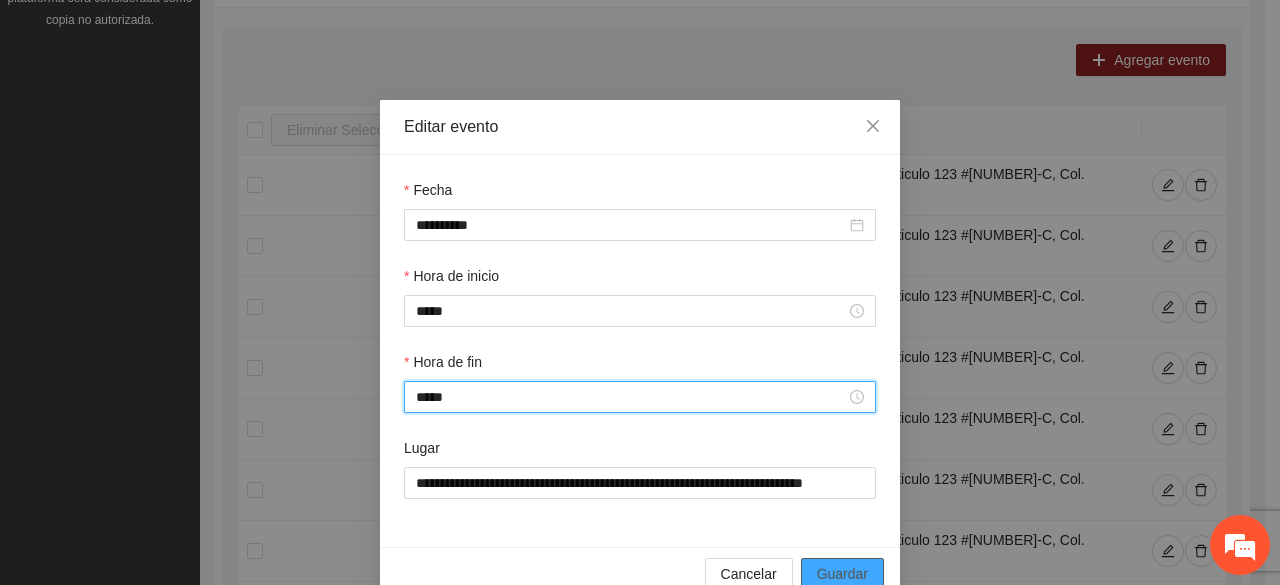 type on "*****" 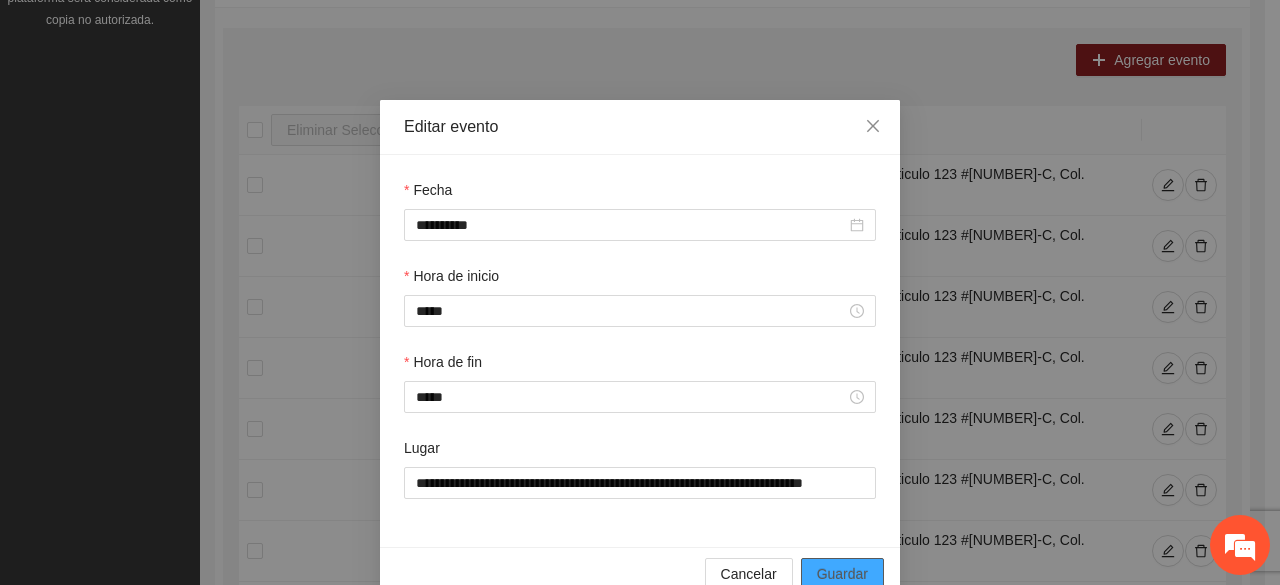 click on "Guardar" at bounding box center [842, 574] 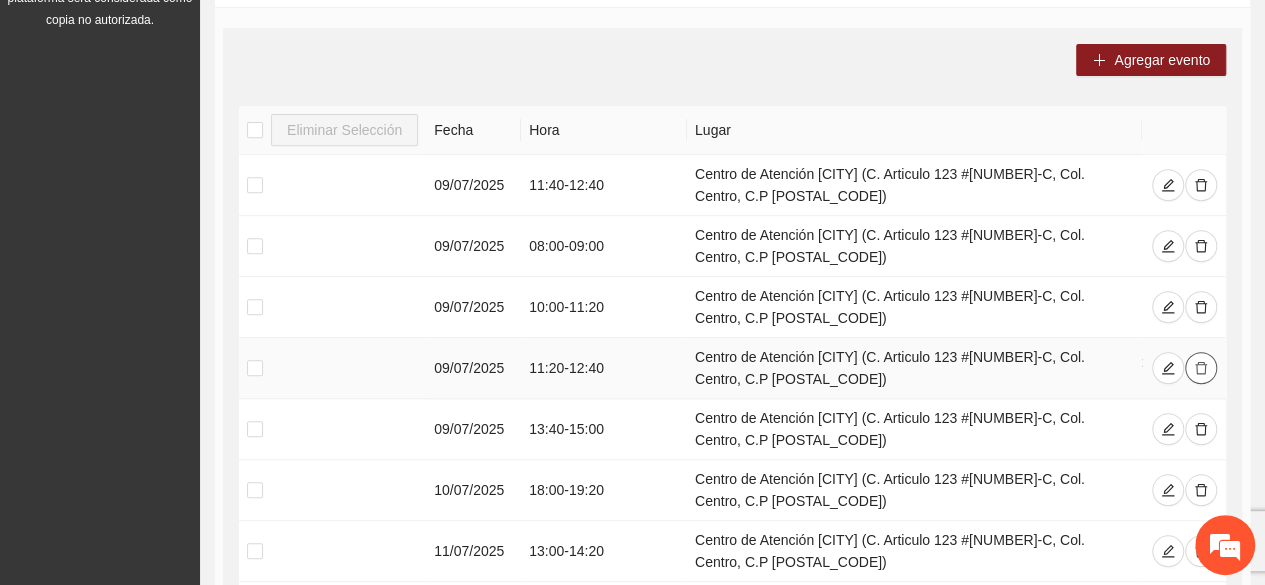 click 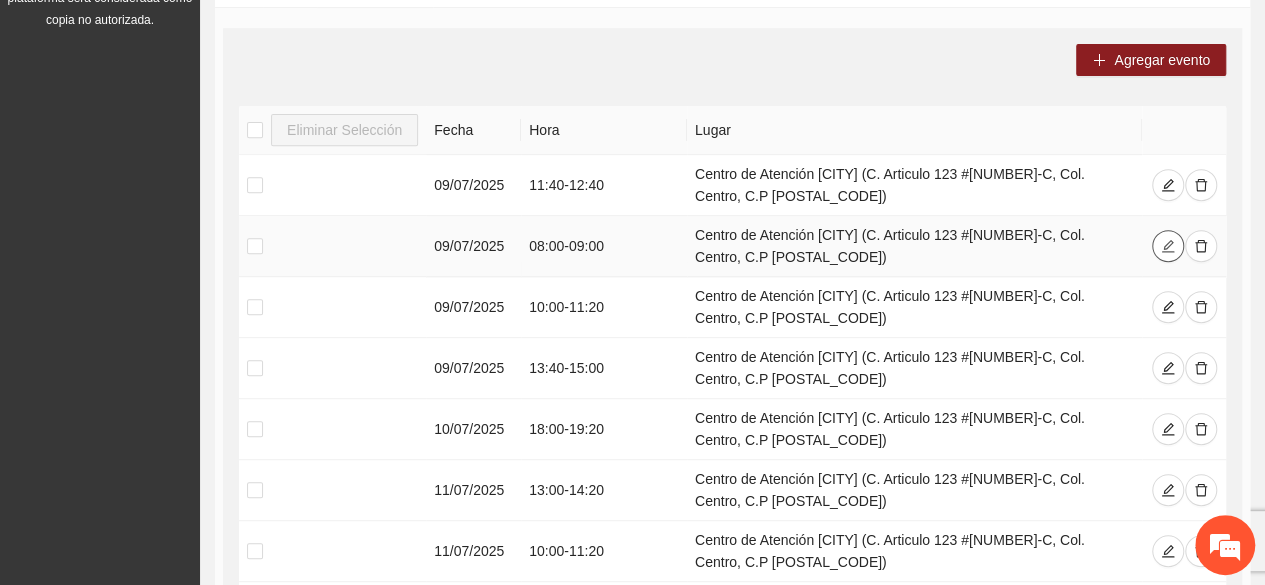 click at bounding box center (1168, 246) 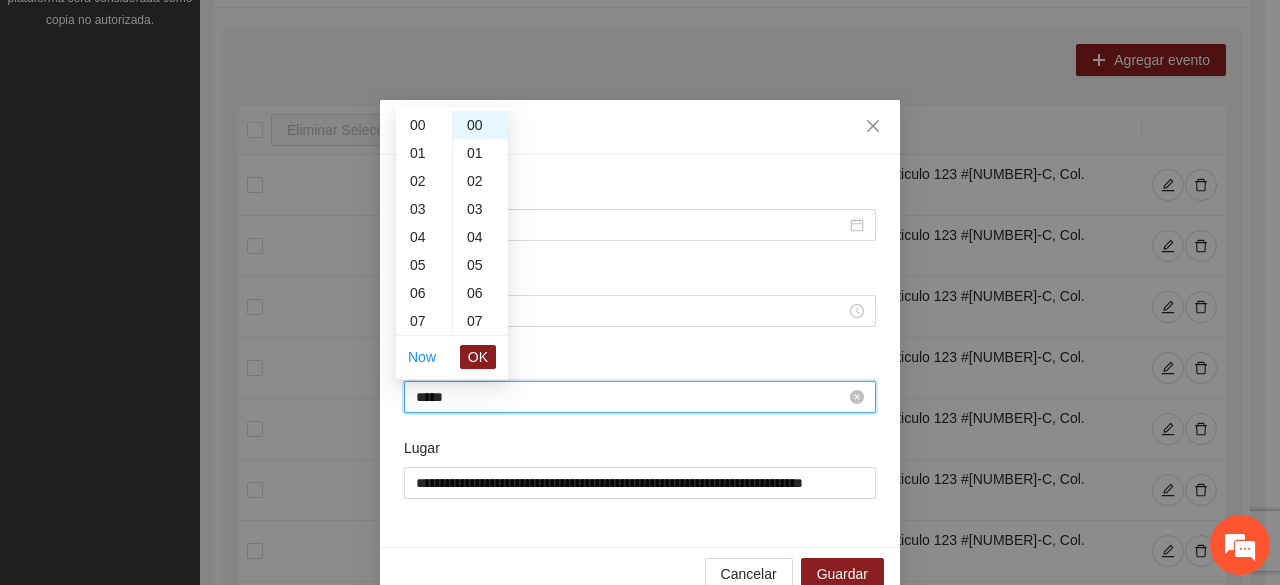 click on "*****" at bounding box center (631, 397) 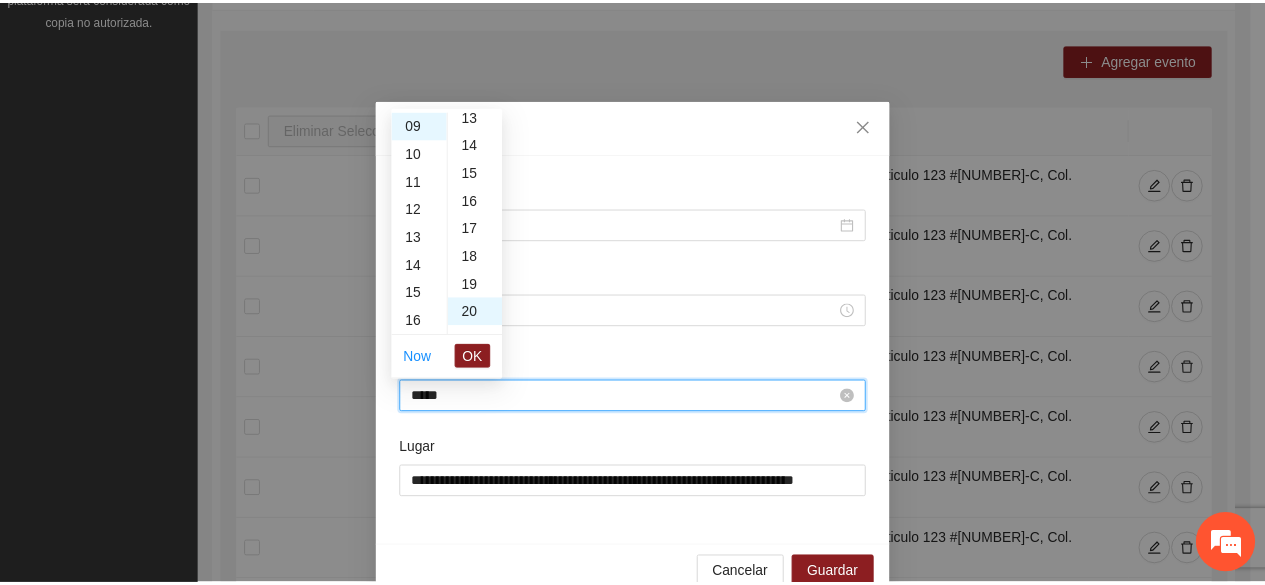 scroll, scrollTop: 560, scrollLeft: 0, axis: vertical 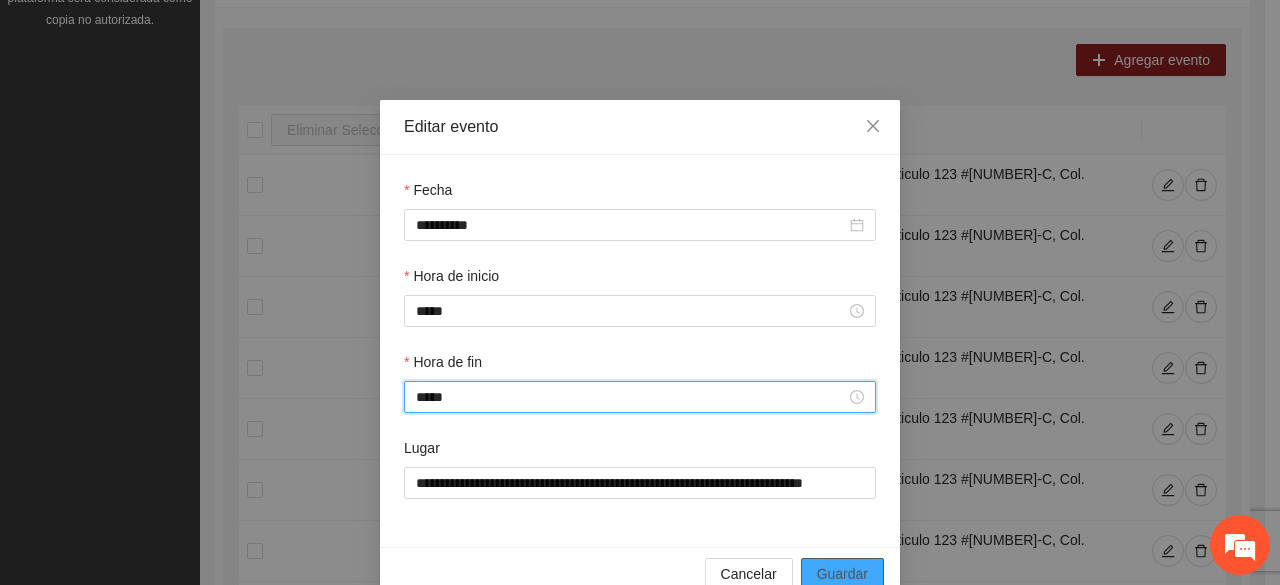 type on "*****" 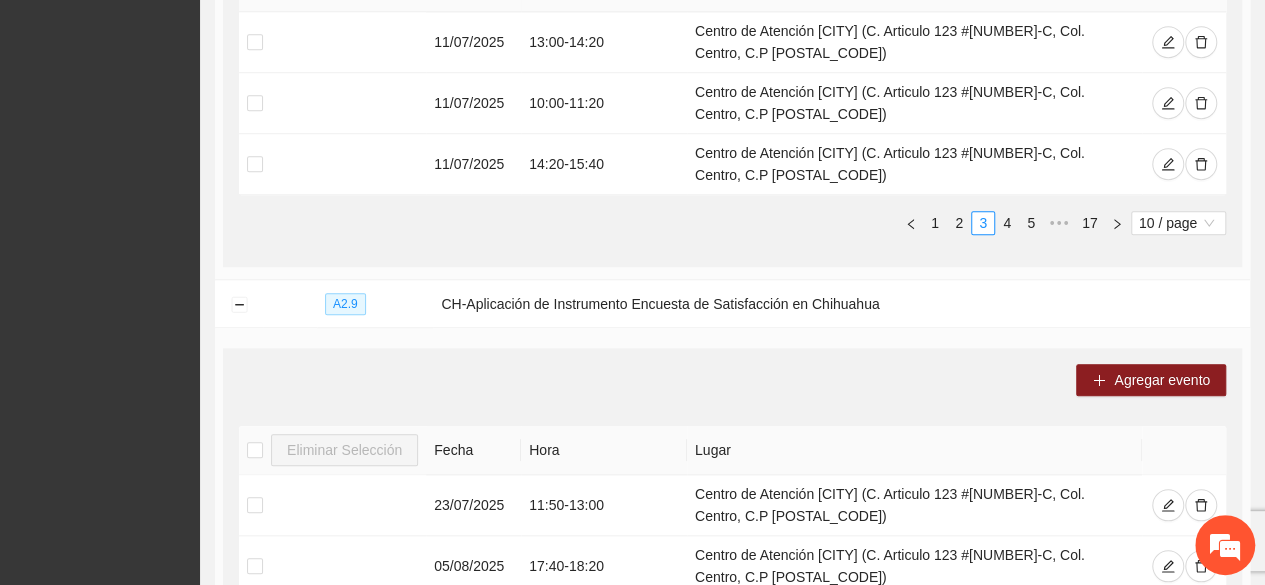scroll, scrollTop: 797, scrollLeft: 0, axis: vertical 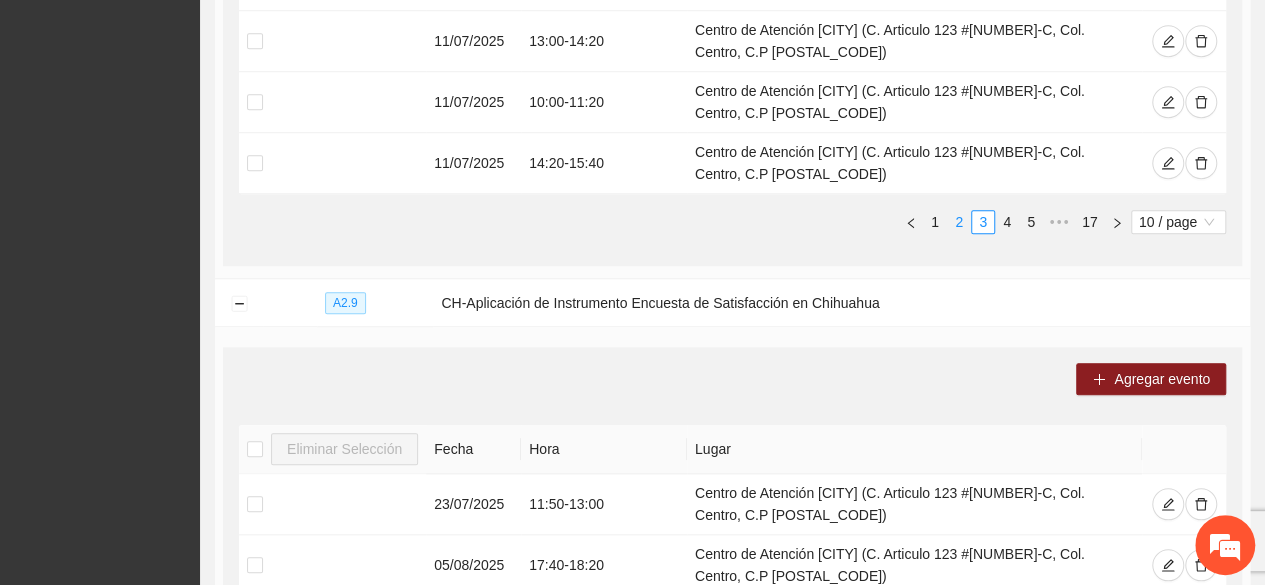 click on "2" at bounding box center [959, 222] 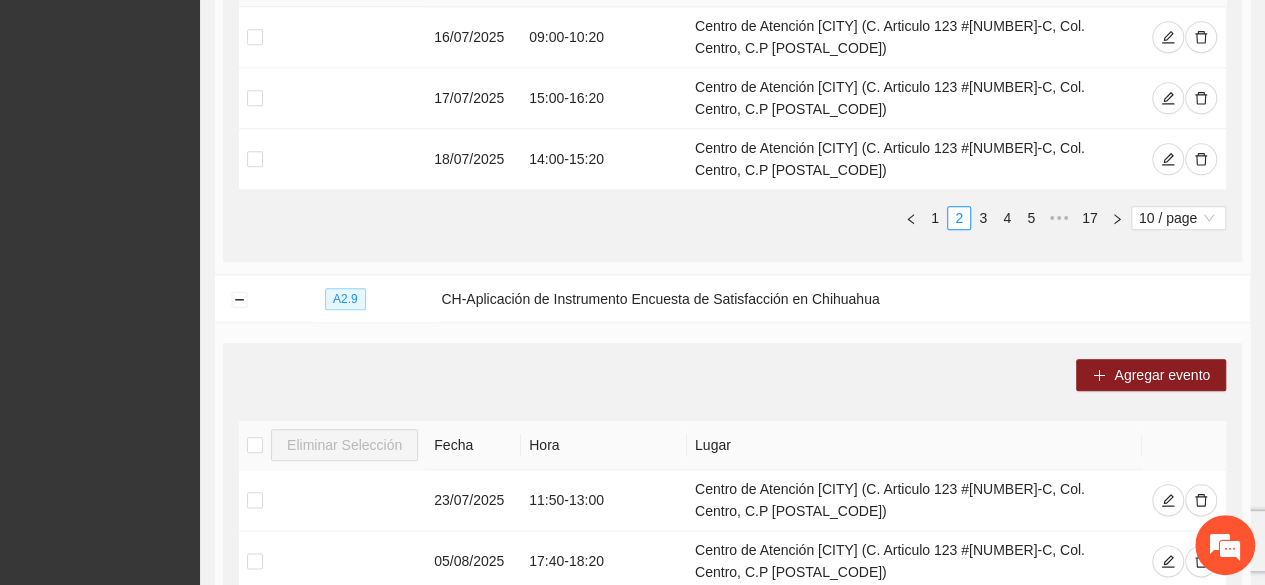 scroll, scrollTop: 924, scrollLeft: 0, axis: vertical 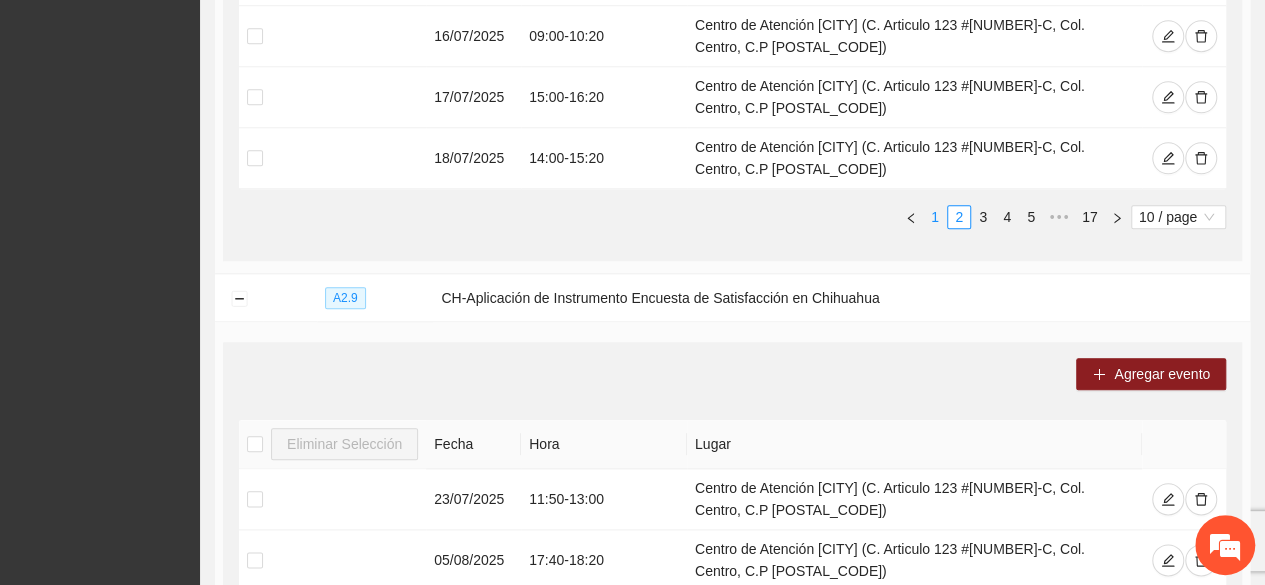 click on "1" at bounding box center [935, 217] 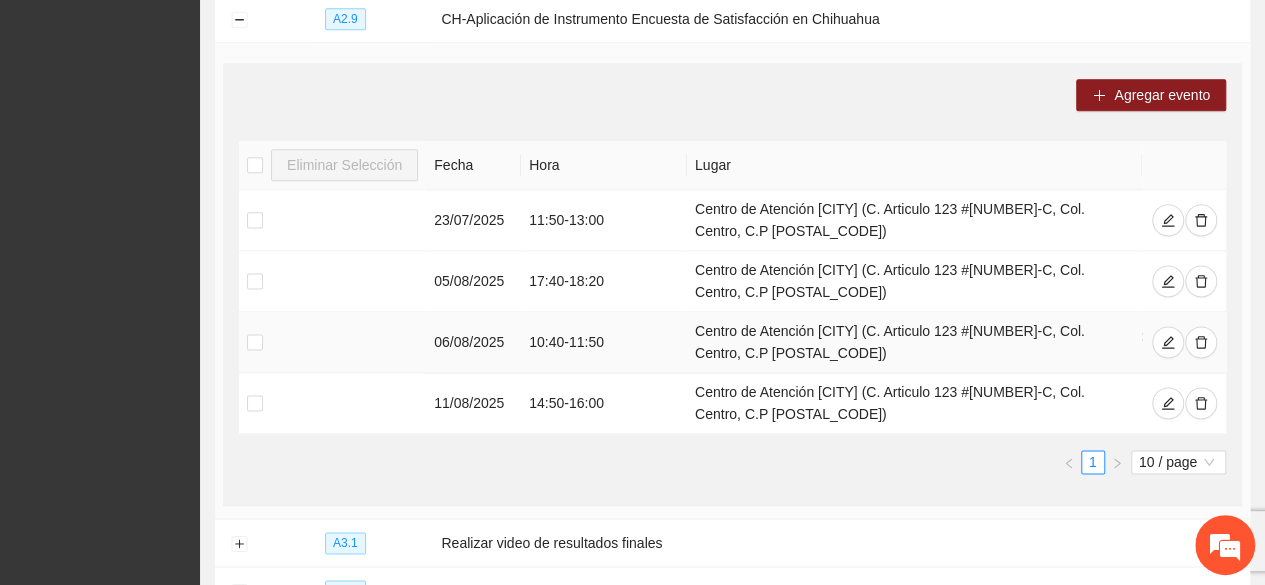 scroll, scrollTop: 1261, scrollLeft: 0, axis: vertical 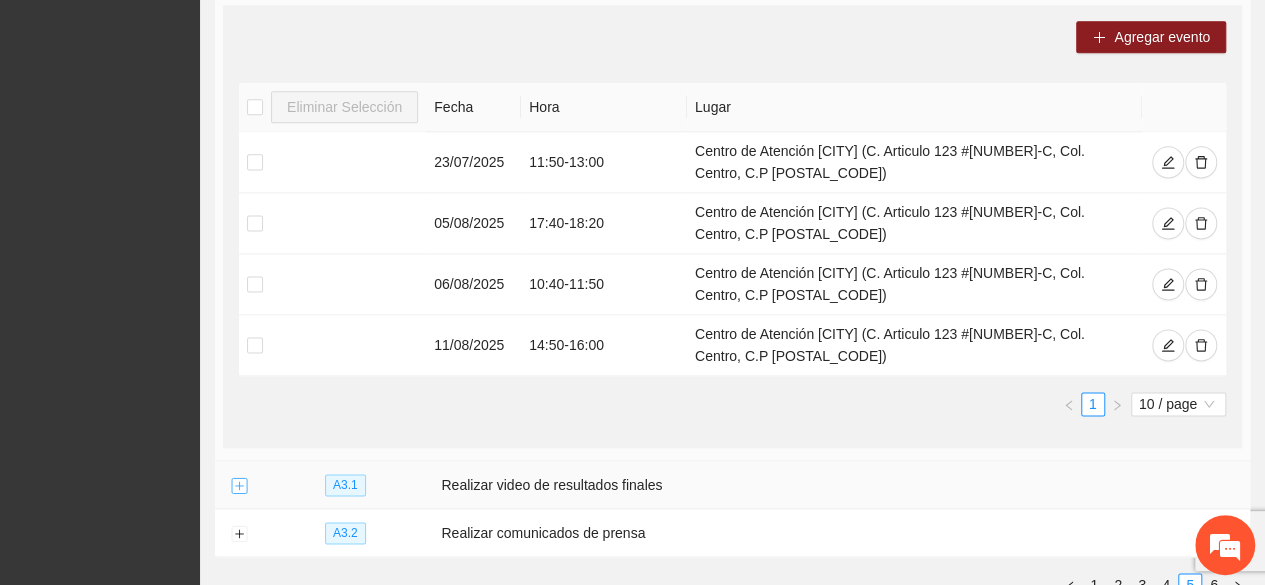 click at bounding box center [239, 486] 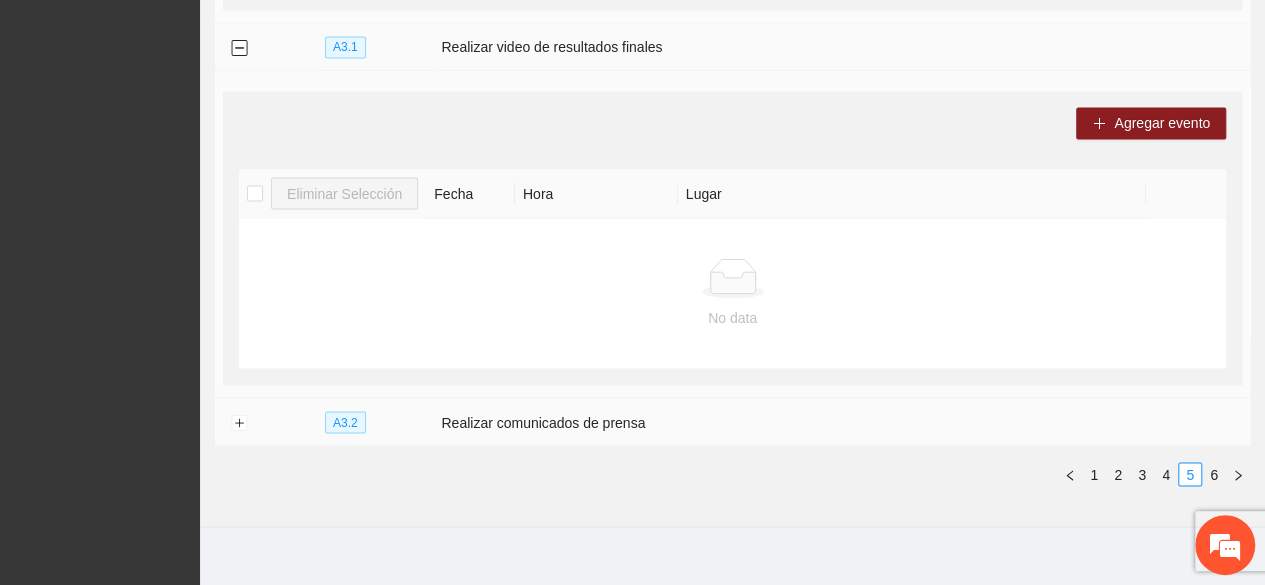 scroll, scrollTop: 1708, scrollLeft: 0, axis: vertical 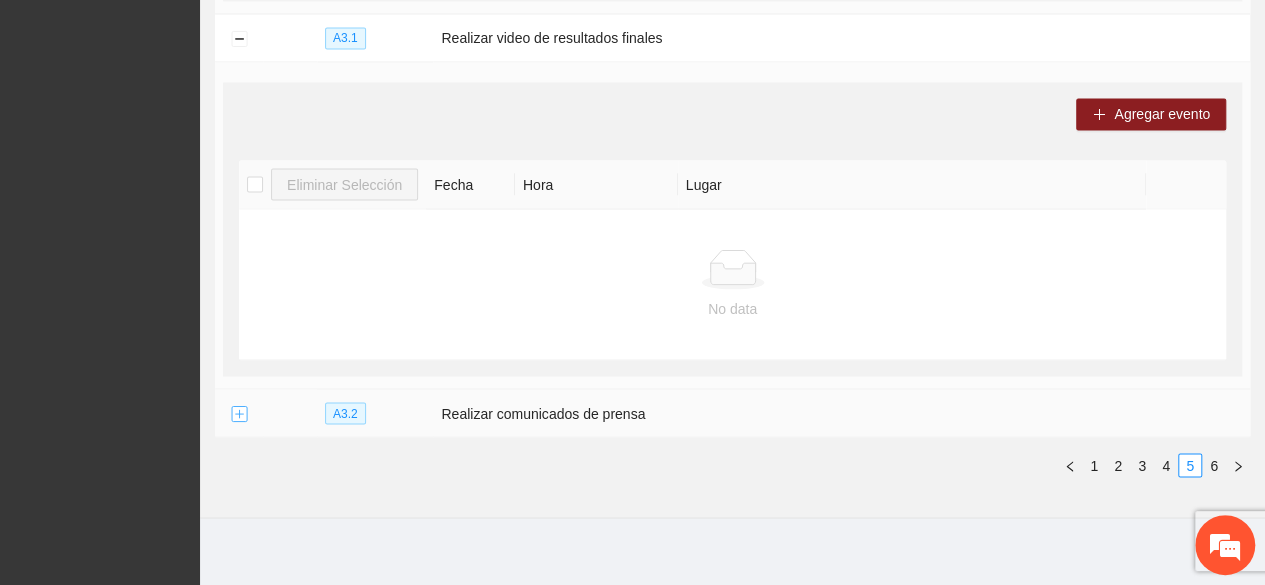 click at bounding box center [239, 414] 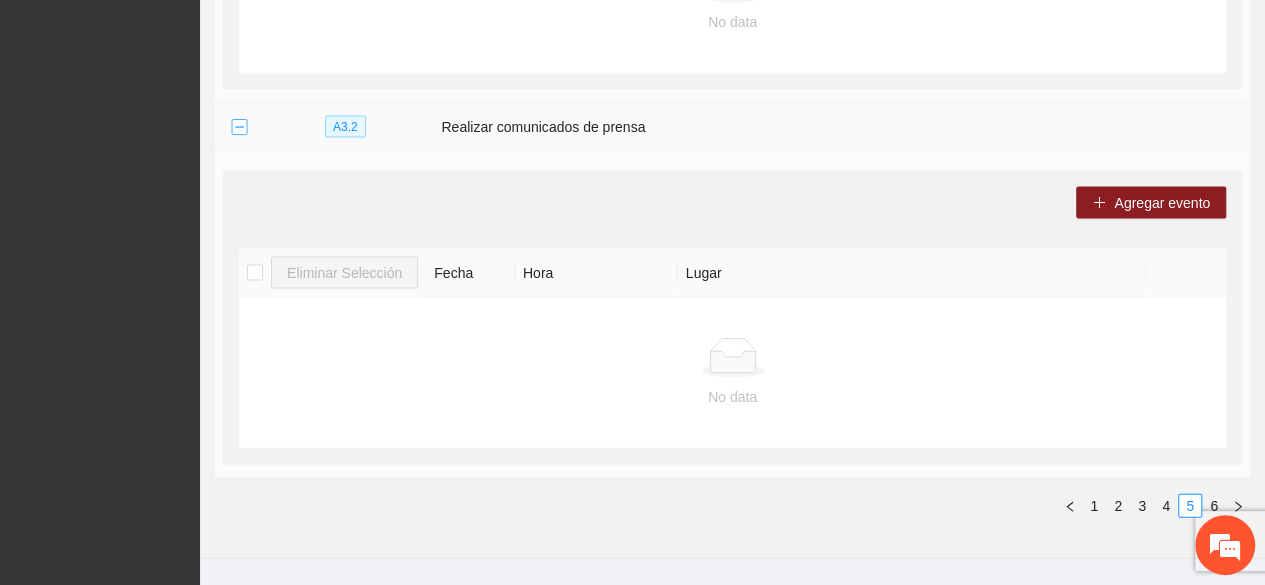 scroll, scrollTop: 1994, scrollLeft: 0, axis: vertical 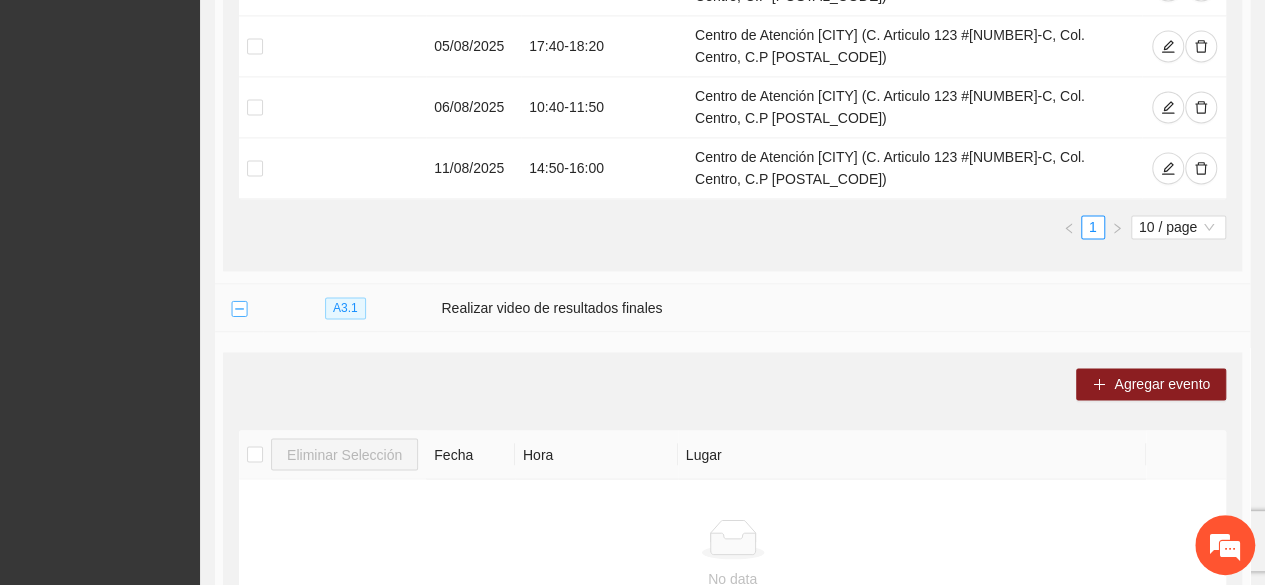click at bounding box center [239, 309] 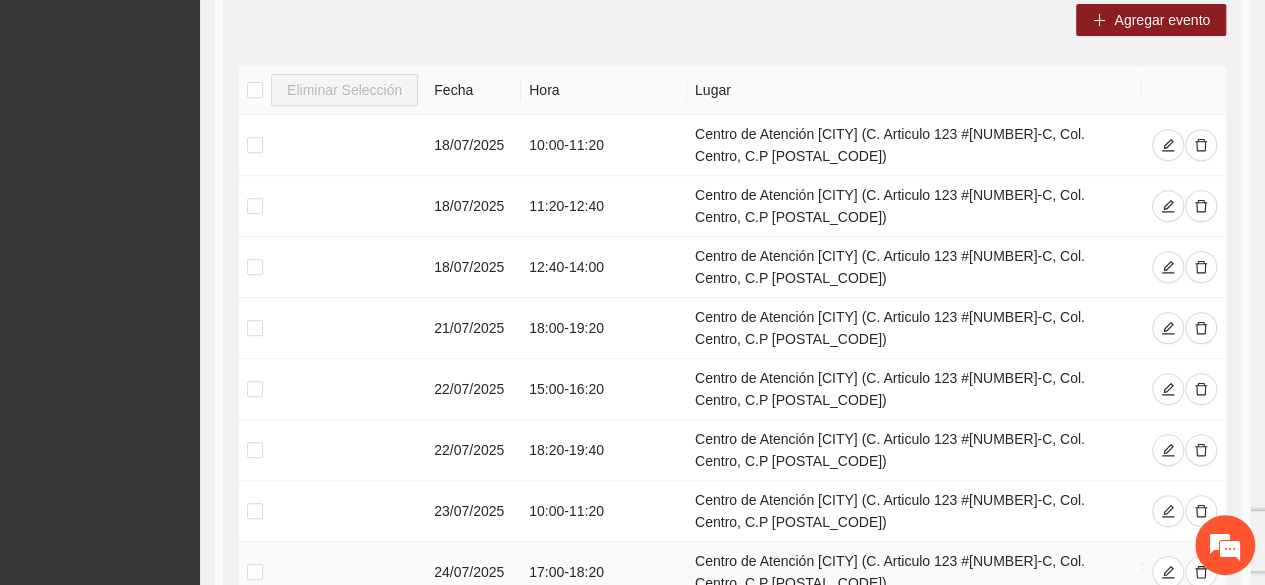 scroll, scrollTop: 200, scrollLeft: 0, axis: vertical 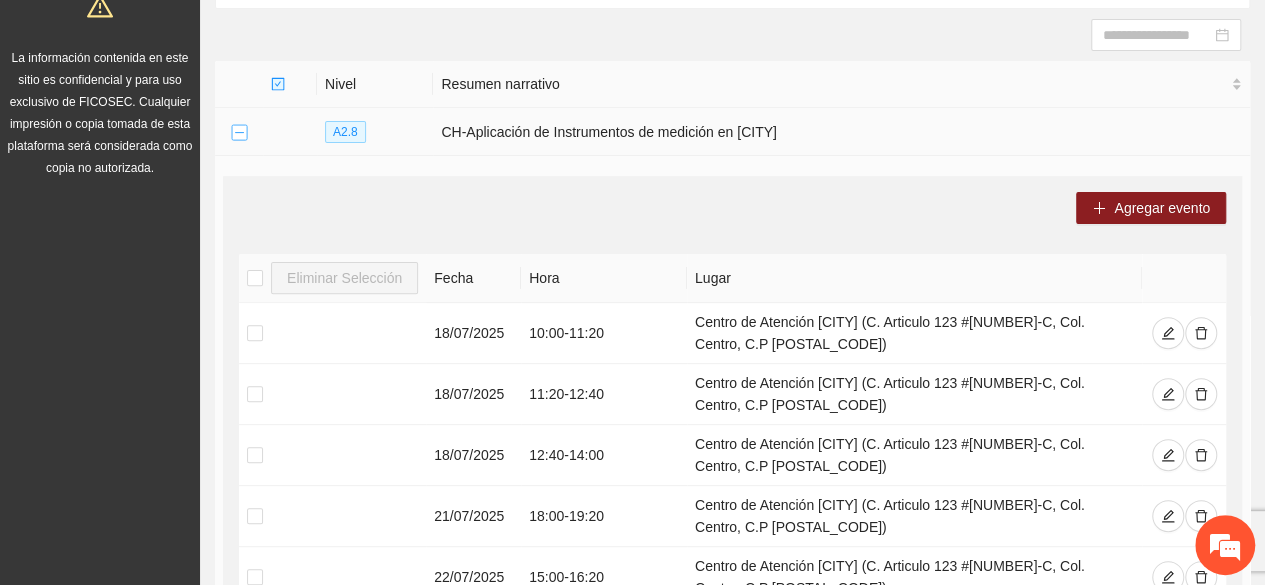 click at bounding box center (239, 133) 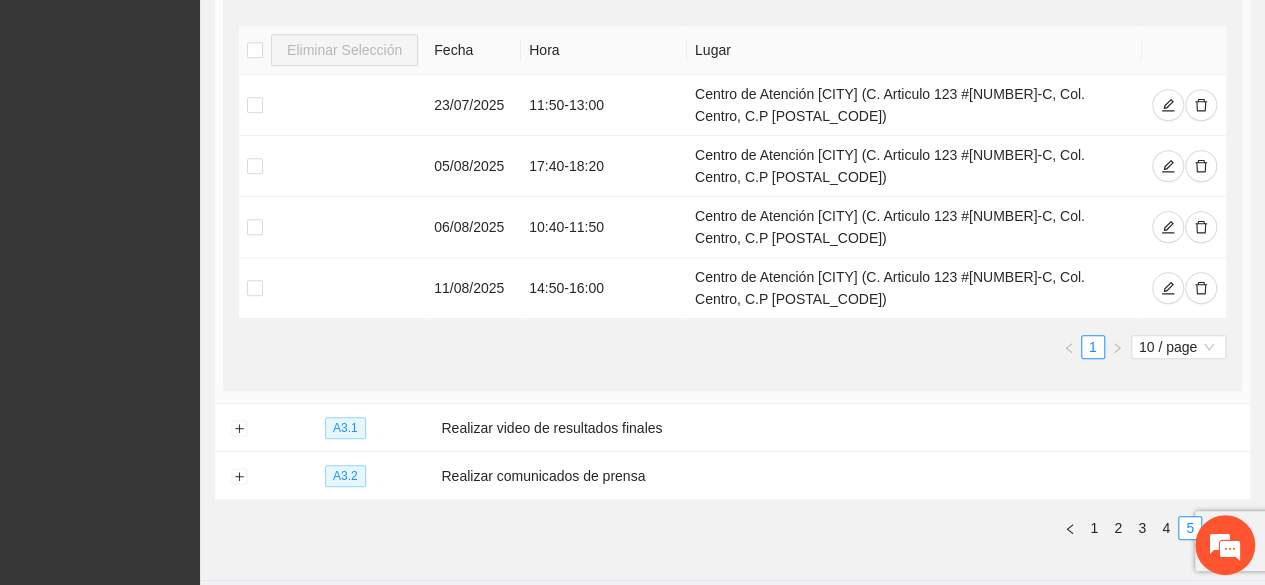 scroll, scrollTop: 544, scrollLeft: 0, axis: vertical 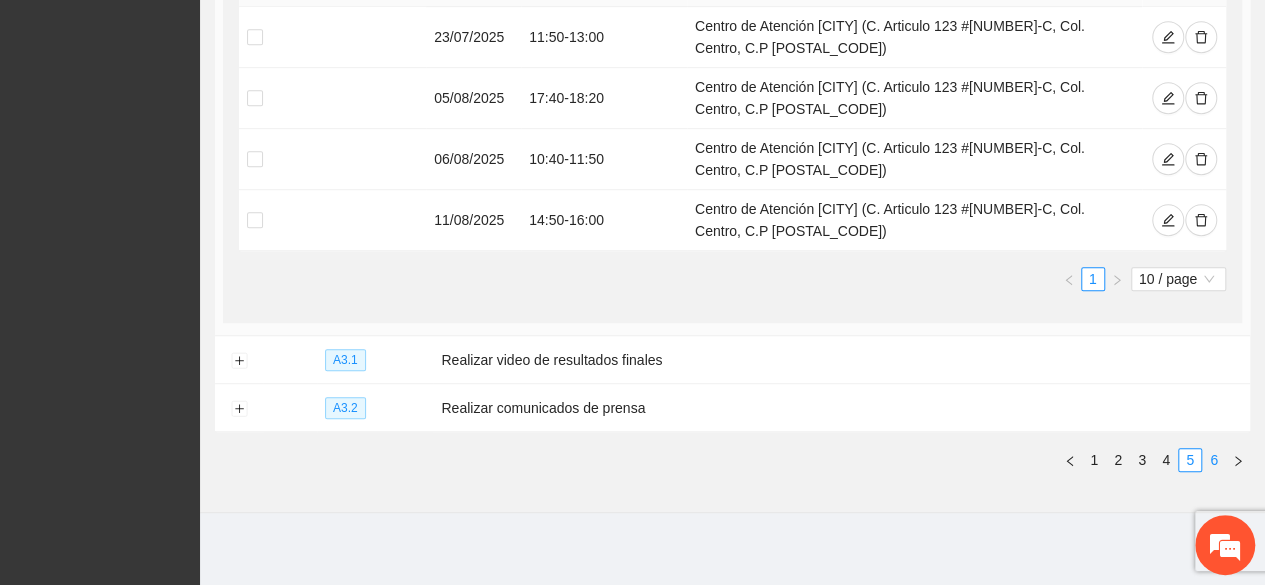 click on "6" at bounding box center (1214, 460) 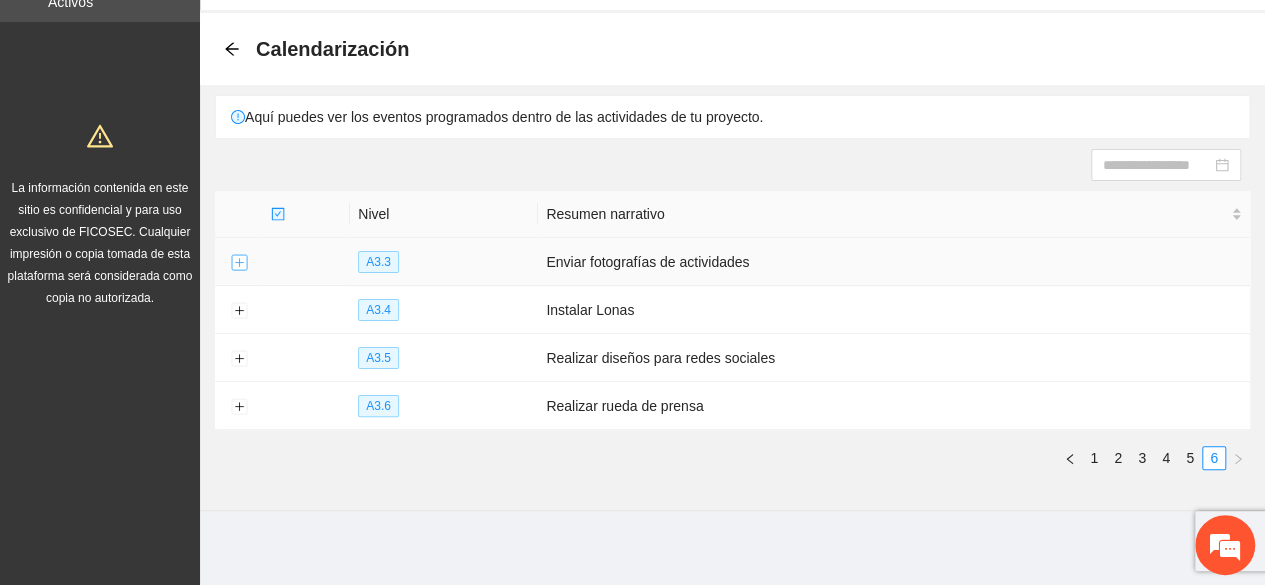 click at bounding box center (239, 263) 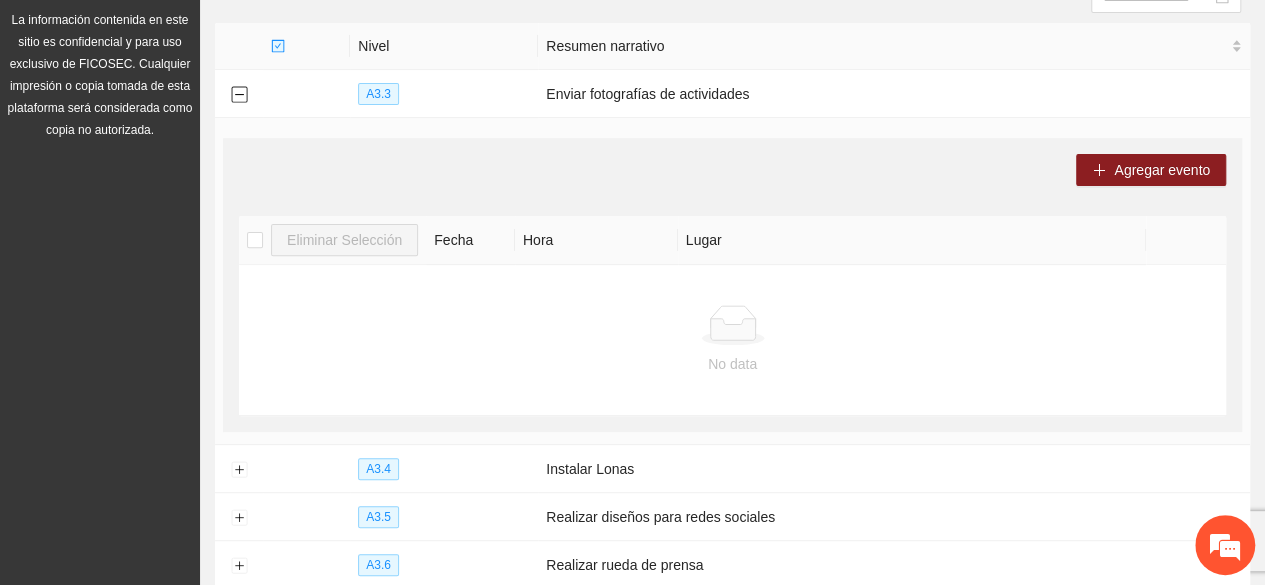 scroll, scrollTop: 238, scrollLeft: 0, axis: vertical 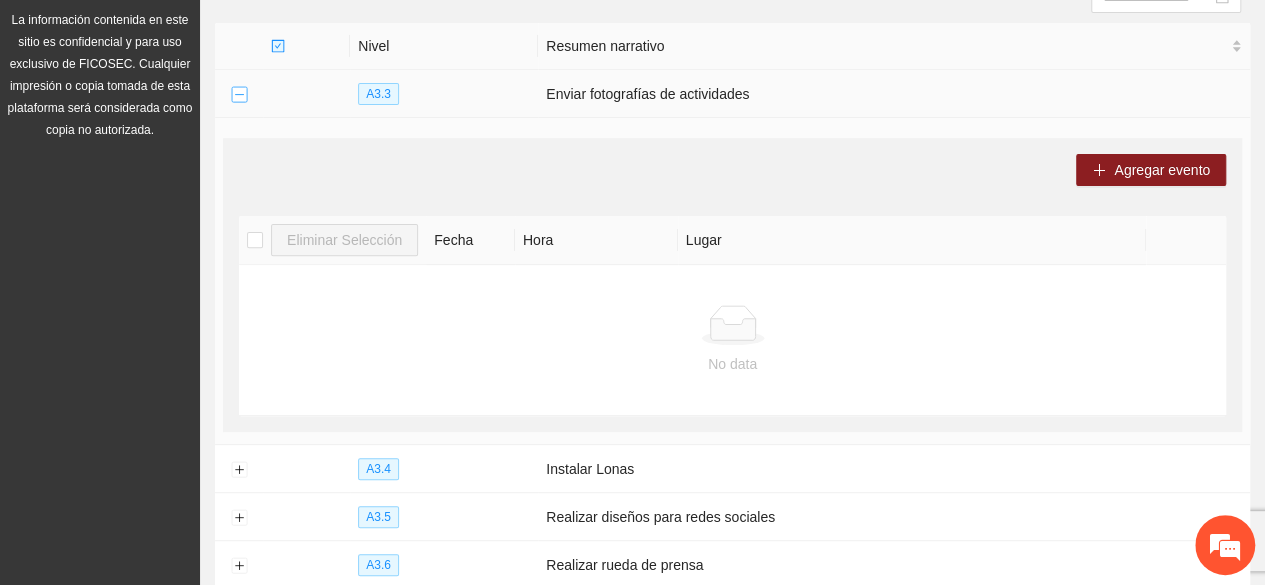 click at bounding box center (239, 95) 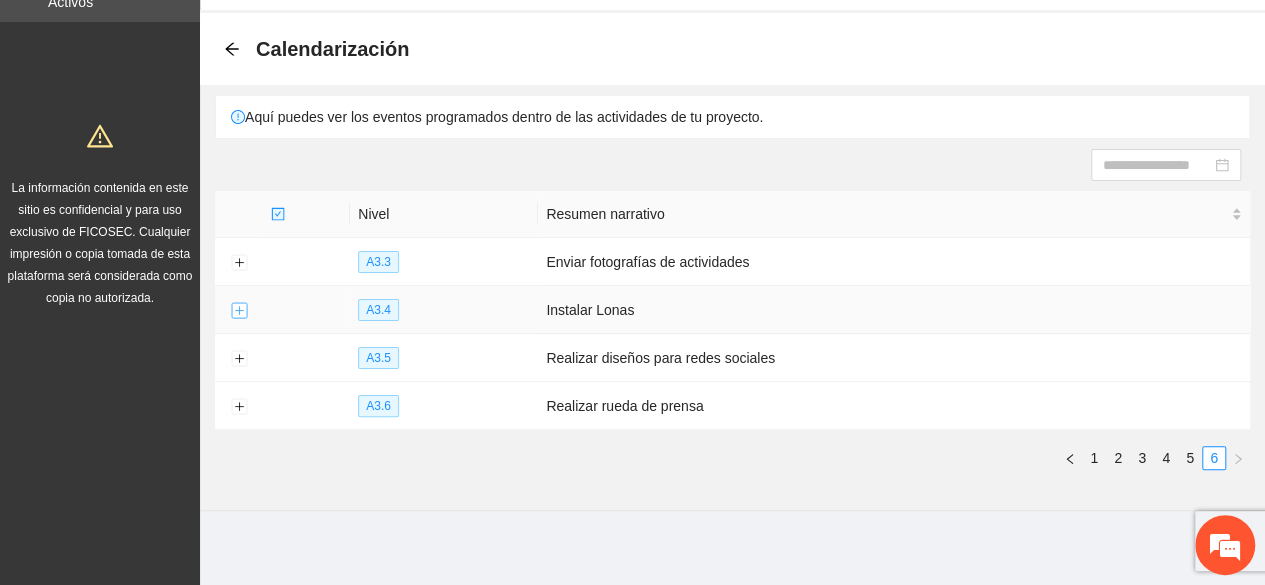click at bounding box center (239, 311) 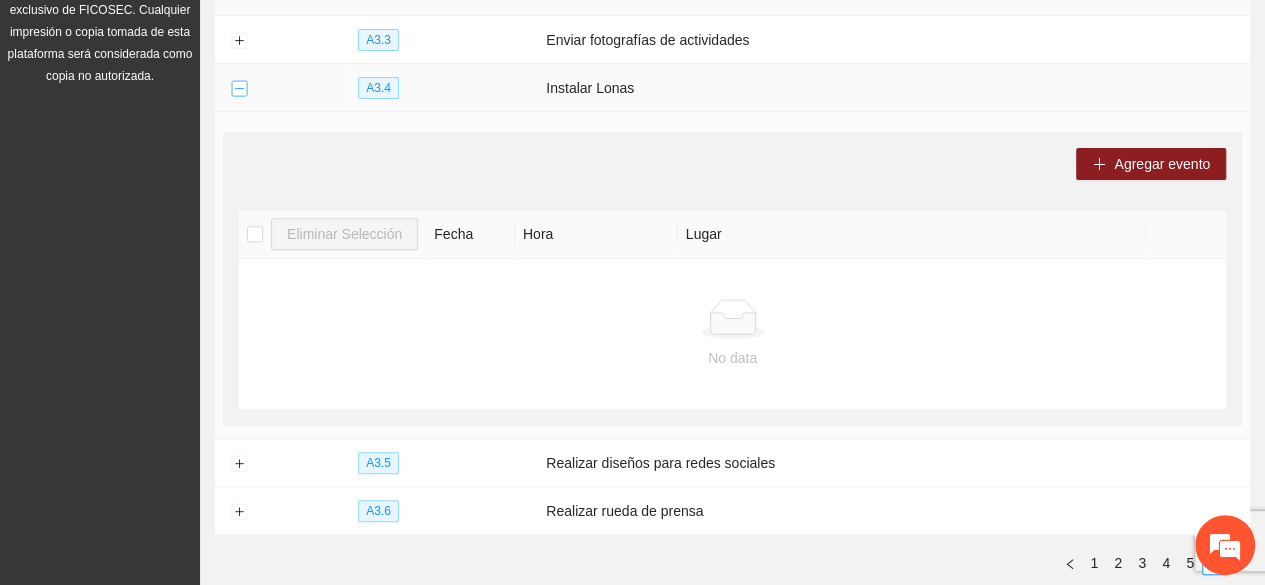 scroll, scrollTop: 296, scrollLeft: 0, axis: vertical 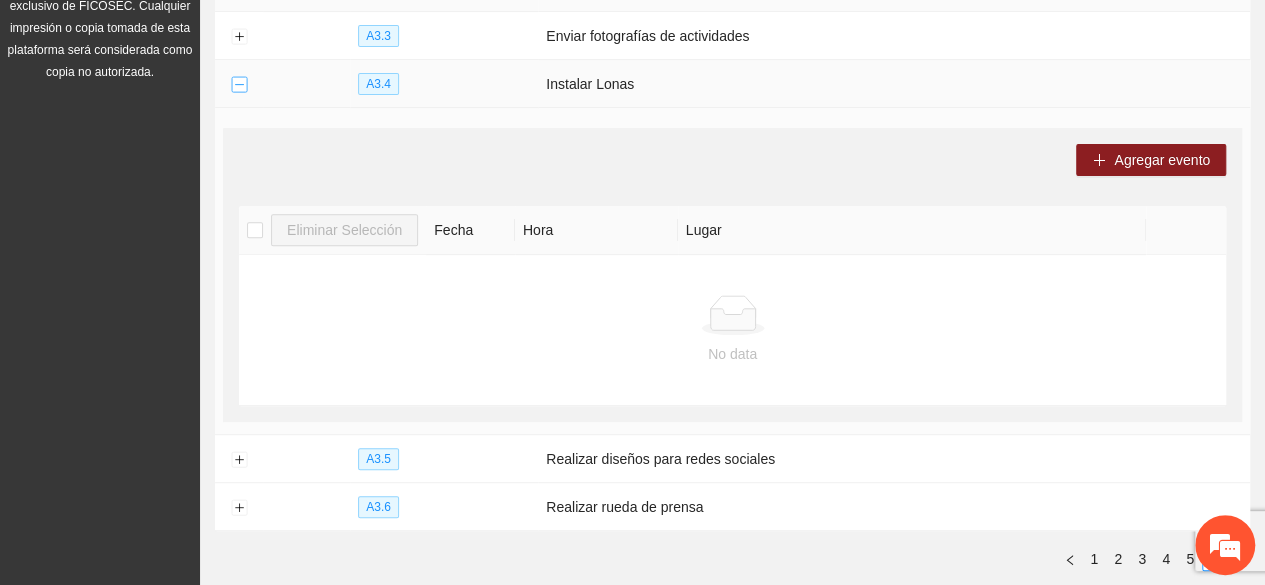 click at bounding box center (239, 85) 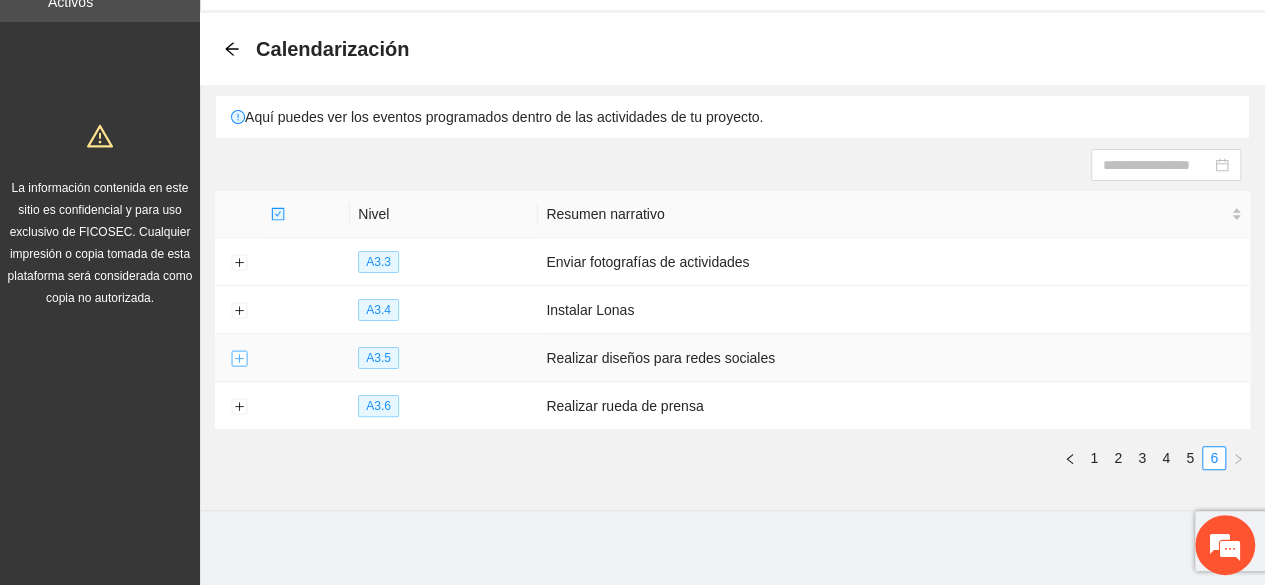 click at bounding box center (239, 359) 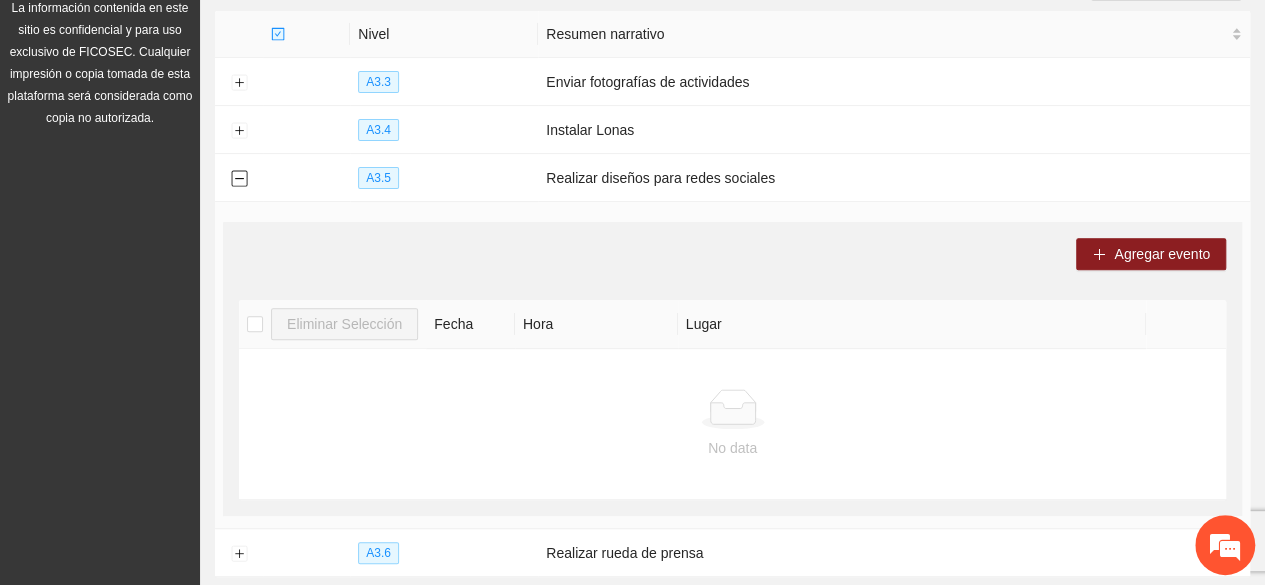scroll, scrollTop: 252, scrollLeft: 0, axis: vertical 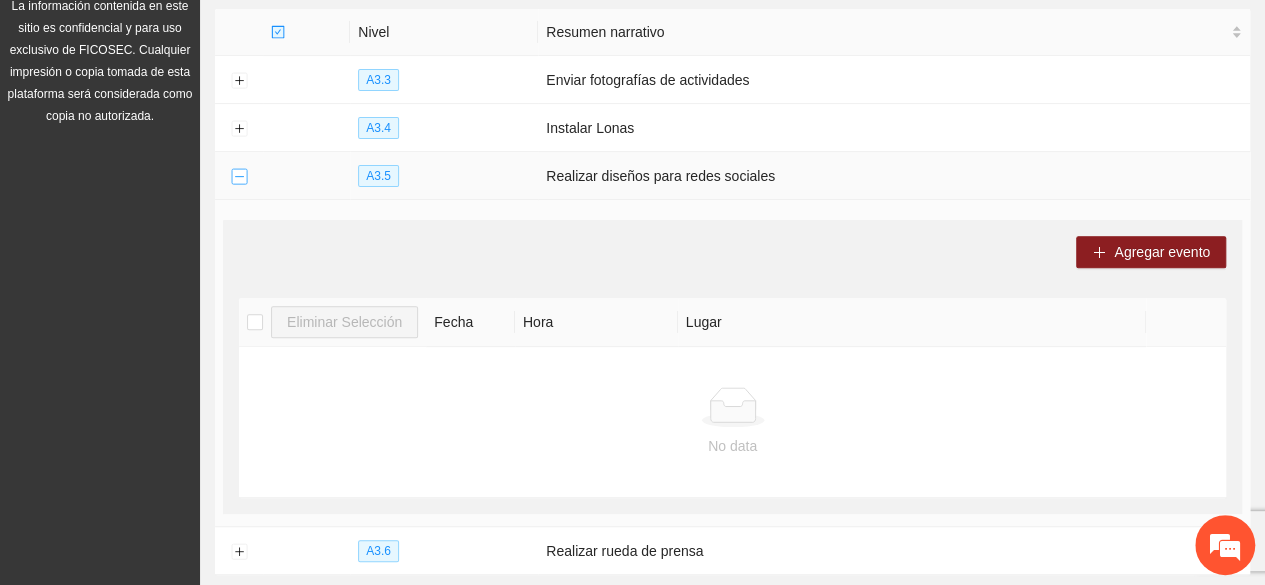 click at bounding box center [239, 177] 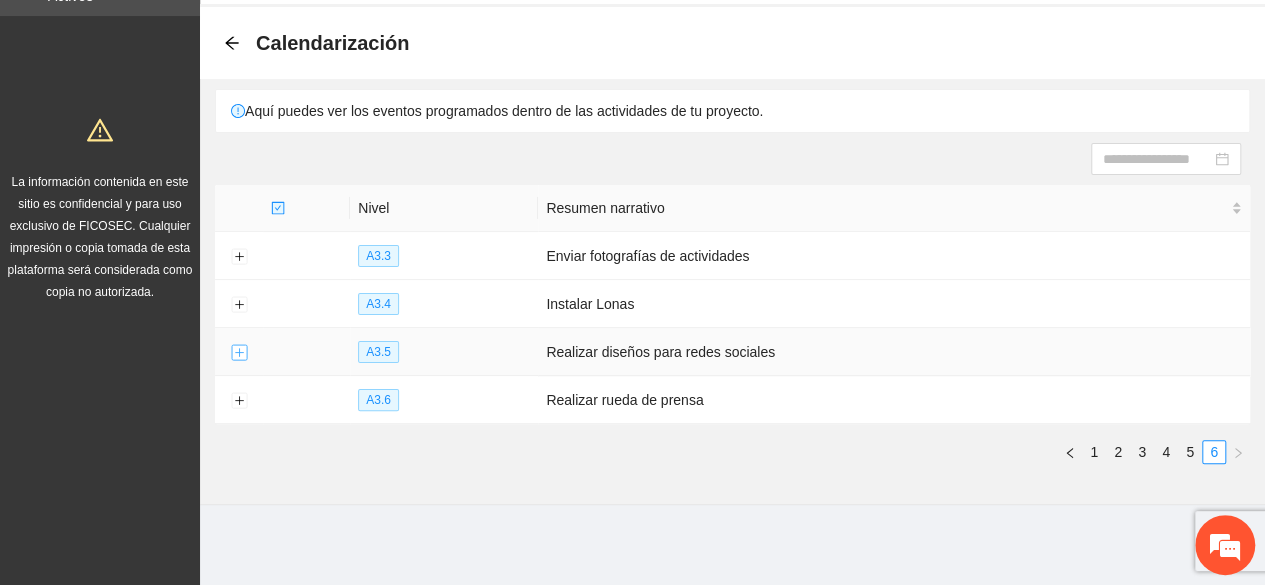 scroll, scrollTop: 70, scrollLeft: 0, axis: vertical 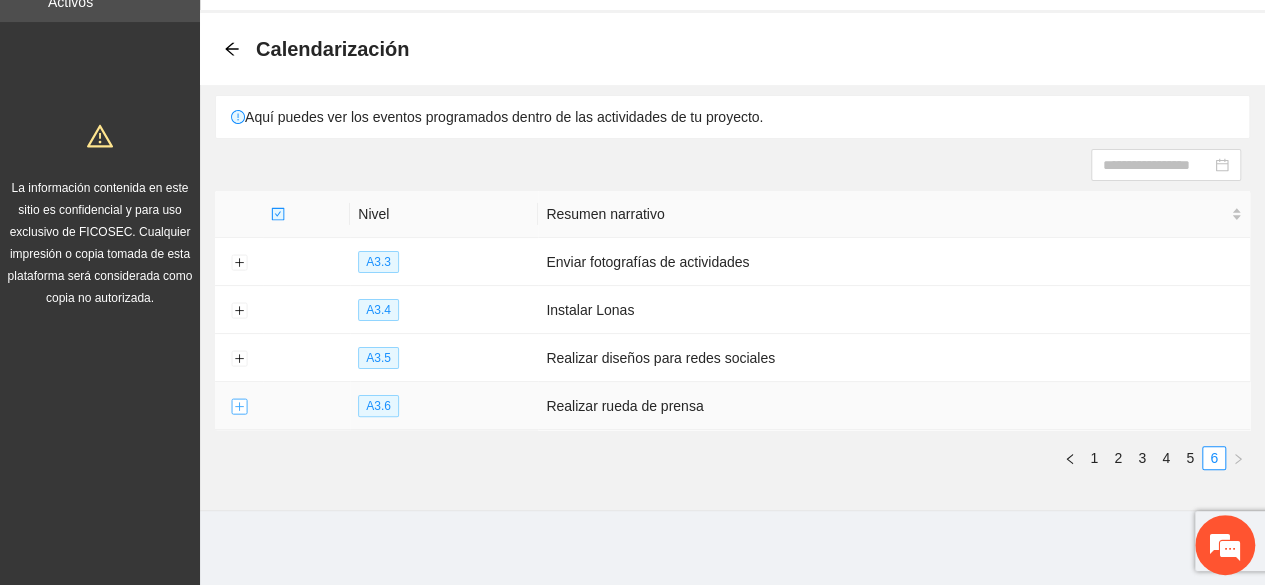click at bounding box center [239, 407] 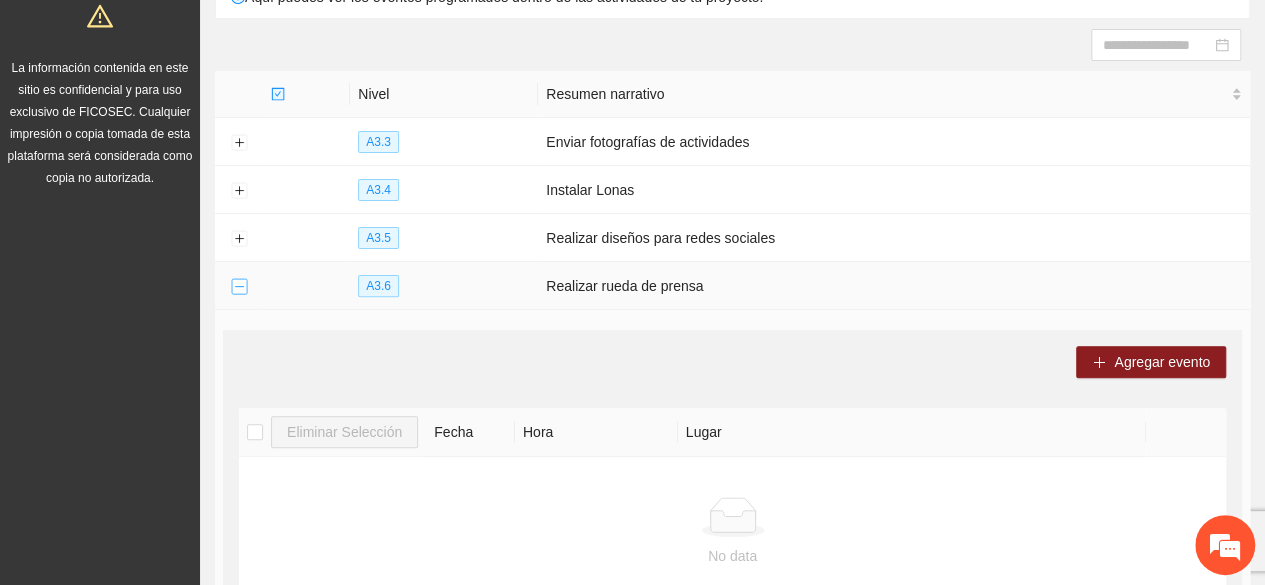 scroll, scrollTop: 184, scrollLeft: 0, axis: vertical 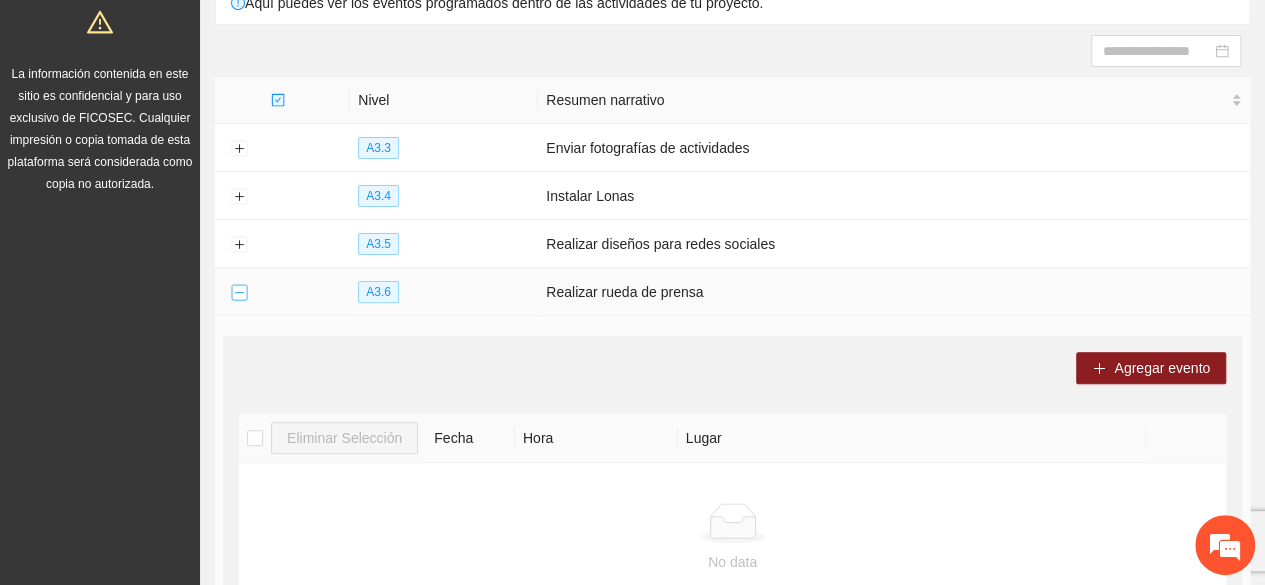 click at bounding box center [239, 293] 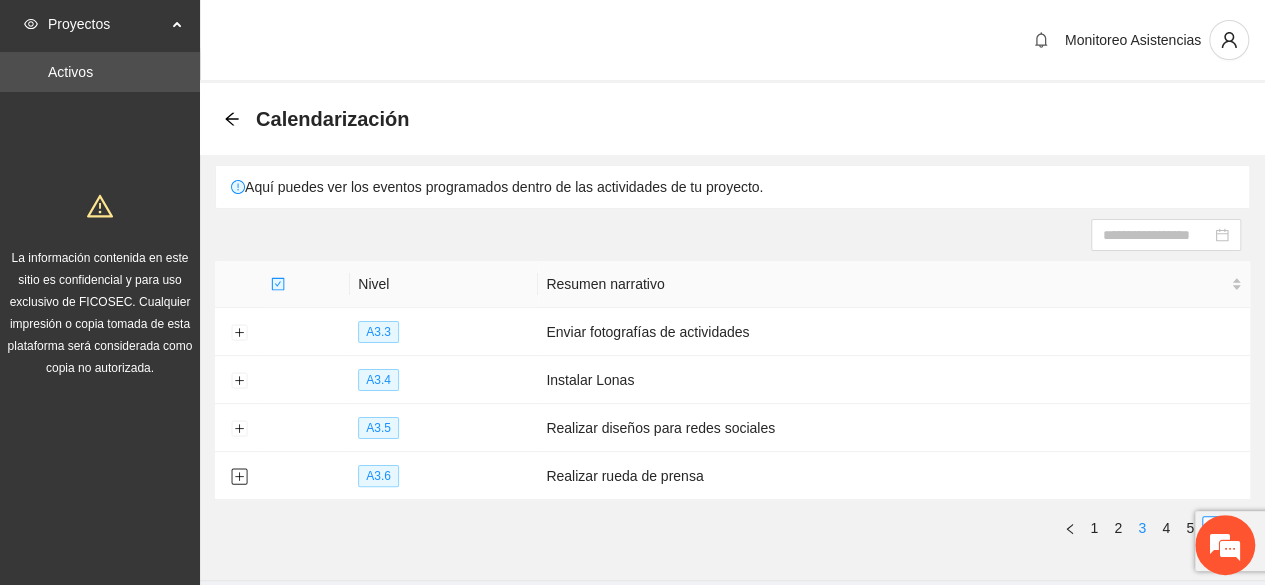 scroll, scrollTop: 70, scrollLeft: 0, axis: vertical 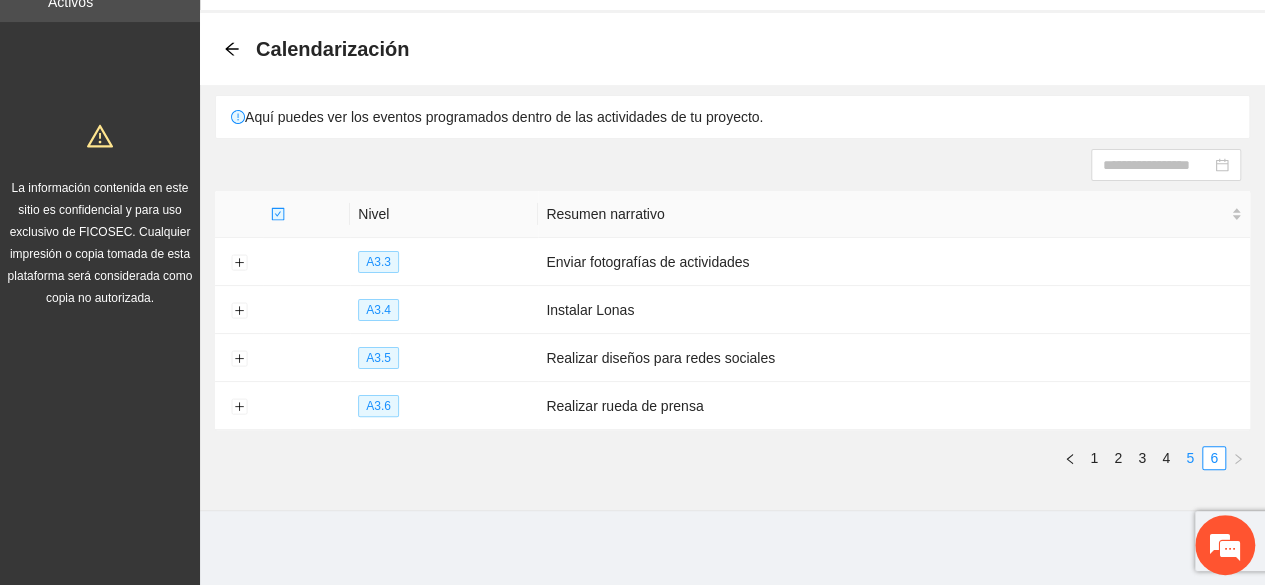 click on "5" at bounding box center [1190, 458] 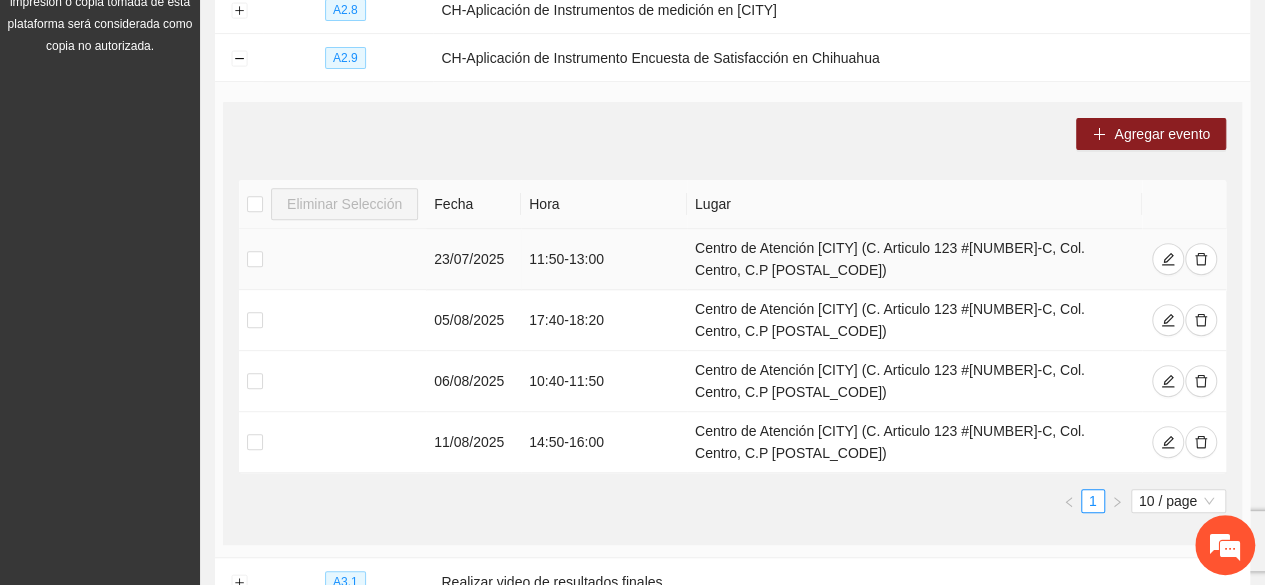 scroll, scrollTop: 334, scrollLeft: 0, axis: vertical 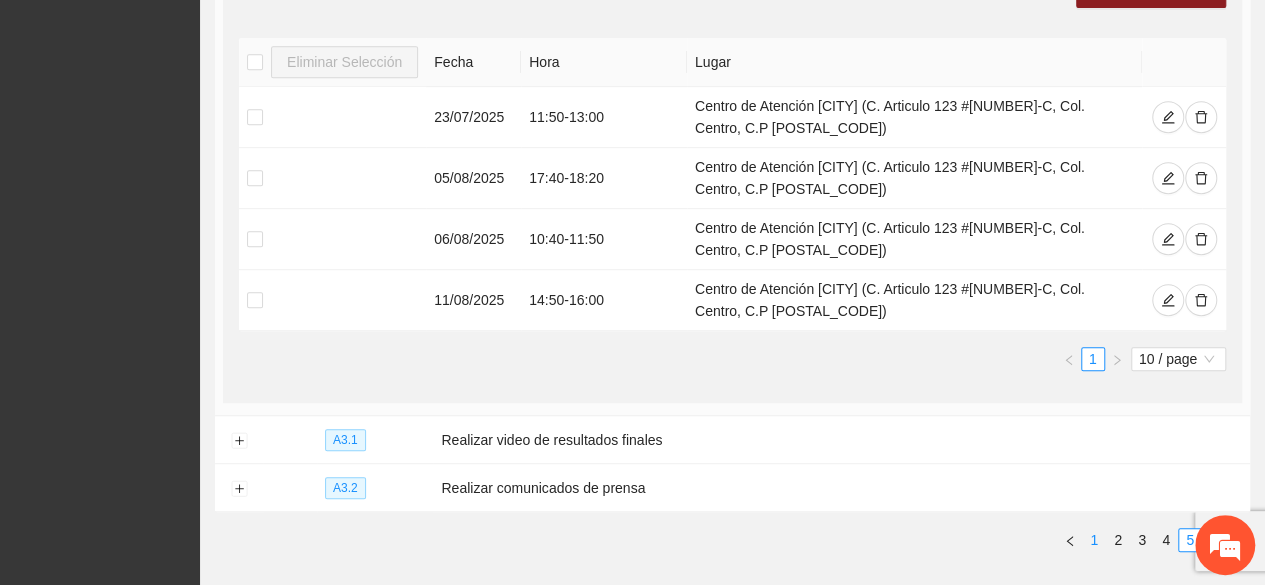 click on "1" at bounding box center (1094, 540) 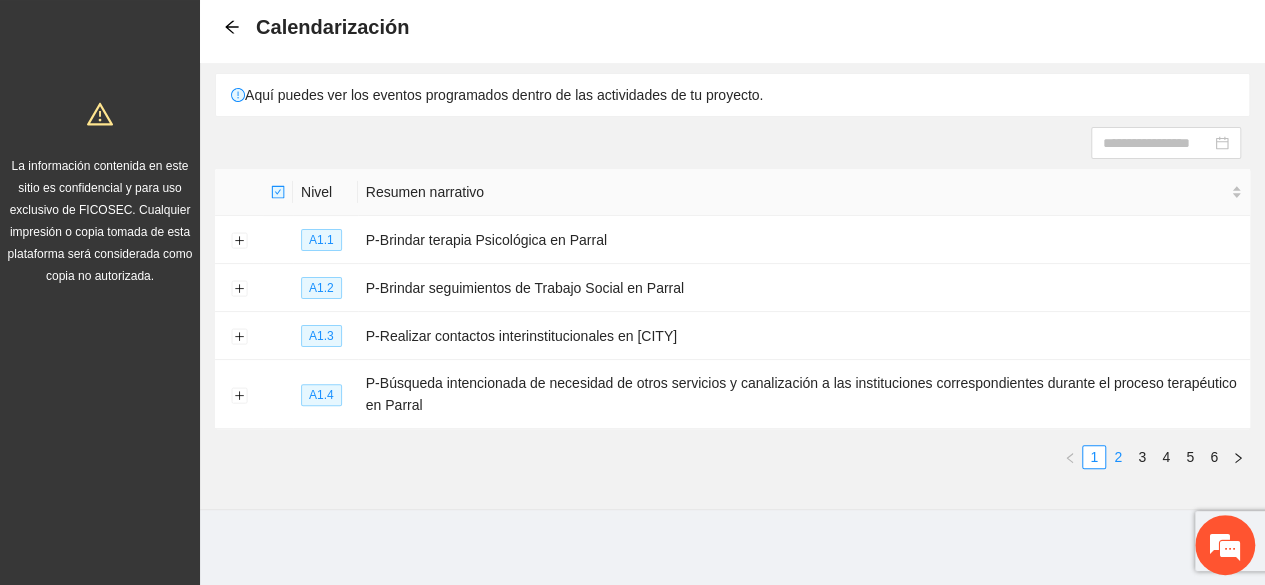 click on "2" at bounding box center [1118, 457] 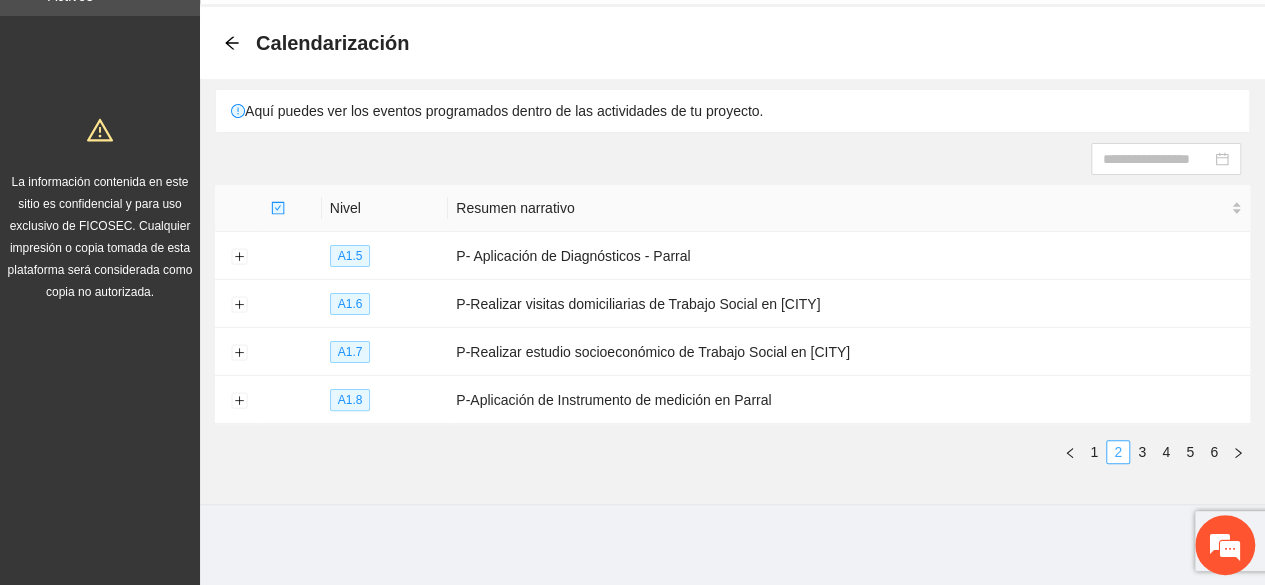 scroll, scrollTop: 70, scrollLeft: 0, axis: vertical 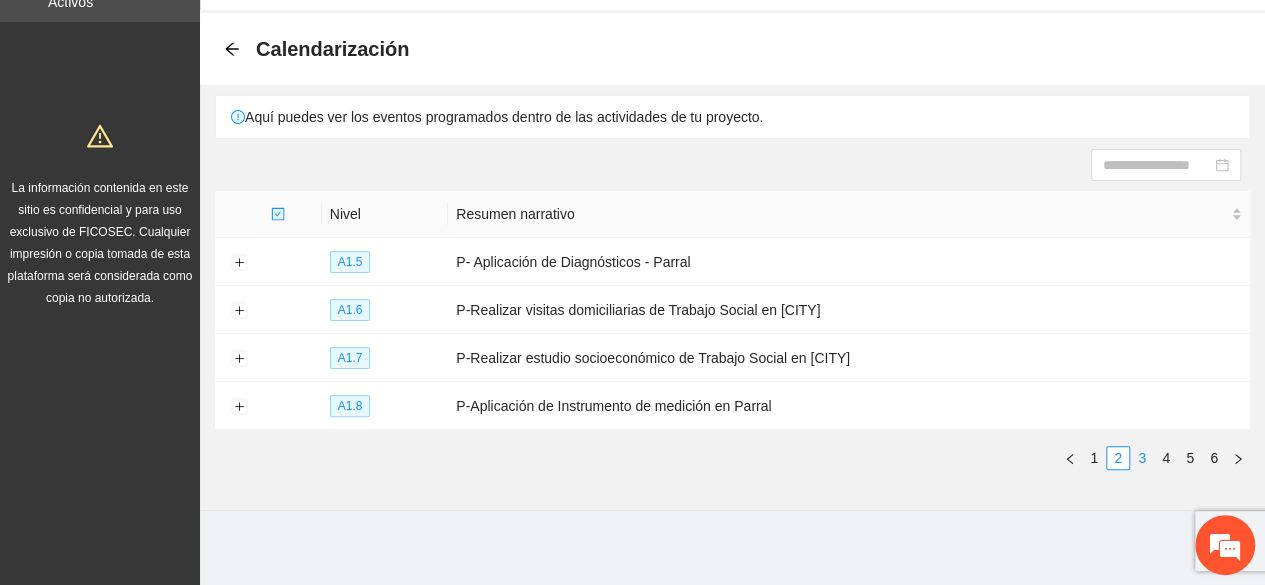 click on "3" at bounding box center (1142, 458) 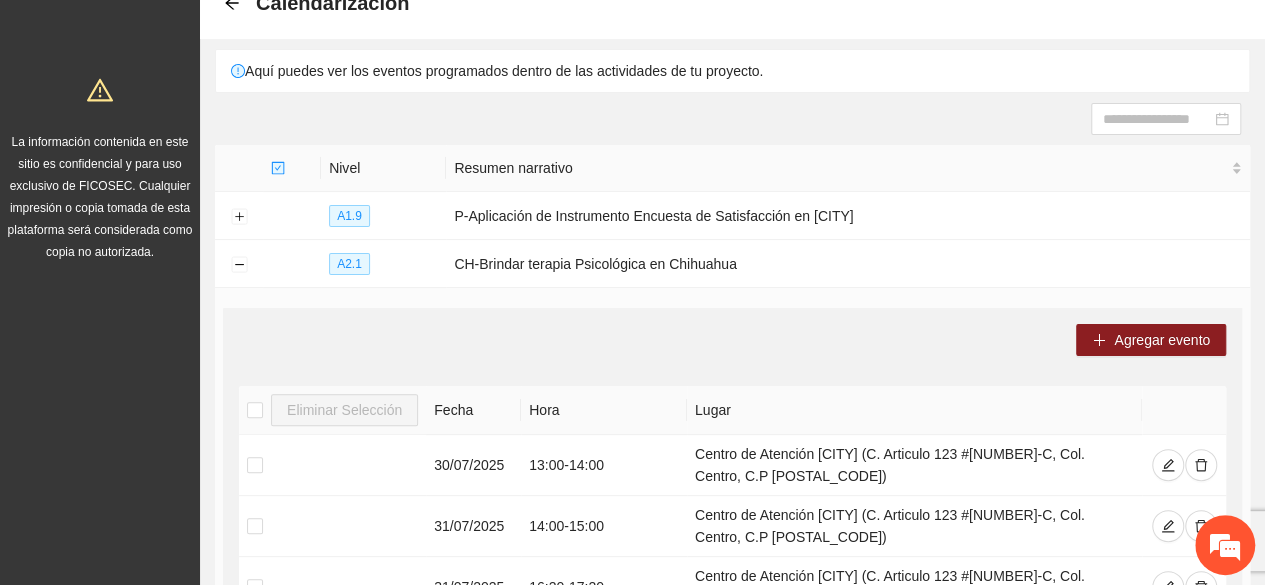 scroll, scrollTop: 0, scrollLeft: 0, axis: both 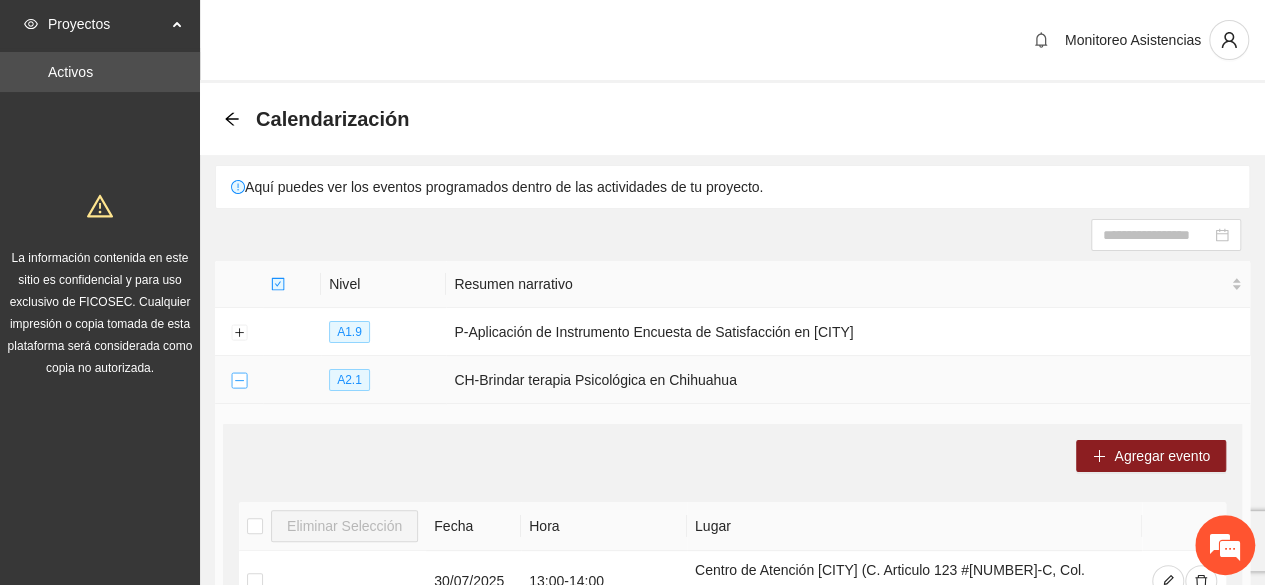 click at bounding box center [239, 381] 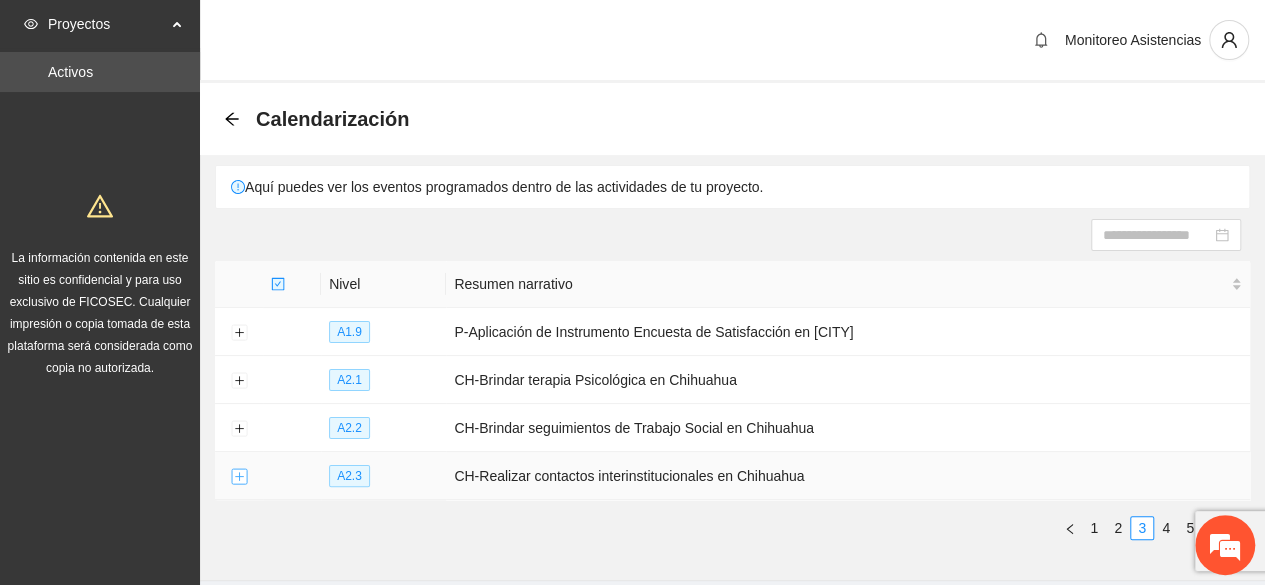click at bounding box center [239, 477] 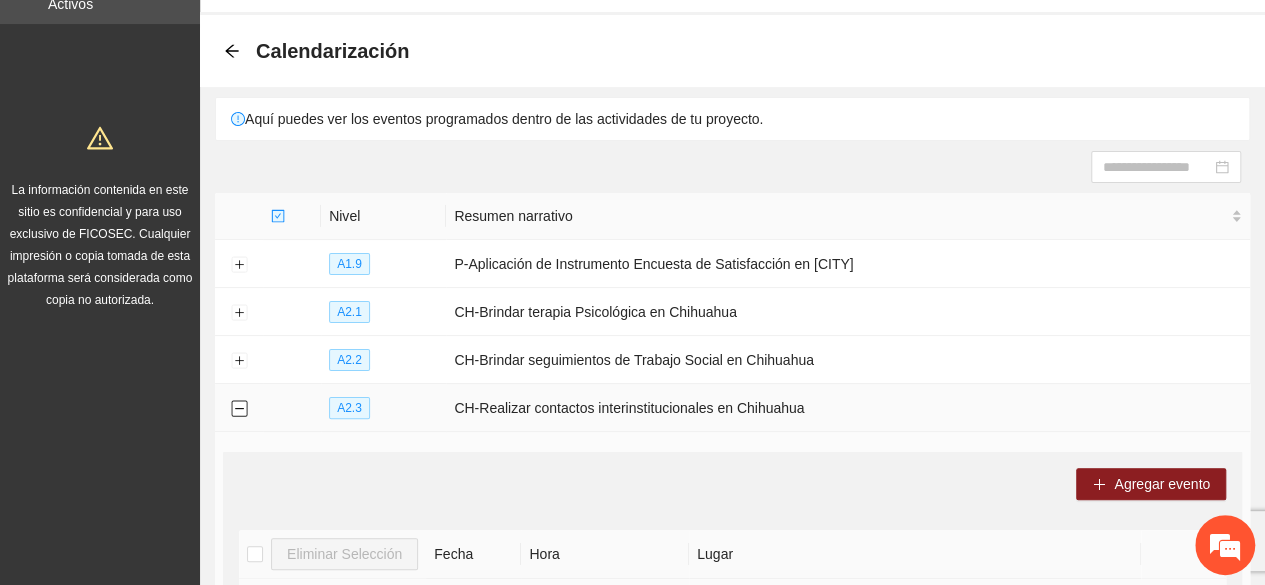 scroll, scrollTop: 62, scrollLeft: 0, axis: vertical 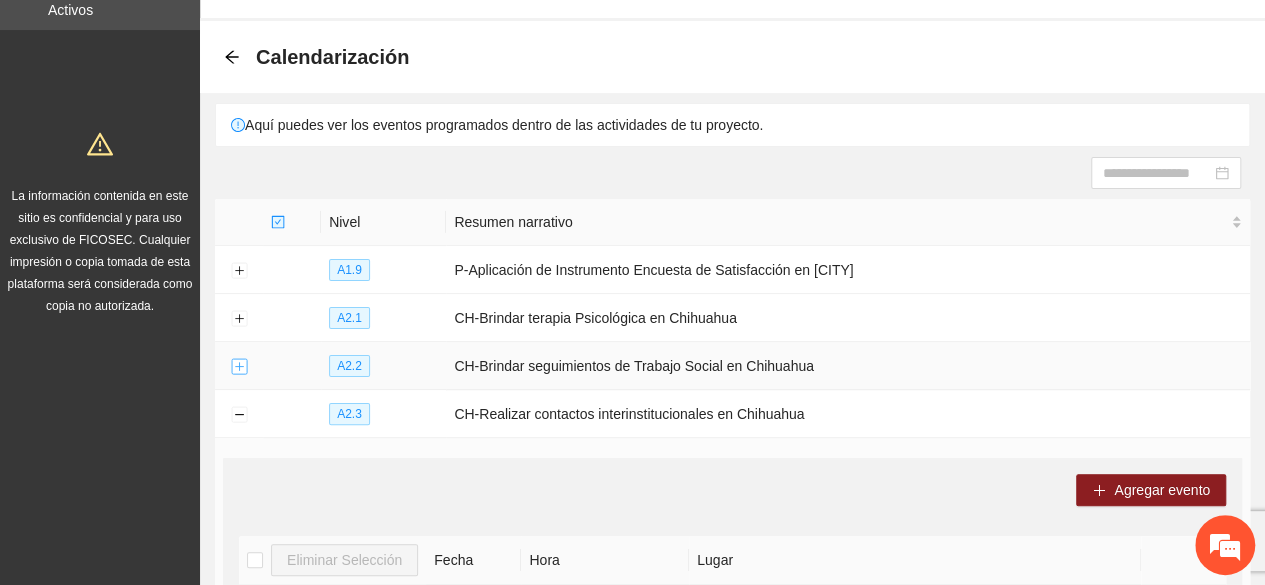 click at bounding box center (239, 367) 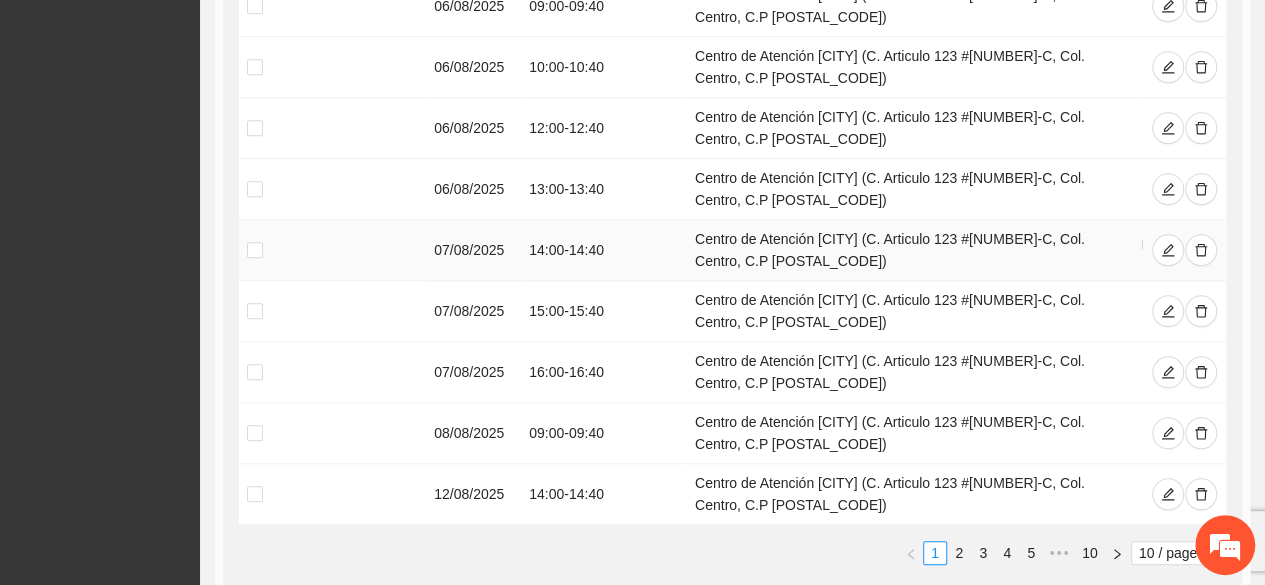 scroll, scrollTop: 686, scrollLeft: 0, axis: vertical 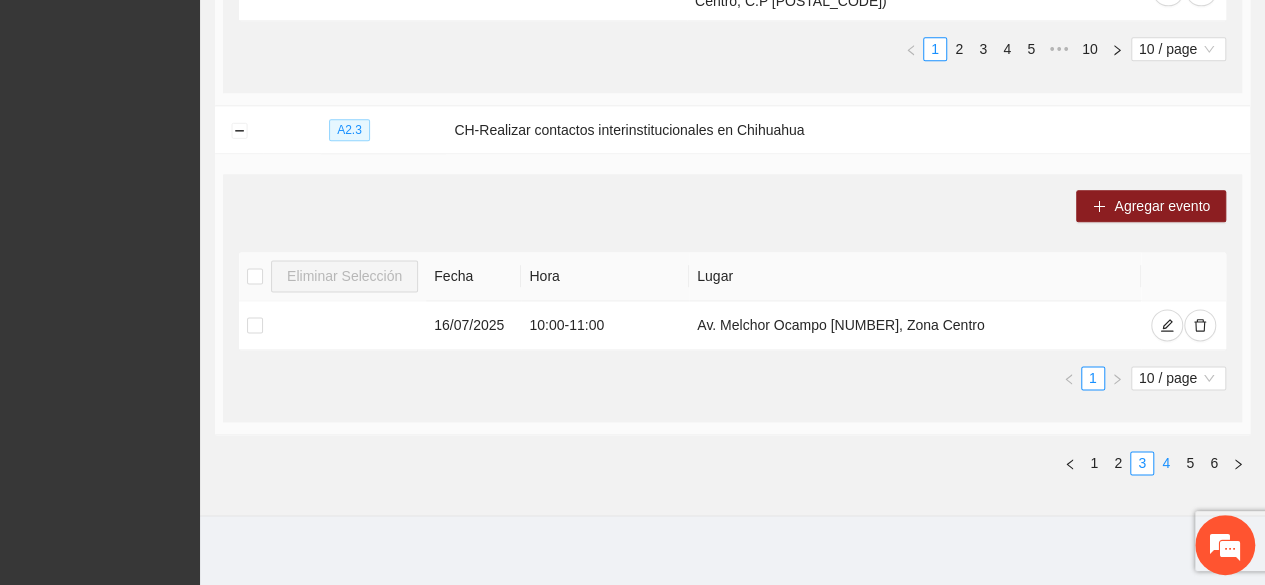 click on "4" at bounding box center [1166, 463] 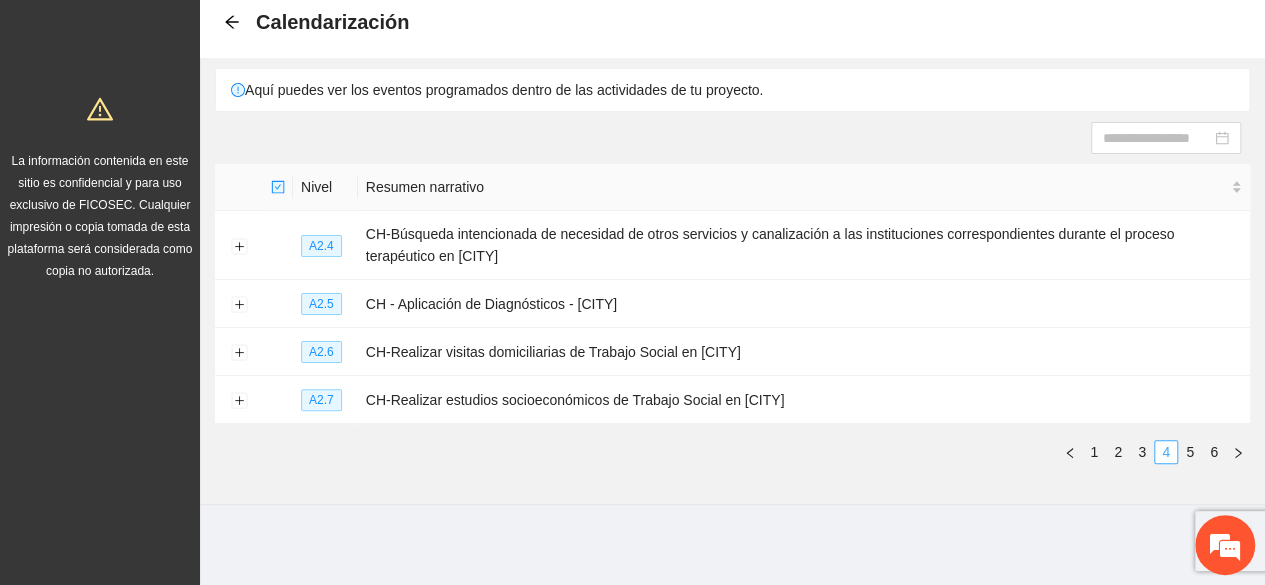 scroll, scrollTop: 92, scrollLeft: 0, axis: vertical 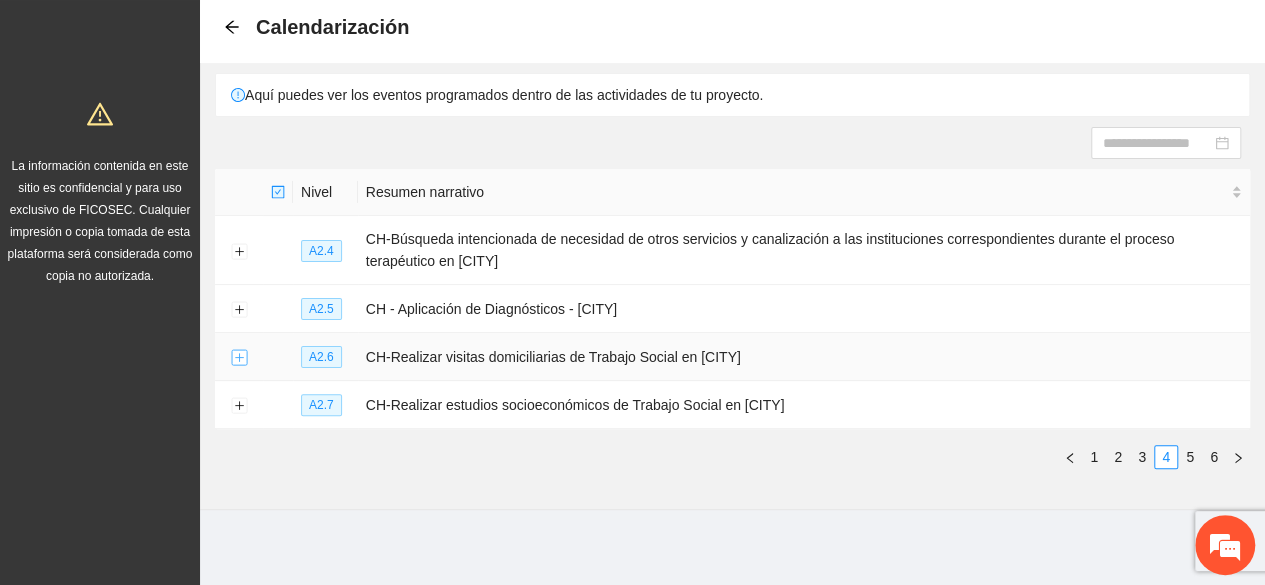 click at bounding box center (239, 358) 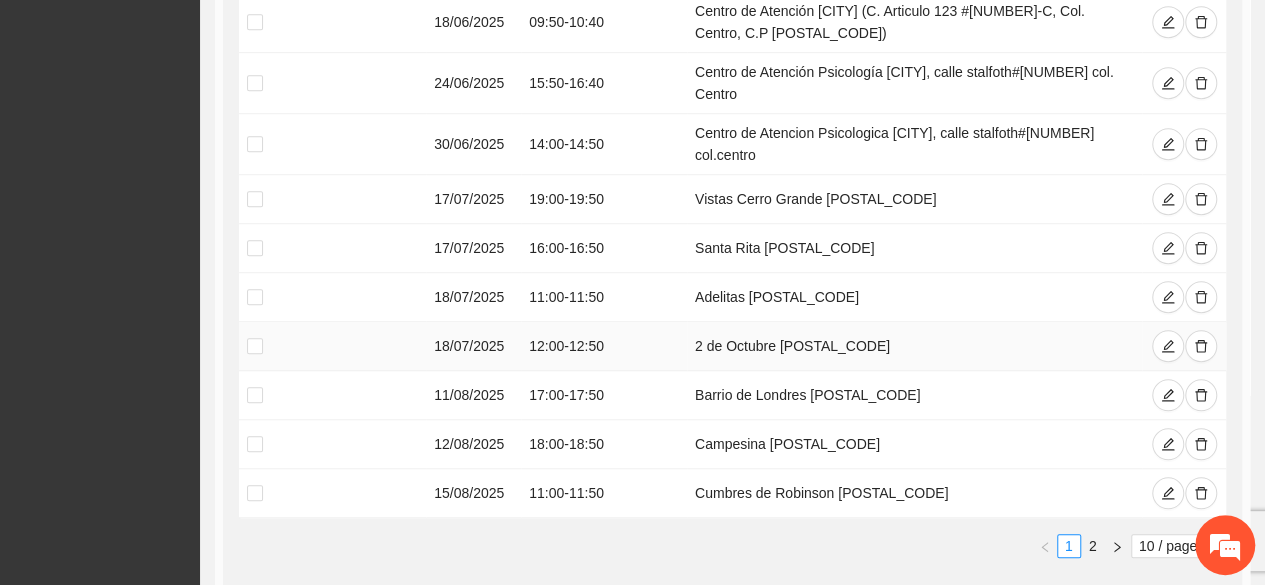 scroll, scrollTop: 629, scrollLeft: 0, axis: vertical 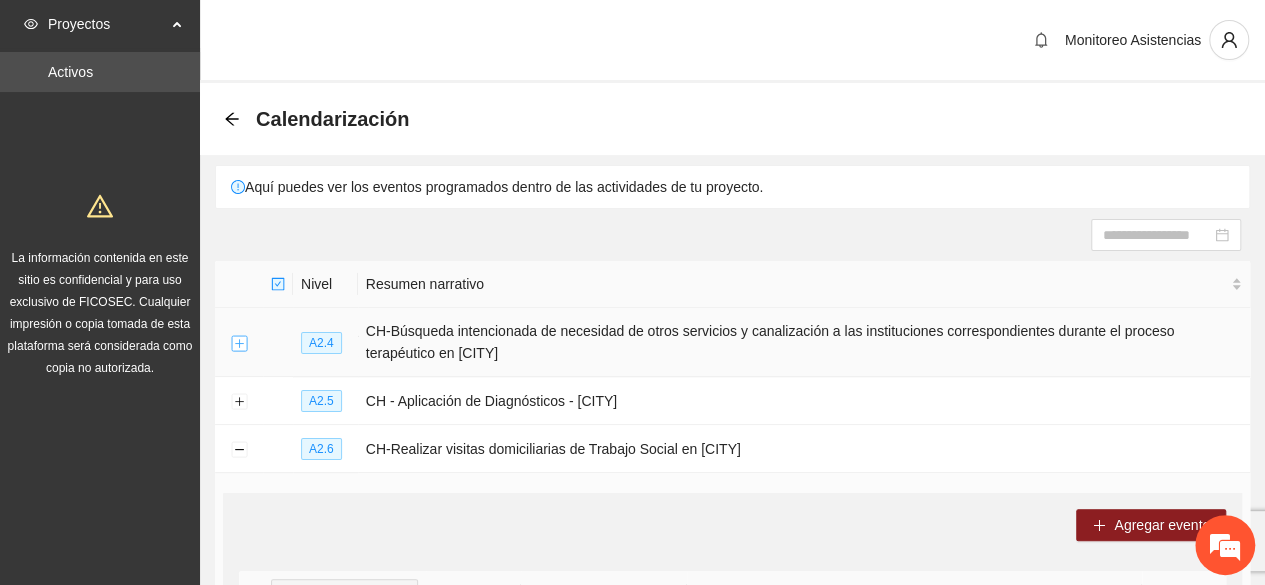 click at bounding box center (239, 343) 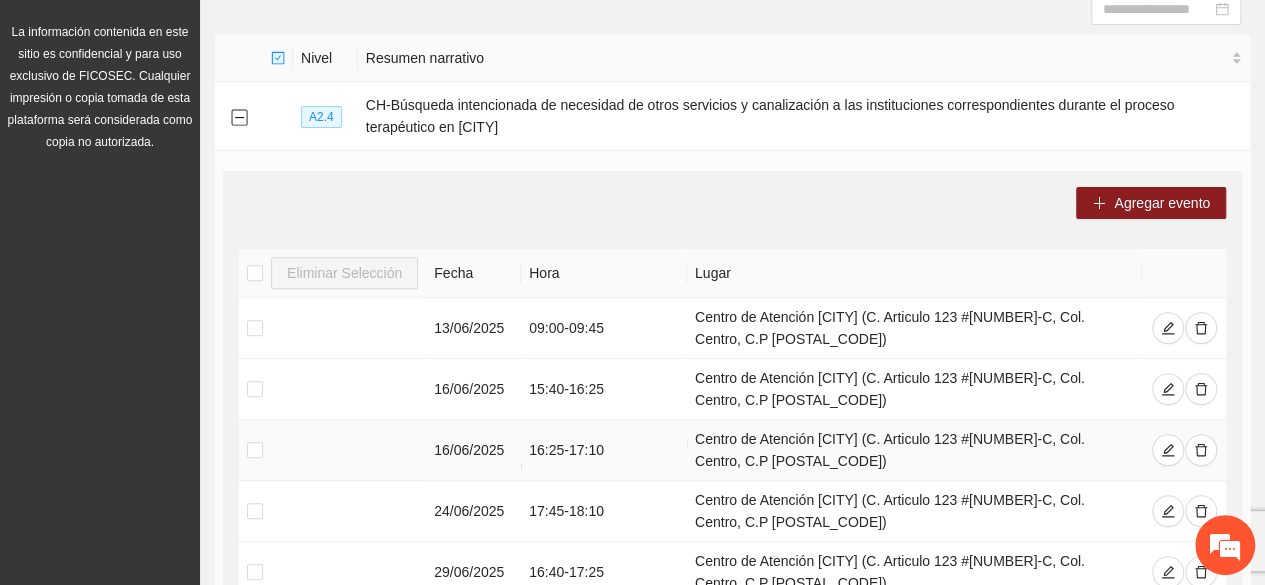 scroll, scrollTop: 0, scrollLeft: 0, axis: both 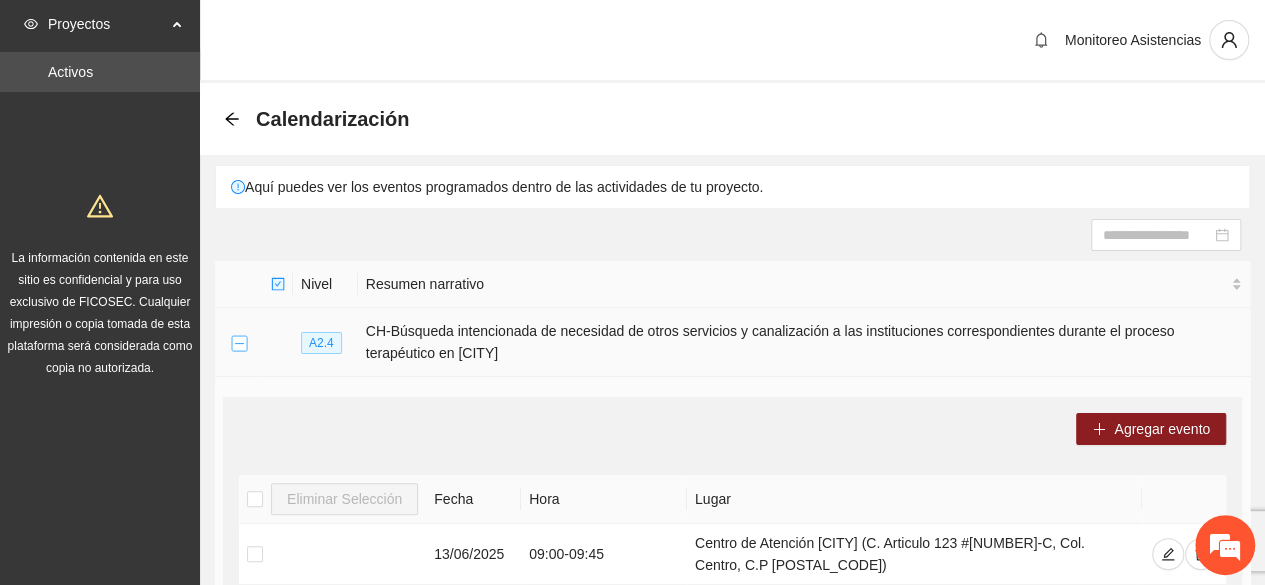 click at bounding box center (239, 343) 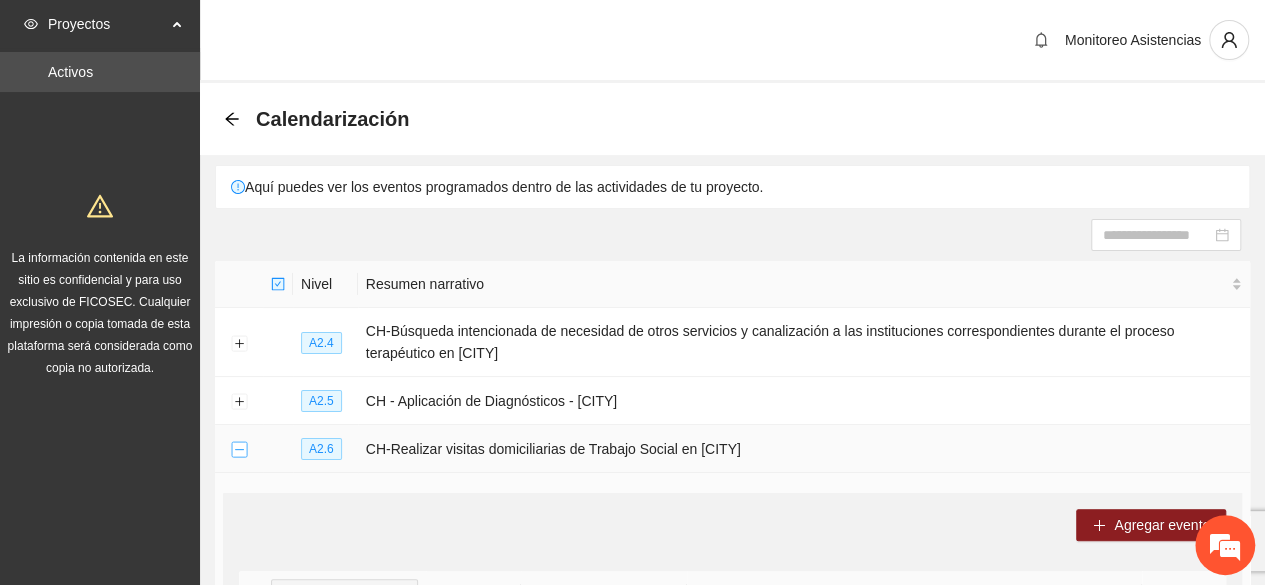 click at bounding box center (239, 450) 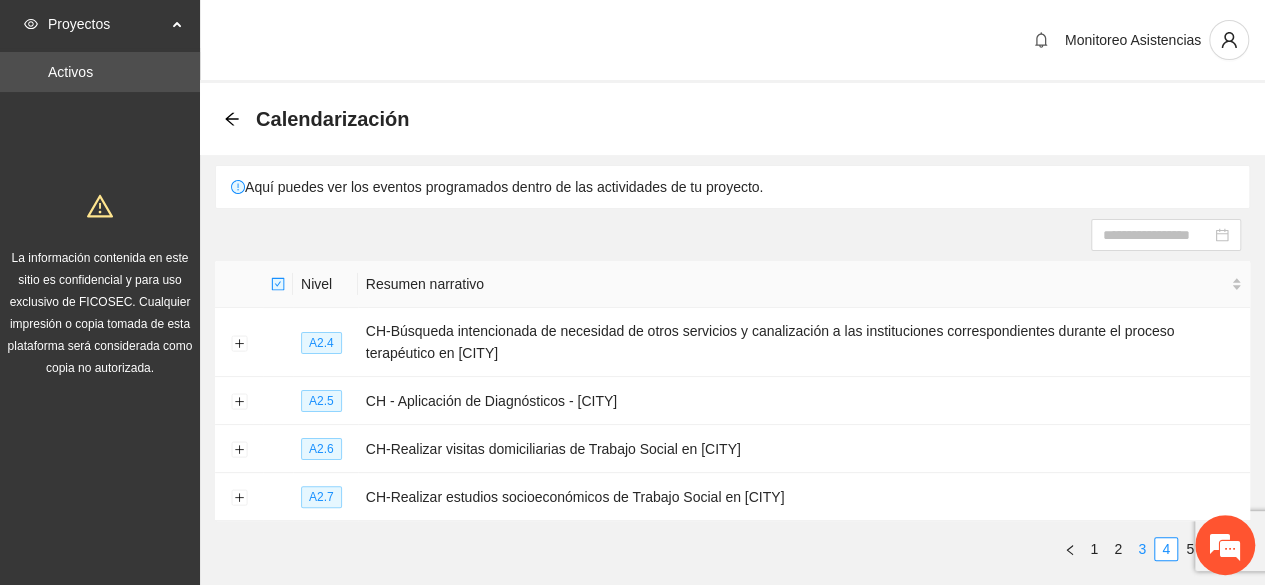 click on "3" at bounding box center [1142, 549] 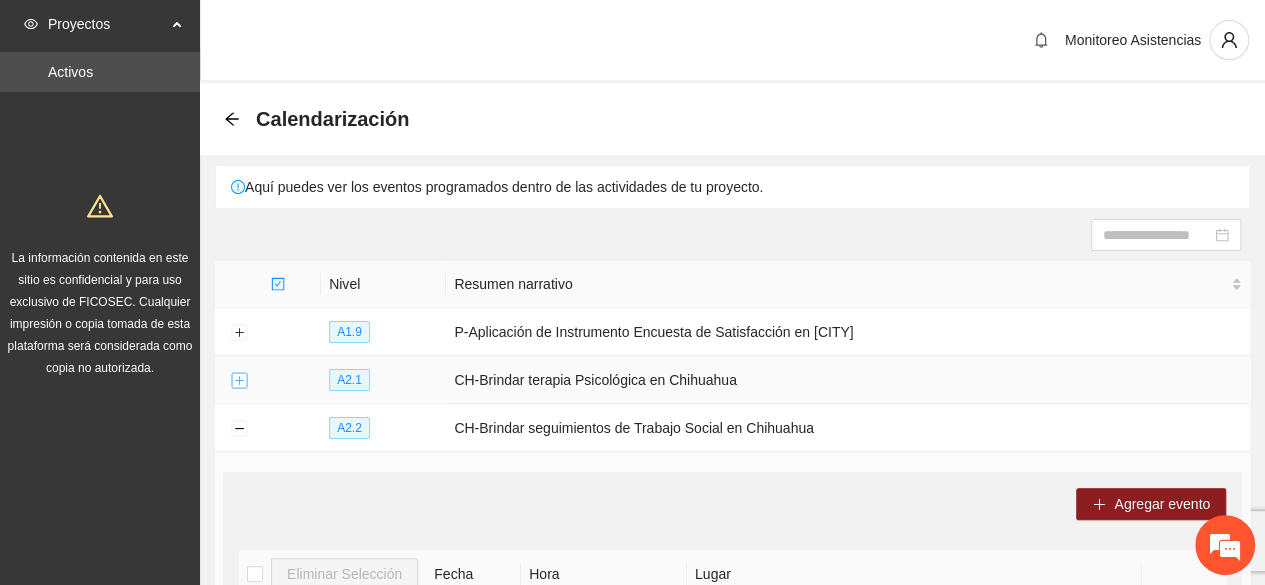 click at bounding box center (239, 381) 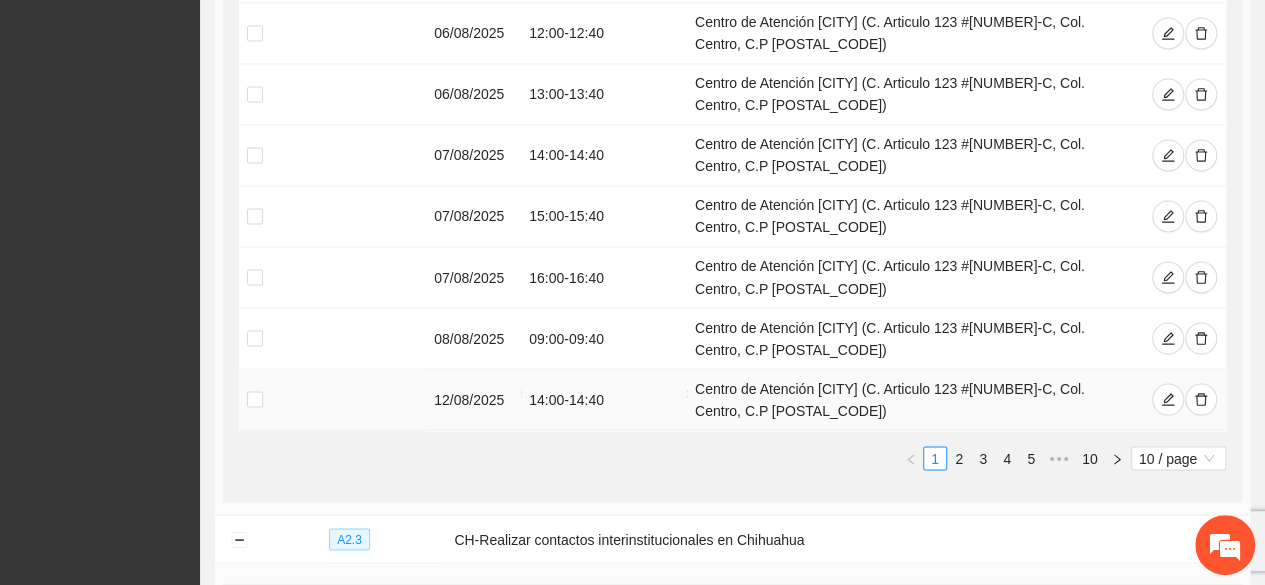 scroll, scrollTop: 1615, scrollLeft: 0, axis: vertical 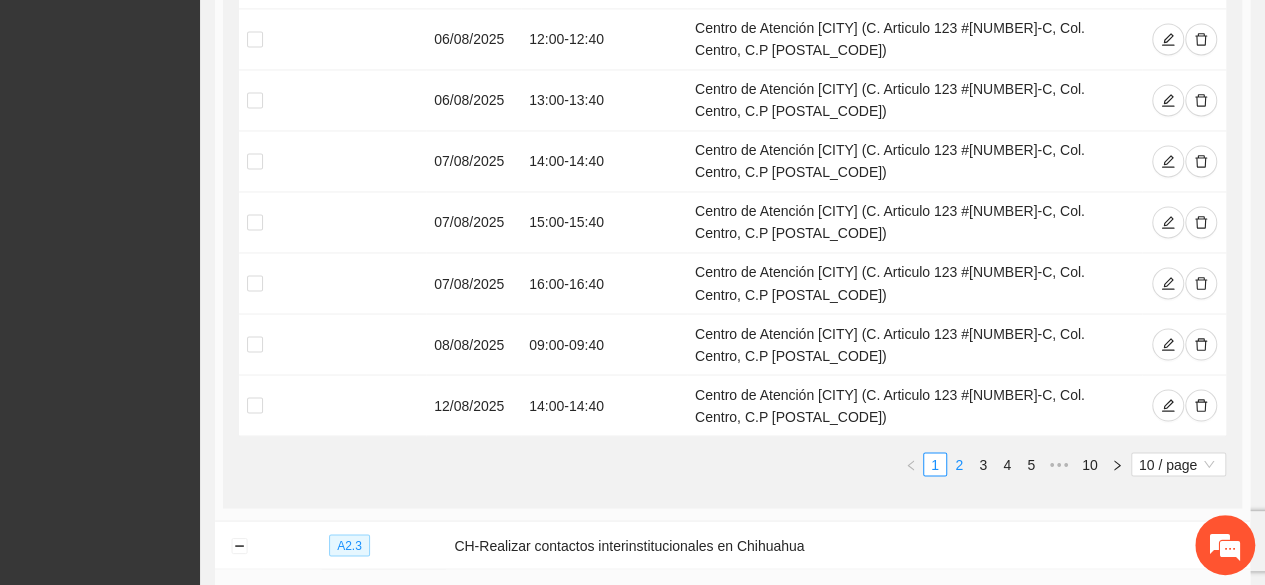 click on "2" at bounding box center [959, 464] 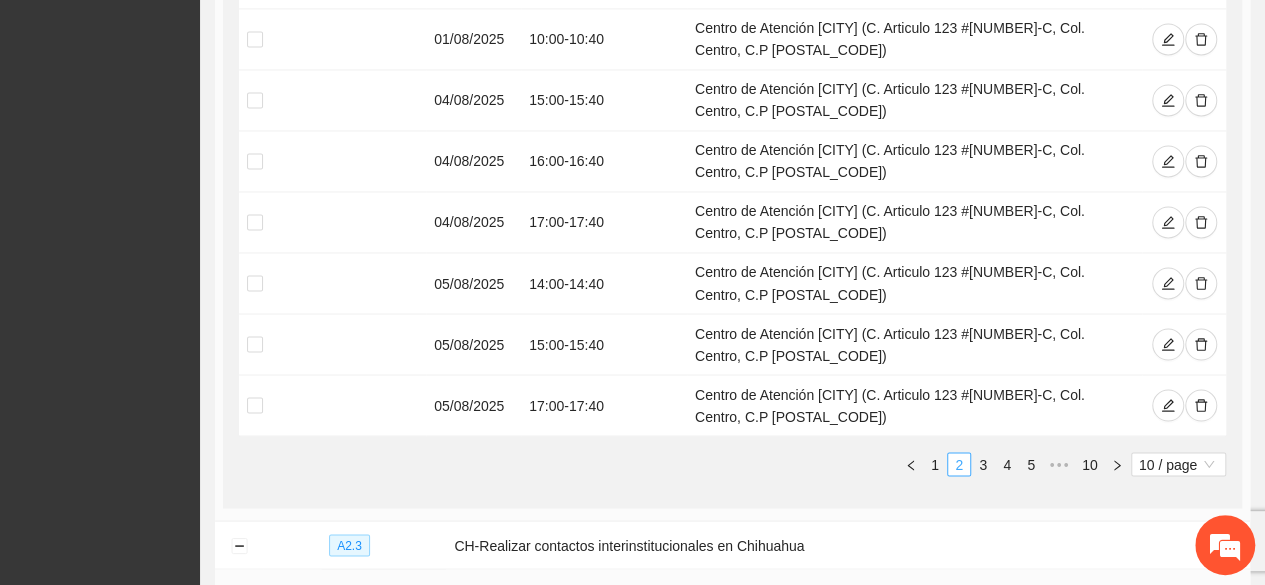 click on "2" at bounding box center [959, 464] 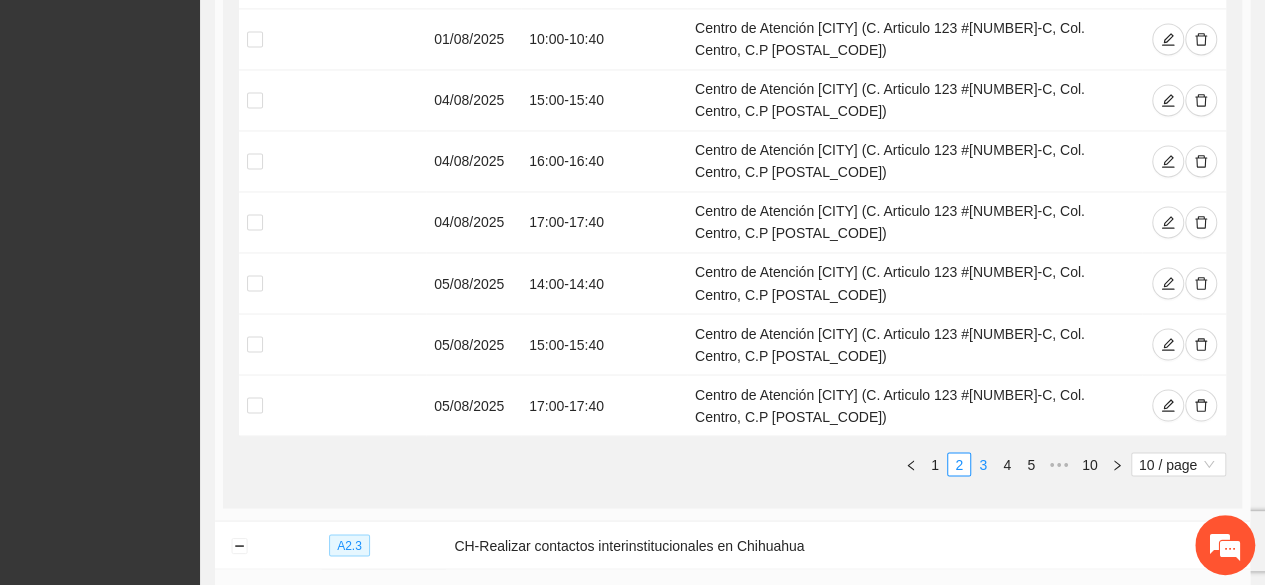 click on "3" at bounding box center [983, 464] 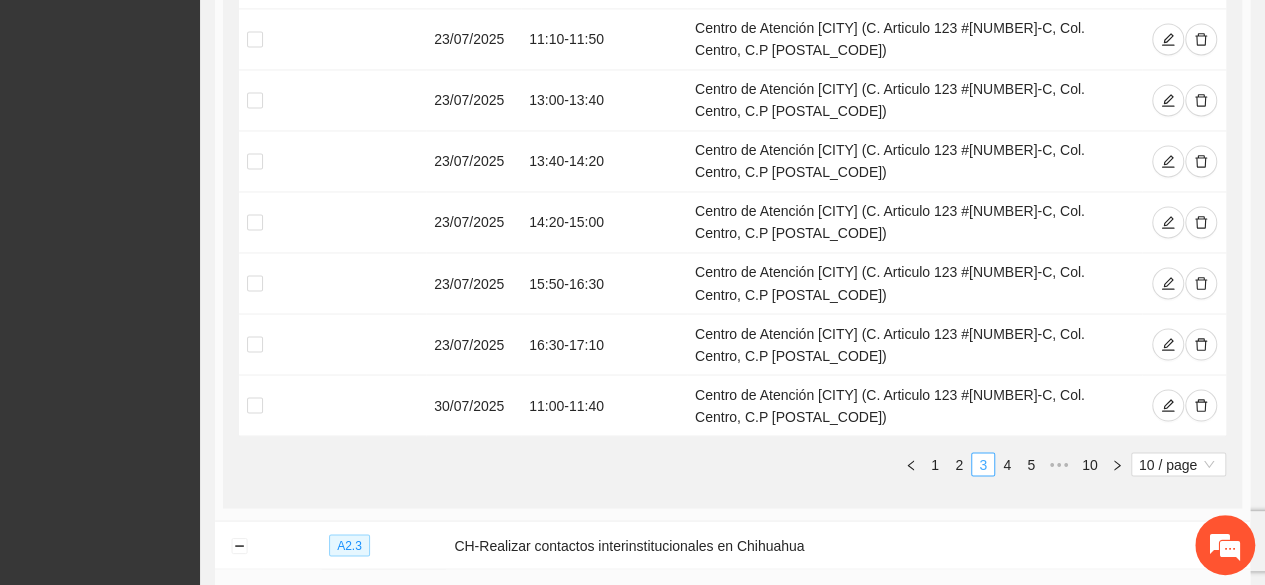click on "3" at bounding box center (983, 464) 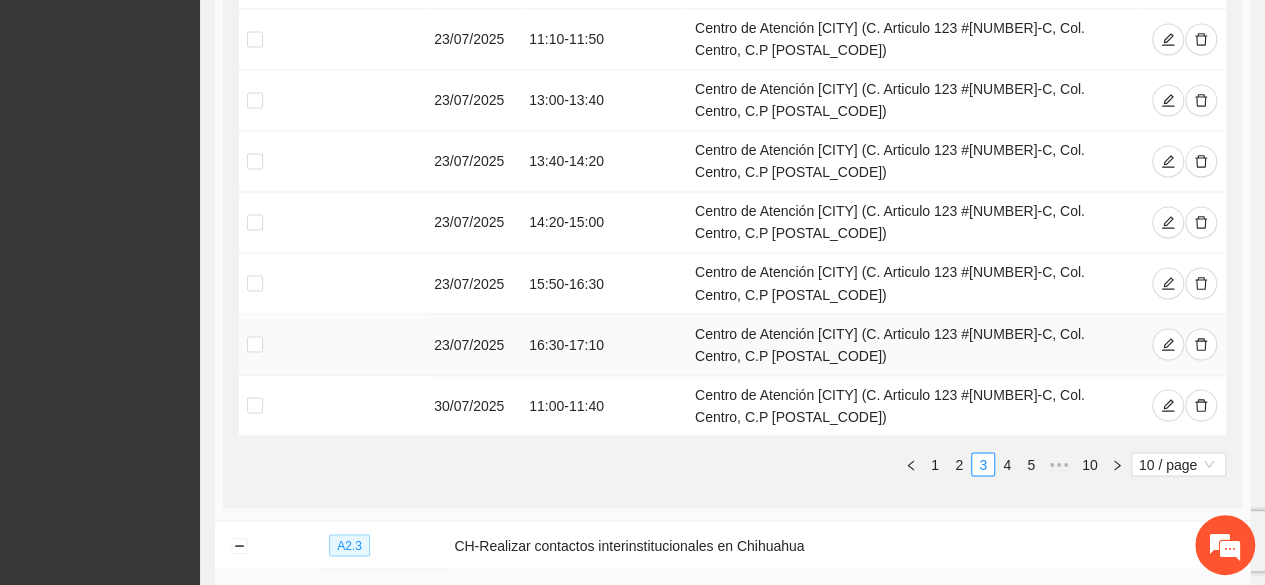 click on "Centro de Atención [CITY] (C. Articulo 123 #803-C, Col. Centro, C.P 31000)" at bounding box center [914, 344] 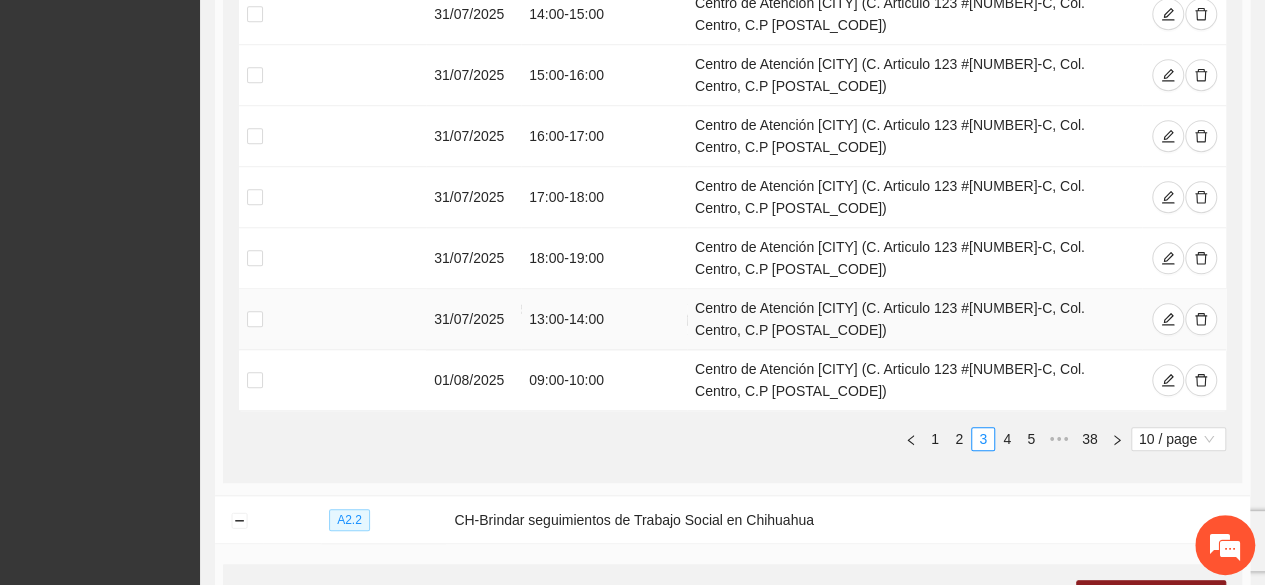 scroll, scrollTop: 0, scrollLeft: 0, axis: both 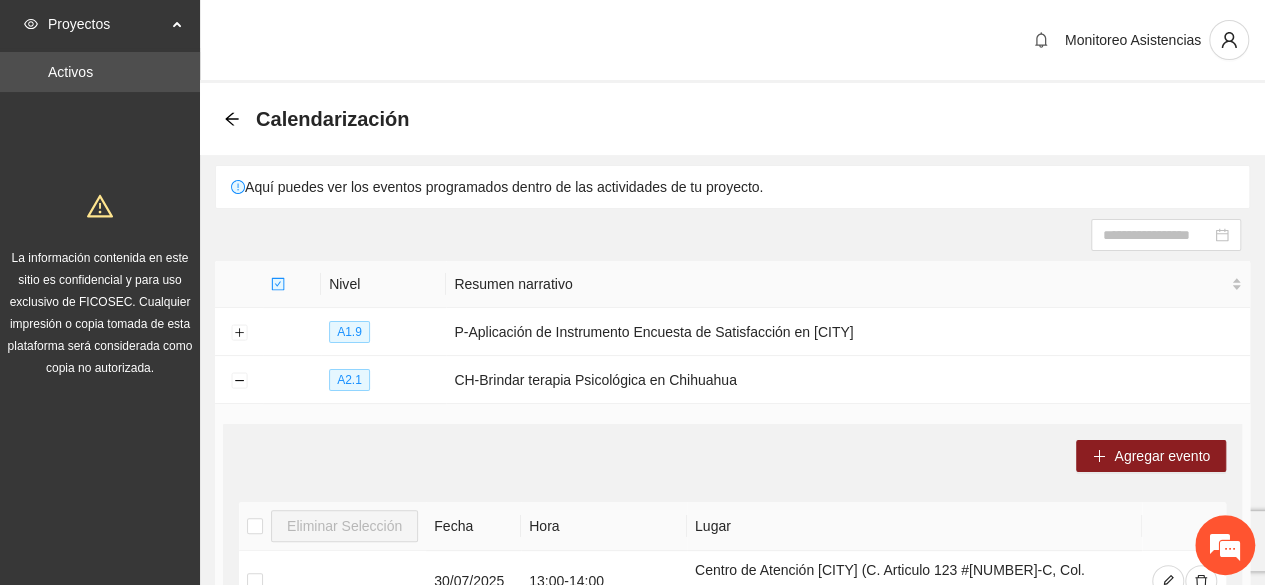 click on "Agregar evento" at bounding box center [732, 456] 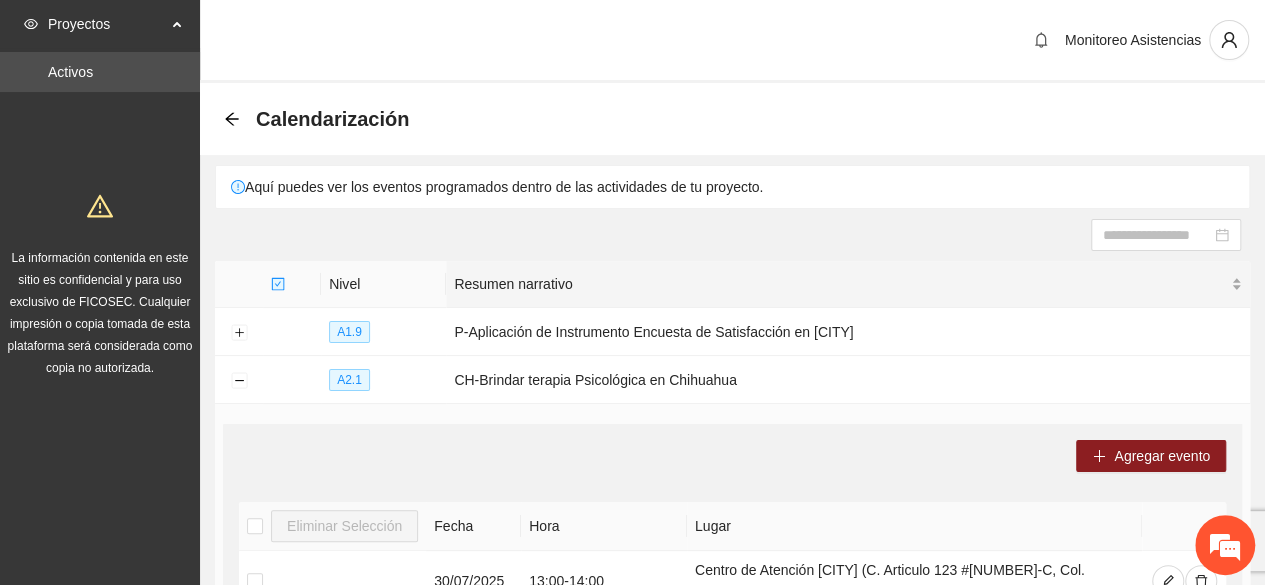 click on "Resumen narrativo" at bounding box center (848, 284) 